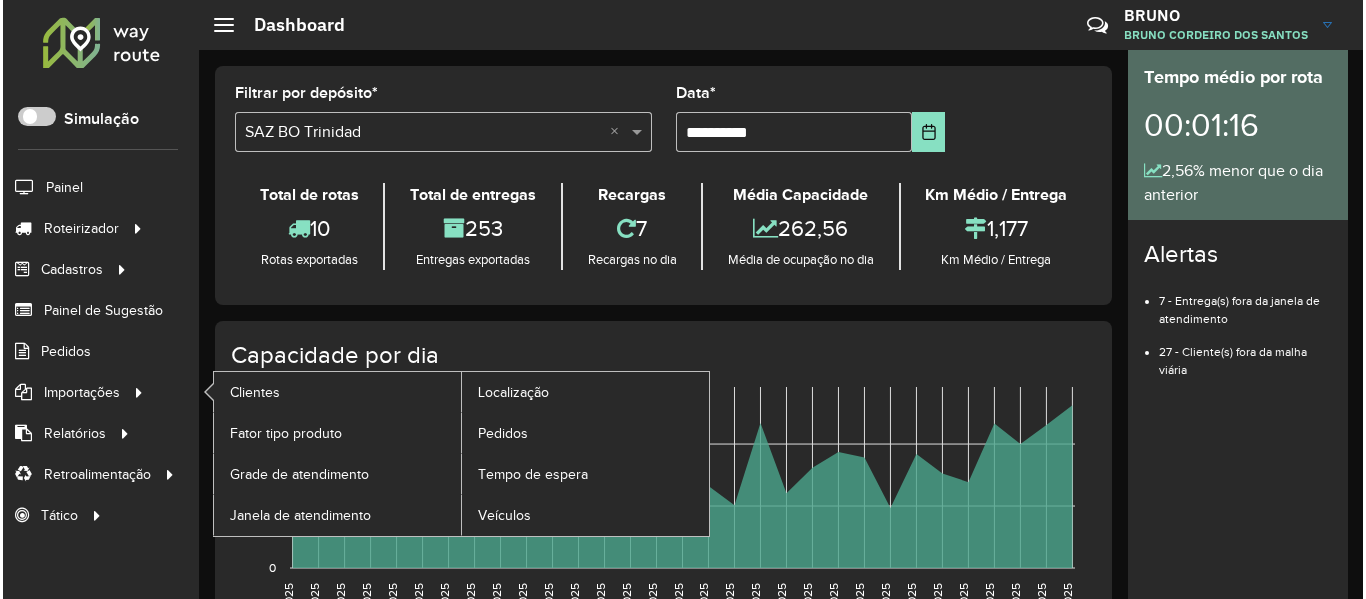 scroll, scrollTop: 0, scrollLeft: 0, axis: both 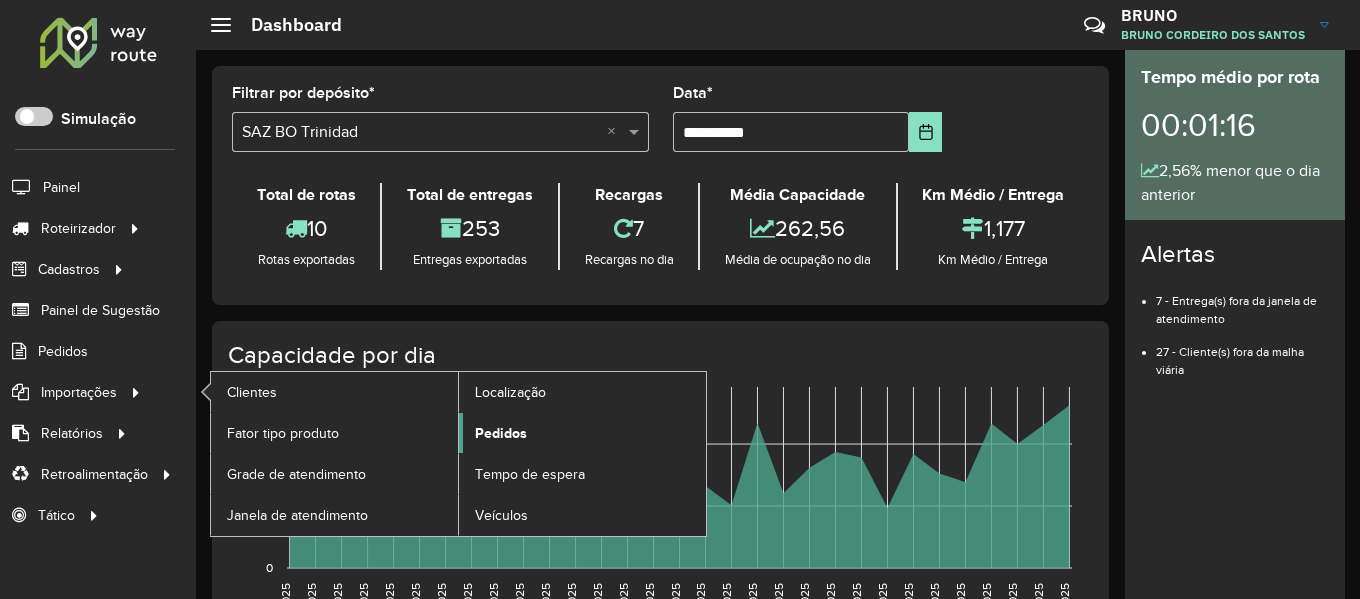 click on "Pedidos" 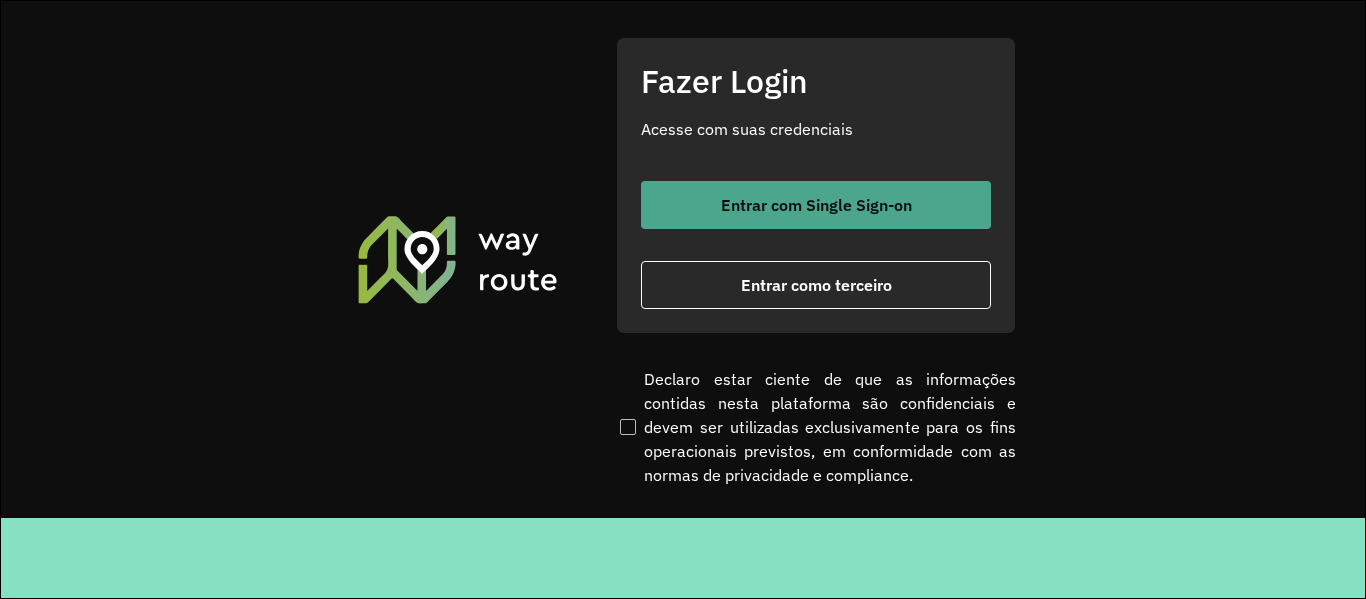 click on "Entrar com Single Sign-on" at bounding box center (816, 205) 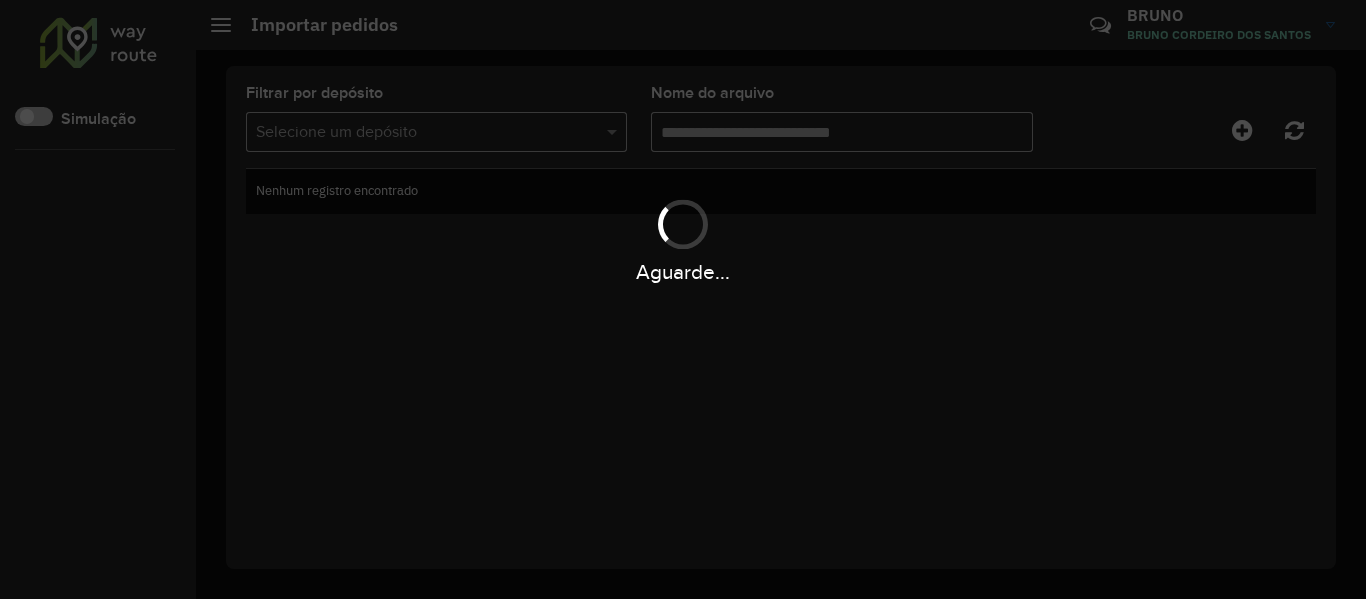 scroll, scrollTop: 0, scrollLeft: 0, axis: both 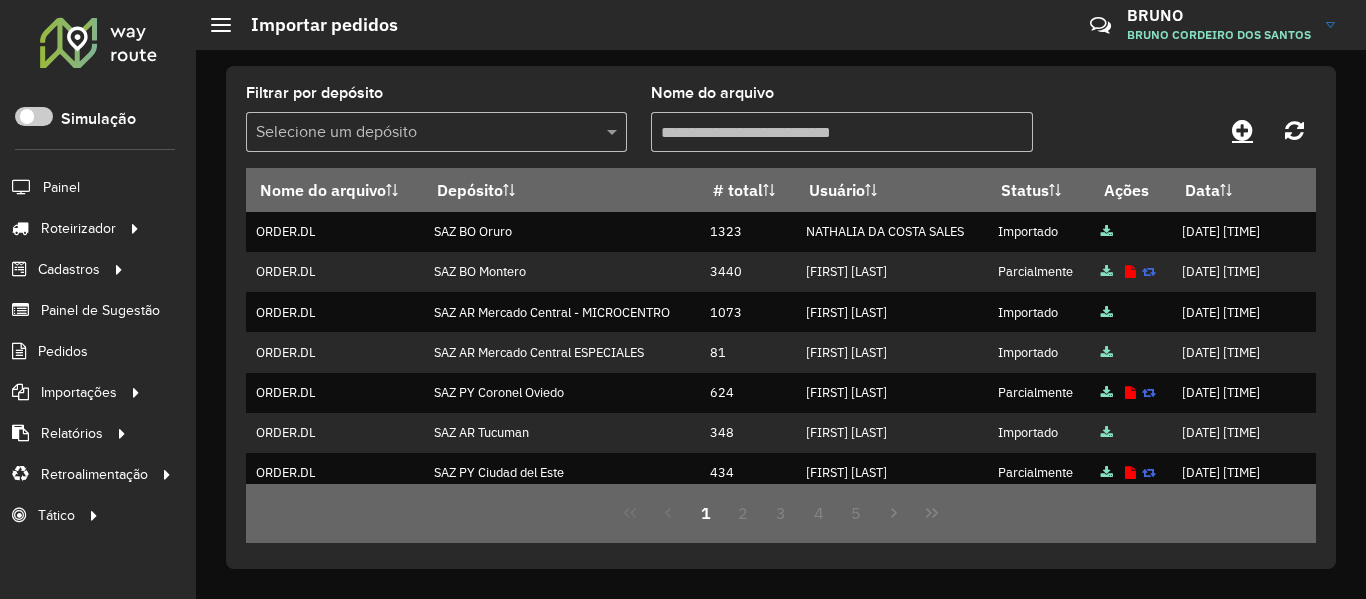 drag, startPoint x: 1214, startPoint y: 118, endPoint x: 1235, endPoint y: 123, distance: 21.587032 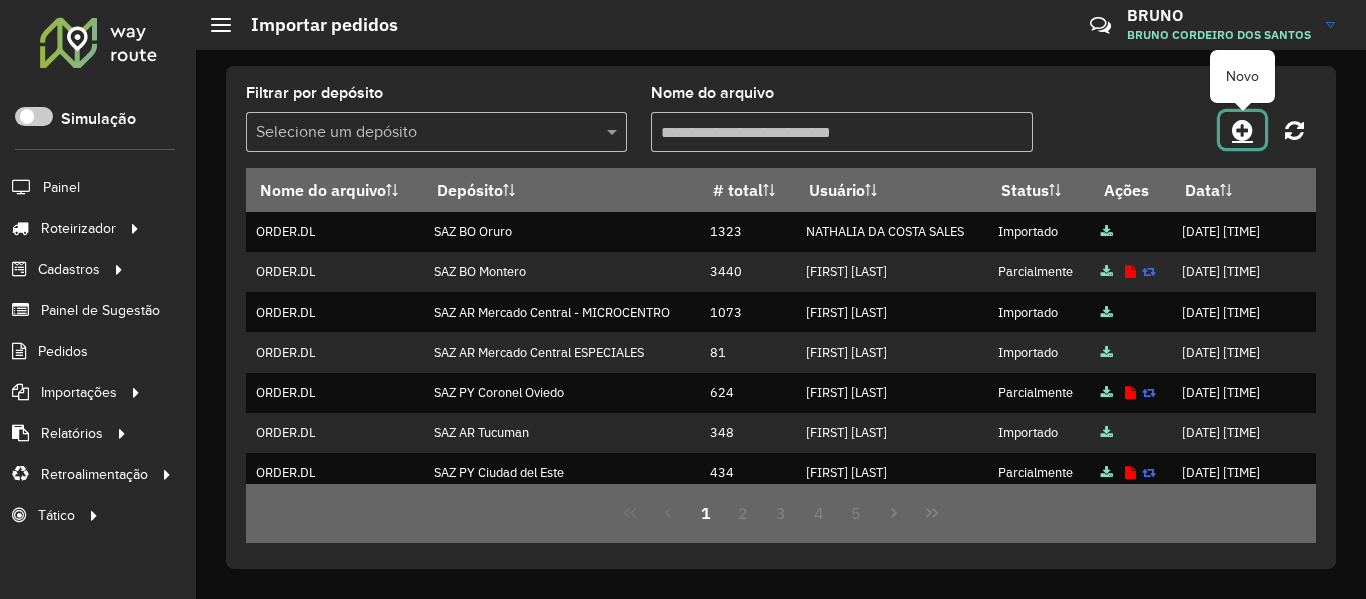 click 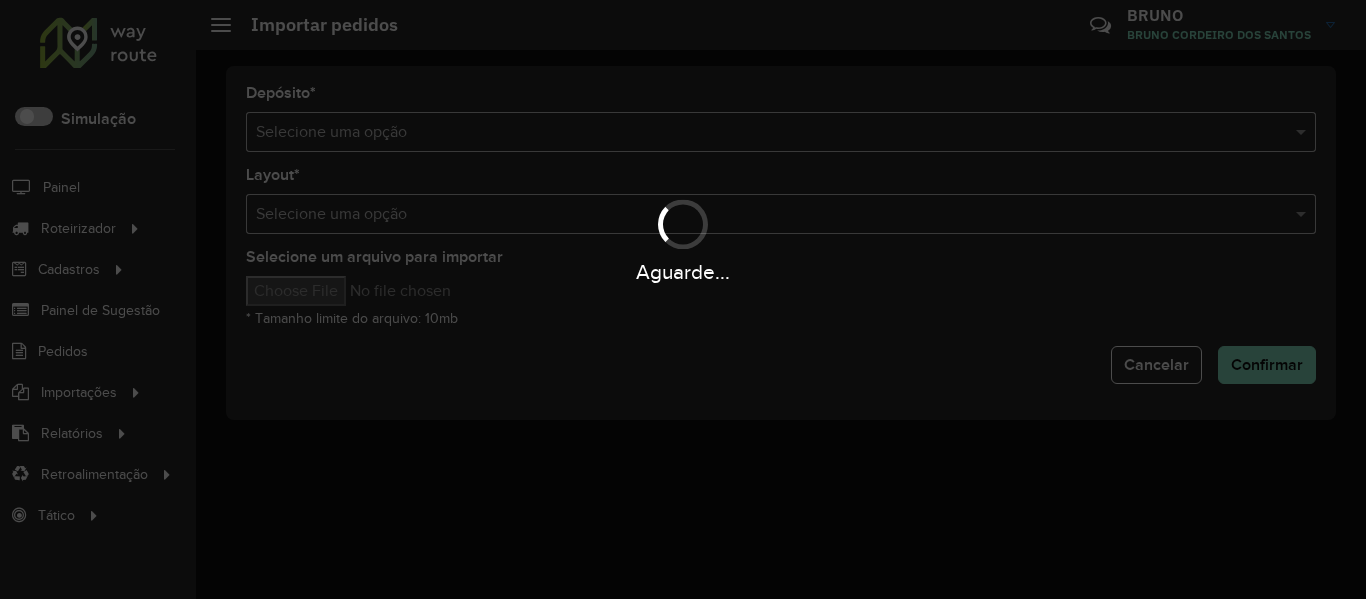 click on "Aguarde..." at bounding box center [683, 299] 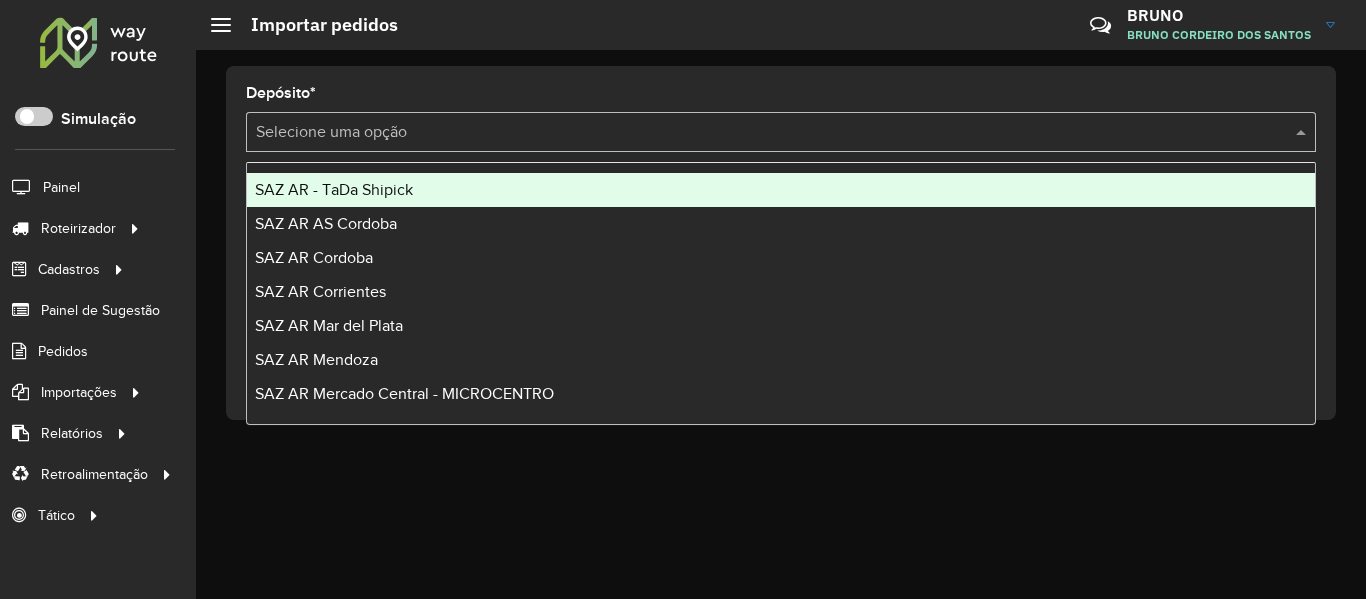 click at bounding box center (761, 133) 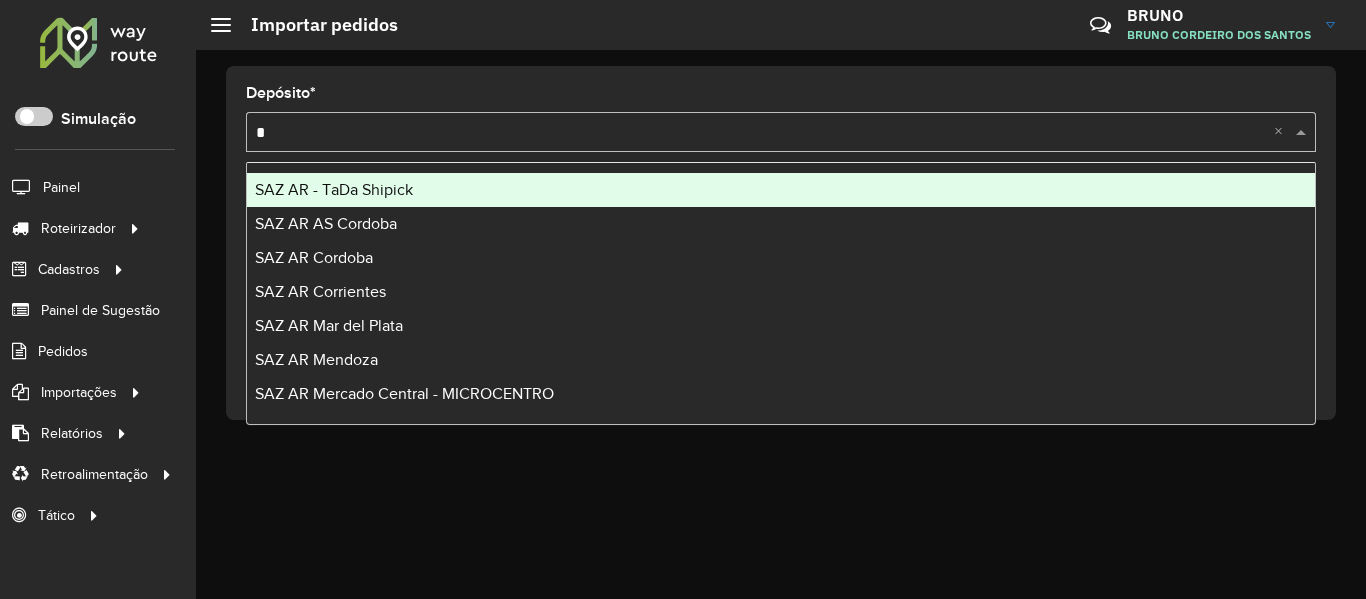 type on "**" 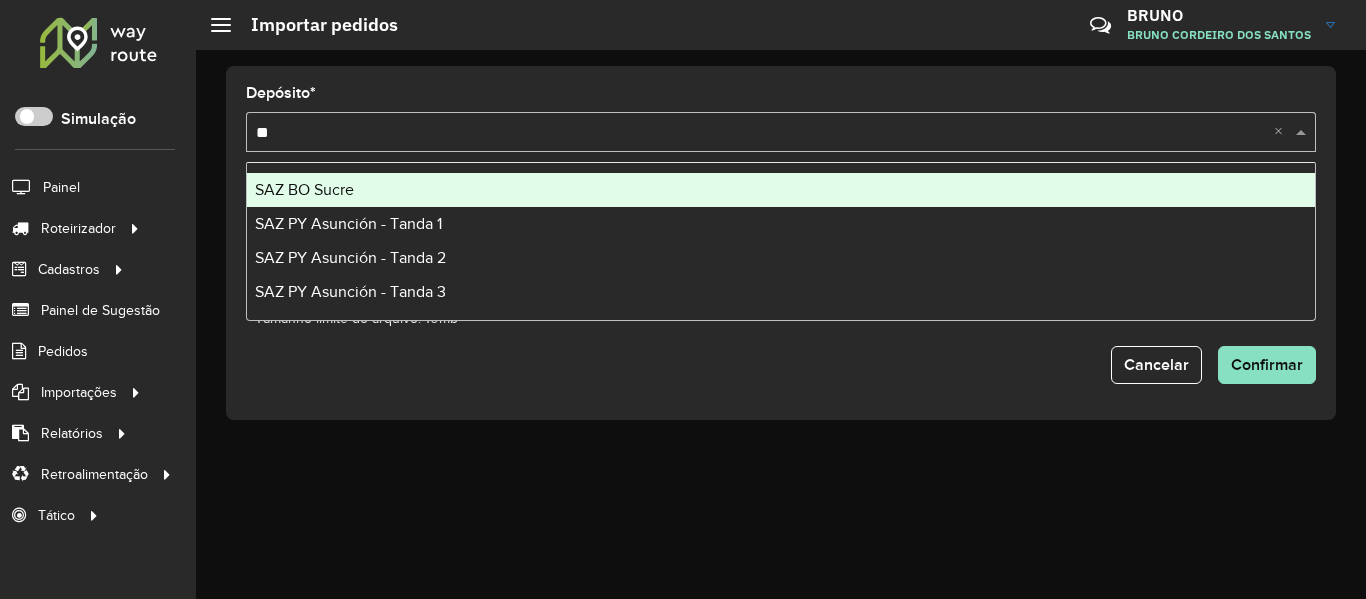 click on "SAZ BO Sucre" at bounding box center (781, 190) 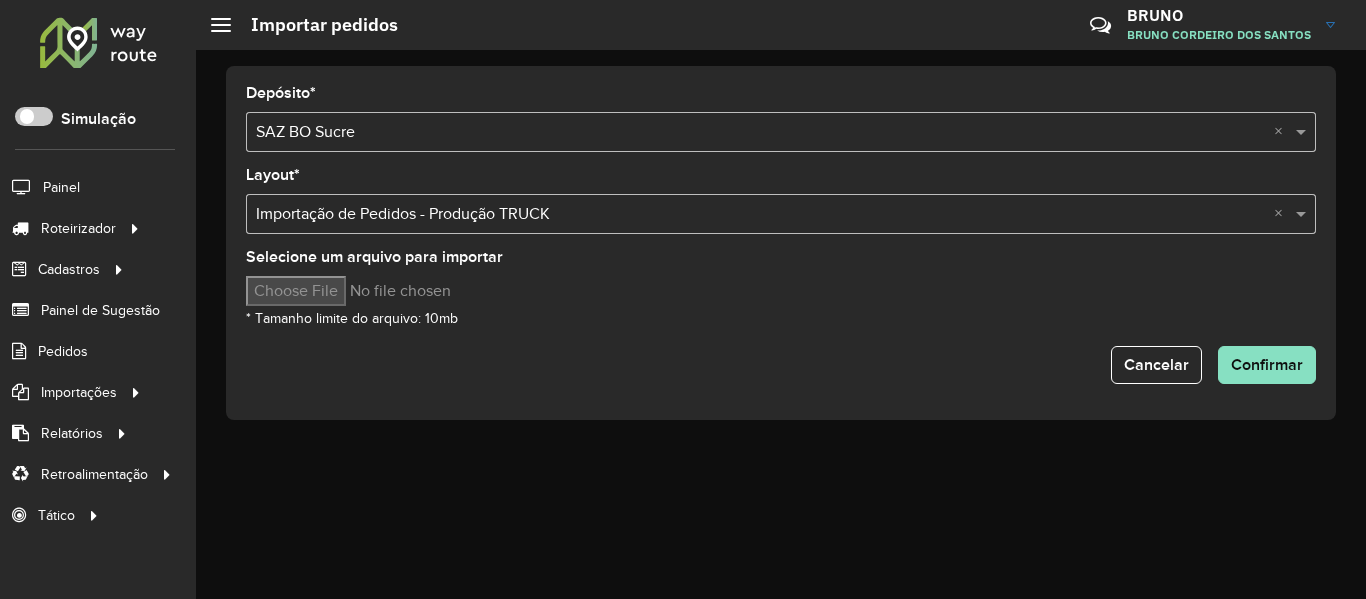 click on "Selecione um arquivo para importar  * Tamanho limite do arquivo: 10mb" 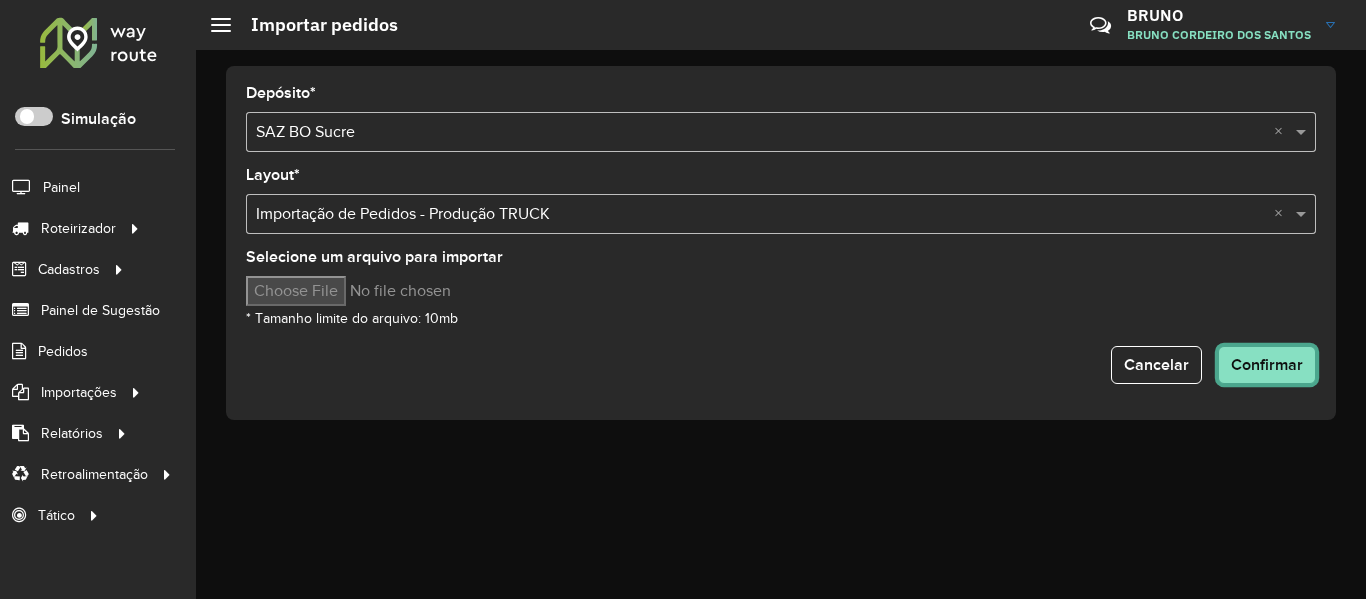 click on "Confirmar" 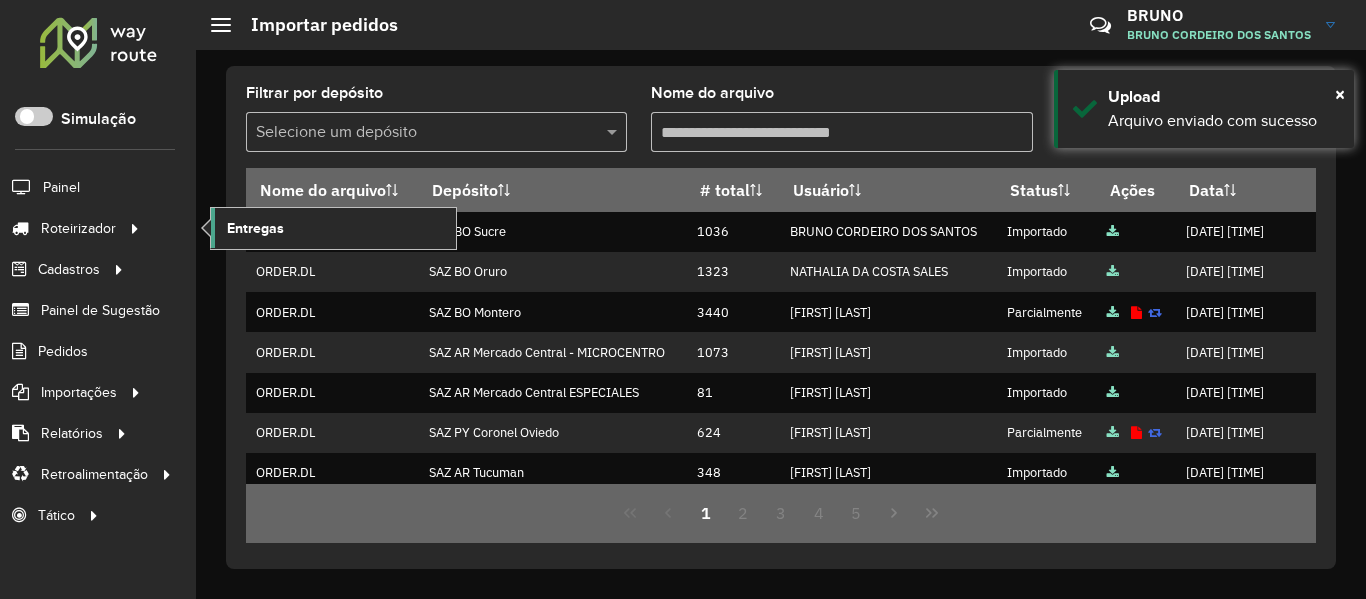 click on "Entregas" 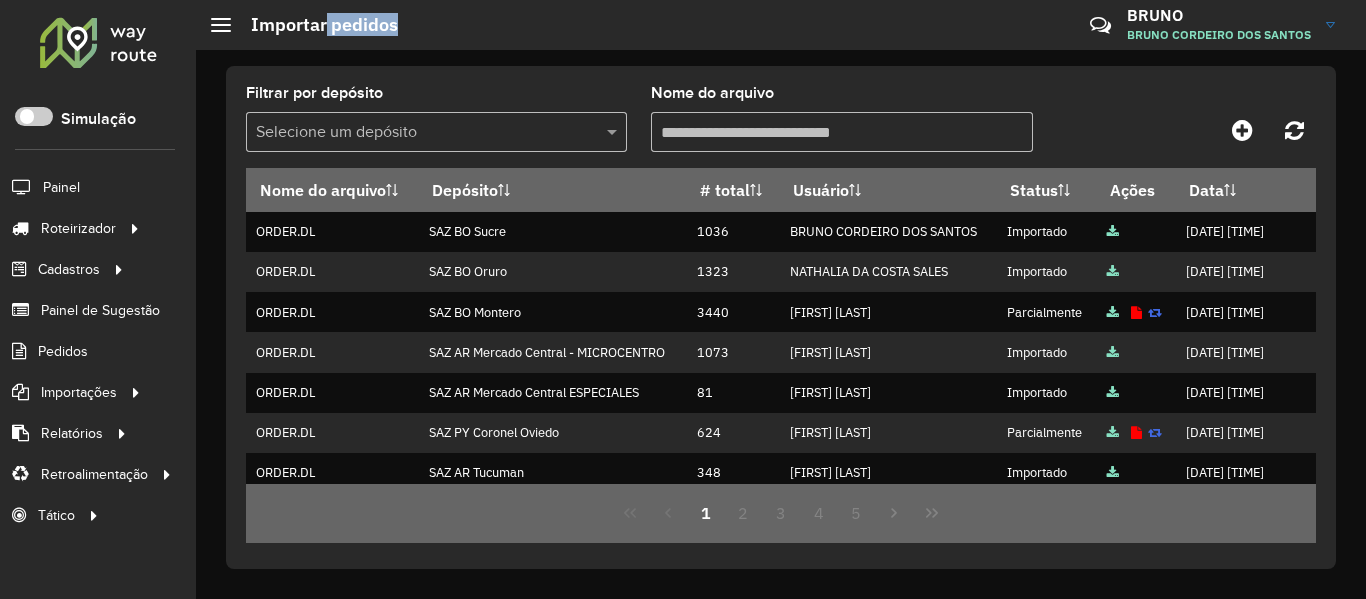 drag, startPoint x: 325, startPoint y: 30, endPoint x: 437, endPoint y: 24, distance: 112.1606 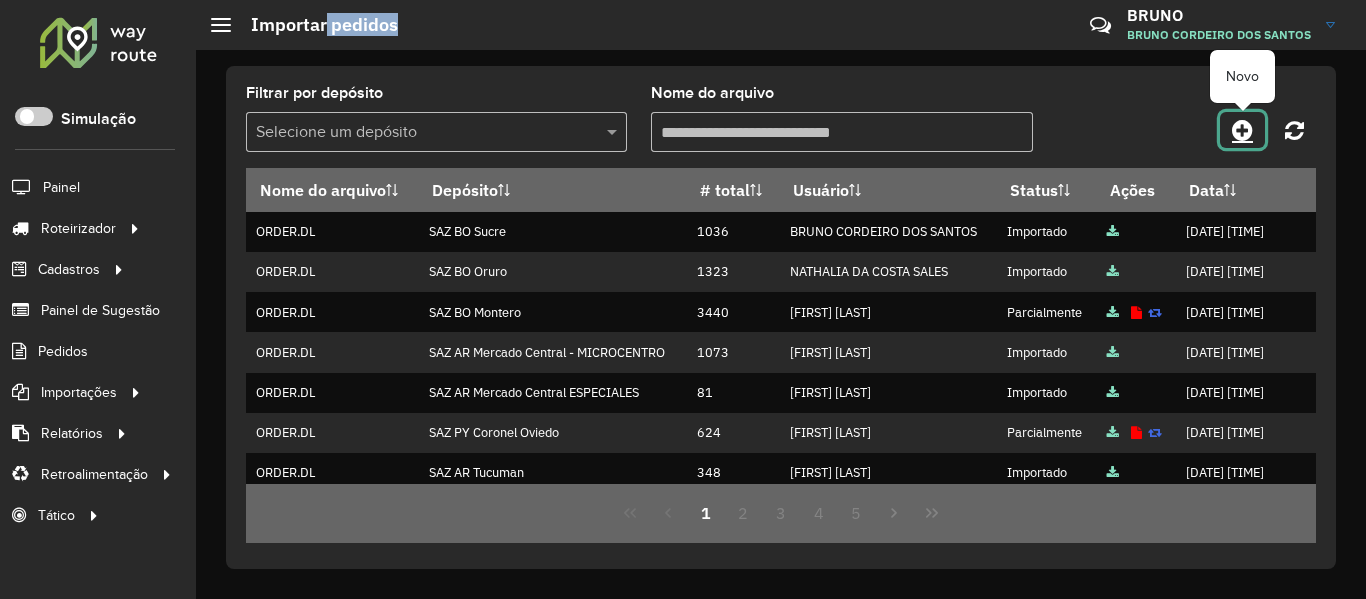 click 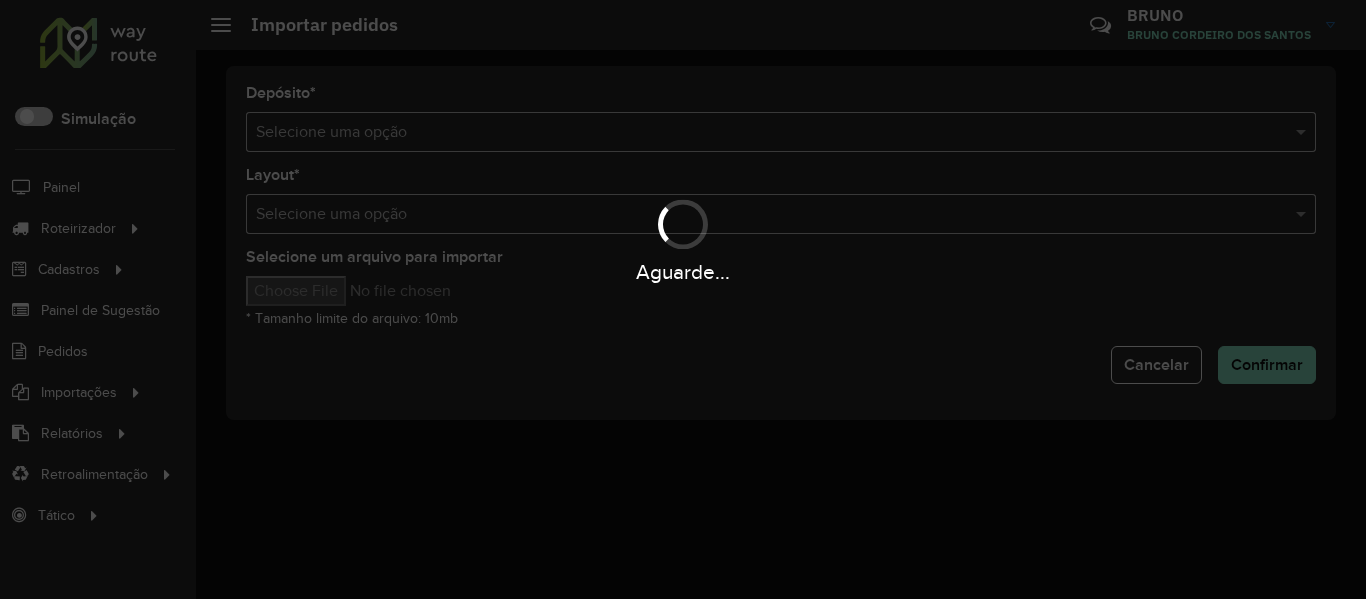 click on "Aguarde..." at bounding box center [683, 299] 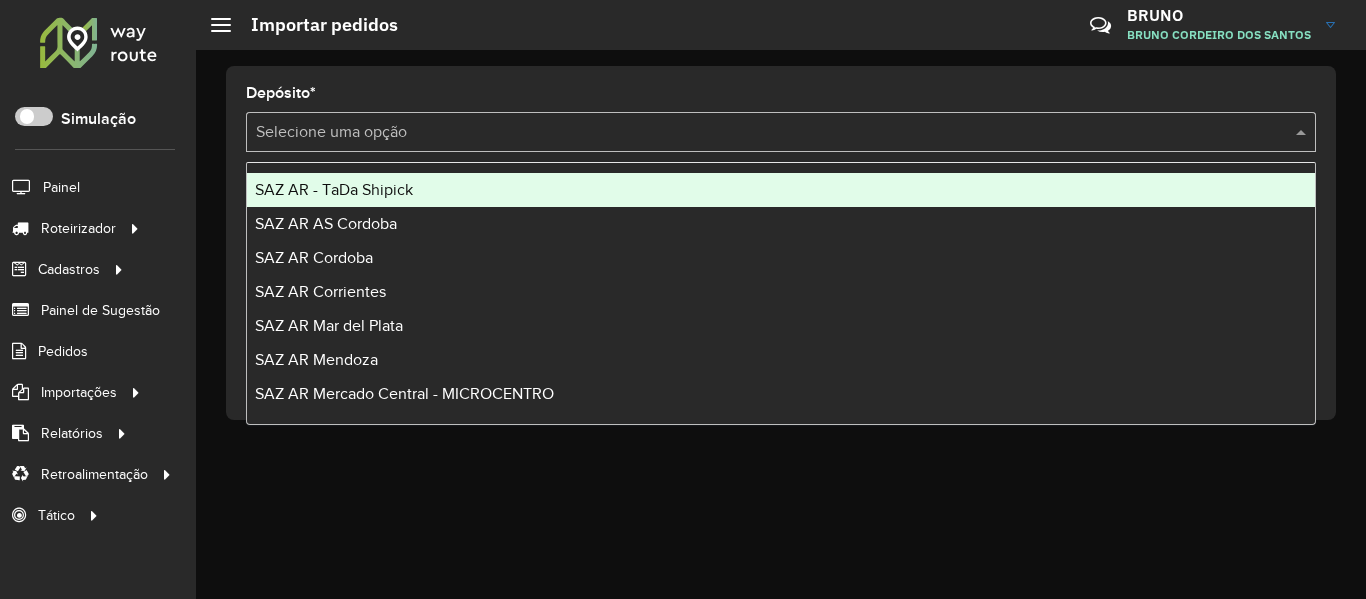 click at bounding box center [761, 133] 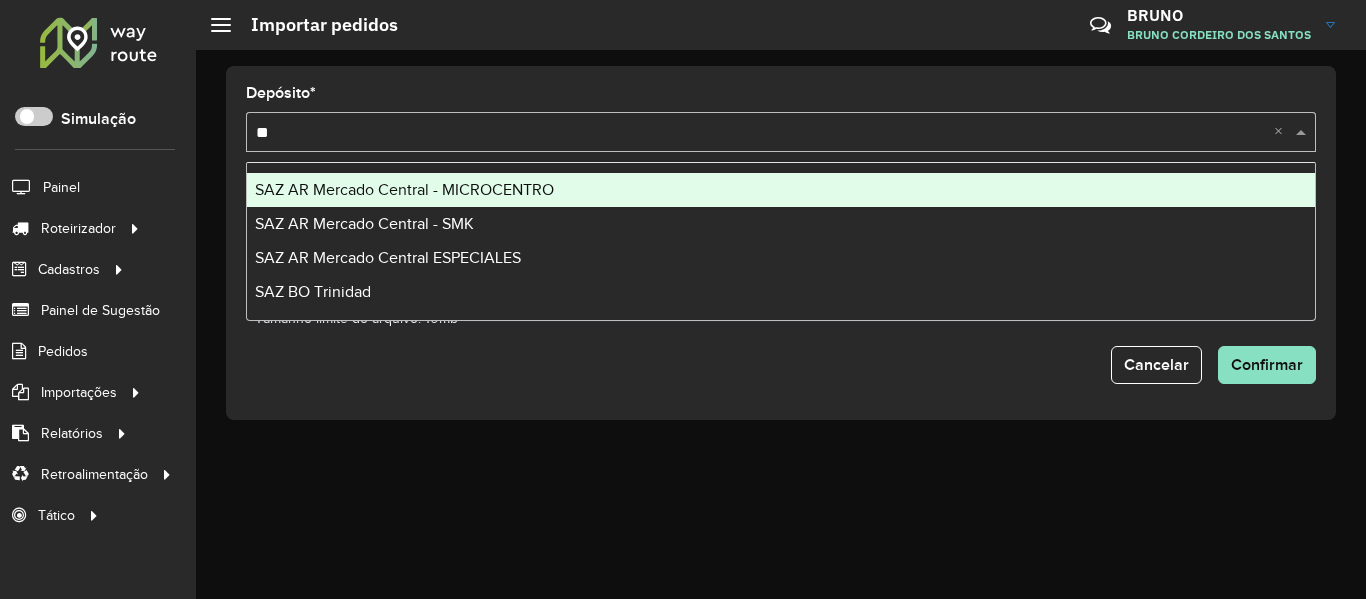 type on "***" 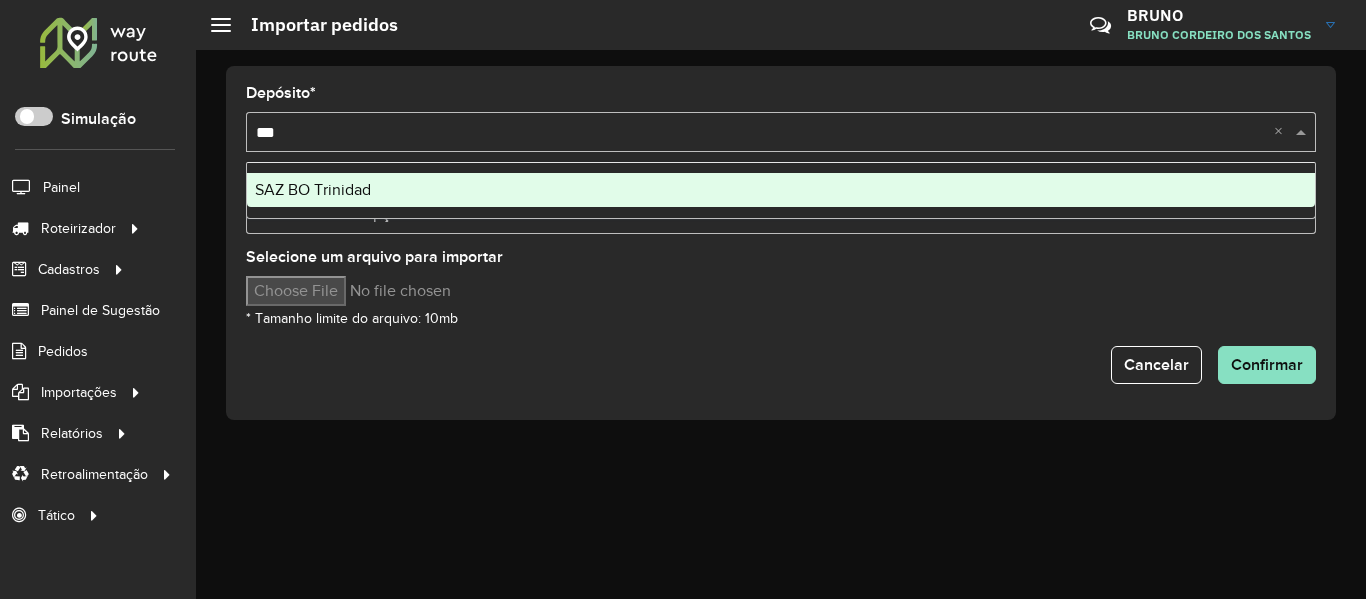 click on "SAZ BO Trinidad" at bounding box center [781, 190] 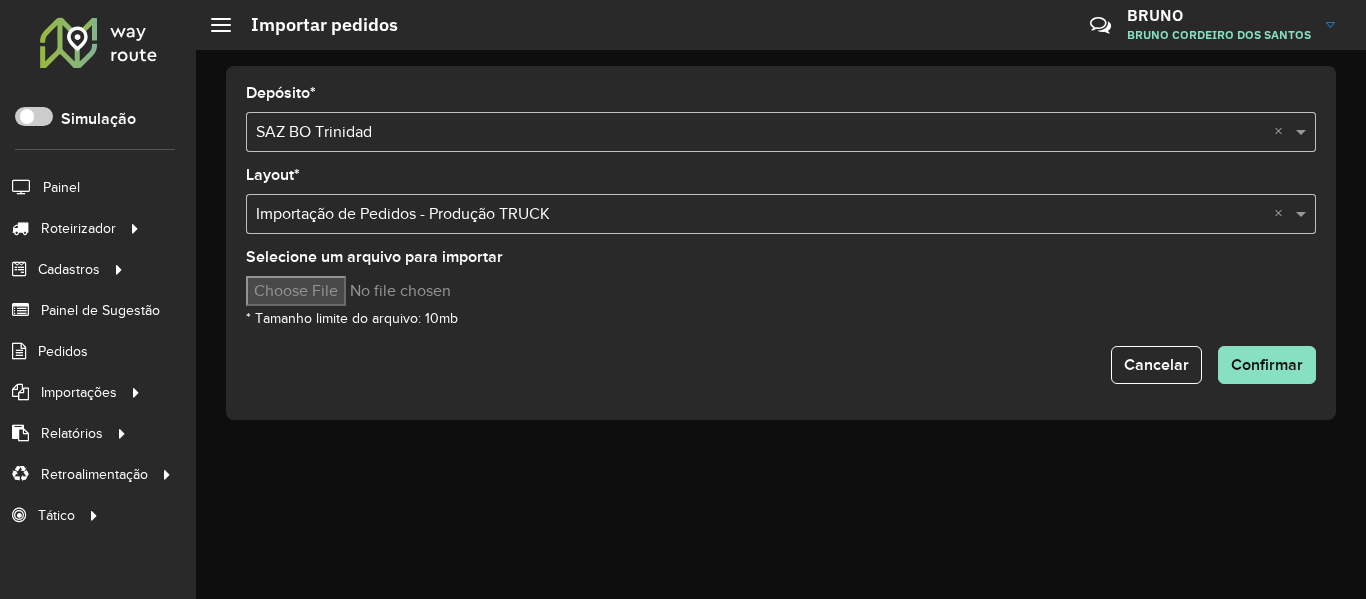 click on "Selecione um arquivo para importar" at bounding box center [416, 291] 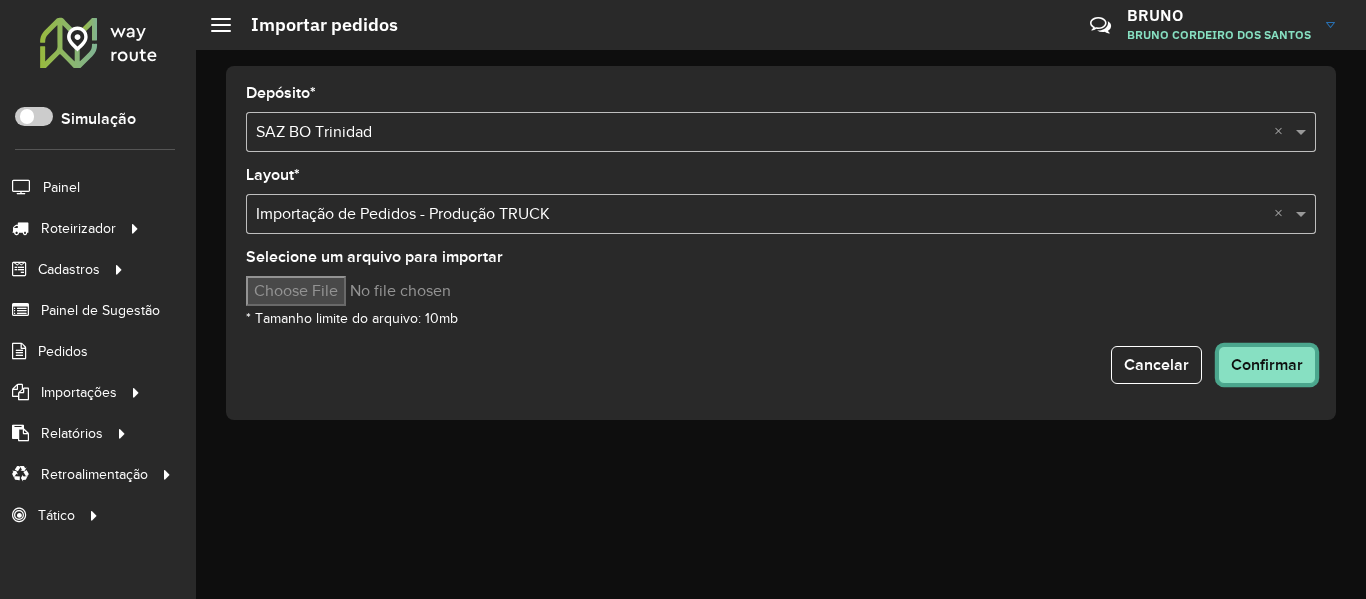 click on "Confirmar" 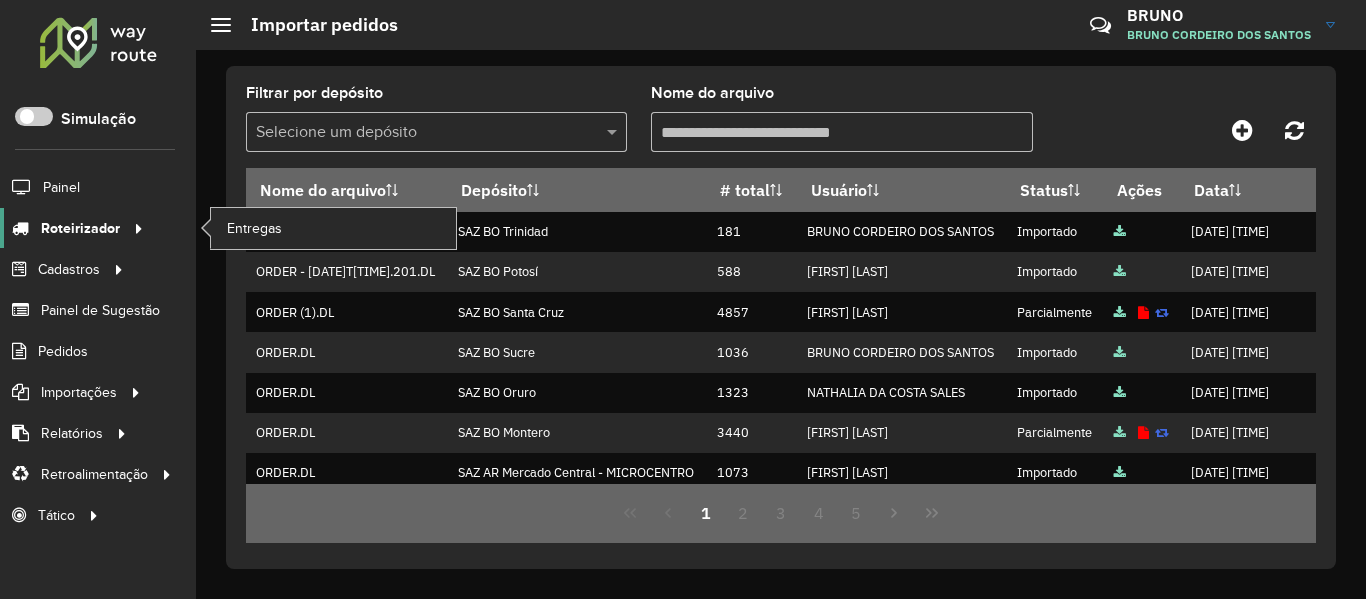 click on "Roteirizador" 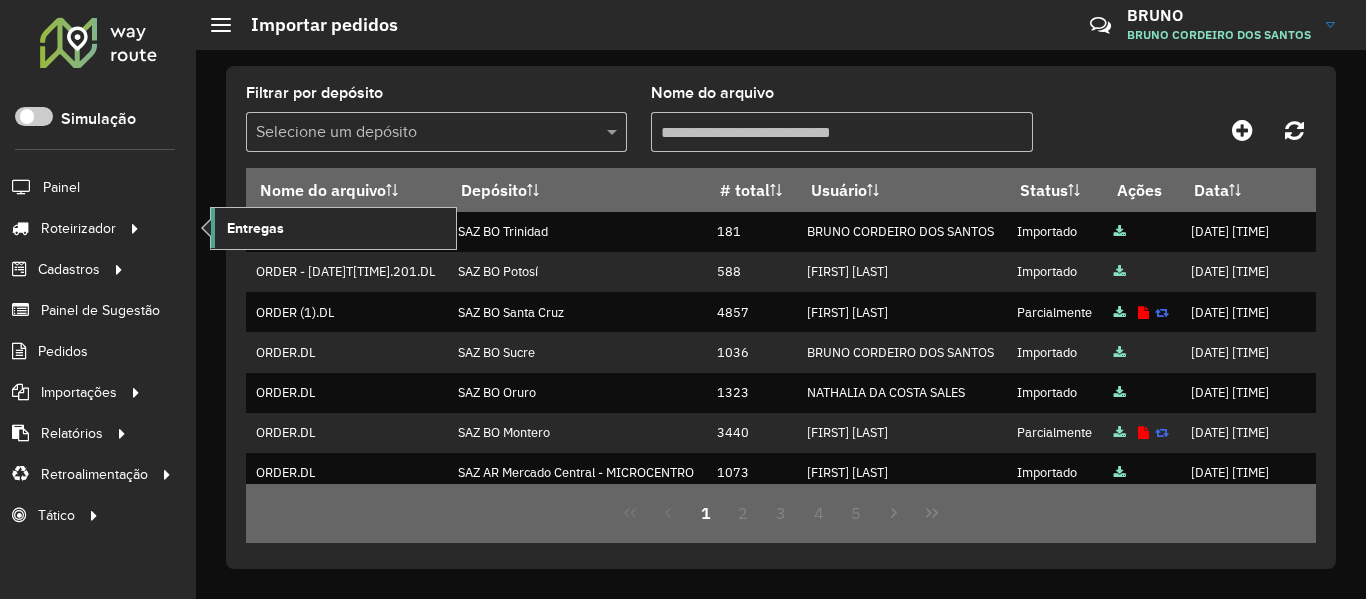 click on "Entregas" 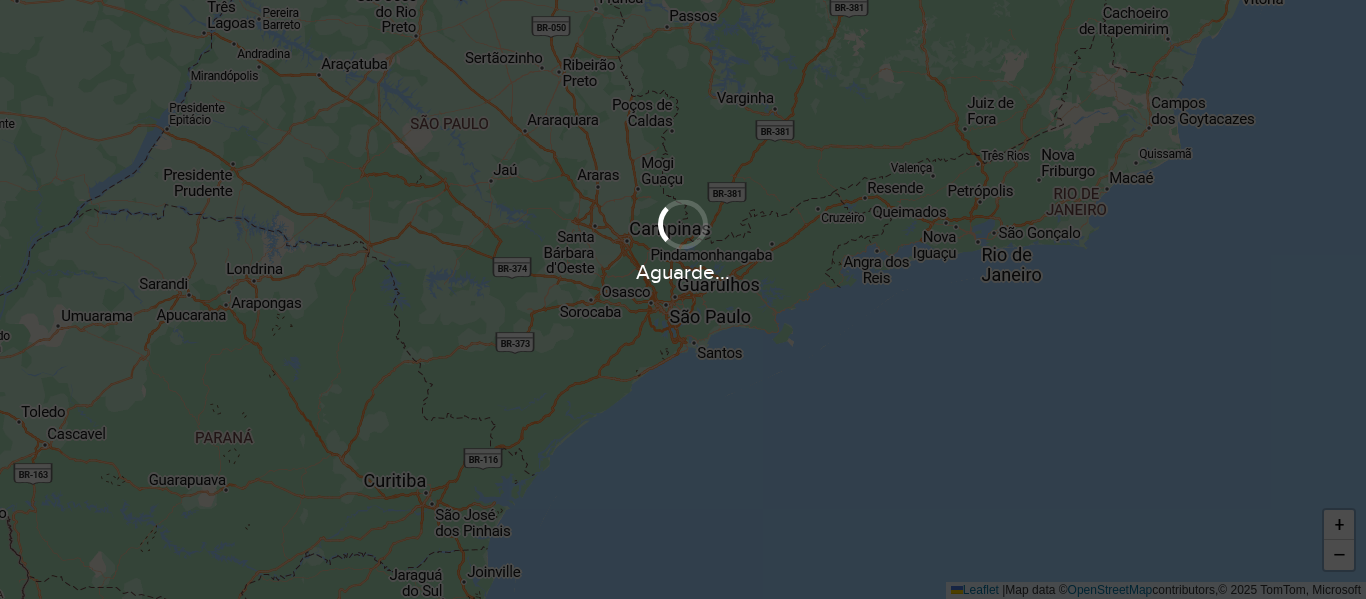 scroll, scrollTop: 0, scrollLeft: 0, axis: both 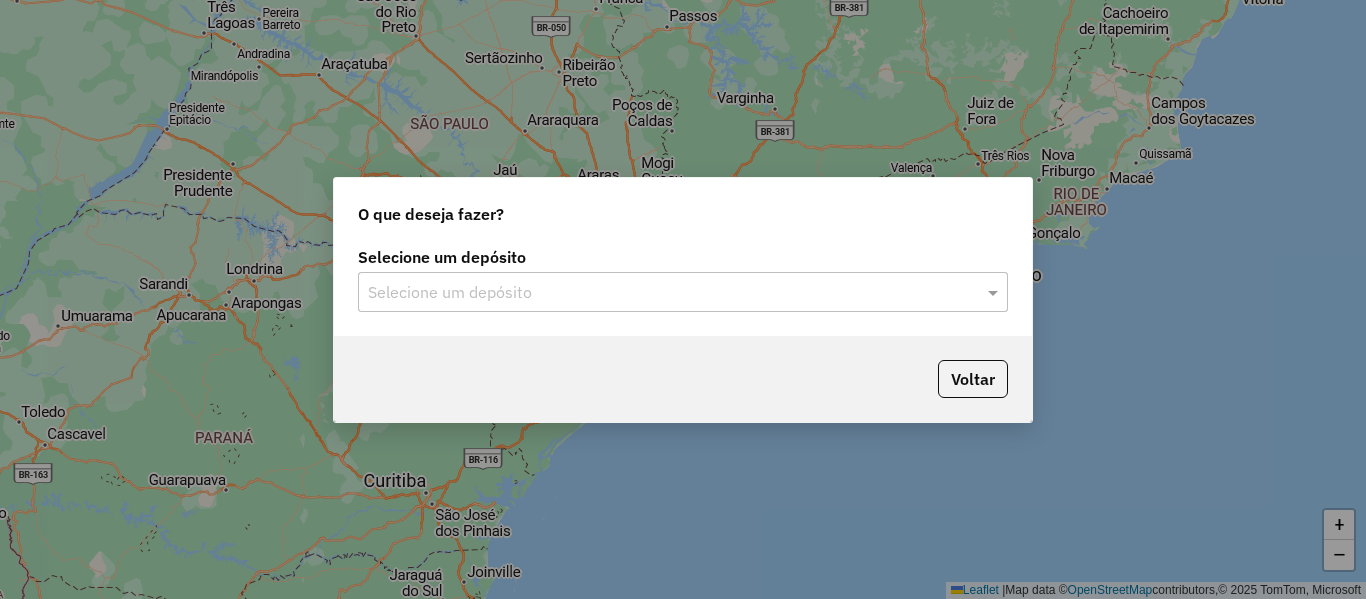 click 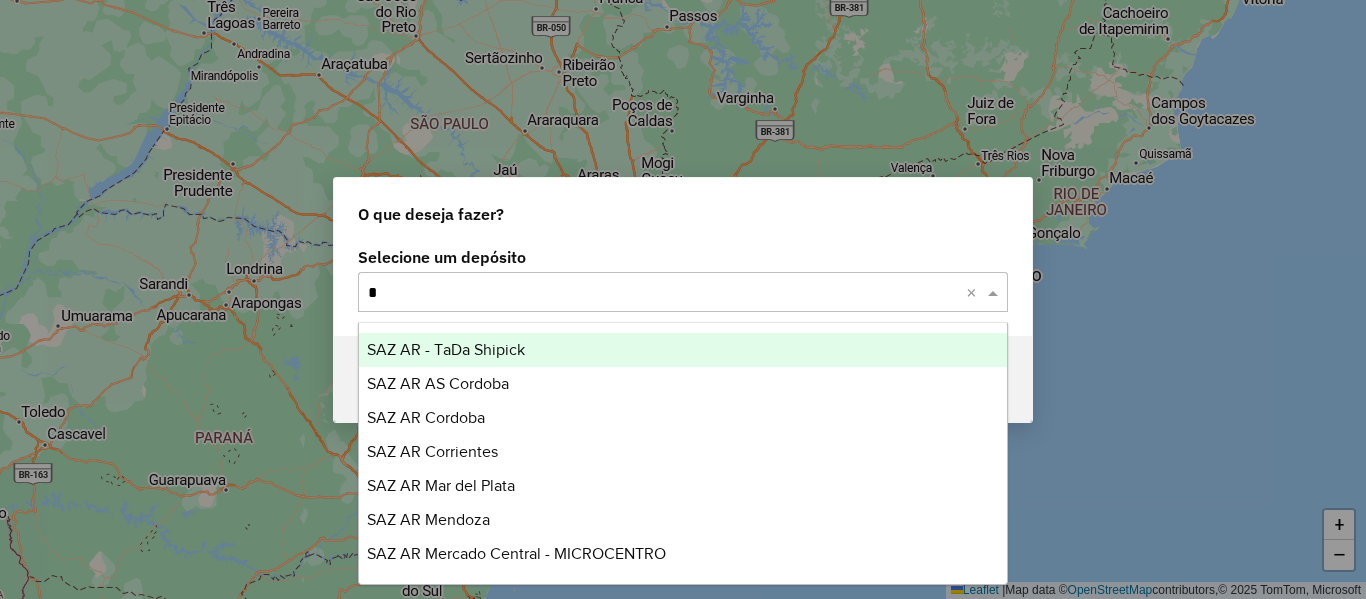 click on "*" 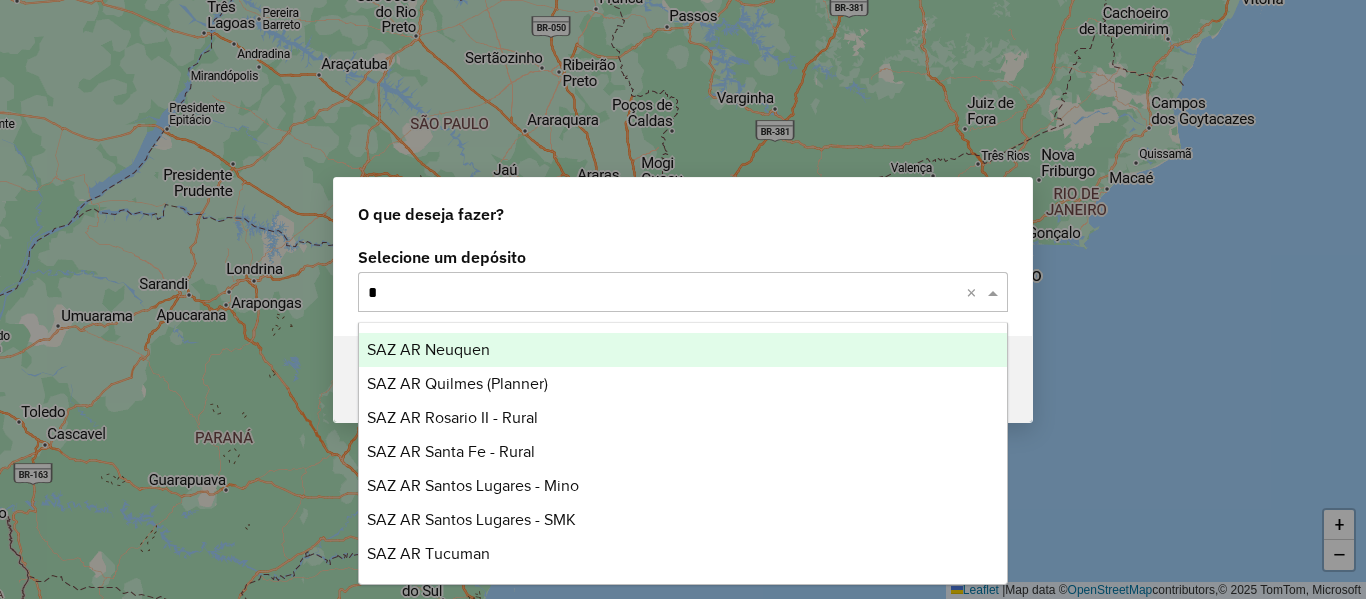 click on "*" 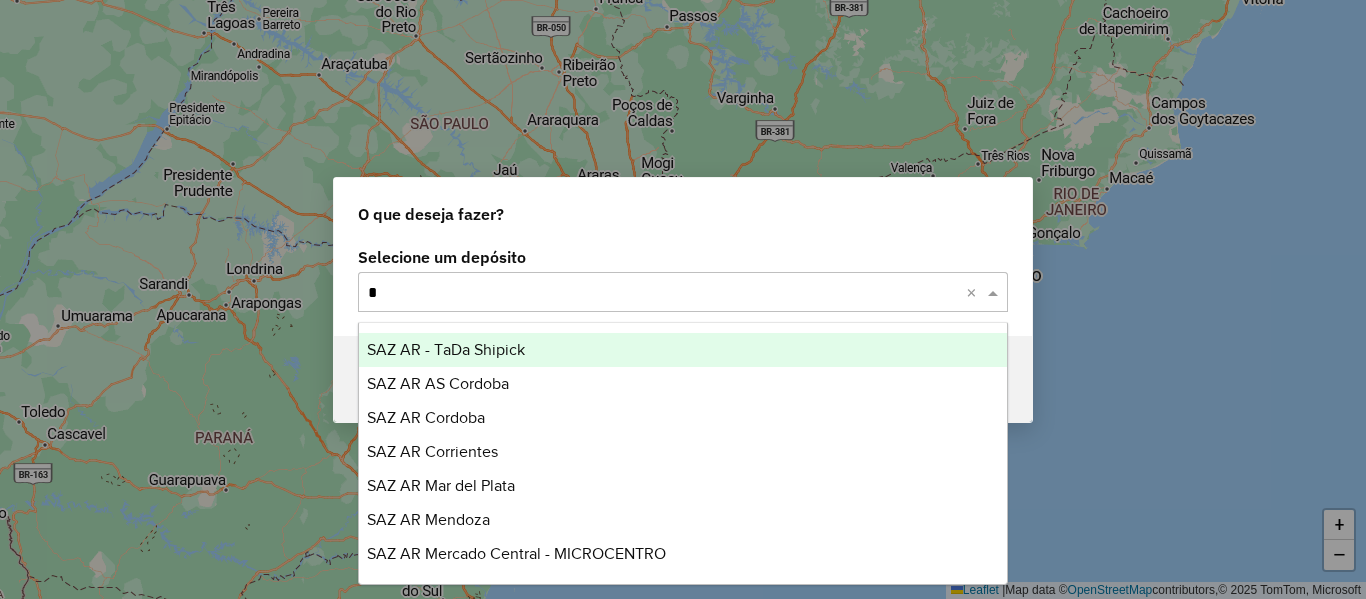 type on "**" 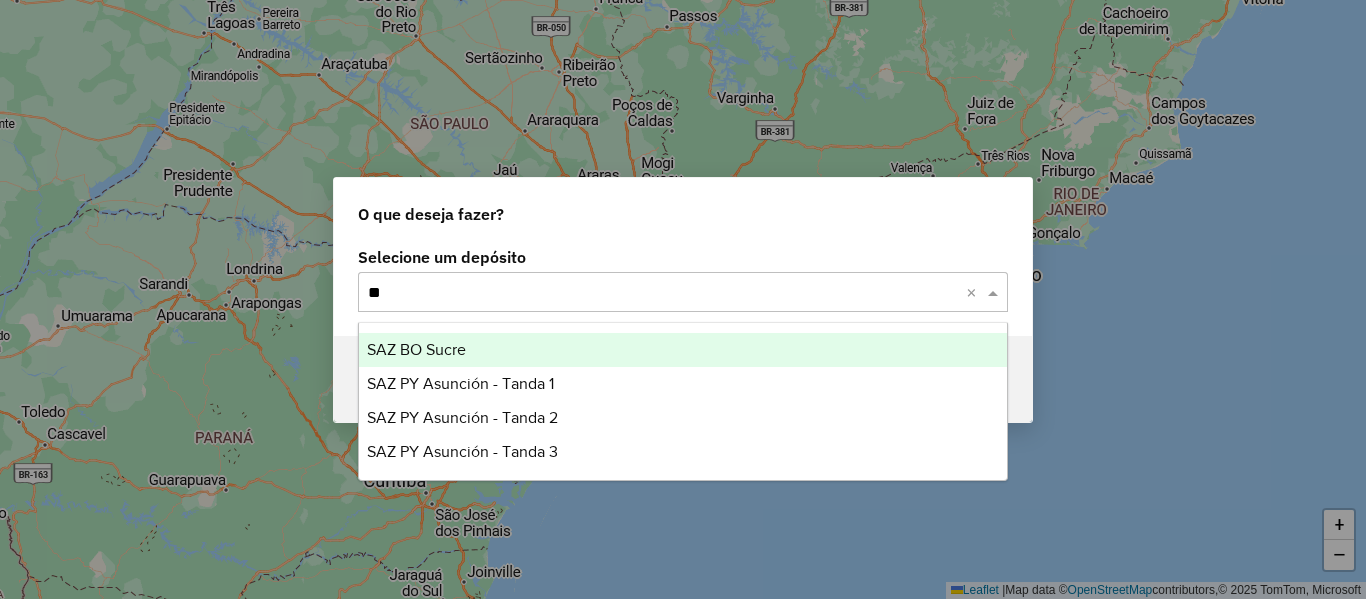 click on "SAZ BO Sucre" at bounding box center (416, 349) 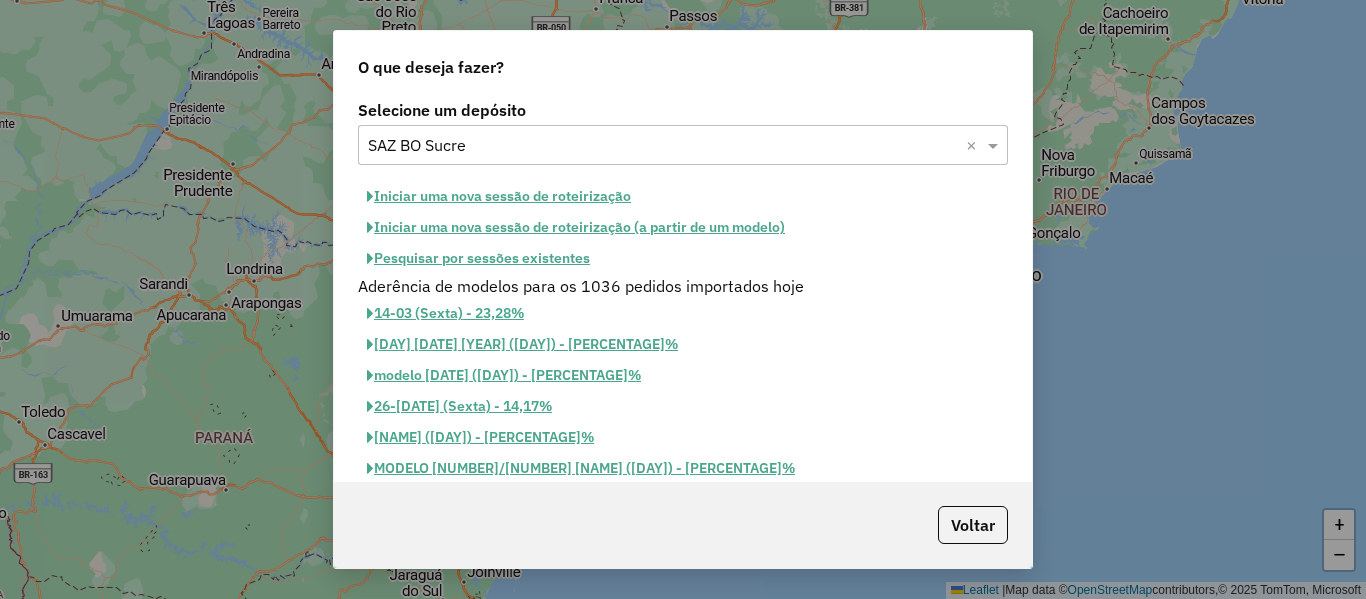click on "Aderência de modelos para os 1036 pedidos importados hoje" 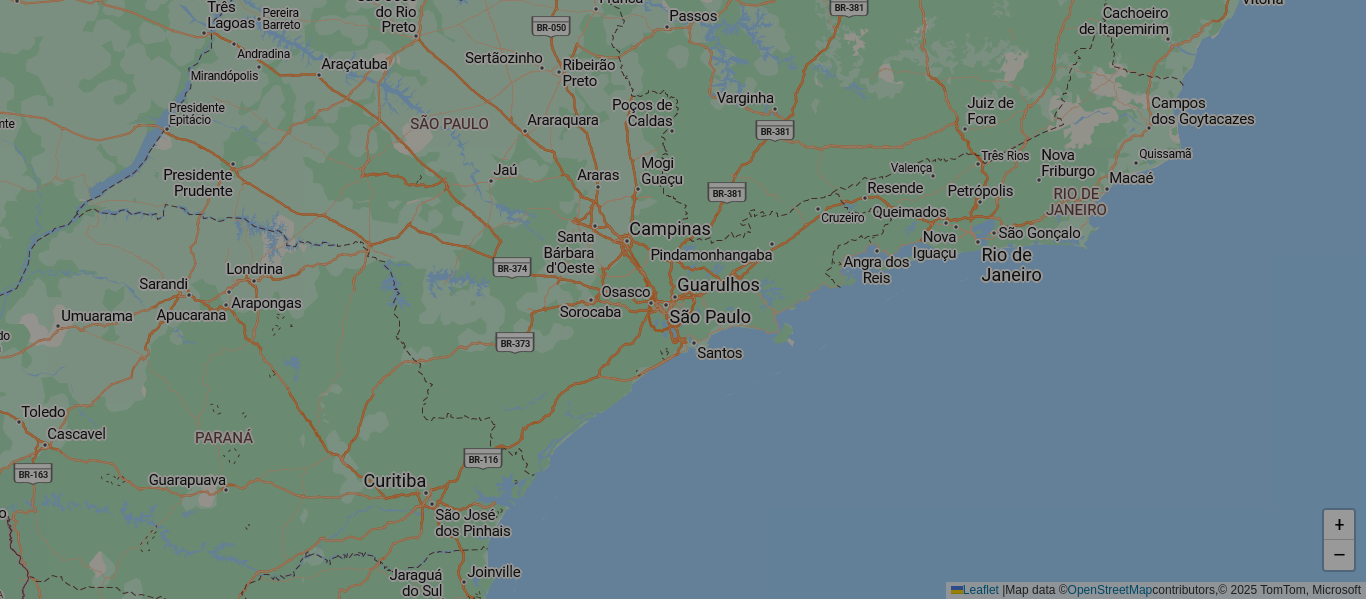 select on "*" 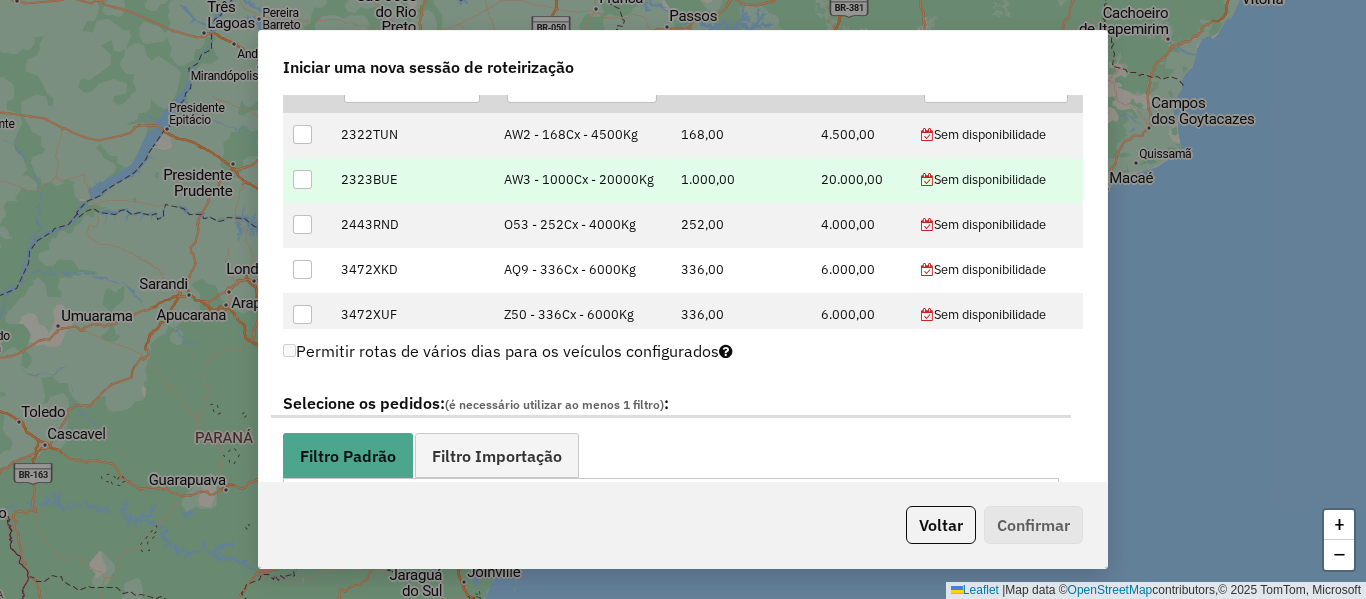 scroll, scrollTop: 700, scrollLeft: 0, axis: vertical 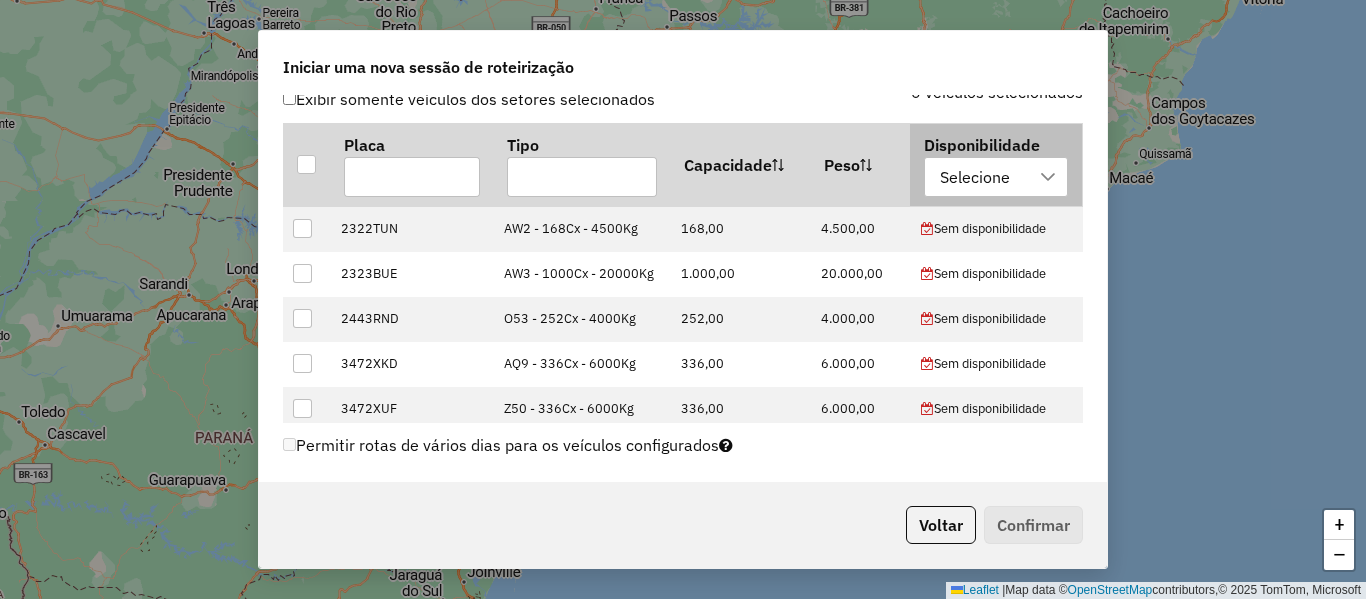 click on "Disponibilidade  Selecione" at bounding box center [996, 165] 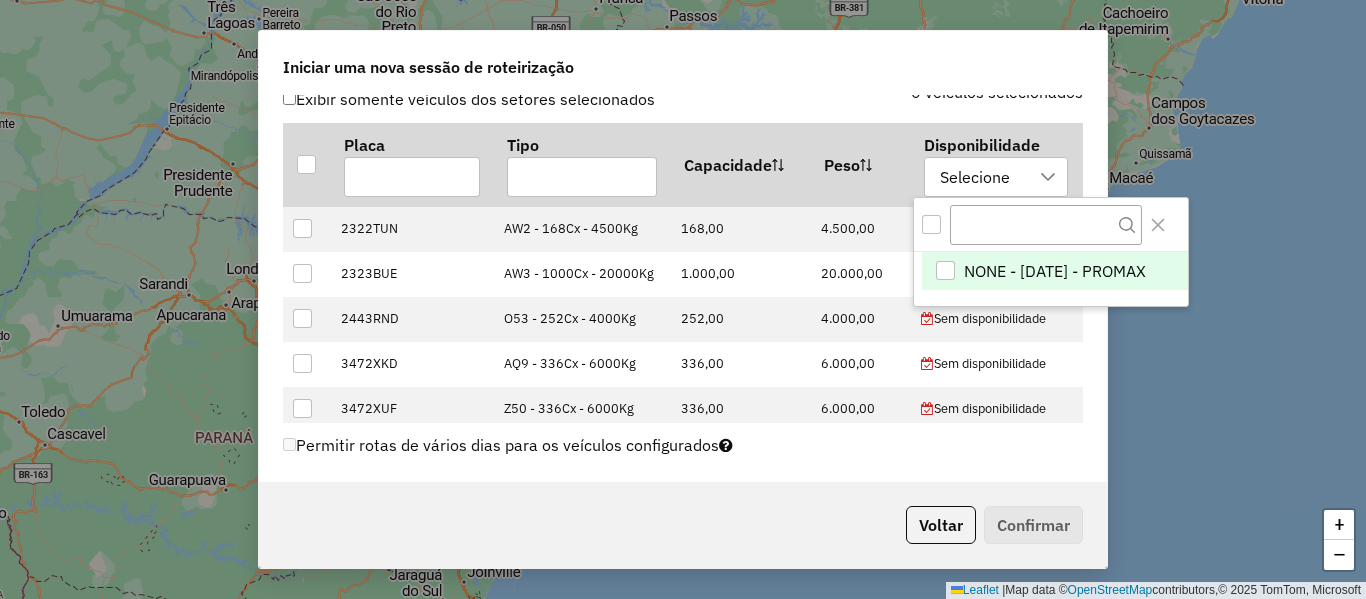 click on "NONE - [DATE] - PROMAX" at bounding box center (1055, 271) 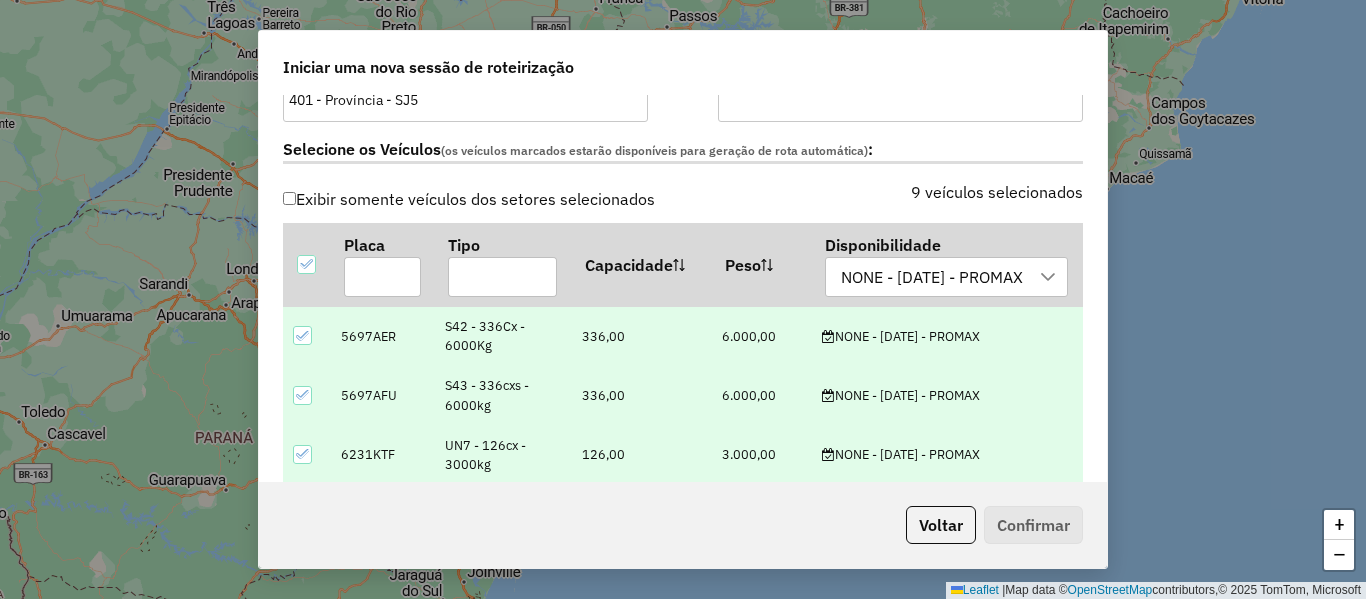 scroll, scrollTop: 1100, scrollLeft: 0, axis: vertical 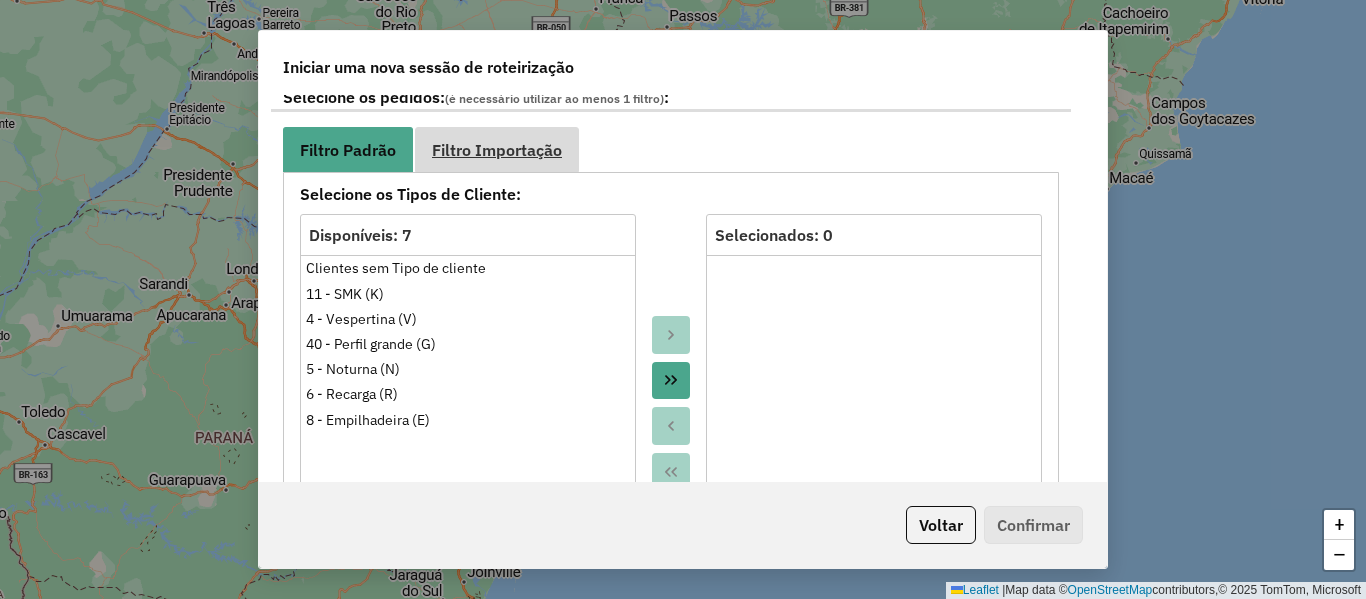 click on "Filtro Importação" at bounding box center [497, 149] 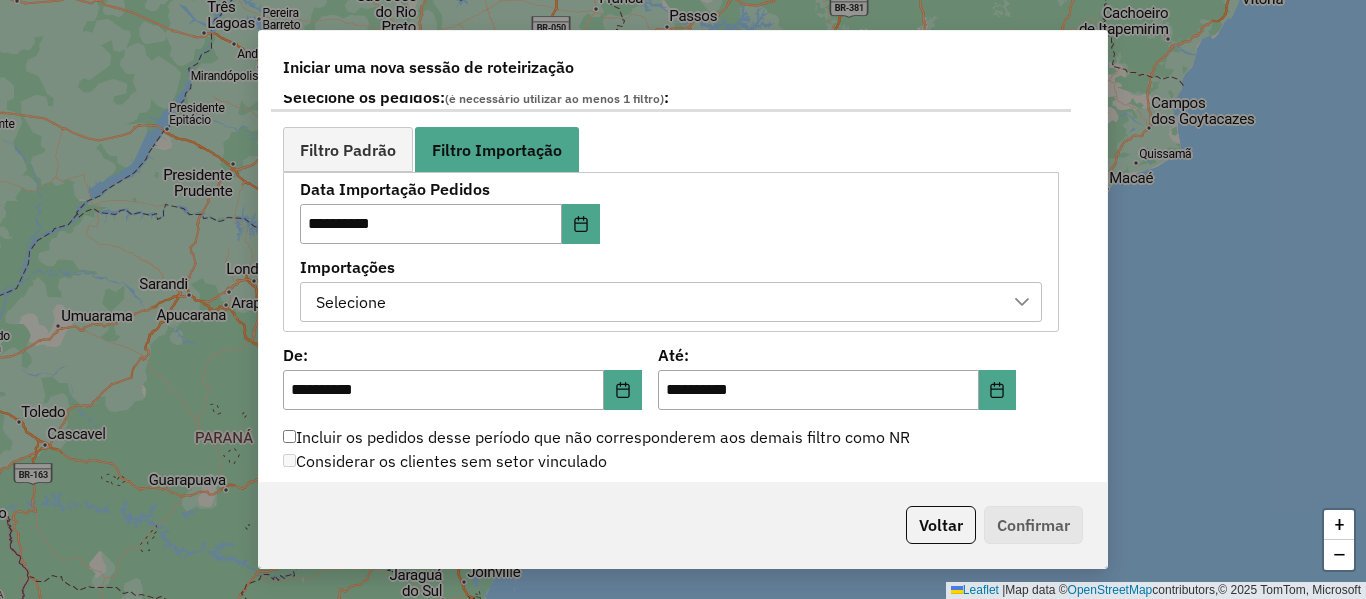 click on "Selecione" at bounding box center (656, 302) 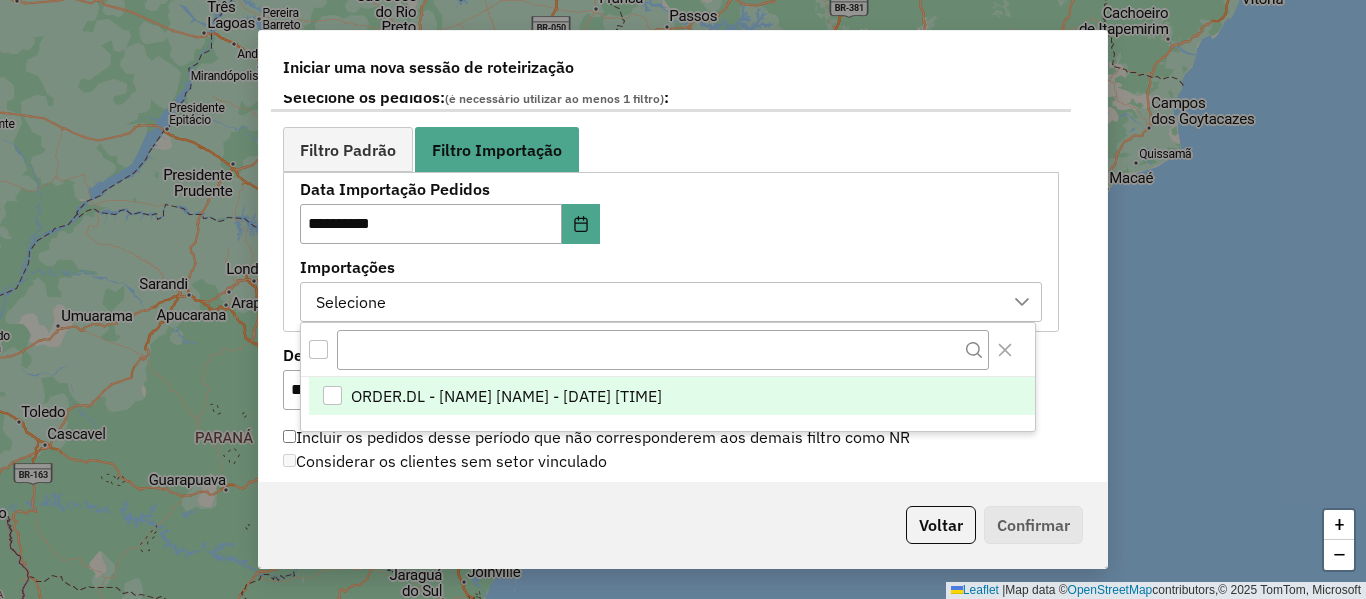 scroll, scrollTop: 15, scrollLeft: 91, axis: both 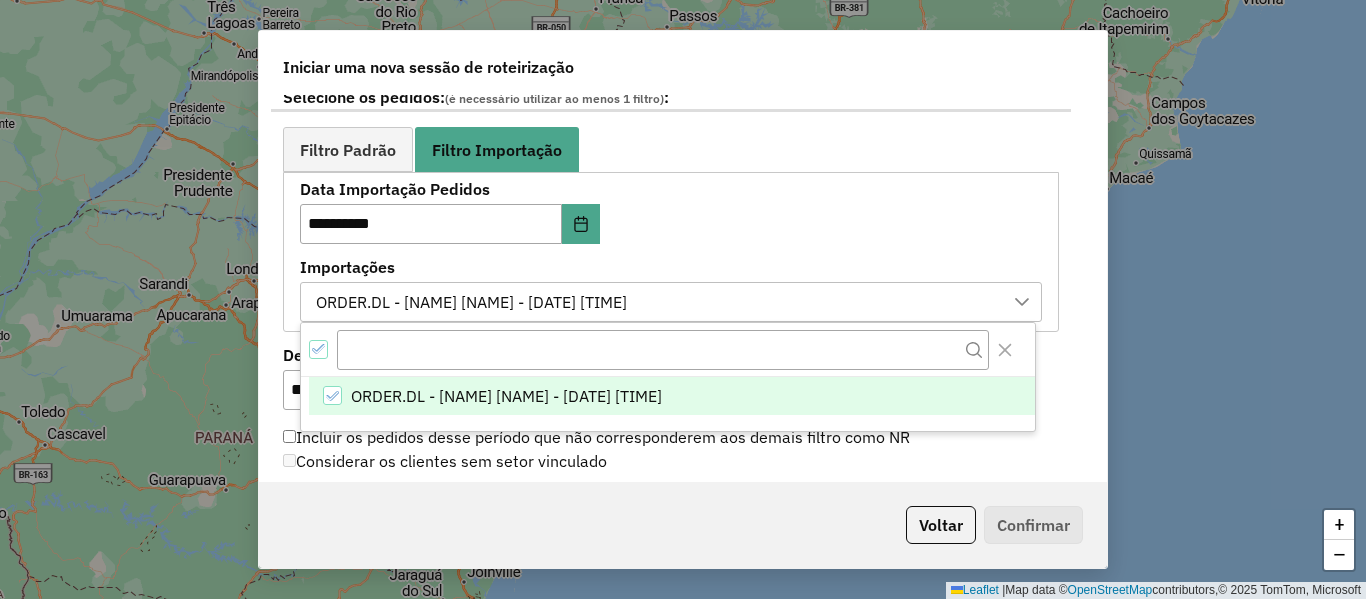 click on "**********" 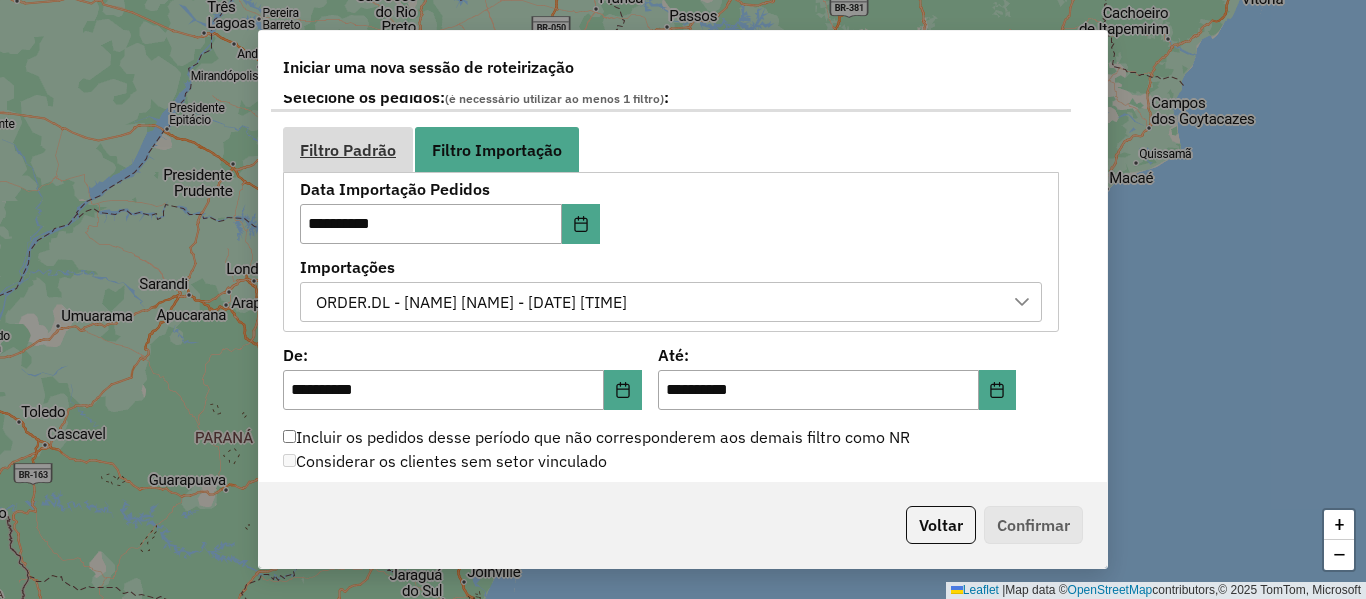 click on "Filtro Padrão" at bounding box center (348, 149) 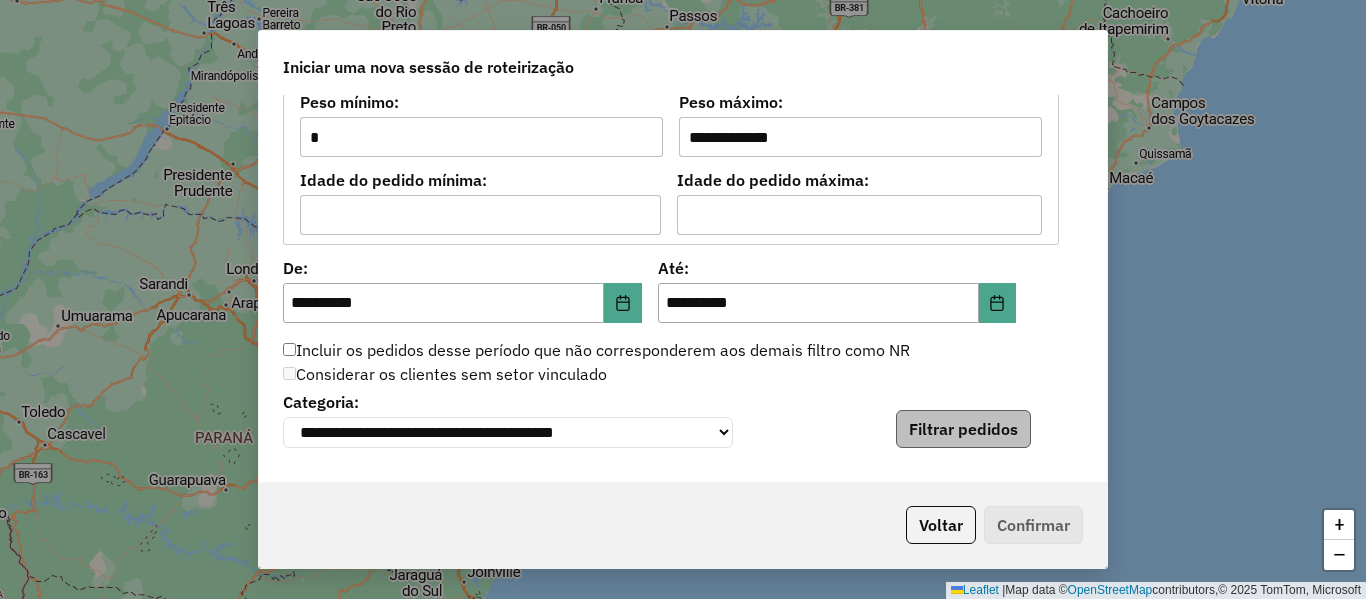 scroll, scrollTop: 1800, scrollLeft: 0, axis: vertical 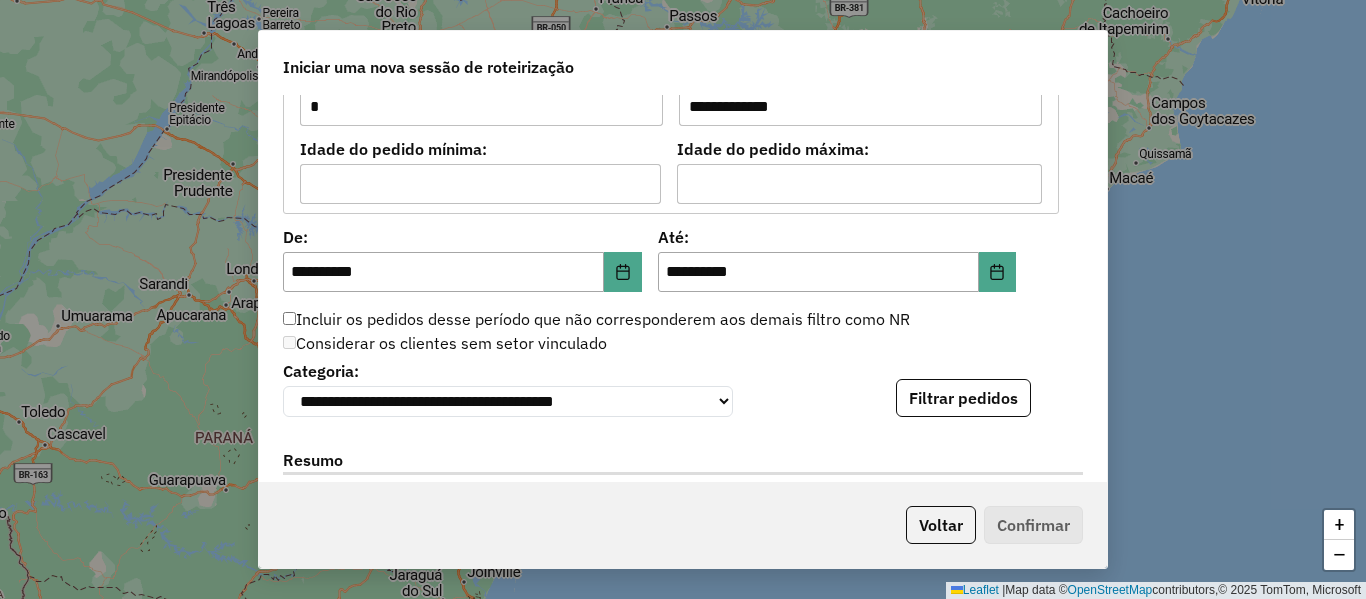 click on "Filtrar pedidos" 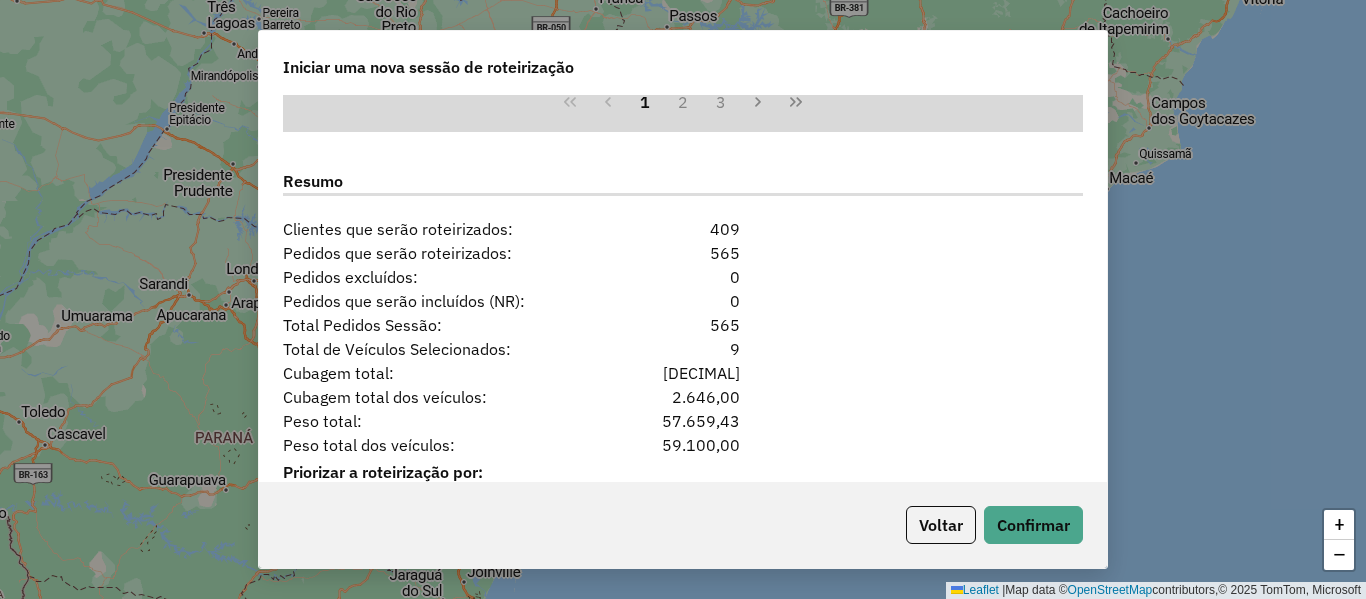scroll, scrollTop: 2500, scrollLeft: 0, axis: vertical 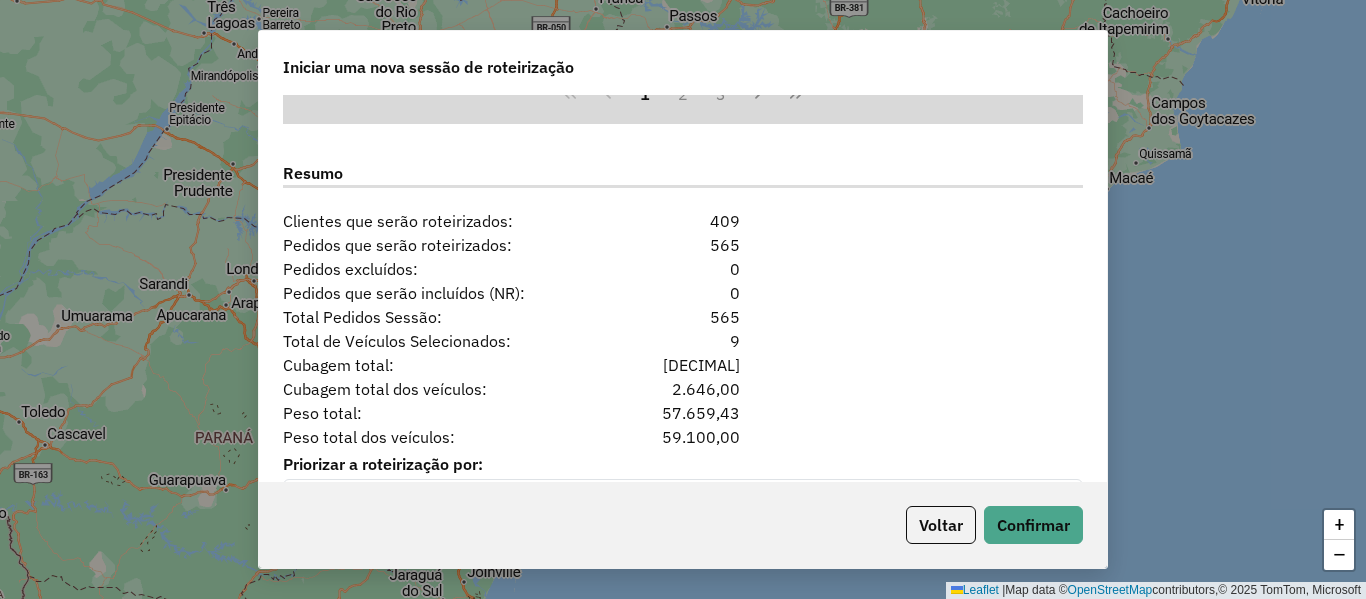 drag, startPoint x: 710, startPoint y: 319, endPoint x: 662, endPoint y: 319, distance: 48 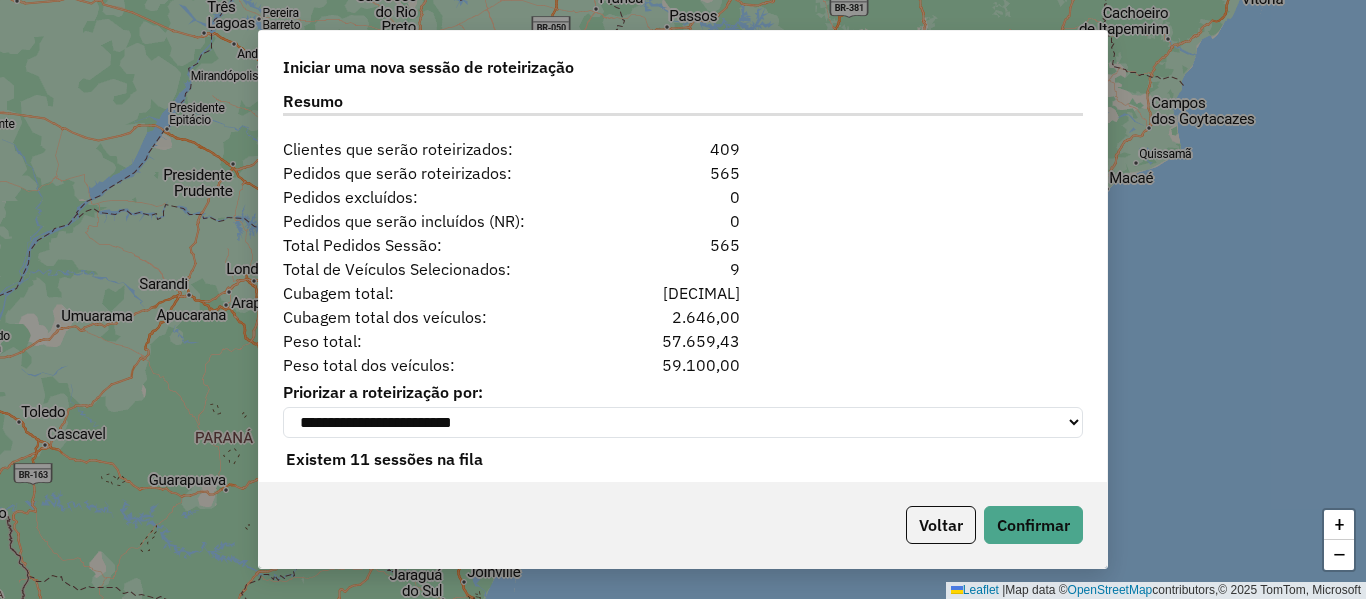 scroll, scrollTop: 2606, scrollLeft: 0, axis: vertical 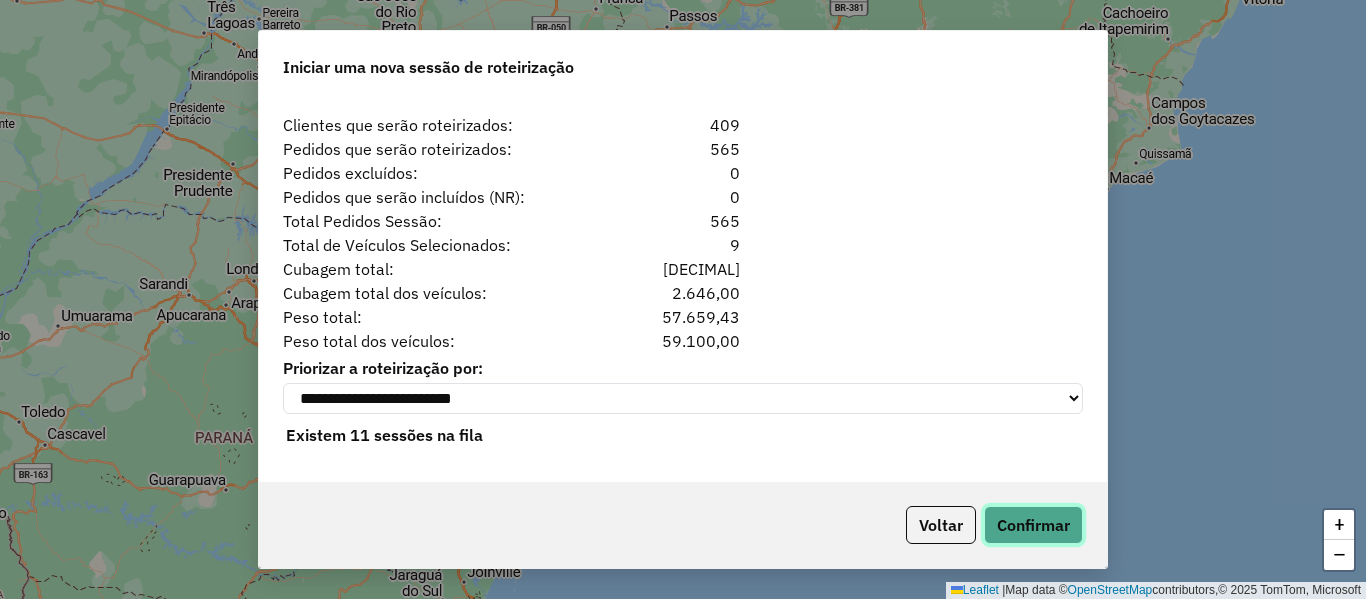 drag, startPoint x: 1040, startPoint y: 517, endPoint x: 1067, endPoint y: 508, distance: 28.460499 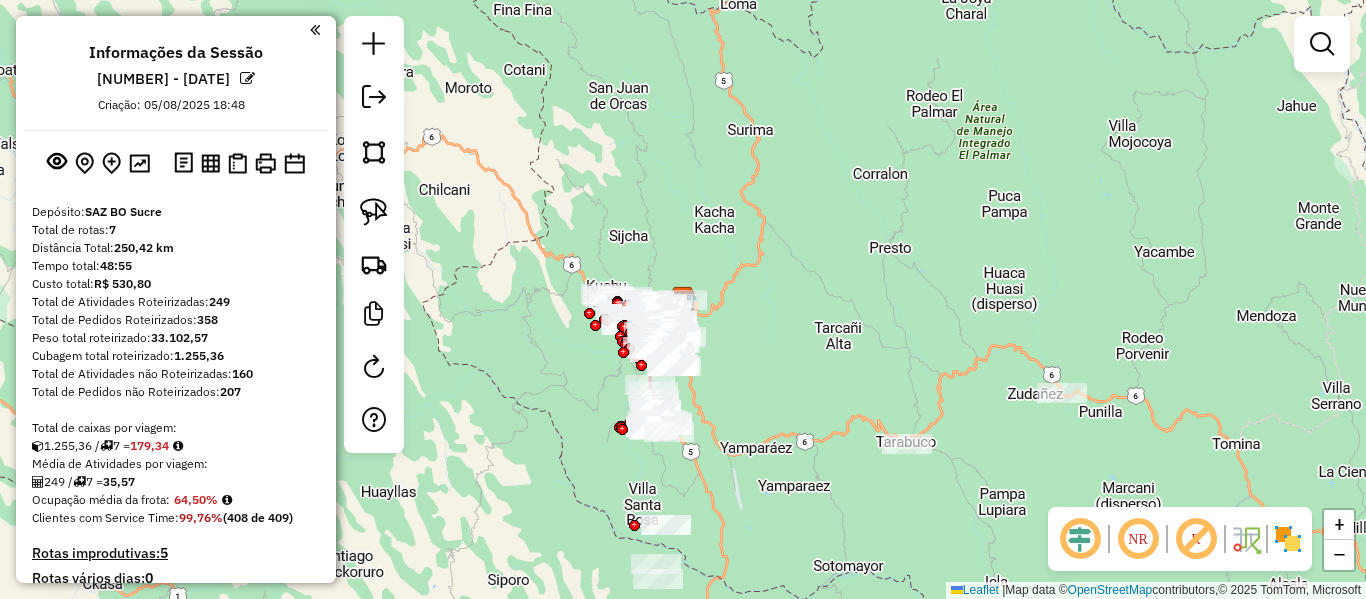 drag, startPoint x: 902, startPoint y: 353, endPoint x: 958, endPoint y: 246, distance: 120.76837 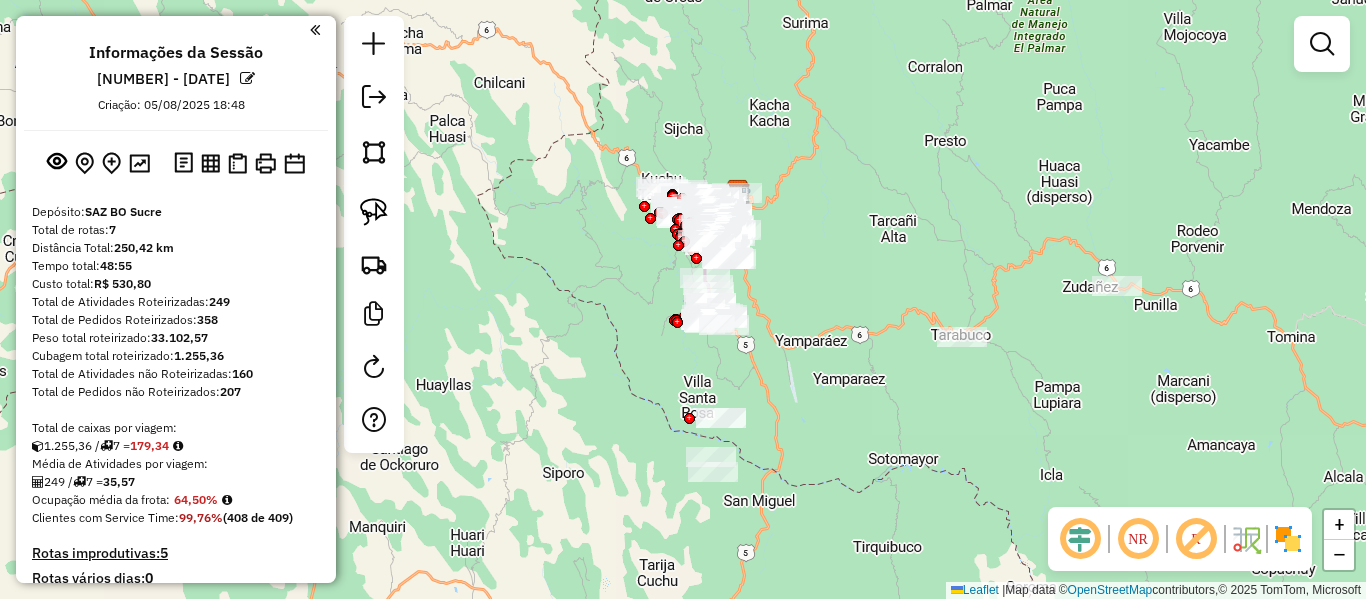 click 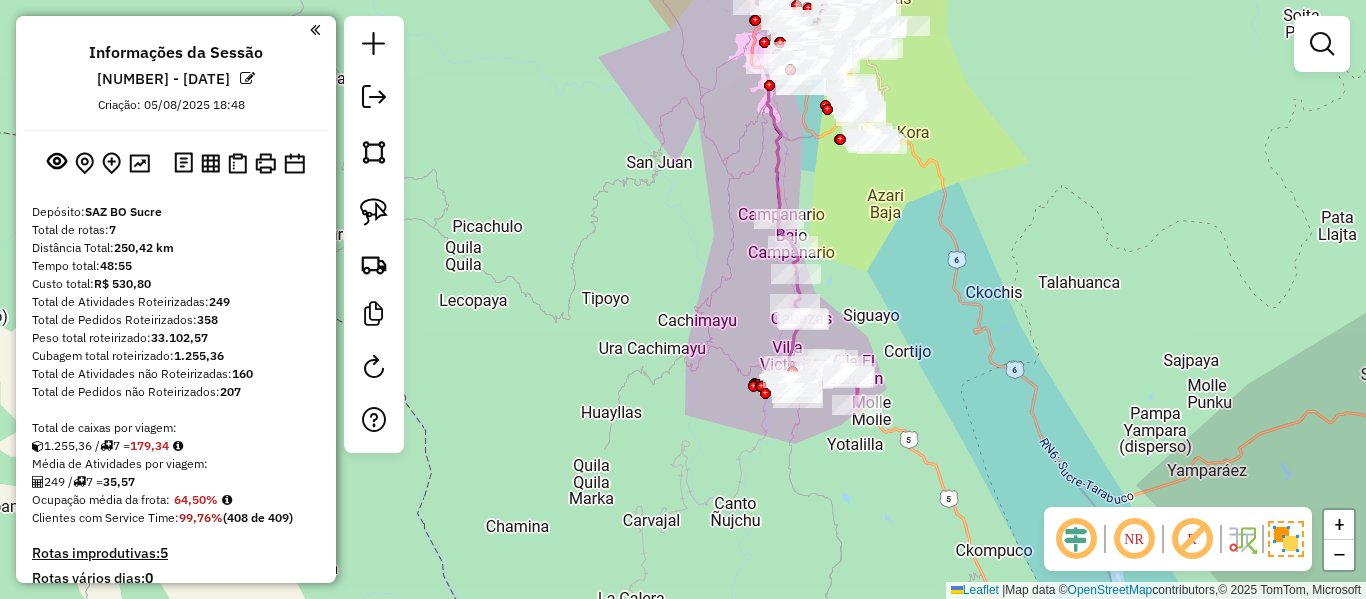 drag, startPoint x: 909, startPoint y: 284, endPoint x: 849, endPoint y: 258, distance: 65.39113 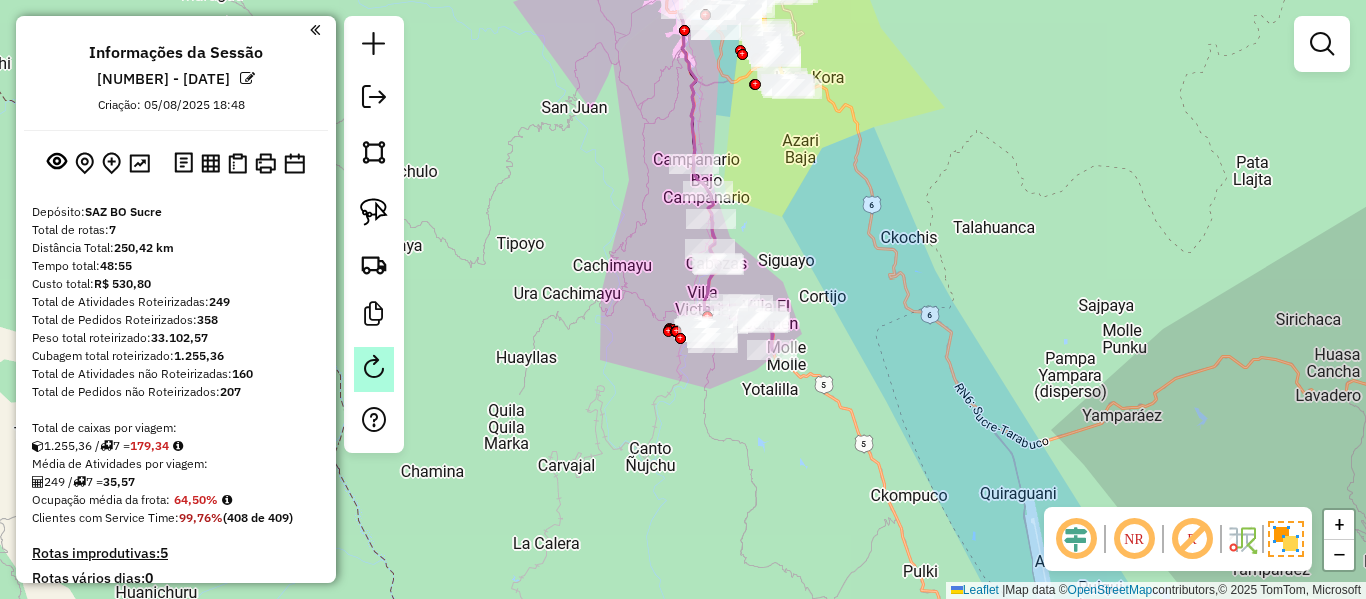 click 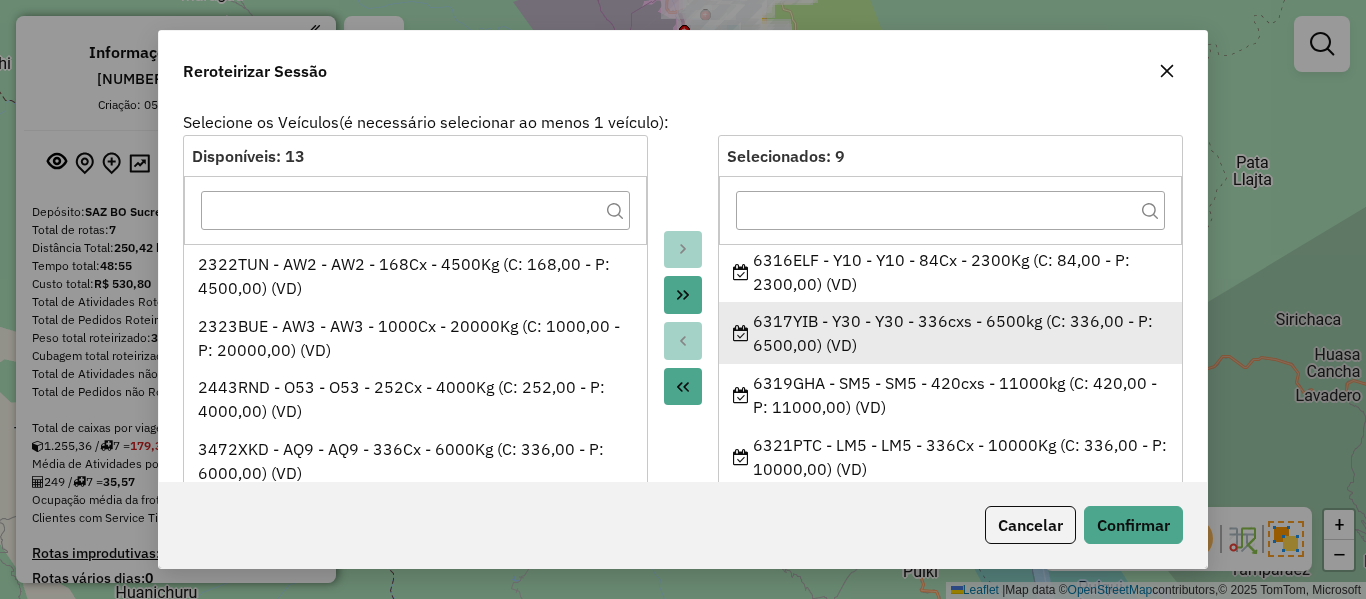 scroll, scrollTop: 316, scrollLeft: 0, axis: vertical 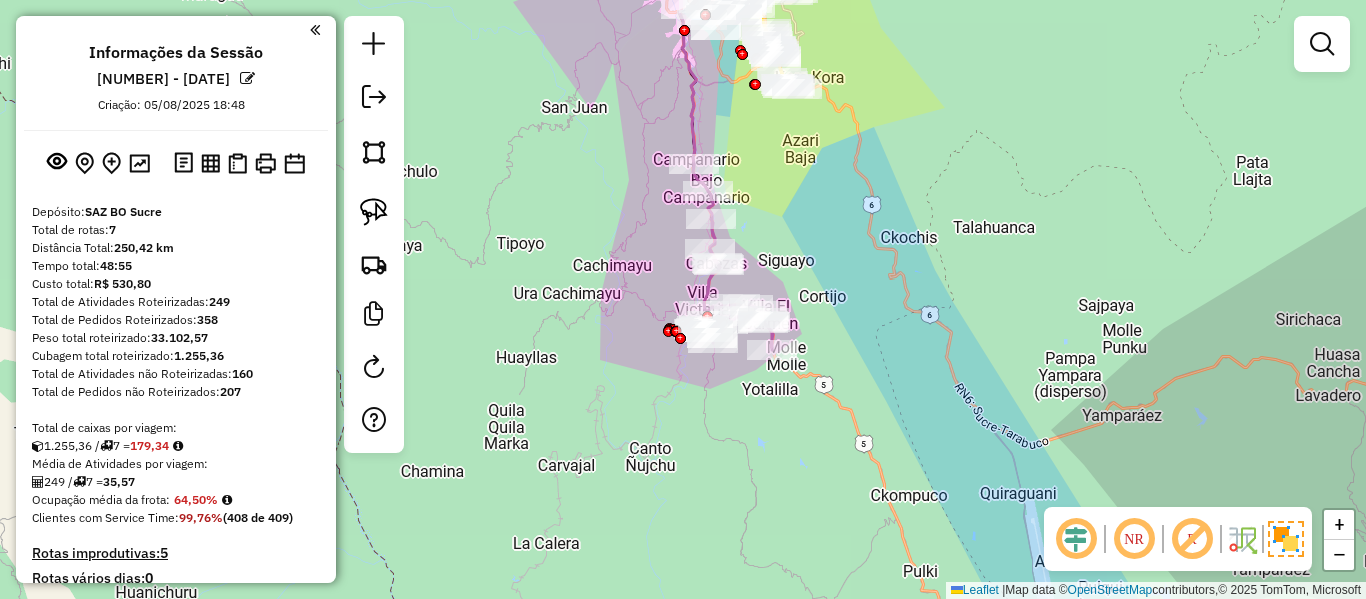 drag, startPoint x: 1134, startPoint y: 368, endPoint x: 959, endPoint y: 373, distance: 175.07141 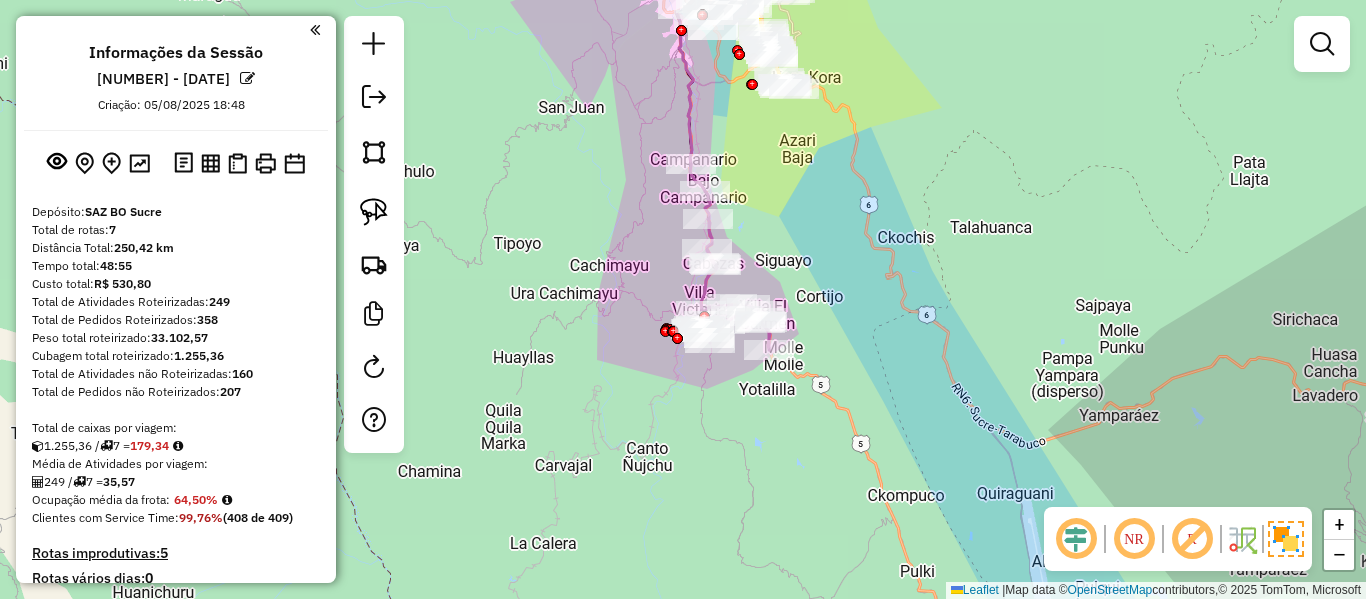drag, startPoint x: 958, startPoint y: 373, endPoint x: 1030, endPoint y: 510, distance: 154.76756 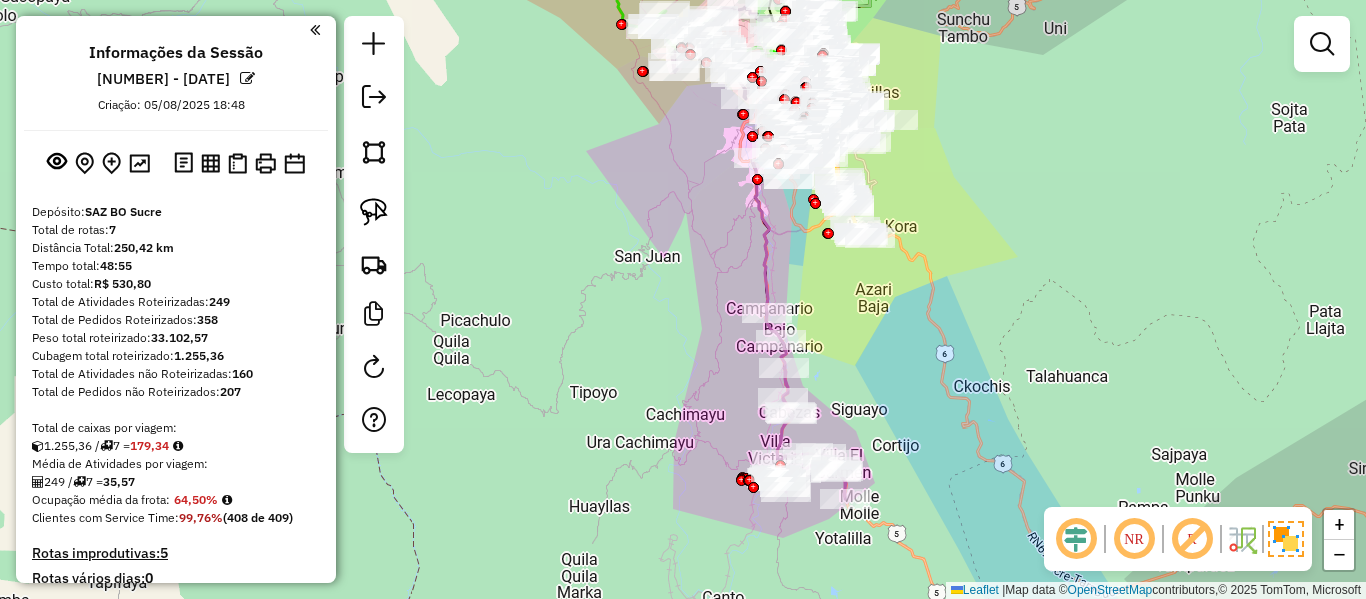 click 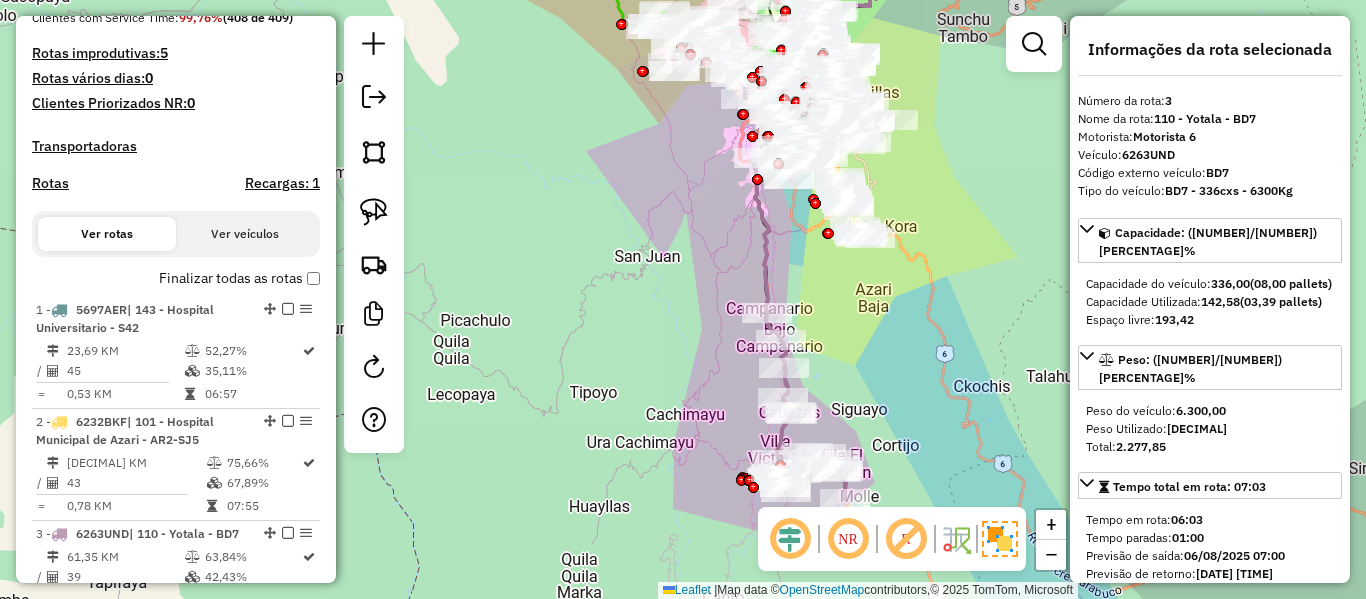 scroll, scrollTop: 1005, scrollLeft: 0, axis: vertical 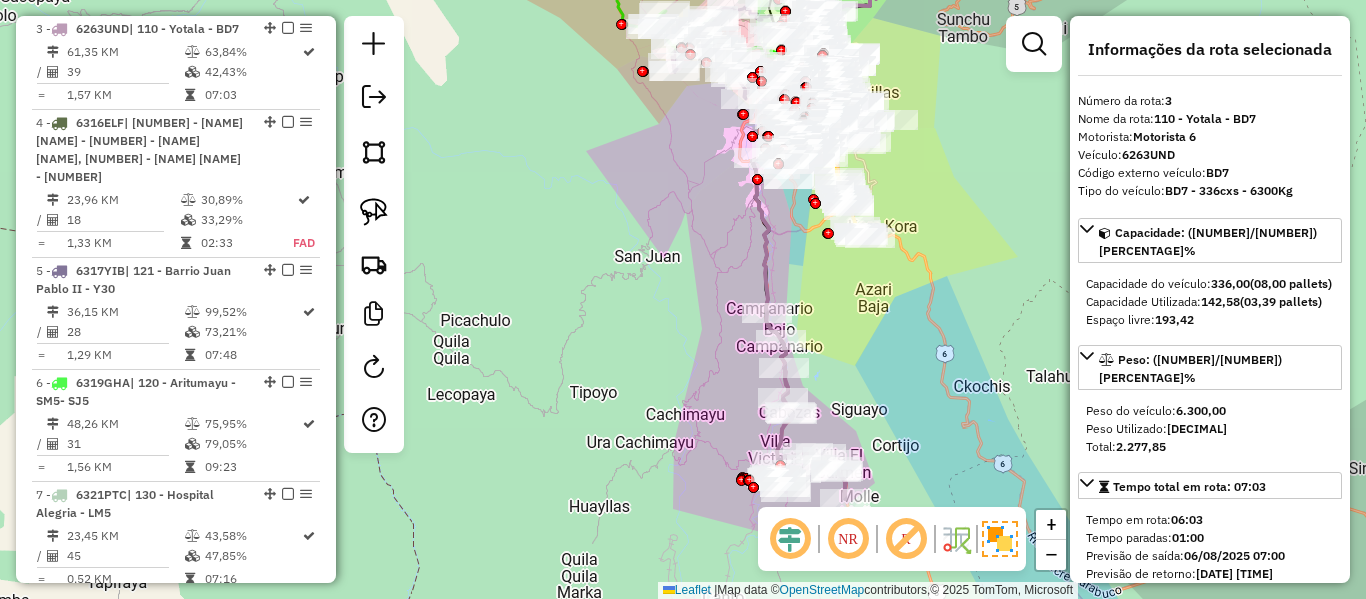 click 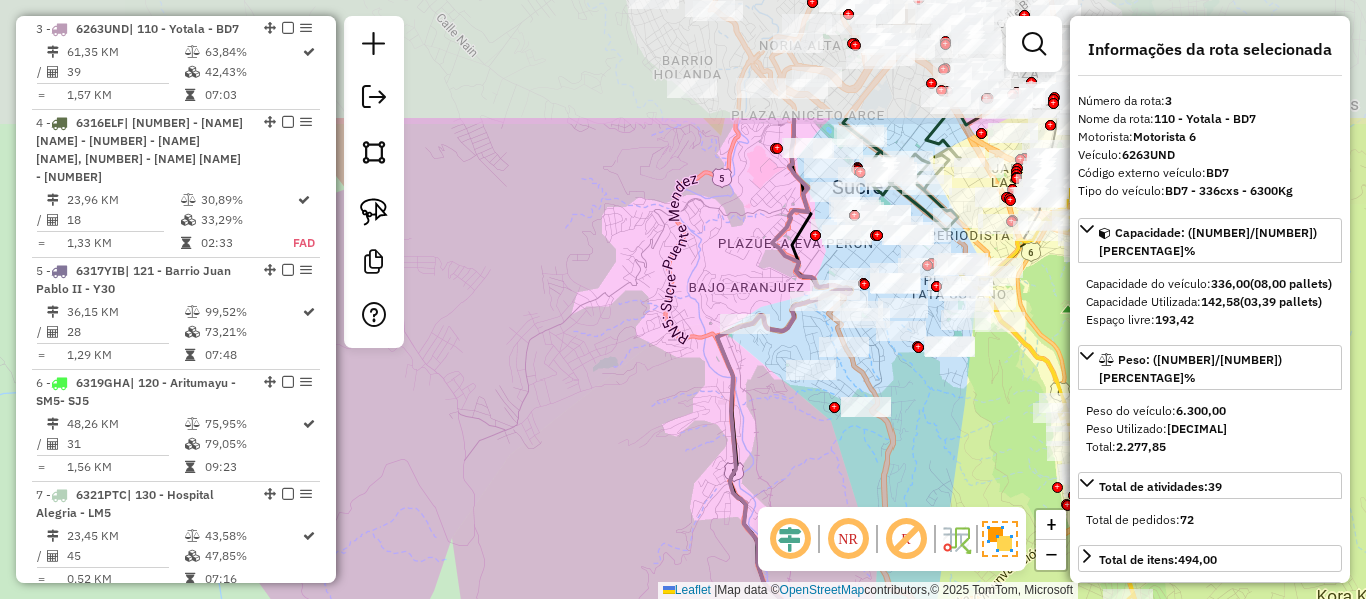 drag, startPoint x: 682, startPoint y: 227, endPoint x: 734, endPoint y: 374, distance: 155.92627 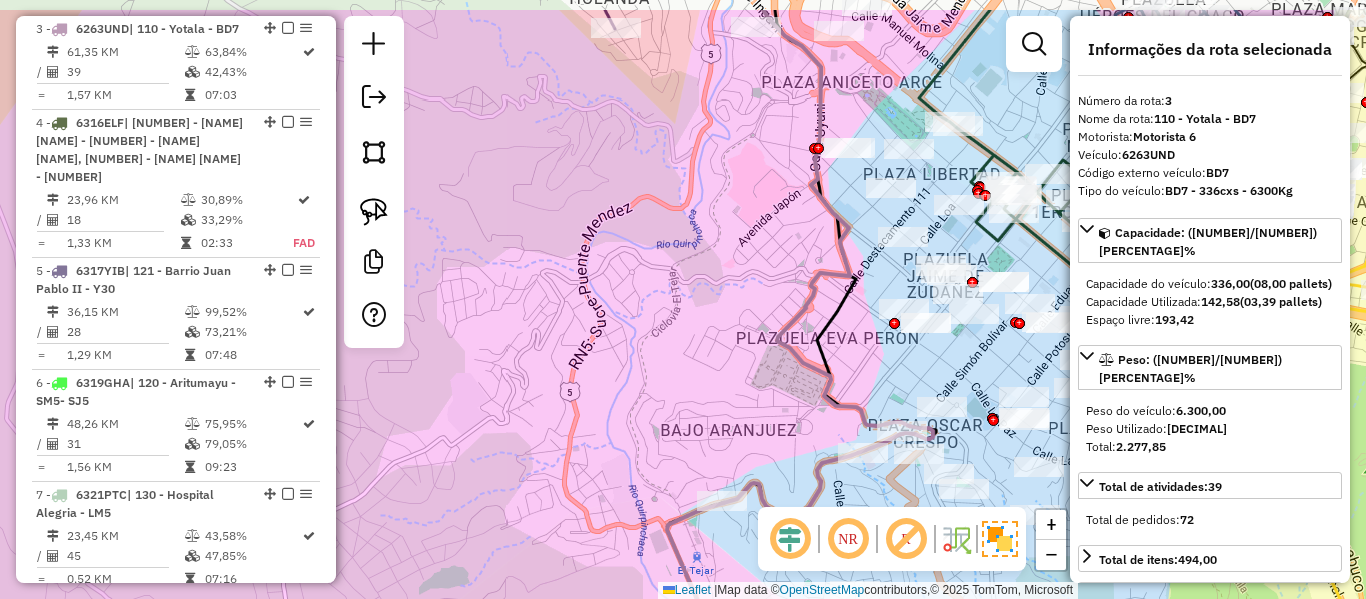 drag, startPoint x: 758, startPoint y: 161, endPoint x: 756, endPoint y: 392, distance: 231.00865 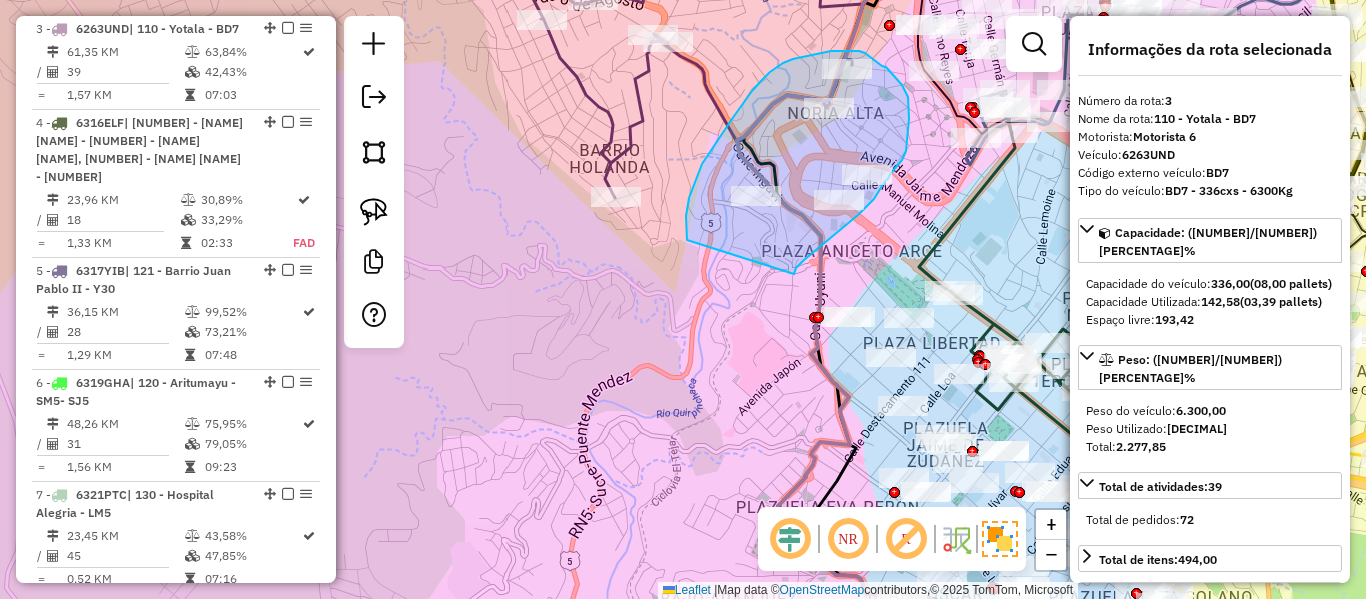 drag, startPoint x: 794, startPoint y: 274, endPoint x: 712, endPoint y: 248, distance: 86.023254 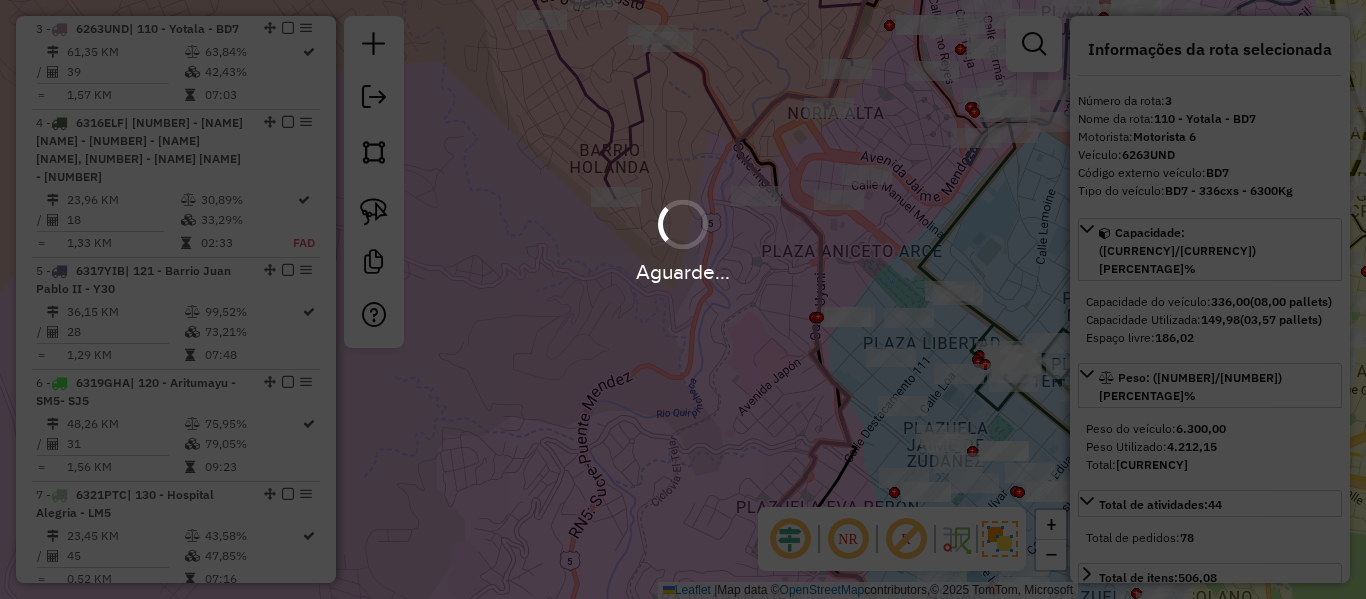 select on "**********" 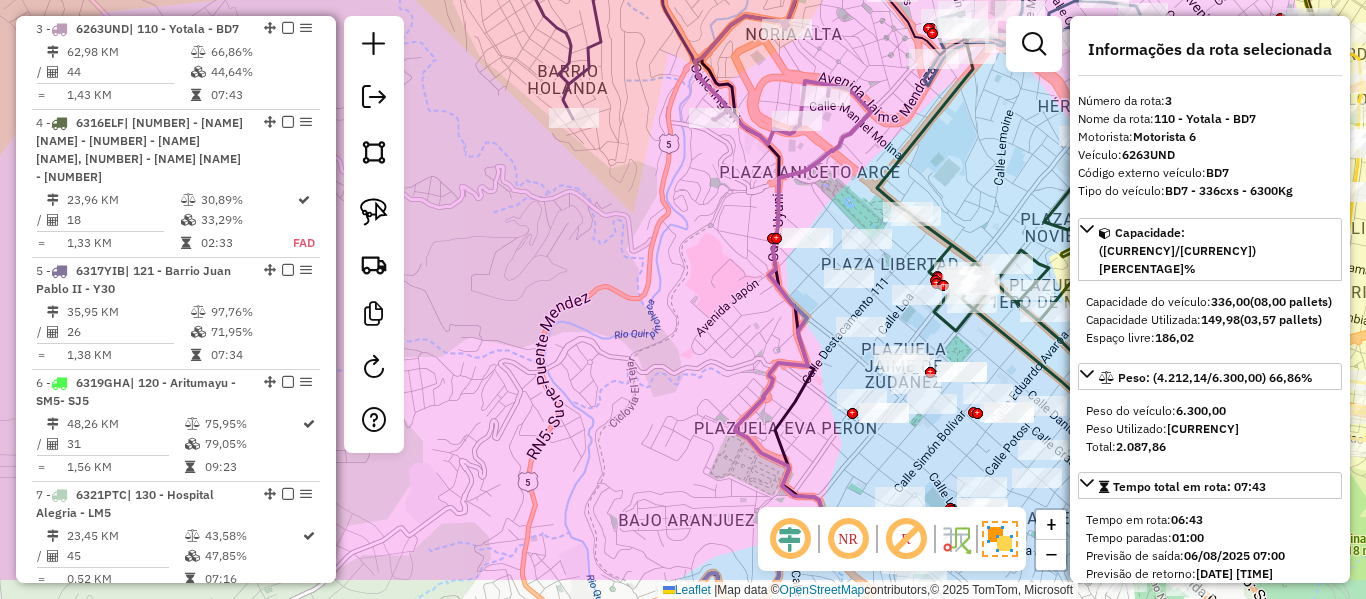 drag, startPoint x: 848, startPoint y: 247, endPoint x: 736, endPoint y: 57, distance: 220.55385 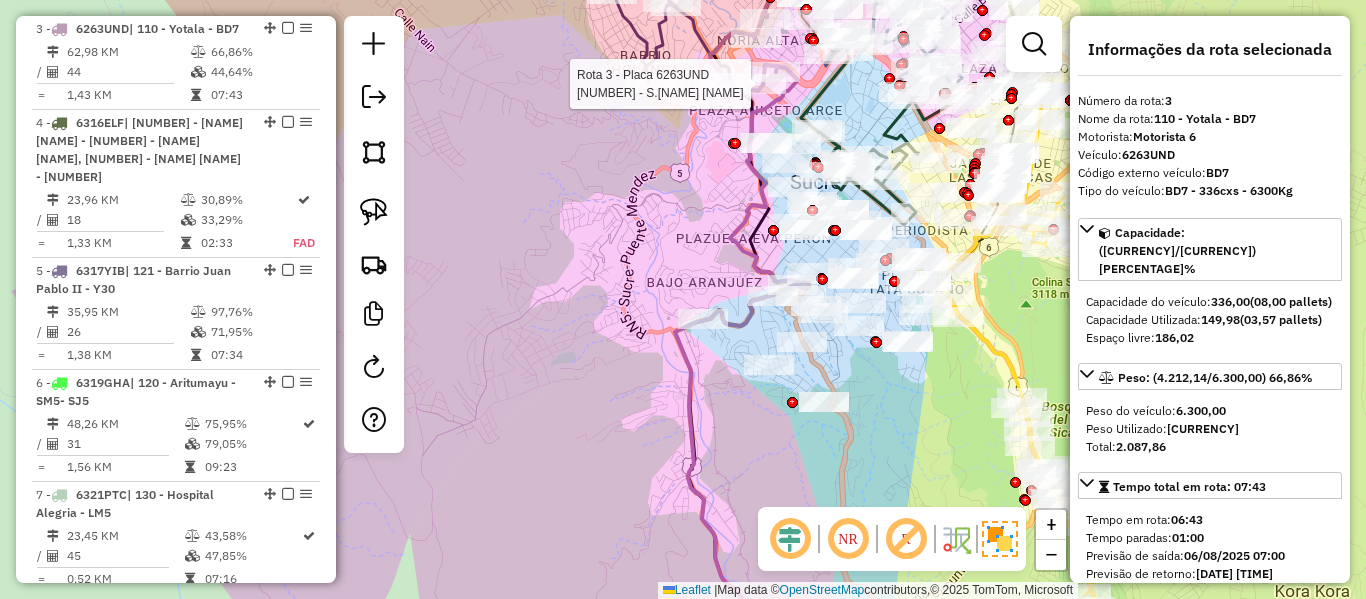 click on "Rota 3 - Placa 6263UND  0000913105 - S.E. CASA MULT Janela de atendimento Grade de atendimento Capacidade Transportadoras Veículos Cliente Pedidos  Rotas Selecione os dias de semana para filtrar as janelas de atendimento  Seg   Ter   Qua   Qui   Sex   Sáb   Dom  Informe o período da janela de atendimento: De: Até:  Filtrar exatamente a janela do cliente  Considerar janela de atendimento padrão  Selecione os dias de semana para filtrar as grades de atendimento  Seg   Ter   Qua   Qui   Sex   Sáb   Dom   Considerar clientes sem dia de atendimento cadastrado  Clientes fora do dia de atendimento selecionado Filtrar as atividades entre os valores definidos abaixo:  Peso mínimo:   Peso máximo:   Cubagem mínima:   Cubagem máxima:   De:   Até:  Filtrar as atividades entre o tempo de atendimento definido abaixo:  De:   Até:   Considerar capacidade total dos clientes não roteirizados Transportadora: Selecione um ou mais itens Tipo de veículo: Selecione um ou mais itens Veículo: Selecione um ou mais itens" 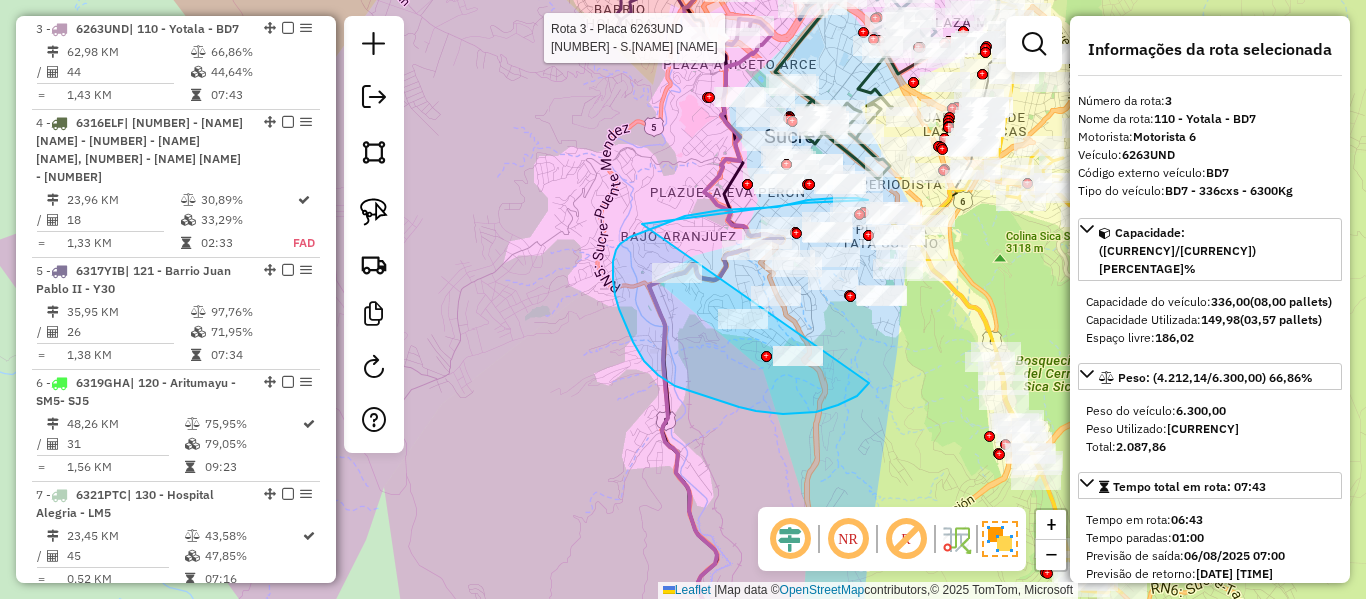 drag, startPoint x: 867, startPoint y: 385, endPoint x: 577, endPoint y: 260, distance: 315.79266 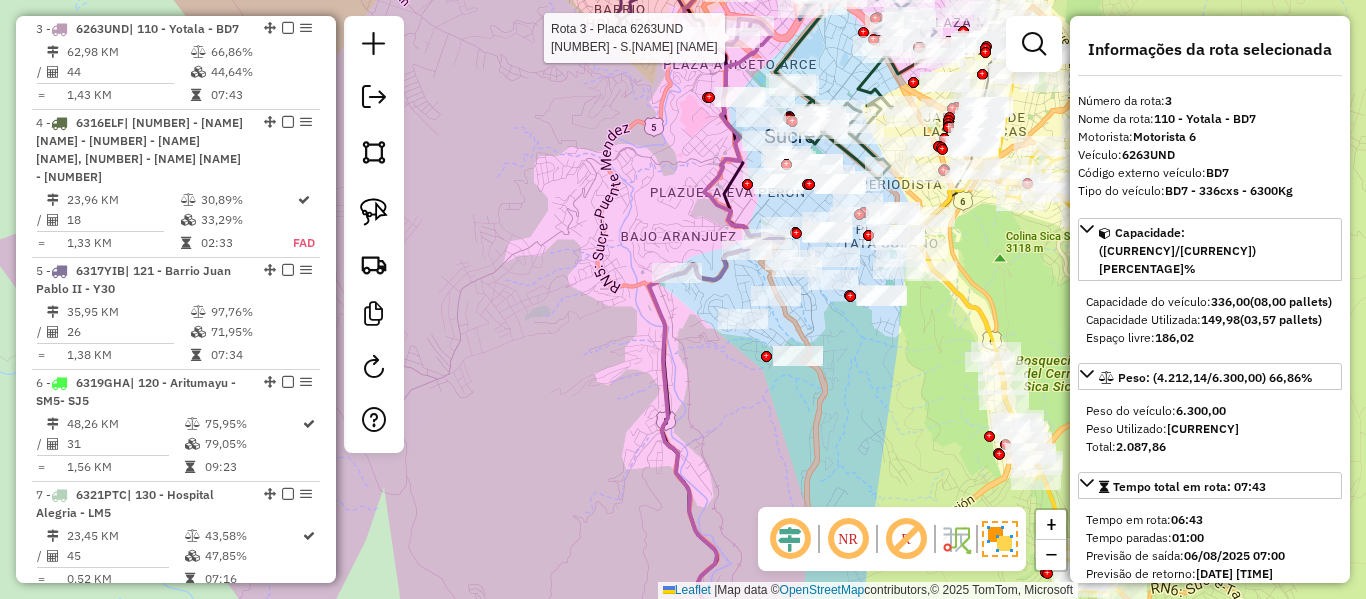 click at bounding box center [1034, 44] 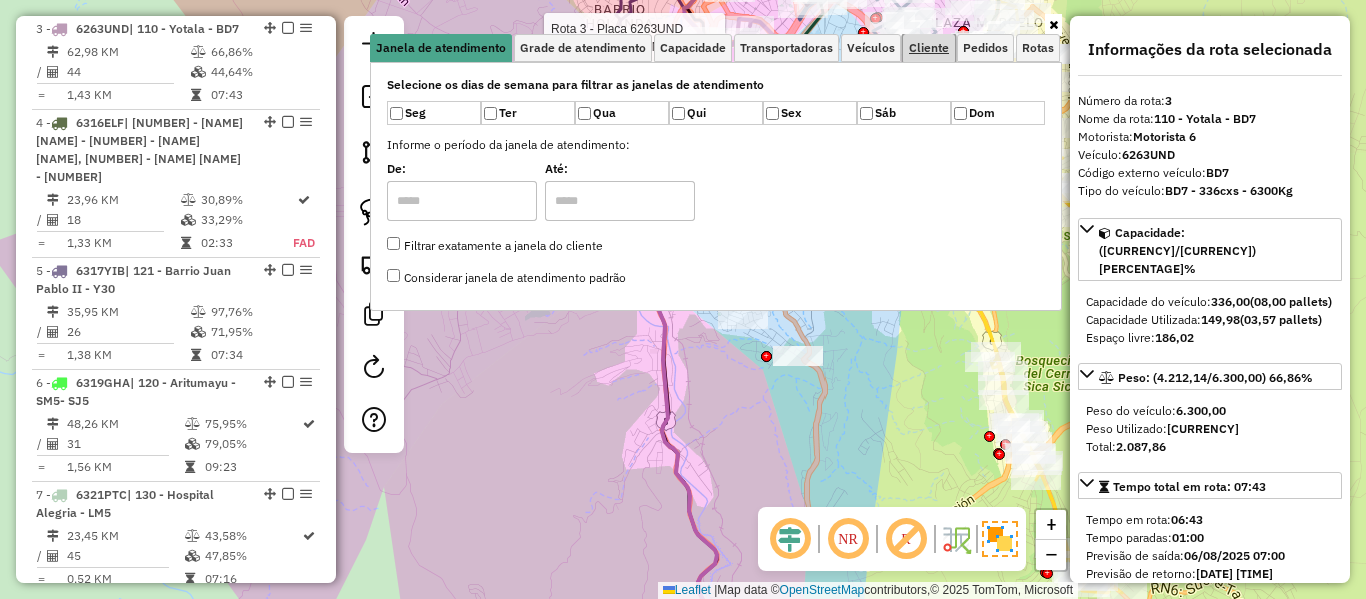 click on "Cliente" at bounding box center [929, 48] 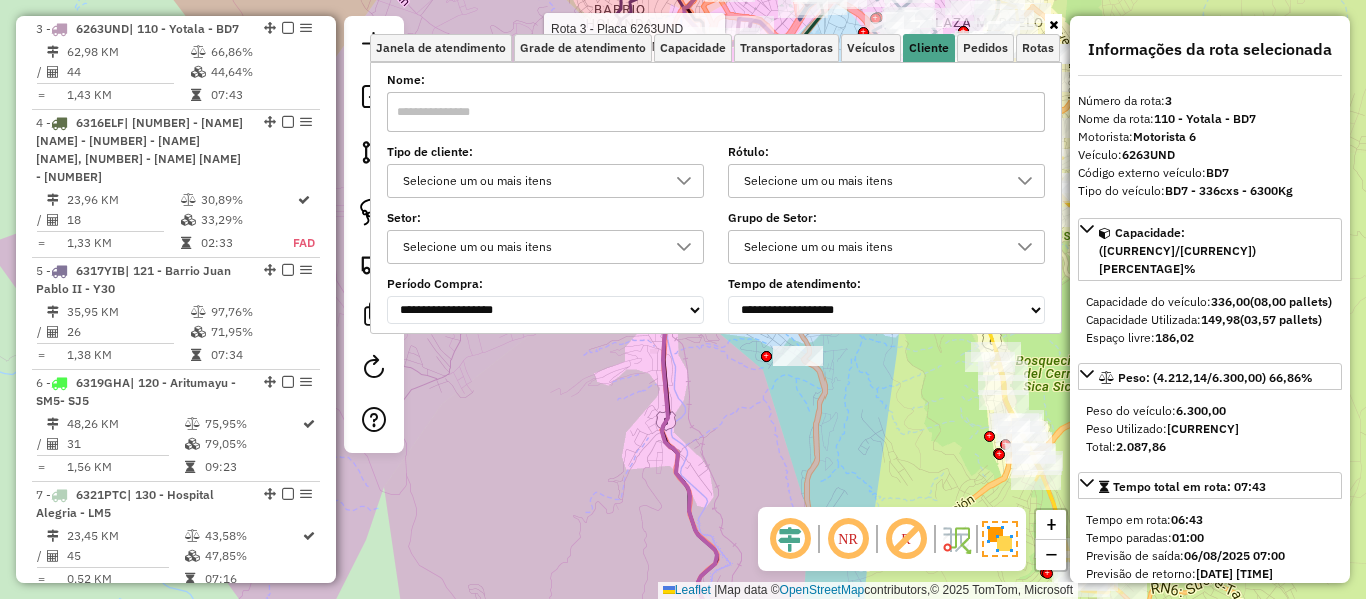 click on "Selecione um ou mais itens" at bounding box center (530, 181) 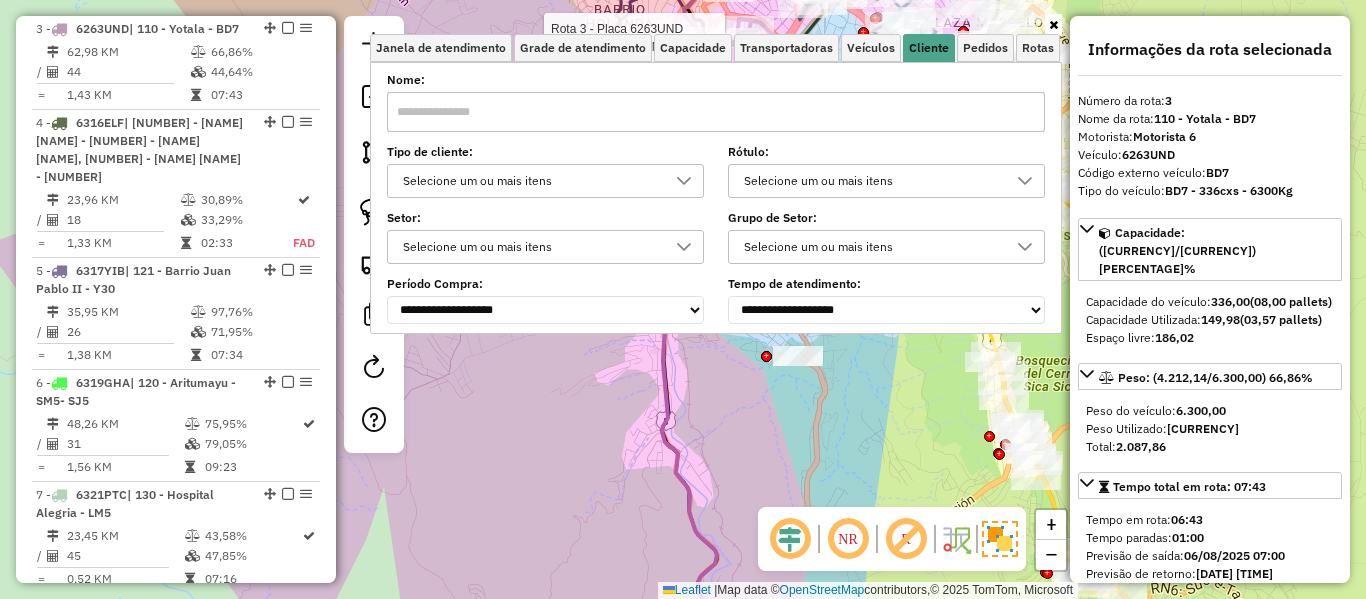 scroll, scrollTop: 12, scrollLeft: 69, axis: both 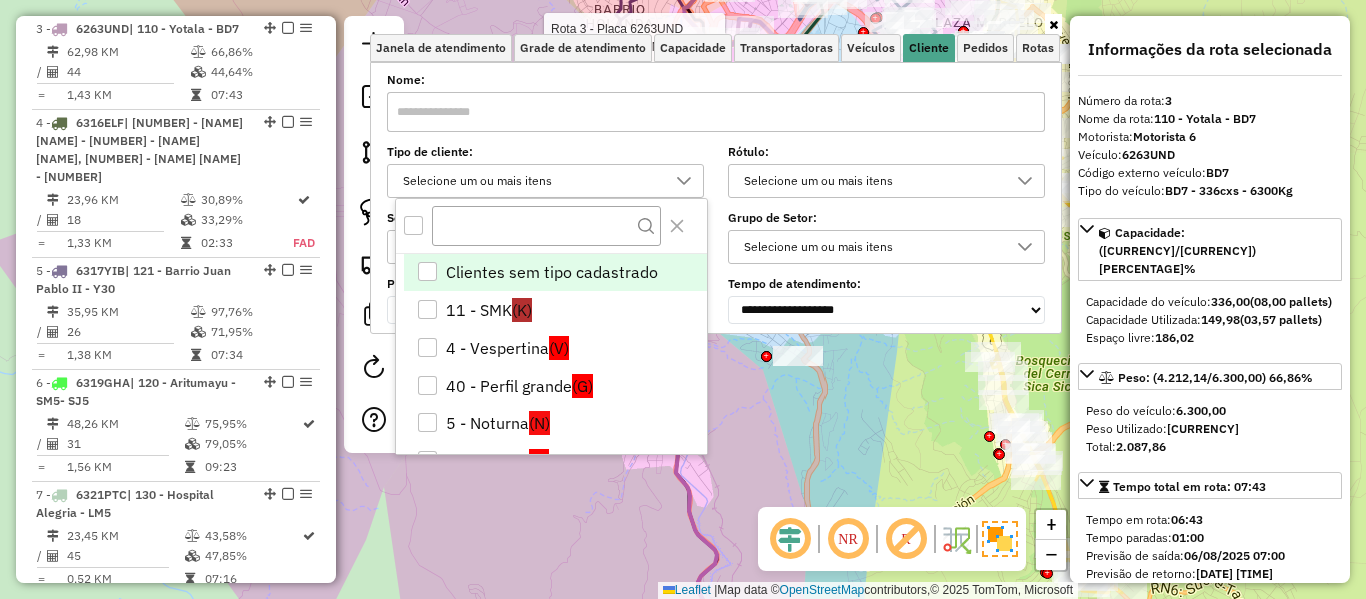 click at bounding box center [413, 225] 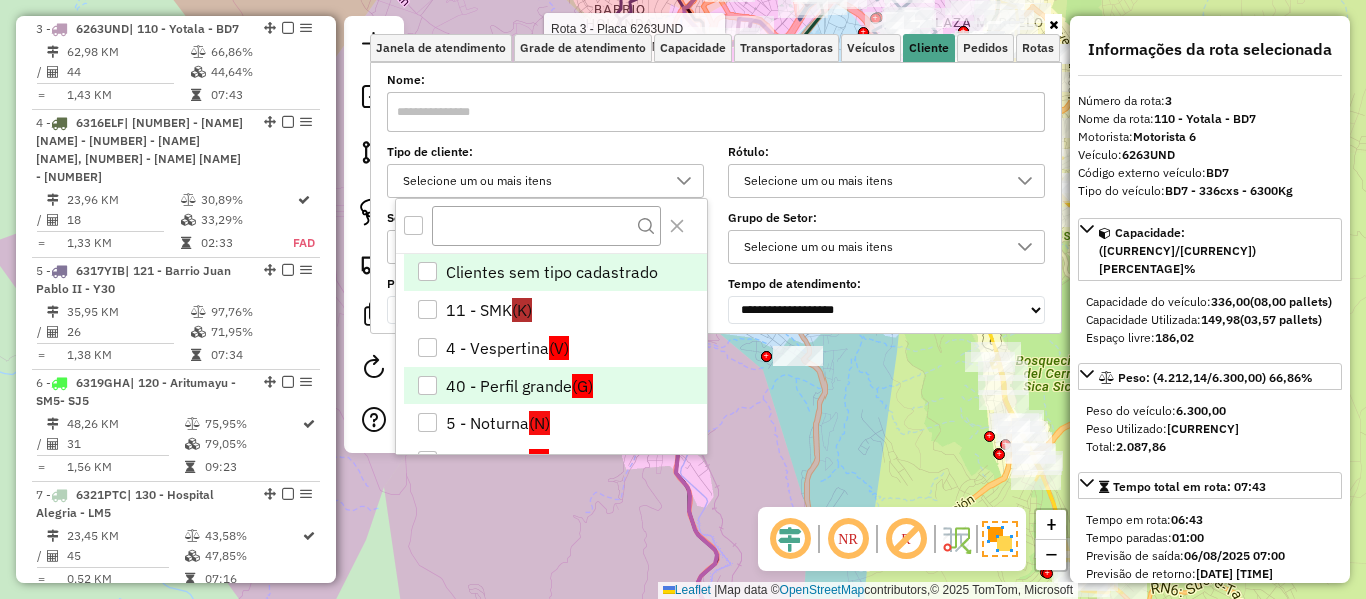 scroll, scrollTop: 12, scrollLeft: 7, axis: both 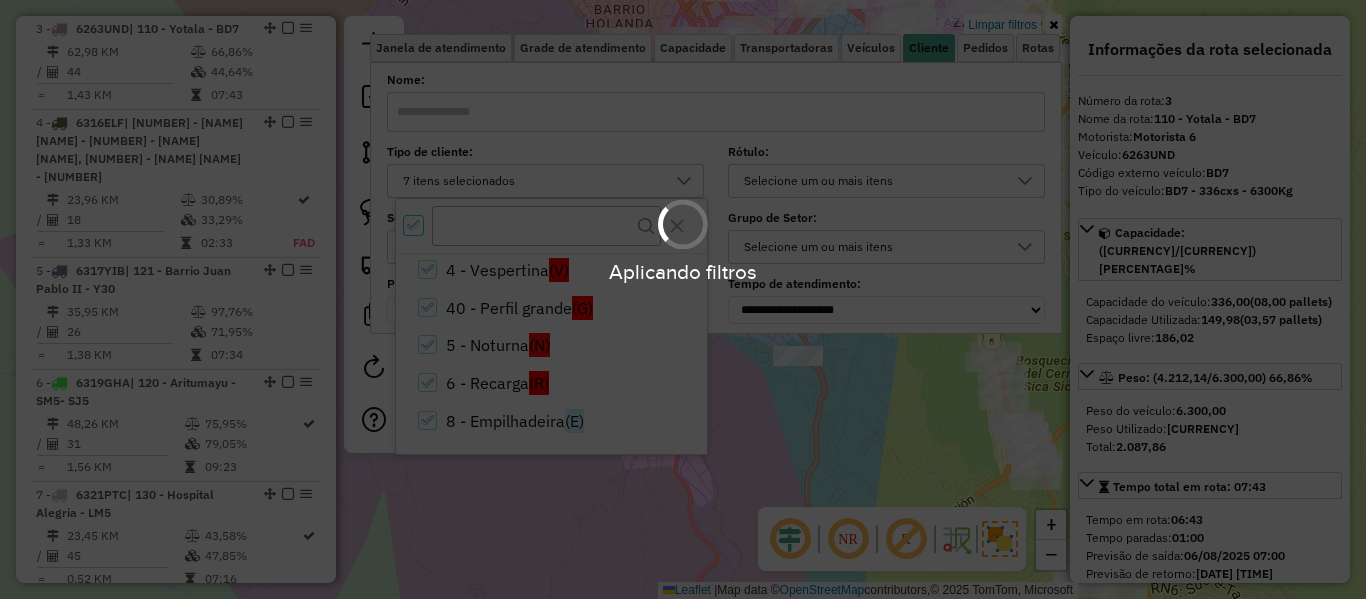 click on "Aplicando filtros" at bounding box center [683, 299] 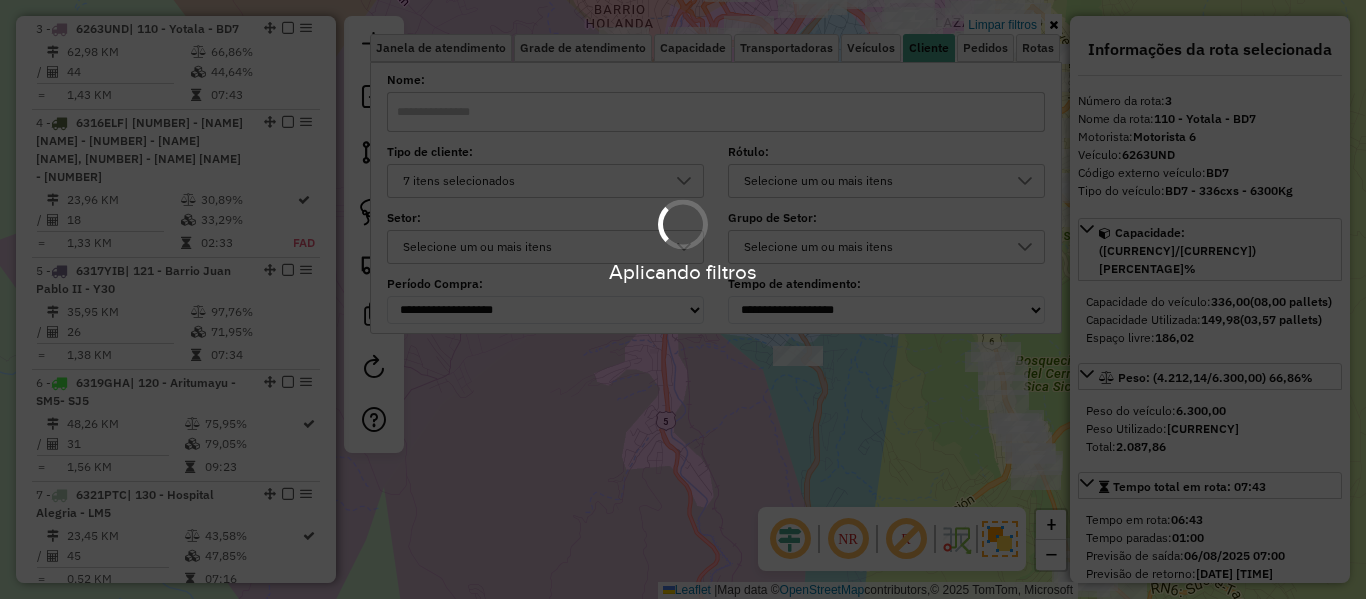 scroll, scrollTop: 80, scrollLeft: 0, axis: vertical 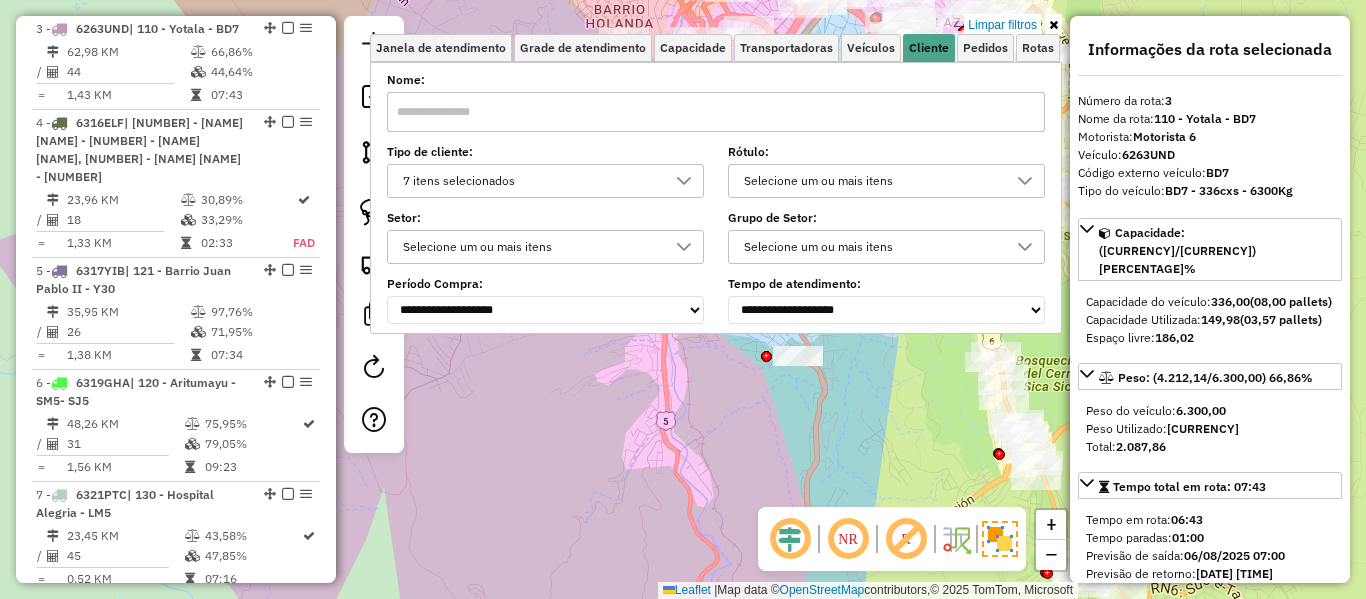 click on "7 itens selecionados" at bounding box center [530, 181] 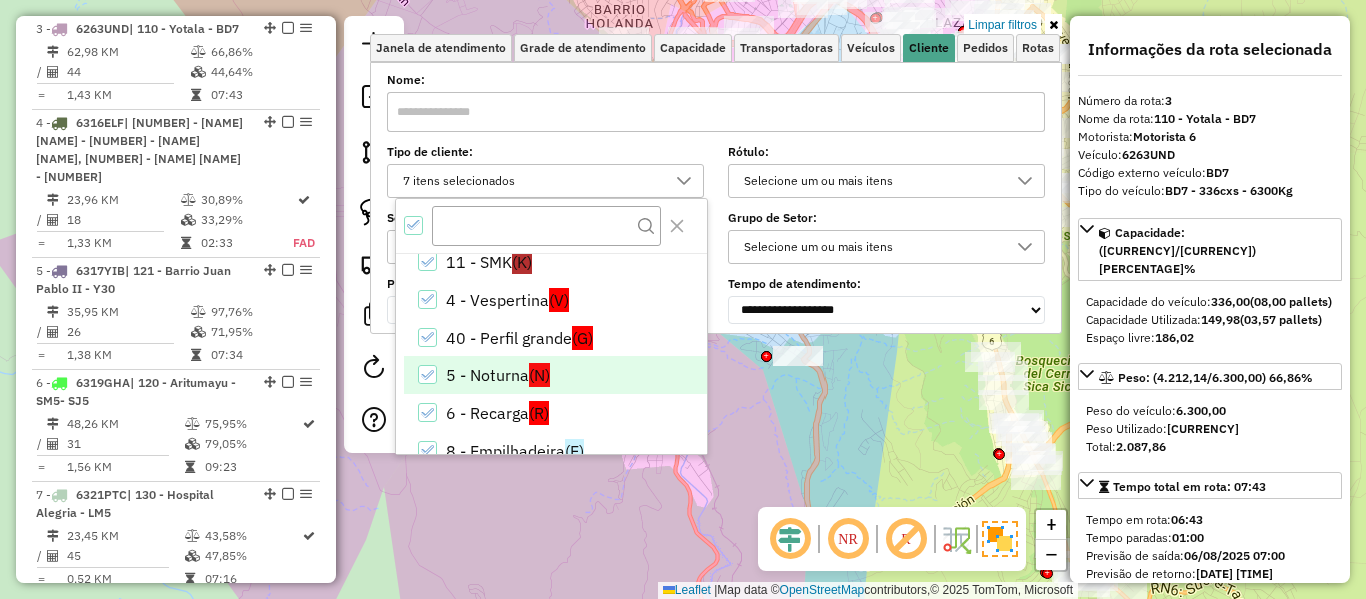 scroll, scrollTop: 80, scrollLeft: 0, axis: vertical 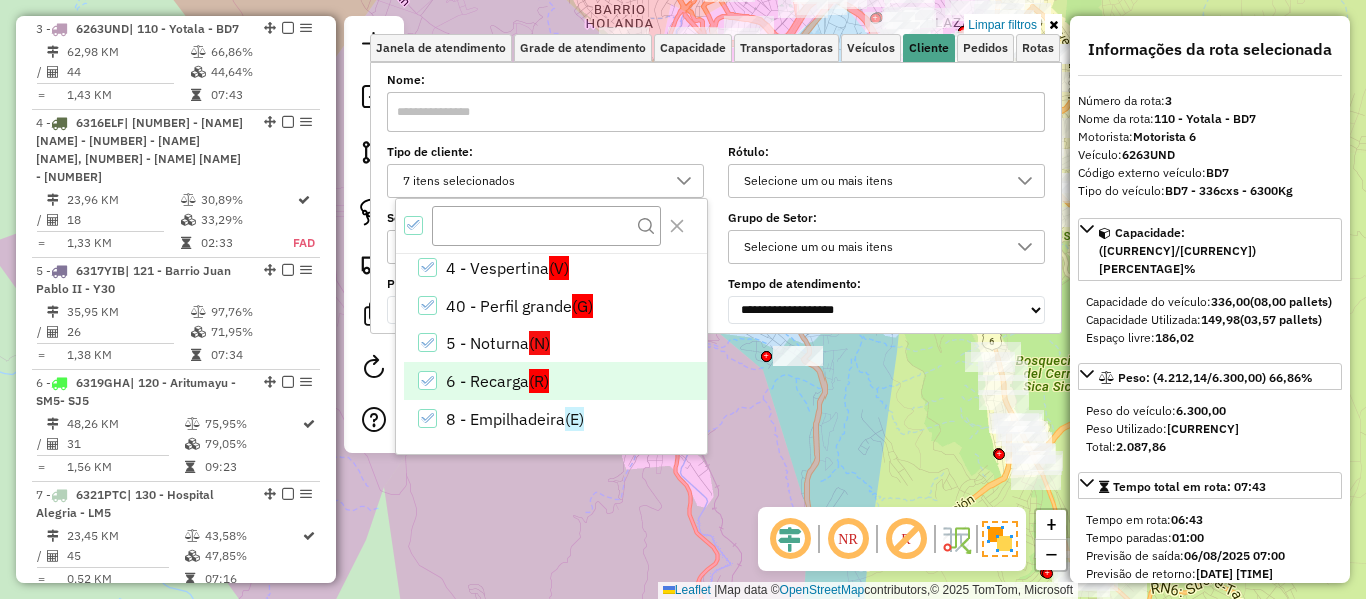 click on "6 - Recarga  (R)" at bounding box center (555, 381) 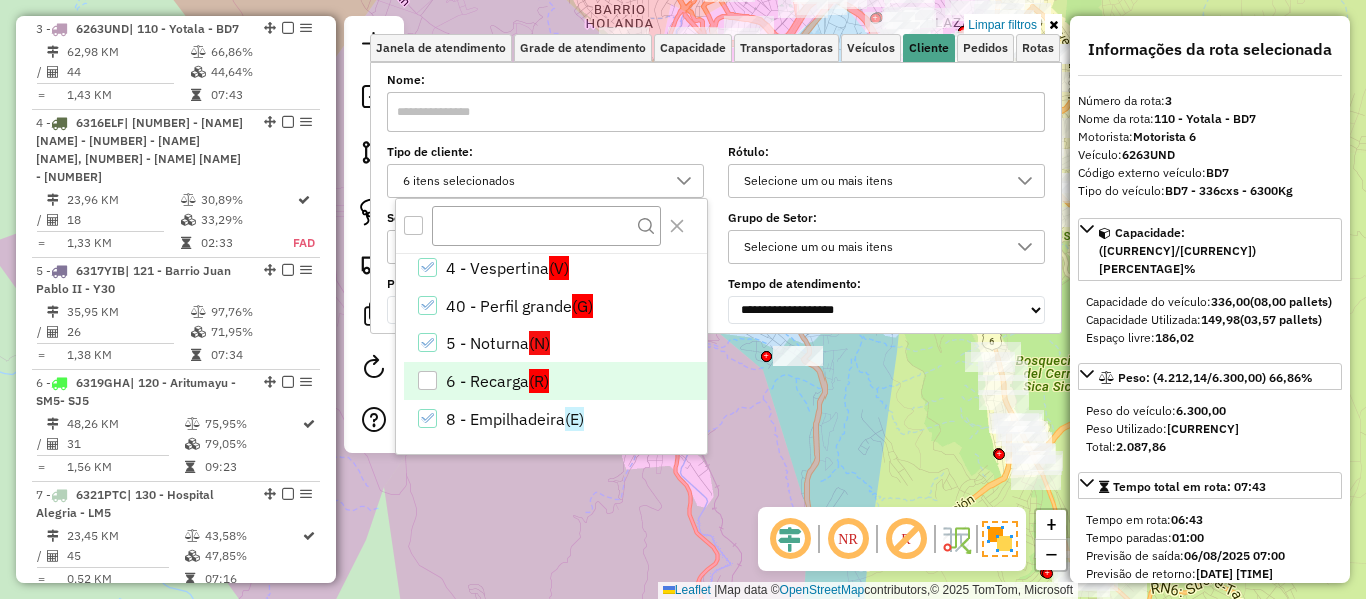 click on "Limpar filtros Janela de atendimento Grade de atendimento Capacidade Transportadoras Veículos Cliente Pedidos  Rotas Selecione os dias de semana para filtrar as janelas de atendimento  Seg   Ter   Qua   Qui   Sex   Sáb   Dom  Informe o período da janela de atendimento: De: Até:  Filtrar exatamente a janela do cliente  Considerar janela de atendimento padrão  Selecione os dias de semana para filtrar as grades de atendimento  Seg   Ter   Qua   Qui   Sex   Sáb   Dom   Considerar clientes sem dia de atendimento cadastrado  Clientes fora do dia de atendimento selecionado Filtrar as atividades entre os valores definidos abaixo:  Peso mínimo:   Peso máximo:   Cubagem mínima:   Cubagem máxima:   De:   Até:  Filtrar as atividades entre o tempo de atendimento definido abaixo:  De:   Até:   Considerar capacidade total dos clientes não roteirizados Transportadora: Selecione um ou mais itens Tipo de veículo: Selecione um ou mais itens Veículo: Selecione um ou mais itens Motorista: Selecione um ou mais itens" 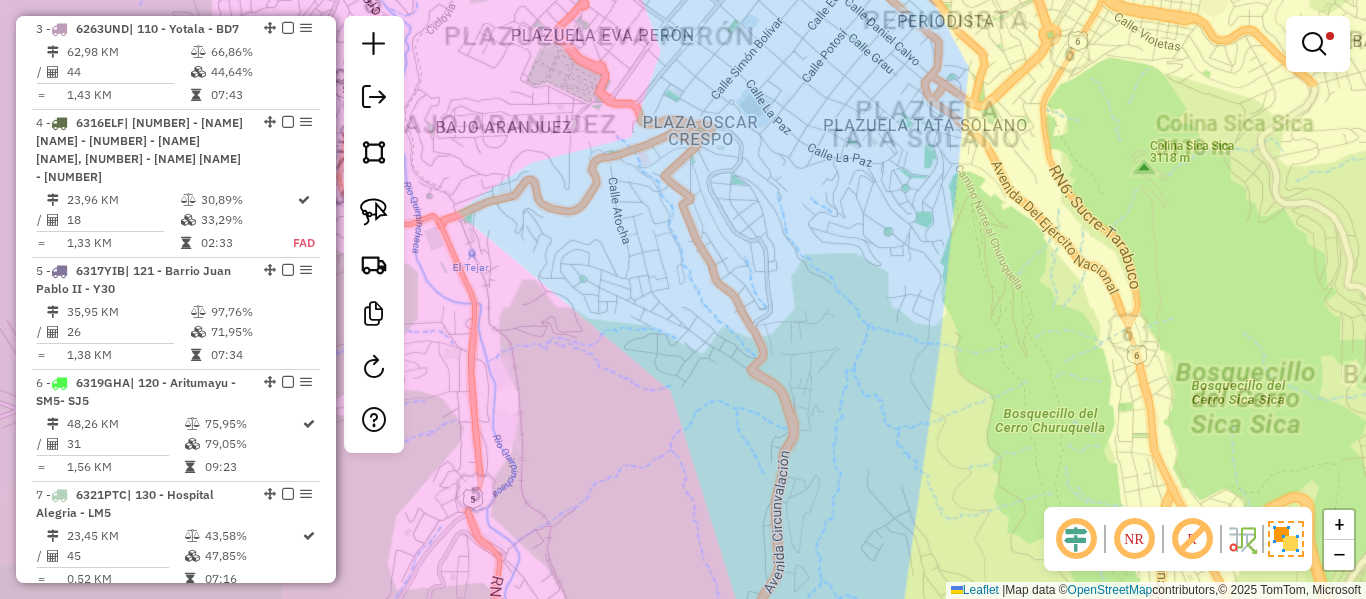 click on "Limpar filtros Janela de atendimento Grade de atendimento Capacidade Transportadoras Veículos Cliente Pedidos  Rotas Selecione os dias de semana para filtrar as janelas de atendimento  Seg   Ter   Qua   Qui   Sex   Sáb   Dom  Informe o período da janela de atendimento: De: Até:  Filtrar exatamente a janela do cliente  Considerar janela de atendimento padrão  Selecione os dias de semana para filtrar as grades de atendimento  Seg   Ter   Qua   Qui   Sex   Sáb   Dom   Considerar clientes sem dia de atendimento cadastrado  Clientes fora do dia de atendimento selecionado Filtrar as atividades entre os valores definidos abaixo:  Peso mínimo:   Peso máximo:   Cubagem mínima:   Cubagem máxima:   De:   Até:  Filtrar as atividades entre o tempo de atendimento definido abaixo:  De:   Até:   Considerar capacidade total dos clientes não roteirizados Transportadora: Selecione um ou mais itens Tipo de veículo: Selecione um ou mais itens Veículo: Selecione um ou mais itens Motorista: Selecione um ou mais itens" 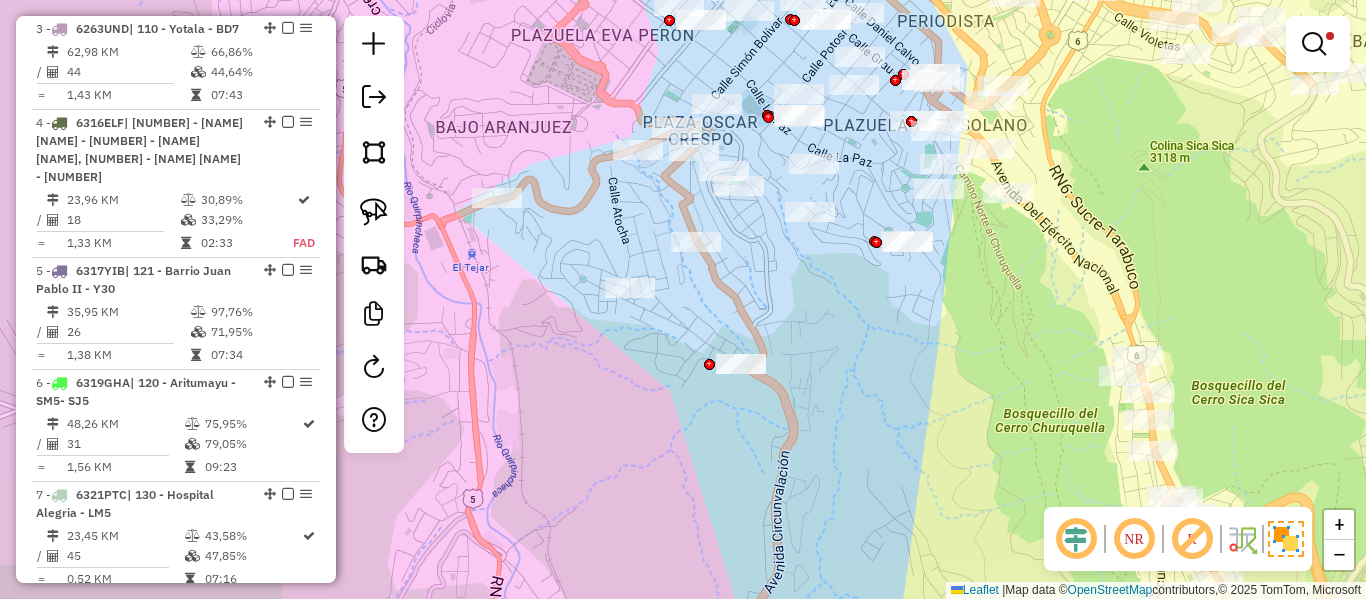 drag, startPoint x: 874, startPoint y: 383, endPoint x: 969, endPoint y: 492, distance: 144.58907 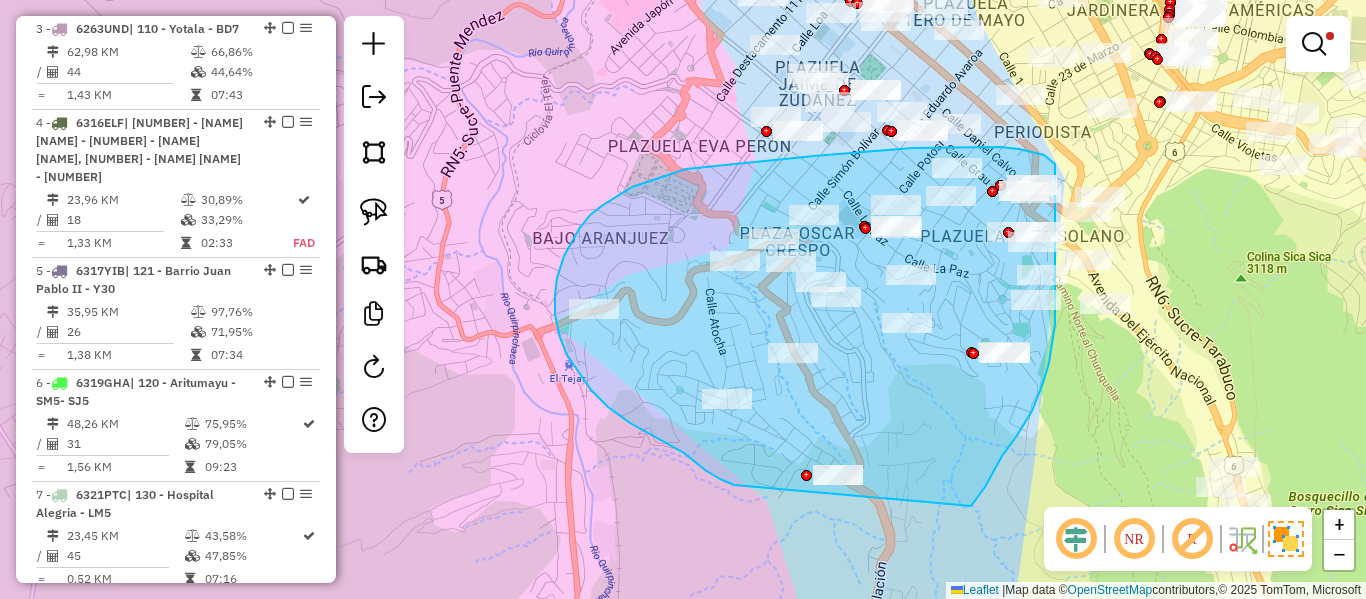 drag, startPoint x: 971, startPoint y: 506, endPoint x: 848, endPoint y: 507, distance: 123.00407 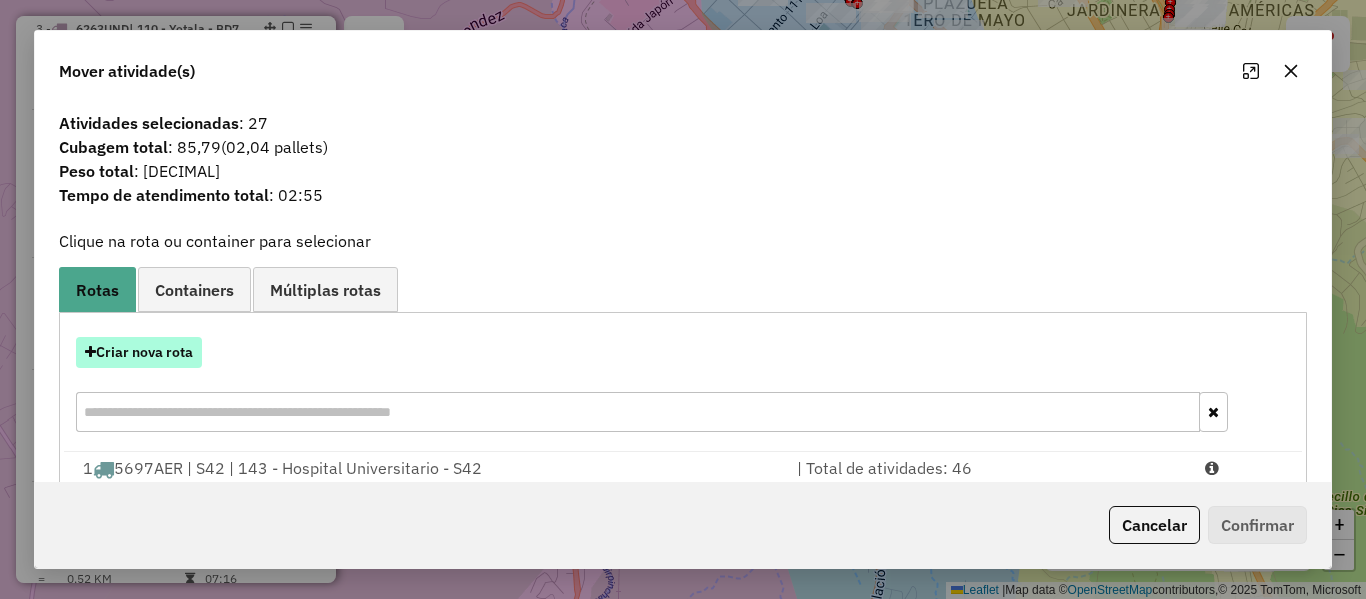 click on "Criar nova rota" at bounding box center [139, 352] 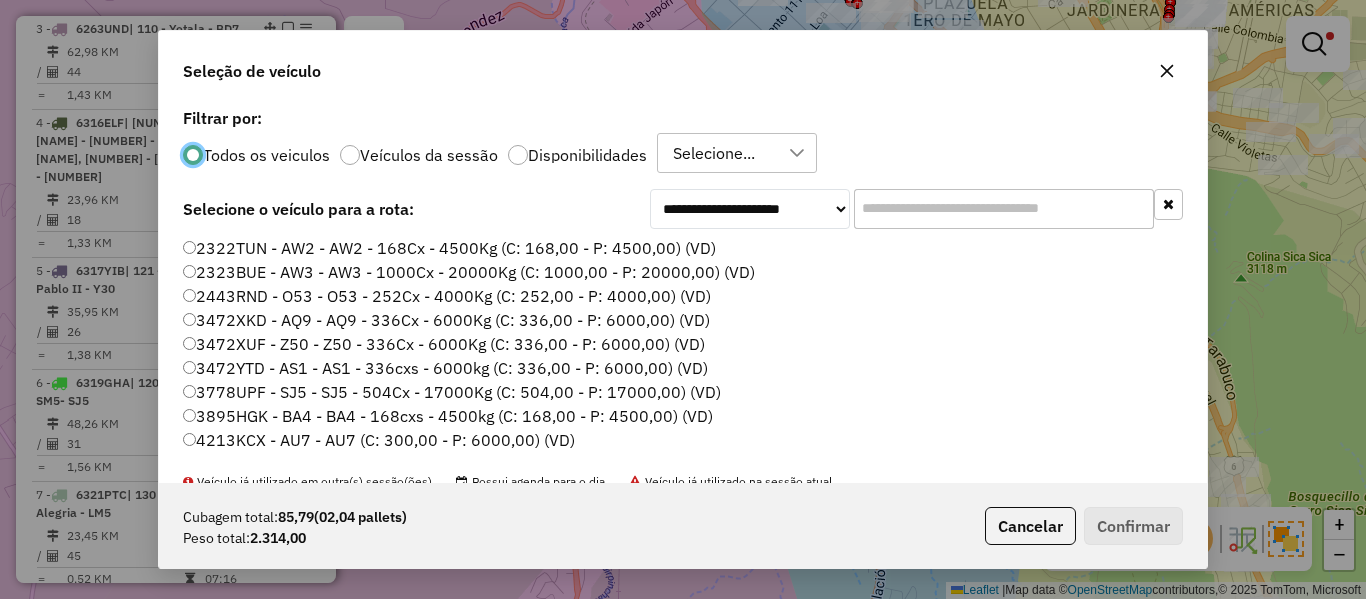scroll, scrollTop: 11, scrollLeft: 6, axis: both 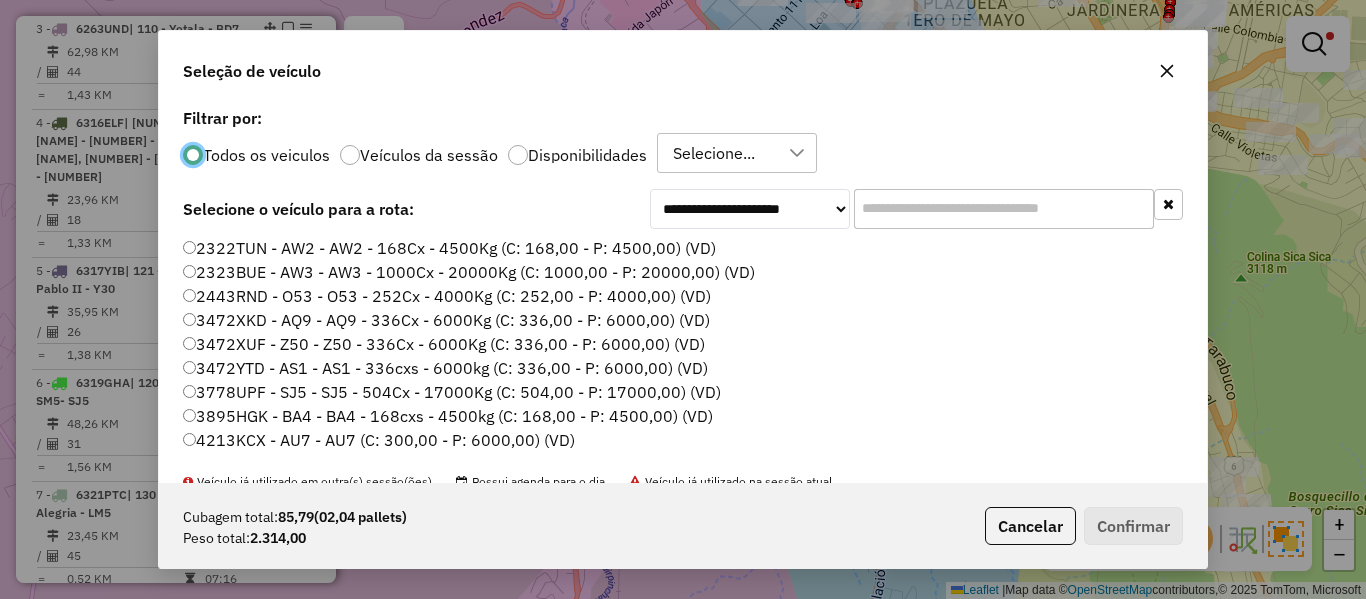 click 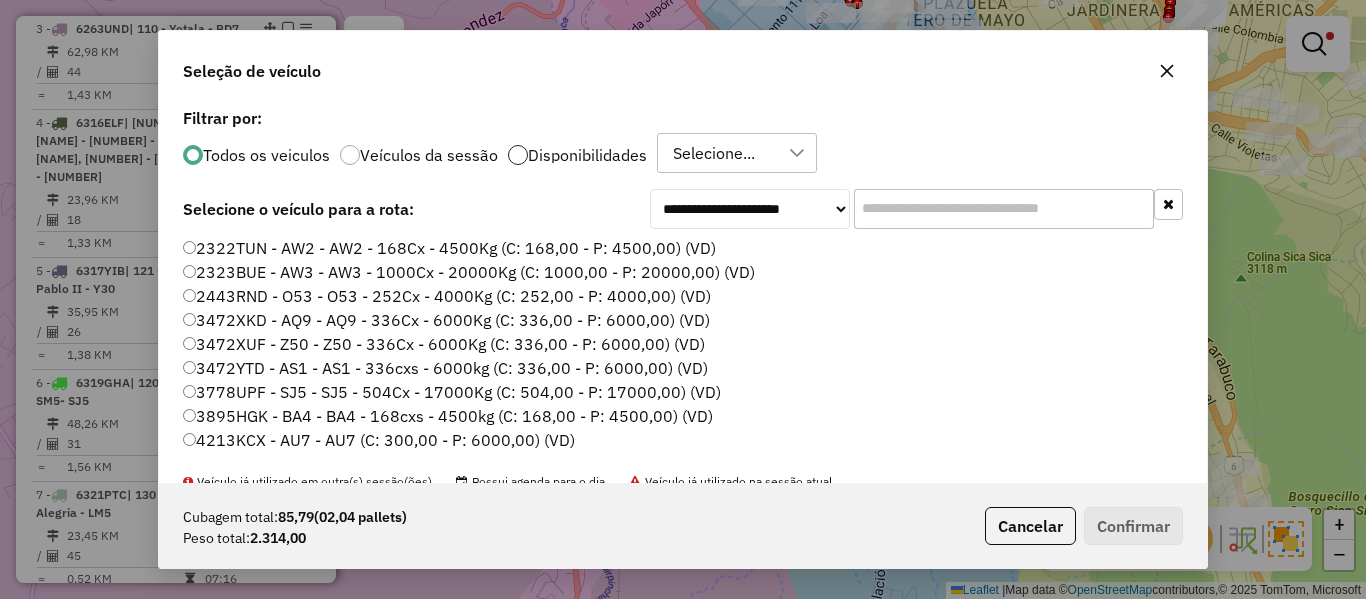 click 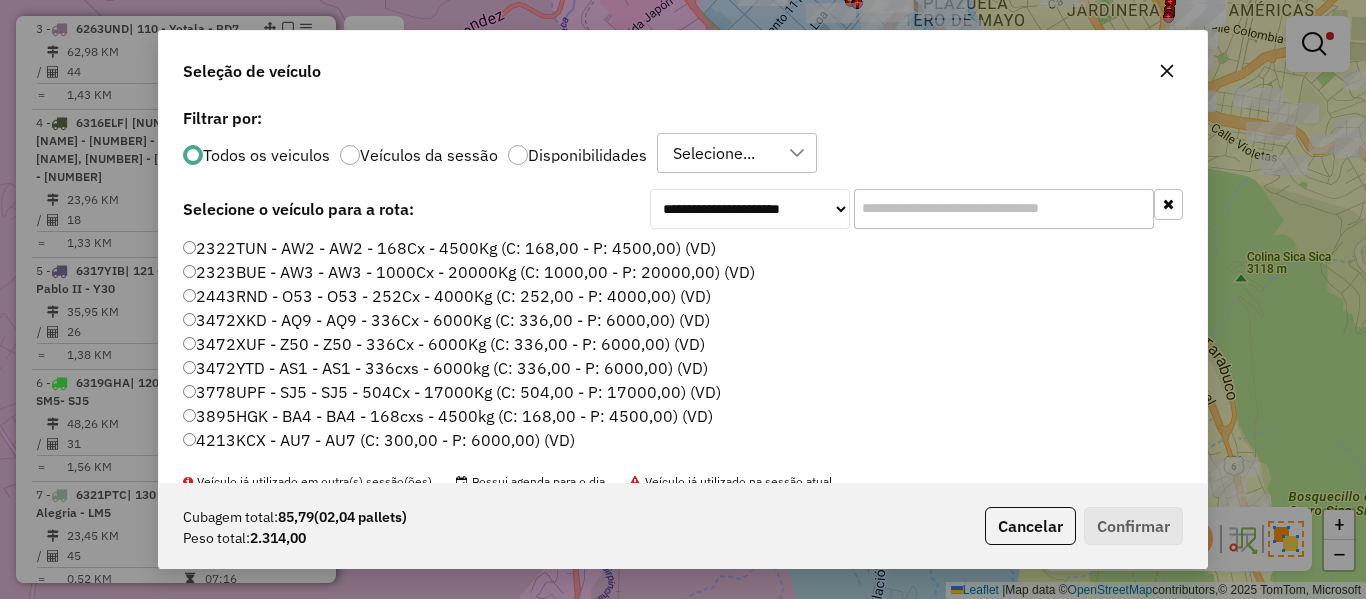 scroll, scrollTop: 12, scrollLeft: 7, axis: both 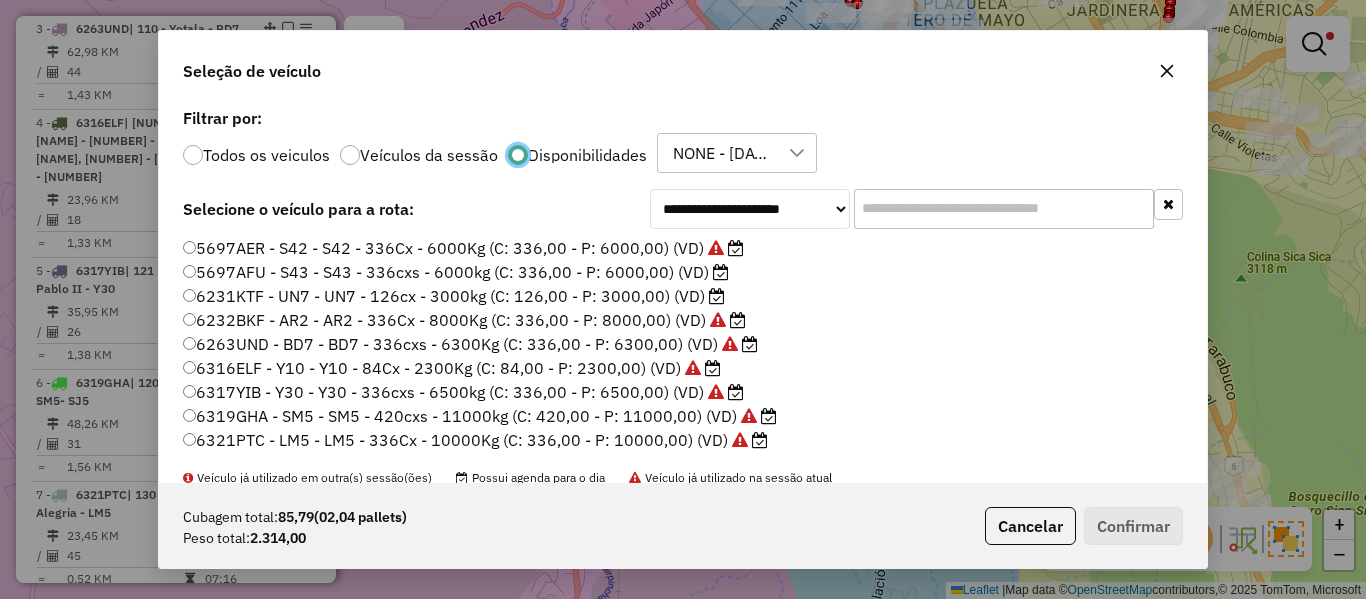 click 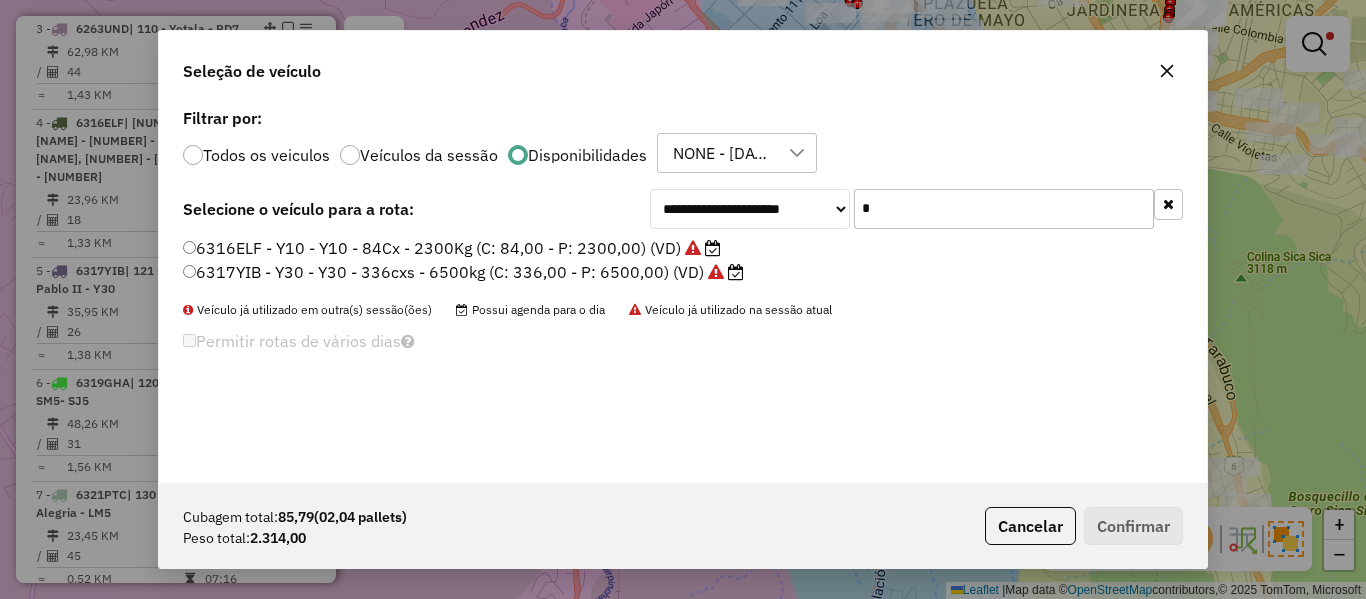 type on "*" 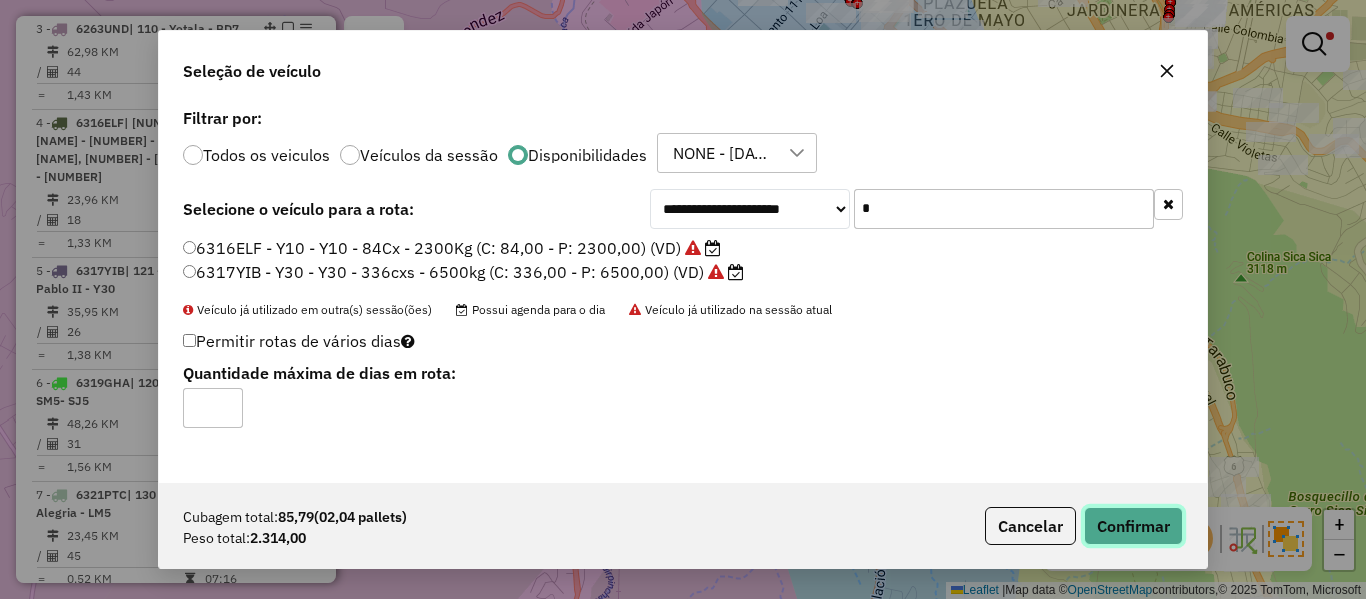 click on "Confirmar" 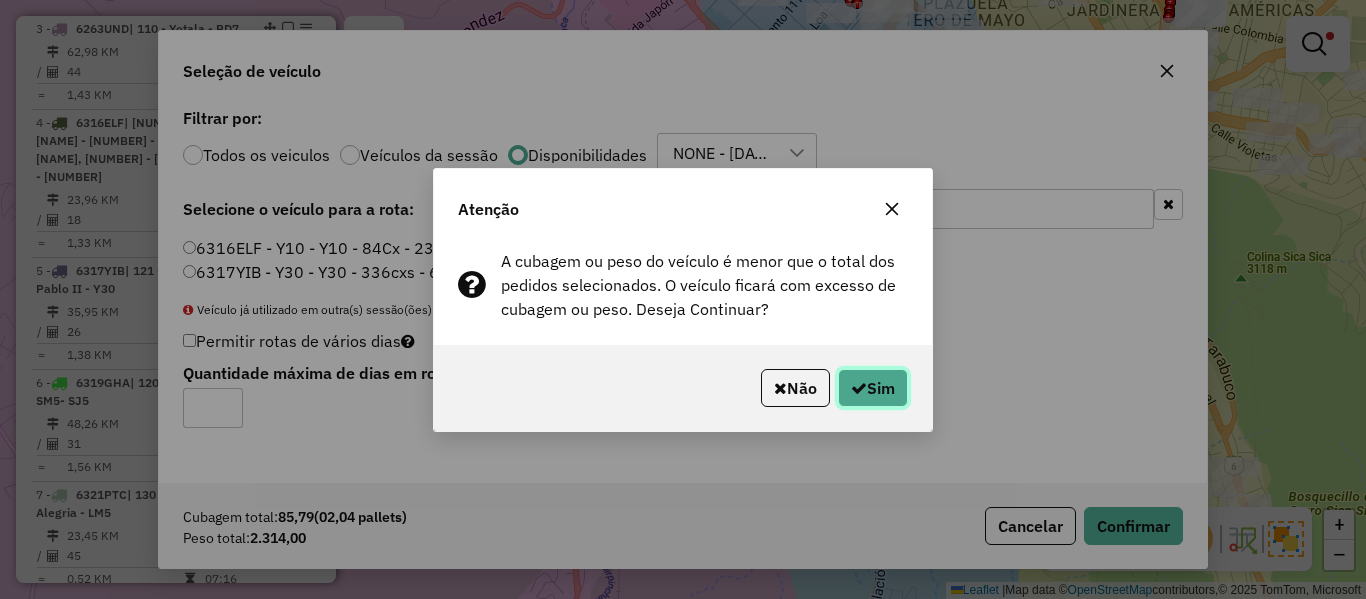 click on "Sim" 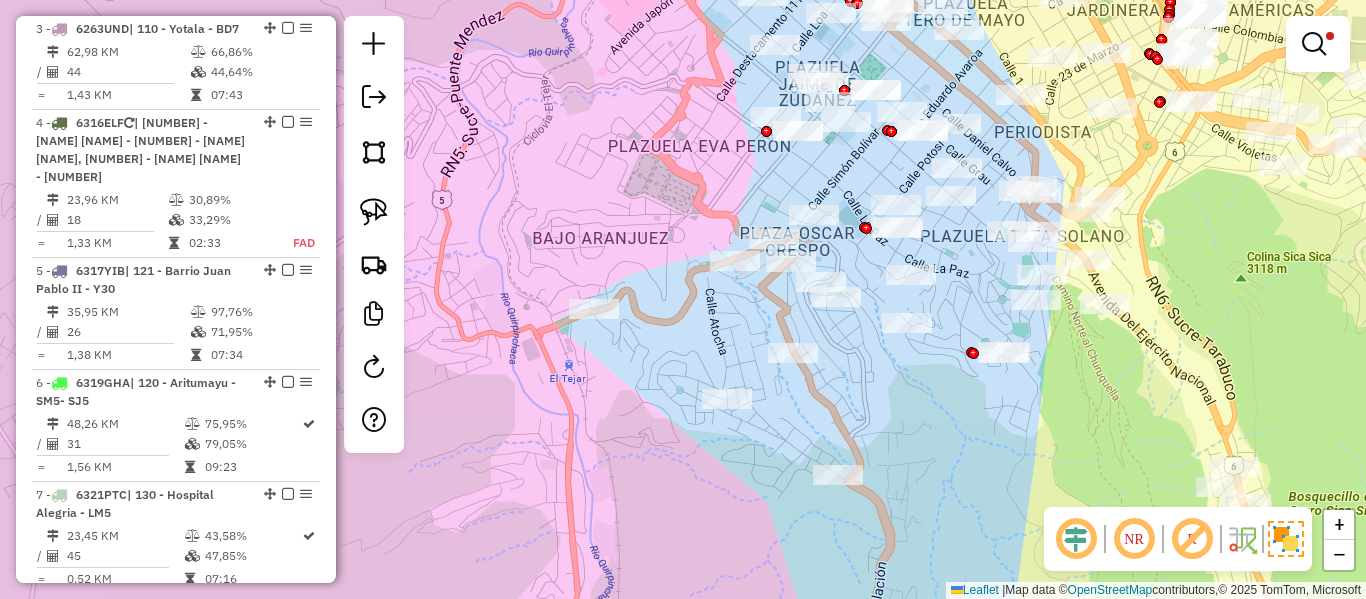click on "Rota 8 - Placa 6316ELF  0000699121 - T. VICTORIA Rota 8 - Placa 6316ELF  0000888297 - T. MAR�A ELENA Limpar filtros Janela de atendimento Grade de atendimento Capacidade Transportadoras Veículos Cliente Pedidos  Rotas Selecione os dias de semana para filtrar as janelas de atendimento  Seg   Ter   Qua   Qui   Sex   Sáb   Dom  Informe o período da janela de atendimento: De: Até:  Filtrar exatamente a janela do cliente  Considerar janela de atendimento padrão  Selecione os dias de semana para filtrar as grades de atendimento  Seg   Ter   Qua   Qui   Sex   Sáb   Dom   Considerar clientes sem dia de atendimento cadastrado  Clientes fora do dia de atendimento selecionado Filtrar as atividades entre os valores definidos abaixo:  Peso mínimo:   Peso máximo:   Cubagem mínima:   Cubagem máxima:   De:   Até:  Filtrar as atividades entre o tempo de atendimento definido abaixo:  De:   Até:   Considerar capacidade total dos clientes não roteirizados Transportadora: Selecione um ou mais itens Veículo: Nome:" 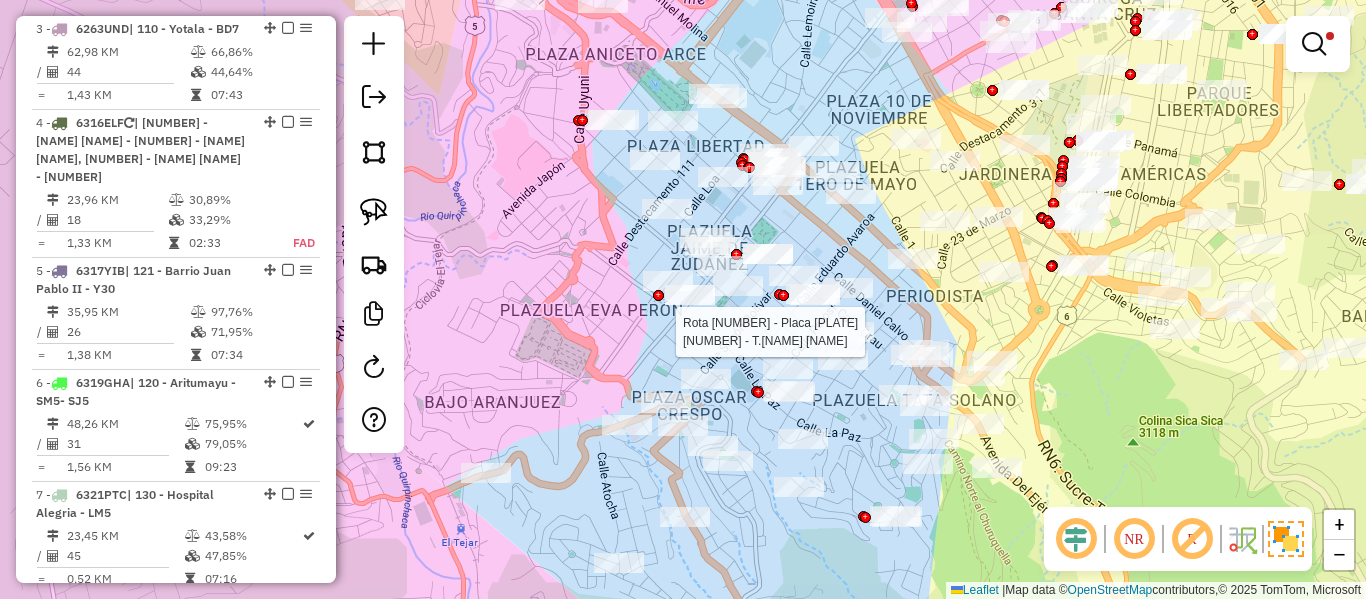 select on "**********" 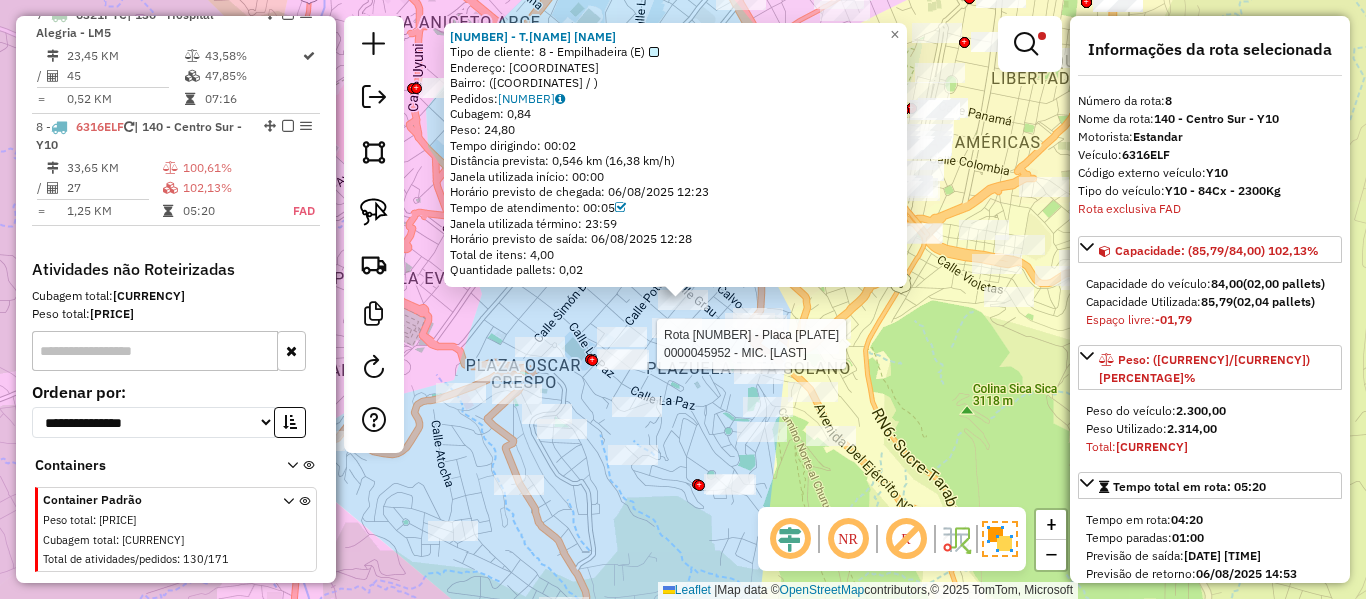 scroll, scrollTop: 1594, scrollLeft: 0, axis: vertical 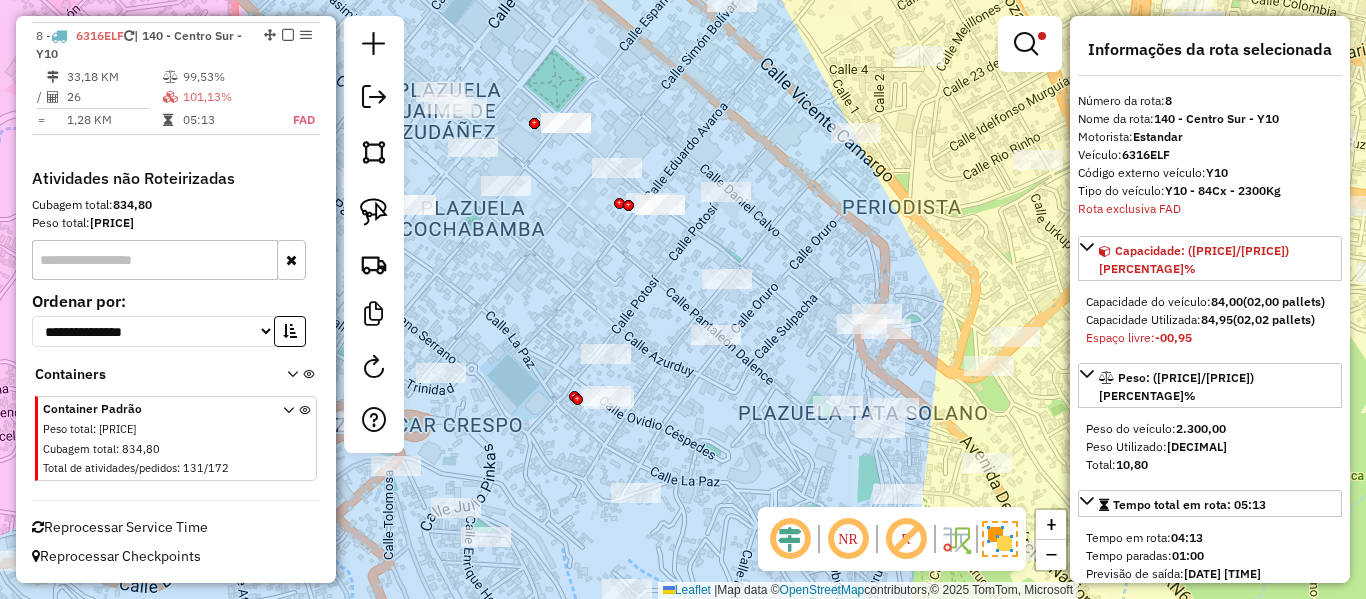 click on "Rota 8 - Placa 6316ELF  0000111355 - T NILDA Limpar filtros Janela de atendimento Grade de atendimento Capacidade Transportadoras Veículos Cliente Pedidos  Rotas Selecione os dias de semana para filtrar as janelas de atendimento  Seg   Ter   Qua   Qui   Sex   Sáb   Dom  Informe o período da janela de atendimento: De: Até:  Filtrar exatamente a janela do cliente  Considerar janela de atendimento padrão  Selecione os dias de semana para filtrar as grades de atendimento  Seg   Ter   Qua   Qui   Sex   Sáb   Dom   Considerar clientes sem dia de atendimento cadastrado  Clientes fora do dia de atendimento selecionado Filtrar as atividades entre os valores definidos abaixo:  Peso mínimo:   Peso máximo:   Cubagem mínima:   Cubagem máxima:   De:   Até:  Filtrar as atividades entre o tempo de atendimento definido abaixo:  De:   Até:   Considerar capacidade total dos clientes não roteirizados Transportadora: Selecione um ou mais itens Tipo de veículo: Selecione um ou mais itens Veículo: Motorista: Nome: +" 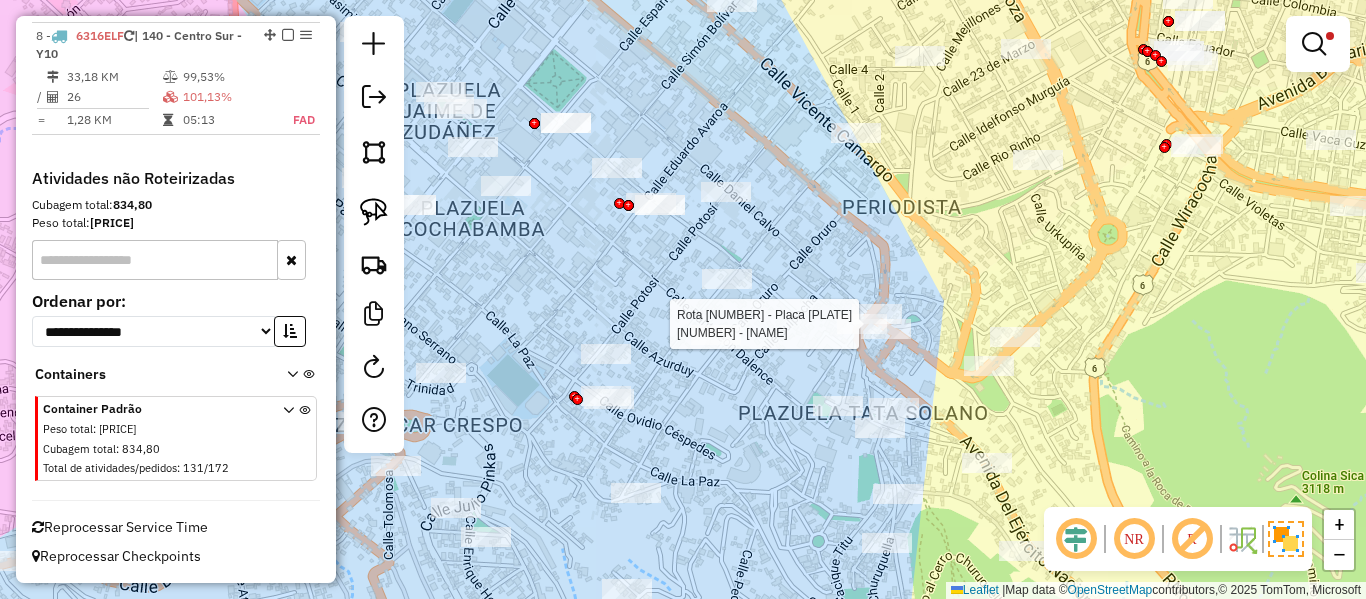 select on "**********" 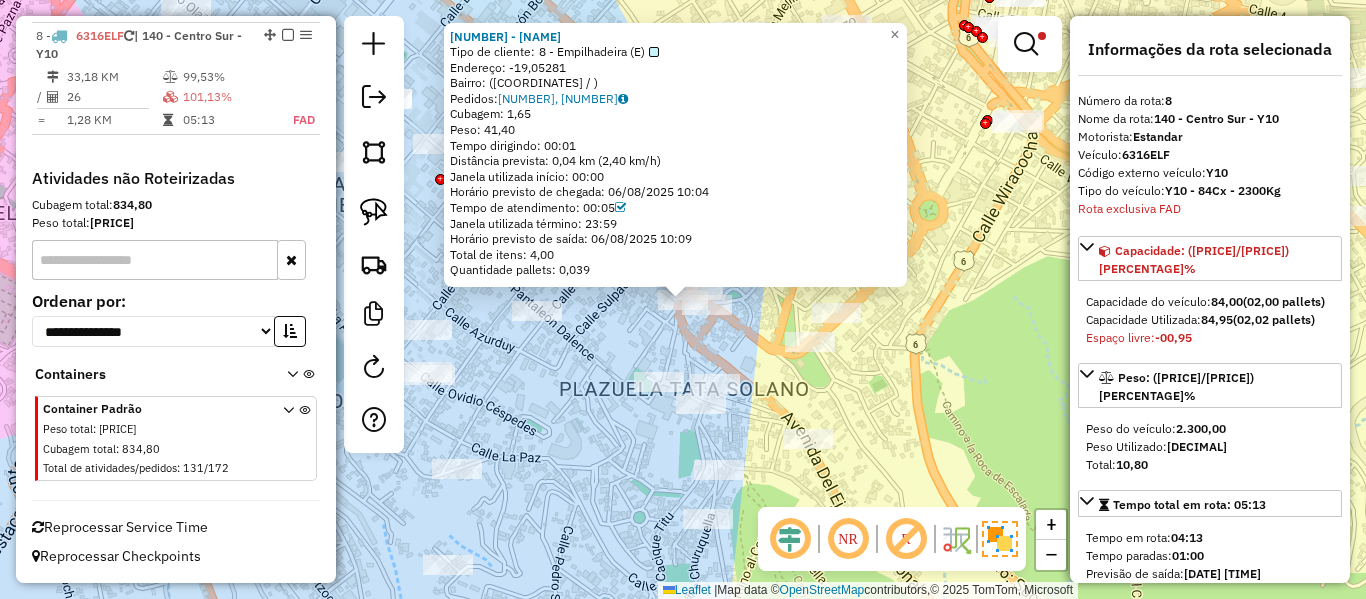 click on "0000695512 - MIC. EL MIRADO  Tipo de cliente:   8 - Empilhadeira (E)   Endereço: -19,05281   Bairro:  (-65,253085 / )   Pedidos:  019923441, 019923442   Cubagem: 1,65  Peso: 41,40  Tempo dirigindo: 00:01   Distância prevista: 0,04 km (2,40 km/h)   Janela utilizada início: 00:00   Horário previsto de chegada: 06/08/2025 10:04   Tempo de atendimento: 00:05   Janela utilizada término: 23:59   Horário previsto de saída: 06/08/2025 10:09   Total de itens: 4,00   Quantidade pallets: 0,039  × Limpar filtros Janela de atendimento Grade de atendimento Capacidade Transportadoras Veículos Cliente Pedidos  Rotas Selecione os dias de semana para filtrar as janelas de atendimento  Seg   Ter   Qua   Qui   Sex   Sáb   Dom  Informe o período da janela de atendimento: De: Até:  Filtrar exatamente a janela do cliente  Considerar janela de atendimento padrão  Selecione os dias de semana para filtrar as grades de atendimento  Seg   Ter   Qua   Qui   Sex   Sáb   Dom   Clientes fora do dia de atendimento selecionado +" 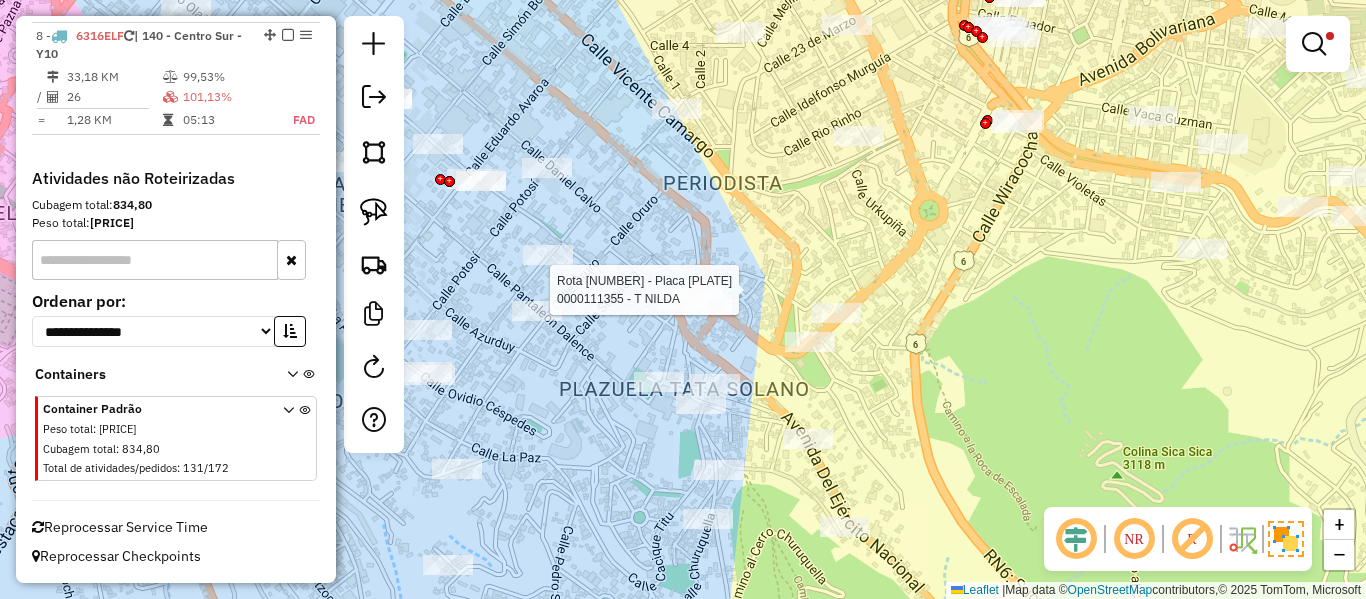 select on "**********" 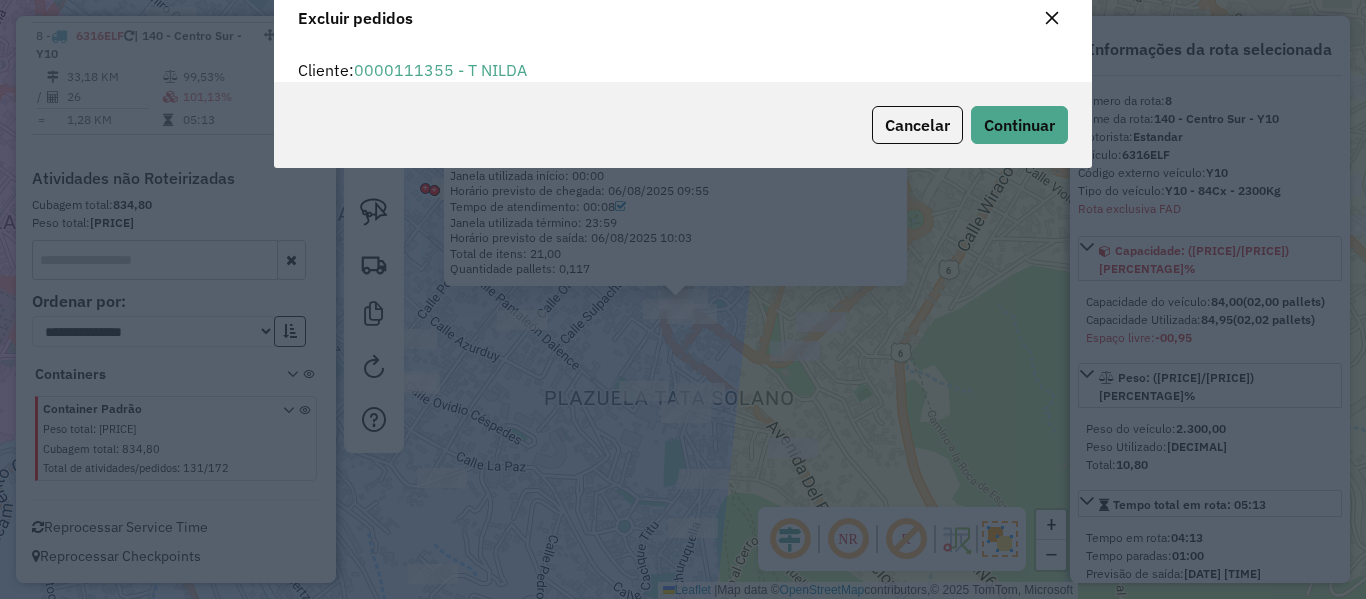 scroll, scrollTop: 82, scrollLeft: 0, axis: vertical 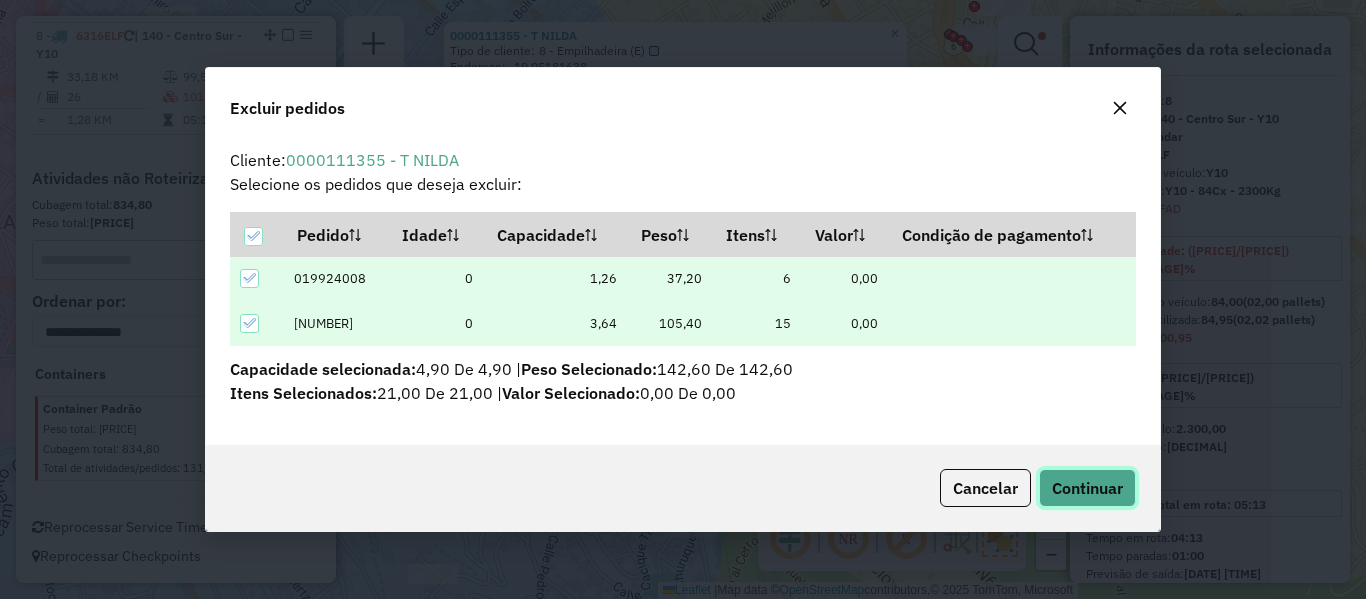 click on "Continuar" 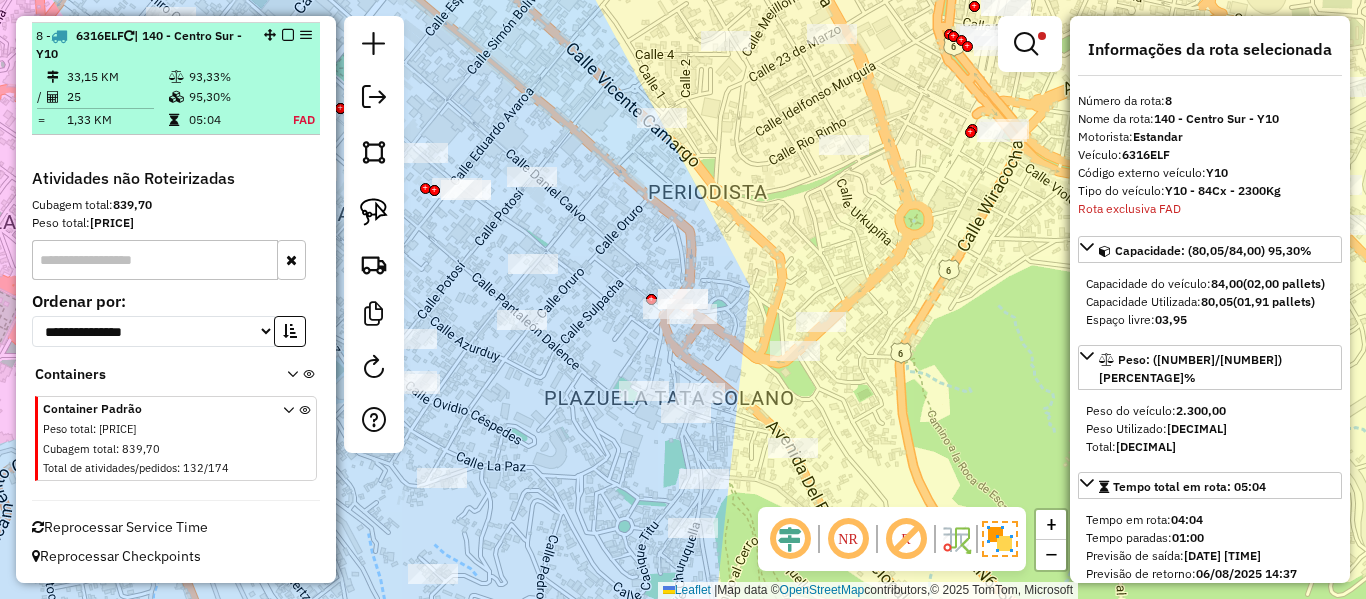 click at bounding box center [288, 35] 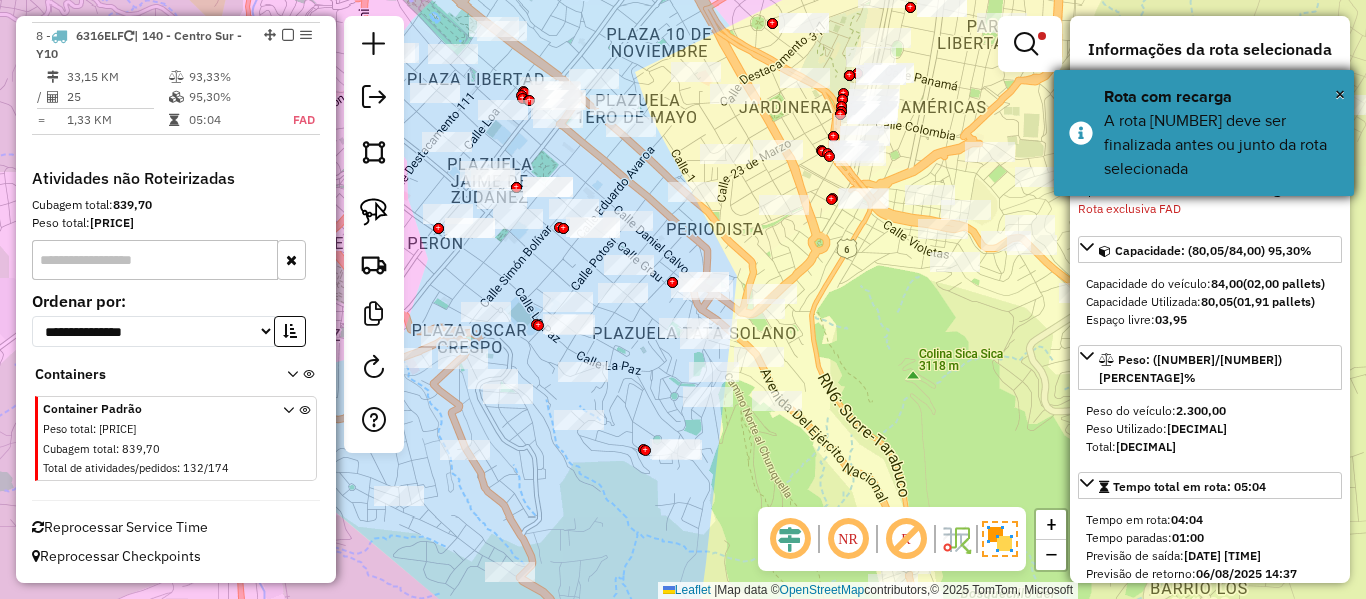 click on "A rota 4 deve ser finalizada antes ou junto da rota selecionada" at bounding box center (1221, 145) 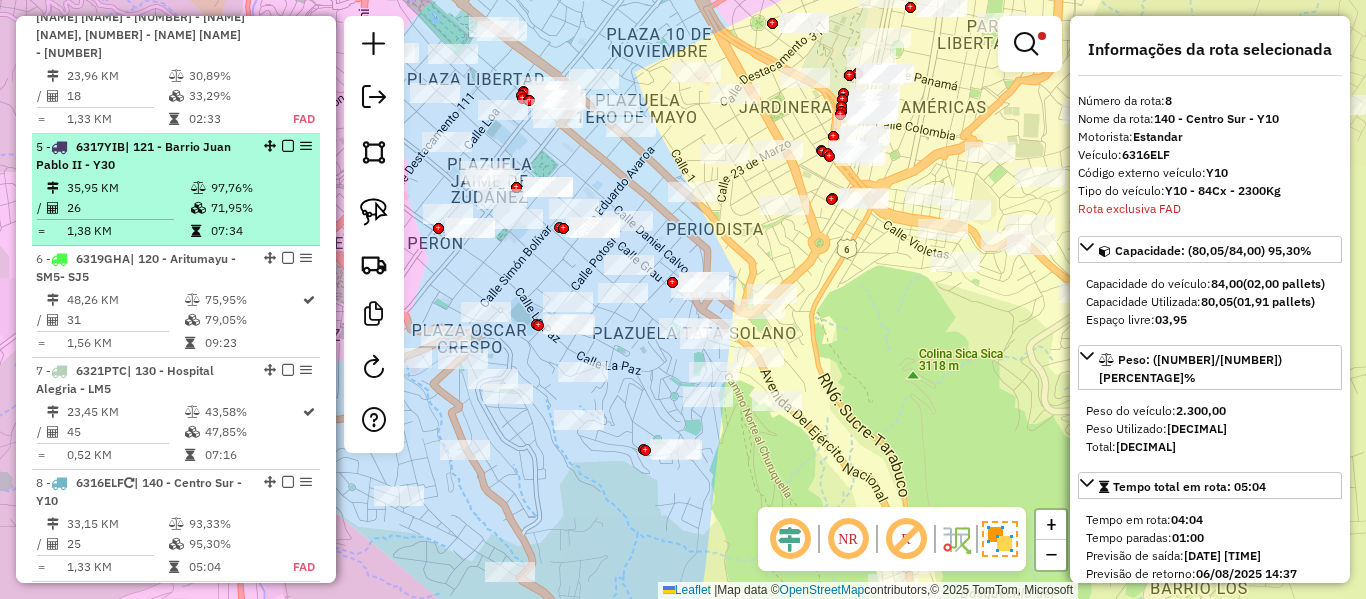 scroll, scrollTop: 1094, scrollLeft: 0, axis: vertical 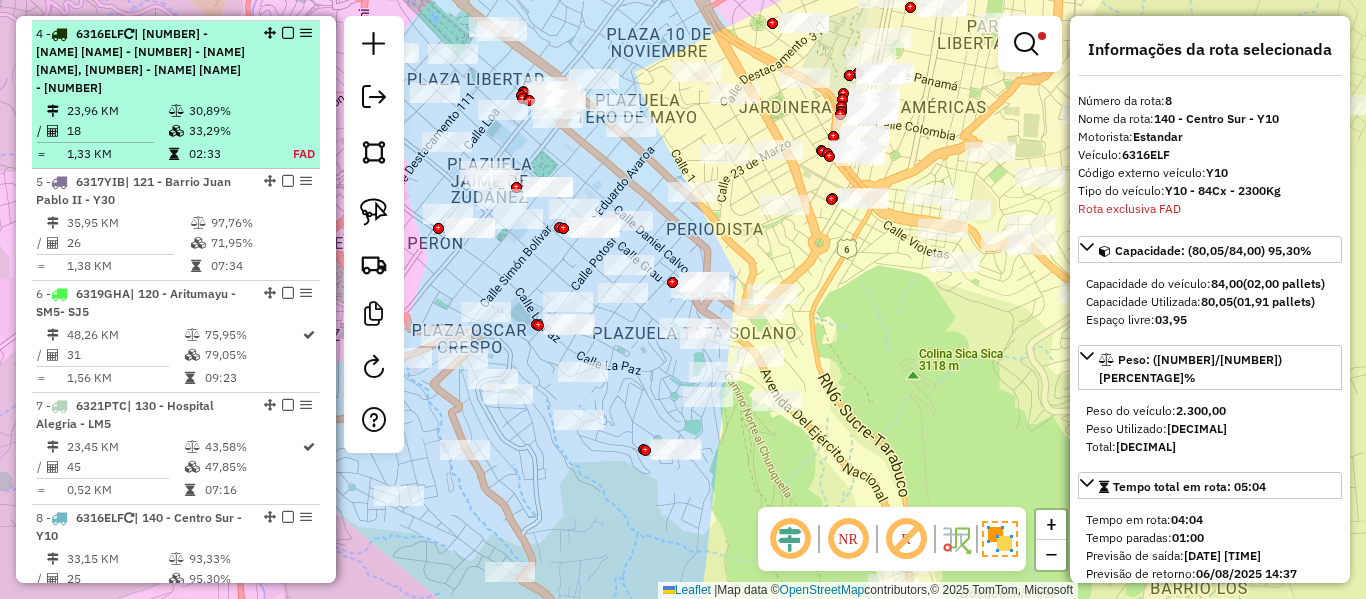 click at bounding box center (306, 33) 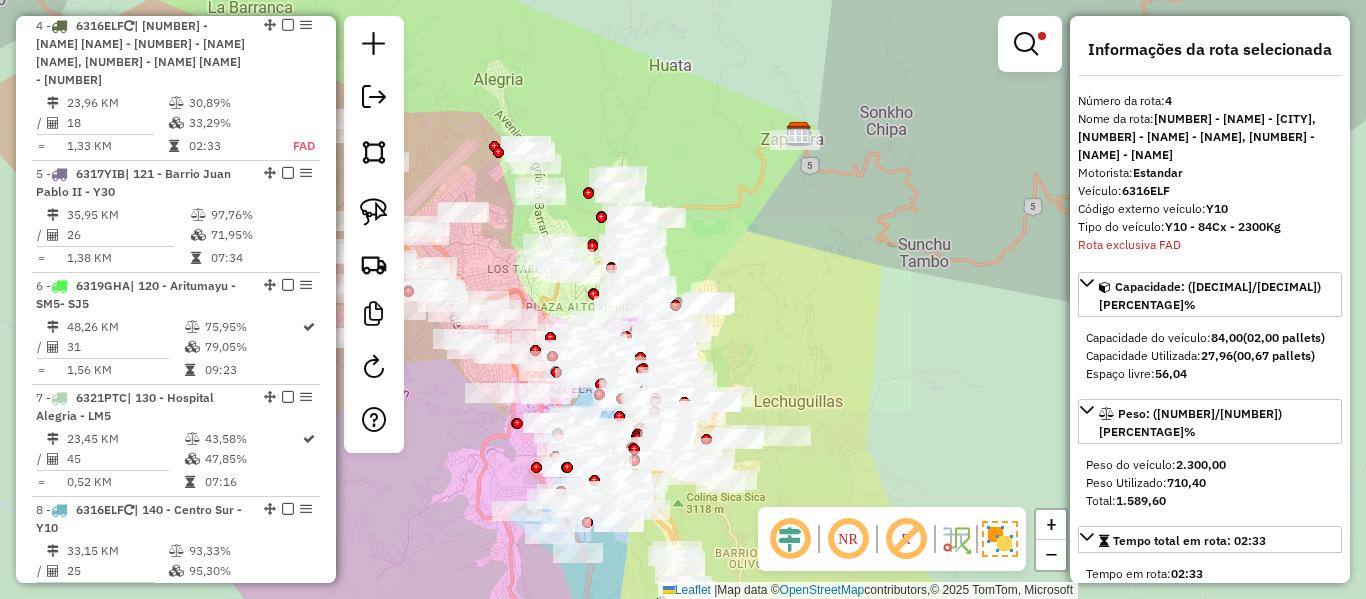 scroll, scrollTop: 1117, scrollLeft: 0, axis: vertical 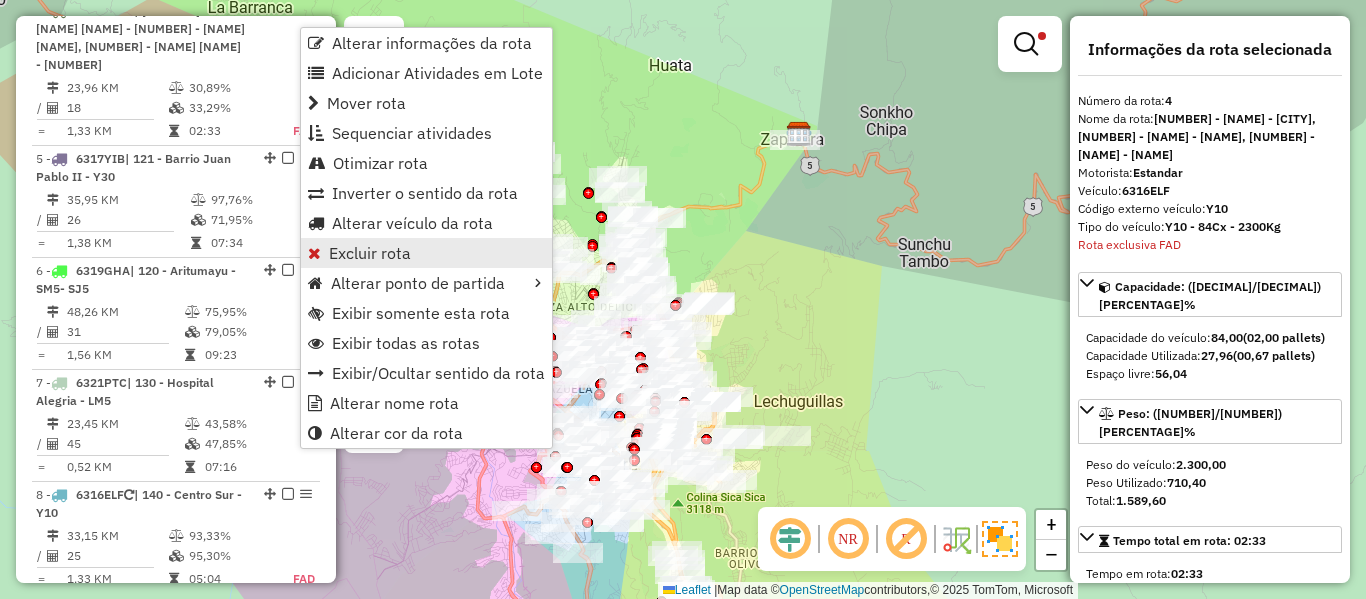 click on "Excluir rota" at bounding box center (370, 253) 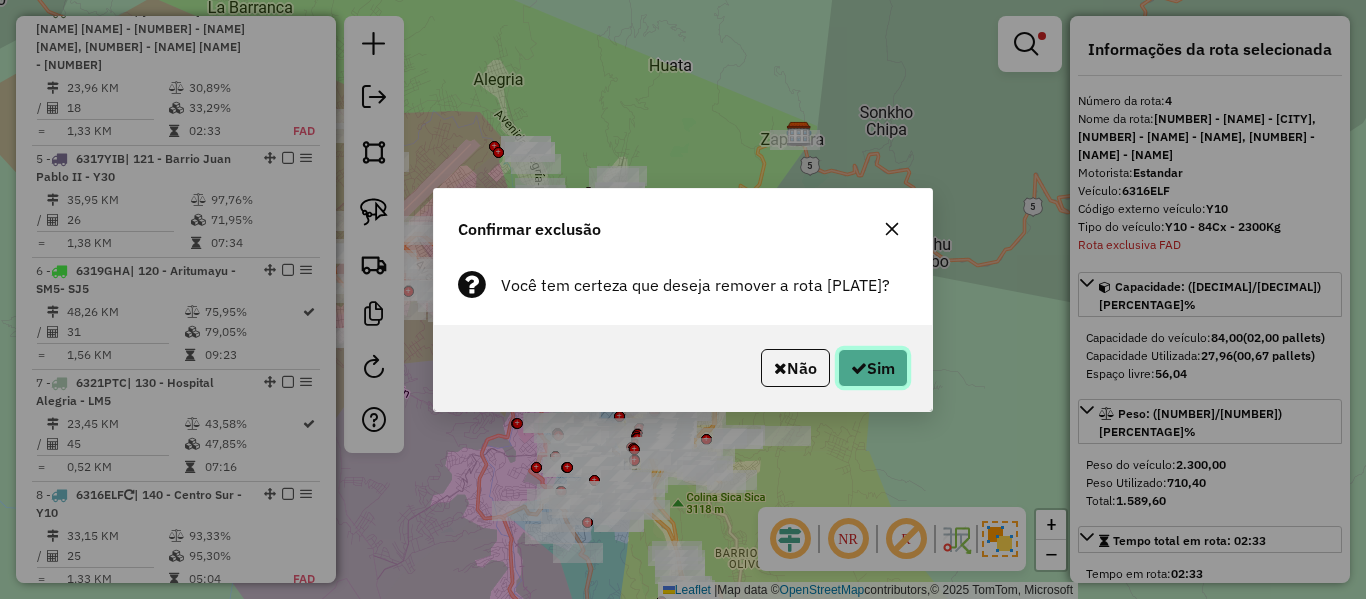 click 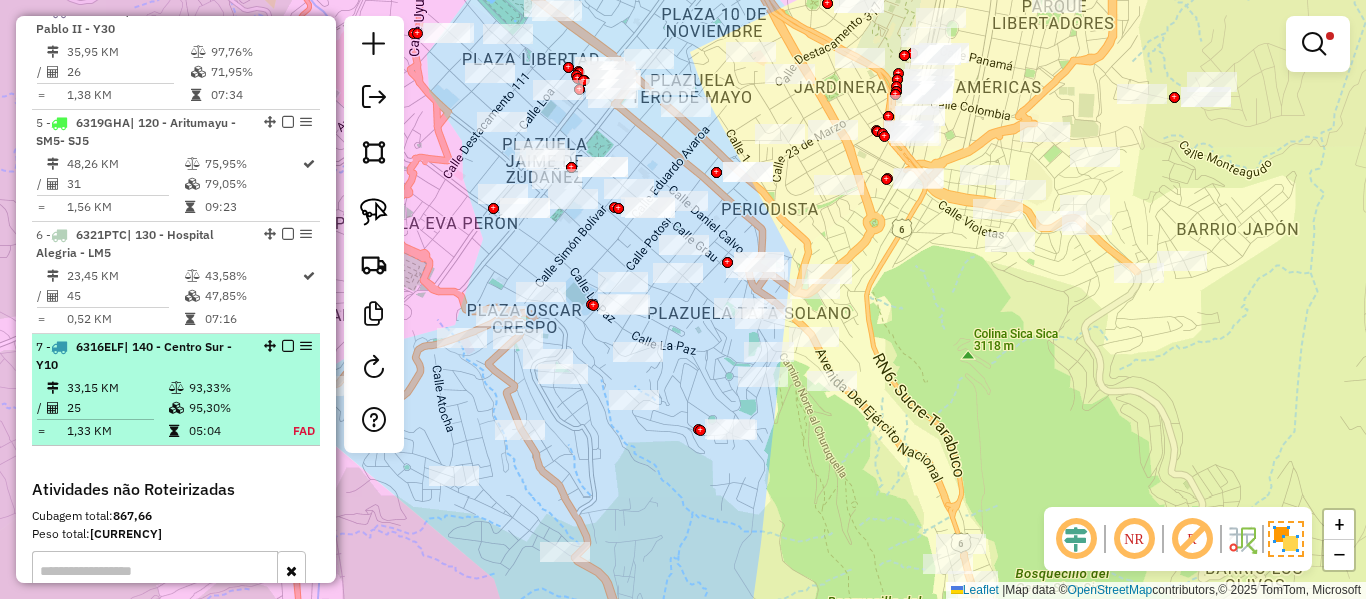 click at bounding box center [288, 346] 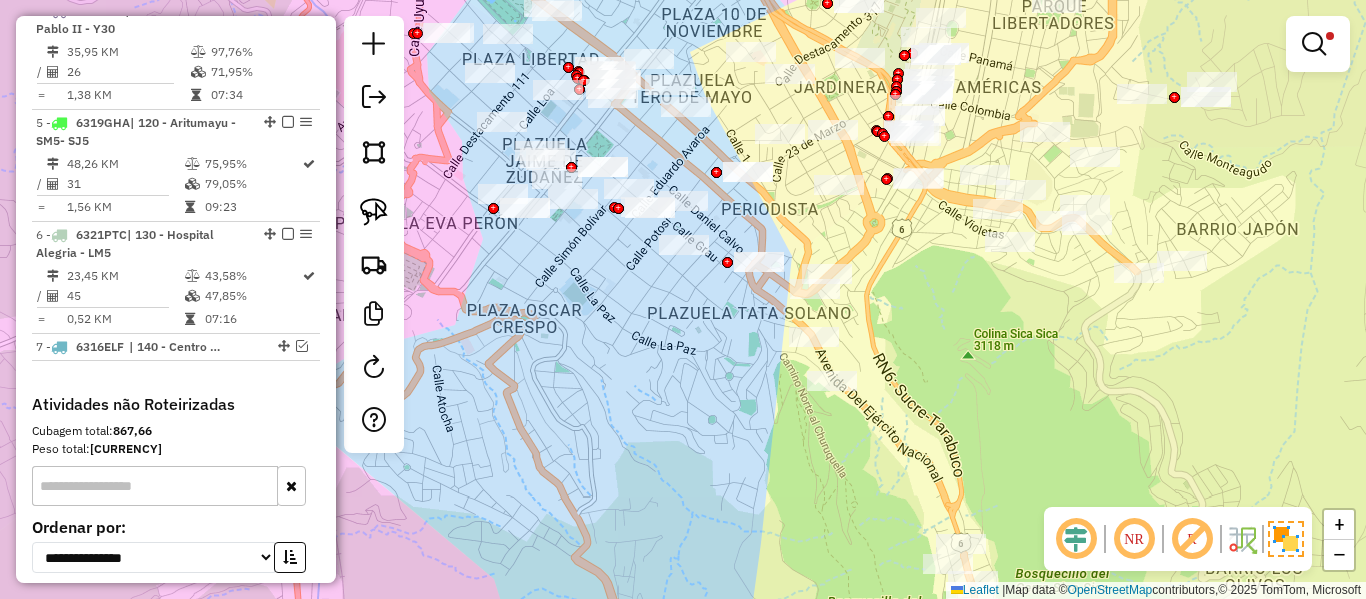 click on "Limpar filtros Janela de atendimento Grade de atendimento Capacidade Transportadoras Veículos Cliente Pedidos  Rotas Selecione os dias de semana para filtrar as janelas de atendimento  Seg   Ter   Qua   Qui   Sex   Sáb   Dom  Informe o período da janela de atendimento: De: Até:  Filtrar exatamente a janela do cliente  Considerar janela de atendimento padrão  Selecione os dias de semana para filtrar as grades de atendimento  Seg   Ter   Qua   Qui   Sex   Sáb   Dom   Considerar clientes sem dia de atendimento cadastrado  Clientes fora do dia de atendimento selecionado Filtrar as atividades entre os valores definidos abaixo:  Peso mínimo:   Peso máximo:   Cubagem mínima:   Cubagem máxima:   De:   Até:  Filtrar as atividades entre o tempo de atendimento definido abaixo:  De:   Até:   Considerar capacidade total dos clientes não roteirizados Transportadora: Selecione um ou mais itens Tipo de veículo: Selecione um ou mais itens Veículo: Selecione um ou mais itens Motorista: Selecione um ou mais itens" 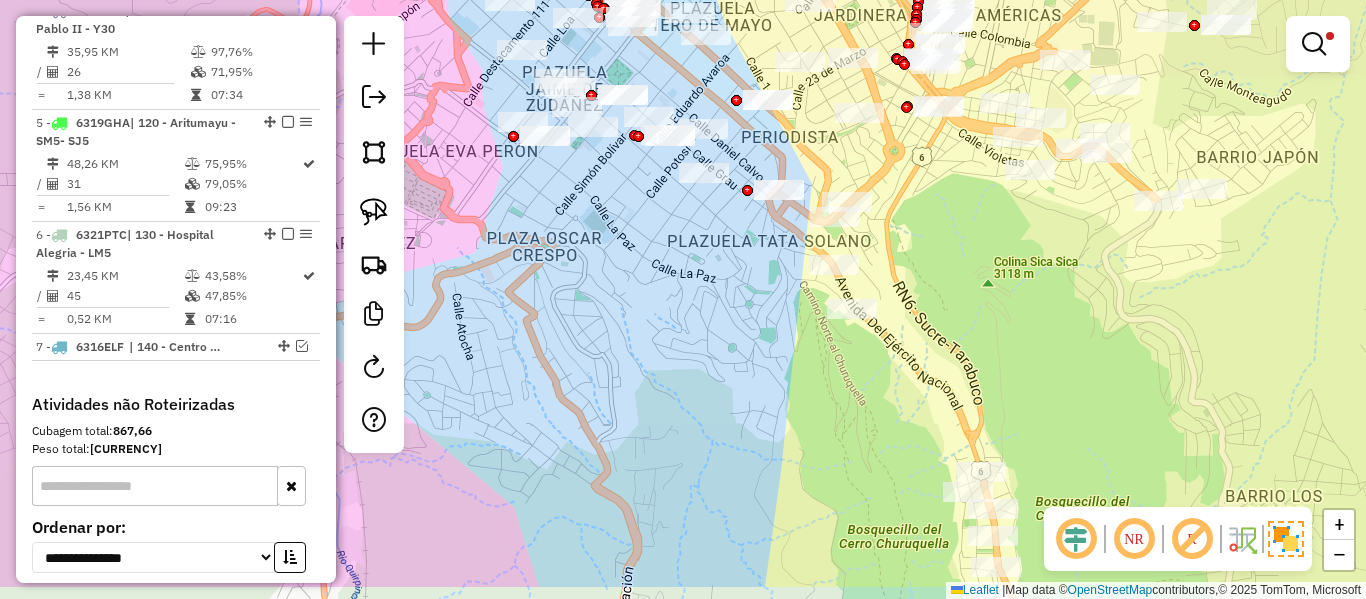 drag, startPoint x: 738, startPoint y: 494, endPoint x: 705, endPoint y: 284, distance: 212.57704 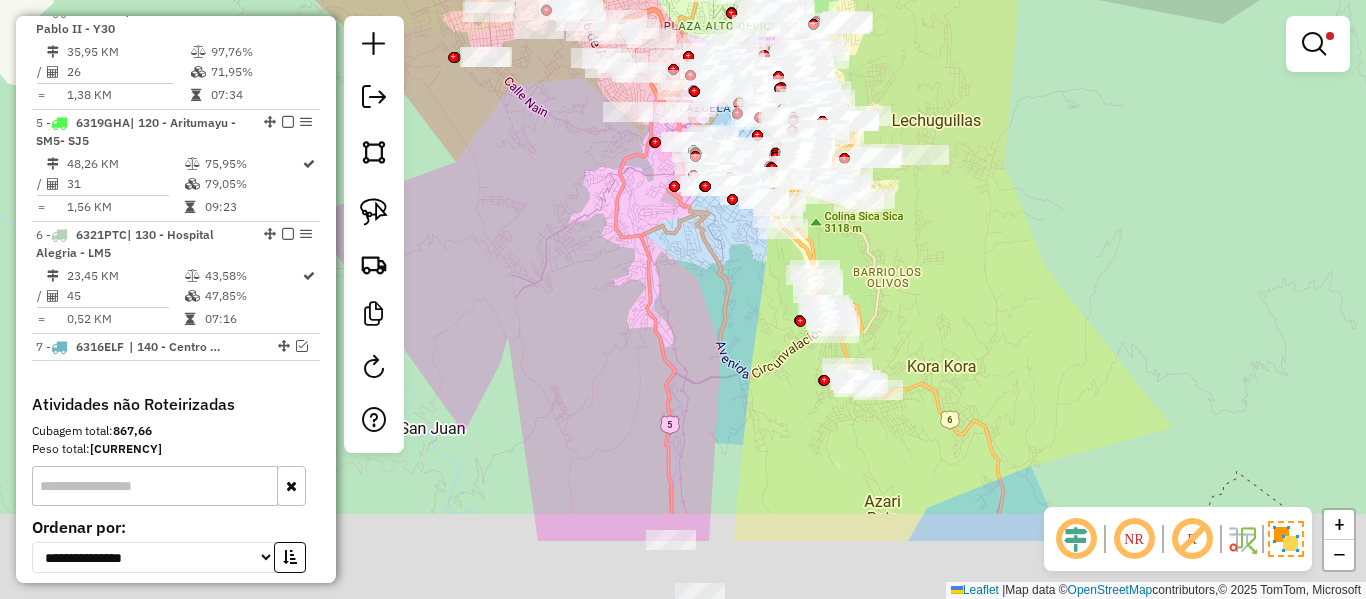 drag, startPoint x: 897, startPoint y: 324, endPoint x: 901, endPoint y: 260, distance: 64.12488 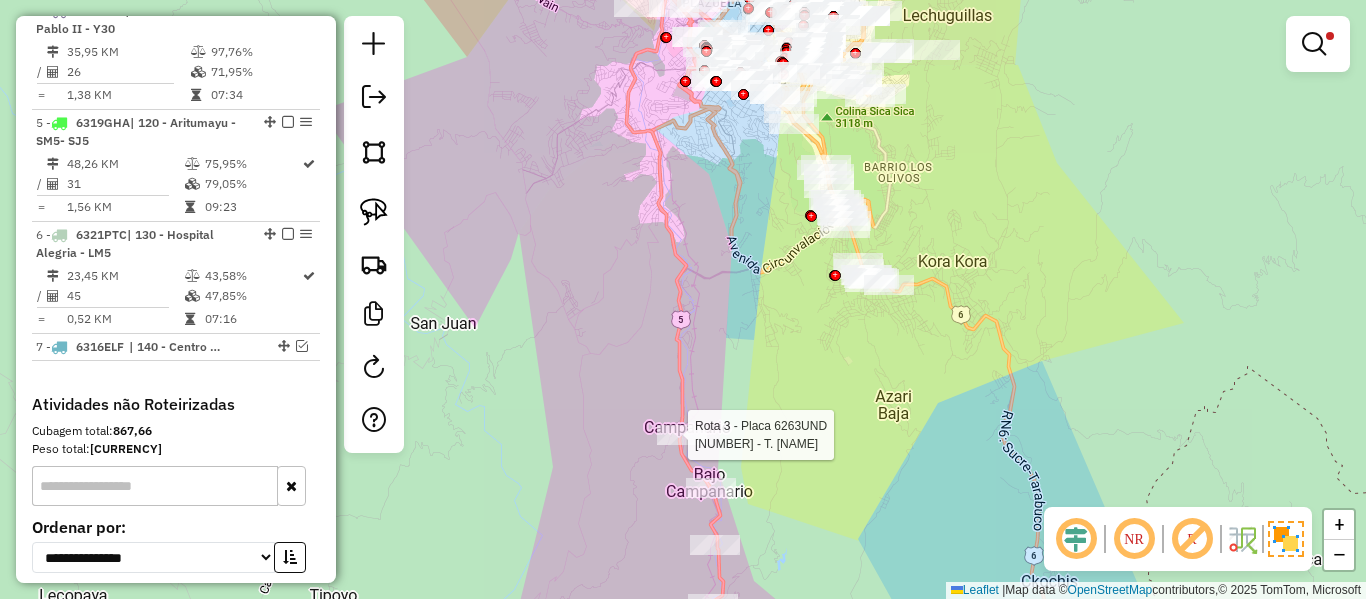 select on "**********" 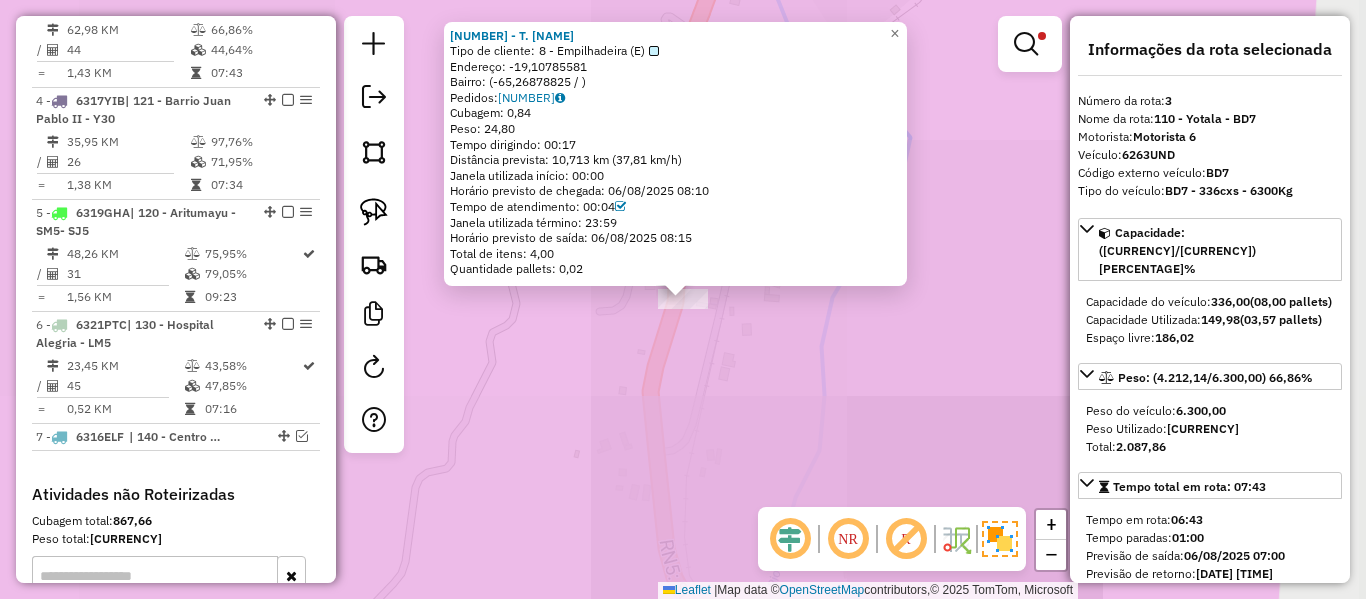 scroll, scrollTop: 1005, scrollLeft: 0, axis: vertical 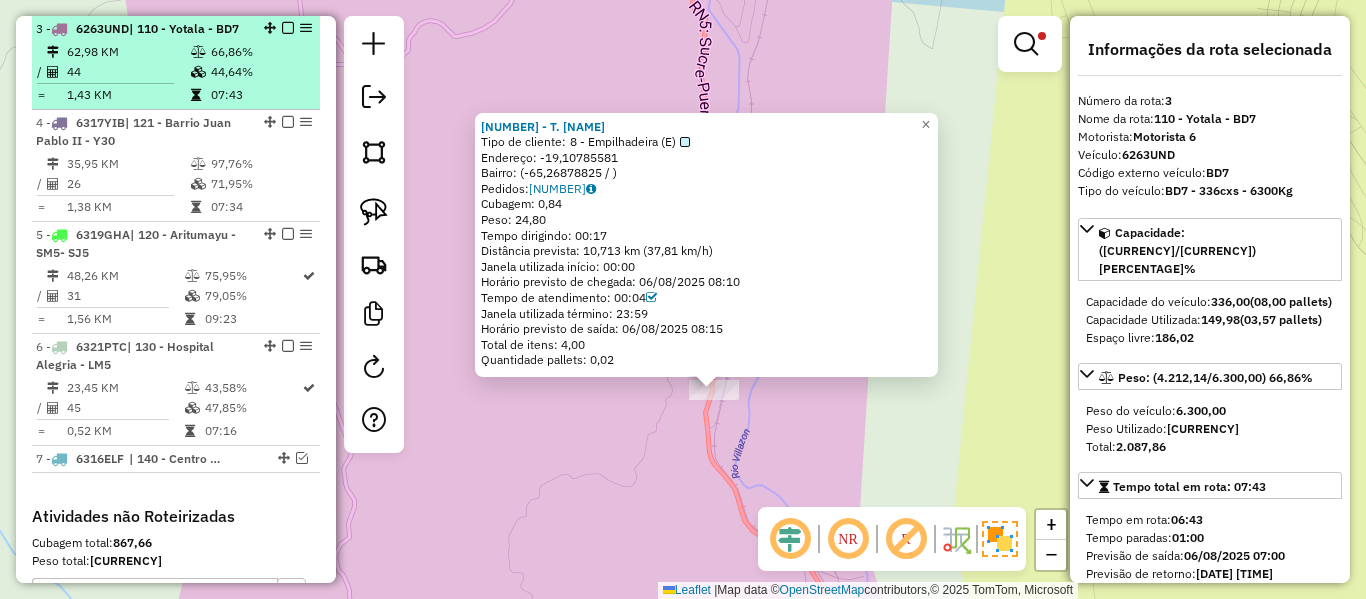 click at bounding box center [288, 28] 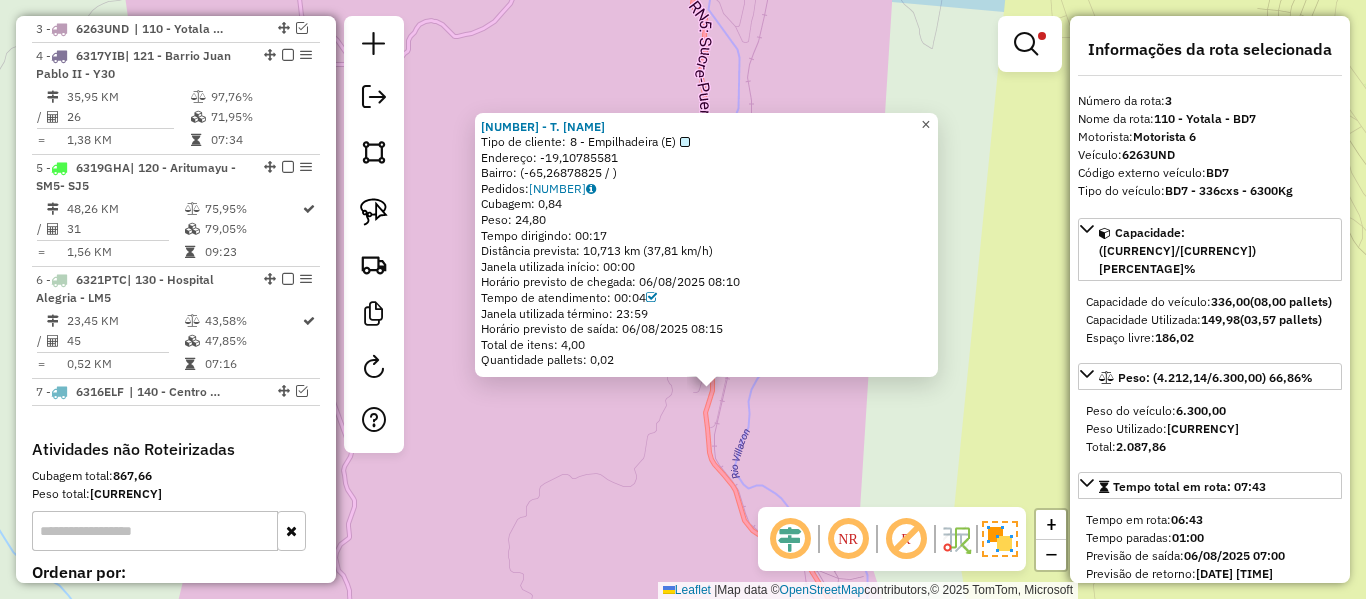 click on "×" 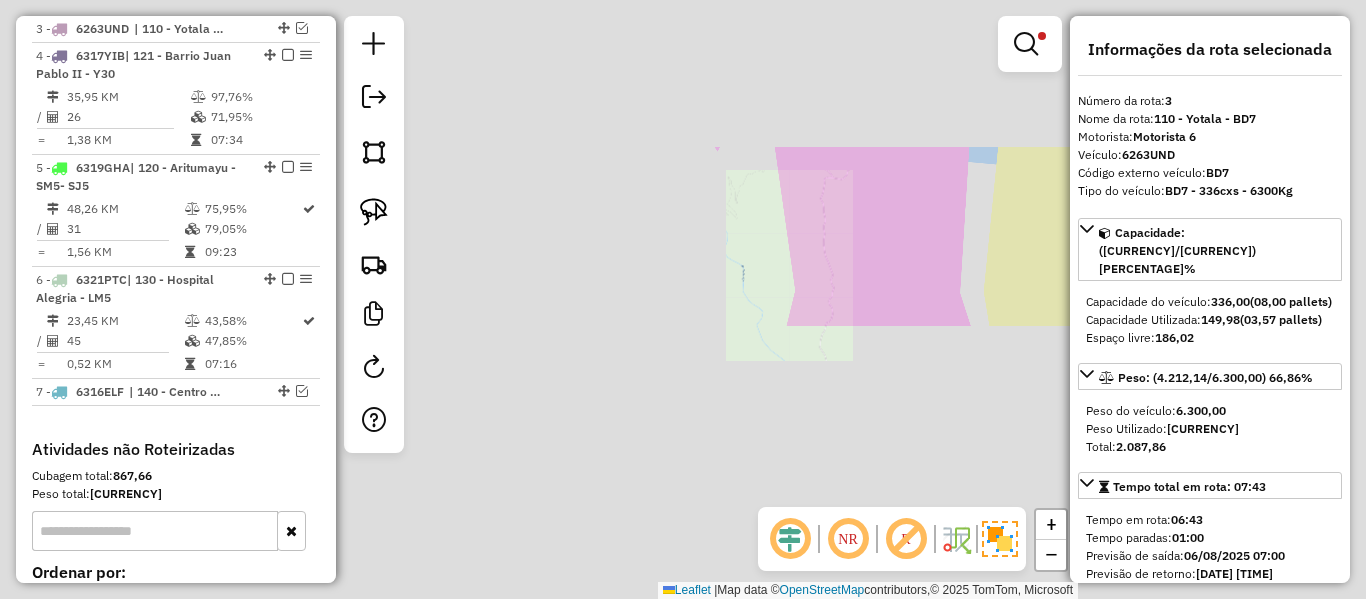 click on "Limpar filtros Janela de atendimento Grade de atendimento Capacidade Transportadoras Veículos Cliente Pedidos  Rotas Selecione os dias de semana para filtrar as janelas de atendimento  Seg   Ter   Qua   Qui   Sex   Sáb   Dom  Informe o período da janela de atendimento: De: Até:  Filtrar exatamente a janela do cliente  Considerar janela de atendimento padrão  Selecione os dias de semana para filtrar as grades de atendimento  Seg   Ter   Qua   Qui   Sex   Sáb   Dom   Considerar clientes sem dia de atendimento cadastrado  Clientes fora do dia de atendimento selecionado Filtrar as atividades entre os valores definidos abaixo:  Peso mínimo:   Peso máximo:   Cubagem mínima:   Cubagem máxima:   De:   Até:  Filtrar as atividades entre o tempo de atendimento definido abaixo:  De:   Até:   Considerar capacidade total dos clientes não roteirizados Transportadora: Selecione um ou mais itens Tipo de veículo: Selecione um ou mais itens Veículo: Selecione um ou mais itens Motorista: Selecione um ou mais itens" 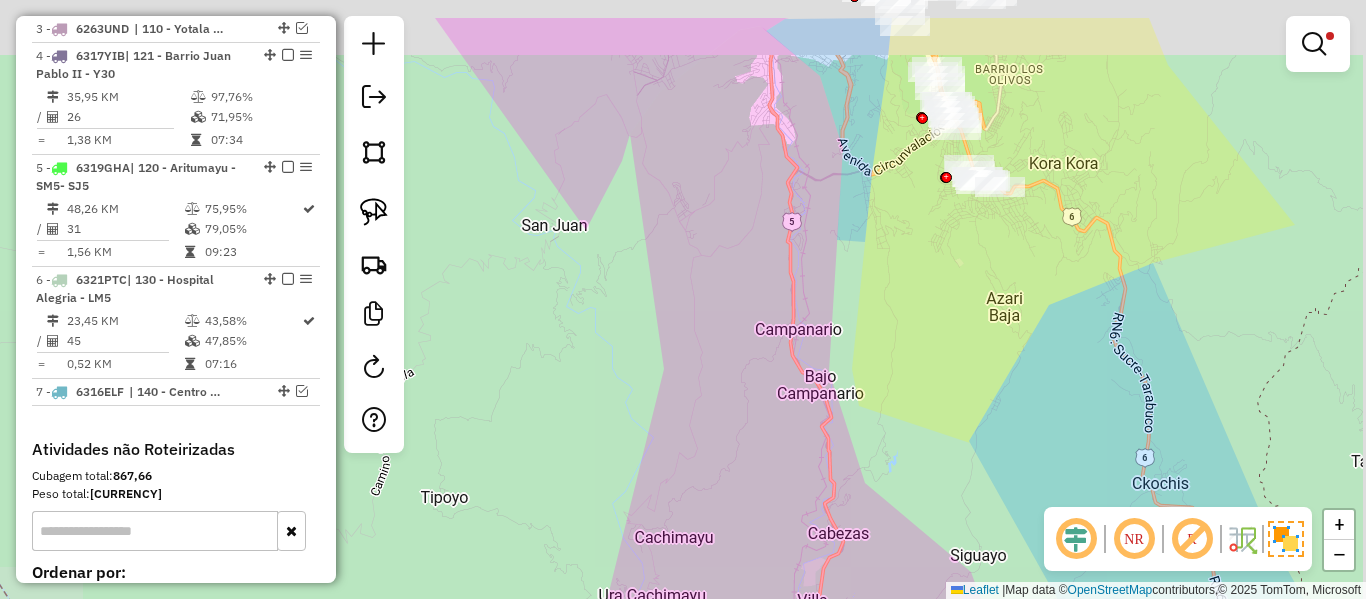 drag, startPoint x: 969, startPoint y: 219, endPoint x: 512, endPoint y: 481, distance: 526.77606 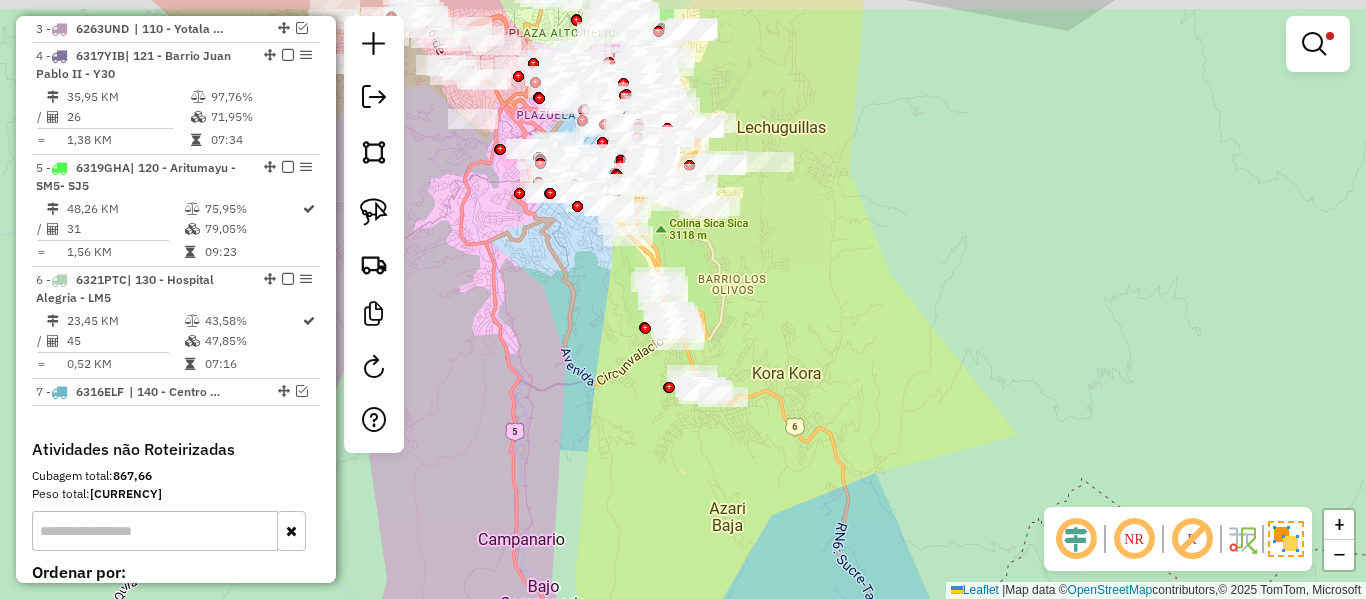 drag, startPoint x: 699, startPoint y: 315, endPoint x: 765, endPoint y: 348, distance: 73.790245 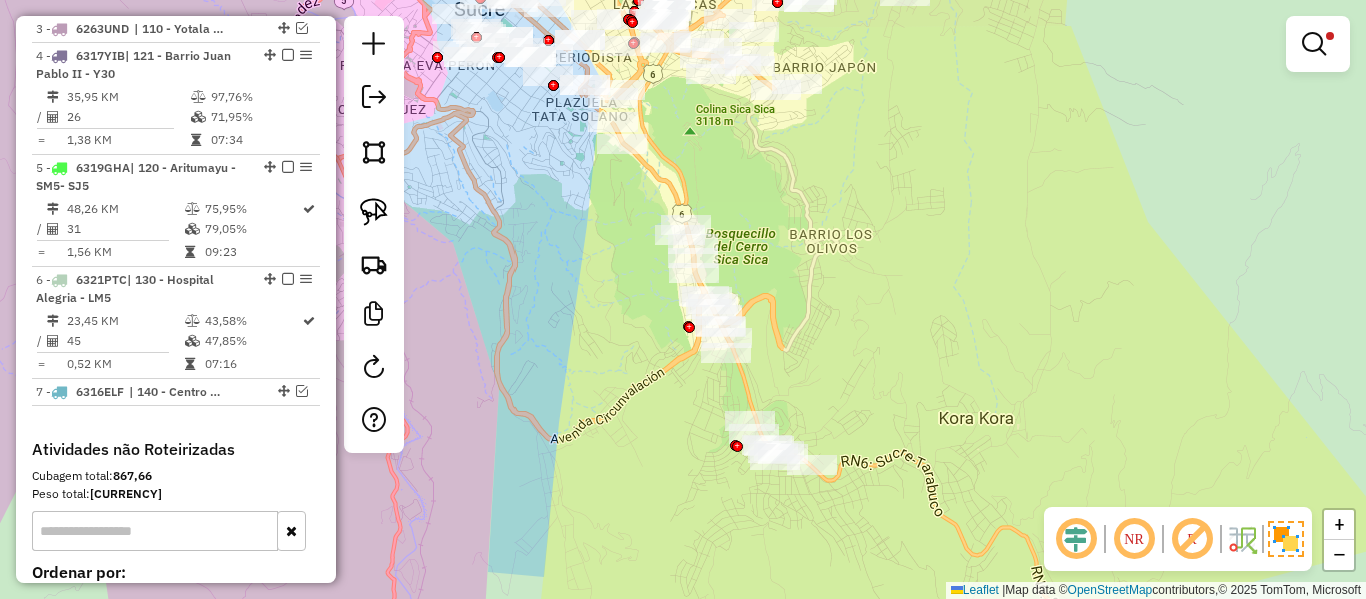 click on "Limpar filtros Janela de atendimento Grade de atendimento Capacidade Transportadoras Veículos Cliente Pedidos  Rotas Selecione os dias de semana para filtrar as janelas de atendimento  Seg   Ter   Qua   Qui   Sex   Sáb   Dom  Informe o período da janela de atendimento: De: Até:  Filtrar exatamente a janela do cliente  Considerar janela de atendimento padrão  Selecione os dias de semana para filtrar as grades de atendimento  Seg   Ter   Qua   Qui   Sex   Sáb   Dom   Considerar clientes sem dia de atendimento cadastrado  Clientes fora do dia de atendimento selecionado Filtrar as atividades entre os valores definidos abaixo:  Peso mínimo:   Peso máximo:   Cubagem mínima:   Cubagem máxima:   De:   Até:  Filtrar as atividades entre o tempo de atendimento definido abaixo:  De:   Até:   Considerar capacidade total dos clientes não roteirizados Transportadora: Selecione um ou mais itens Tipo de veículo: Selecione um ou mais itens Veículo: Selecione um ou mais itens Motorista: Selecione um ou mais itens" 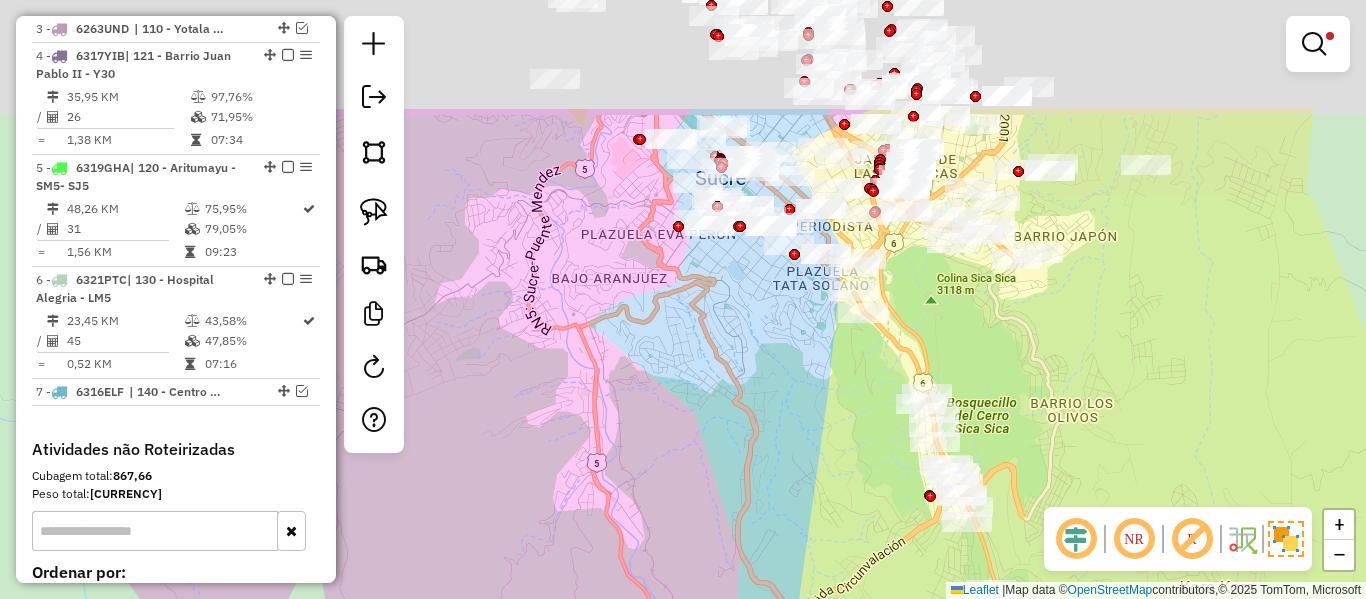 drag, startPoint x: 594, startPoint y: 380, endPoint x: 836, endPoint y: 547, distance: 294.0289 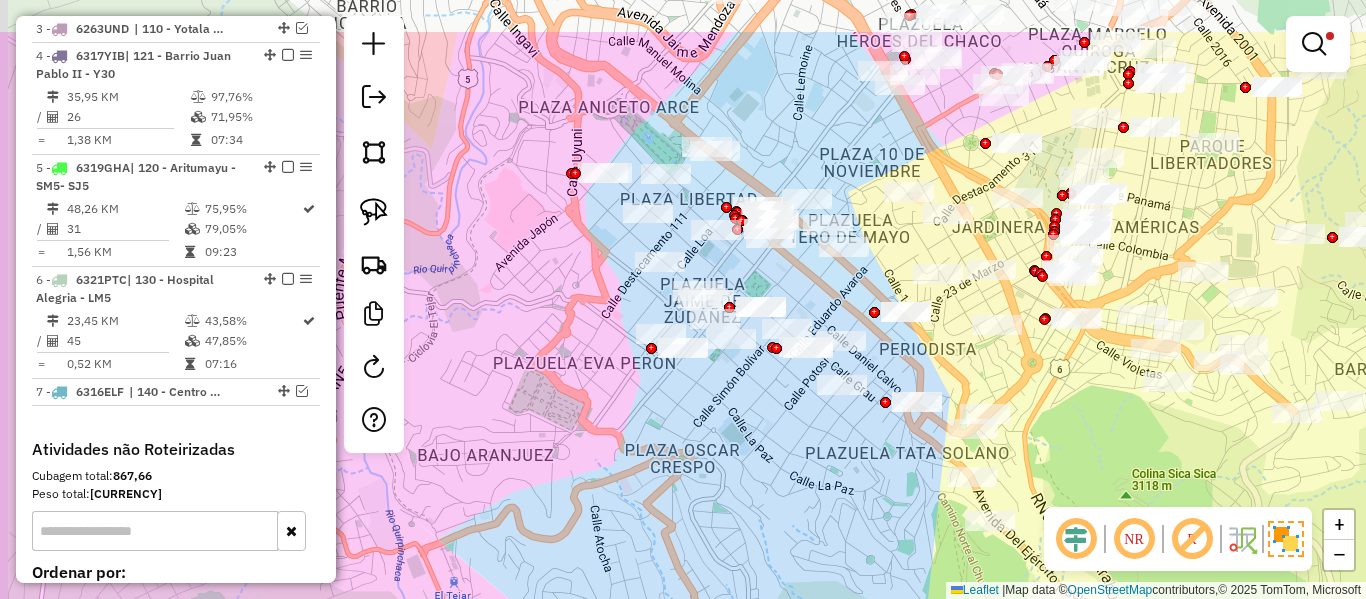 drag, startPoint x: 707, startPoint y: 385, endPoint x: 763, endPoint y: 465, distance: 97.65244 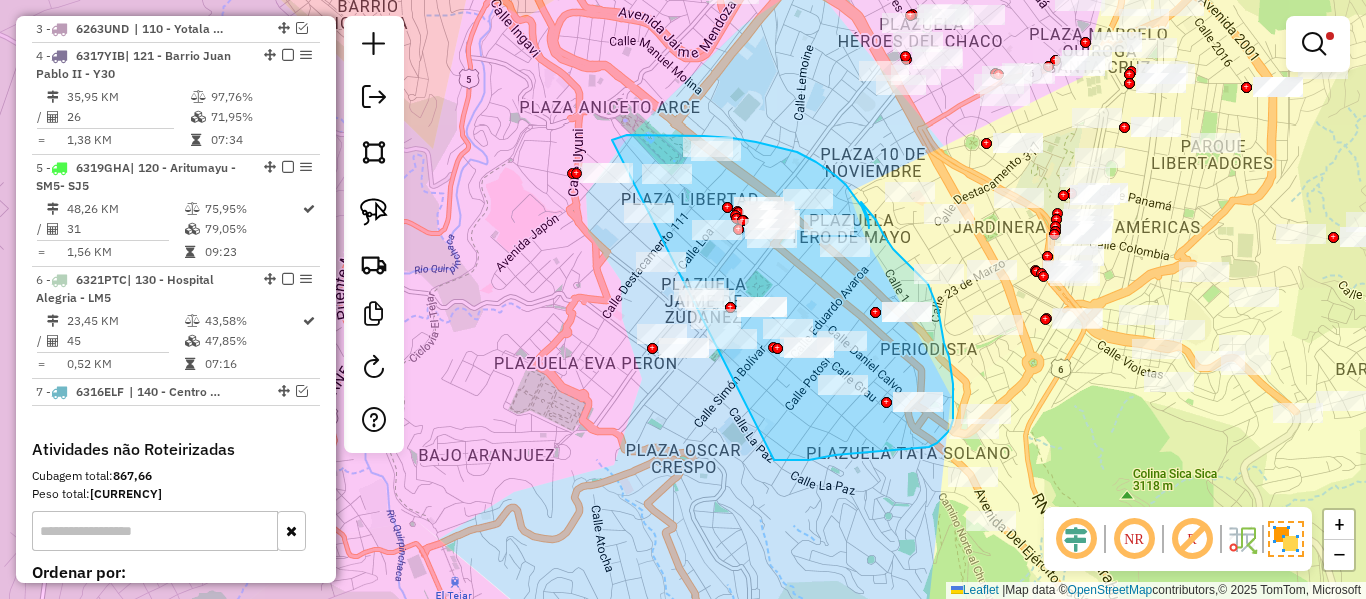 drag, startPoint x: 866, startPoint y: 452, endPoint x: 609, endPoint y: 338, distance: 281.1494 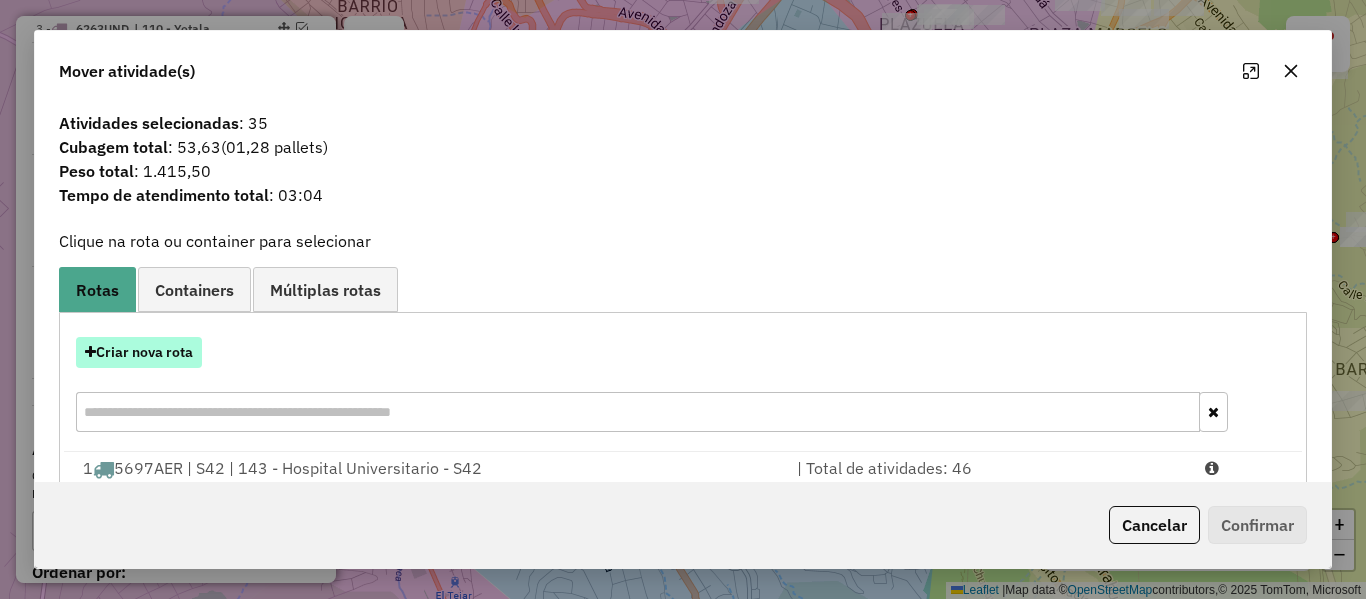 click on "Criar nova rota" at bounding box center (139, 352) 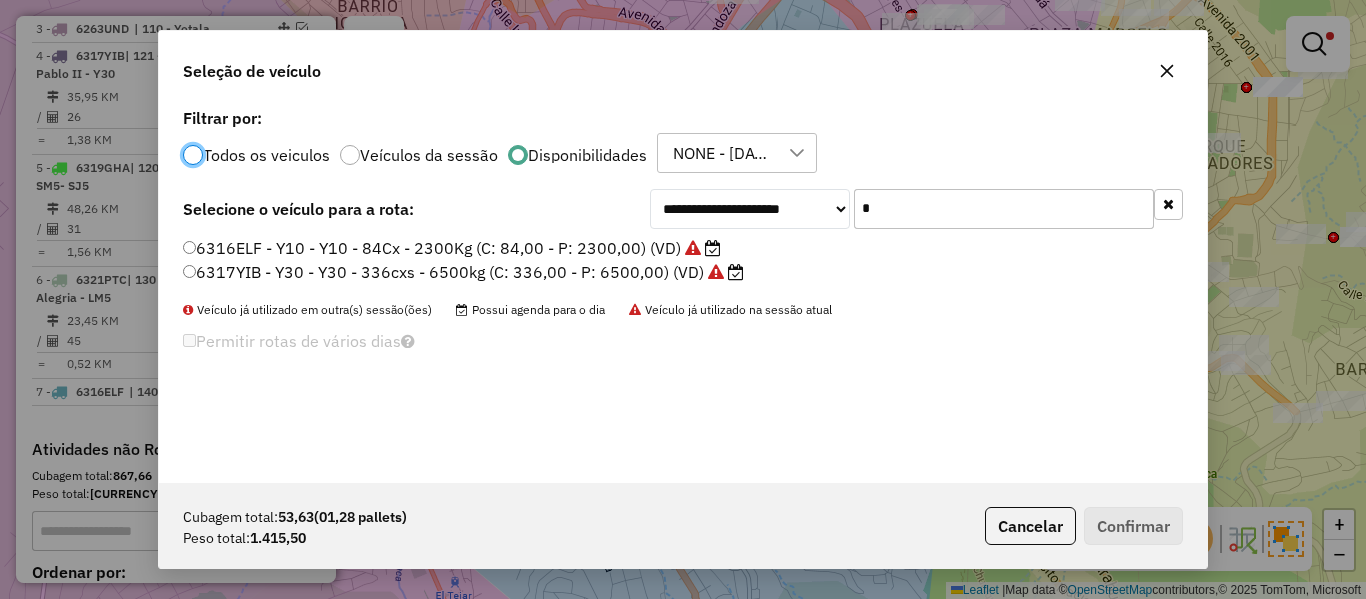 scroll, scrollTop: 11, scrollLeft: 6, axis: both 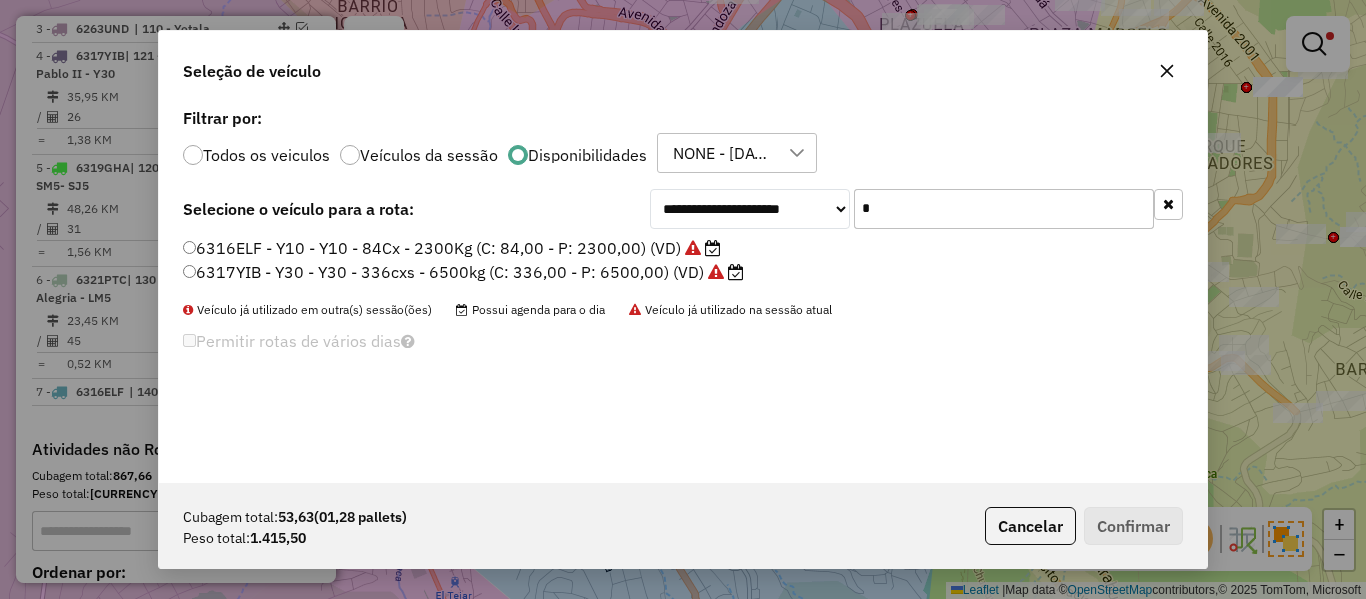click on "*" 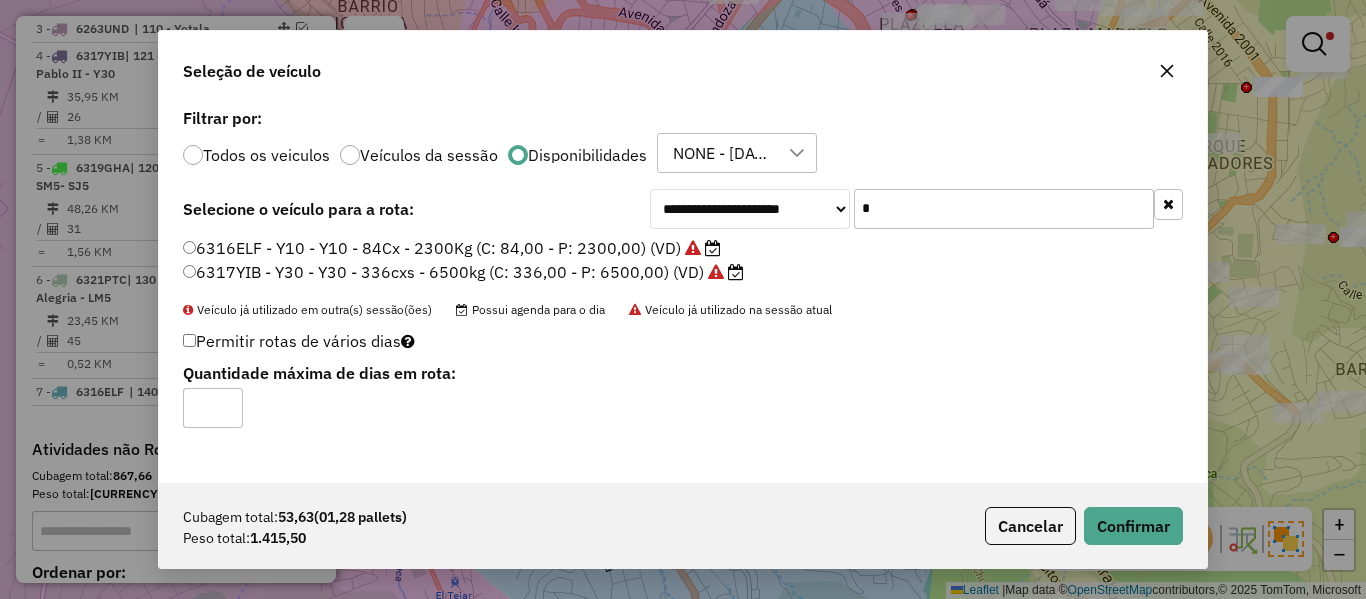 click on "6316ELF - Y10 - Y10 - 84Cx - 2300Kg (C: 84,00 - P: 2300,00) (VD)" 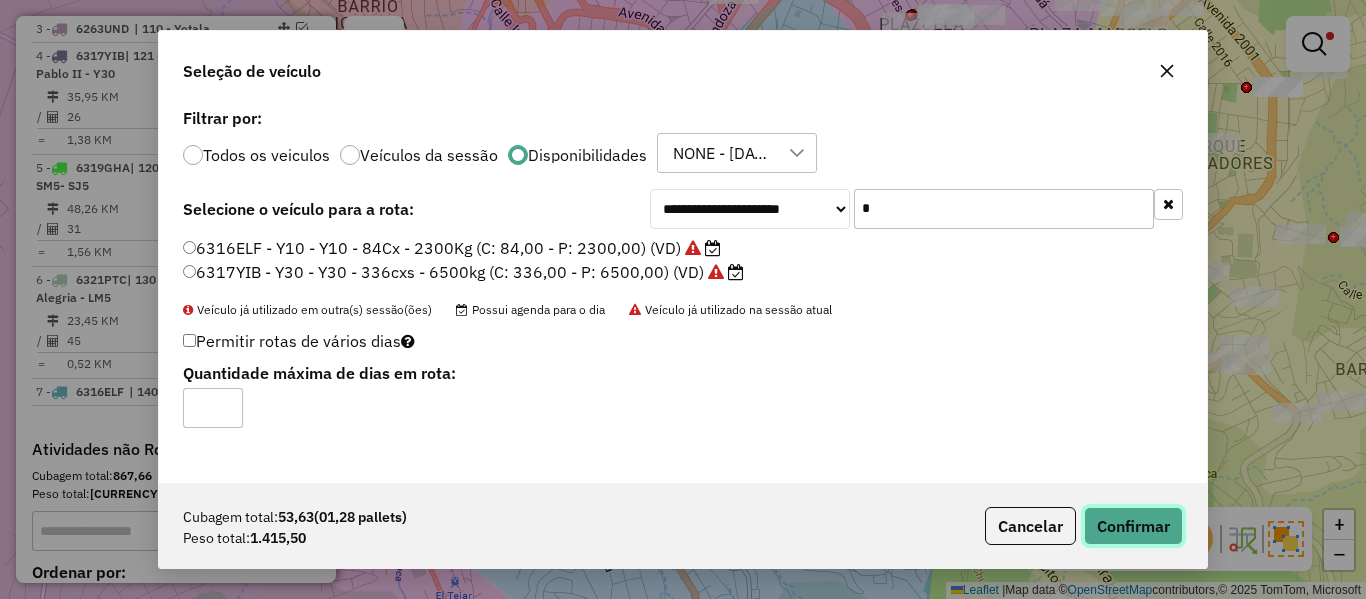 click on "Confirmar" 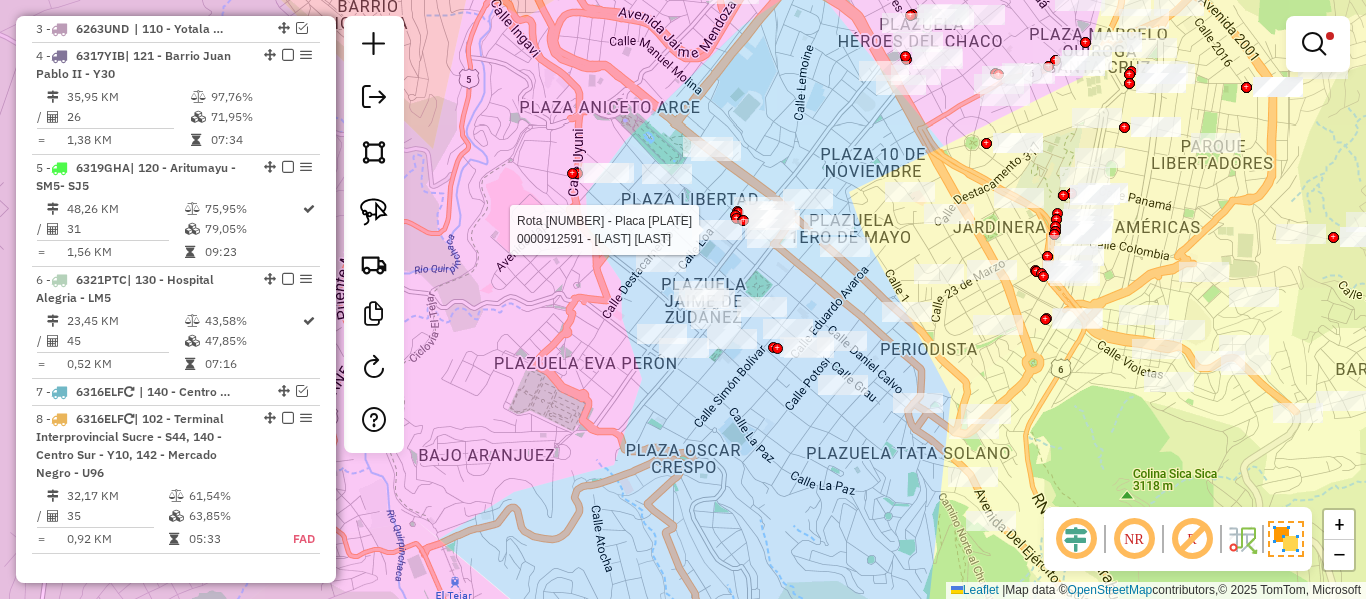 select on "**********" 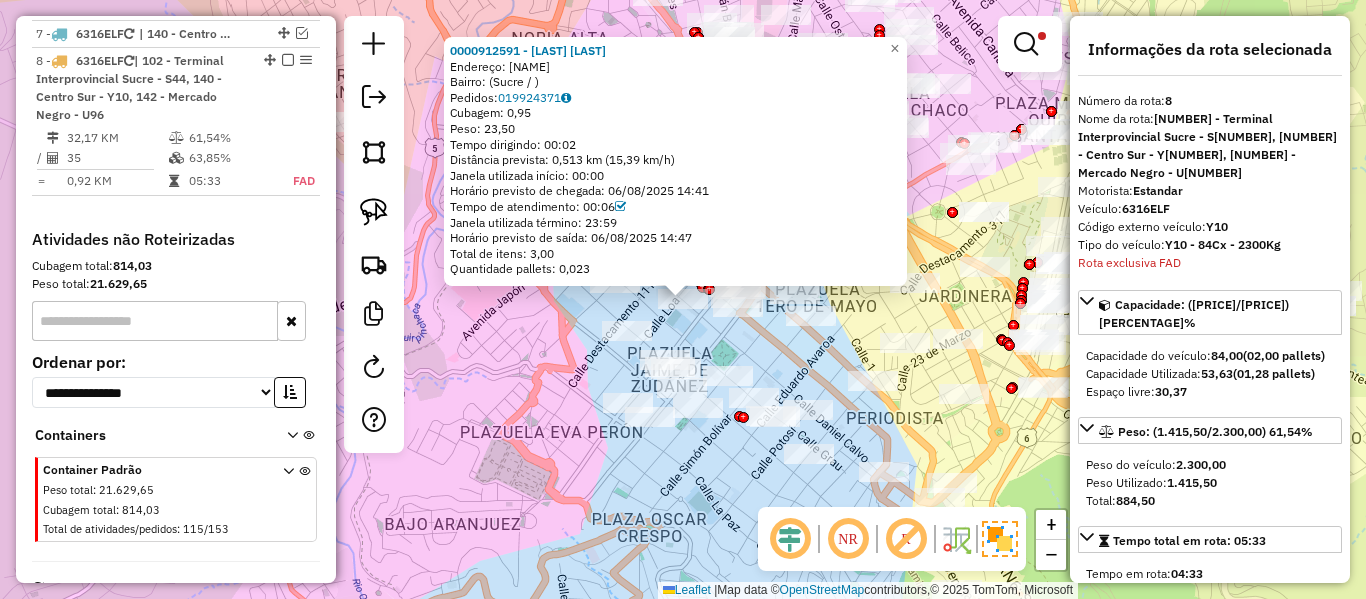 scroll, scrollTop: 1395, scrollLeft: 0, axis: vertical 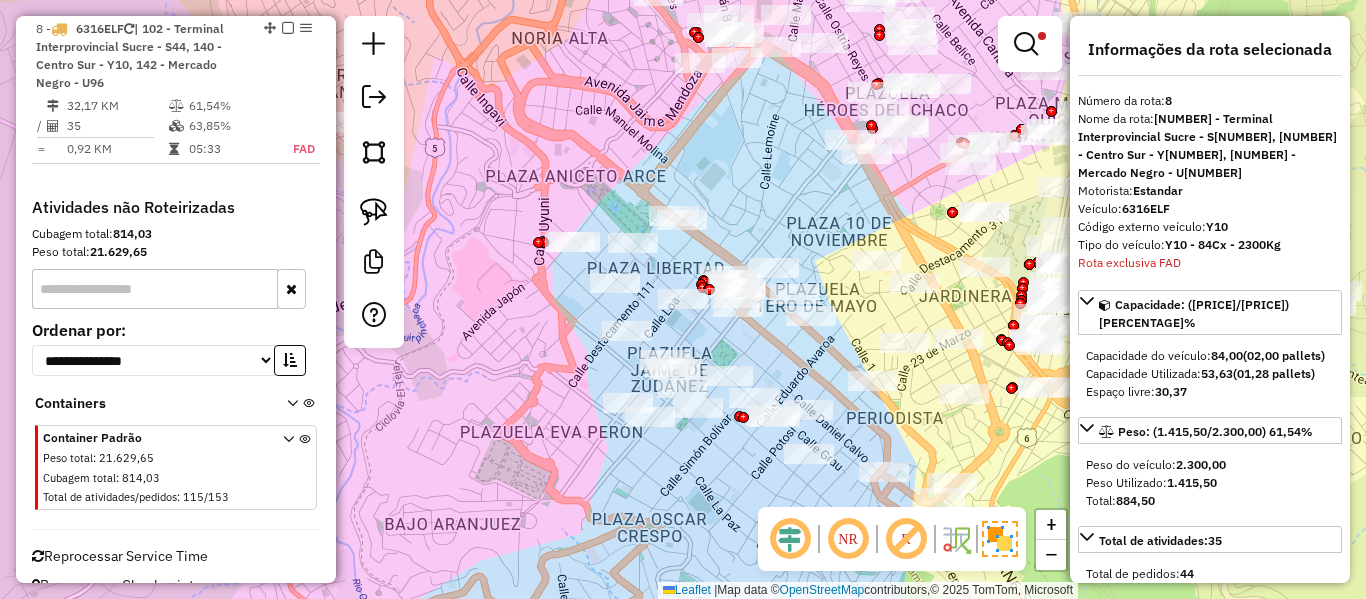 drag, startPoint x: 802, startPoint y: 363, endPoint x: 807, endPoint y: 419, distance: 56.22277 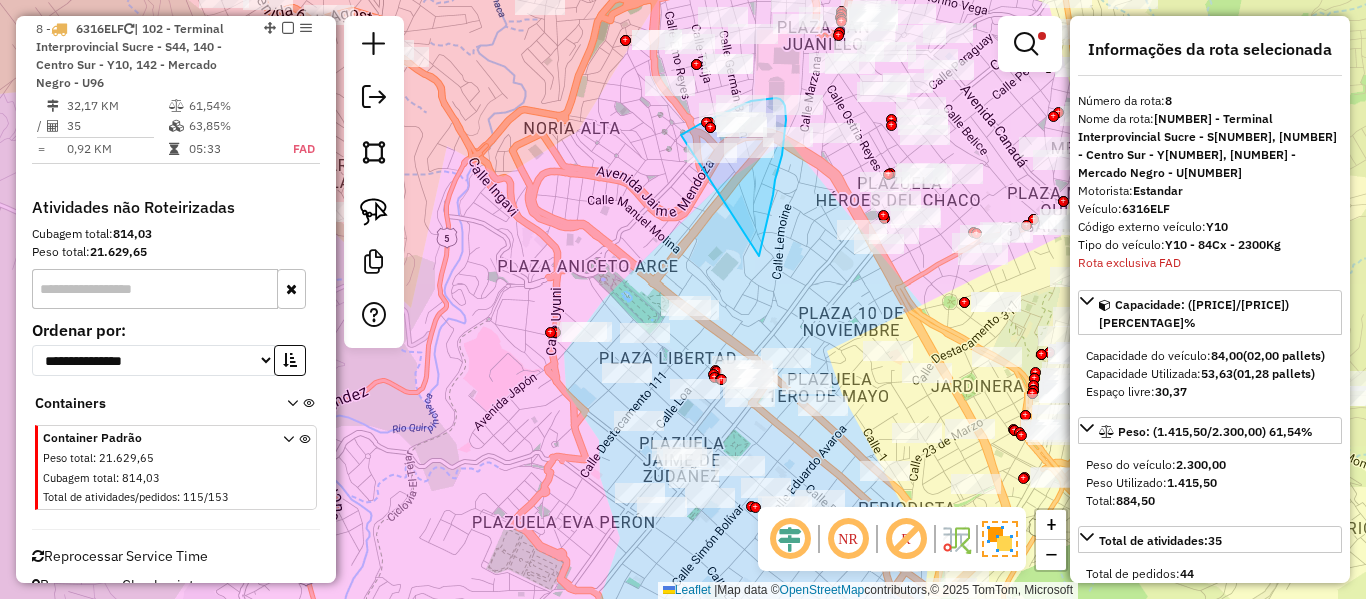 drag, startPoint x: 770, startPoint y: 209, endPoint x: 674, endPoint y: 182, distance: 99.724625 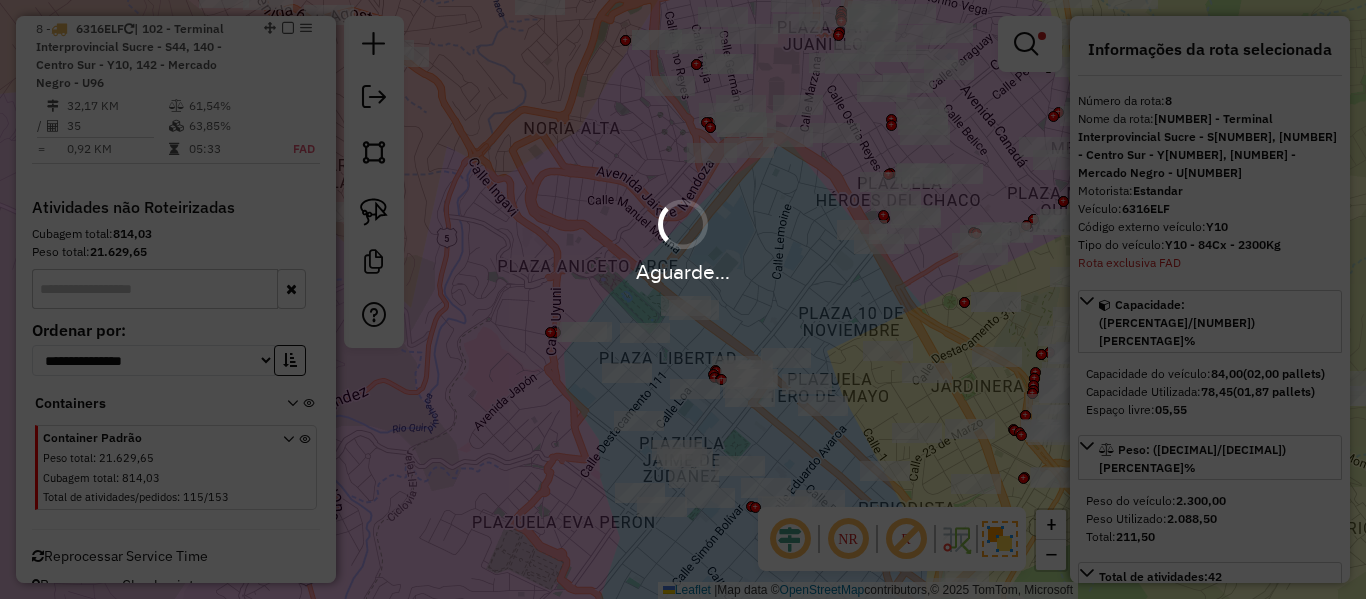 select on "**********" 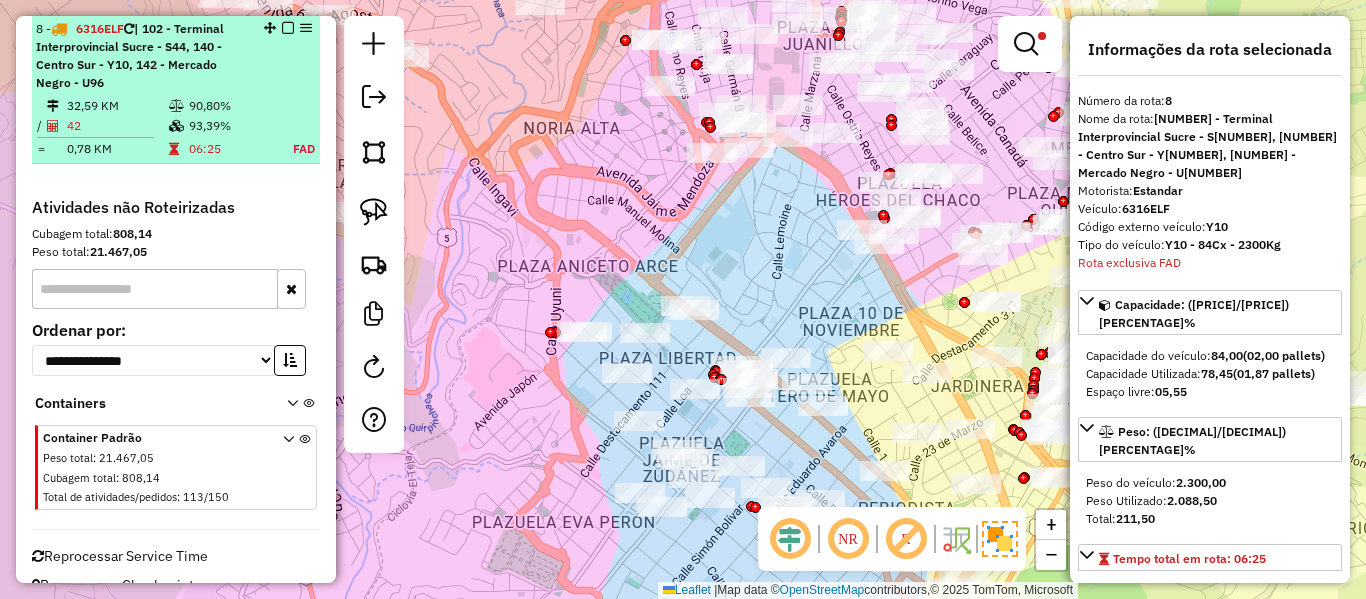 click at bounding box center (288, 28) 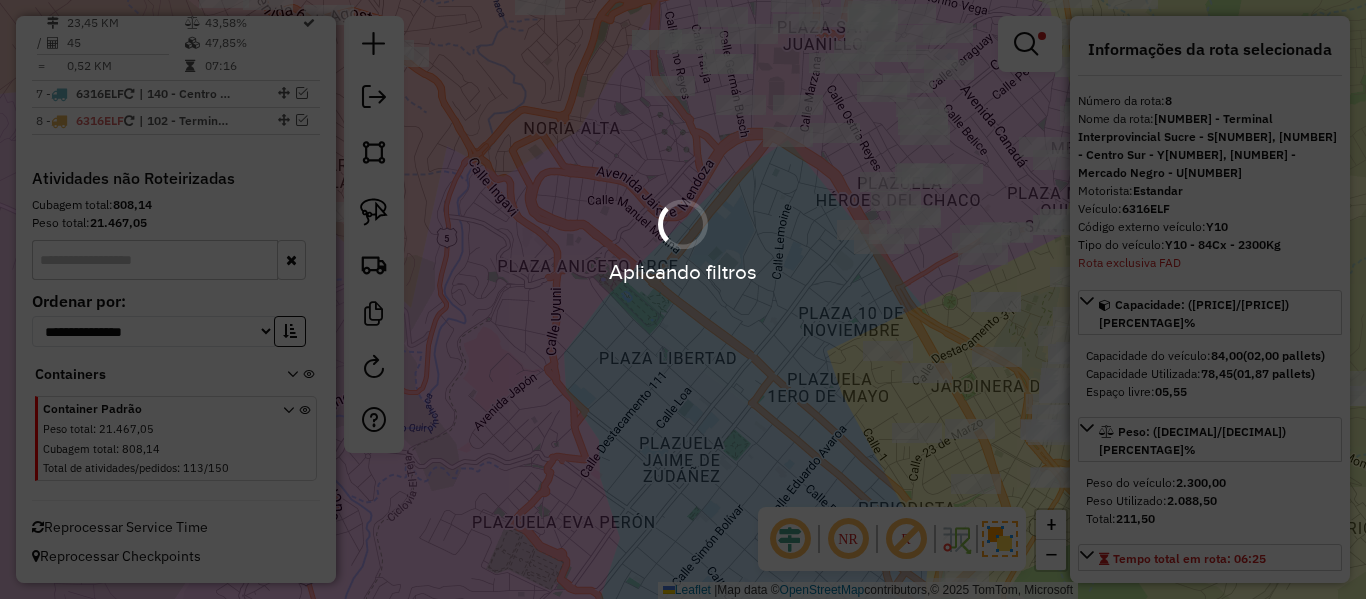 scroll, scrollTop: 1303, scrollLeft: 0, axis: vertical 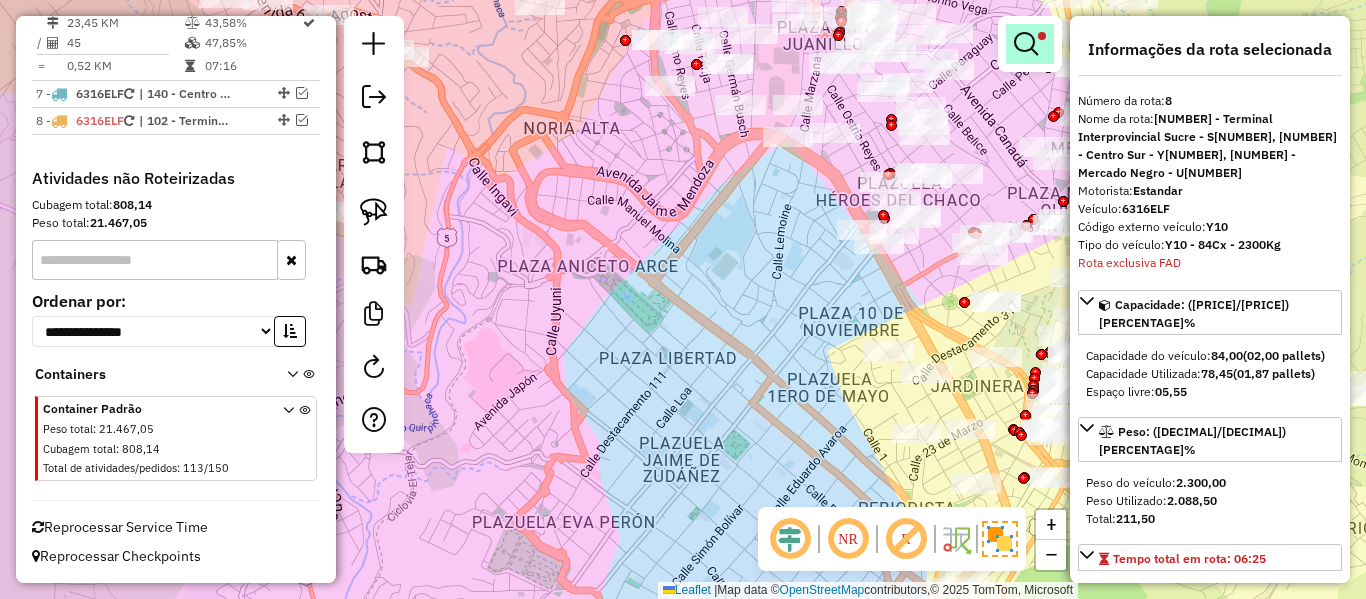 click at bounding box center [1030, 44] 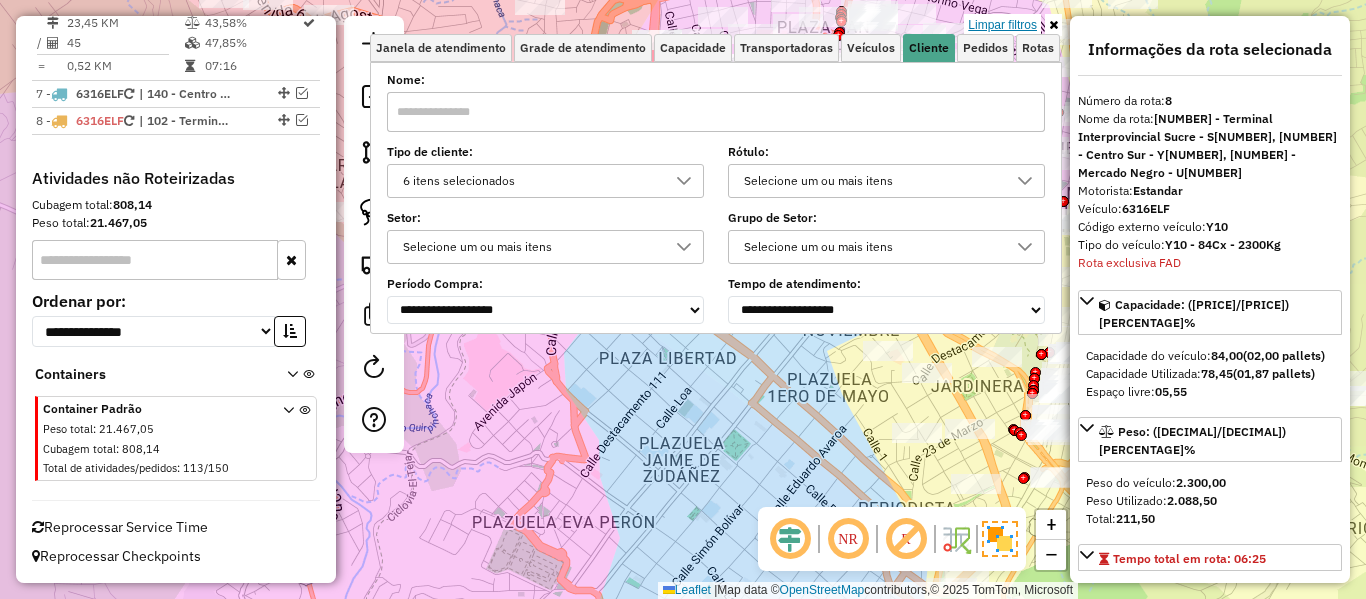 click on "Limpar filtros" at bounding box center (1002, 25) 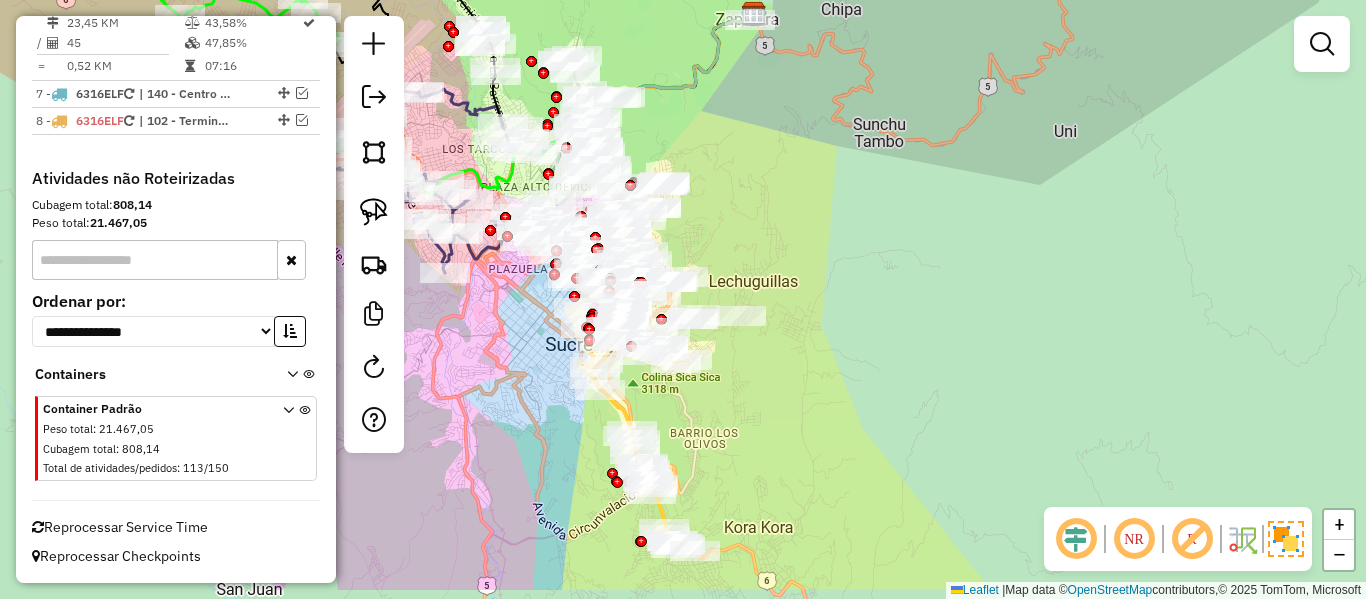 drag, startPoint x: 791, startPoint y: 451, endPoint x: 858, endPoint y: 246, distance: 215.67105 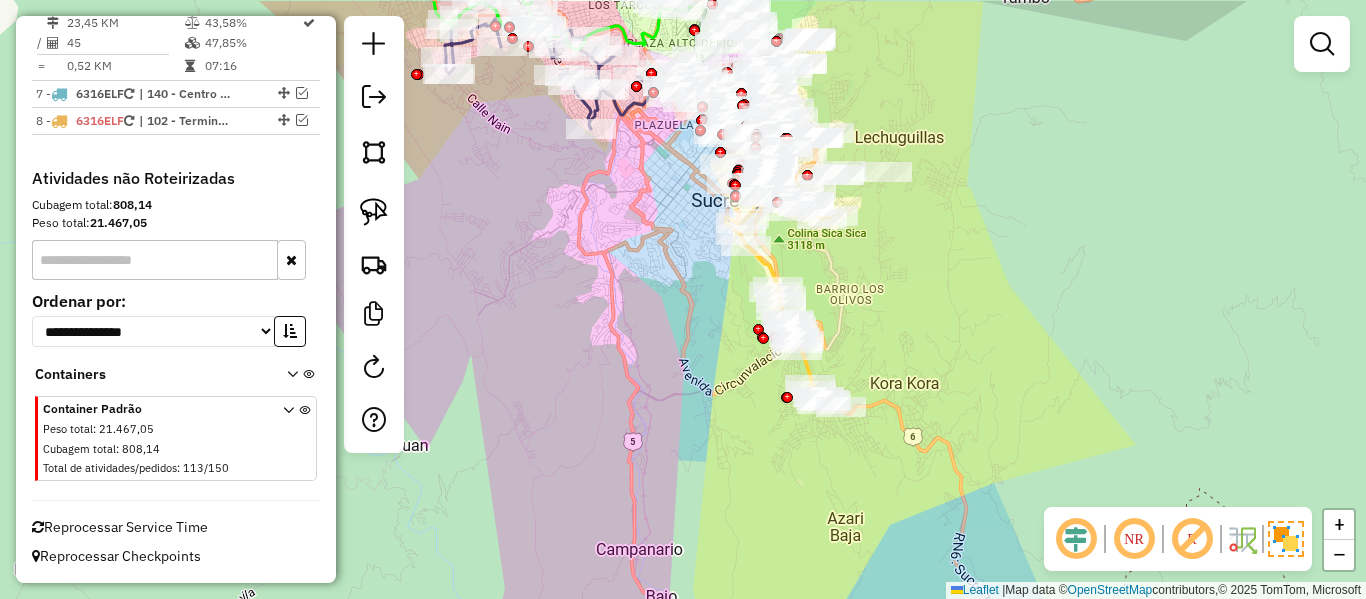 drag, startPoint x: 683, startPoint y: 324, endPoint x: 854, endPoint y: 346, distance: 172.4094 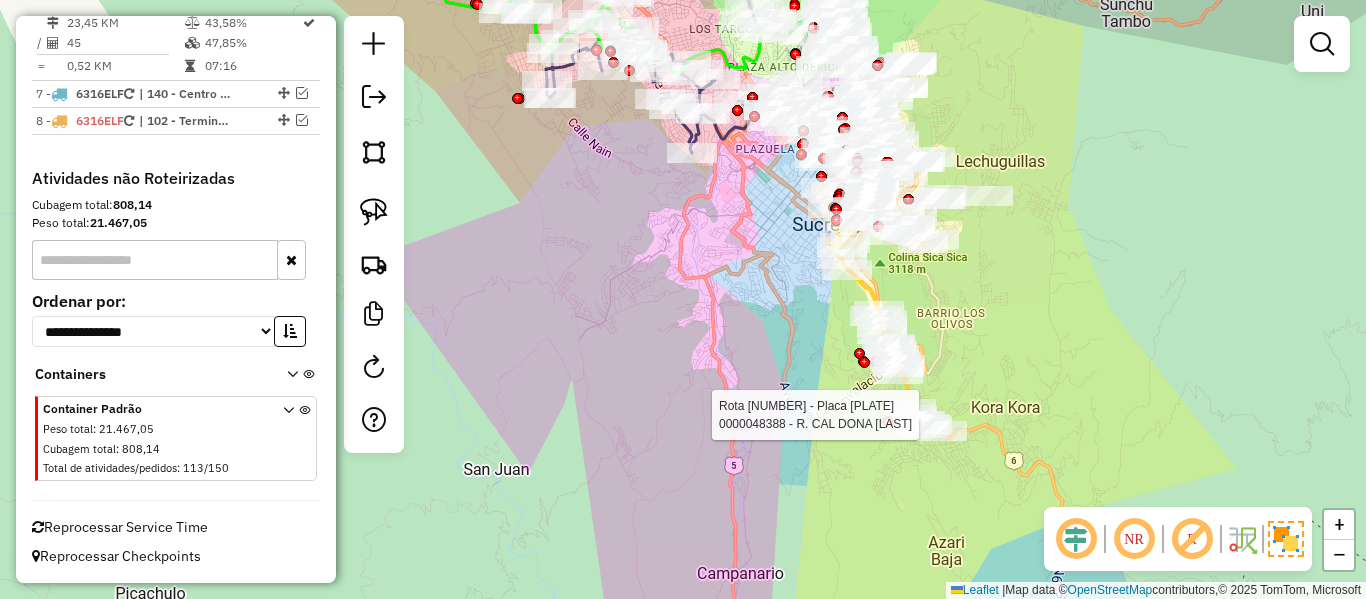click 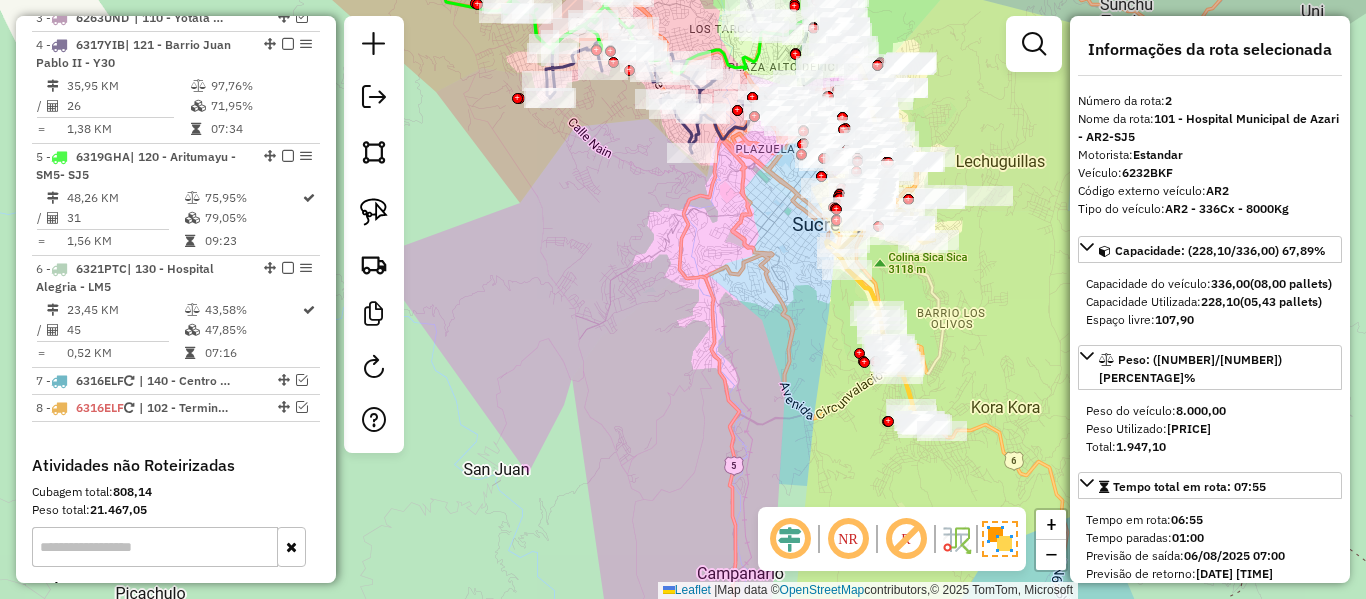 scroll, scrollTop: 893, scrollLeft: 0, axis: vertical 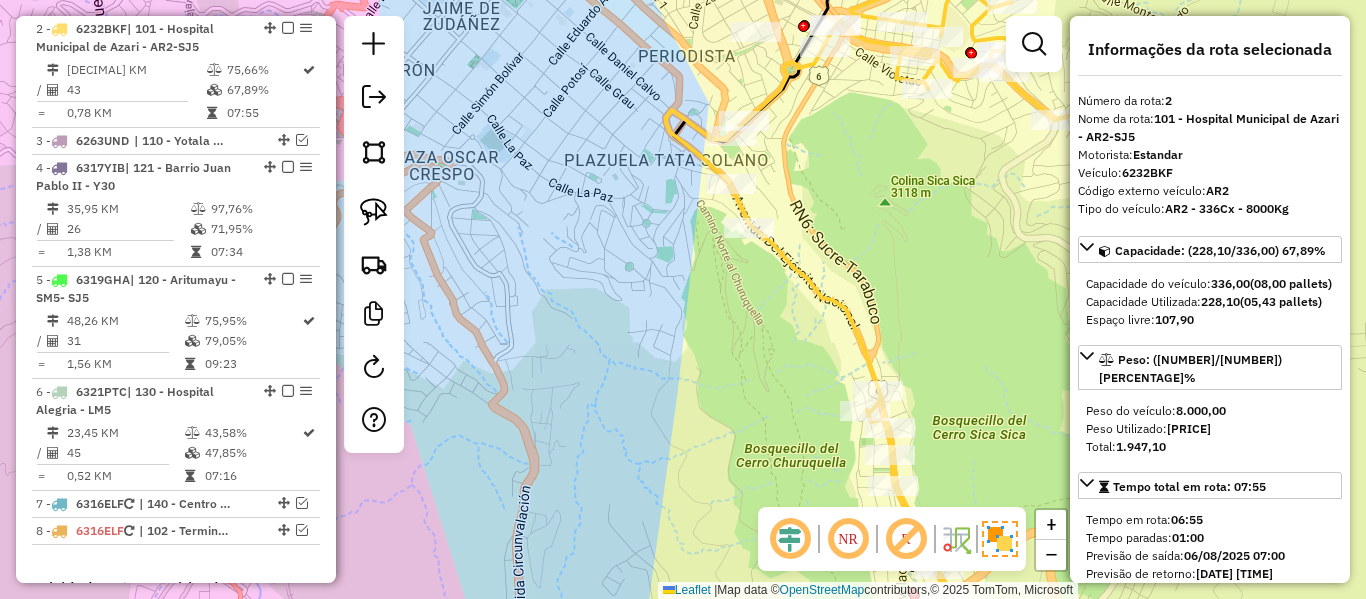 click 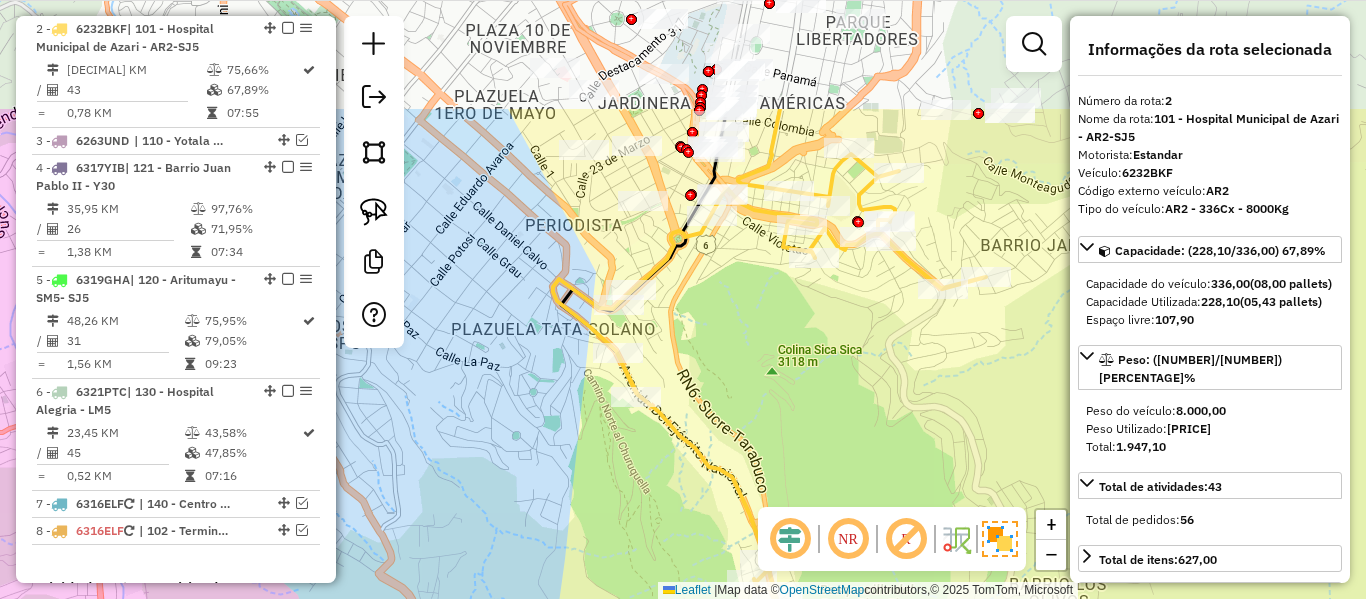 drag, startPoint x: 765, startPoint y: 386, endPoint x: 742, endPoint y: 442, distance: 60.53924 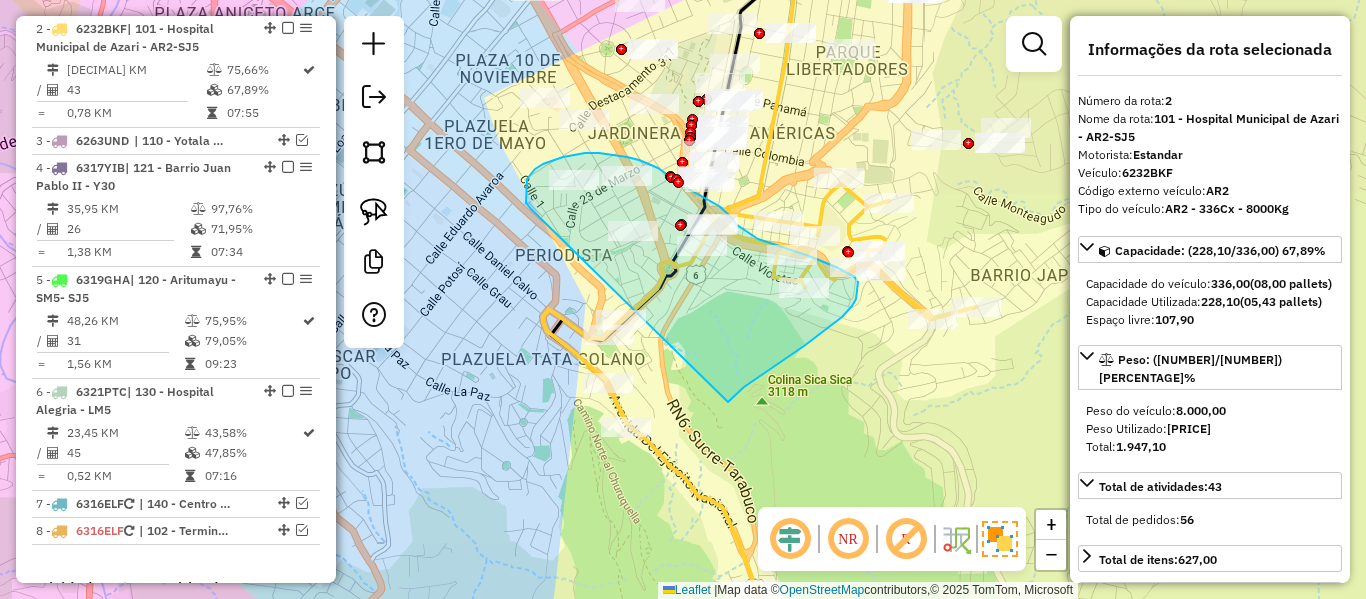drag, startPoint x: 804, startPoint y: 346, endPoint x: 530, endPoint y: 208, distance: 306.78983 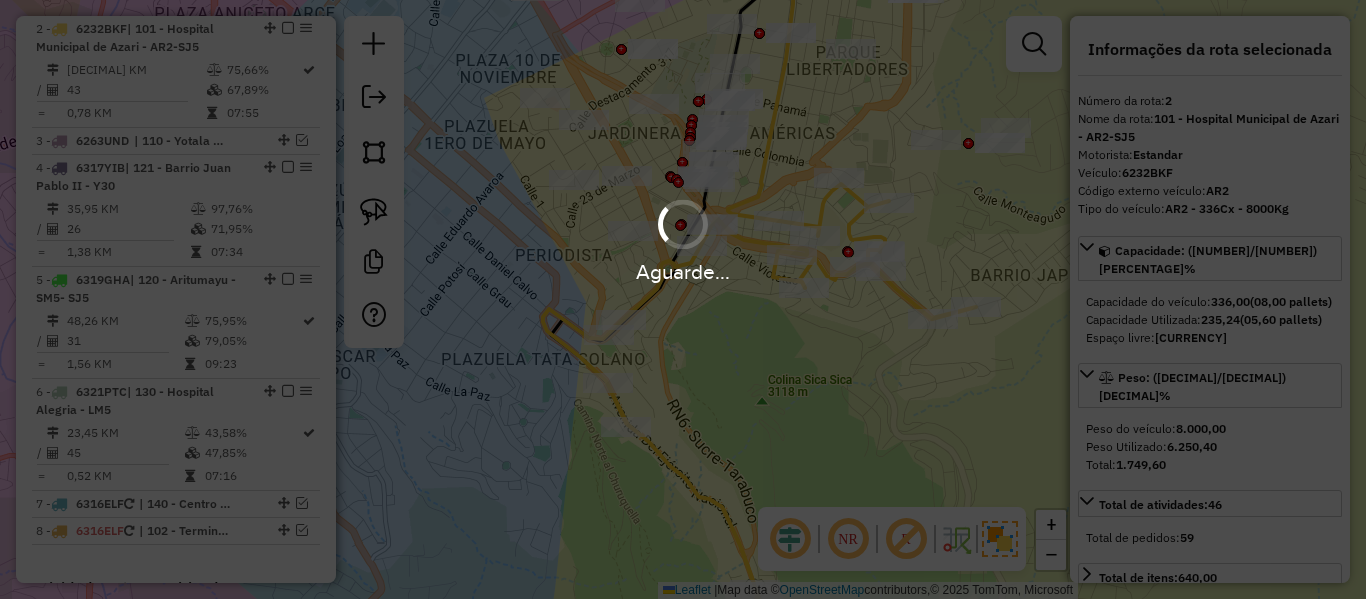 select on "**********" 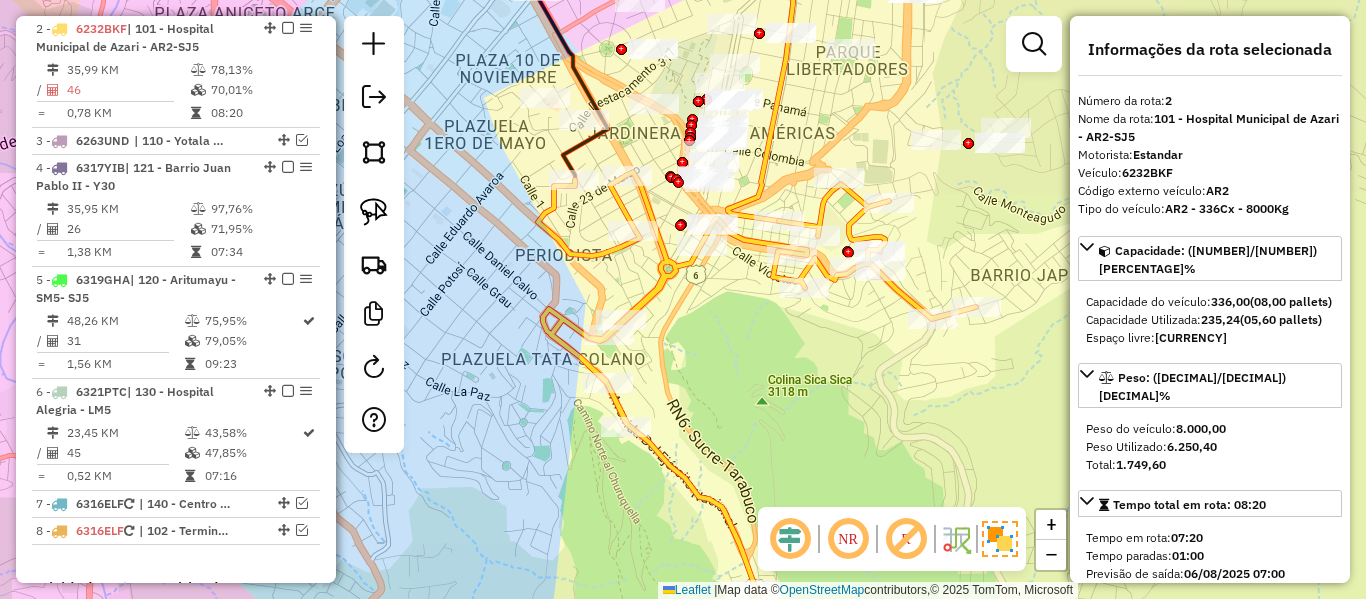 click 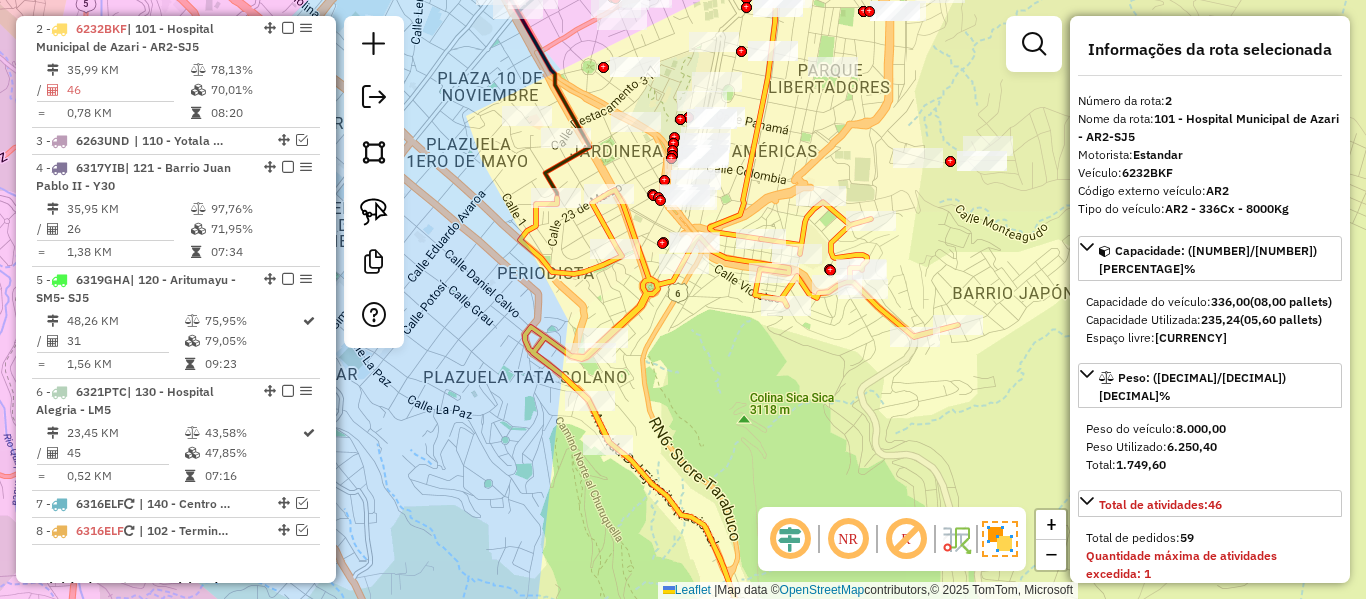 drag, startPoint x: 802, startPoint y: 372, endPoint x: 719, endPoint y: 410, distance: 91.28527 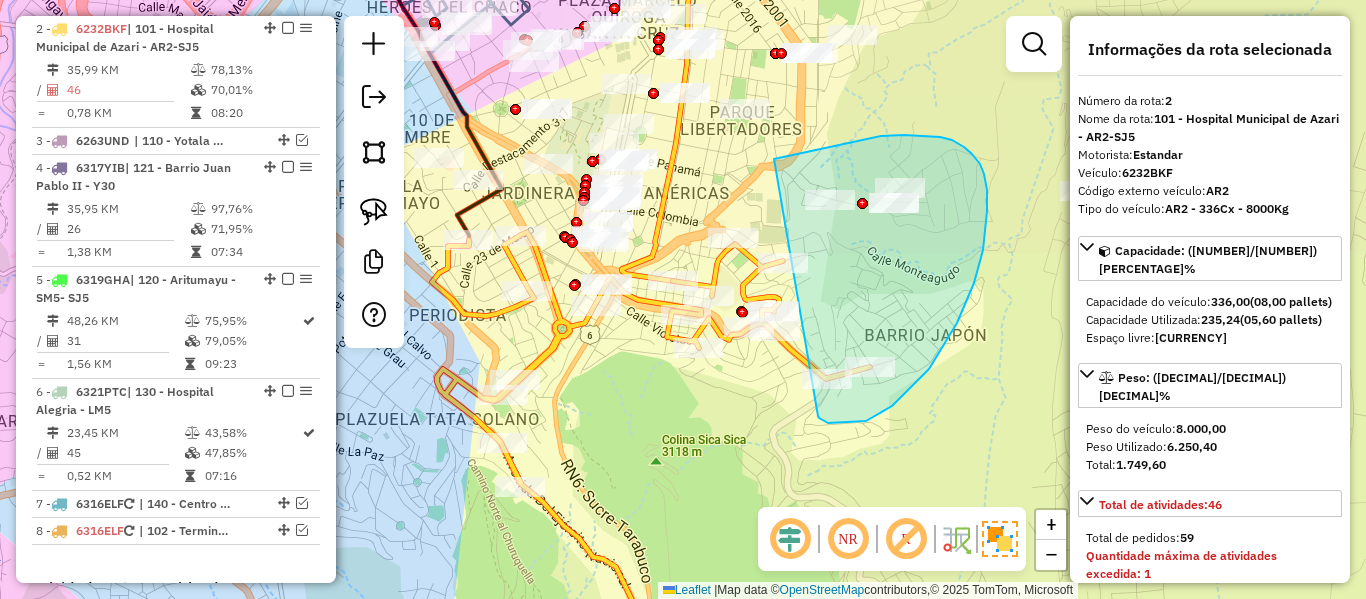 drag, startPoint x: 823, startPoint y: 420, endPoint x: 635, endPoint y: 351, distance: 200.26233 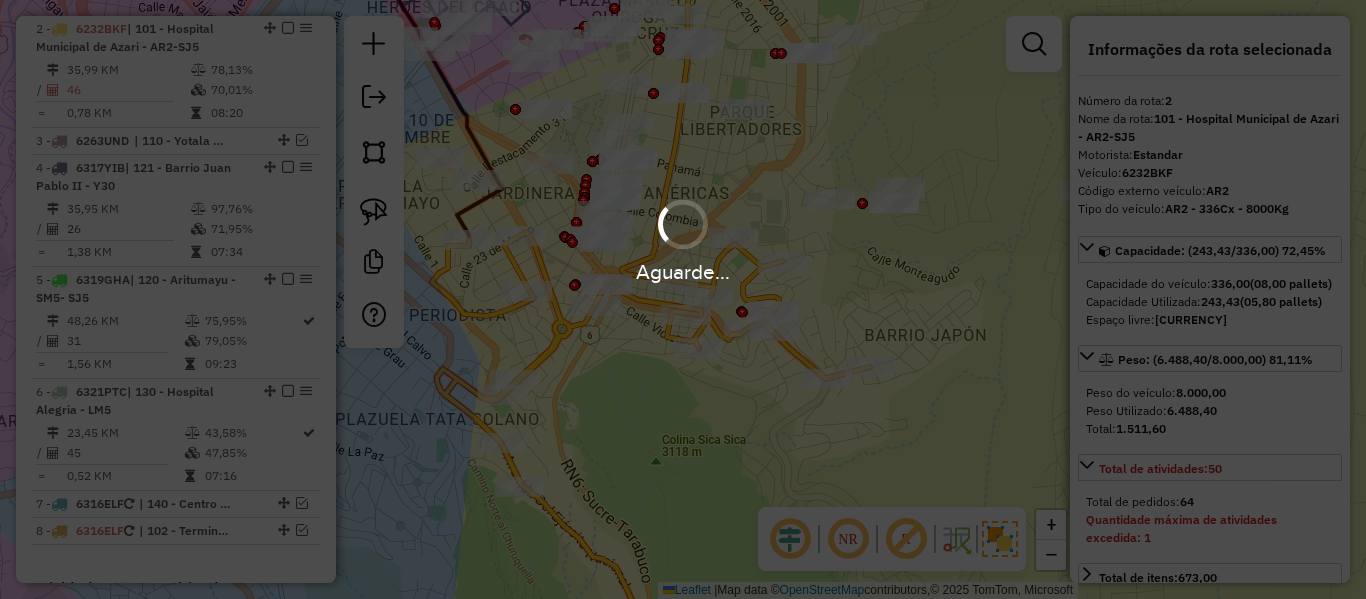 select on "**********" 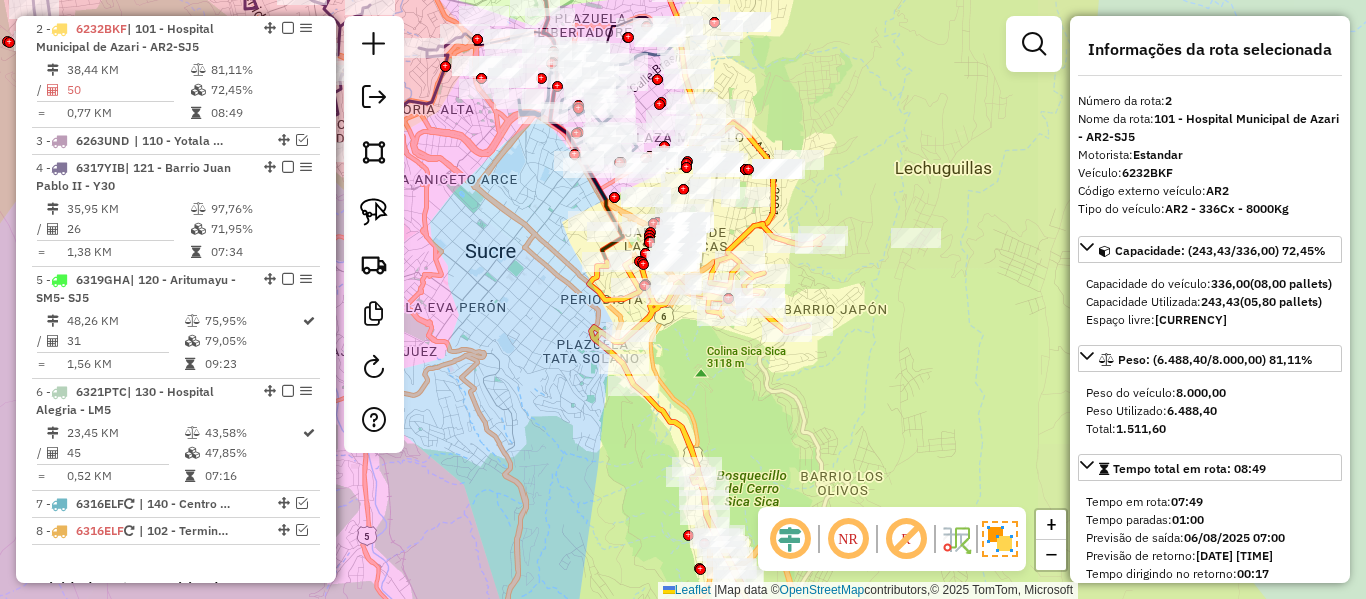 click 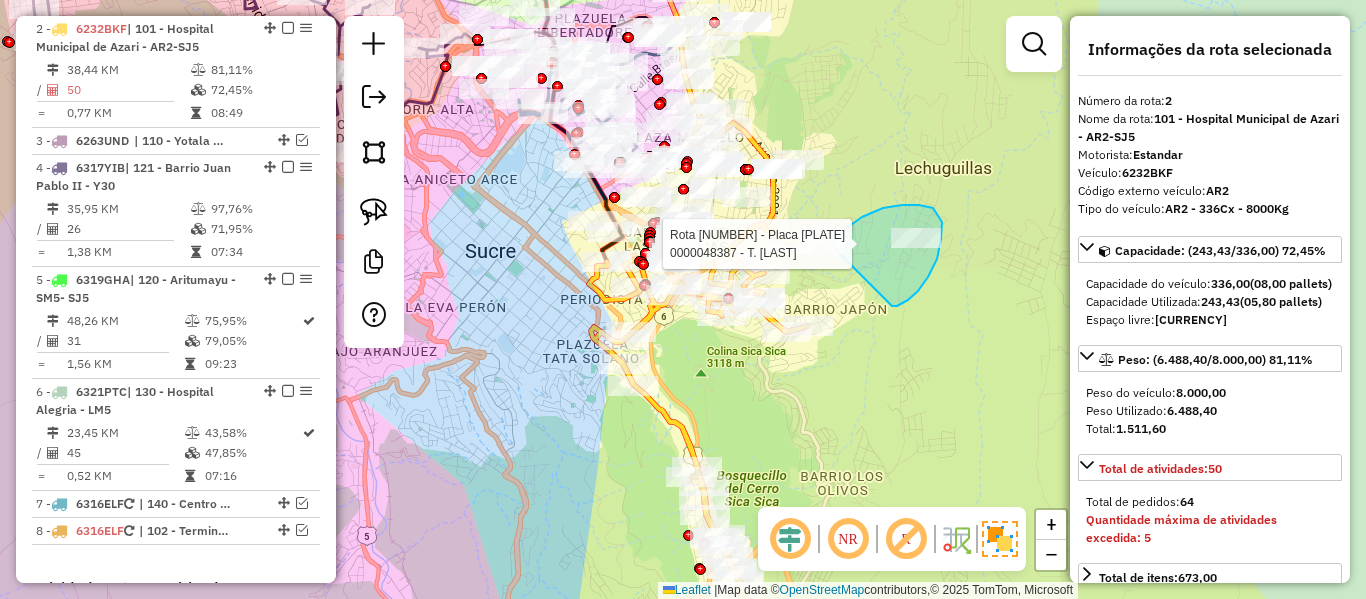 drag, startPoint x: 895, startPoint y: 306, endPoint x: 839, endPoint y: 267, distance: 68.24222 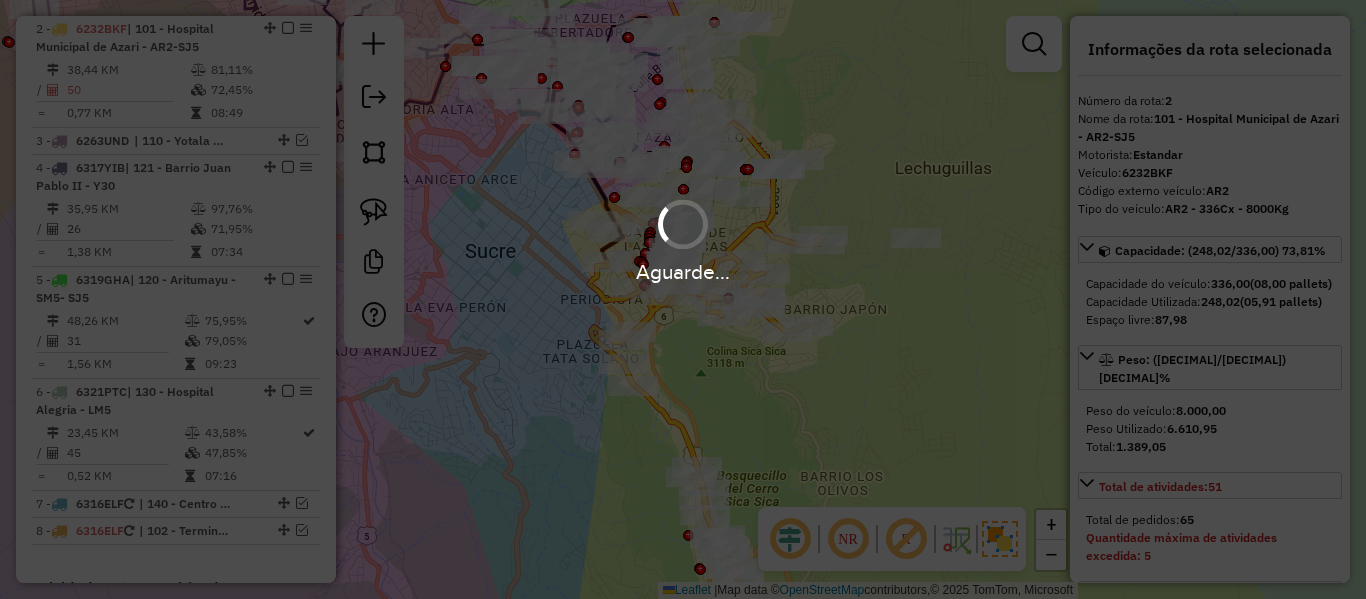 select on "**********" 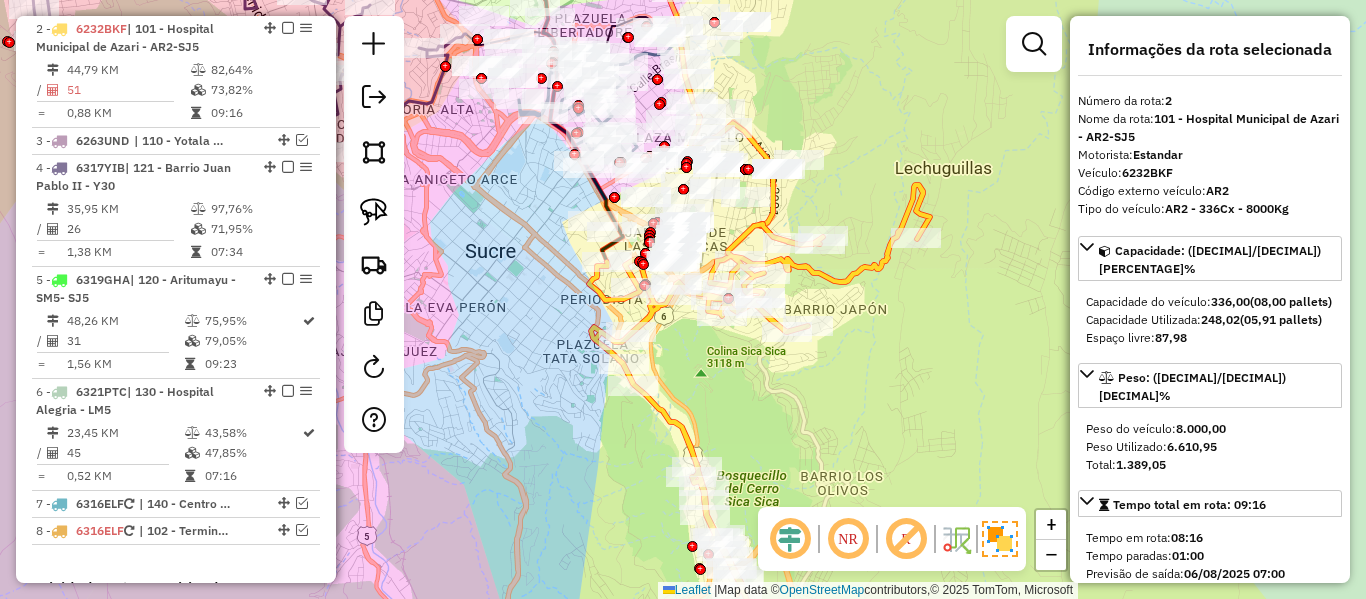 click 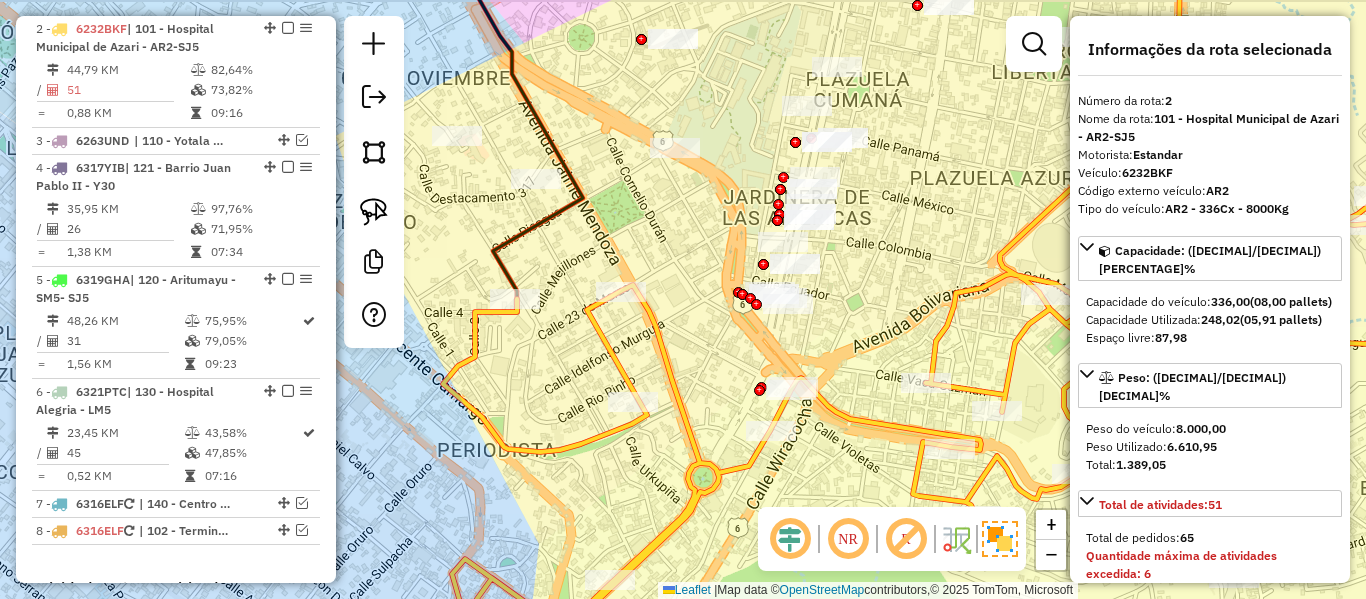 drag, startPoint x: 625, startPoint y: 212, endPoint x: 648, endPoint y: 259, distance: 52.3259 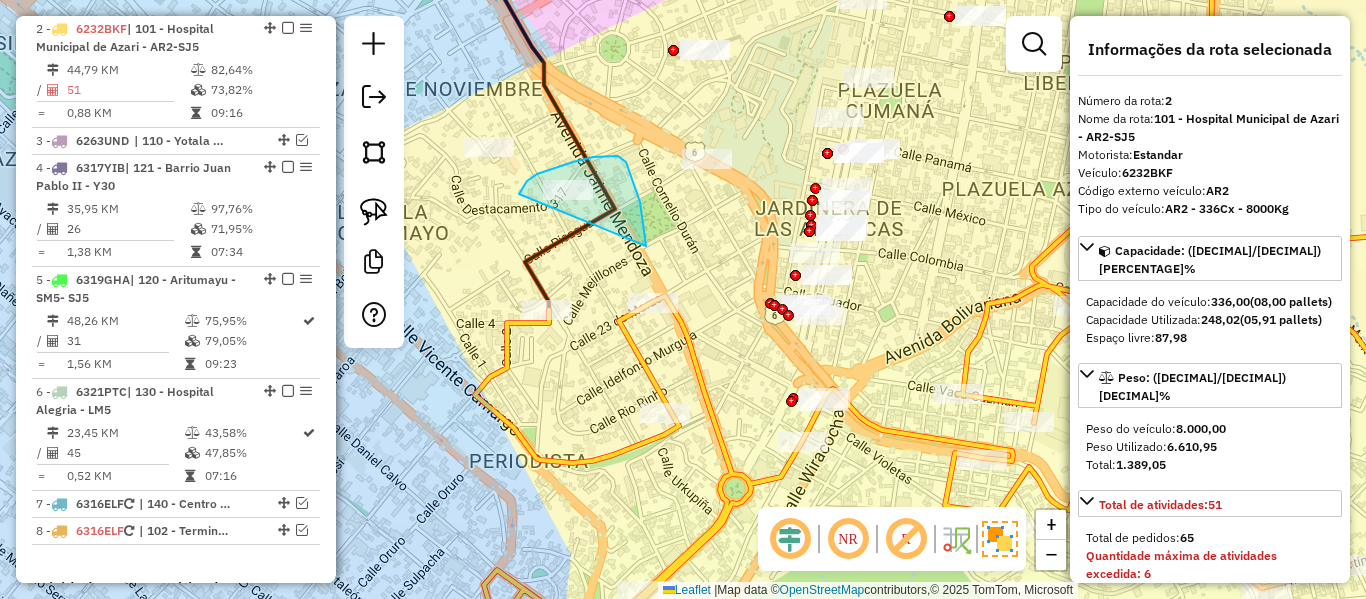 drag, startPoint x: 593, startPoint y: 157, endPoint x: 535, endPoint y: 288, distance: 143.26549 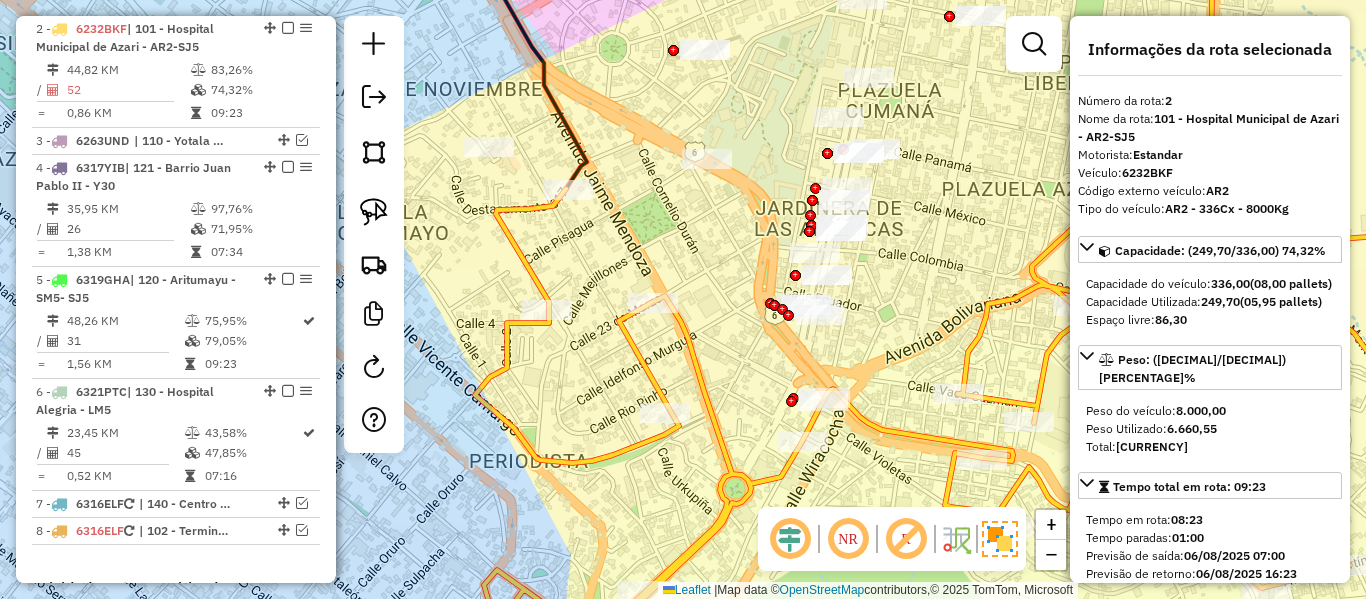click 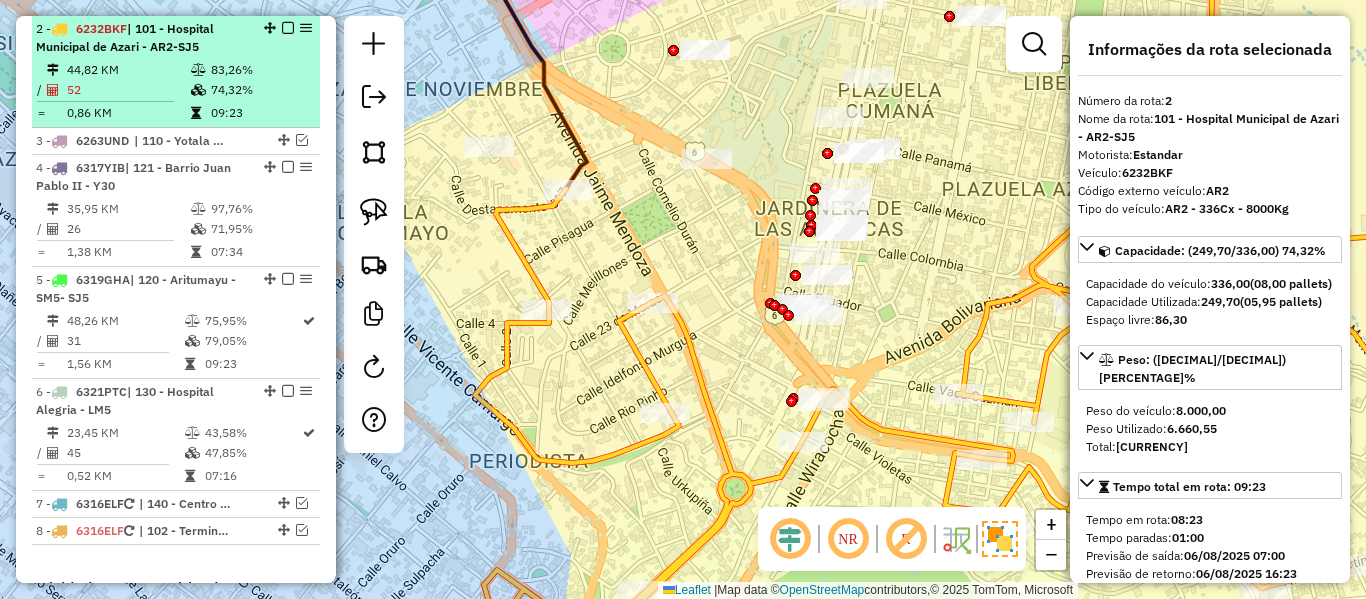 click at bounding box center [288, 28] 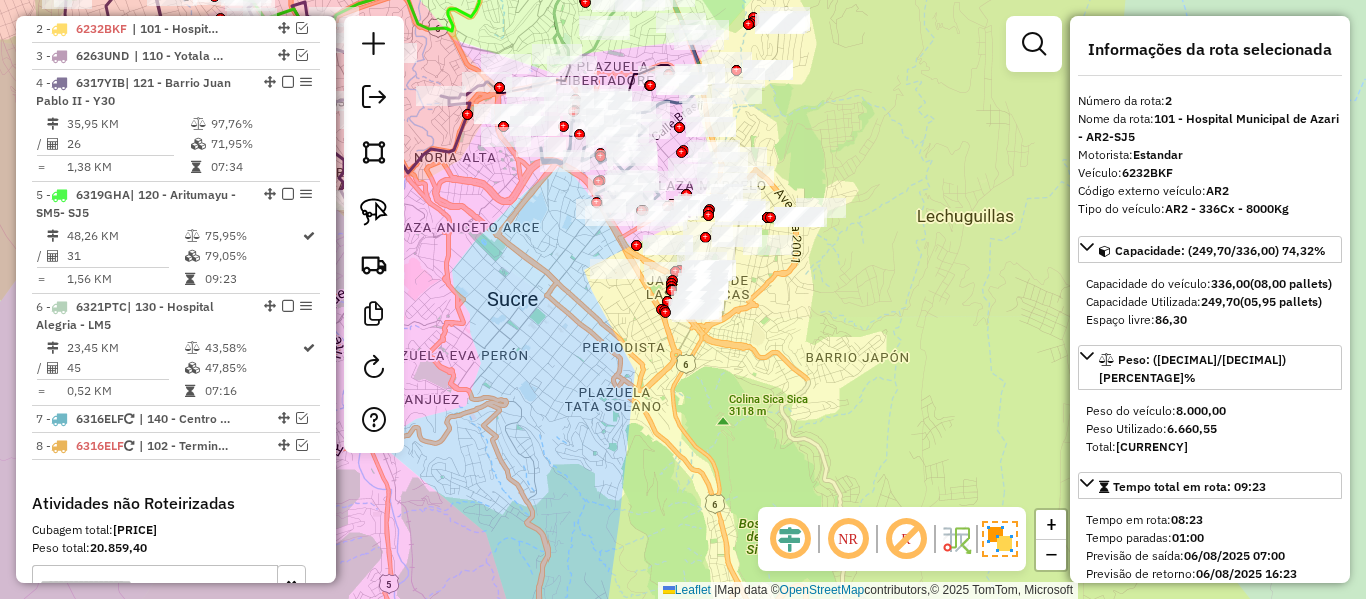 click on "Janela de atendimento Grade de atendimento Capacidade Transportadoras Veículos Cliente Pedidos  Rotas Selecione os dias de semana para filtrar as janelas de atendimento  Seg   Ter   Qua   Qui   Sex   Sáb   Dom  Informe o período da janela de atendimento: De: Até:  Filtrar exatamente a janela do cliente  Considerar janela de atendimento padrão  Selecione os dias de semana para filtrar as grades de atendimento  Seg   Ter   Qua   Qui   Sex   Sáb   Dom   Considerar clientes sem dia de atendimento cadastrado  Clientes fora do dia de atendimento selecionado Filtrar as atividades entre os valores definidos abaixo:  Peso mínimo:   Peso máximo:   Cubagem mínima:   Cubagem máxima:   De:   Até:  Filtrar as atividades entre o tempo de atendimento definido abaixo:  De:   Até:   Considerar capacidade total dos clientes não roteirizados Transportadora: Selecione um ou mais itens Tipo de veículo: Selecione um ou mais itens Veículo: Selecione um ou mais itens Motorista: Selecione um ou mais itens Nome: Rótulo:" 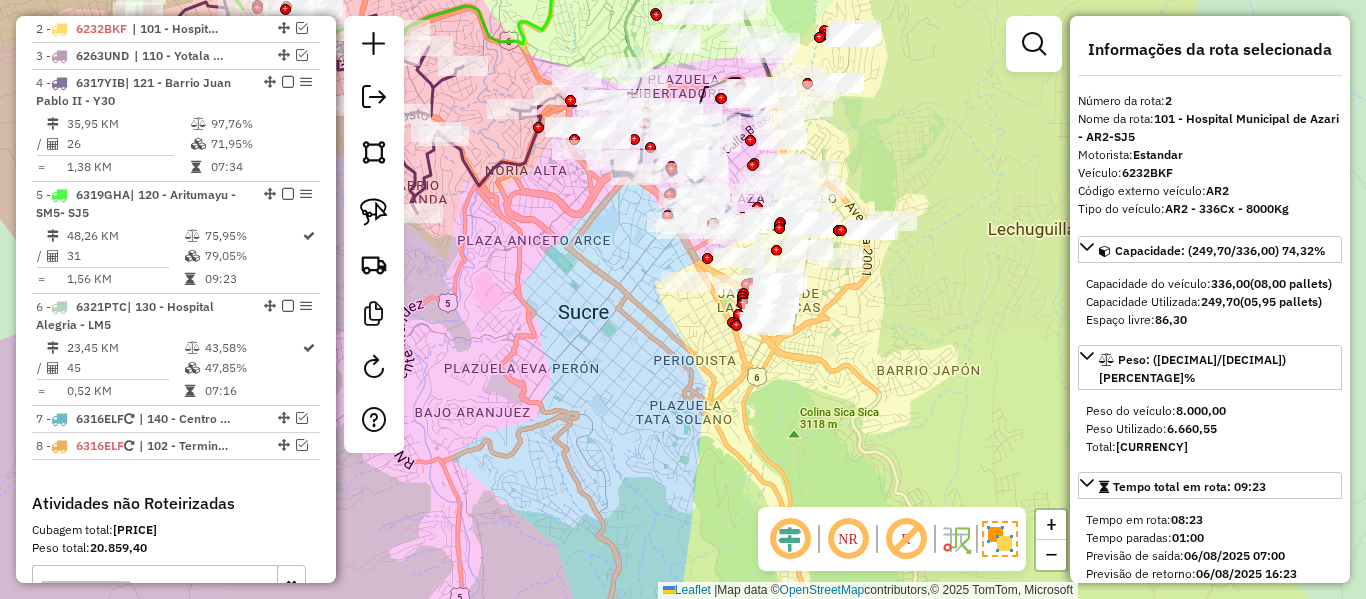 drag, startPoint x: 534, startPoint y: 327, endPoint x: 885, endPoint y: 381, distance: 355.12955 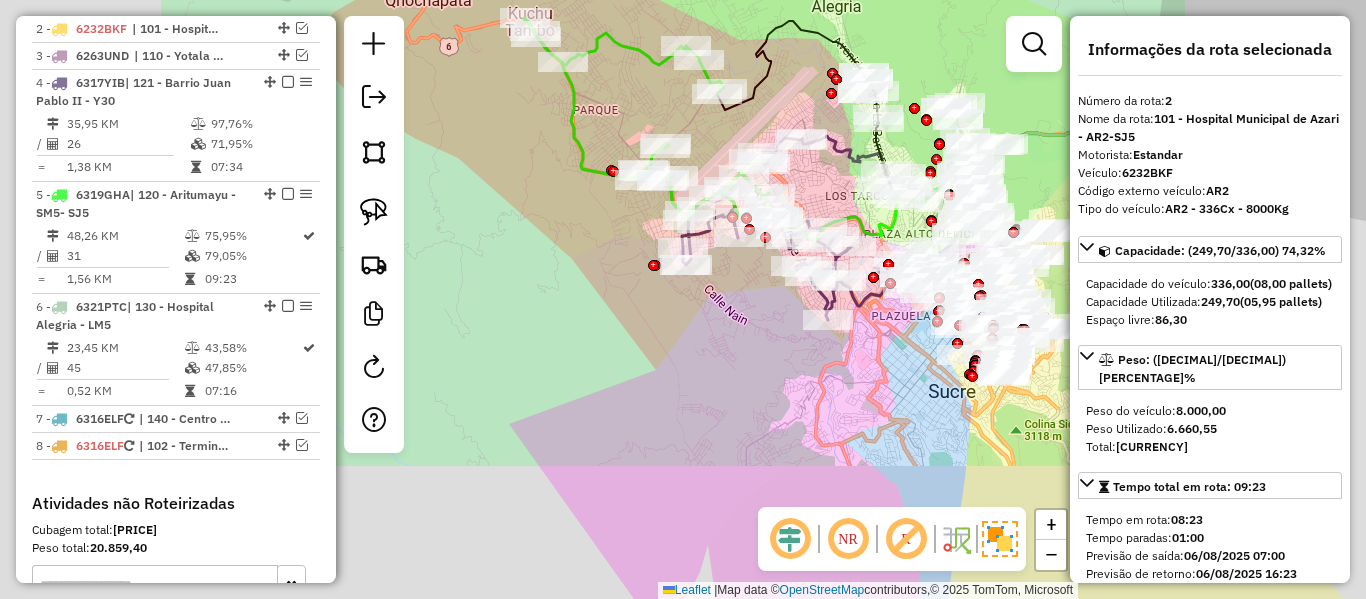 drag, startPoint x: 742, startPoint y: 359, endPoint x: 740, endPoint y: 410, distance: 51.0392 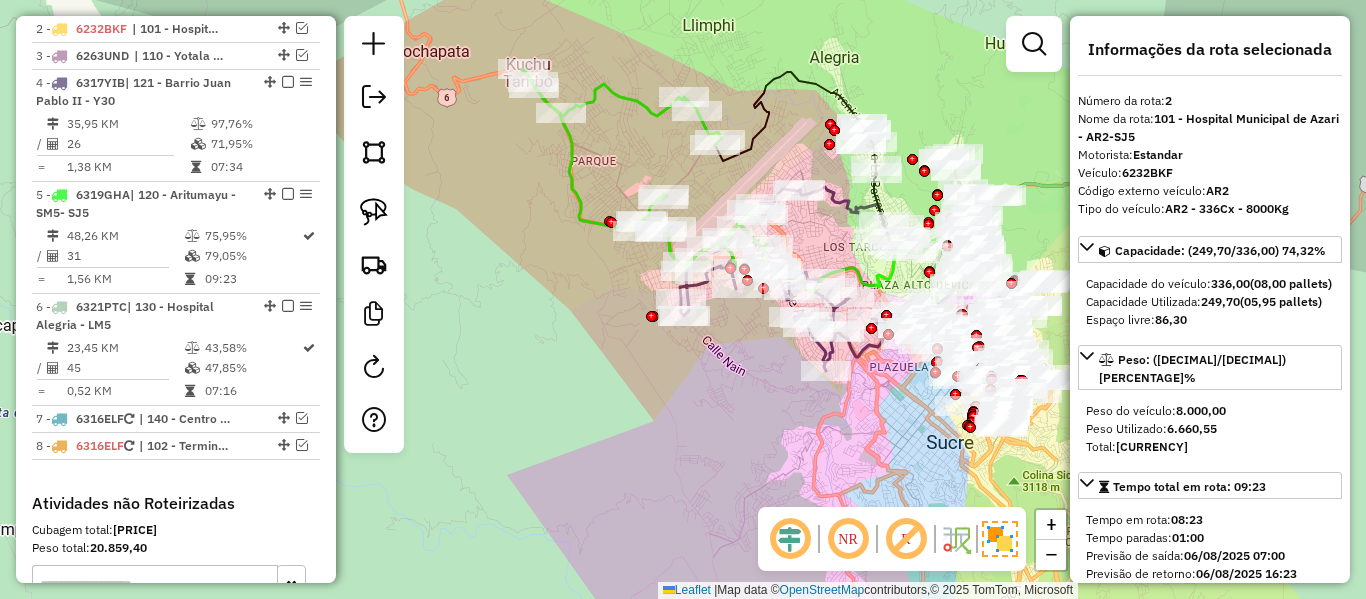 click 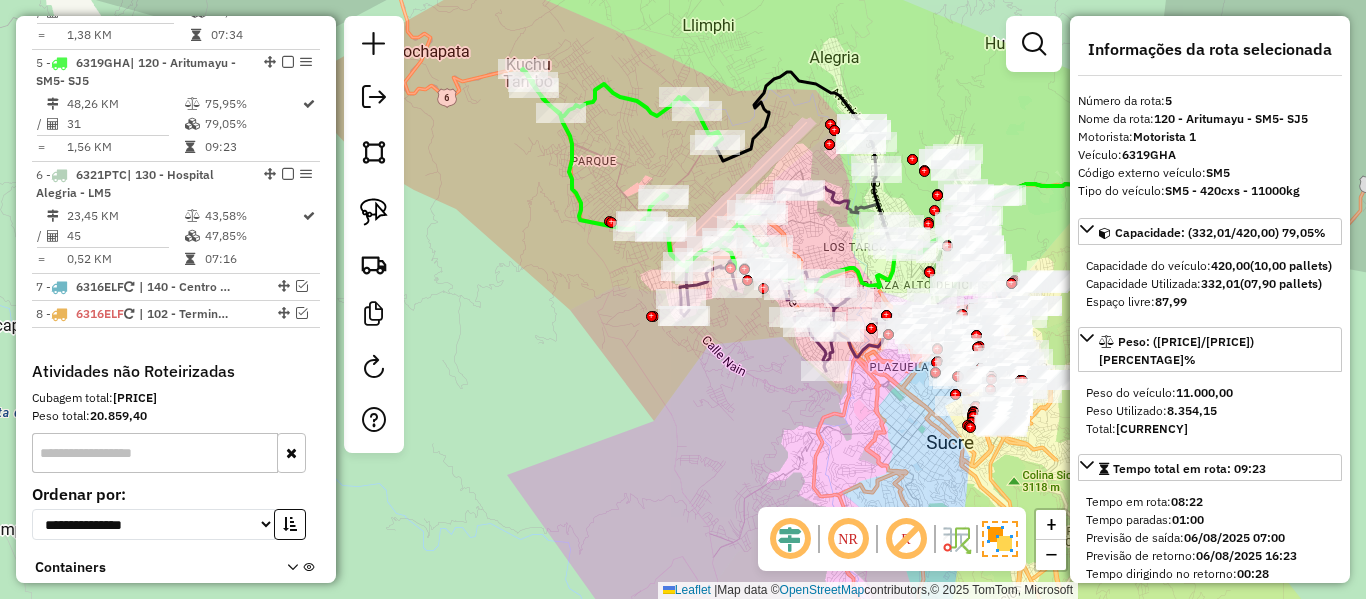 scroll, scrollTop: 1059, scrollLeft: 0, axis: vertical 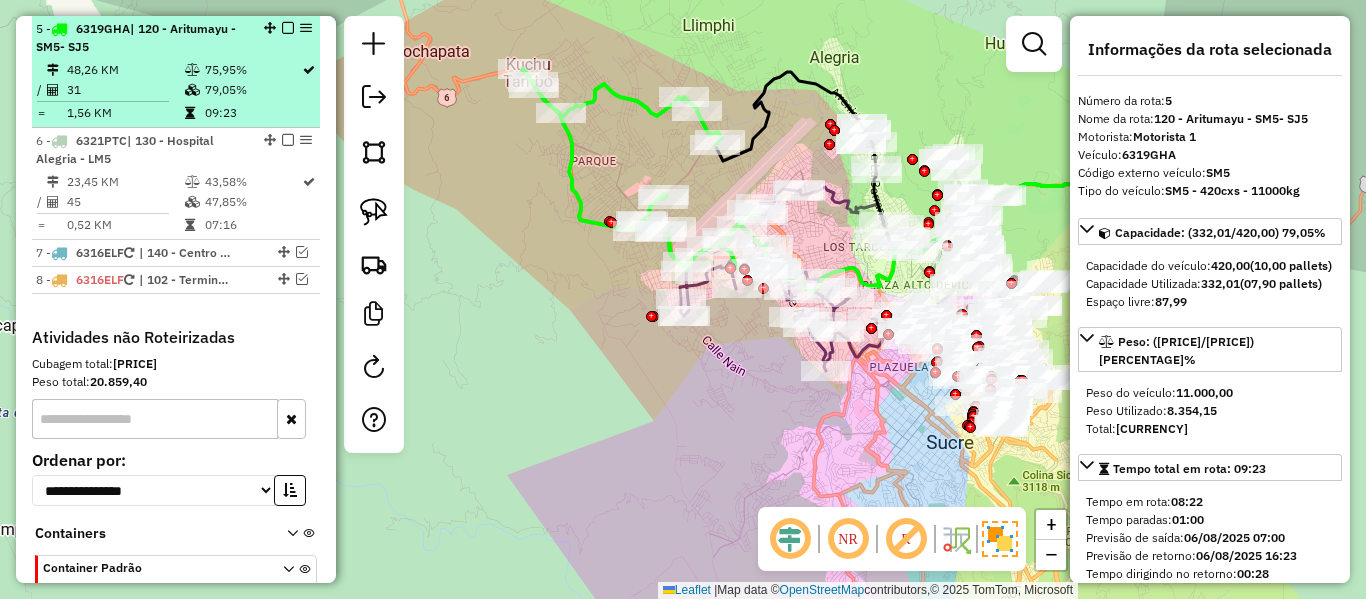 click at bounding box center (288, 28) 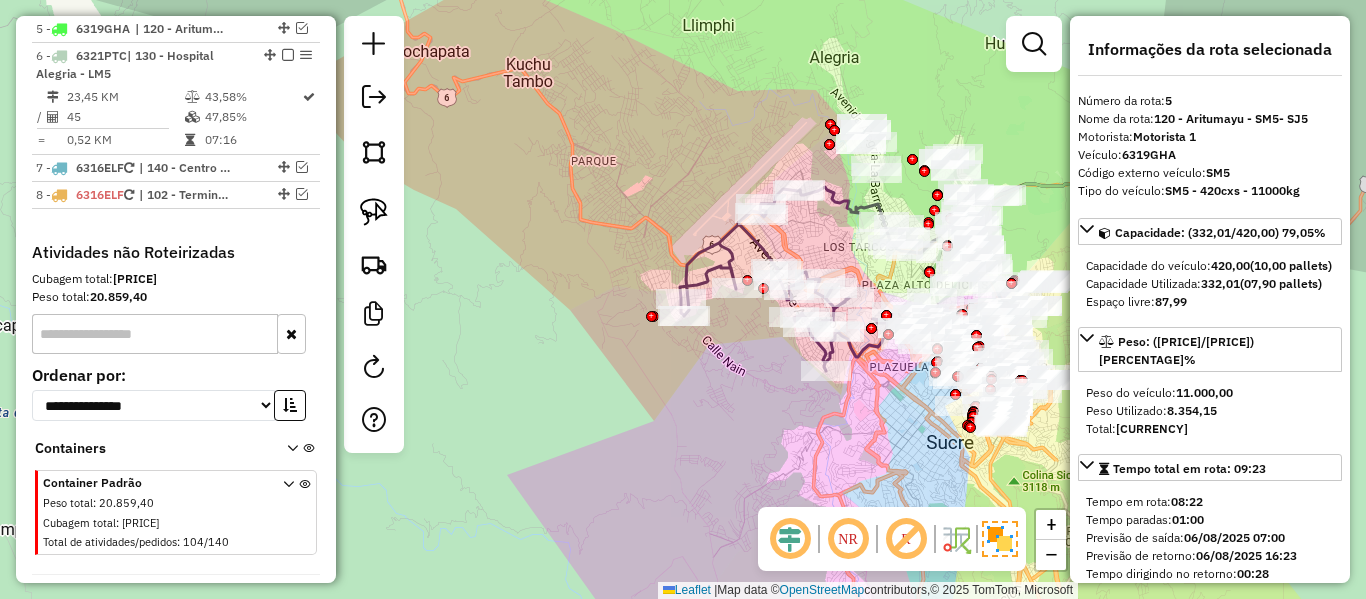 click 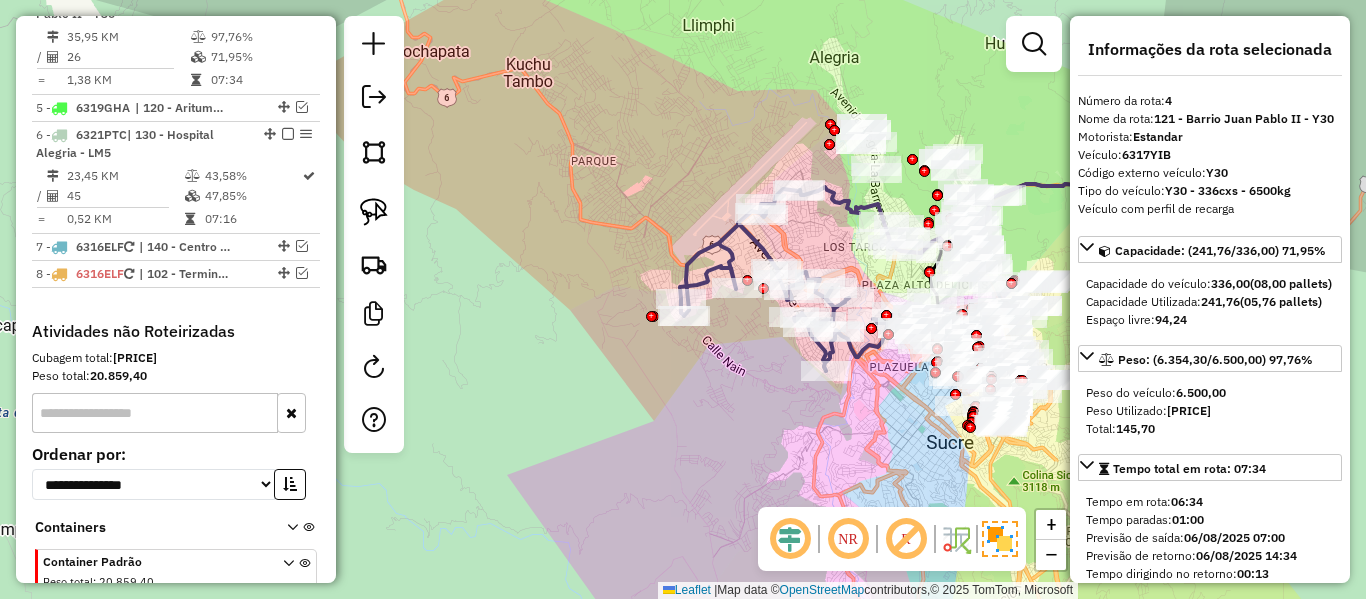 scroll, scrollTop: 947, scrollLeft: 0, axis: vertical 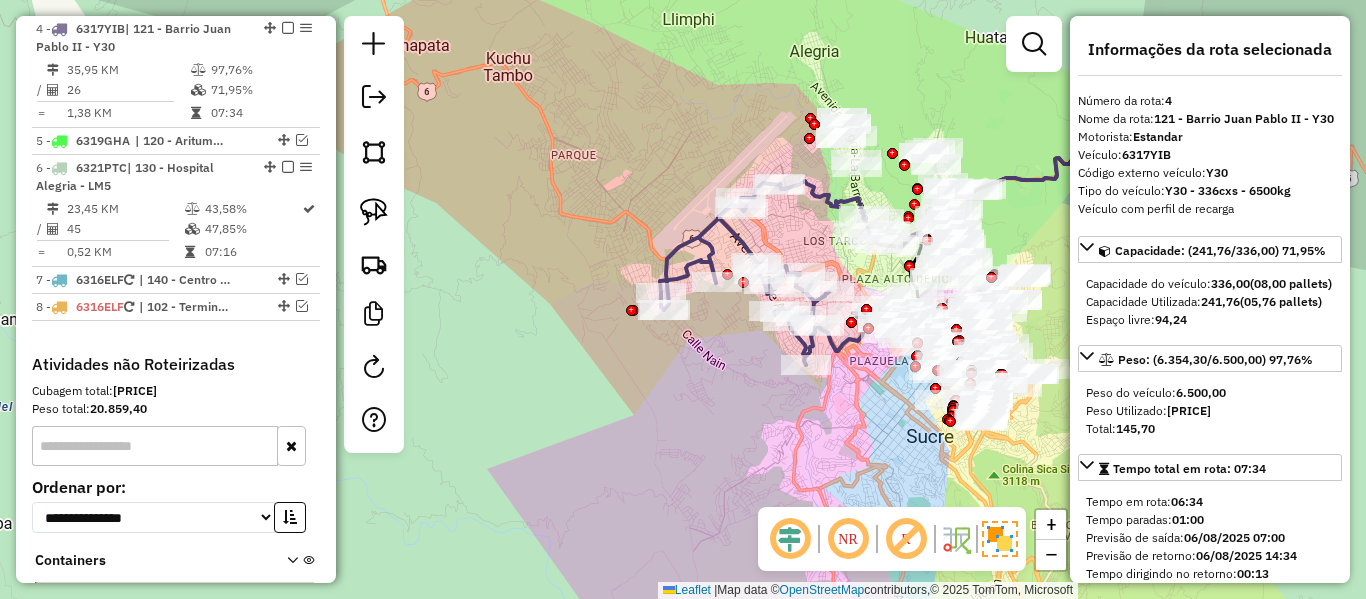 drag, startPoint x: 687, startPoint y: 218, endPoint x: 577, endPoint y: 191, distance: 113.265175 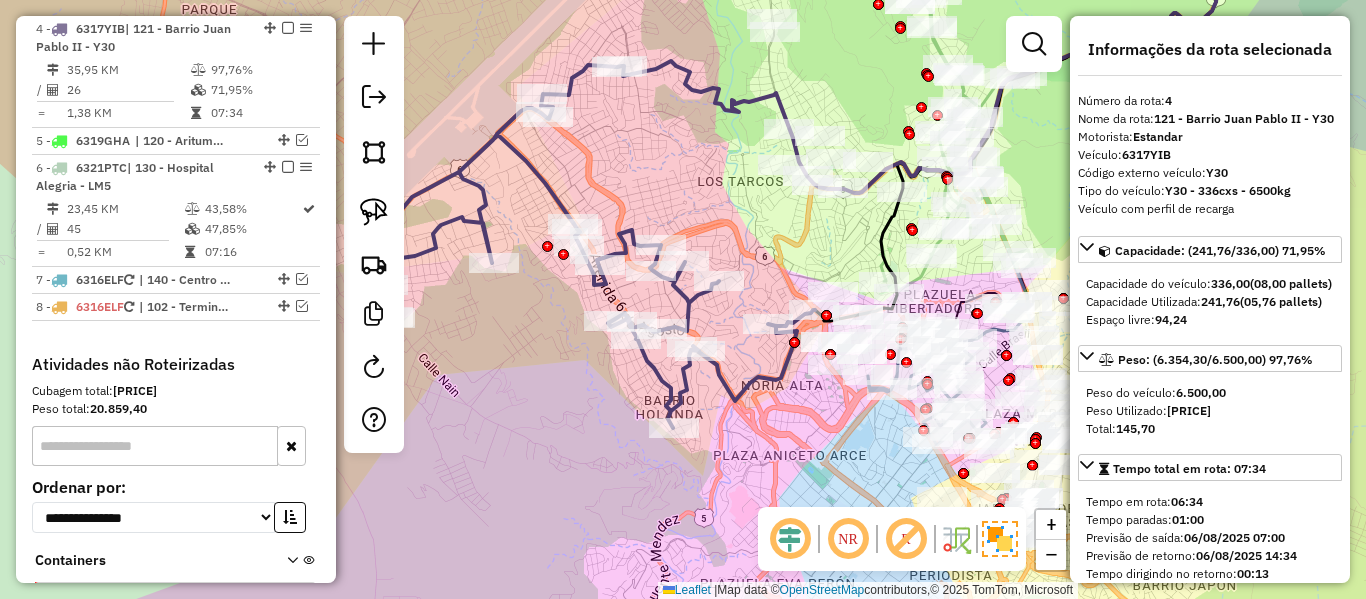 click 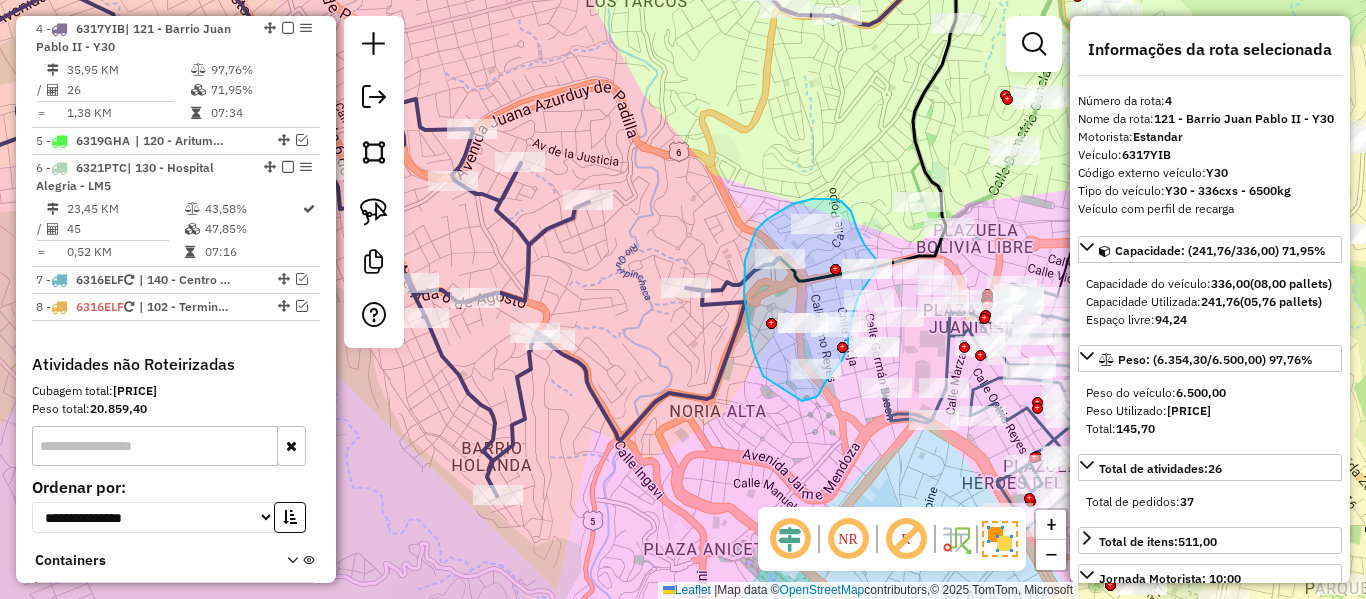 drag, startPoint x: 744, startPoint y: 295, endPoint x: 802, endPoint y: 401, distance: 120.83046 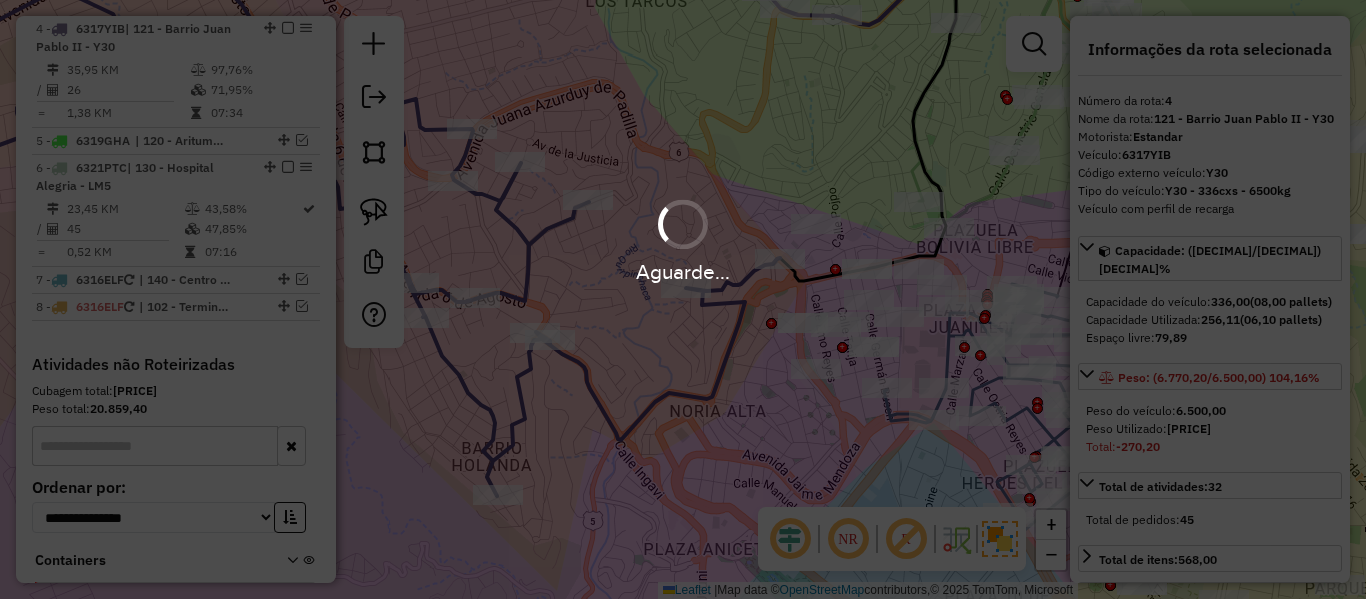 select on "**********" 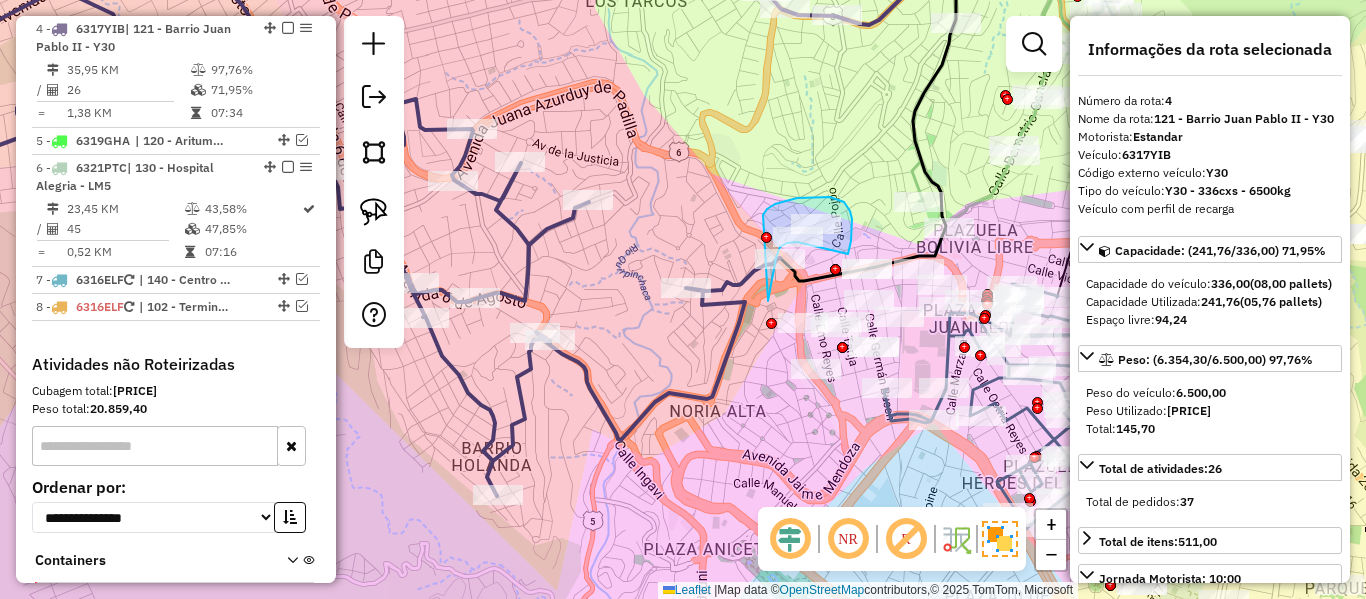 drag, startPoint x: 840, startPoint y: 253, endPoint x: 757, endPoint y: 254, distance: 83.00603 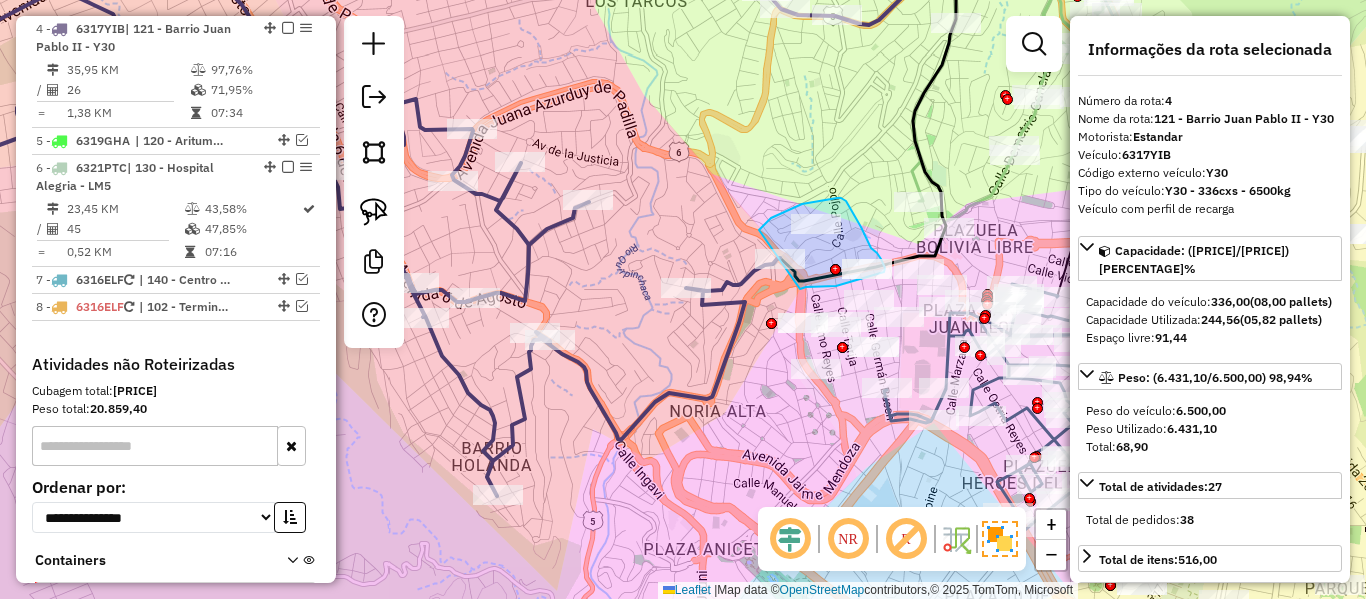 drag, startPoint x: 759, startPoint y: 230, endPoint x: 799, endPoint y: 289, distance: 71.281136 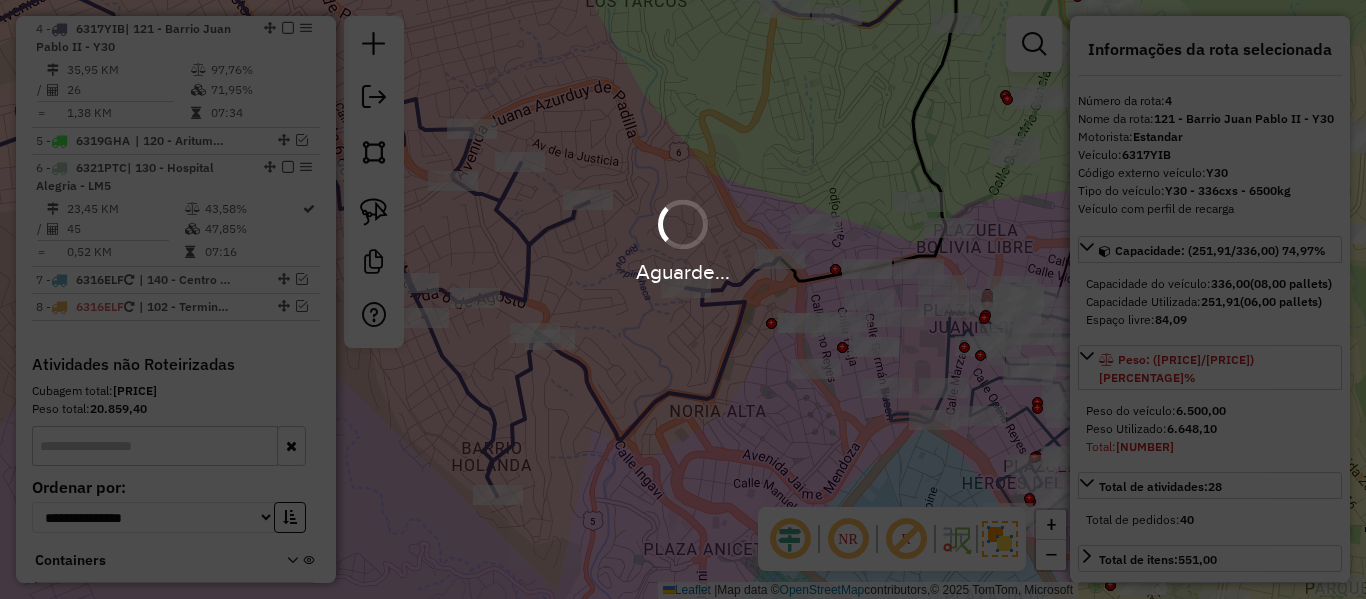 select on "**********" 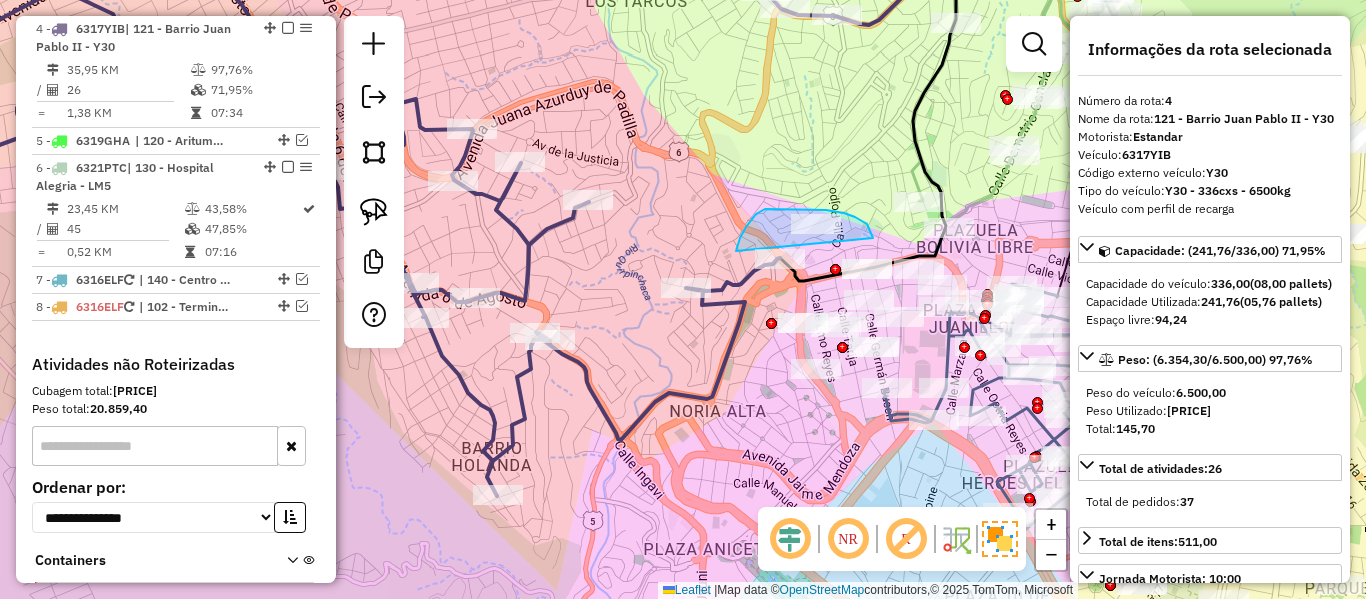 drag, startPoint x: 863, startPoint y: 221, endPoint x: 736, endPoint y: 251, distance: 130.49521 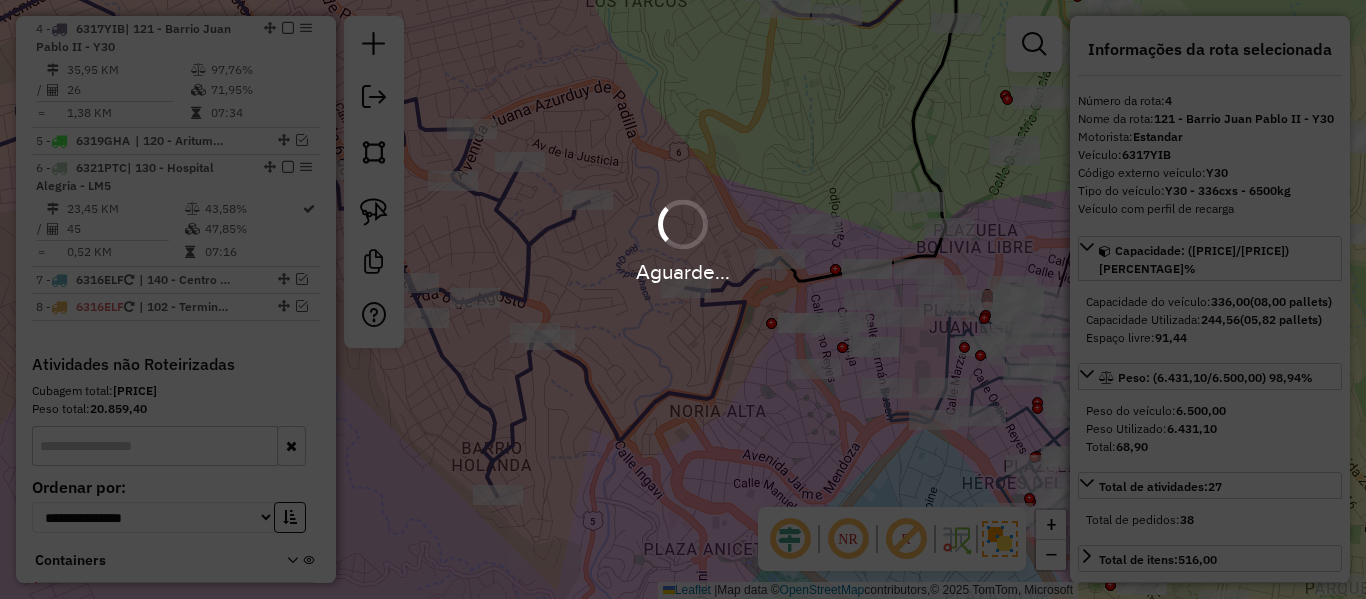 select on "**********" 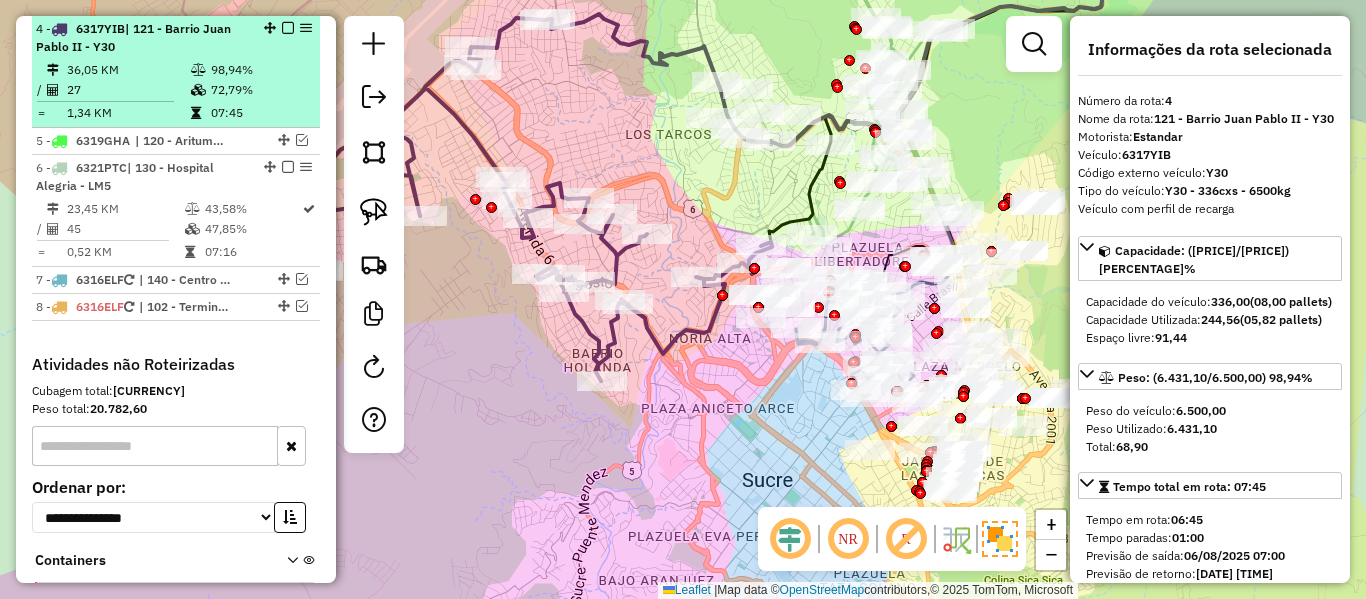 click at bounding box center [288, 28] 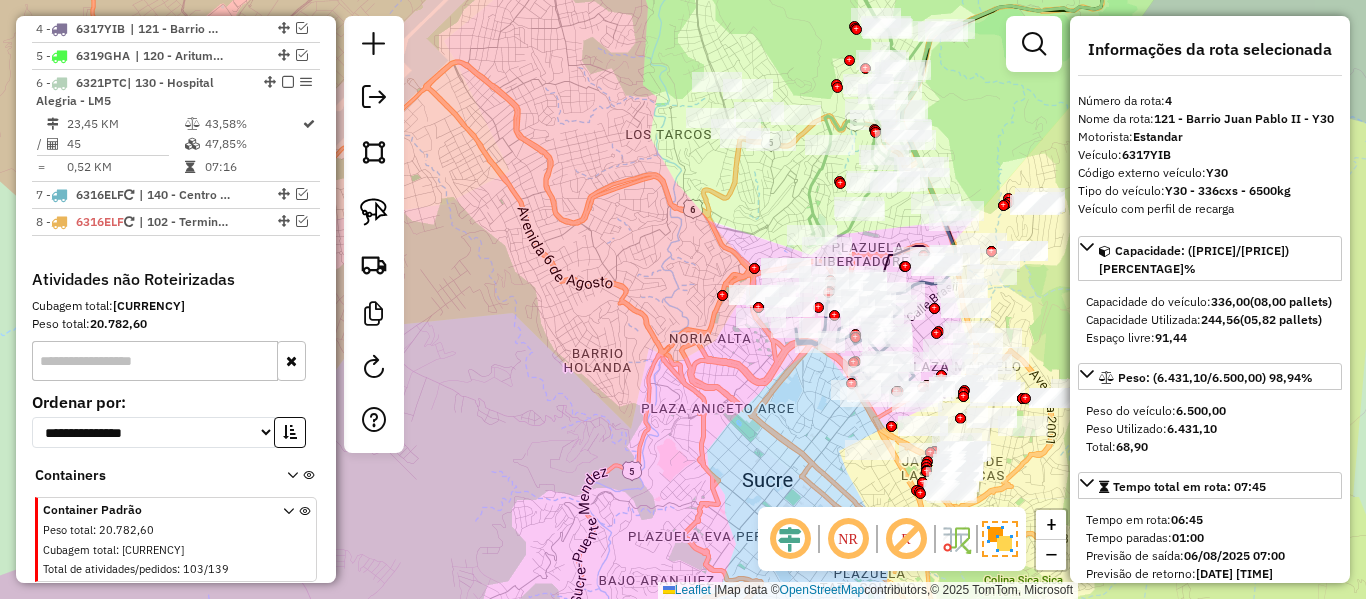 drag, startPoint x: 593, startPoint y: 364, endPoint x: 578, endPoint y: 354, distance: 18.027756 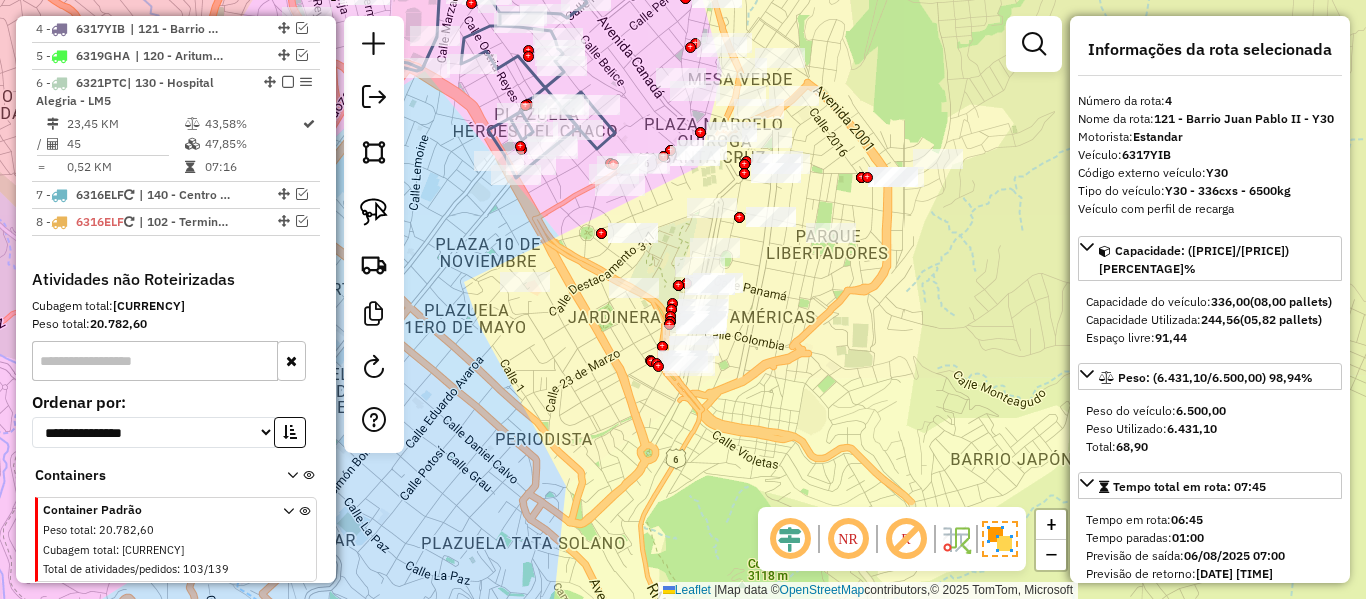 drag, startPoint x: 837, startPoint y: 384, endPoint x: 880, endPoint y: 381, distance: 43.104523 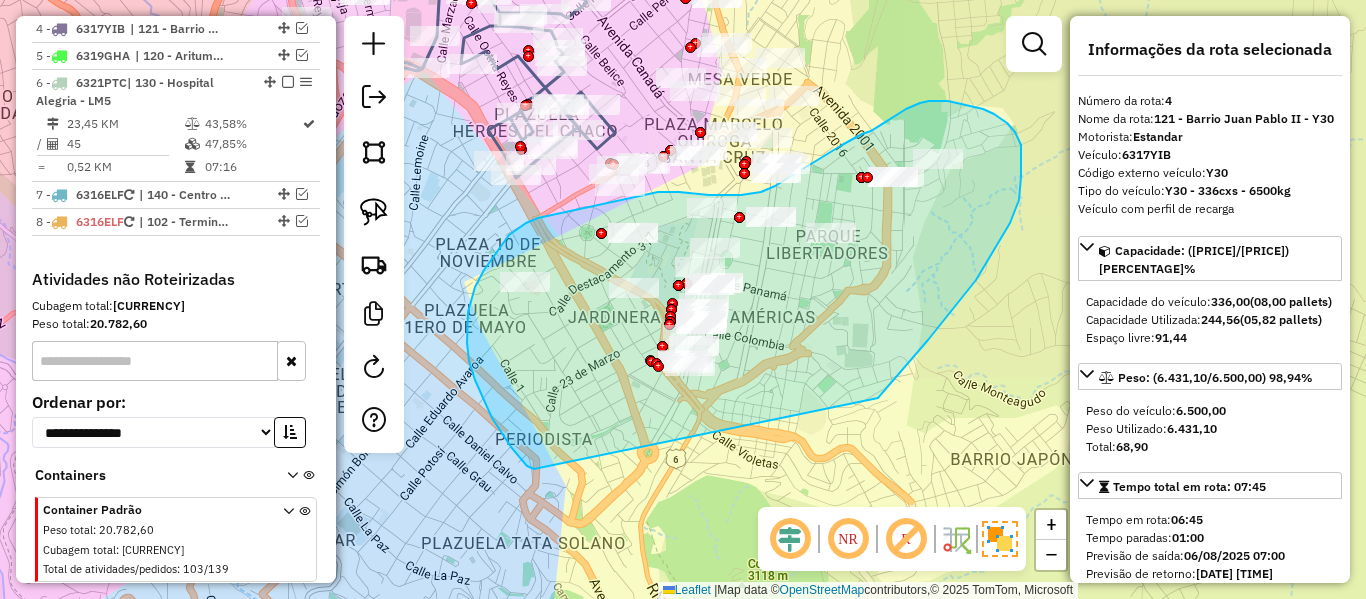 drag, startPoint x: 878, startPoint y: 398, endPoint x: 542, endPoint y: 471, distance: 343.83862 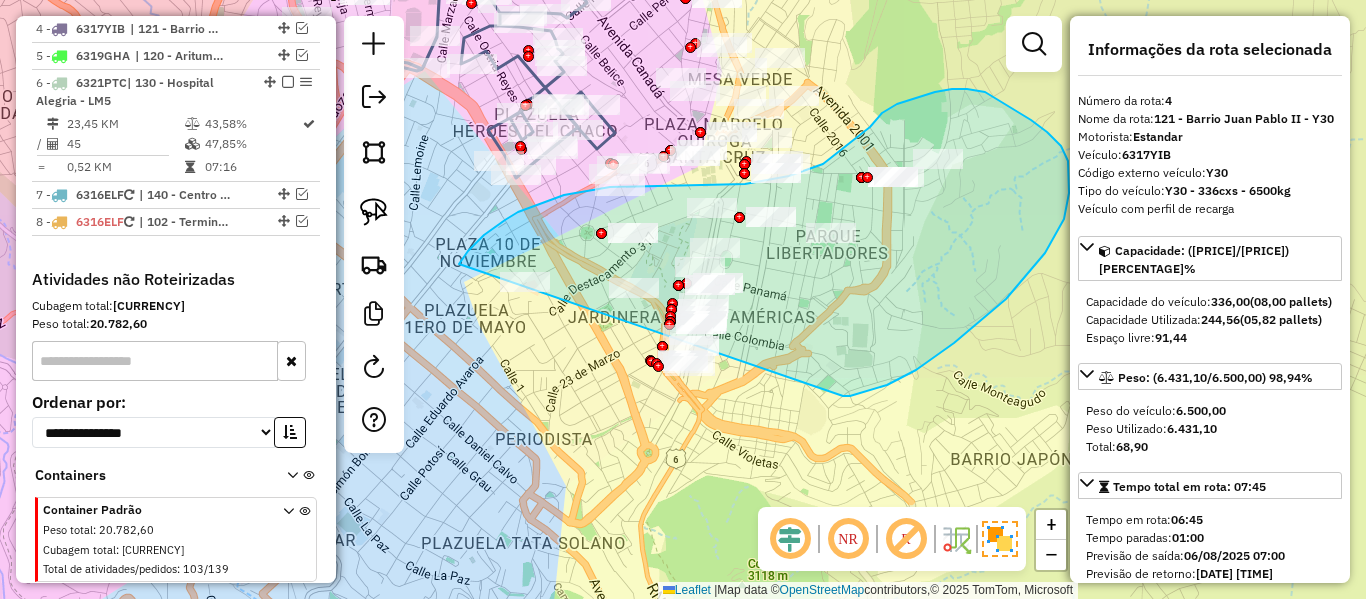 drag, startPoint x: 843, startPoint y: 396, endPoint x: 670, endPoint y: 456, distance: 183.10925 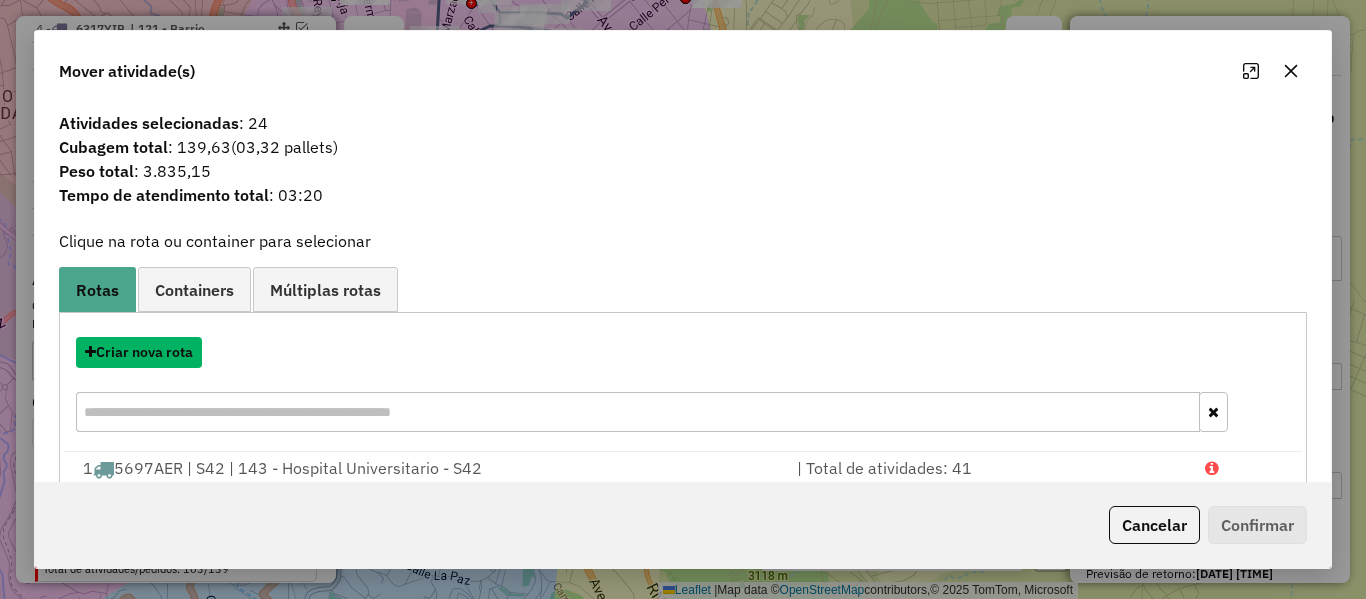click on "Criar nova rota" at bounding box center [139, 352] 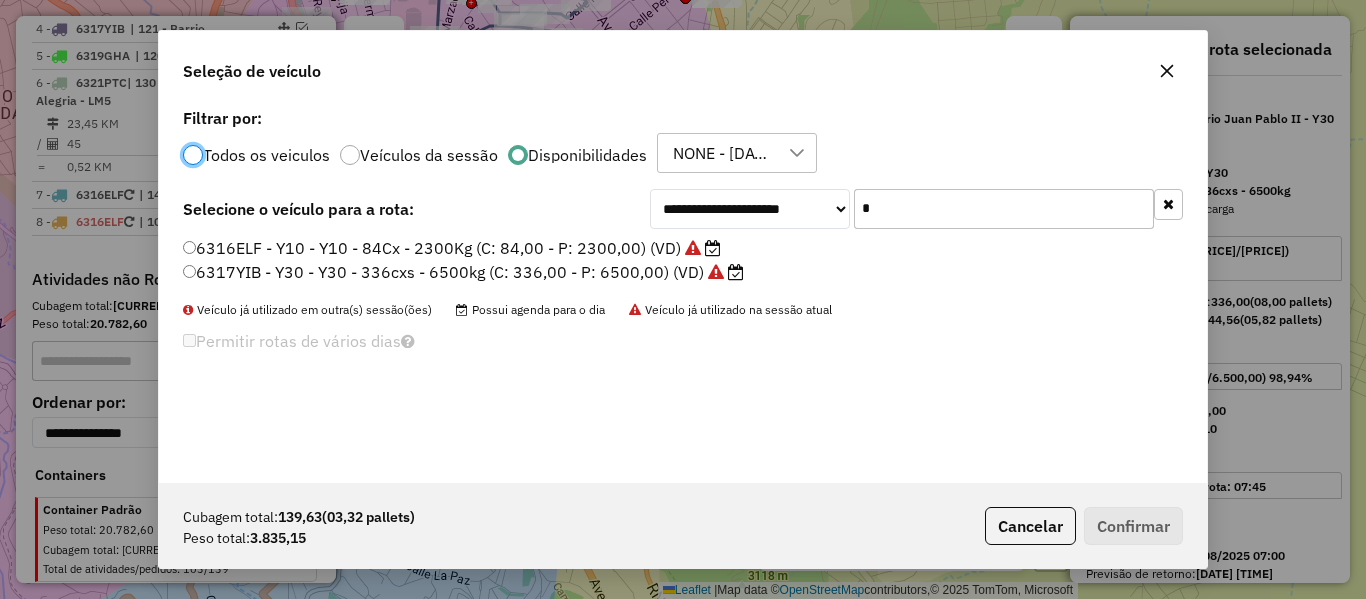 scroll, scrollTop: 11, scrollLeft: 6, axis: both 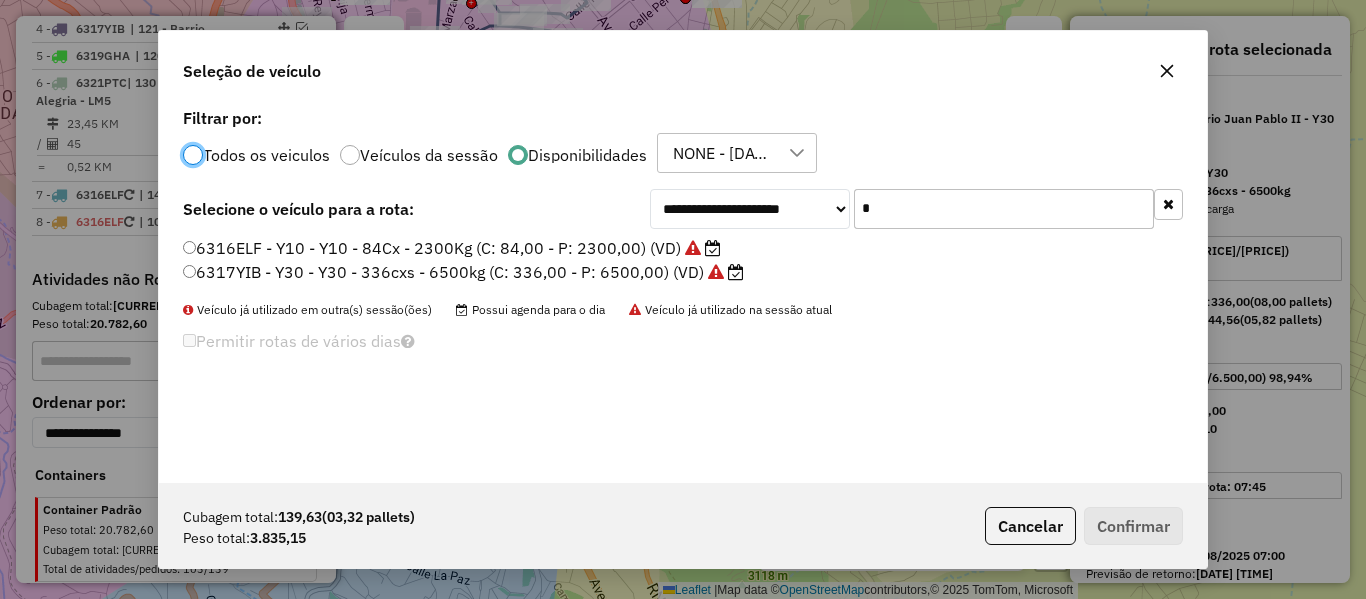 click on "*" 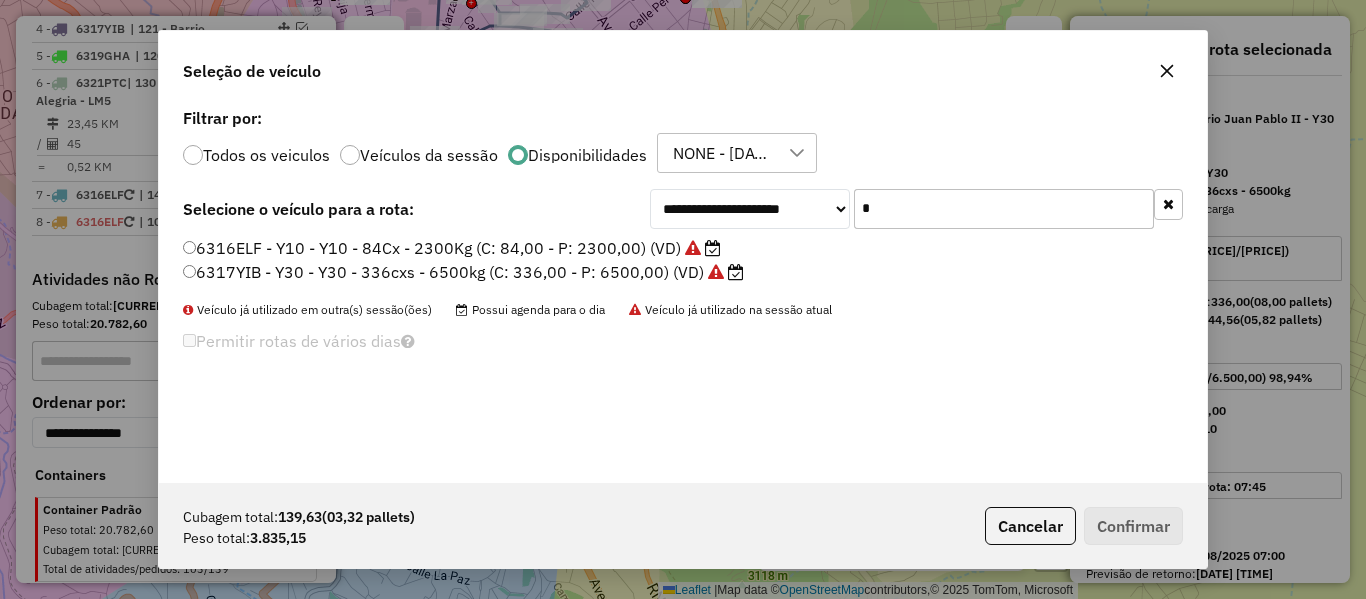 click 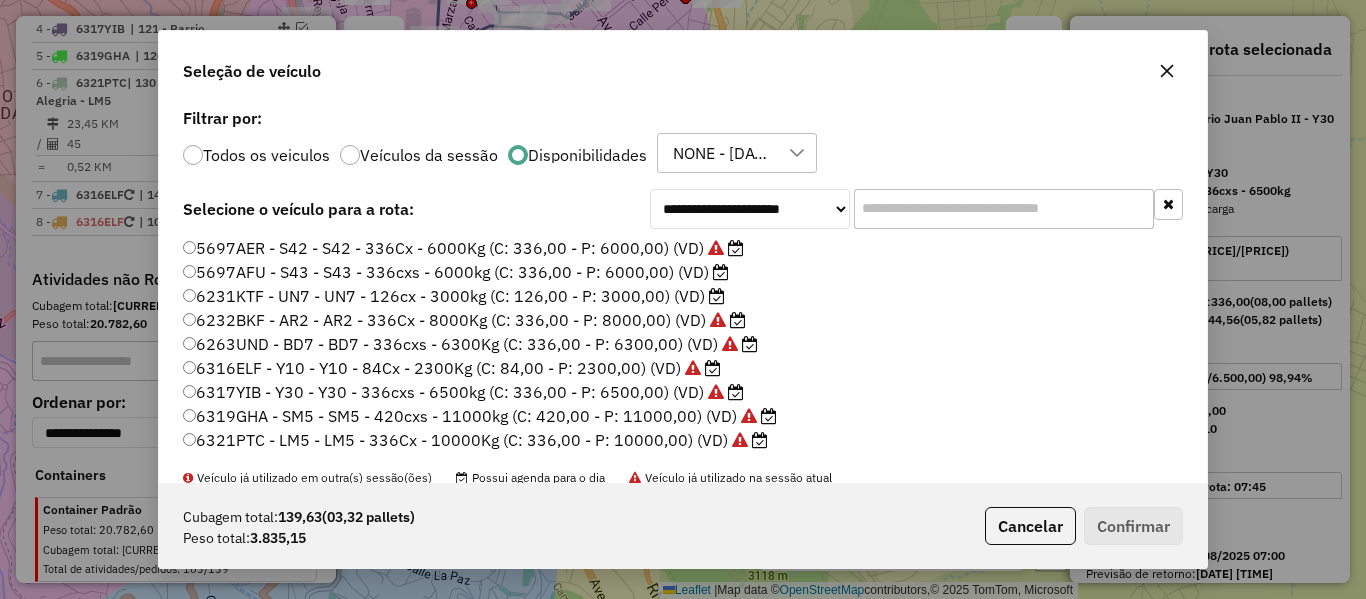 click on "5697AFU - S43 - S43 - 336cxs - 6000kg (C: 336,00 - P: 6000,00) (VD)" 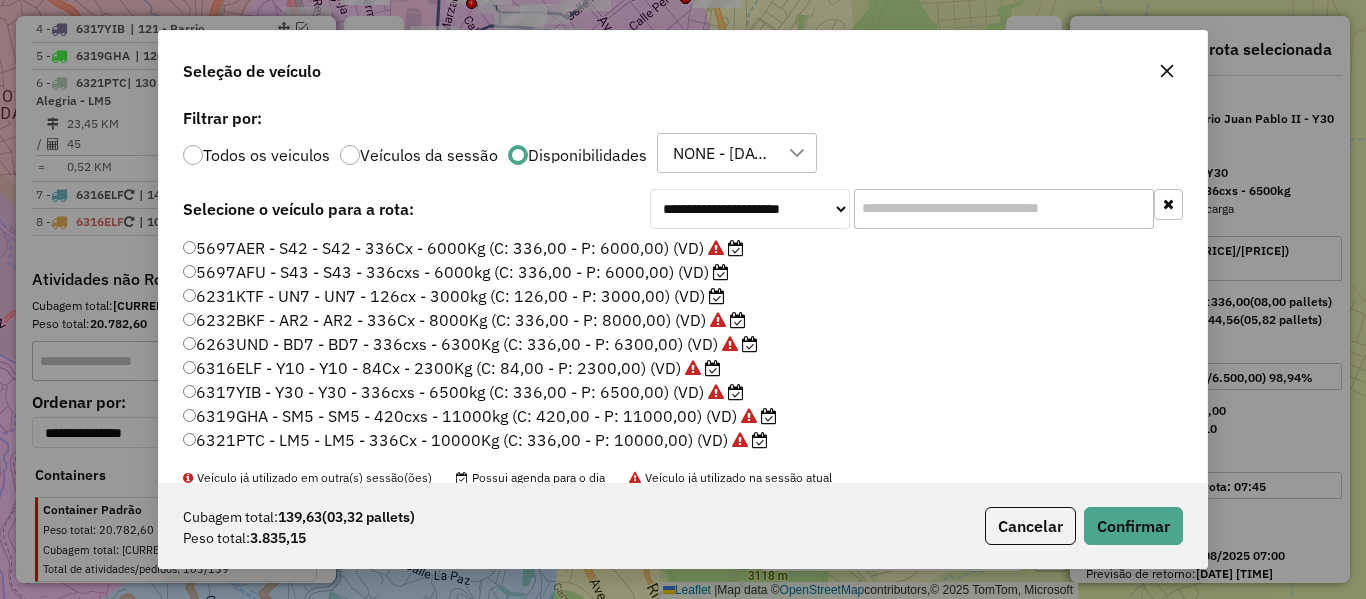 scroll, scrollTop: 100, scrollLeft: 0, axis: vertical 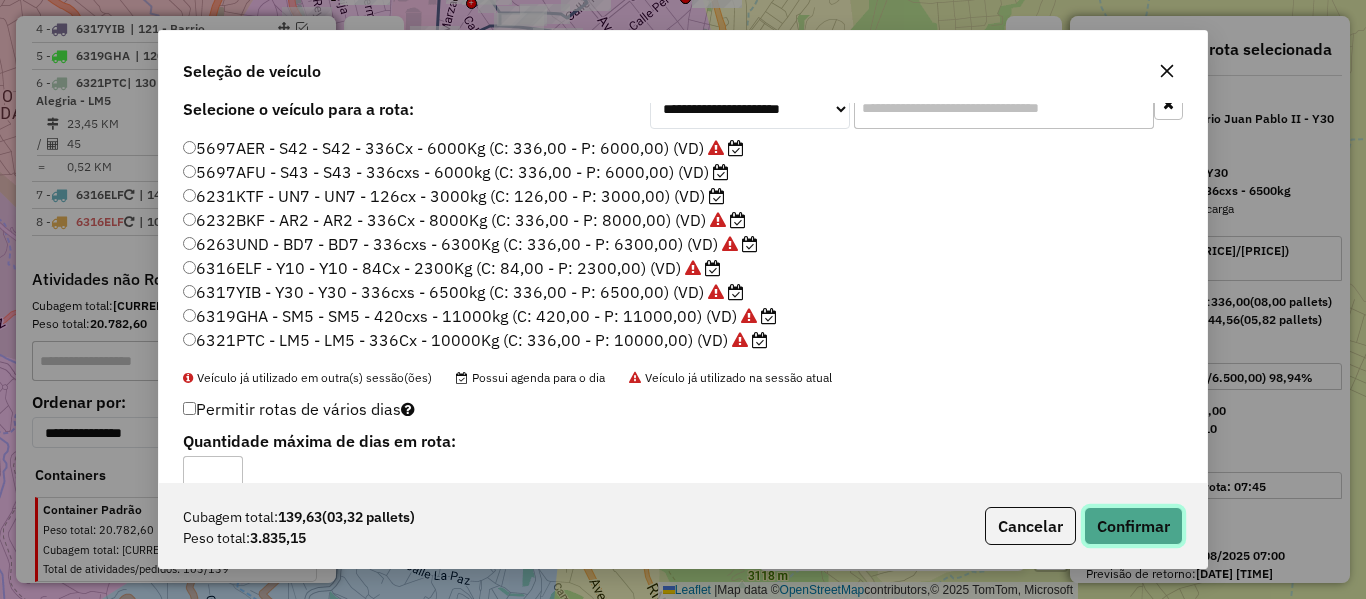 click on "Confirmar" 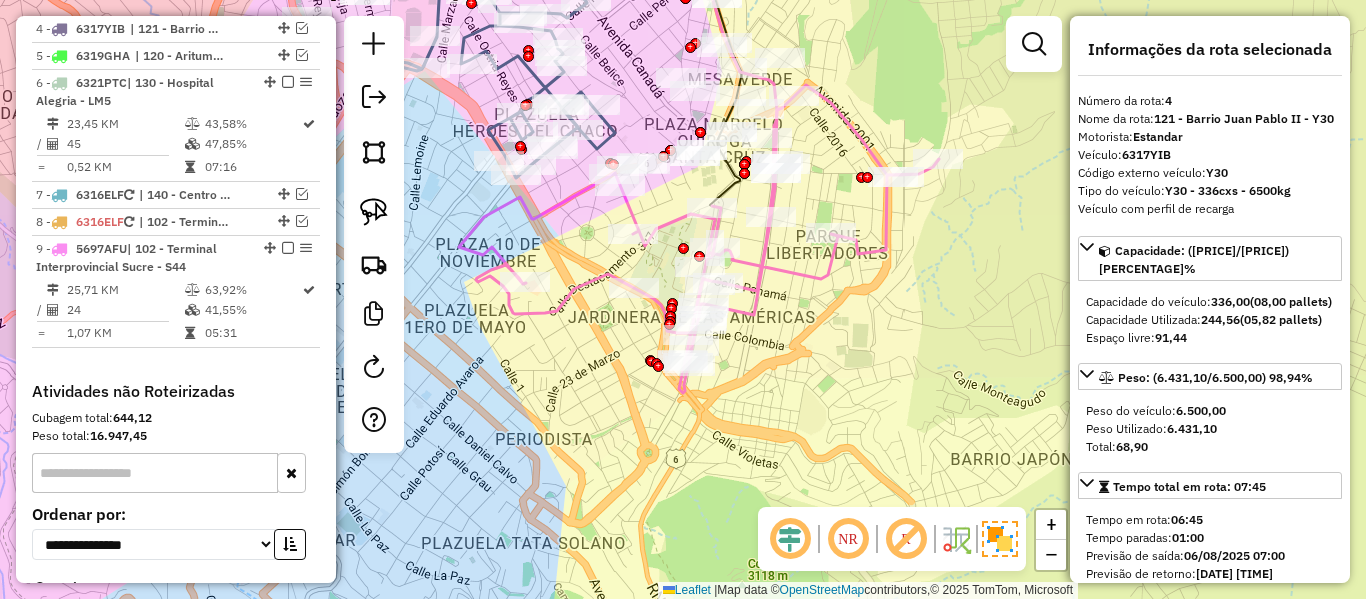 click 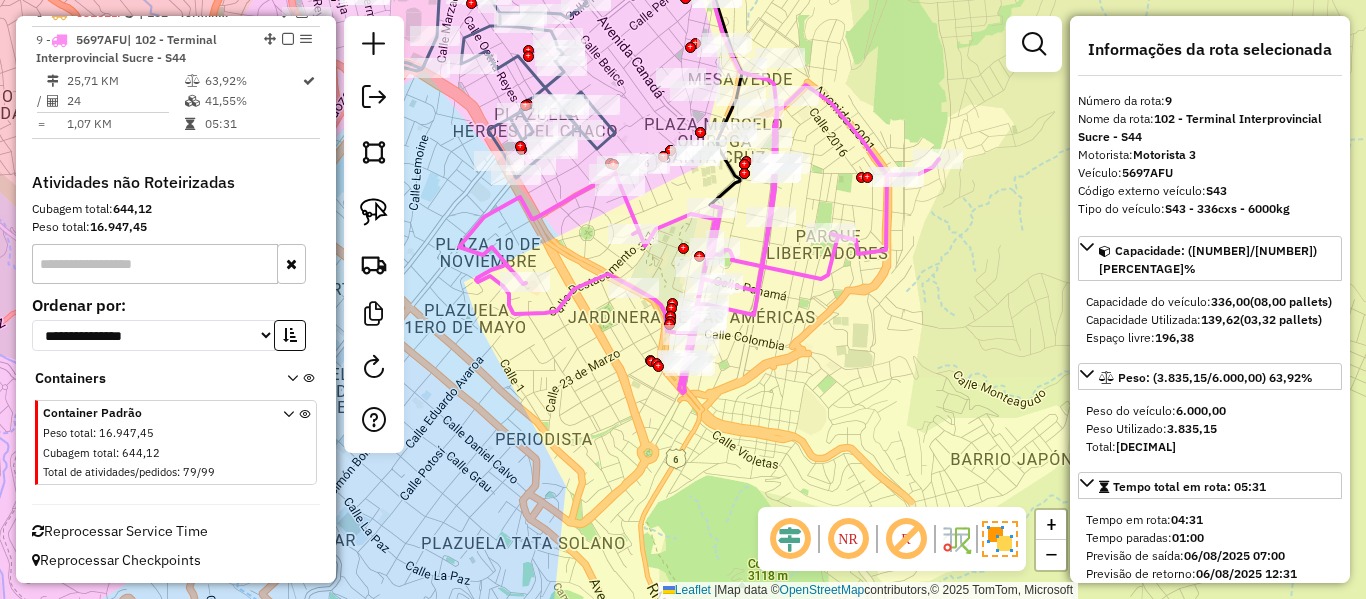 scroll, scrollTop: 1160, scrollLeft: 0, axis: vertical 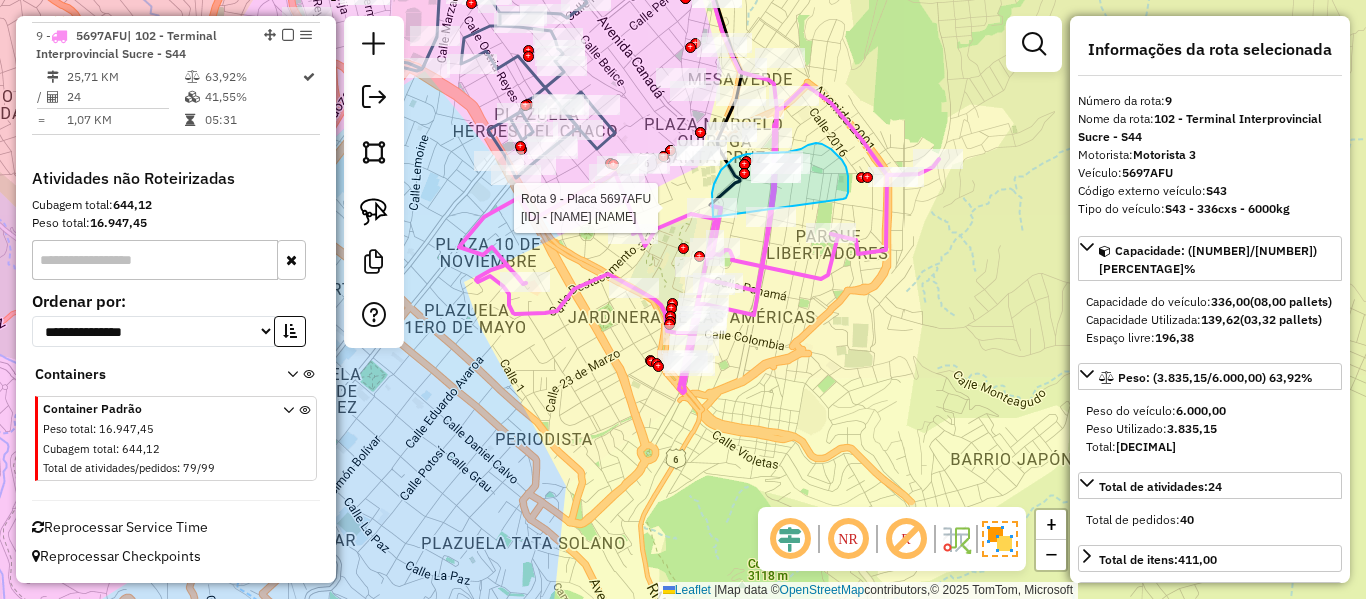 drag, startPoint x: 843, startPoint y: 199, endPoint x: 713, endPoint y: 218, distance: 131.38112 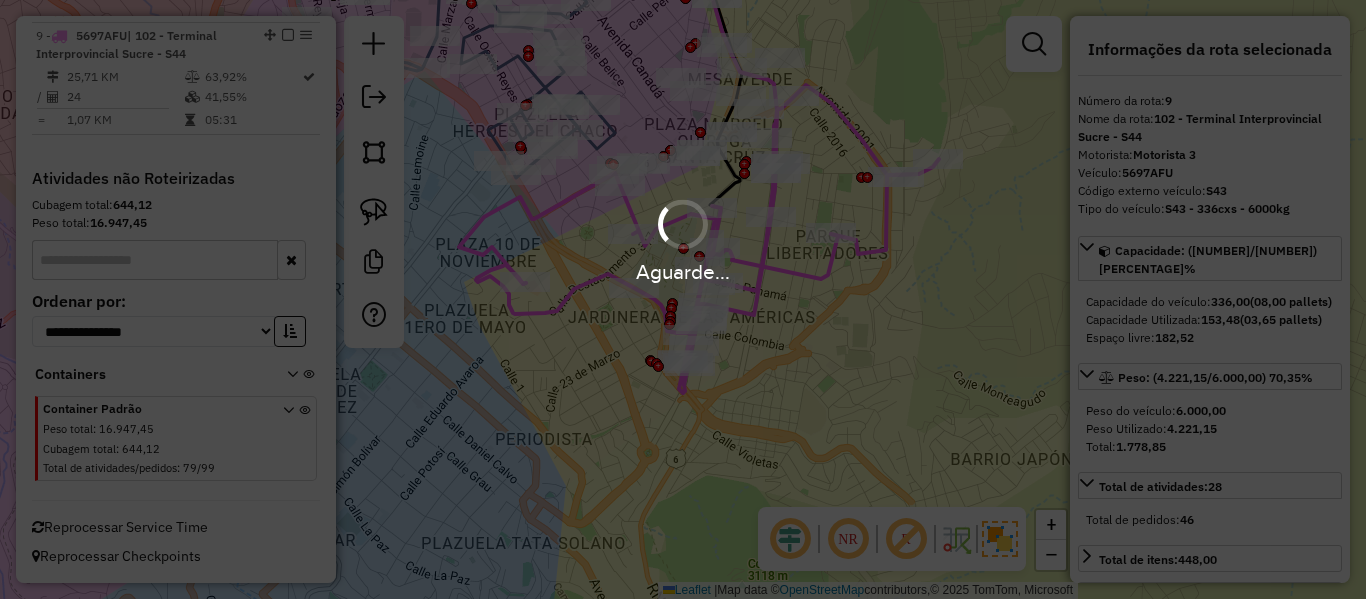 select on "**********" 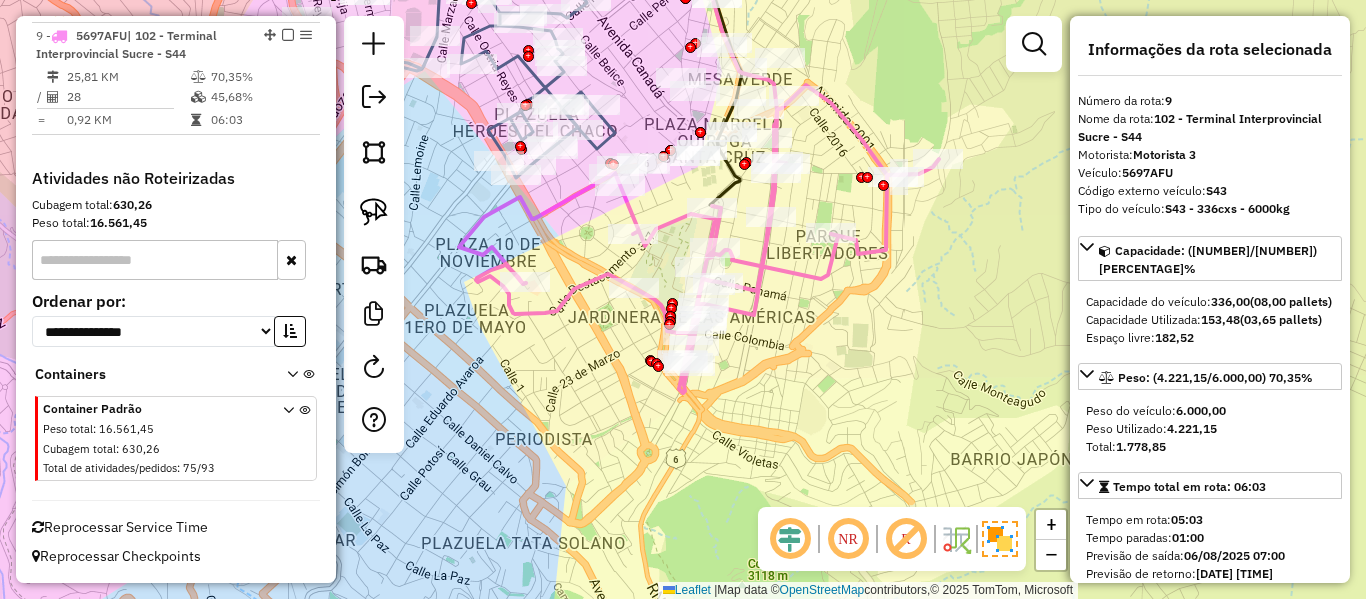 click 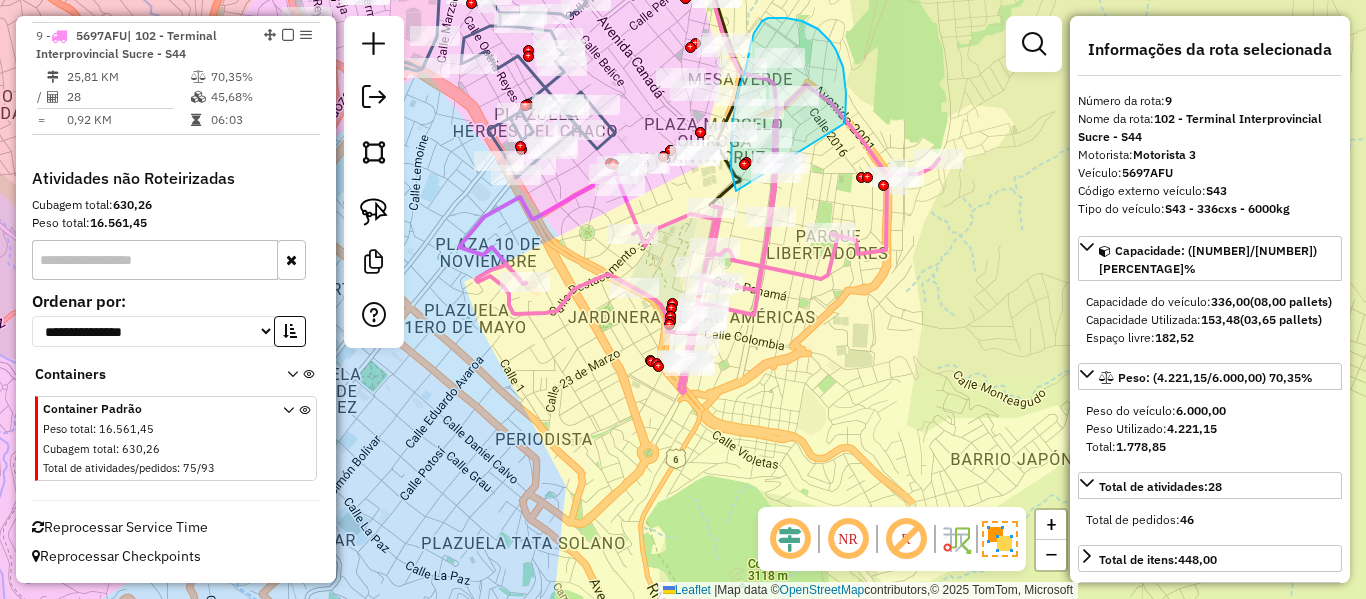 drag, startPoint x: 845, startPoint y: 123, endPoint x: 741, endPoint y: 192, distance: 124.80785 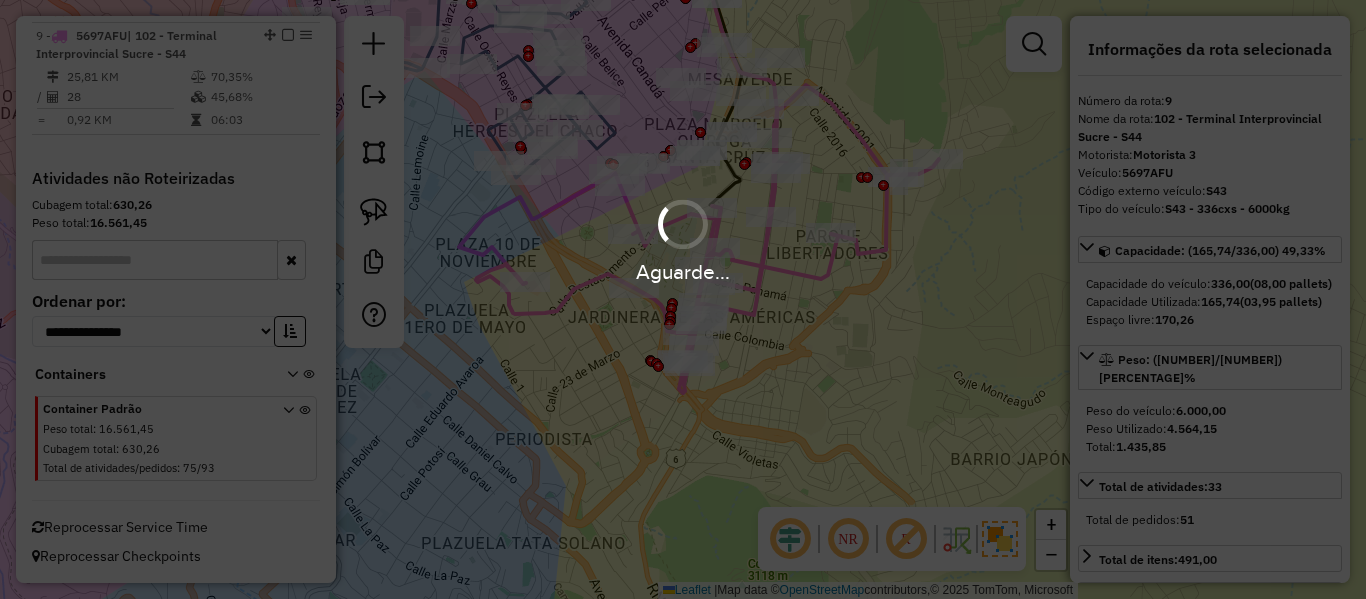 select on "**********" 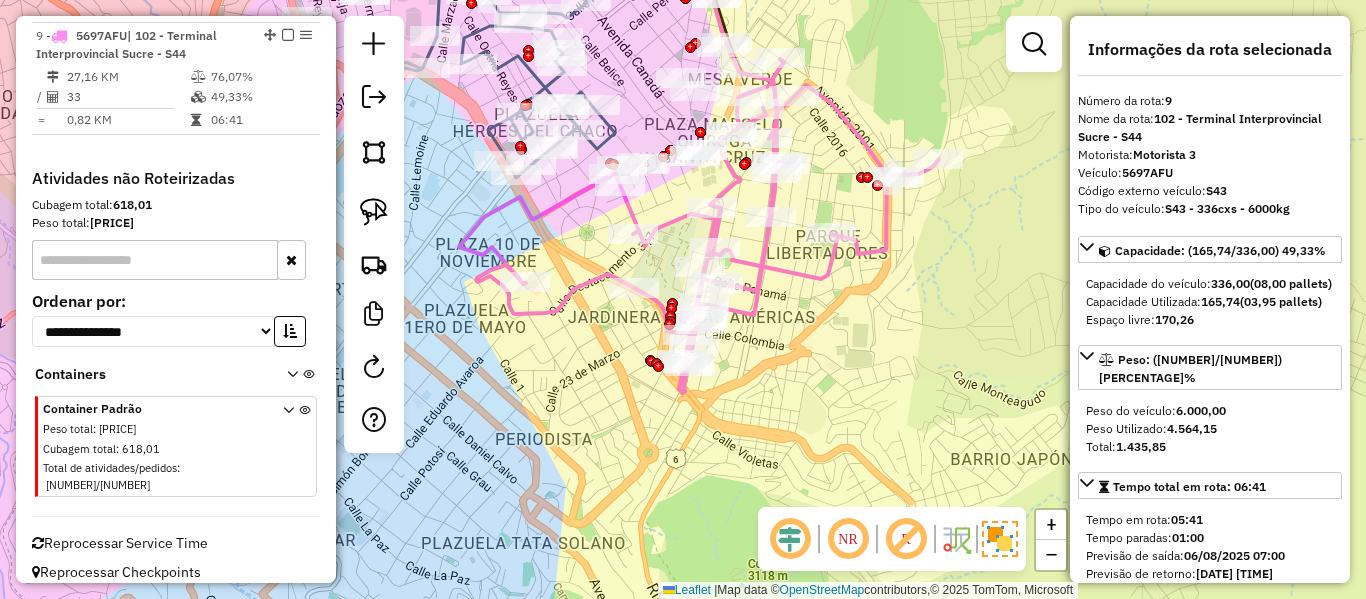 click 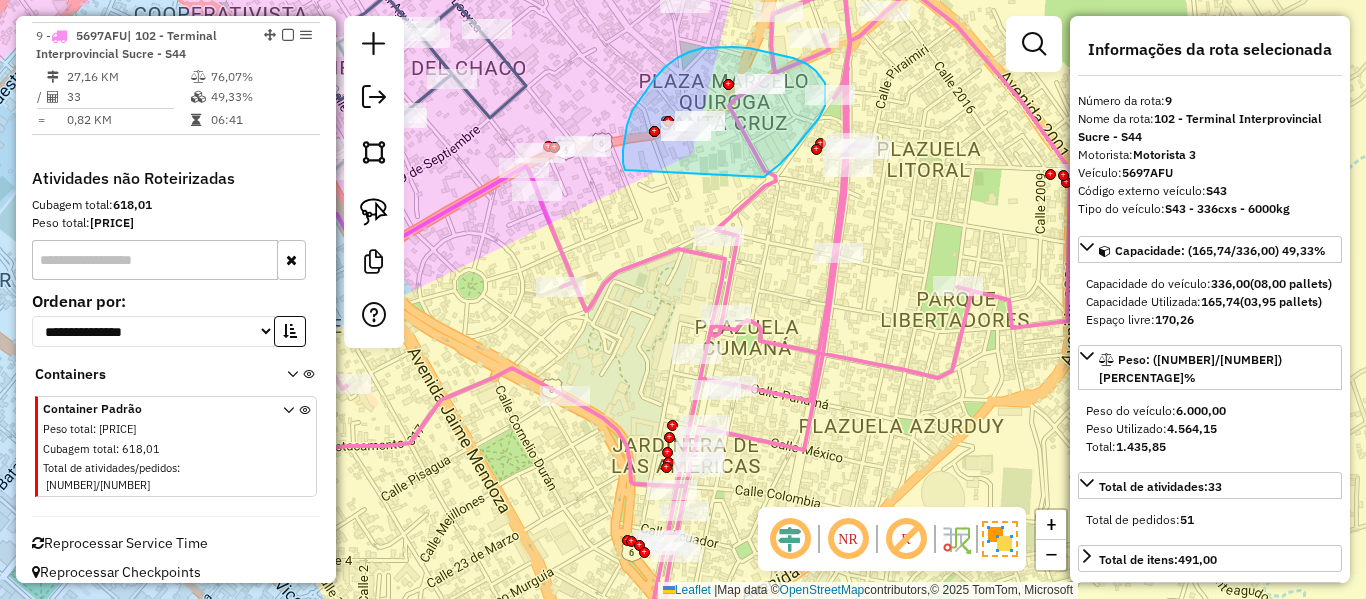 drag, startPoint x: 764, startPoint y: 177, endPoint x: 648, endPoint y: 217, distance: 122.702896 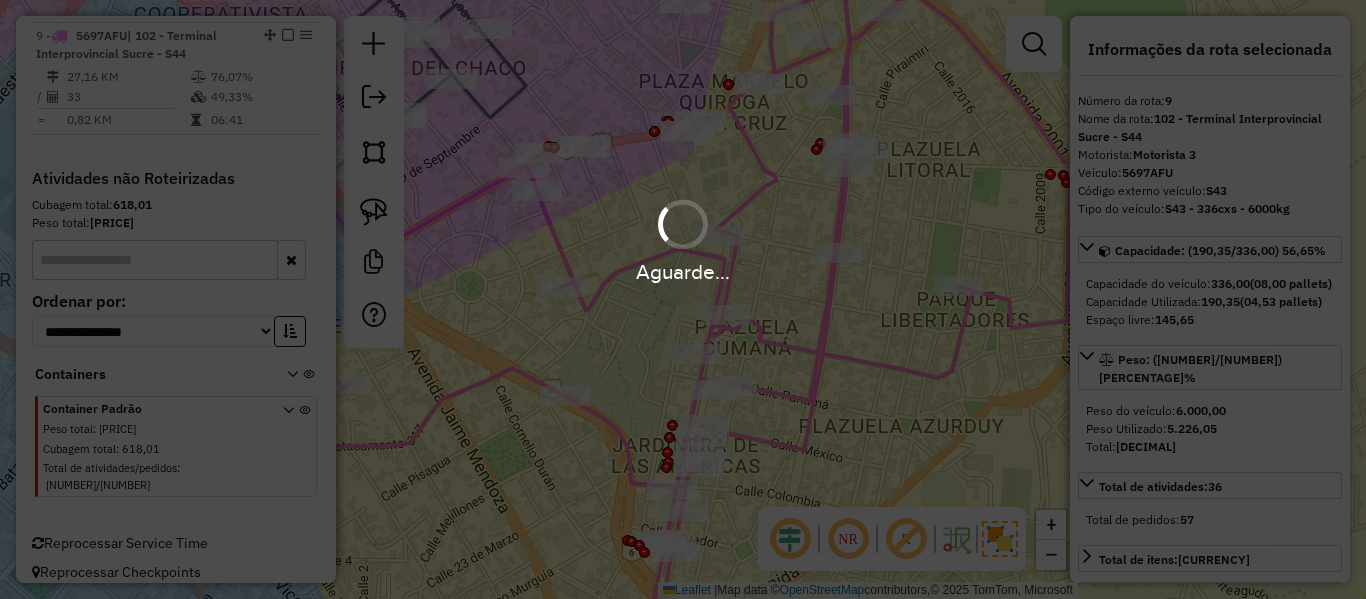 select on "**********" 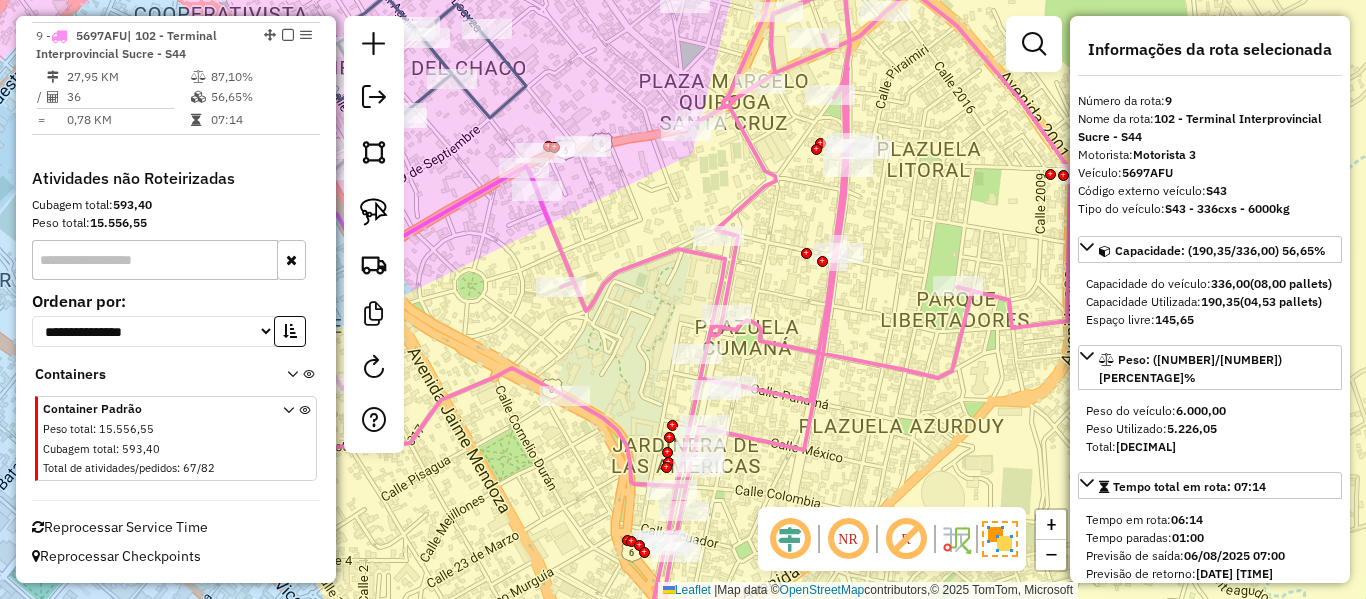 click 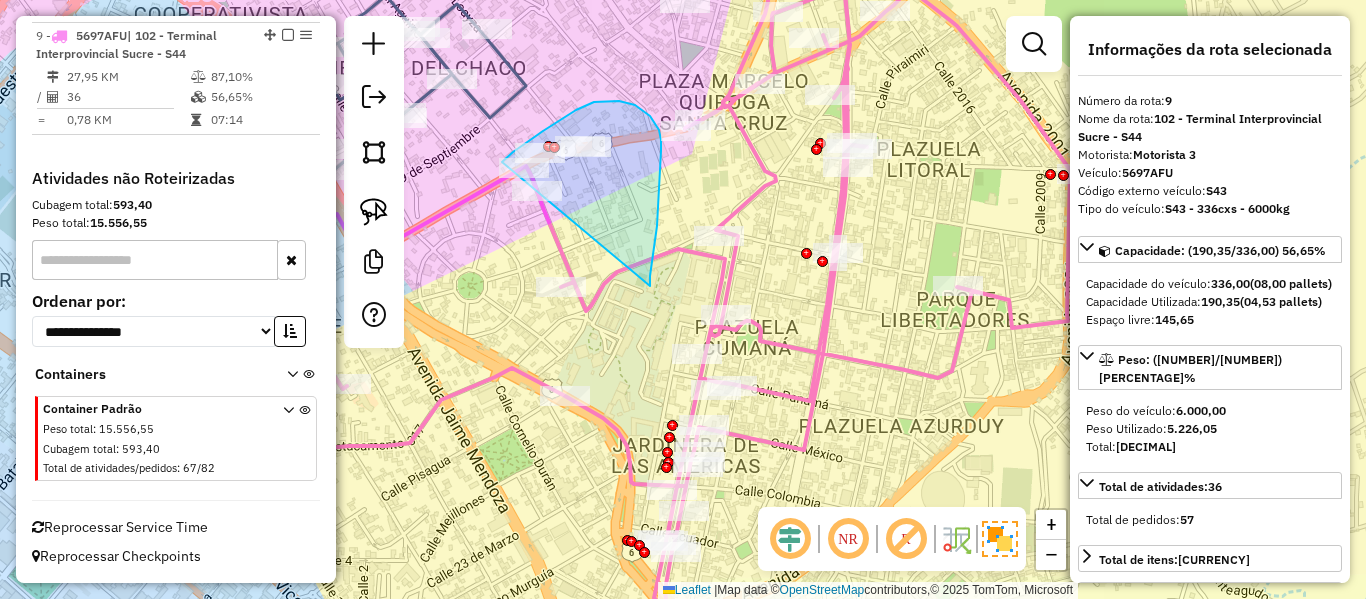 drag, startPoint x: 650, startPoint y: 276, endPoint x: 498, endPoint y: 263, distance: 152.5549 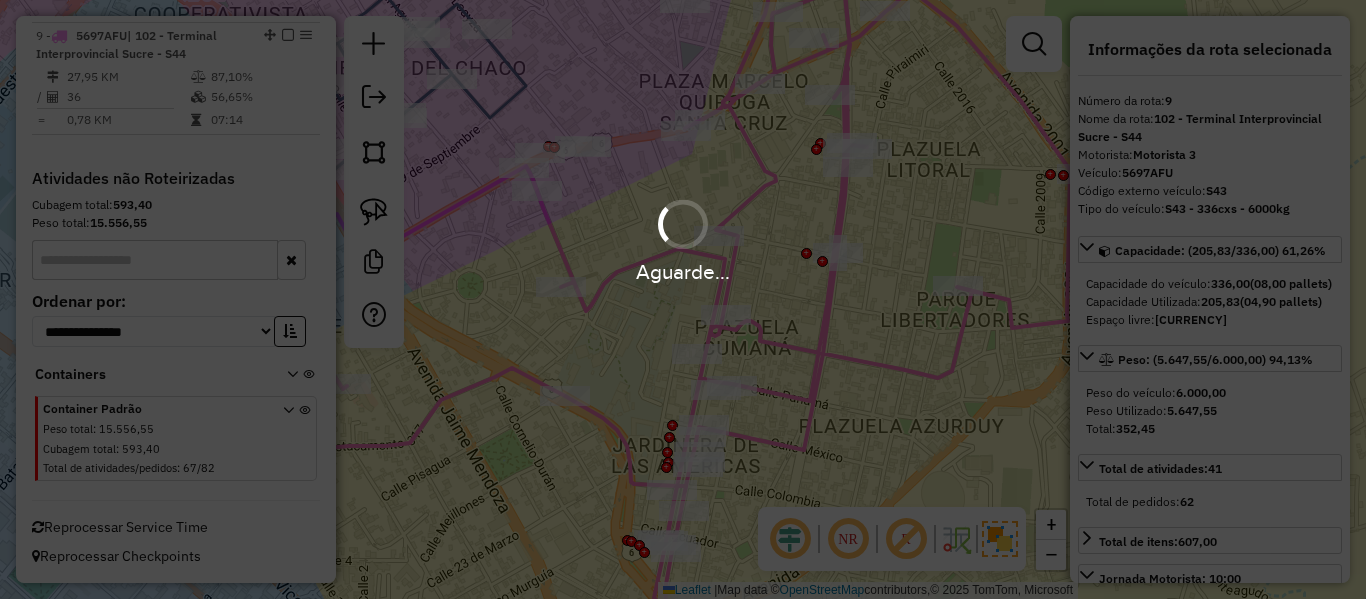 select on "**********" 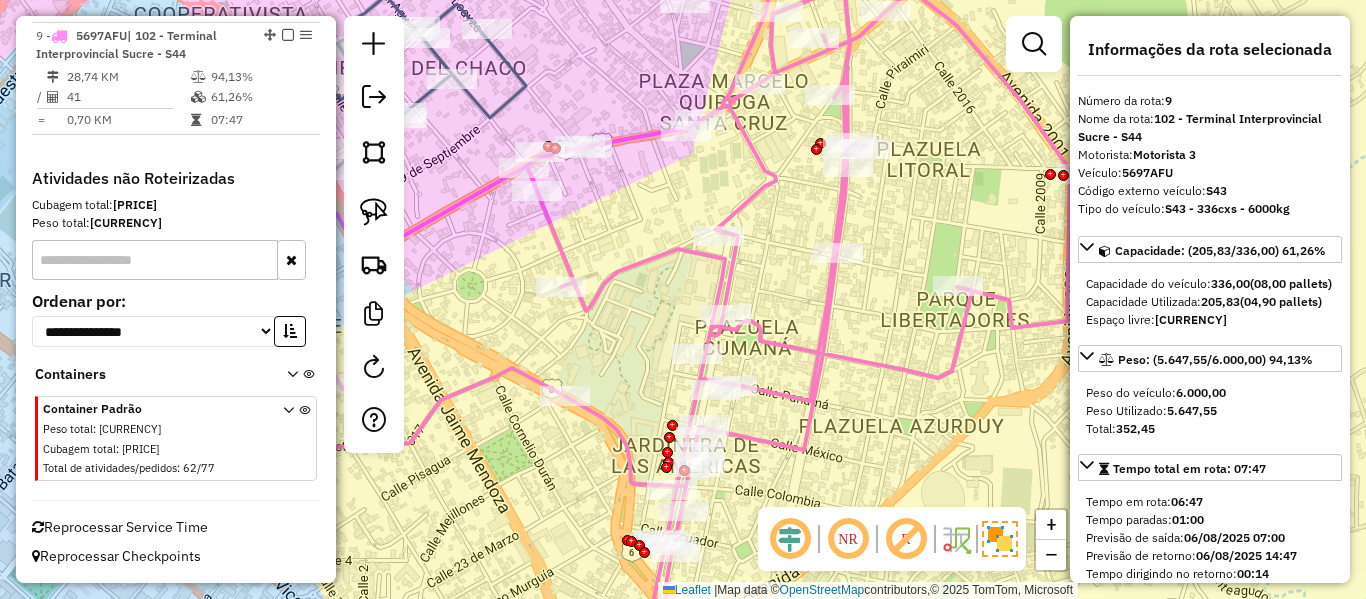 click 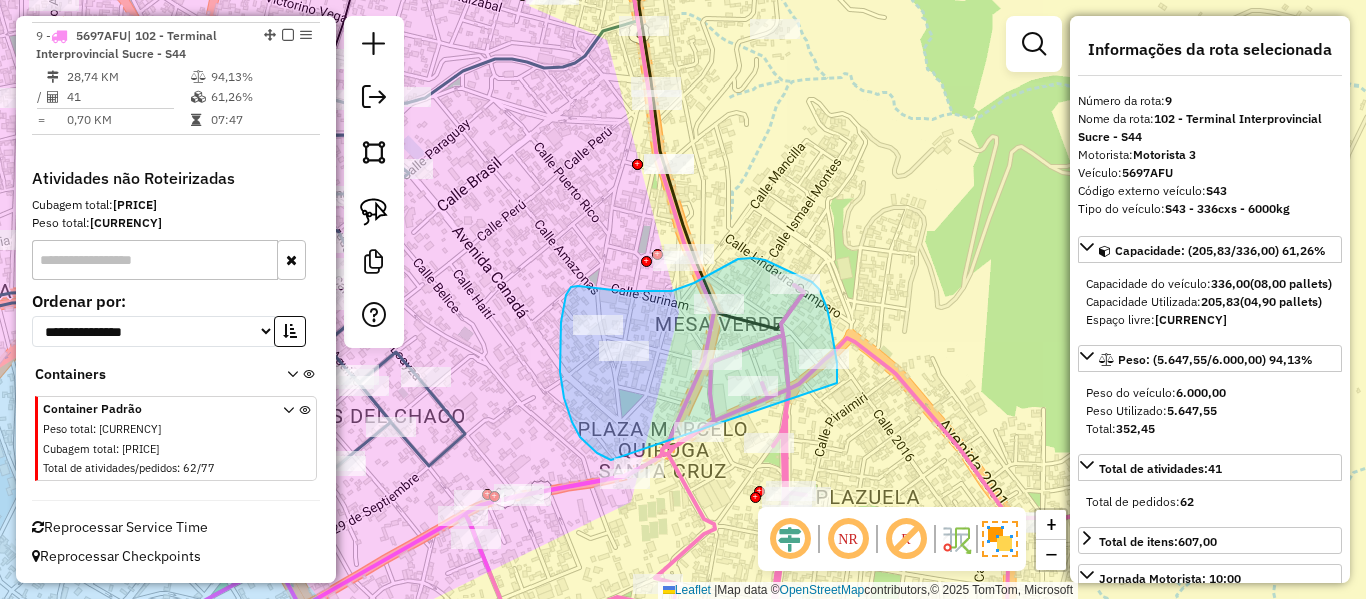 click on "Janela de atendimento Grade de atendimento Capacidade Transportadoras Veículos Cliente Pedidos  Rotas Selecione os dias de semana para filtrar as janelas de atendimento  Seg   Ter   Qua   Qui   Sex   Sáb   Dom  Informe o período da janela de atendimento: De: Até:  Filtrar exatamente a janela do cliente  Considerar janela de atendimento padrão  Selecione os dias de semana para filtrar as grades de atendimento  Seg   Ter   Qua   Qui   Sex   Sáb   Dom   Considerar clientes sem dia de atendimento cadastrado  Clientes fora do dia de atendimento selecionado Filtrar as atividades entre os valores definidos abaixo:  Peso mínimo:   Peso máximo:   Cubagem mínima:   Cubagem máxima:   De:   Até:  Filtrar as atividades entre o tempo de atendimento definido abaixo:  De:   Até:   Considerar capacidade total dos clientes não roteirizados Transportadora: Selecione um ou mais itens Tipo de veículo: Selecione um ou mais itens Veículo: Selecione um ou mais itens Motorista: Selecione um ou mais itens Nome: Rótulo:" 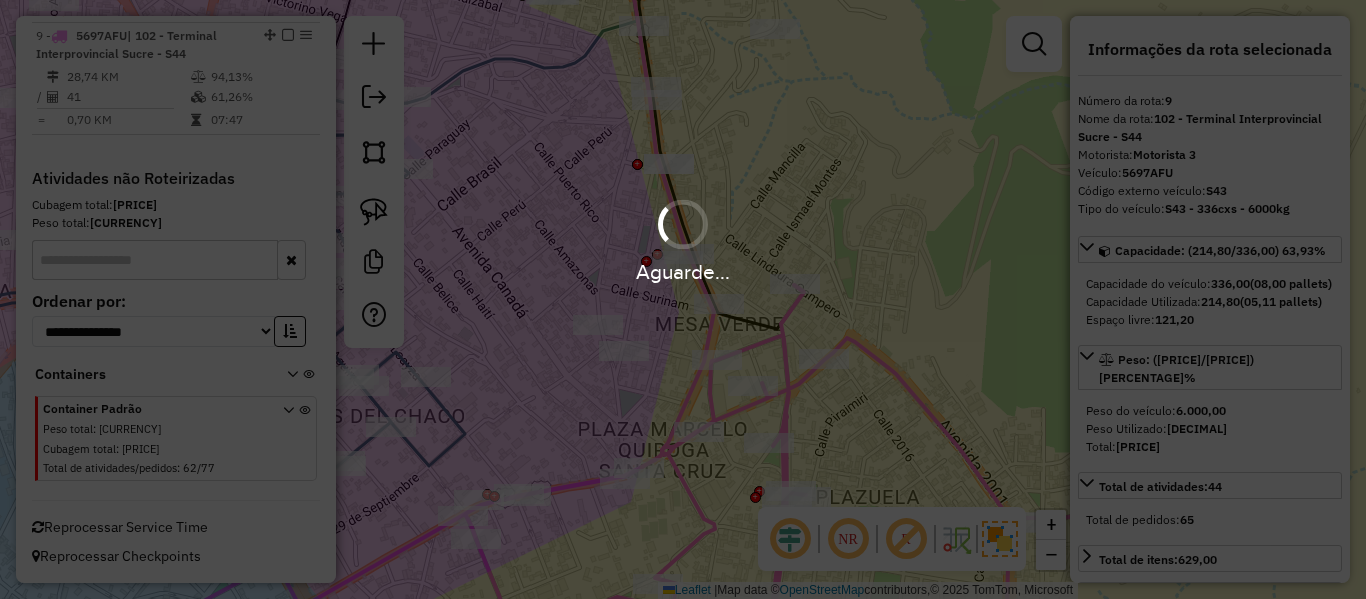 select on "**********" 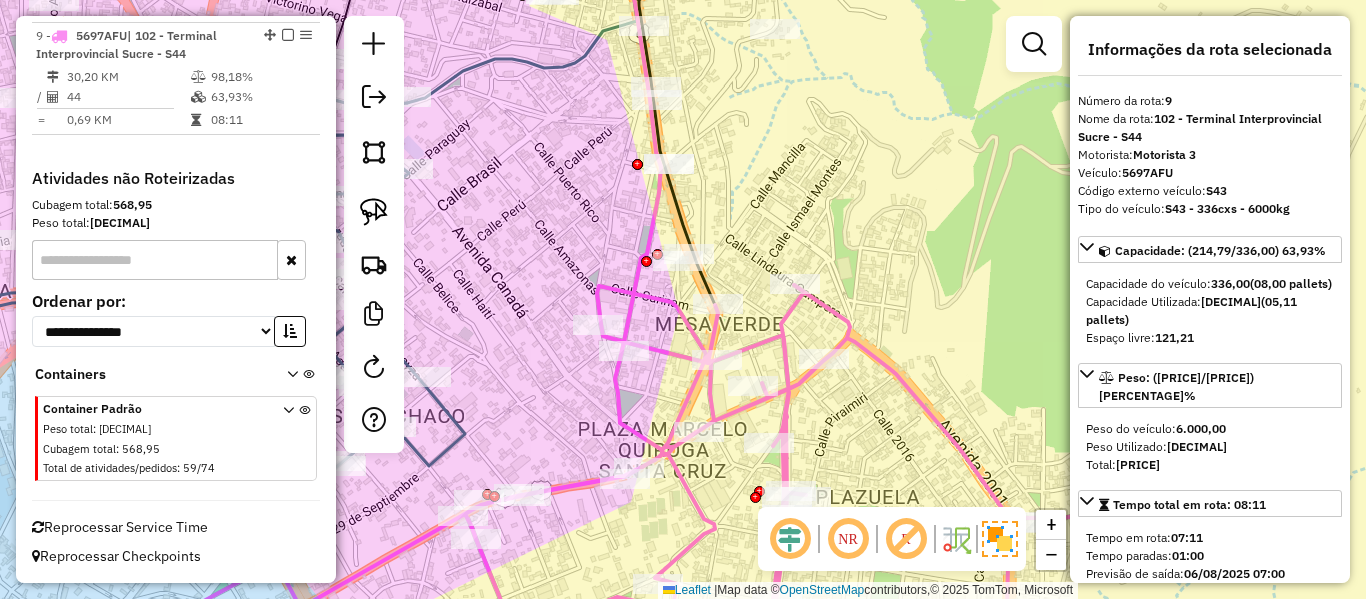 click 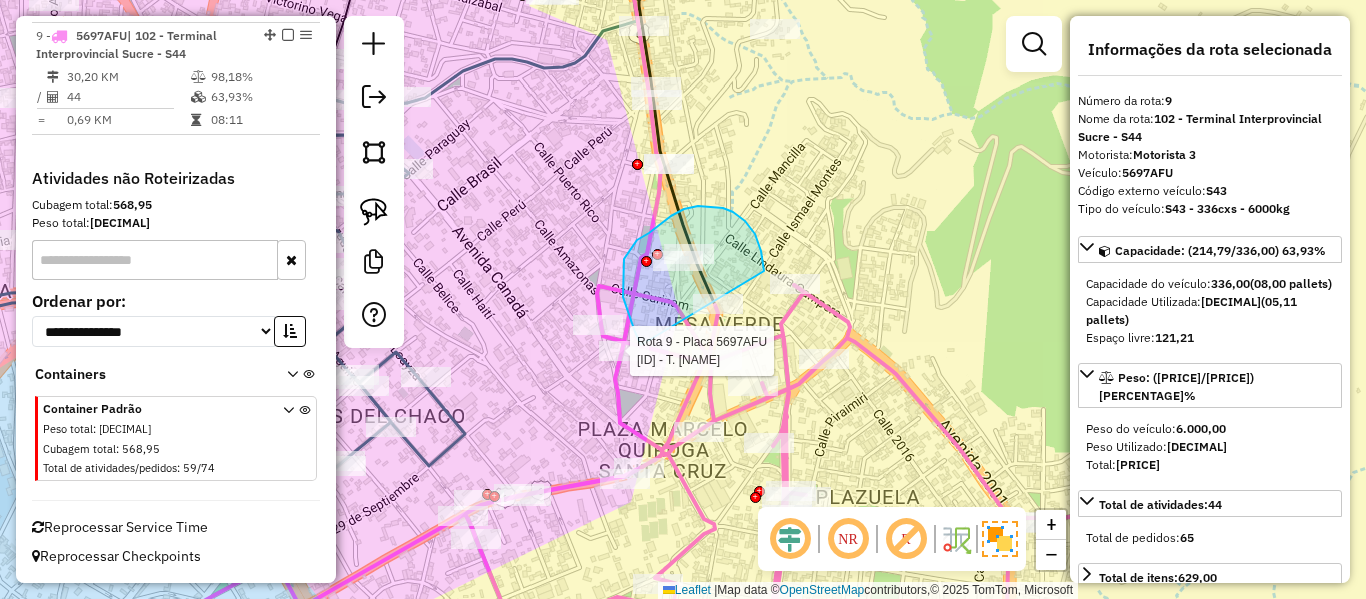 drag, startPoint x: 723, startPoint y: 208, endPoint x: 654, endPoint y: 357, distance: 164.2011 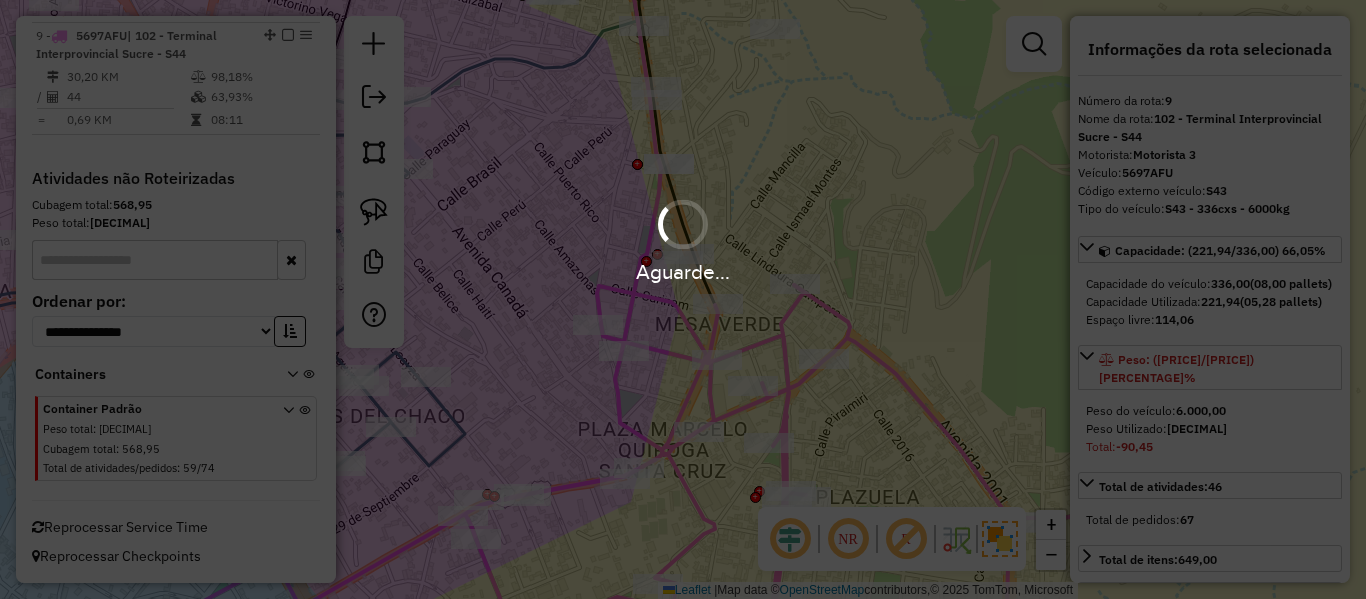 select on "**********" 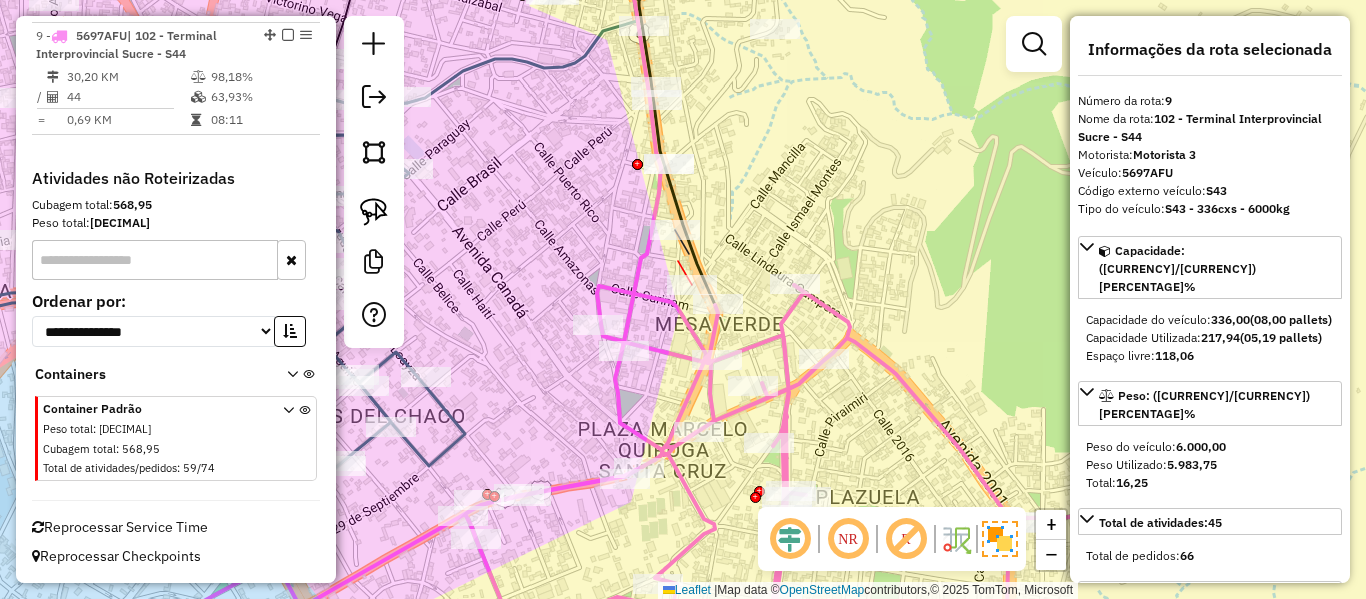 select on "**********" 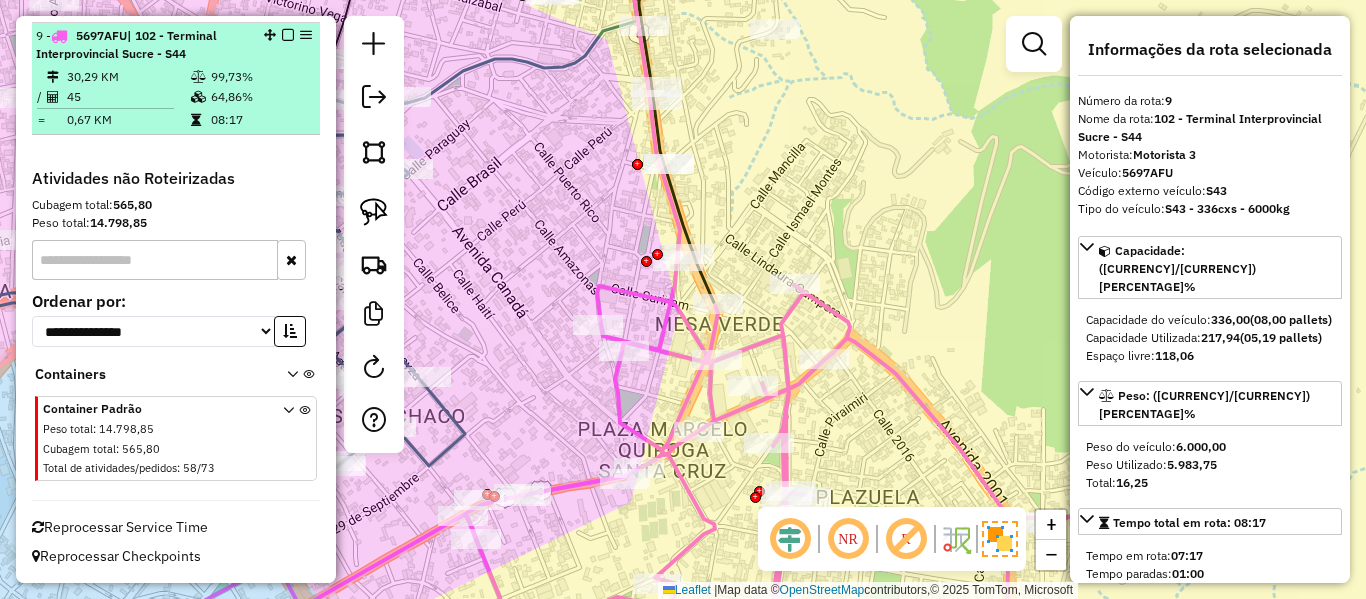 click at bounding box center [288, 35] 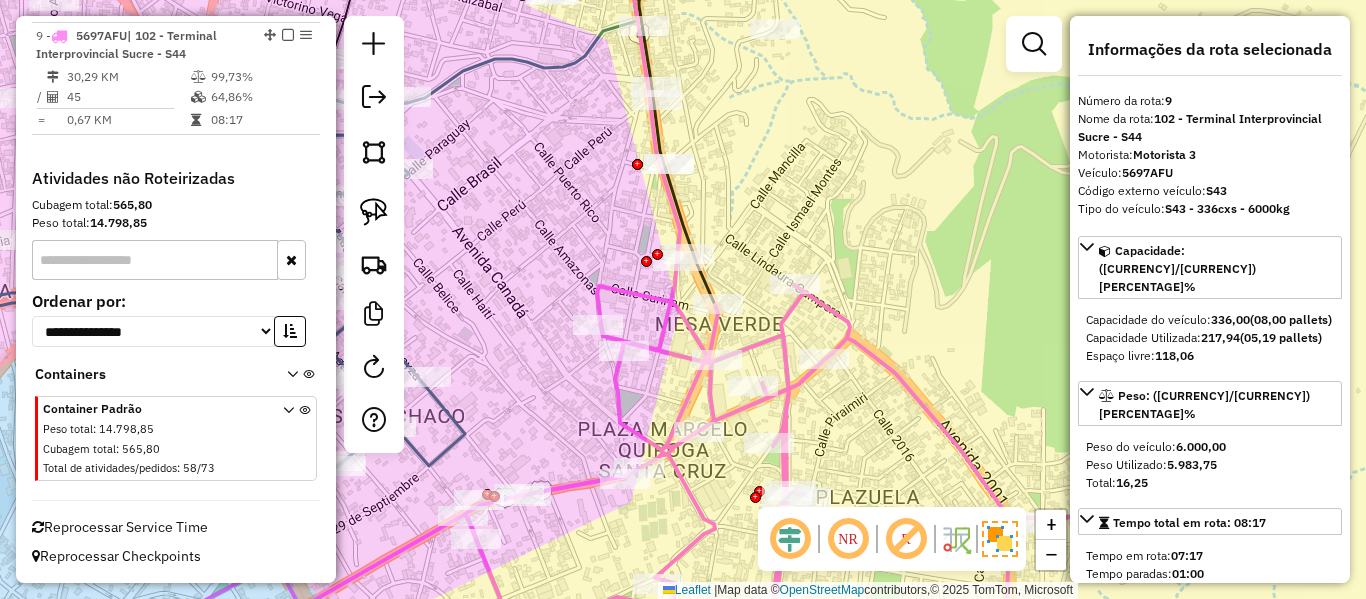 scroll, scrollTop: 1075, scrollLeft: 0, axis: vertical 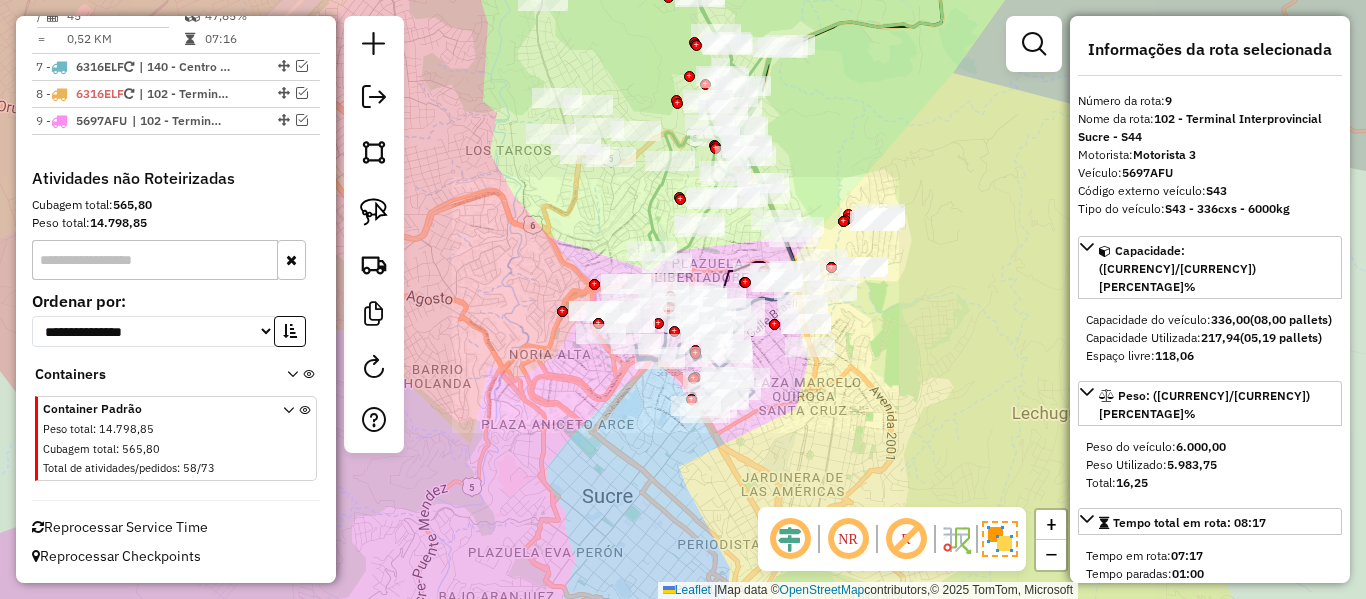 click on "Janela de atendimento Grade de atendimento Capacidade Transportadoras Veículos Cliente Pedidos  Rotas Selecione os dias de semana para filtrar as janelas de atendimento  Seg   Ter   Qua   Qui   Sex   Sáb   Dom  Informe o período da janela de atendimento: De: Até:  Filtrar exatamente a janela do cliente  Considerar janela de atendimento padrão  Selecione os dias de semana para filtrar as grades de atendimento  Seg   Ter   Qua   Qui   Sex   Sáb   Dom   Considerar clientes sem dia de atendimento cadastrado  Clientes fora do dia de atendimento selecionado Filtrar as atividades entre os valores definidos abaixo:  Peso mínimo:   Peso máximo:   Cubagem mínima:   Cubagem máxima:   De:   Até:  Filtrar as atividades entre o tempo de atendimento definido abaixo:  De:   Até:   Considerar capacidade total dos clientes não roteirizados Transportadora: Selecione um ou mais itens Tipo de veículo: Selecione um ou mais itens Veículo: Selecione um ou mais itens Motorista: Selecione um ou mais itens Nome: Rótulo:" 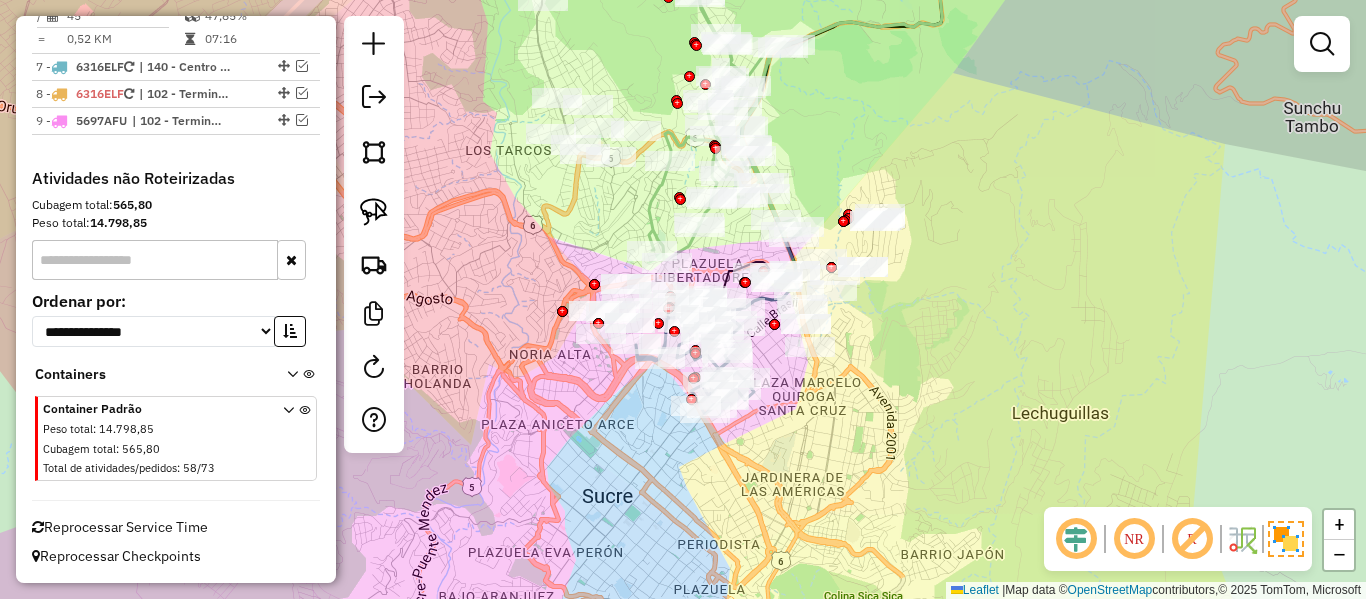 drag, startPoint x: 1001, startPoint y: 453, endPoint x: 983, endPoint y: 407, distance: 49.396355 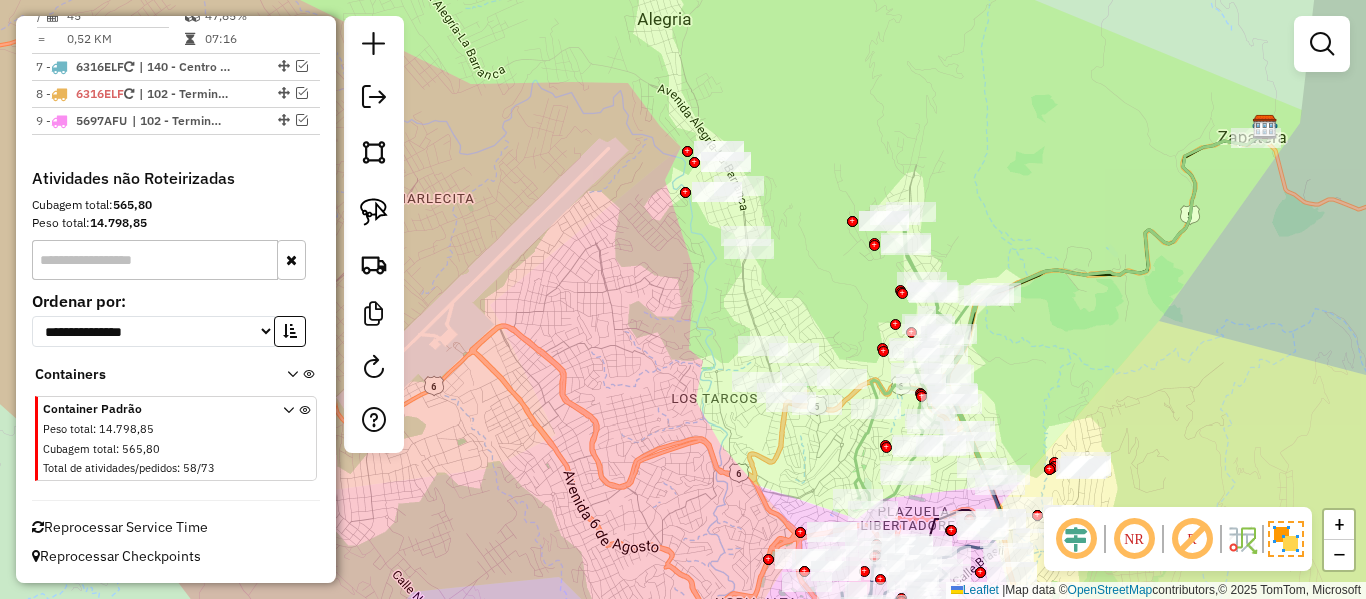 click 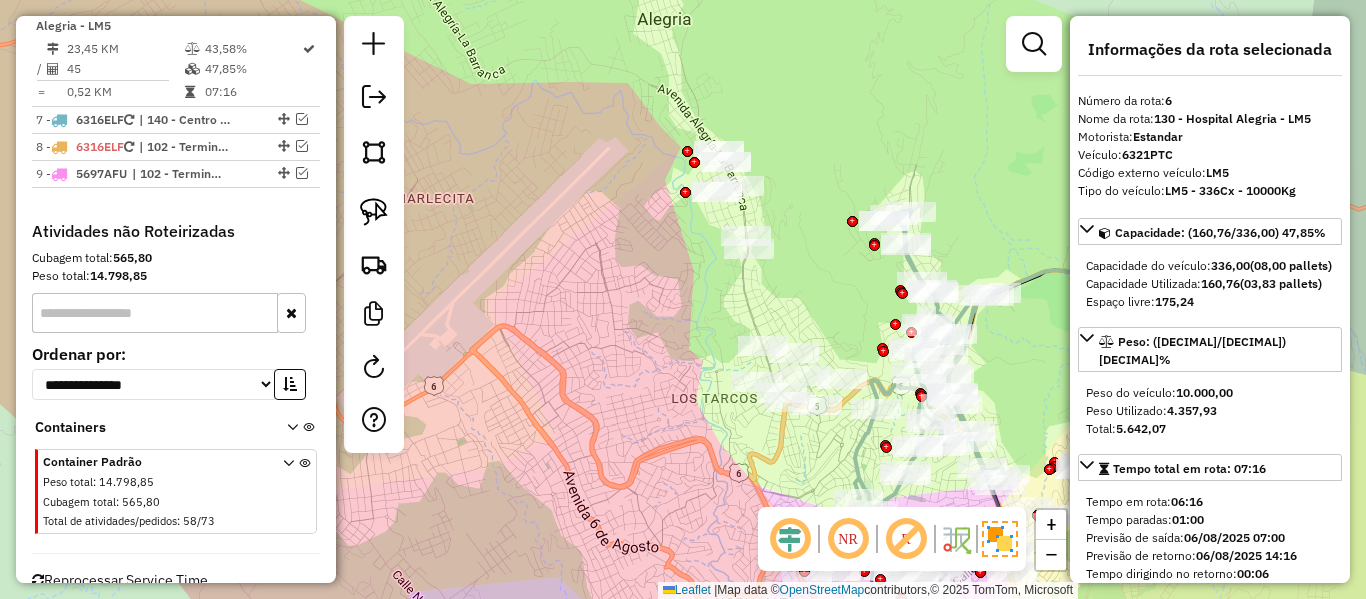 scroll, scrollTop: 1001, scrollLeft: 0, axis: vertical 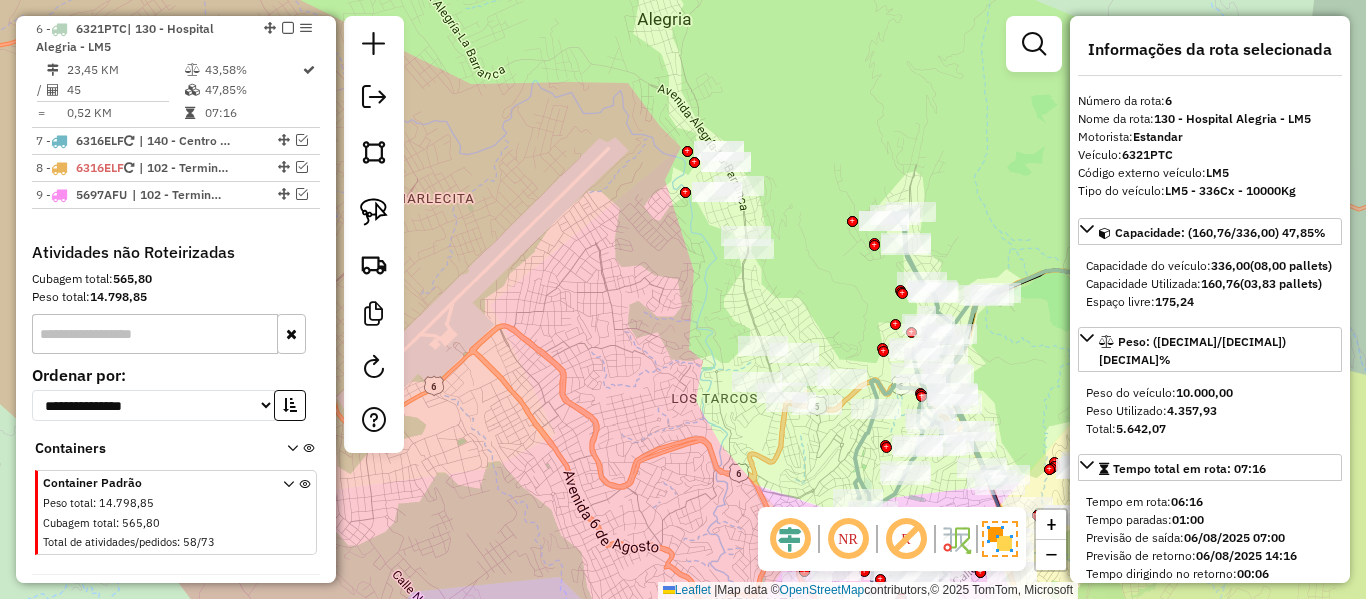 click on "Janela de atendimento Grade de atendimento Capacidade Transportadoras Veículos Cliente Pedidos  Rotas Selecione os dias de semana para filtrar as janelas de atendimento  Seg   Ter   Qua   Qui   Sex   Sáb   Dom  Informe o período da janela de atendimento: De: Até:  Filtrar exatamente a janela do cliente  Considerar janela de atendimento padrão  Selecione os dias de semana para filtrar as grades de atendimento  Seg   Ter   Qua   Qui   Sex   Sáb   Dom   Considerar clientes sem dia de atendimento cadastrado  Clientes fora do dia de atendimento selecionado Filtrar as atividades entre os valores definidos abaixo:  Peso mínimo:   Peso máximo:   Cubagem mínima:   Cubagem máxima:   De:   Até:  Filtrar as atividades entre o tempo de atendimento definido abaixo:  De:   Até:   Considerar capacidade total dos clientes não roteirizados Transportadora: Selecione um ou mais itens Tipo de veículo: Selecione um ou mais itens Veículo: Selecione um ou mais itens Motorista: Selecione um ou mais itens Nome: Rótulo:" 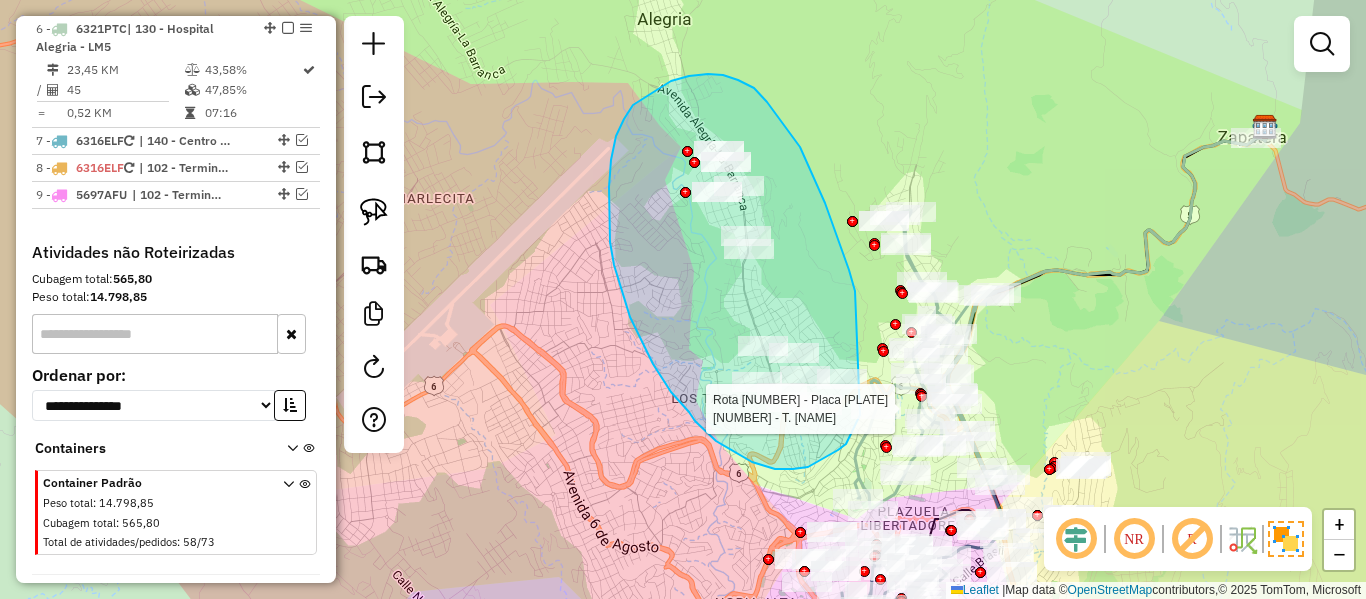 drag, startPoint x: 834, startPoint y: 228, endPoint x: 849, endPoint y: 350, distance: 122.91867 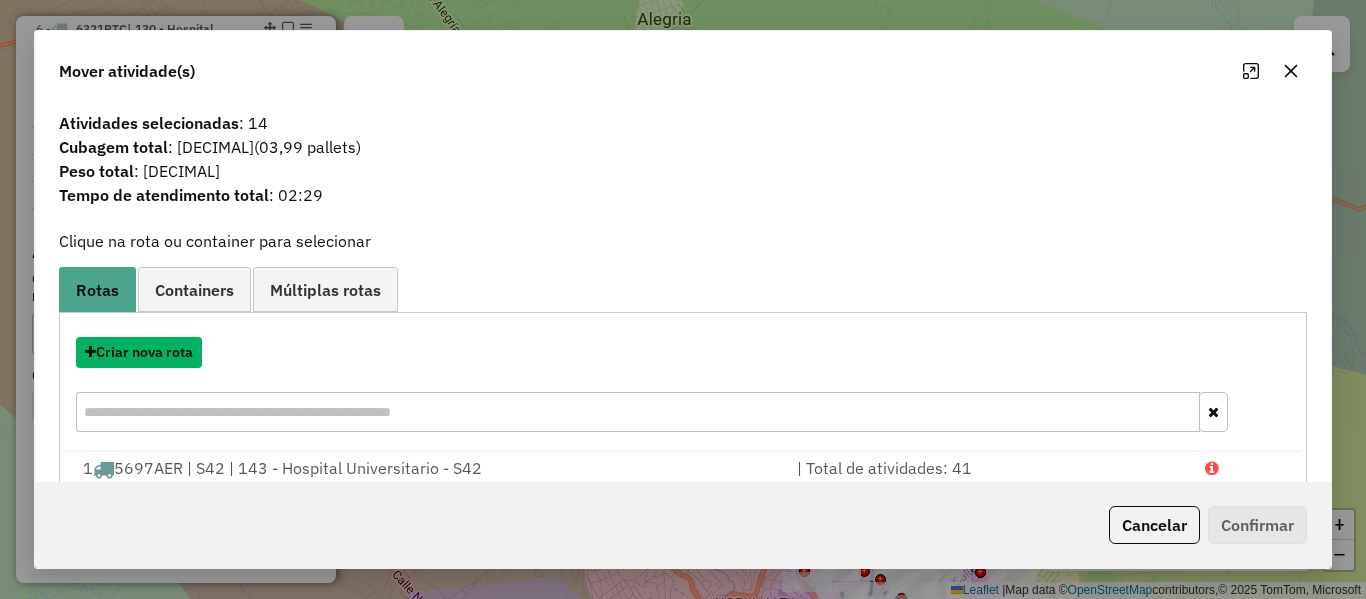 click on "Criar nova rota" at bounding box center (139, 352) 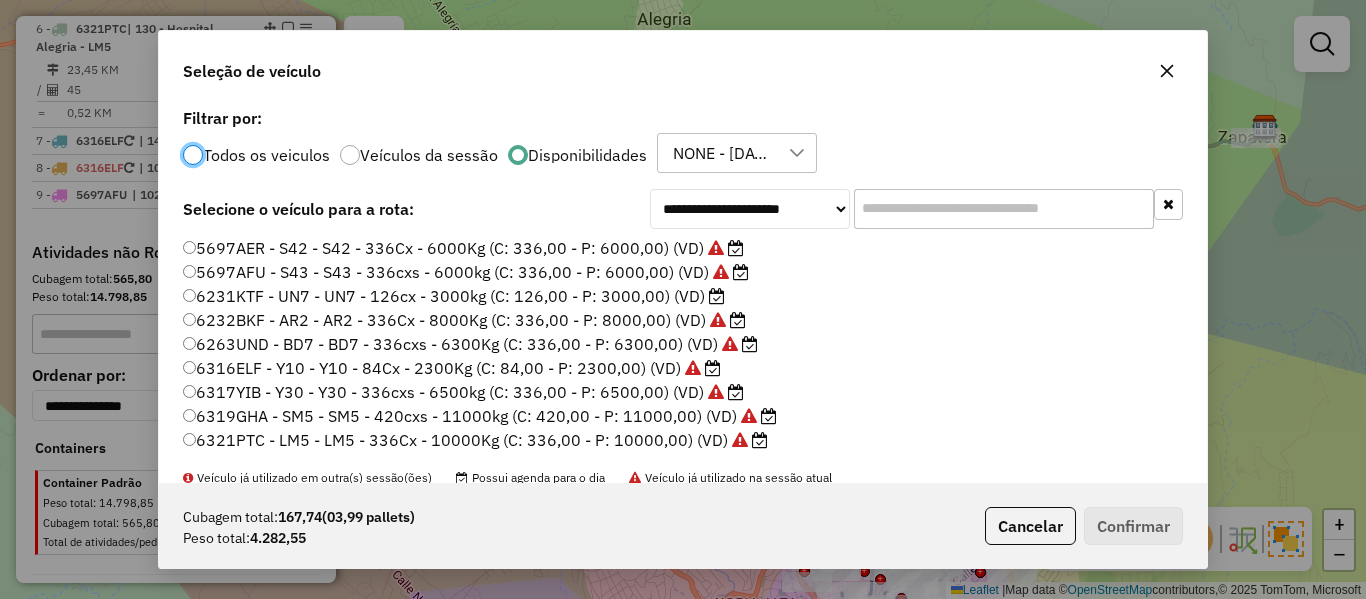 scroll, scrollTop: 11, scrollLeft: 6, axis: both 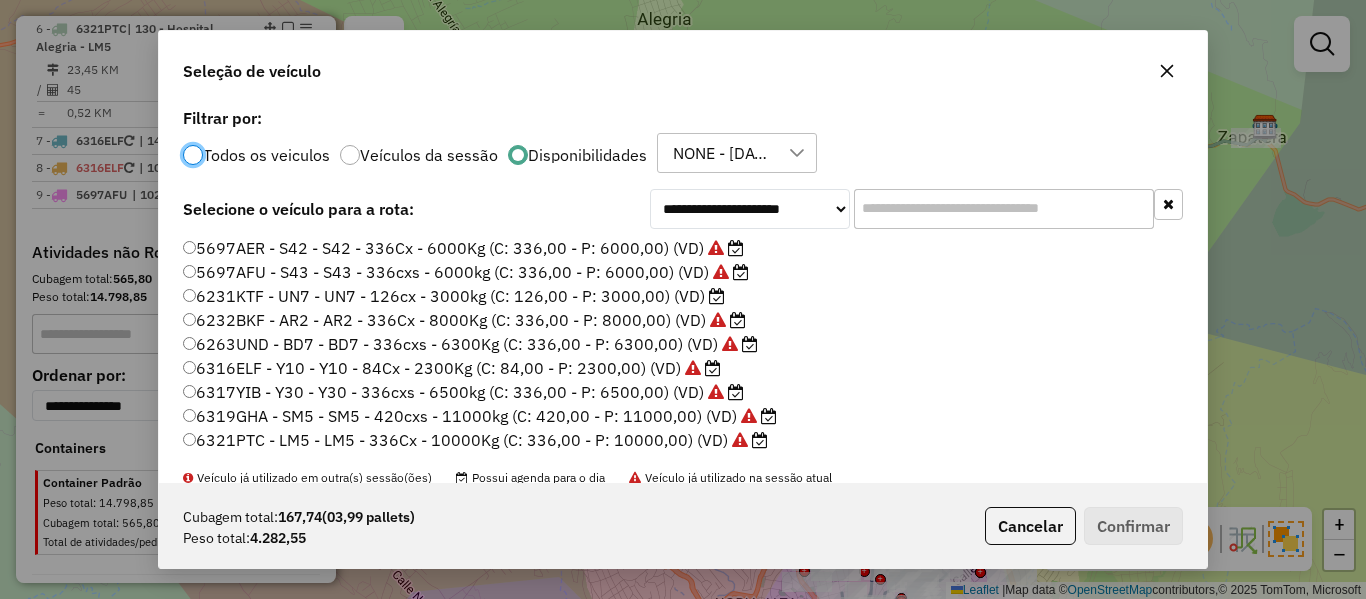 click 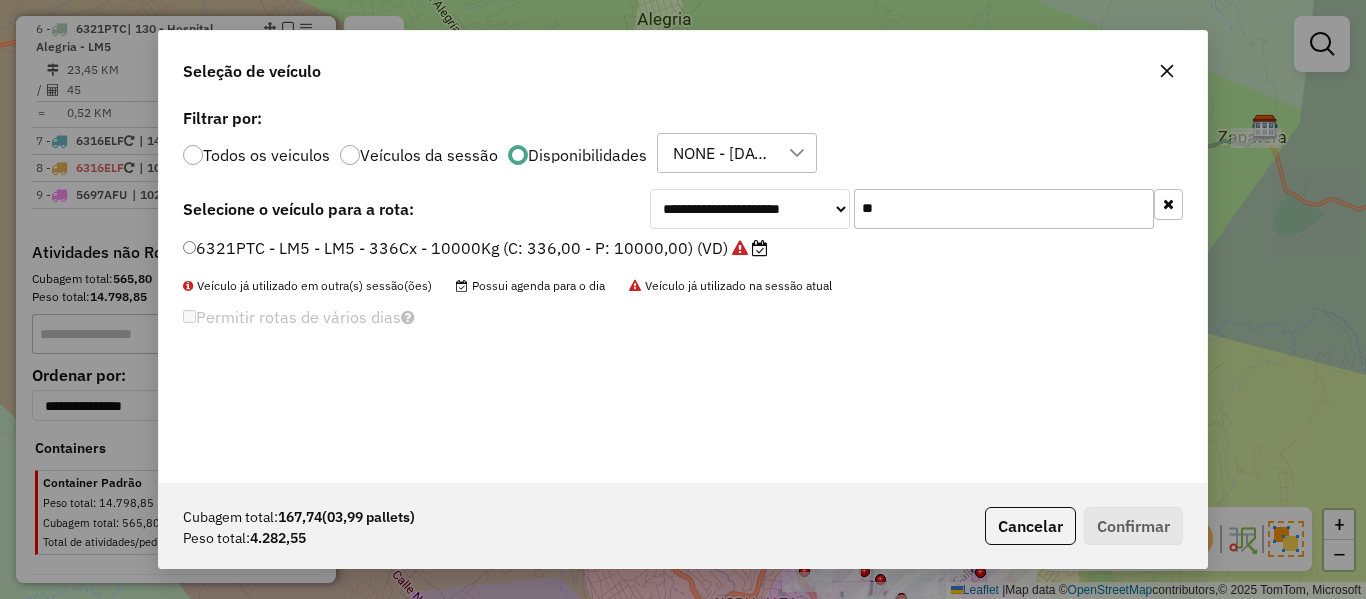 type on "**" 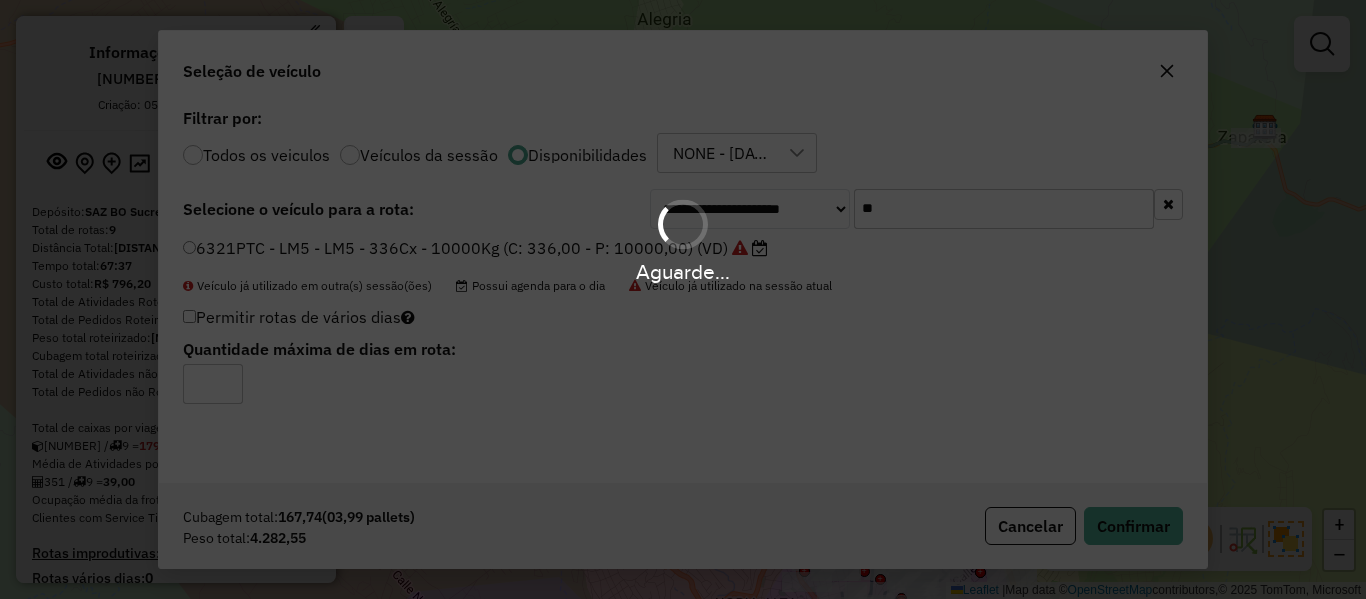 scroll, scrollTop: 0, scrollLeft: 0, axis: both 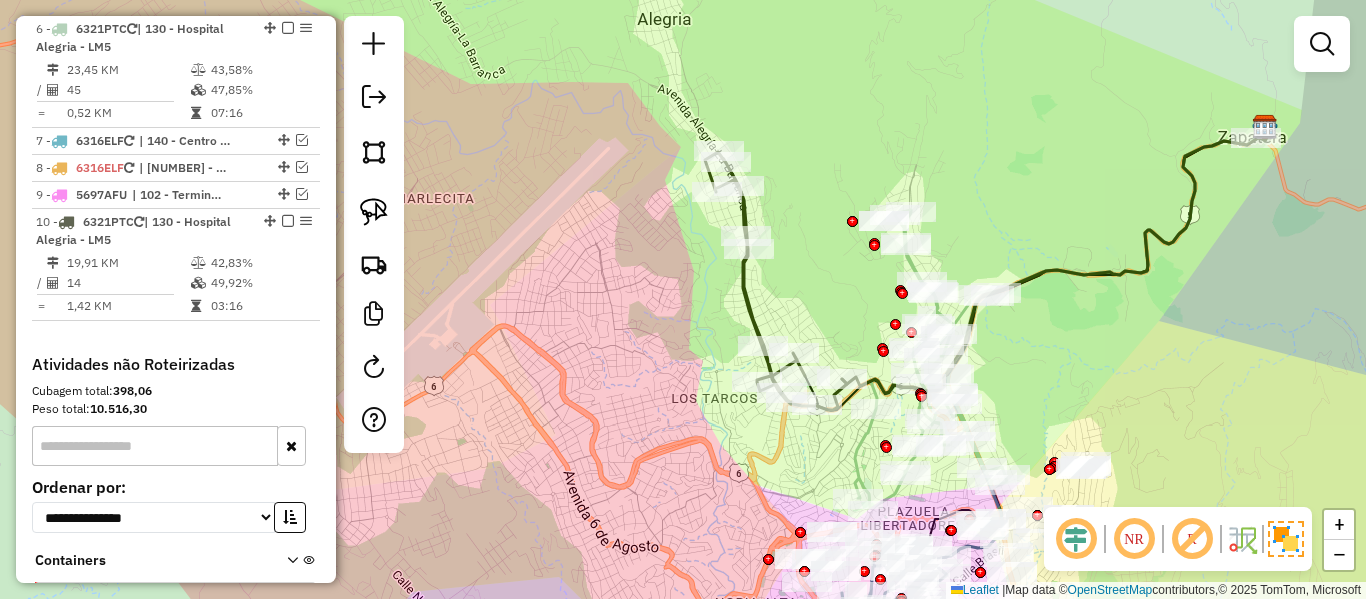 click 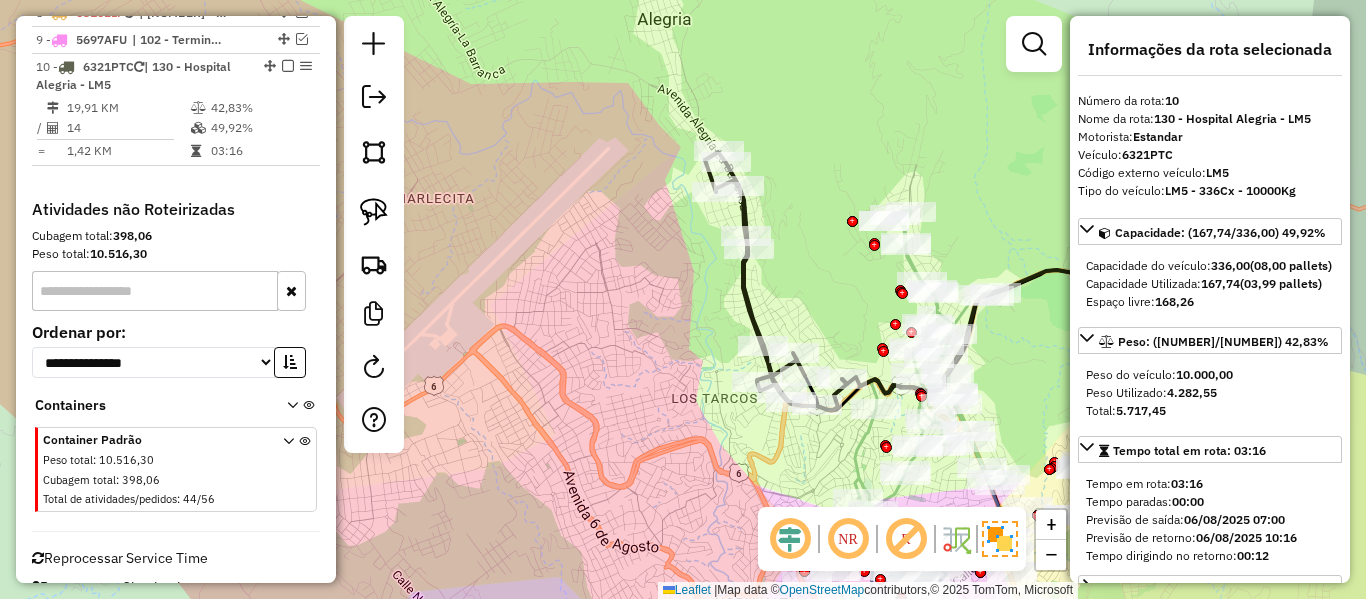 scroll, scrollTop: 1187, scrollLeft: 0, axis: vertical 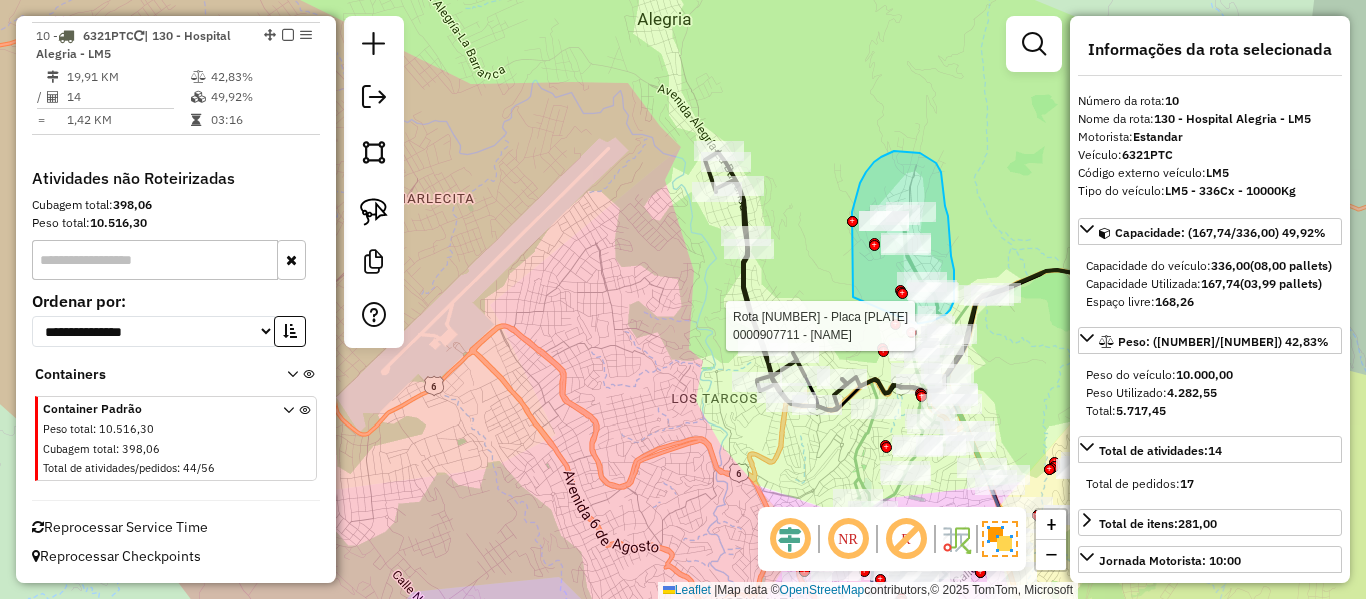 drag, startPoint x: 852, startPoint y: 256, endPoint x: 818, endPoint y: 341, distance: 91.5478 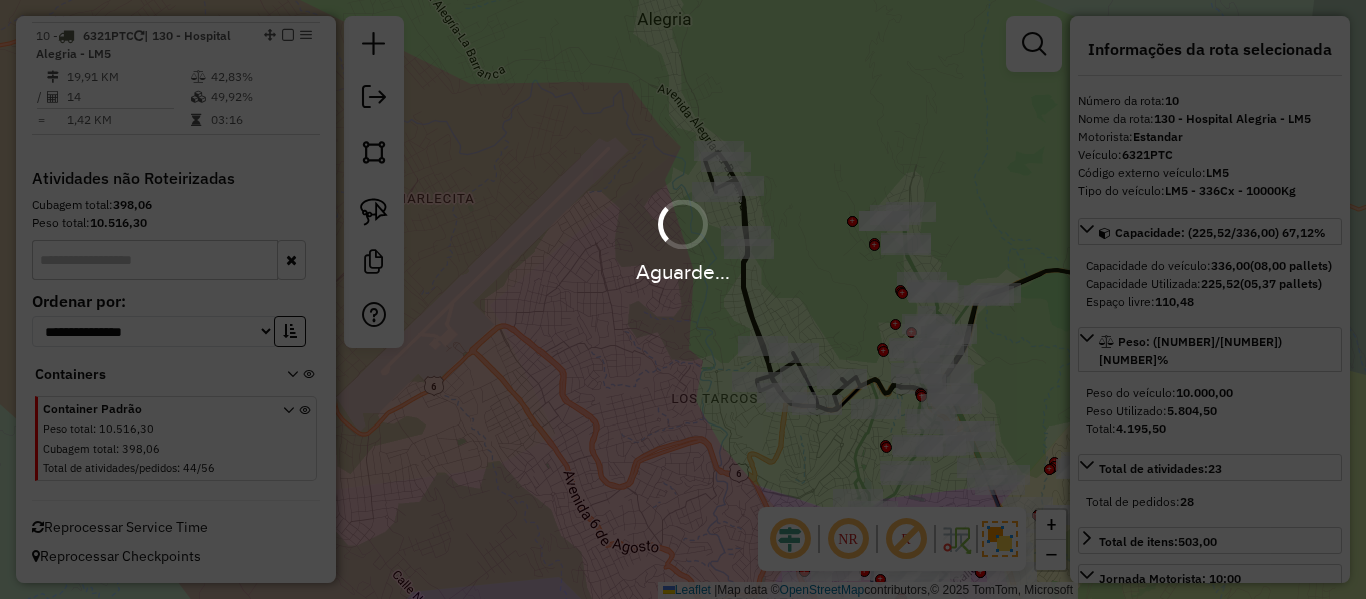 select on "**********" 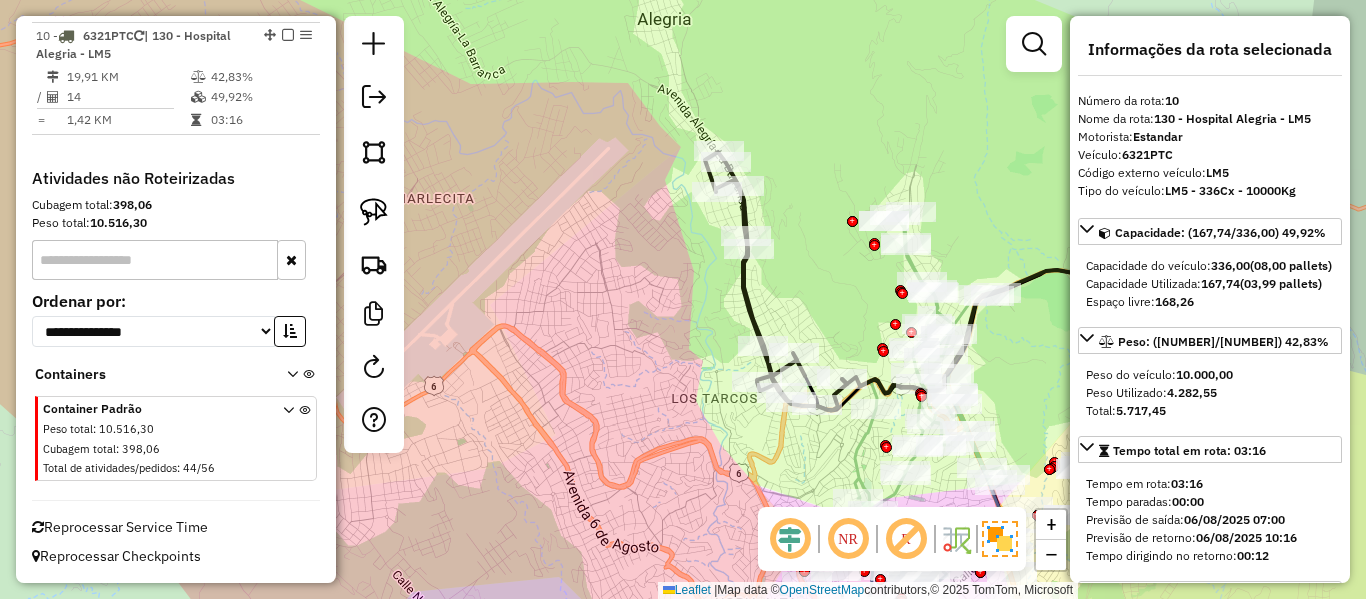 click 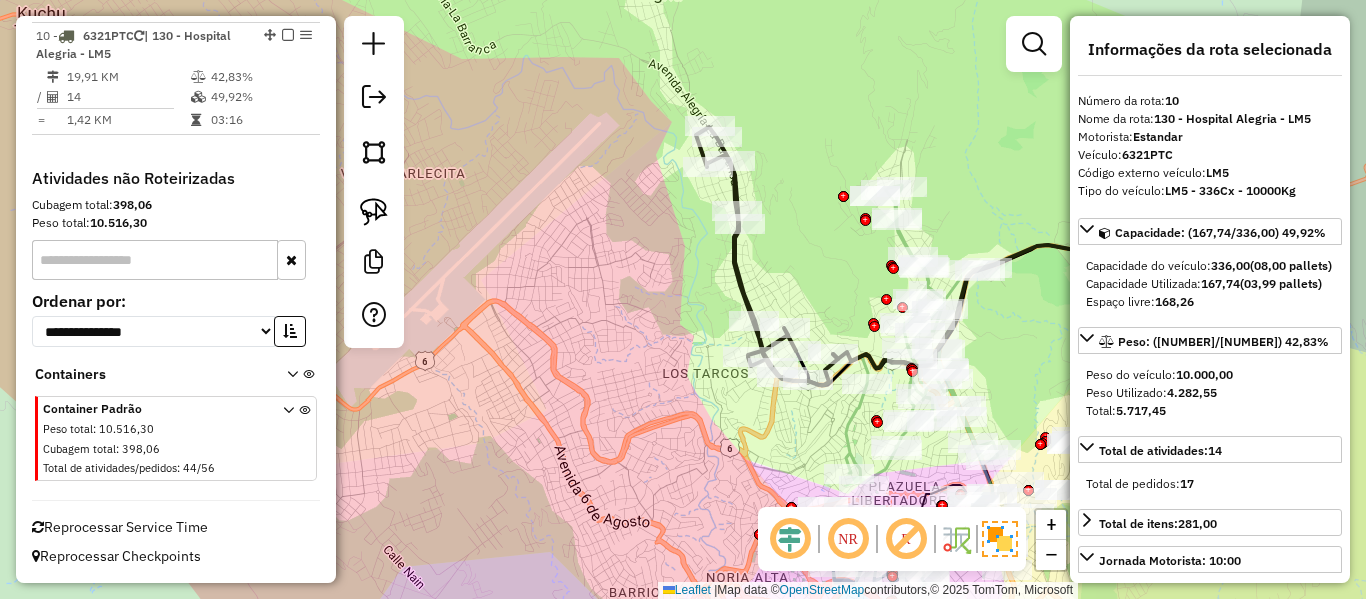 drag, startPoint x: 807, startPoint y: 290, endPoint x: 738, endPoint y: 242, distance: 84.05355 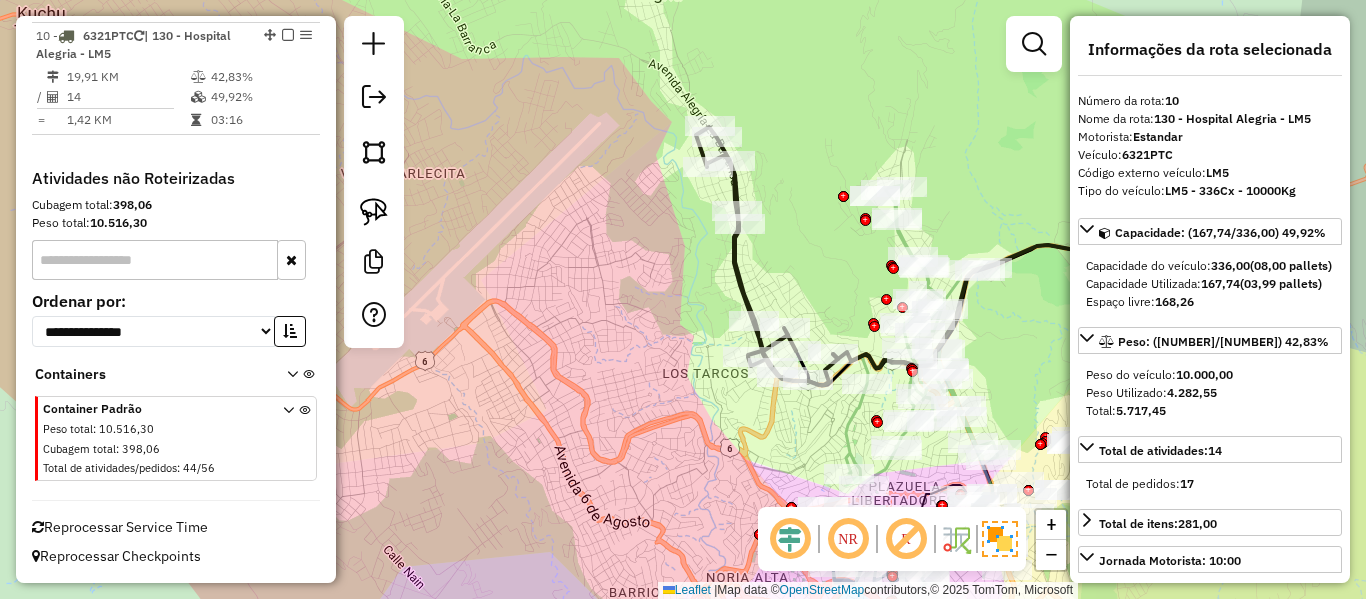click on "Janela de atendimento Grade de atendimento Capacidade Transportadoras Veículos Cliente Pedidos  Rotas Selecione os dias de semana para filtrar as janelas de atendimento  Seg   Ter   Qua   Qui   Sex   Sáb   Dom  Informe o período da janela de atendimento: De: Até:  Filtrar exatamente a janela do cliente  Considerar janela de atendimento padrão  Selecione os dias de semana para filtrar as grades de atendimento  Seg   Ter   Qua   Qui   Sex   Sáb   Dom   Considerar clientes sem dia de atendimento cadastrado  Clientes fora do dia de atendimento selecionado Filtrar as atividades entre os valores definidos abaixo:  Peso mínimo:   Peso máximo:   Cubagem mínima:   Cubagem máxima:   De:   Até:  Filtrar as atividades entre o tempo de atendimento definido abaixo:  De:   Até:   Considerar capacidade total dos clientes não roteirizados Transportadora: Selecione um ou mais itens Tipo de veículo: Selecione um ou mais itens Veículo: Selecione um ou mais itens Motorista: Selecione um ou mais itens Nome: Rótulo:" 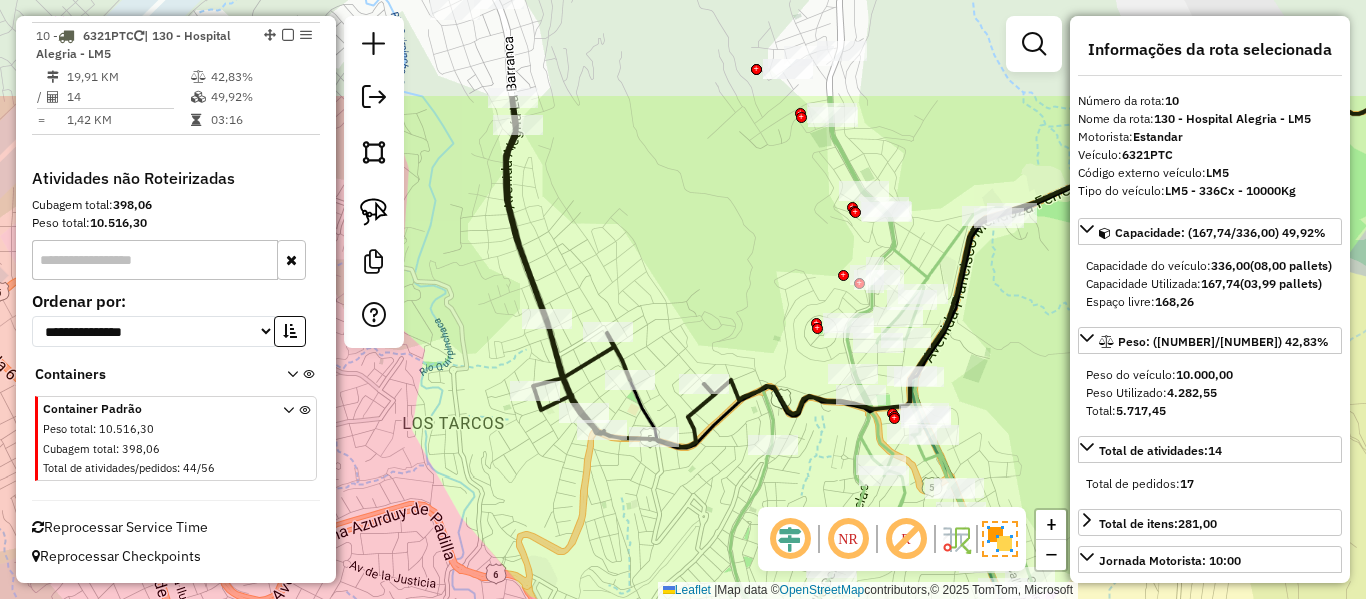 drag, startPoint x: 785, startPoint y: 146, endPoint x: 769, endPoint y: 339, distance: 193.66208 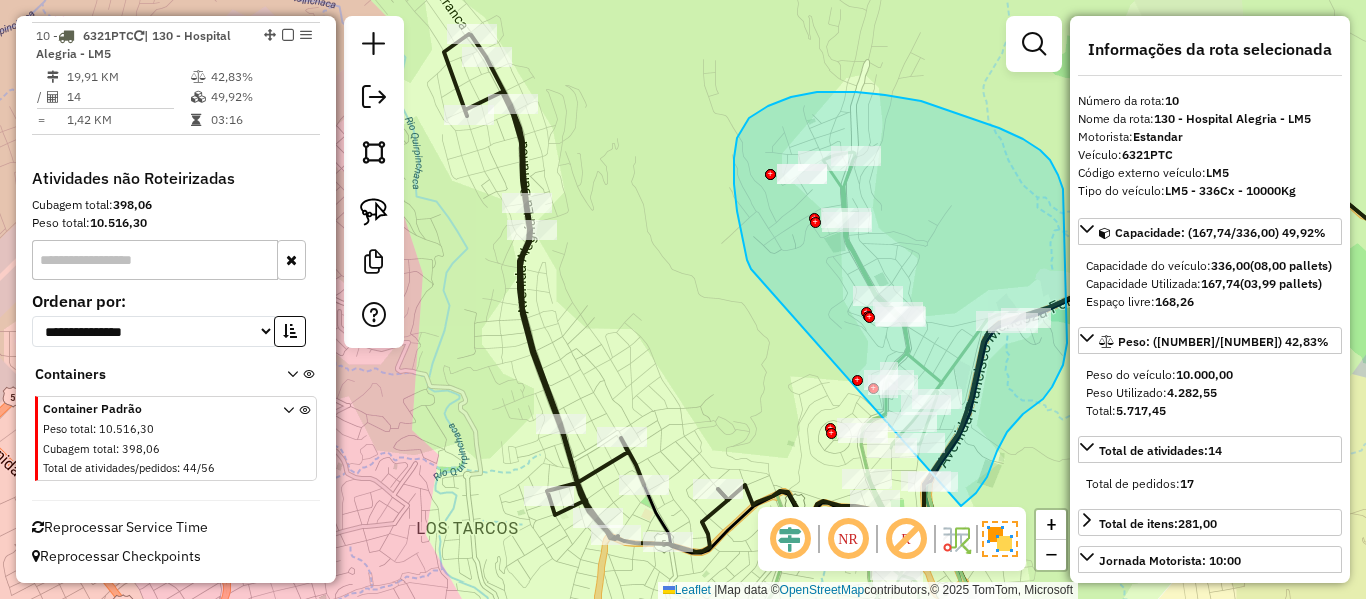 drag, startPoint x: 751, startPoint y: 269, endPoint x: 747, endPoint y: 501, distance: 232.03448 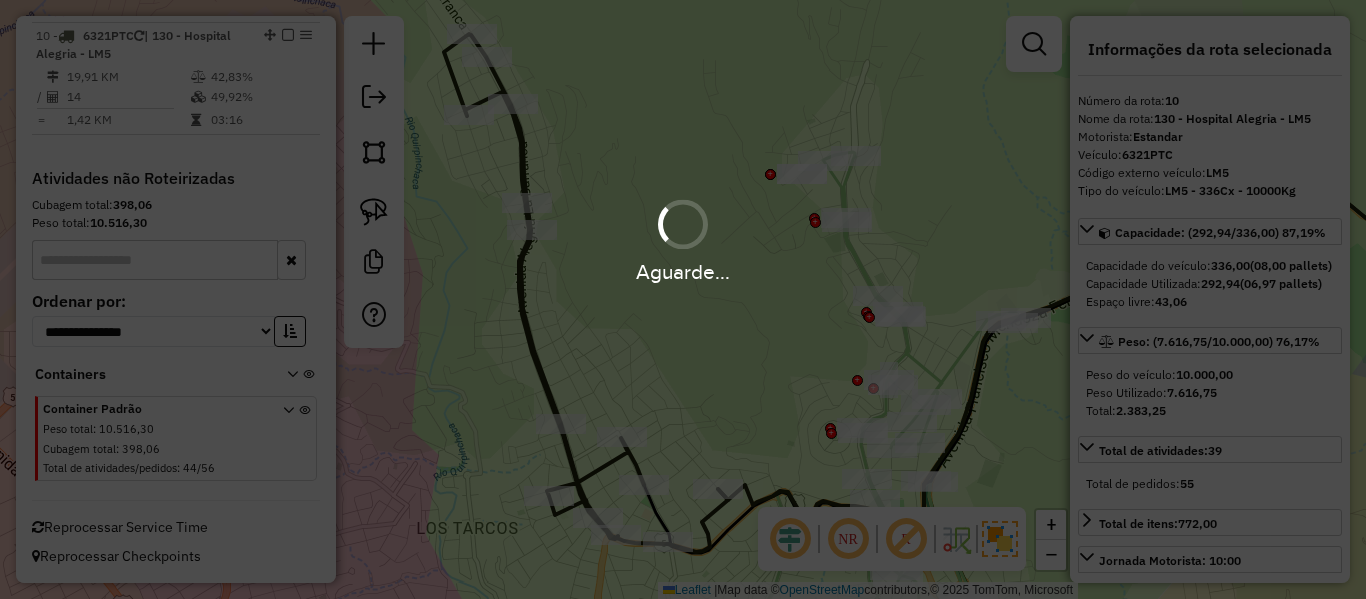 select on "**********" 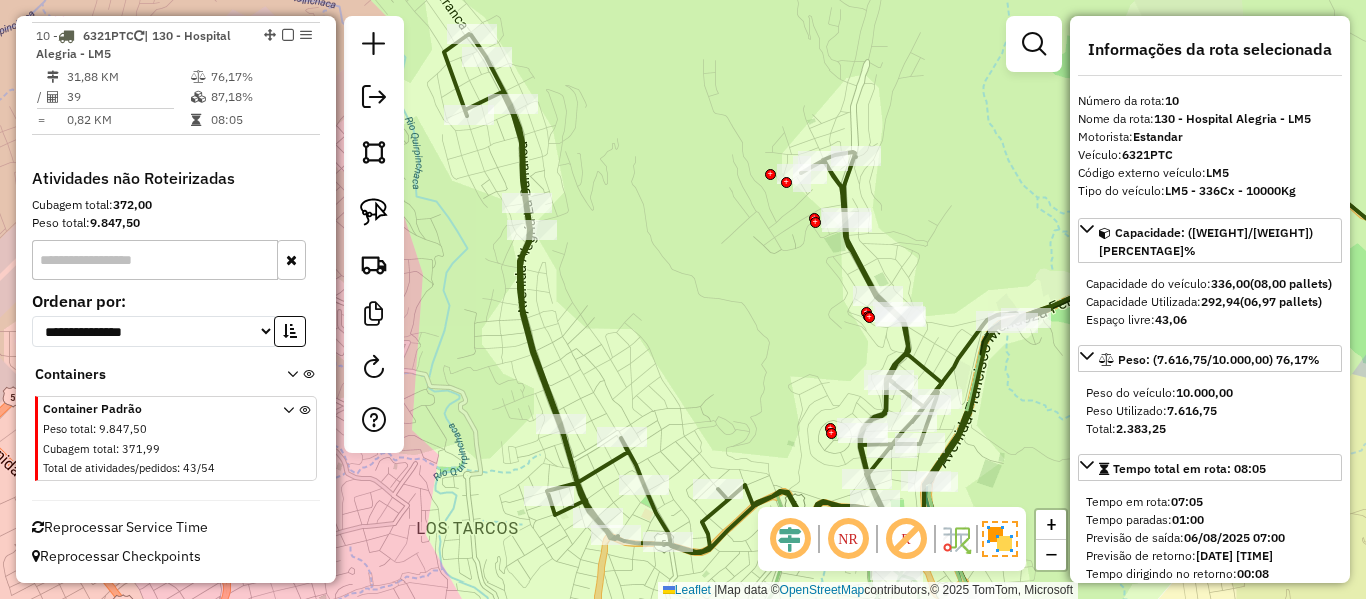 click 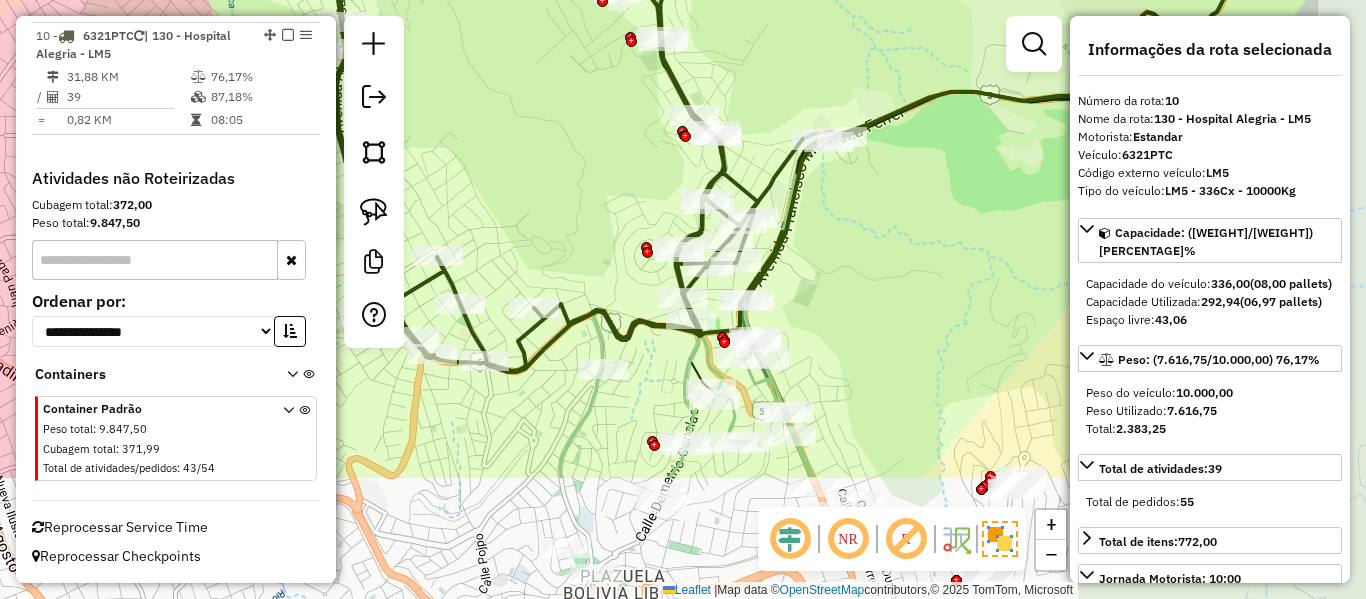 drag, startPoint x: 758, startPoint y: 420, endPoint x: 583, endPoint y: 264, distance: 234.43762 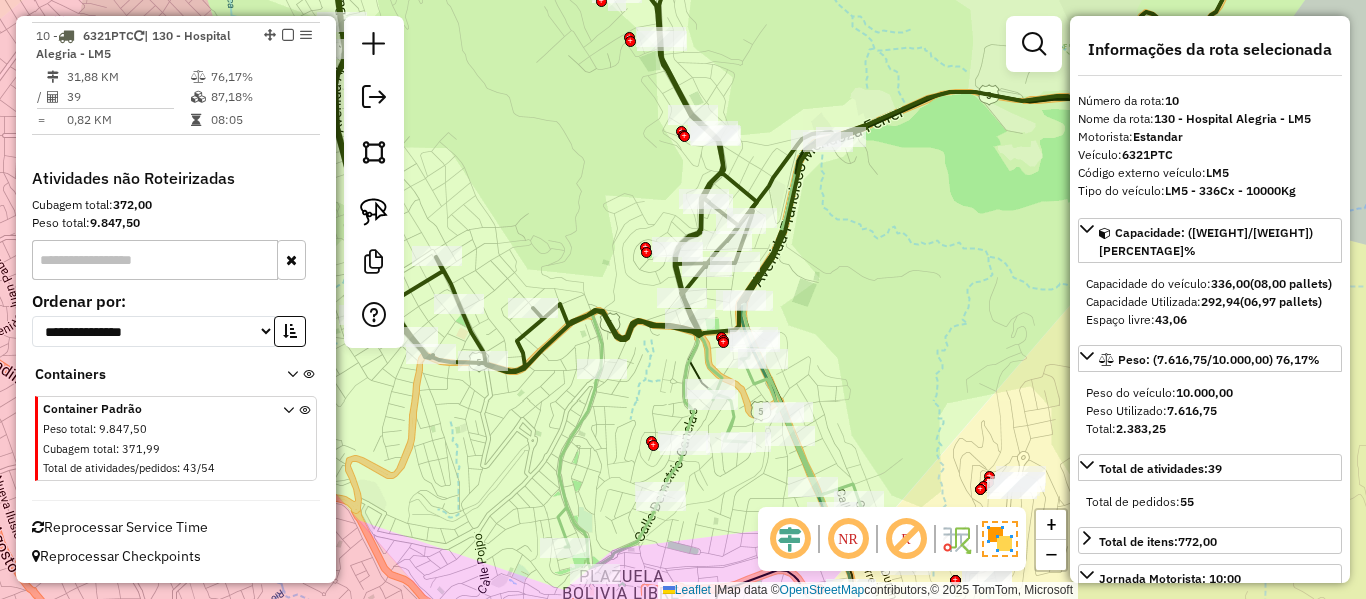 drag, startPoint x: 600, startPoint y: 273, endPoint x: 702, endPoint y: 136, distance: 170.80106 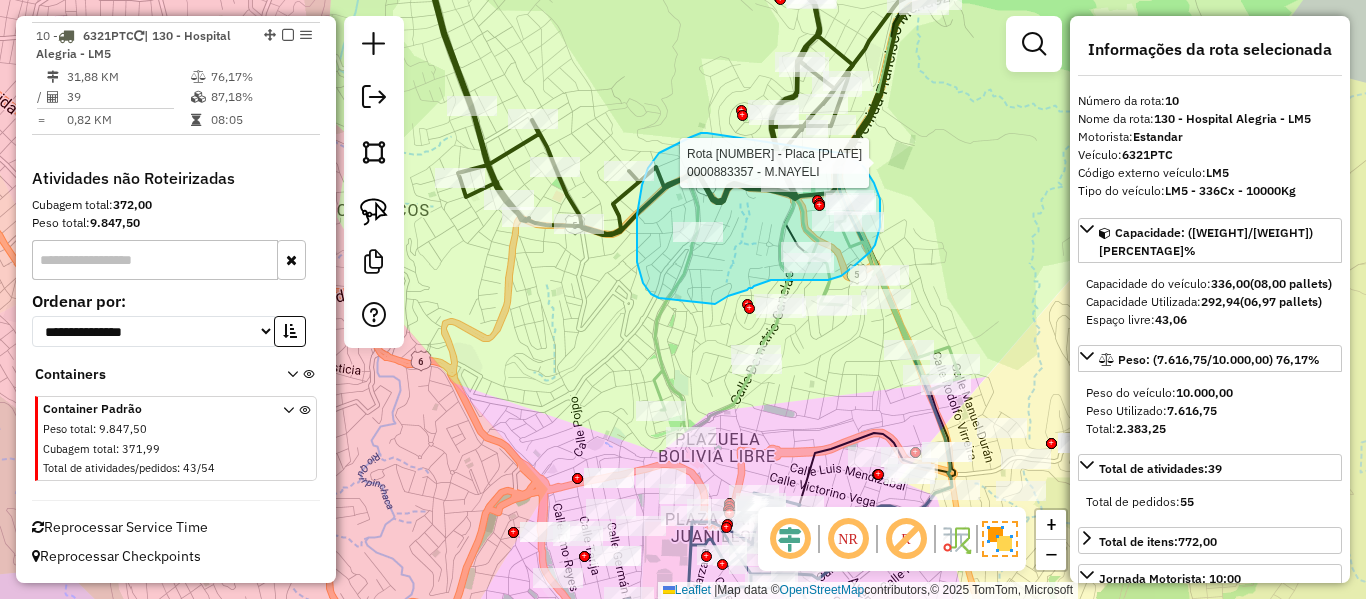 drag, startPoint x: 691, startPoint y: 137, endPoint x: 712, endPoint y: 157, distance: 29 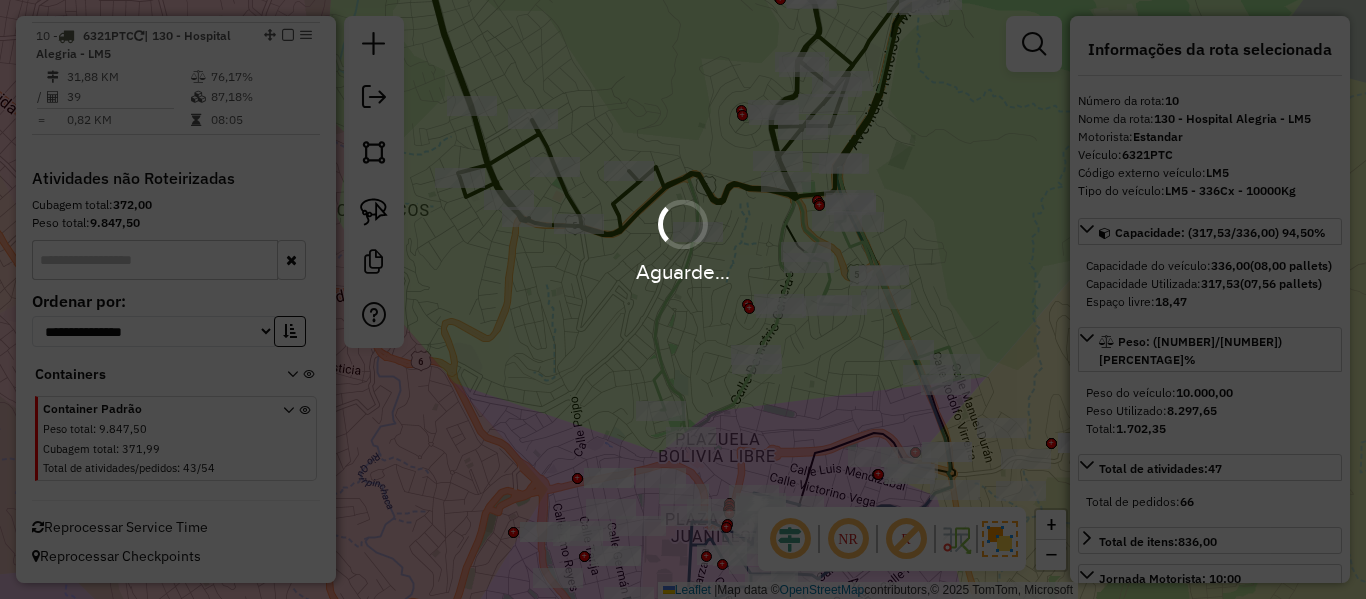 select on "**********" 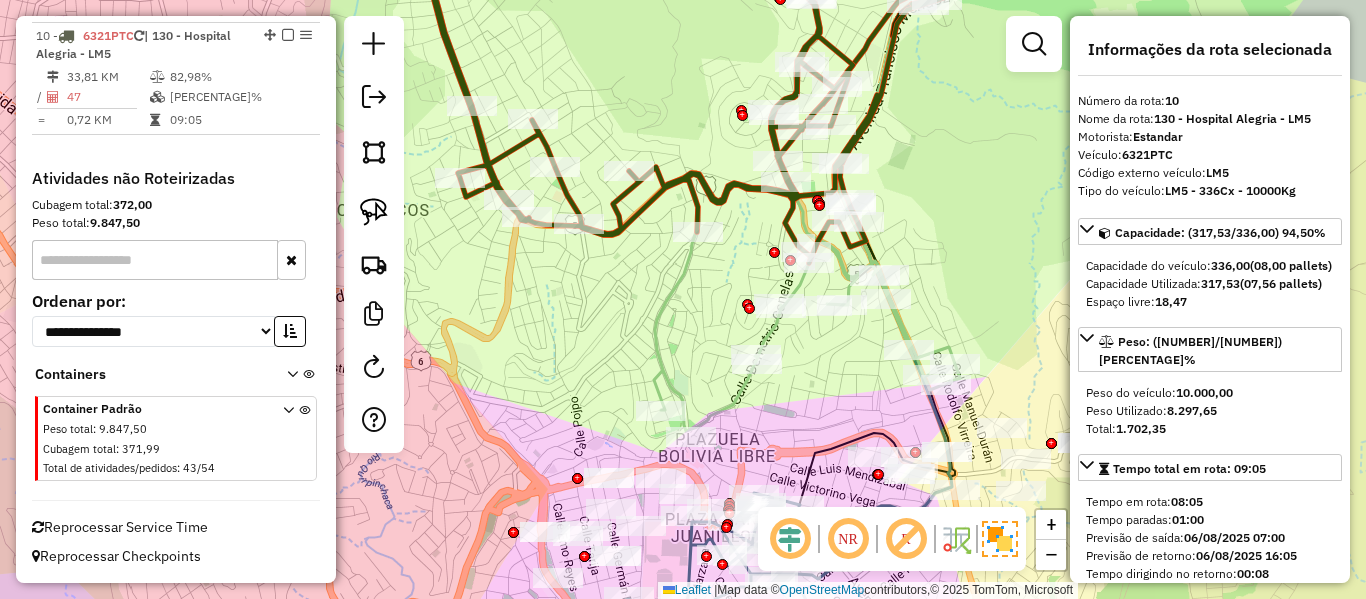 click 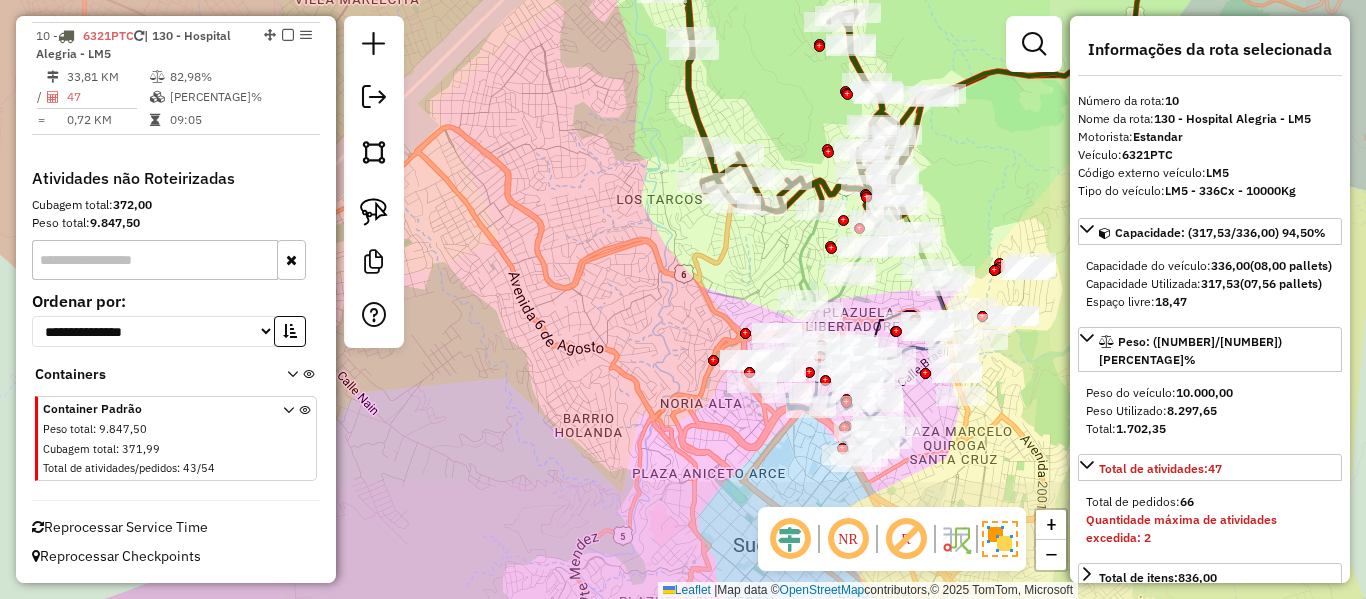 select on "**********" 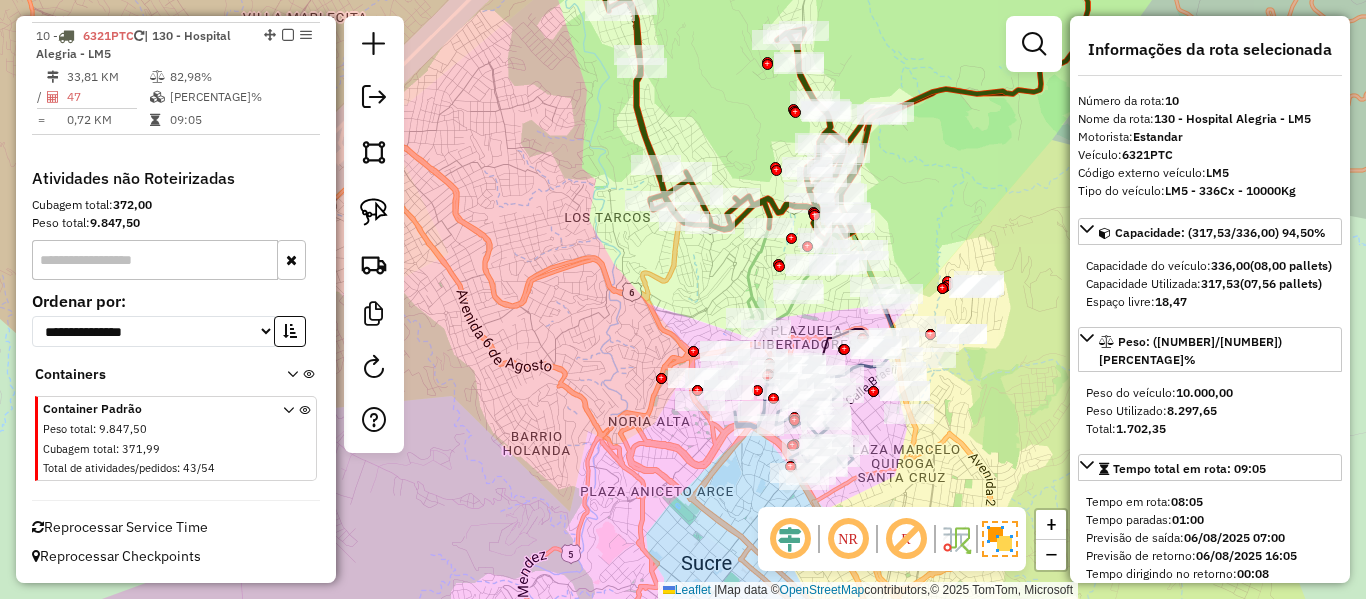 drag, startPoint x: 933, startPoint y: 181, endPoint x: 673, endPoint y: 297, distance: 284.70337 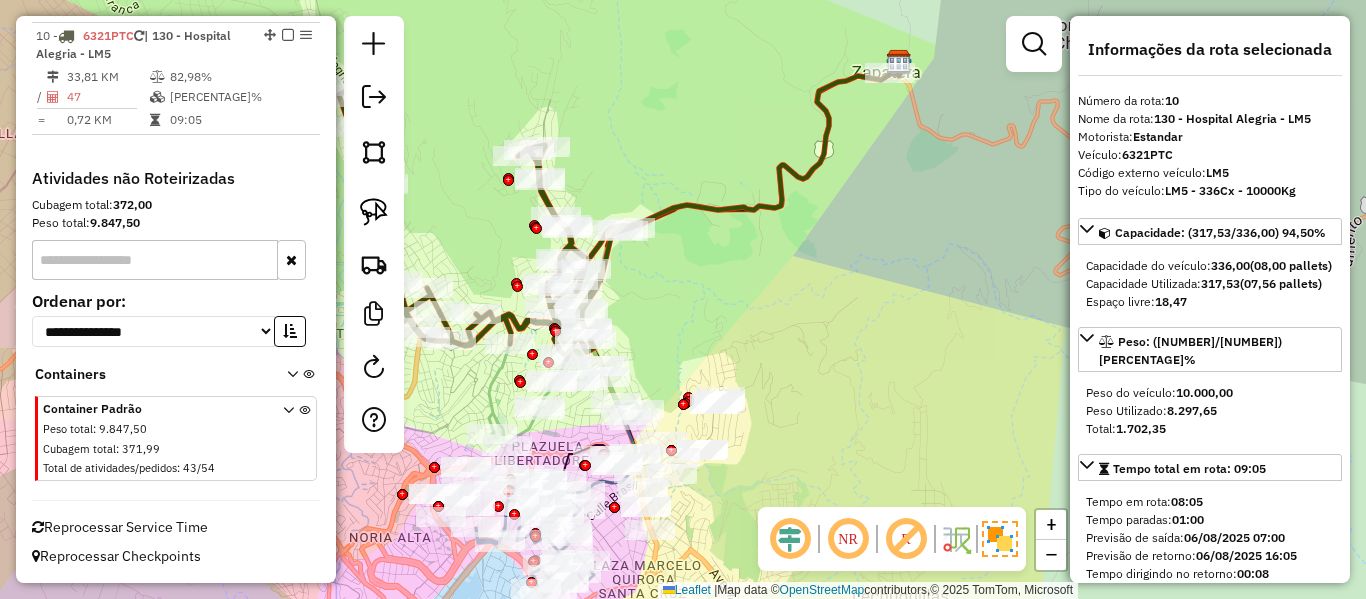 click 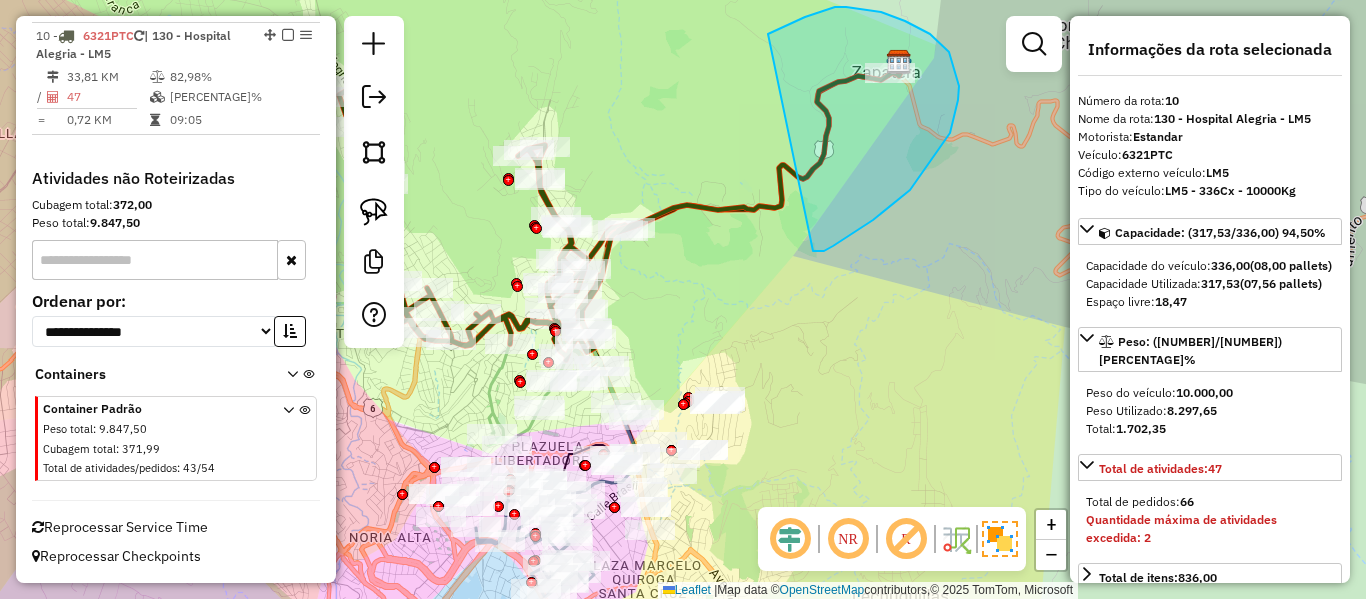 drag, startPoint x: 843, startPoint y: 239, endPoint x: 637, endPoint y: 169, distance: 217.56837 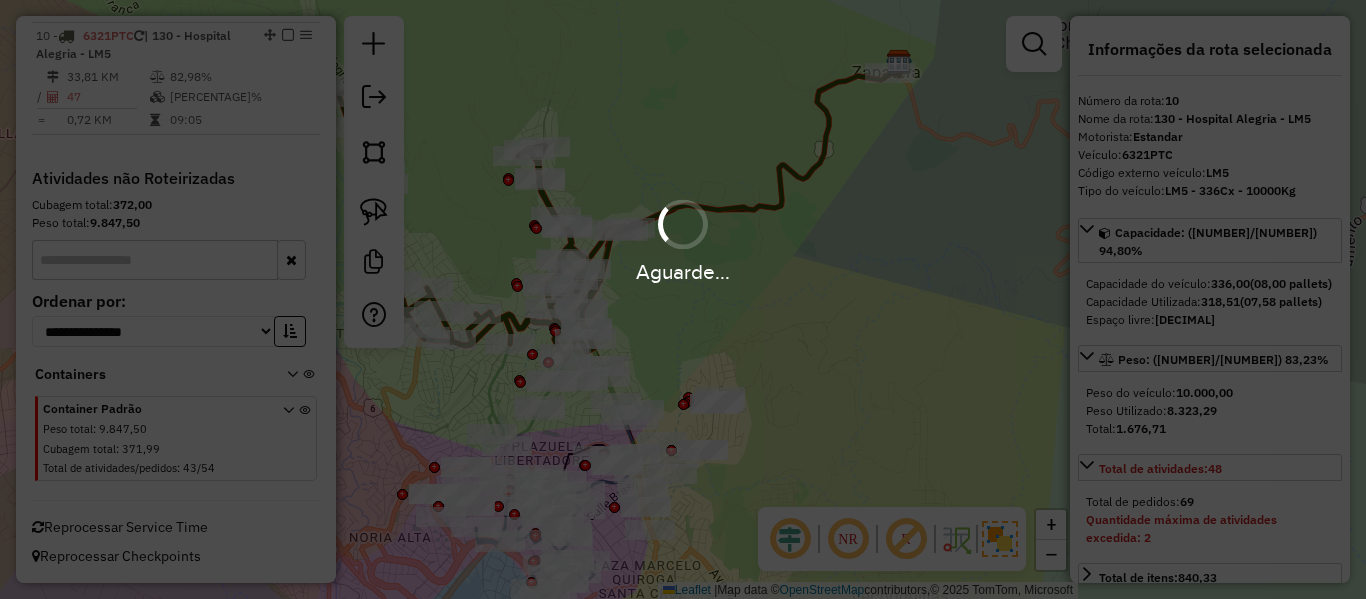 select on "**********" 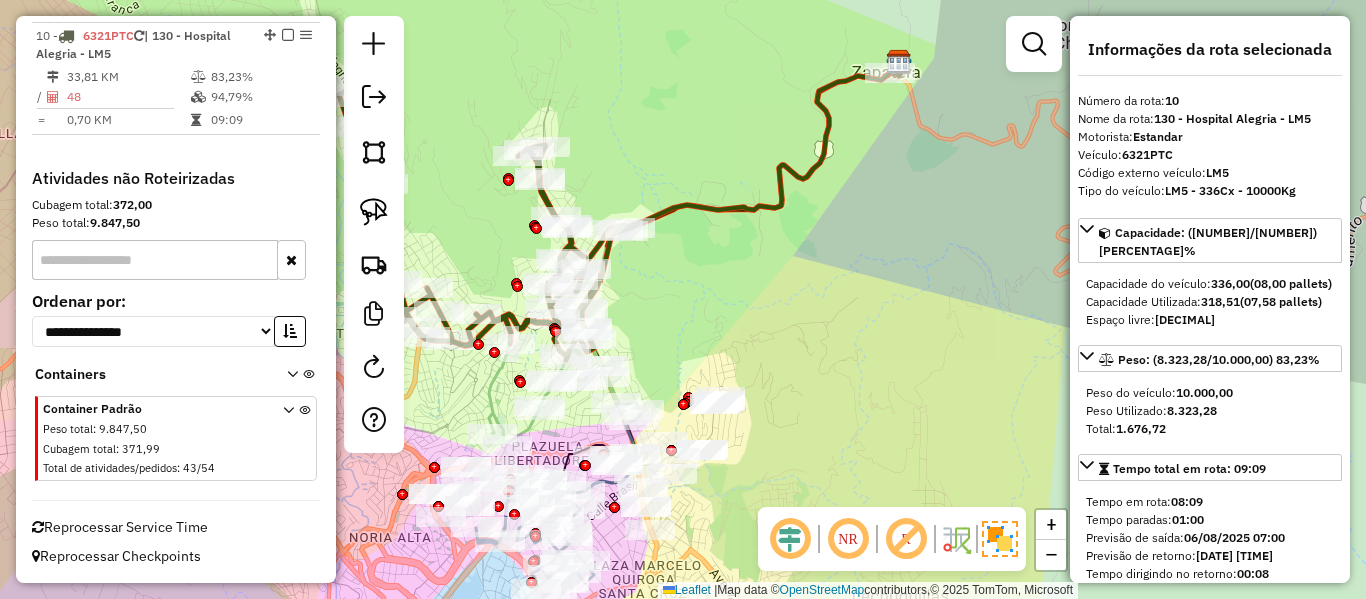 click 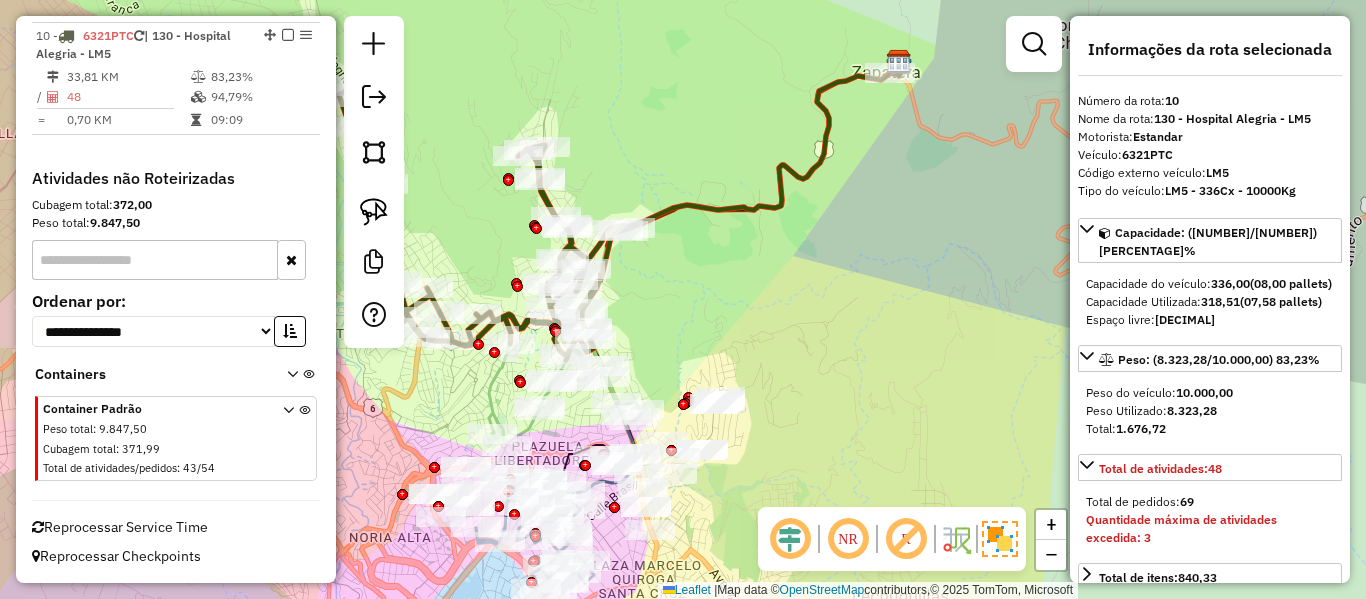 drag, startPoint x: 716, startPoint y: 289, endPoint x: 893, endPoint y: 219, distance: 190.33917 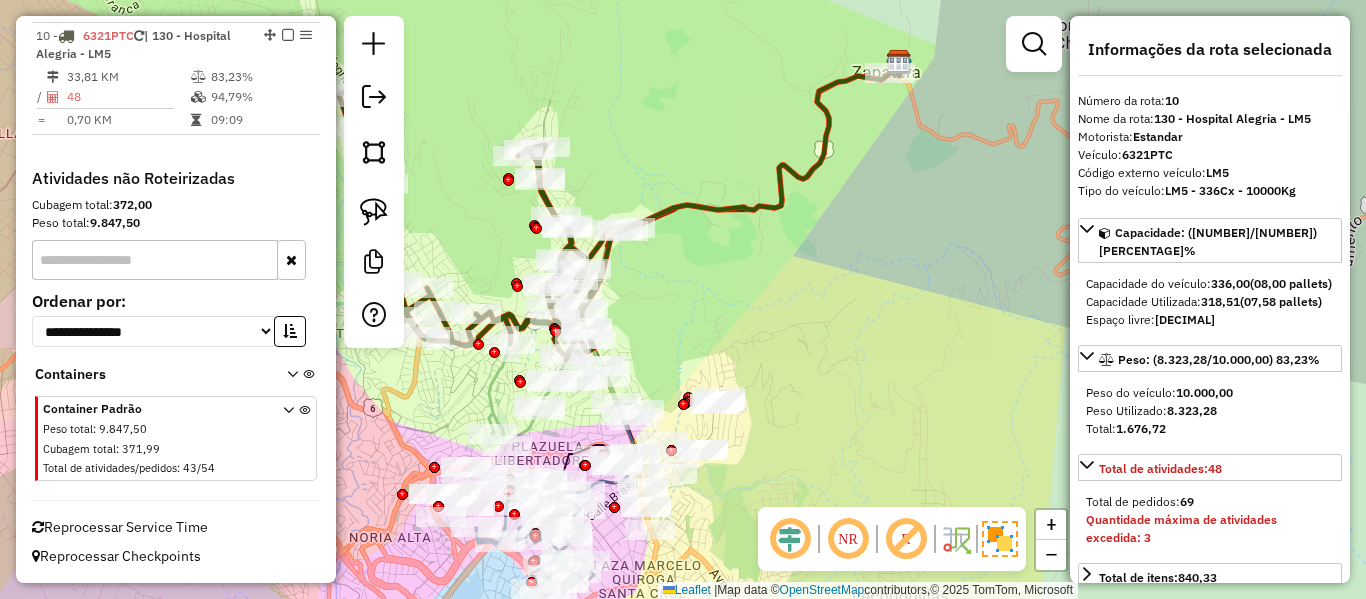 click on "Janela de atendimento Grade de atendimento Capacidade Transportadoras Veículos Cliente Pedidos  Rotas Selecione os dias de semana para filtrar as janelas de atendimento  Seg   Ter   Qua   Qui   Sex   Sáb   Dom  Informe o período da janela de atendimento: De: Até:  Filtrar exatamente a janela do cliente  Considerar janela de atendimento padrão  Selecione os dias de semana para filtrar as grades de atendimento  Seg   Ter   Qua   Qui   Sex   Sáb   Dom   Considerar clientes sem dia de atendimento cadastrado  Clientes fora do dia de atendimento selecionado Filtrar as atividades entre os valores definidos abaixo:  Peso mínimo:   Peso máximo:   Cubagem mínima:   Cubagem máxima:   De:   Até:  Filtrar as atividades entre o tempo de atendimento definido abaixo:  De:   Até:   Considerar capacidade total dos clientes não roteirizados Transportadora: Selecione um ou mais itens Tipo de veículo: Selecione um ou mais itens Veículo: Selecione um ou mais itens Motorista: Selecione um ou mais itens Nome: Rótulo:" 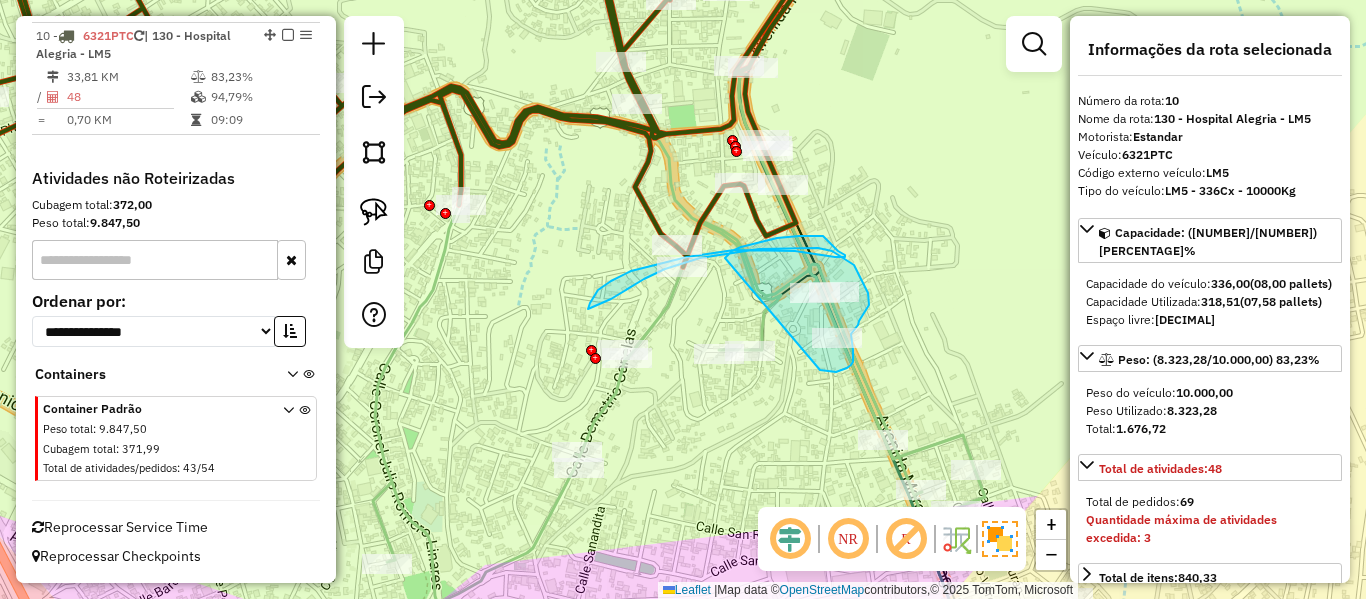 drag, startPoint x: 727, startPoint y: 255, endPoint x: 816, endPoint y: 364, distance: 140.71957 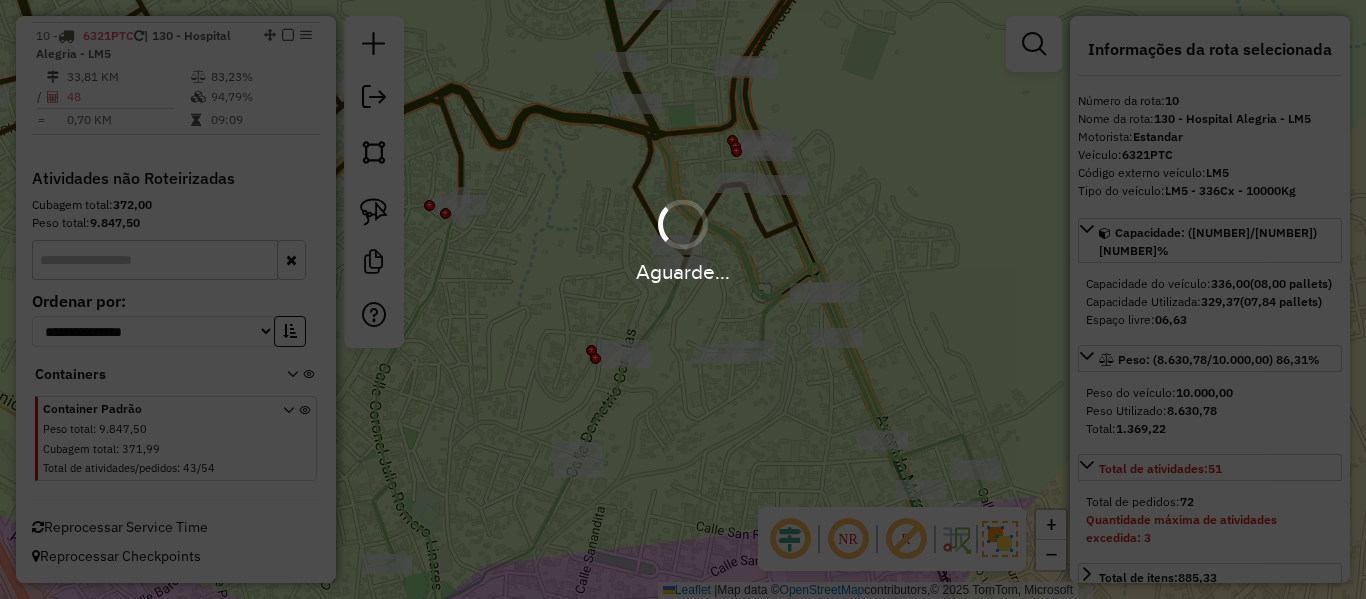 select on "**********" 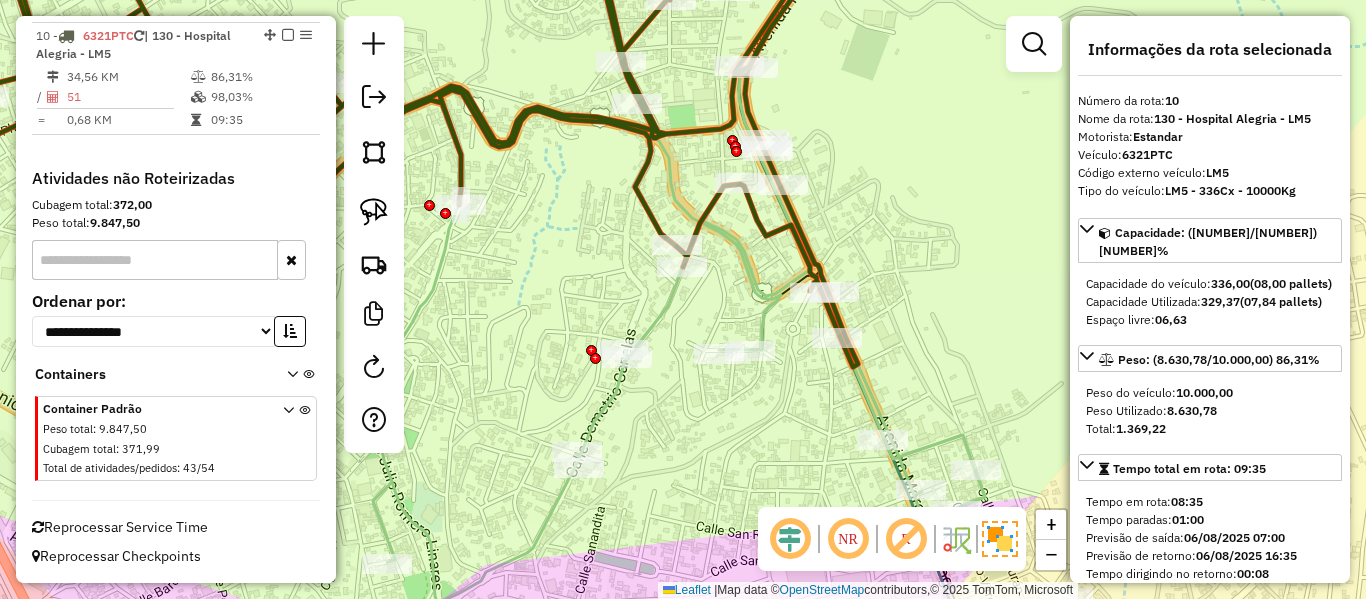 click 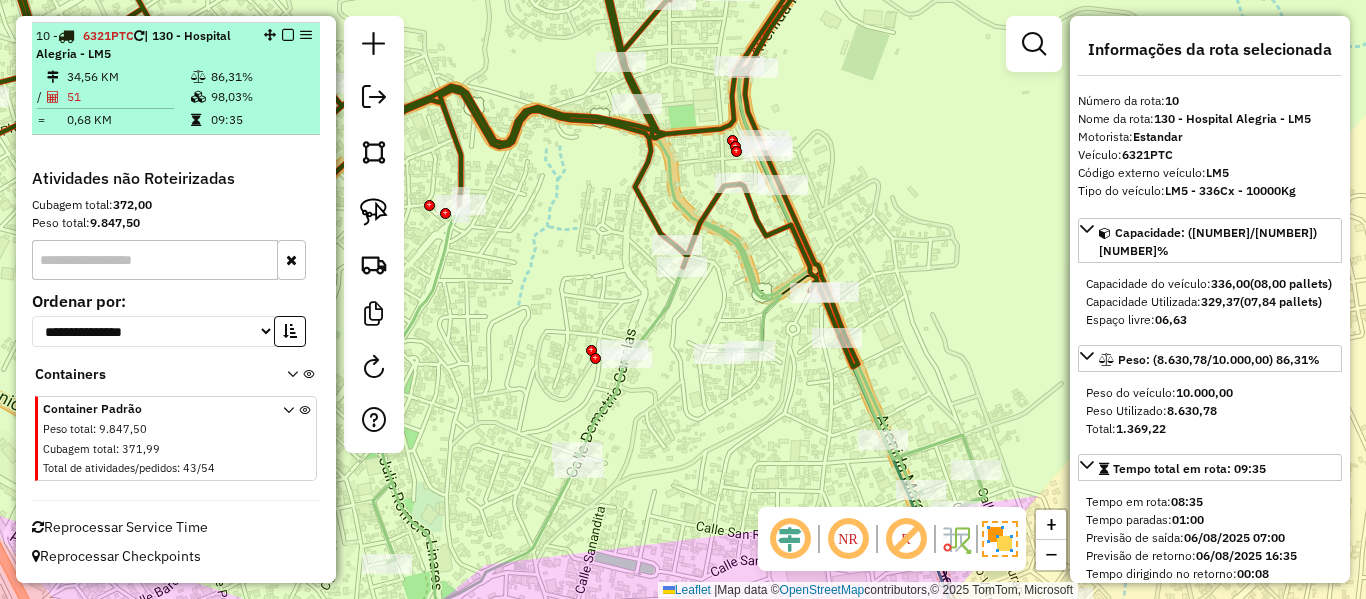 click at bounding box center (288, 35) 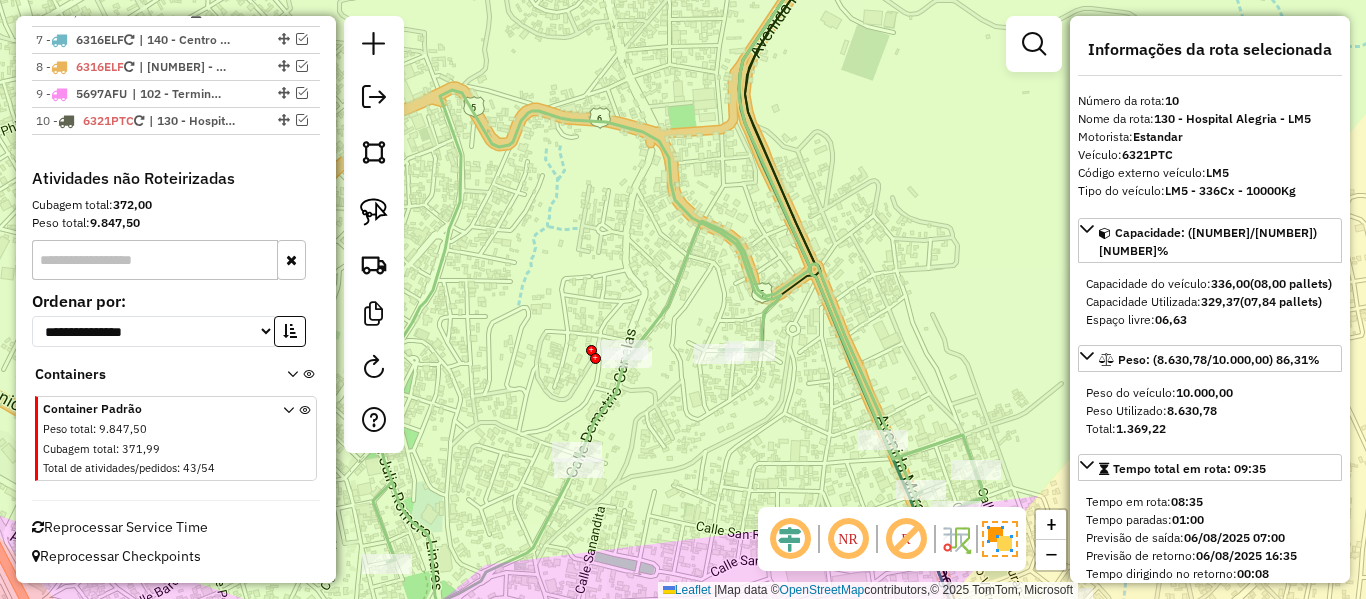 scroll, scrollTop: 1102, scrollLeft: 0, axis: vertical 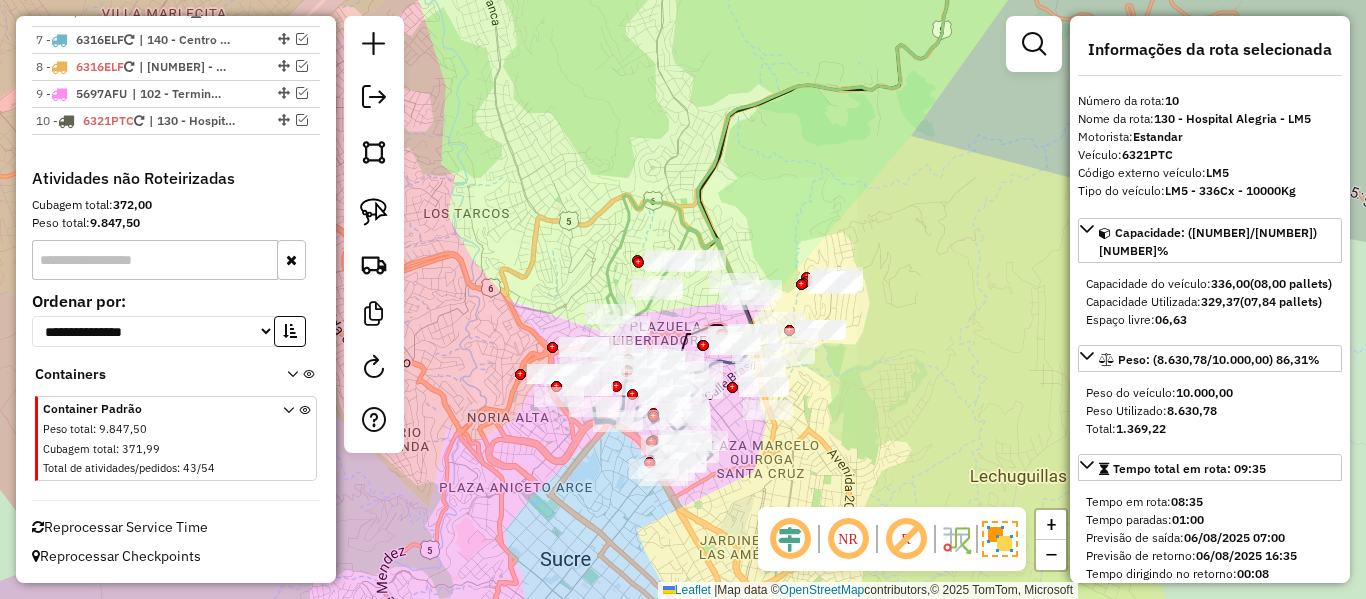 click on "Janela de atendimento Grade de atendimento Capacidade Transportadoras Veículos Cliente Pedidos  Rotas Selecione os dias de semana para filtrar as janelas de atendimento  Seg   Ter   Qua   Qui   Sex   Sáb   Dom  Informe o período da janela de atendimento: De: Até:  Filtrar exatamente a janela do cliente  Considerar janela de atendimento padrão  Selecione os dias de semana para filtrar as grades de atendimento  Seg   Ter   Qua   Qui   Sex   Sáb   Dom   Considerar clientes sem dia de atendimento cadastrado  Clientes fora do dia de atendimento selecionado Filtrar as atividades entre os valores definidos abaixo:  Peso mínimo:   Peso máximo:   Cubagem mínima:   Cubagem máxima:   De:   Até:  Filtrar as atividades entre o tempo de atendimento definido abaixo:  De:   Até:   Considerar capacidade total dos clientes não roteirizados Transportadora: Selecione um ou mais itens Tipo de veículo: Selecione um ou mais itens Veículo: Selecione um ou mais itens Motorista: Selecione um ou mais itens Nome: Rótulo:" 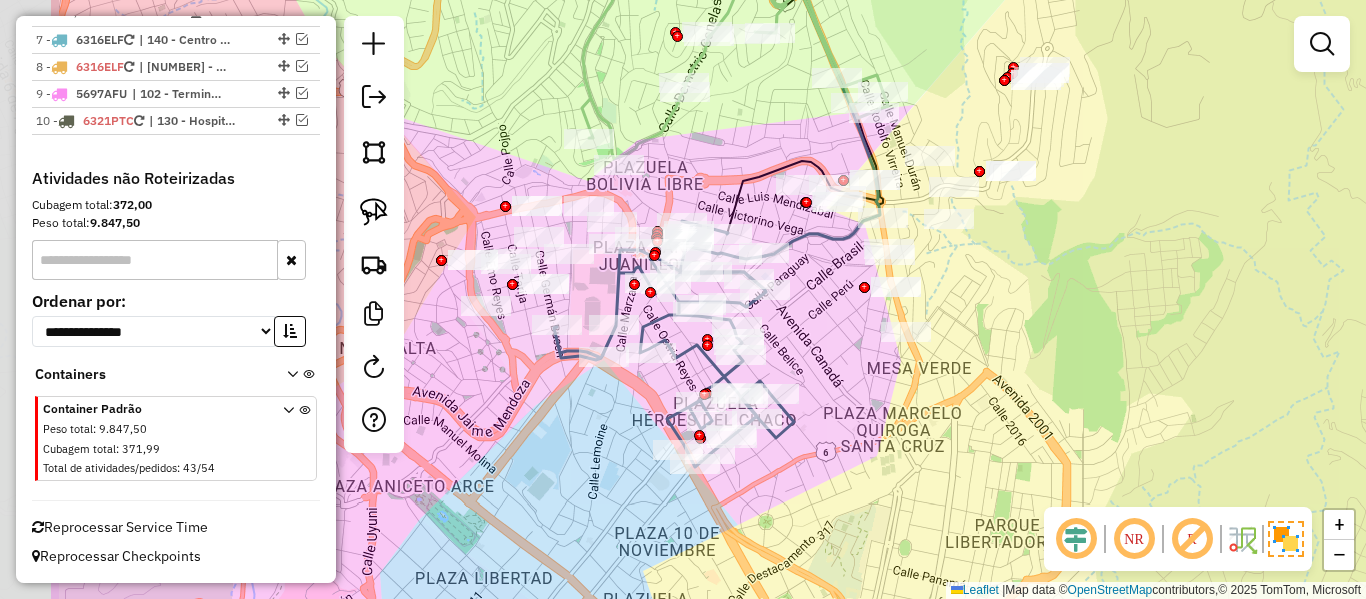 drag, startPoint x: 724, startPoint y: 468, endPoint x: 912, endPoint y: 412, distance: 196.1632 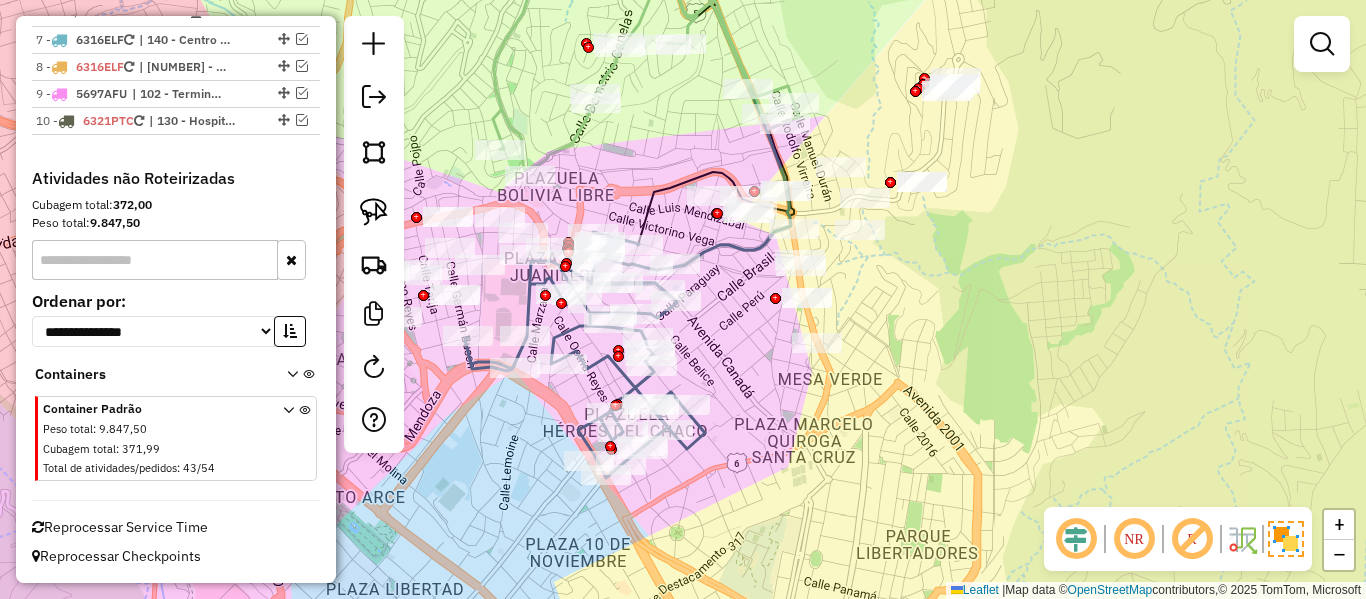 drag, startPoint x: 767, startPoint y: 372, endPoint x: 764, endPoint y: 385, distance: 13.341664 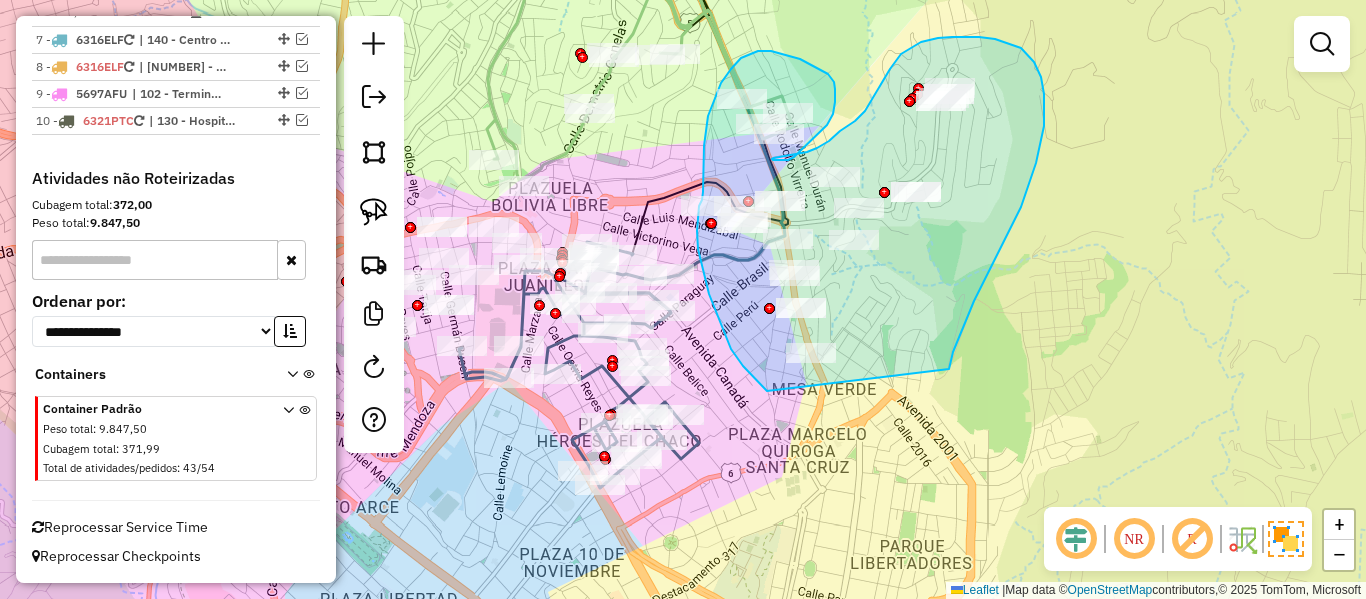 drag, startPoint x: 949, startPoint y: 369, endPoint x: 781, endPoint y: 401, distance: 171.02046 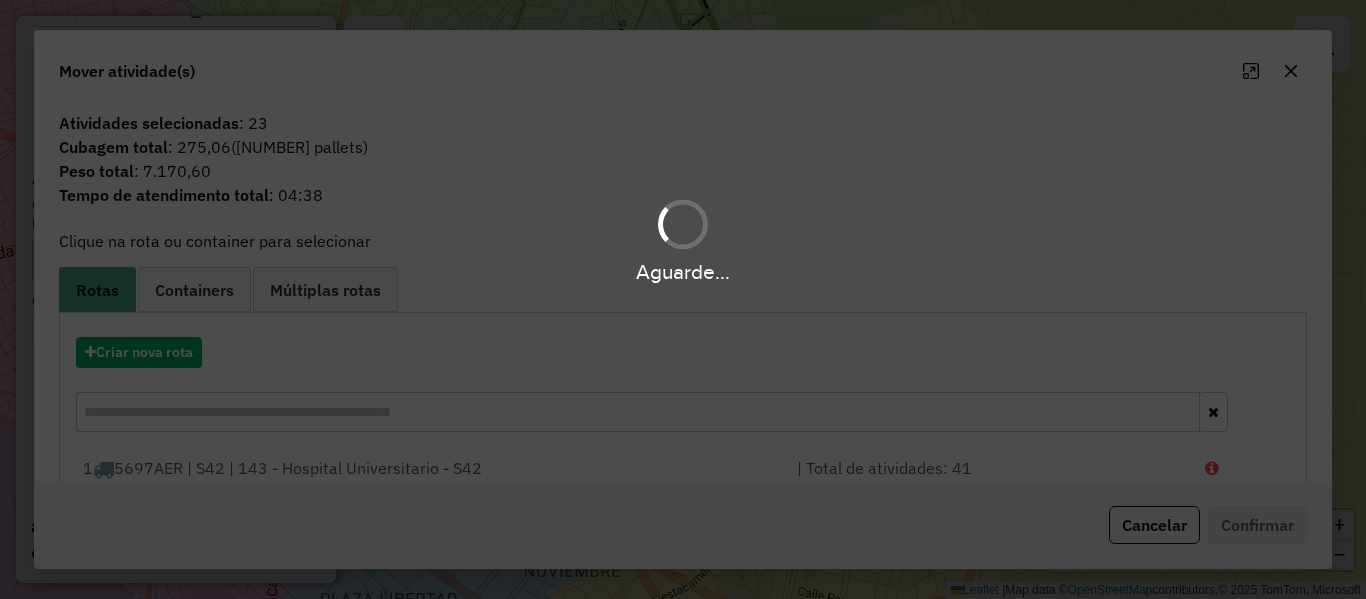 click on "Aguarde..." at bounding box center [683, 299] 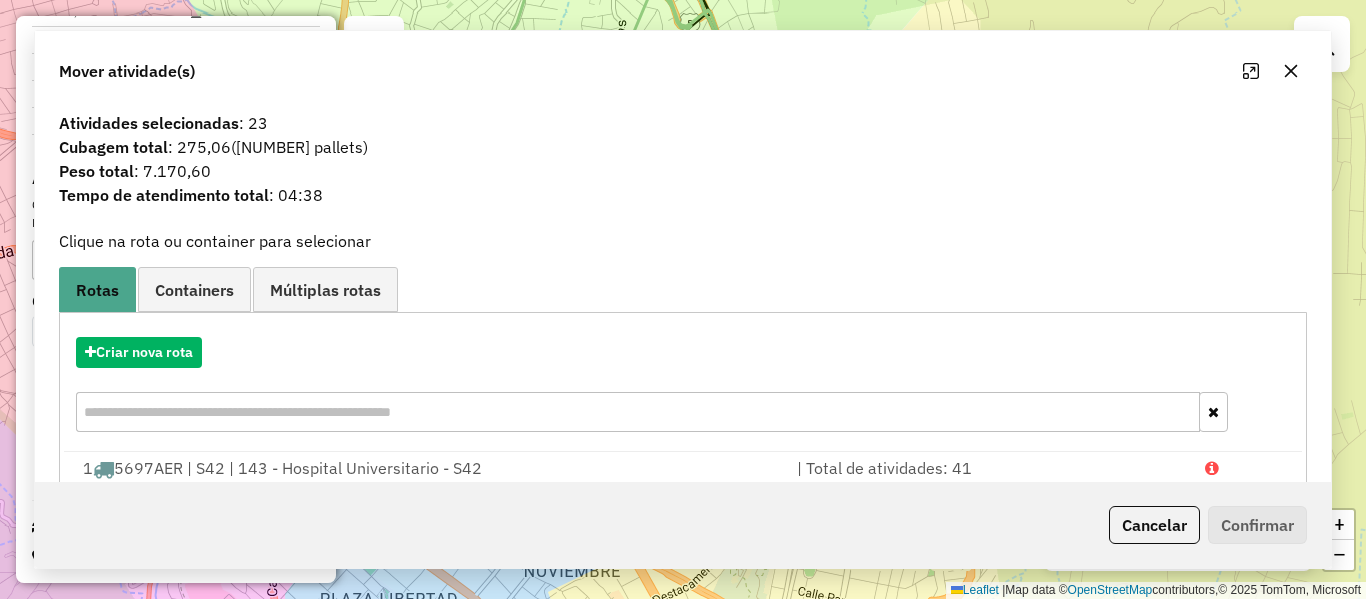 click on "Janela de atendimento Grade de atendimento Capacidade Transportadoras Veículos Cliente Pedidos  Rotas Selecione os dias de semana para filtrar as janelas de atendimento  Seg   Ter   Qua   Qui   Sex   Sáb   Dom  Informe o período da janela de atendimento: De: Até:  Filtrar exatamente a janela do cliente  Considerar janela de atendimento padrão  Selecione os dias de semana para filtrar as grades de atendimento  Seg   Ter   Qua   Qui   Sex   Sáb   Dom   Considerar clientes sem dia de atendimento cadastrado  Clientes fora do dia de atendimento selecionado Filtrar as atividades entre os valores definidos abaixo:  Peso mínimo:   Peso máximo:   Cubagem mínima:   Cubagem máxima:   De:   Até:  Filtrar as atividades entre o tempo de atendimento definido abaixo:  De:   Até:   Considerar capacidade total dos clientes não roteirizados Transportadora: Selecione um ou mais itens Tipo de veículo: Selecione um ou mais itens Veículo: Selecione um ou mais itens Motorista: Selecione um ou mais itens Nome: Rótulo:" 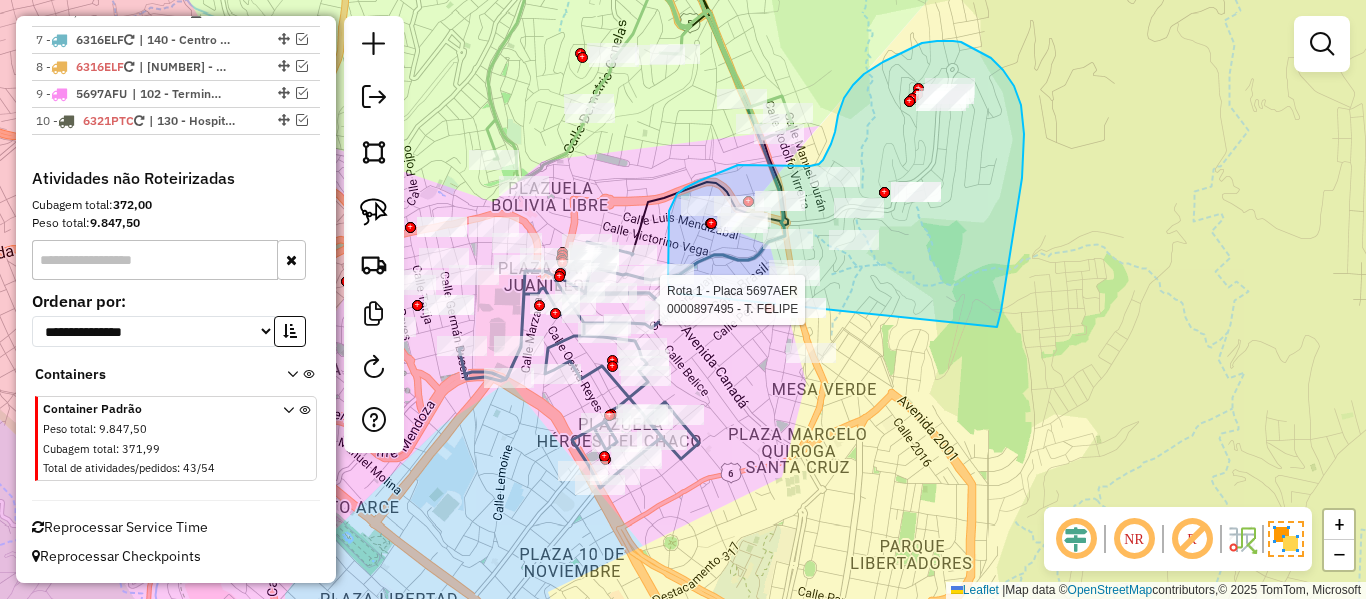 drag, startPoint x: 1008, startPoint y: 268, endPoint x: 828, endPoint y: 434, distance: 244.85915 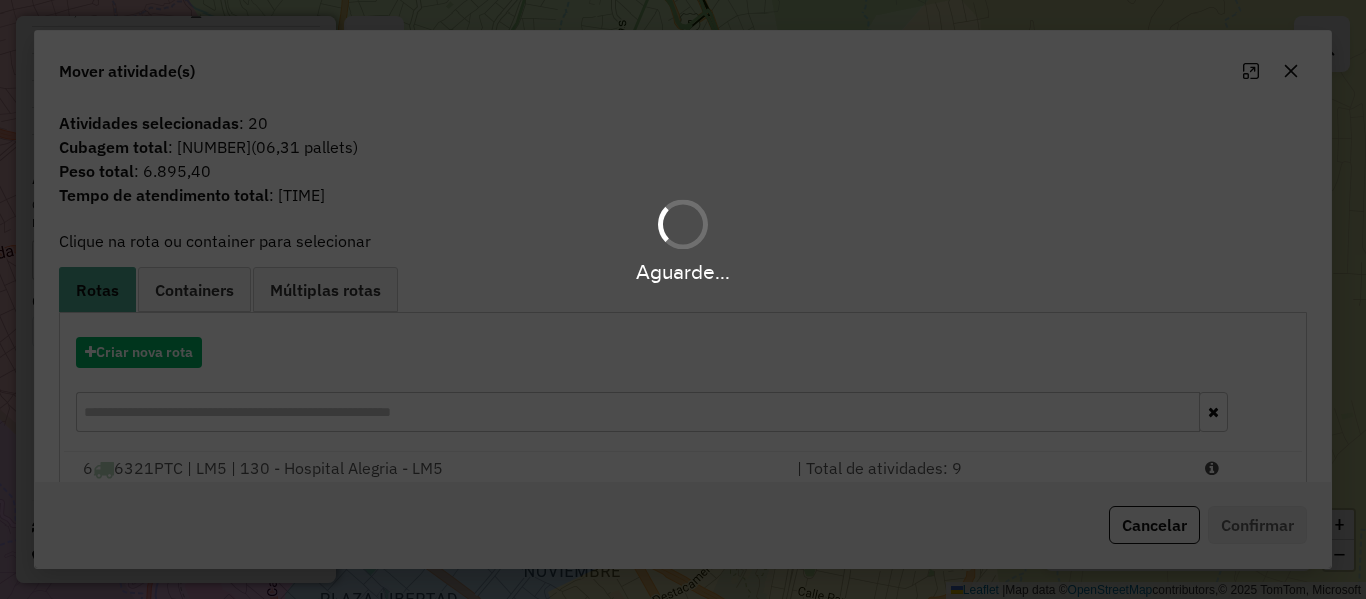 click on "Aguarde..." at bounding box center [683, 299] 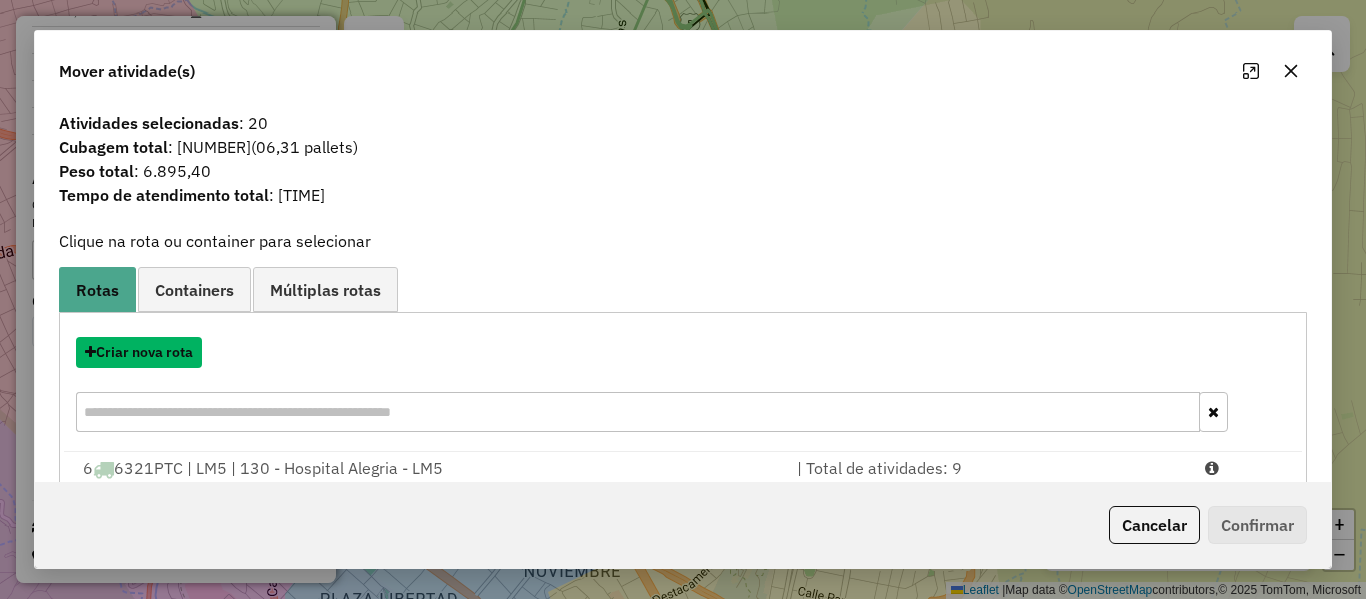 click on "Criar nova rota" at bounding box center (139, 352) 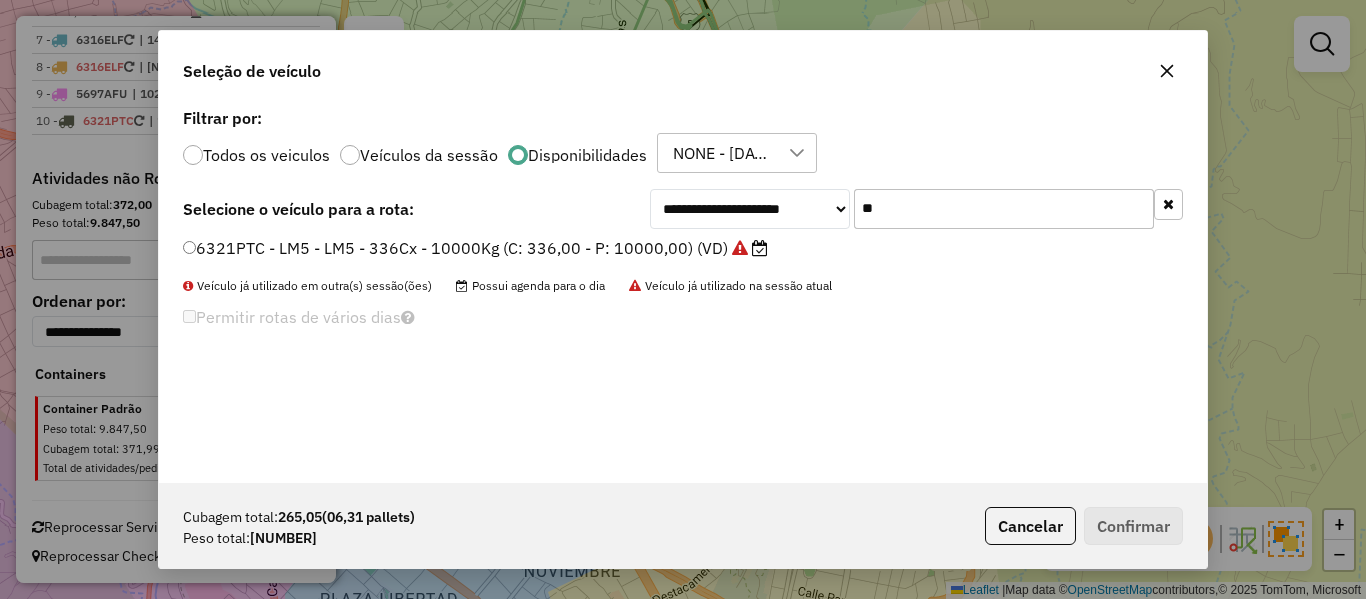 scroll, scrollTop: 11, scrollLeft: 6, axis: both 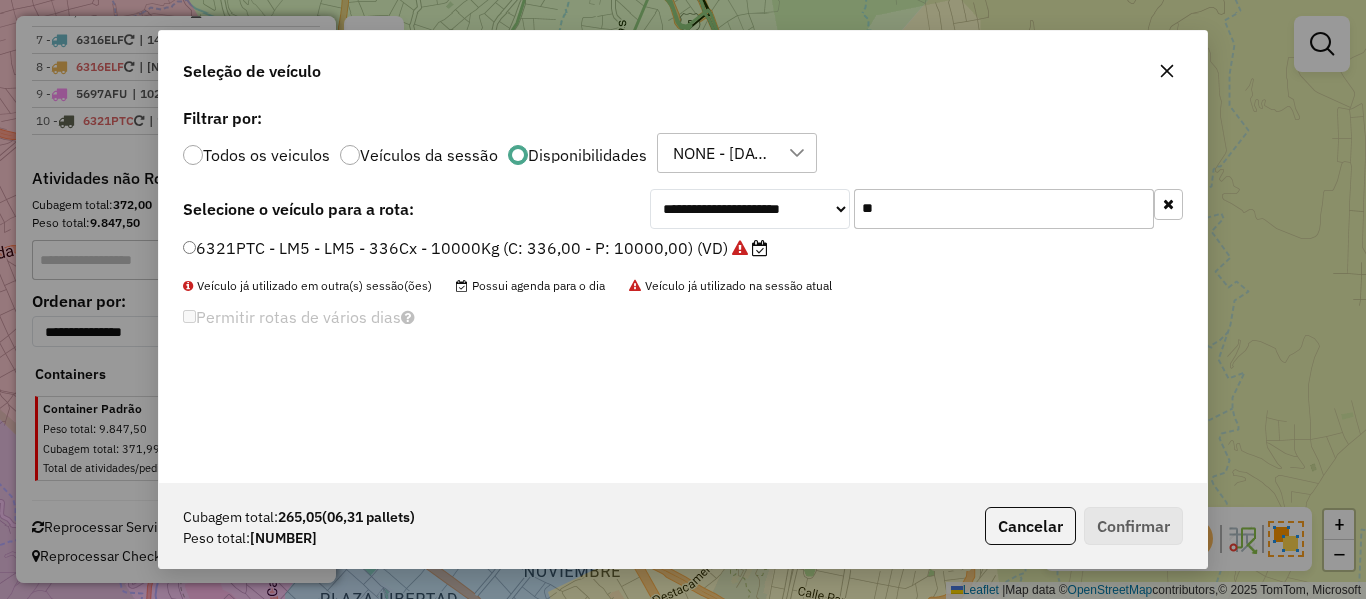 click 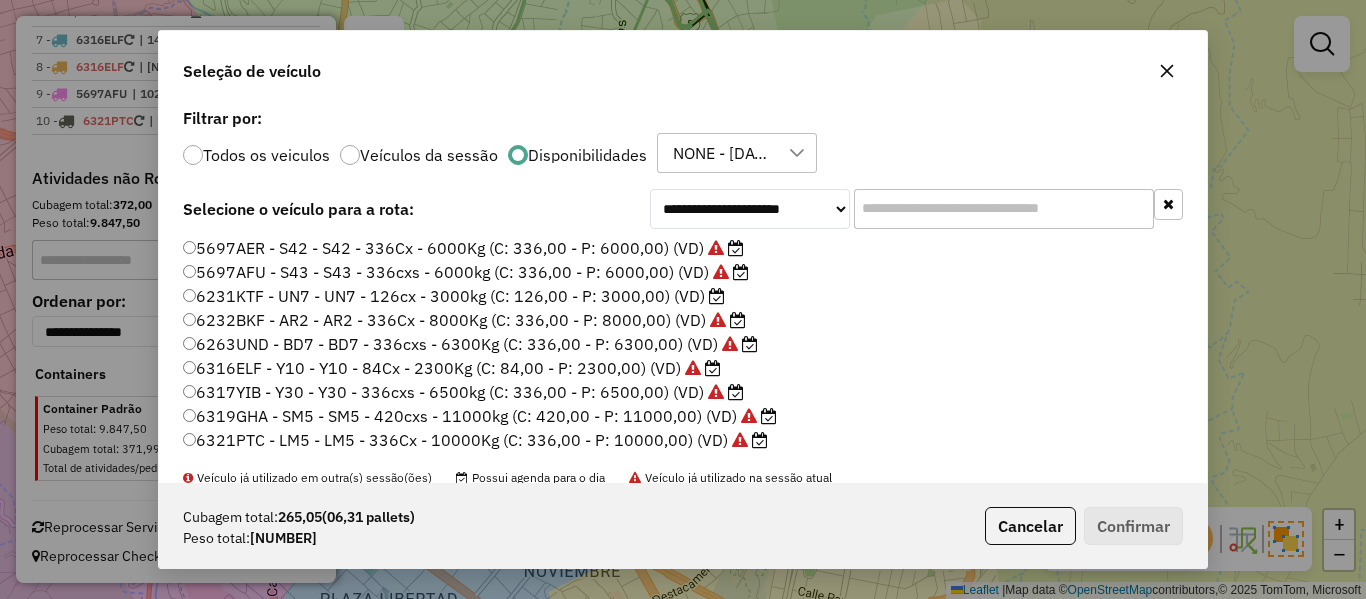 click on "6231KTF - UN7 - UN7 - 126cx - 3000kg (C: 126,00 - P: 3000,00) (VD)" 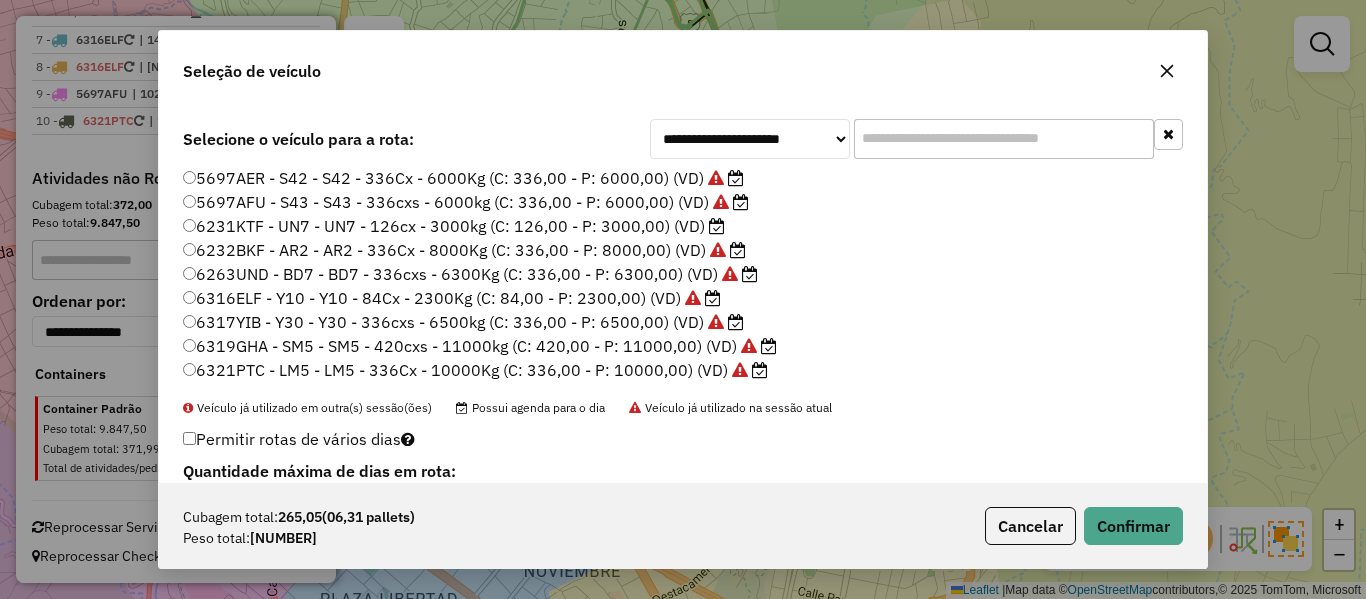 scroll, scrollTop: 100, scrollLeft: 0, axis: vertical 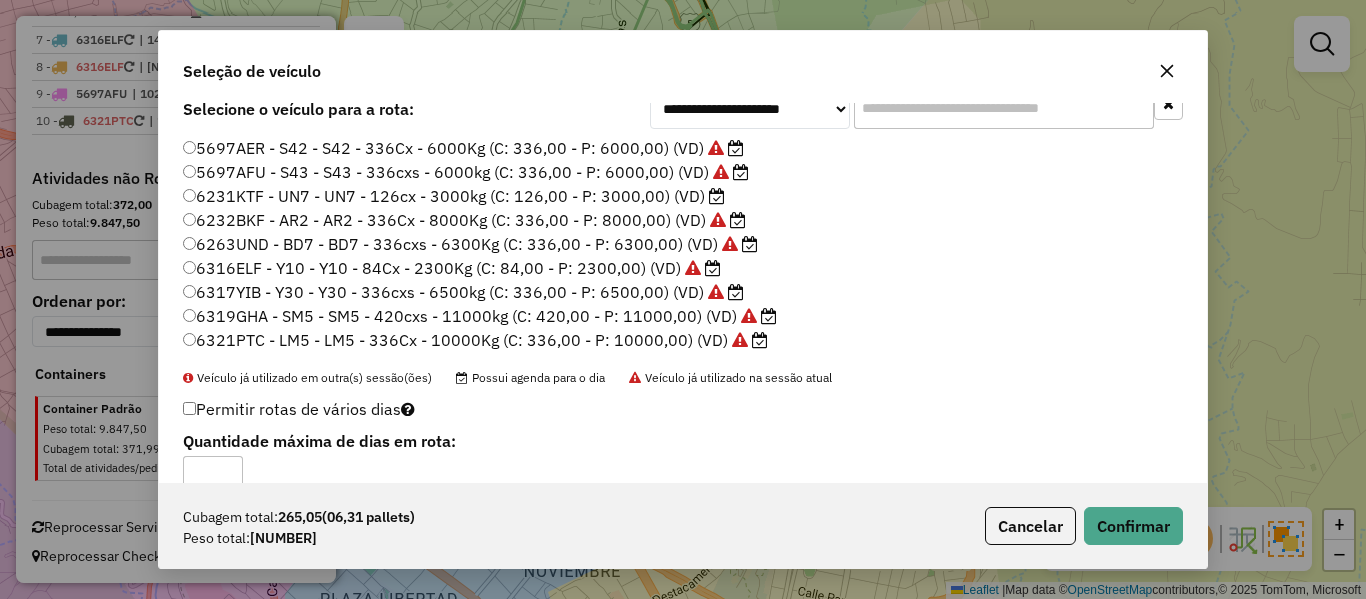 click on "6316ELF - Y10 - Y10 - 84Cx - 2300Kg (C: 84,00 - P: 2300,00) (VD)" 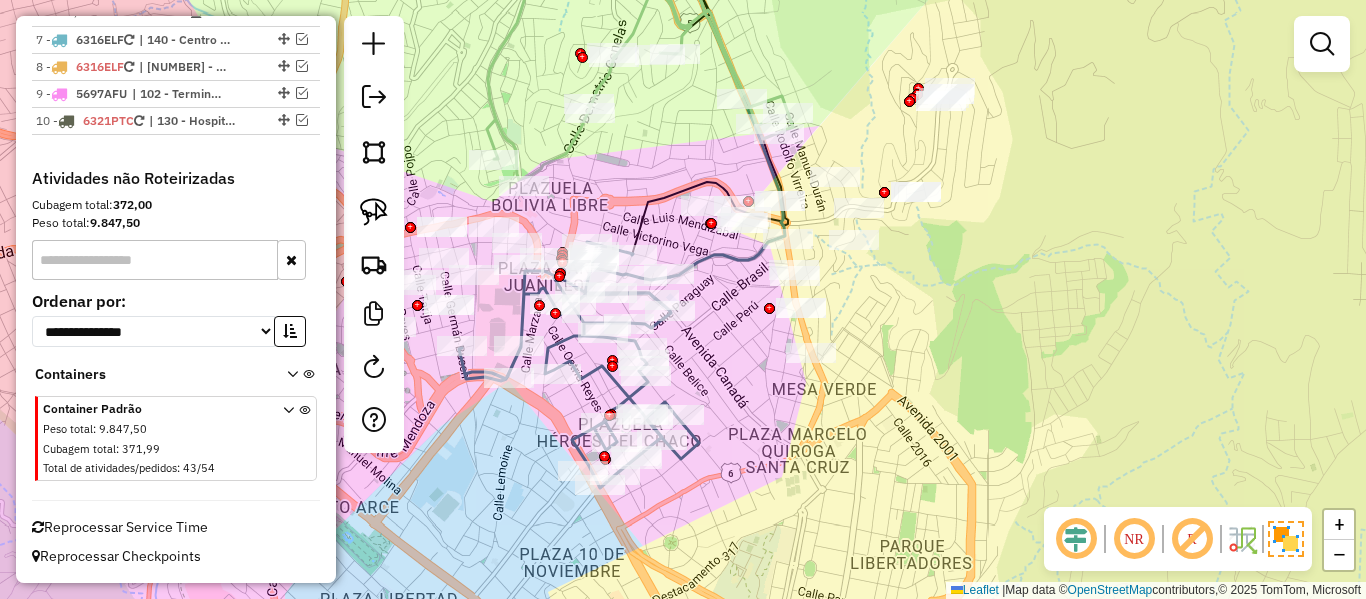click on "Janela de atendimento Grade de atendimento Capacidade Transportadoras Veículos Cliente Pedidos  Rotas Selecione os dias de semana para filtrar as janelas de atendimento  Seg   Ter   Qua   Qui   Sex   Sáb   Dom  Informe o período da janela de atendimento: De: Até:  Filtrar exatamente a janela do cliente  Considerar janela de atendimento padrão  Selecione os dias de semana para filtrar as grades de atendimento  Seg   Ter   Qua   Qui   Sex   Sáb   Dom   Considerar clientes sem dia de atendimento cadastrado  Clientes fora do dia de atendimento selecionado Filtrar as atividades entre os valores definidos abaixo:  Peso mínimo:   Peso máximo:   Cubagem mínima:   Cubagem máxima:   De:   Até:  Filtrar as atividades entre o tempo de atendimento definido abaixo:  De:   Até:   Considerar capacidade total dos clientes não roteirizados Transportadora: Selecione um ou mais itens Tipo de veículo: Selecione um ou mais itens Veículo: Selecione um ou mais itens Motorista: Selecione um ou mais itens Nome: Rótulo:" 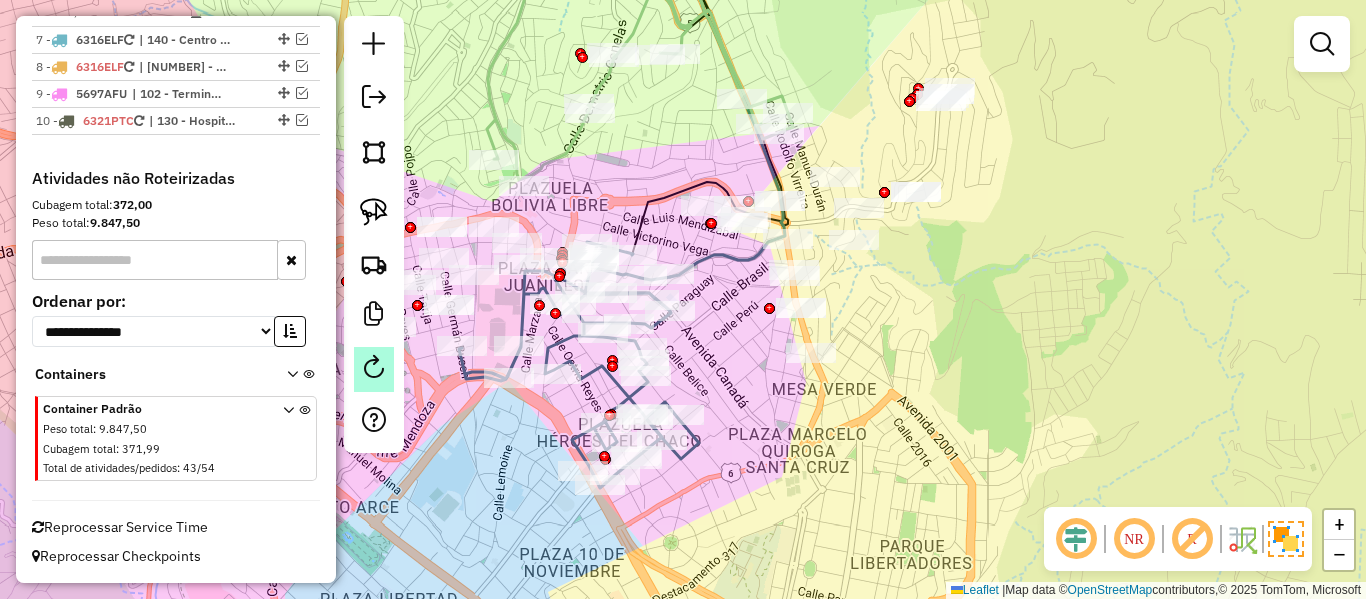 click 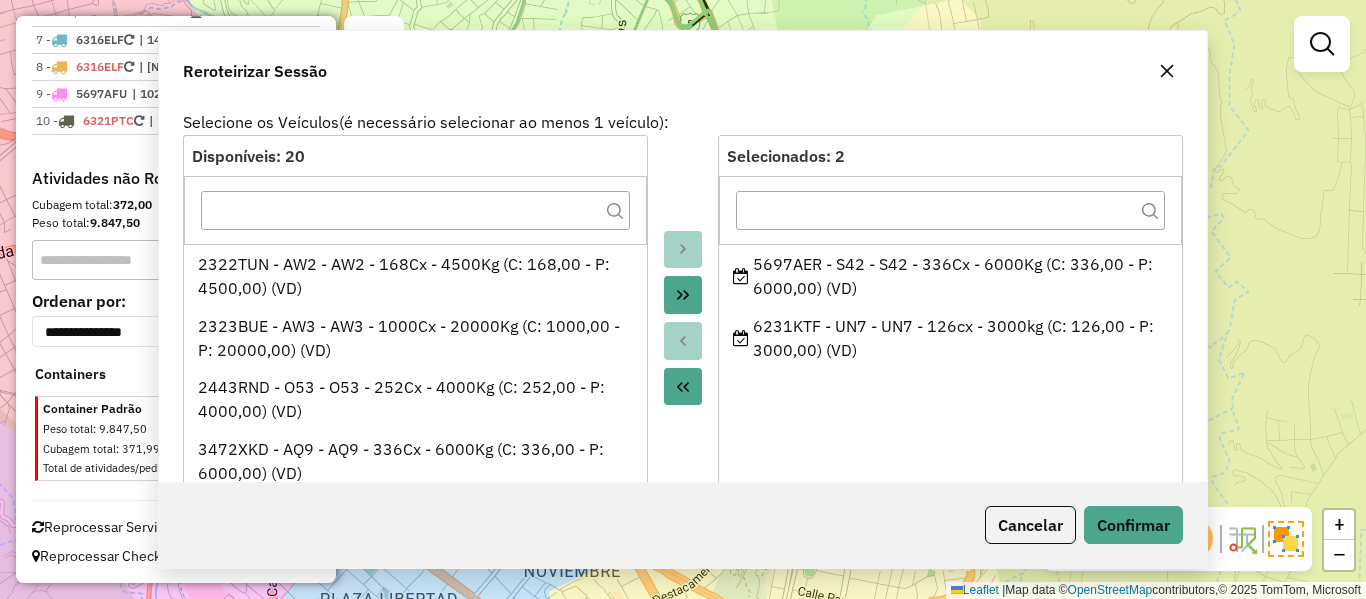 click on "Janela de atendimento Grade de atendimento Capacidade Transportadoras Veículos Cliente Pedidos  Rotas Selecione os dias de semana para filtrar as janelas de atendimento  Seg   Ter   Qua   Qui   Sex   Sáb   Dom  Informe o período da janela de atendimento: De: Até:  Filtrar exatamente a janela do cliente  Considerar janela de atendimento padrão  Selecione os dias de semana para filtrar as grades de atendimento  Seg   Ter   Qua   Qui   Sex   Sáb   Dom   Considerar clientes sem dia de atendimento cadastrado  Clientes fora do dia de atendimento selecionado Filtrar as atividades entre os valores definidos abaixo:  Peso mínimo:   Peso máximo:   Cubagem mínima:   Cubagem máxima:   De:   Até:  Filtrar as atividades entre o tempo de atendimento definido abaixo:  De:   Até:   Considerar capacidade total dos clientes não roteirizados Transportadora: Selecione um ou mais itens Tipo de veículo: Selecione um ou mais itens Veículo: Selecione um ou mais itens Motorista: Selecione um ou mais itens Nome: Rótulo:" 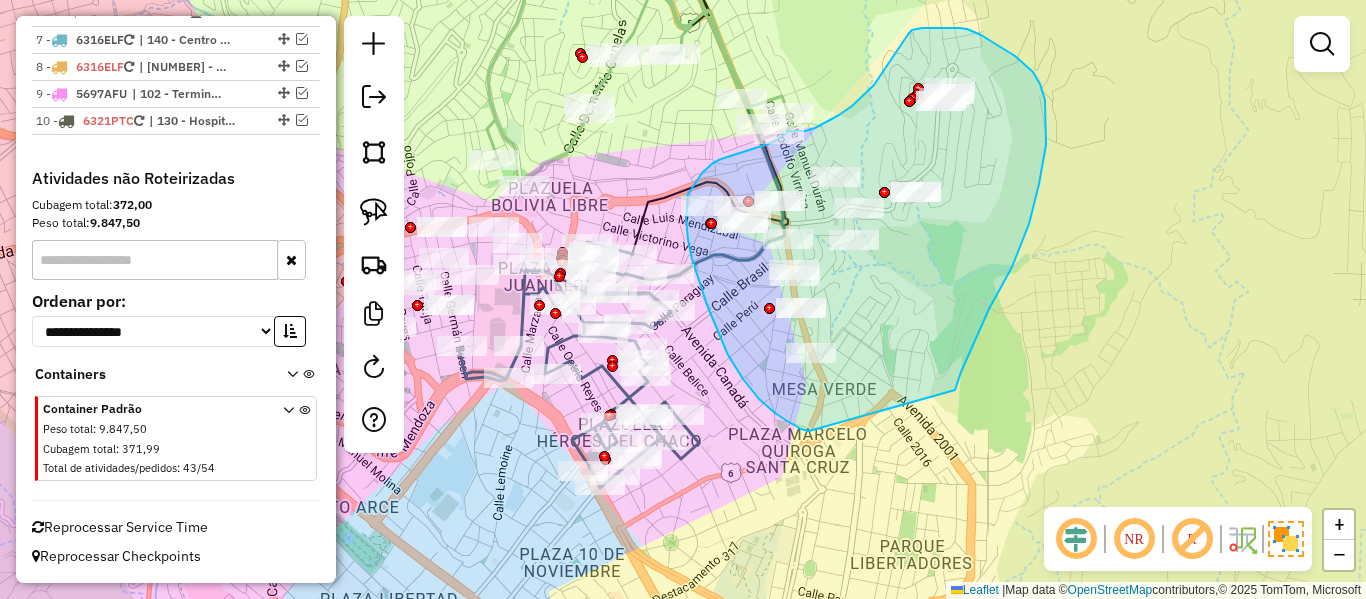 drag, startPoint x: 1039, startPoint y: 184, endPoint x: 834, endPoint y: 433, distance: 322.5306 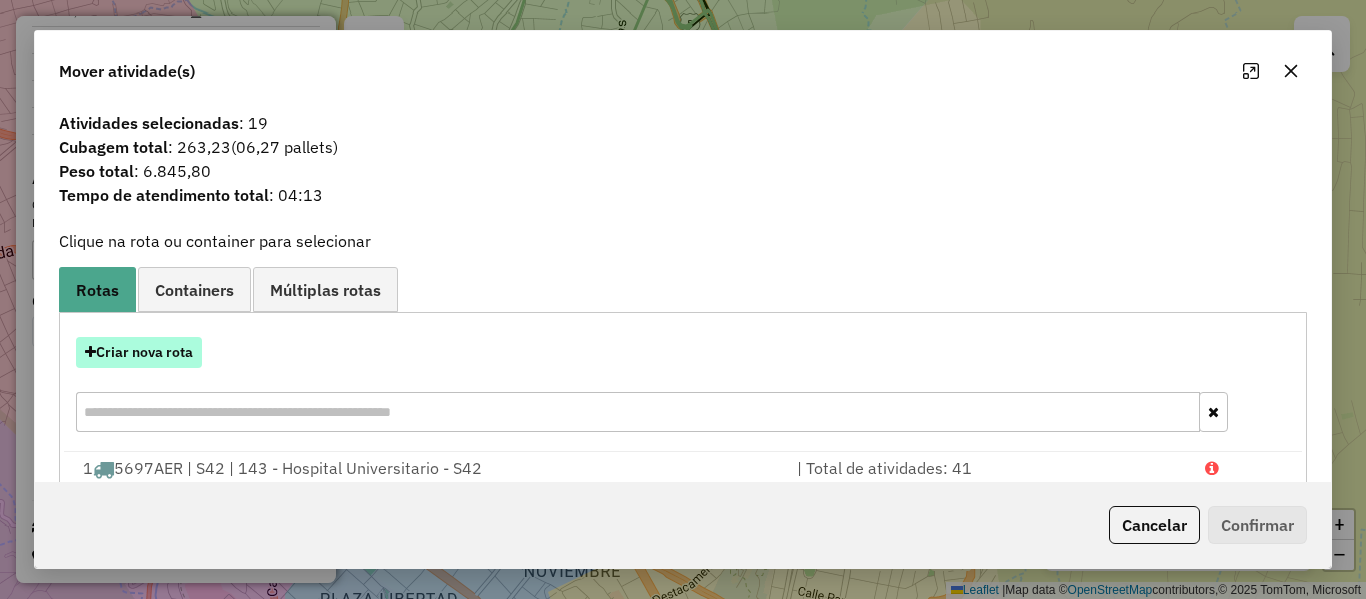 click on "Criar nova rota" at bounding box center (139, 352) 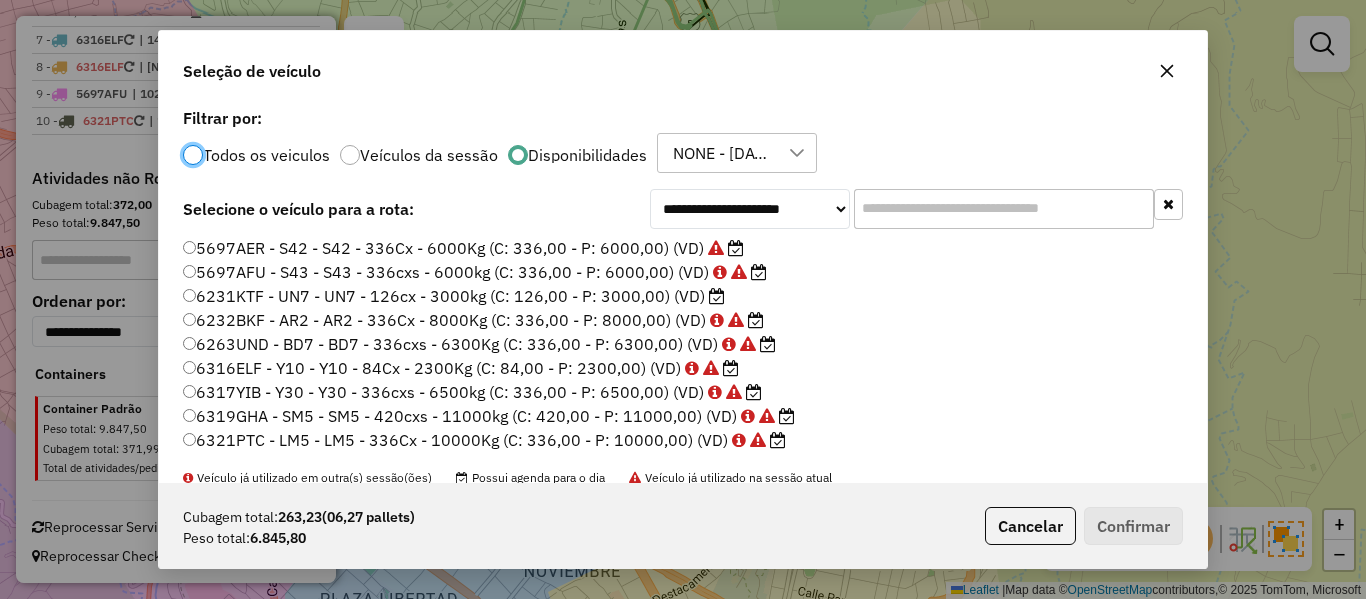 scroll, scrollTop: 11, scrollLeft: 6, axis: both 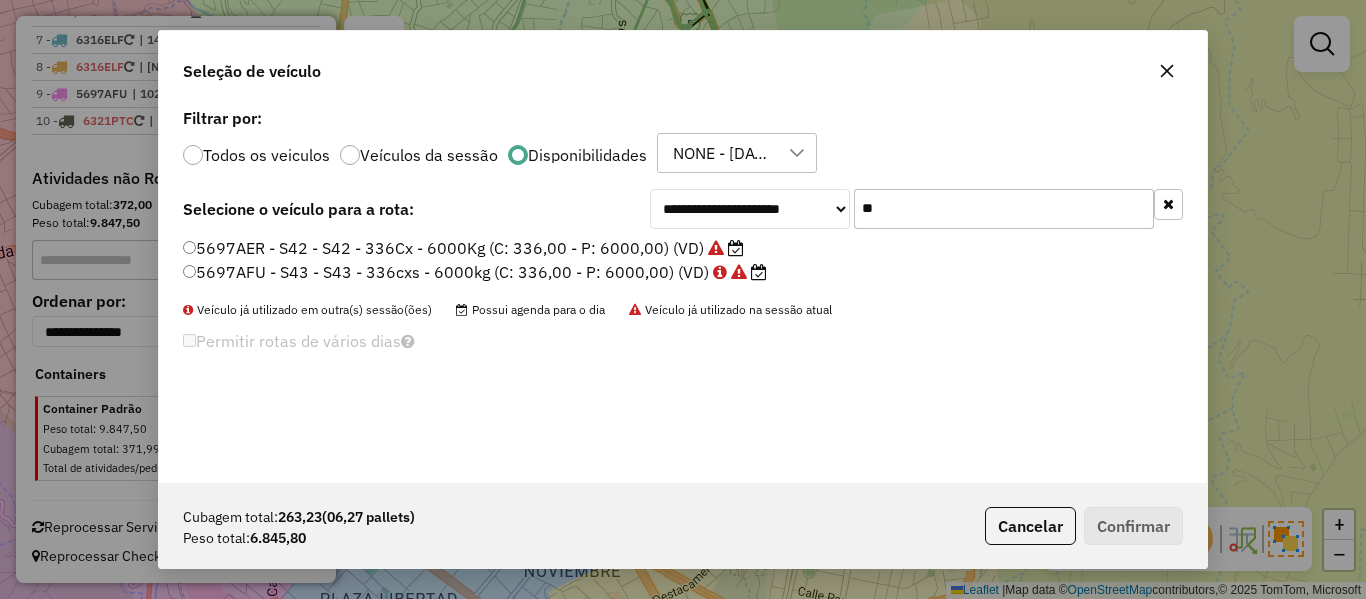 type on "**" 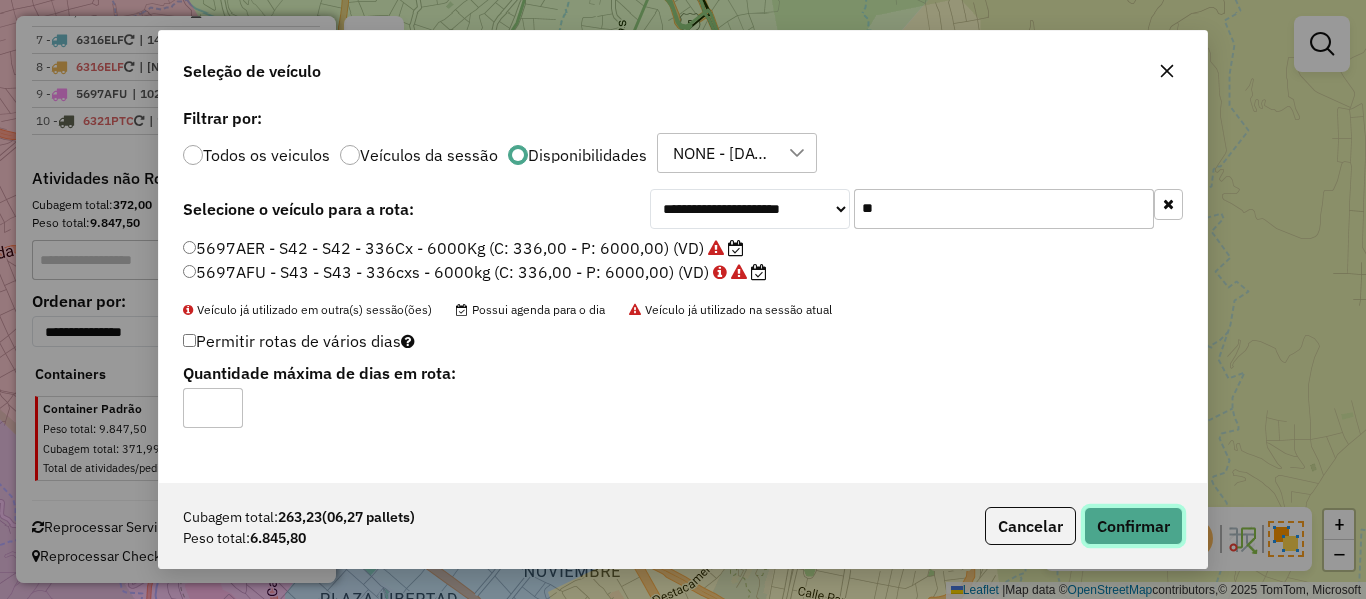 click on "Confirmar" 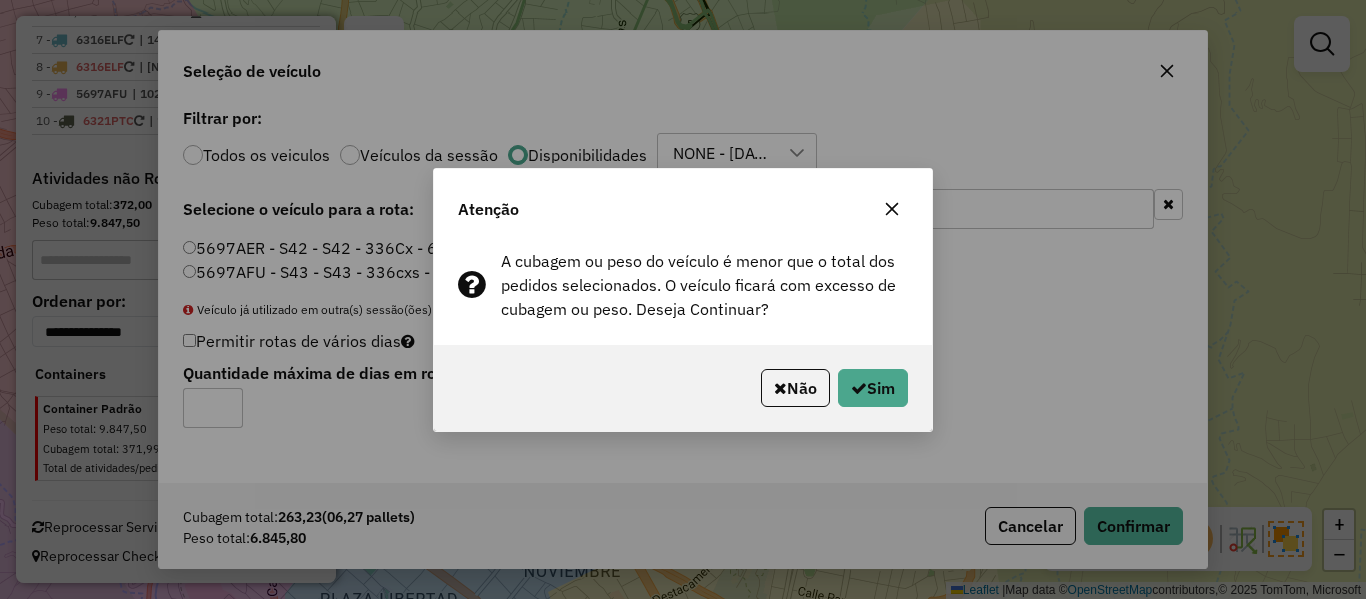 click on "Não   Sim" 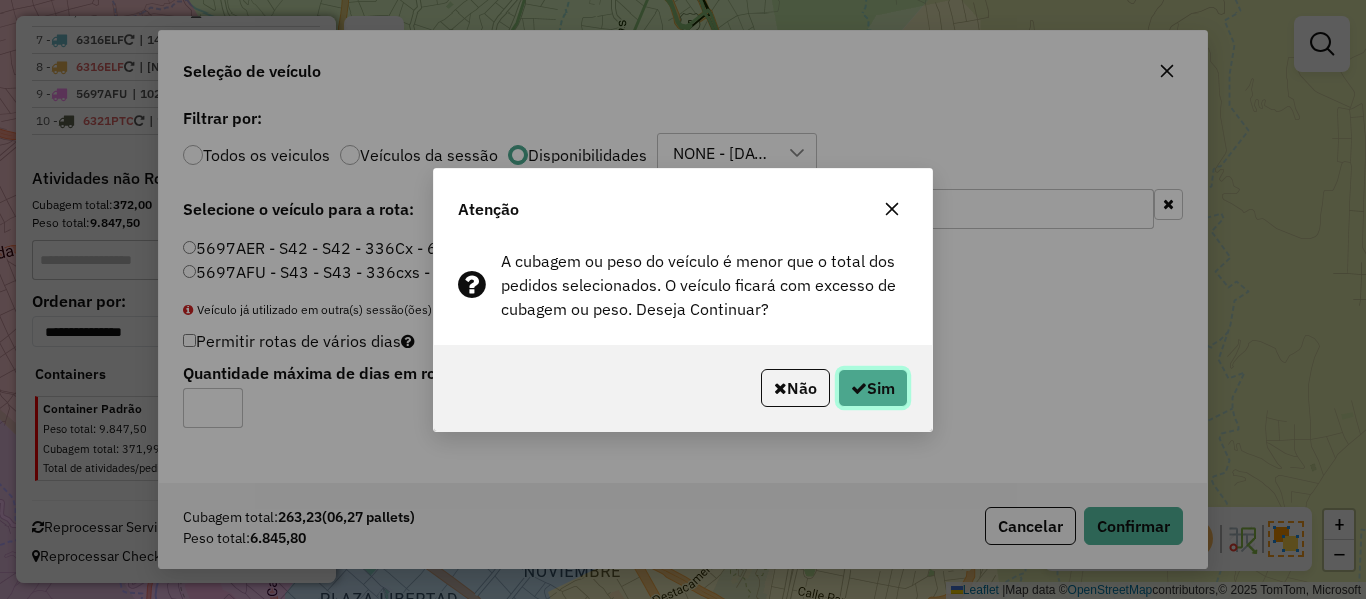 click on "Sim" 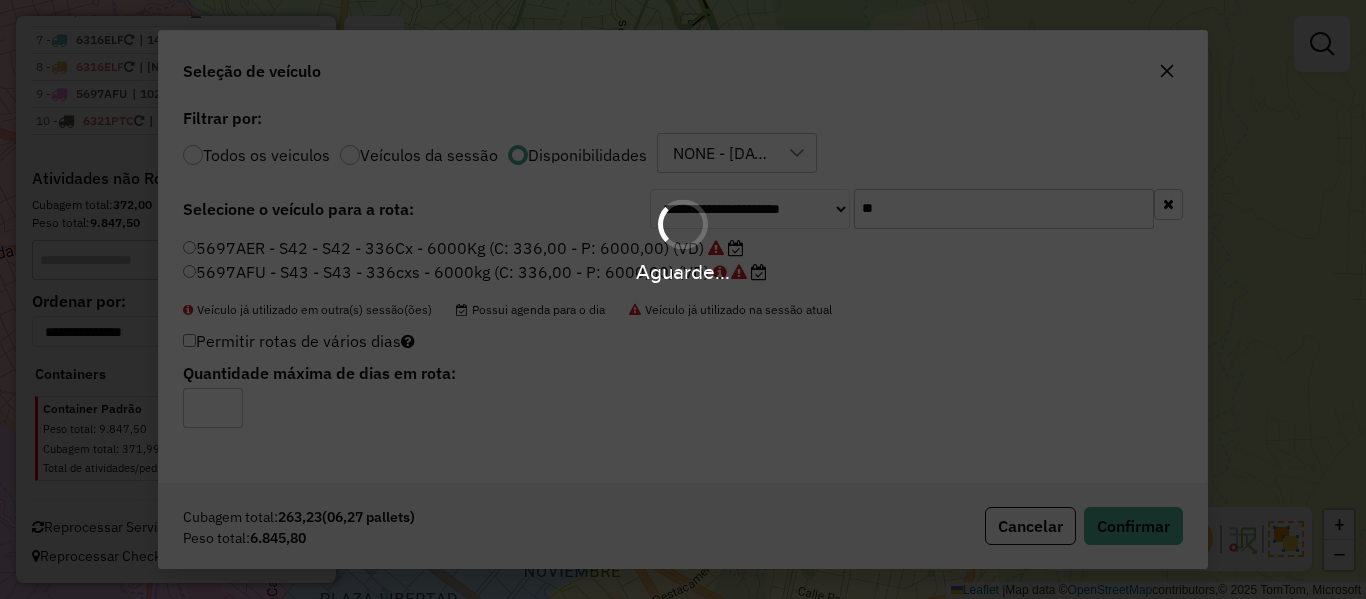 scroll, scrollTop: 1187, scrollLeft: 0, axis: vertical 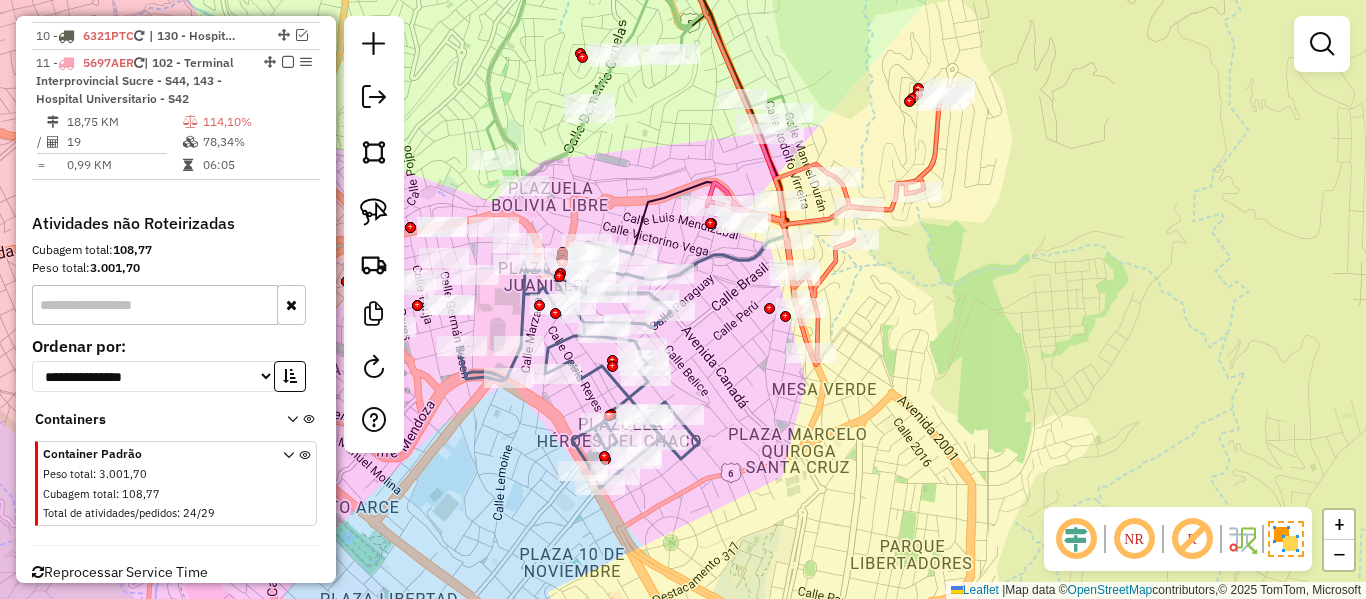 click on "Janela de atendimento Grade de atendimento Capacidade Transportadoras Veículos Cliente Pedidos  Rotas Selecione os dias de semana para filtrar as janelas de atendimento  Seg   Ter   Qua   Qui   Sex   Sáb   Dom  Informe o período da janela de atendimento: De: Até:  Filtrar exatamente a janela do cliente  Considerar janela de atendimento padrão  Selecione os dias de semana para filtrar as grades de atendimento  Seg   Ter   Qua   Qui   Sex   Sáb   Dom   Considerar clientes sem dia de atendimento cadastrado  Clientes fora do dia de atendimento selecionado Filtrar as atividades entre os valores definidos abaixo:  Peso mínimo:   Peso máximo:   Cubagem mínima:   Cubagem máxima:   De:   Até:  Filtrar as atividades entre o tempo de atendimento definido abaixo:  De:   Até:   Considerar capacidade total dos clientes não roteirizados Transportadora: Selecione um ou mais itens Tipo de veículo: Selecione um ou mais itens Veículo: Selecione um ou mais itens Motorista: Selecione um ou mais itens Nome: Rótulo:" 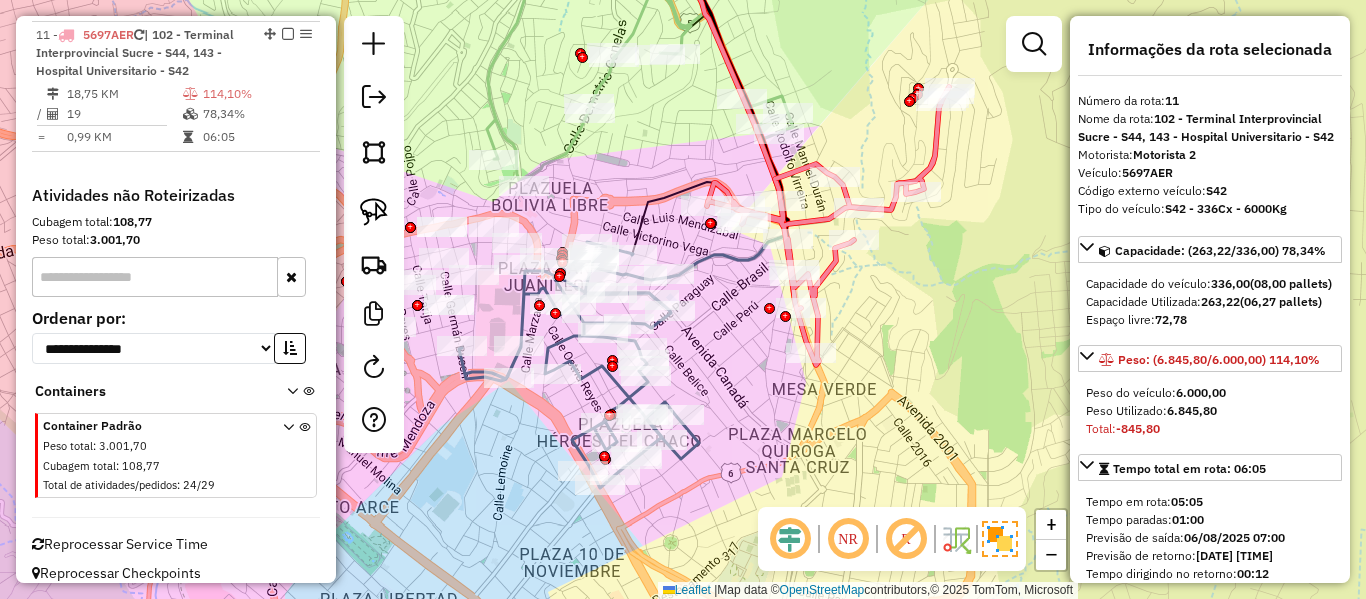 scroll, scrollTop: 1221, scrollLeft: 0, axis: vertical 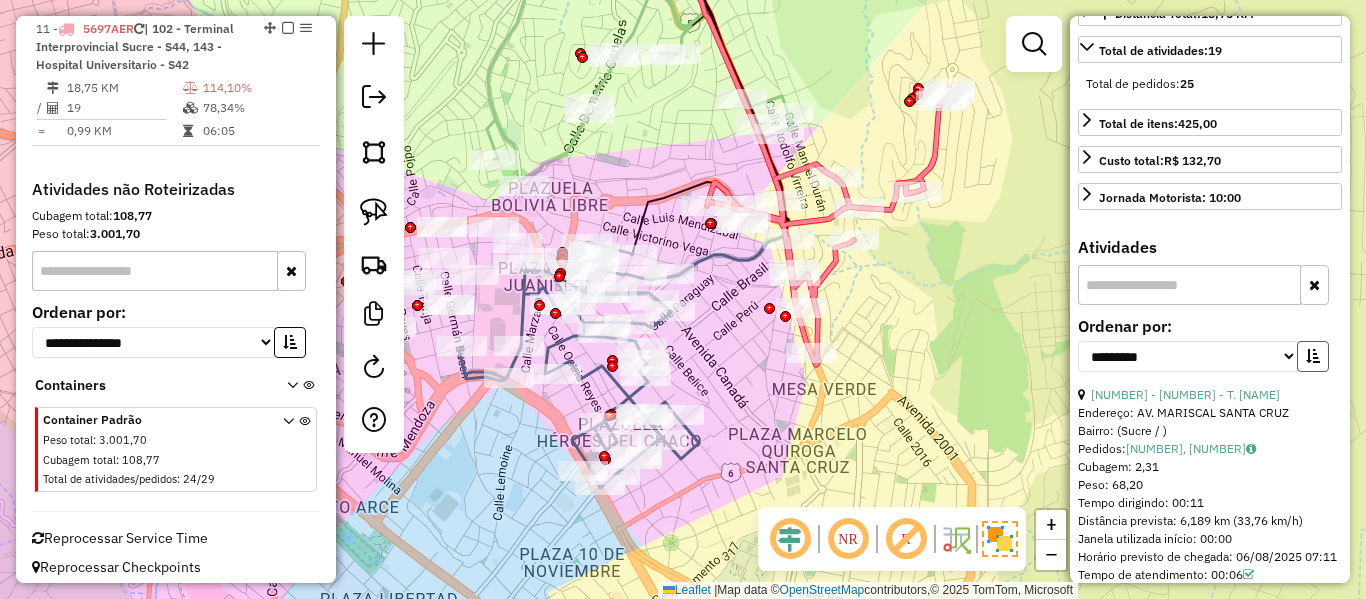 click at bounding box center [1313, 356] 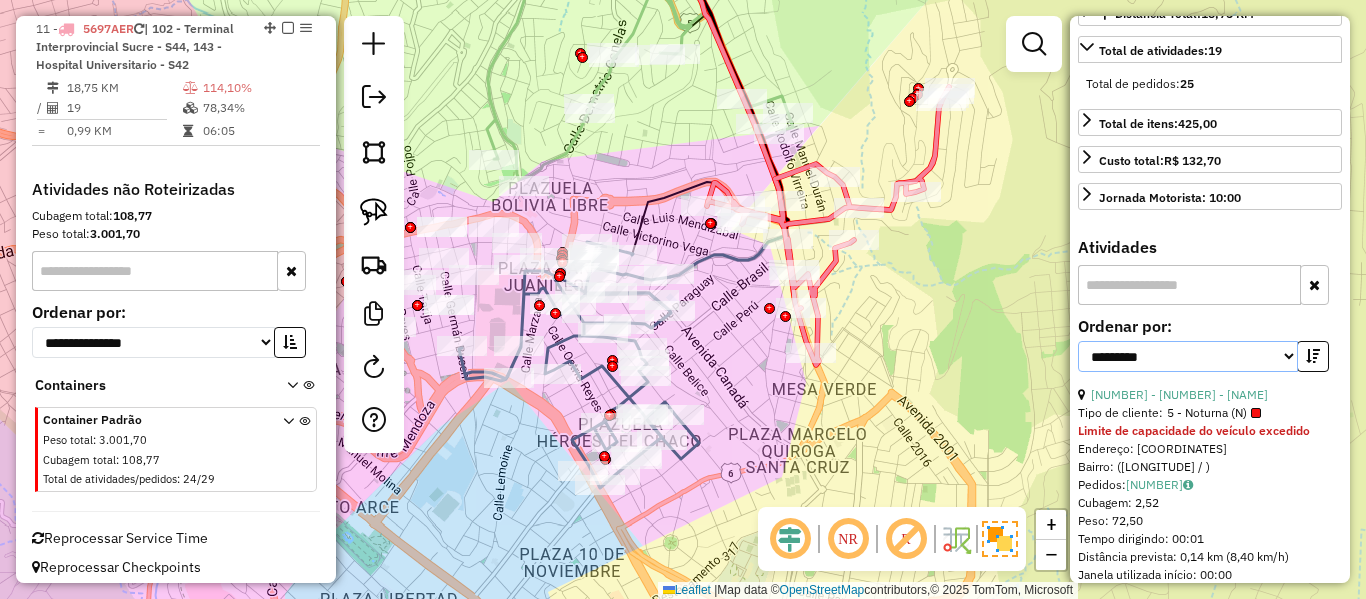 drag, startPoint x: 1230, startPoint y: 395, endPoint x: 1208, endPoint y: 407, distance: 25.059929 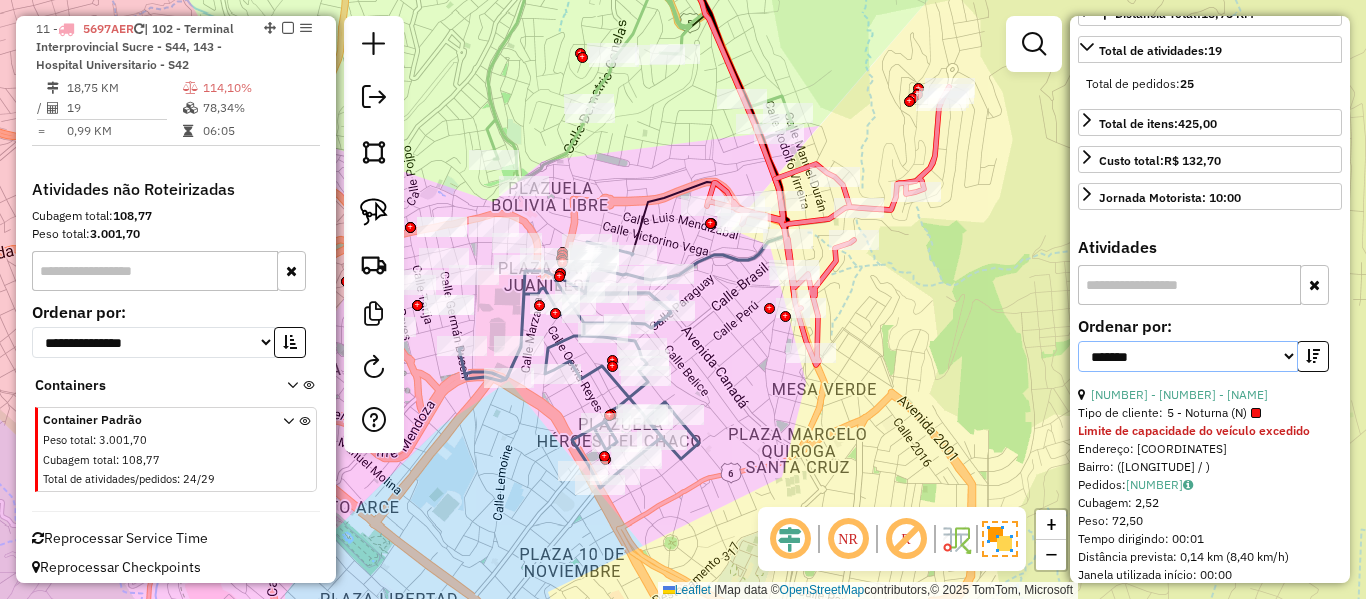 click on "**********" at bounding box center (1188, 356) 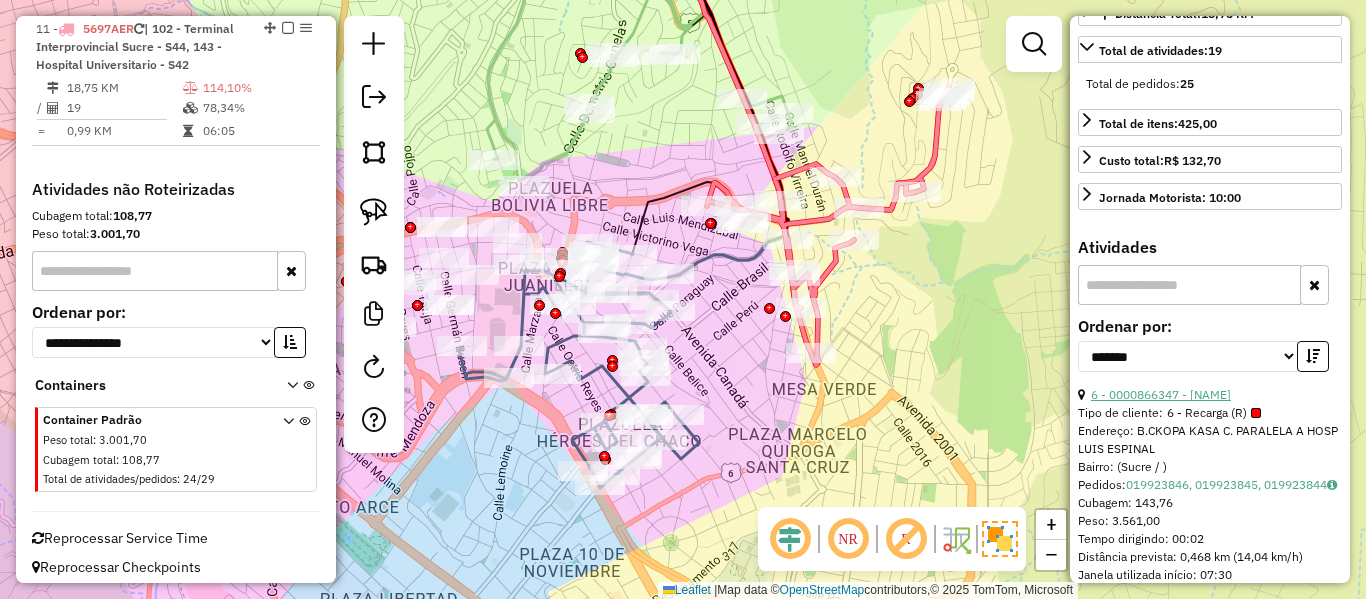 click on "6 - 0000866347 - MAY.DANIEL" at bounding box center (1161, 394) 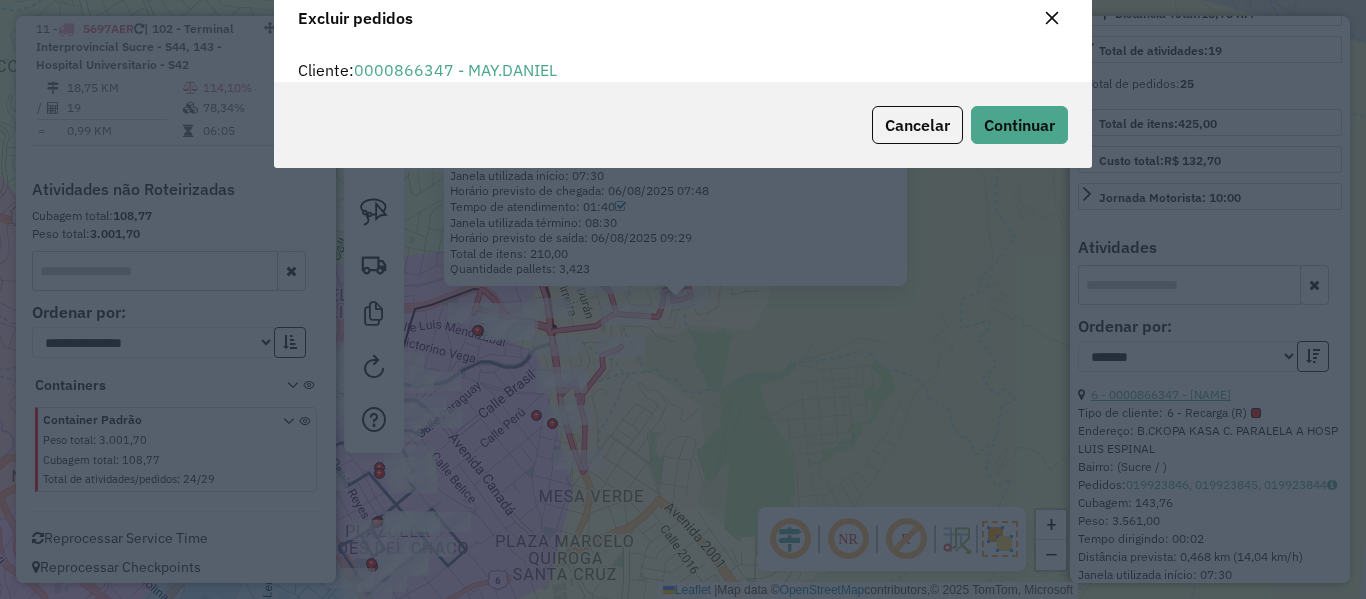 scroll, scrollTop: 82, scrollLeft: 0, axis: vertical 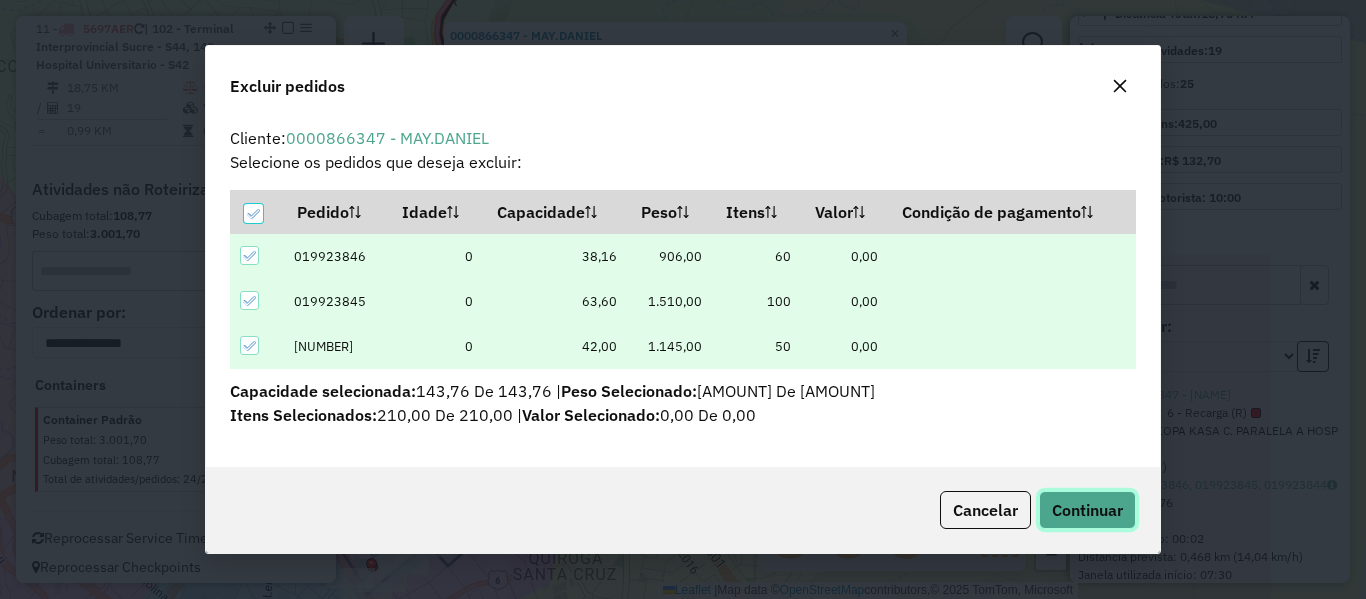 click on "Continuar" 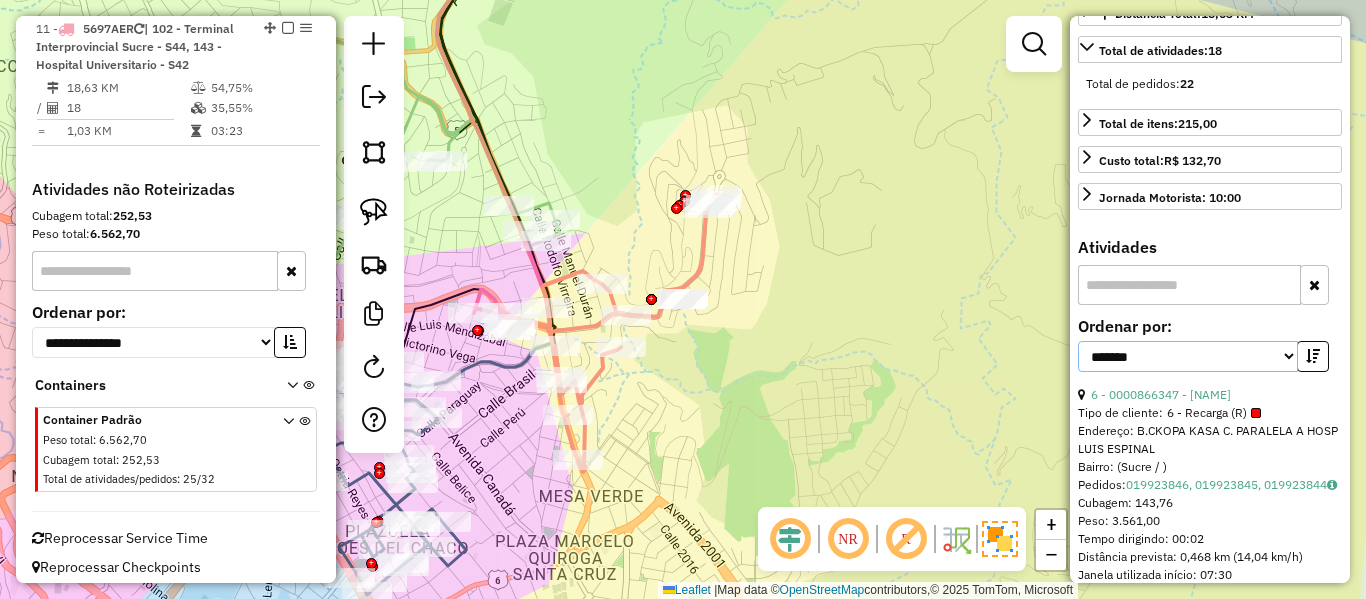 click on "**********" at bounding box center (1188, 356) 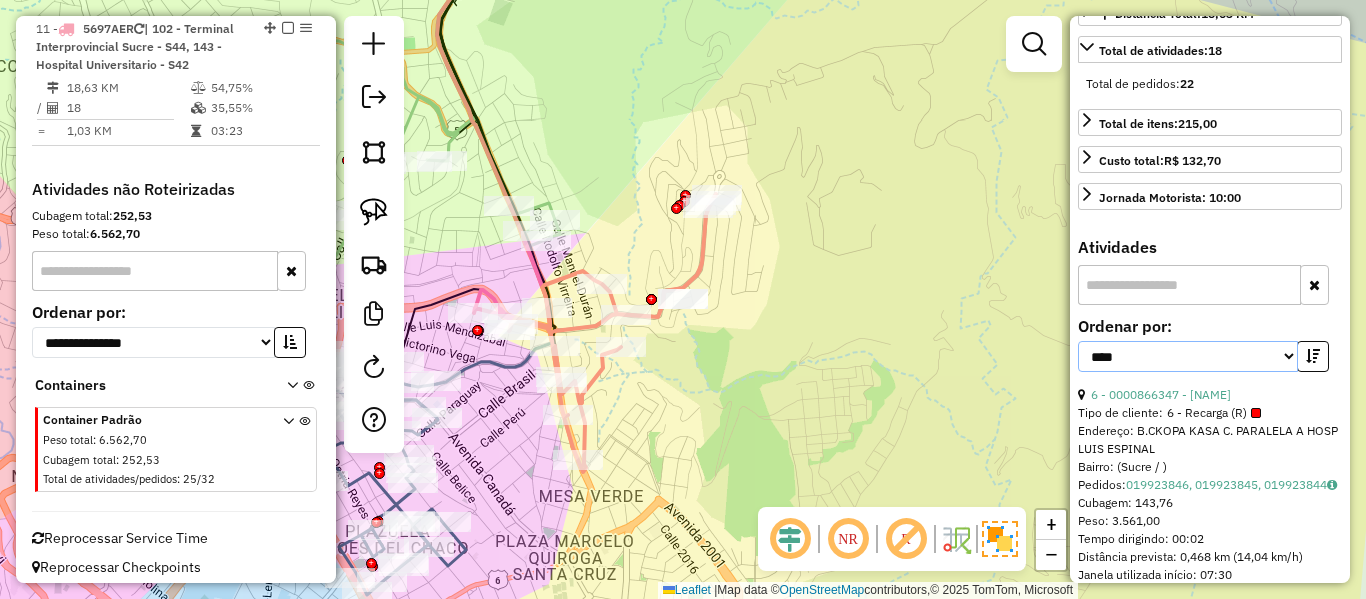 click on "**********" at bounding box center (1188, 356) 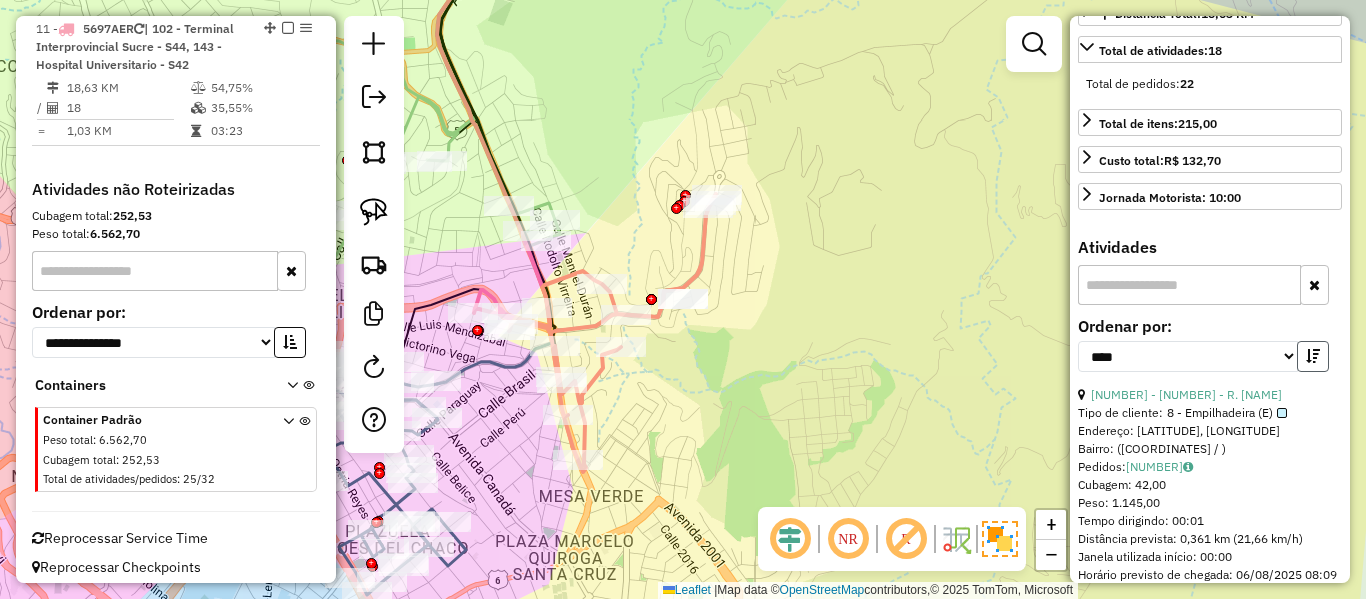 click at bounding box center (1313, 356) 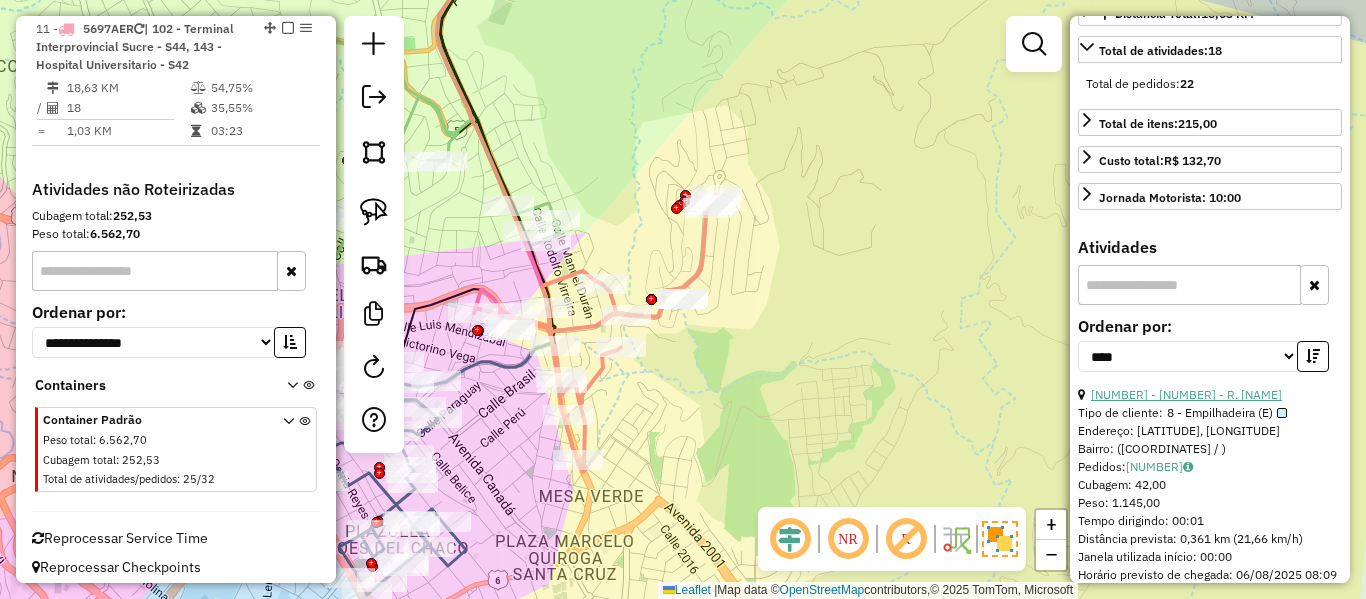 click on "9 - 0000699233 - R.CAL.DON.LUCY" at bounding box center (1186, 394) 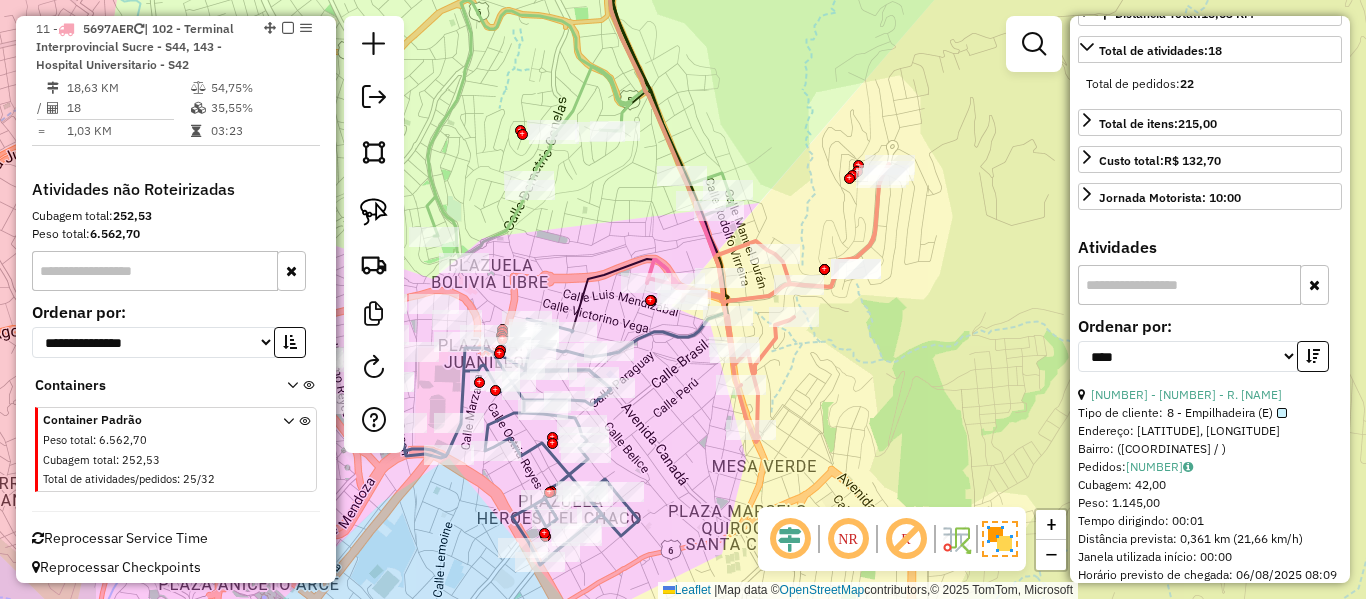 click 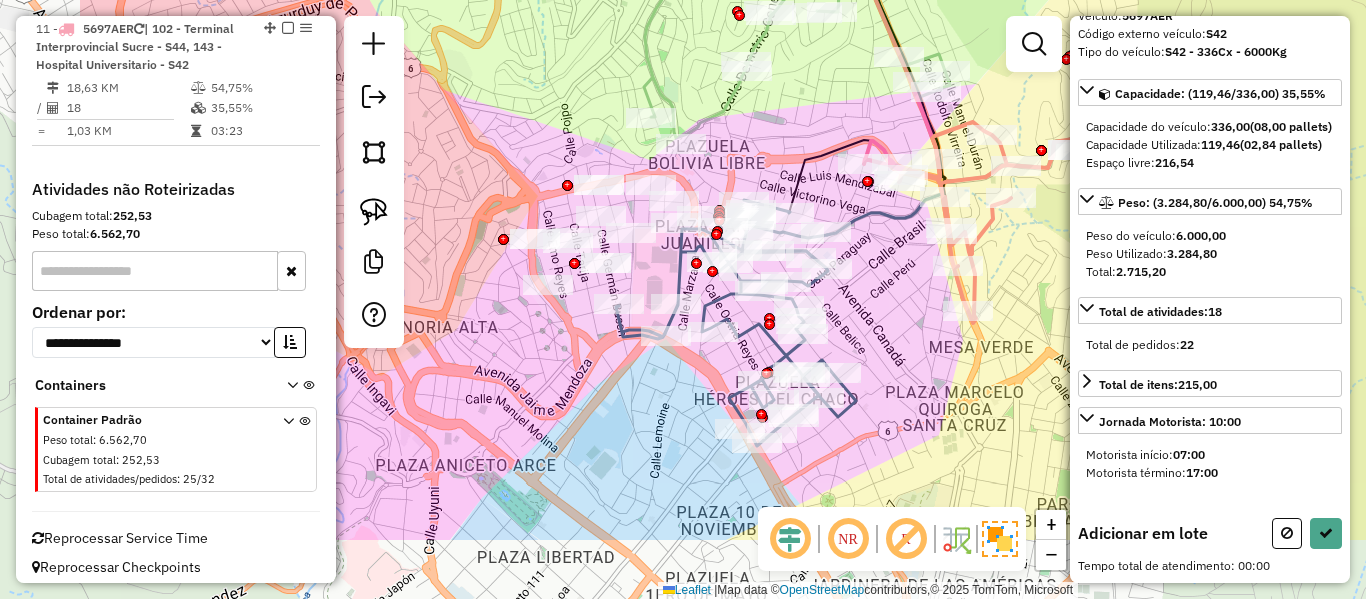 drag, startPoint x: 944, startPoint y: 322, endPoint x: 1026, endPoint y: 265, distance: 99.86491 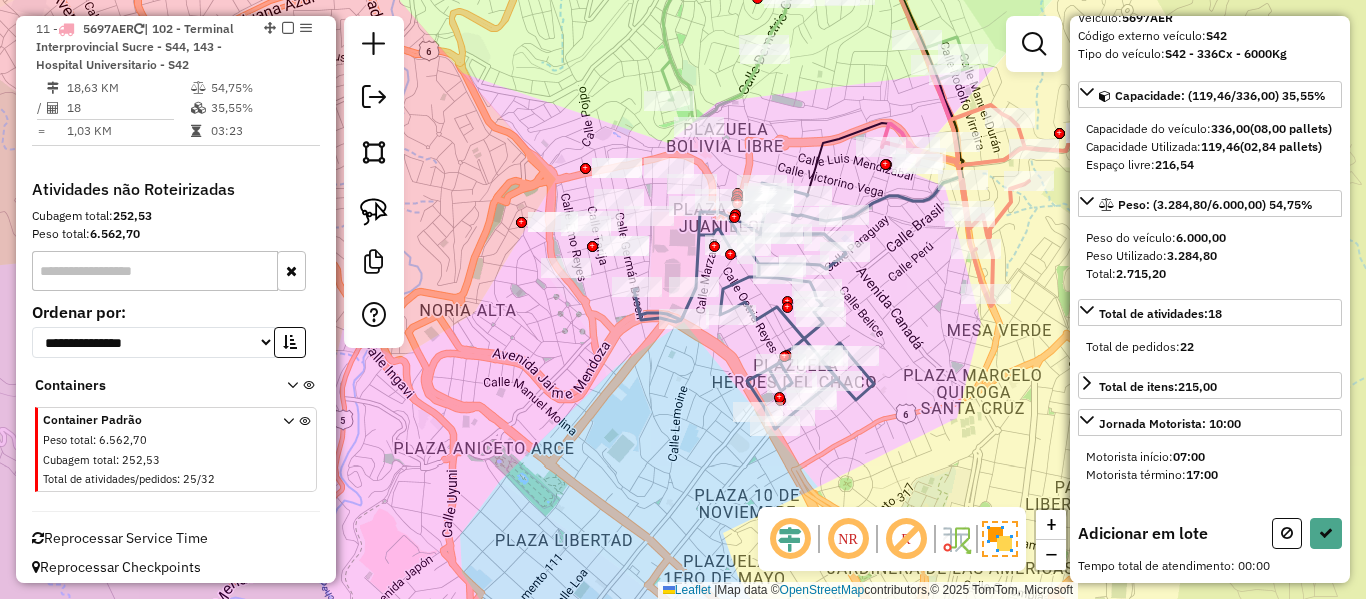 scroll, scrollTop: 191, scrollLeft: 0, axis: vertical 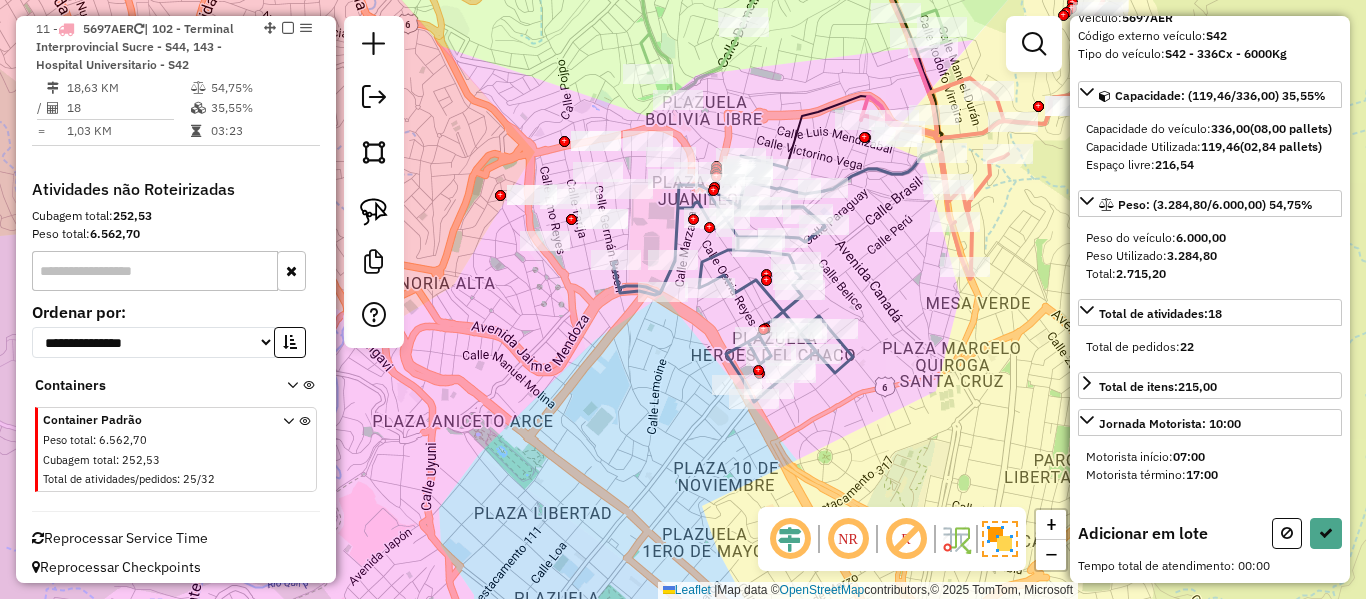 drag, startPoint x: 909, startPoint y: 351, endPoint x: 892, endPoint y: 333, distance: 24.758837 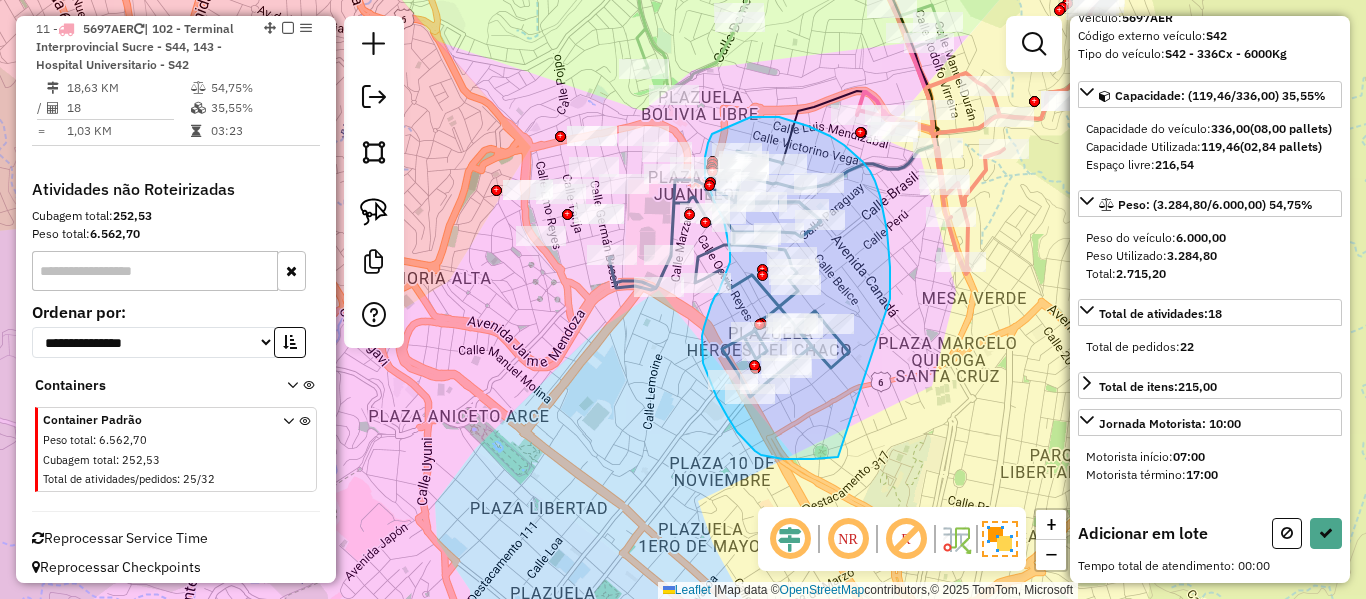 drag, startPoint x: 887, startPoint y: 231, endPoint x: 898, endPoint y: 425, distance: 194.3116 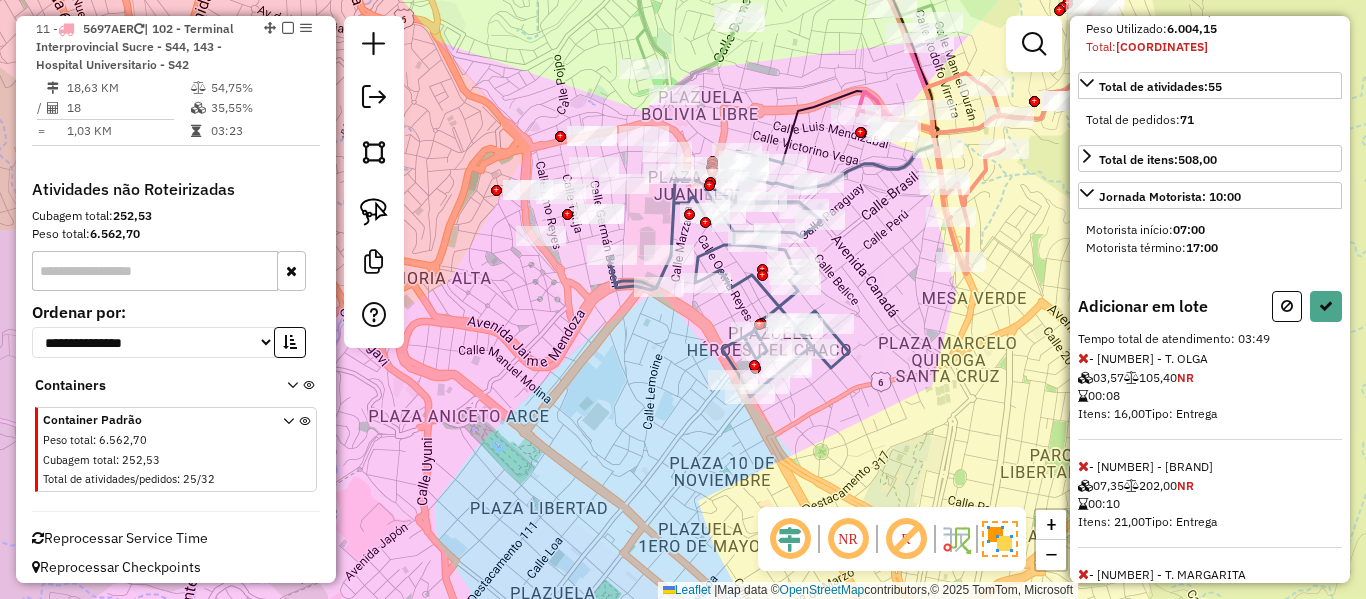 scroll, scrollTop: 0, scrollLeft: 0, axis: both 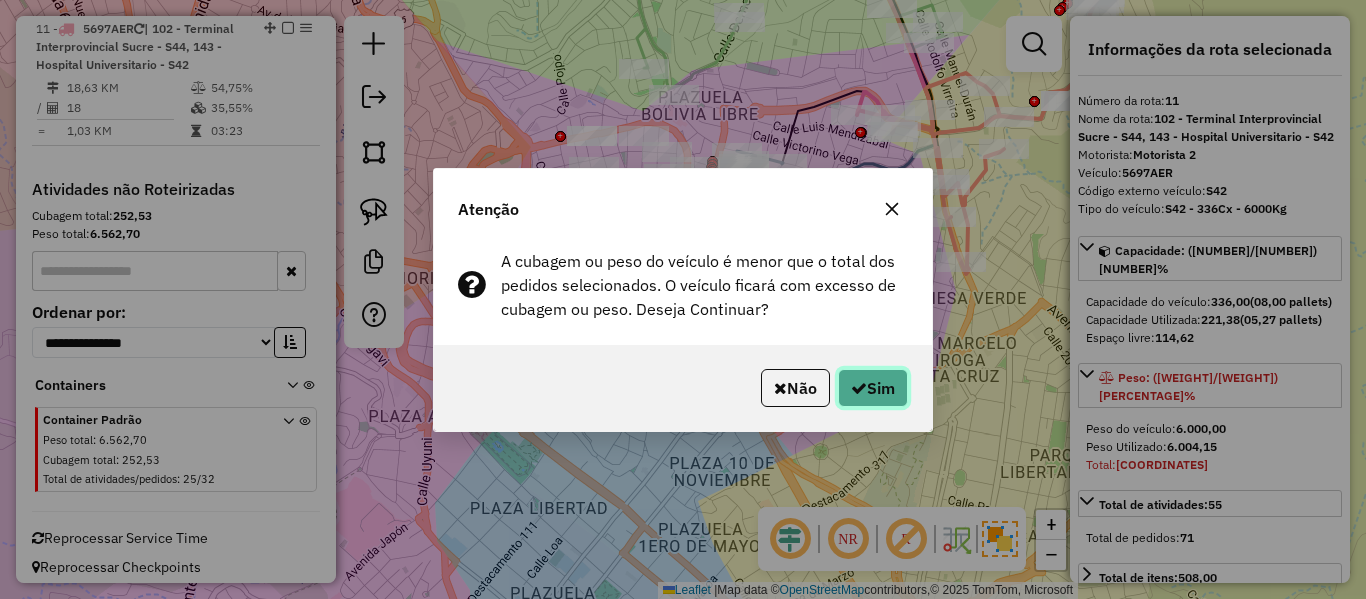 click on "Sim" 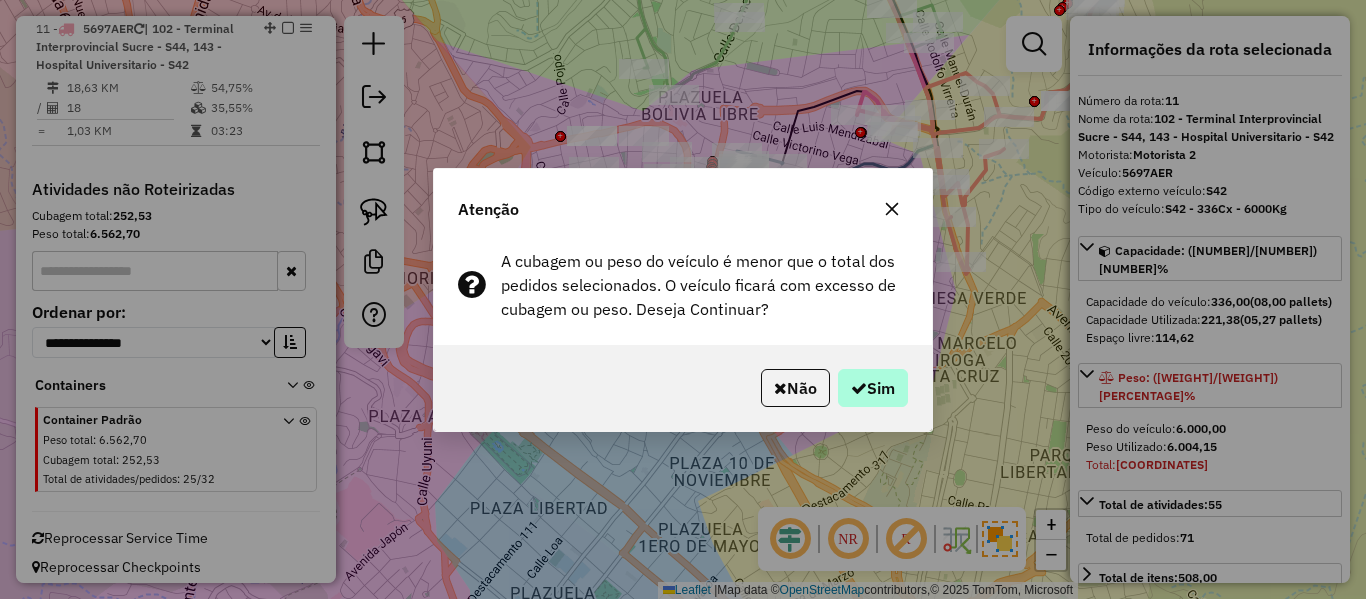 select on "*********" 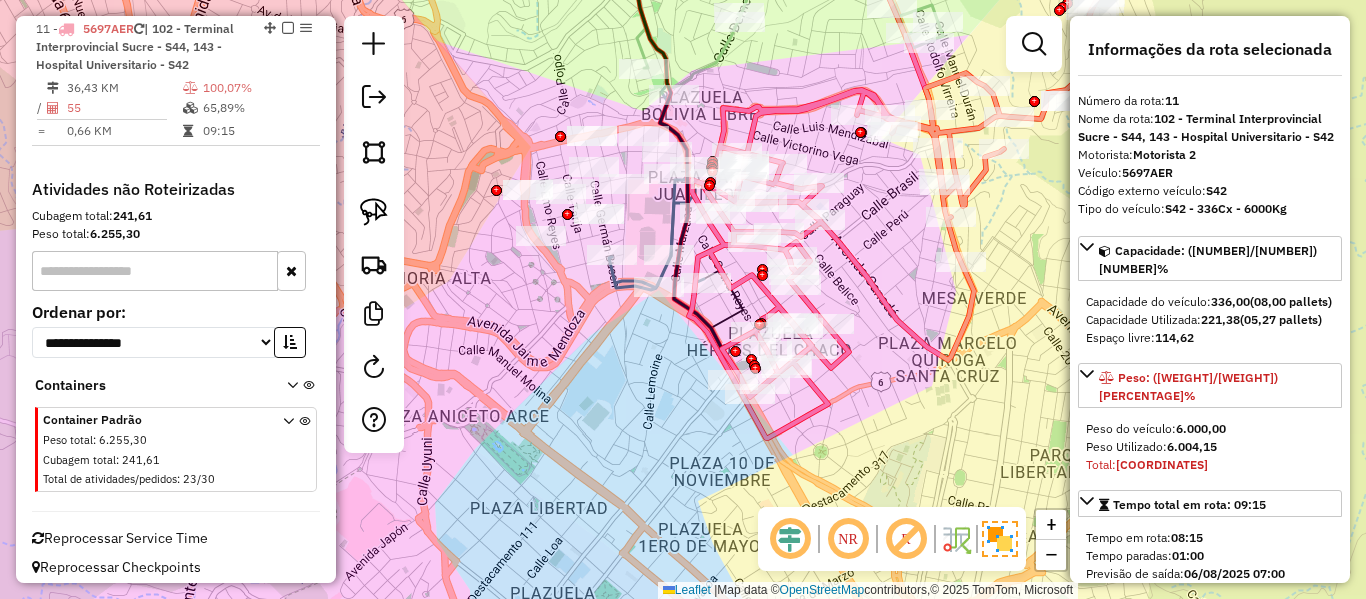 click 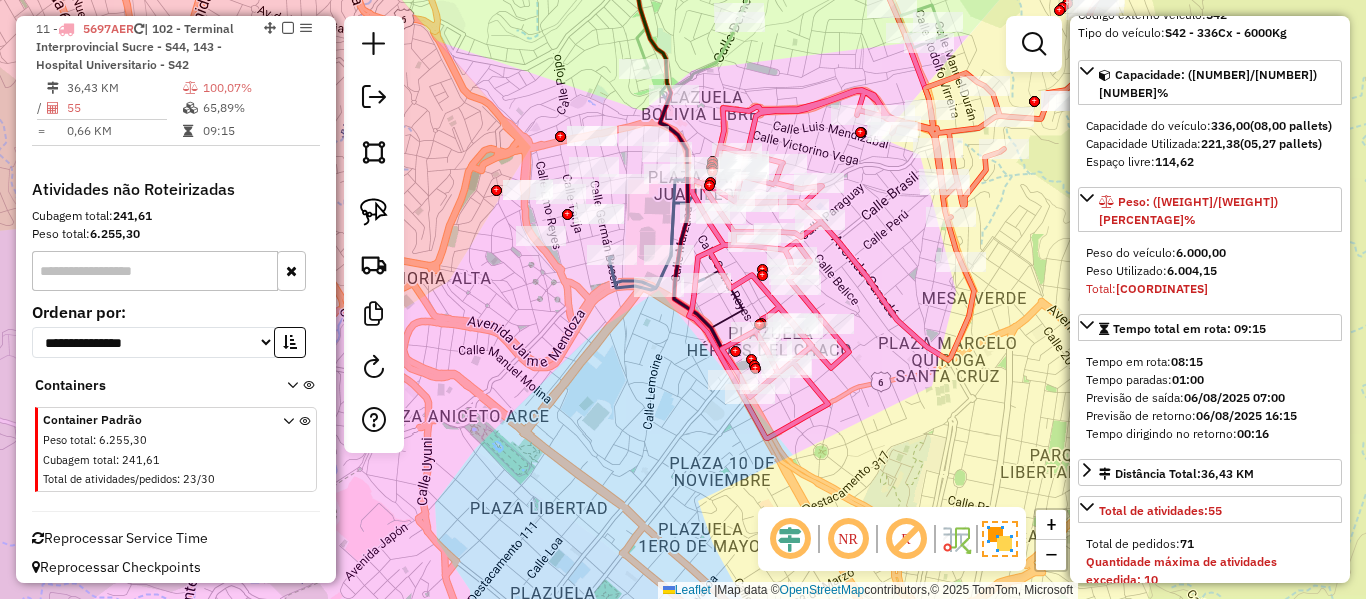 scroll, scrollTop: 500, scrollLeft: 0, axis: vertical 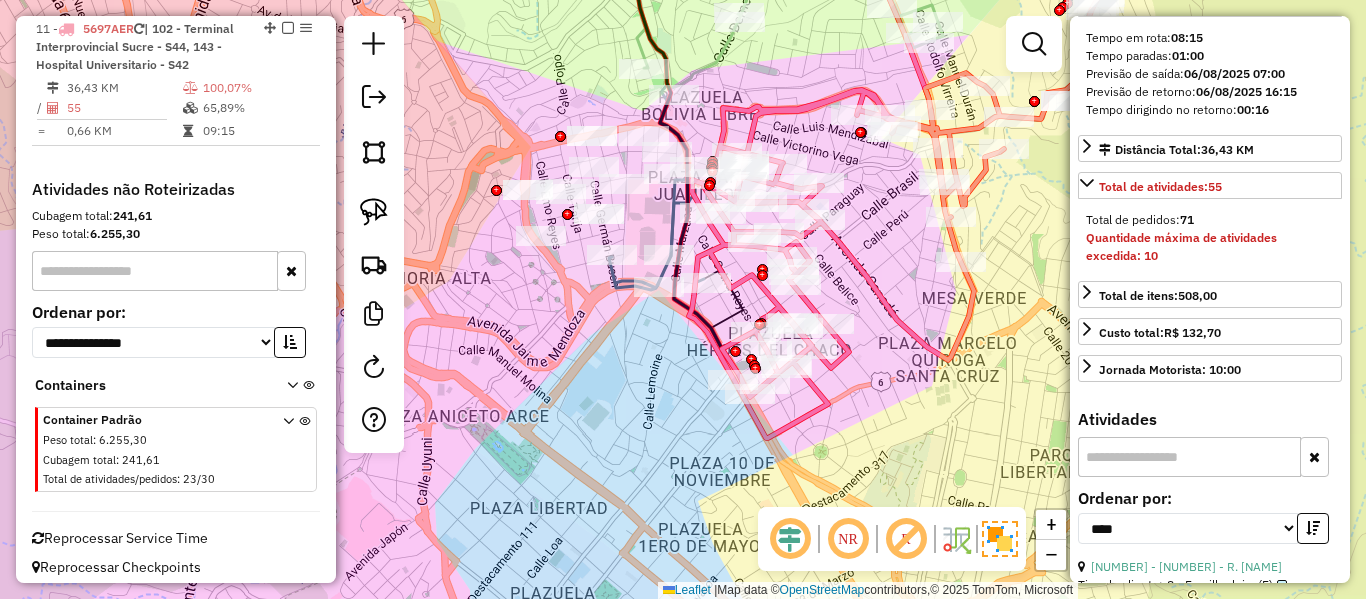 click on "**********" at bounding box center (1210, 524) 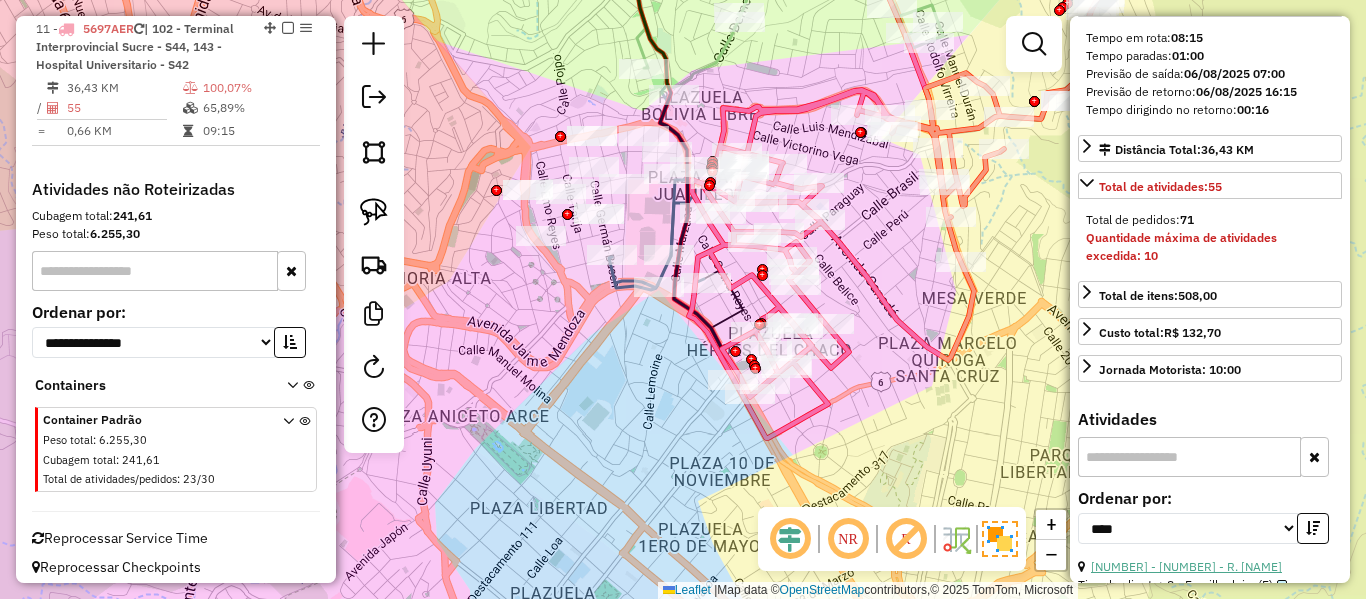 click on "9 - 0000699233 - R.CAL.DON.LUCY" at bounding box center [1186, 566] 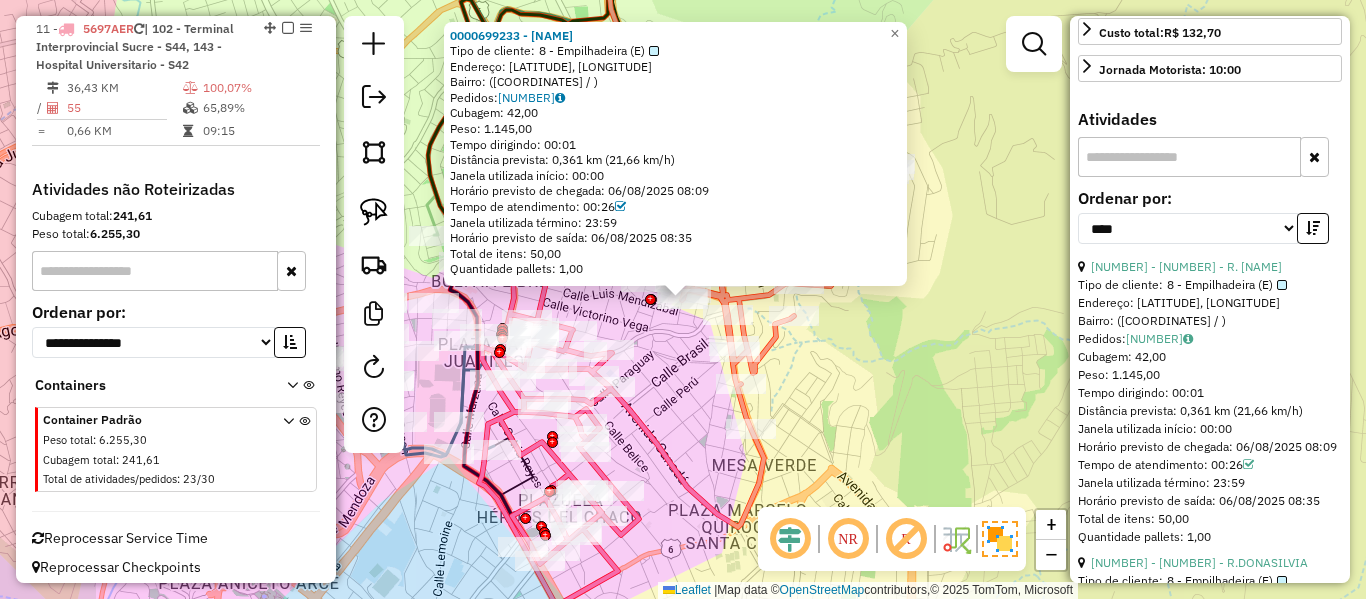 scroll, scrollTop: 1000, scrollLeft: 0, axis: vertical 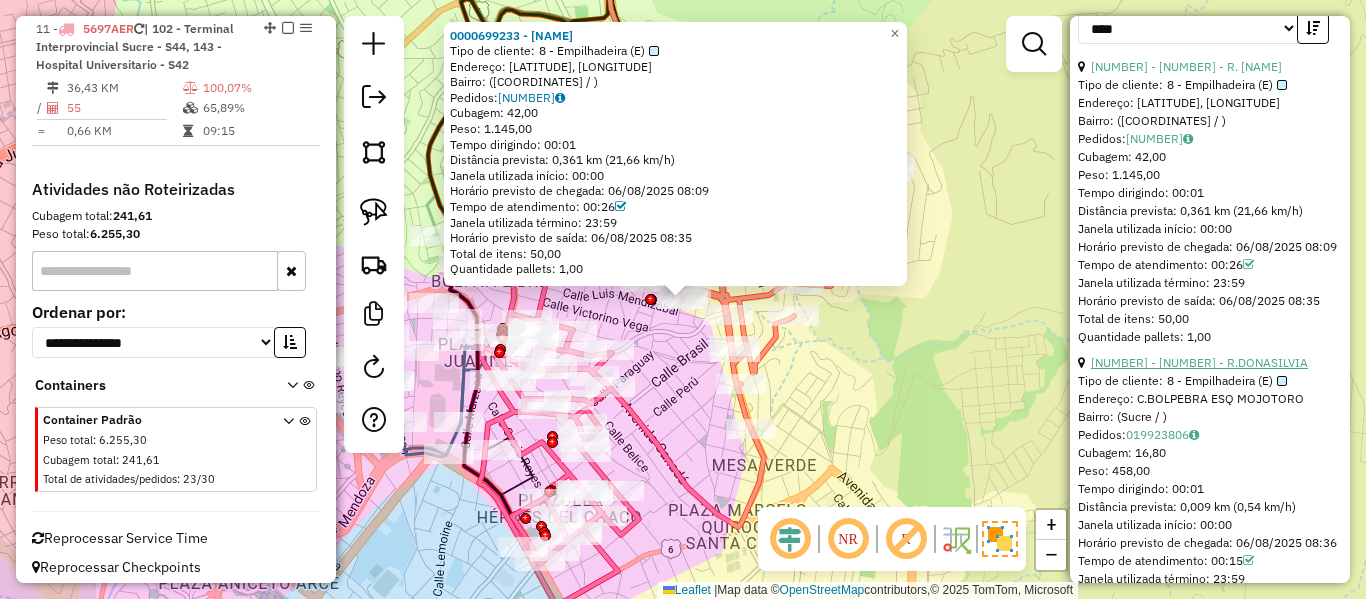 click on "10 - 0000855087 - R.DONASILVIA" at bounding box center (1199, 362) 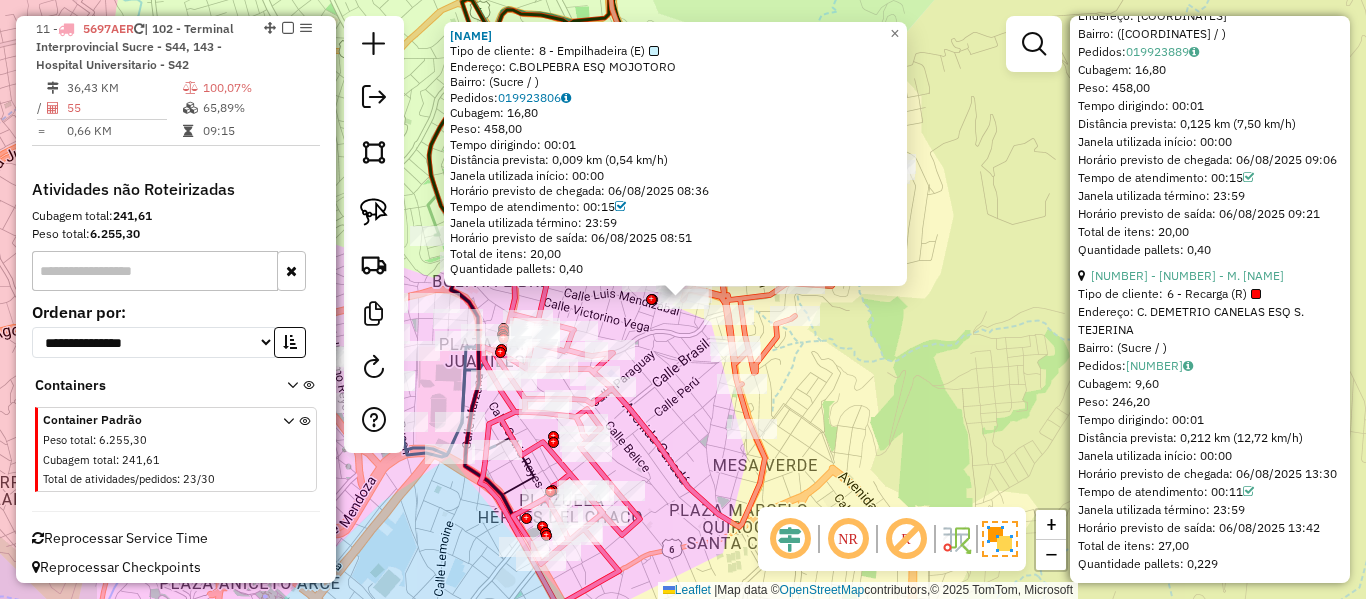 scroll, scrollTop: 1700, scrollLeft: 0, axis: vertical 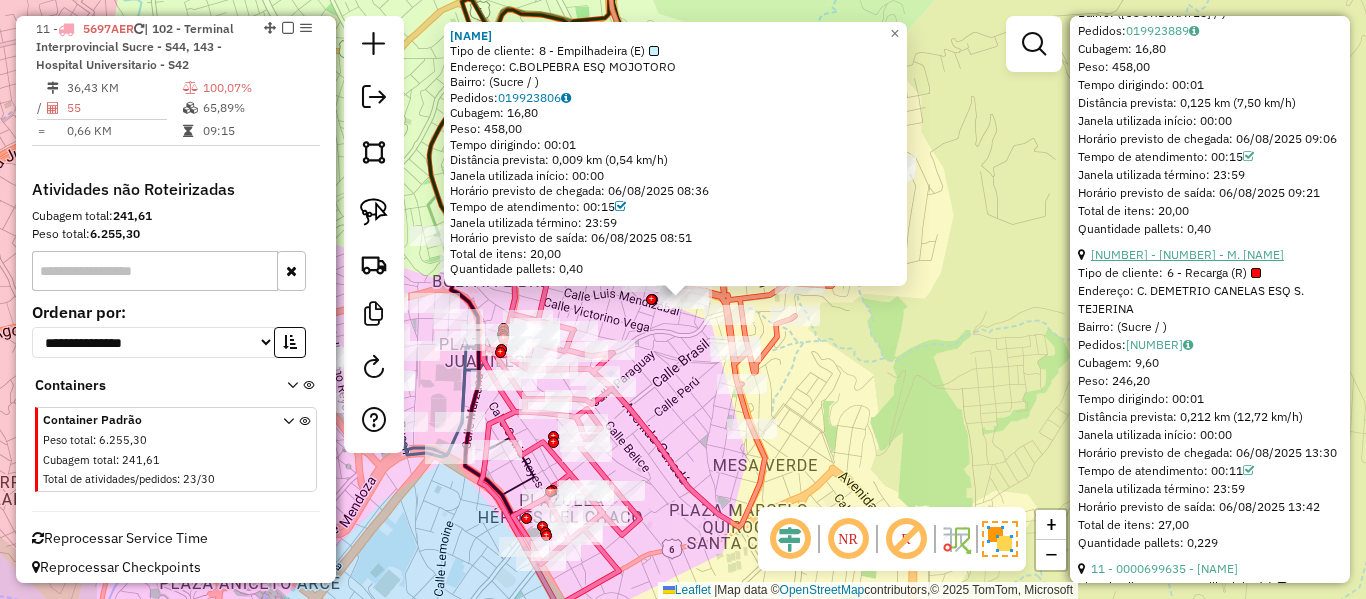 click on "37 - 0000885144 - M.FRANS" at bounding box center (1187, 254) 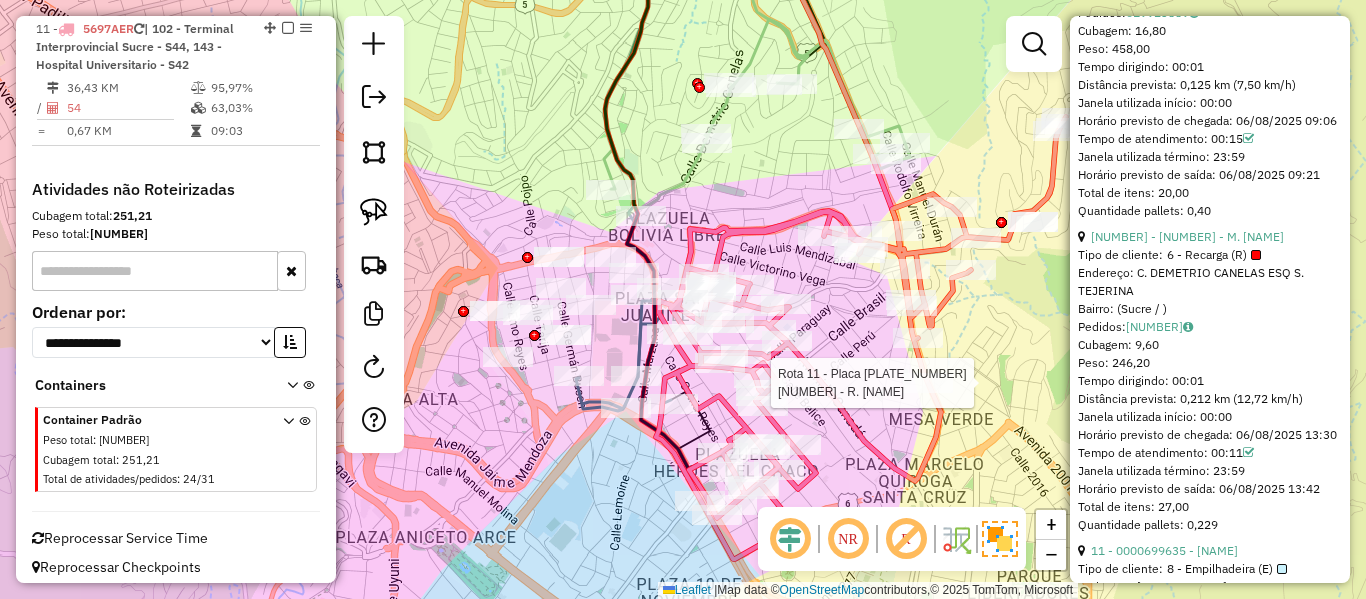 scroll, scrollTop: 758, scrollLeft: 0, axis: vertical 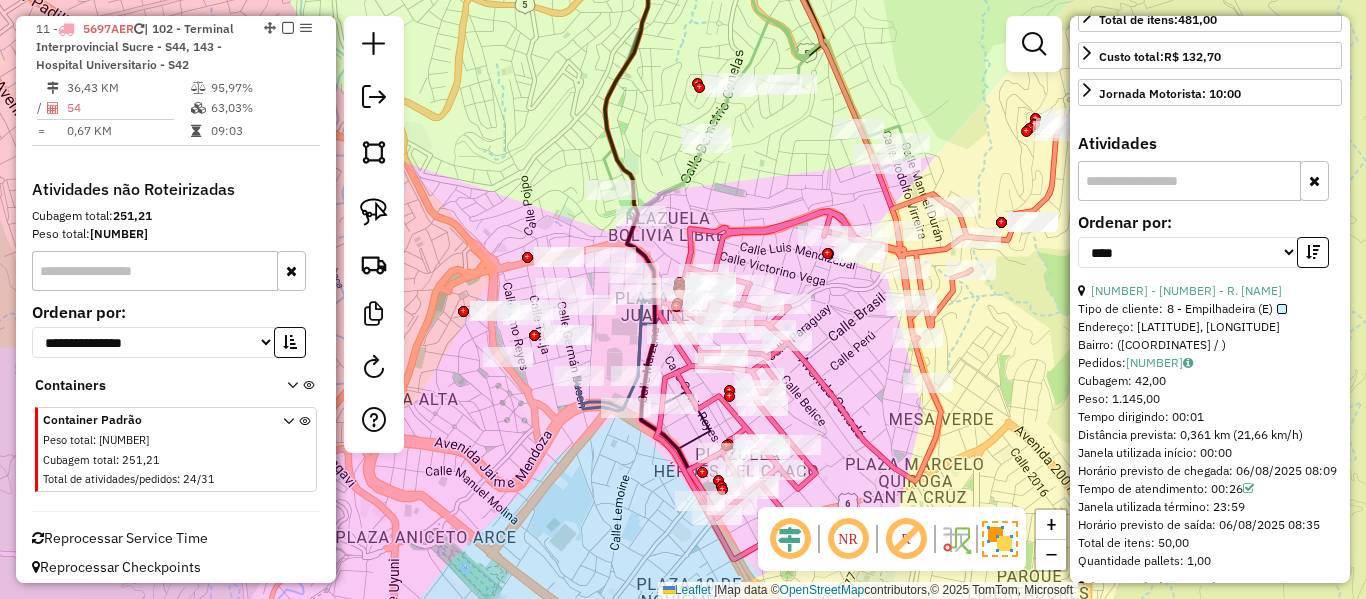 click 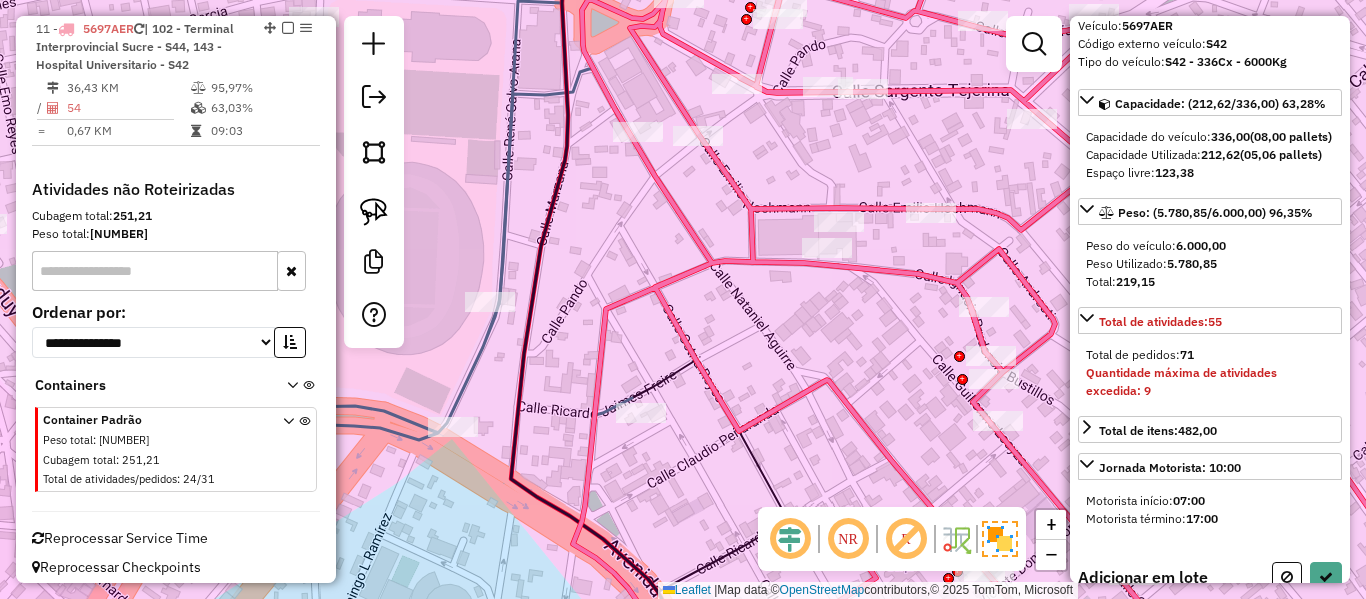 scroll, scrollTop: 0, scrollLeft: 0, axis: both 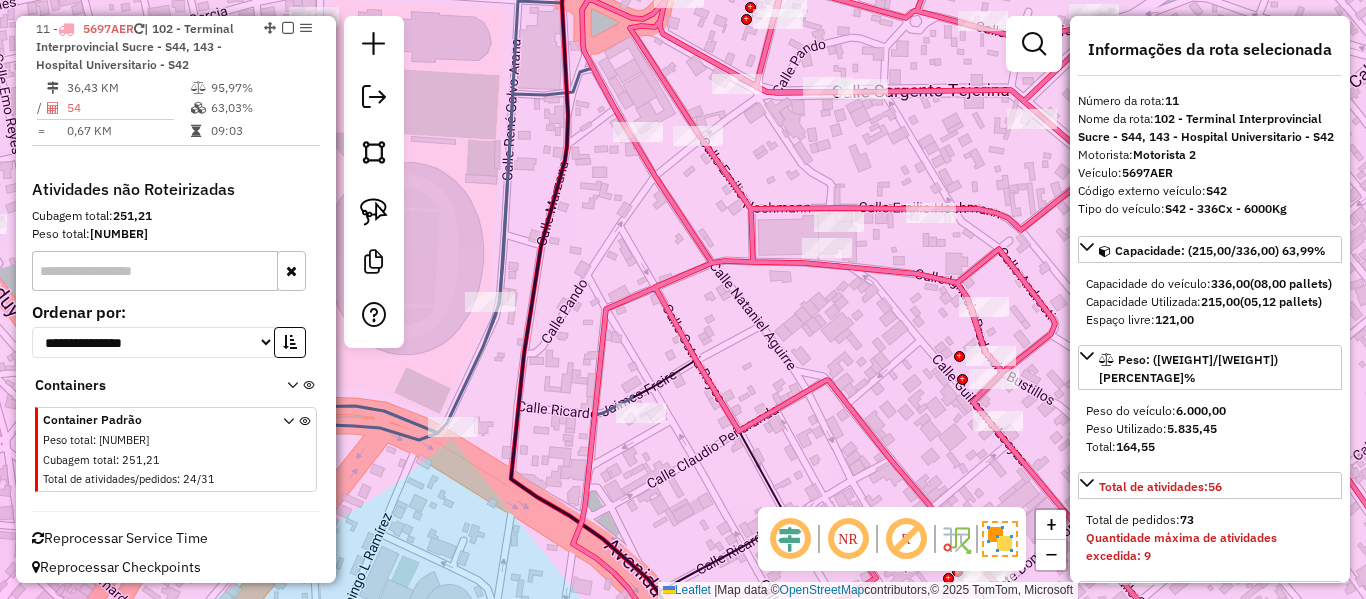 select on "*********" 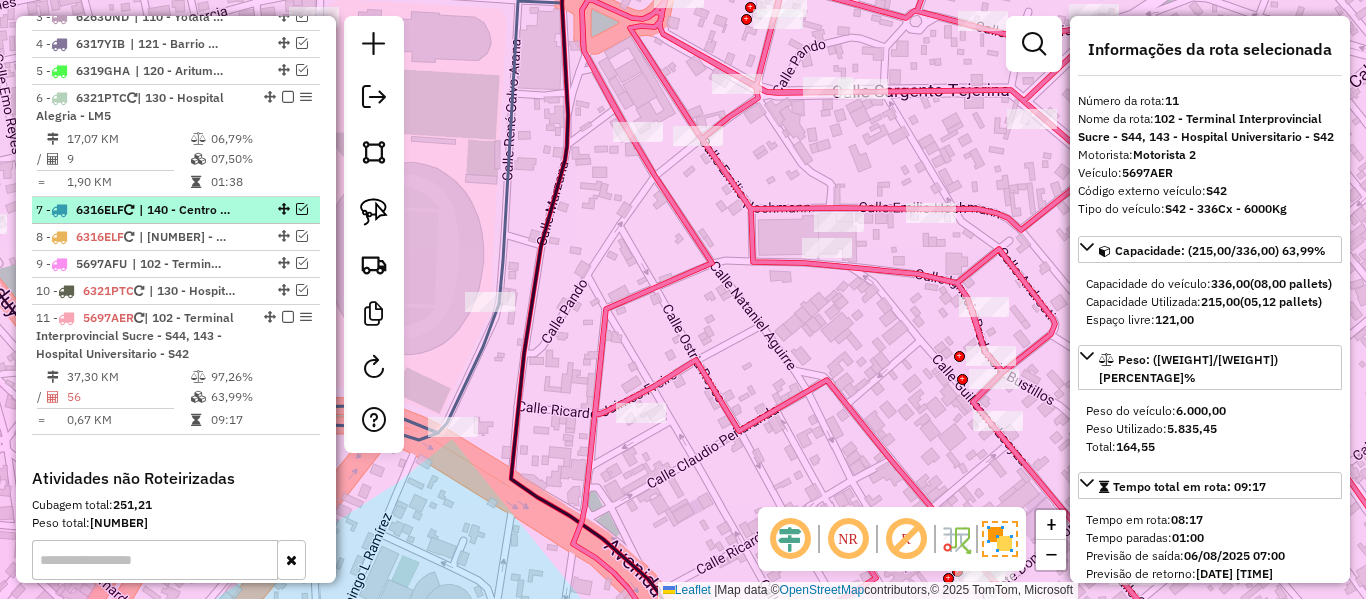scroll, scrollTop: 921, scrollLeft: 0, axis: vertical 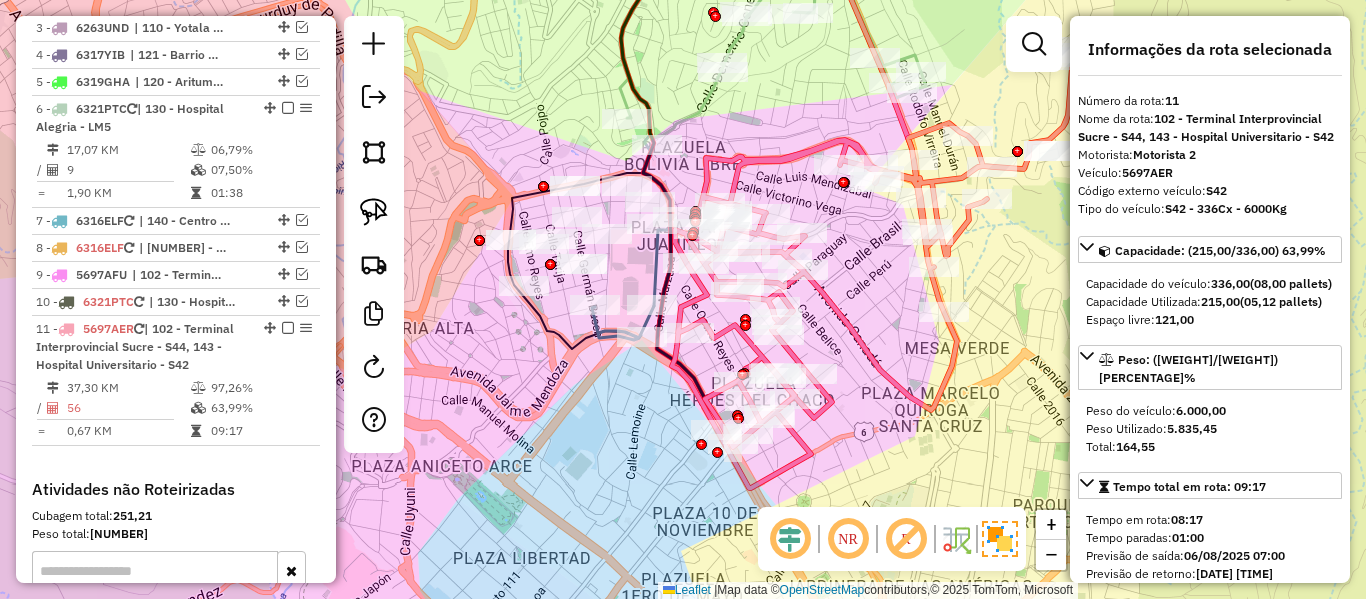 drag, startPoint x: 882, startPoint y: 341, endPoint x: 808, endPoint y: 295, distance: 87.13208 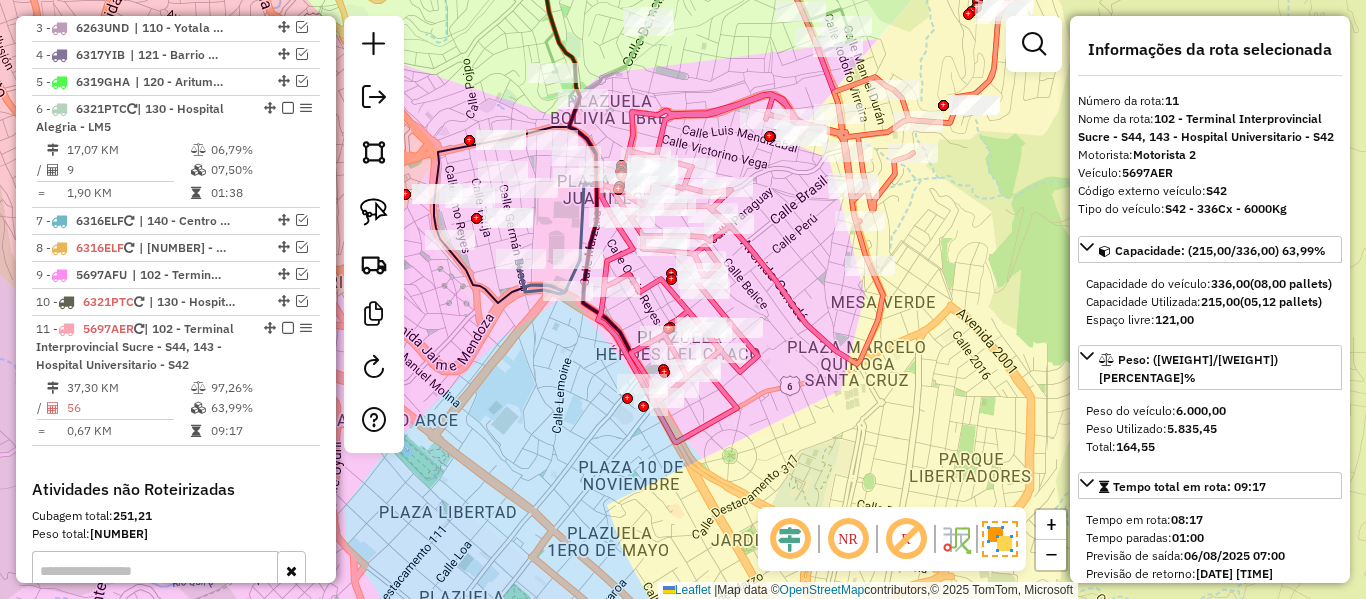 click 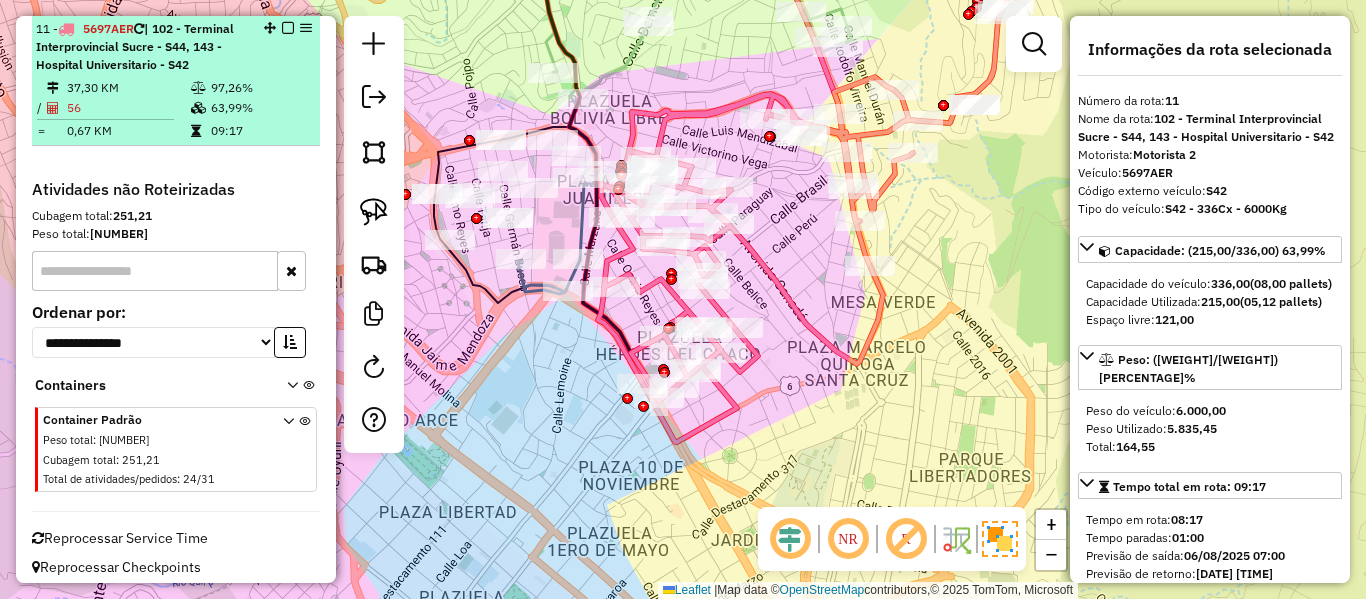 click at bounding box center [288, 28] 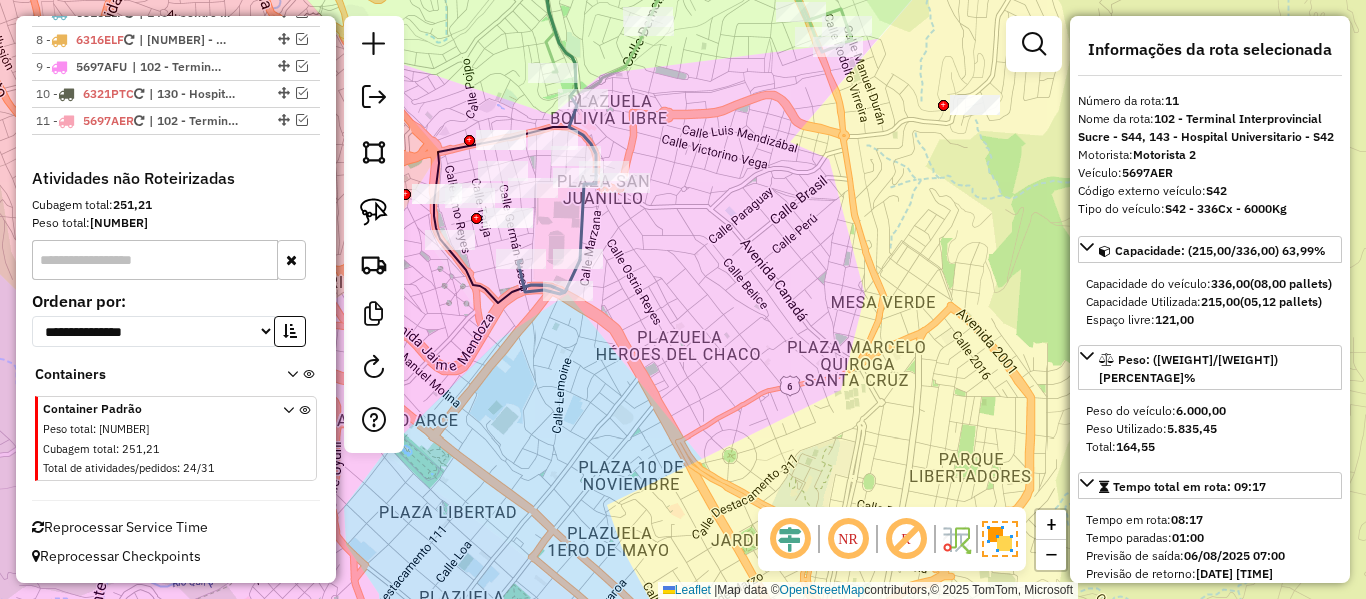 scroll, scrollTop: 1129, scrollLeft: 0, axis: vertical 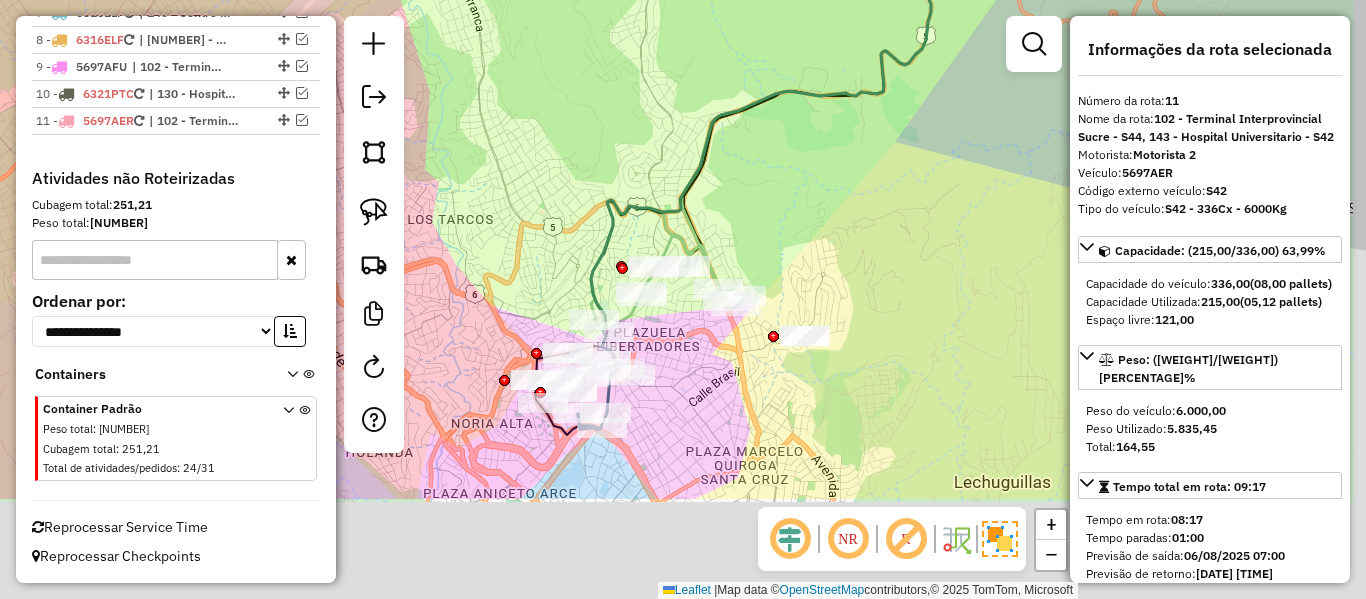 drag, startPoint x: 816, startPoint y: 151, endPoint x: 898, endPoint y: 323, distance: 190.54659 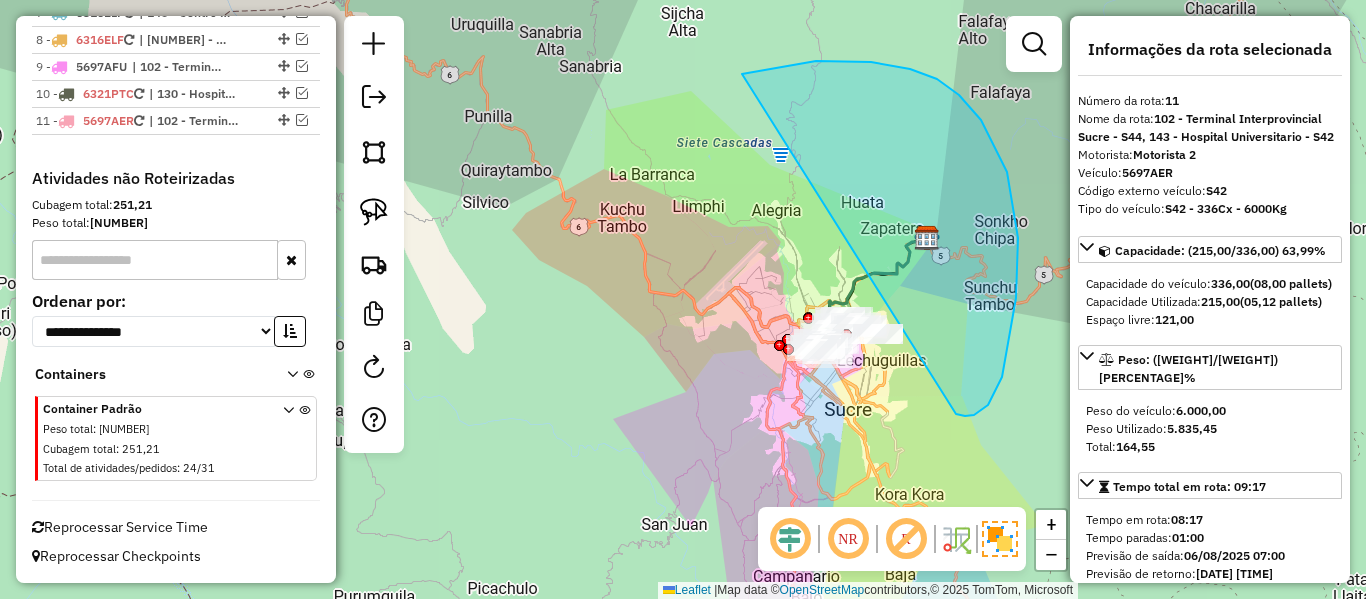 drag, startPoint x: 1002, startPoint y: 377, endPoint x: 651, endPoint y: 479, distance: 365.52017 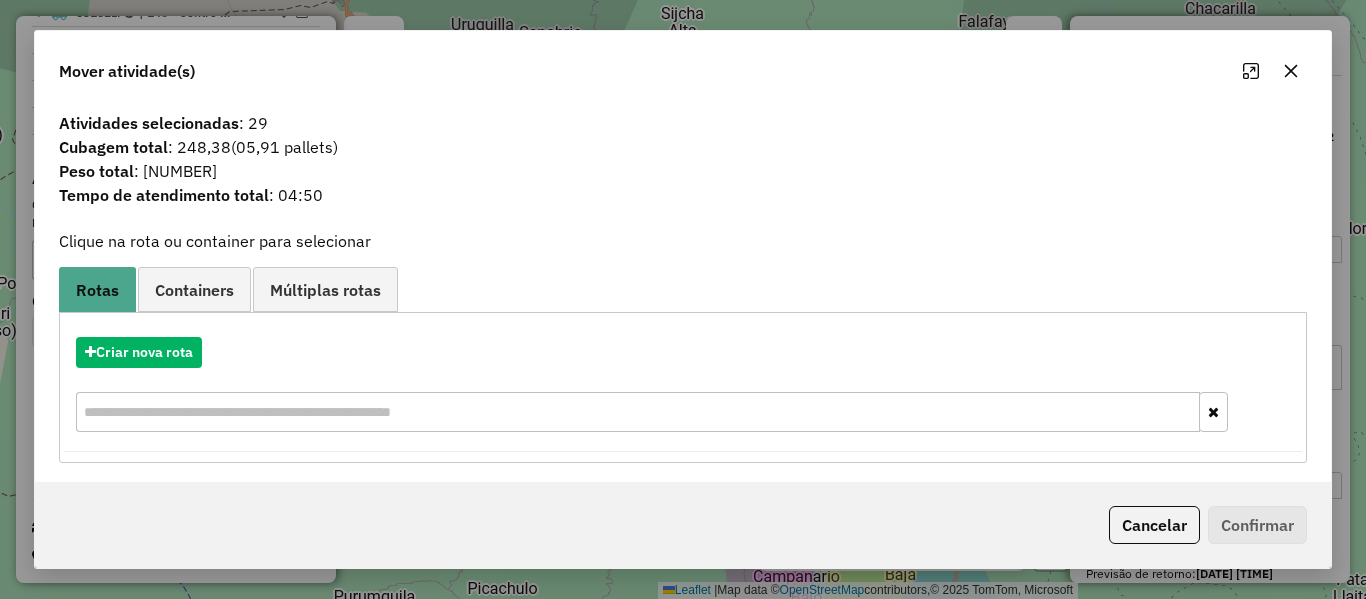 click on "Containers" at bounding box center [194, 290] 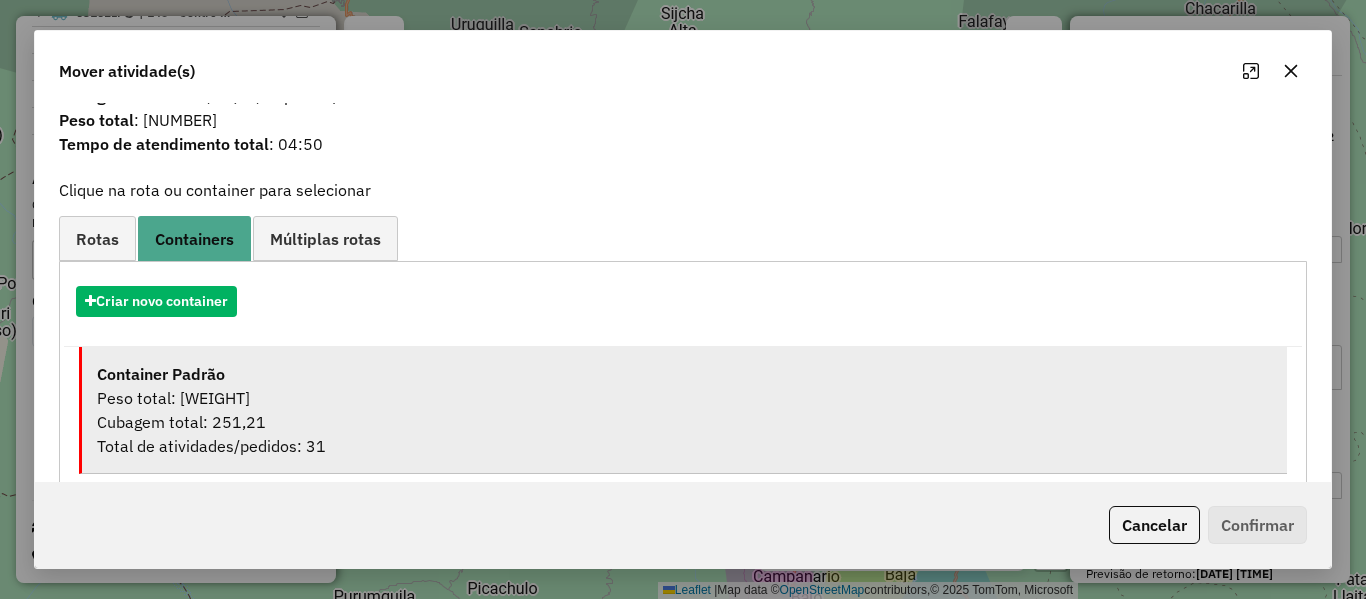 scroll, scrollTop: 78, scrollLeft: 0, axis: vertical 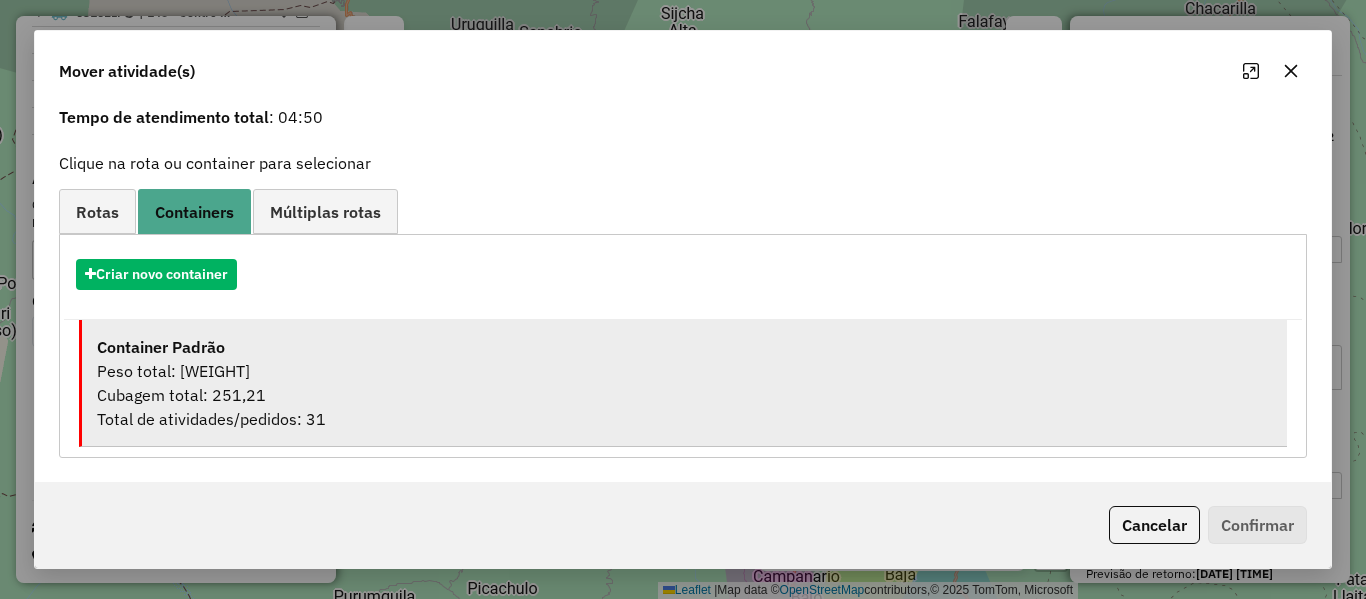 click on "Peso total: 6.501,50" at bounding box center (684, 371) 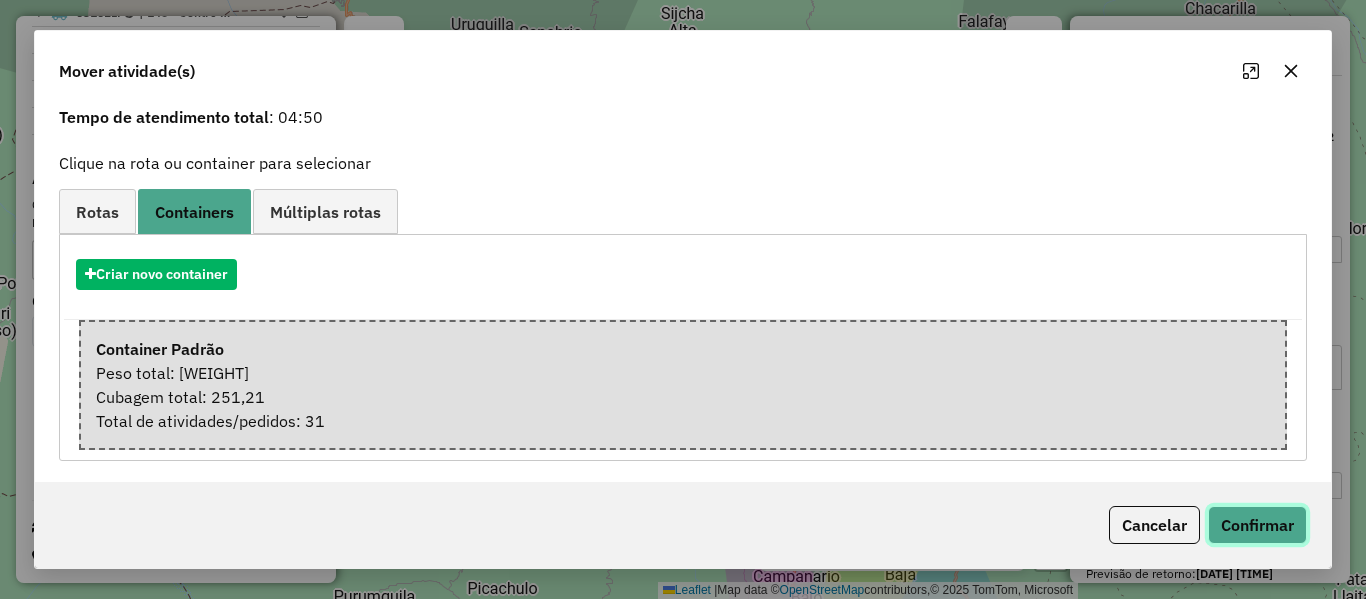 click on "Confirmar" 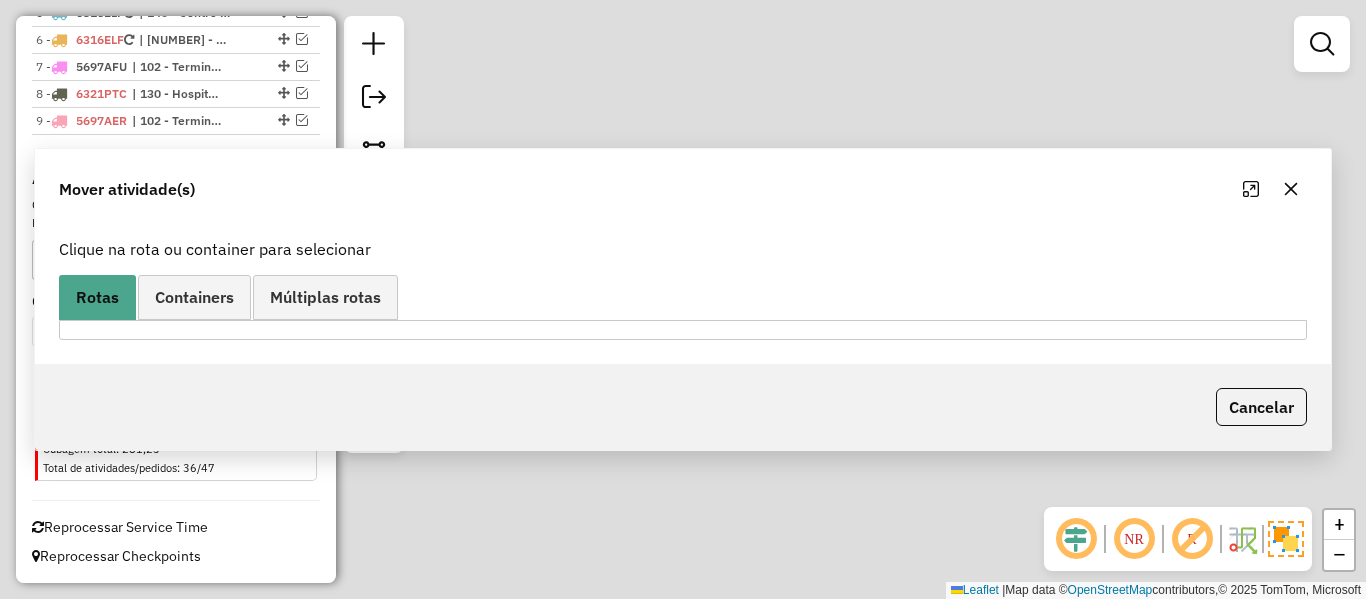 scroll, scrollTop: 0, scrollLeft: 0, axis: both 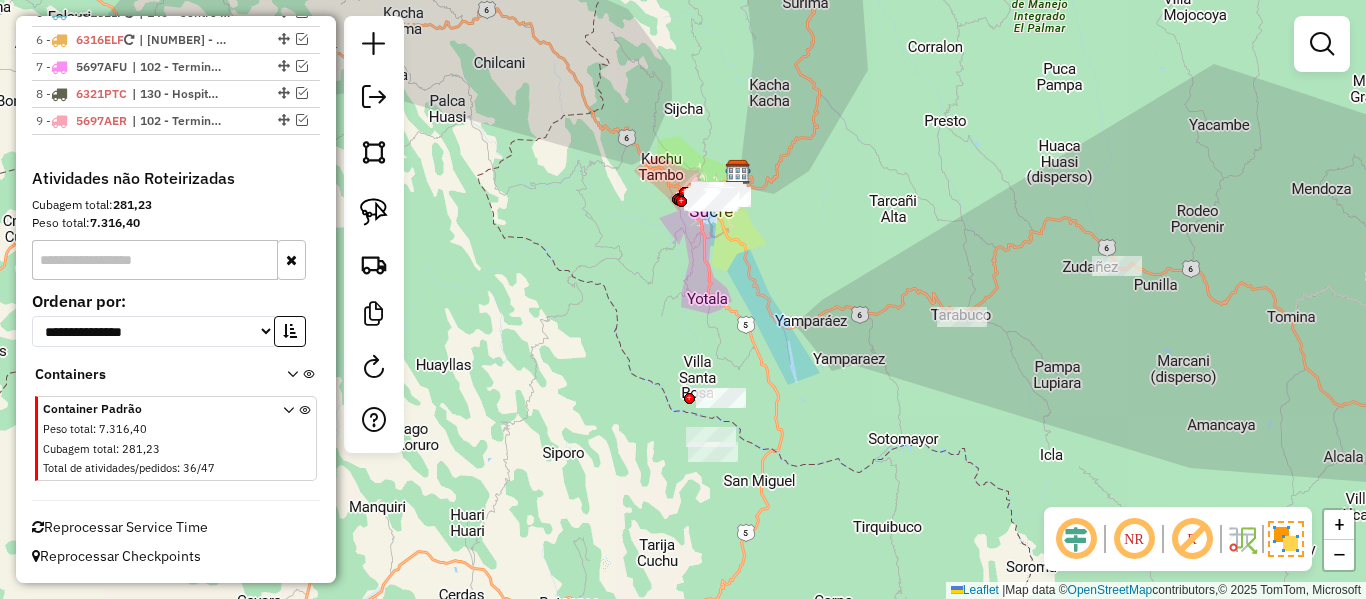 click on "Janela de atendimento Grade de atendimento Capacidade Transportadoras Veículos Cliente Pedidos  Rotas Selecione os dias de semana para filtrar as janelas de atendimento  Seg   Ter   Qua   Qui   Sex   Sáb   Dom  Informe o período da janela de atendimento: De: Até:  Filtrar exatamente a janela do cliente  Considerar janela de atendimento padrão  Selecione os dias de semana para filtrar as grades de atendimento  Seg   Ter   Qua   Qui   Sex   Sáb   Dom   Considerar clientes sem dia de atendimento cadastrado  Clientes fora do dia de atendimento selecionado Filtrar as atividades entre os valores definidos abaixo:  Peso mínimo:   Peso máximo:   Cubagem mínima:   Cubagem máxima:   De:   Até:  Filtrar as atividades entre o tempo de atendimento definido abaixo:  De:   Até:   Considerar capacidade total dos clientes não roteirizados Transportadora: Selecione um ou mais itens Tipo de veículo: Selecione um ou mais itens Veículo: Selecione um ou mais itens Motorista: Selecione um ou mais itens Nome: Rótulo:" 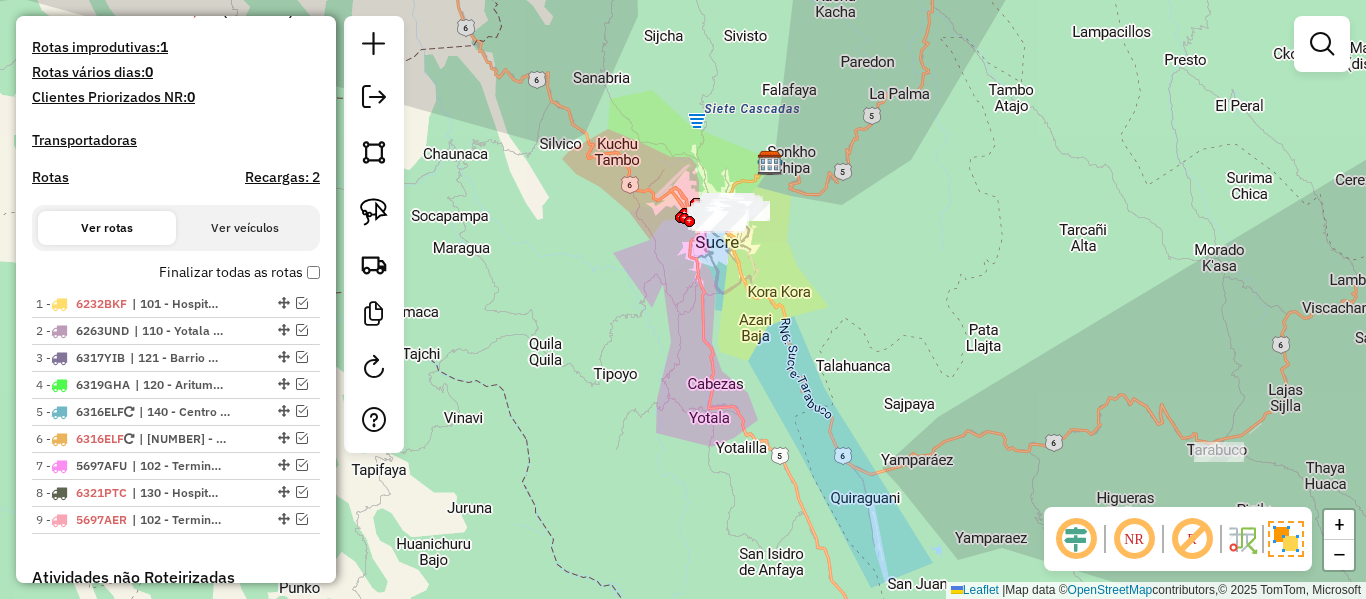 scroll, scrollTop: 505, scrollLeft: 0, axis: vertical 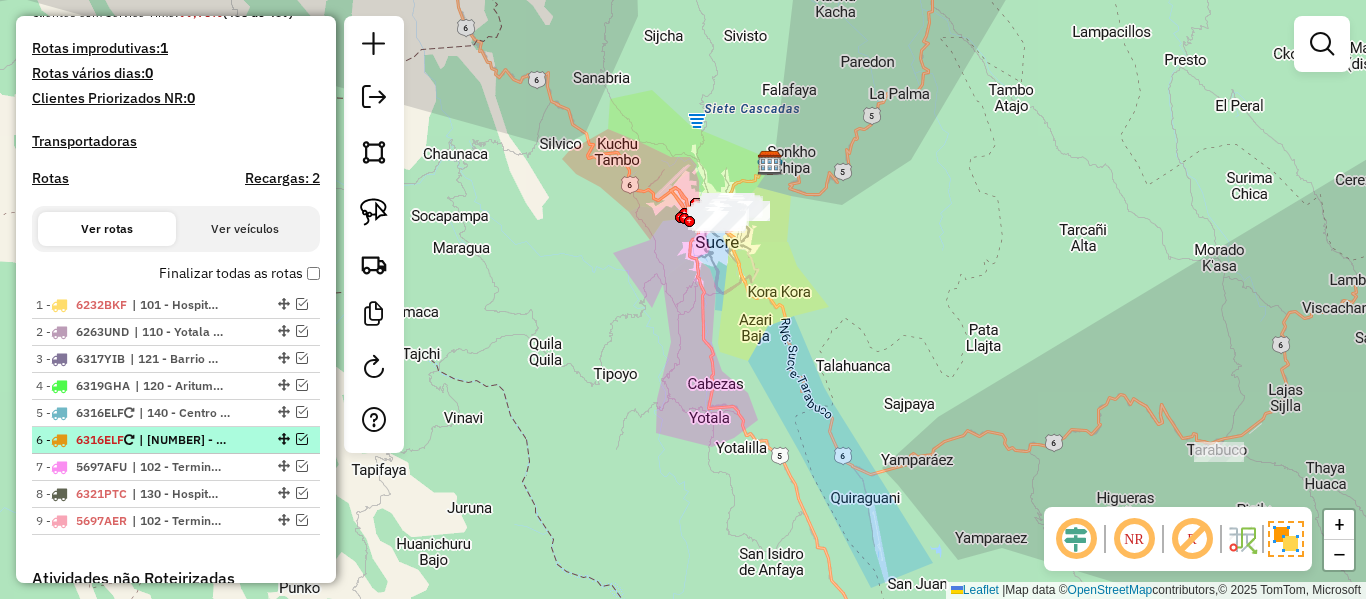 click at bounding box center [282, 439] 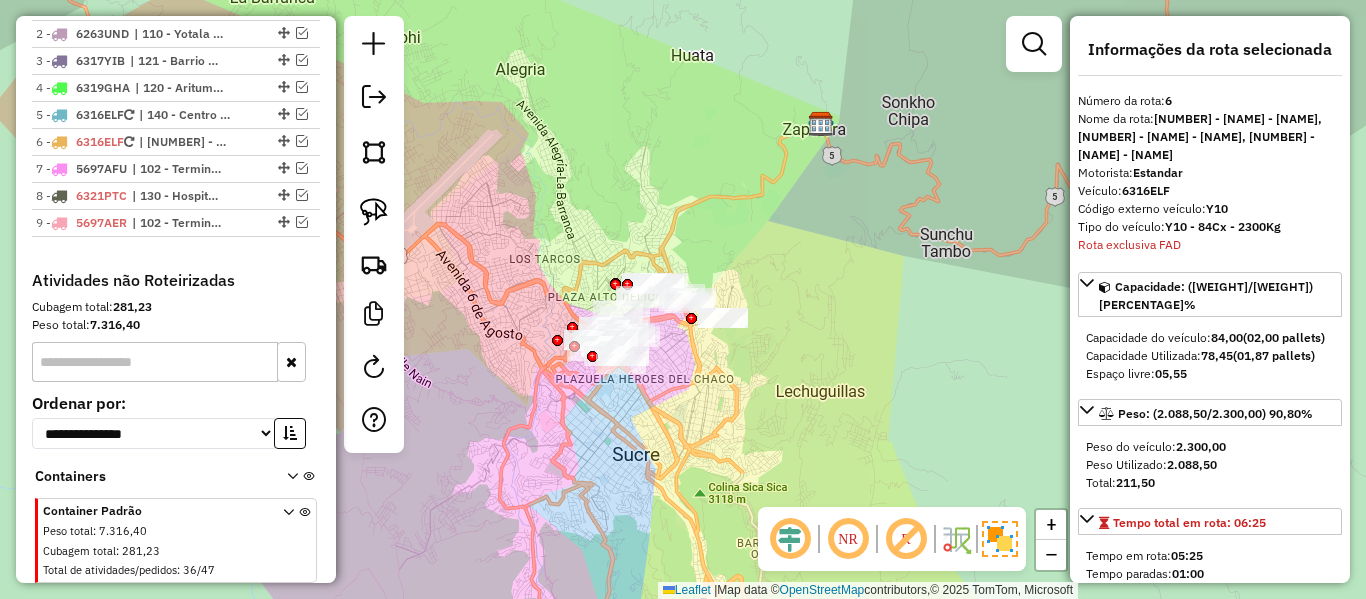 scroll, scrollTop: 605, scrollLeft: 0, axis: vertical 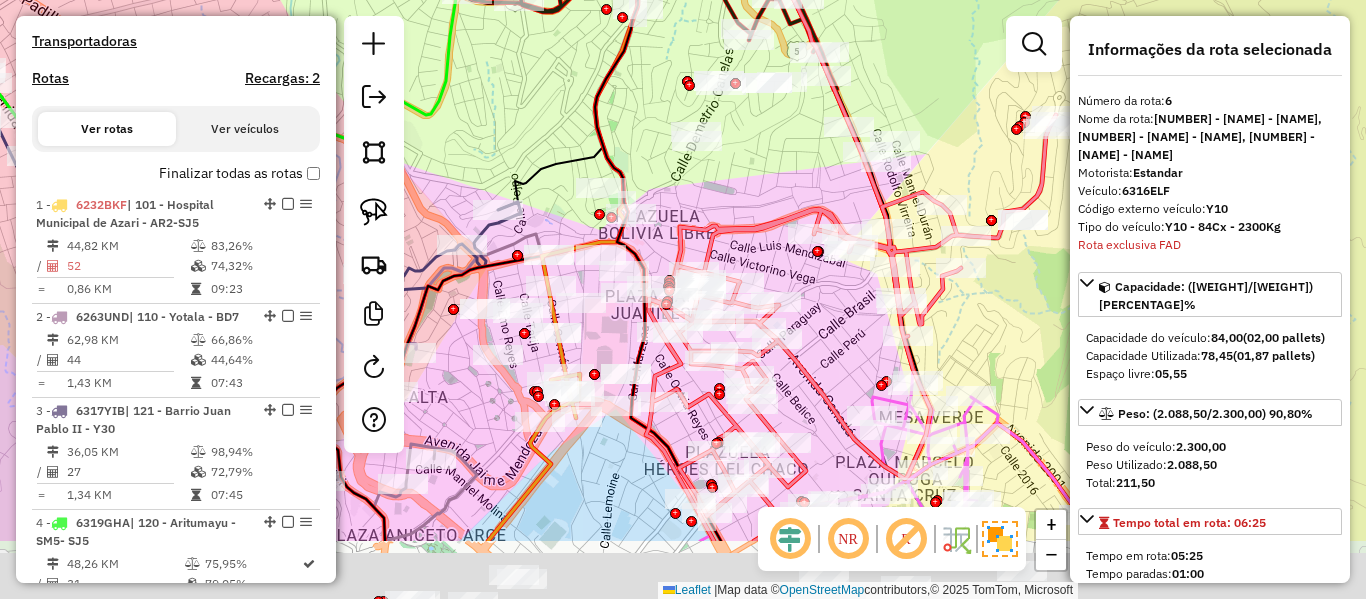 drag, startPoint x: 683, startPoint y: 311, endPoint x: 719, endPoint y: 191, distance: 125.283676 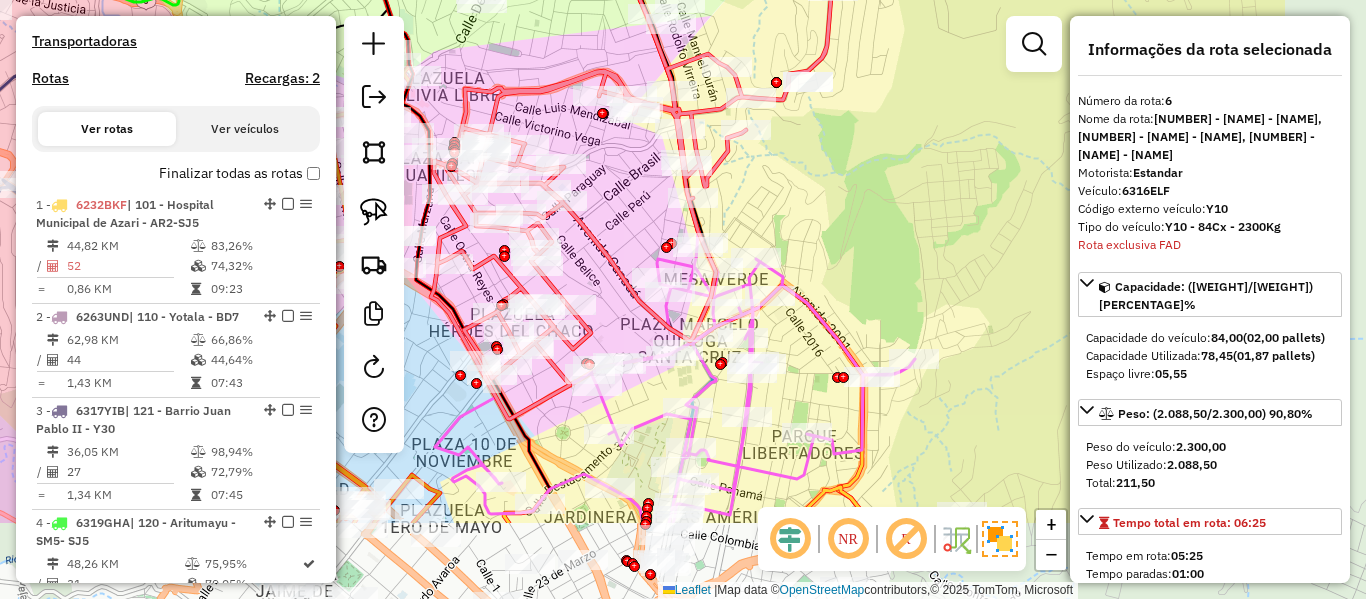 drag, startPoint x: 910, startPoint y: 305, endPoint x: 789, endPoint y: 146, distance: 199.8049 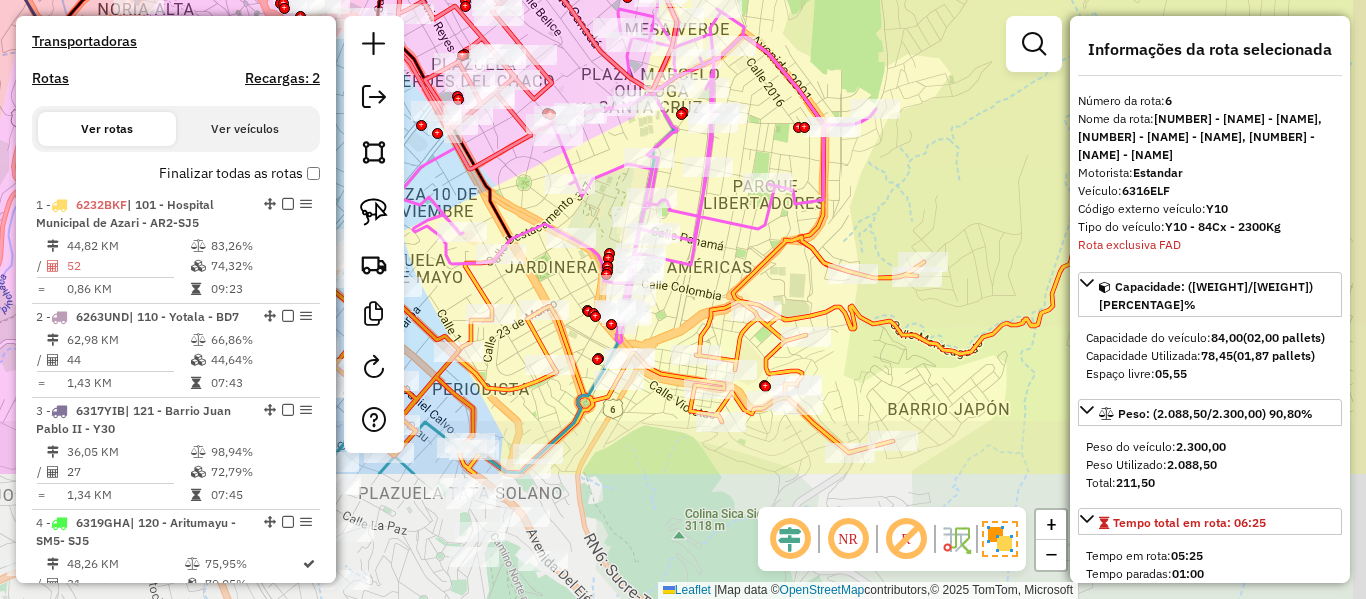drag, startPoint x: 801, startPoint y: 137, endPoint x: 800, endPoint y: 96, distance: 41.01219 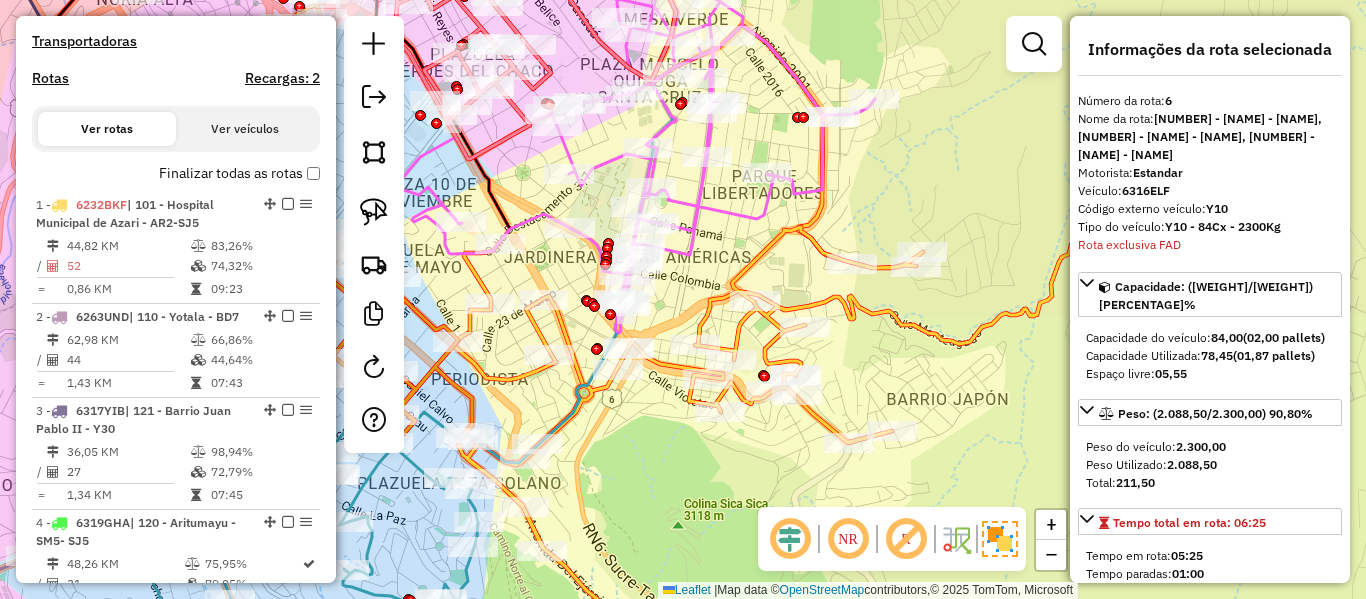 click 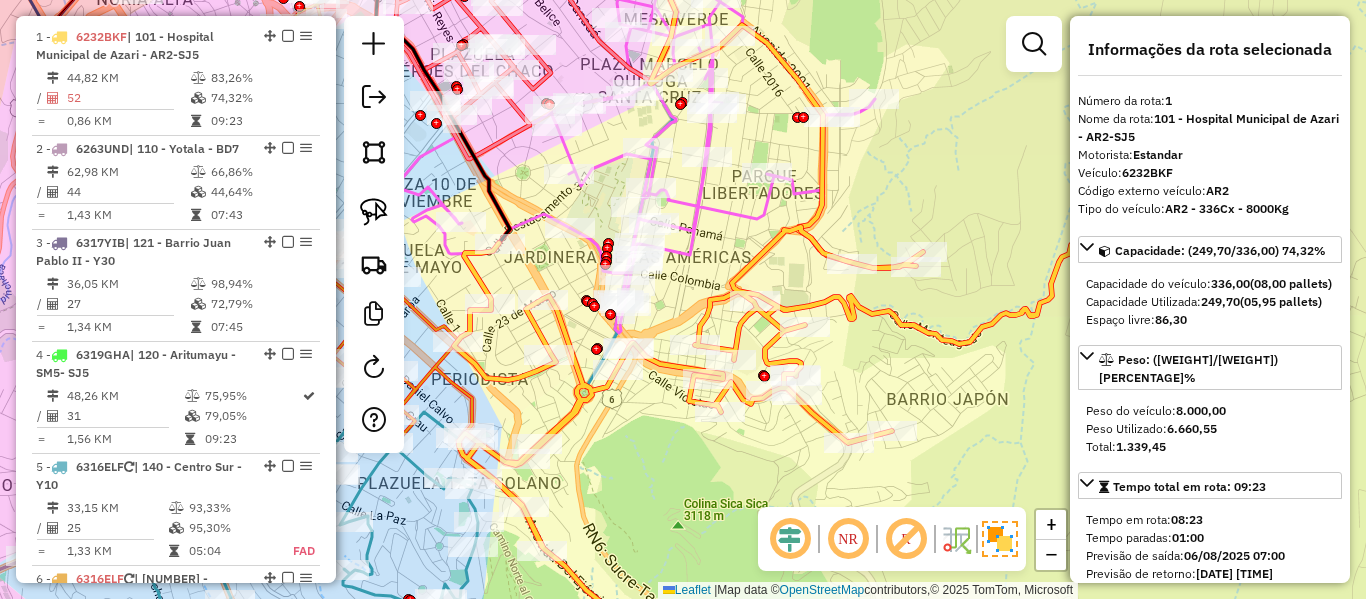 scroll, scrollTop: 781, scrollLeft: 0, axis: vertical 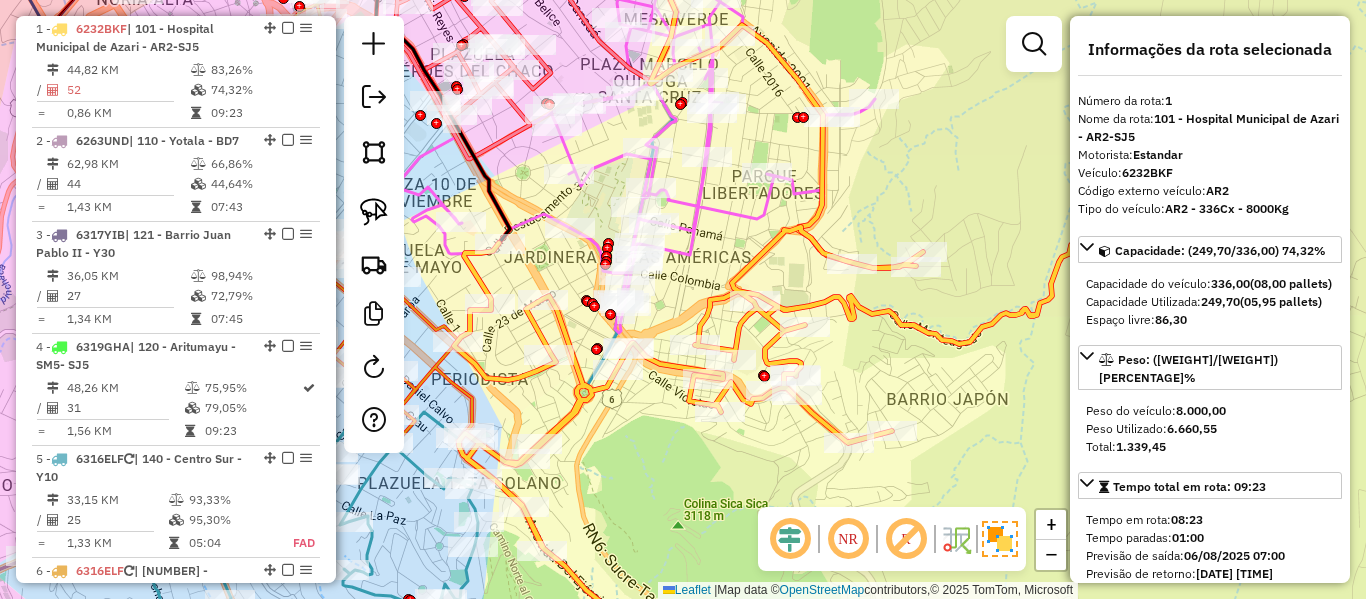 click 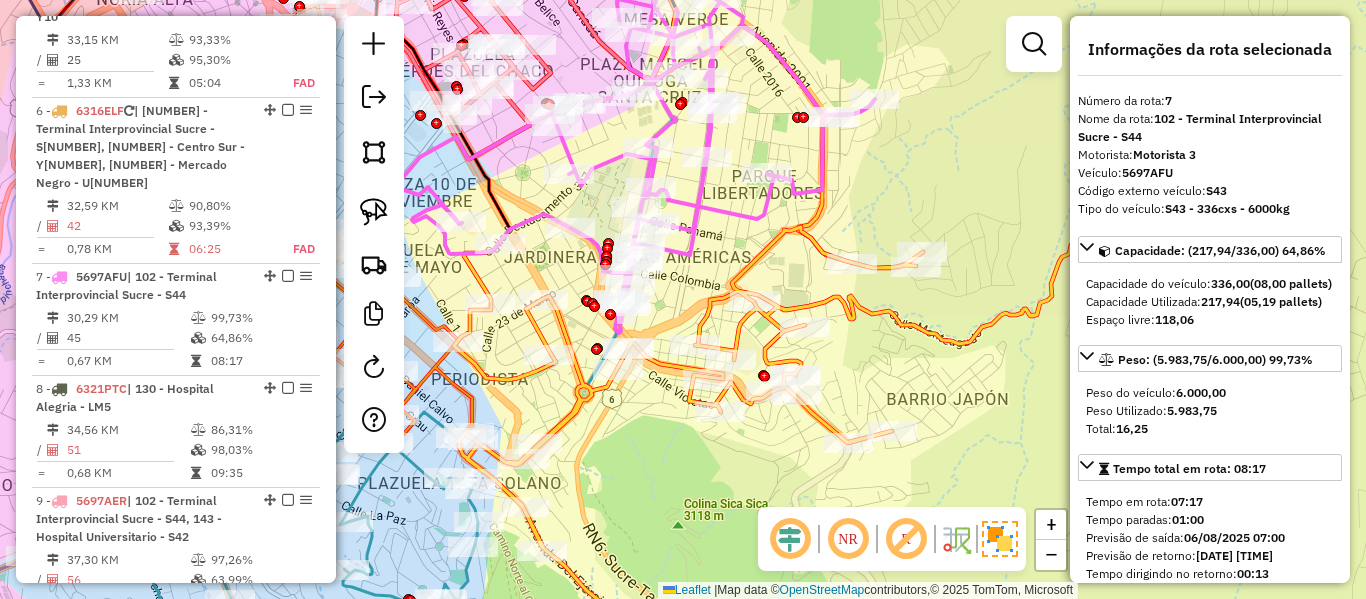 scroll, scrollTop: 1489, scrollLeft: 0, axis: vertical 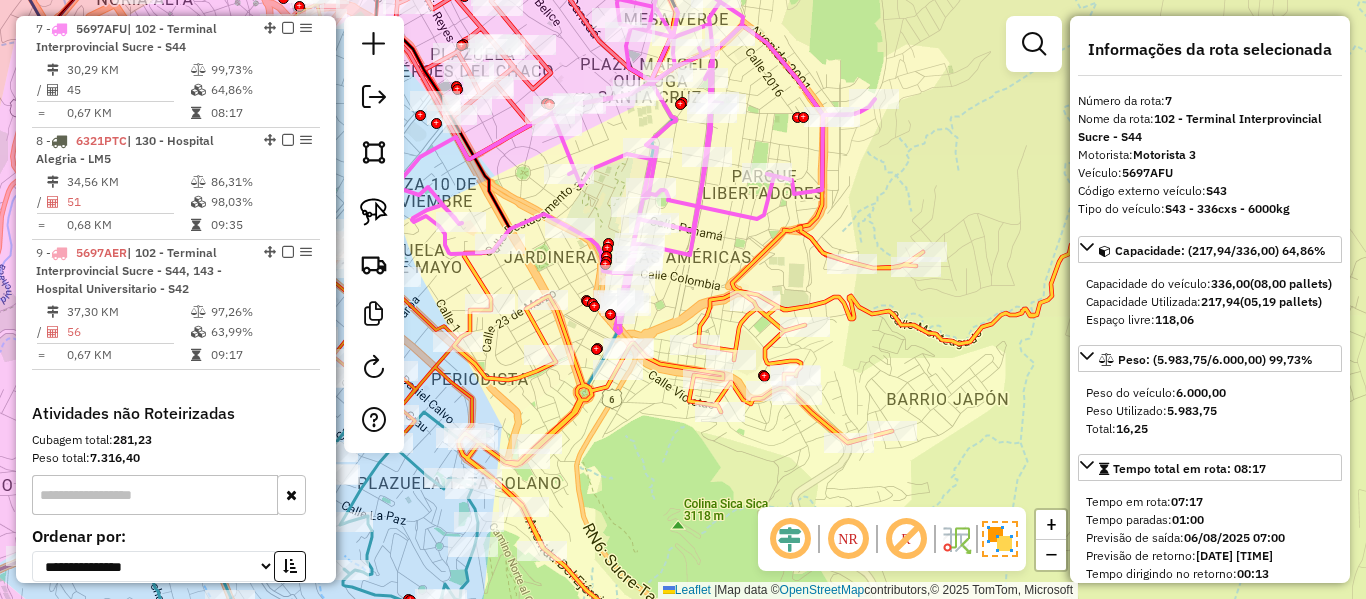 drag, startPoint x: 829, startPoint y: 26, endPoint x: 869, endPoint y: 211, distance: 189.27493 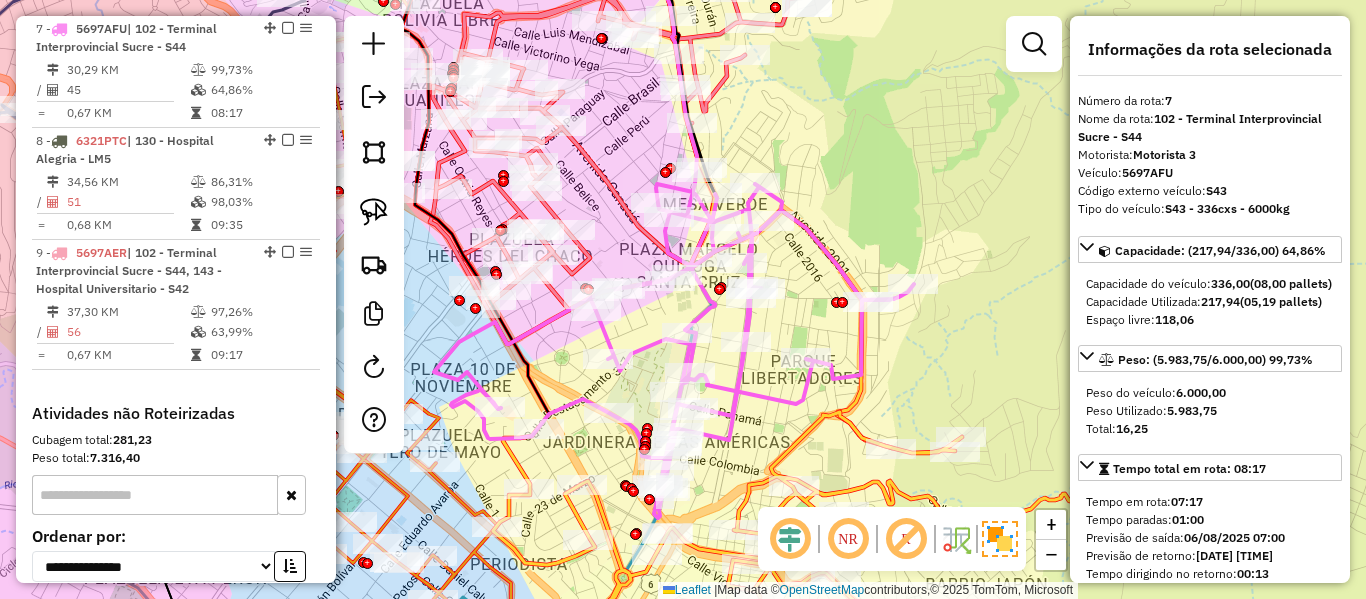 click 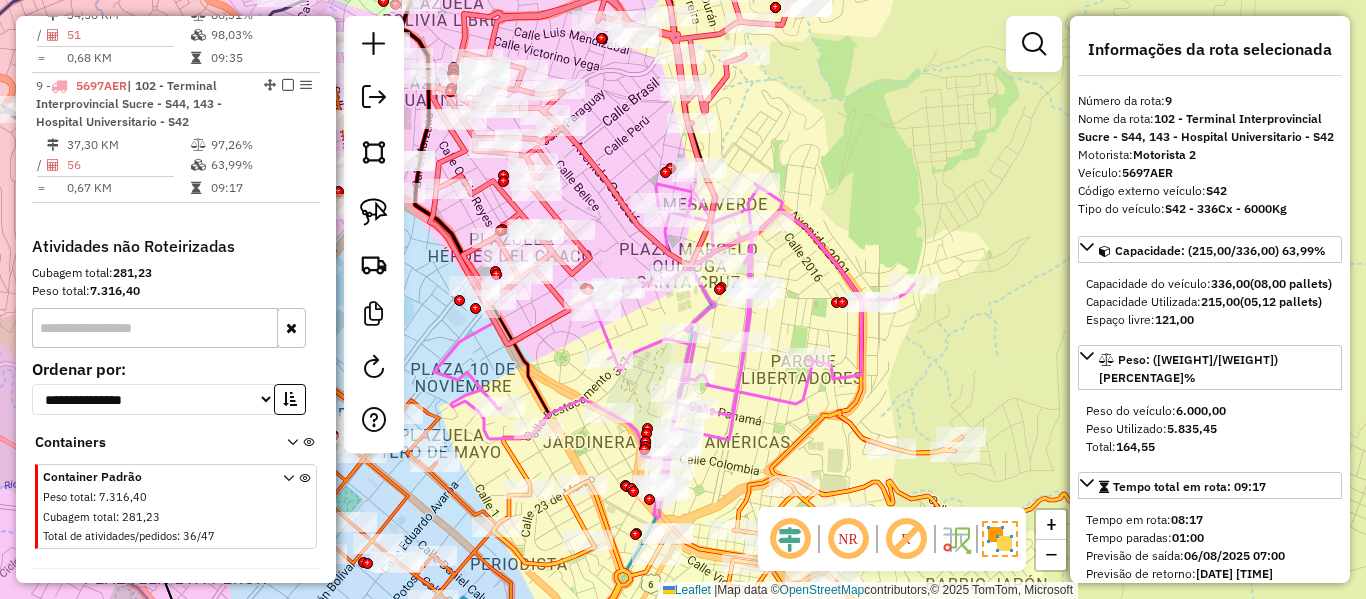 scroll, scrollTop: 1713, scrollLeft: 0, axis: vertical 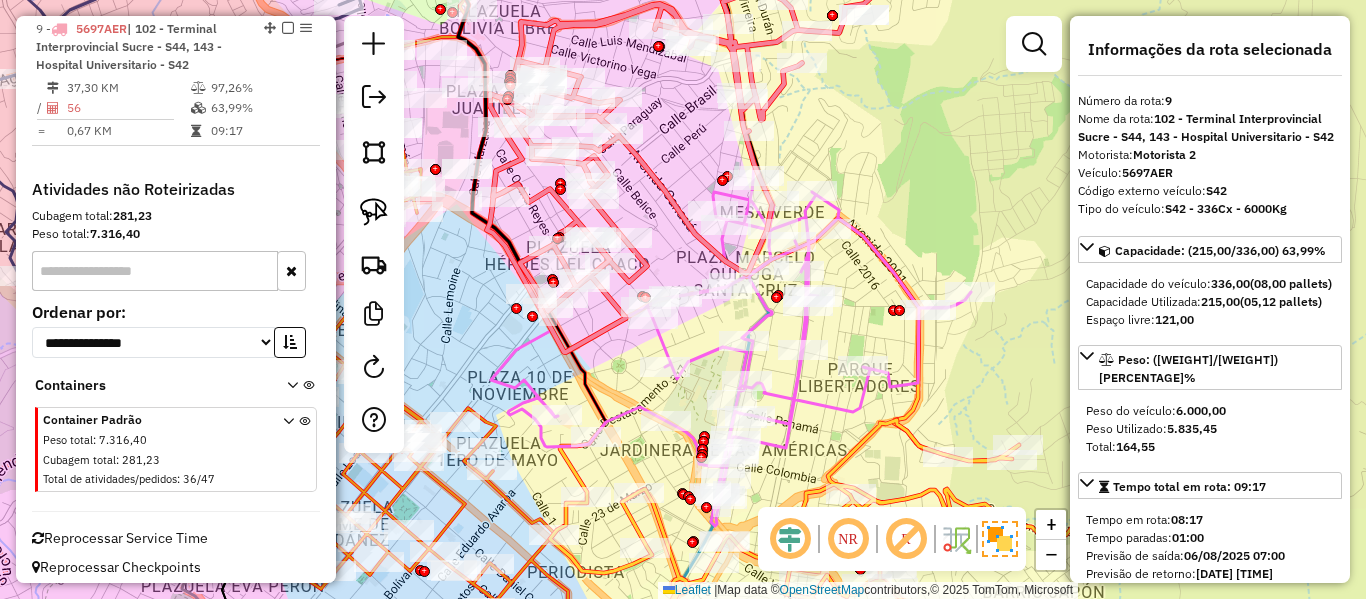 drag, startPoint x: 792, startPoint y: 154, endPoint x: 909, endPoint y: 143, distance: 117.51595 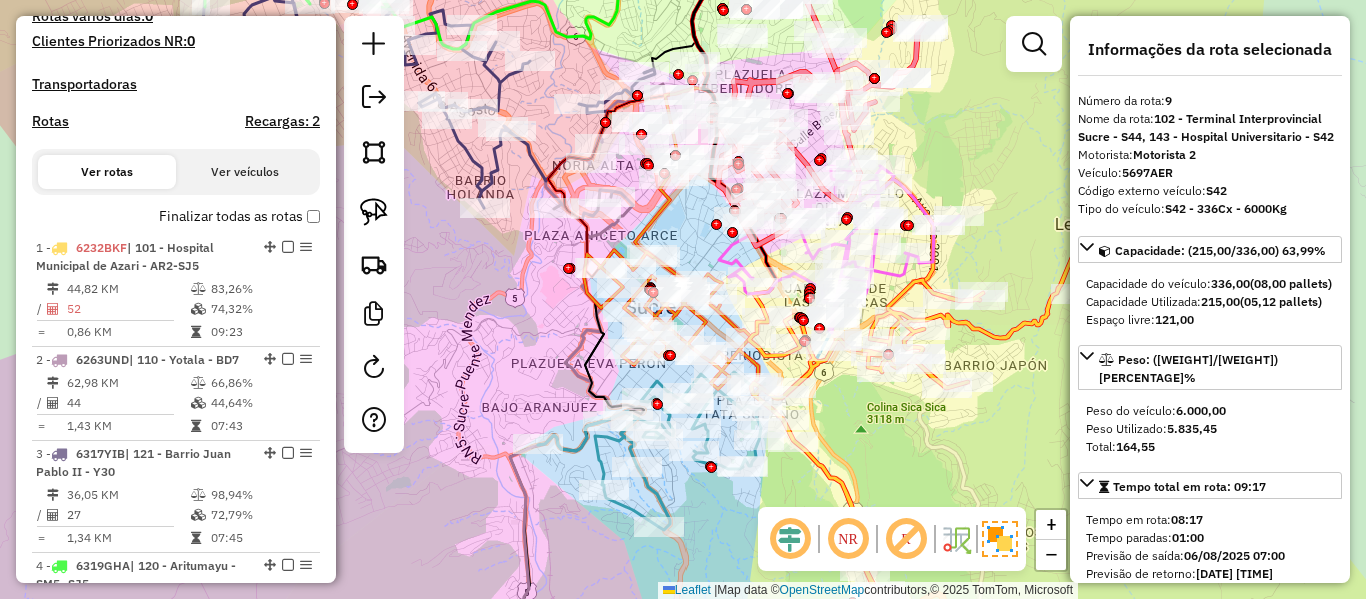 scroll, scrollTop: 513, scrollLeft: 0, axis: vertical 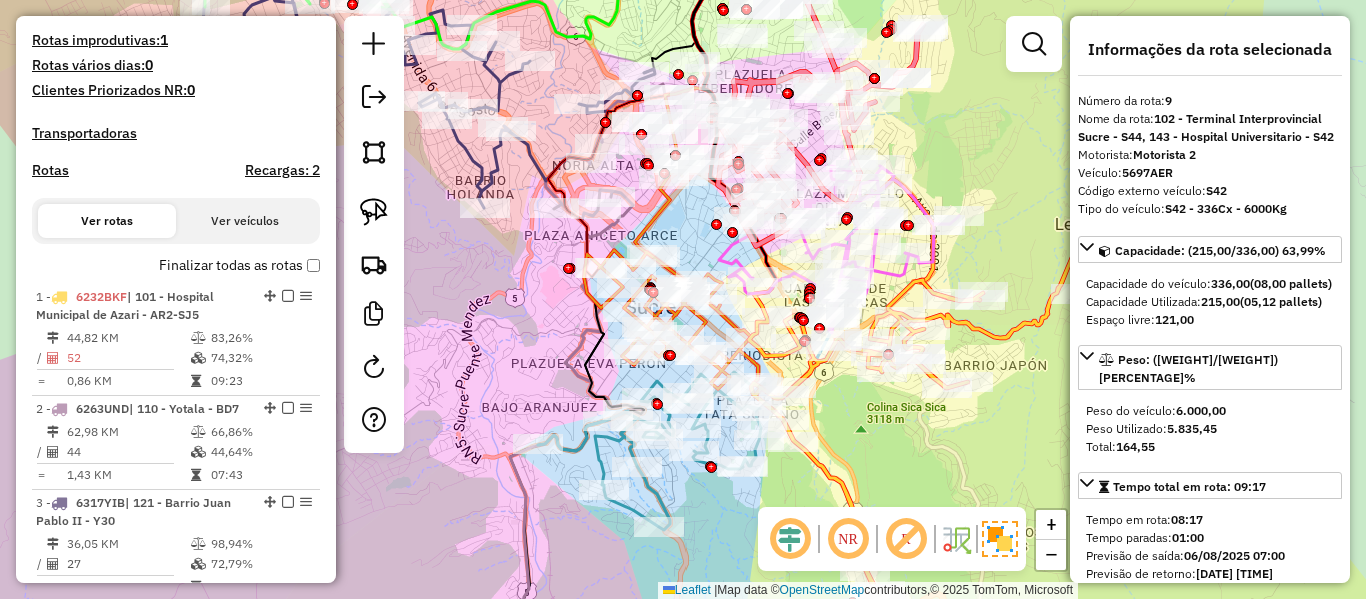 click on "Finalizar todas as rotas" at bounding box center [239, 265] 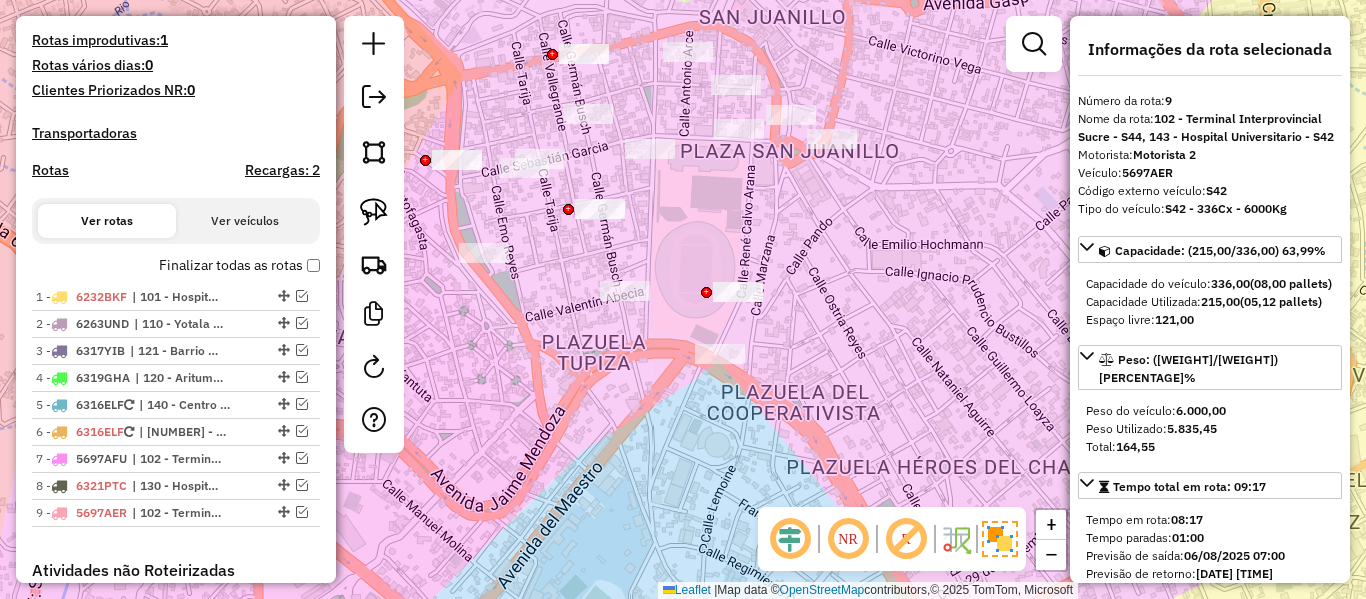 drag, startPoint x: 726, startPoint y: 204, endPoint x: 734, endPoint y: 211, distance: 10.630146 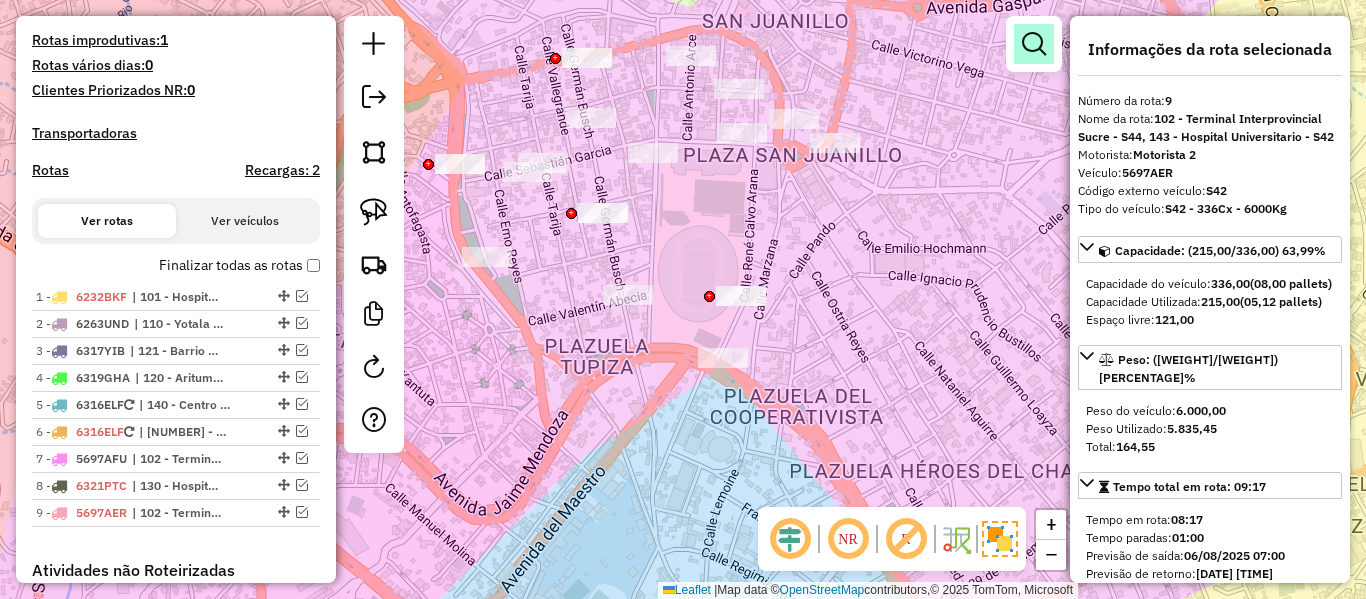 click at bounding box center (1034, 44) 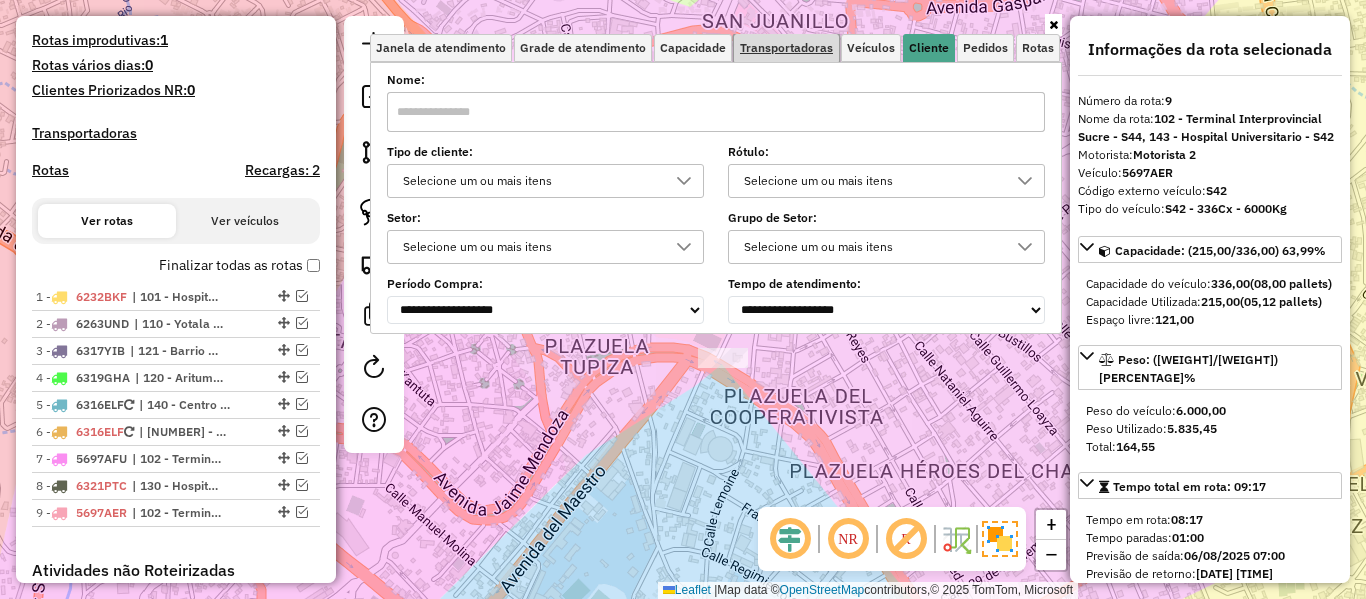 click on "Transportadoras" at bounding box center [786, 48] 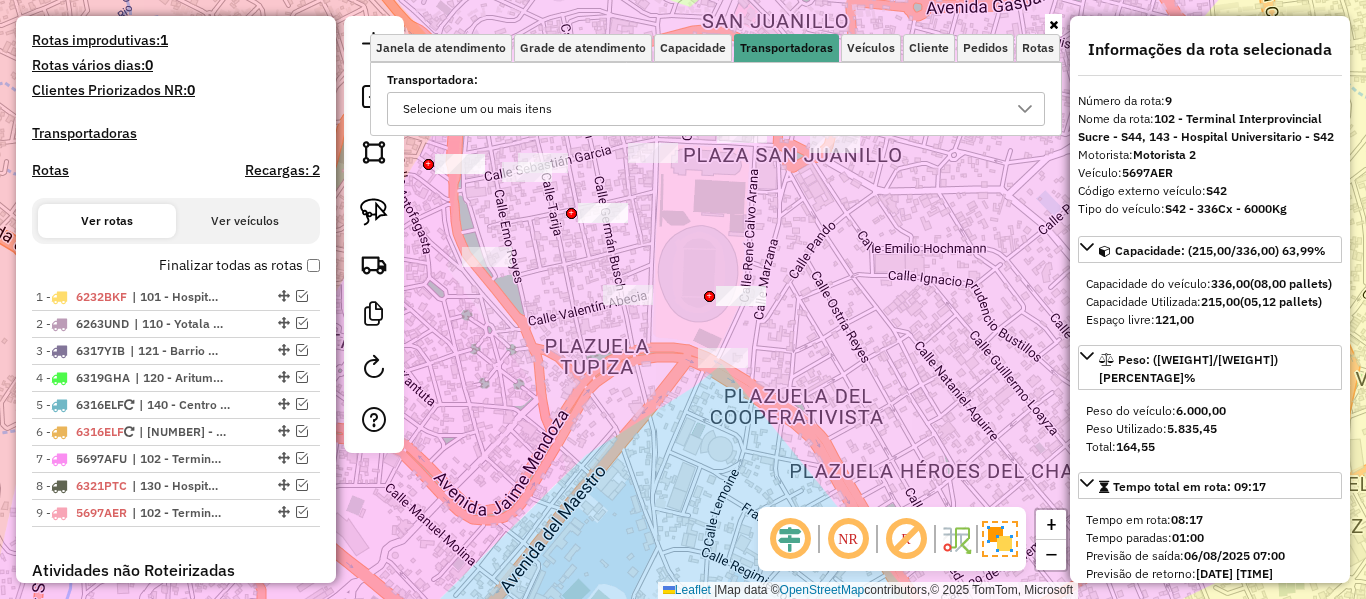 click on "Selecione um ou mais itens" at bounding box center [701, 109] 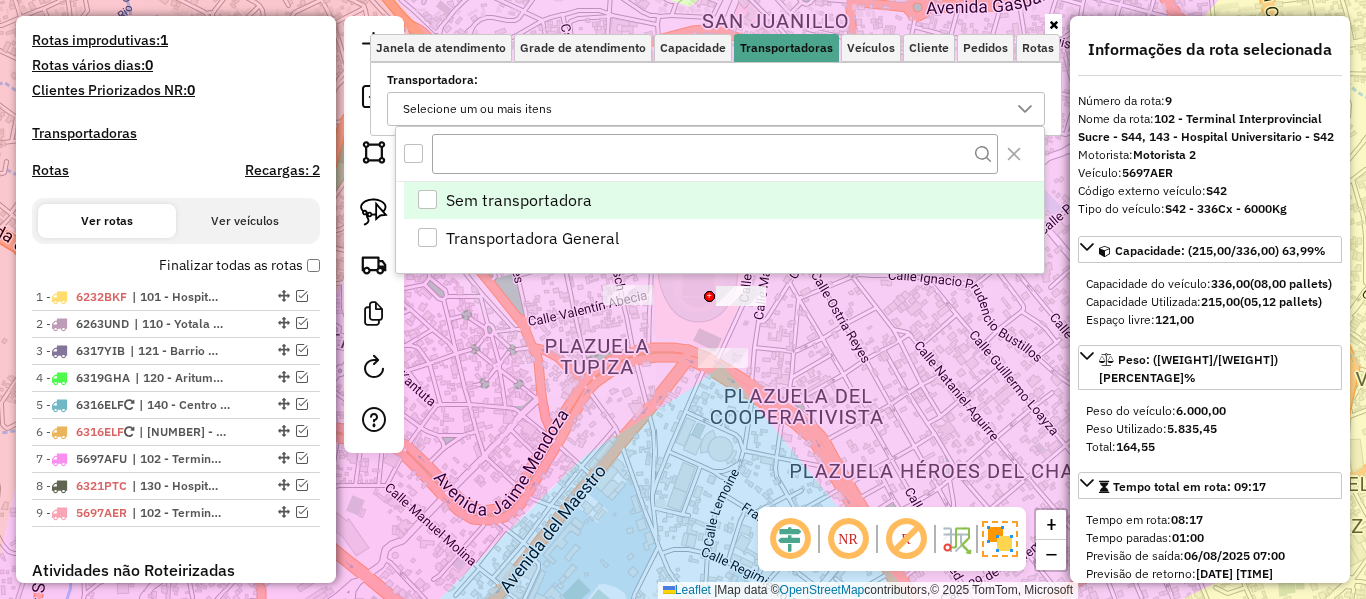 scroll, scrollTop: 12, scrollLeft: 69, axis: both 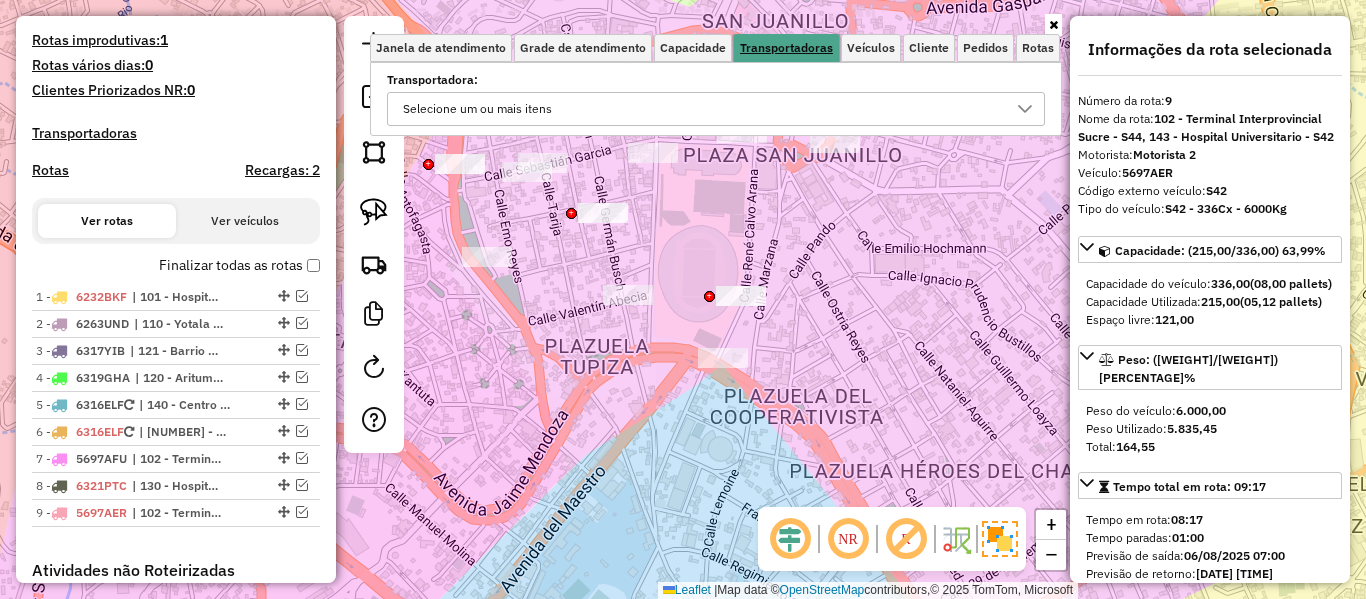 click on "Transportadoras" at bounding box center (786, 48) 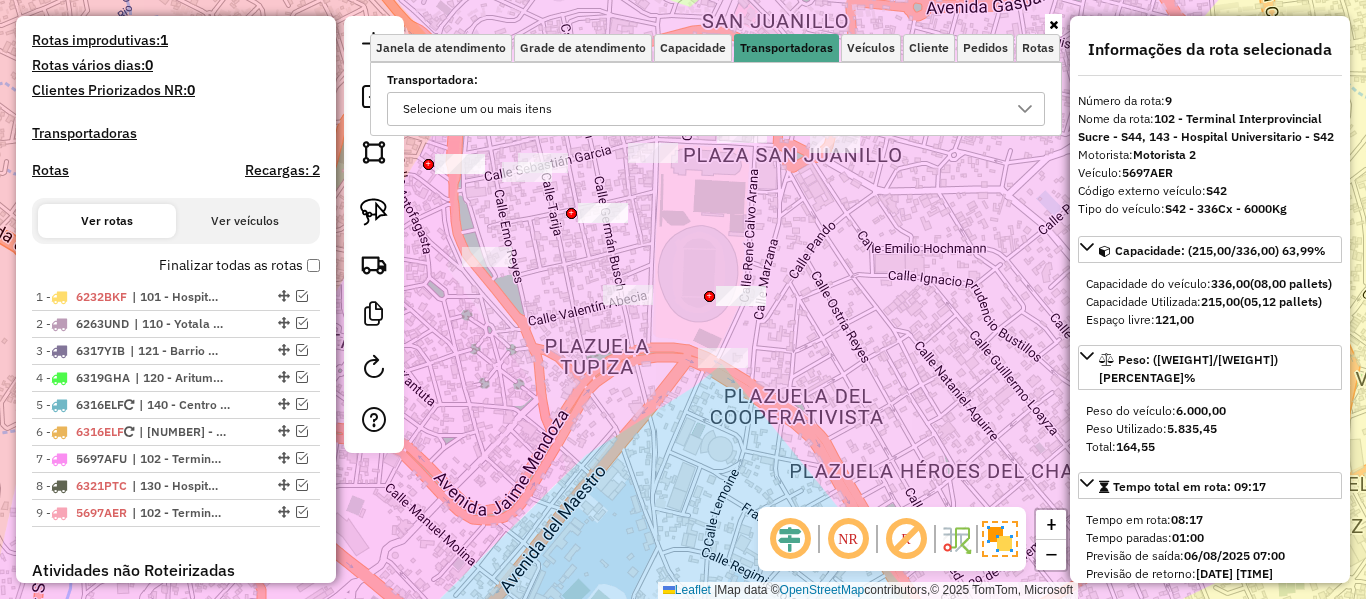 click on "Janela de atendimento Grade de atendimento Capacidade Transportadoras Veículos Cliente Pedidos  Rotas" at bounding box center [716, 48] 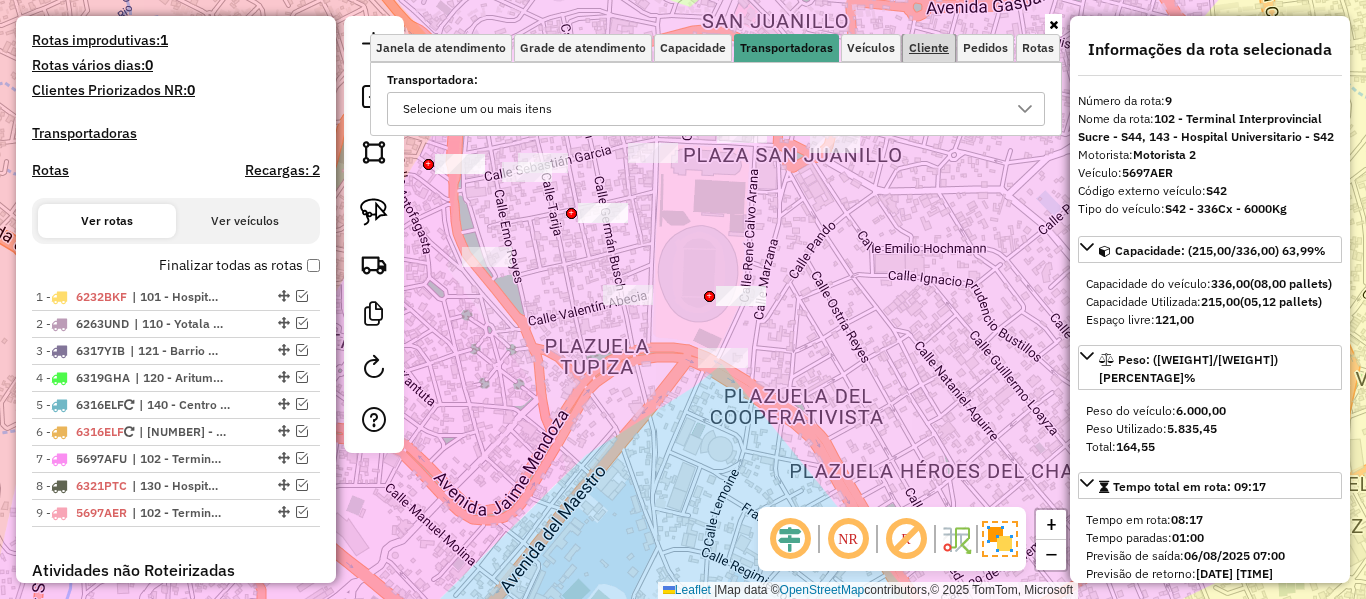 click on "Cliente" at bounding box center [929, 48] 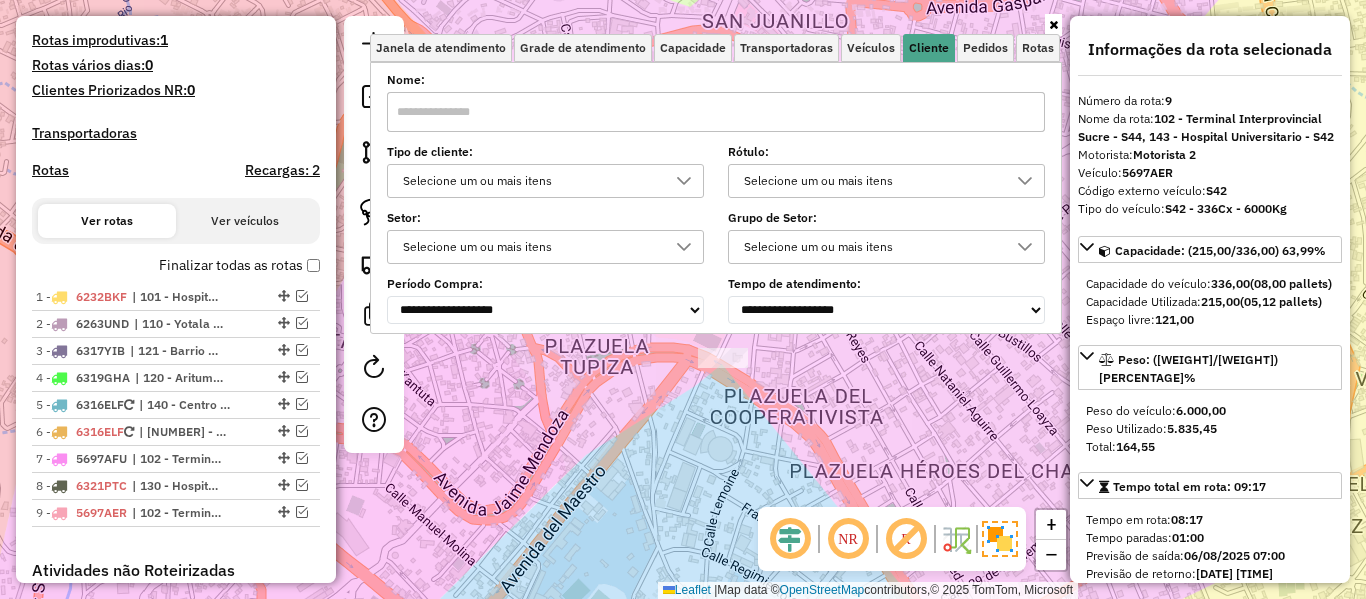 click on "Selecione um ou mais itens" at bounding box center (530, 181) 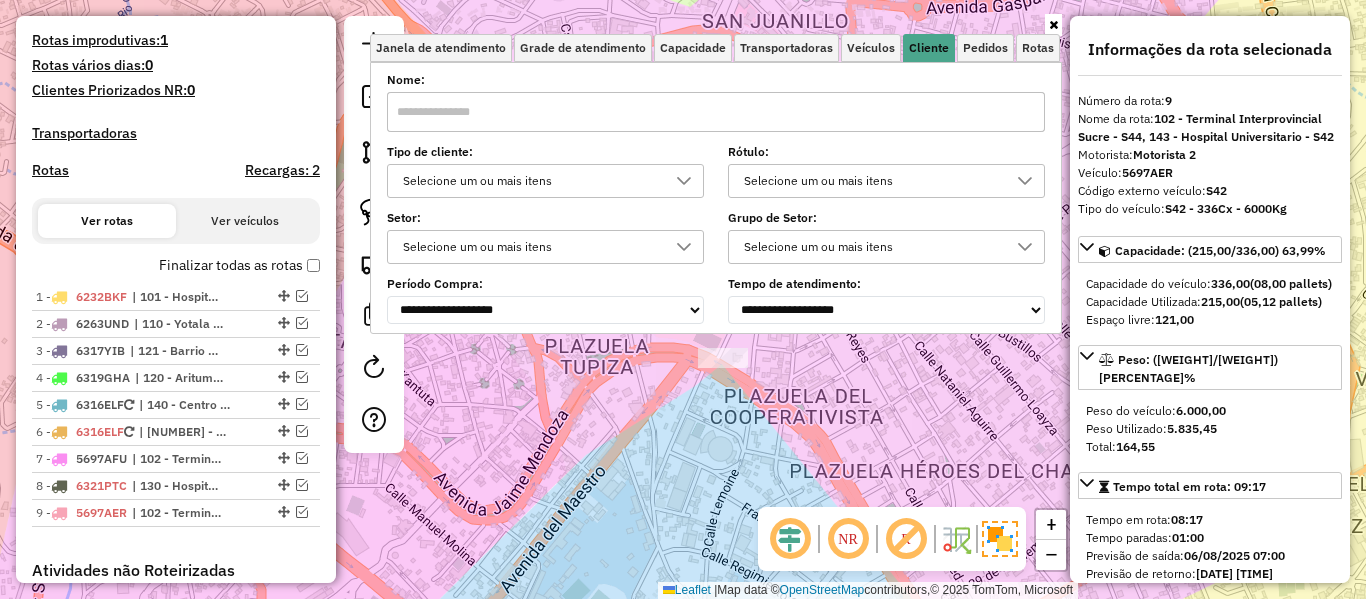scroll, scrollTop: 12, scrollLeft: 69, axis: both 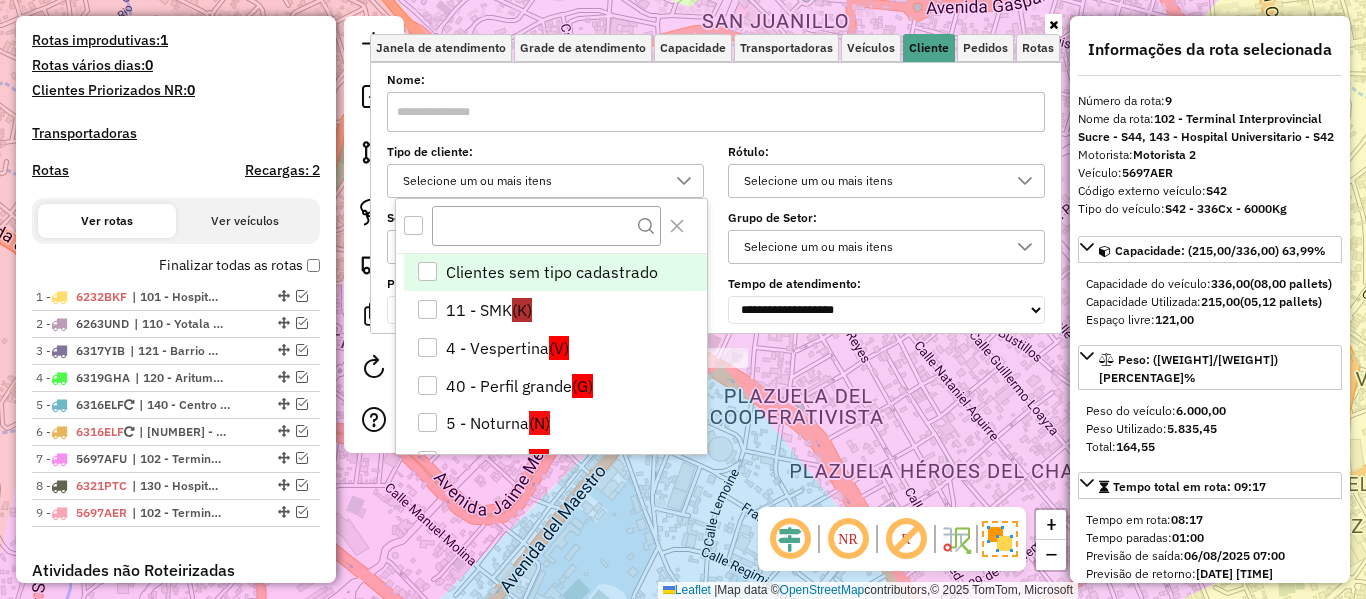 click at bounding box center (413, 225) 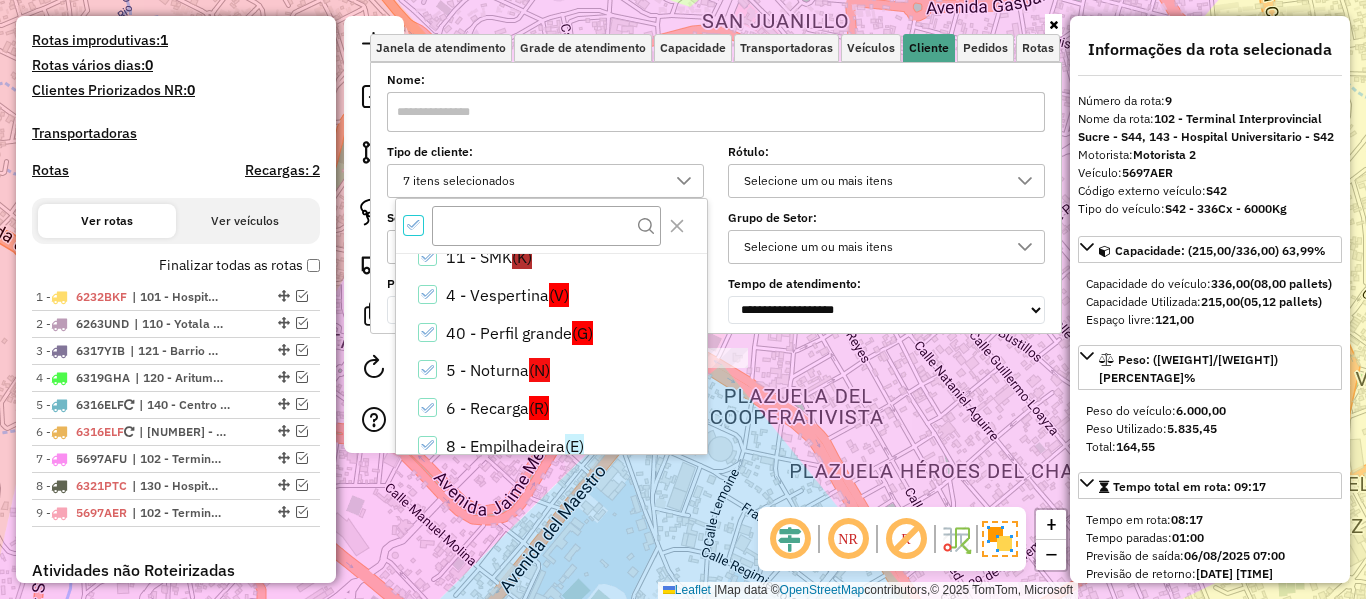 scroll, scrollTop: 80, scrollLeft: 0, axis: vertical 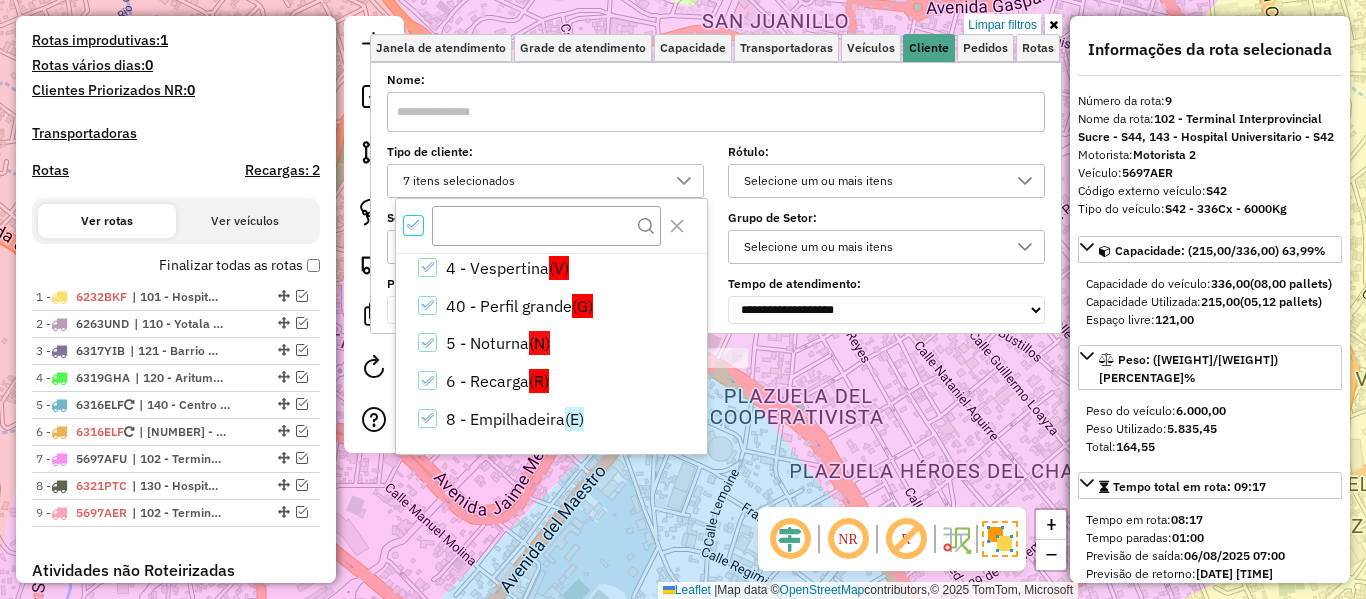 click on "(R)" at bounding box center [539, 381] 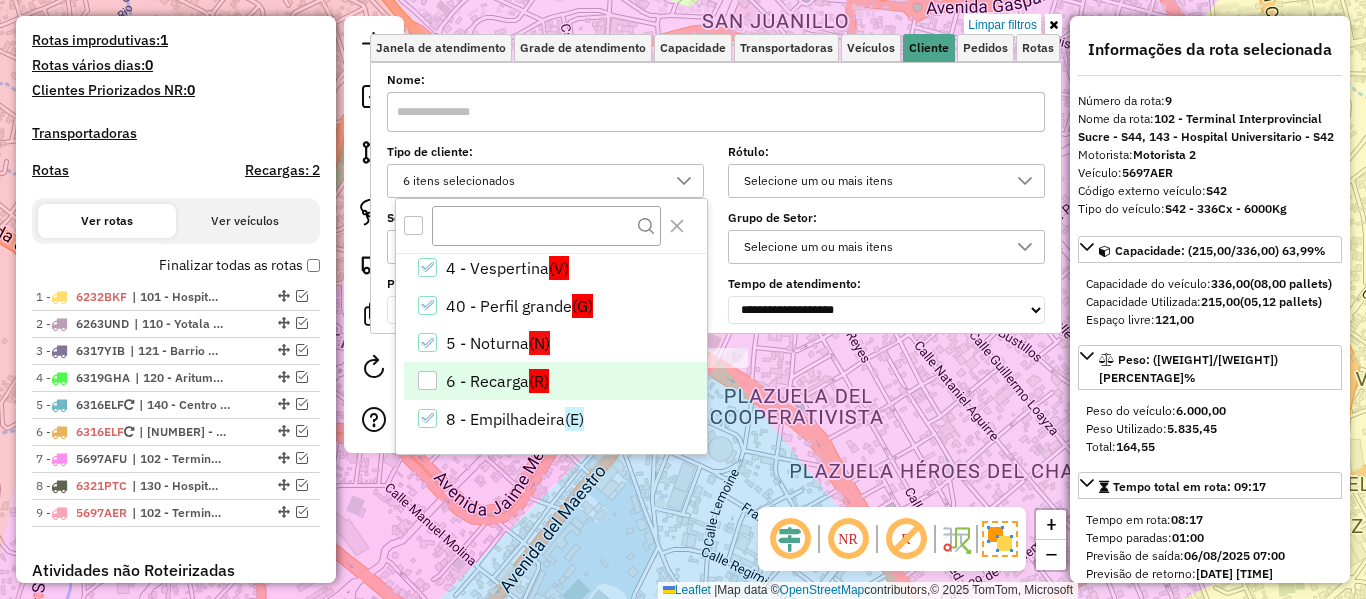 click on "Limpar filtros Janela de atendimento Grade de atendimento Capacidade Transportadoras Veículos Cliente Pedidos  Rotas Selecione os dias de semana para filtrar as janelas de atendimento  Seg   Ter   Qua   Qui   Sex   Sáb   Dom  Informe o período da janela de atendimento: De: Até:  Filtrar exatamente a janela do cliente  Considerar janela de atendimento padrão  Selecione os dias de semana para filtrar as grades de atendimento  Seg   Ter   Qua   Qui   Sex   Sáb   Dom   Considerar clientes sem dia de atendimento cadastrado  Clientes fora do dia de atendimento selecionado Filtrar as atividades entre os valores definidos abaixo:  Peso mínimo:   Peso máximo:   Cubagem mínima:   Cubagem máxima:   De:   Até:  Filtrar as atividades entre o tempo de atendimento definido abaixo:  De:   Até:   Considerar capacidade total dos clientes não roteirizados Transportadora: Selecione um ou mais itens Tipo de veículo: Selecione um ou mais itens Veículo: Selecione um ou mais itens Motorista: Selecione um ou mais itens" 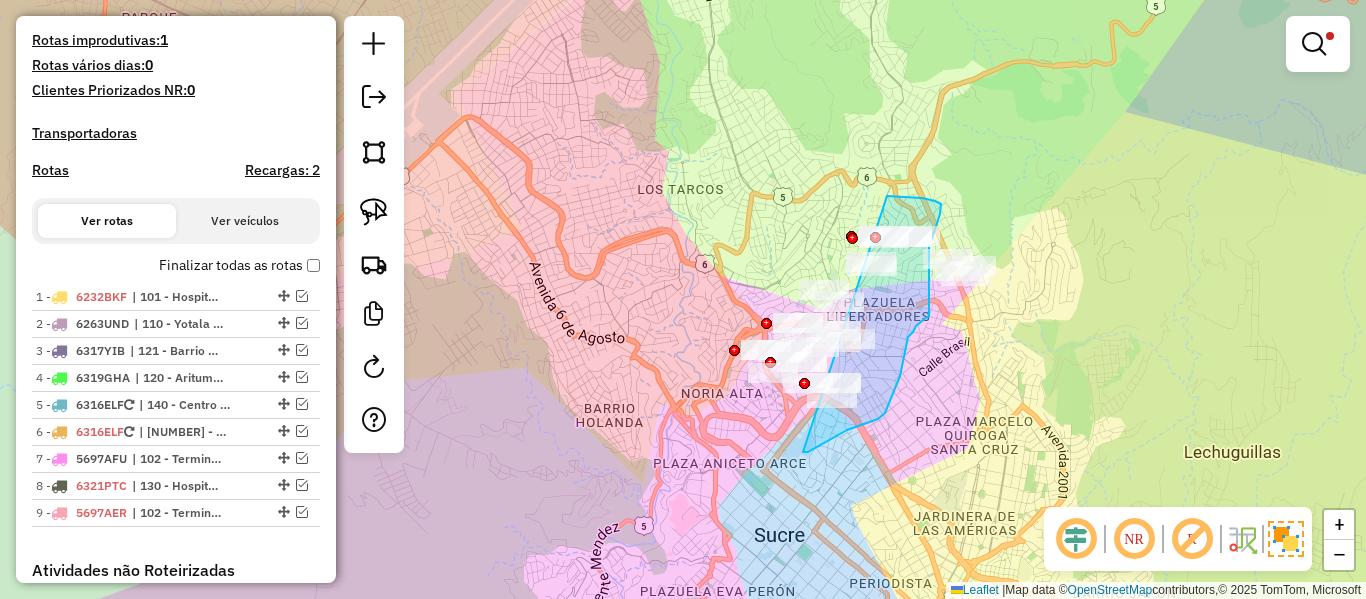 drag, startPoint x: 803, startPoint y: 452, endPoint x: 686, endPoint y: 356, distance: 151.34398 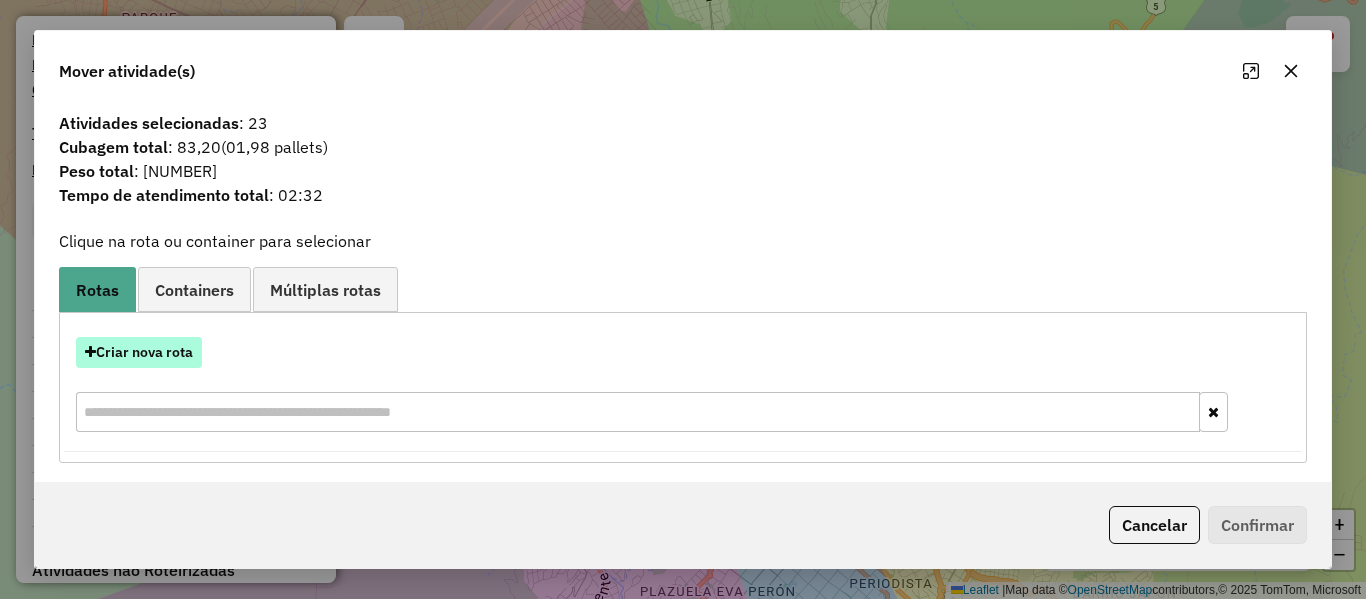 click on "Criar nova rota" at bounding box center (139, 352) 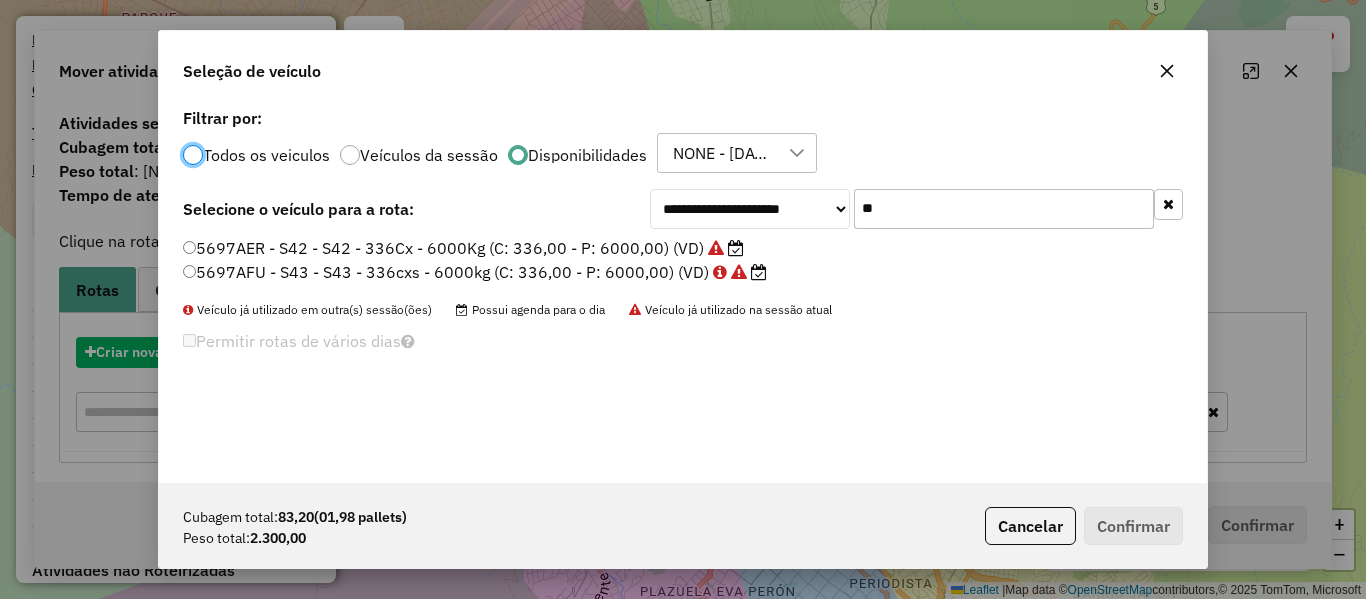 scroll, scrollTop: 11, scrollLeft: 6, axis: both 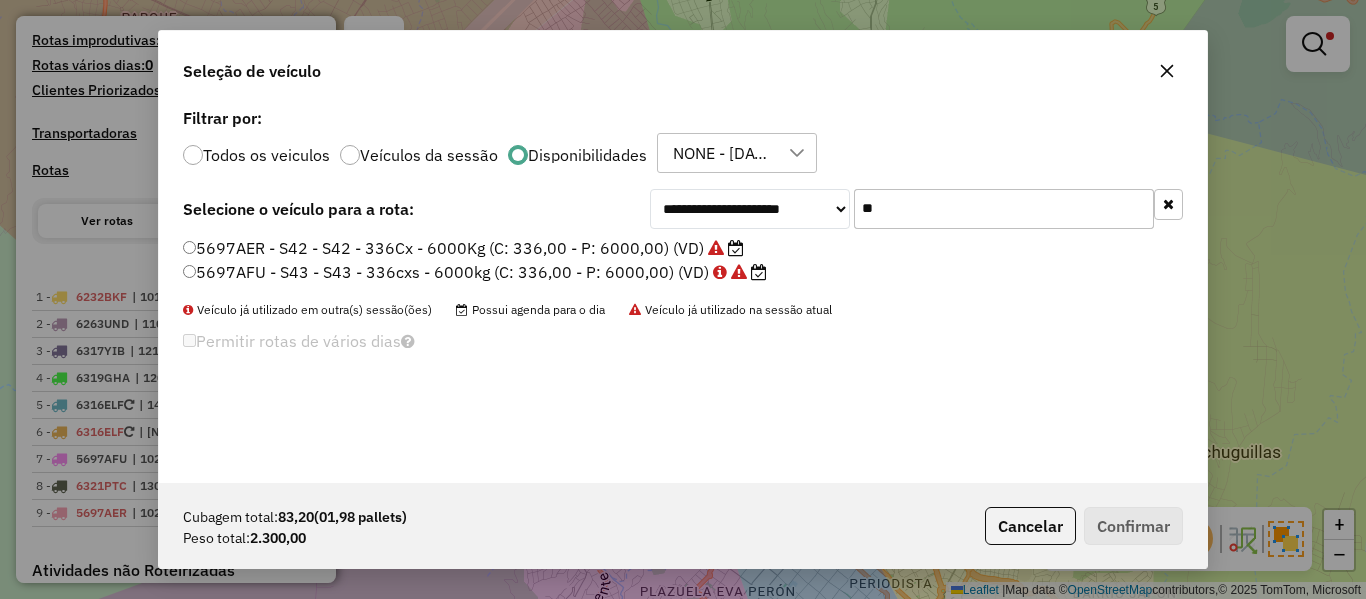 click on "**" 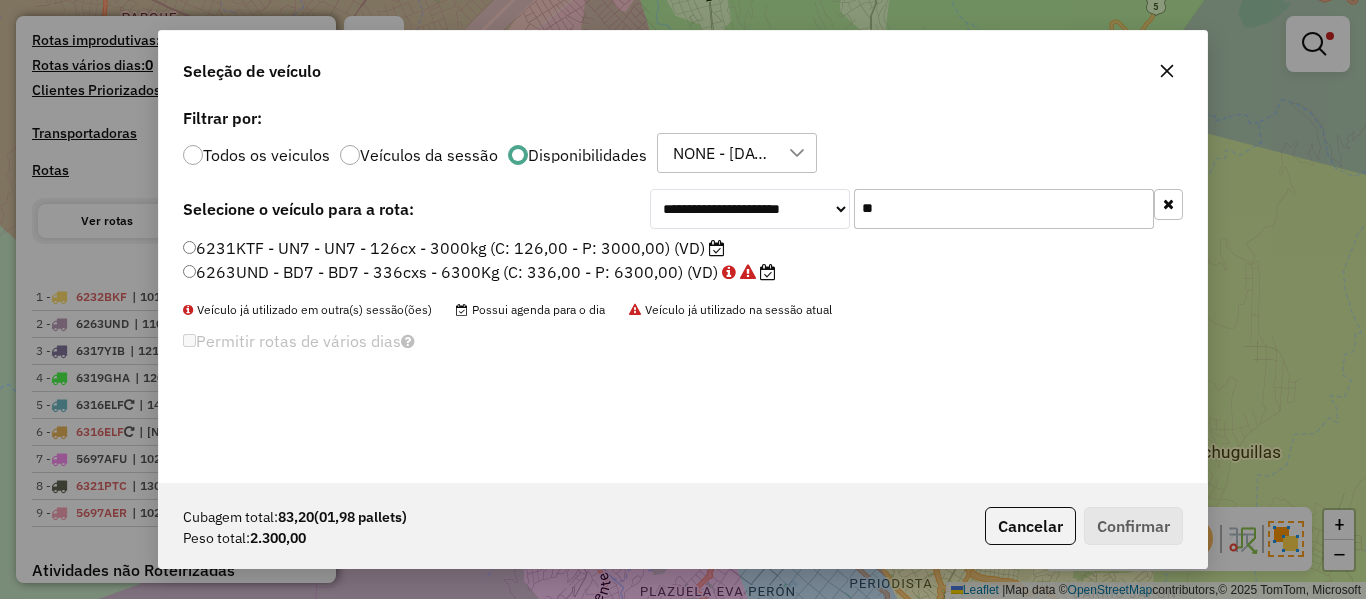 type on "**" 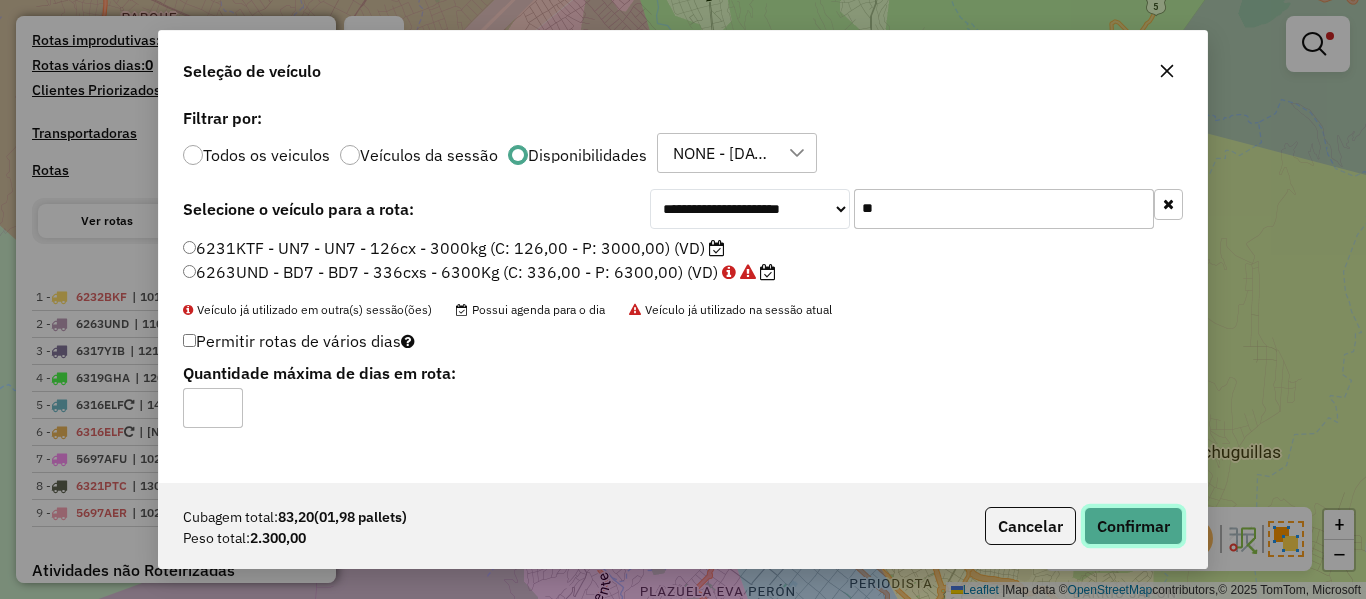 click on "Confirmar" 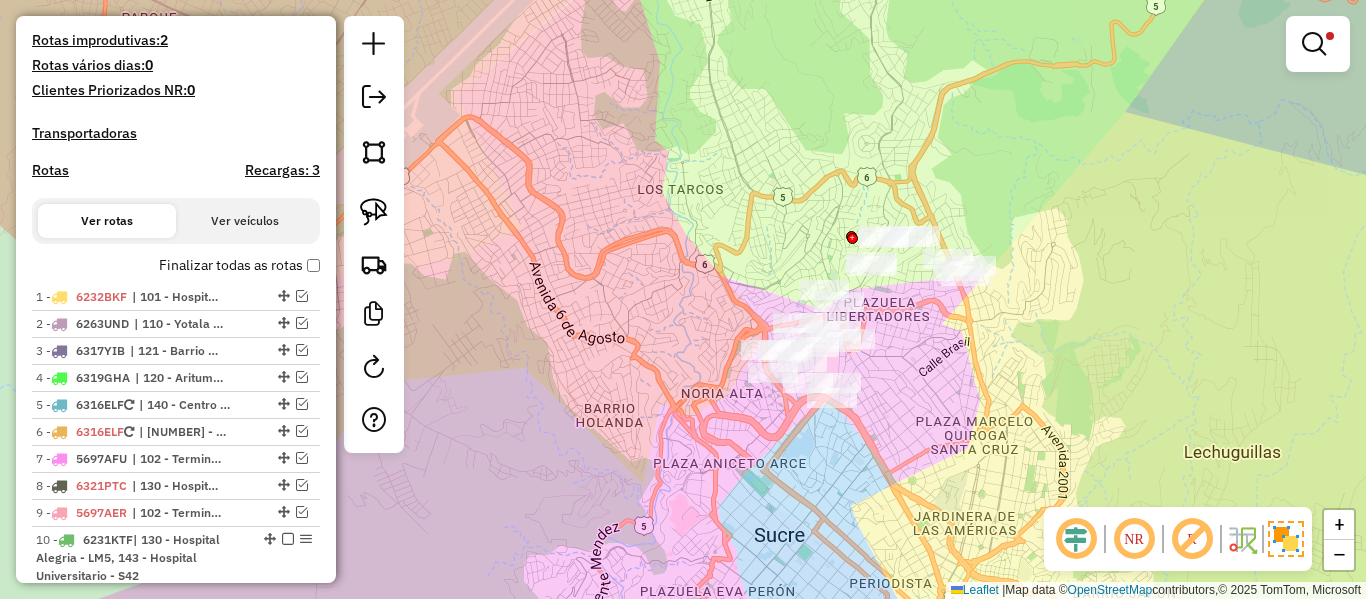select on "*********" 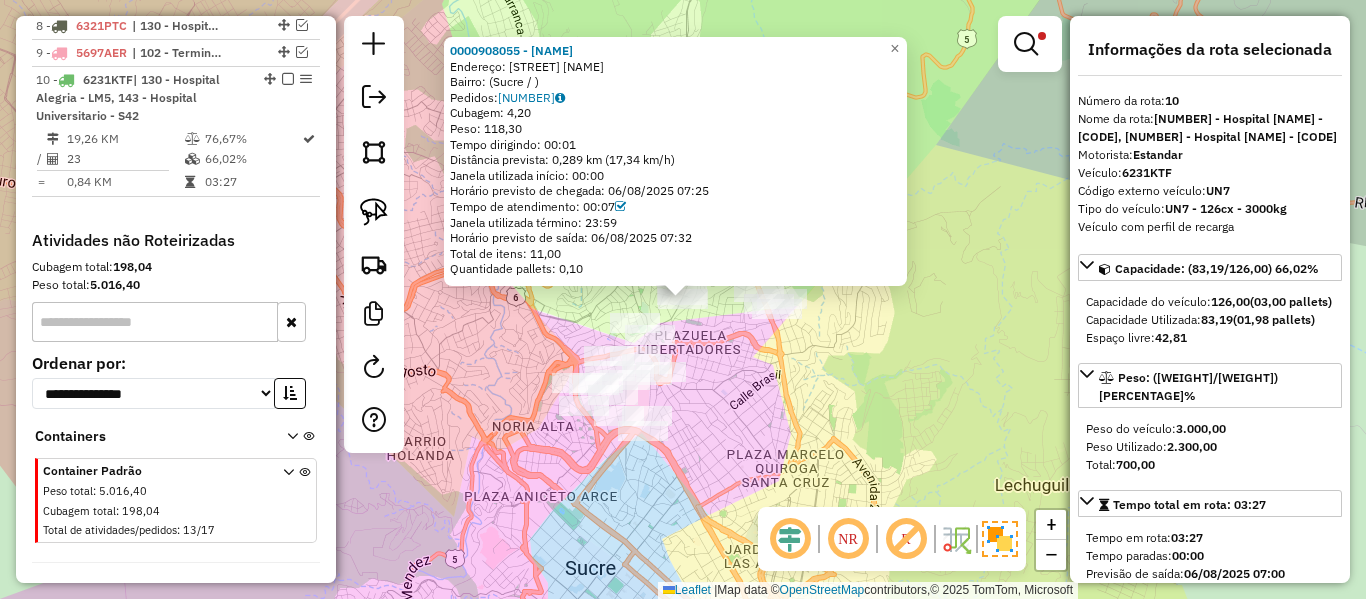 scroll, scrollTop: 1024, scrollLeft: 0, axis: vertical 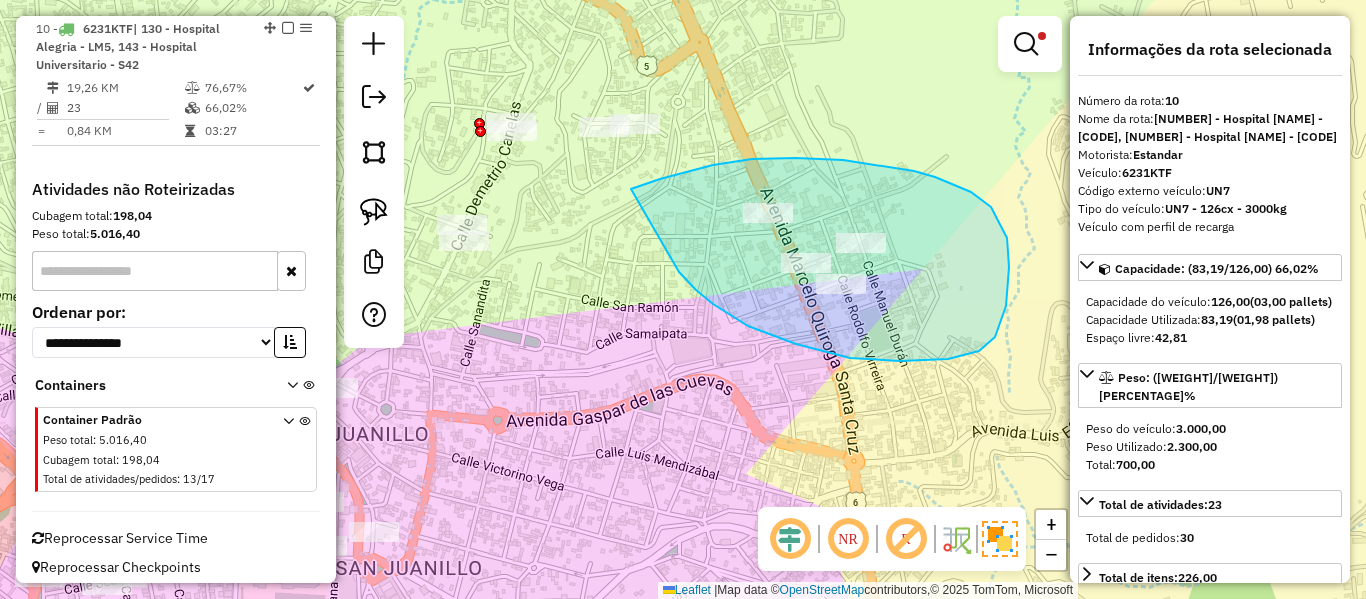drag, startPoint x: 748, startPoint y: 326, endPoint x: 631, endPoint y: 189, distance: 180.16104 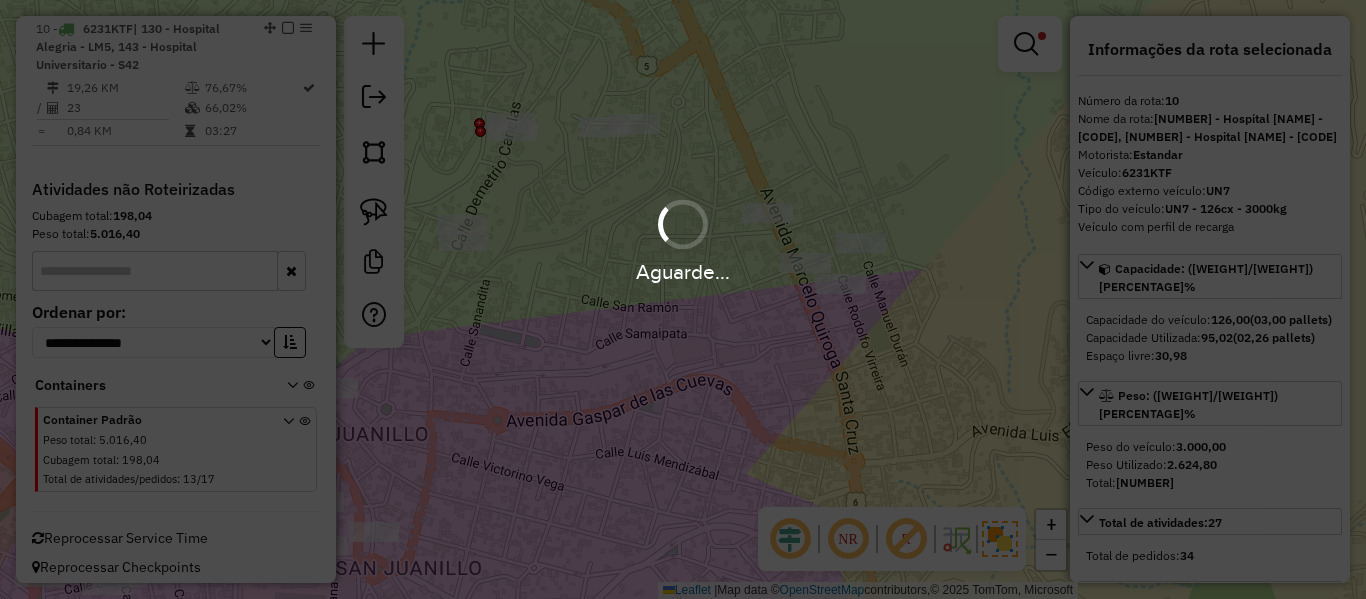 select on "*********" 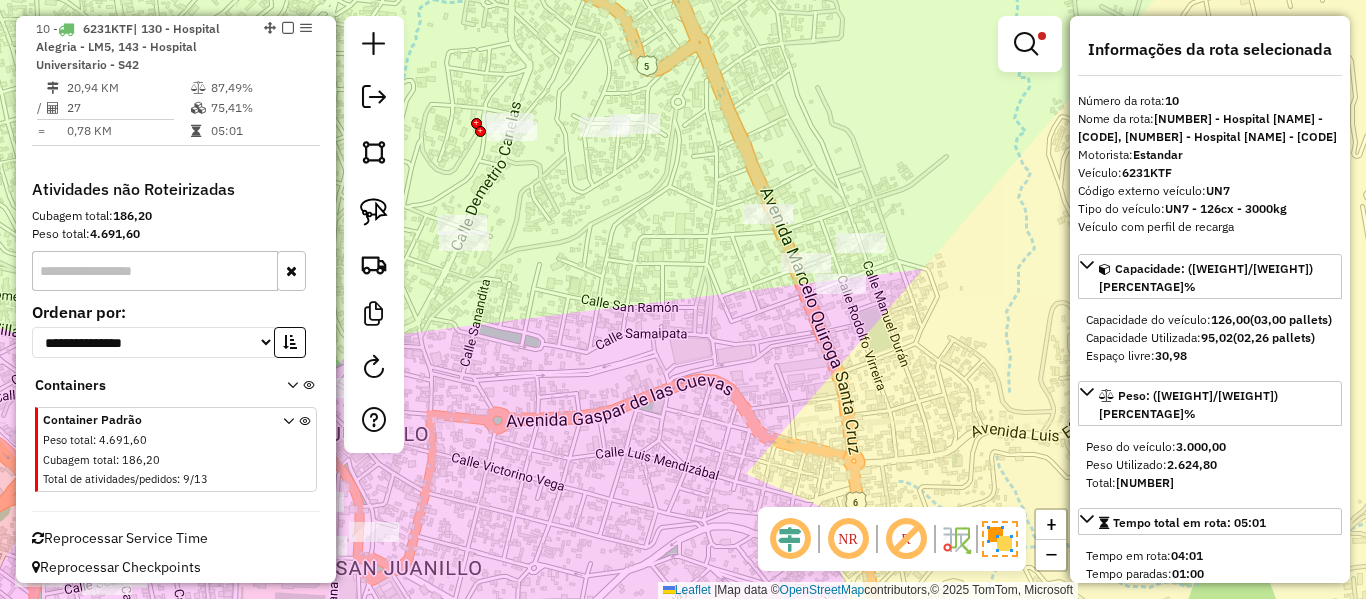 drag, startPoint x: 596, startPoint y: 383, endPoint x: 924, endPoint y: 188, distance: 381.58746 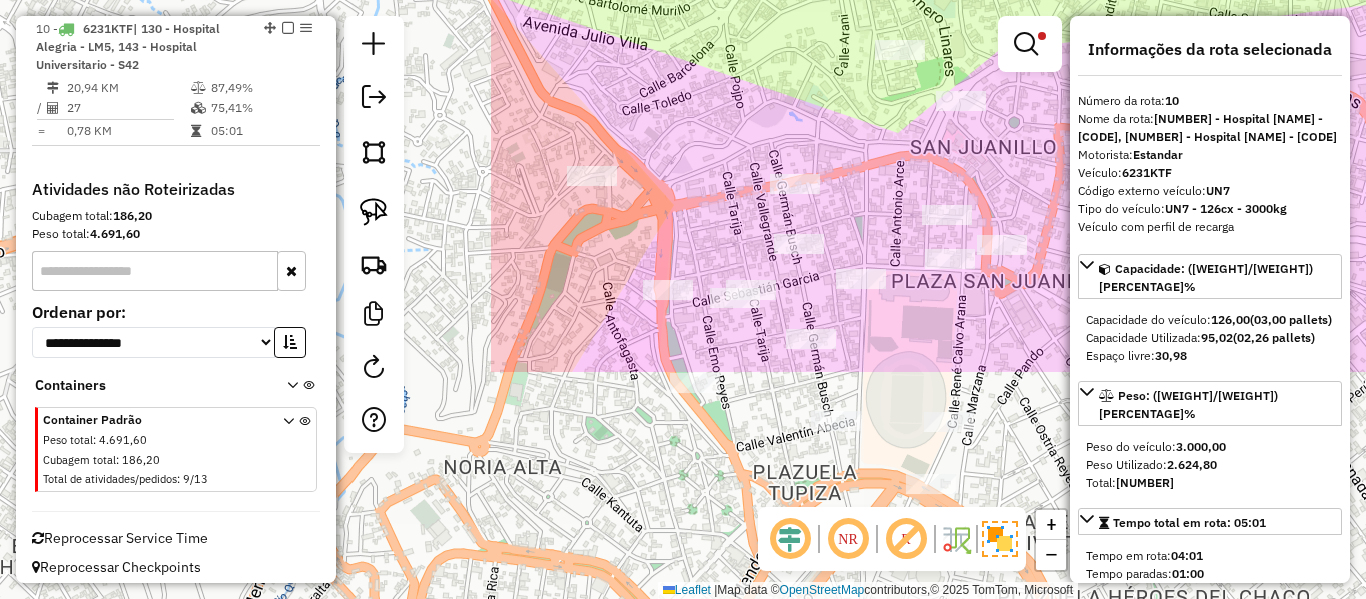 click on "Rota 10 - Placa 6231KTF  0000898419 - T. JULIO Rota 10 - Placa 6231KTF  0000696372 - T.  RUDY Limpar filtros Janela de atendimento Grade de atendimento Capacidade Transportadoras Veículos Cliente Pedidos  Rotas Selecione os dias de semana para filtrar as janelas de atendimento  Seg   Ter   Qua   Qui   Sex   Sáb   Dom  Informe o período da janela de atendimento: De: Até:  Filtrar exatamente a janela do cliente  Considerar janela de atendimento padrão  Selecione os dias de semana para filtrar as grades de atendimento  Seg   Ter   Qua   Qui   Sex   Sáb   Dom   Considerar clientes sem dia de atendimento cadastrado  Clientes fora do dia de atendimento selecionado Filtrar as atividades entre os valores definidos abaixo:  Peso mínimo:   Peso máximo:   Cubagem mínima:   Cubagem máxima:   De:   Até:  Filtrar as atividades entre o tempo de atendimento definido abaixo:  De:   Até:   Considerar capacidade total dos clientes não roteirizados Transportadora: Selecione um ou mais itens Tipo de veículo: Nome: +" 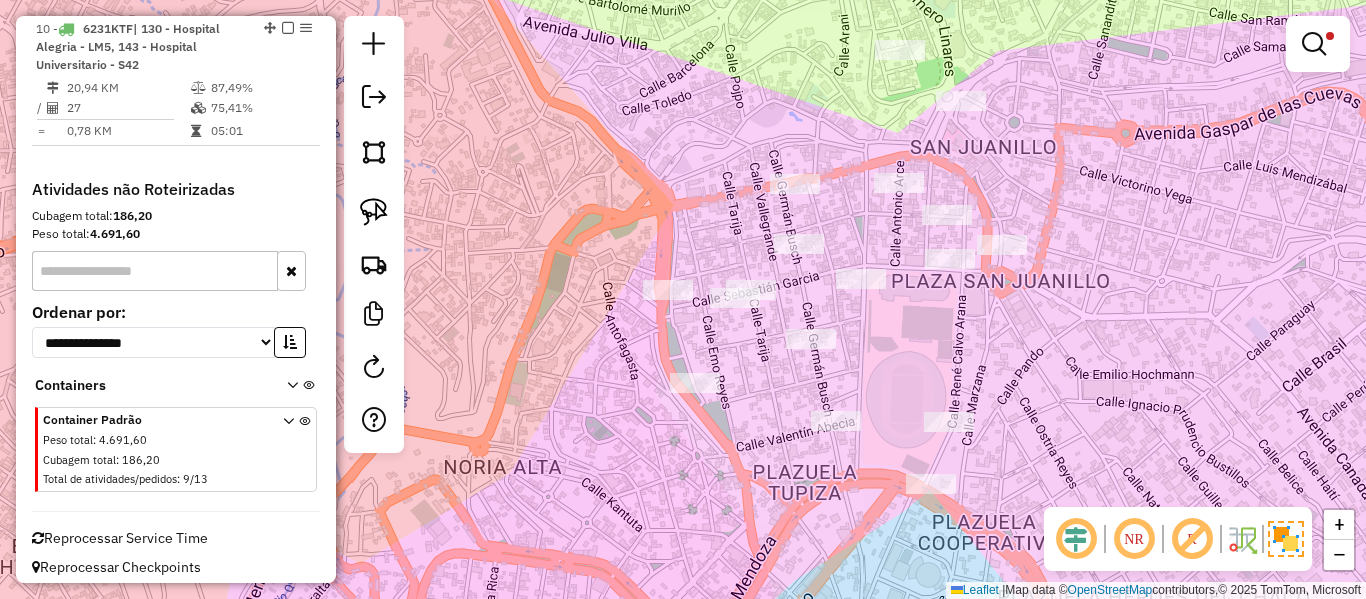 drag, startPoint x: 1058, startPoint y: 155, endPoint x: 863, endPoint y: 91, distance: 205.23401 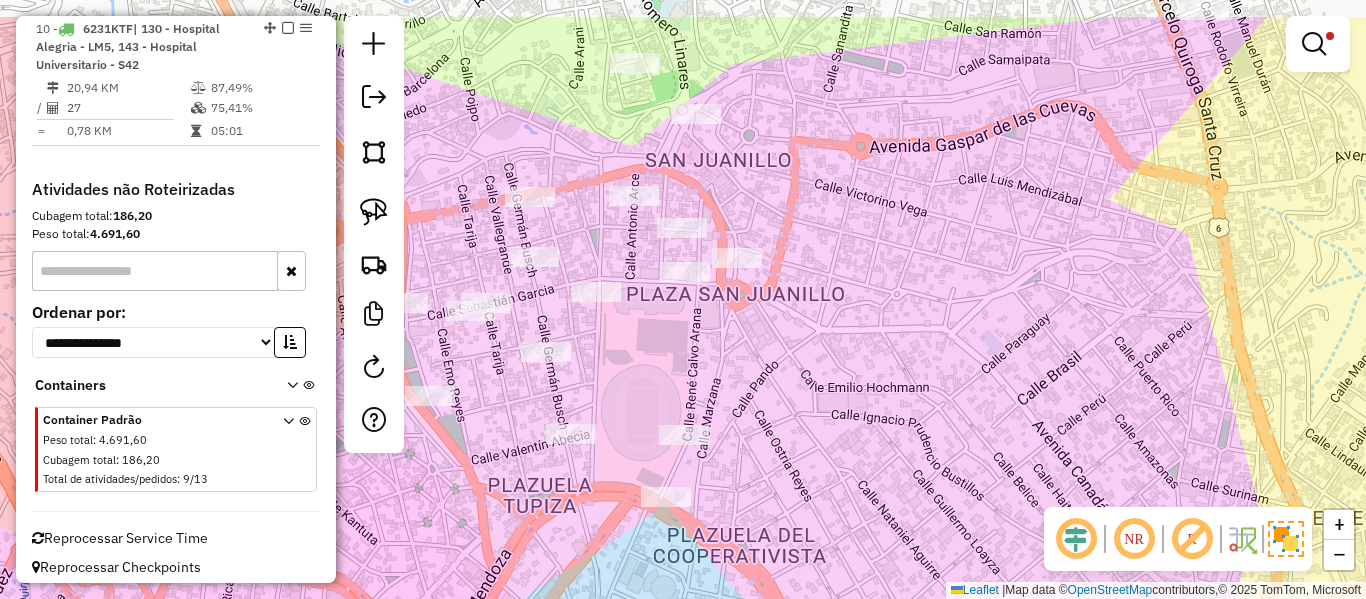 drag, startPoint x: 863, startPoint y: 194, endPoint x: 797, endPoint y: 218, distance: 70.2282 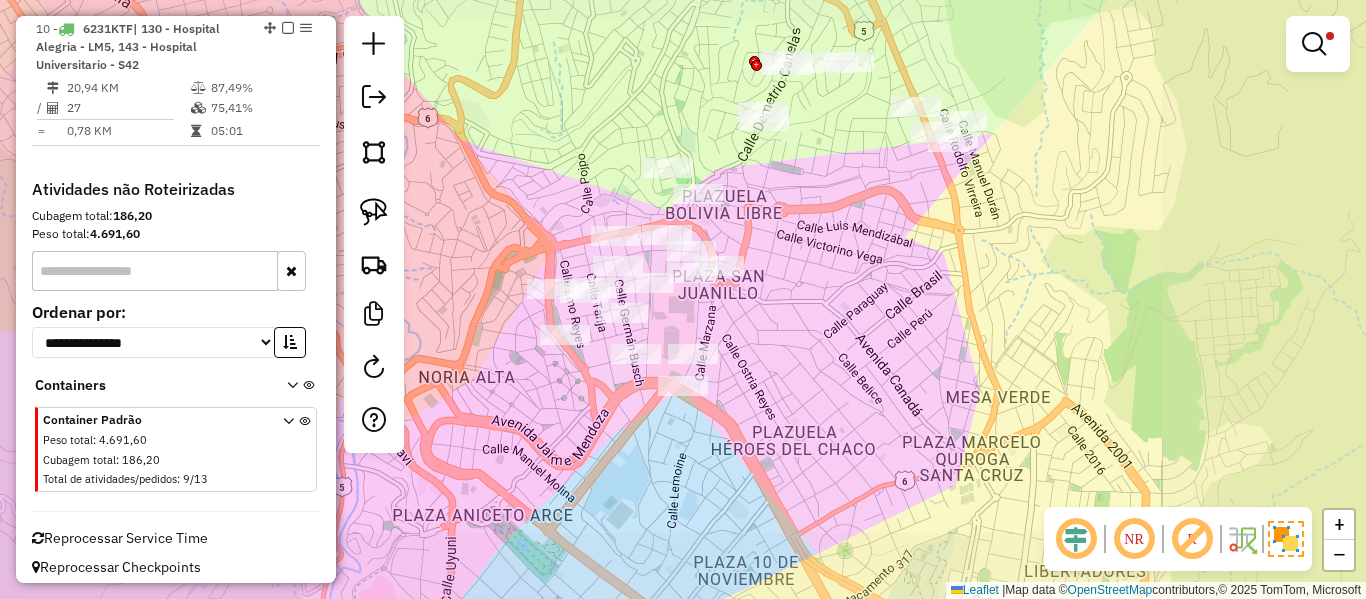 drag, startPoint x: 820, startPoint y: 227, endPoint x: 756, endPoint y: 292, distance: 91.21951 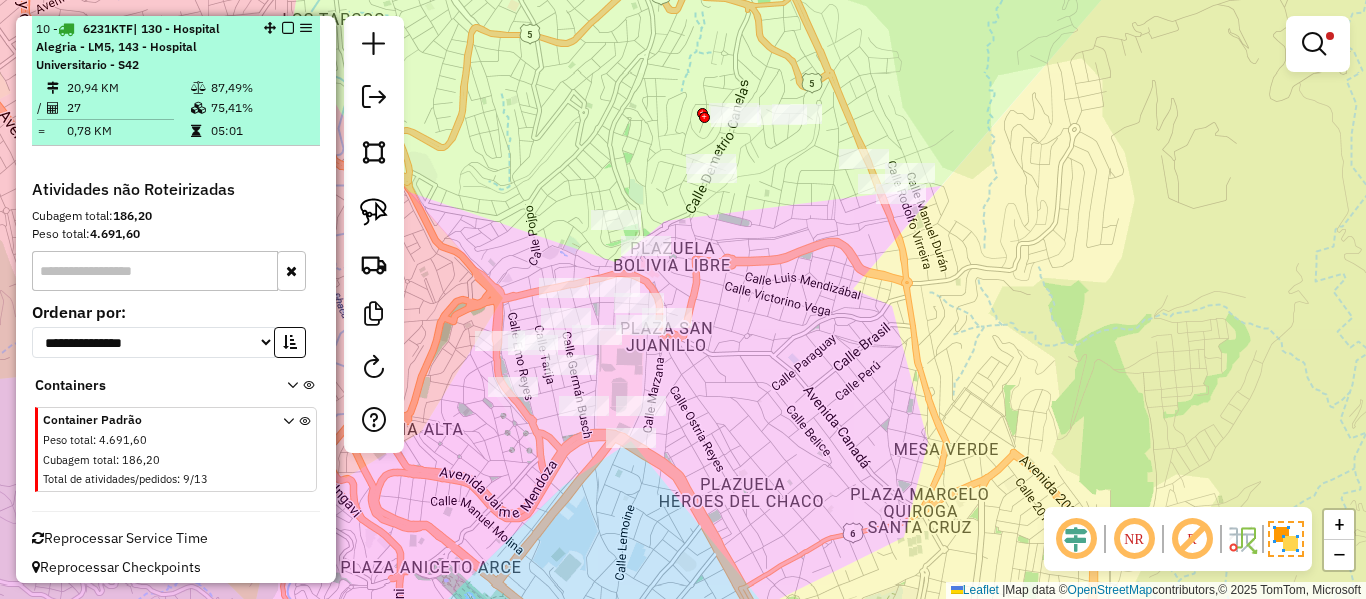 scroll, scrollTop: 924, scrollLeft: 0, axis: vertical 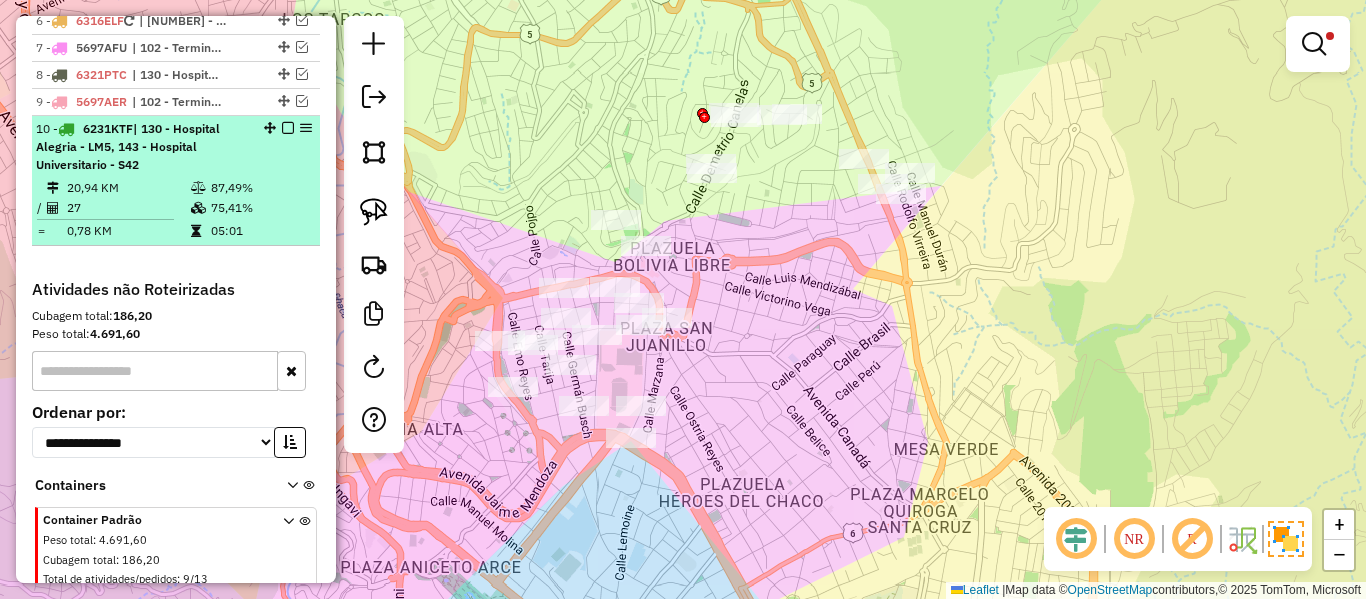 click at bounding box center [288, 128] 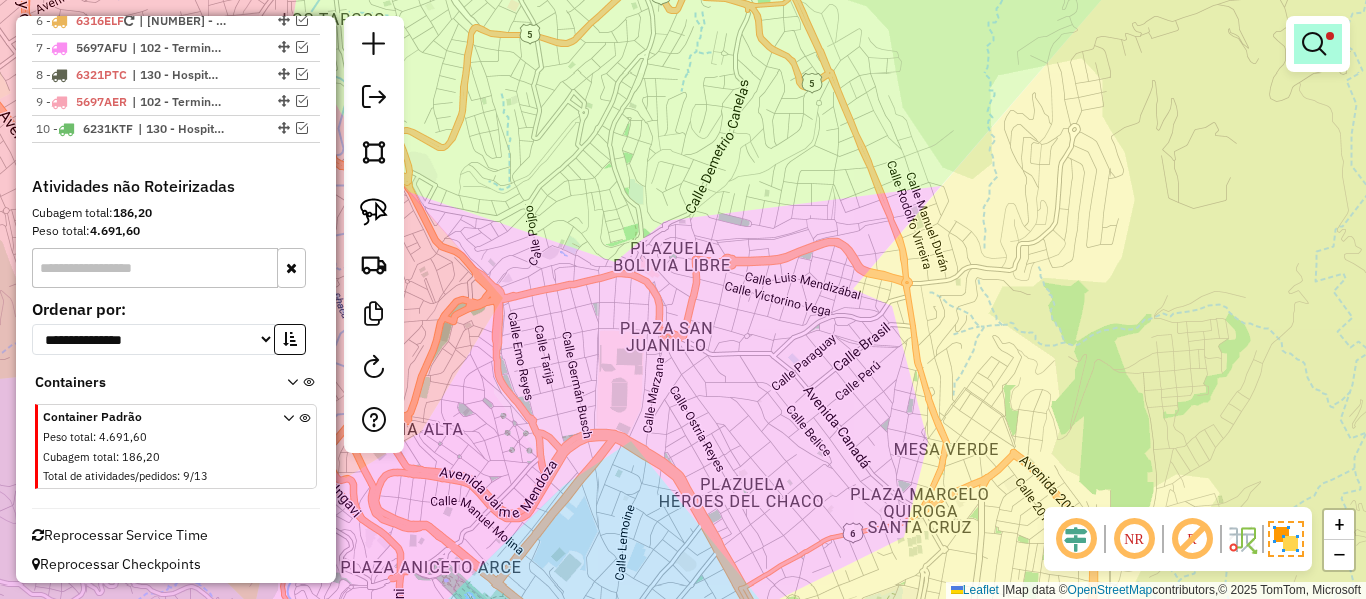 click at bounding box center (1314, 44) 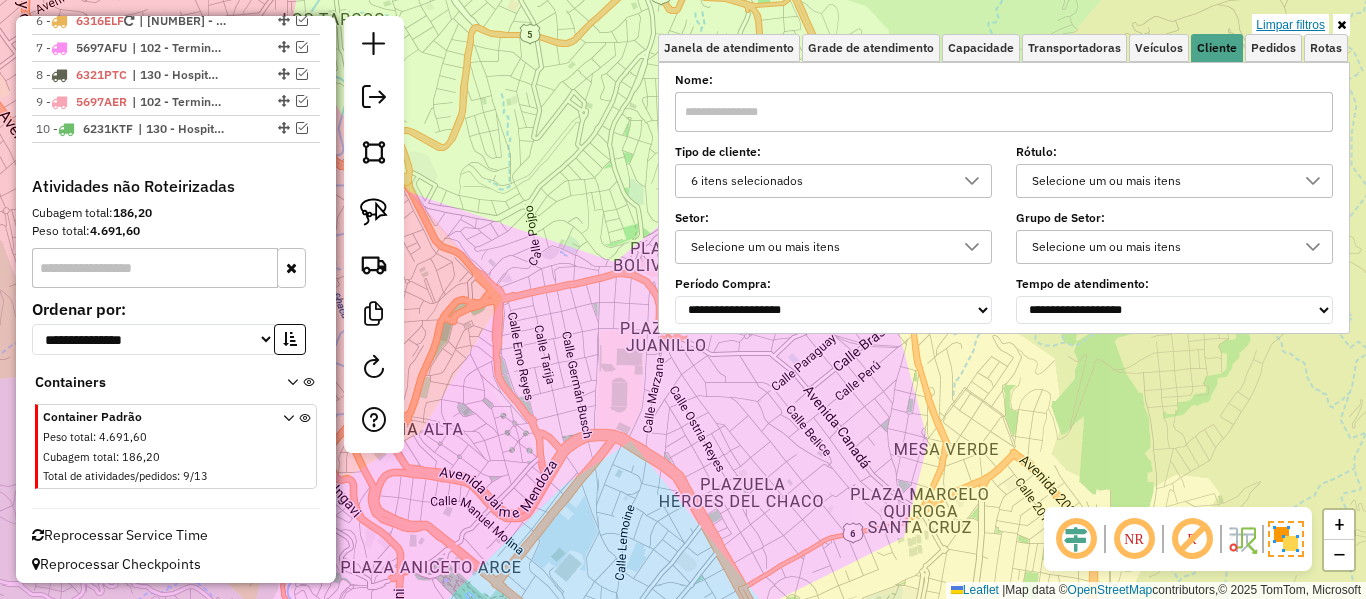 click on "Limpar filtros" at bounding box center (1290, 25) 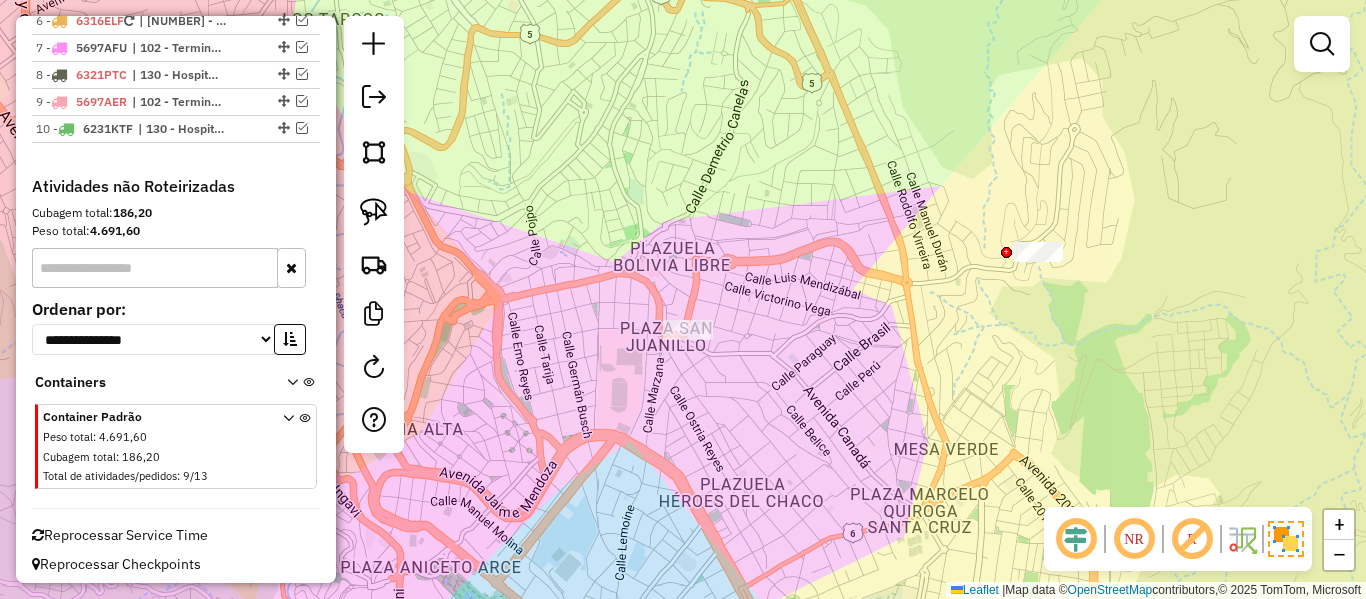 drag, startPoint x: 945, startPoint y: 266, endPoint x: 947, endPoint y: 229, distance: 37.054016 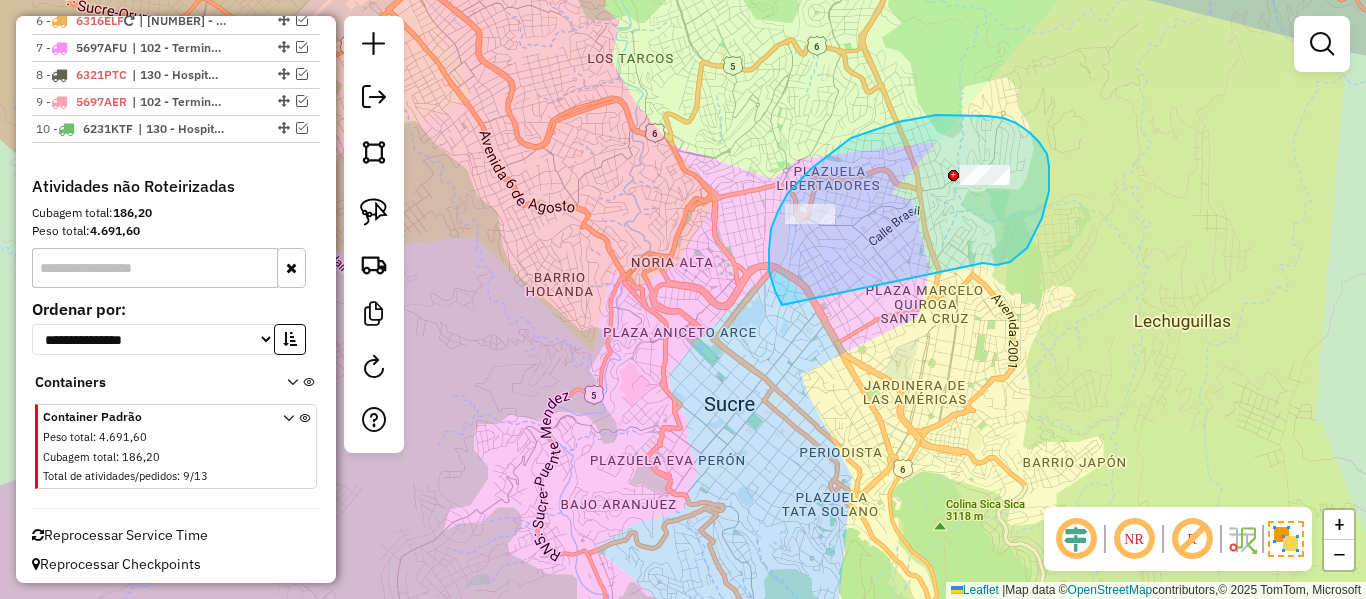 drag, startPoint x: 1049, startPoint y: 166, endPoint x: 814, endPoint y: 310, distance: 275.61023 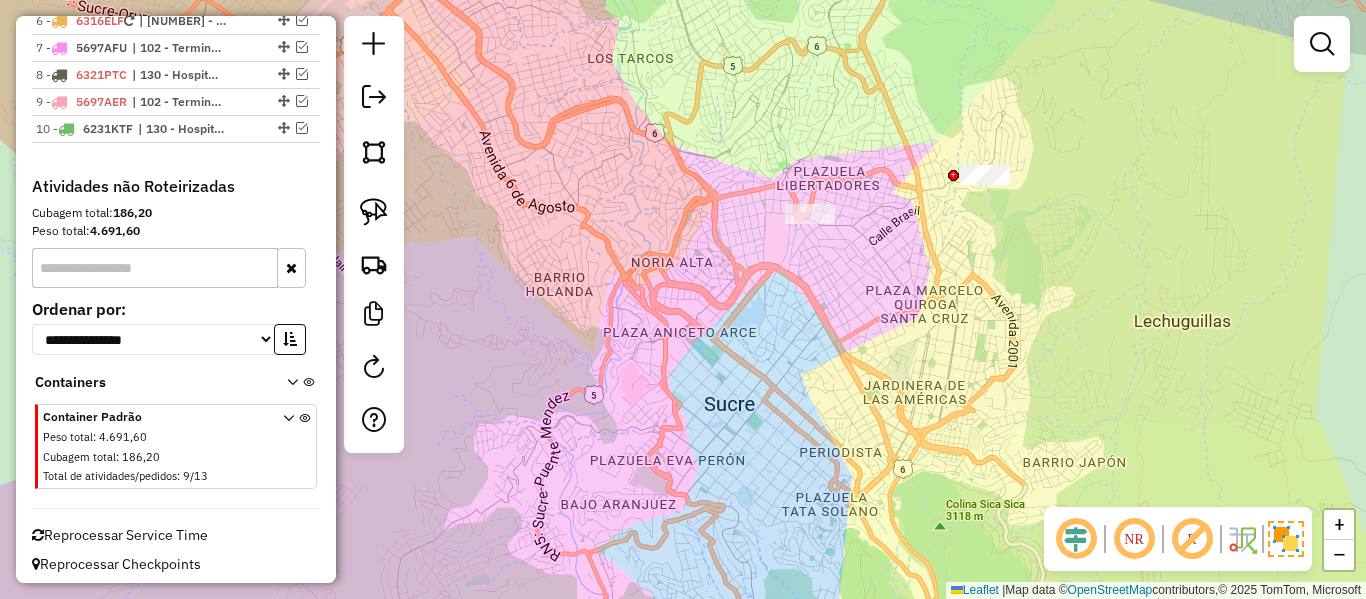 scroll, scrollTop: 724, scrollLeft: 0, axis: vertical 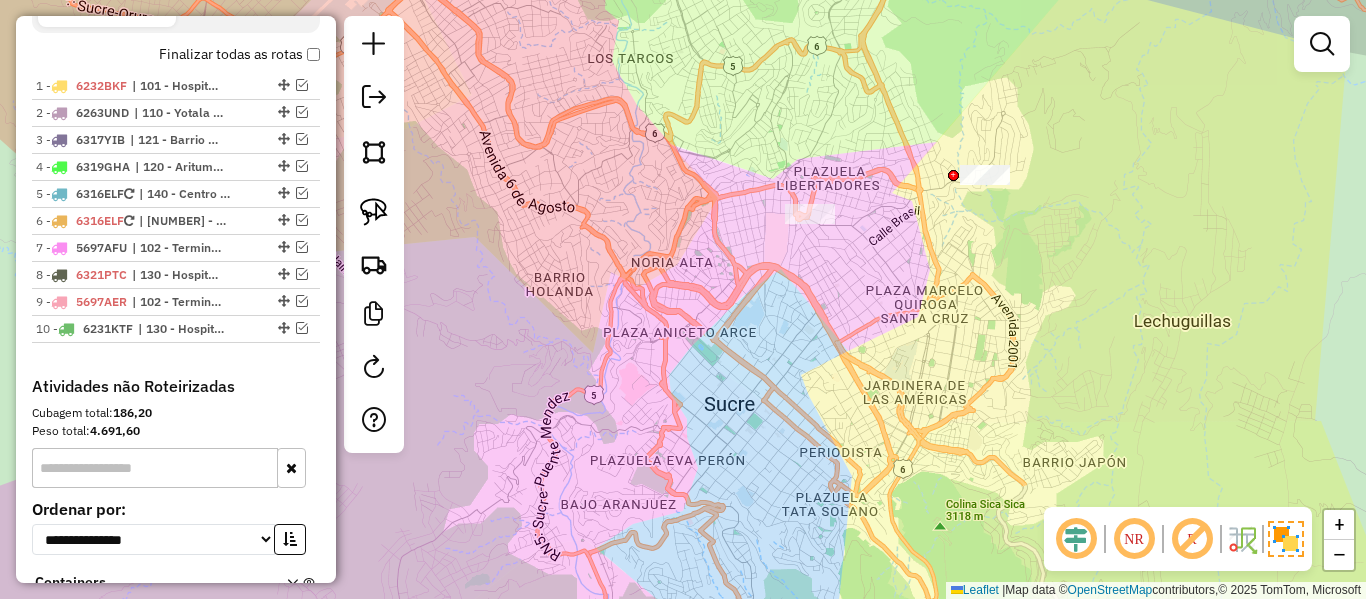 click on "Finalizar todas as rotas" at bounding box center [239, 54] 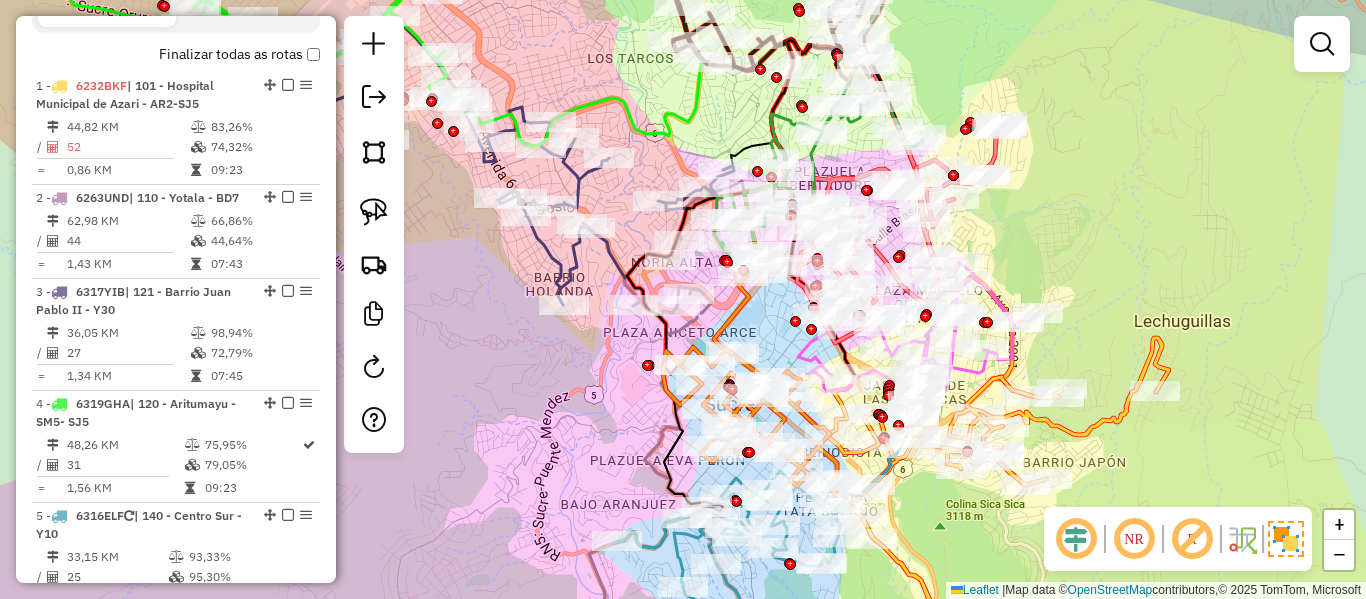 click 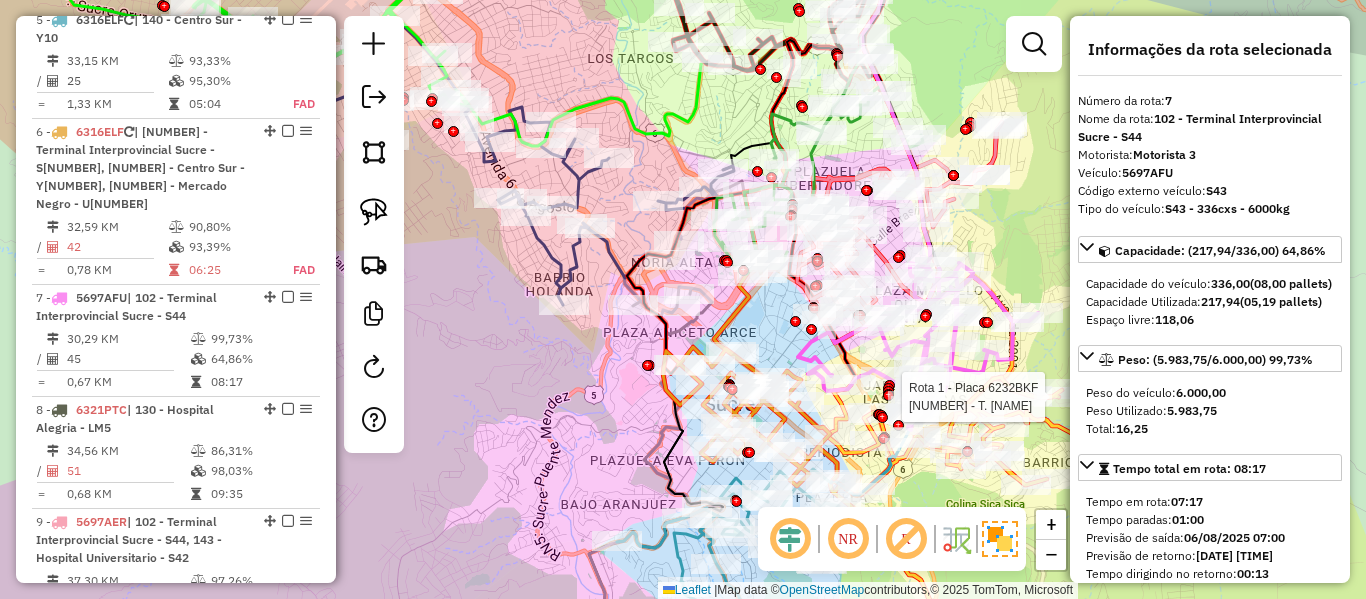scroll, scrollTop: 1489, scrollLeft: 0, axis: vertical 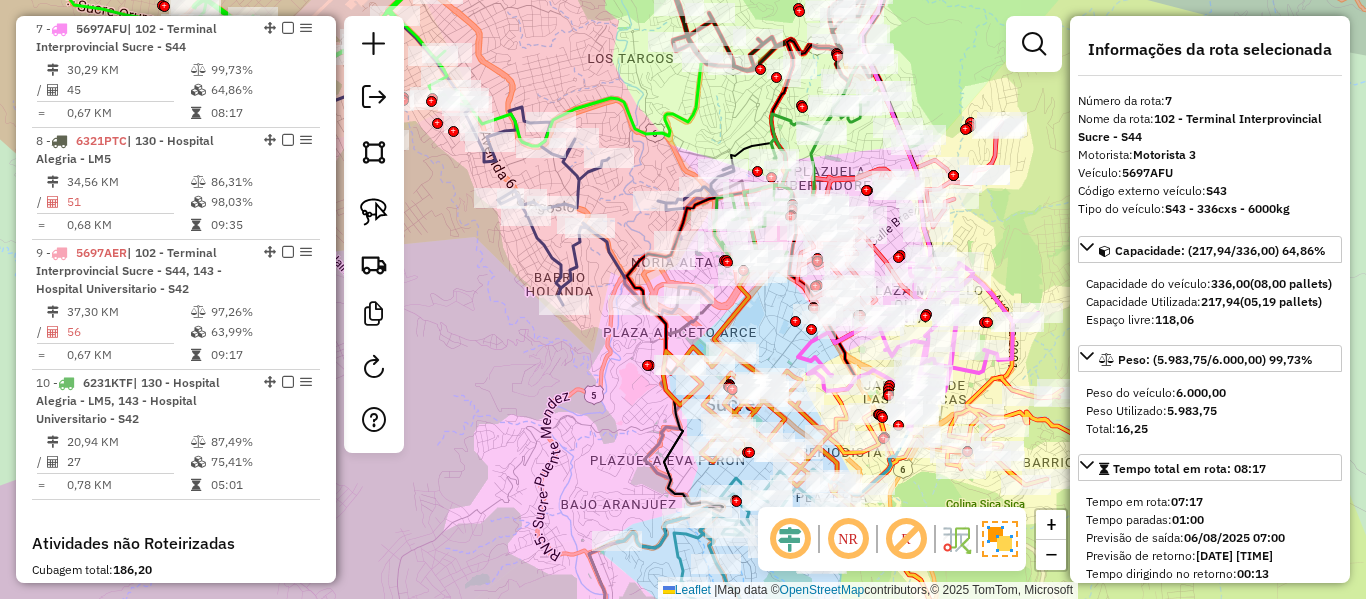 click 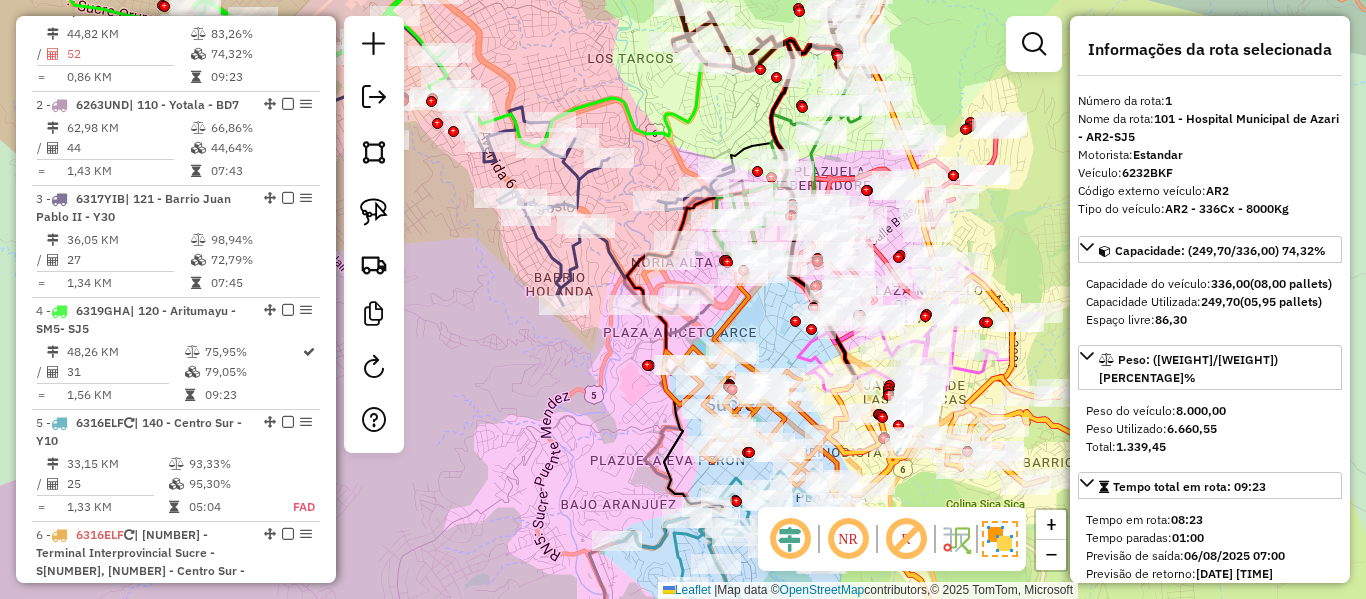 scroll, scrollTop: 781, scrollLeft: 0, axis: vertical 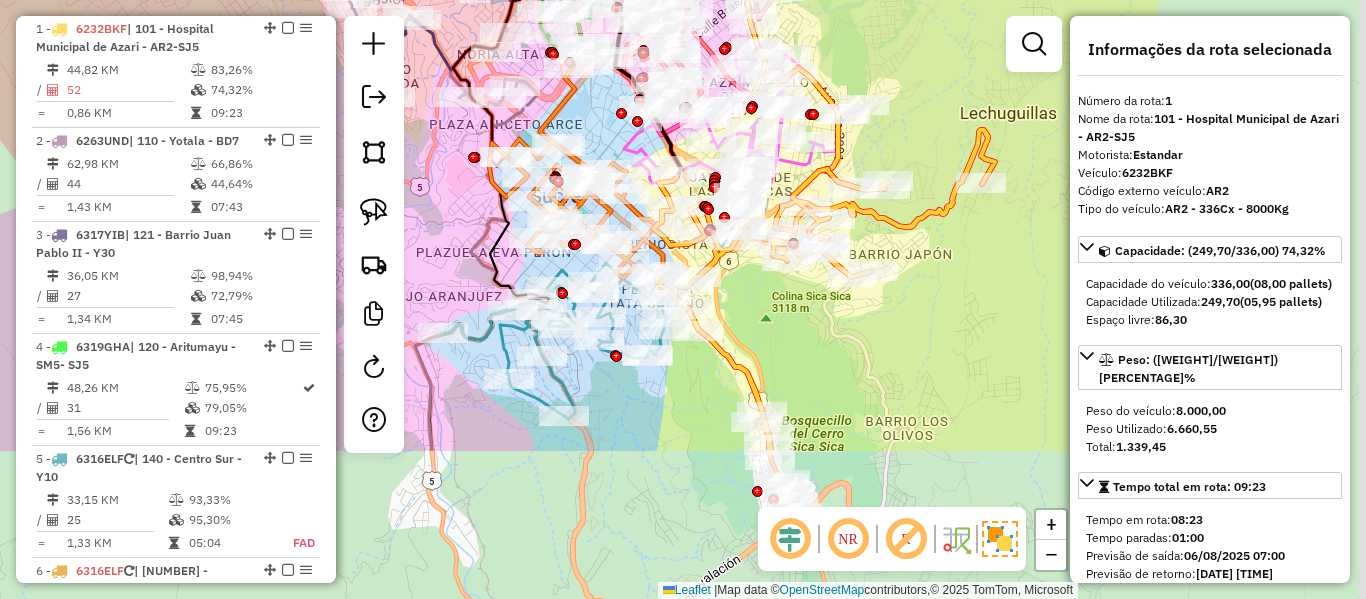 drag, startPoint x: 1036, startPoint y: 259, endPoint x: 849, endPoint y: 39, distance: 288.7369 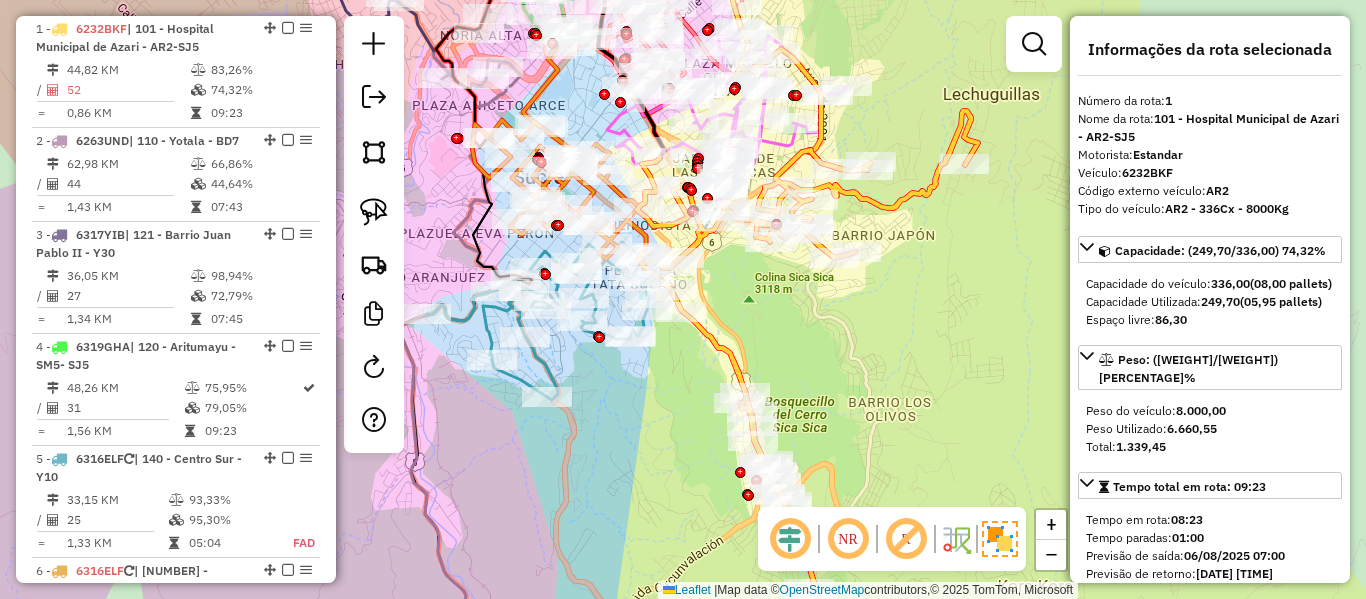 click 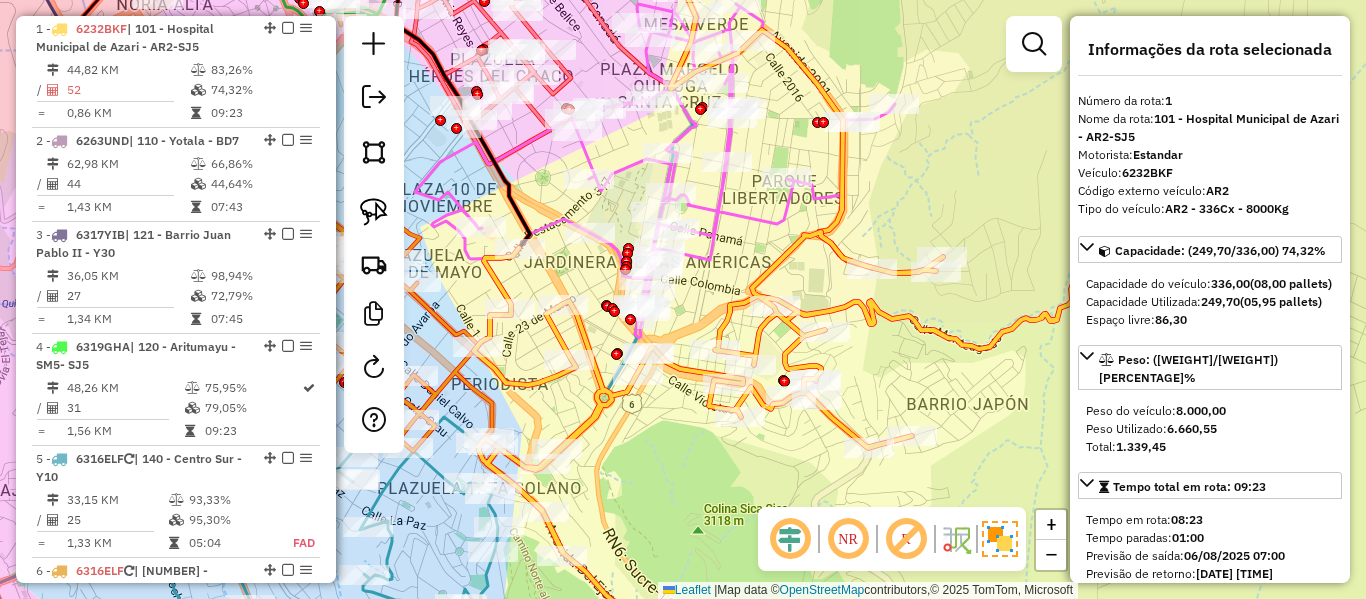click 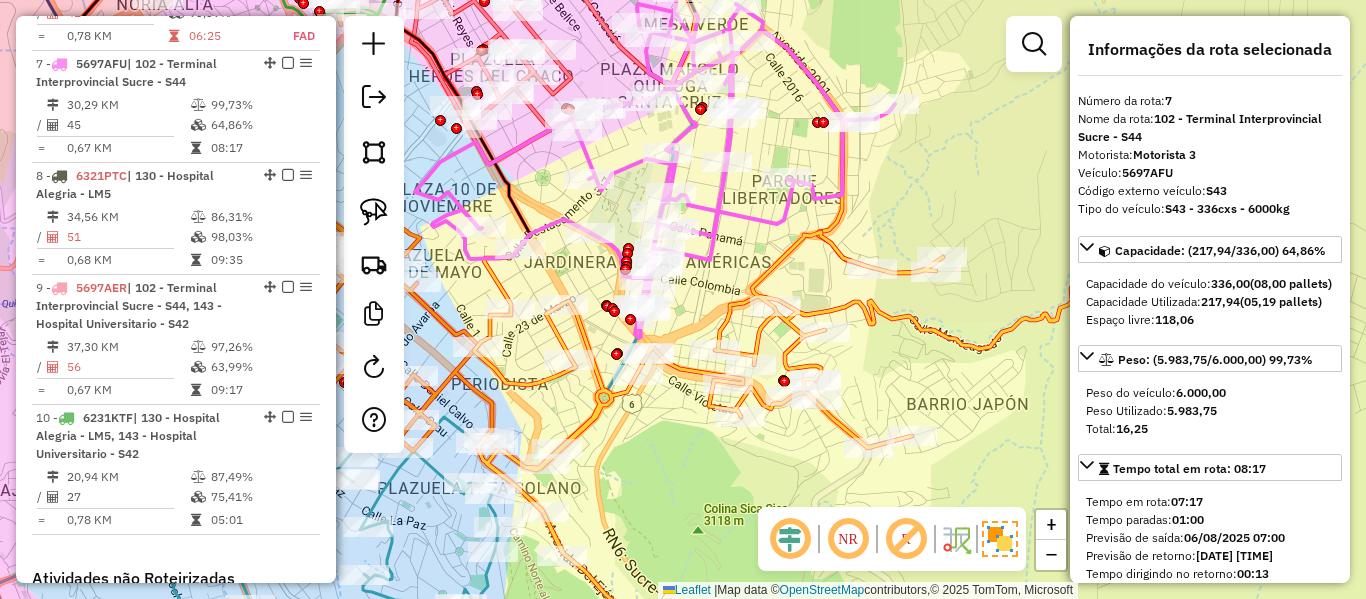 scroll, scrollTop: 1489, scrollLeft: 0, axis: vertical 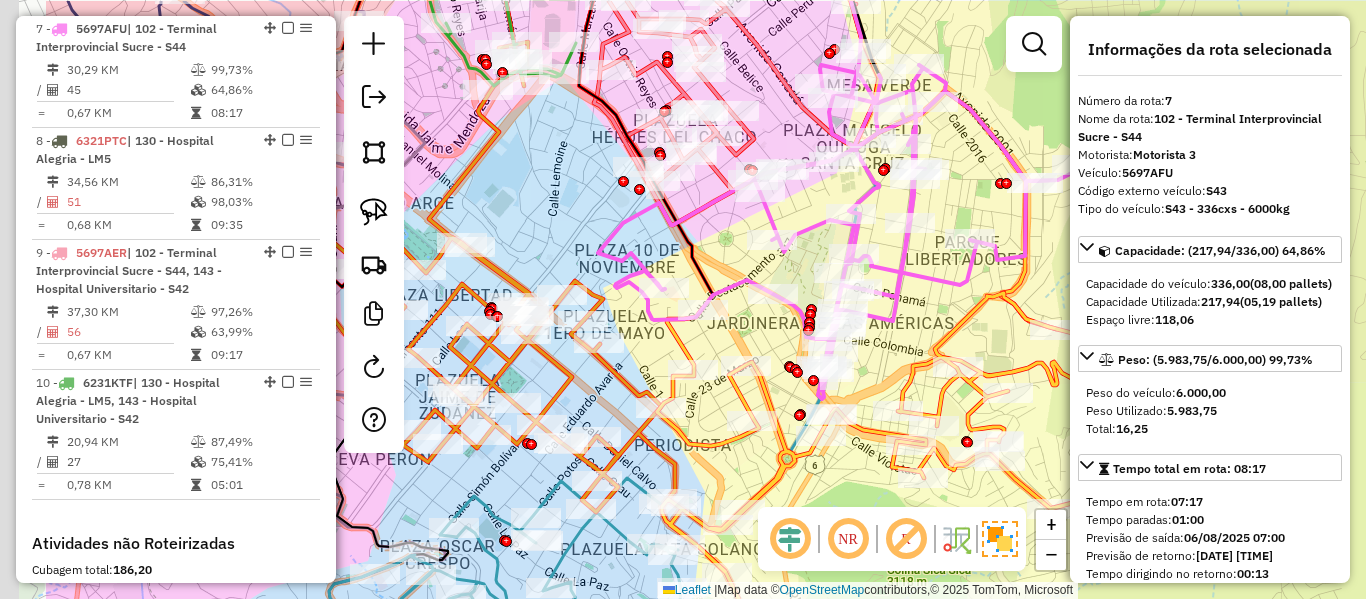 drag, startPoint x: 531, startPoint y: 404, endPoint x: 744, endPoint y: 414, distance: 213.23462 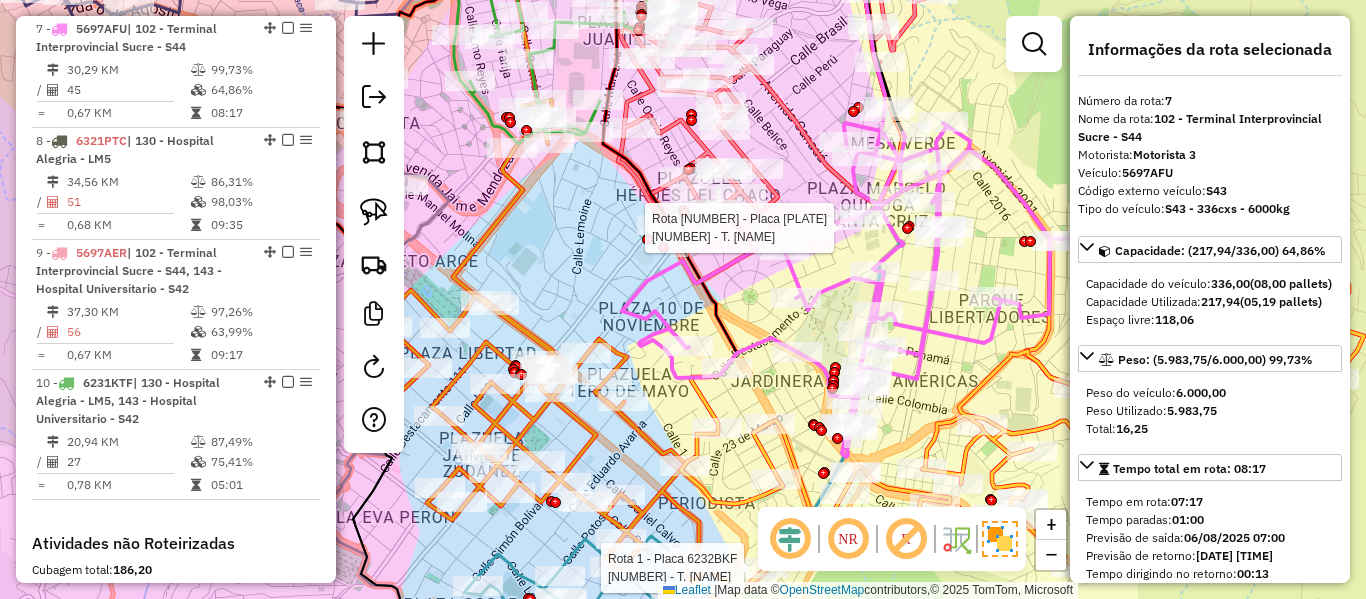 click 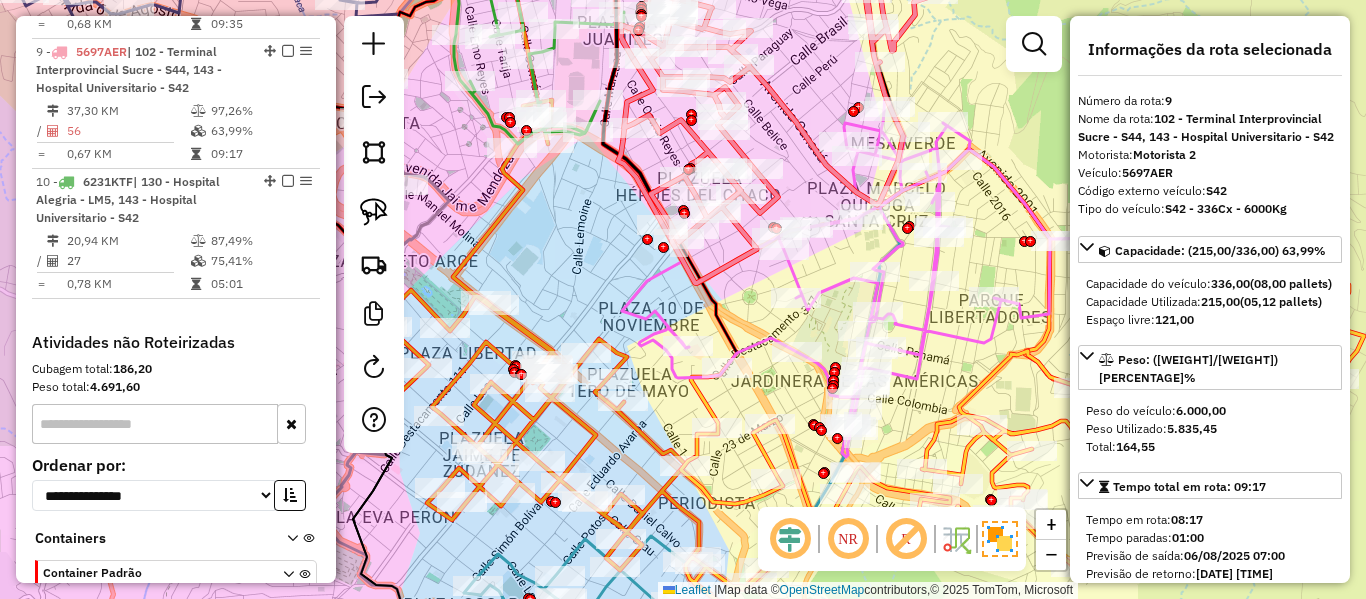 scroll, scrollTop: 1713, scrollLeft: 0, axis: vertical 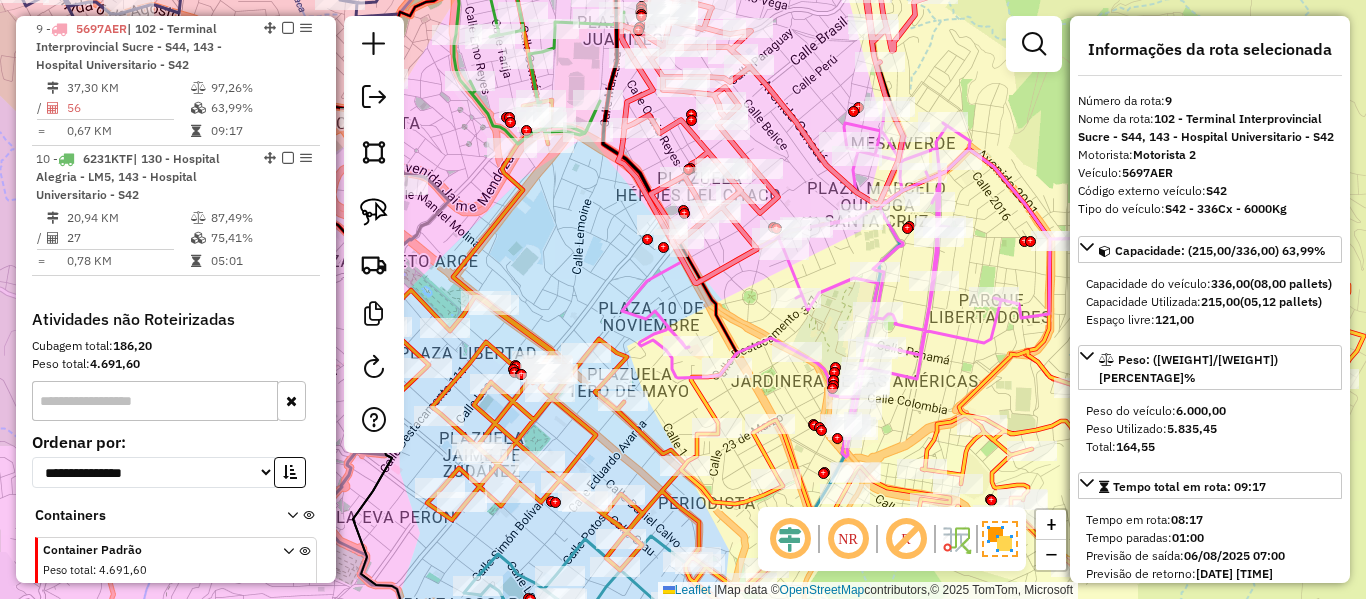 click 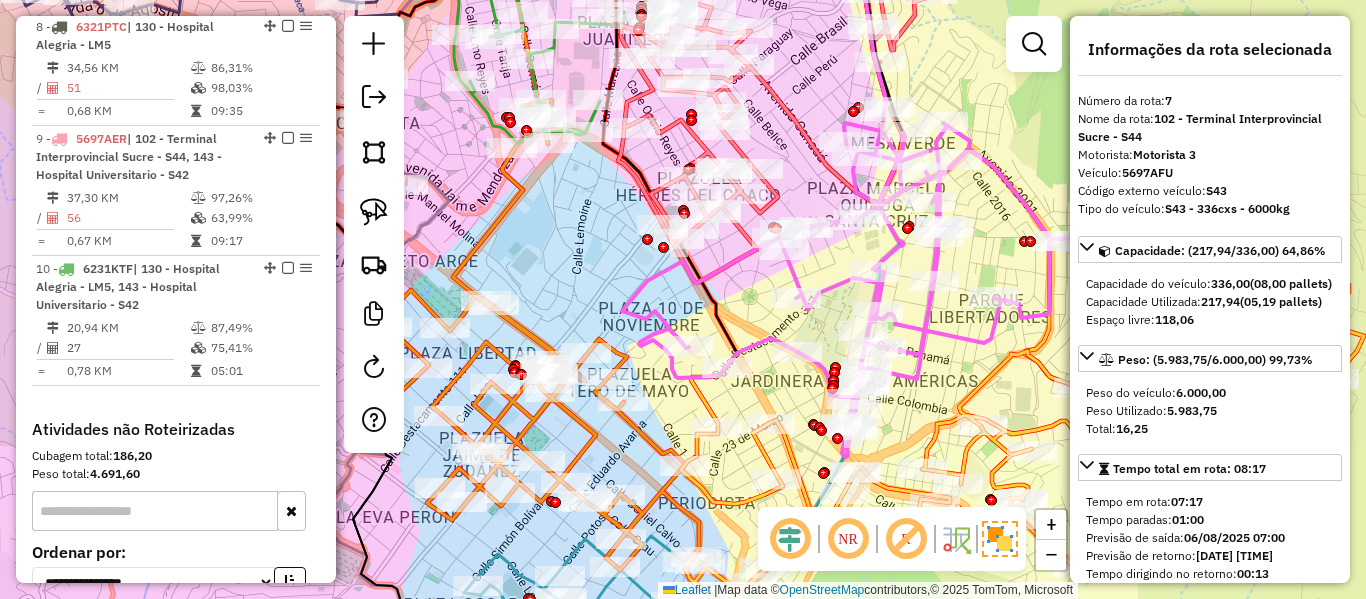 scroll, scrollTop: 1489, scrollLeft: 0, axis: vertical 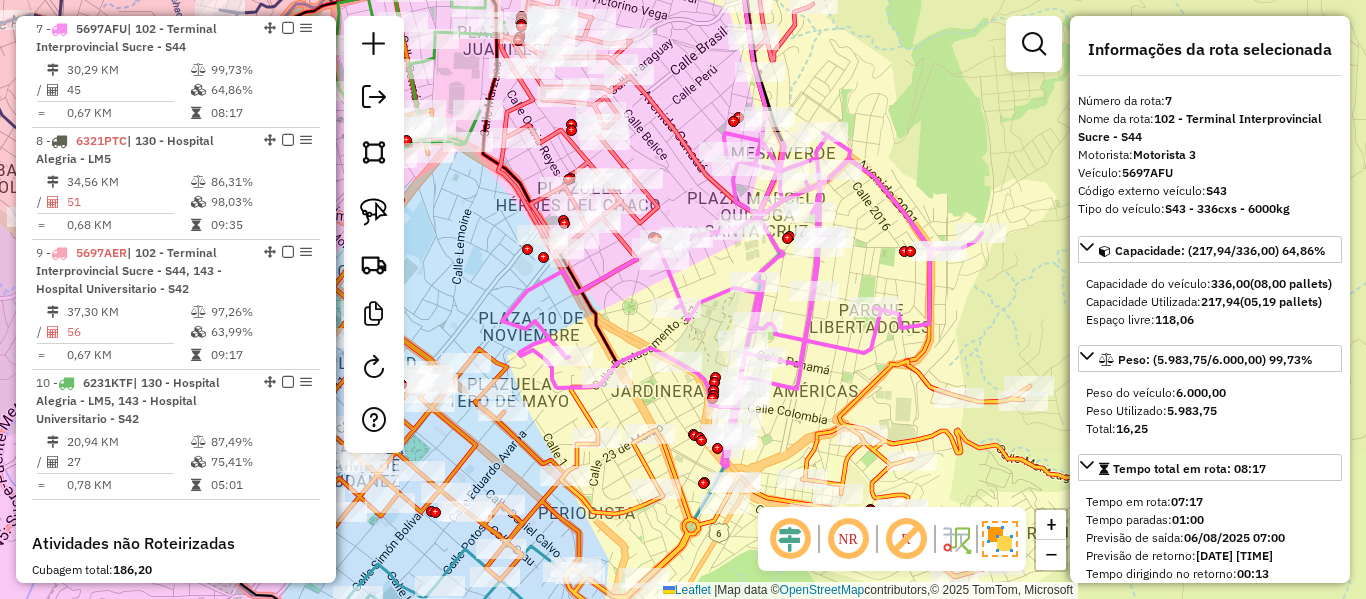 drag, startPoint x: 942, startPoint y: 334, endPoint x: 814, endPoint y: 351, distance: 129.12398 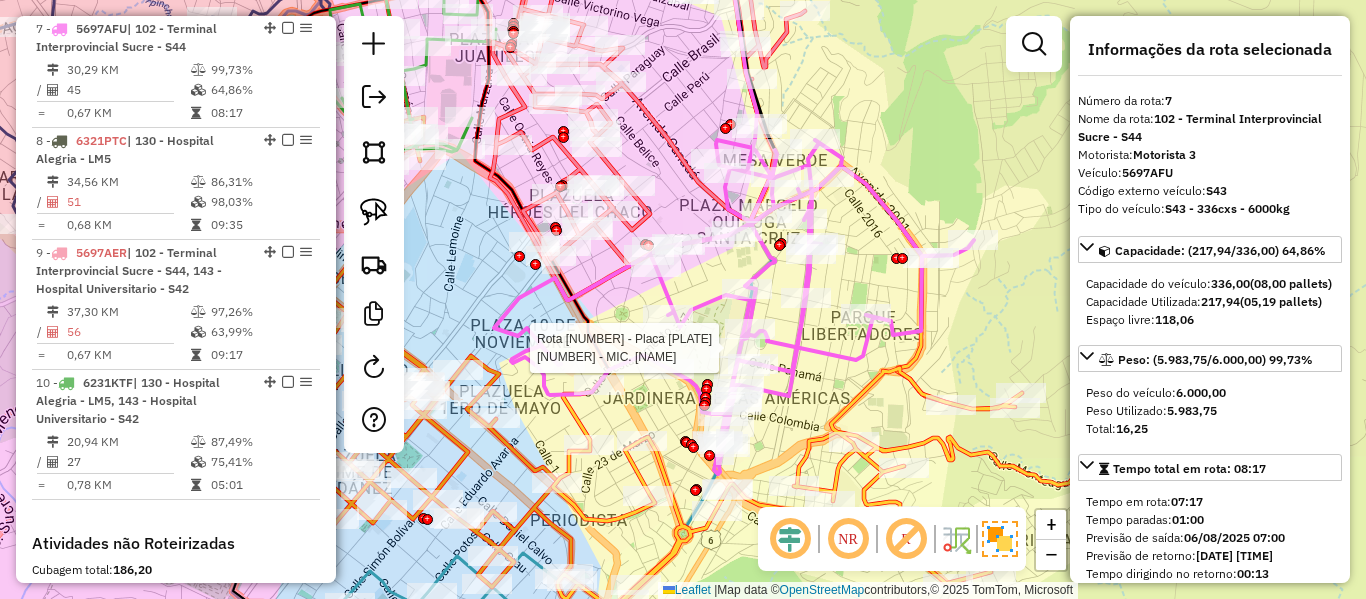 drag, startPoint x: 816, startPoint y: 348, endPoint x: 807, endPoint y: 342, distance: 10.816654 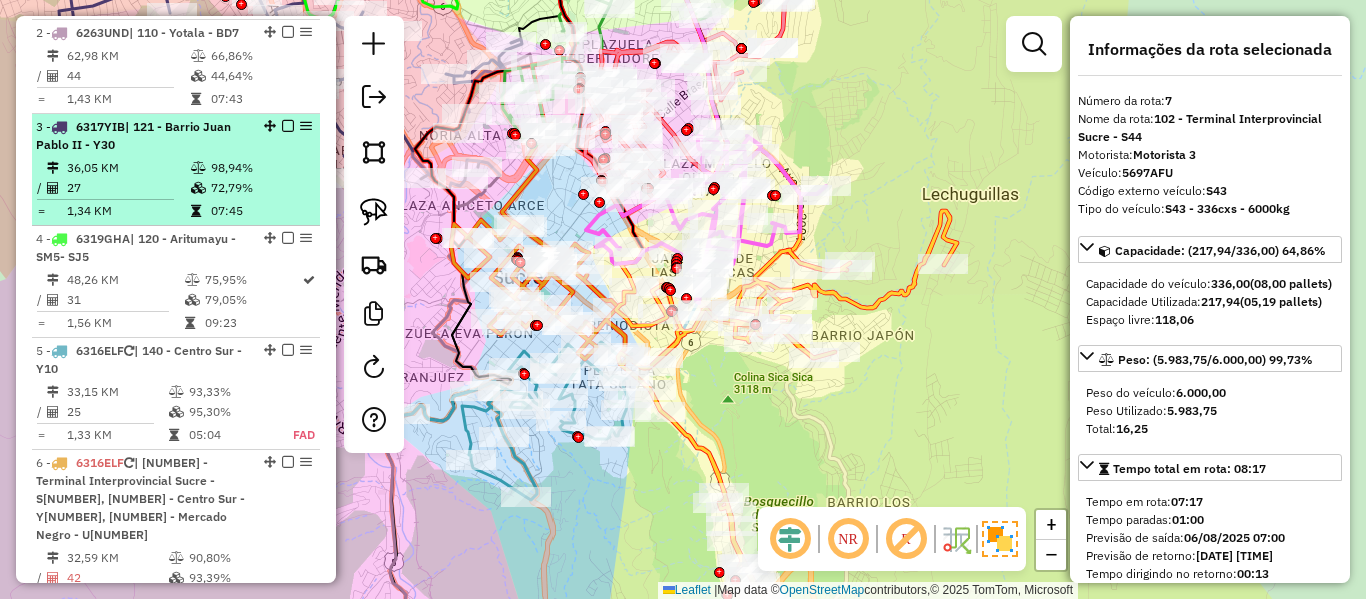 scroll, scrollTop: 389, scrollLeft: 0, axis: vertical 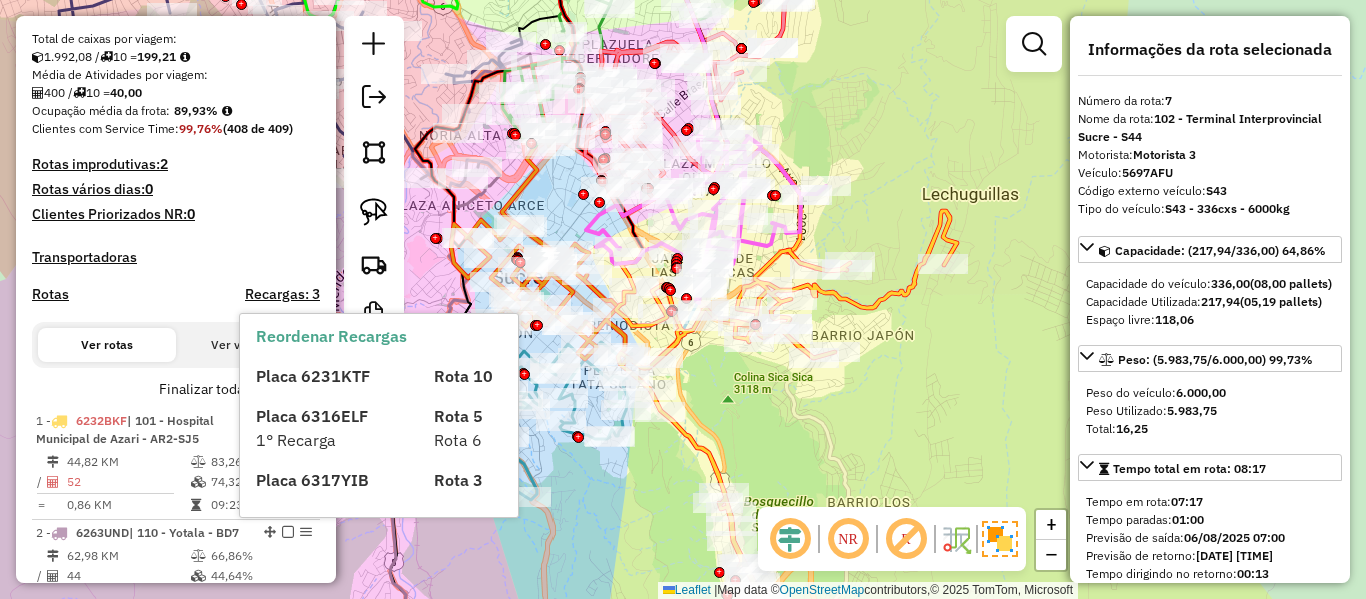 click on "Finalizar todas as rotas" at bounding box center [239, 389] 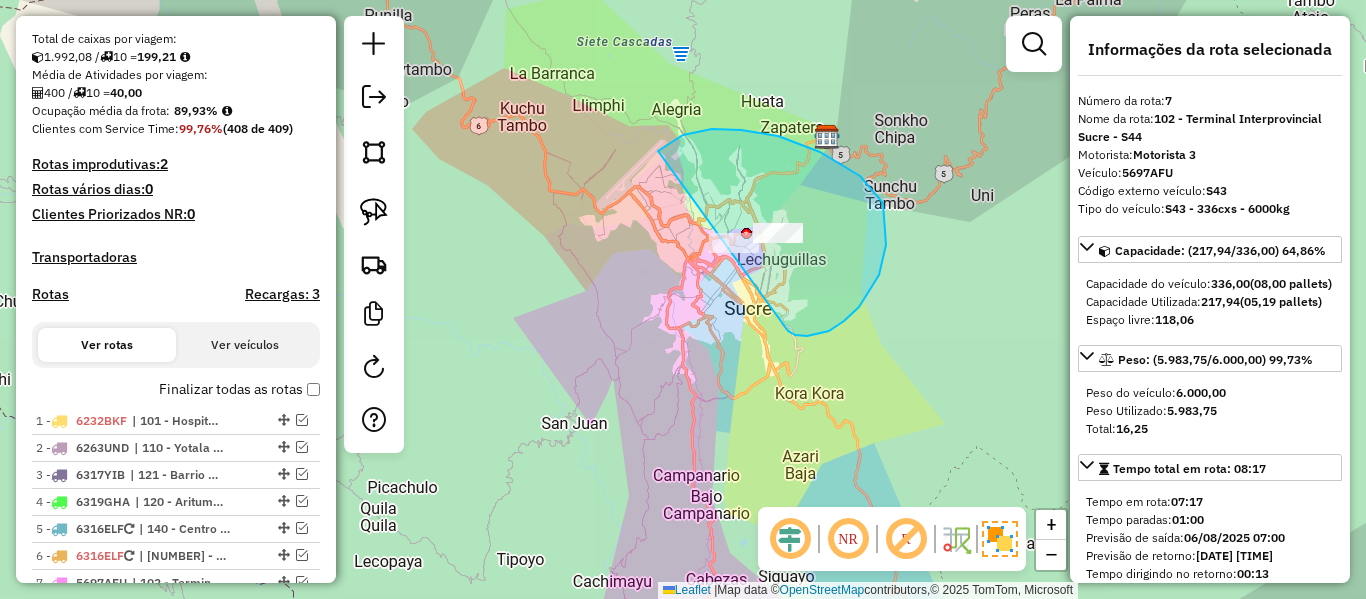 drag, startPoint x: 789, startPoint y: 332, endPoint x: 657, endPoint y: 357, distance: 134.34657 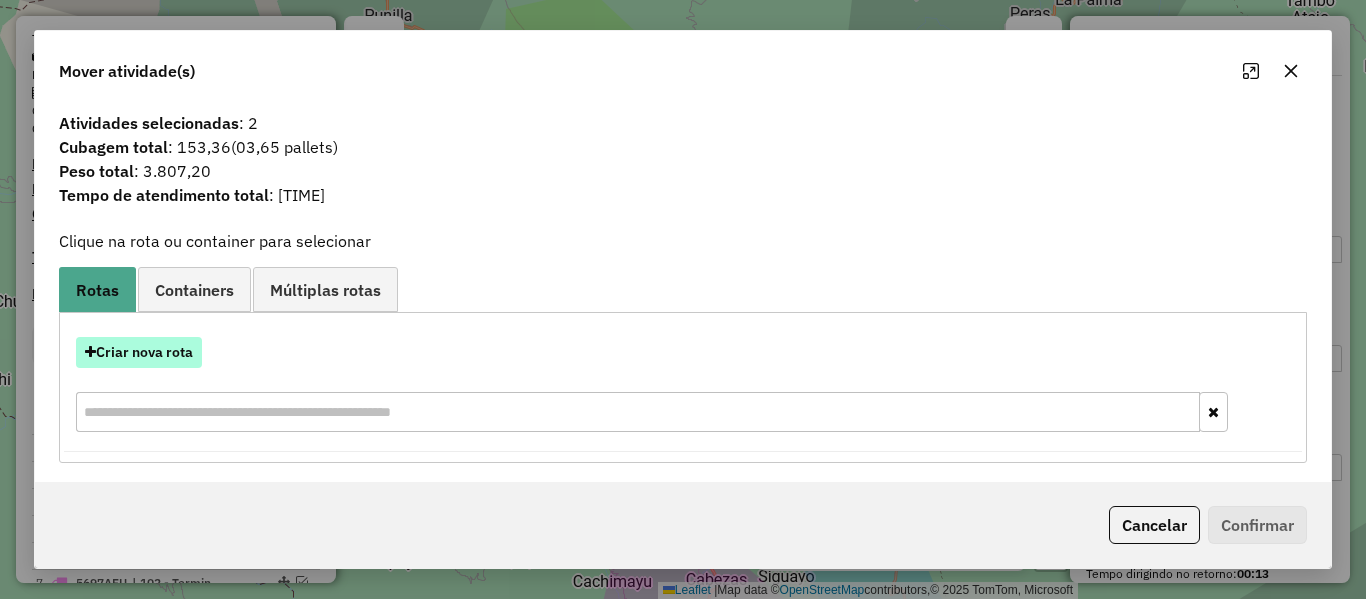 click on "Criar nova rota" at bounding box center [139, 352] 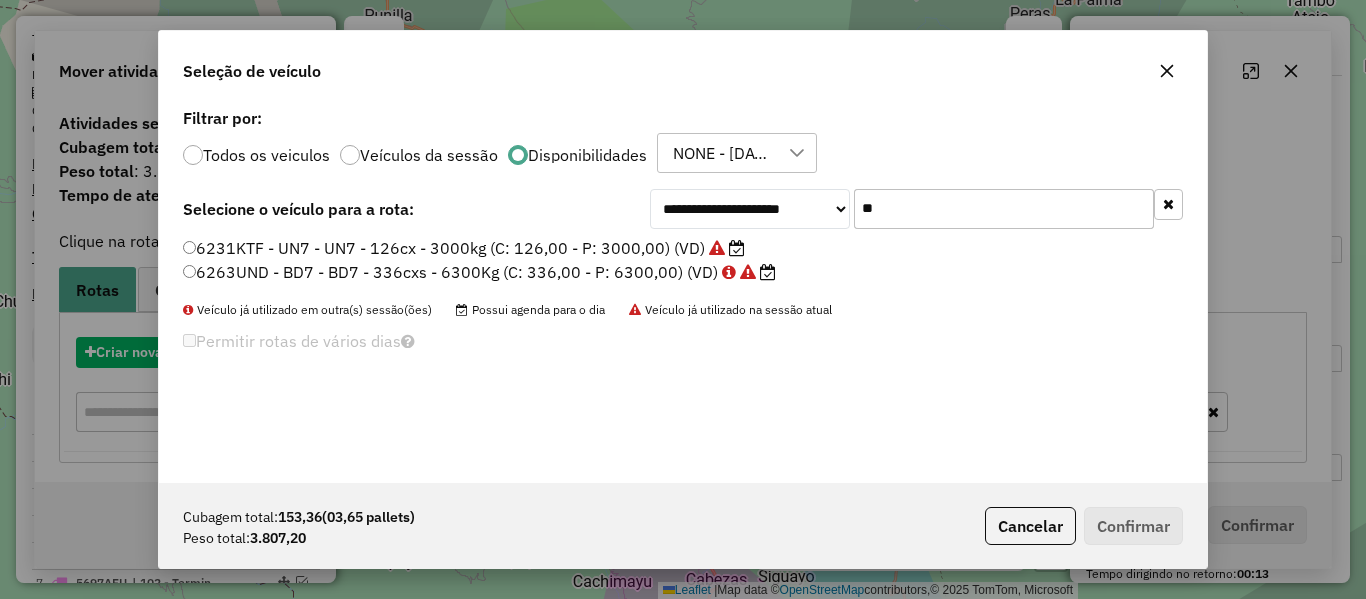 scroll, scrollTop: 11, scrollLeft: 6, axis: both 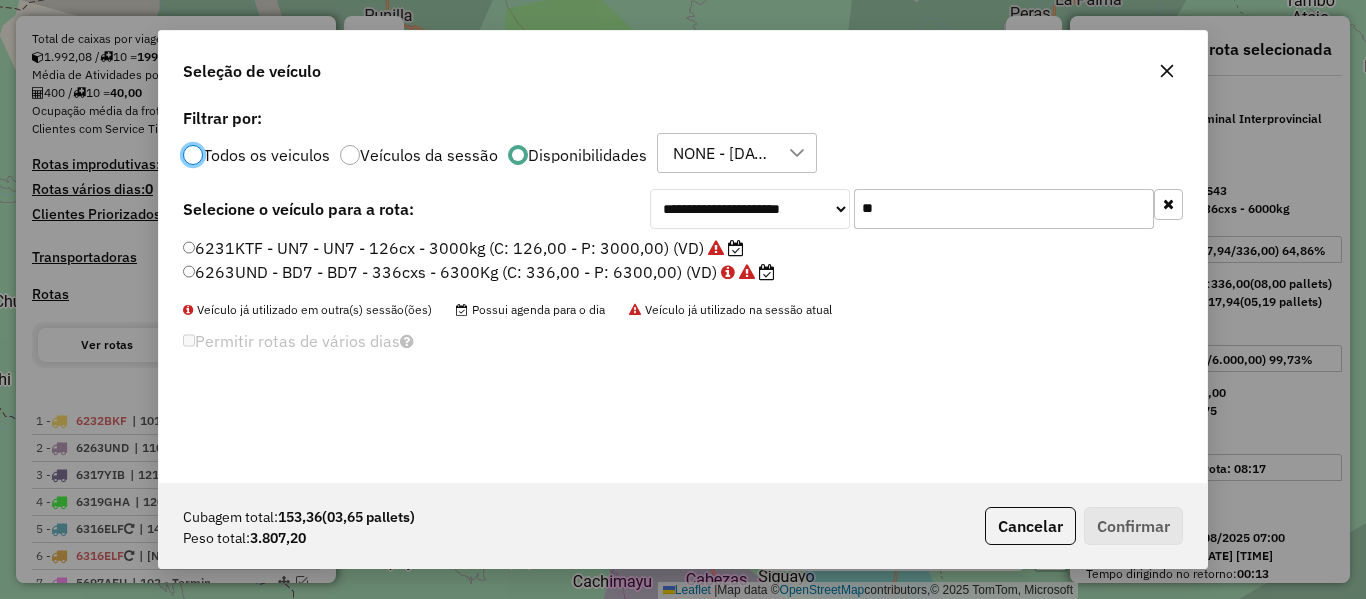 click on "**" 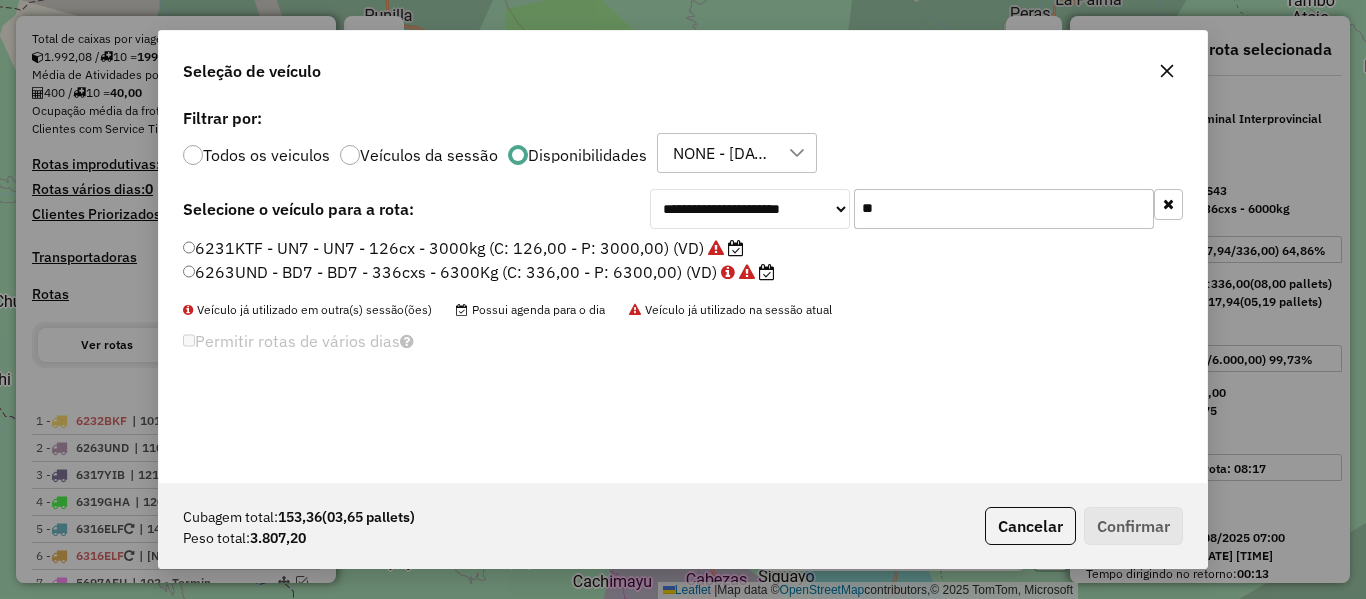 click on "**" 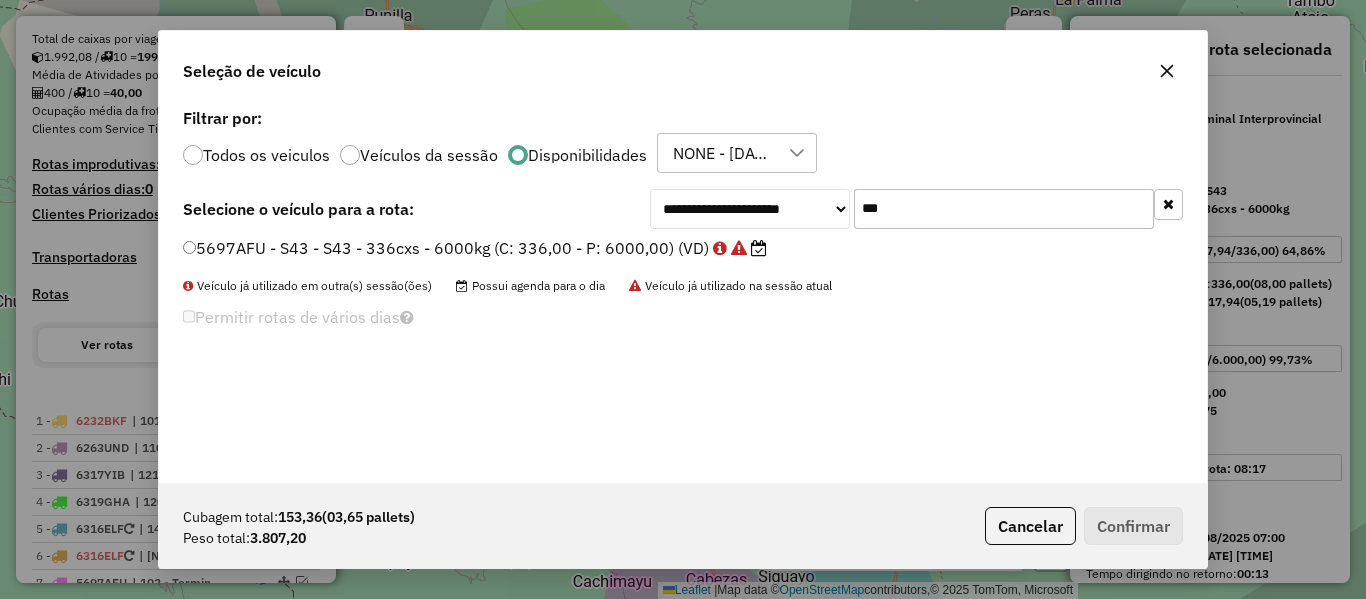 type on "***" 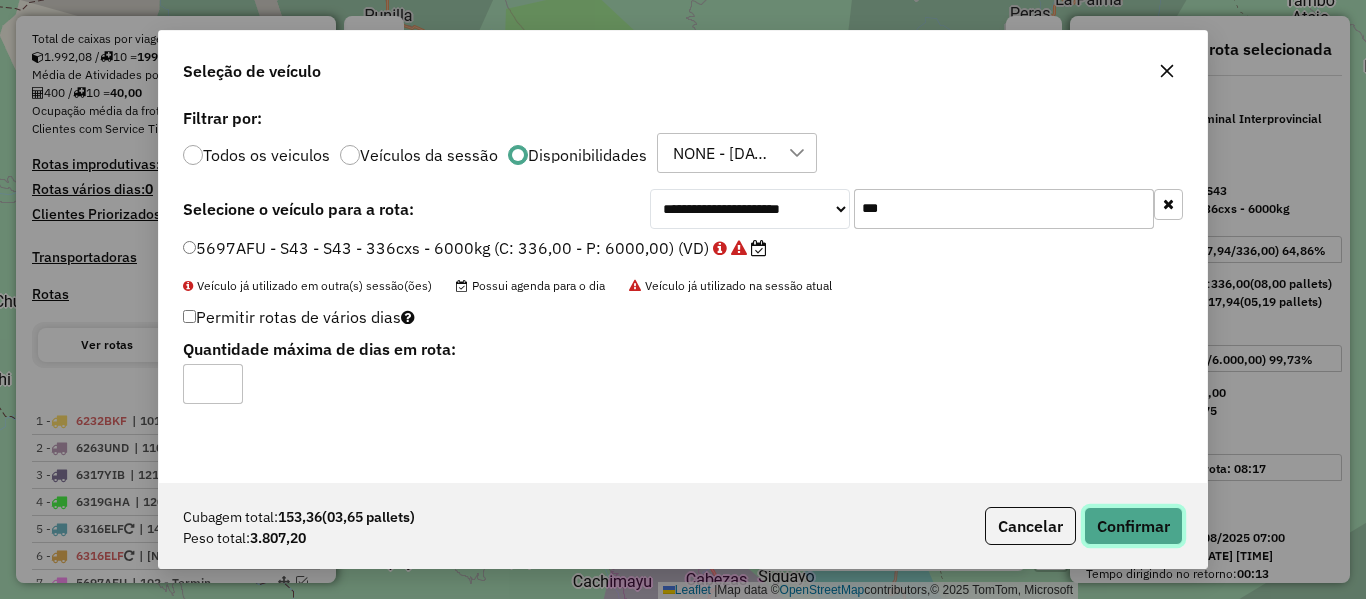click on "Confirmar" 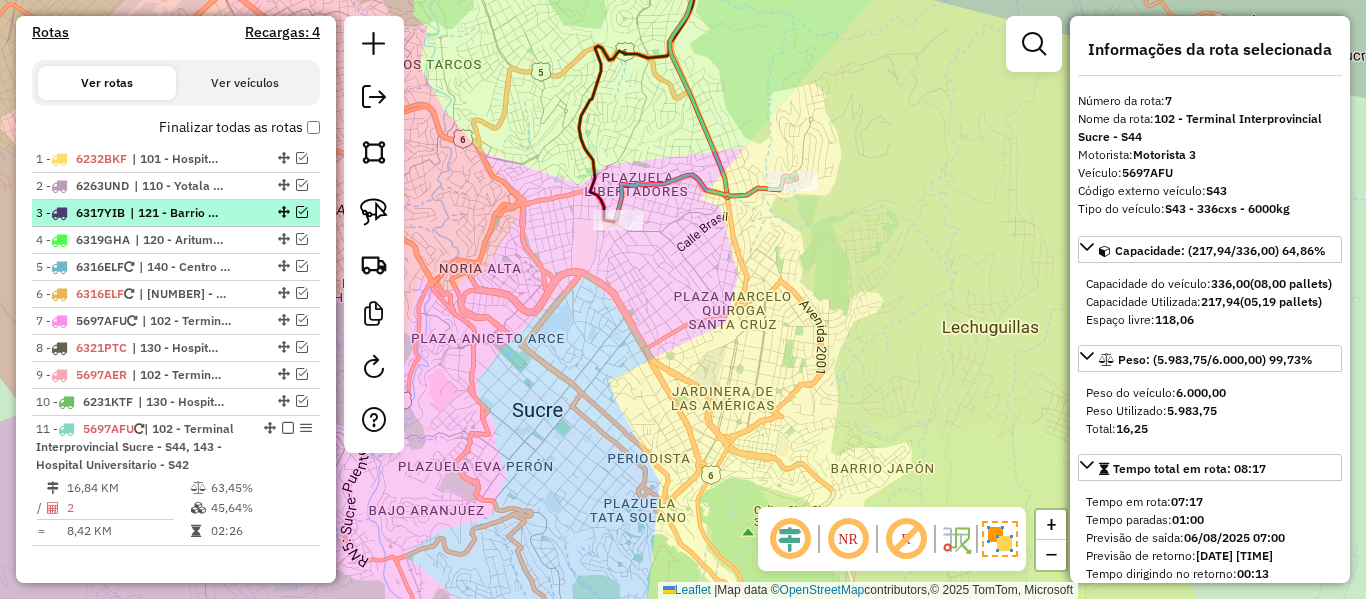 scroll, scrollTop: 543, scrollLeft: 0, axis: vertical 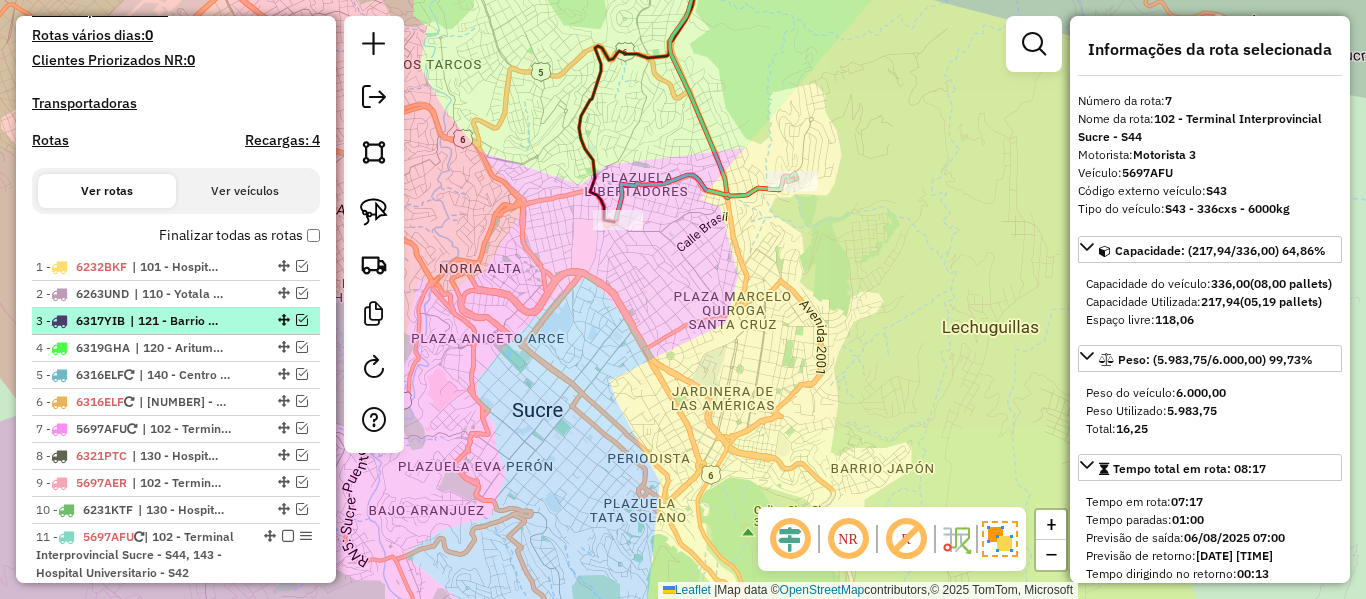 click on "3 -       6317YIB   | 121 - Barrio Juan Pablo II - Y30" at bounding box center (176, 321) 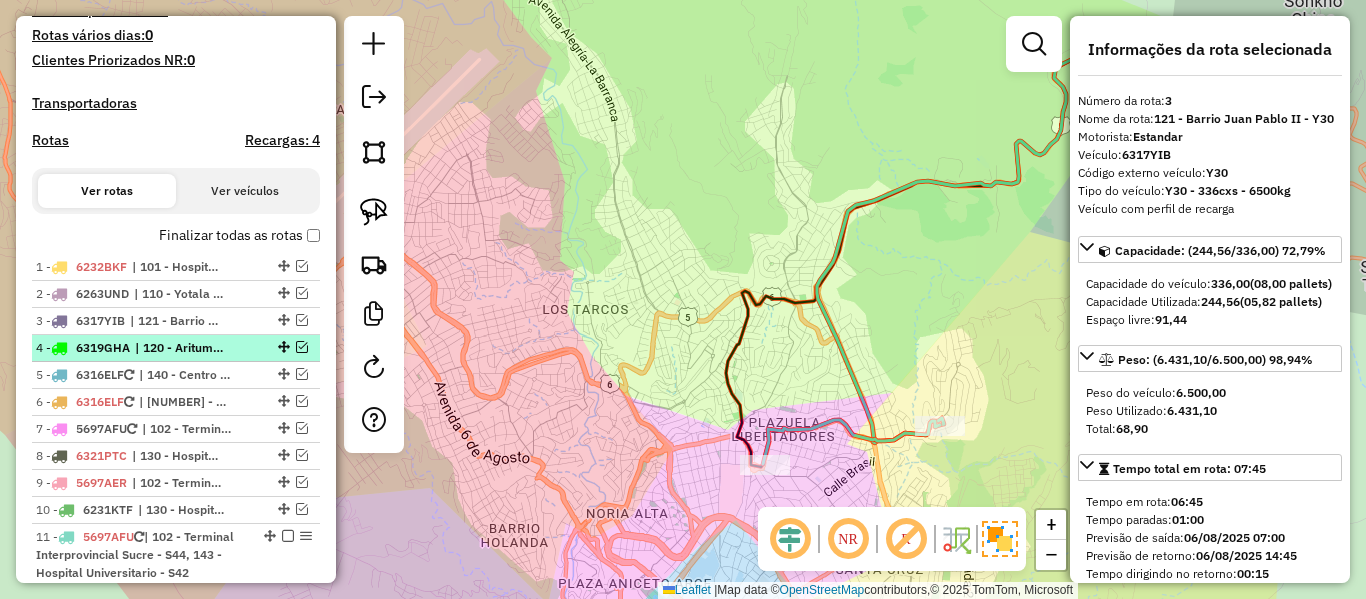 click on "| 120 - Aritumayu - SM5- SJ5" at bounding box center [181, 348] 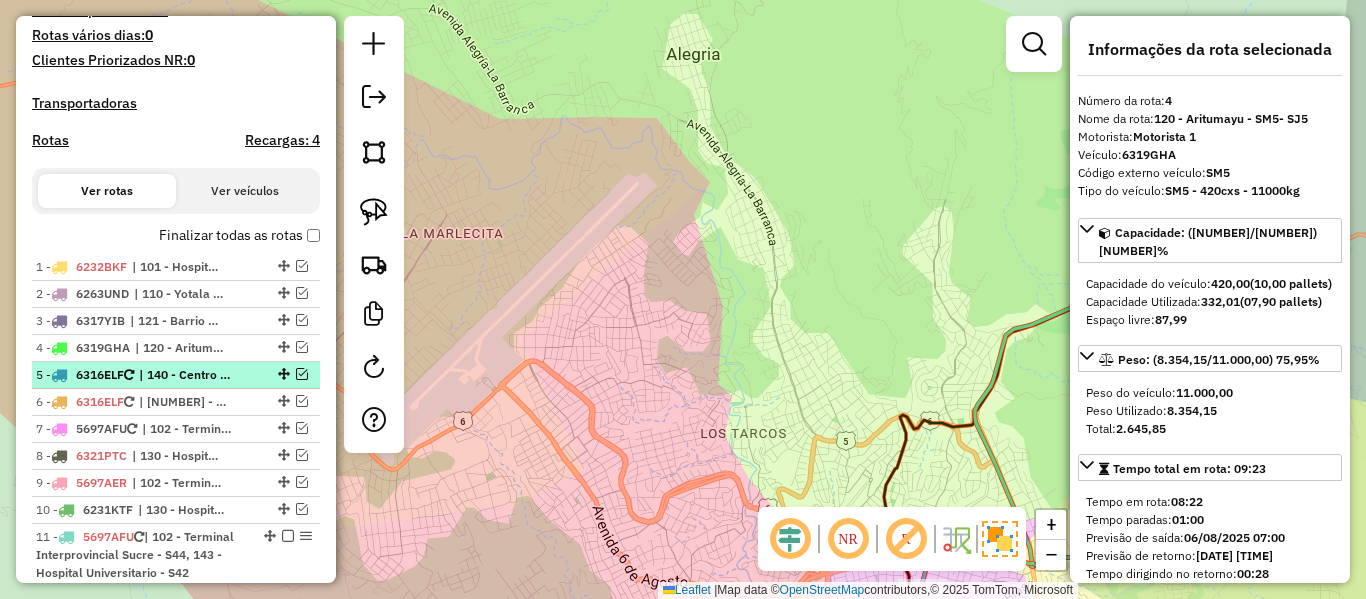 click on "| 140 - Centro Sur - Y10" at bounding box center [185, 375] 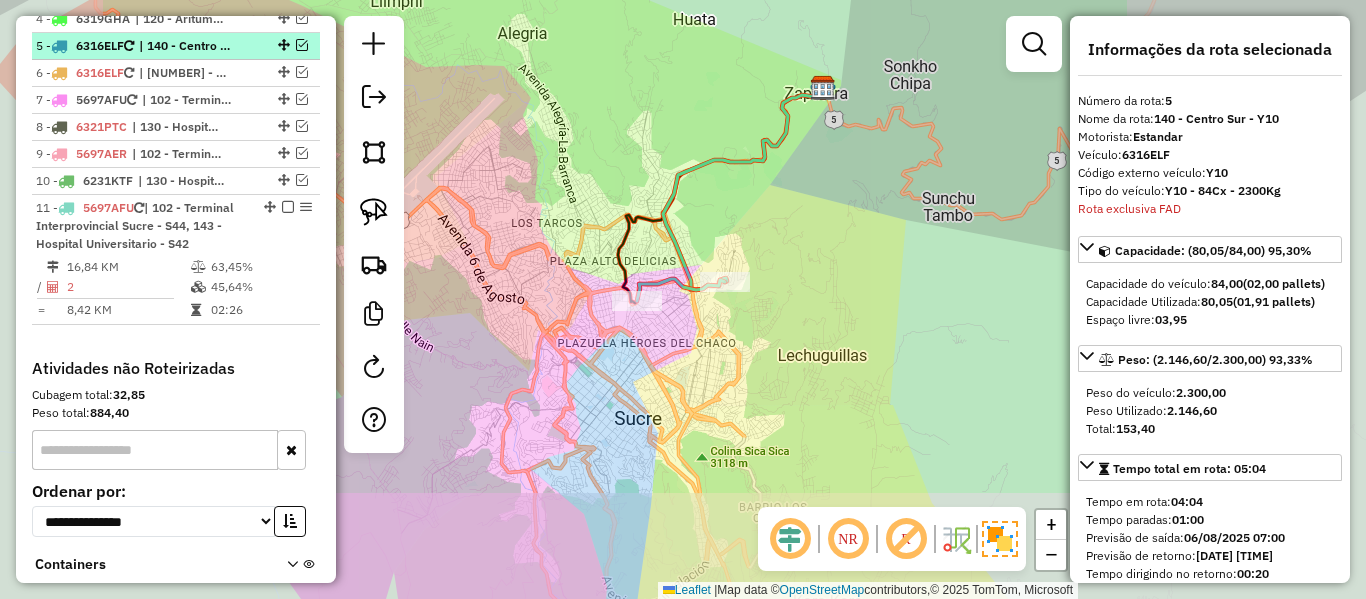 scroll, scrollTop: 889, scrollLeft: 0, axis: vertical 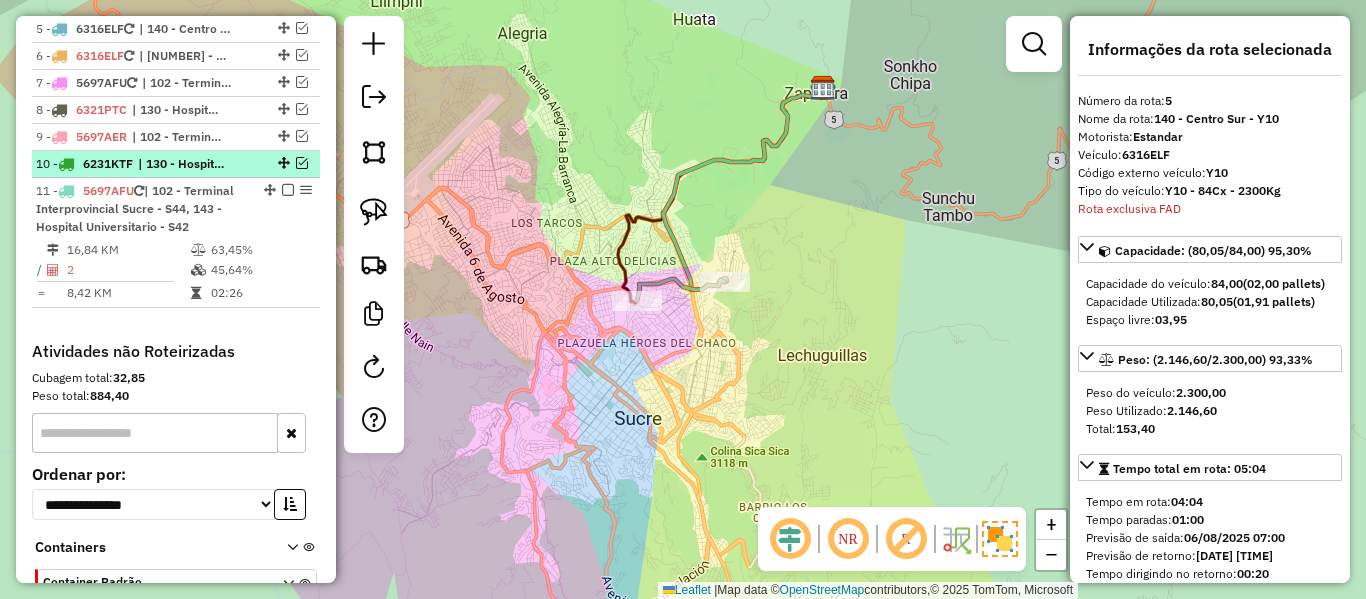 click on "| 130 - Hospital Alegria - LM5, 143 - Hospital Universitario - S42" at bounding box center (184, 164) 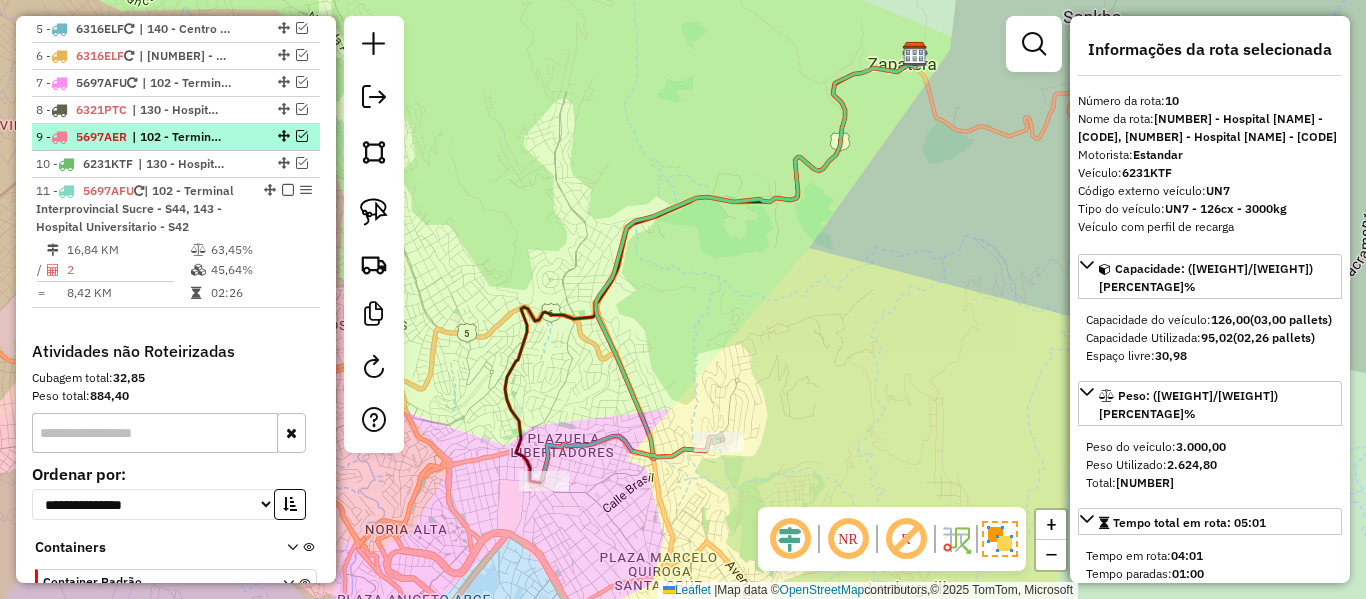 click on "| 102 - Terminal Interprovincial Sucre - S44, 143 - Hospital Universitario - S42" at bounding box center [178, 137] 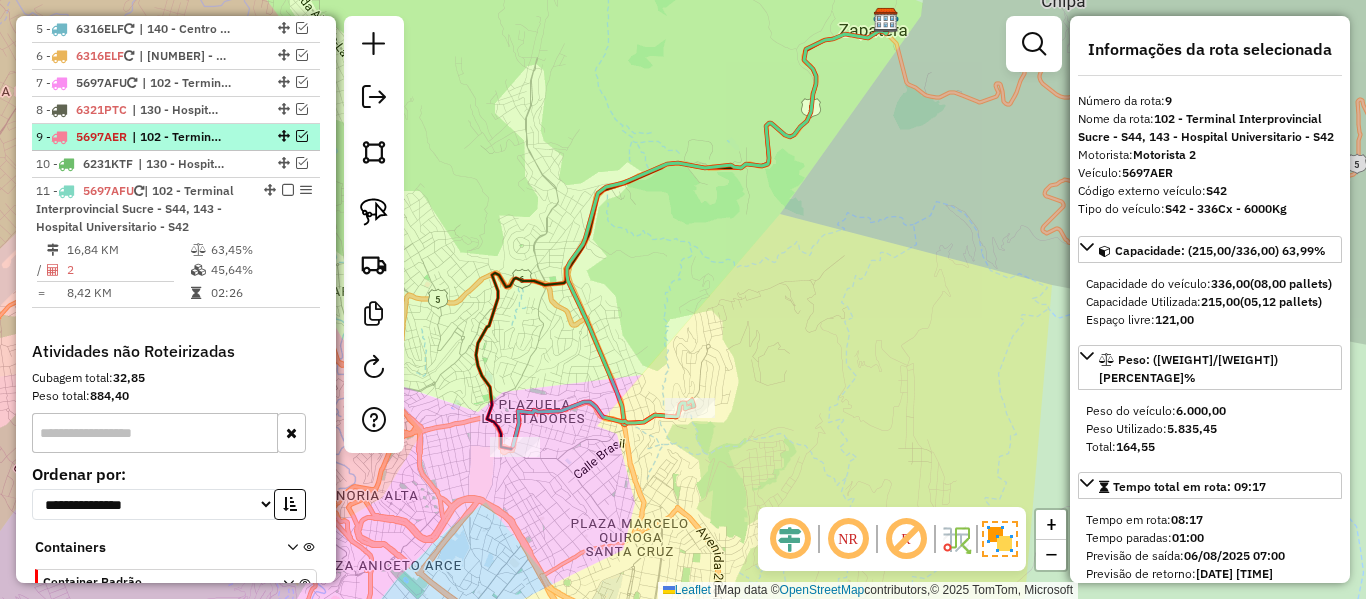 click at bounding box center (302, 136) 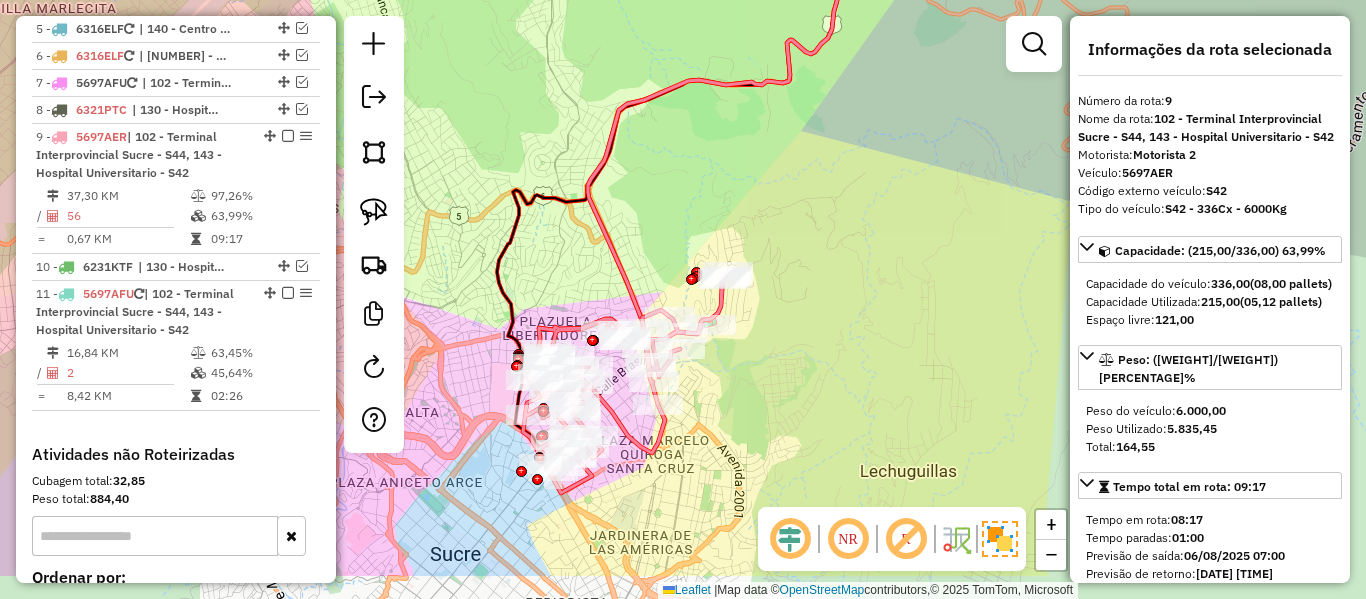 drag, startPoint x: 730, startPoint y: 232, endPoint x: 733, endPoint y: 213, distance: 19.235384 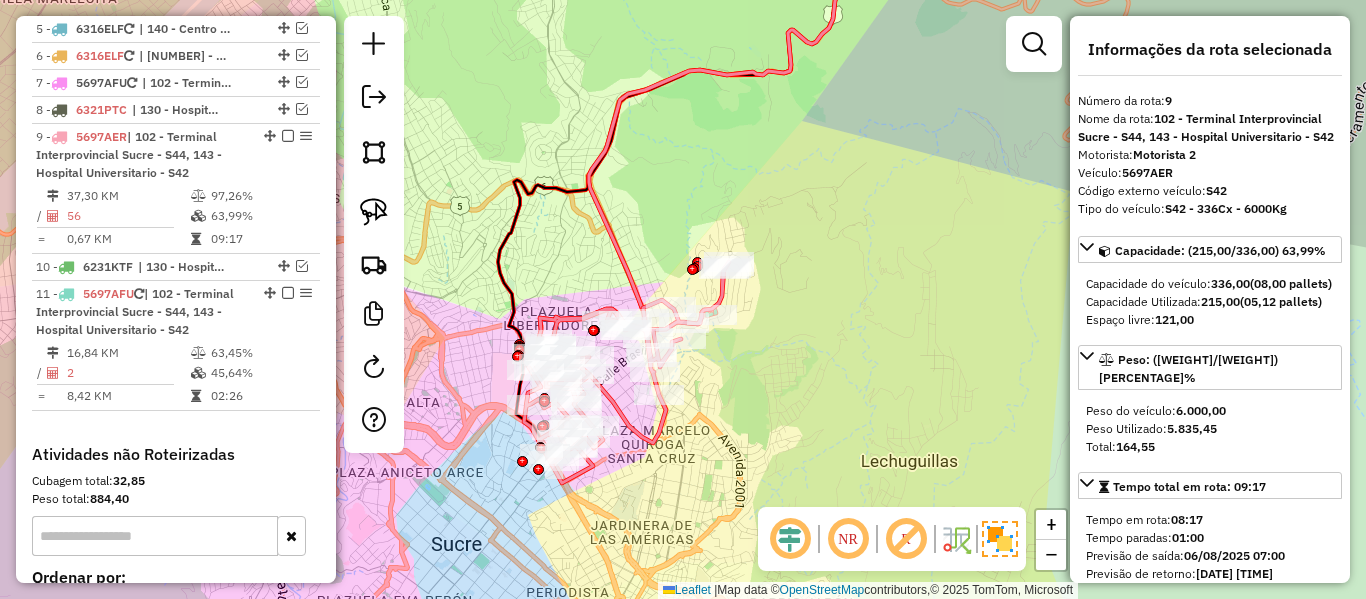 click 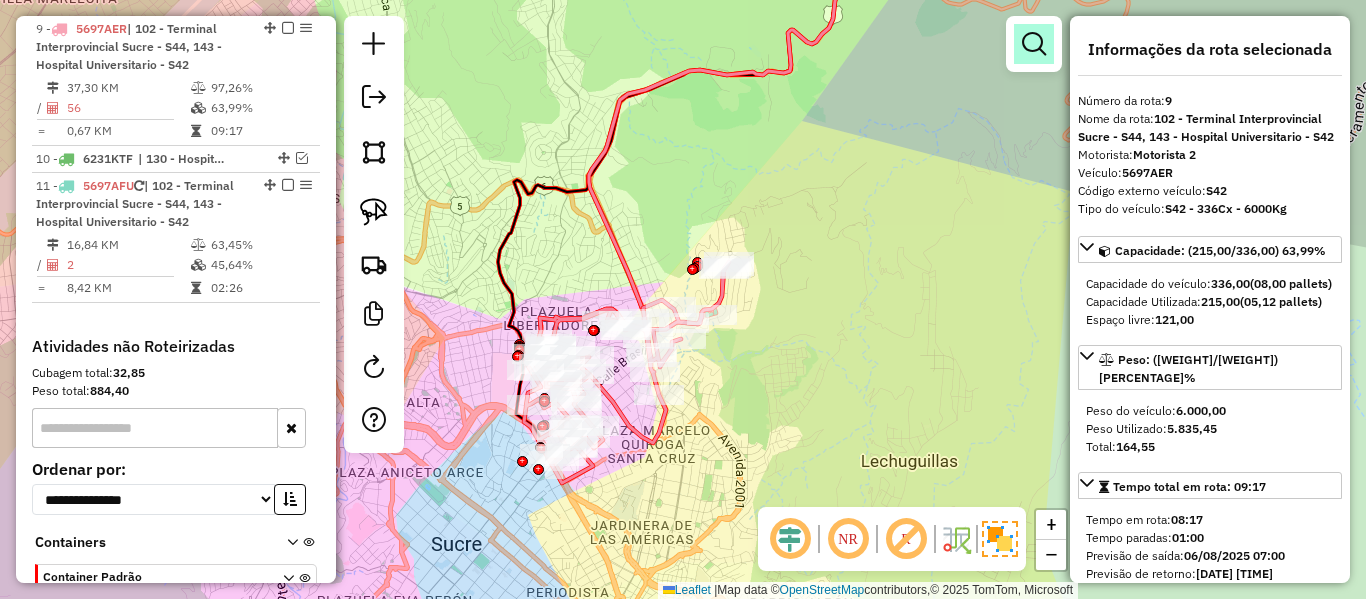 click at bounding box center (1034, 44) 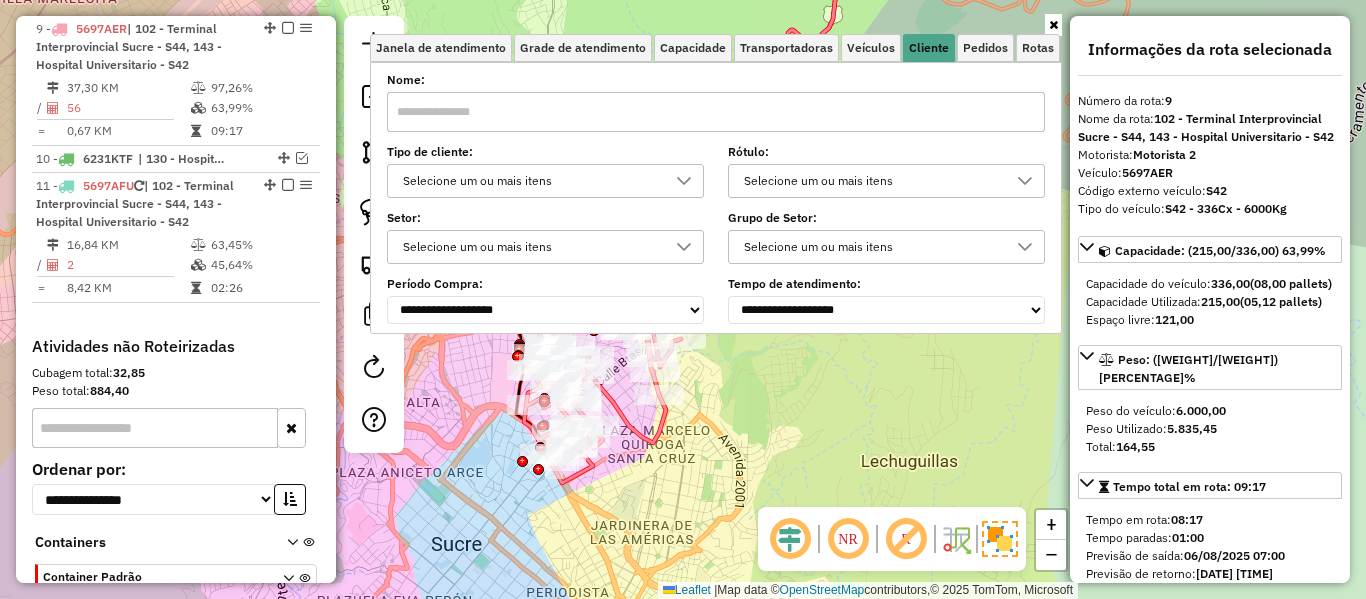 click on "Selecione um ou mais itens" at bounding box center (530, 181) 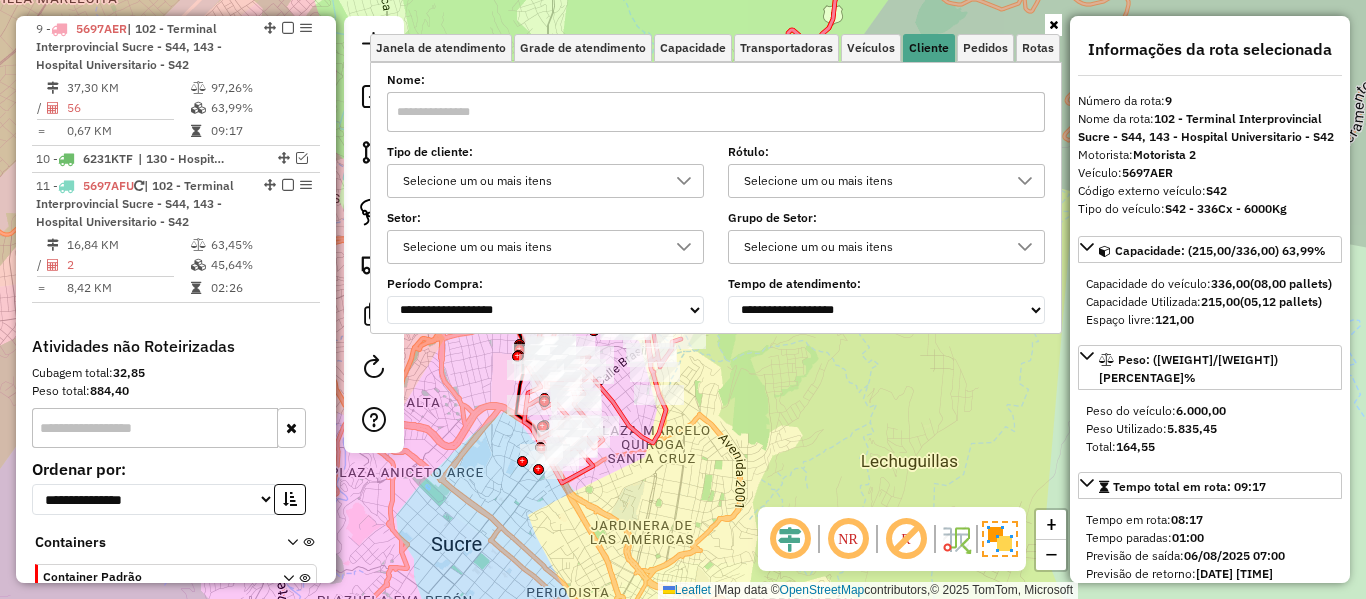 scroll, scrollTop: 12, scrollLeft: 69, axis: both 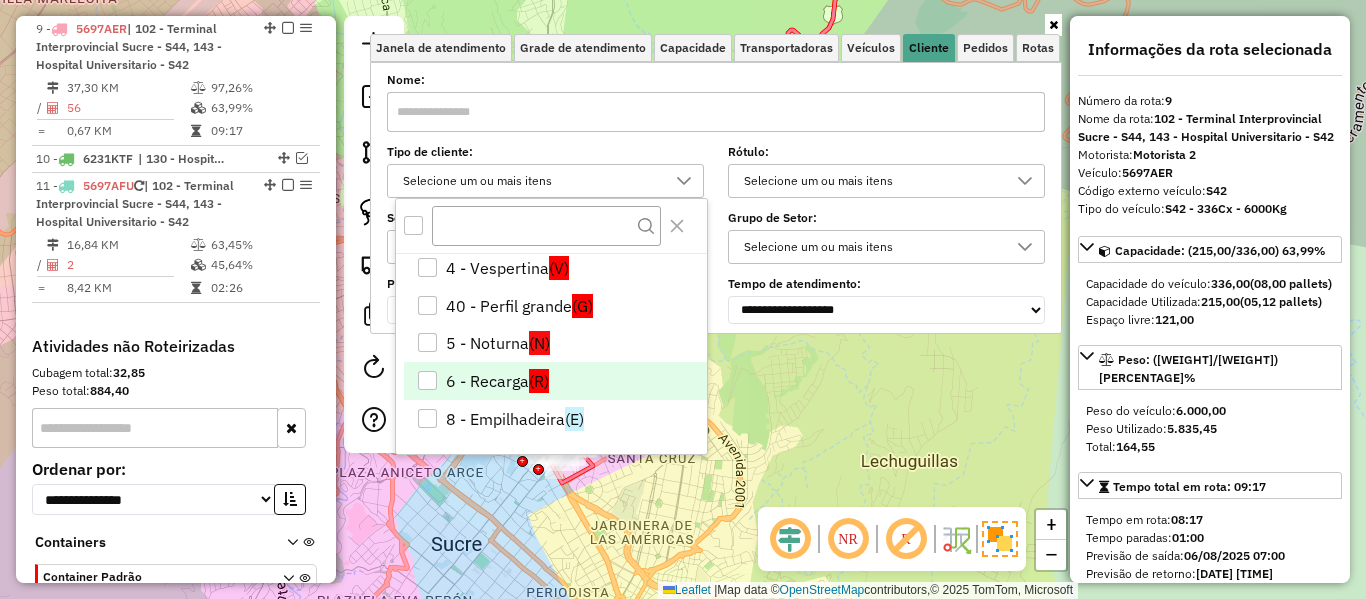 click on "(R)" at bounding box center [539, 381] 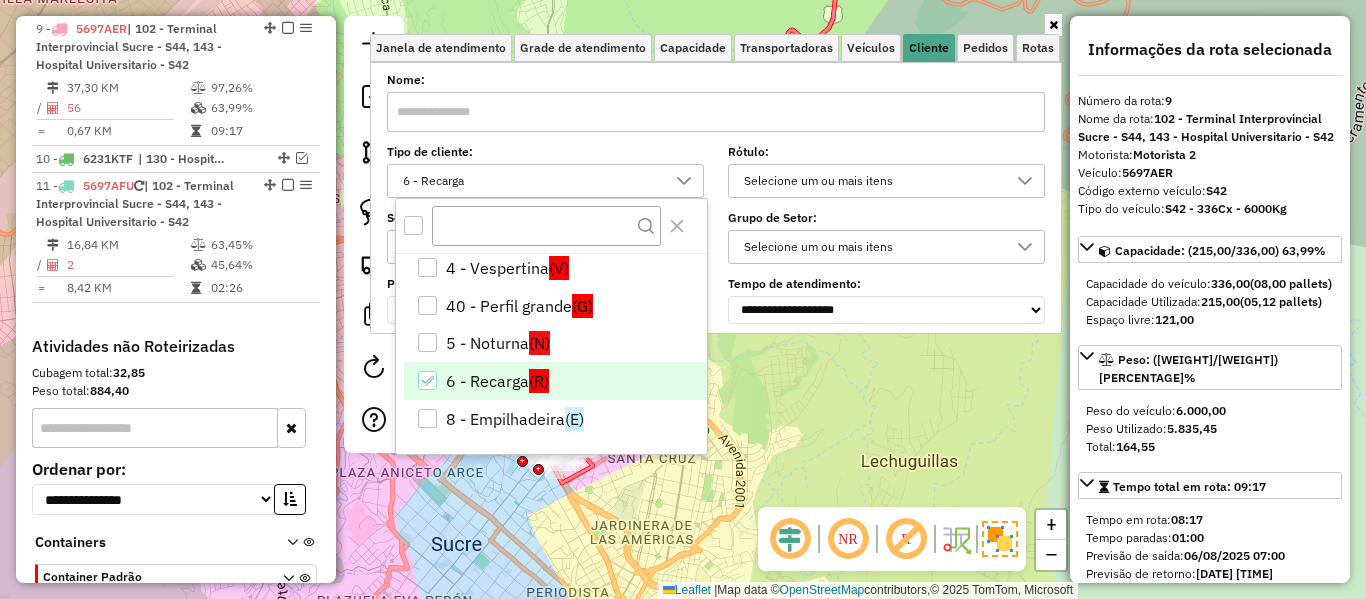 click on "Janela de atendimento Grade de atendimento Capacidade Transportadoras Veículos Cliente Pedidos  Rotas Selecione os dias de semana para filtrar as janelas de atendimento  Seg   Ter   Qua   Qui   Sex   Sáb   Dom  Informe o período da janela de atendimento: De: Até:  Filtrar exatamente a janela do cliente  Considerar janela de atendimento padrão  Selecione os dias de semana para filtrar as grades de atendimento  Seg   Ter   Qua   Qui   Sex   Sáb   Dom   Considerar clientes sem dia de atendimento cadastrado  Clientes fora do dia de atendimento selecionado Filtrar as atividades entre os valores definidos abaixo:  Peso mínimo:   Peso máximo:   Cubagem mínima:   Cubagem máxima:   De:   Até:  Filtrar as atividades entre o tempo de atendimento definido abaixo:  De:   Até:   Considerar capacidade total dos clientes não roteirizados Transportadora: Selecione um ou mais itens Tipo de veículo: Selecione um ou mais itens Veículo: Selecione um ou mais itens Motorista: Selecione um ou mais itens Nome: Rótulo:" 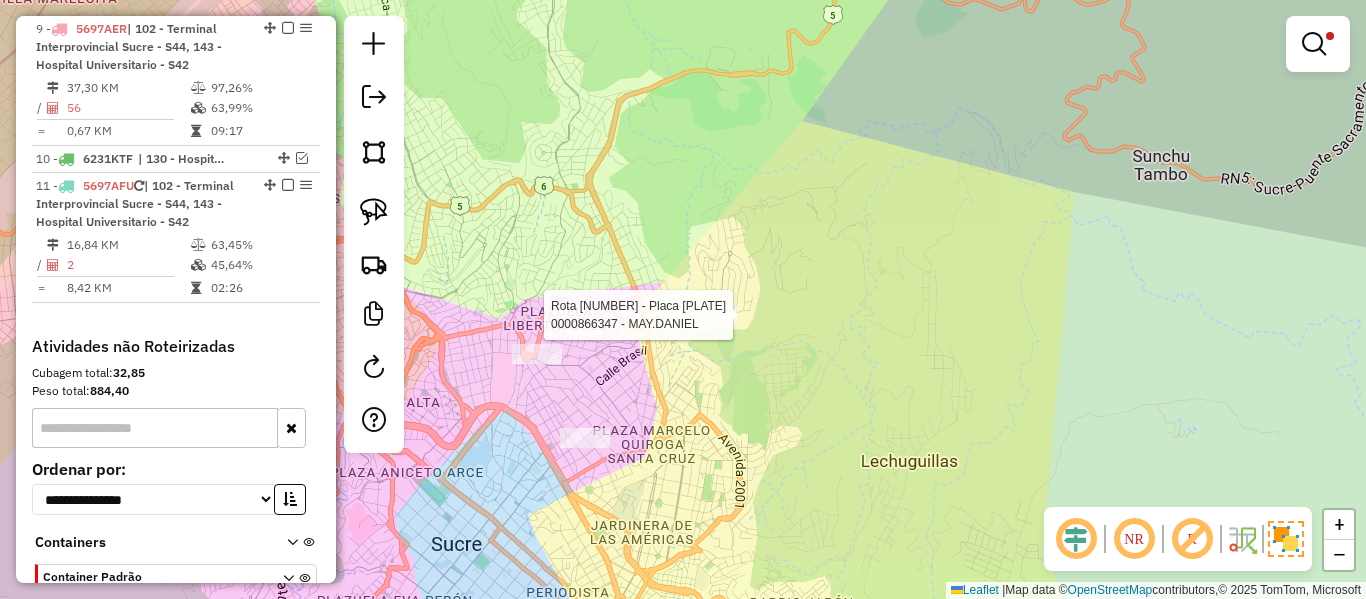select on "*********" 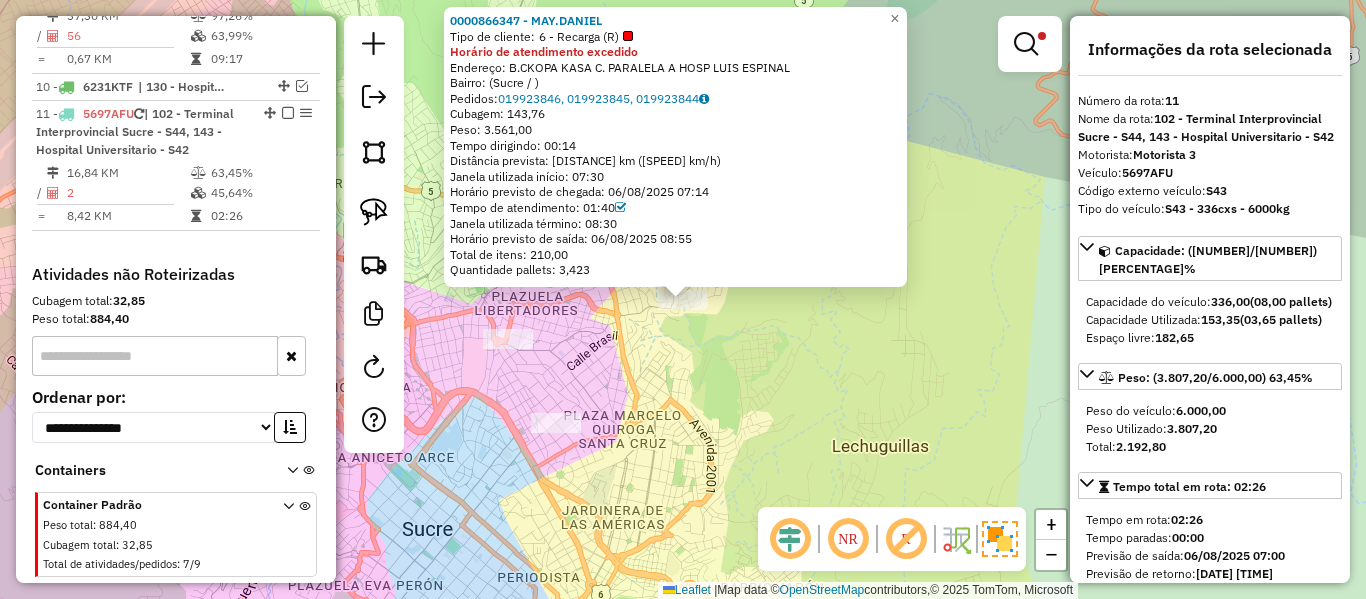 scroll, scrollTop: 1154, scrollLeft: 0, axis: vertical 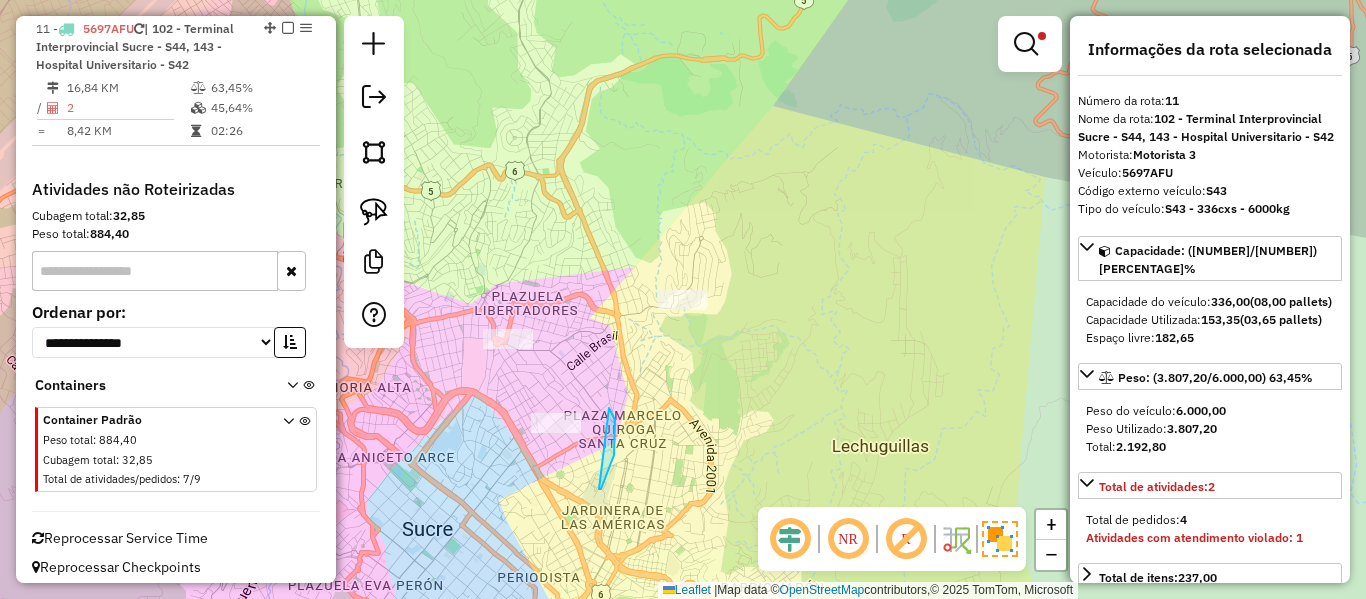 drag, startPoint x: 599, startPoint y: 489, endPoint x: 576, endPoint y: 502, distance: 26.41969 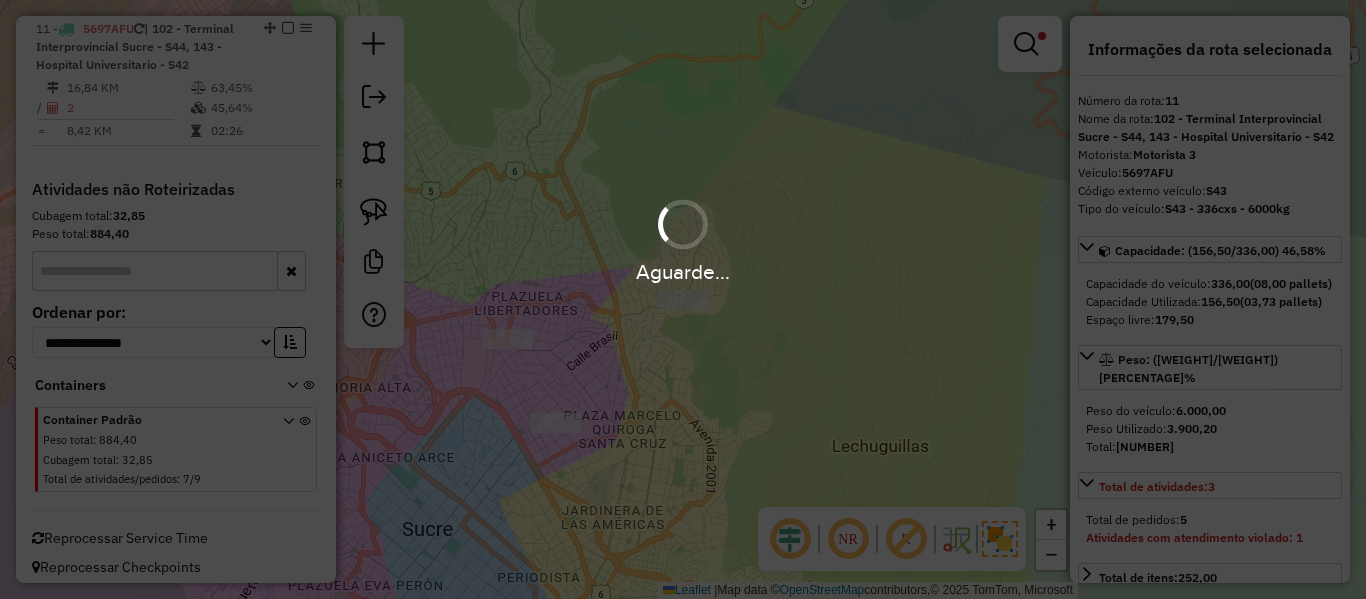 select on "*********" 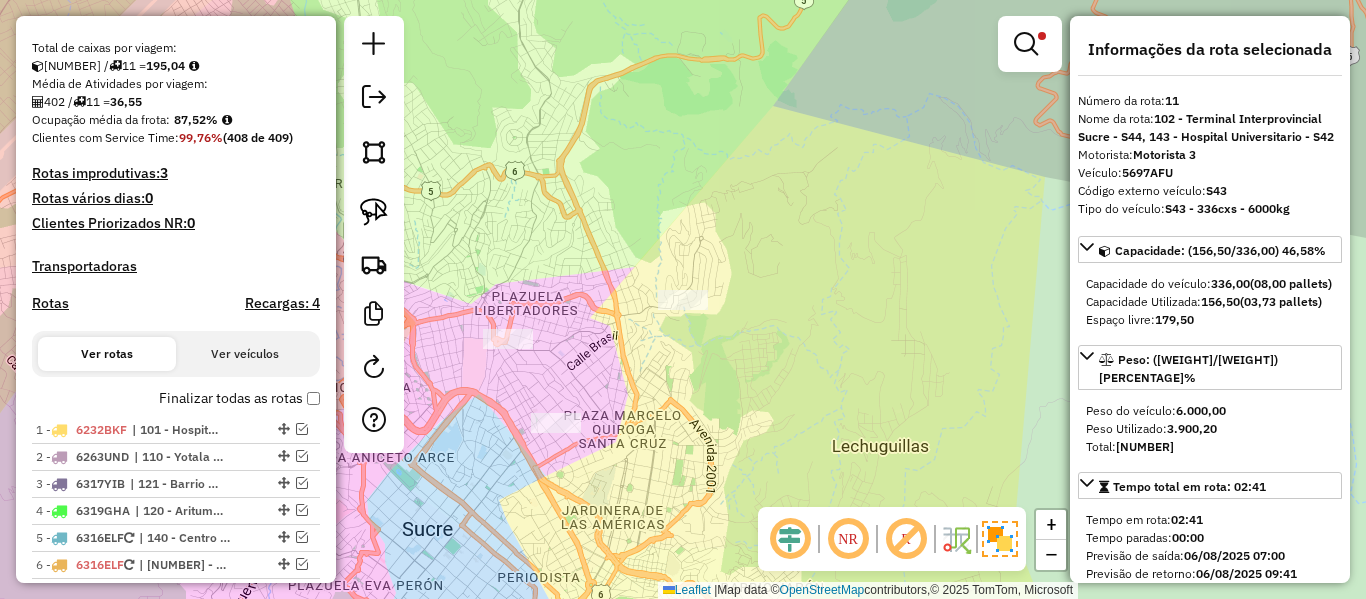scroll, scrollTop: 454, scrollLeft: 0, axis: vertical 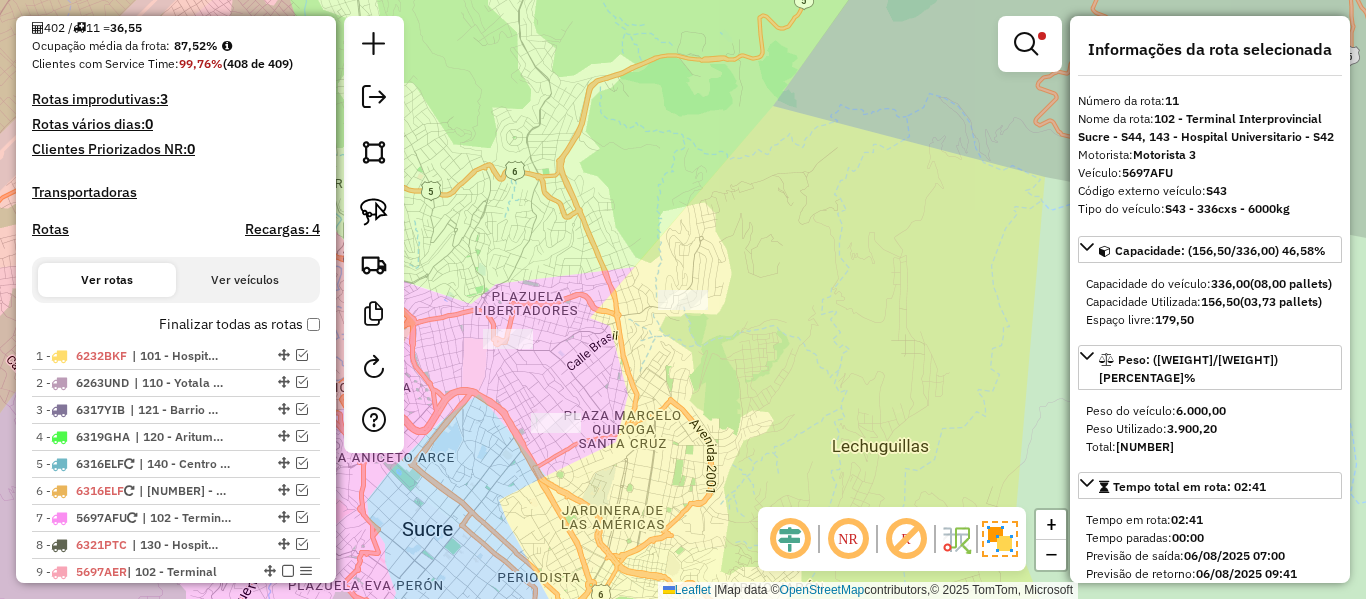 click on "Finalizar todas as rotas" at bounding box center [239, 324] 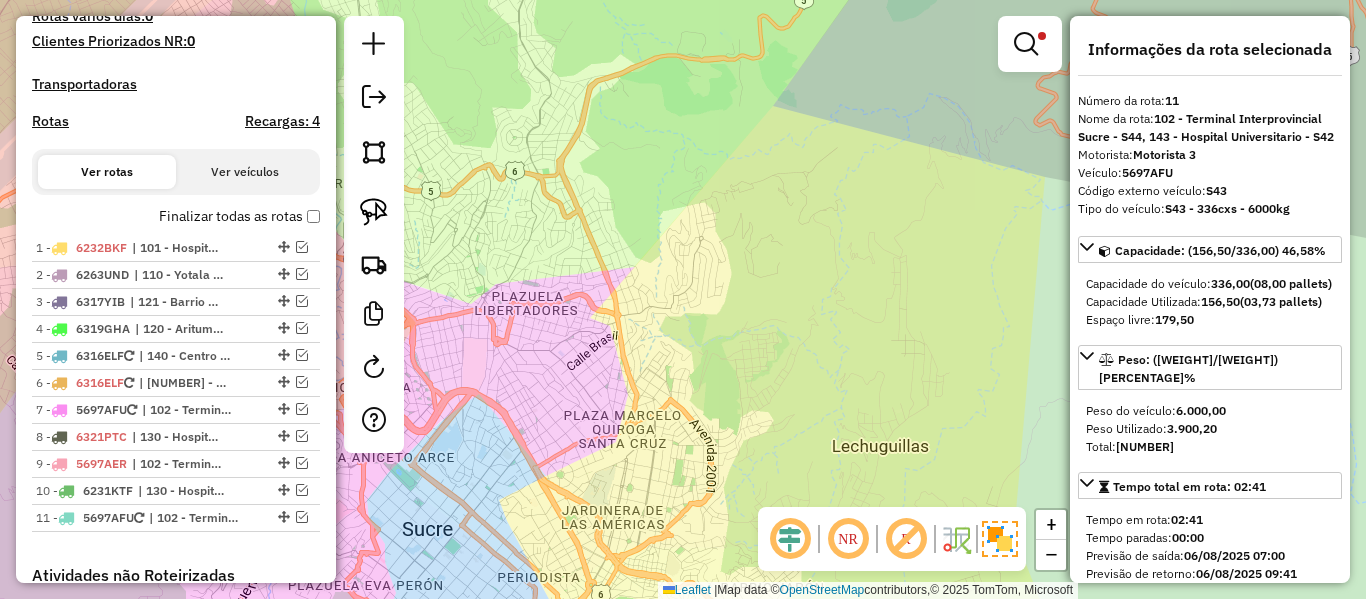 scroll, scrollTop: 254, scrollLeft: 0, axis: vertical 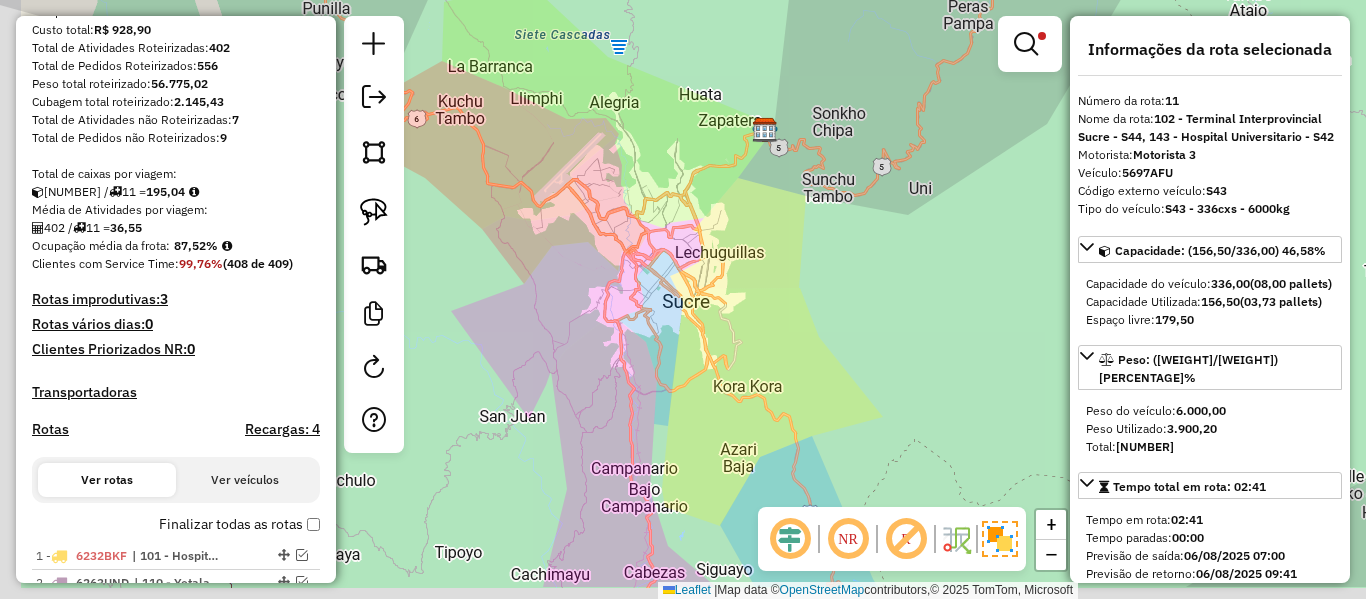 click on "Limpar filtros Janela de atendimento Grade de atendimento Capacidade Transportadoras Veículos Cliente Pedidos  Rotas Selecione os dias de semana para filtrar as janelas de atendimento  Seg   Ter   Qua   Qui   Sex   Sáb   Dom  Informe o período da janela de atendimento: De: Até:  Filtrar exatamente a janela do cliente  Considerar janela de atendimento padrão  Selecione os dias de semana para filtrar as grades de atendimento  Seg   Ter   Qua   Qui   Sex   Sáb   Dom   Considerar clientes sem dia de atendimento cadastrado  Clientes fora do dia de atendimento selecionado Filtrar as atividades entre os valores definidos abaixo:  Peso mínimo:   Peso máximo:   Cubagem mínima:   Cubagem máxima:   De:   Até:  Filtrar as atividades entre o tempo de atendimento definido abaixo:  De:   Até:   Considerar capacidade total dos clientes não roteirizados Transportadora: Selecione um ou mais itens Tipo de veículo: Selecione um ou mais itens Veículo: Selecione um ou mais itens Motorista: Selecione um ou mais itens" 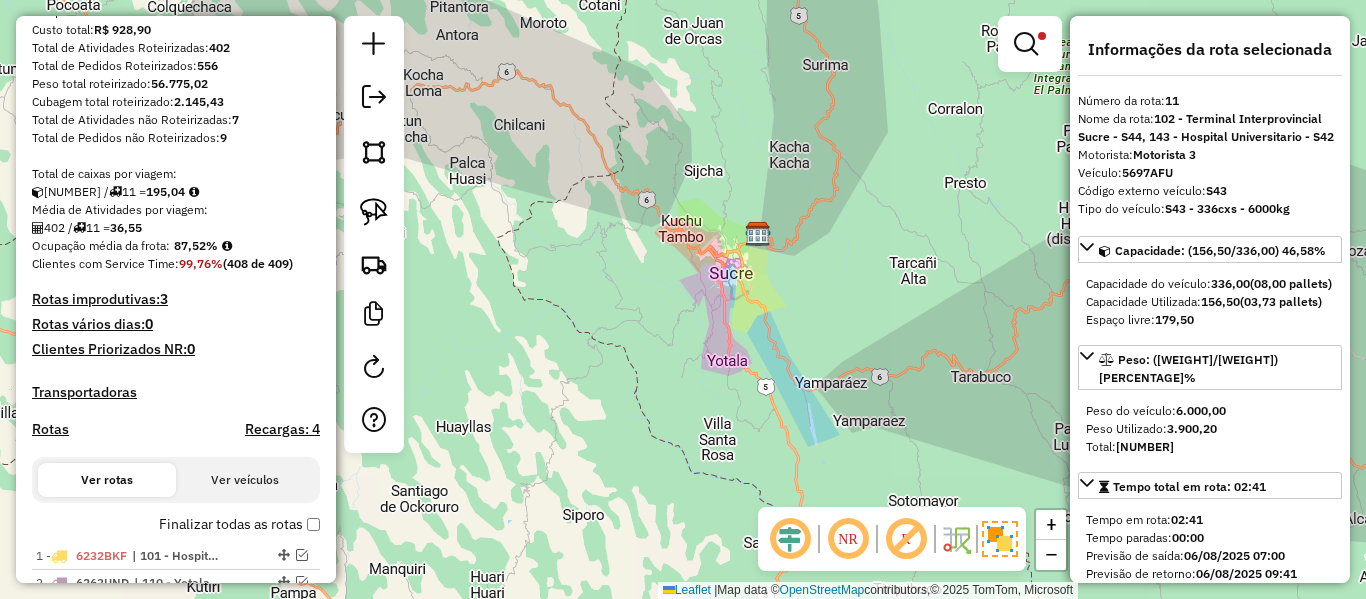 click at bounding box center [1030, 44] 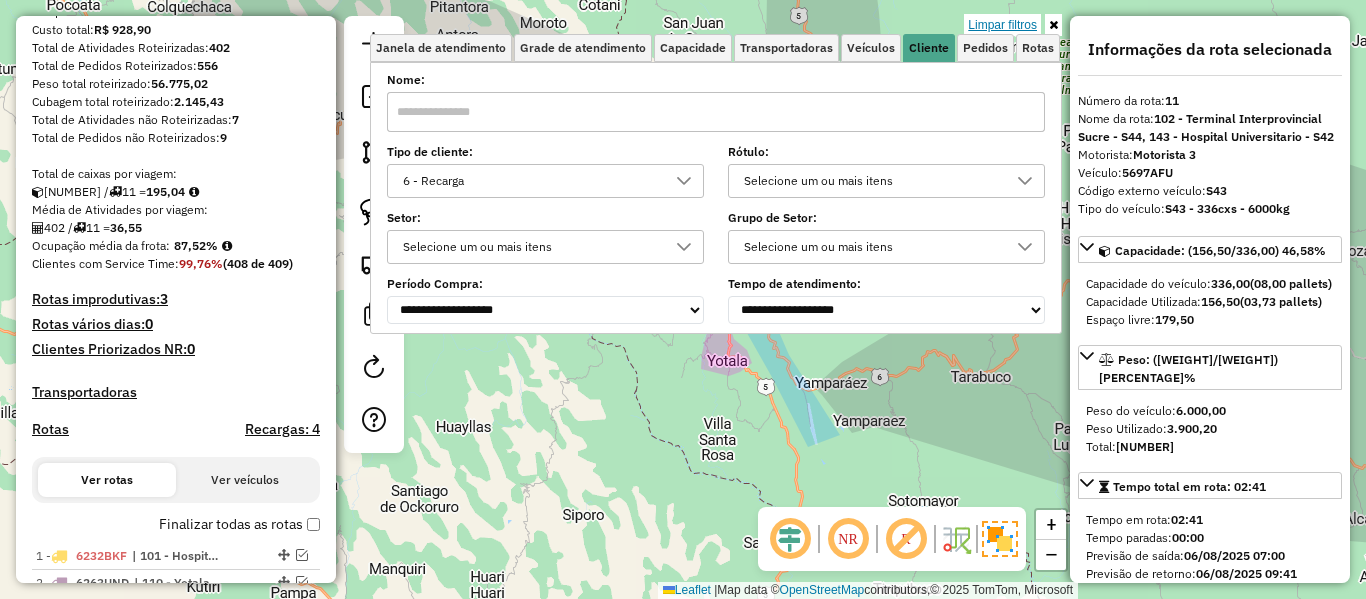 click on "Limpar filtros" at bounding box center [1002, 25] 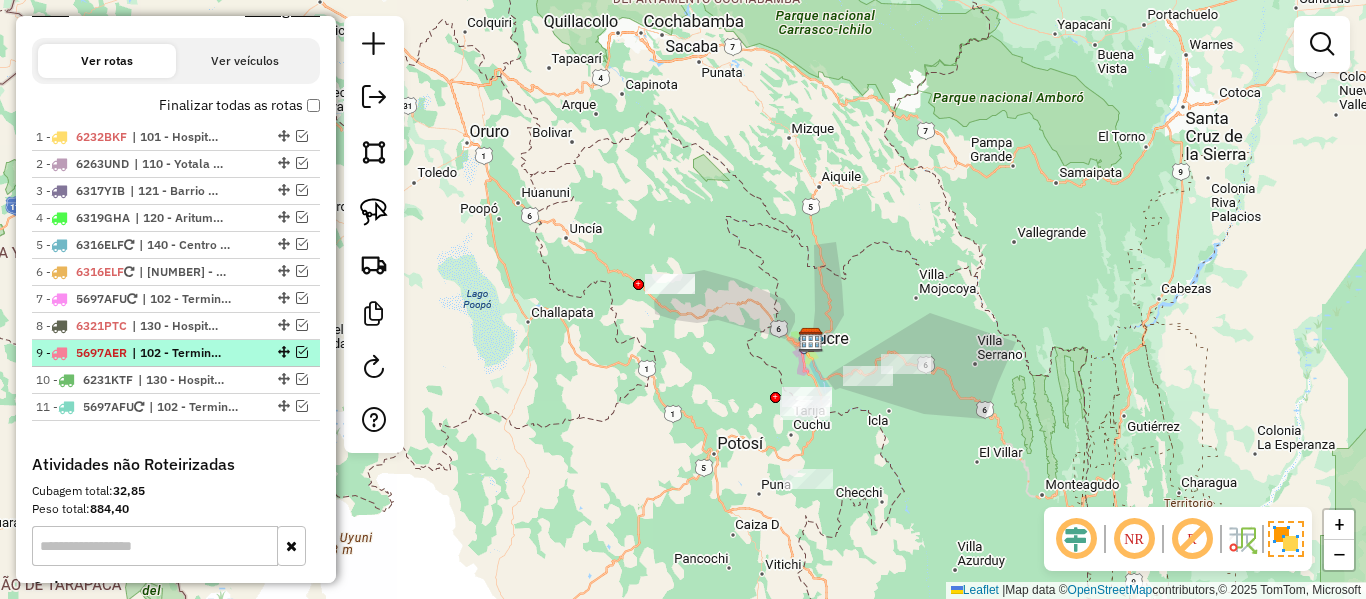scroll, scrollTop: 800, scrollLeft: 0, axis: vertical 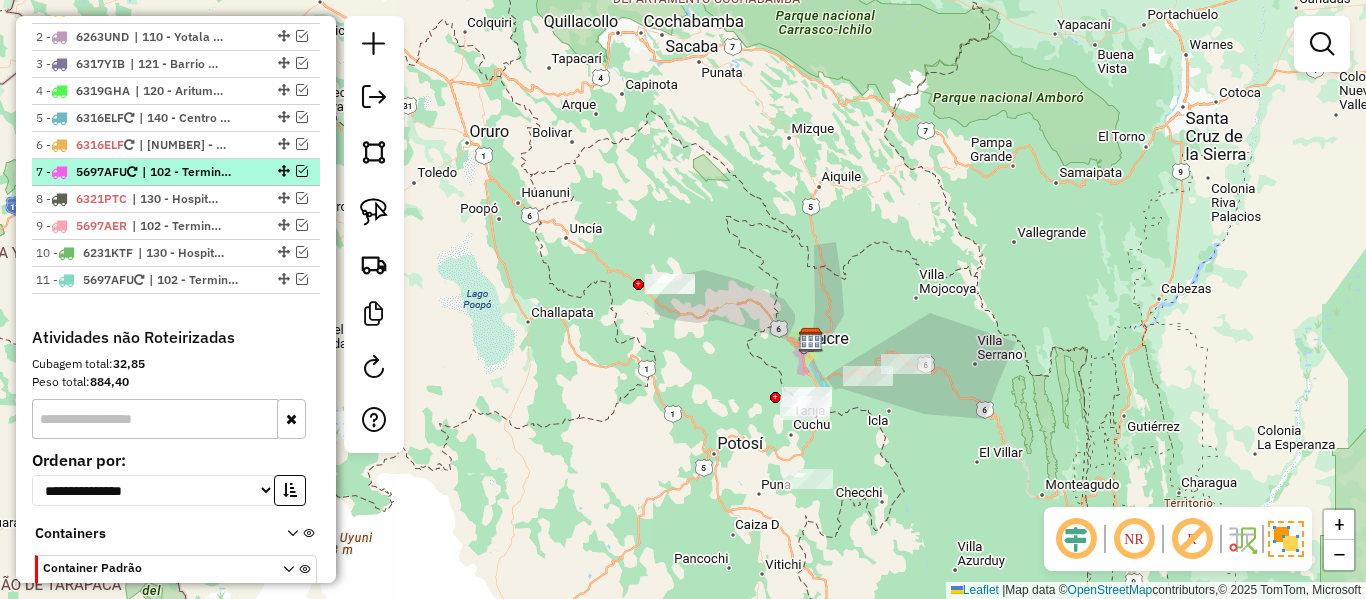click on "| 102 - Terminal Interprovincial Sucre - S44" at bounding box center [188, 172] 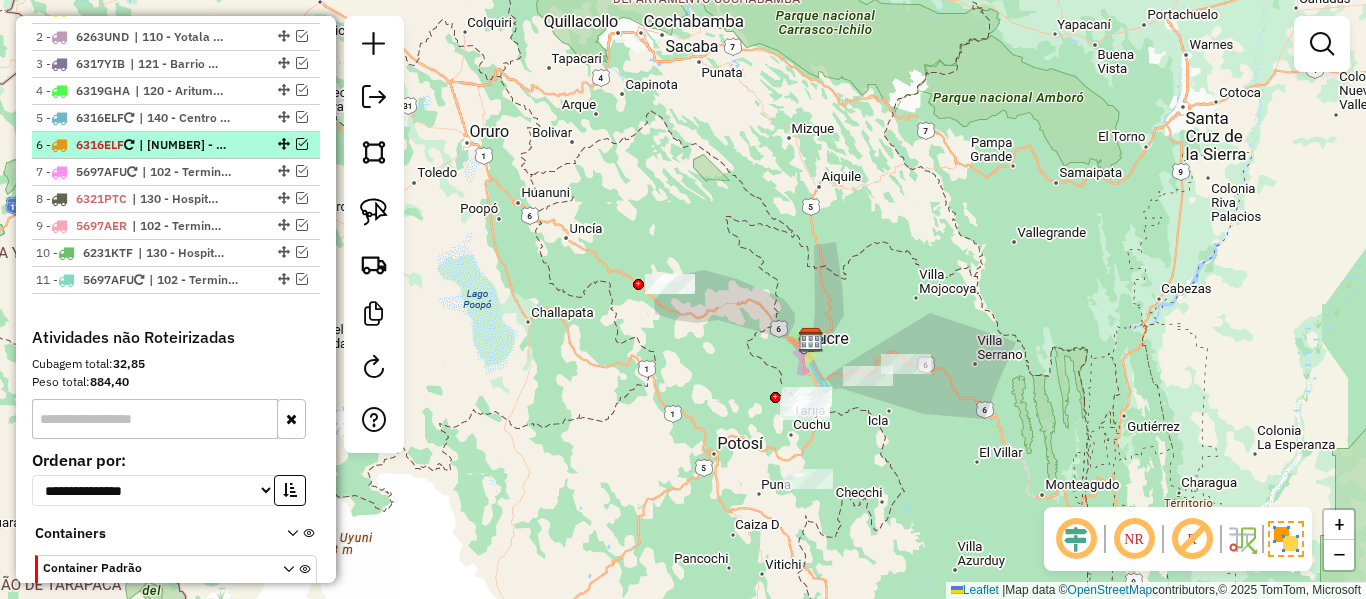 select on "*********" 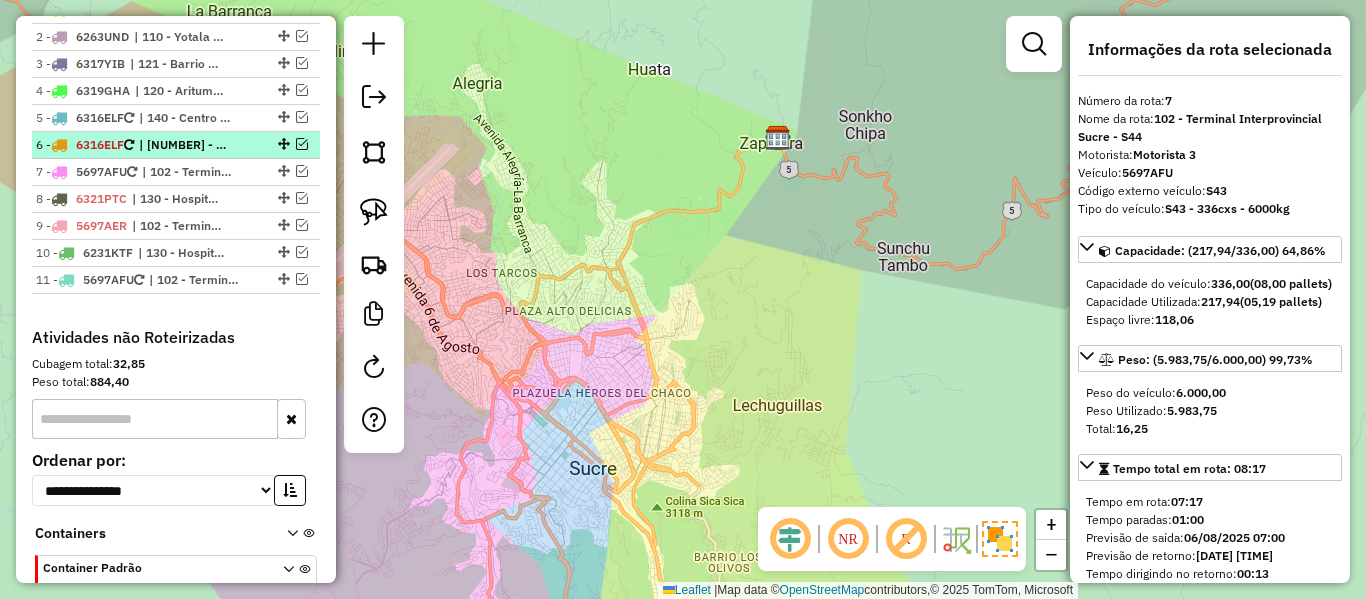 click on "| 102 - Terminal Interprovincial Sucre - S44, 140 - Centro Sur - Y10, 142 - Mercado Negro - U96" at bounding box center [185, 145] 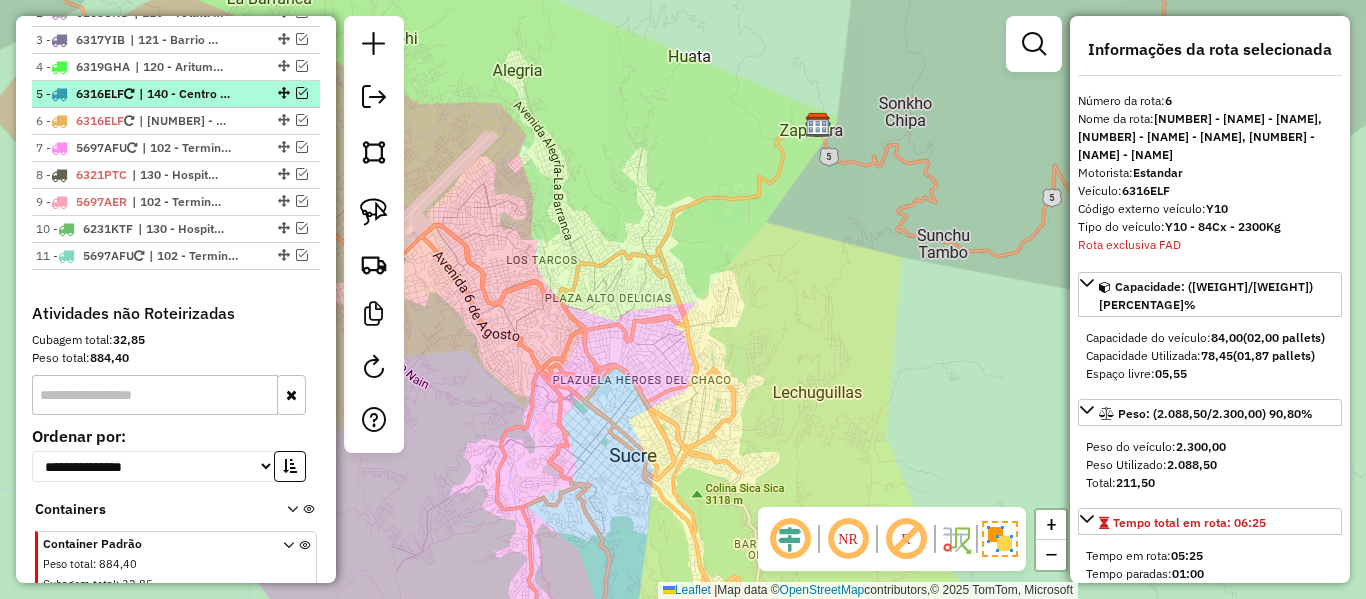 click on "1 -       6232BKF   | 101 - Hospital Municipal de Azari - AR2-SJ5   2 -       6263UND   | 110 - Yotala - BD7   3 -       6317YIB   | 121 - Barrio Juan Pablo II - Y30   4 -       6319GHA   | 120 - Aritumayu - SM5- SJ5   5 -       6316ELF   | 140 - Centro Sur - Y10   6 -       6316ELF   | 102 - Terminal Interprovincial Sucre - S44, 140 - Centro Sur - Y10, 142 - Mercado Negro - U96   7 -       5697AFU   | 102 - Terminal Interprovincial Sucre - S44   8 -       6321PTC   | 130 - Hospital Alegria - LM5   9 -       5697AER   | 102 - Terminal Interprovincial Sucre - S44, 143 - Hospital Universitario - S42   10 -       6231KTF   | 130 - Hospital Alegria - LM5, 143 - Hospital Universitario - S42   11 -       5697AFU   | 102 - Terminal Interprovincial Sucre - S44, 143 - Hospital Universitario - S42" at bounding box center (176, 121) 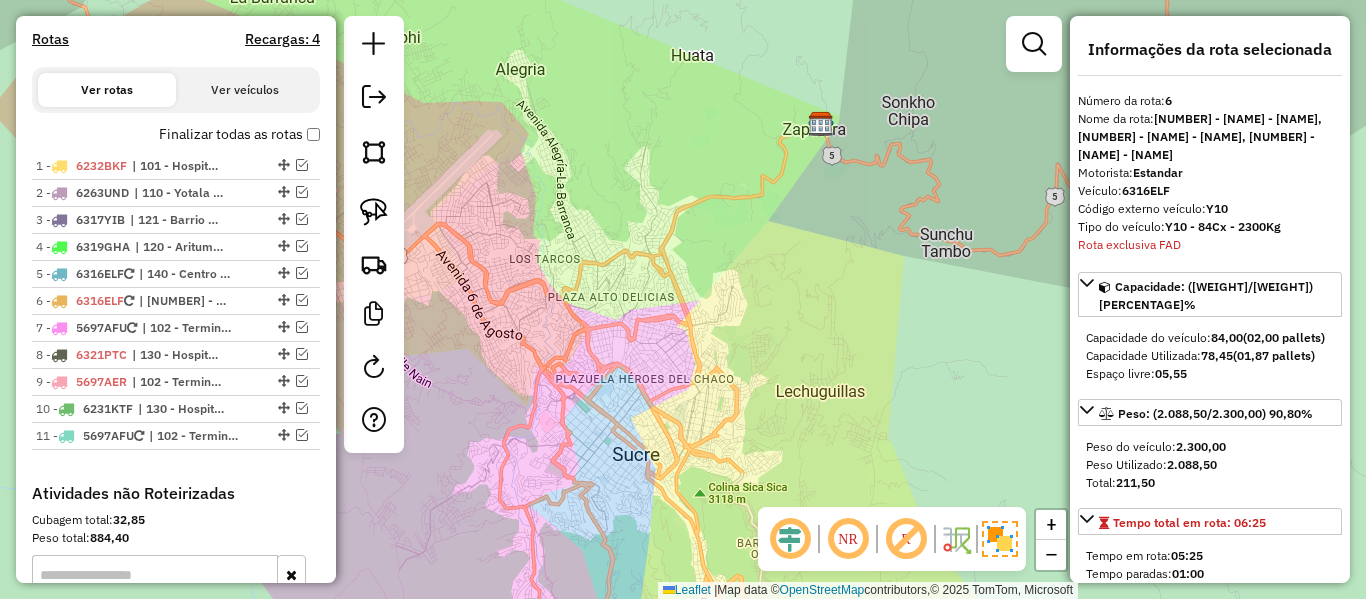 scroll, scrollTop: 416, scrollLeft: 0, axis: vertical 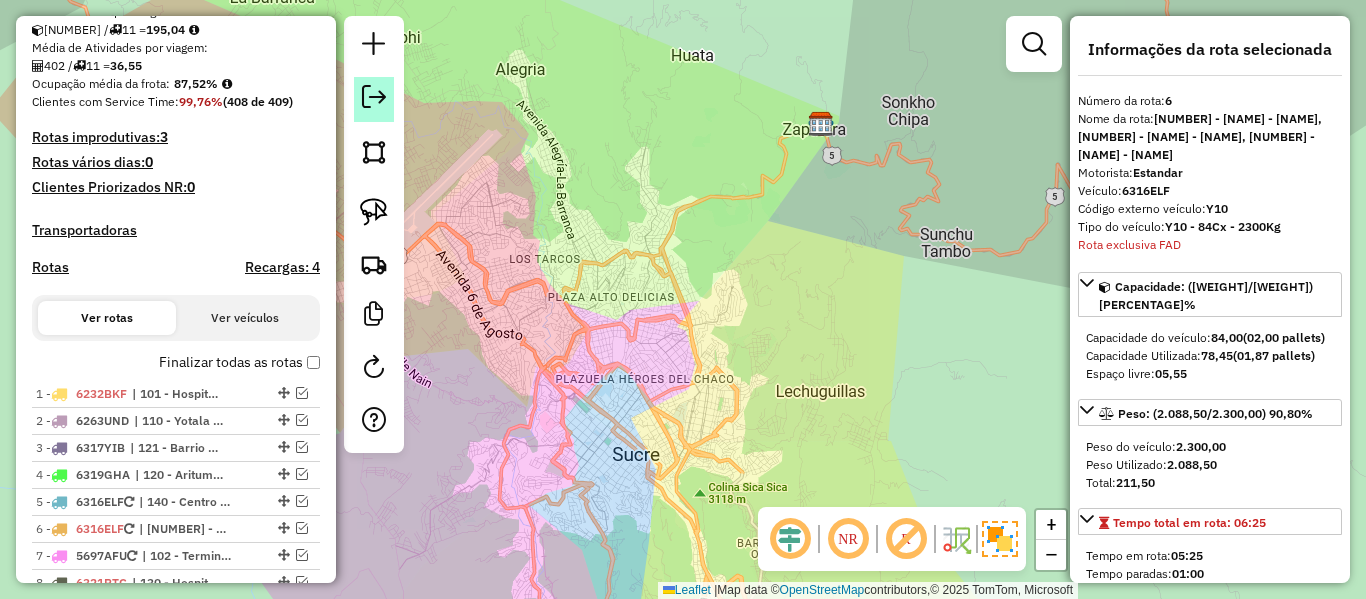 click 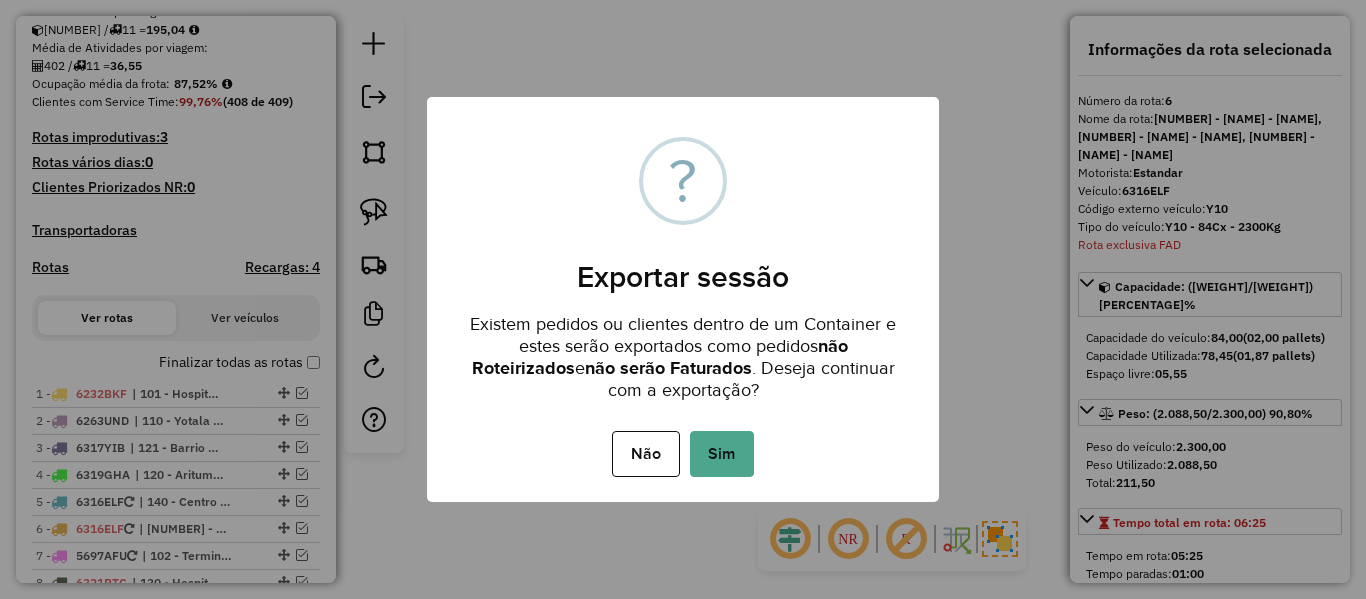 click on "Não No Sim" at bounding box center [683, 454] 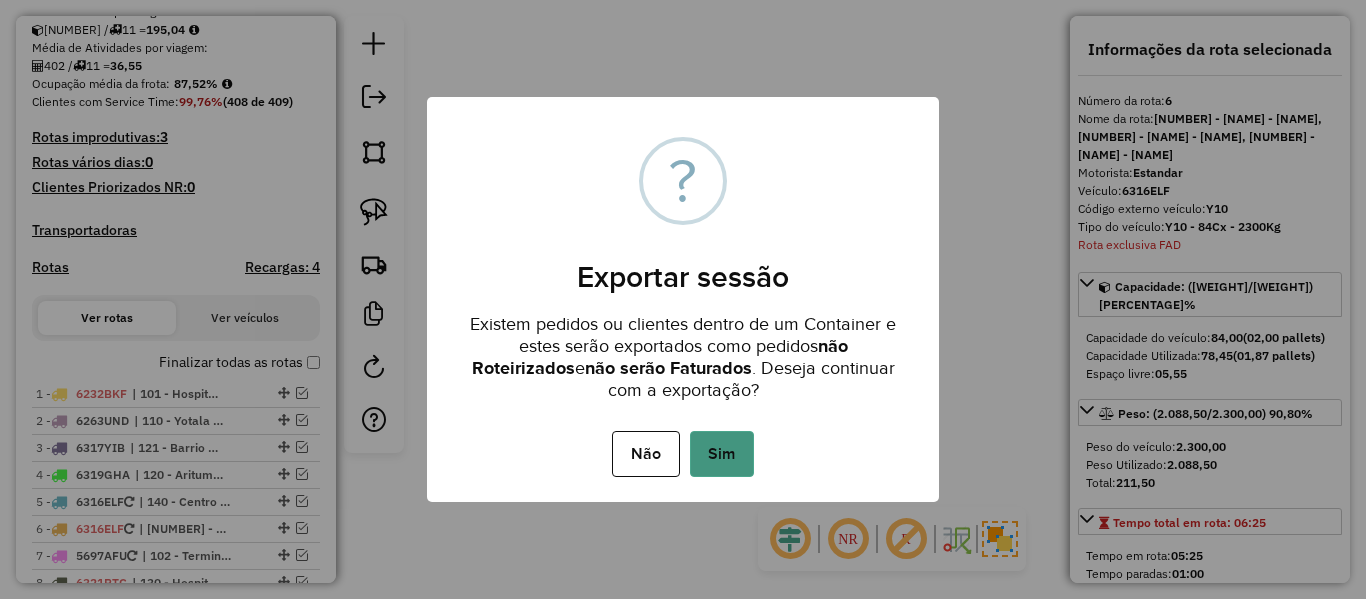 click on "Sim" at bounding box center (722, 454) 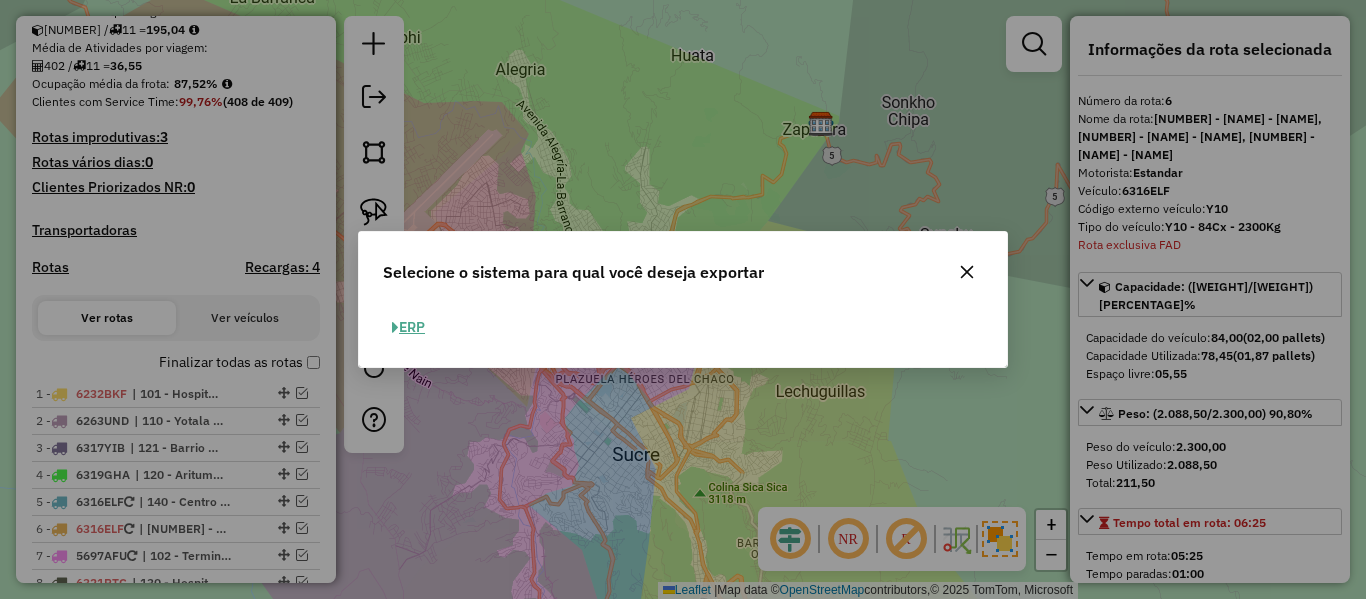 click on "ERP" 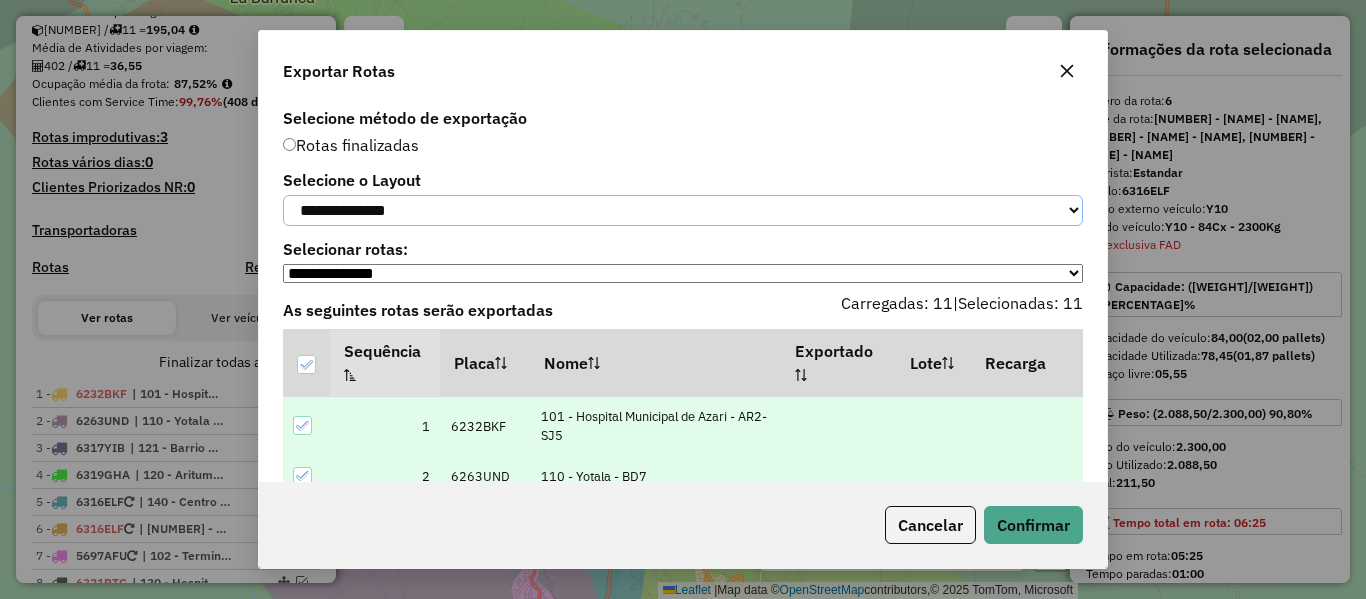 click on "**********" 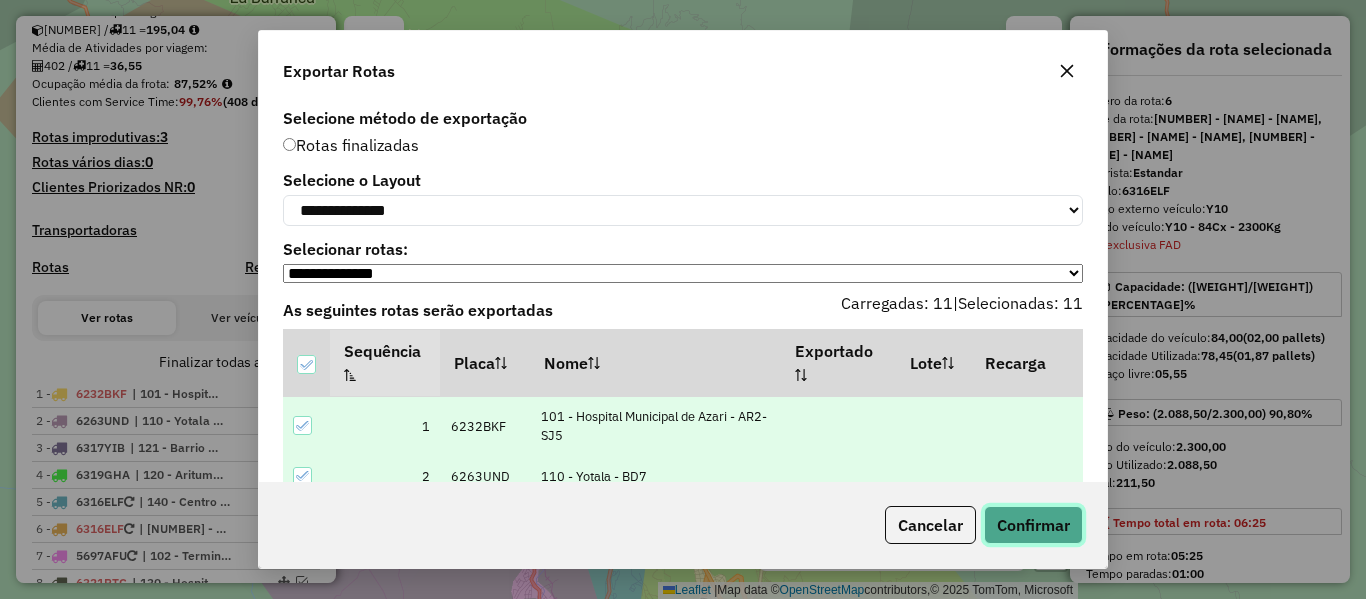 click on "Confirmar" 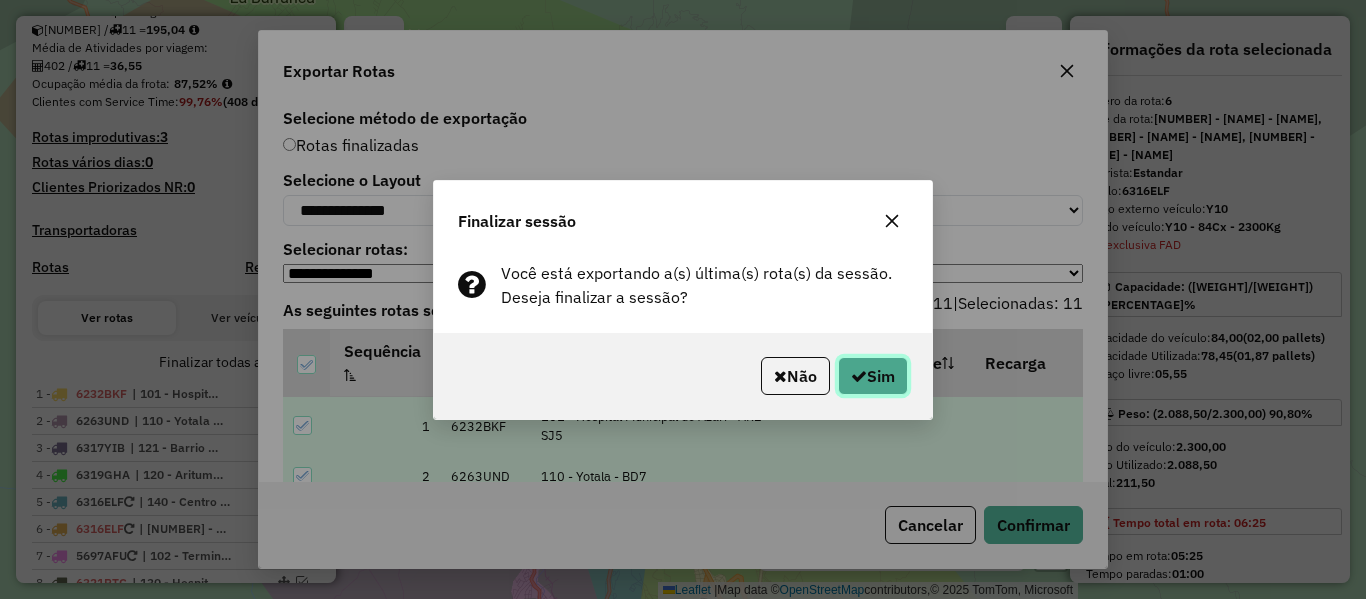 click on "Sim" 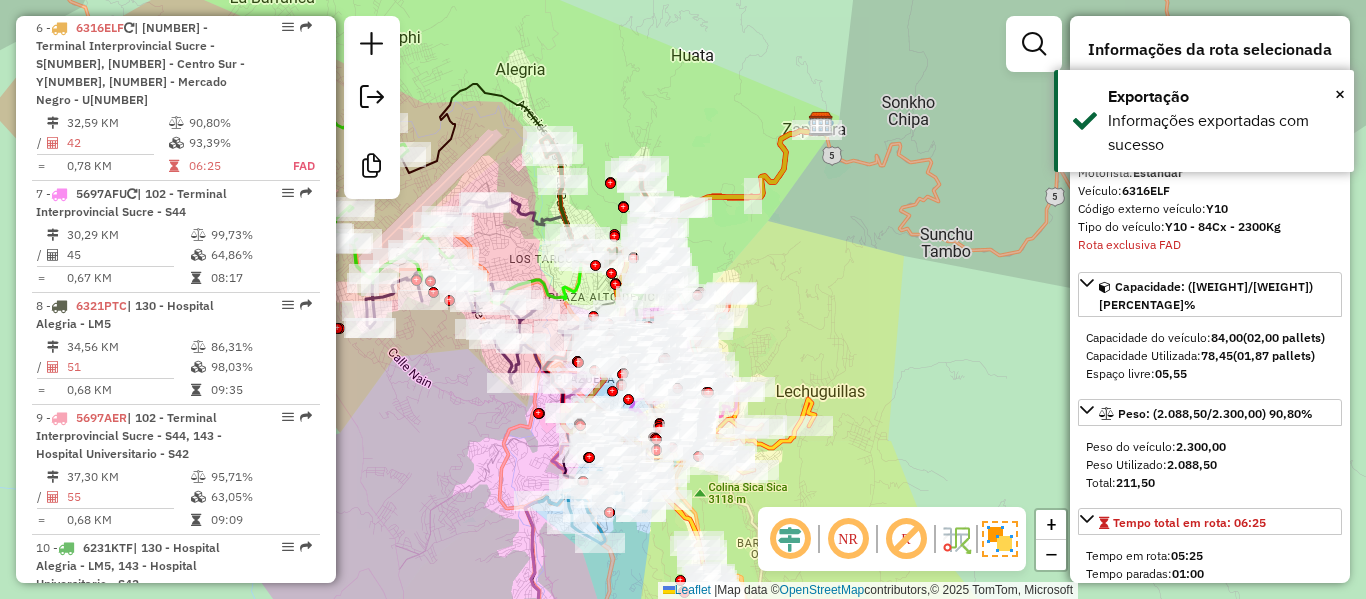 scroll, scrollTop: 1354, scrollLeft: 0, axis: vertical 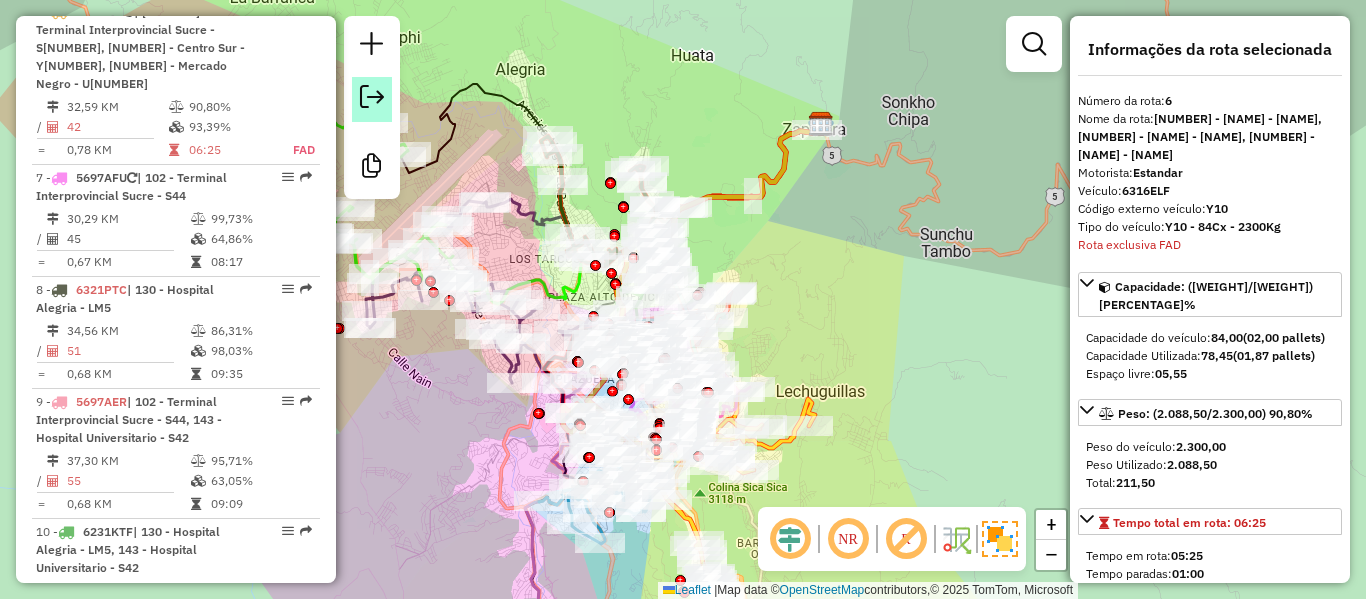 click 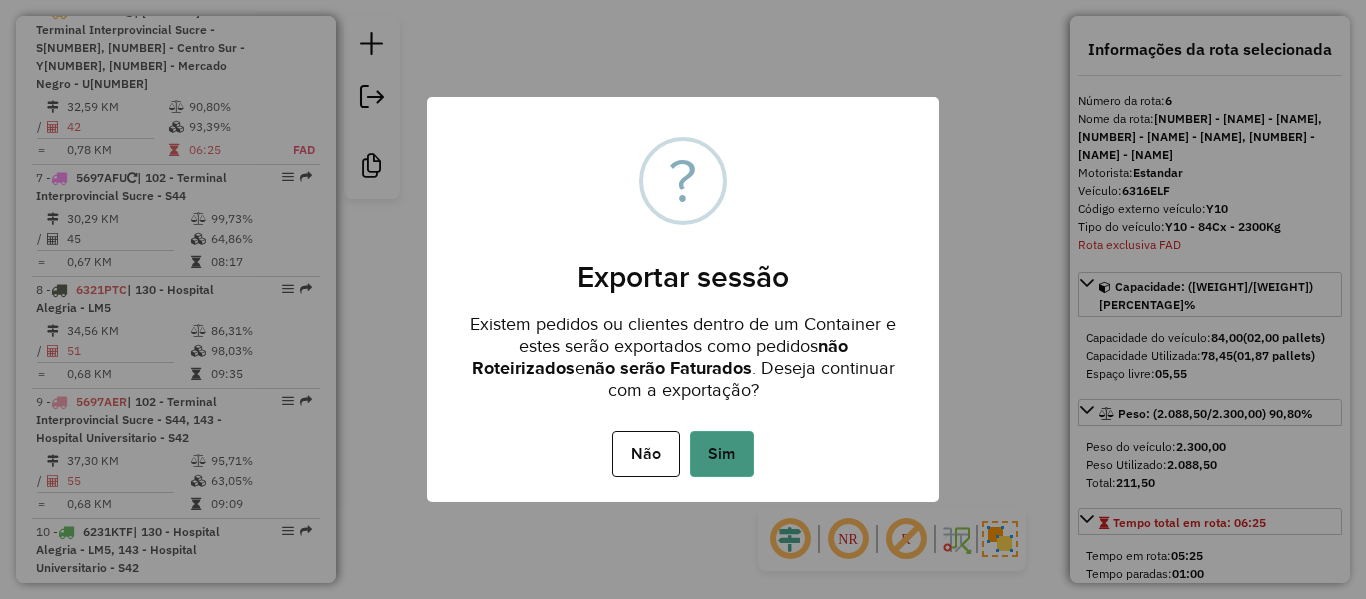 click on "Sim" at bounding box center [722, 454] 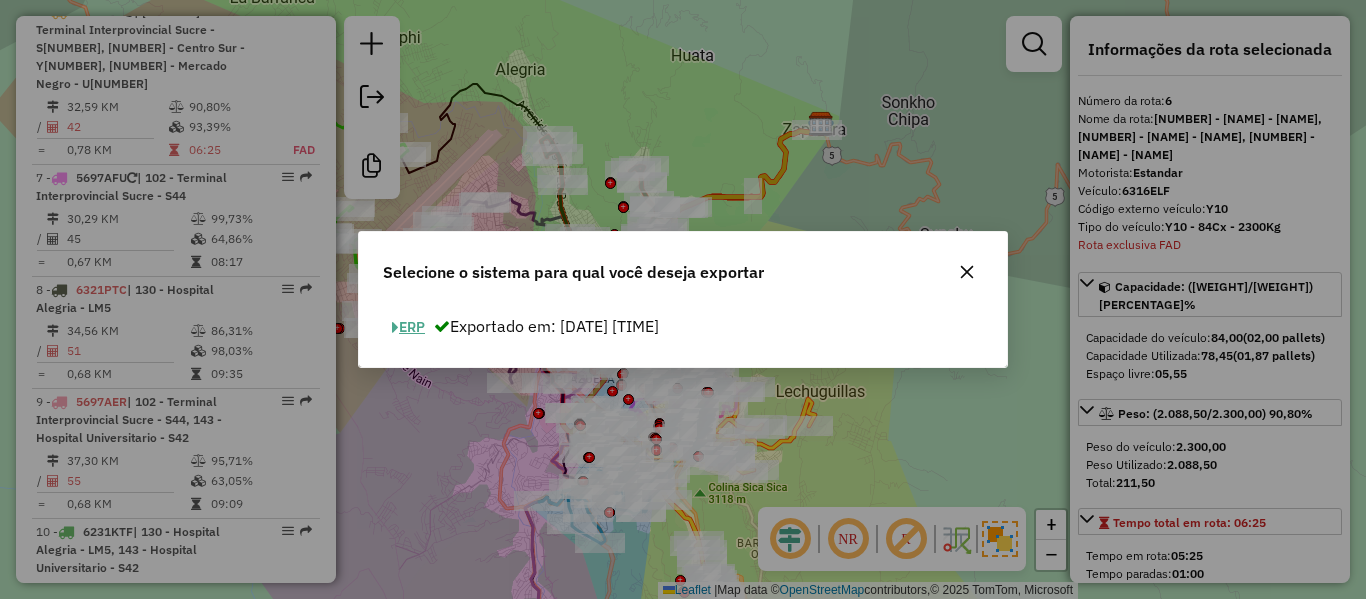 click on "ERP" 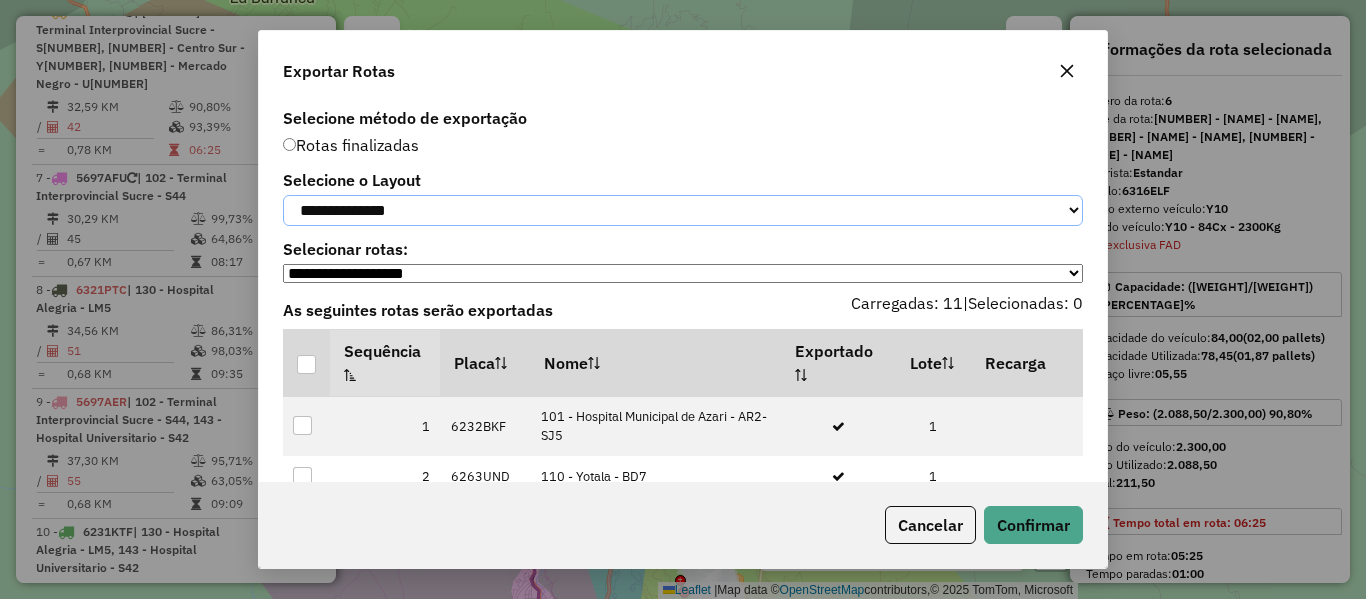 click on "**********" 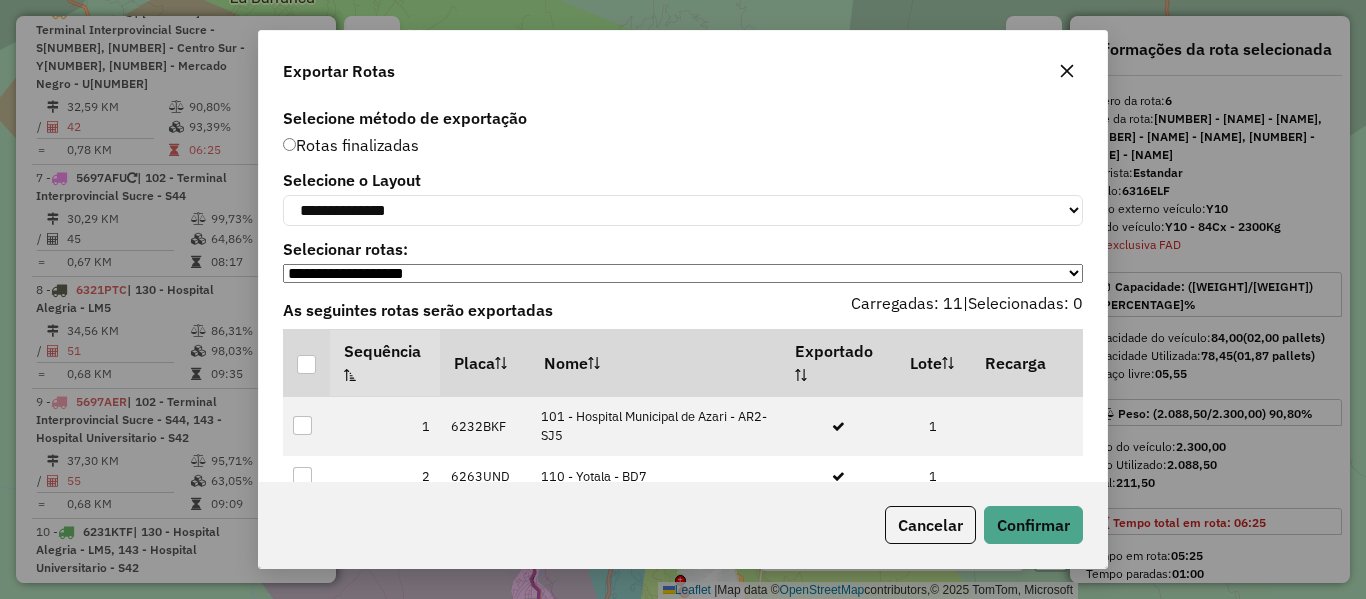 click on "Selecione o Layout" 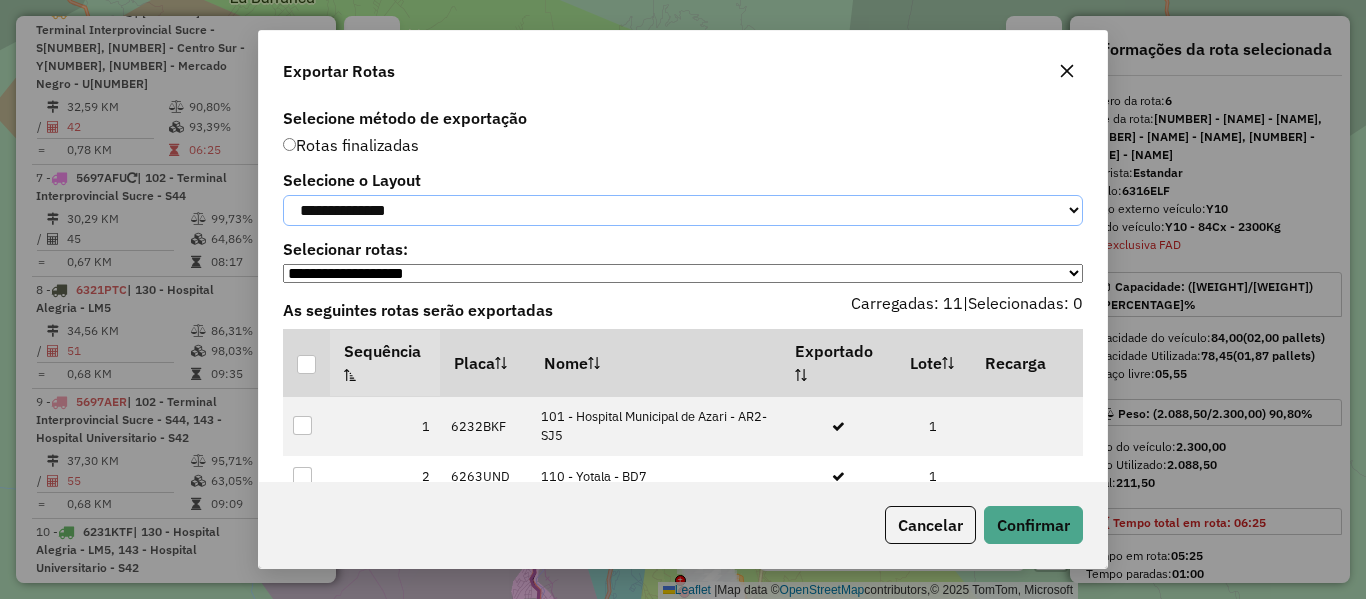 drag, startPoint x: 410, startPoint y: 209, endPoint x: 401, endPoint y: 226, distance: 19.235384 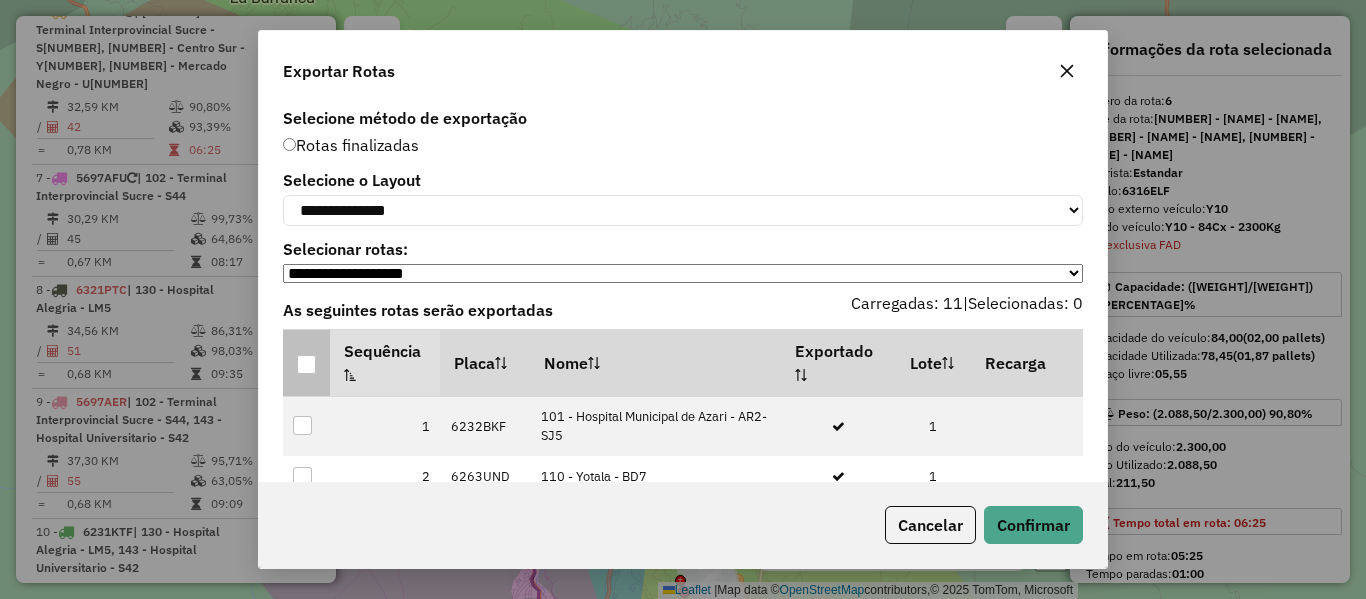 click at bounding box center (306, 364) 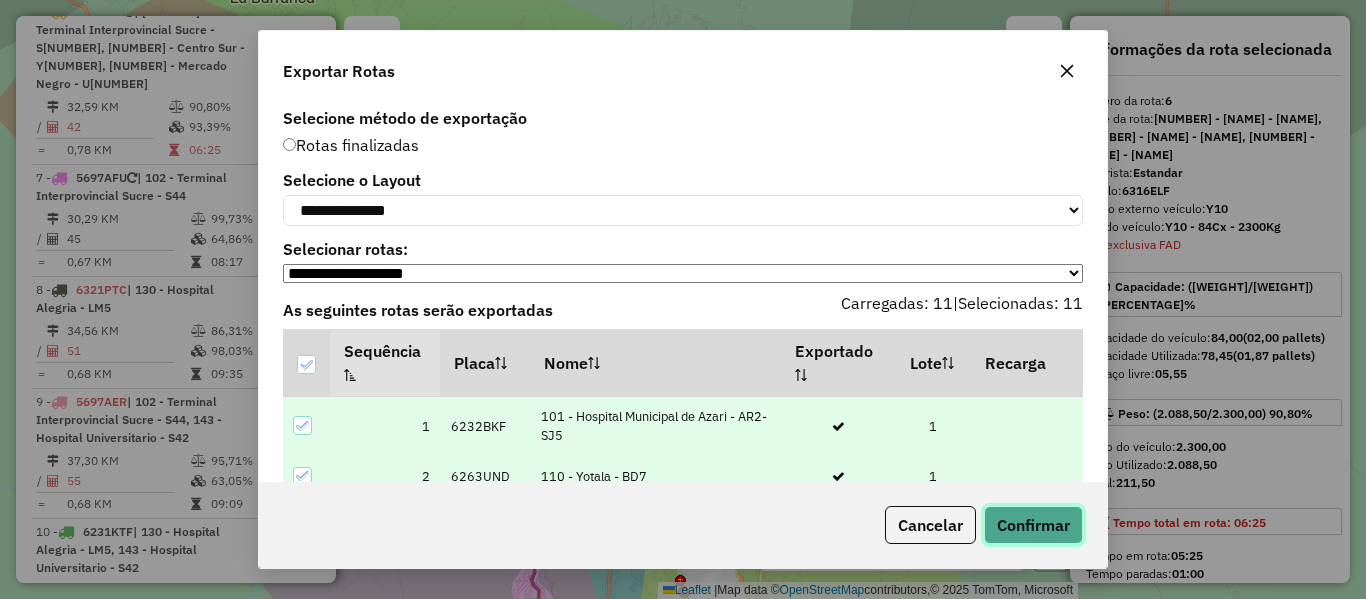 click on "Confirmar" 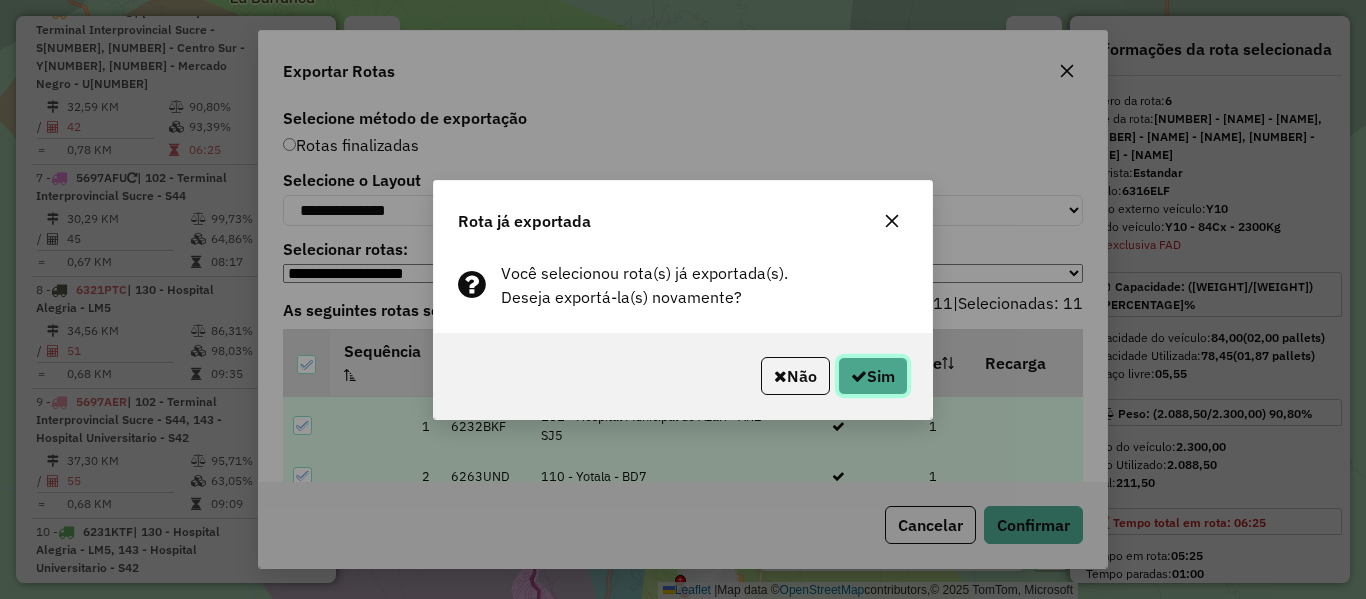 click on "Sim" 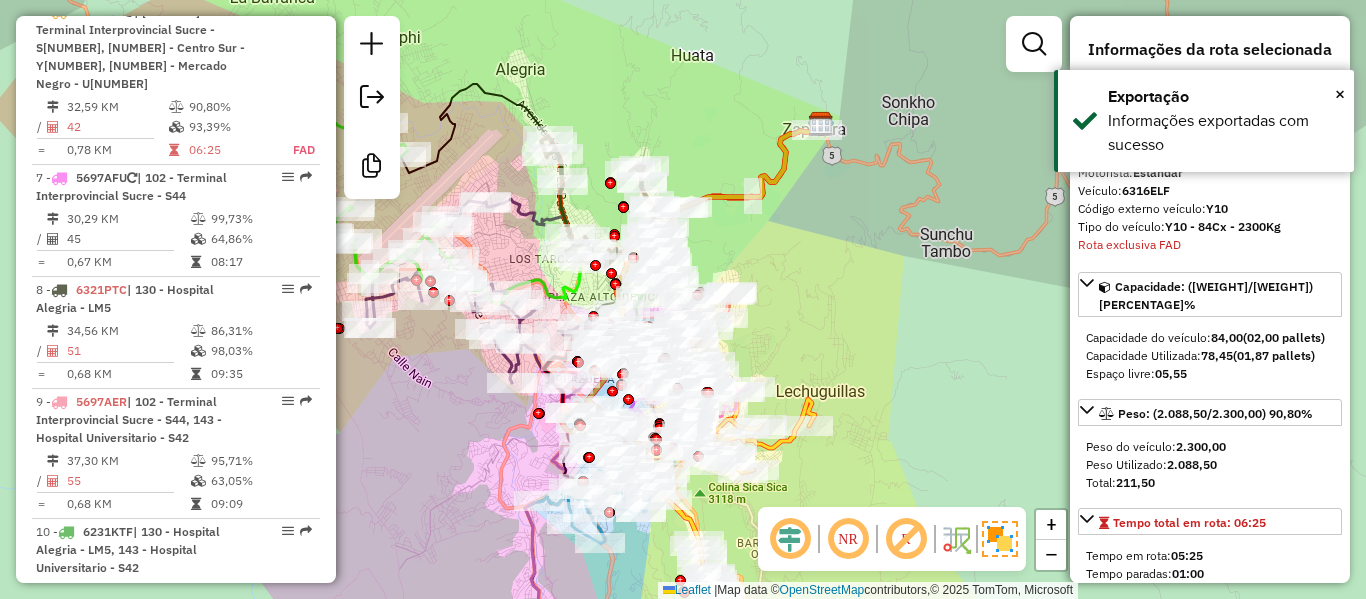 scroll, scrollTop: 1354, scrollLeft: 0, axis: vertical 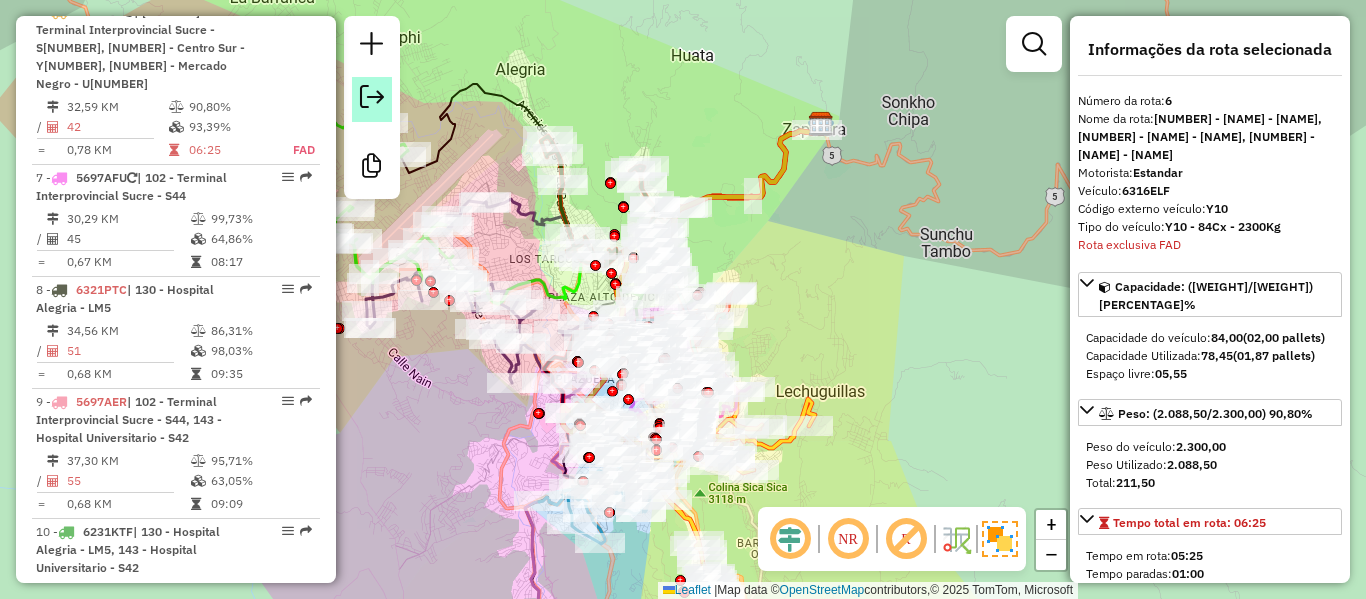 click 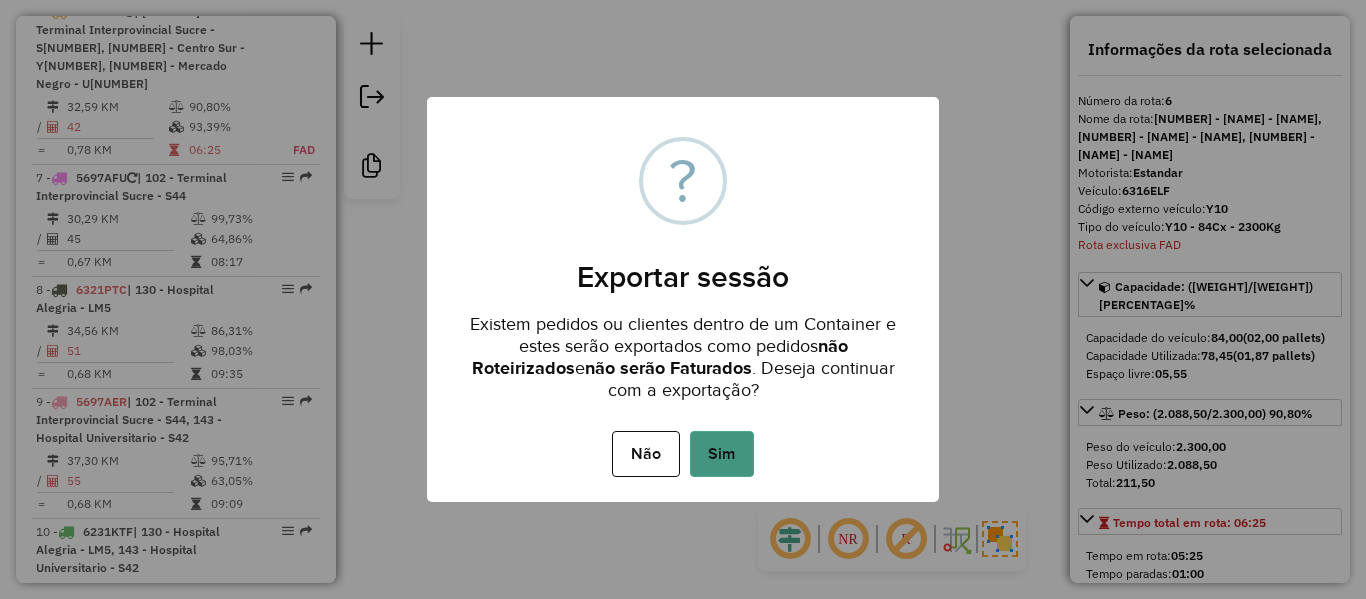 click on "Sim" at bounding box center [722, 454] 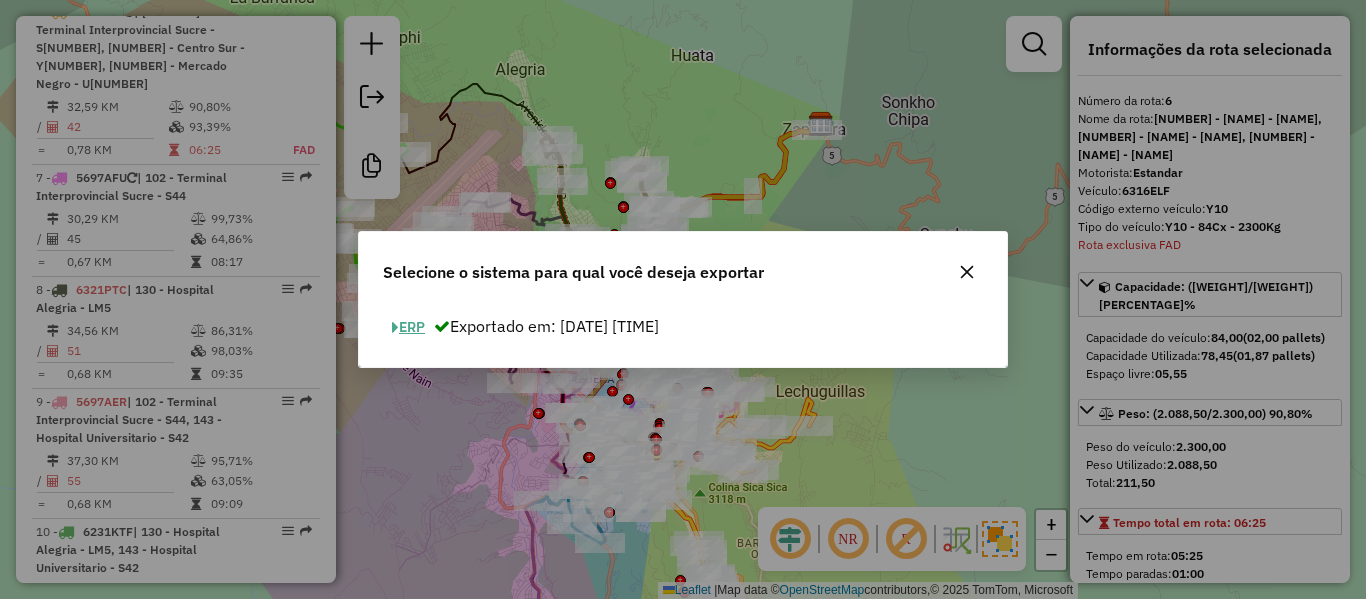 click on "ERP" 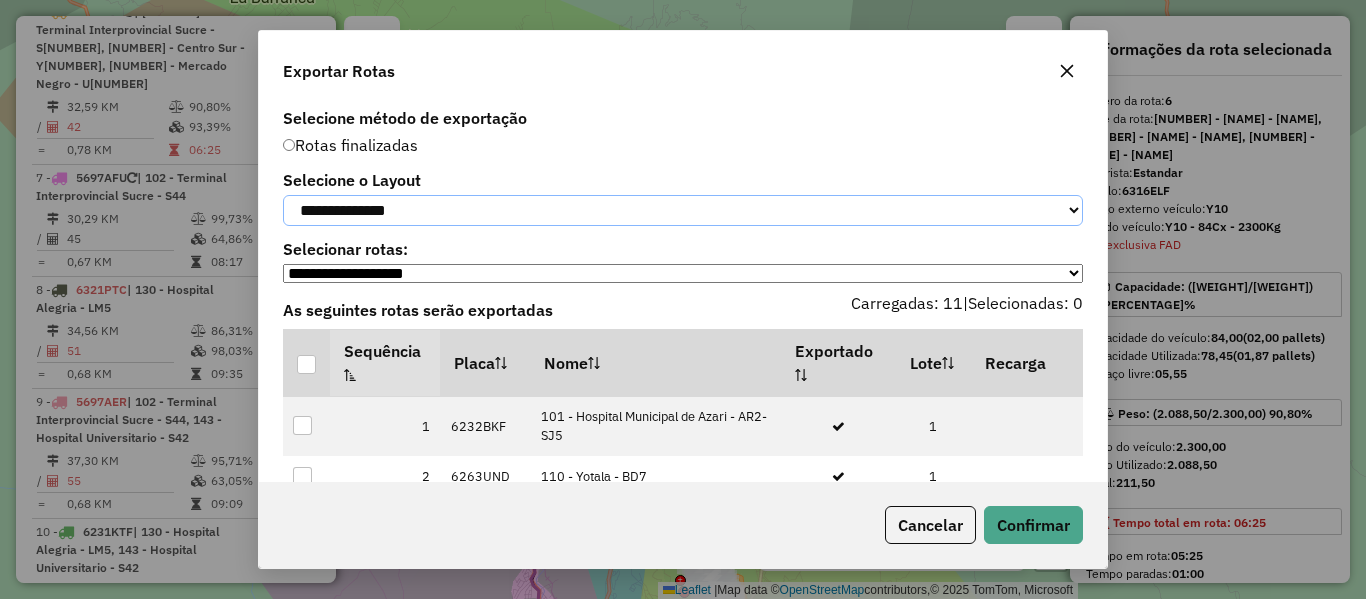 drag, startPoint x: 461, startPoint y: 201, endPoint x: 439, endPoint y: 230, distance: 36.40055 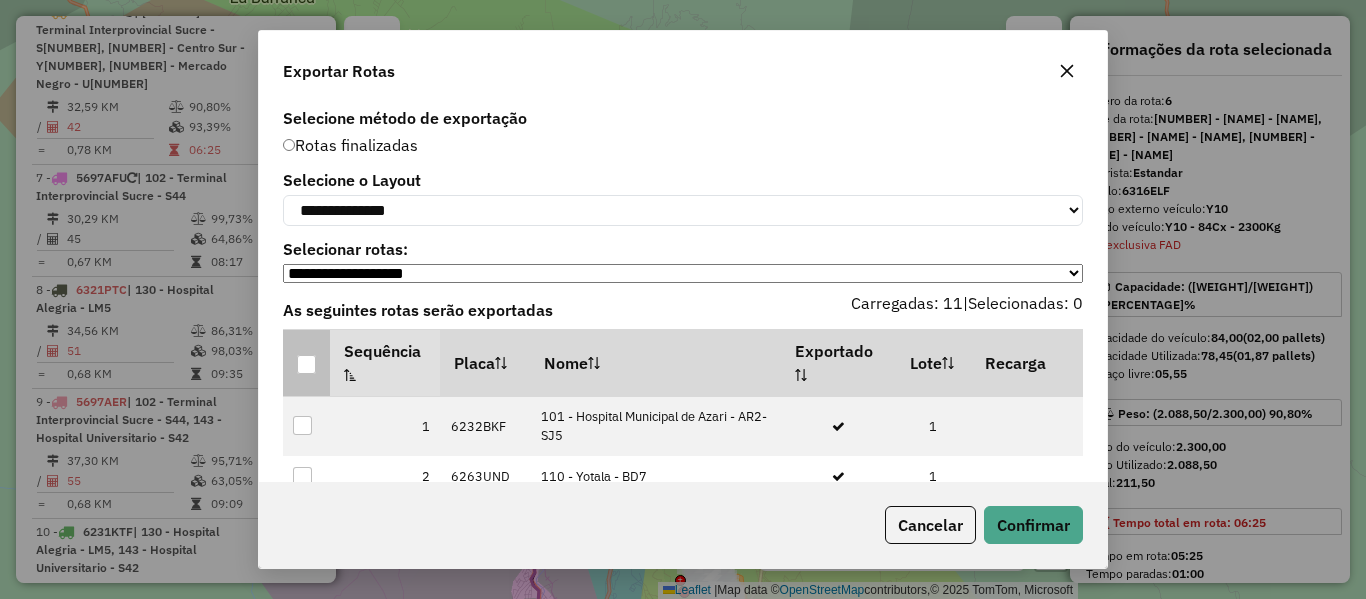 click at bounding box center (306, 364) 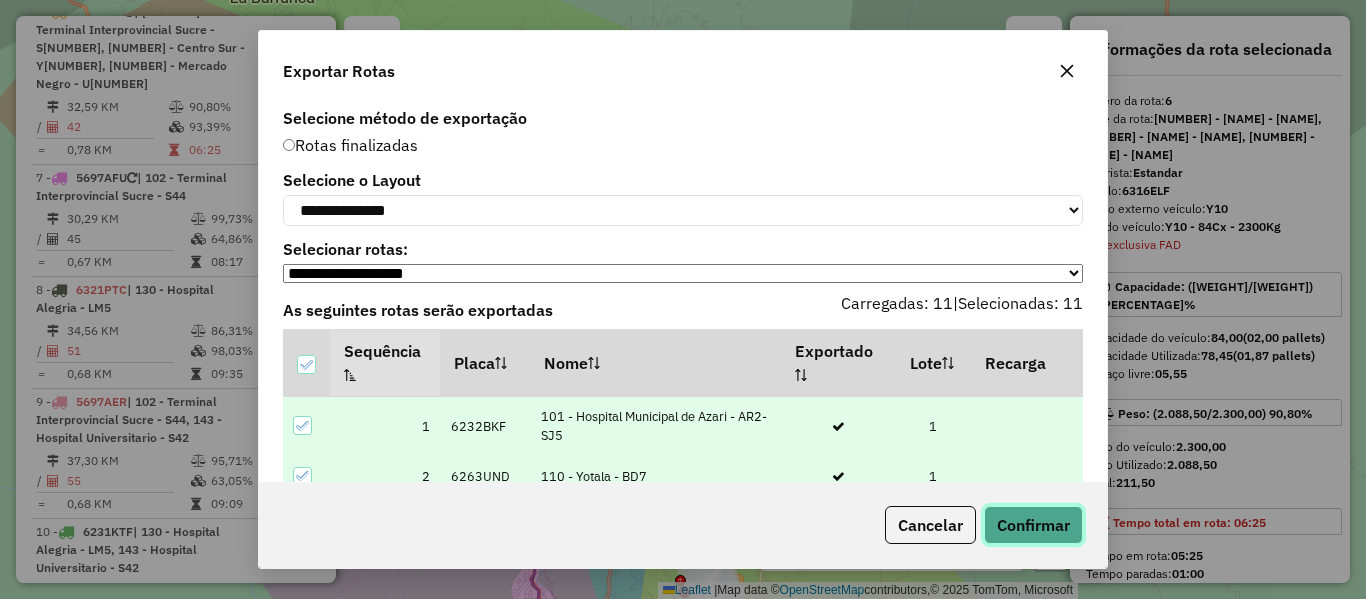 click on "Confirmar" 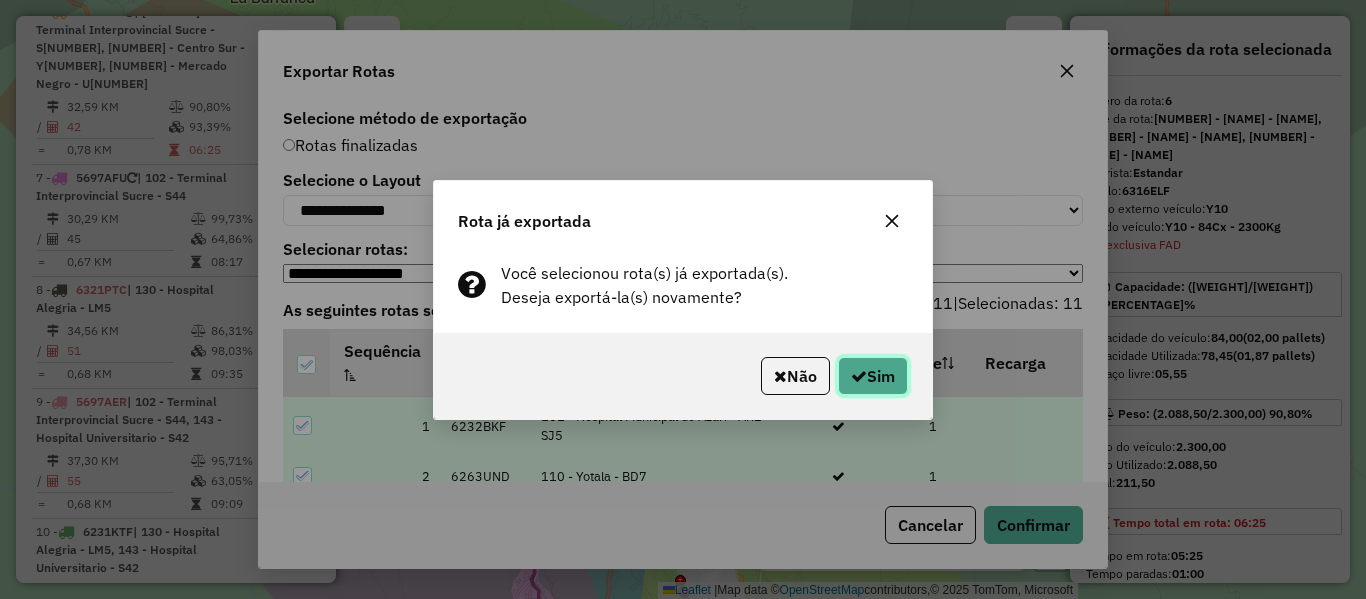 click on "Sim" 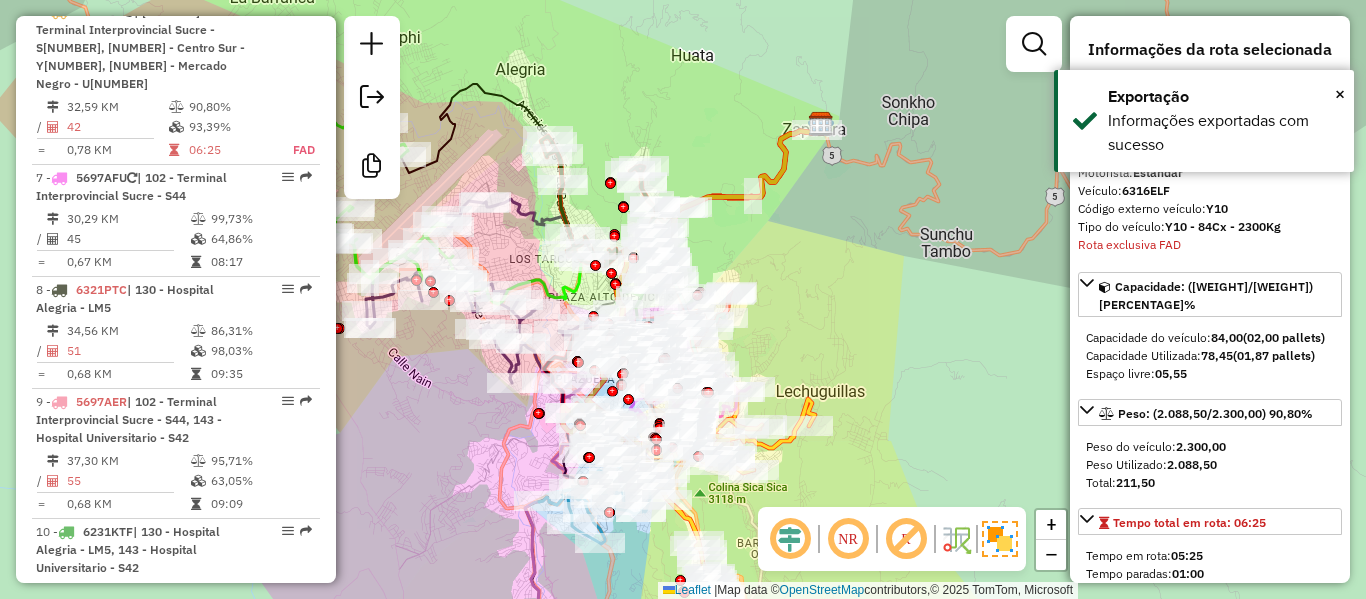 scroll, scrollTop: 1354, scrollLeft: 0, axis: vertical 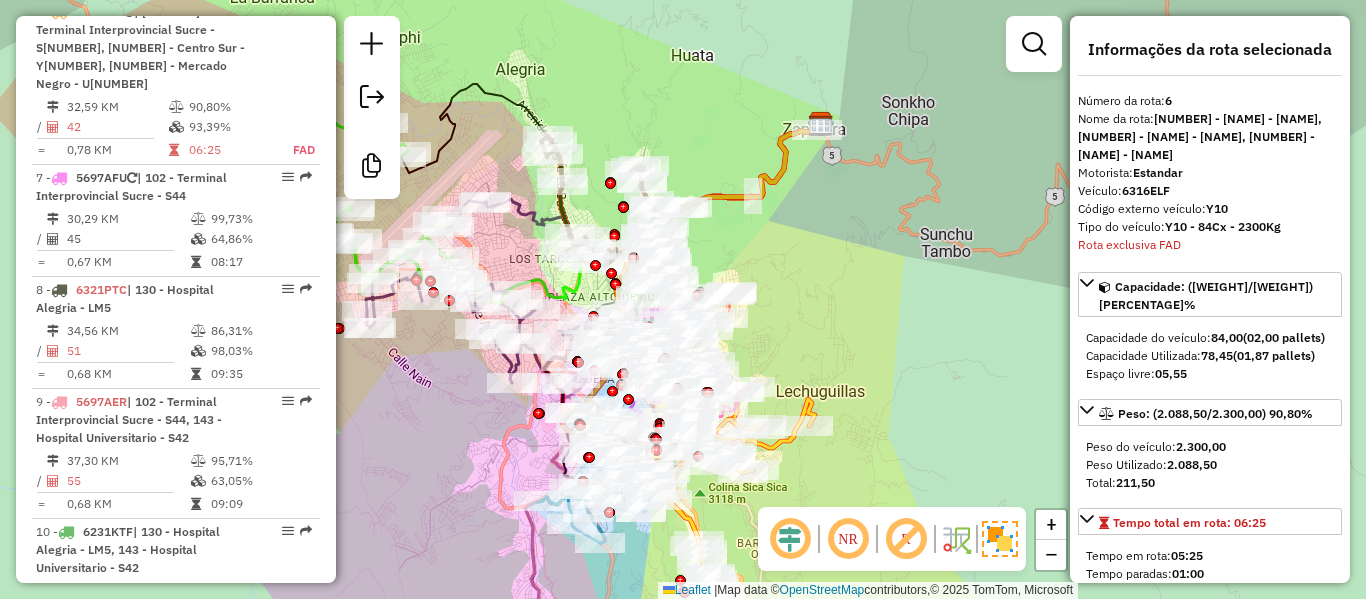 drag, startPoint x: 900, startPoint y: 340, endPoint x: 863, endPoint y: 208, distance: 137.08757 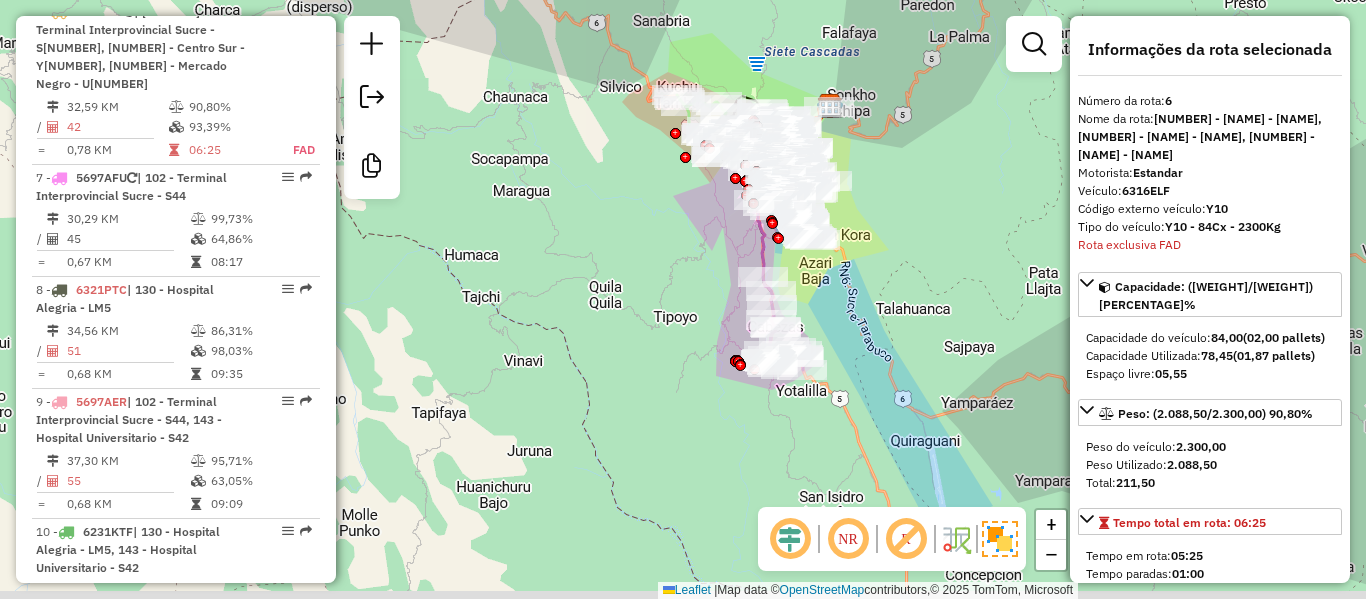drag, startPoint x: 875, startPoint y: 366, endPoint x: 780, endPoint y: 128, distance: 256.25964 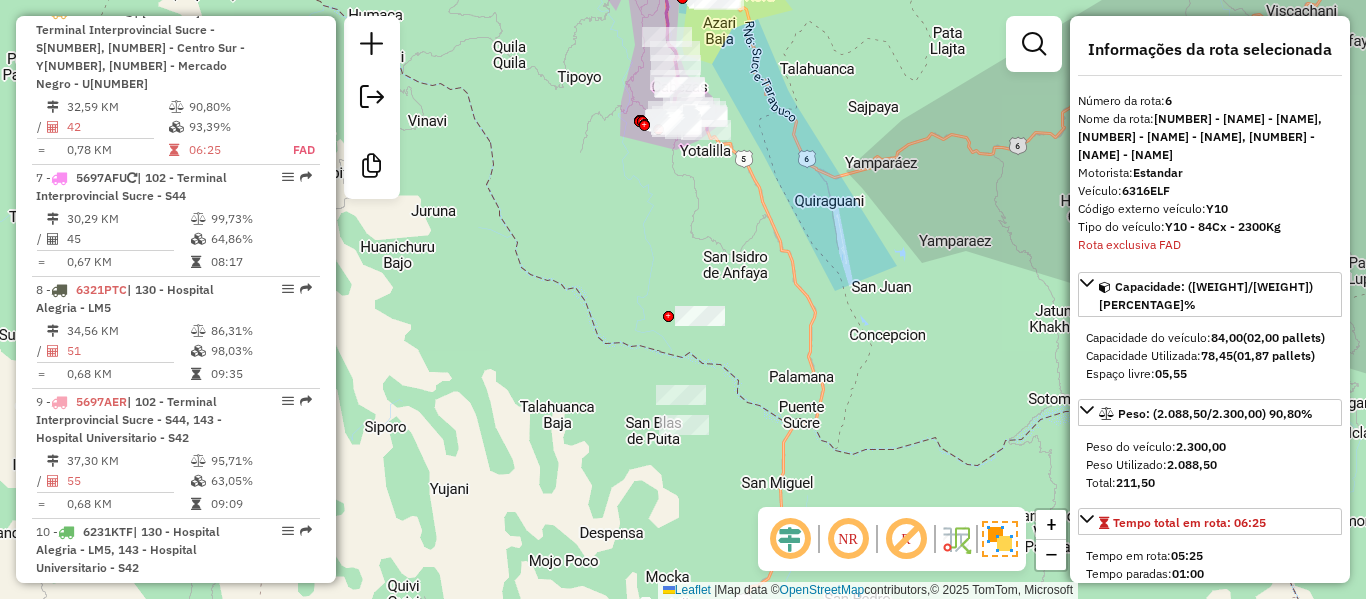 click 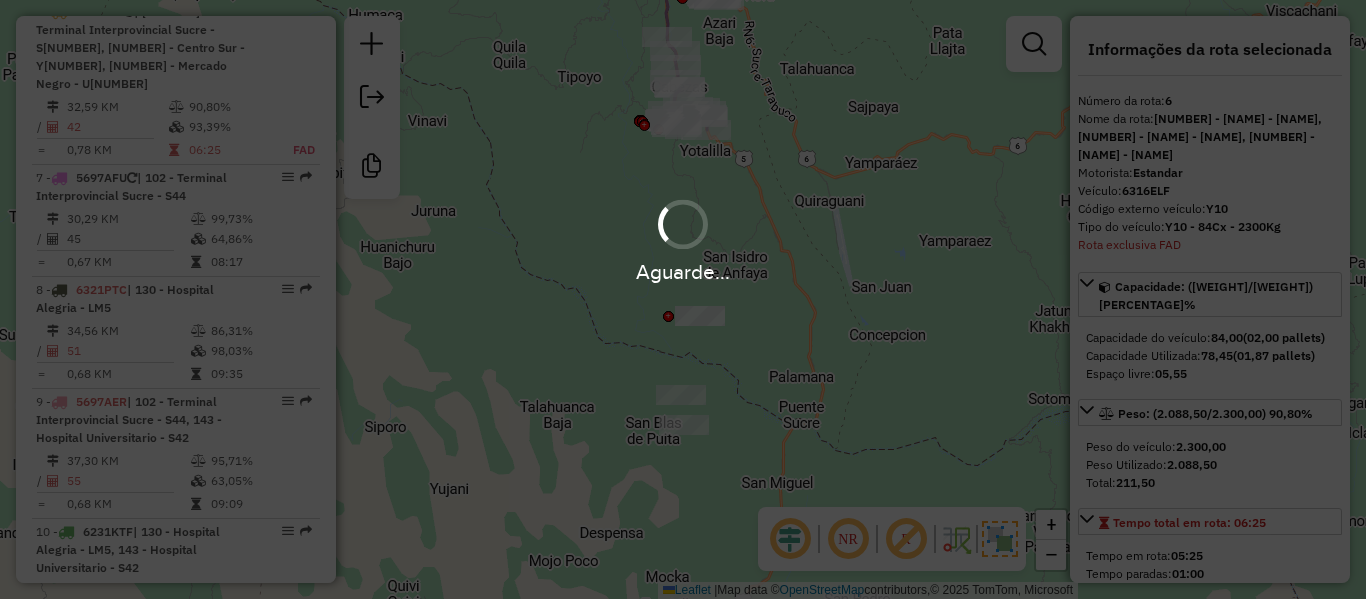 click on "Aguarde..." at bounding box center [683, 299] 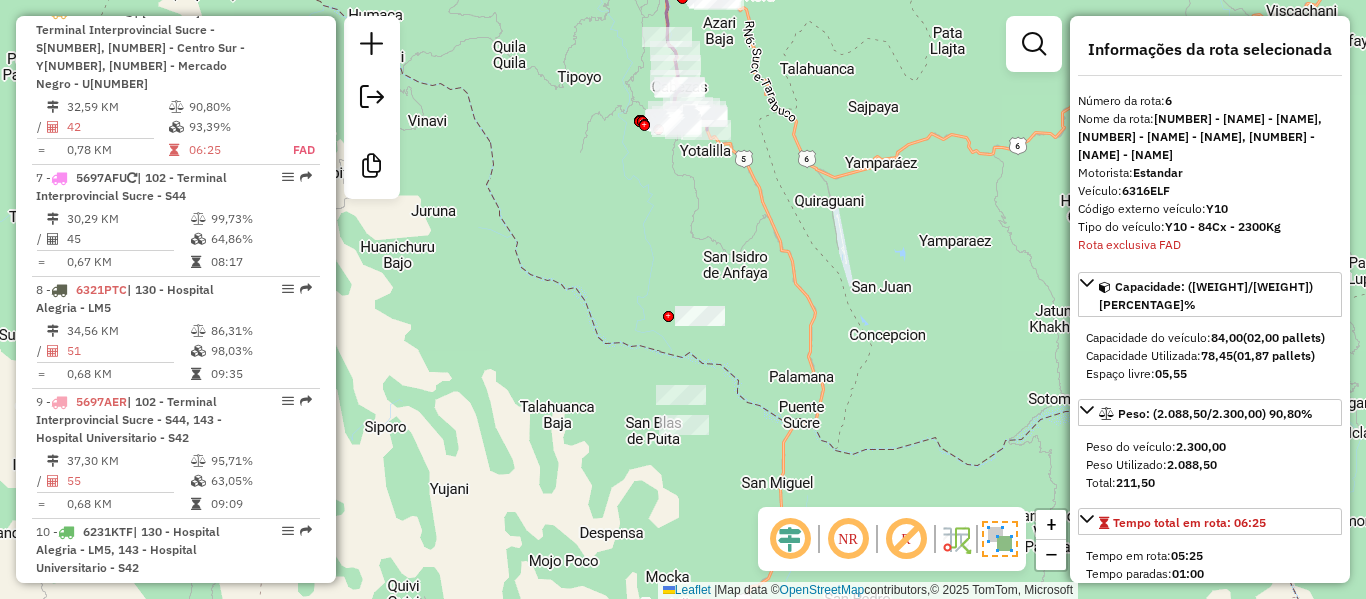 click 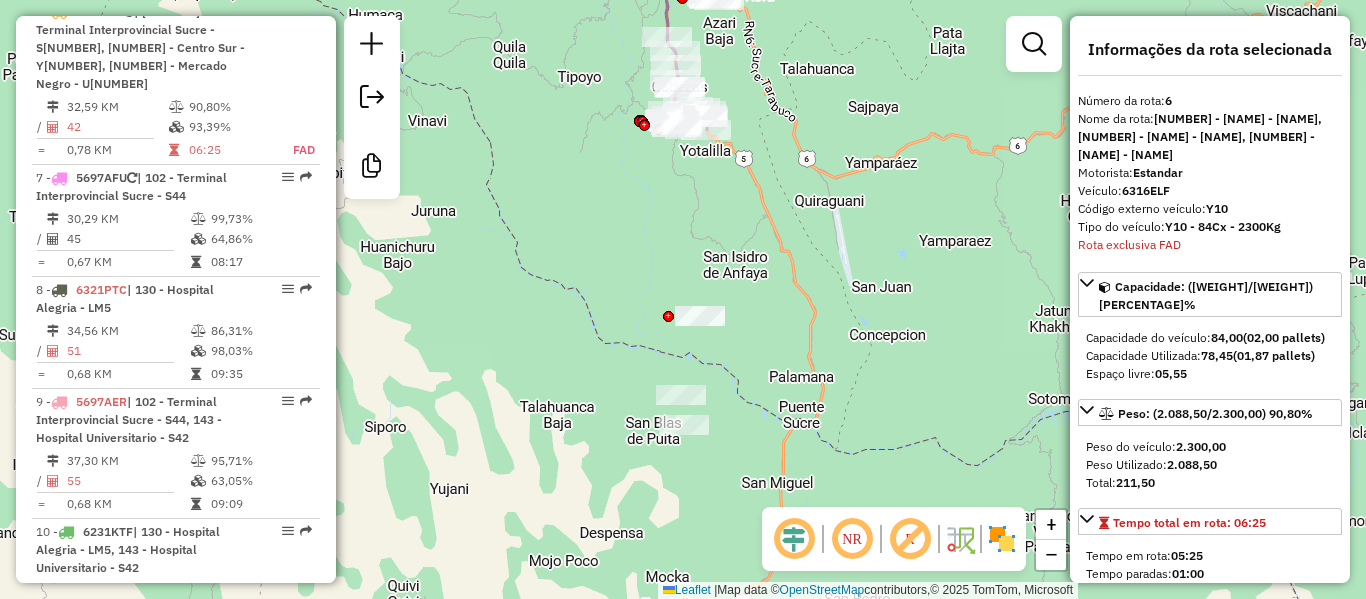 click 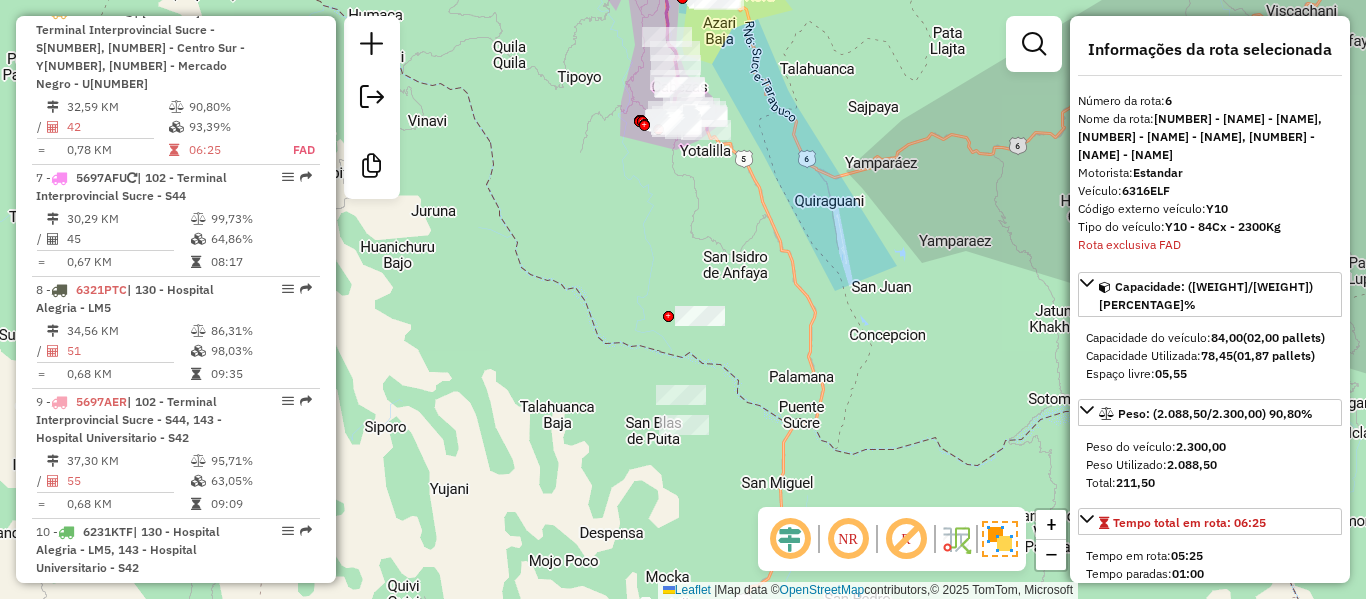 click on "Janela de atendimento Grade de atendimento Capacidade Transportadoras Veículos Cliente Pedidos  Rotas Selecione os dias de semana para filtrar as janelas de atendimento  Seg   Ter   Qua   Qui   Sex   Sáb   Dom  Informe o período da janela de atendimento: De: Até:  Filtrar exatamente a janela do cliente  Considerar janela de atendimento padrão  Selecione os dias de semana para filtrar as grades de atendimento  Seg   Ter   Qua   Qui   Sex   Sáb   Dom   Considerar clientes sem dia de atendimento cadastrado  Clientes fora do dia de atendimento selecionado Filtrar as atividades entre os valores definidos abaixo:  Peso mínimo:   Peso máximo:   Cubagem mínima:   Cubagem máxima:   De:   Até:  Filtrar as atividades entre o tempo de atendimento definido abaixo:  De:   Até:   Considerar capacidade total dos clientes não roteirizados Transportadora: Selecione um ou mais itens Tipo de veículo: Selecione um ou mais itens Veículo: Selecione um ou mais itens Motorista: Selecione um ou mais itens Nome: Rótulo:" 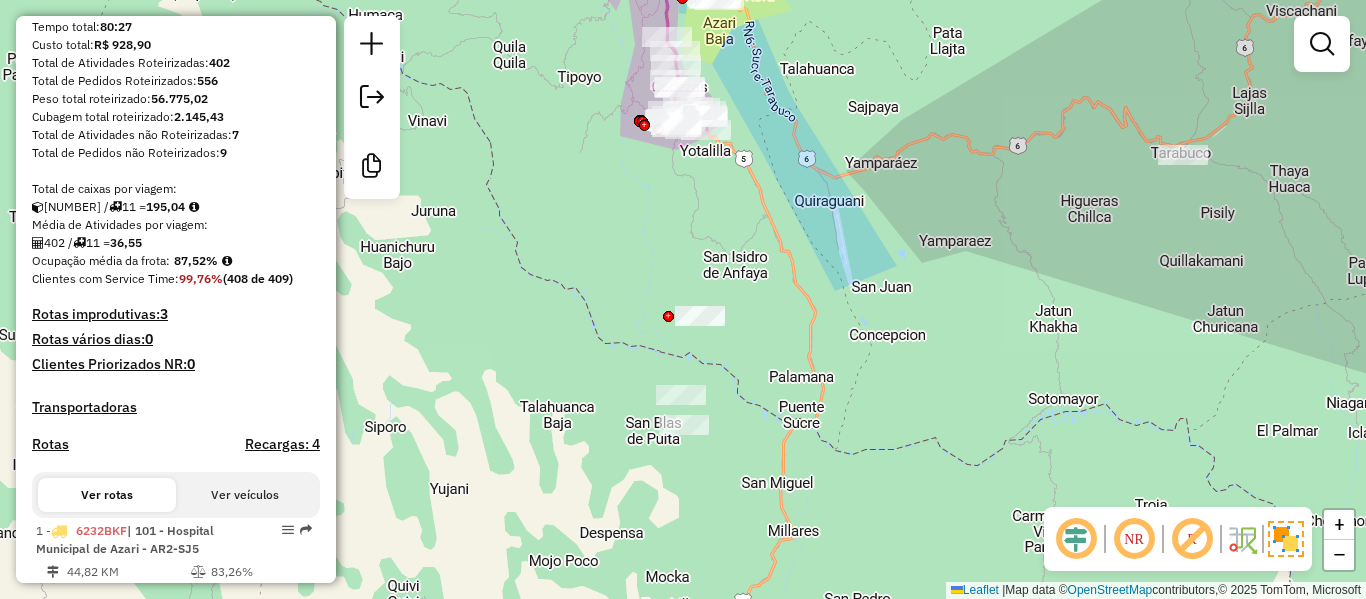 scroll, scrollTop: 154, scrollLeft: 0, axis: vertical 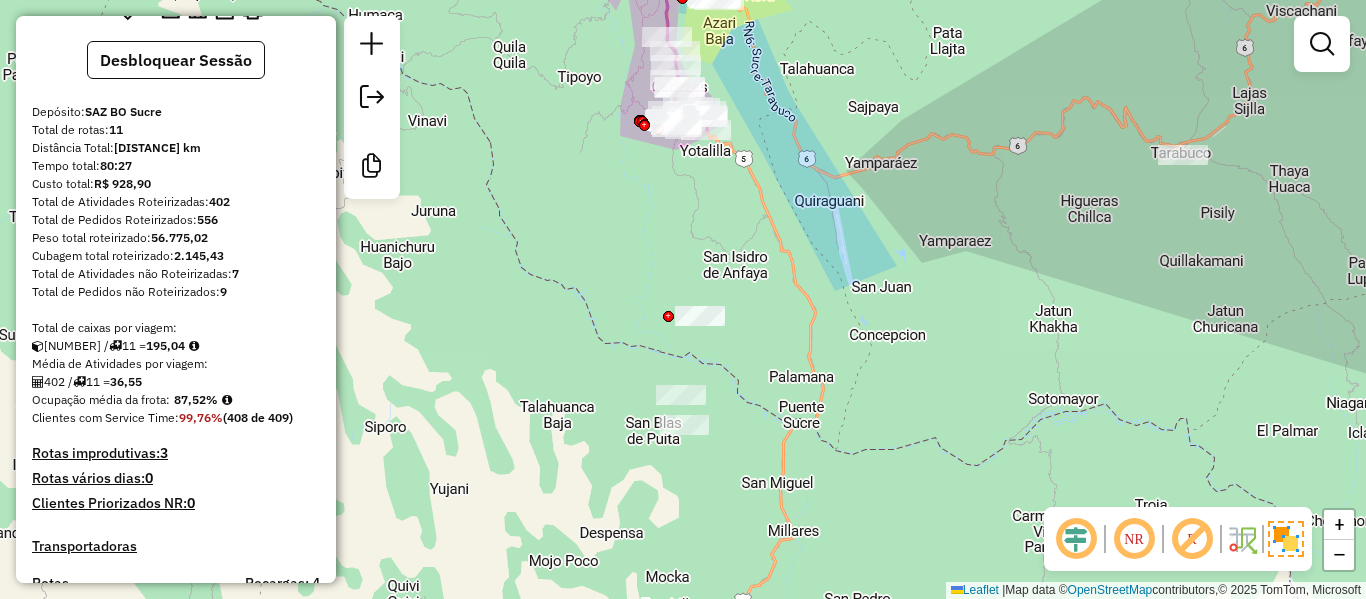 click on "Custo total:  R$ 928,90" at bounding box center (176, 184) 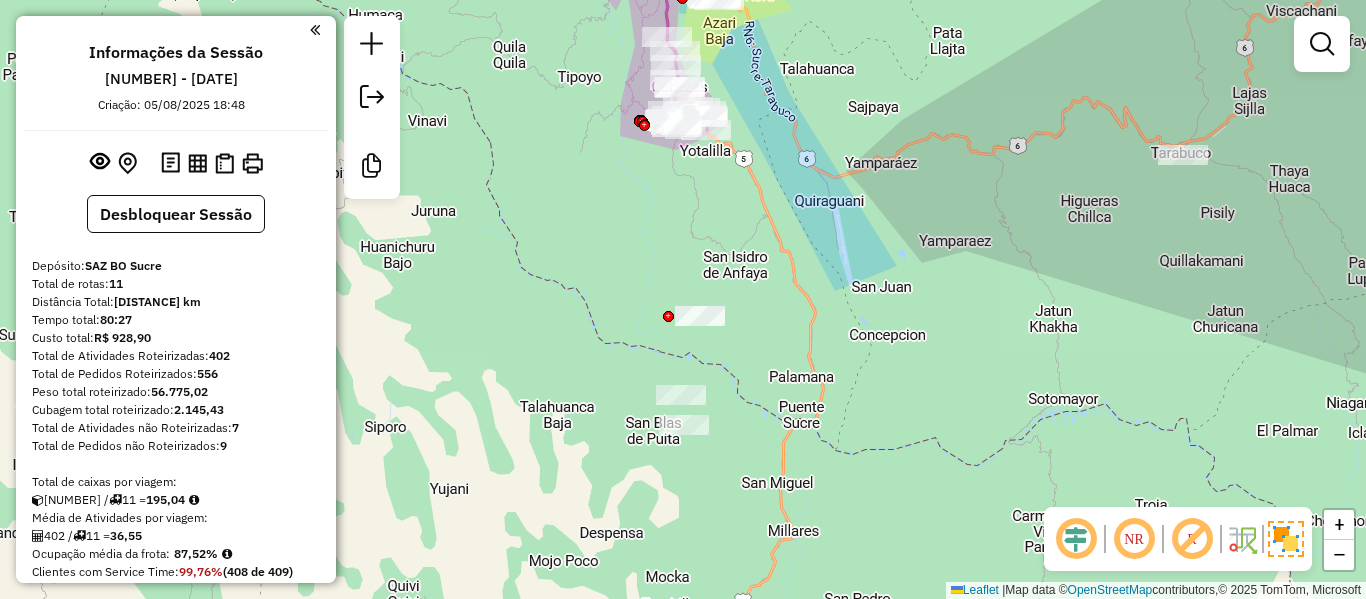 click on "1224704 - 06/08/2025" at bounding box center (171, 79) 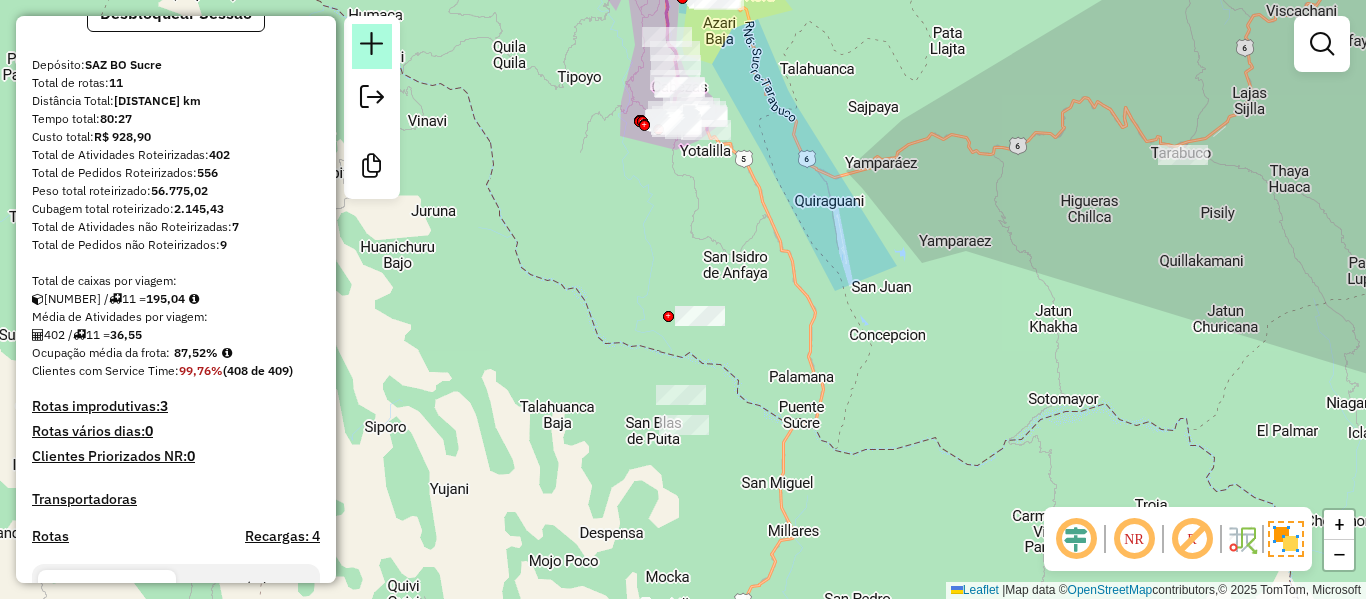 scroll, scrollTop: 200, scrollLeft: 0, axis: vertical 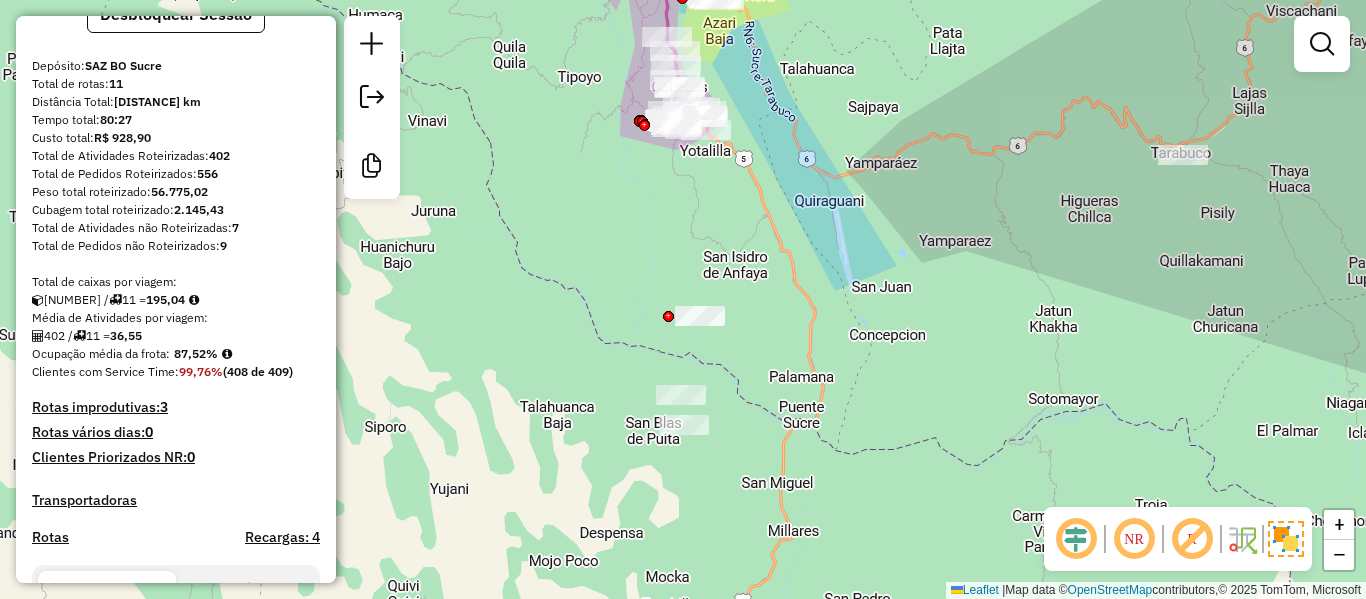 click on "402" at bounding box center [219, 155] 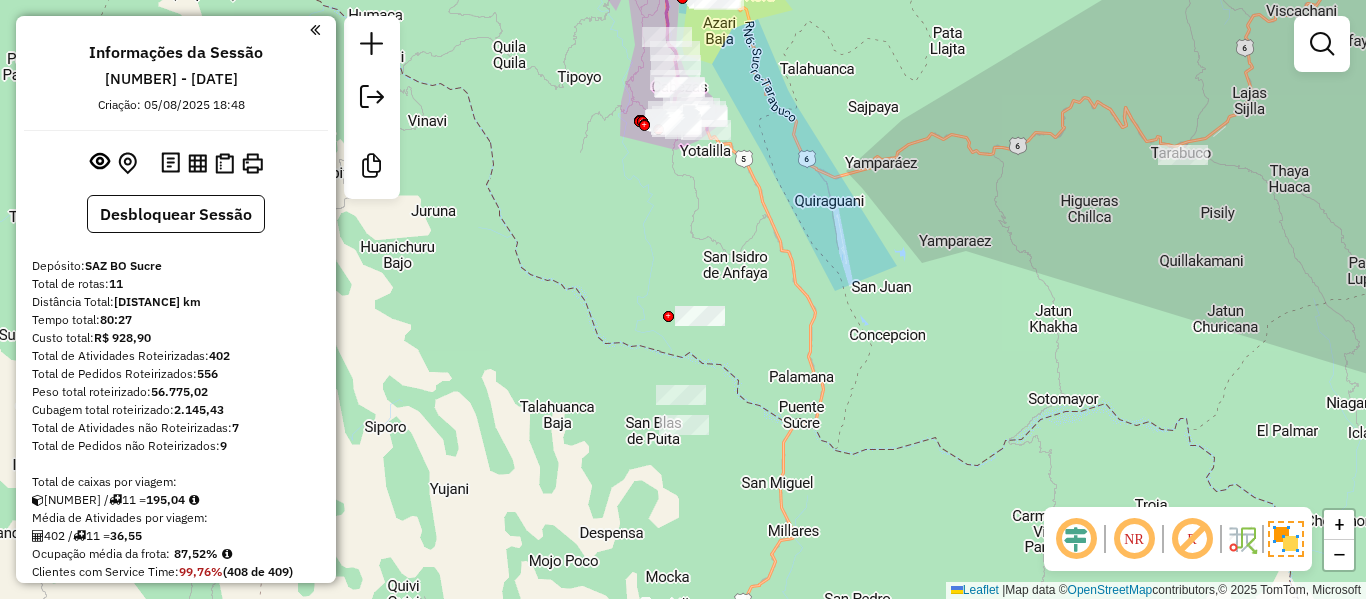 scroll, scrollTop: 100, scrollLeft: 0, axis: vertical 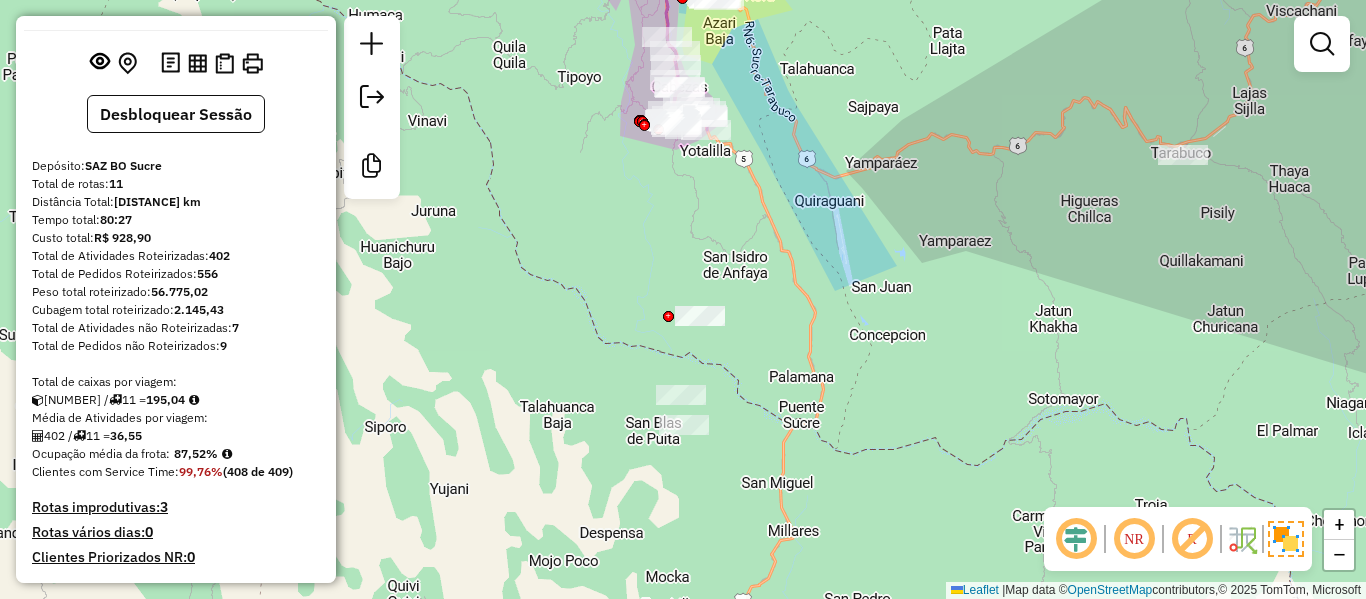 click on "Rotas improdutivas:  3" at bounding box center (176, 507) 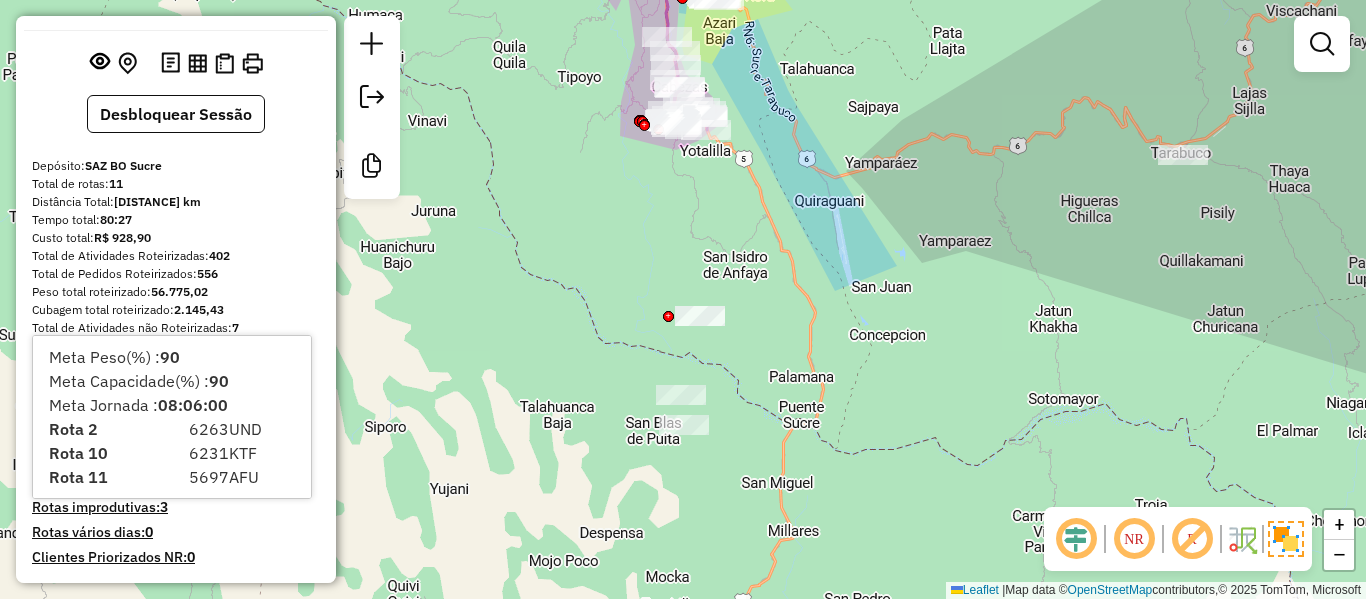 click on "3" at bounding box center (164, 507) 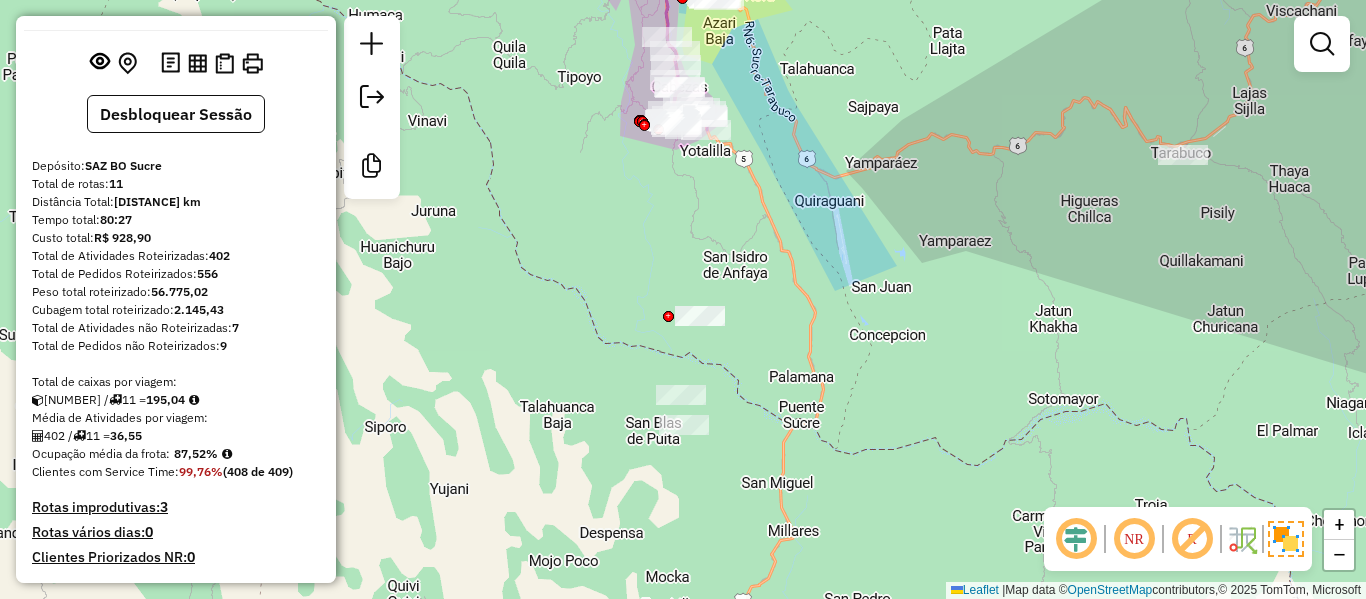 click on "402 /   11 =  36,55" at bounding box center (176, 436) 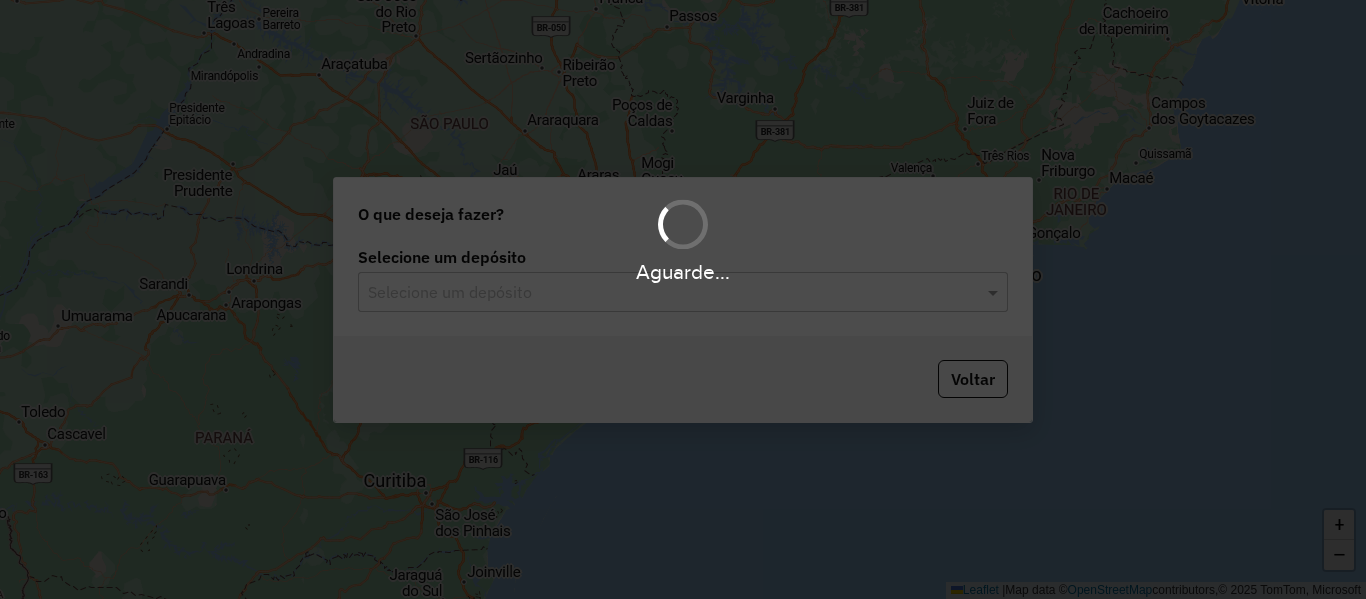 scroll, scrollTop: 0, scrollLeft: 0, axis: both 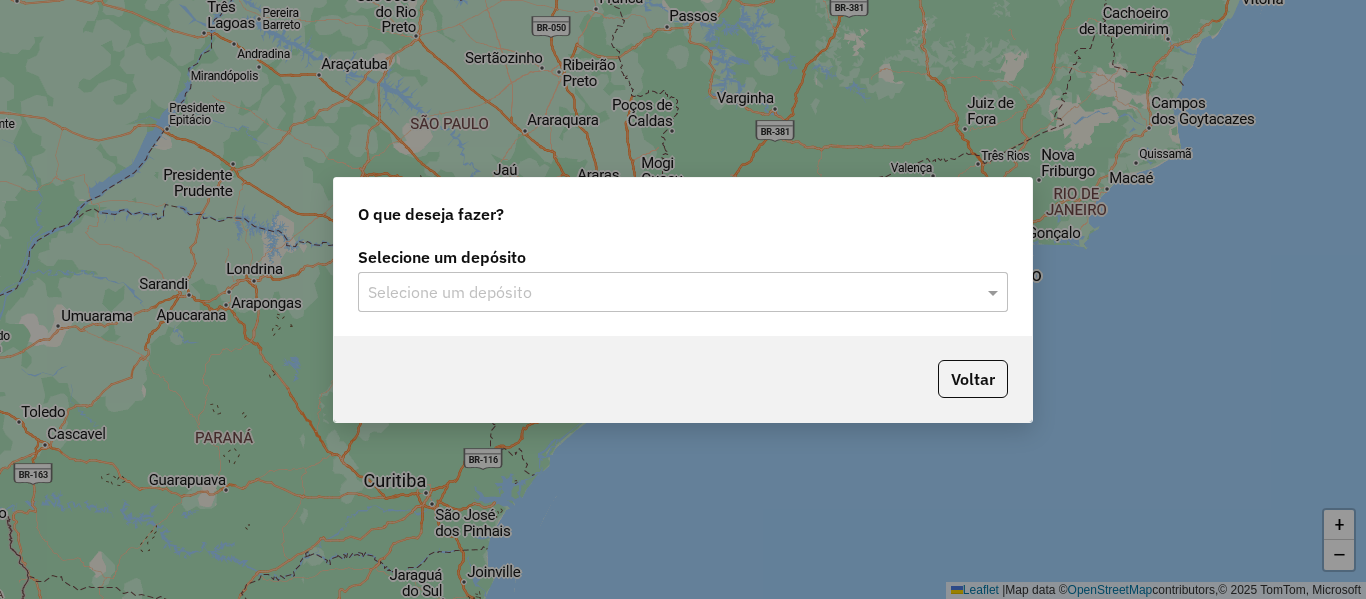 click 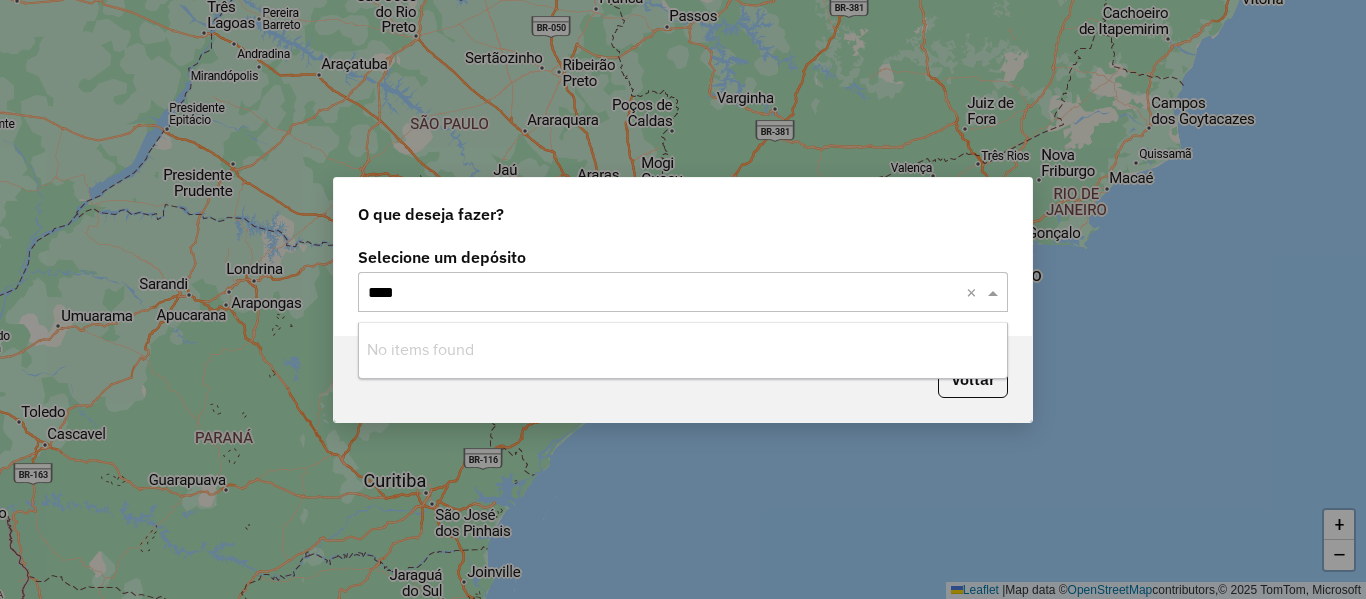 type on "***" 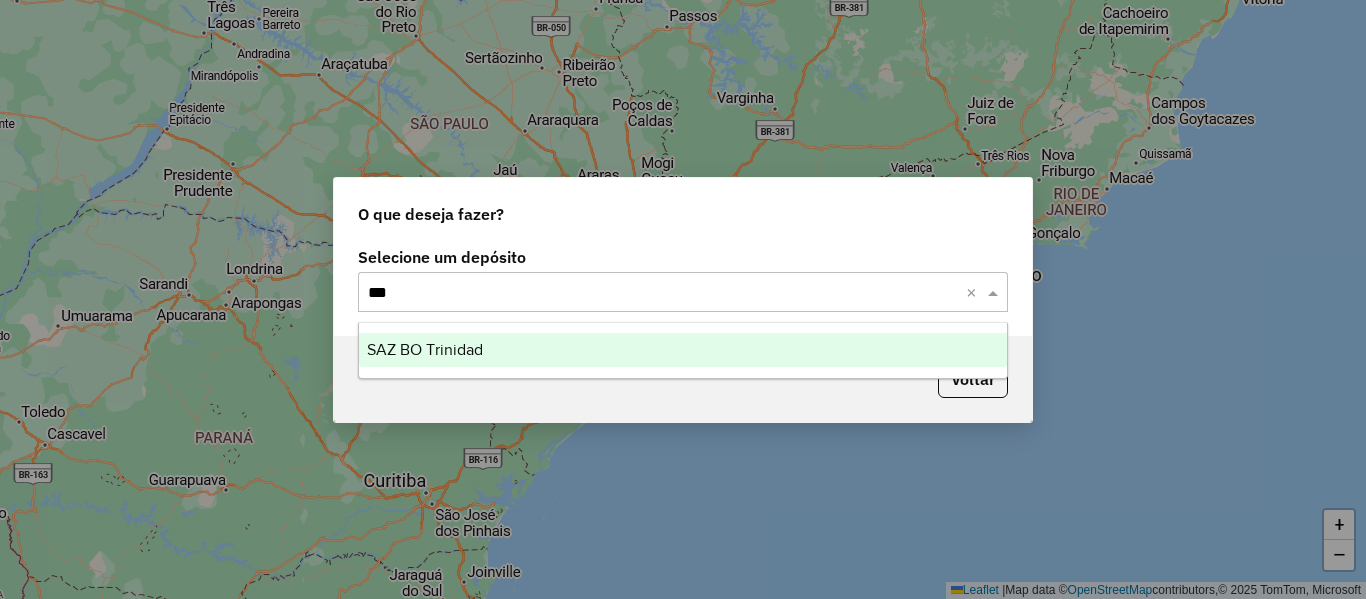 click on "SAZ BO Trinidad" at bounding box center (683, 350) 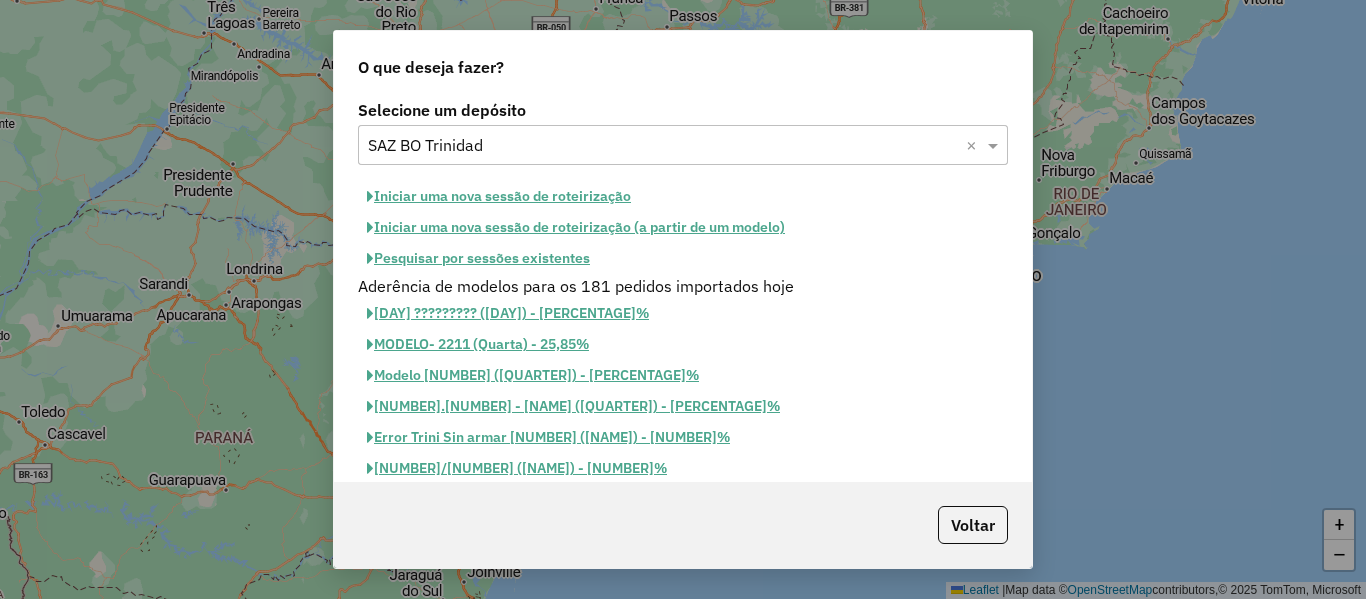 click on "Iniciar uma nova sessão de roteirização" 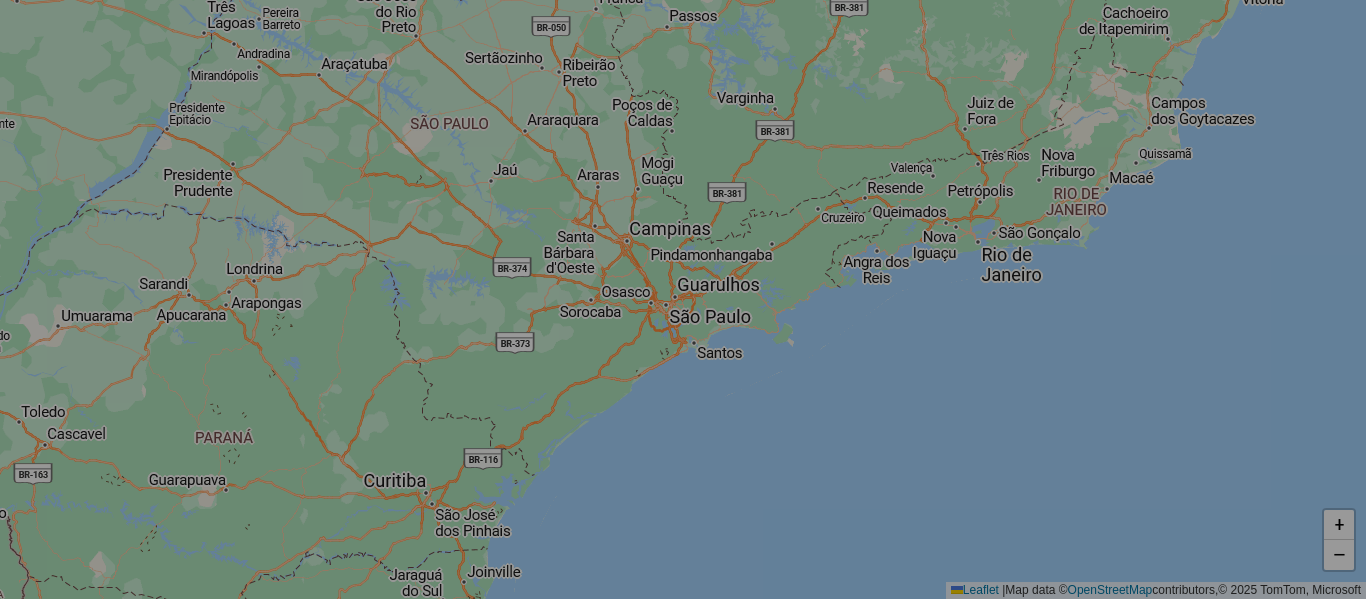 select on "*" 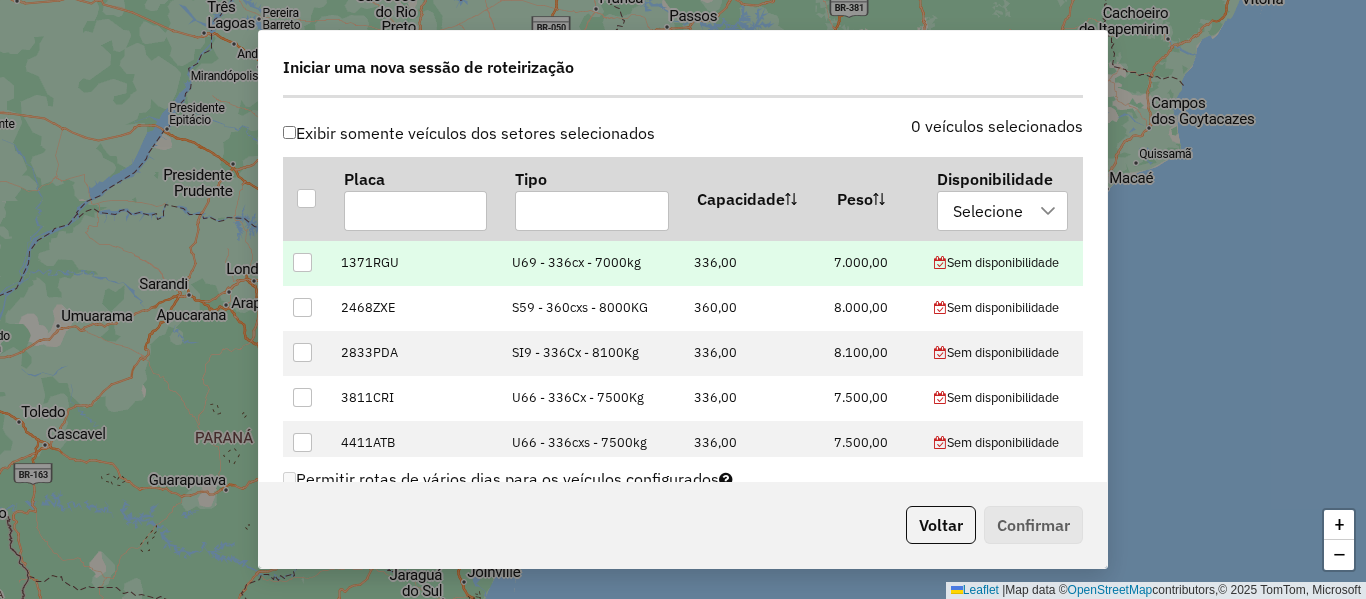 scroll, scrollTop: 700, scrollLeft: 0, axis: vertical 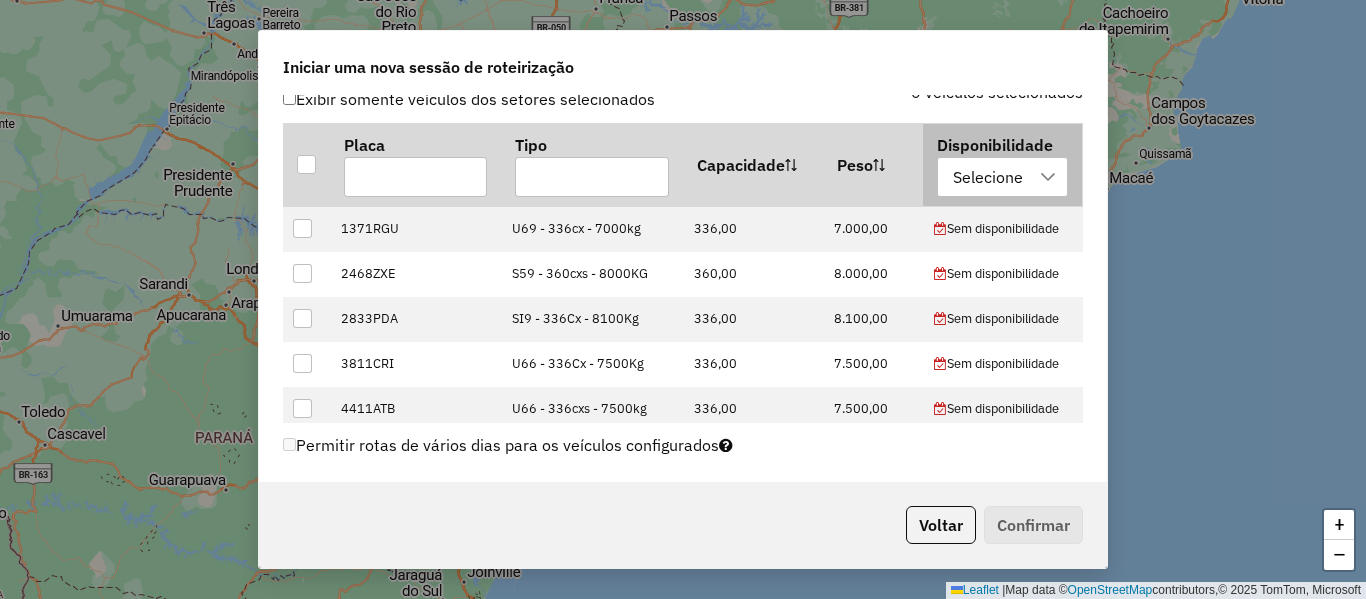 click on "Selecione" at bounding box center [988, 177] 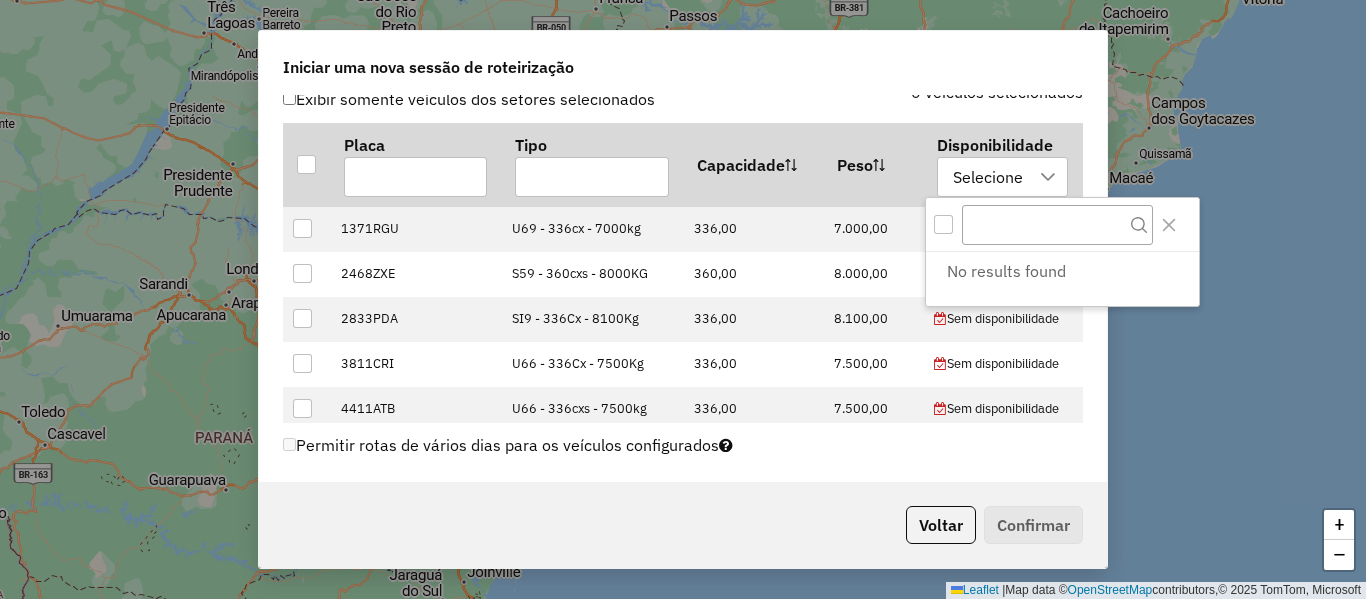 click on "0 veículos selecionados" 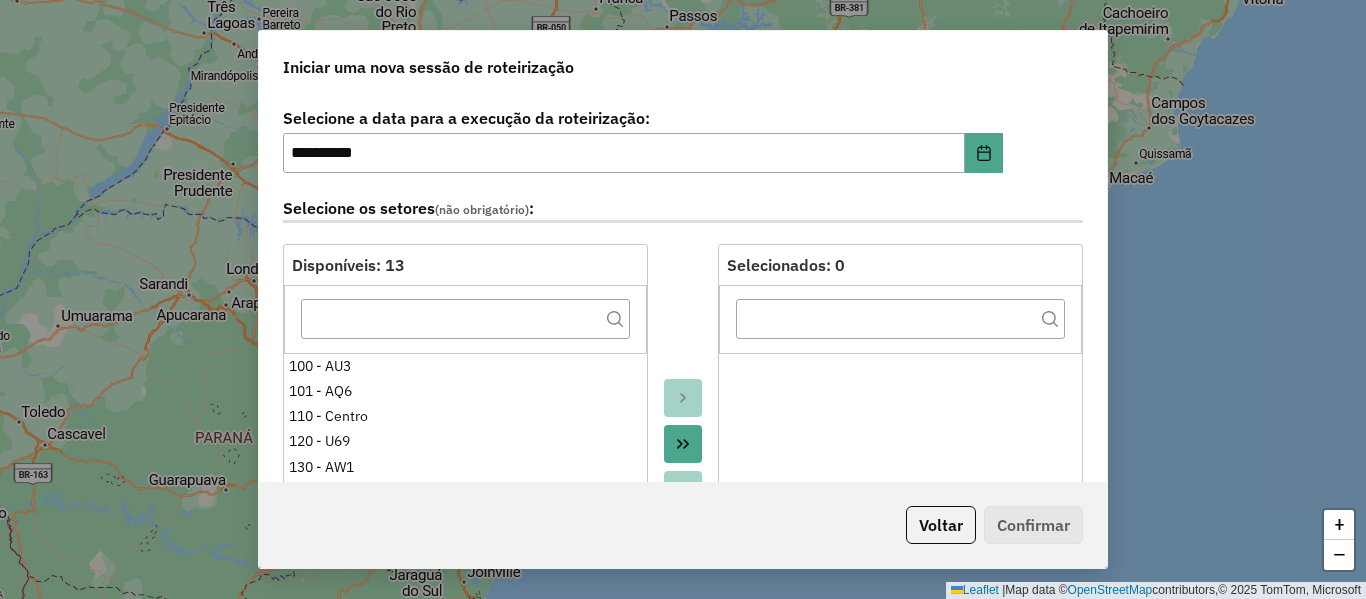 scroll, scrollTop: 0, scrollLeft: 0, axis: both 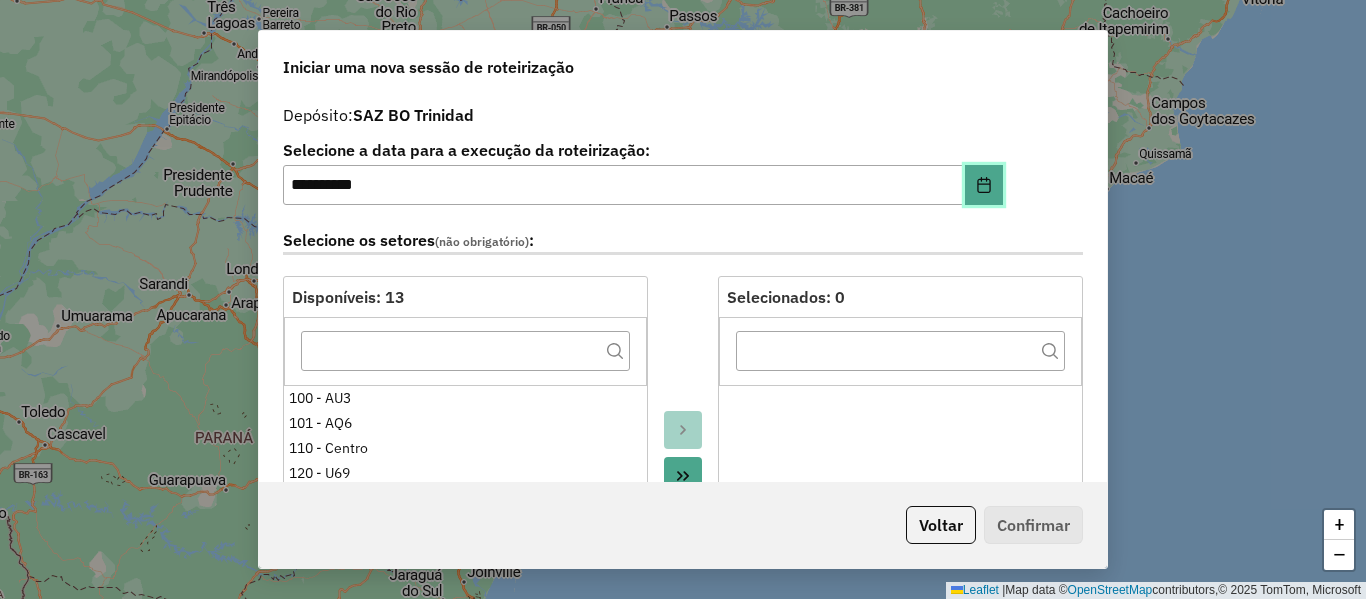click 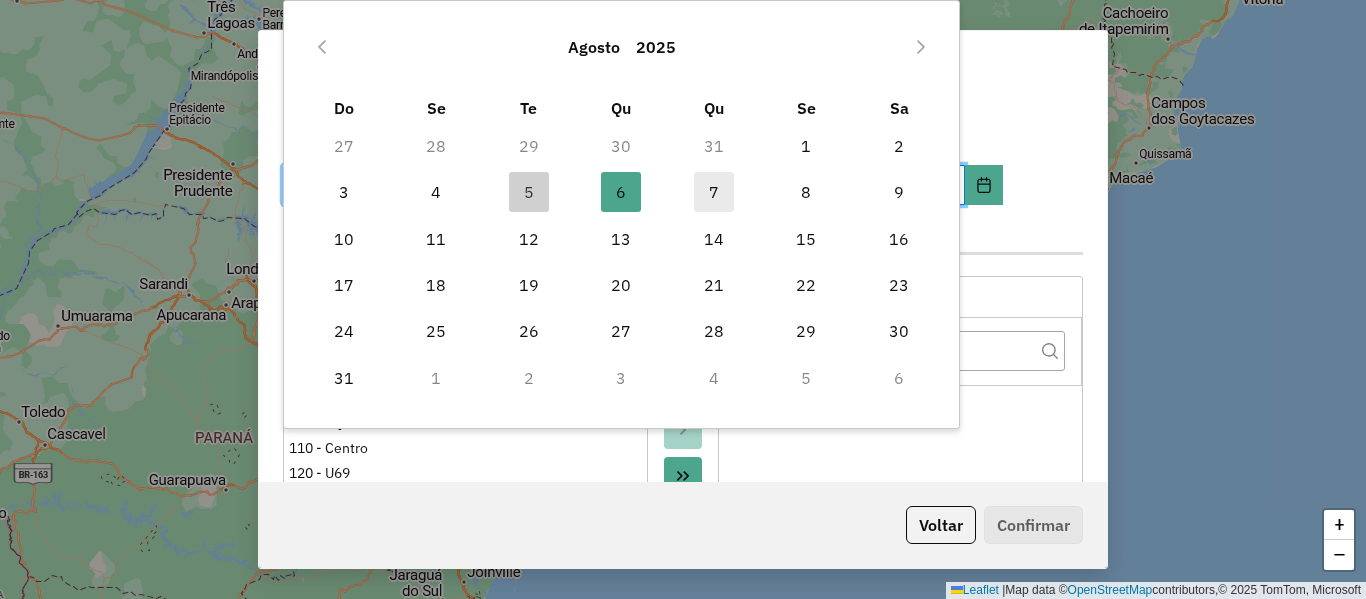 click on "7" at bounding box center [714, 192] 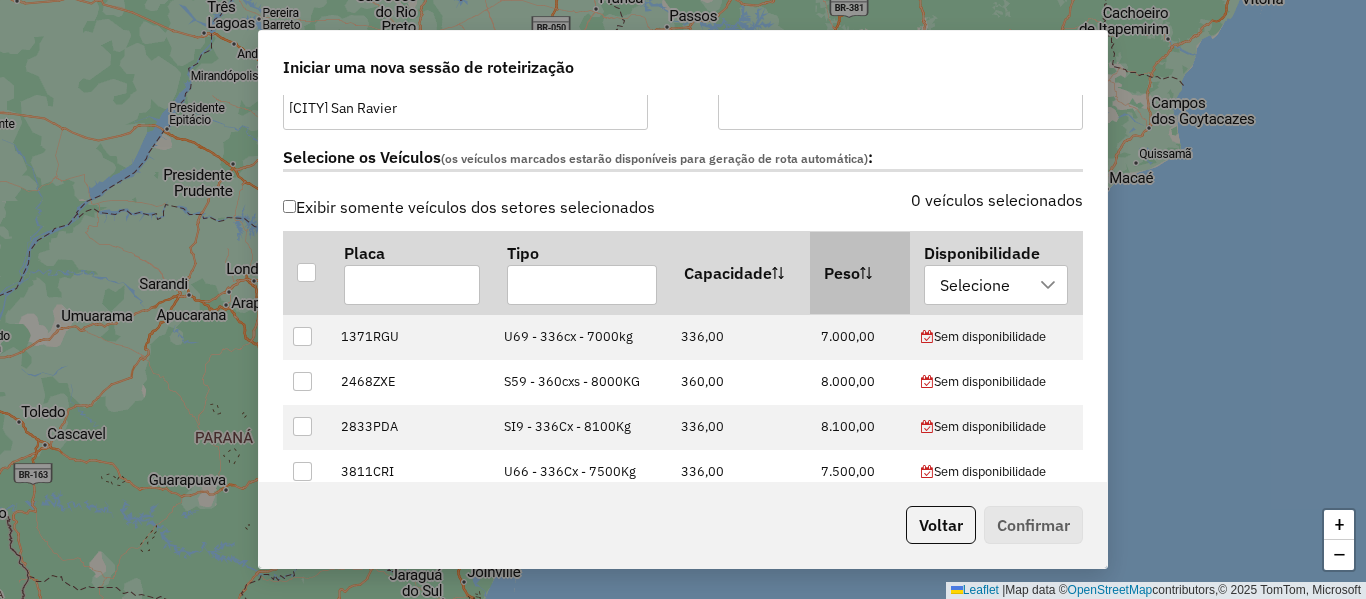 scroll, scrollTop: 600, scrollLeft: 0, axis: vertical 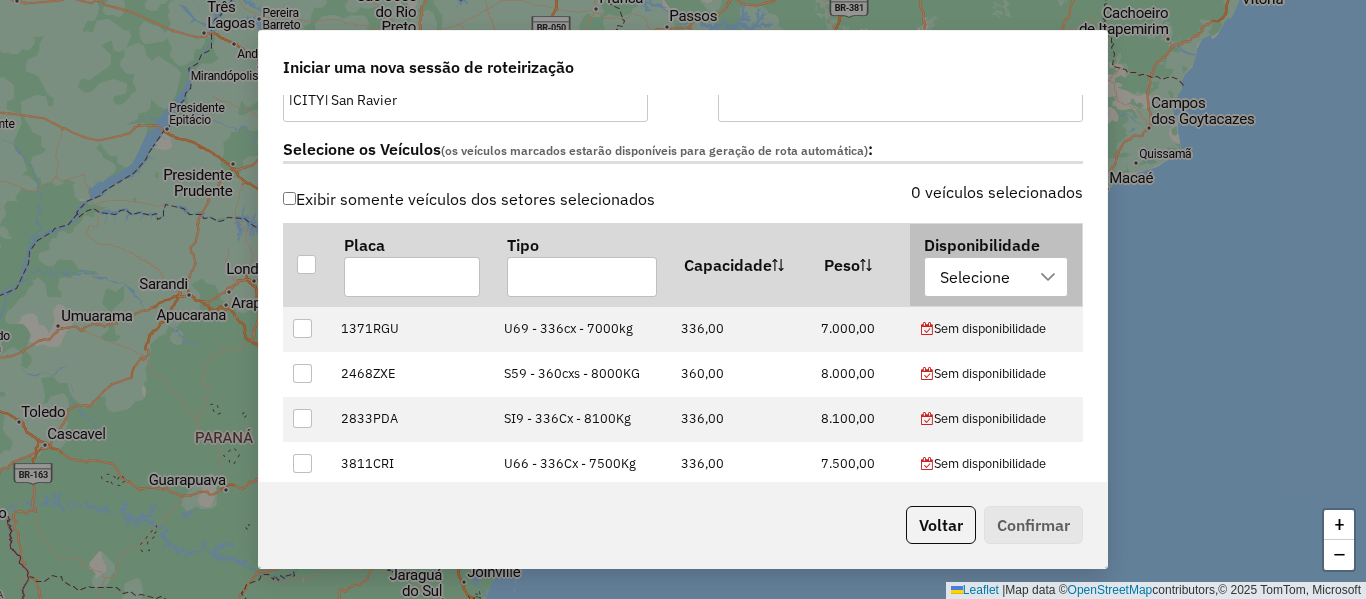 click on "Selecione" at bounding box center (975, 277) 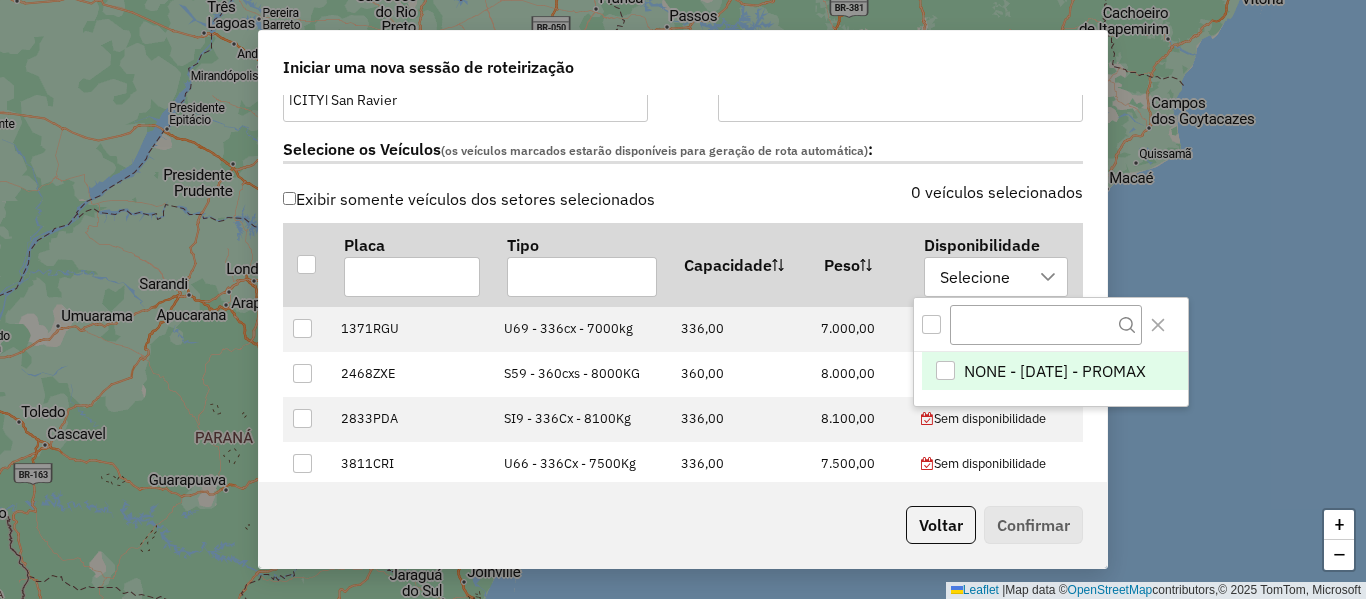 click on "NONE - 07/08 - PROMAX" at bounding box center [1055, 371] 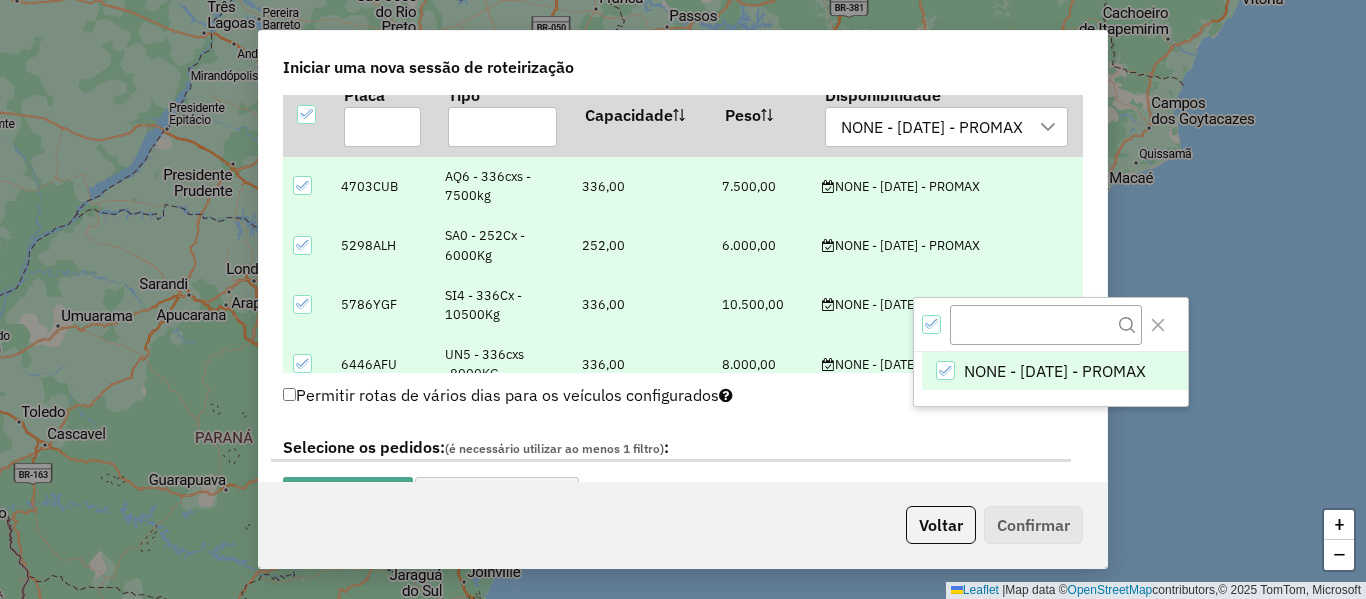 scroll, scrollTop: 900, scrollLeft: 0, axis: vertical 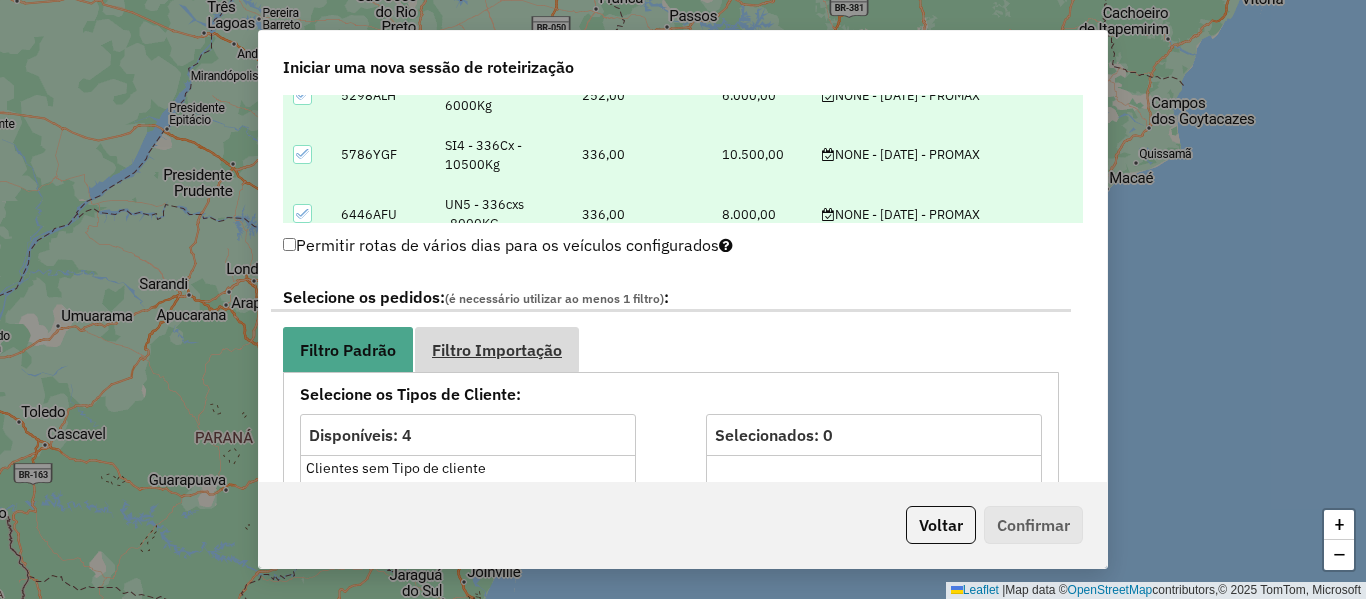 click on "Filtro Importação" at bounding box center [497, 349] 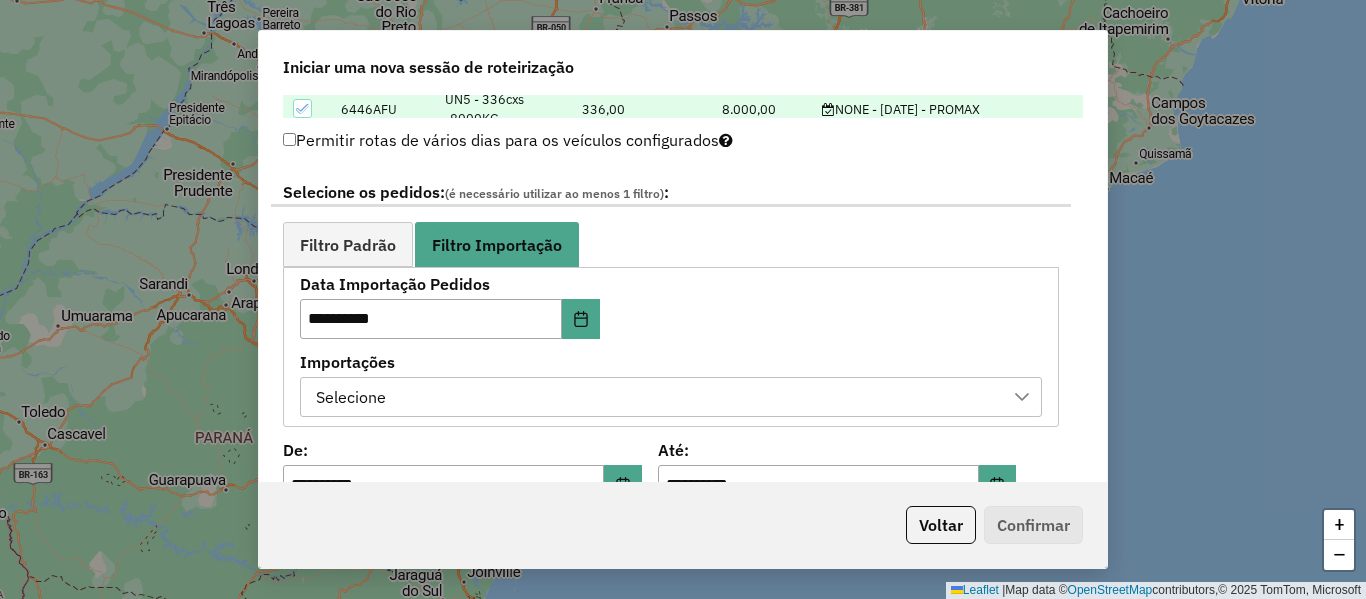scroll, scrollTop: 1100, scrollLeft: 0, axis: vertical 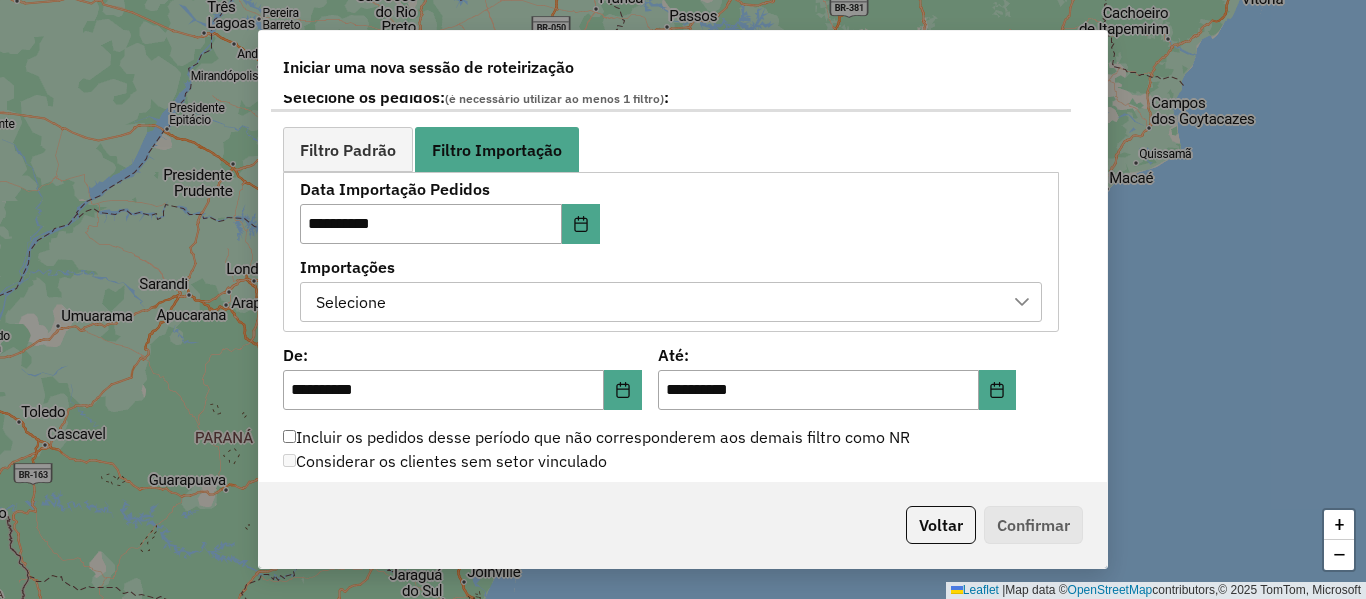 click on "Selecione" at bounding box center (656, 302) 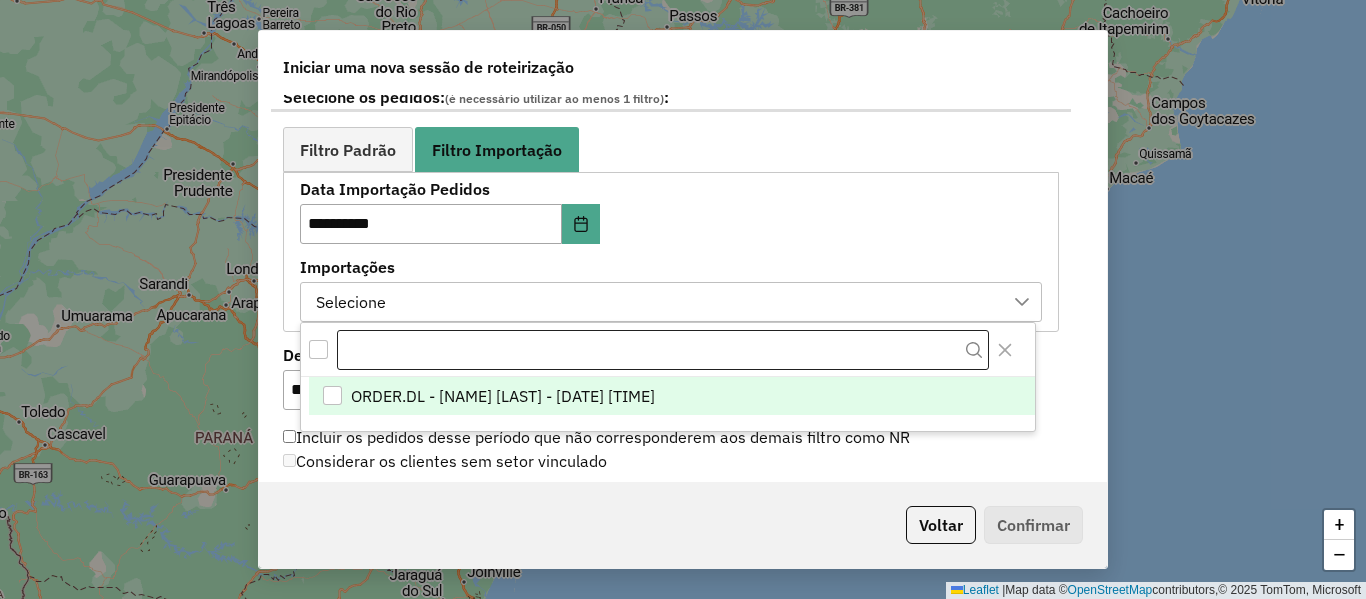 scroll, scrollTop: 15, scrollLeft: 91, axis: both 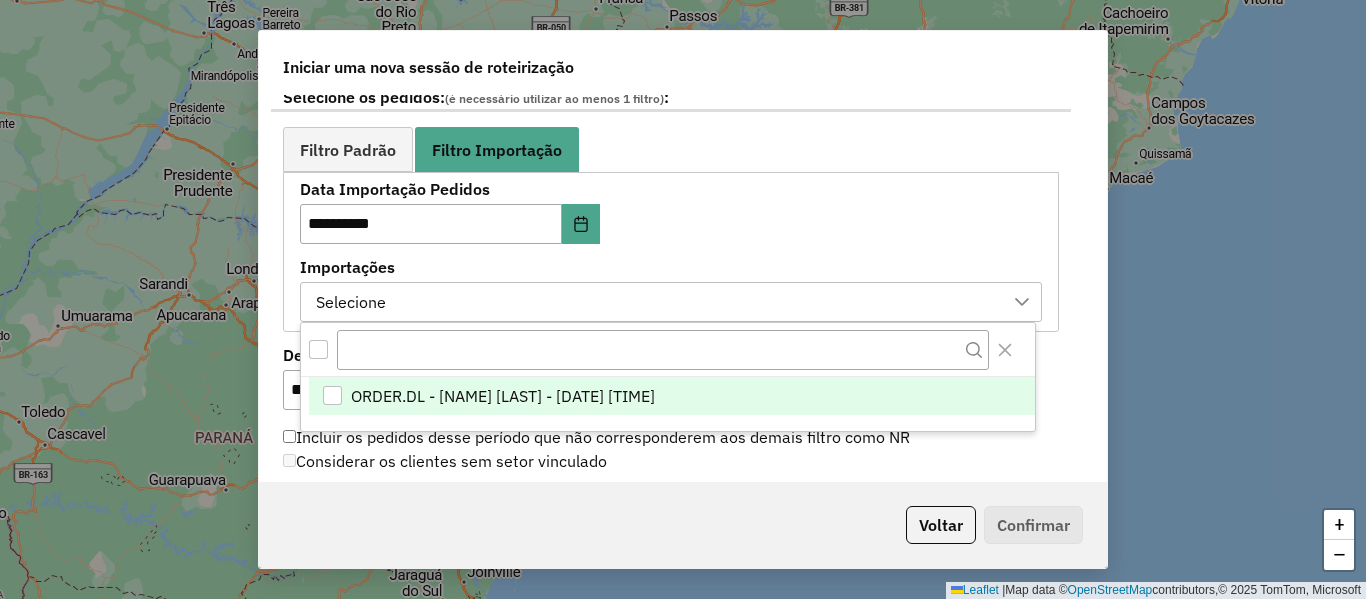 click on "ORDER.DL - BRUNO CORDEIRO DOS SANTOS - 05/08/2025 19:08" at bounding box center [503, 396] 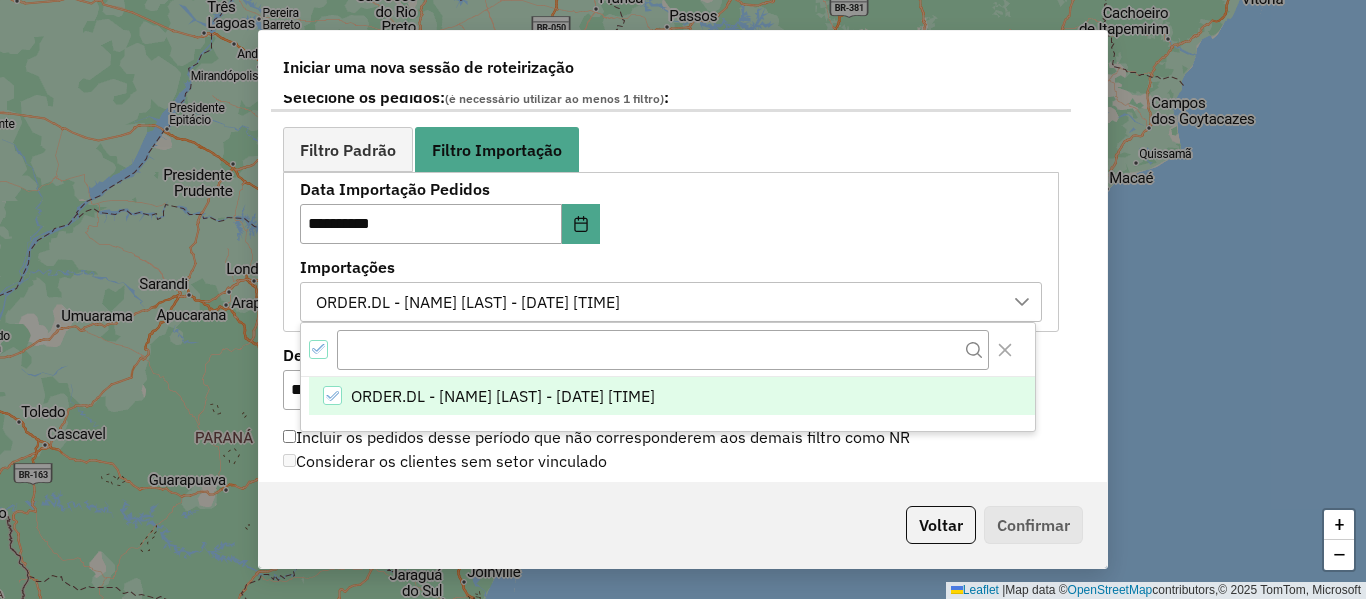 click on "**********" at bounding box center [671, 251] 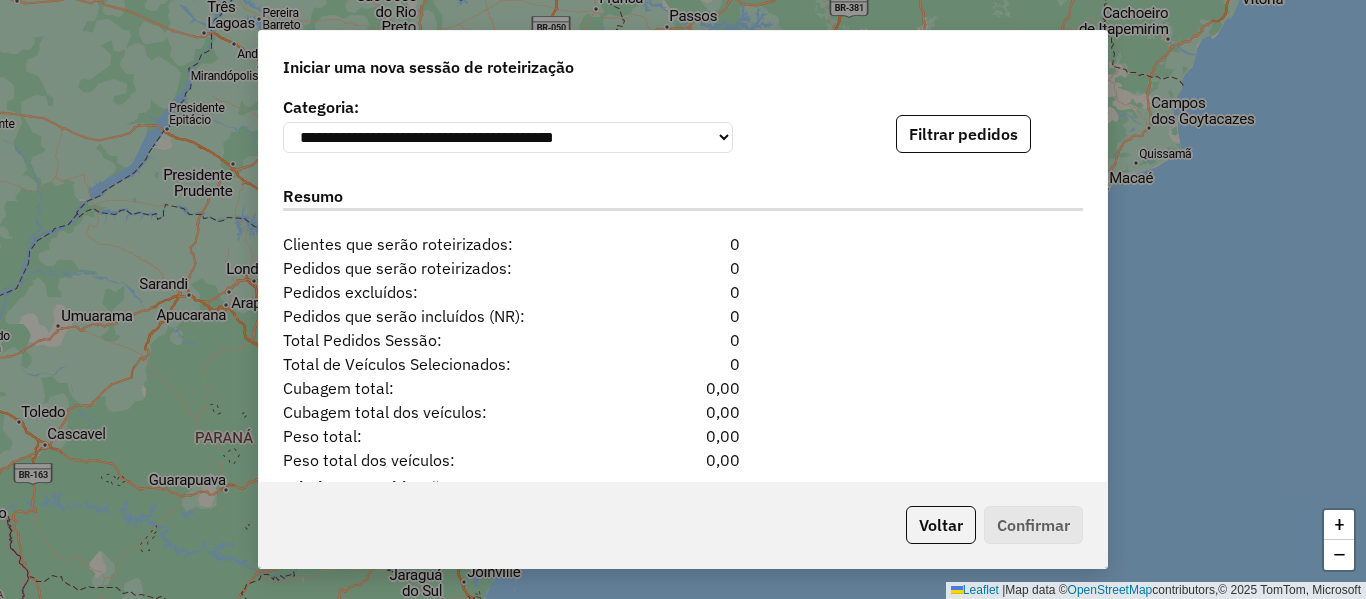scroll, scrollTop: 1500, scrollLeft: 0, axis: vertical 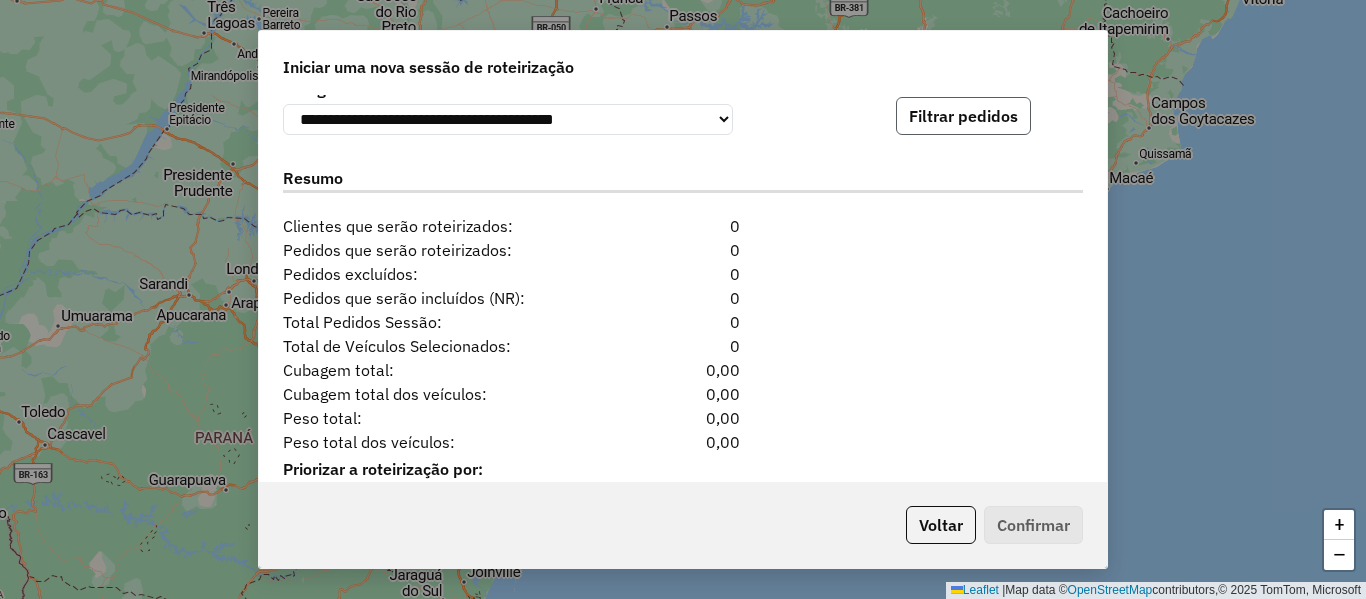 click on "Filtrar pedidos" 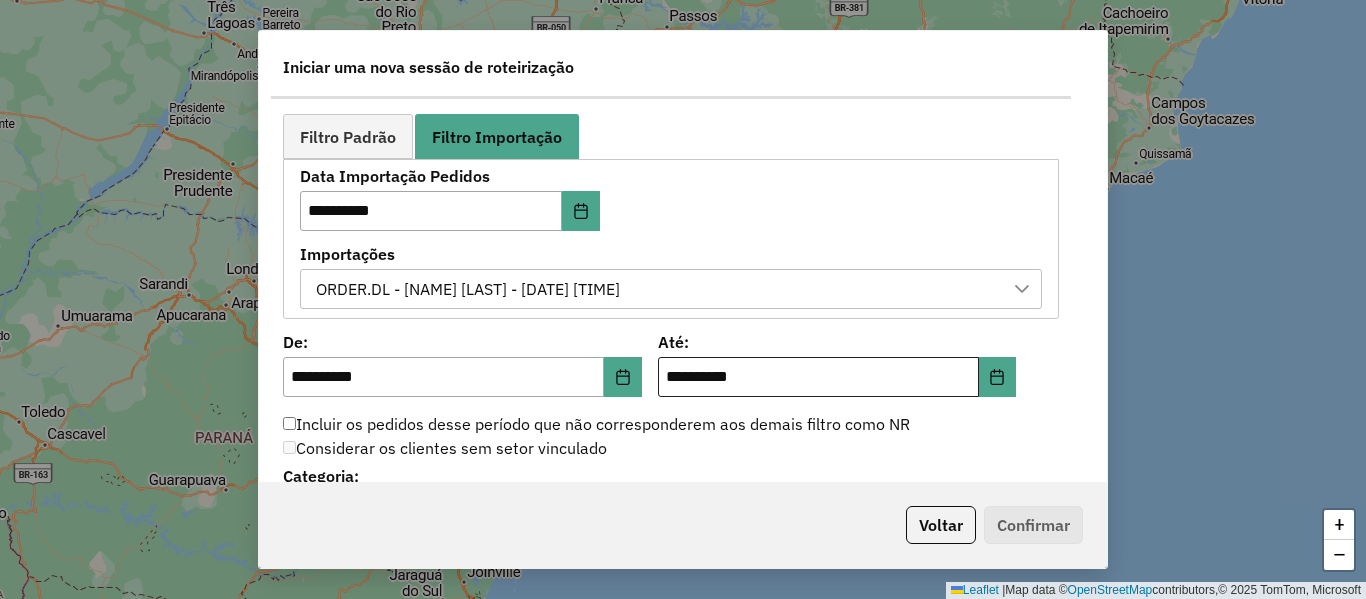 scroll, scrollTop: 1111, scrollLeft: 0, axis: vertical 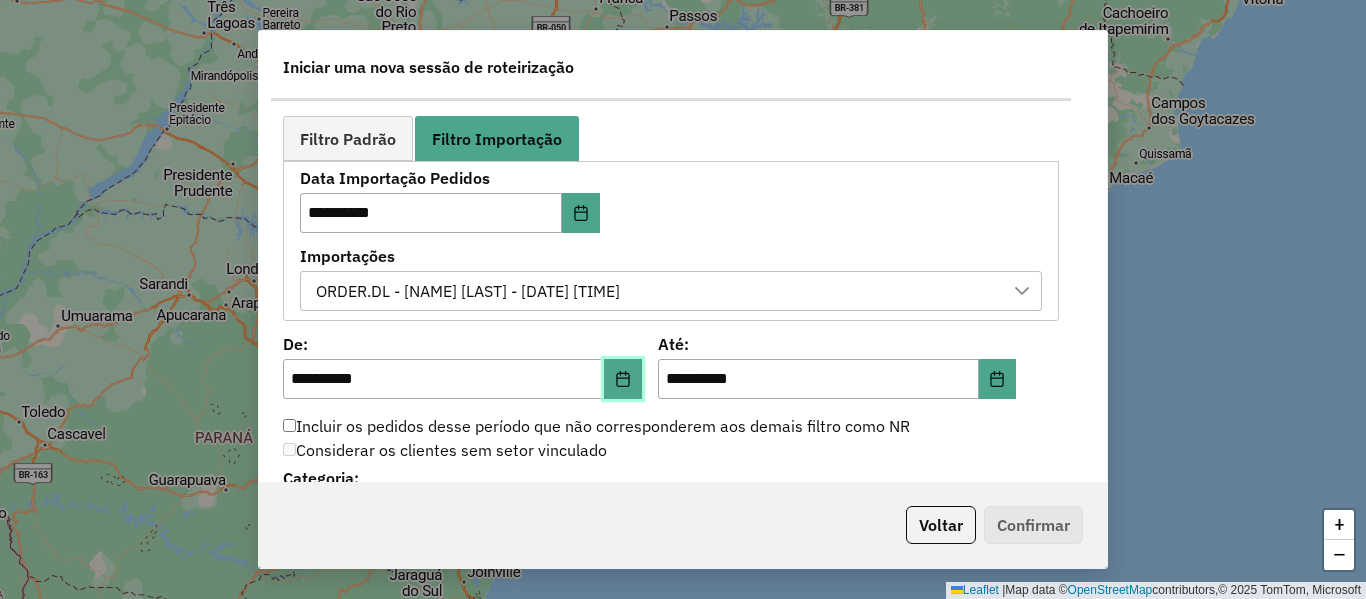 click 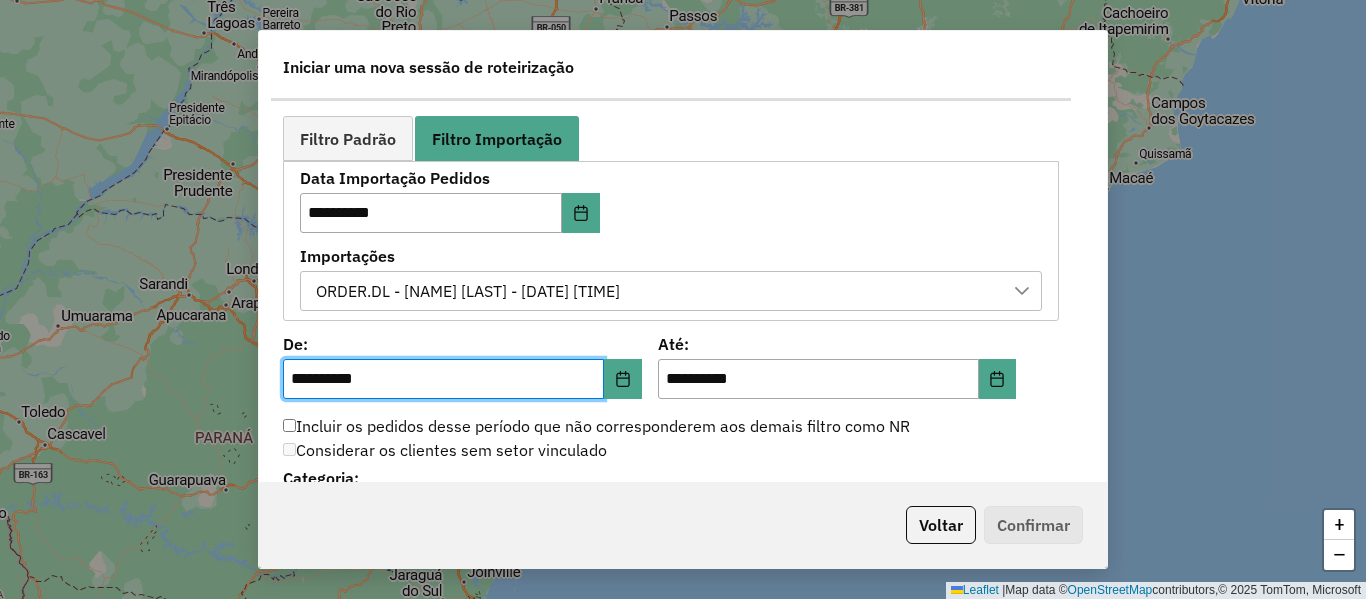click on "**********" 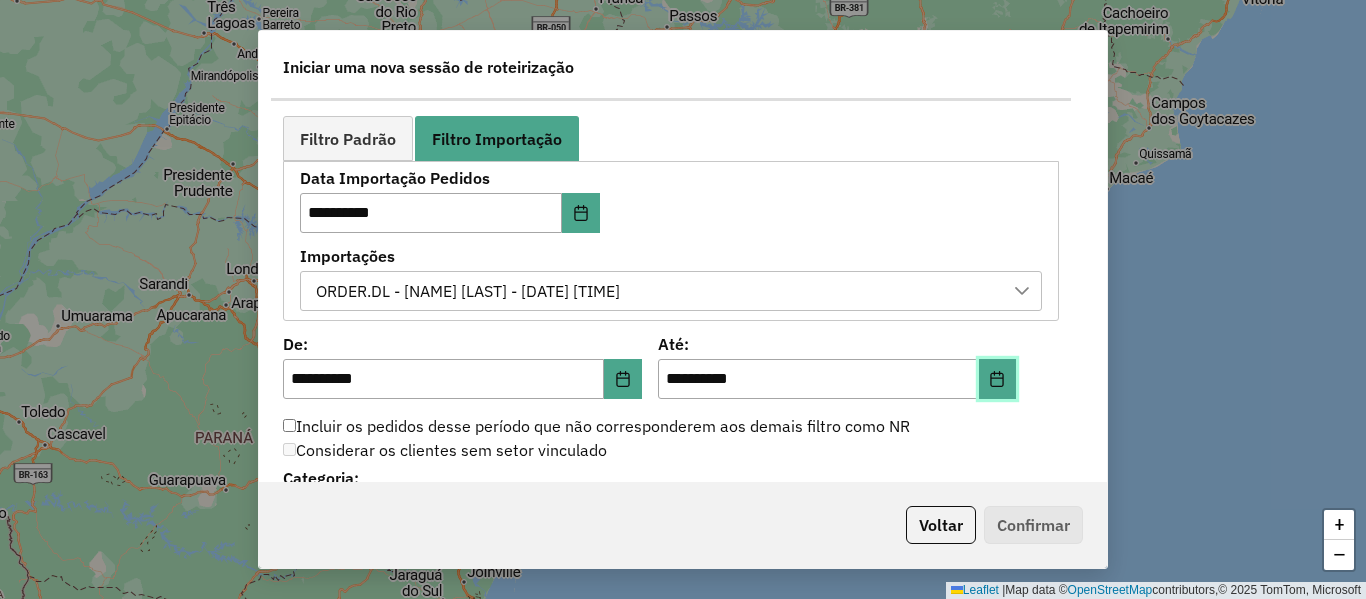 click 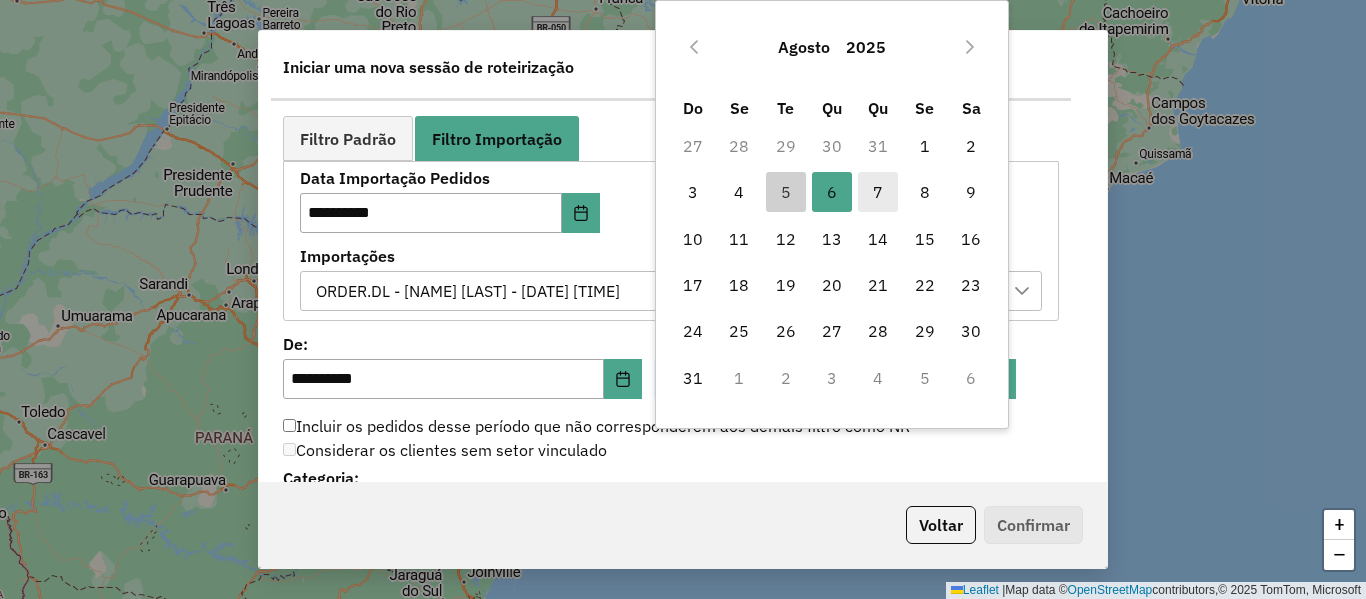 click on "7" at bounding box center (878, 192) 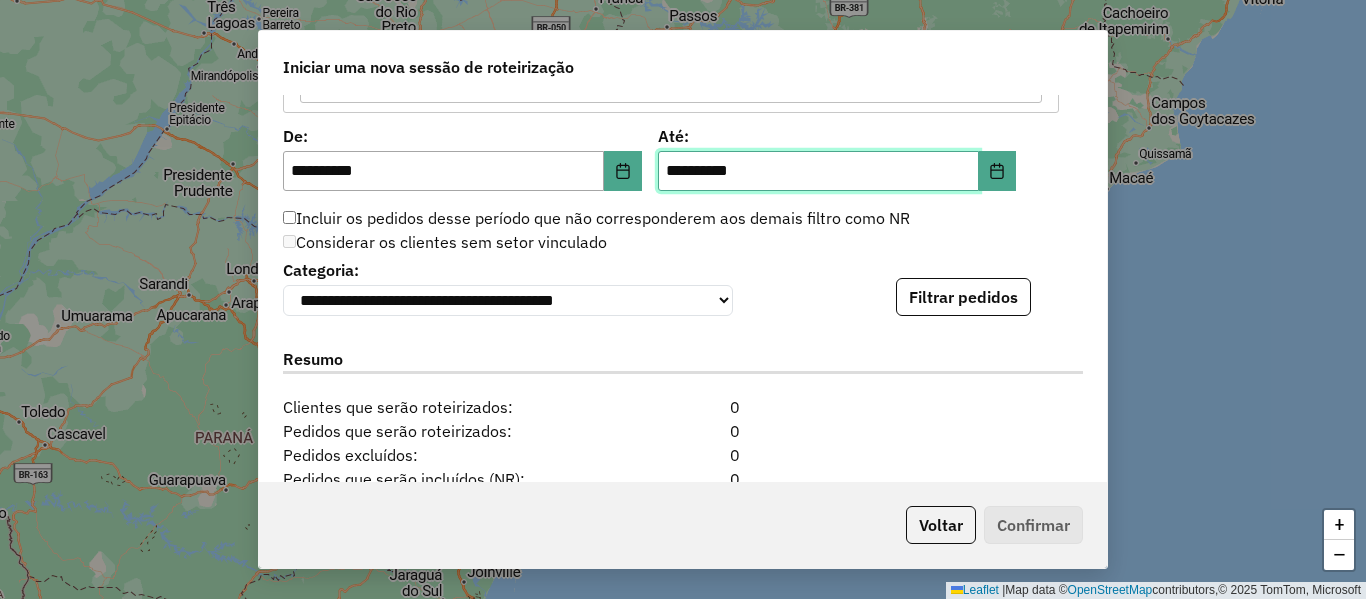 scroll, scrollTop: 1411, scrollLeft: 0, axis: vertical 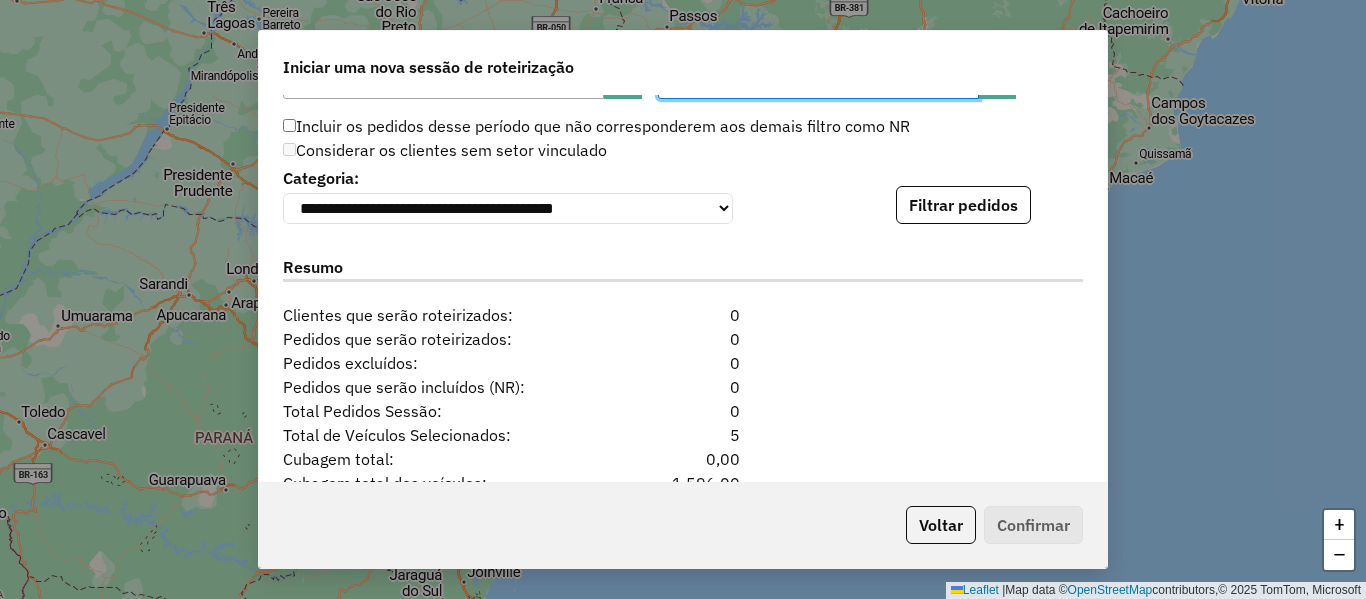 drag, startPoint x: 973, startPoint y: 224, endPoint x: 1008, endPoint y: 217, distance: 35.69314 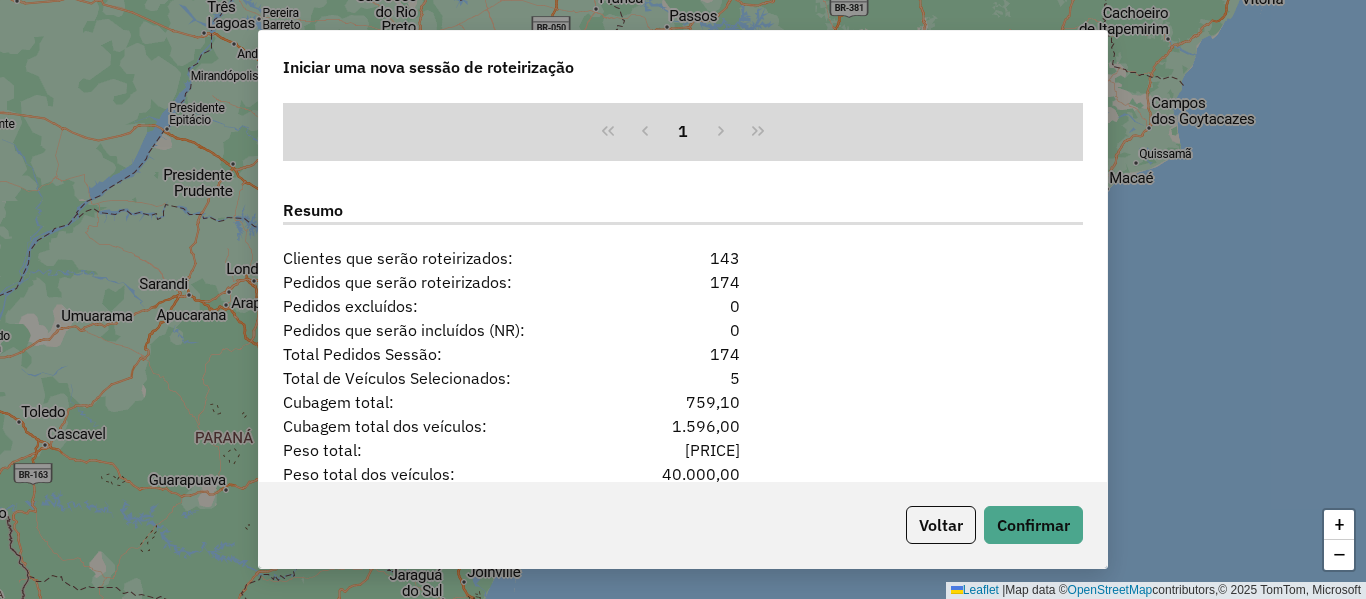 scroll, scrollTop: 2023, scrollLeft: 0, axis: vertical 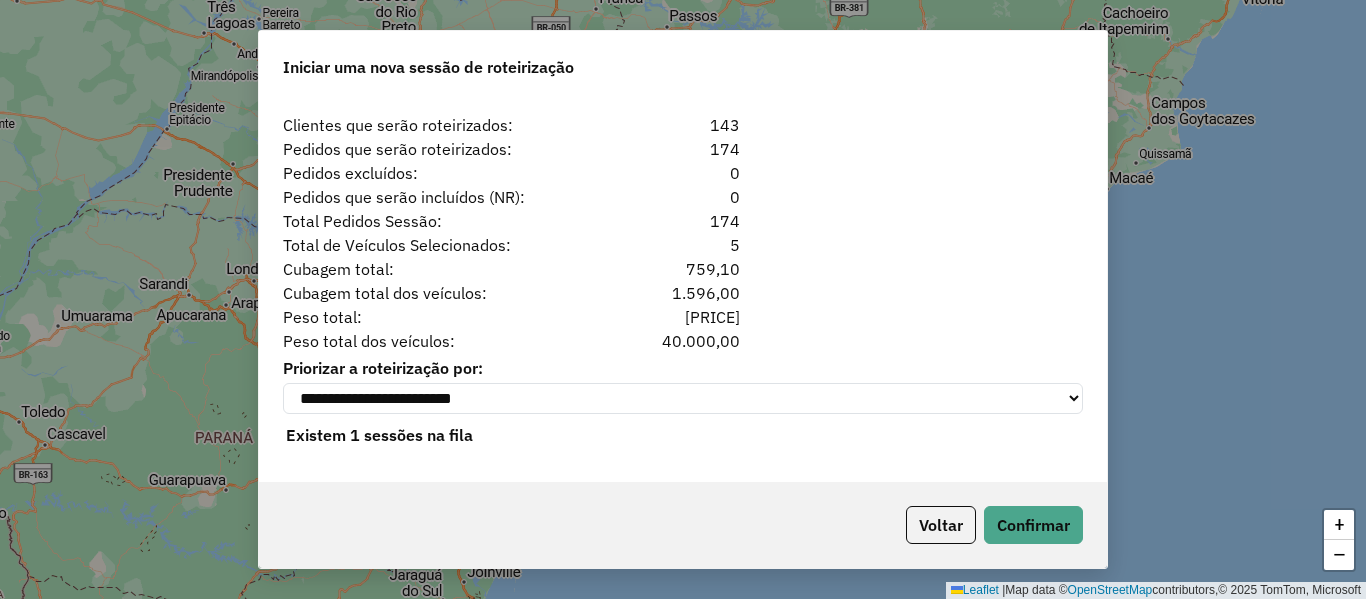 drag, startPoint x: 759, startPoint y: 221, endPoint x: 623, endPoint y: 210, distance: 136.44412 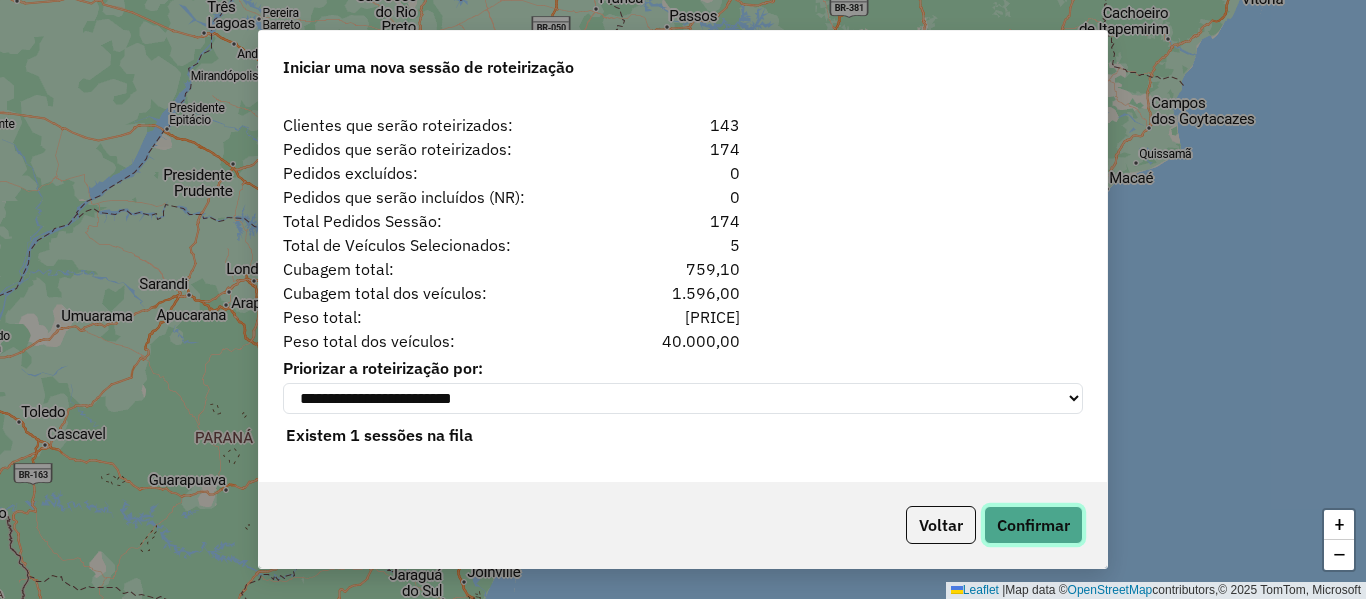click on "Confirmar" 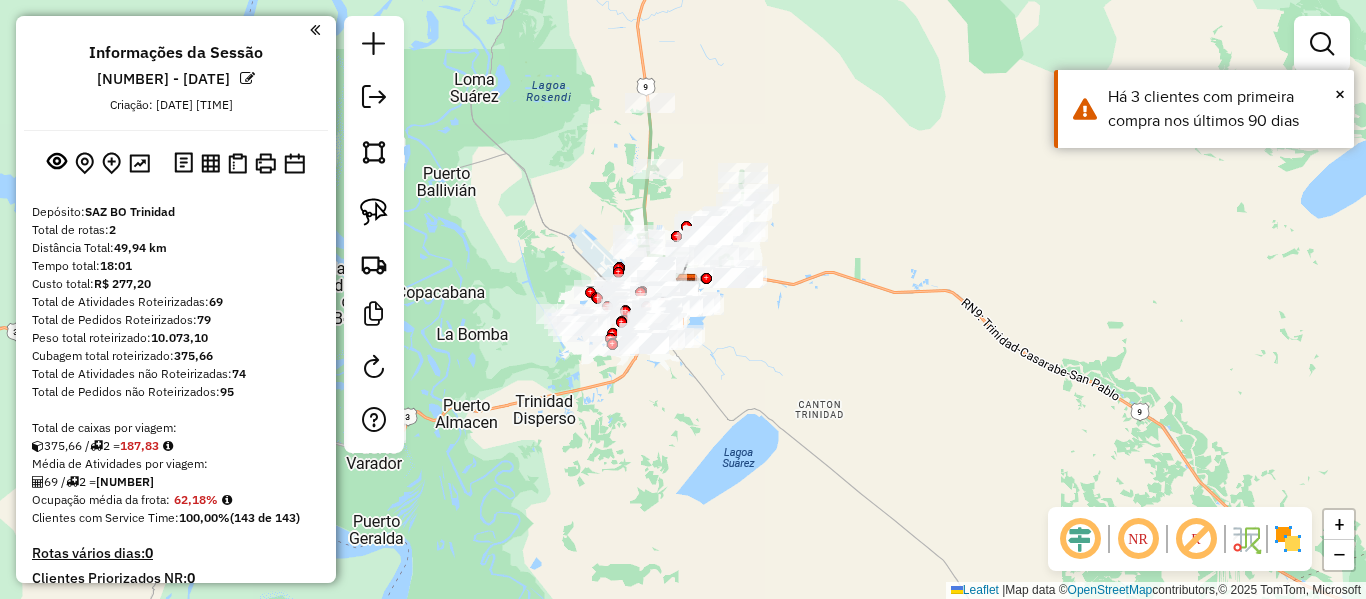 click on "NR R" 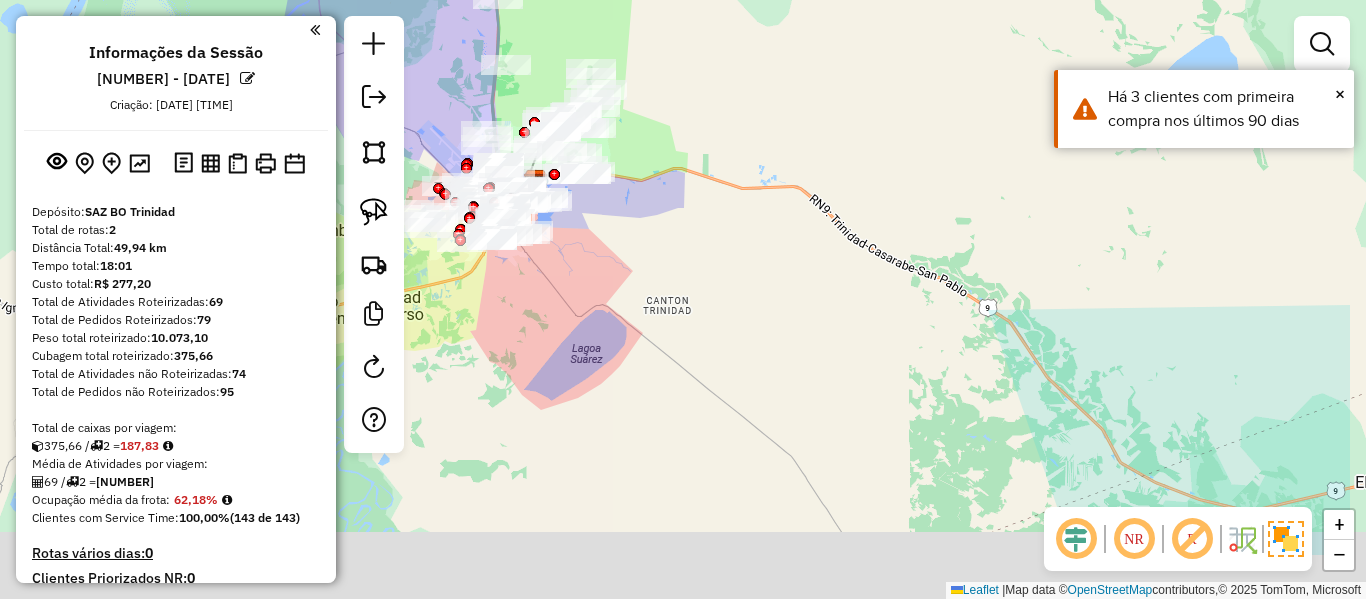 drag, startPoint x: 1055, startPoint y: 401, endPoint x: 859, endPoint y: 265, distance: 238.56236 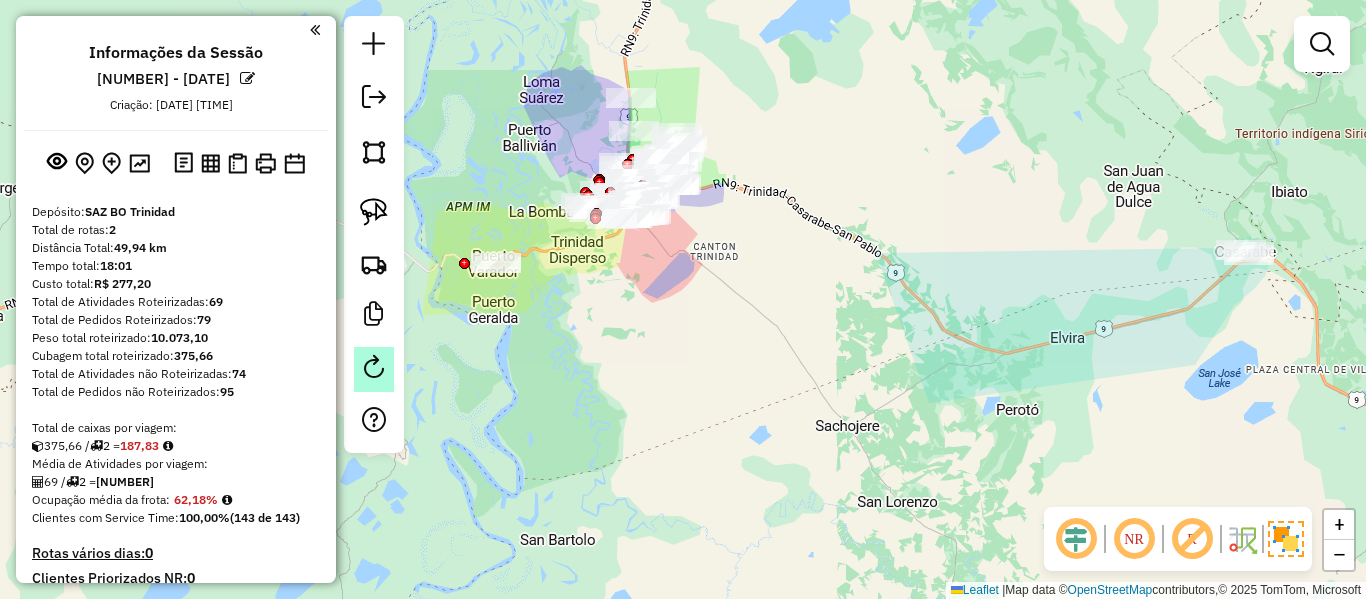 click 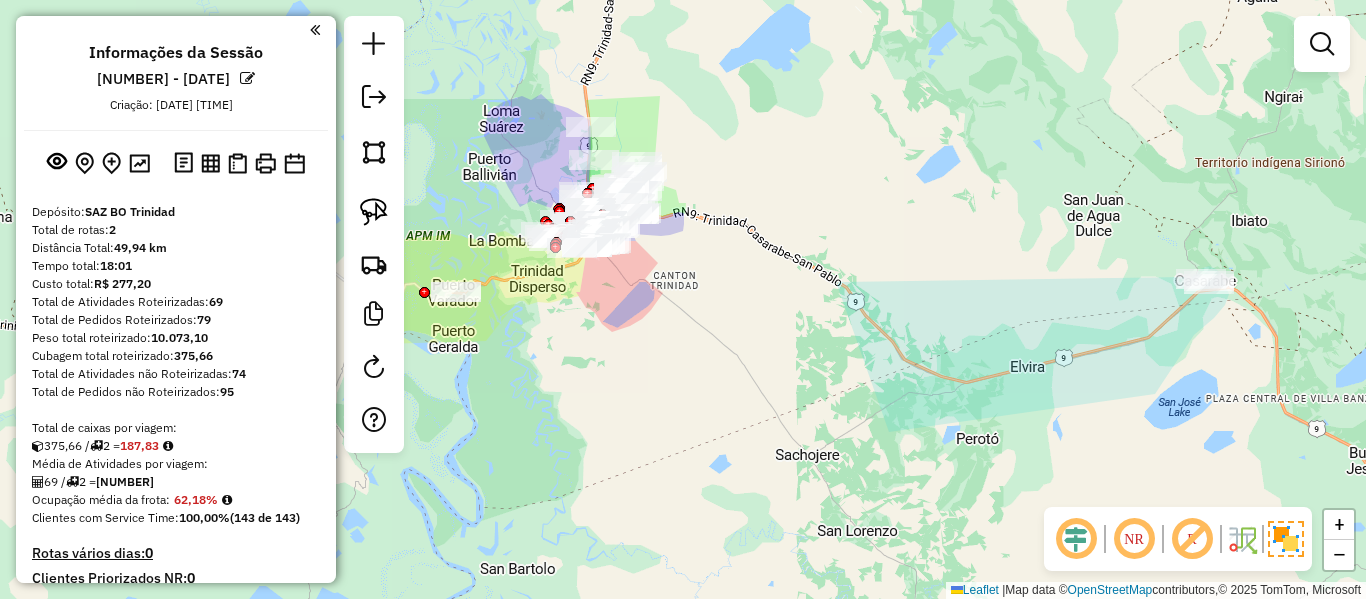 drag, startPoint x: 1003, startPoint y: 316, endPoint x: 964, endPoint y: 331, distance: 41.785164 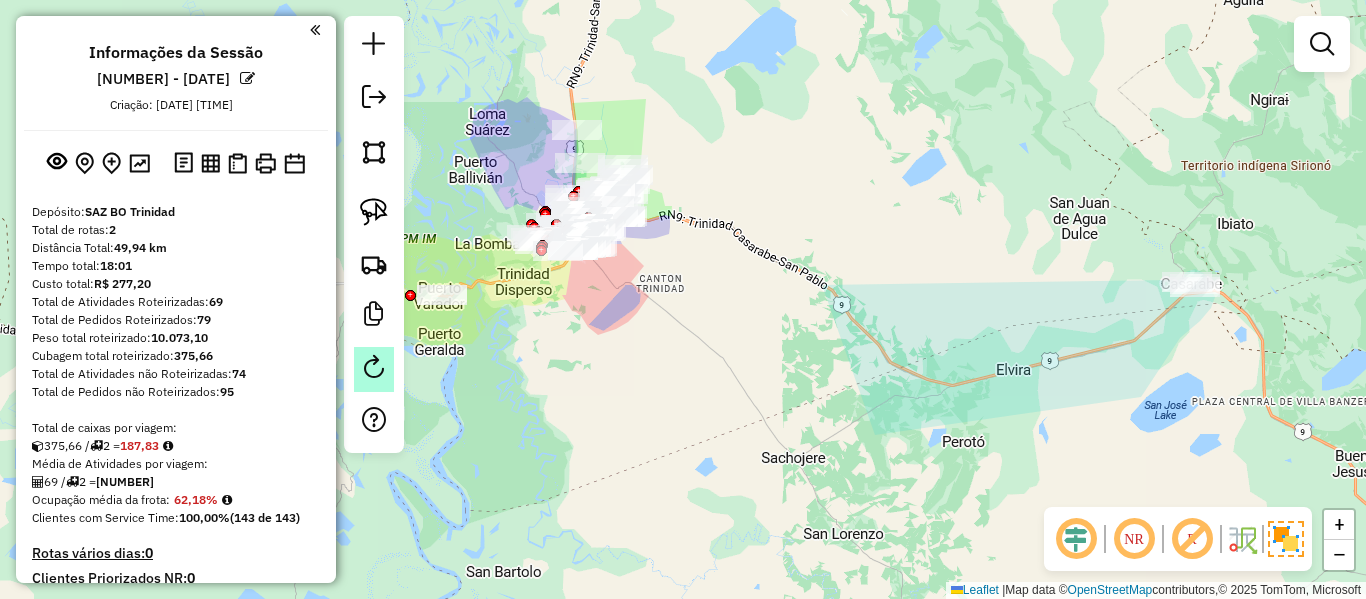 click 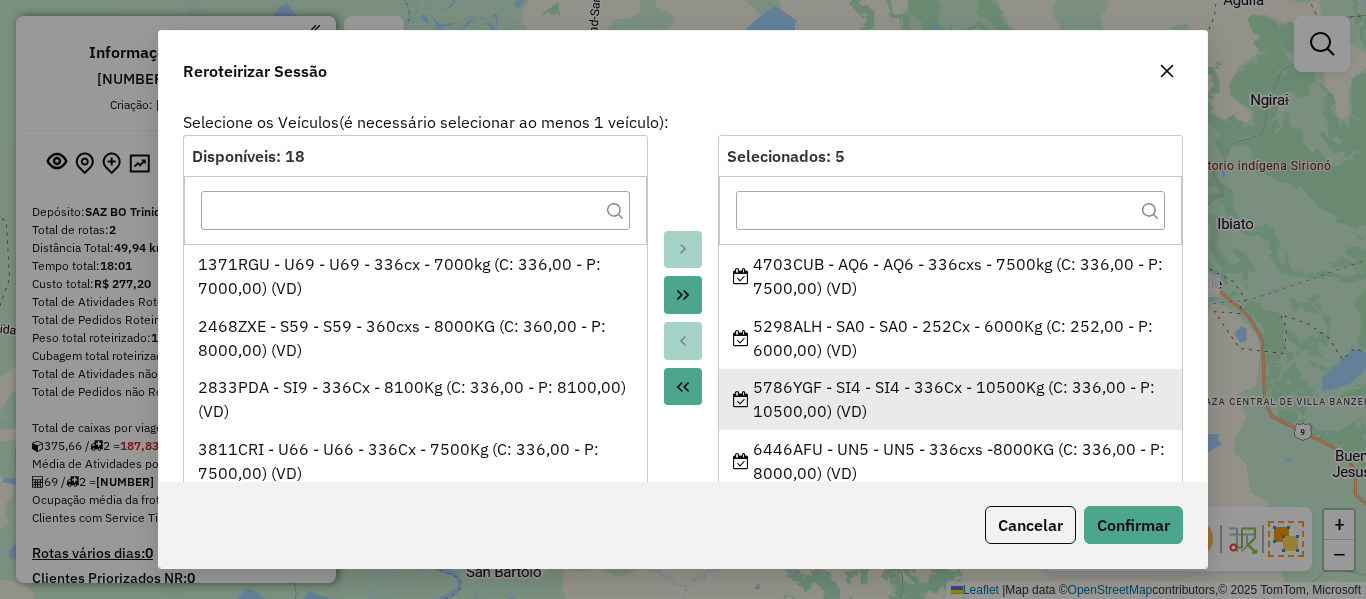 scroll, scrollTop: 70, scrollLeft: 0, axis: vertical 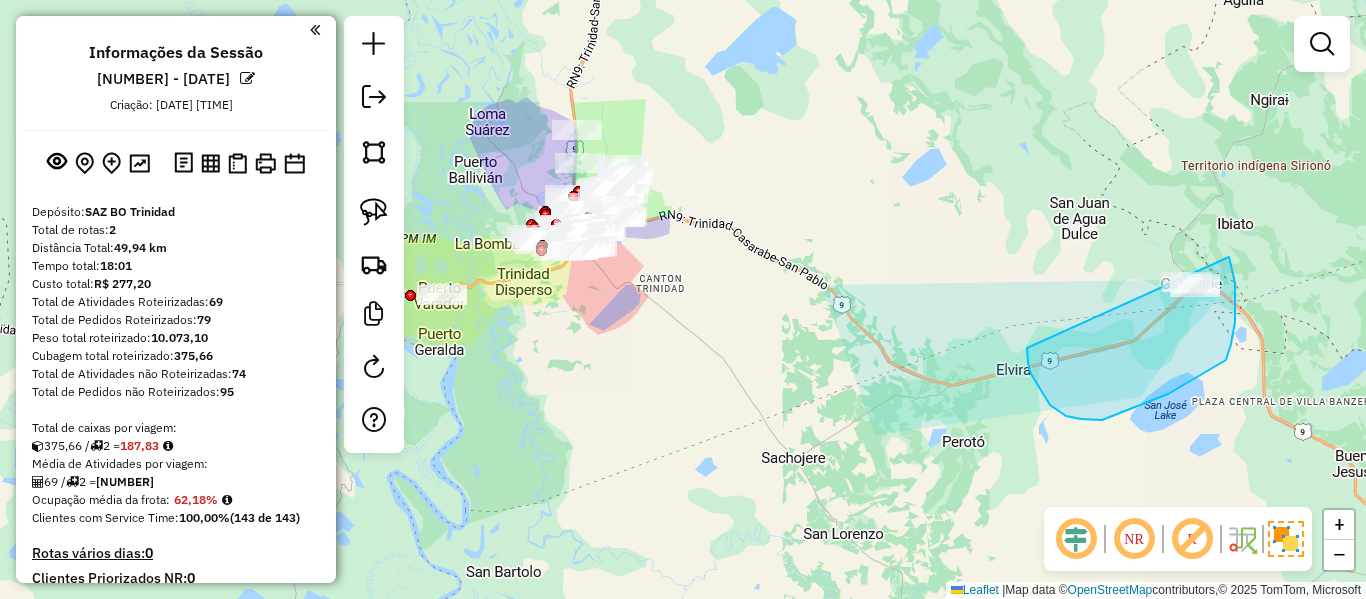 drag, startPoint x: 1050, startPoint y: 405, endPoint x: 836, endPoint y: 246, distance: 266.6027 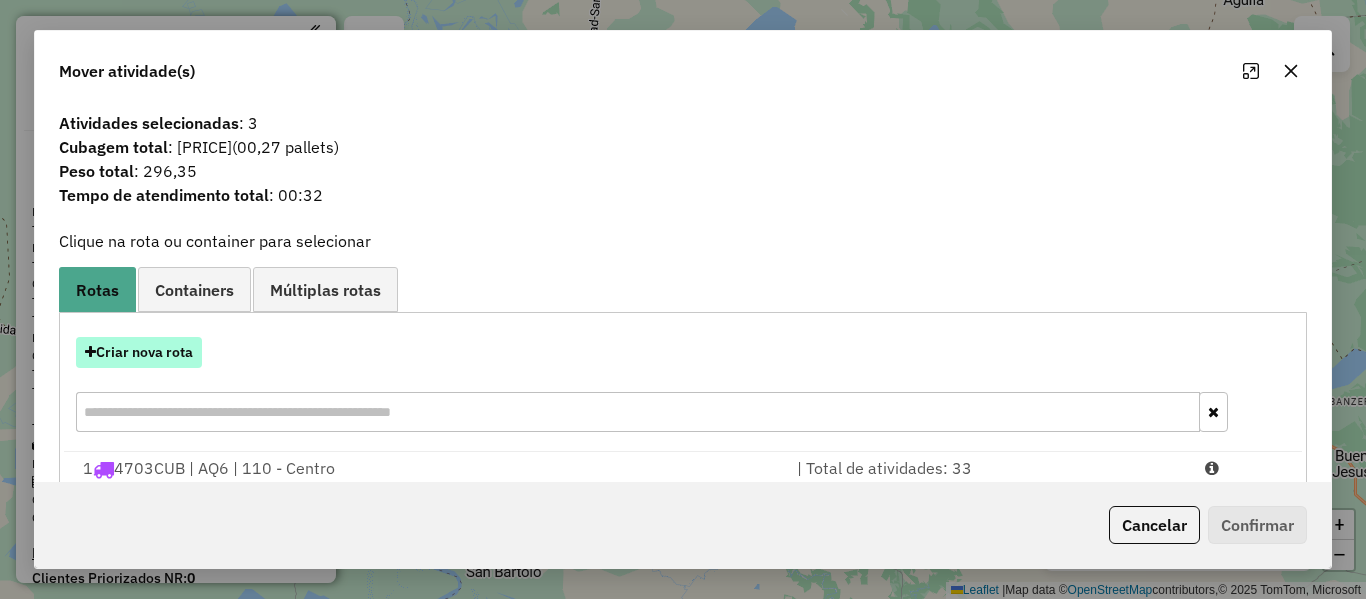 click on "Criar nova rota" at bounding box center (139, 352) 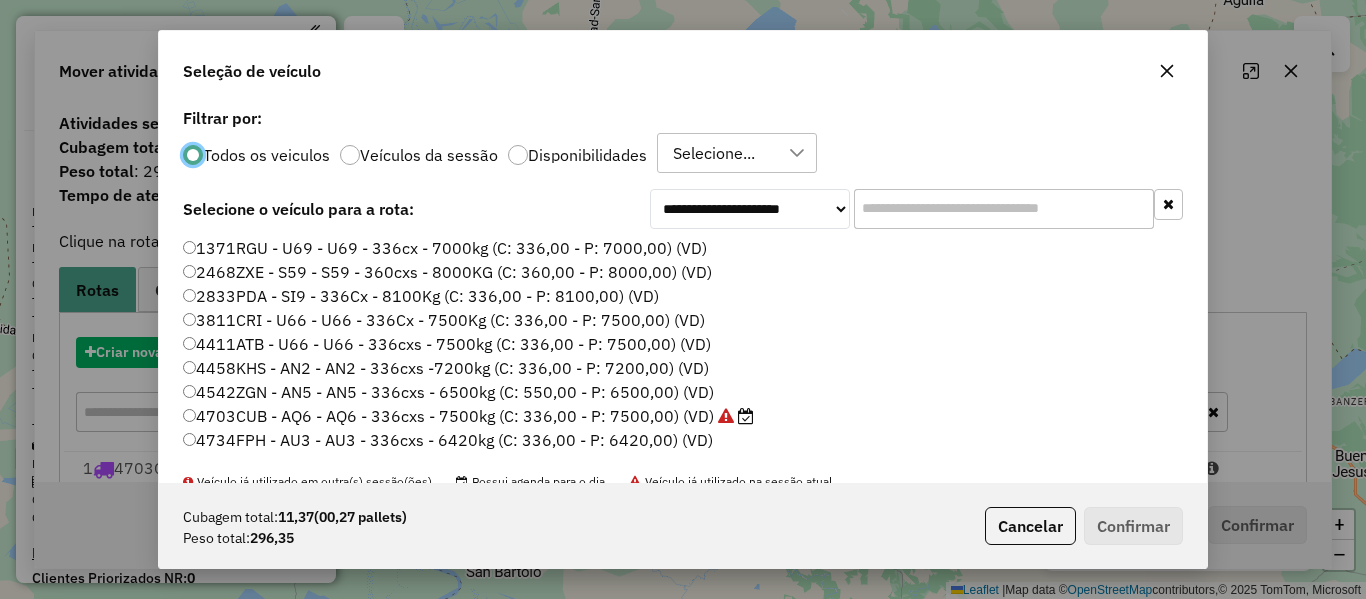 scroll, scrollTop: 11, scrollLeft: 6, axis: both 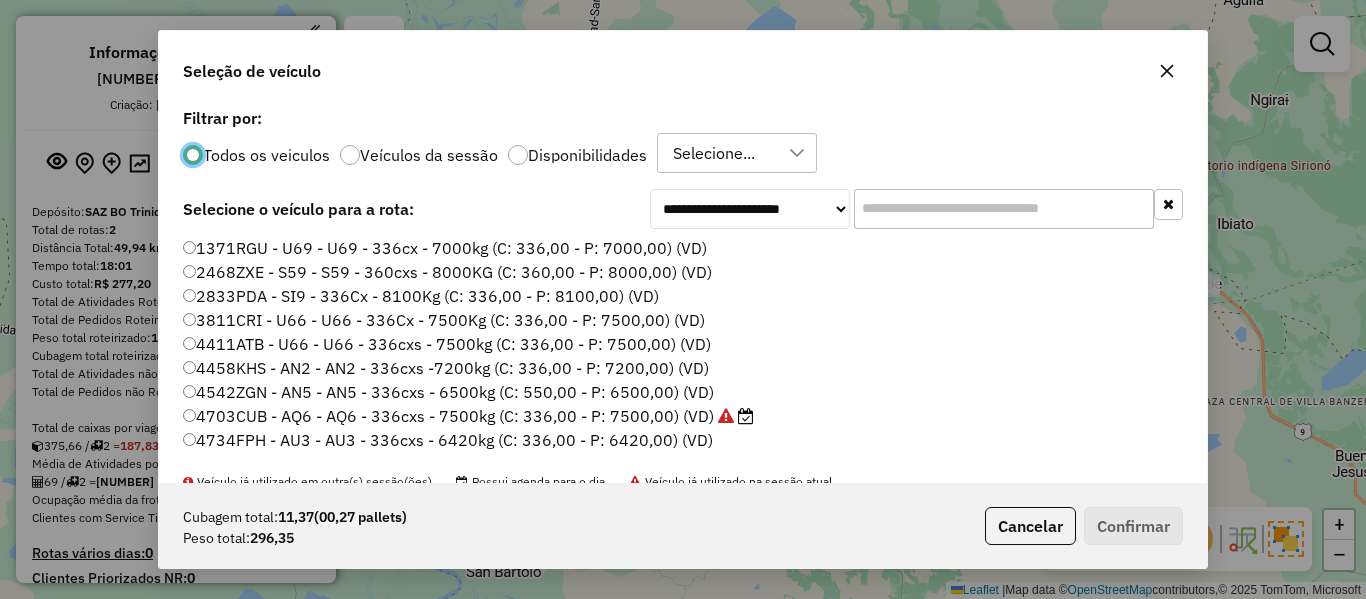 click on "Disponibilidades" 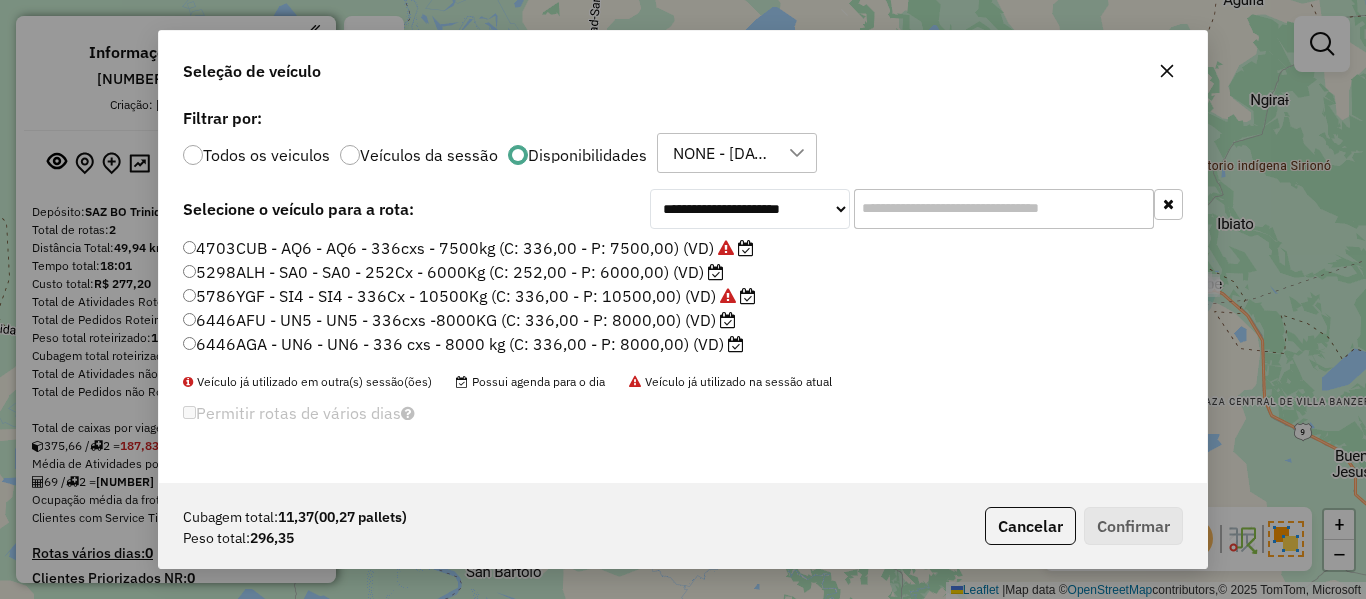 click on "6446AFU - UN5 - UN5 - 336cxs -8000KG (C: 336,00 - P: 8000,00) (VD)" 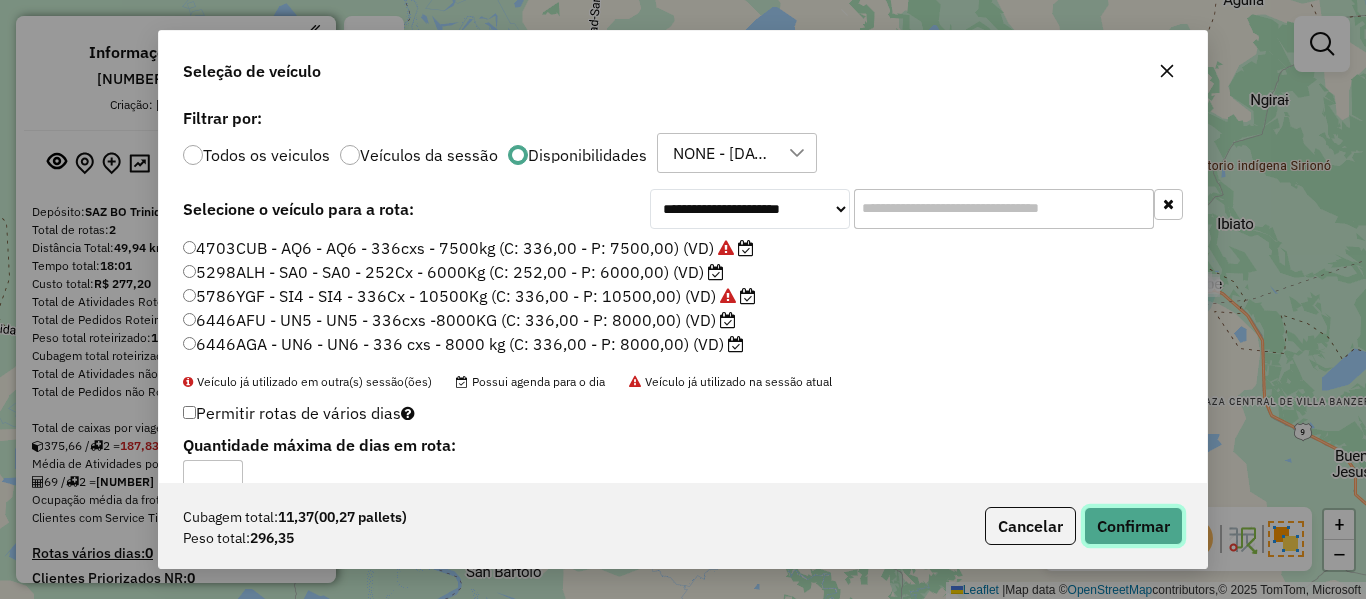 click on "Confirmar" 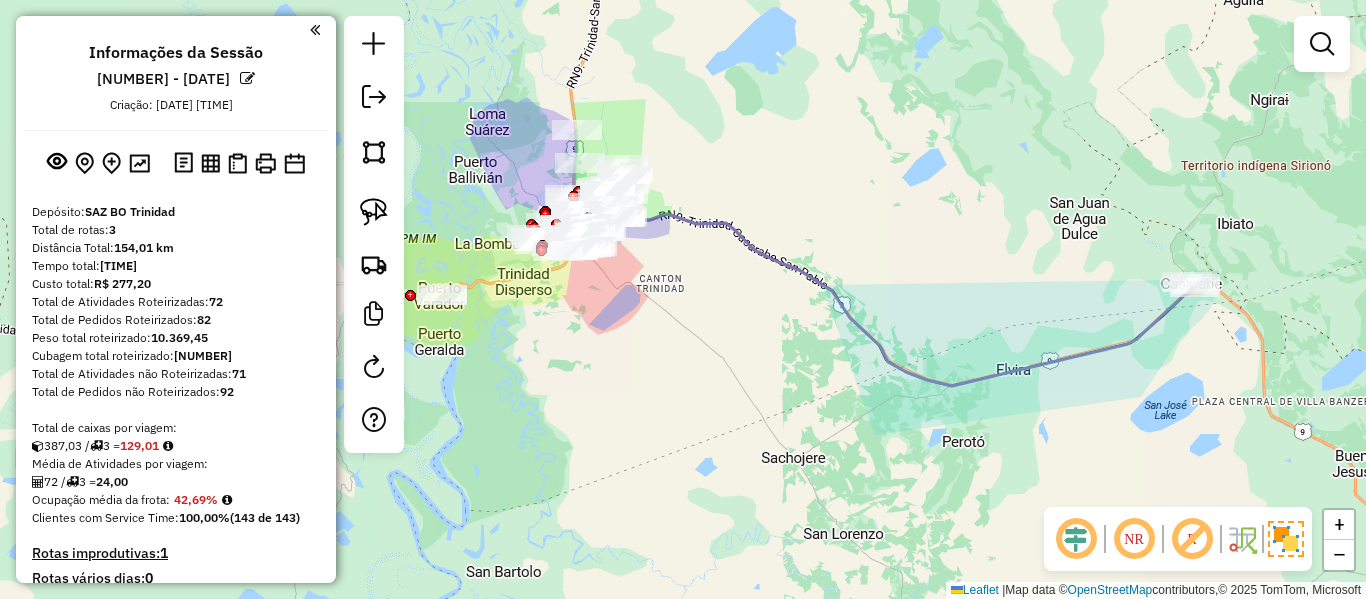click 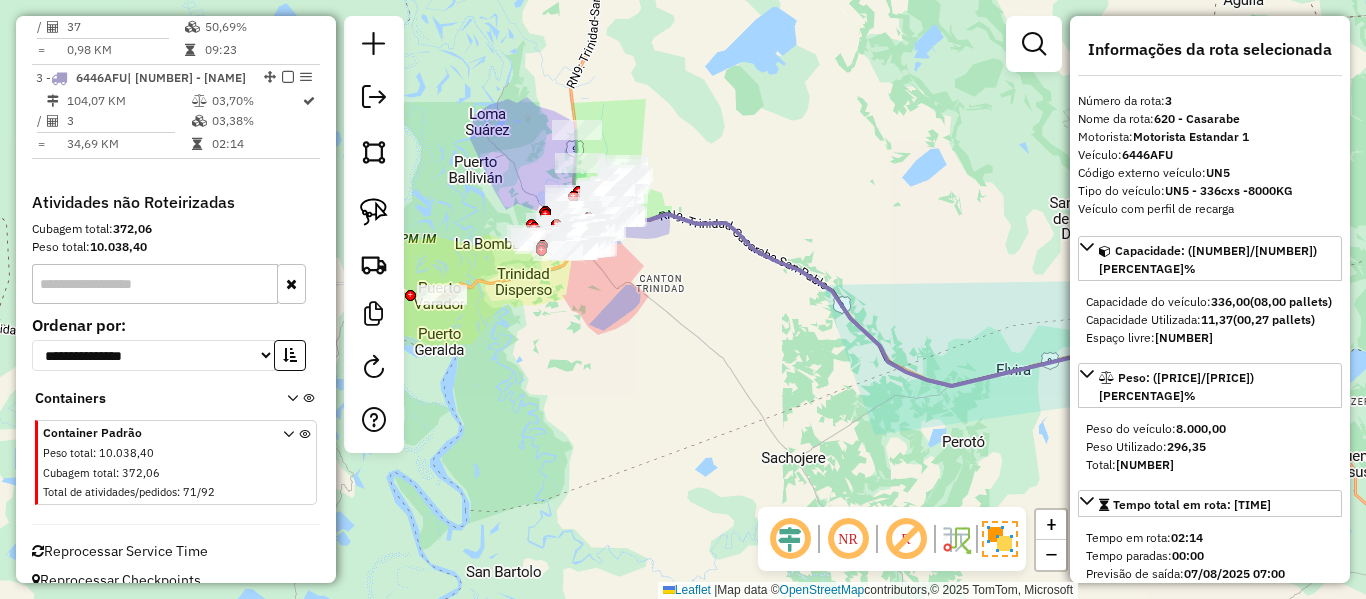 scroll, scrollTop: 962, scrollLeft: 0, axis: vertical 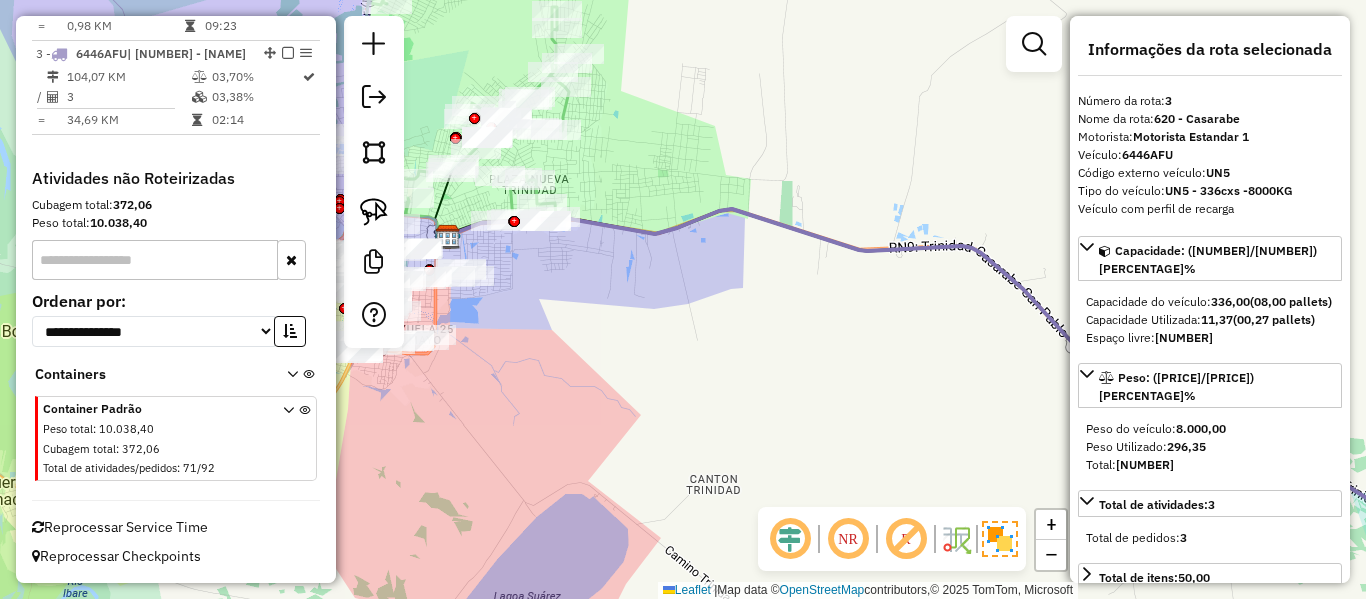 drag, startPoint x: 662, startPoint y: 269, endPoint x: 842, endPoint y: 310, distance: 184.6104 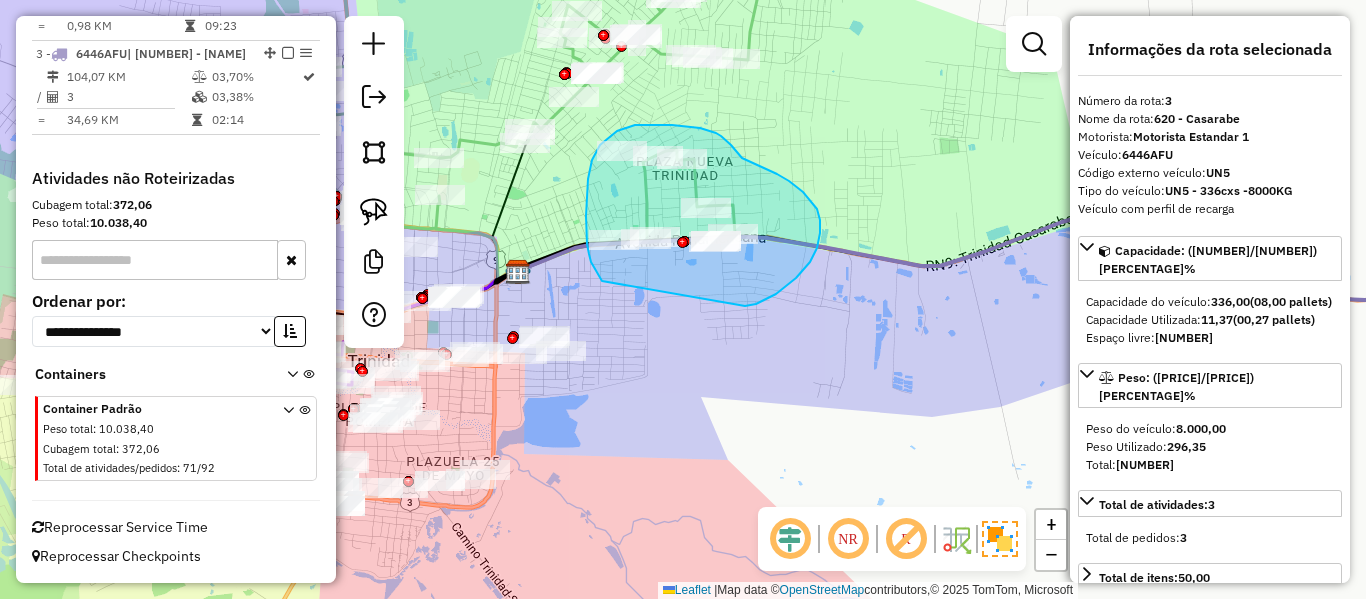 drag, startPoint x: 745, startPoint y: 306, endPoint x: 602, endPoint y: 281, distance: 145.16887 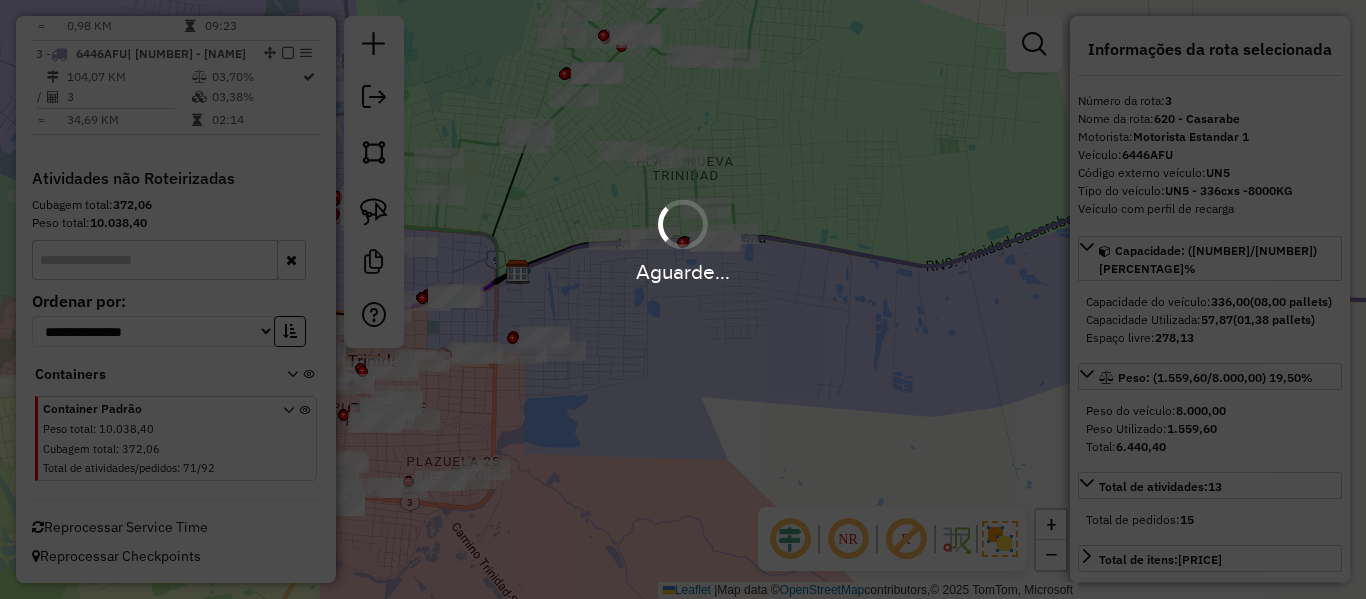 select on "**********" 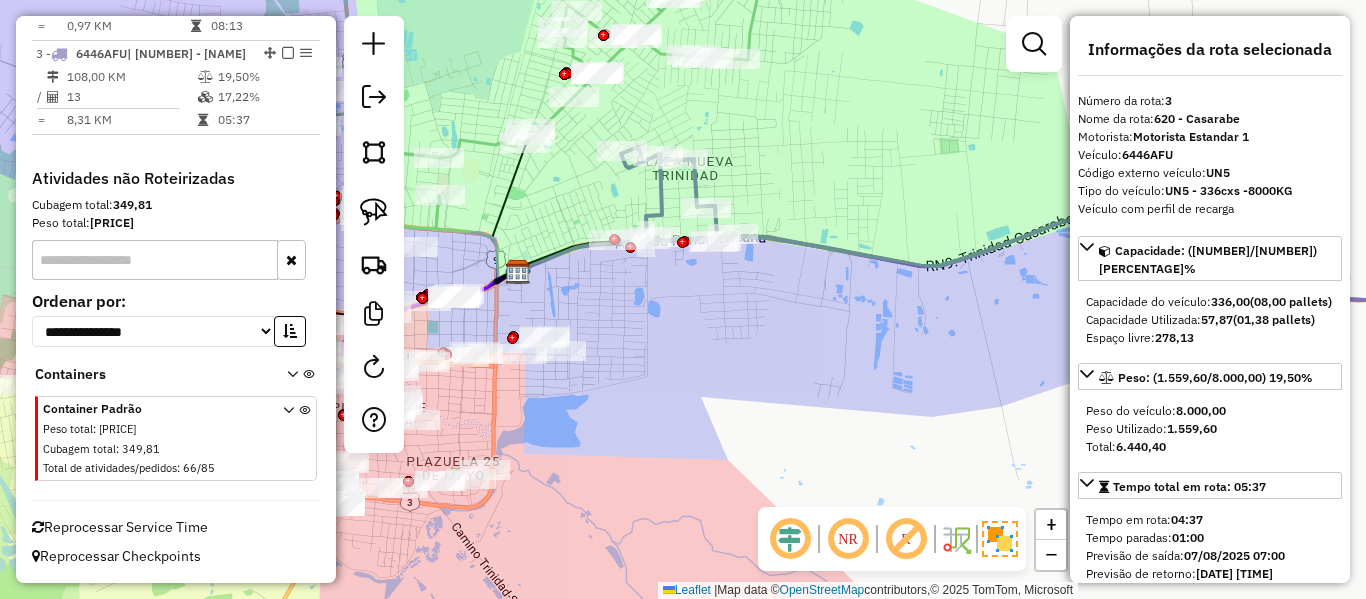 click 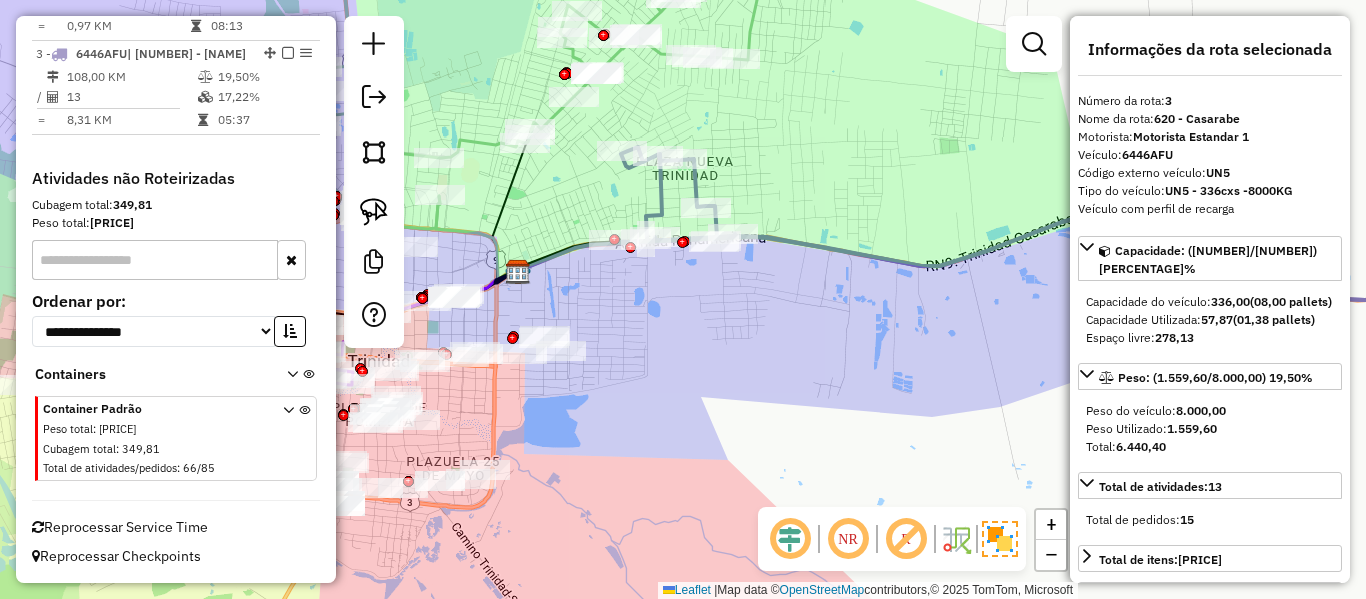 drag, startPoint x: 844, startPoint y: 181, endPoint x: 829, endPoint y: 313, distance: 132.84953 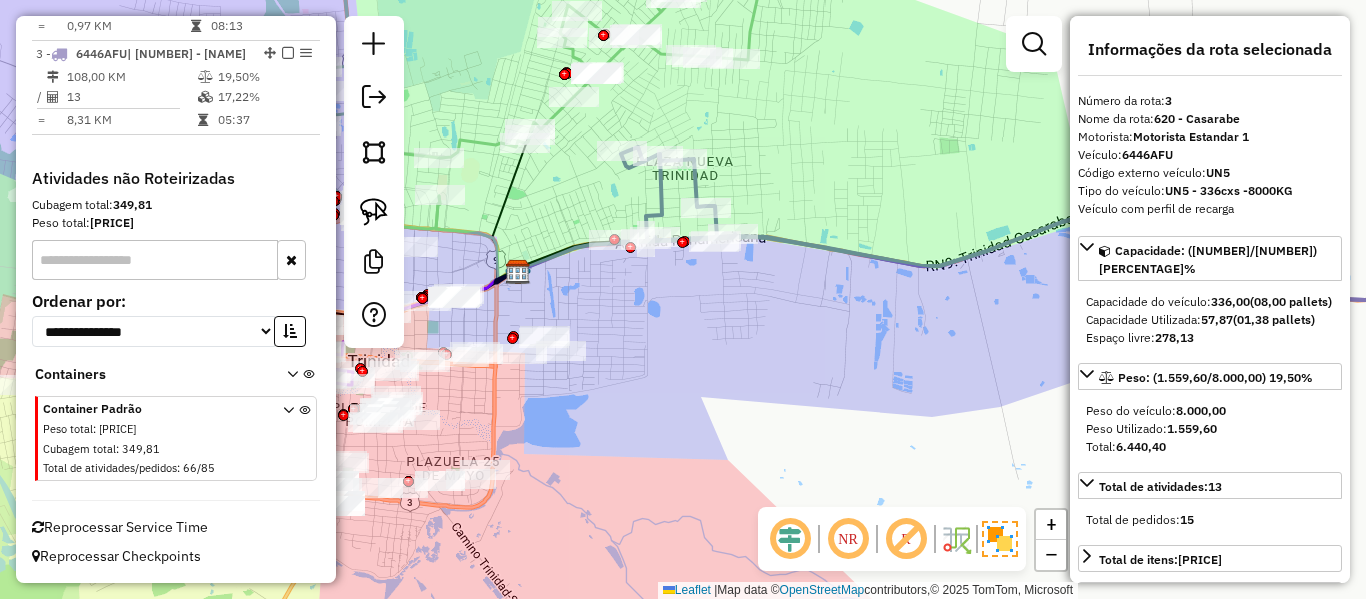 click on "Janela de atendimento Grade de atendimento Capacidade Transportadoras Veículos Cliente Pedidos  Rotas Selecione os dias de semana para filtrar as janelas de atendimento  Seg   Ter   Qua   Qui   Sex   Sáb   Dom  Informe o período da janela de atendimento: De: Até:  Filtrar exatamente a janela do cliente  Considerar janela de atendimento padrão  Selecione os dias de semana para filtrar as grades de atendimento  Seg   Ter   Qua   Qui   Sex   Sáb   Dom   Considerar clientes sem dia de atendimento cadastrado  Clientes fora do dia de atendimento selecionado Filtrar as atividades entre os valores definidos abaixo:  Peso mínimo:   Peso máximo:   Cubagem mínima:   Cubagem máxima:   De:   Até:  Filtrar as atividades entre o tempo de atendimento definido abaixo:  De:   Até:   Considerar capacidade total dos clientes não roteirizados Transportadora: Selecione um ou mais itens Tipo de veículo: Selecione um ou mais itens Veículo: Selecione um ou mais itens Motorista: Selecione um ou mais itens Nome: Rótulo:" 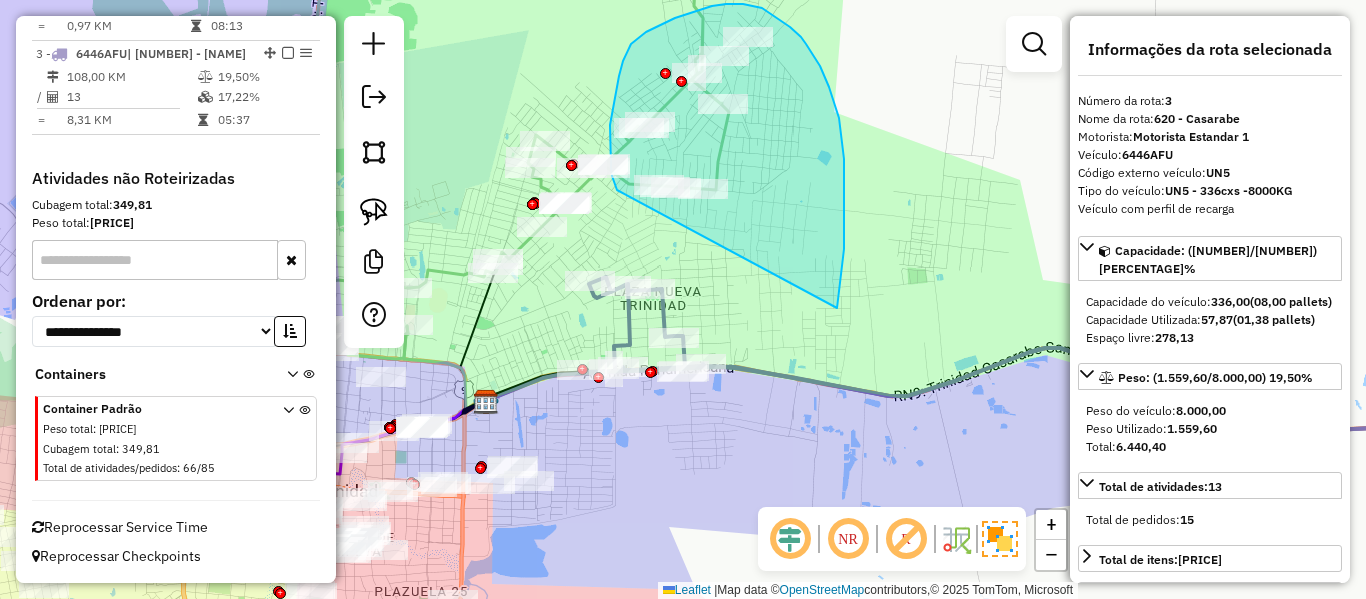drag, startPoint x: 842, startPoint y: 137, endPoint x: 677, endPoint y: 244, distance: 196.65706 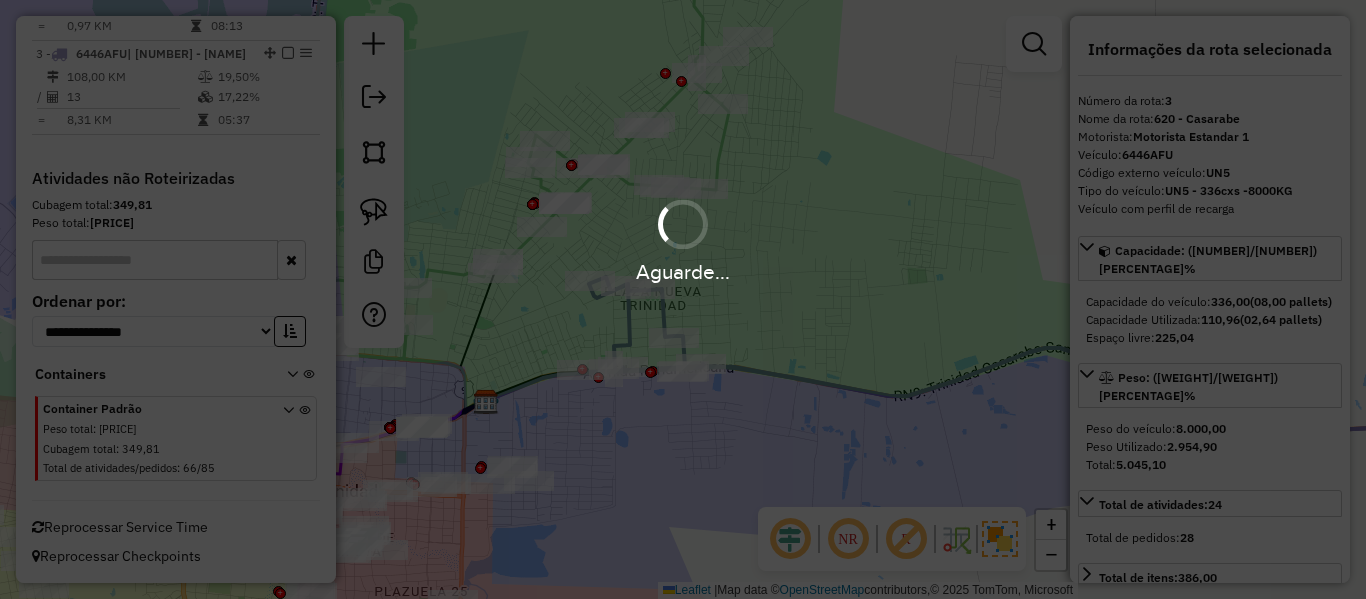 select on "**********" 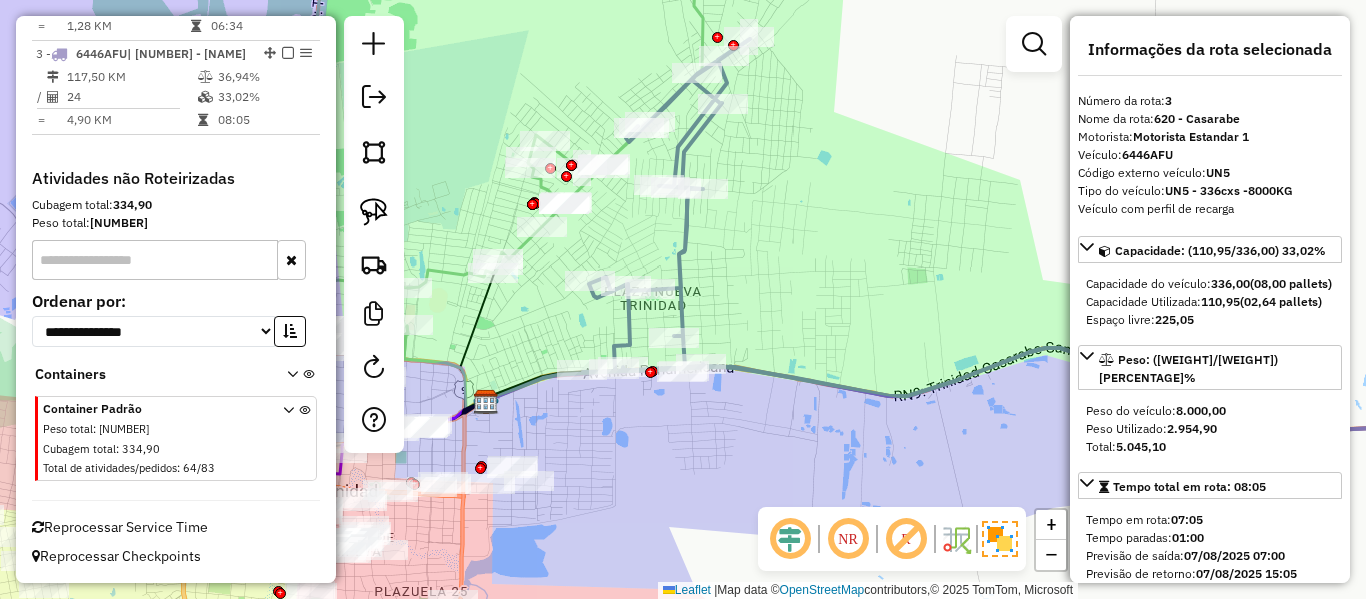 click 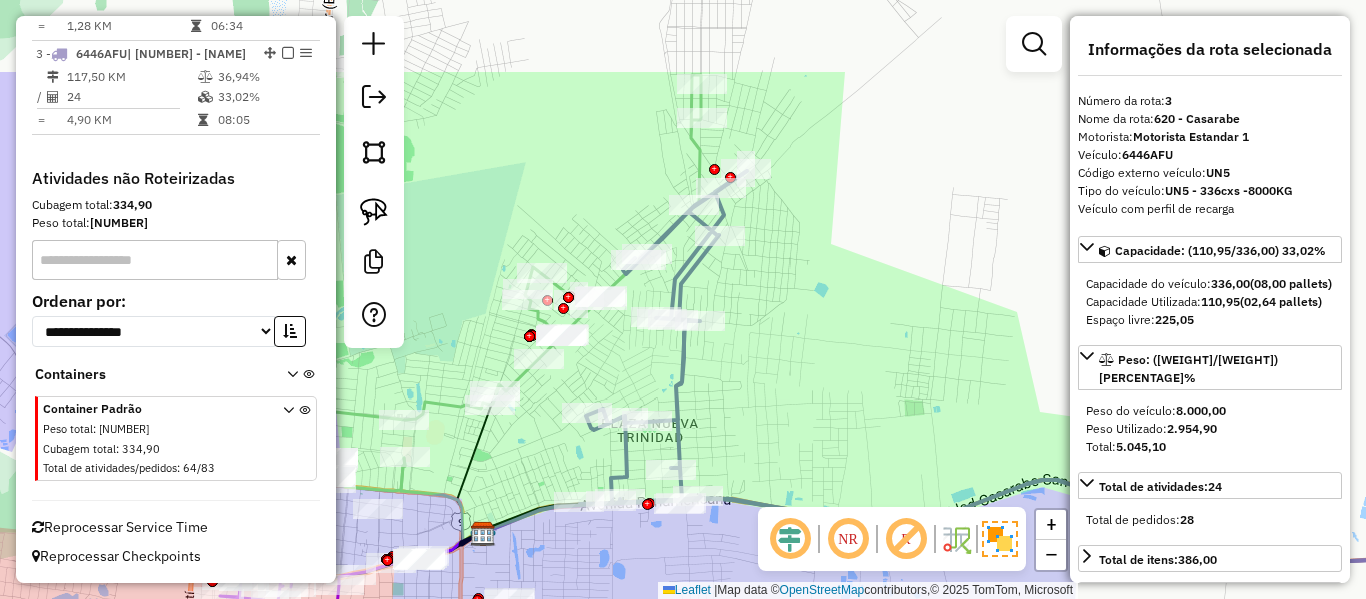 drag, startPoint x: 776, startPoint y: 279, endPoint x: 771, endPoint y: 432, distance: 153.08168 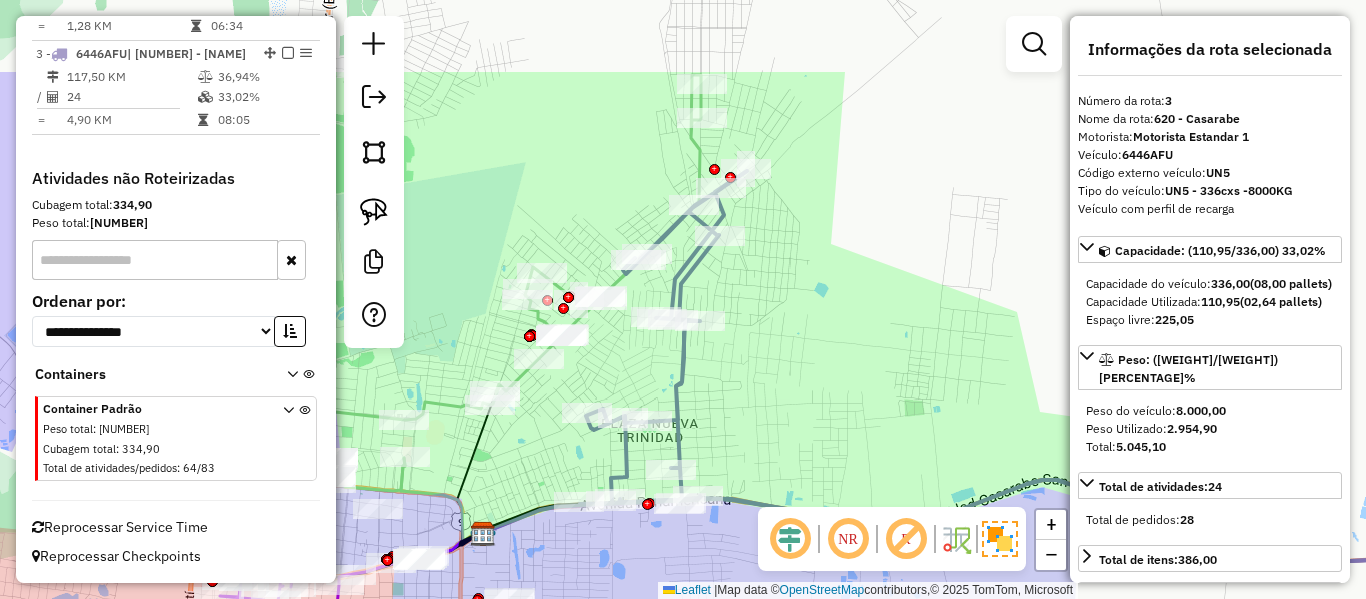 click on "Janela de atendimento Grade de atendimento Capacidade Transportadoras Veículos Cliente Pedidos  Rotas Selecione os dias de semana para filtrar as janelas de atendimento  Seg   Ter   Qua   Qui   Sex   Sáb   Dom  Informe o período da janela de atendimento: De: Até:  Filtrar exatamente a janela do cliente  Considerar janela de atendimento padrão  Selecione os dias de semana para filtrar as grades de atendimento  Seg   Ter   Qua   Qui   Sex   Sáb   Dom   Considerar clientes sem dia de atendimento cadastrado  Clientes fora do dia de atendimento selecionado Filtrar as atividades entre os valores definidos abaixo:  Peso mínimo:   Peso máximo:   Cubagem mínima:   Cubagem máxima:   De:   Até:  Filtrar as atividades entre o tempo de atendimento definido abaixo:  De:   Até:   Considerar capacidade total dos clientes não roteirizados Transportadora: Selecione um ou mais itens Tipo de veículo: Selecione um ou mais itens Veículo: Selecione um ou mais itens Motorista: Selecione um ou mais itens Nome: Rótulo:" 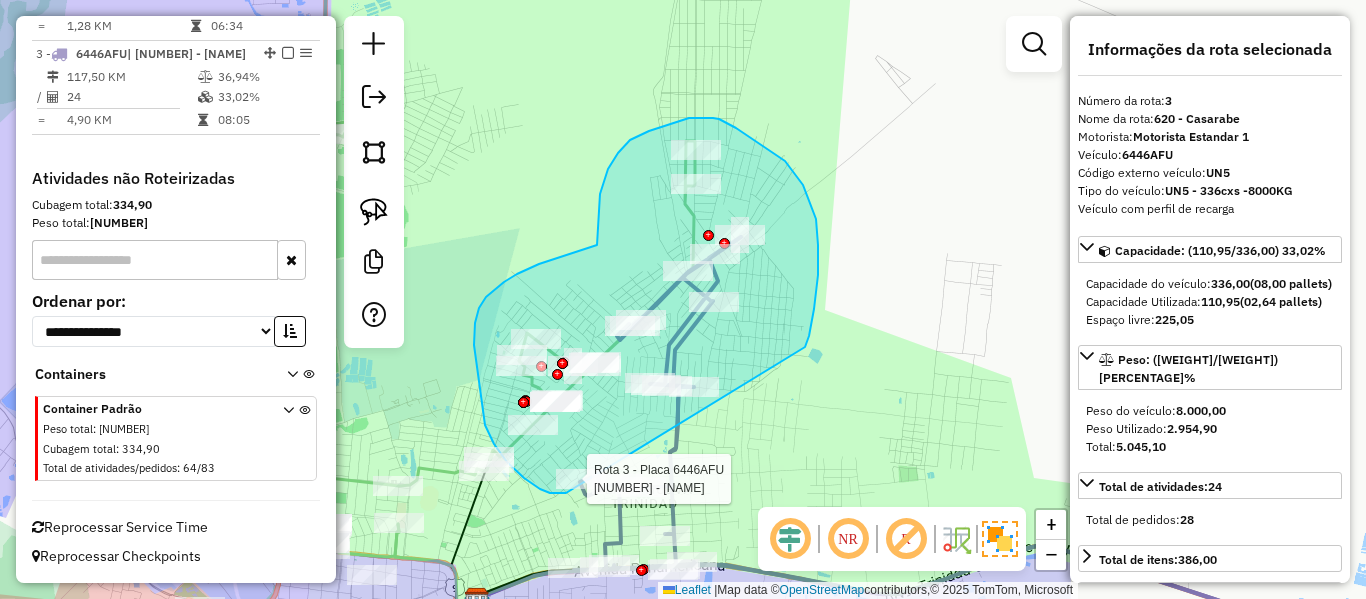 drag, startPoint x: 752, startPoint y: 139, endPoint x: 589, endPoint y: 493, distance: 389.72427 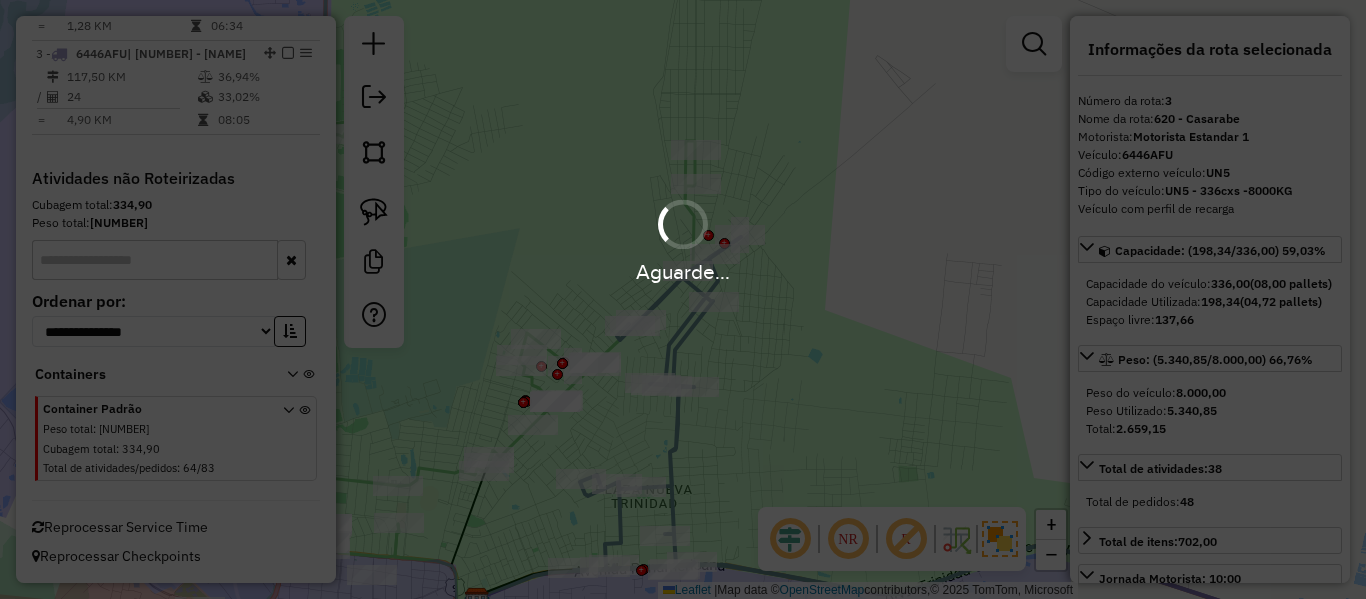 select on "**********" 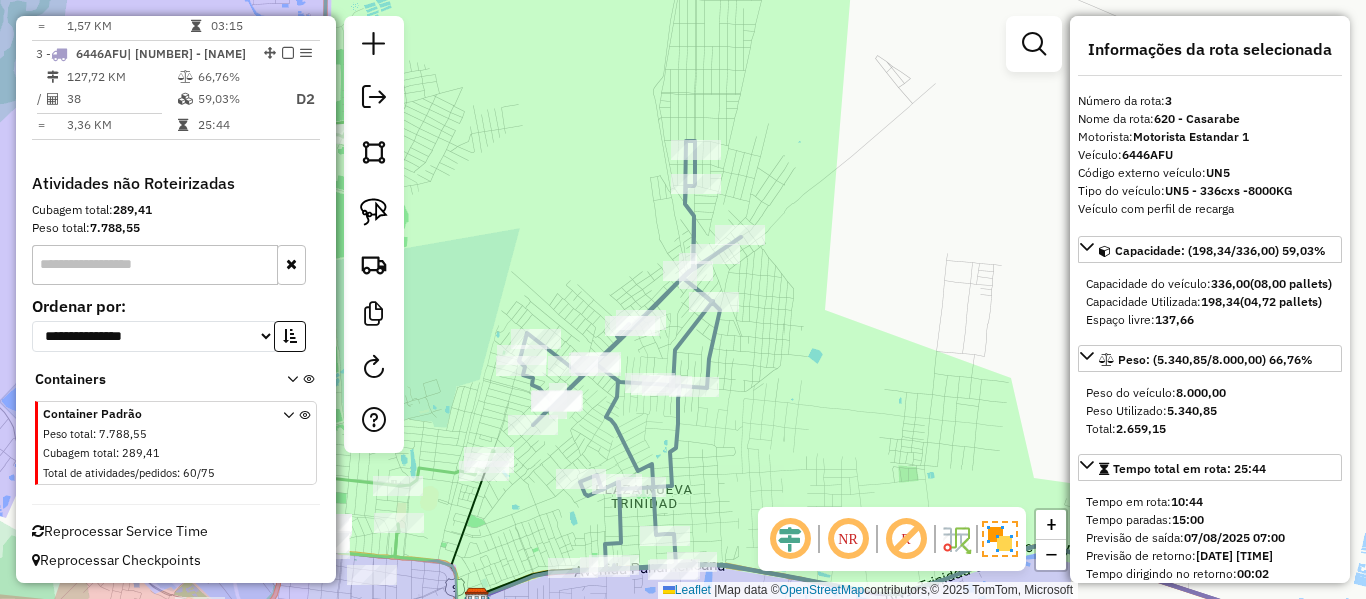scroll, scrollTop: 966, scrollLeft: 0, axis: vertical 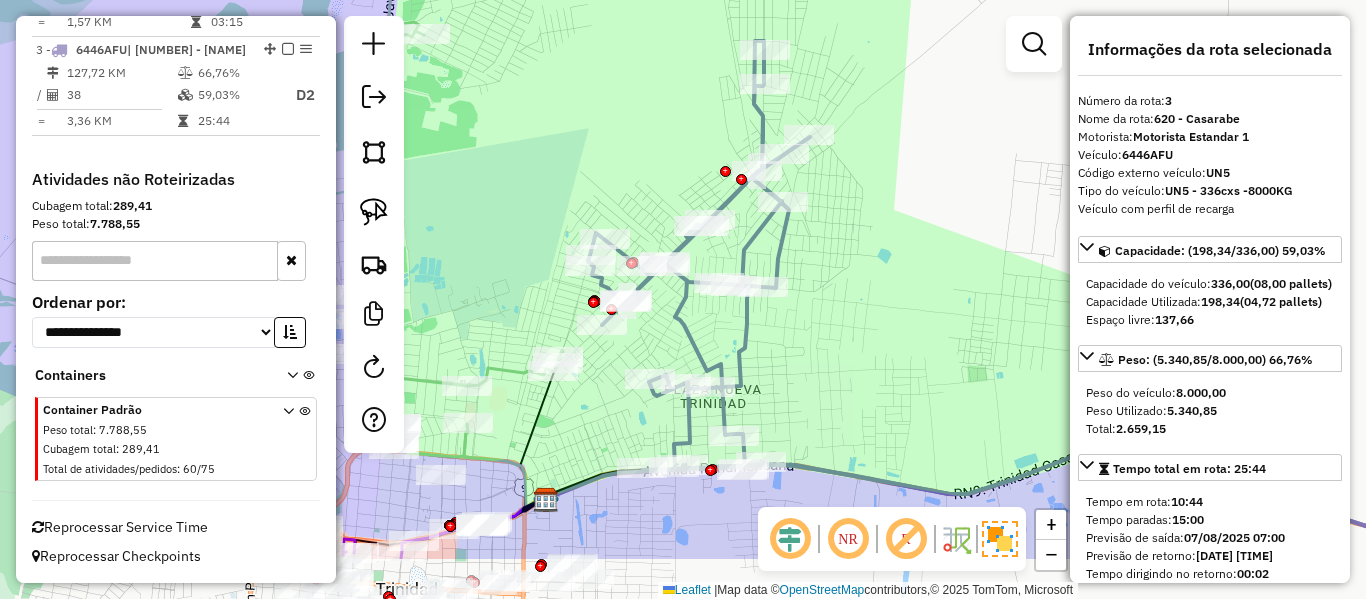 drag, startPoint x: 749, startPoint y: 415, endPoint x: 818, endPoint y: 315, distance: 121.49486 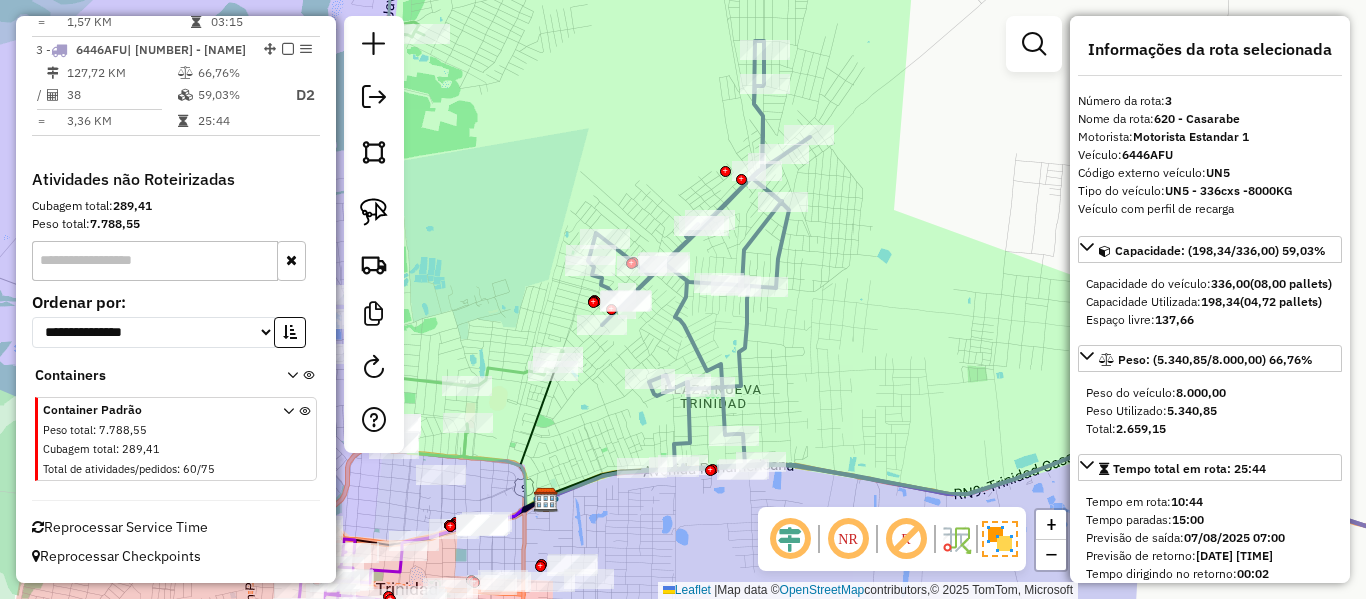 click 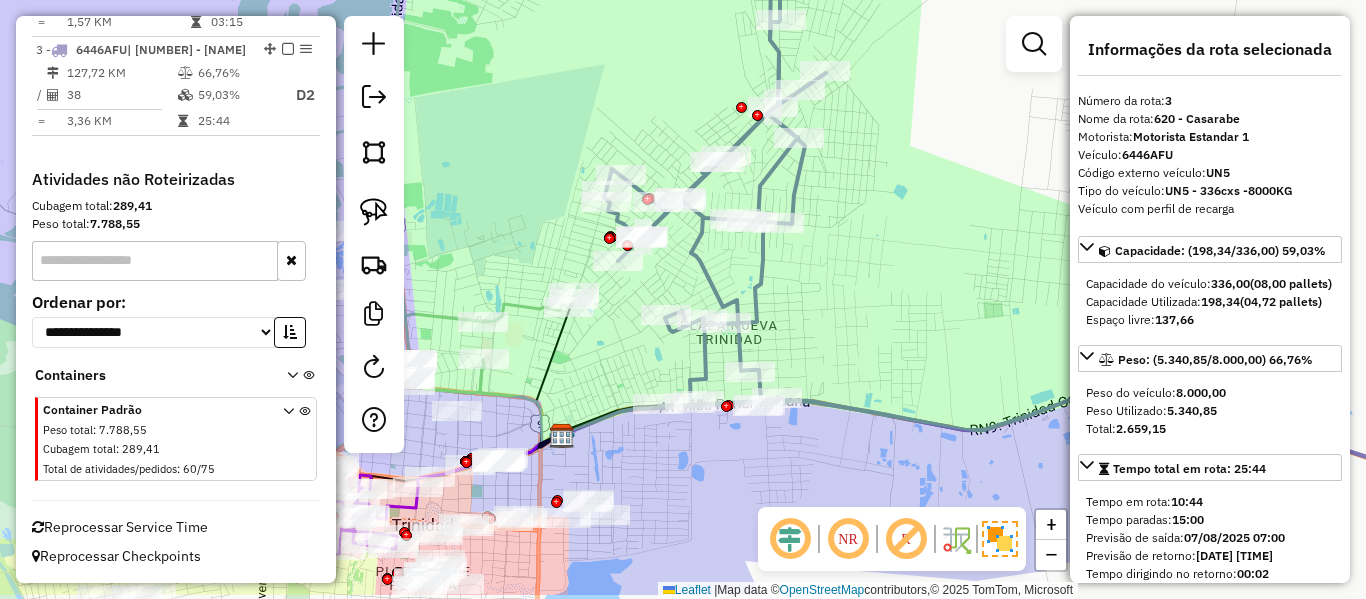 drag, startPoint x: 840, startPoint y: 383, endPoint x: 866, endPoint y: 317, distance: 70.93659 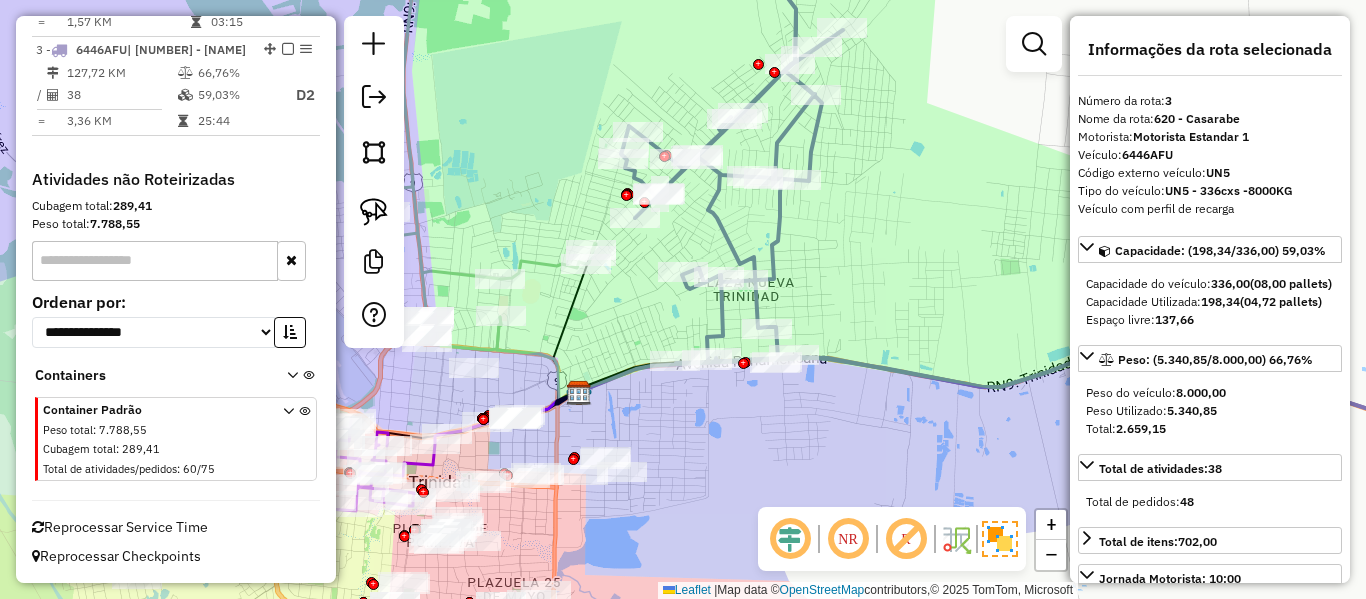 drag, startPoint x: 603, startPoint y: 420, endPoint x: 595, endPoint y: 361, distance: 59.5399 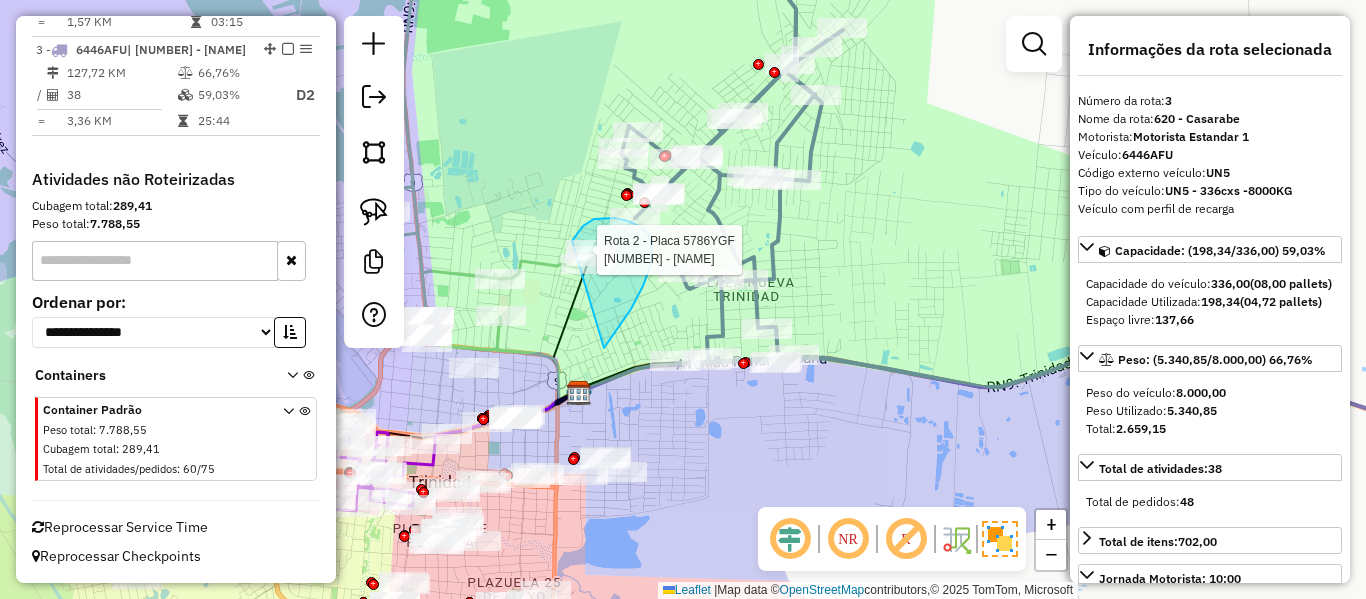 drag, startPoint x: 616, startPoint y: 329, endPoint x: 558, endPoint y: 289, distance: 70.45566 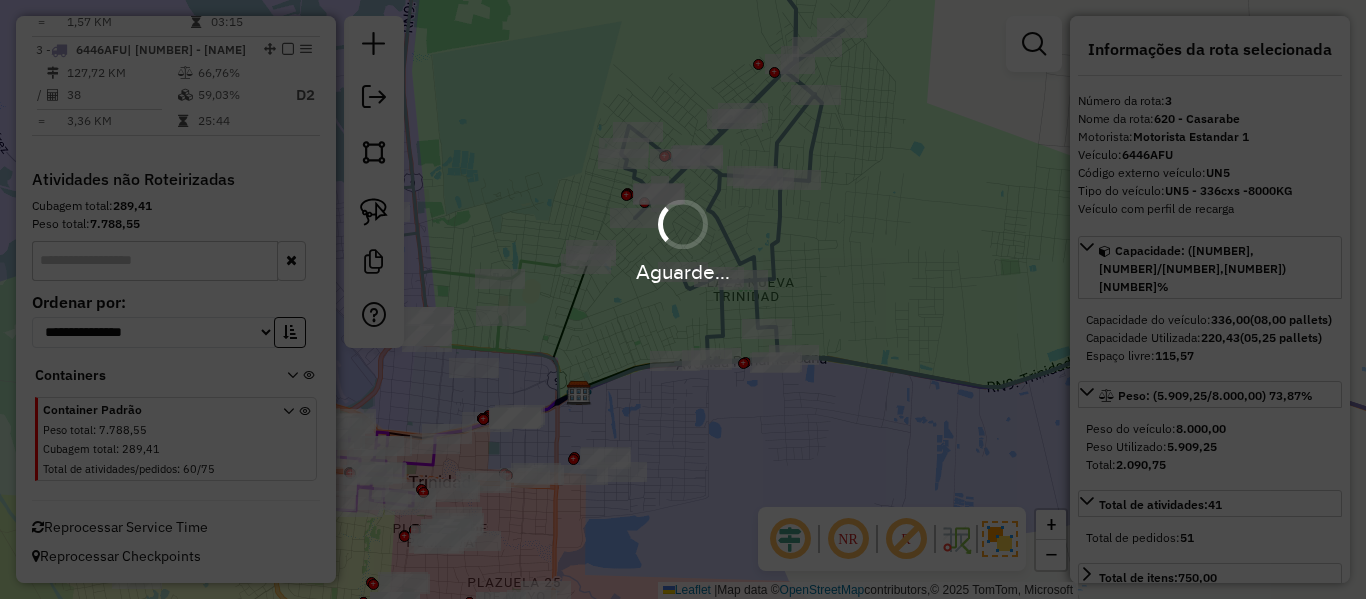select on "**********" 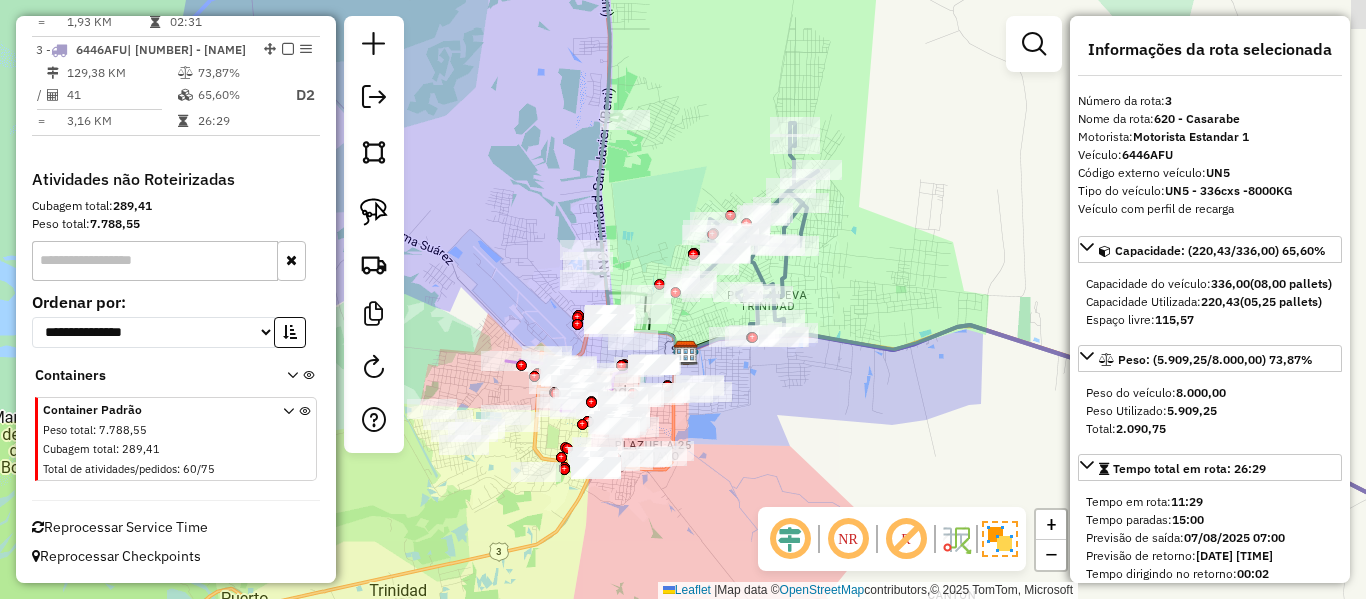 click 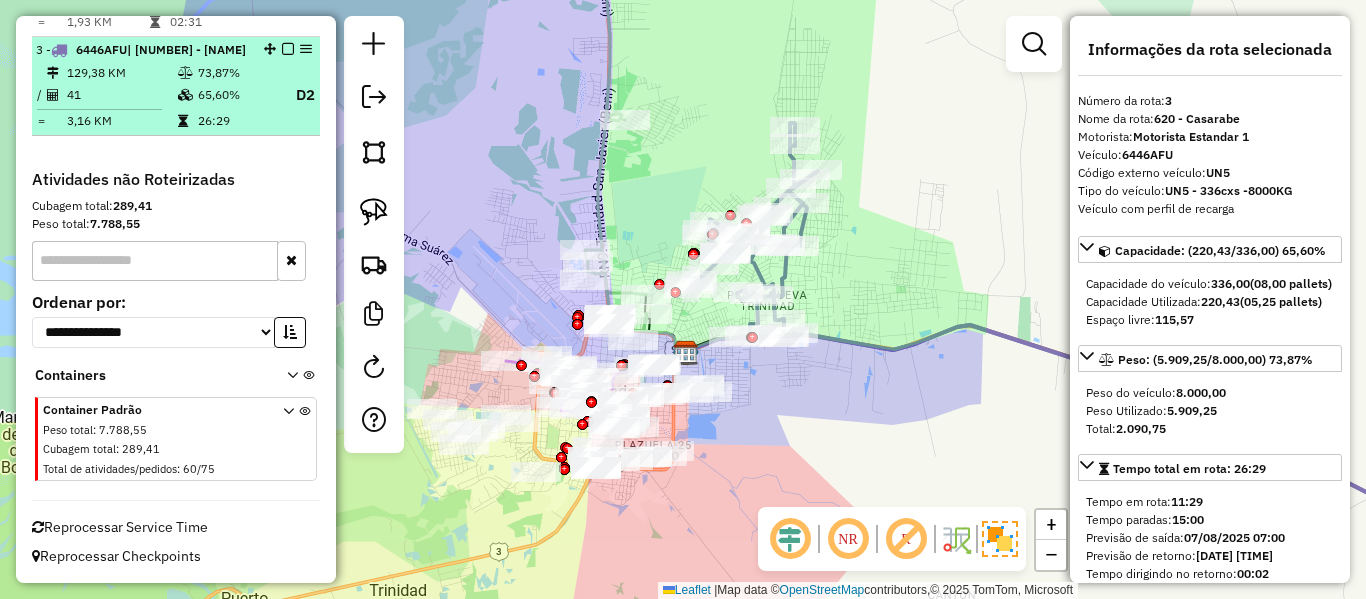 click at bounding box center [288, 49] 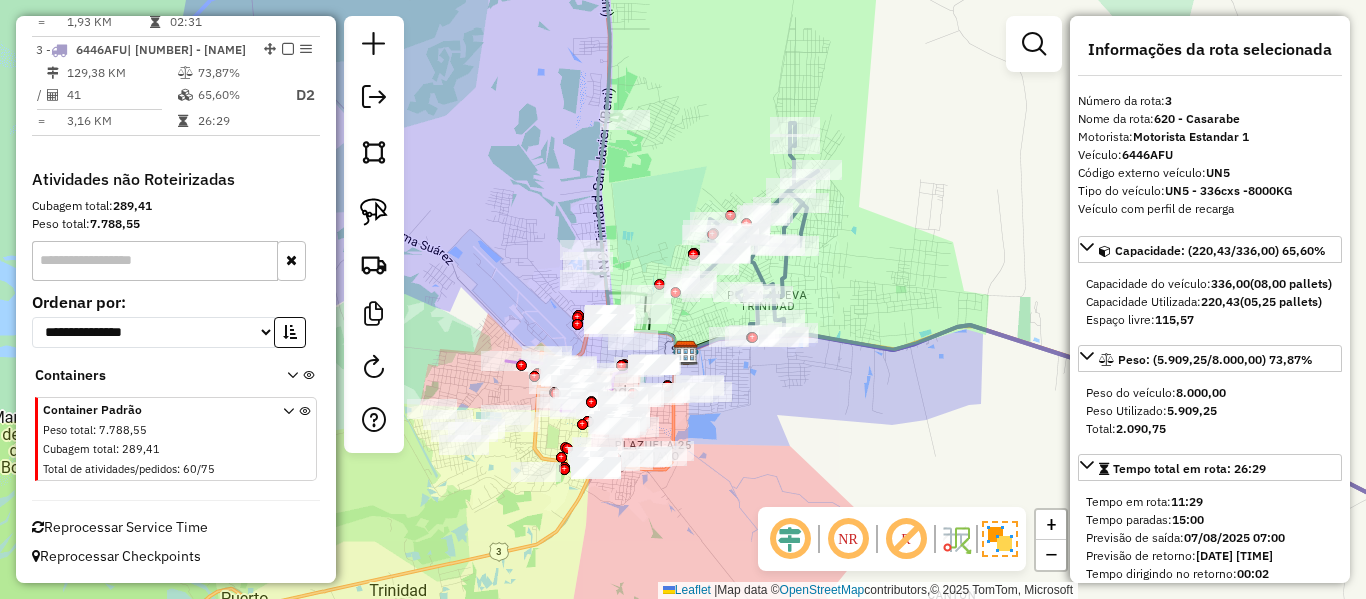 scroll, scrollTop: 895, scrollLeft: 0, axis: vertical 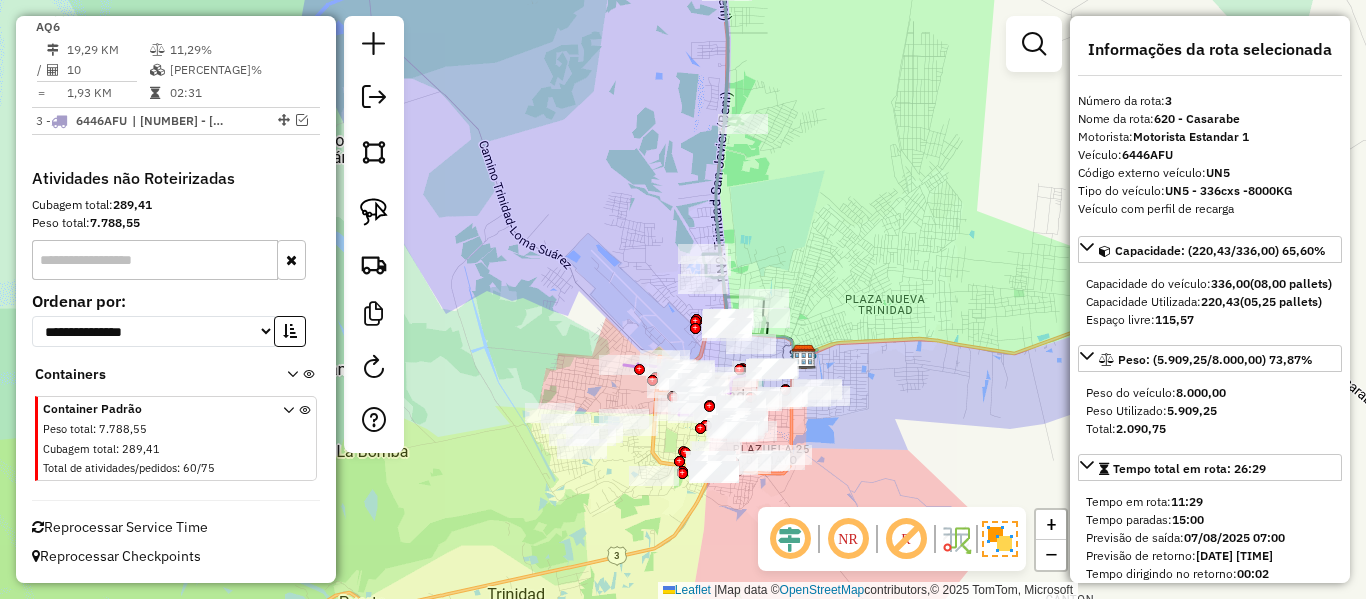 drag, startPoint x: 672, startPoint y: 227, endPoint x: 789, endPoint y: 231, distance: 117.06836 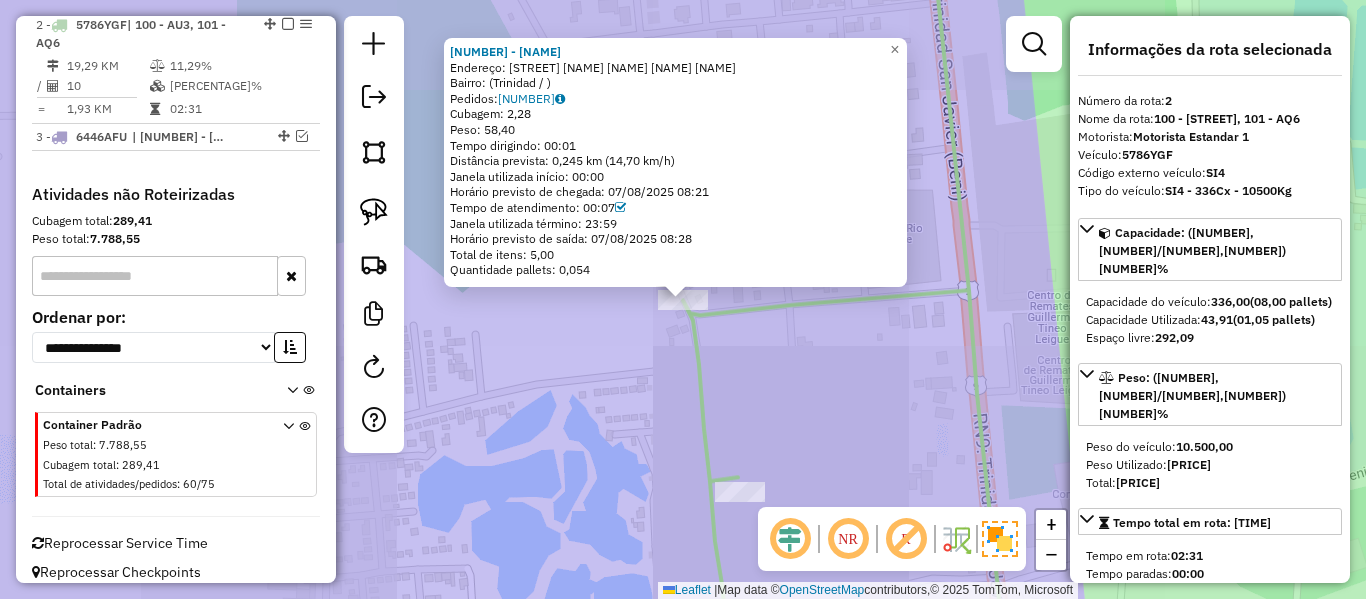 scroll, scrollTop: 875, scrollLeft: 0, axis: vertical 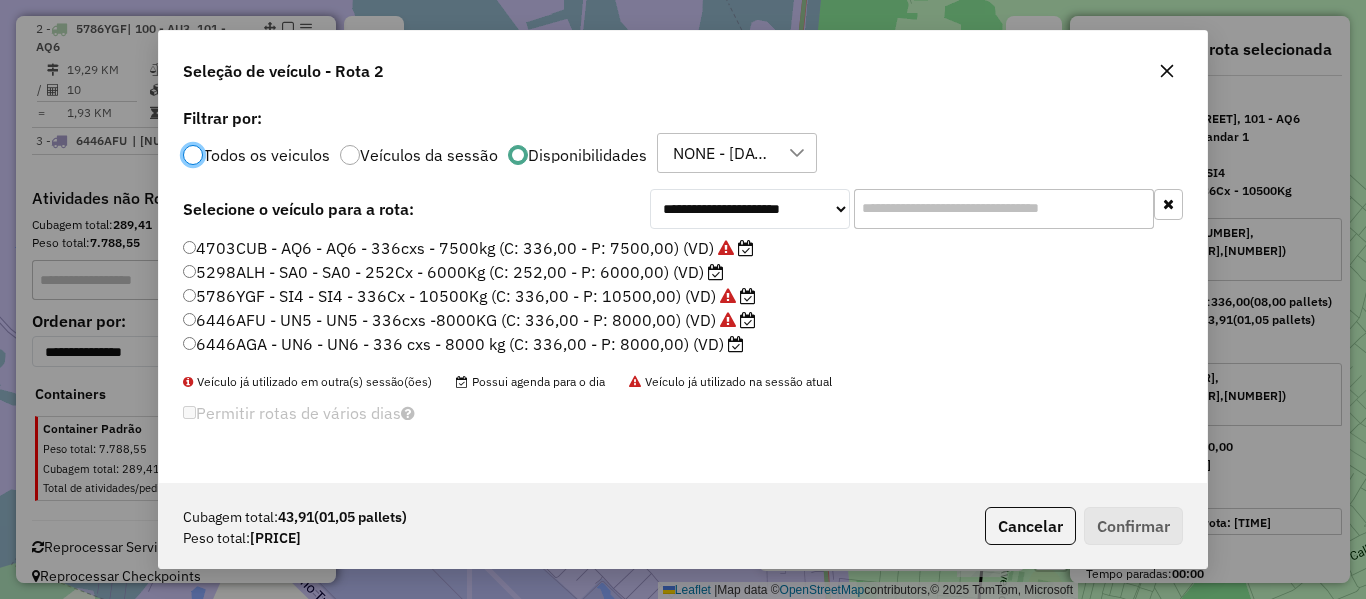 click on "6446AGA - UN6 - UN6 - 336 cxs - 8000 kg (C: 336,00 - P: 8000,00) (VD)" 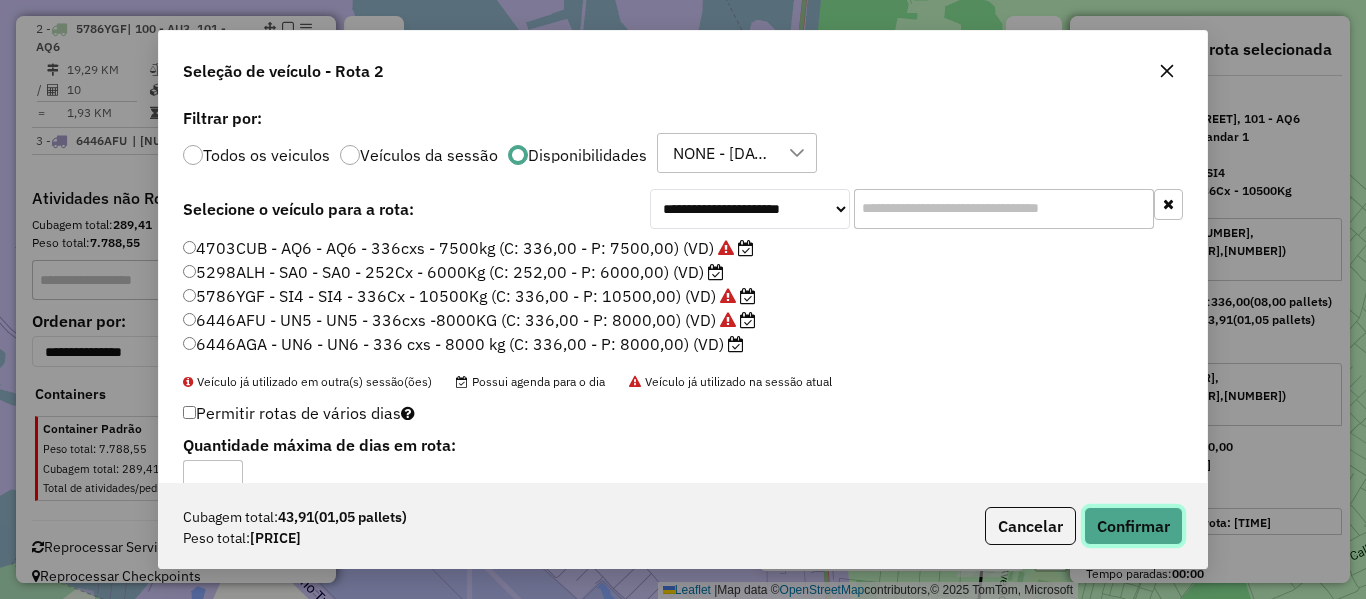 click on "Confirmar" 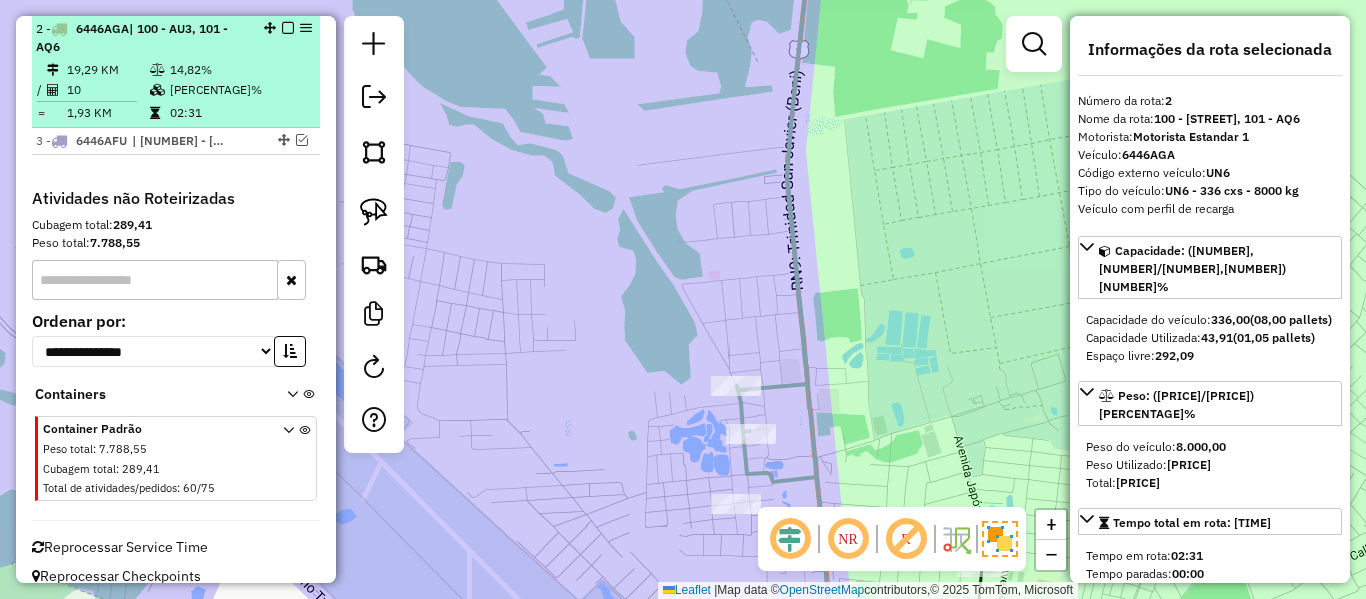 click on "2 -       6446AGA   | 100 - AU3, 101 - AQ6" at bounding box center [142, 38] 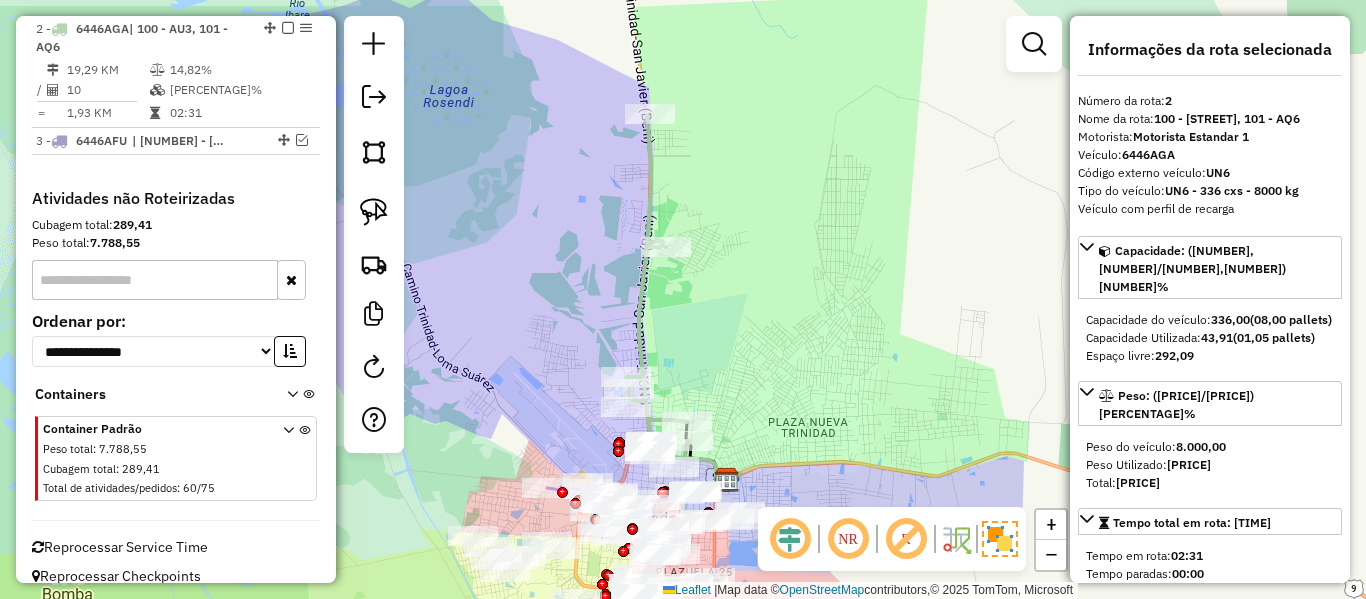 click 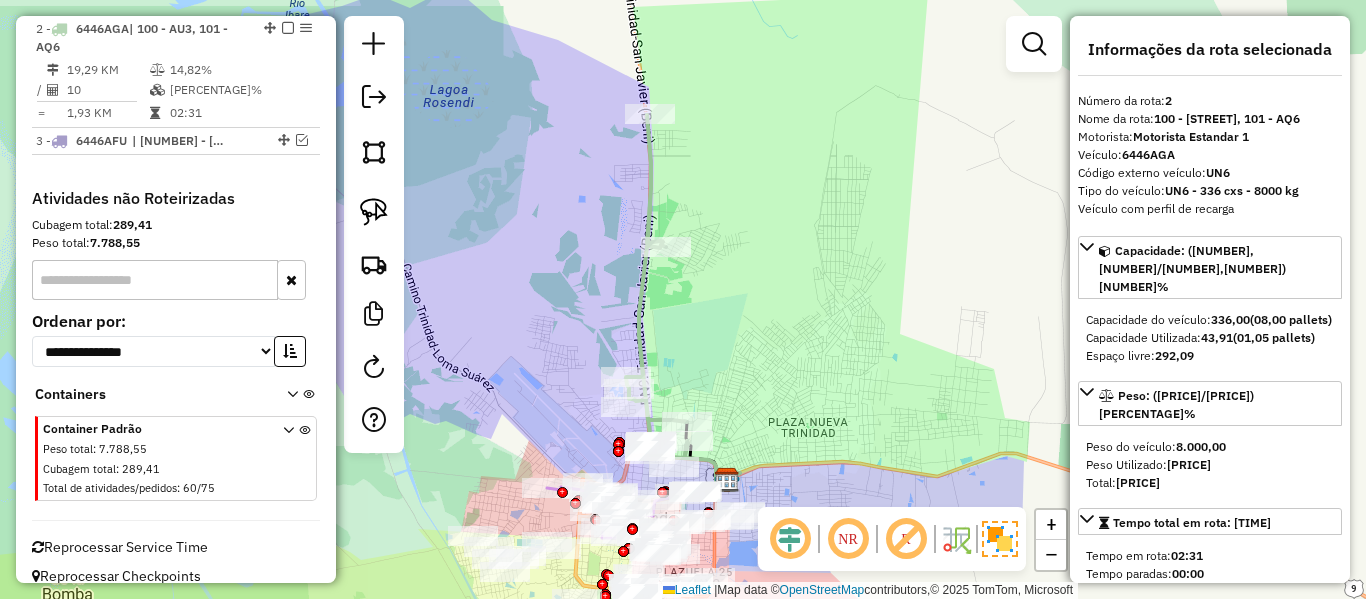 click 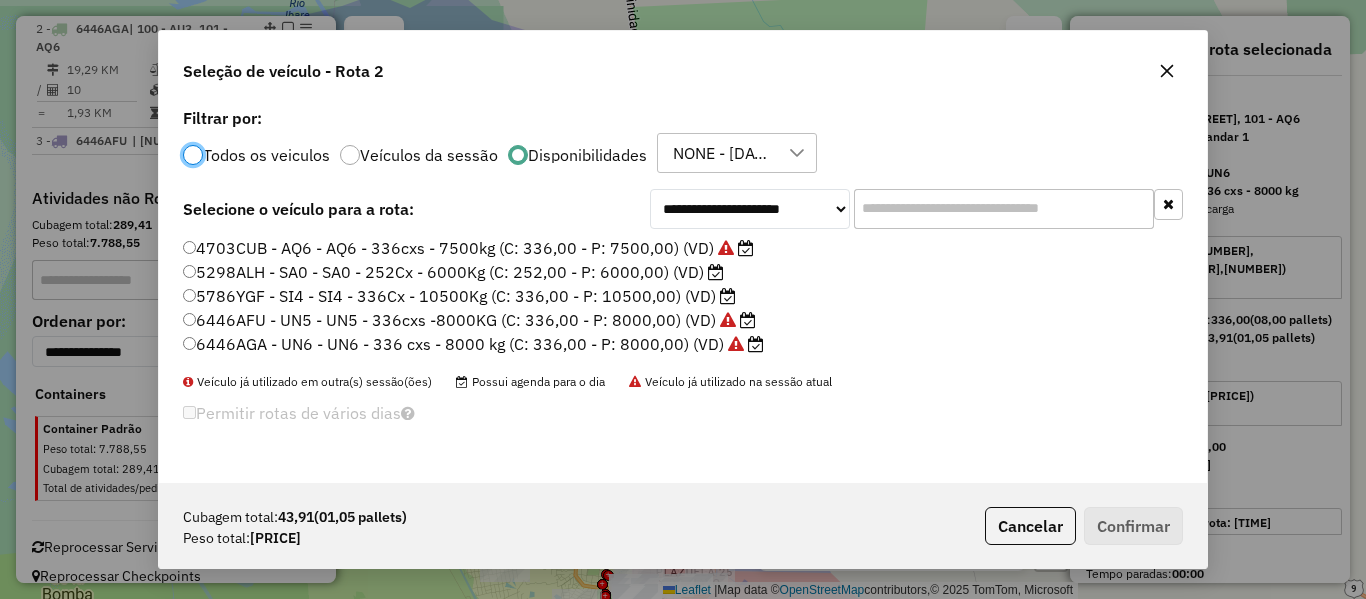 scroll, scrollTop: 11, scrollLeft: 6, axis: both 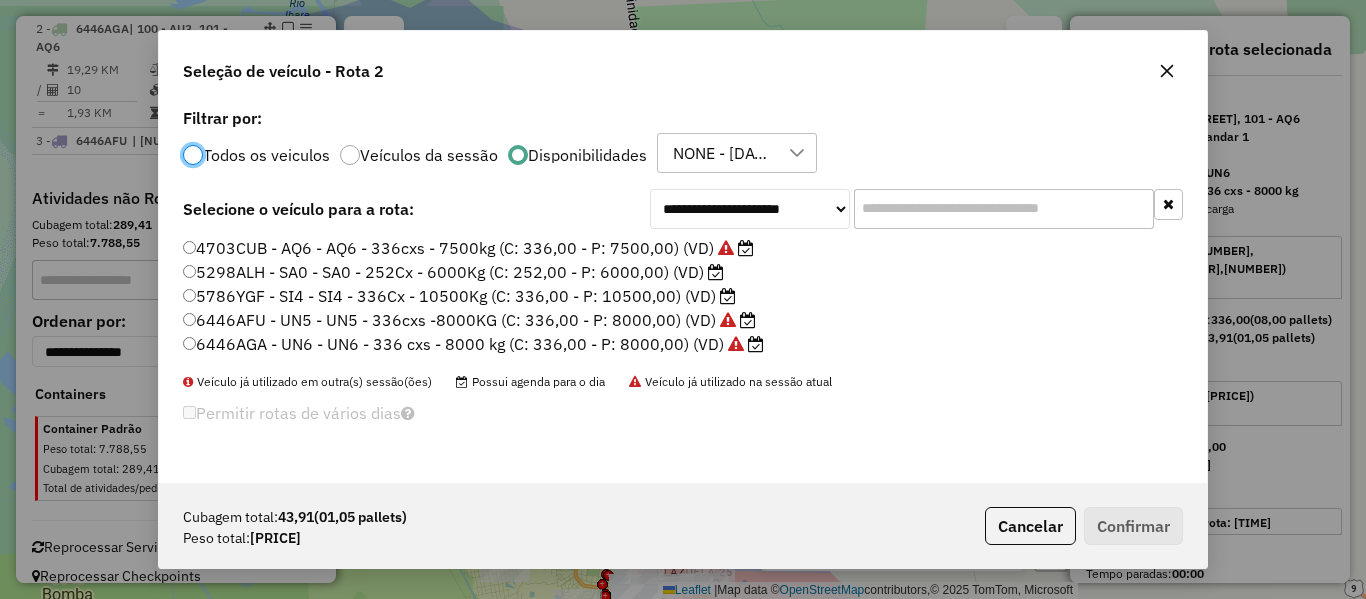 click on "4703CUB - AQ6 - AQ6 - 336cxs - 7500kg (C: 336,00 - P: 7500,00) (VD)" 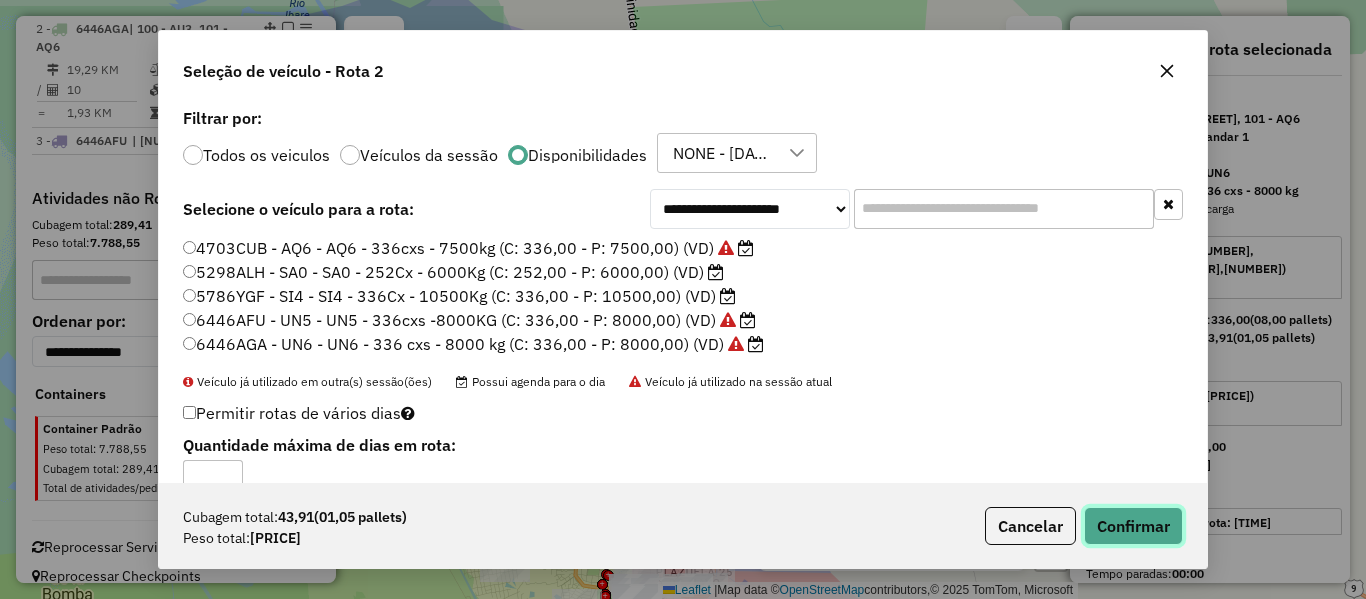 click on "Confirmar" 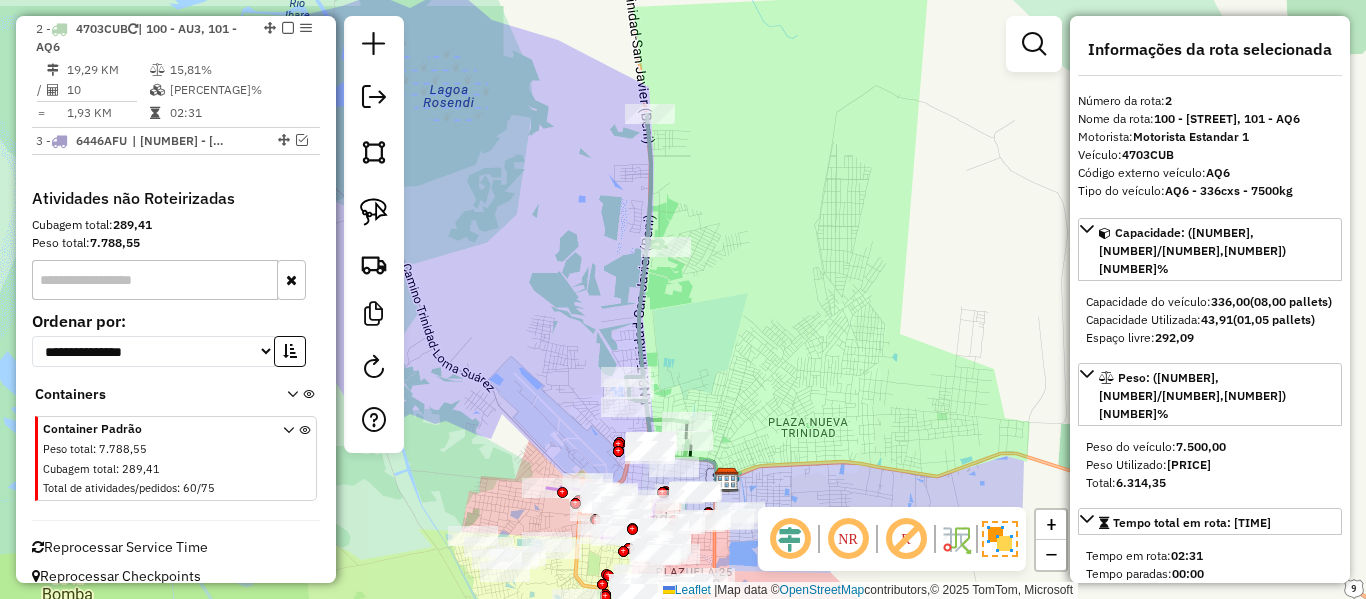 click 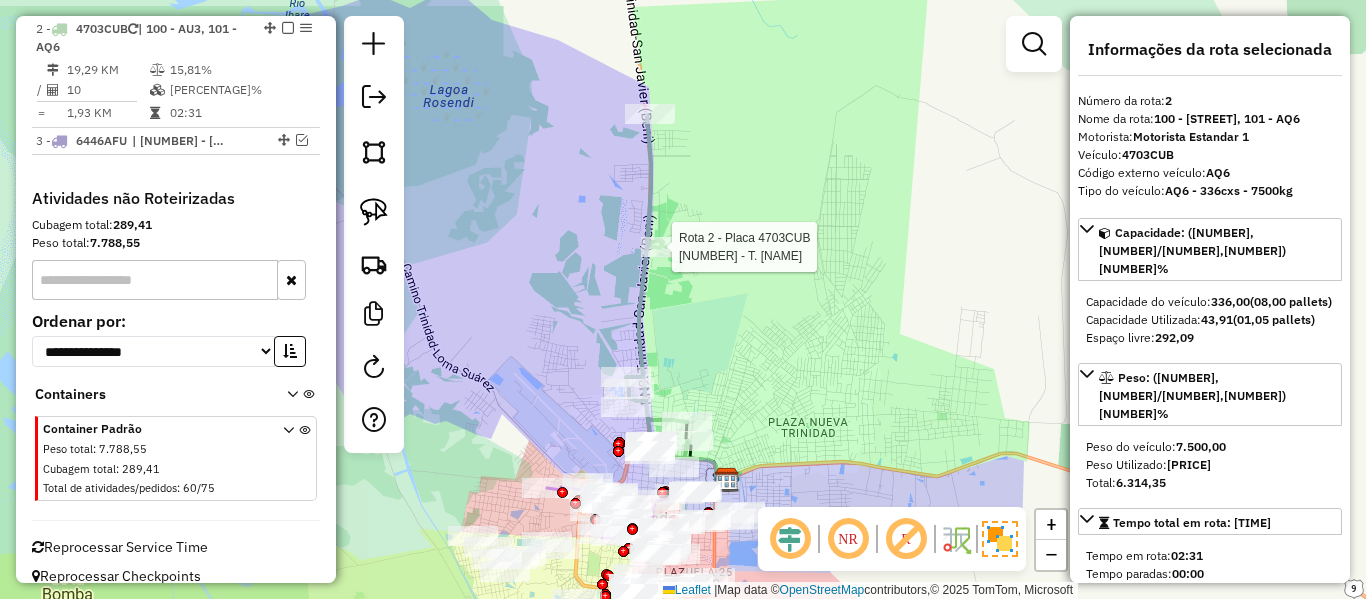 click 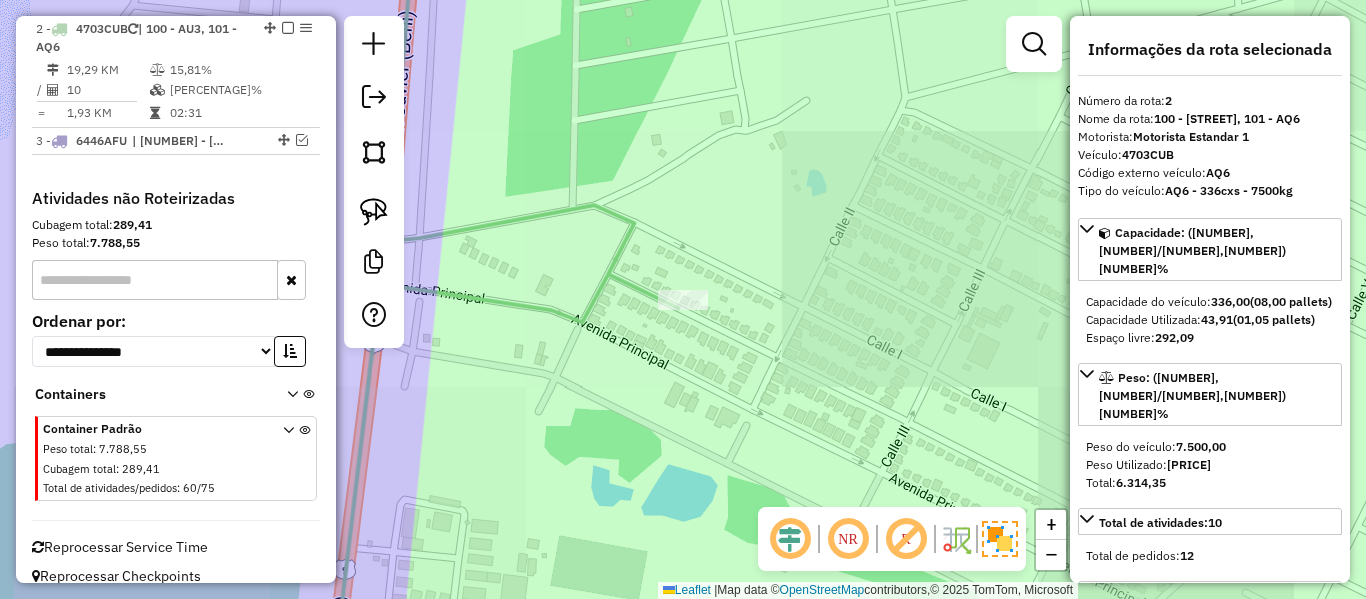 drag, startPoint x: 806, startPoint y: 238, endPoint x: 892, endPoint y: 159, distance: 116.777565 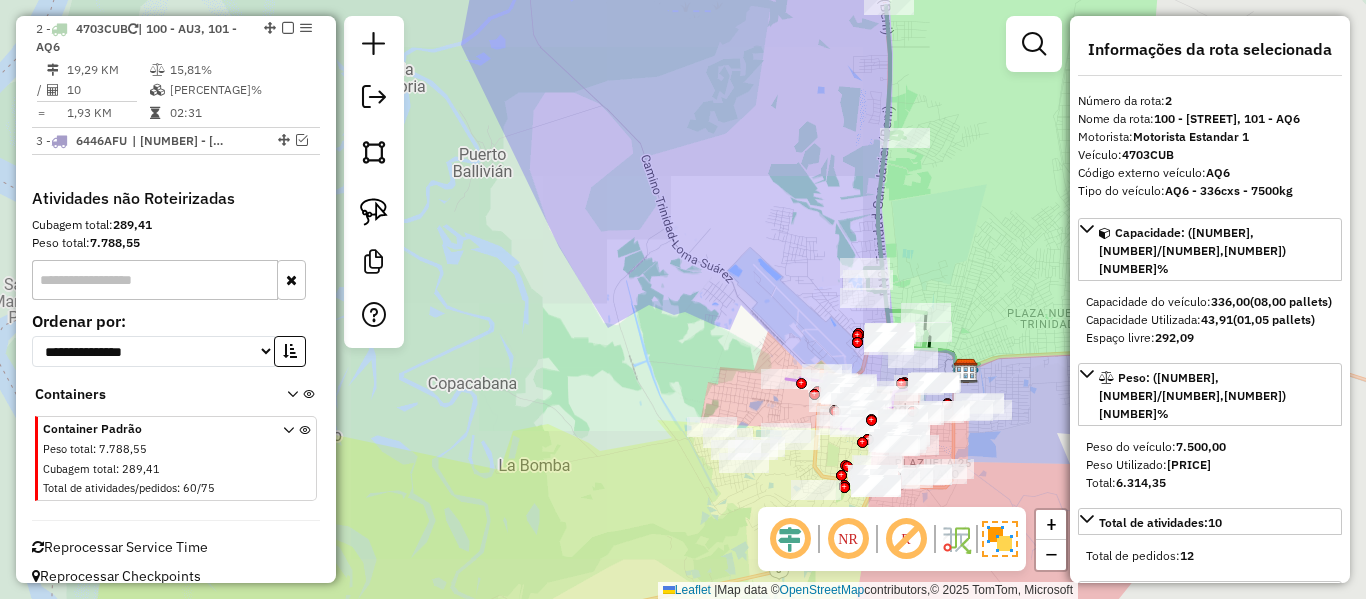 drag, startPoint x: 883, startPoint y: 126, endPoint x: 868, endPoint y: 45, distance: 82.37718 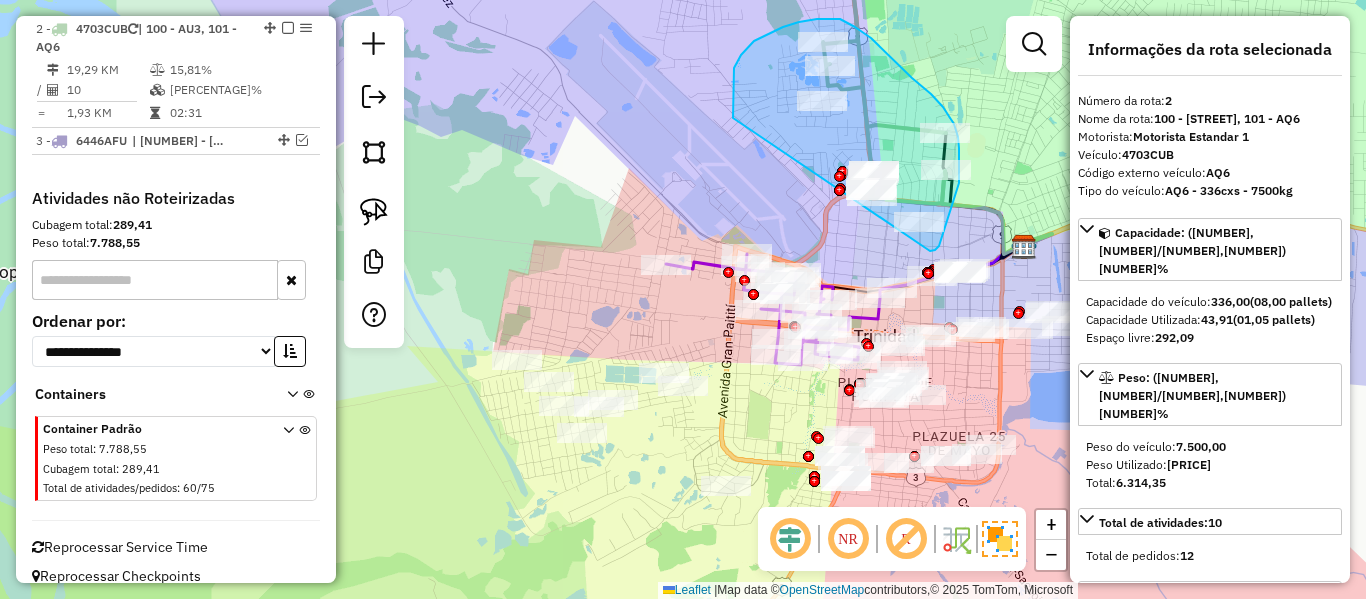 drag, startPoint x: 733, startPoint y: 82, endPoint x: 844, endPoint y: 249, distance: 200.5243 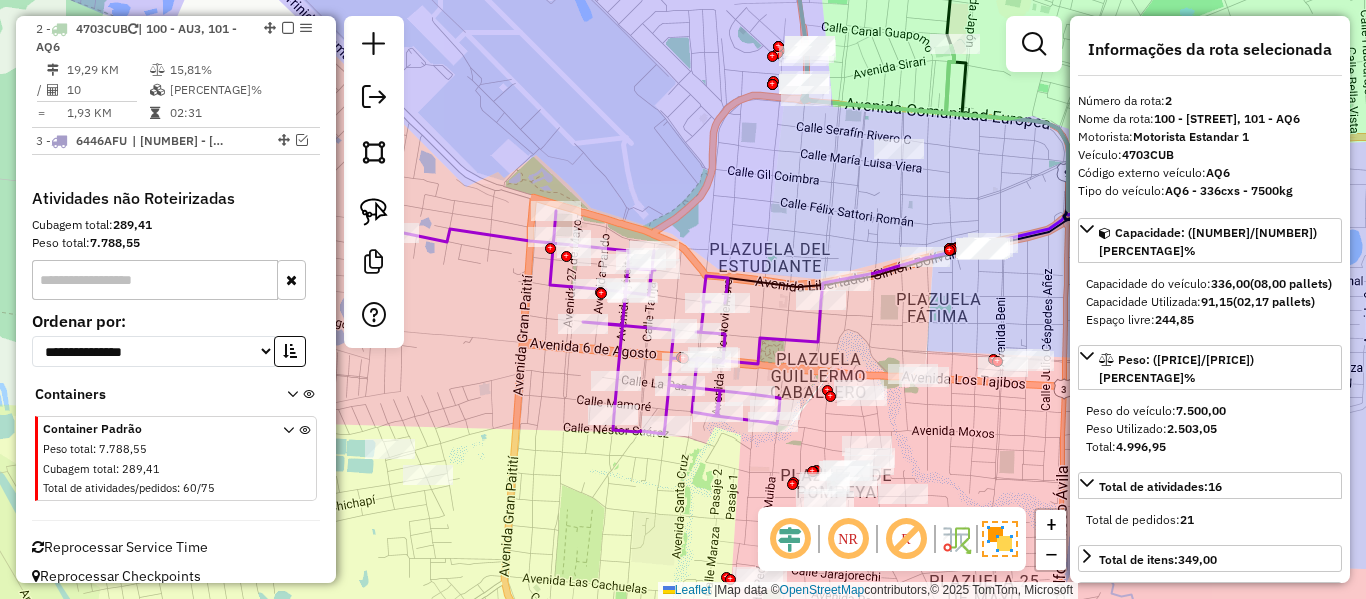 click on "Janela de atendimento Grade de atendimento Capacidade Transportadoras Veículos Cliente Pedidos  Rotas Selecione os dias de semana para filtrar as janelas de atendimento  Seg   Ter   Qua   Qui   Sex   Sáb   Dom  Informe o período da janela de atendimento: De: Até:  Filtrar exatamente a janela do cliente  Considerar janela de atendimento padrão  Selecione os dias de semana para filtrar as grades de atendimento  Seg   Ter   Qua   Qui   Sex   Sáb   Dom   Considerar clientes sem dia de atendimento cadastrado  Clientes fora do dia de atendimento selecionado Filtrar as atividades entre os valores definidos abaixo:  Peso mínimo:   Peso máximo:   Cubagem mínima:   Cubagem máxima:   De:   Até:  Filtrar as atividades entre o tempo de atendimento definido abaixo:  De:   Até:   Considerar capacidade total dos clientes não roteirizados Transportadora: Selecione um ou mais itens Tipo de veículo: Selecione um ou mais itens Veículo: Selecione um ou mais itens Motorista: Selecione um ou mais itens Nome: Rótulo:" 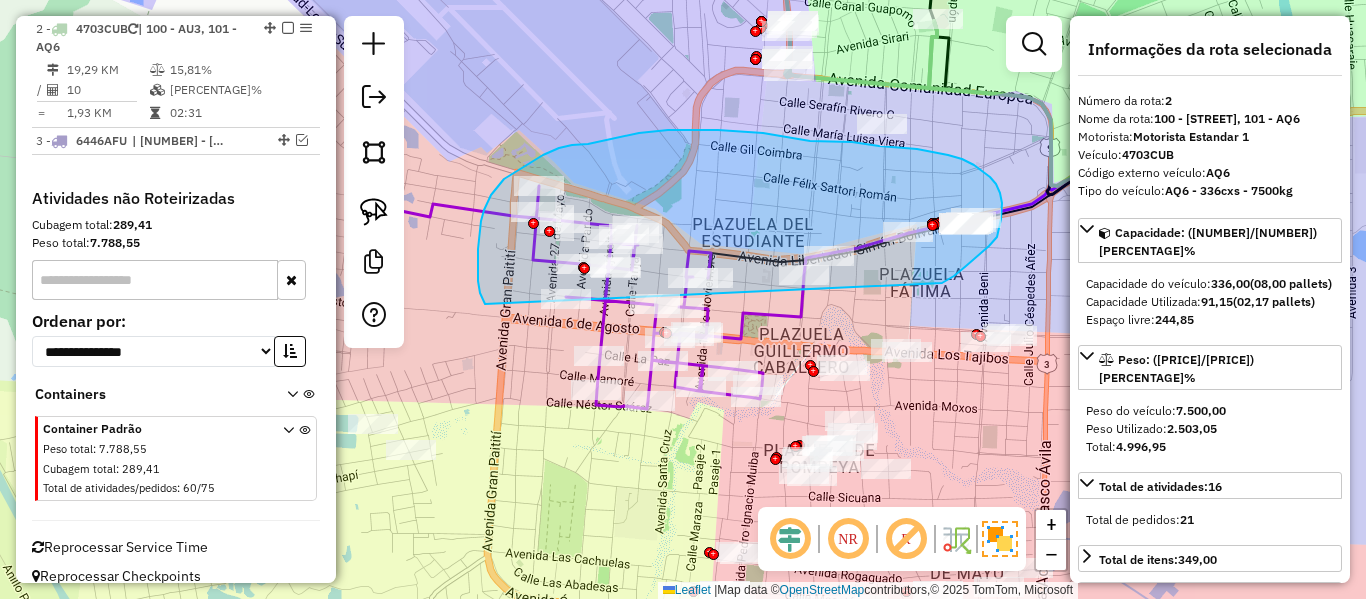 drag, startPoint x: 942, startPoint y: 283, endPoint x: 485, endPoint y: 304, distance: 457.48224 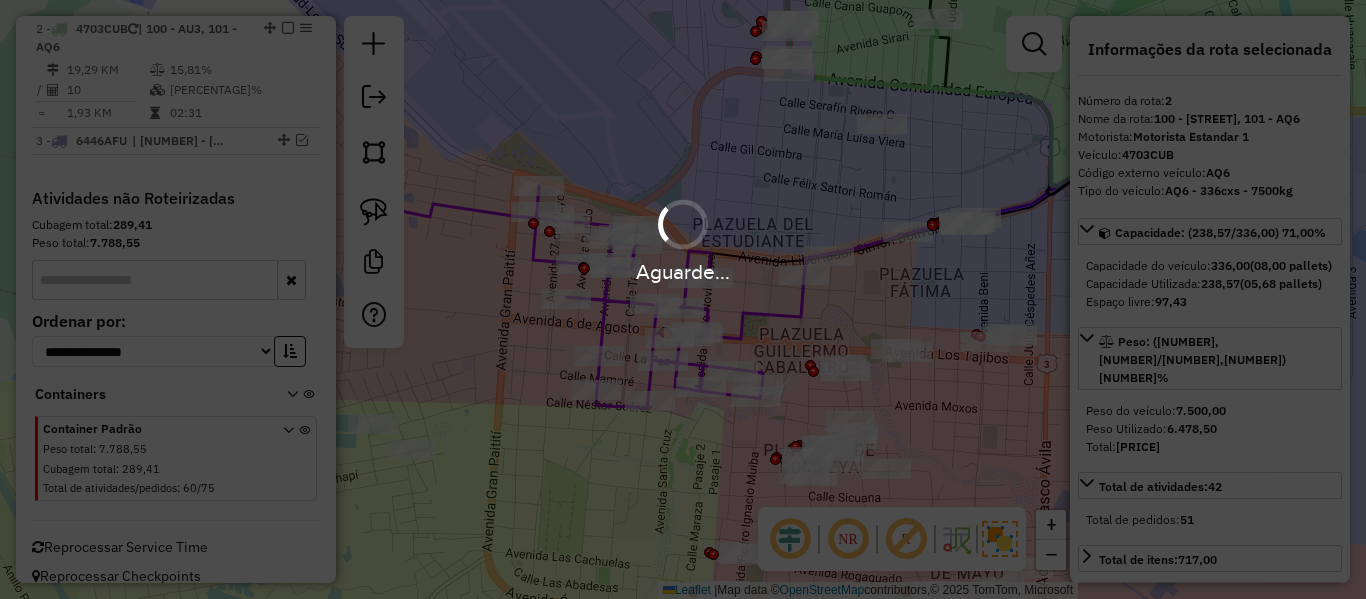 select on "**********" 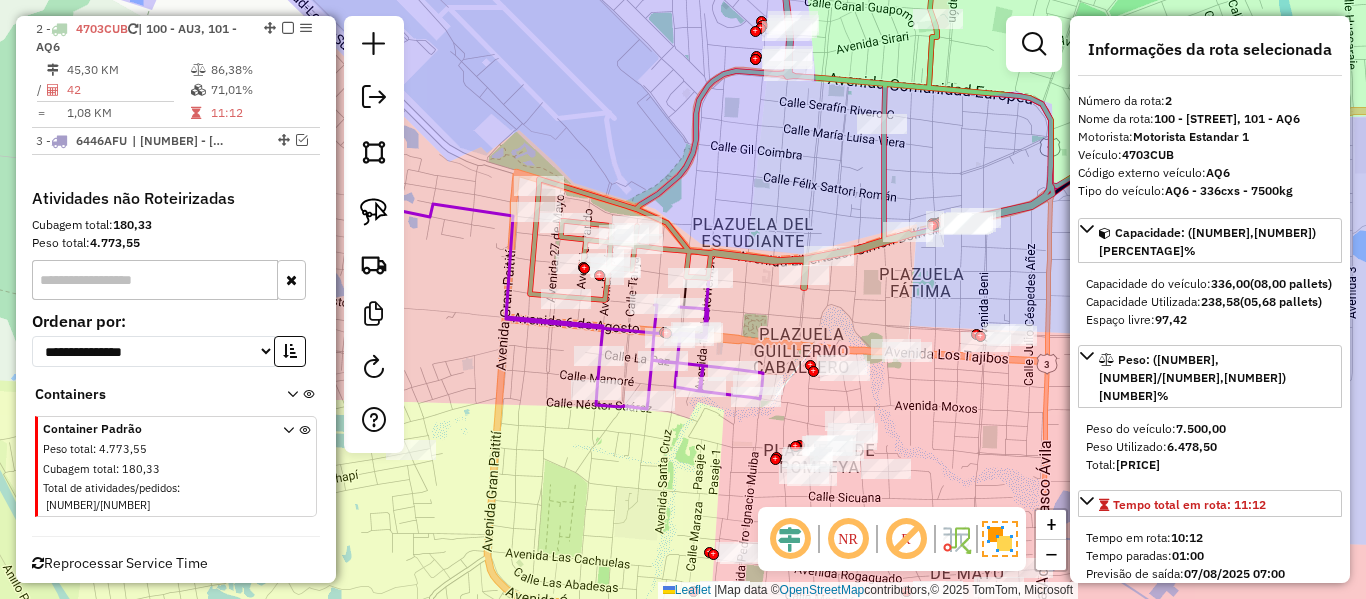 click 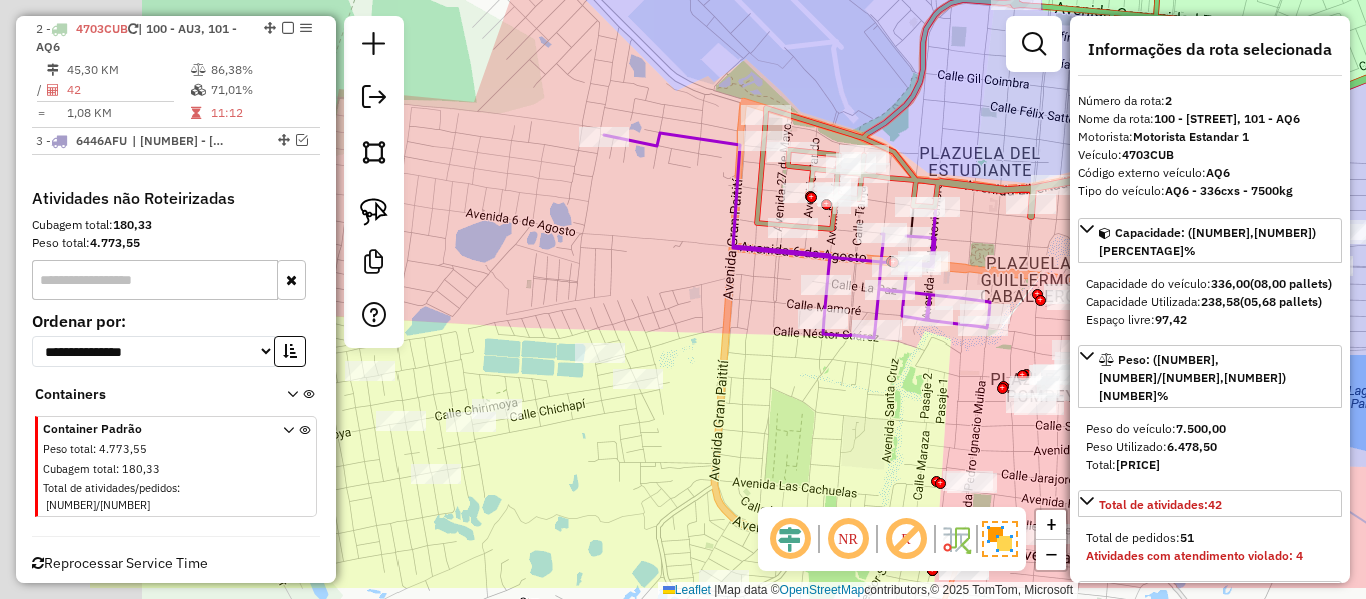 drag, startPoint x: 970, startPoint y: 101, endPoint x: 980, endPoint y: 97, distance: 10.770329 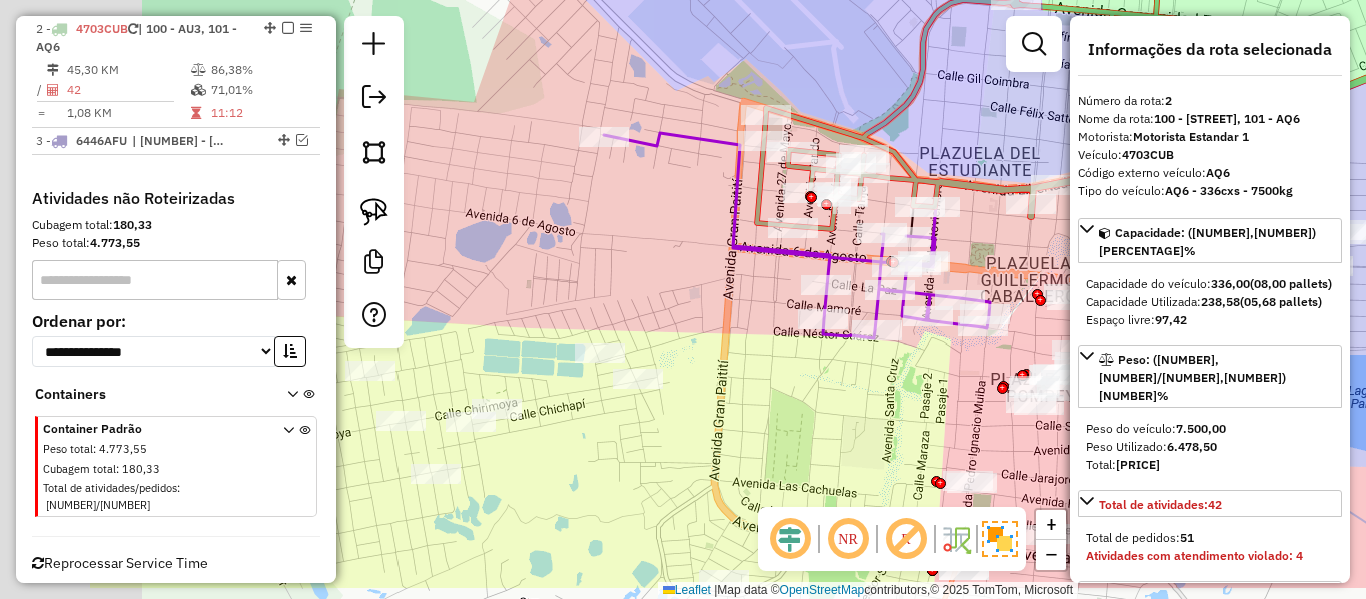 click on "Janela de atendimento Grade de atendimento Capacidade Transportadoras Veículos Cliente Pedidos  Rotas Selecione os dias de semana para filtrar as janelas de atendimento  Seg   Ter   Qua   Qui   Sex   Sáb   Dom  Informe o período da janela de atendimento: De: Até:  Filtrar exatamente a janela do cliente  Considerar janela de atendimento padrão  Selecione os dias de semana para filtrar as grades de atendimento  Seg   Ter   Qua   Qui   Sex   Sáb   Dom   Considerar clientes sem dia de atendimento cadastrado  Clientes fora do dia de atendimento selecionado Filtrar as atividades entre os valores definidos abaixo:  Peso mínimo:   Peso máximo:   Cubagem mínima:   Cubagem máxima:   De:   Até:  Filtrar as atividades entre o tempo de atendimento definido abaixo:  De:   Até:   Considerar capacidade total dos clientes não roteirizados Transportadora: Selecione um ou mais itens Tipo de veículo: Selecione um ou mais itens Veículo: Selecione um ou mais itens Motorista: Selecione um ou mais itens Nome: Rótulo:" 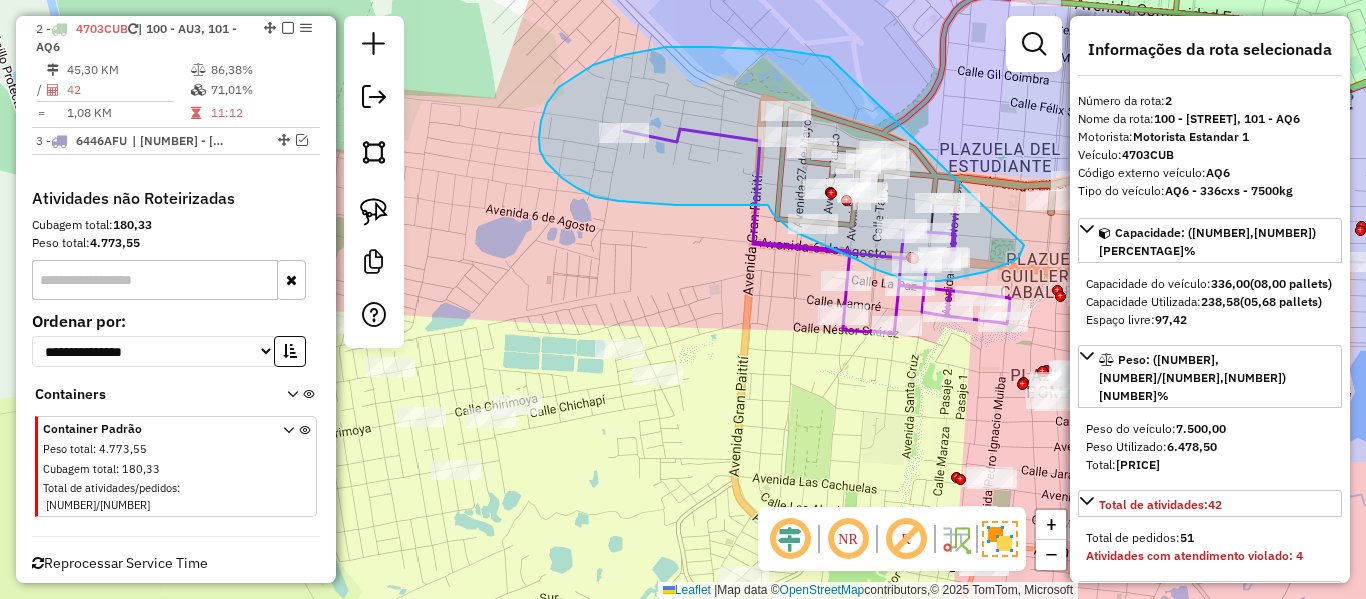 drag, startPoint x: 559, startPoint y: 87, endPoint x: 1025, endPoint y: 232, distance: 488.0379 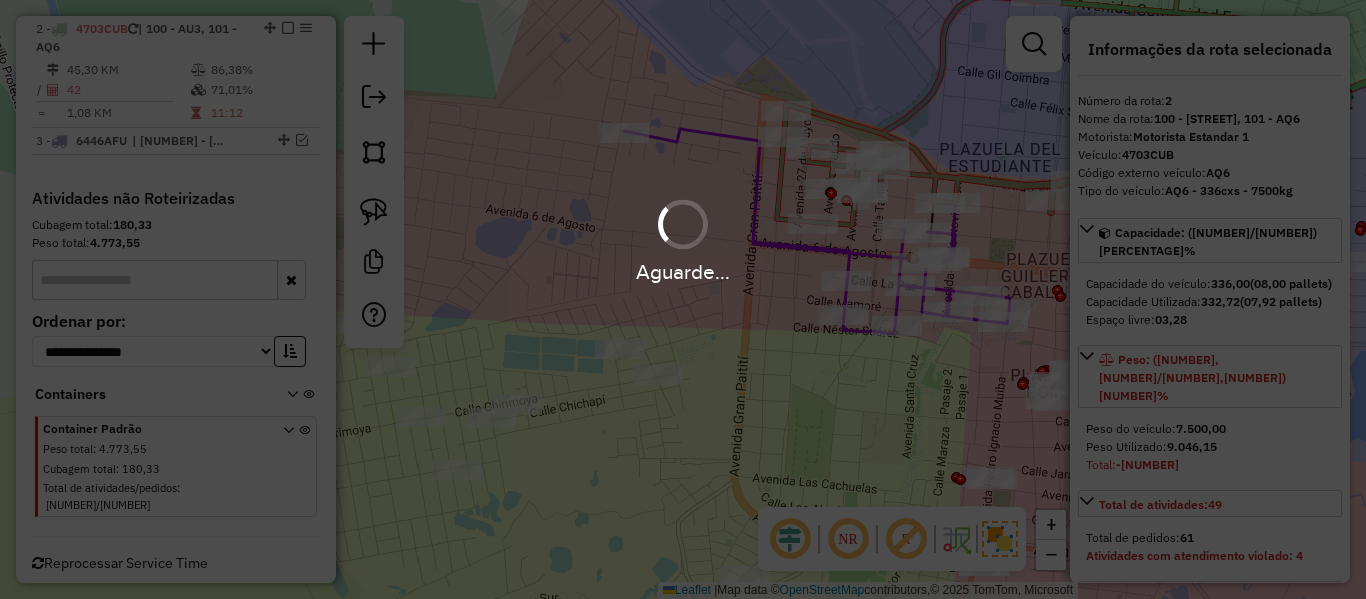 select on "**********" 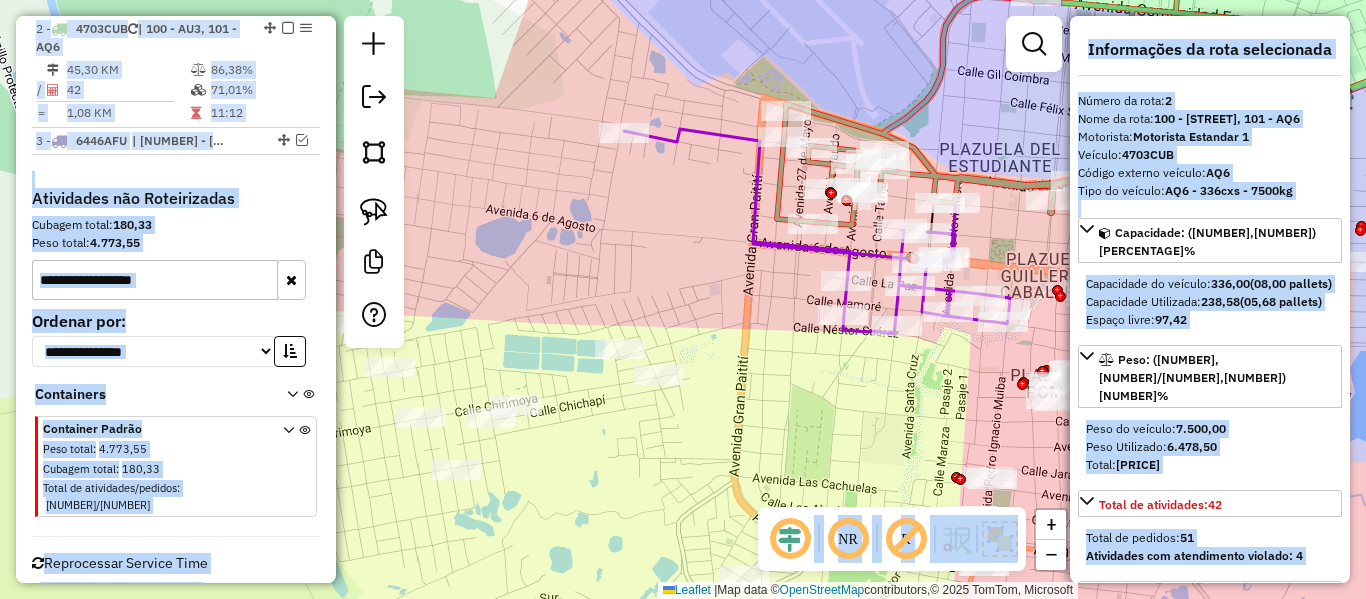 drag, startPoint x: 832, startPoint y: 55, endPoint x: 625, endPoint y: 165, distance: 234.41203 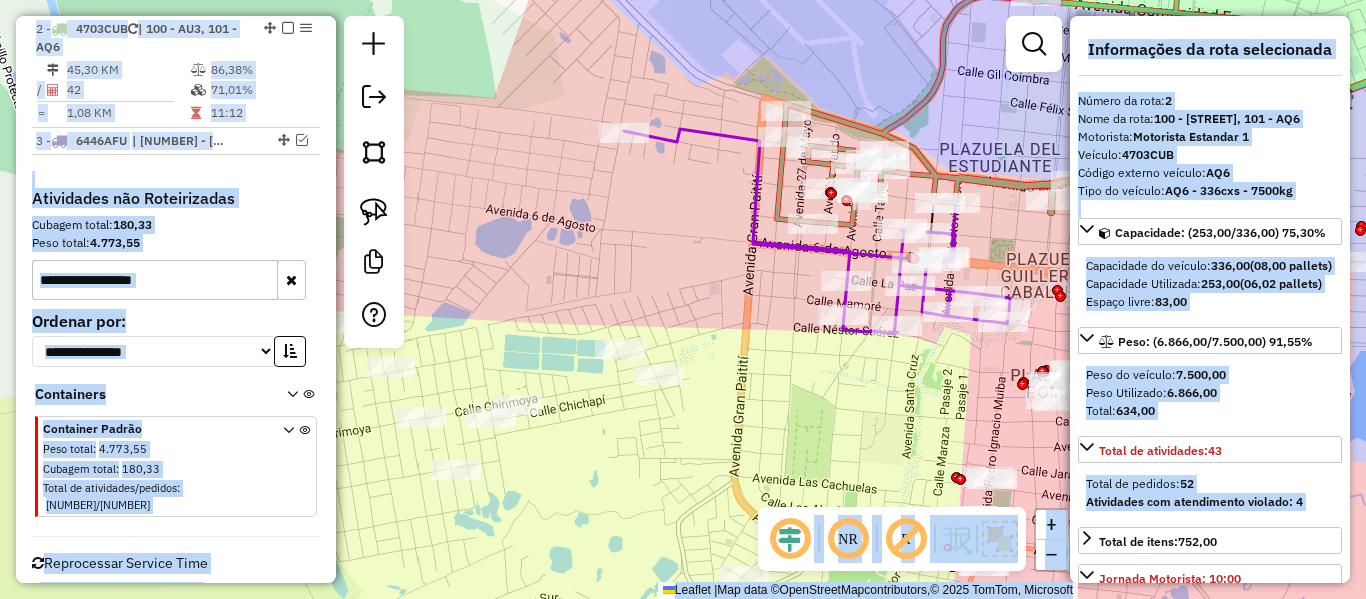 click on "Capacidade do veículo:  336,00  (08,00 pallets)" at bounding box center [1210, 266] 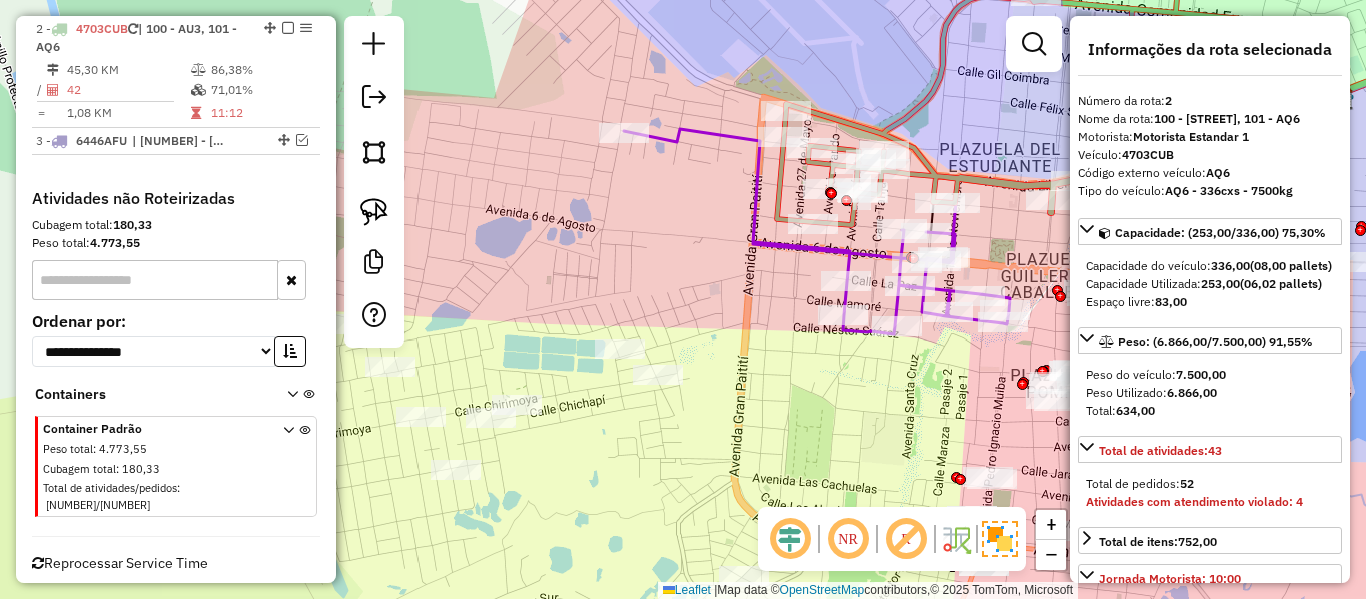 select on "**********" 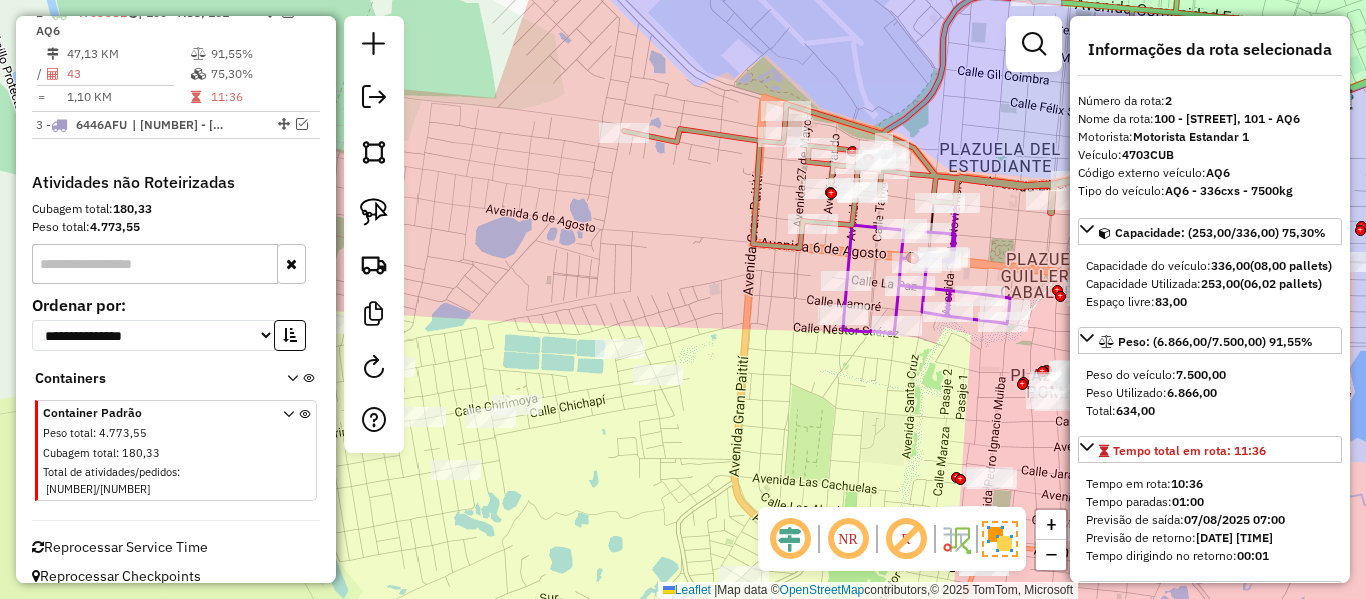 scroll, scrollTop: 895, scrollLeft: 0, axis: vertical 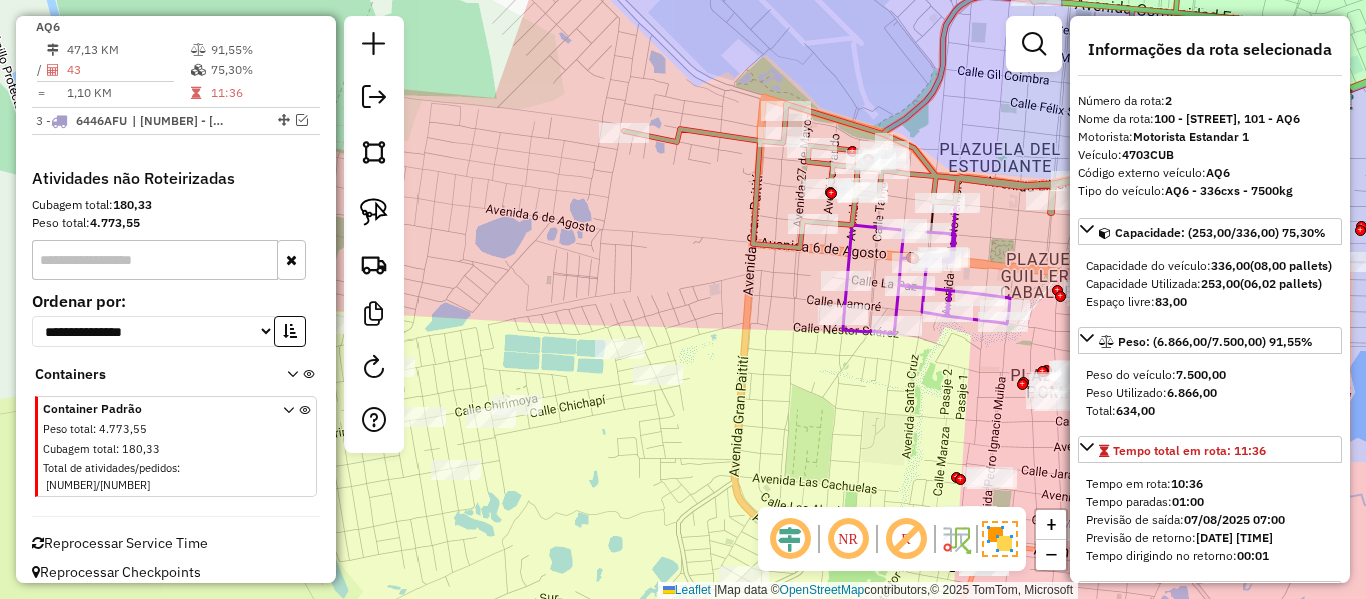 click on "Reprocessar Service Time" at bounding box center (120, 543) 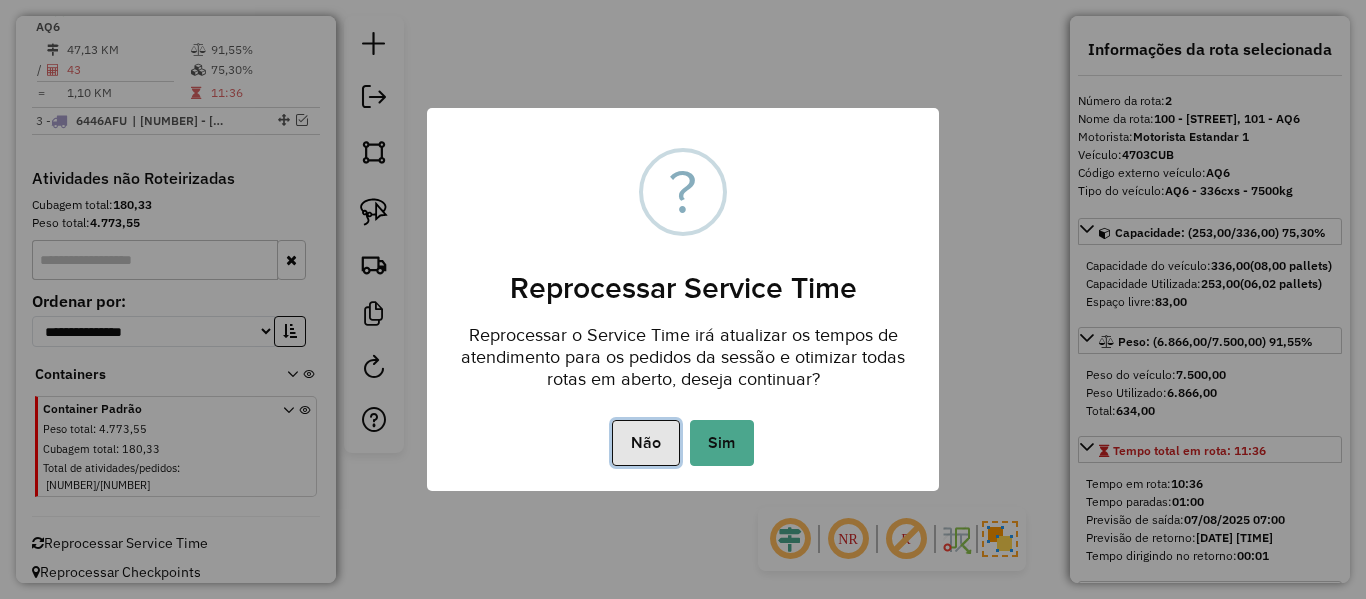 click on "Não" at bounding box center [645, 443] 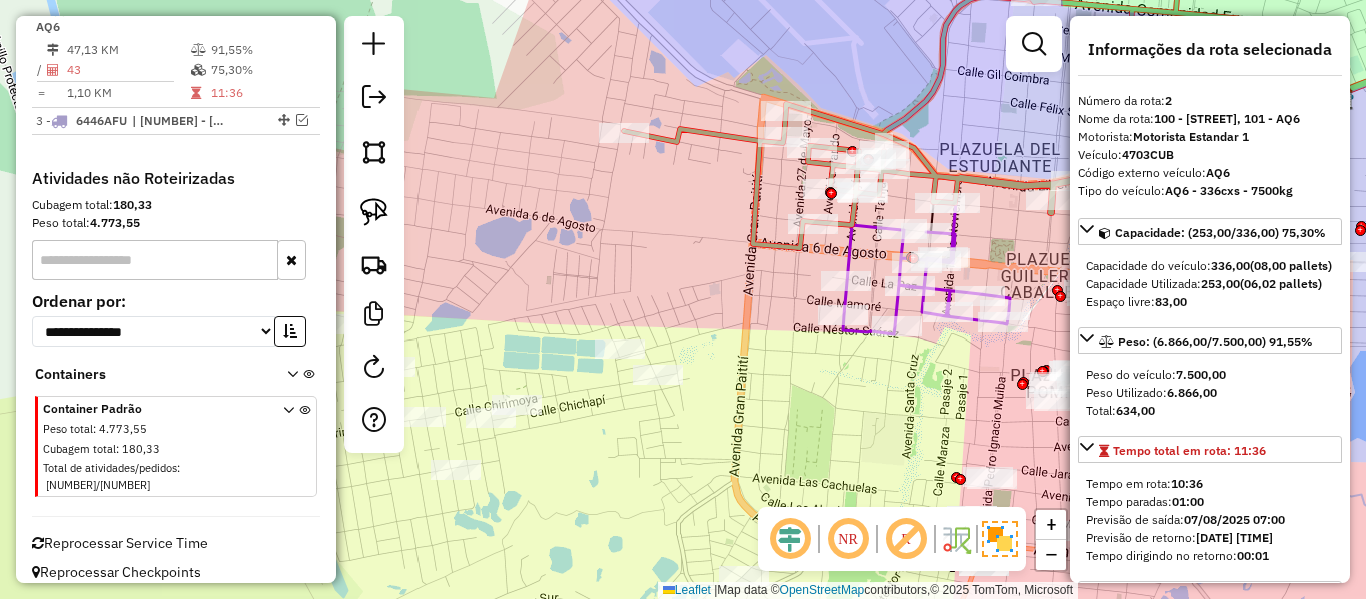 click on "Reprocessar Service Time" at bounding box center [120, 543] 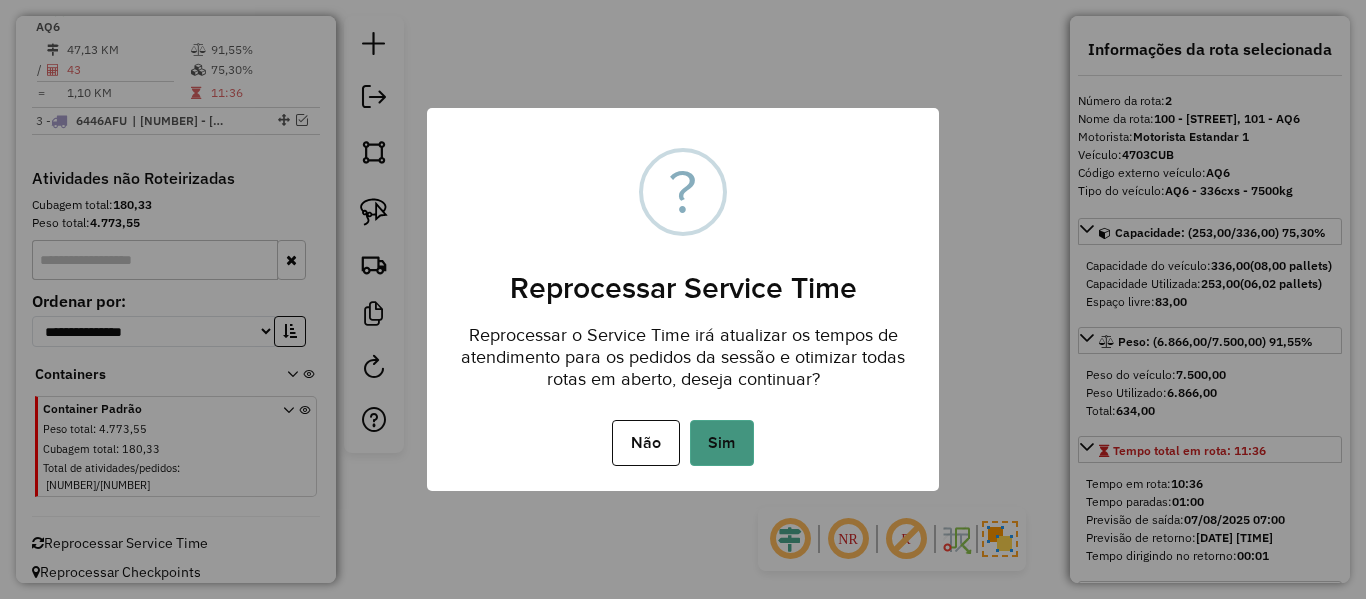 click on "Sim" at bounding box center [722, 443] 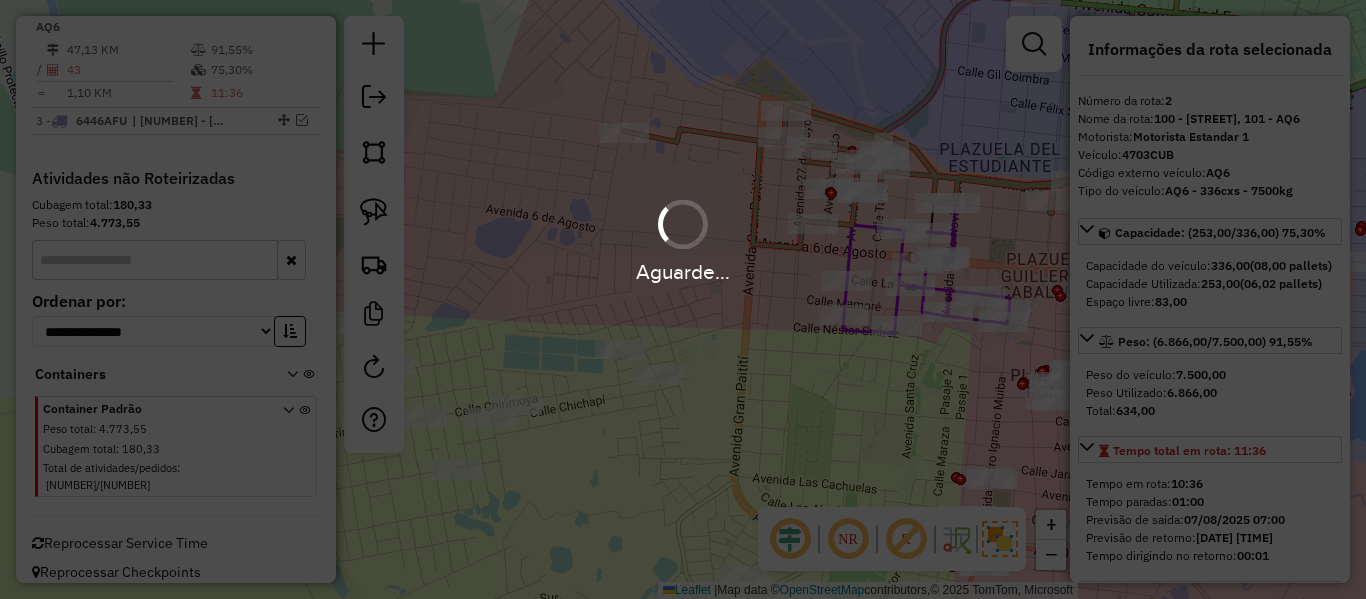 click on "Aguarde..." at bounding box center (683, 299) 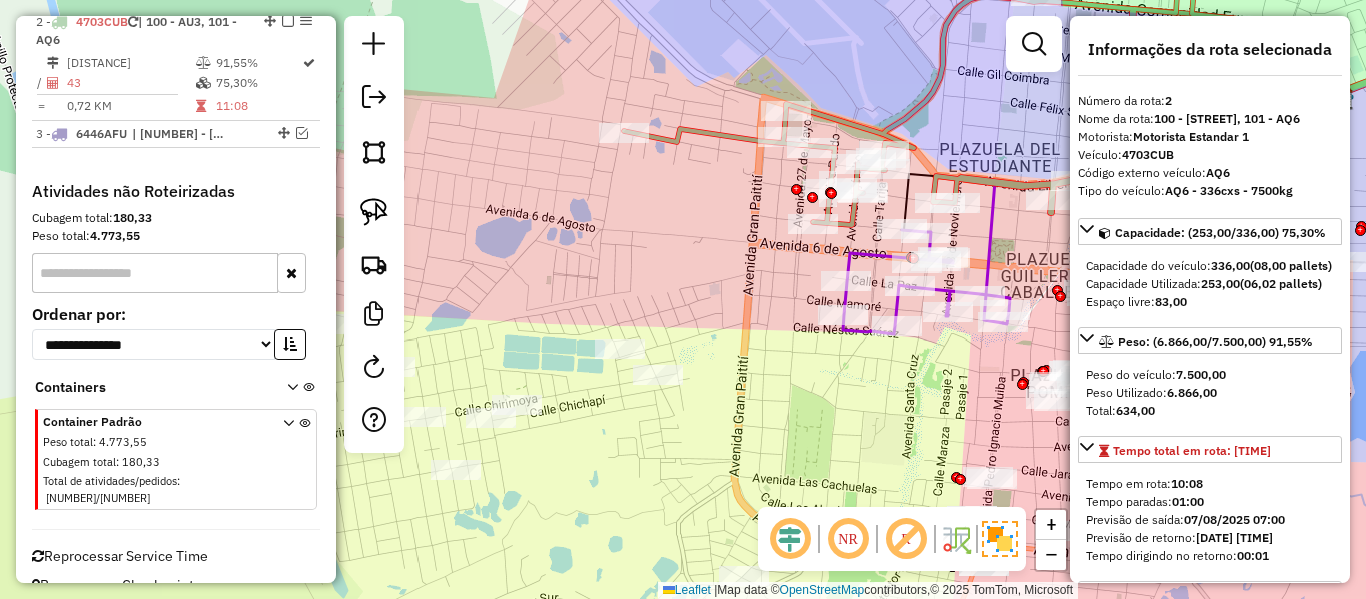 scroll, scrollTop: 875, scrollLeft: 0, axis: vertical 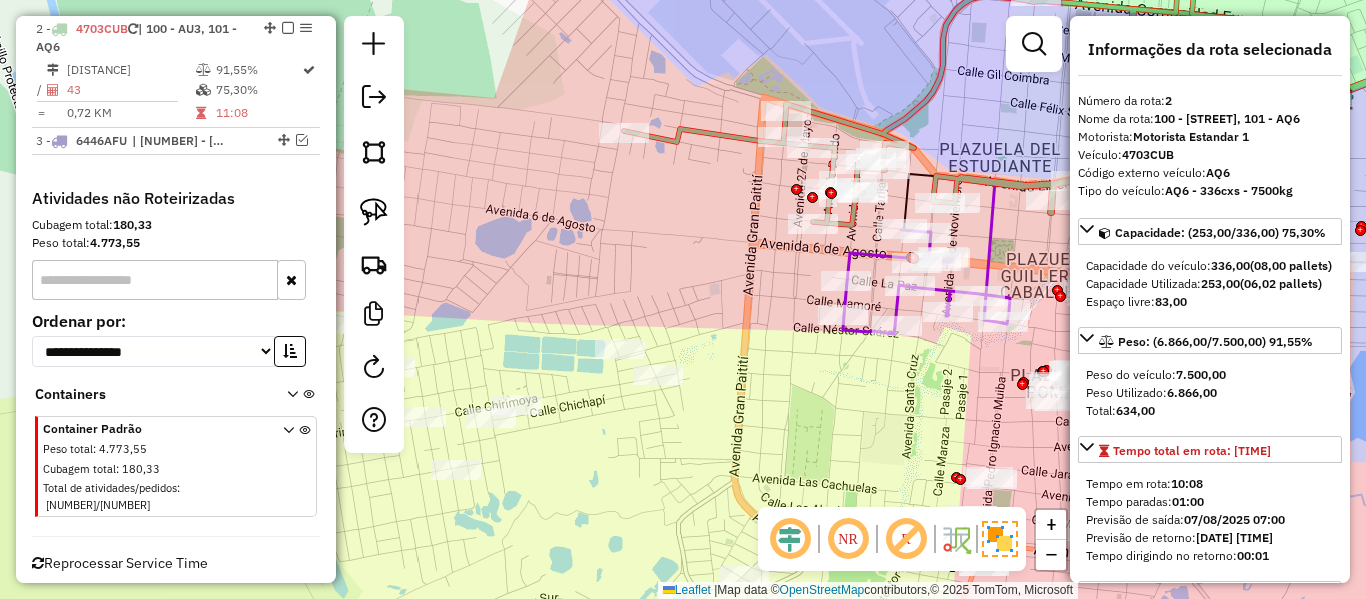 drag, startPoint x: 727, startPoint y: 295, endPoint x: 575, endPoint y: 308, distance: 152.5549 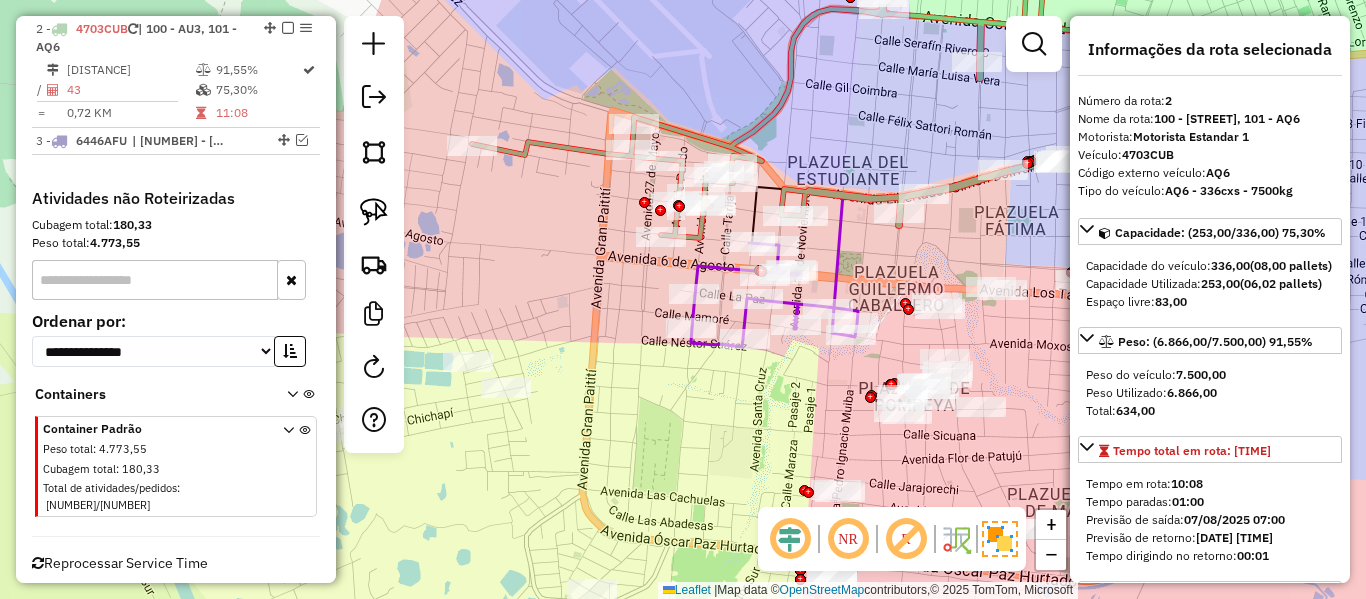 click 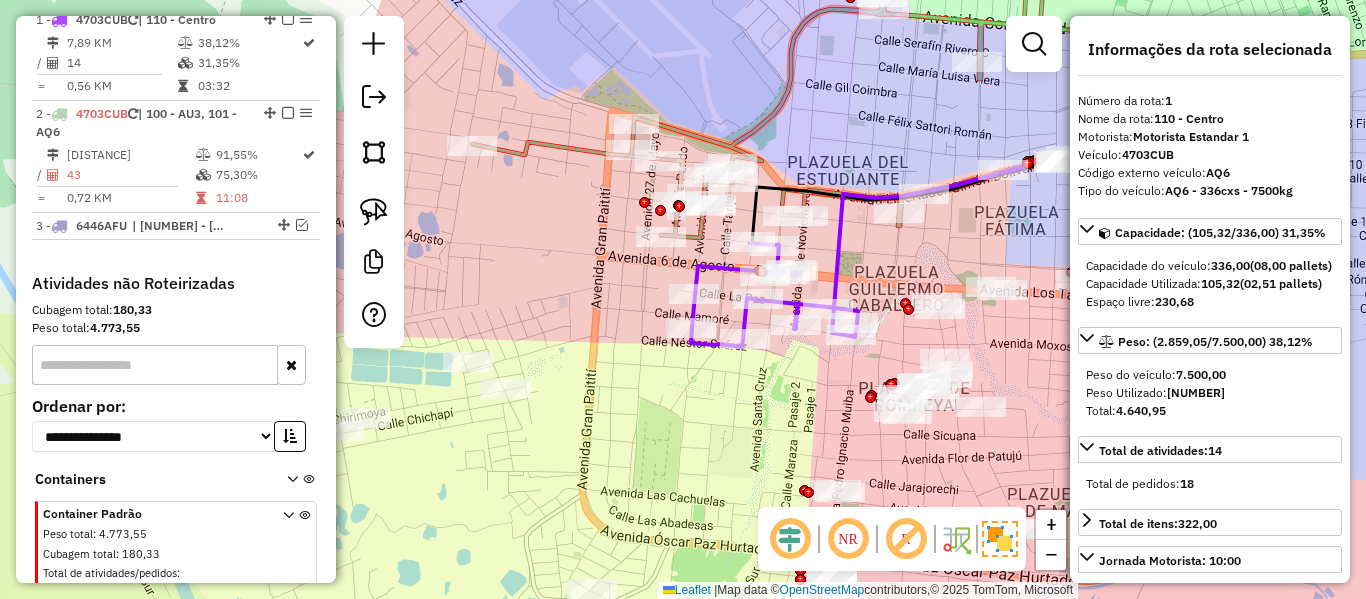 scroll, scrollTop: 781, scrollLeft: 0, axis: vertical 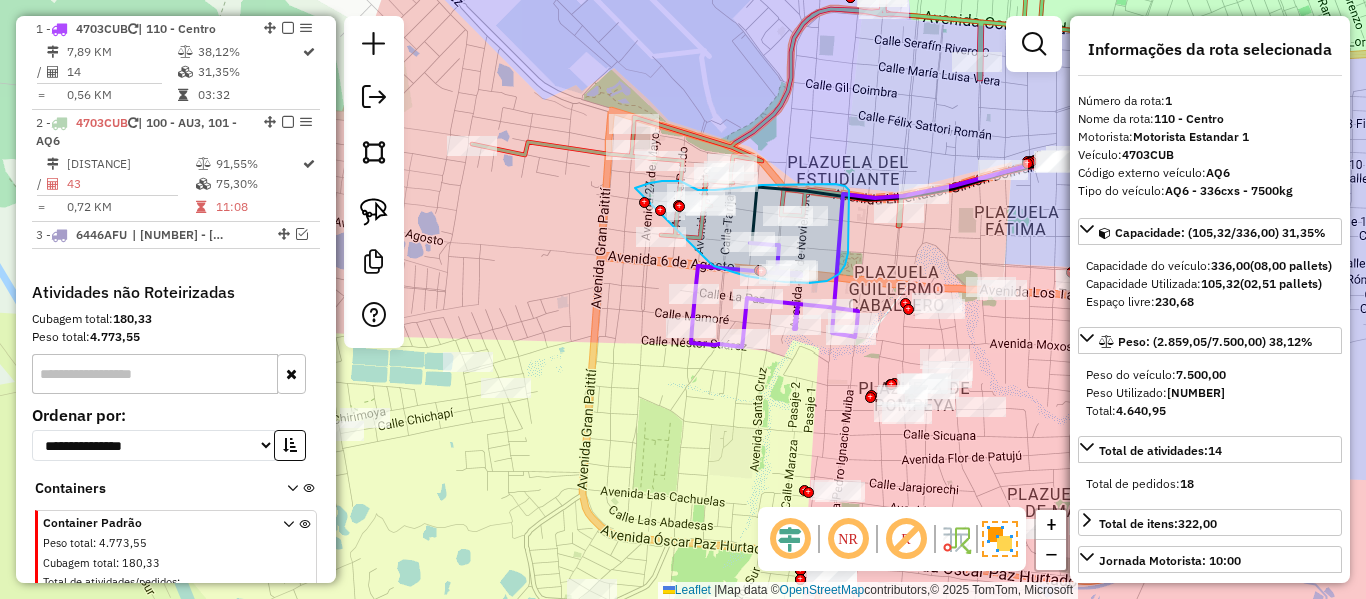 drag, startPoint x: 709, startPoint y: 262, endPoint x: 573, endPoint y: 307, distance: 143.25153 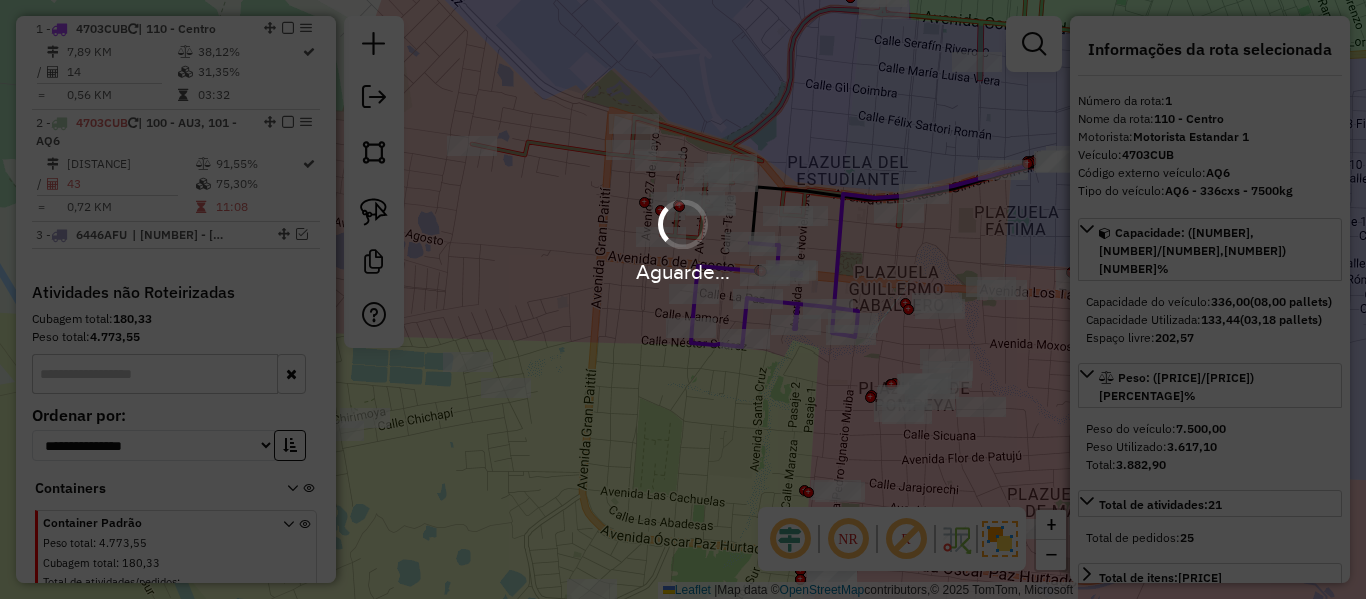 select on "**********" 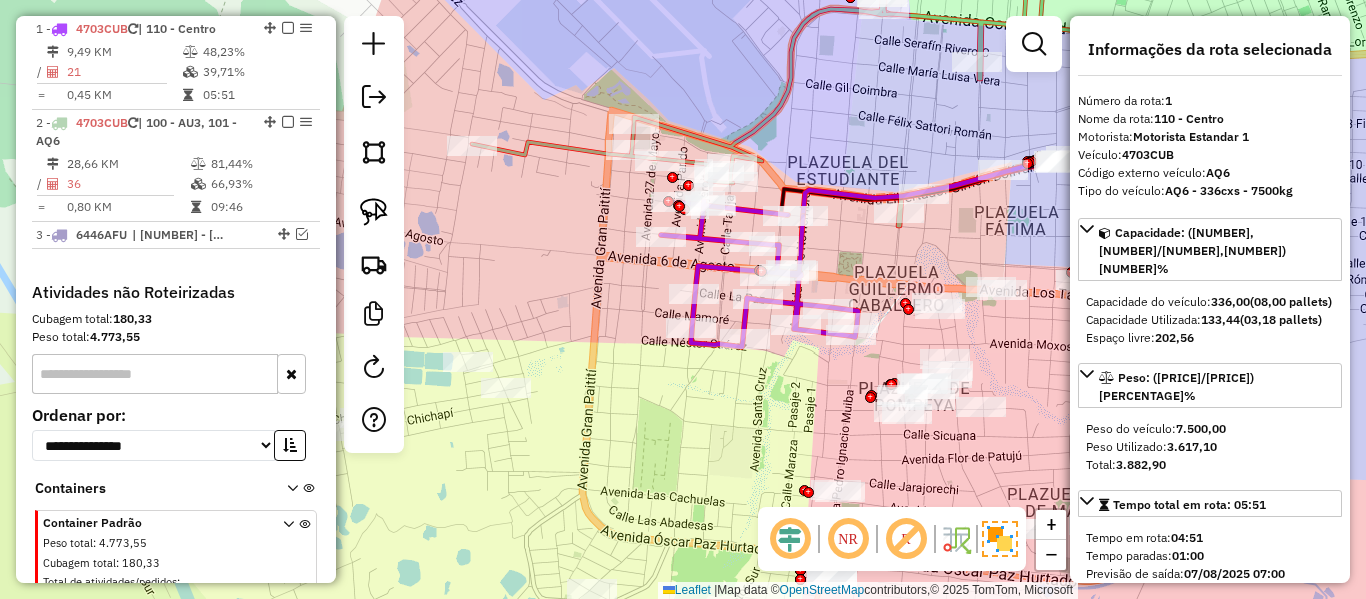 click 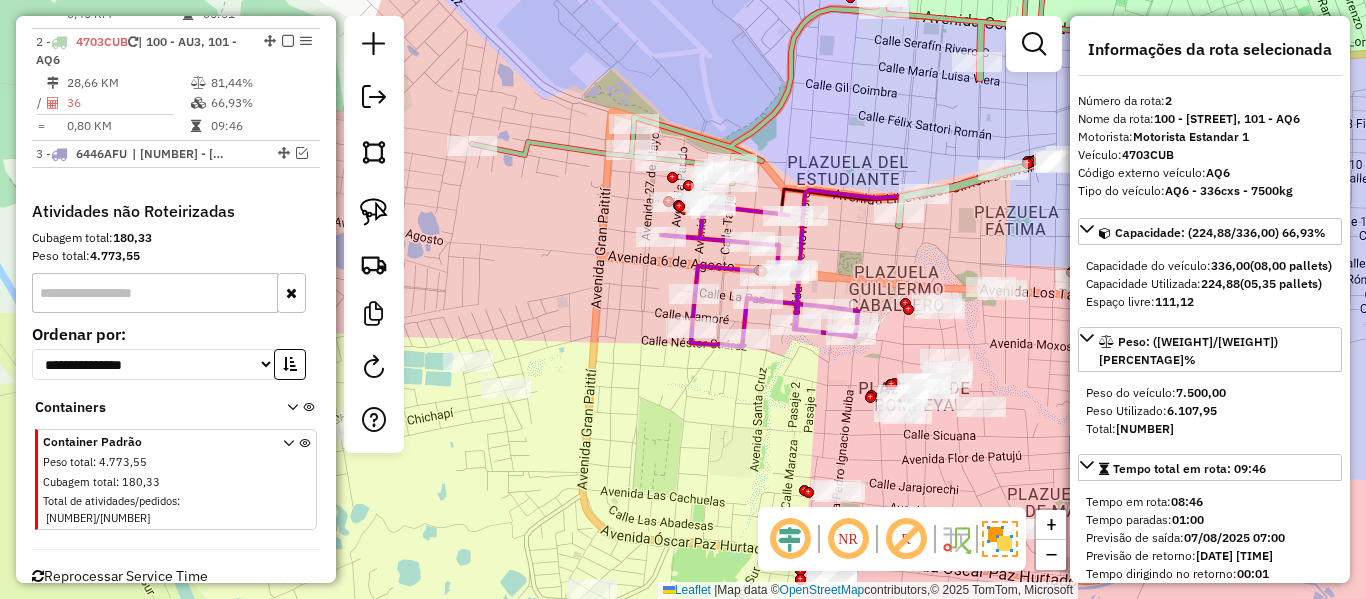 scroll, scrollTop: 875, scrollLeft: 0, axis: vertical 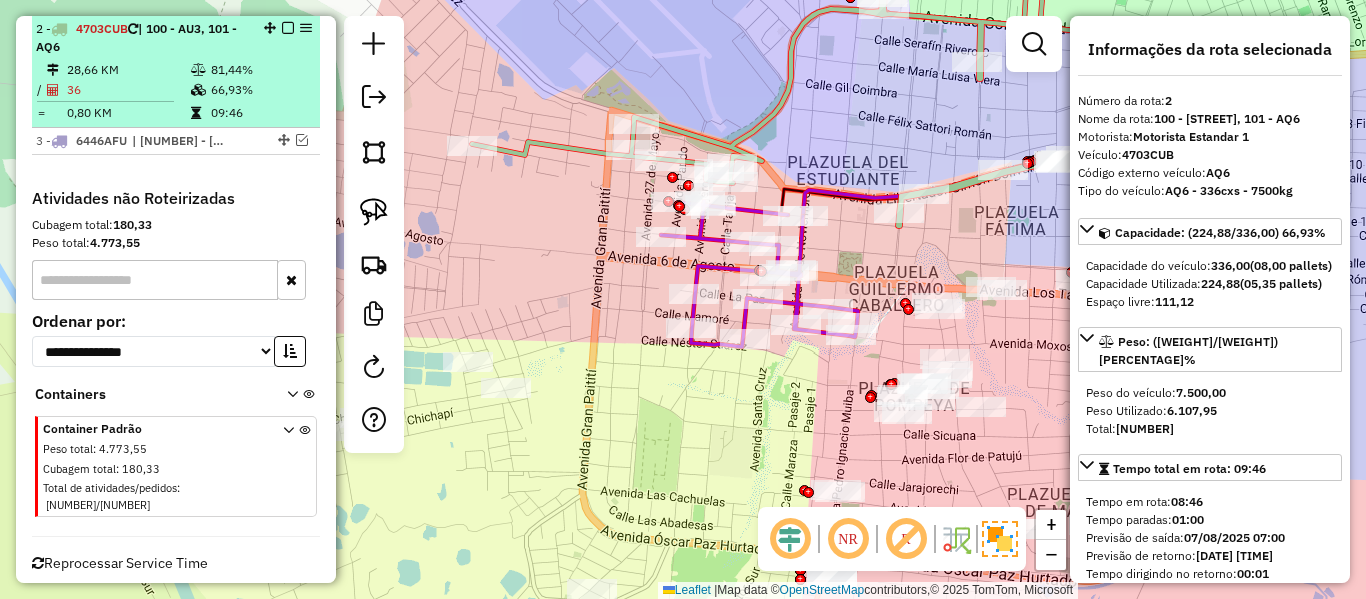 click at bounding box center [288, 28] 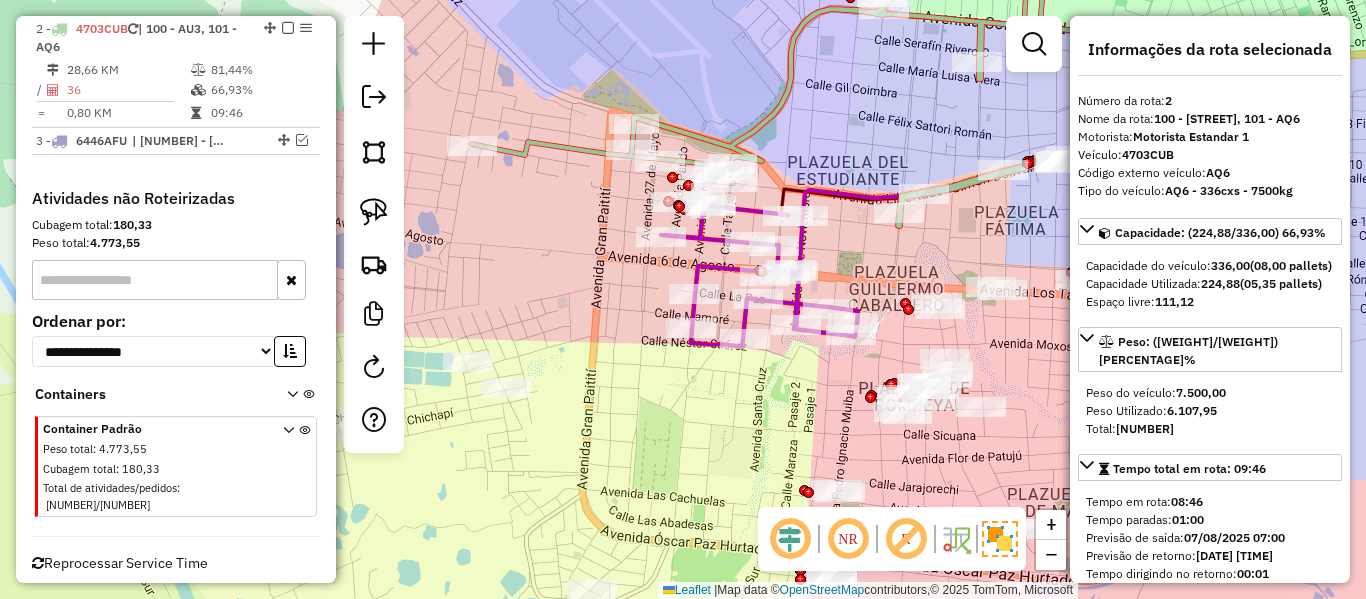 scroll, scrollTop: 810, scrollLeft: 0, axis: vertical 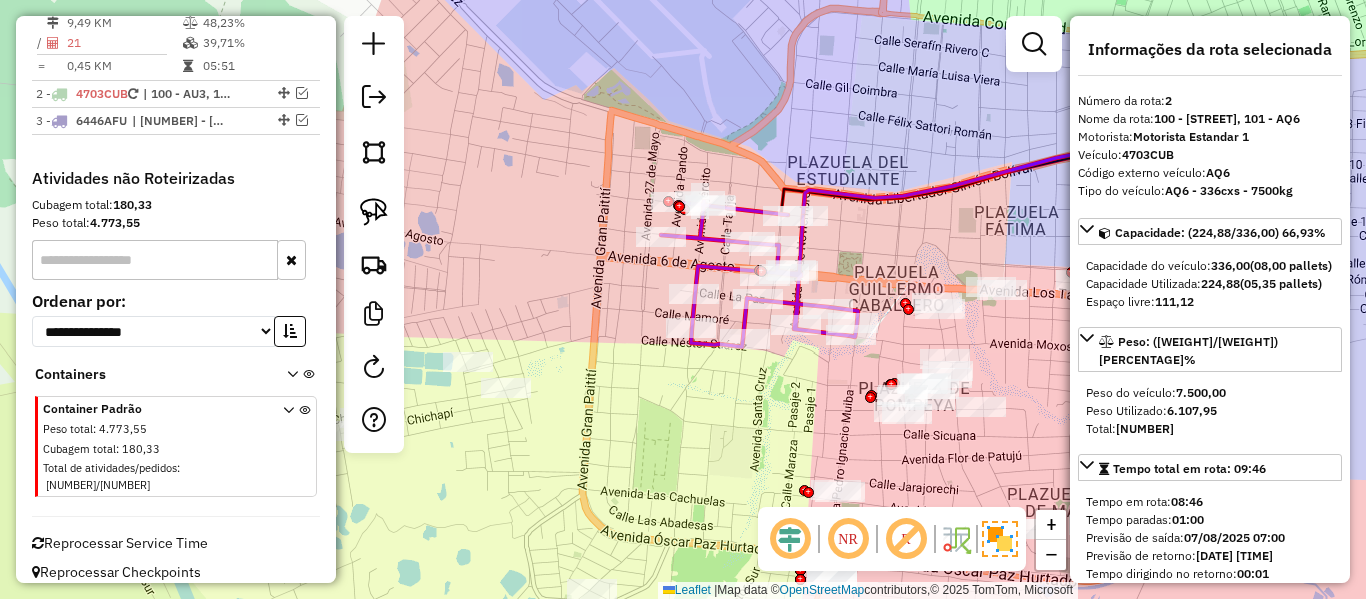 click on "Janela de atendimento Grade de atendimento Capacidade Transportadoras Veículos Cliente Pedidos  Rotas Selecione os dias de semana para filtrar as janelas de atendimento  Seg   Ter   Qua   Qui   Sex   Sáb   Dom  Informe o período da janela de atendimento: De: Até:  Filtrar exatamente a janela do cliente  Considerar janela de atendimento padrão  Selecione os dias de semana para filtrar as grades de atendimento  Seg   Ter   Qua   Qui   Sex   Sáb   Dom   Considerar clientes sem dia de atendimento cadastrado  Clientes fora do dia de atendimento selecionado Filtrar as atividades entre os valores definidos abaixo:  Peso mínimo:   Peso máximo:   Cubagem mínima:   Cubagem máxima:   De:   Até:  Filtrar as atividades entre o tempo de atendimento definido abaixo:  De:   Até:   Considerar capacidade total dos clientes não roteirizados Transportadora: Selecione um ou mais itens Tipo de veículo: Selecione um ou mais itens Veículo: Selecione um ou mais itens Motorista: Selecione um ou mais itens Nome: Rótulo:" 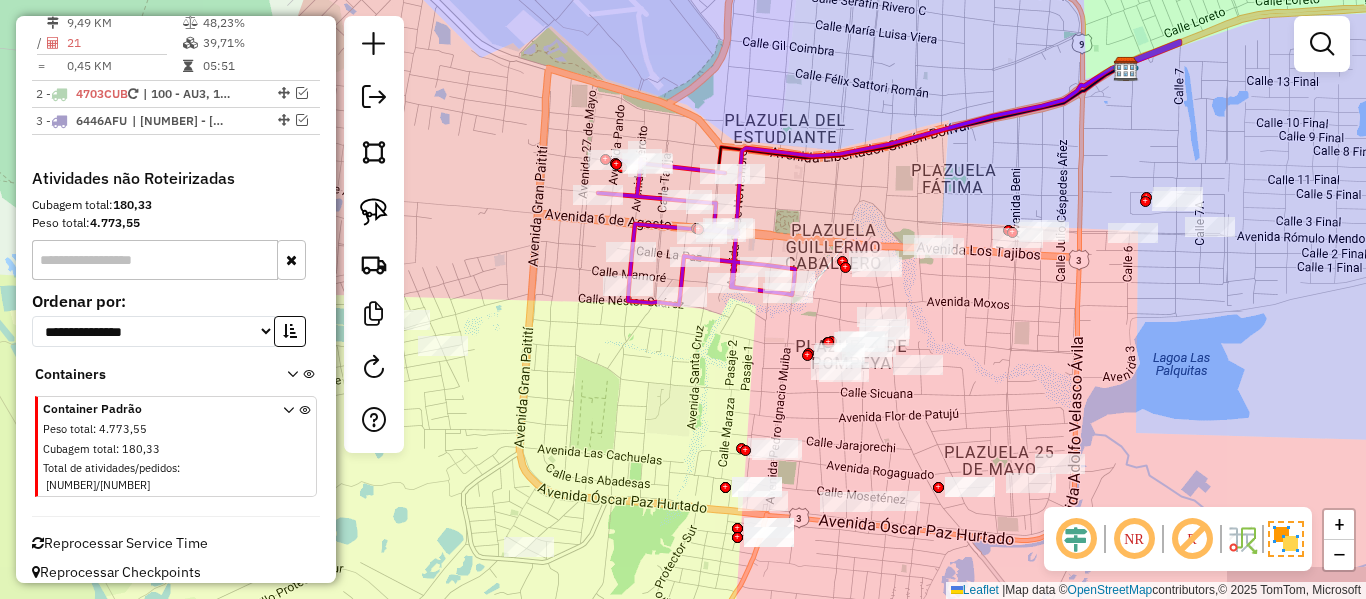 drag, startPoint x: 611, startPoint y: 285, endPoint x: 541, endPoint y: 240, distance: 83.21658 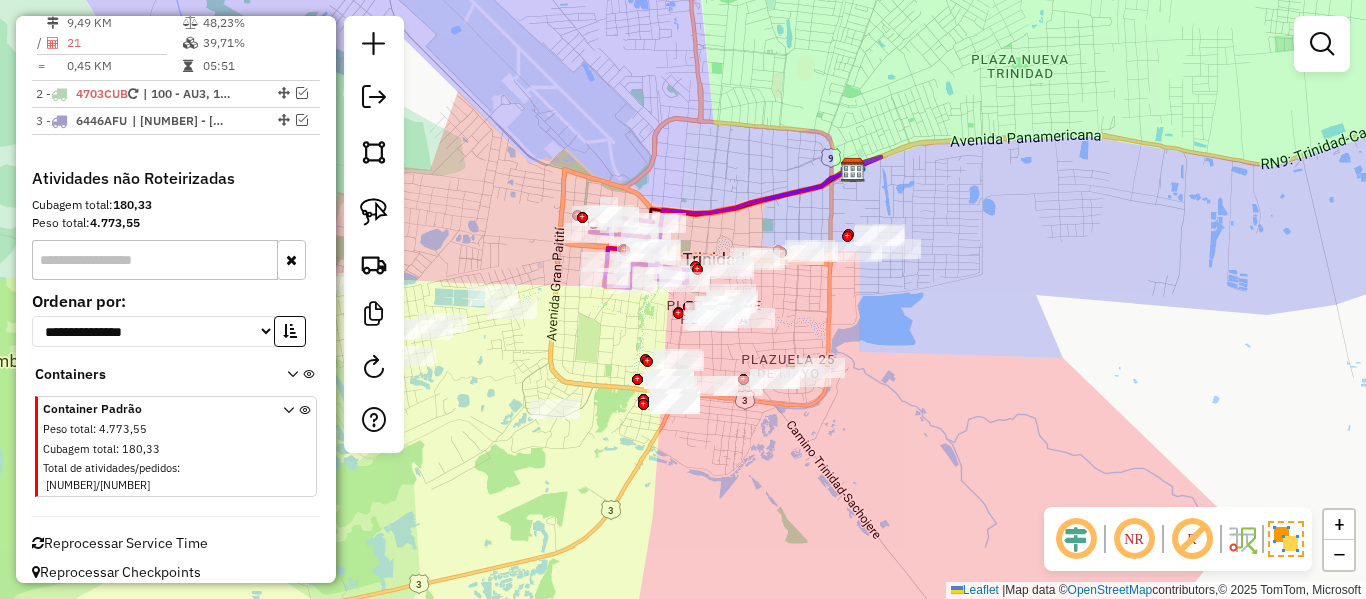 click 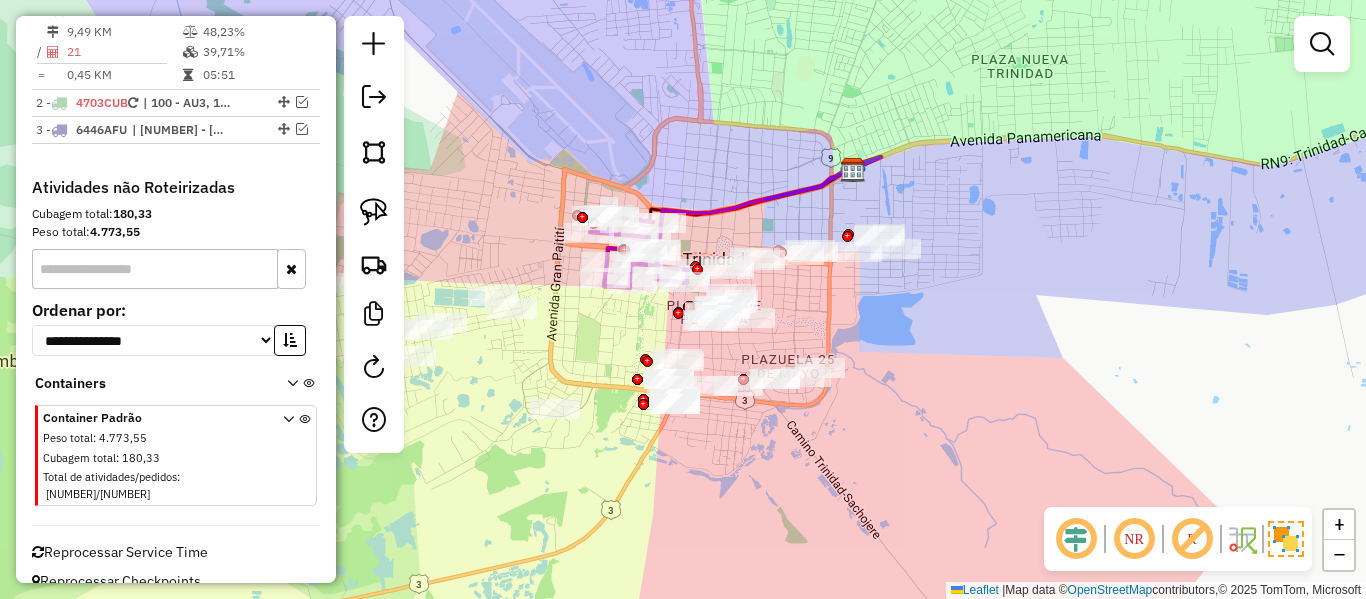 select on "**********" 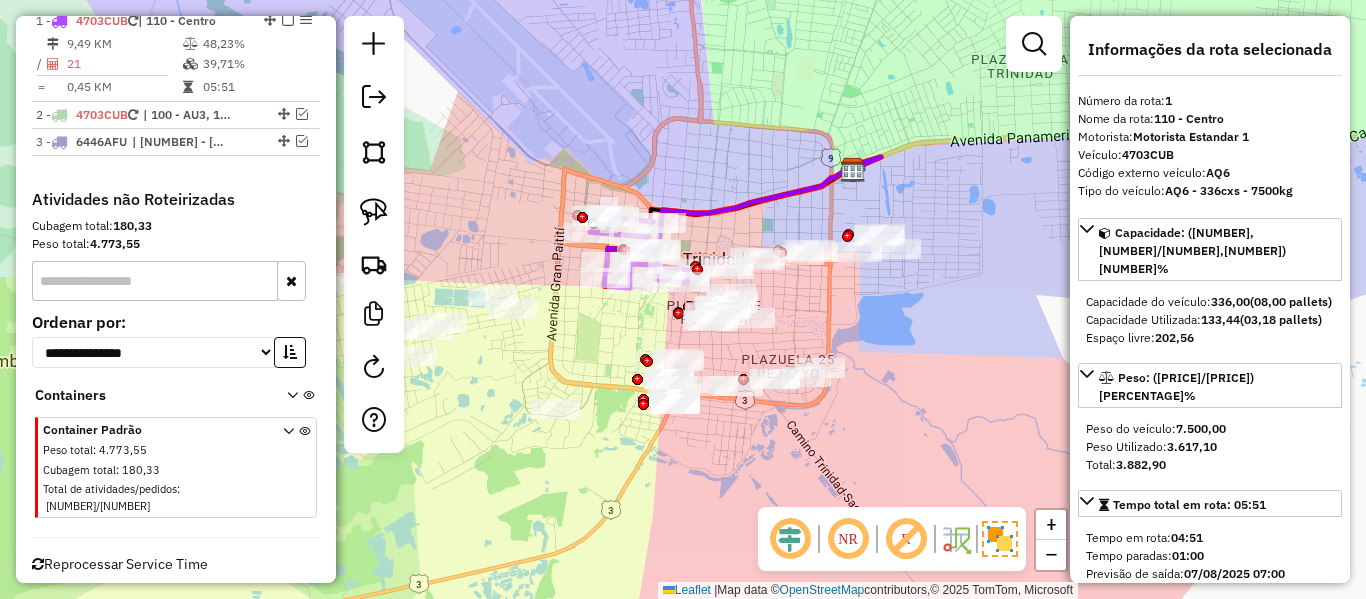 scroll, scrollTop: 781, scrollLeft: 0, axis: vertical 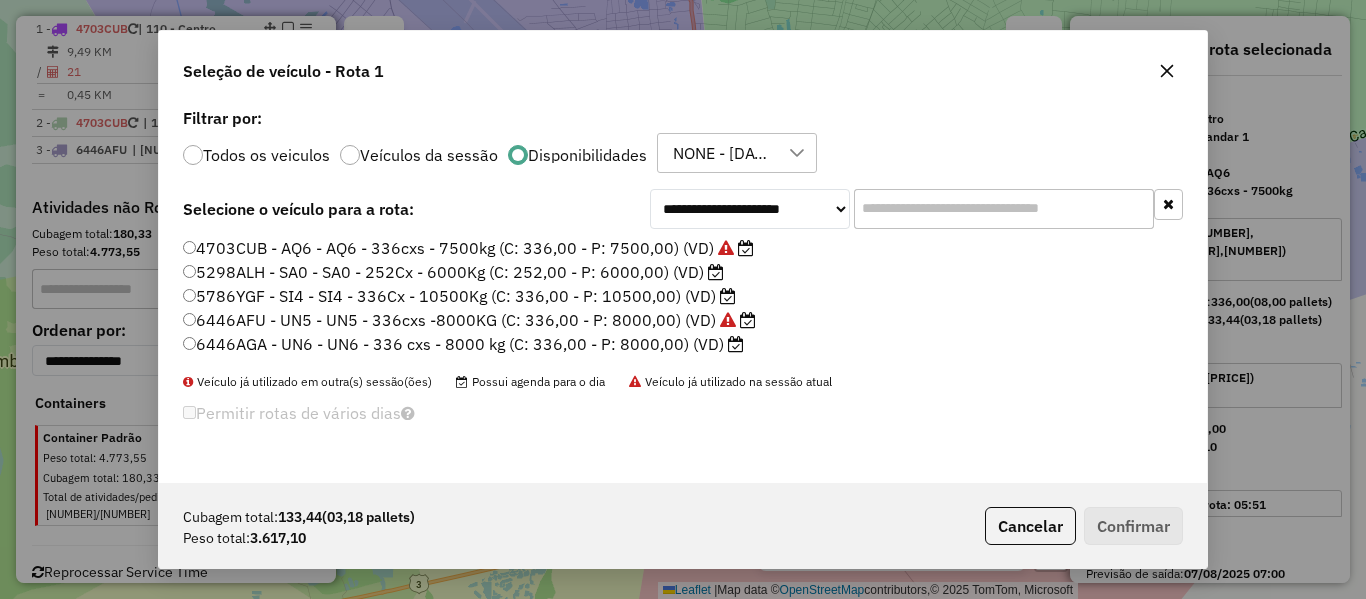 click on "5298ALH - SA0 - SA0 - 252Cx - 6000Kg (C: 252,00 - P: 6000,00) (VD)" 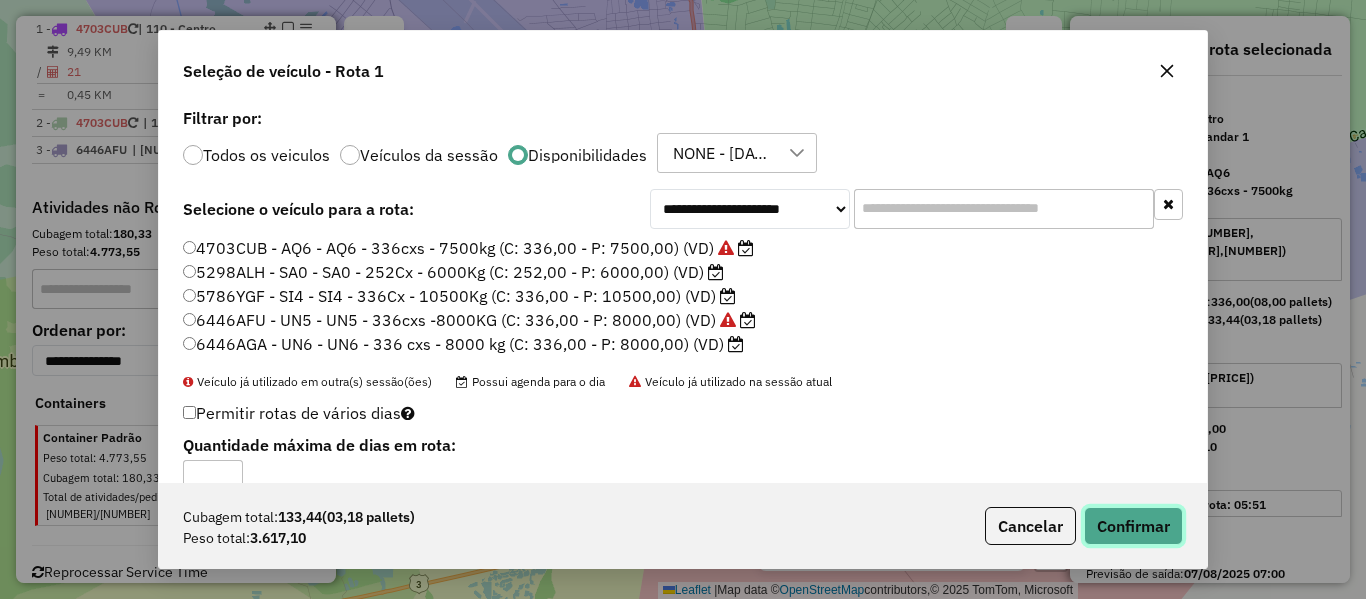click on "Confirmar" 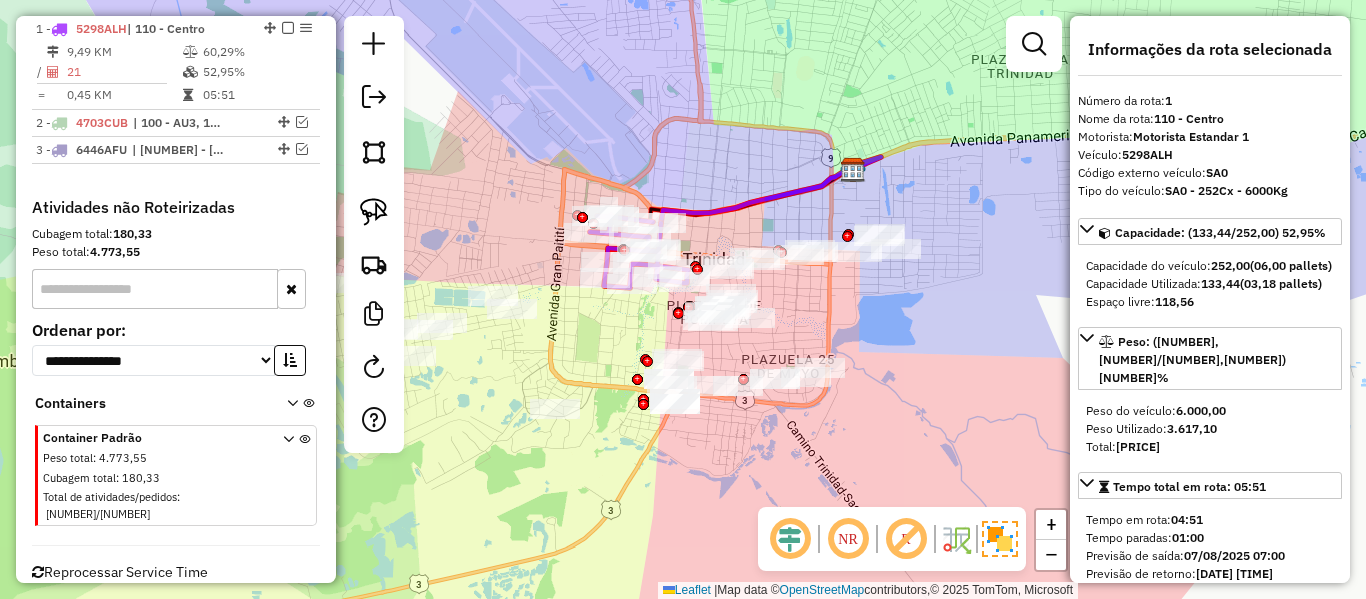 click 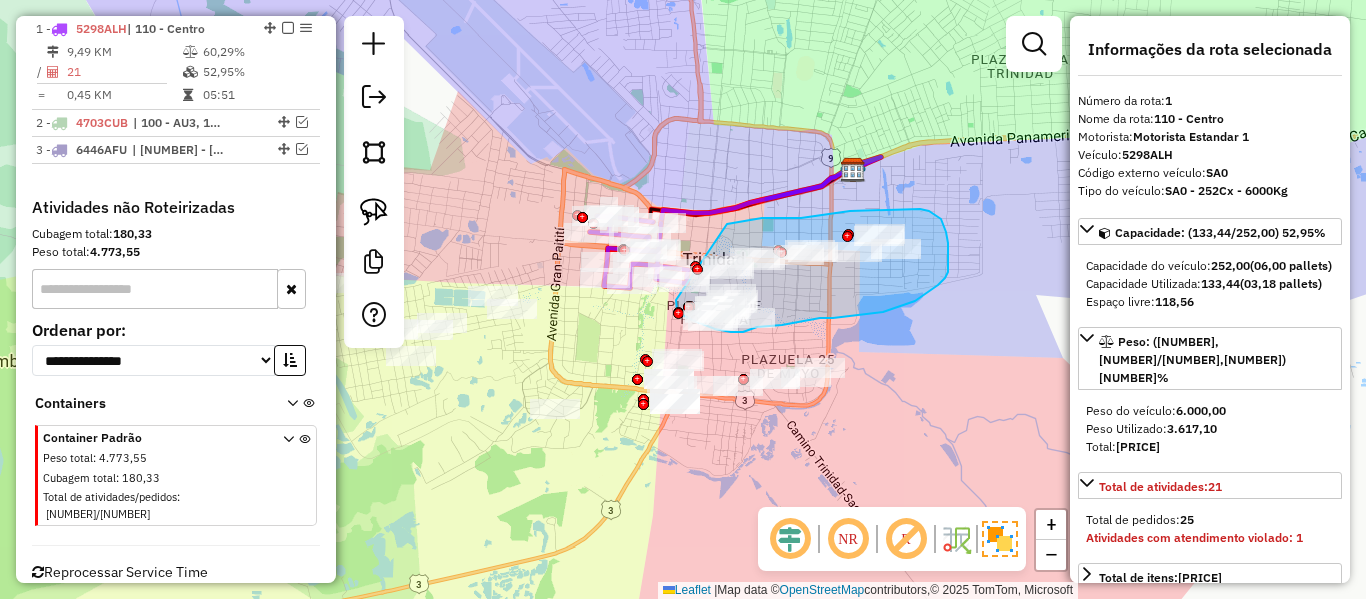 click on "Janela de atendimento Grade de atendimento Capacidade Transportadoras Veículos Cliente Pedidos  Rotas Selecione os dias de semana para filtrar as janelas de atendimento  Seg   Ter   Qua   Qui   Sex   Sáb   Dom  Informe o período da janela de atendimento: De: Até:  Filtrar exatamente a janela do cliente  Considerar janela de atendimento padrão  Selecione os dias de semana para filtrar as grades de atendimento  Seg   Ter   Qua   Qui   Sex   Sáb   Dom   Considerar clientes sem dia de atendimento cadastrado  Clientes fora do dia de atendimento selecionado Filtrar as atividades entre os valores definidos abaixo:  Peso mínimo:   Peso máximo:   Cubagem mínima:   Cubagem máxima:   De:   Até:  Filtrar as atividades entre o tempo de atendimento definido abaixo:  De:   Até:   Considerar capacidade total dos clientes não roteirizados Transportadora: Selecione um ou mais itens Tipo de veículo: Selecione um ou mais itens Veículo: Selecione um ou mais itens Motorista: Selecione um ou mais itens Nome: Rótulo:" 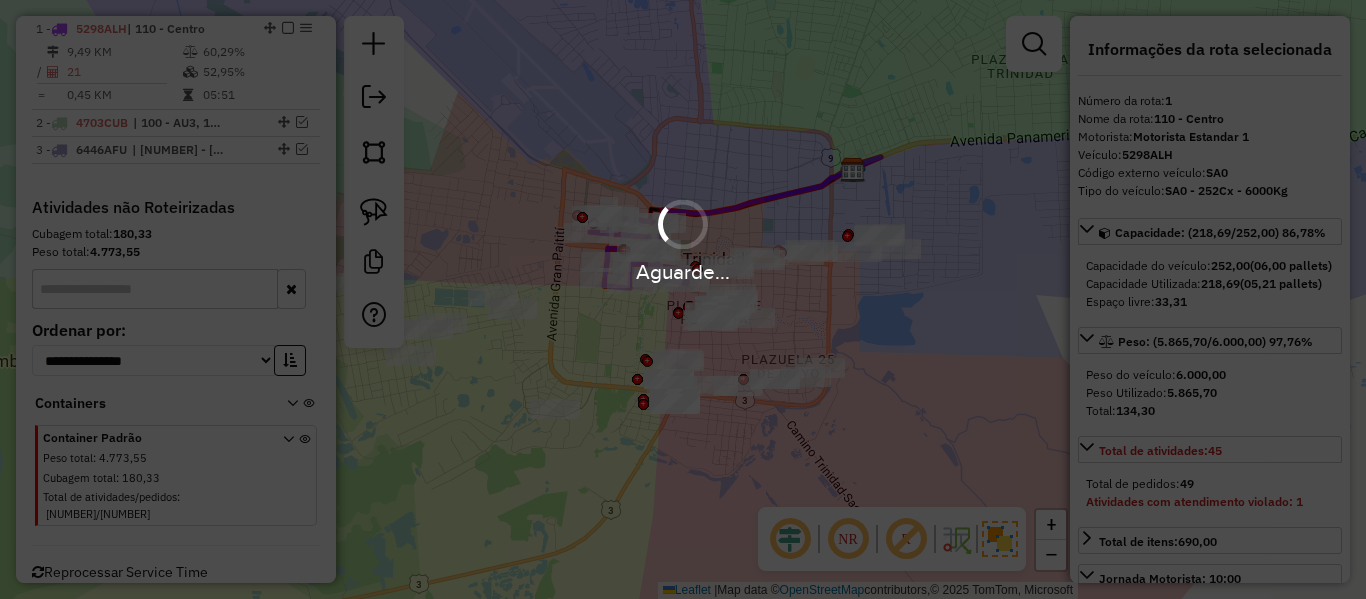select on "**********" 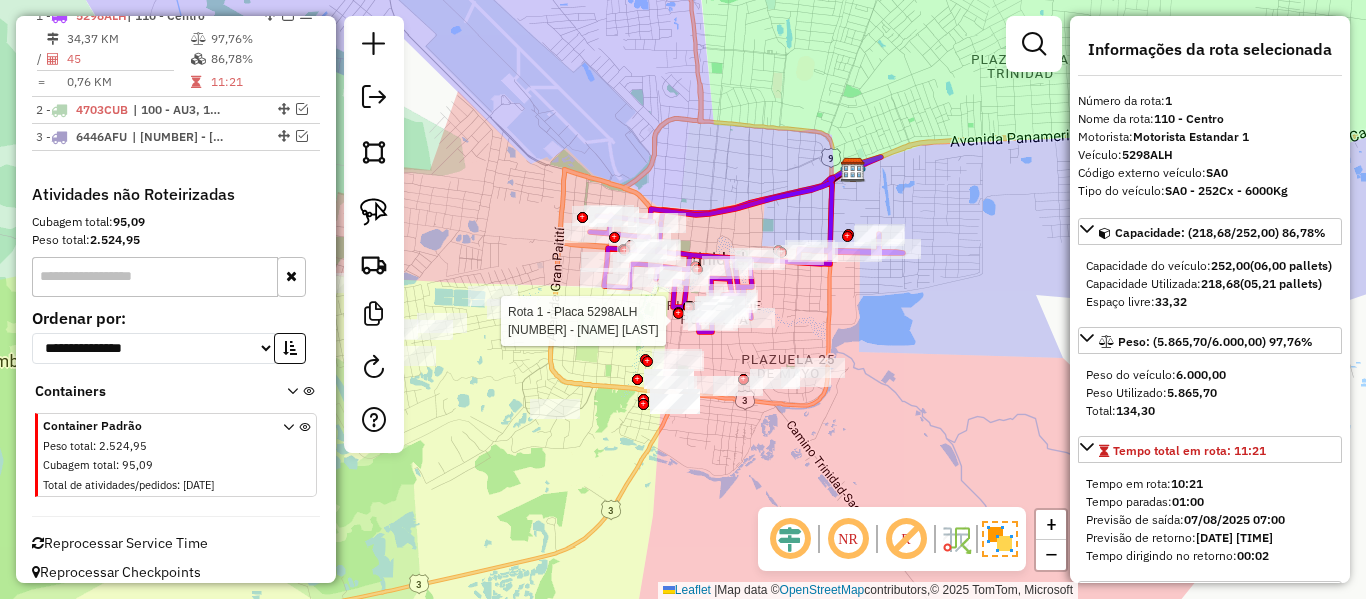 scroll, scrollTop: 781, scrollLeft: 0, axis: vertical 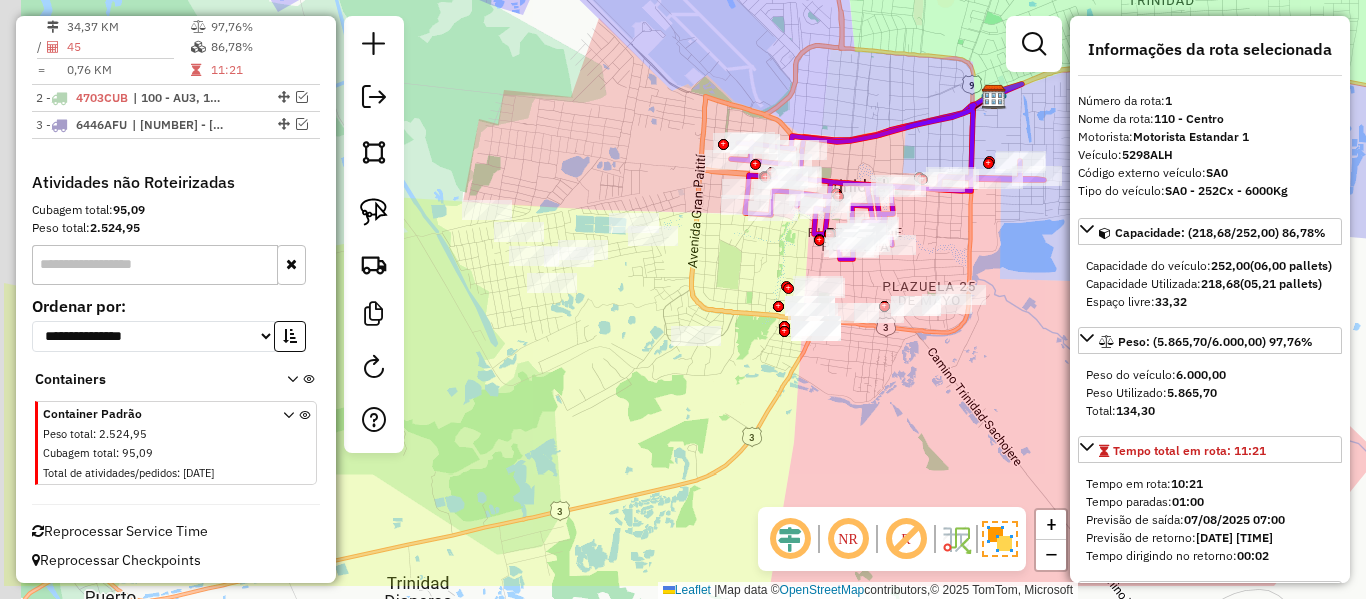drag, startPoint x: 864, startPoint y: 321, endPoint x: 985, endPoint y: 255, distance: 137.8296 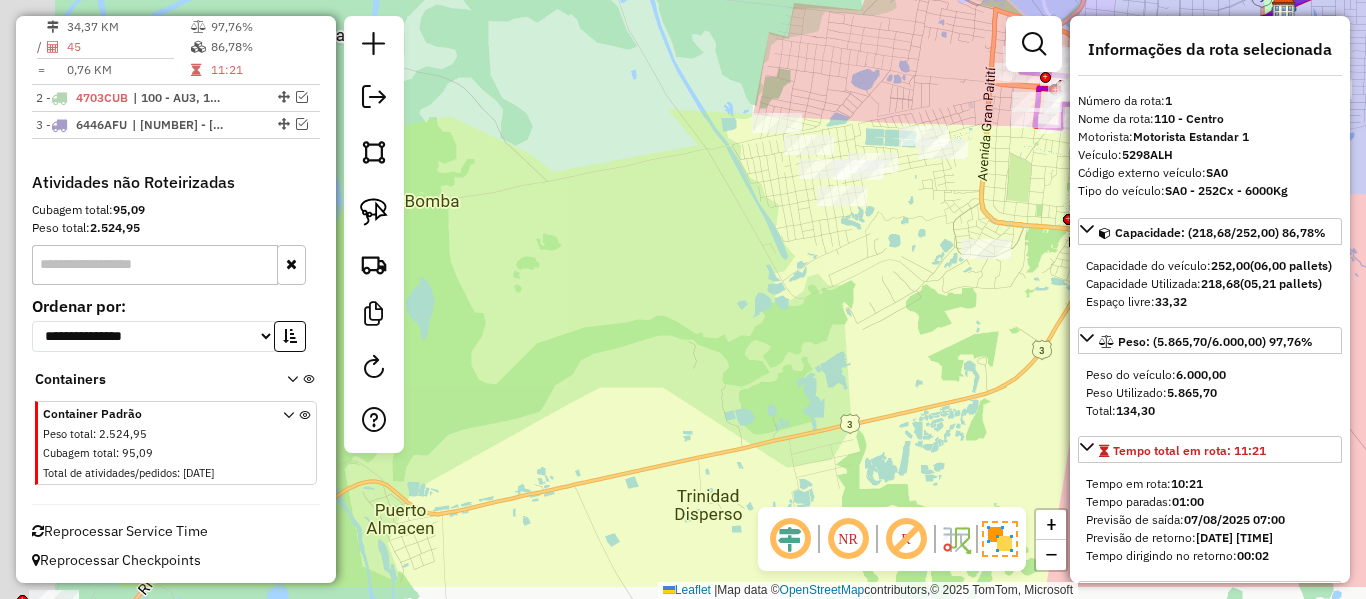 click on "Janela de atendimento Grade de atendimento Capacidade Transportadoras Veículos Cliente Pedidos  Rotas Selecione os dias de semana para filtrar as janelas de atendimento  Seg   Ter   Qua   Qui   Sex   Sáb   Dom  Informe o período da janela de atendimento: De: Até:  Filtrar exatamente a janela do cliente  Considerar janela de atendimento padrão  Selecione os dias de semana para filtrar as grades de atendimento  Seg   Ter   Qua   Qui   Sex   Sáb   Dom   Considerar clientes sem dia de atendimento cadastrado  Clientes fora do dia de atendimento selecionado Filtrar as atividades entre os valores definidos abaixo:  Peso mínimo:   Peso máximo:   Cubagem mínima:   Cubagem máxima:   De:   Até:  Filtrar as atividades entre o tempo de atendimento definido abaixo:  De:   Até:   Considerar capacidade total dos clientes não roteirizados Transportadora: Selecione um ou mais itens Tipo de veículo: Selecione um ou mais itens Veículo: Selecione um ou mais itens Motorista: Selecione um ou mais itens Nome: Rótulo:" 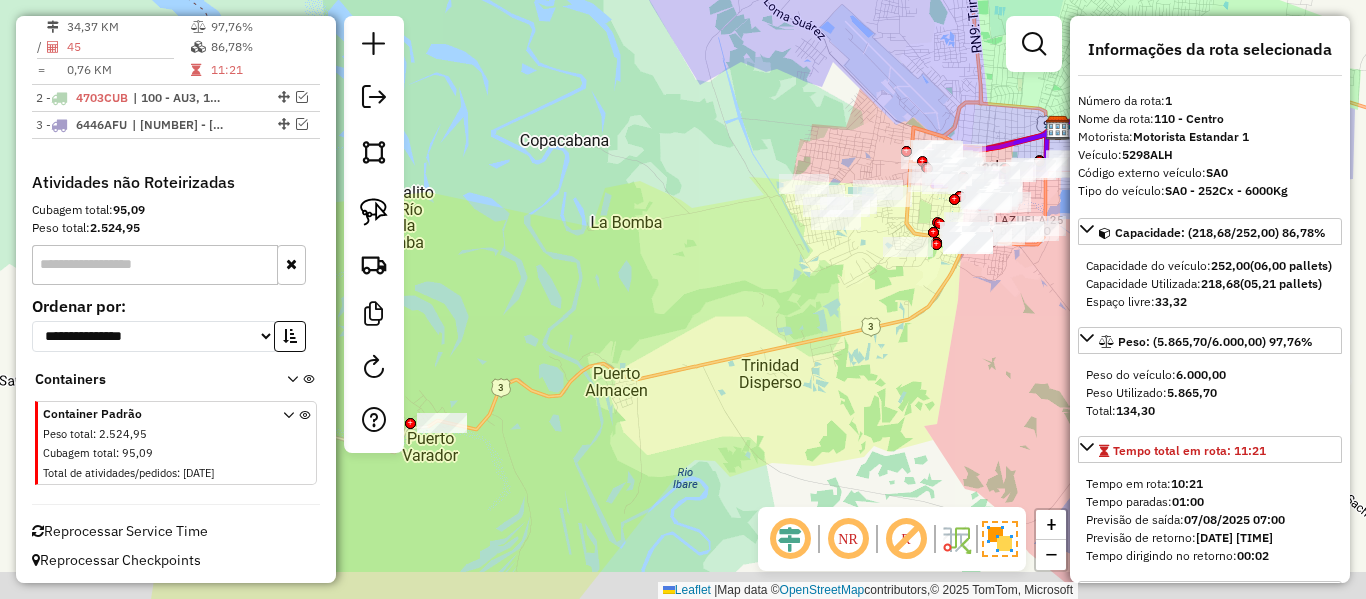 drag, startPoint x: 953, startPoint y: 360, endPoint x: 876, endPoint y: 301, distance: 97.00516 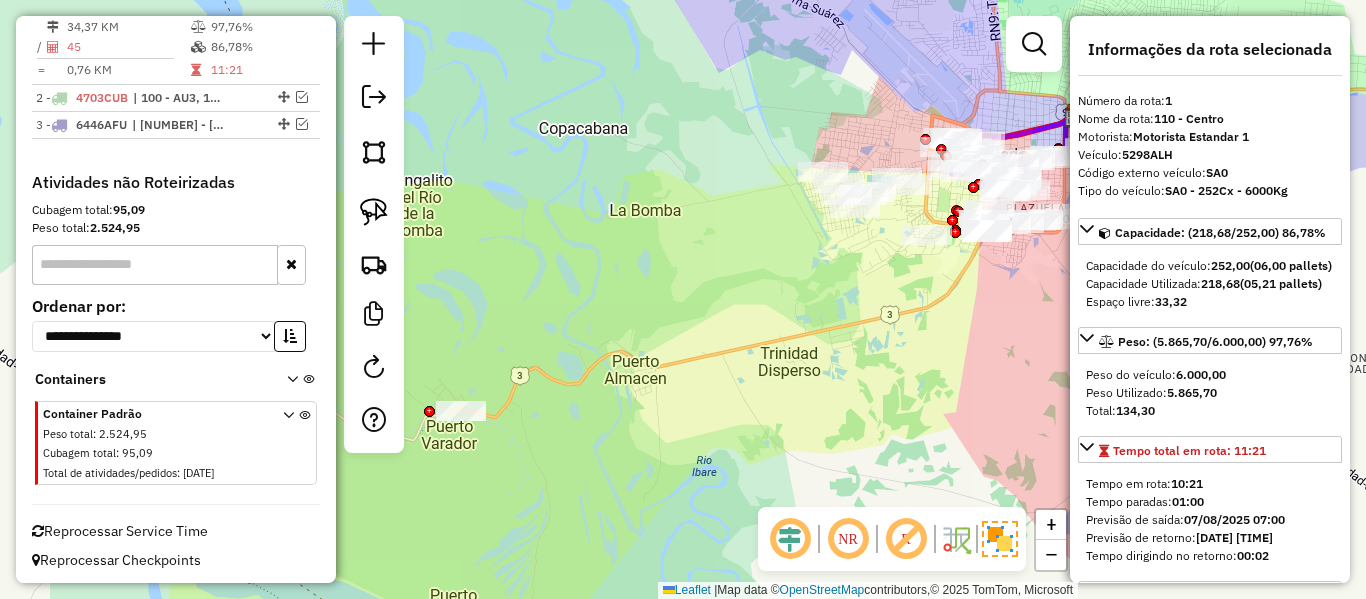 click 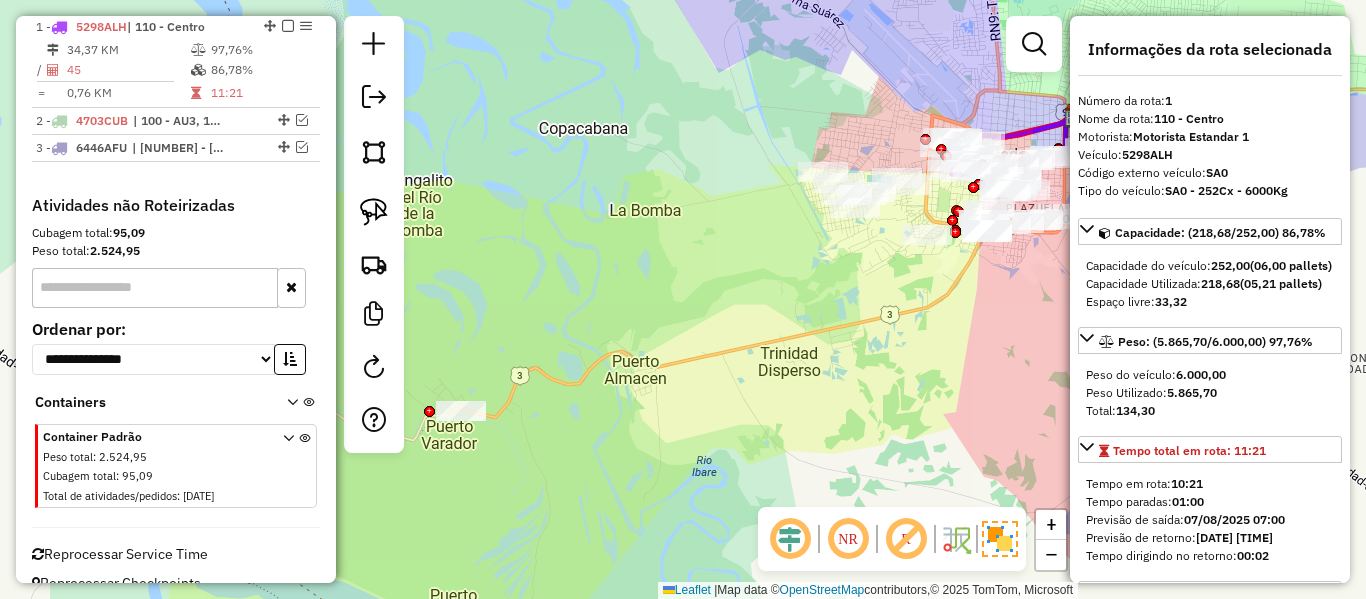 scroll, scrollTop: 756, scrollLeft: 0, axis: vertical 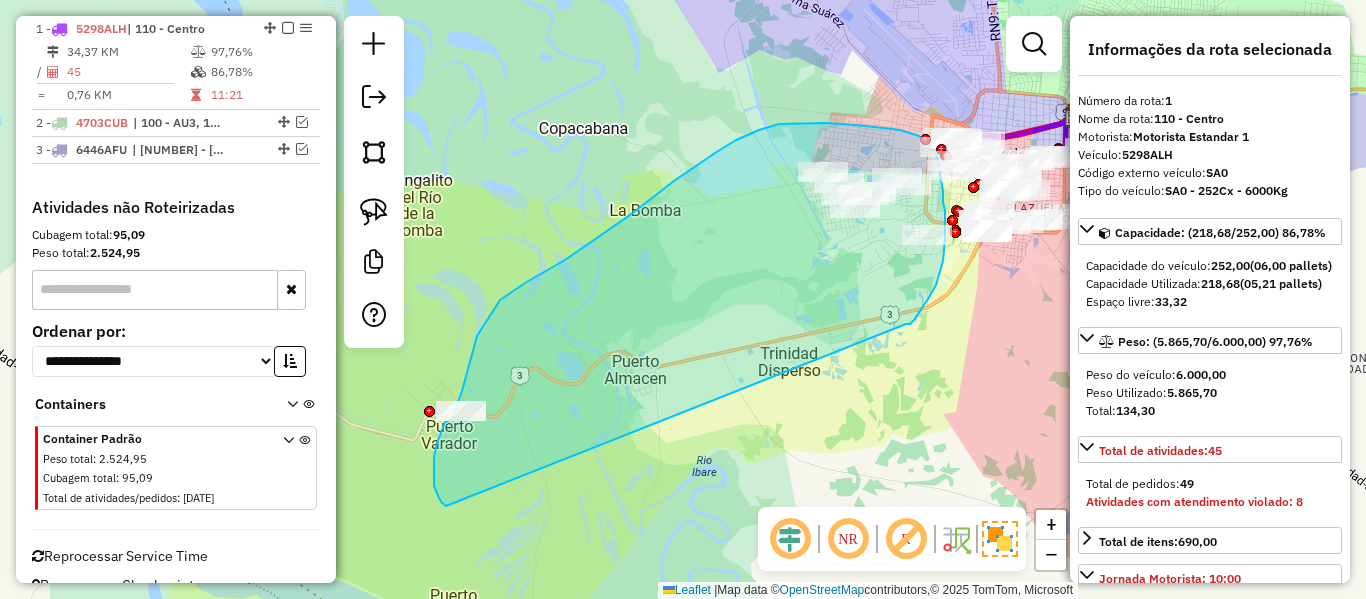 drag, startPoint x: 906, startPoint y: 324, endPoint x: 487, endPoint y: 515, distance: 460.4802 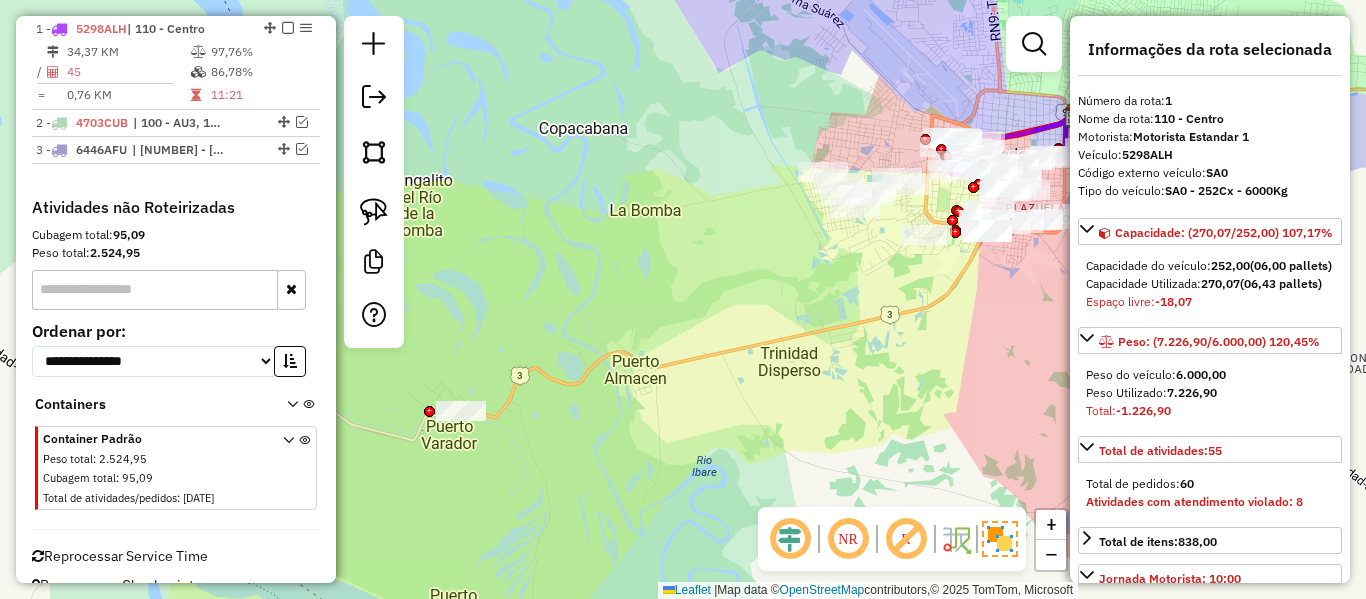 click on "Janela de atendimento Grade de atendimento Capacidade Transportadoras Veículos Cliente Pedidos  Rotas Selecione os dias de semana para filtrar as janelas de atendimento  Seg   Ter   Qua   Qui   Sex   Sáb   Dom  Informe o período da janela de atendimento: De: Até:  Filtrar exatamente a janela do cliente  Considerar janela de atendimento padrão  Selecione os dias de semana para filtrar as grades de atendimento  Seg   Ter   Qua   Qui   Sex   Sáb   Dom   Considerar clientes sem dia de atendimento cadastrado  Clientes fora do dia de atendimento selecionado Filtrar as atividades entre os valores definidos abaixo:  Peso mínimo:   Peso máximo:   Cubagem mínima:   Cubagem máxima:   De:   Até:  Filtrar as atividades entre o tempo de atendimento definido abaixo:  De:   Até:   Considerar capacidade total dos clientes não roteirizados Transportadora: Selecione um ou mais itens Tipo de veículo: Selecione um ou mais itens Veículo: Selecione um ou mais itens Motorista: Selecione um ou mais itens Nome: Rótulo:" 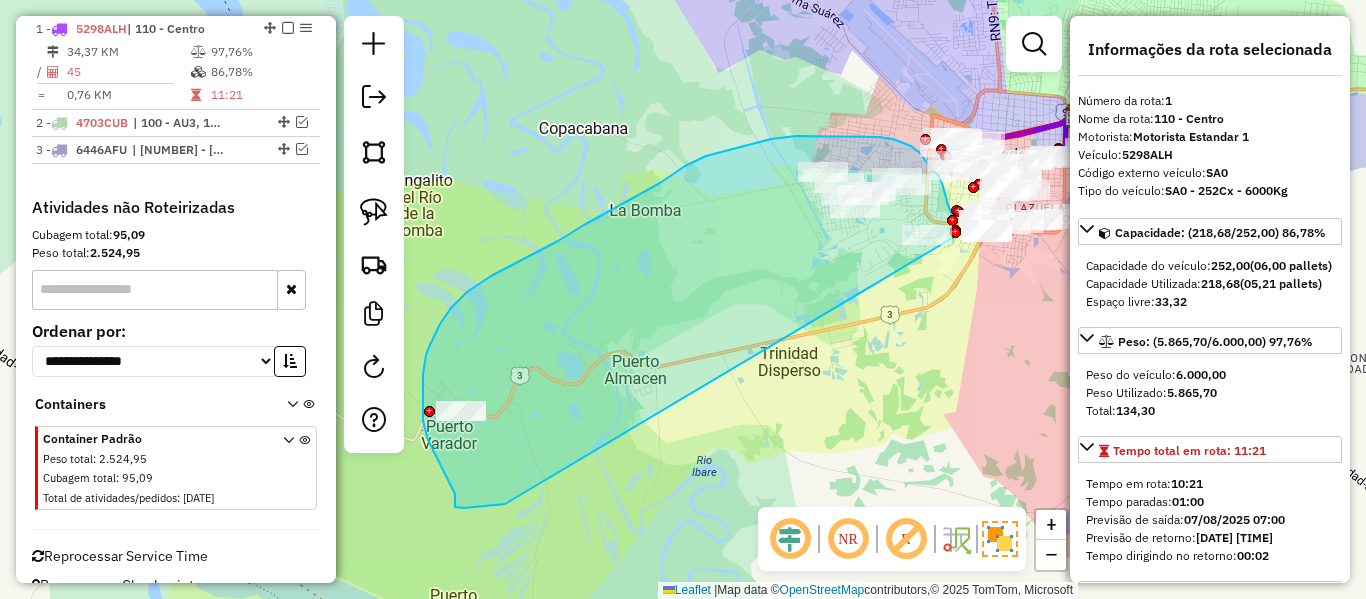 drag, startPoint x: 456, startPoint y: 508, endPoint x: 930, endPoint y: 325, distance: 508.0994 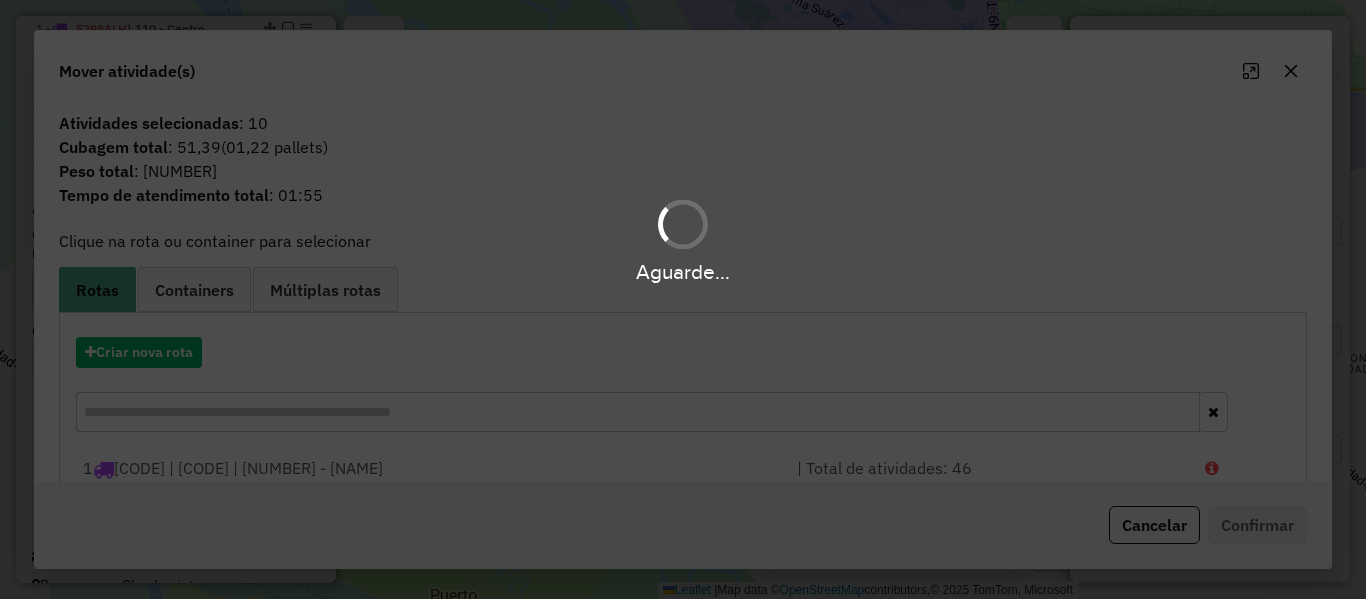 click on "Aguarde..." at bounding box center [683, 299] 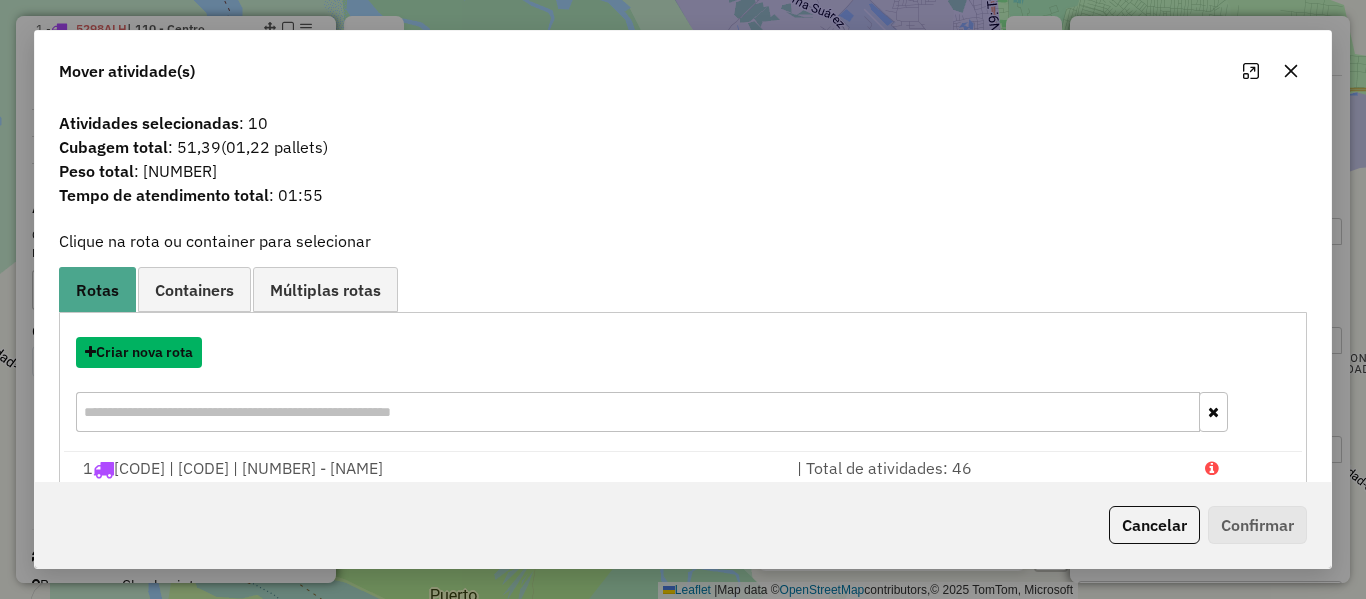click on "Criar nova rota" at bounding box center (139, 352) 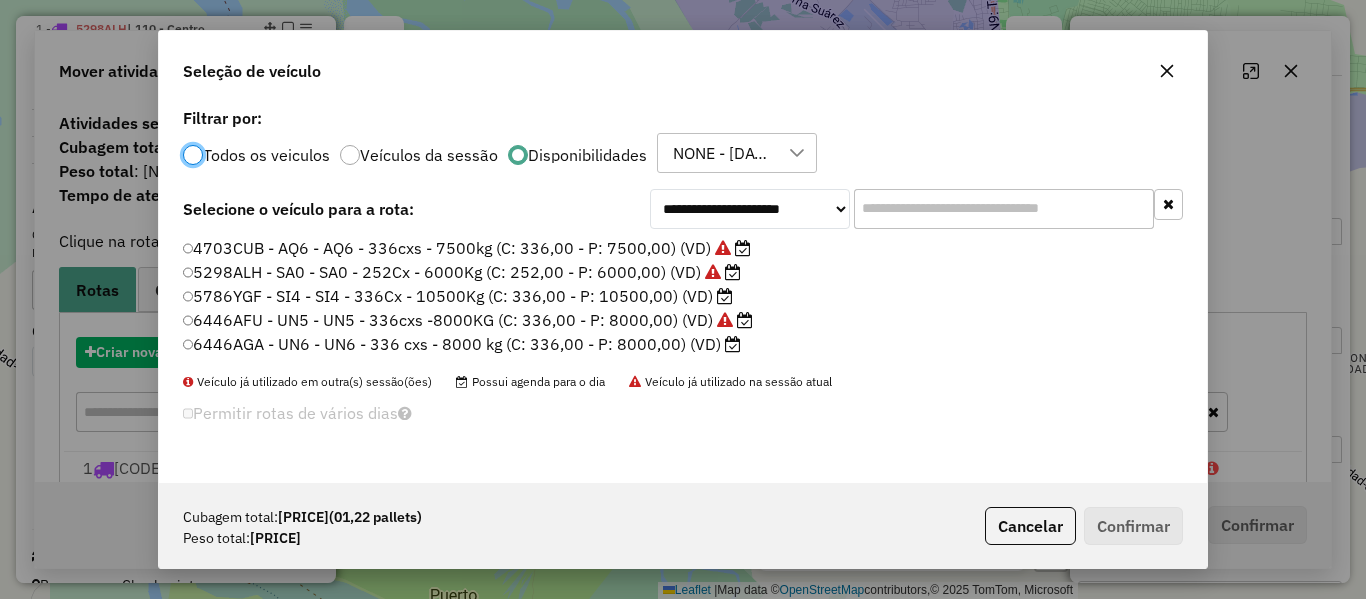 scroll, scrollTop: 11, scrollLeft: 6, axis: both 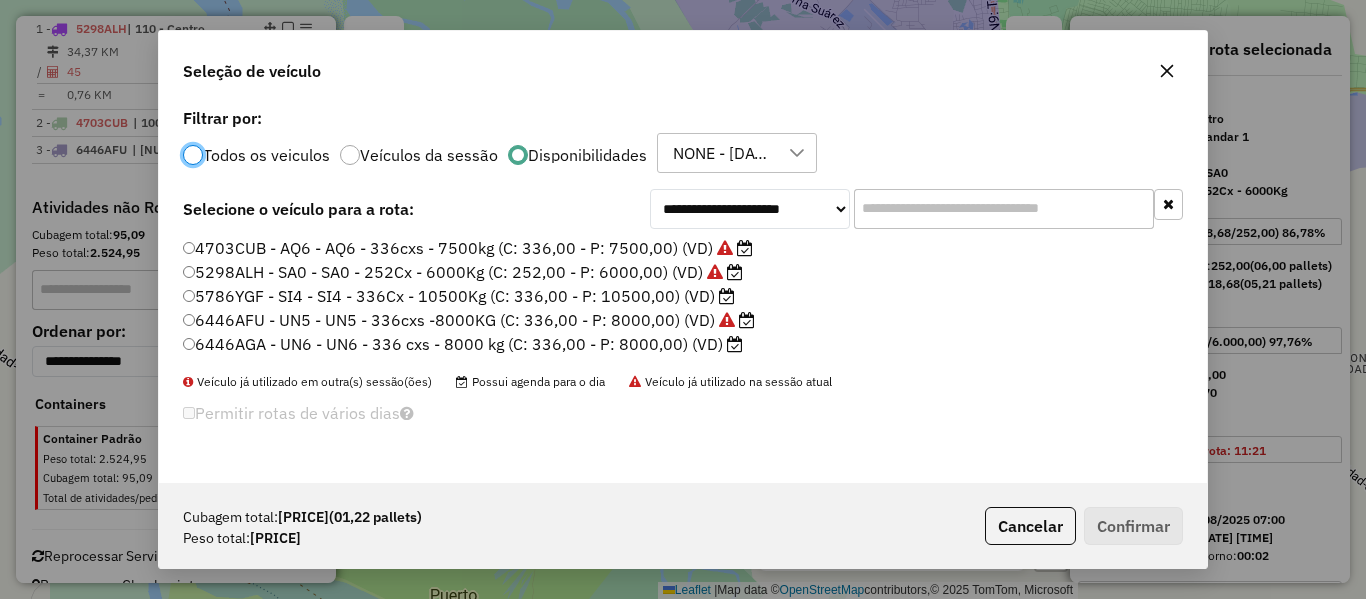 click on "6446AGA - UN6 - UN6 - 336 cxs - 8000 kg (C: 336,00 - P: 8000,00) (VD)" 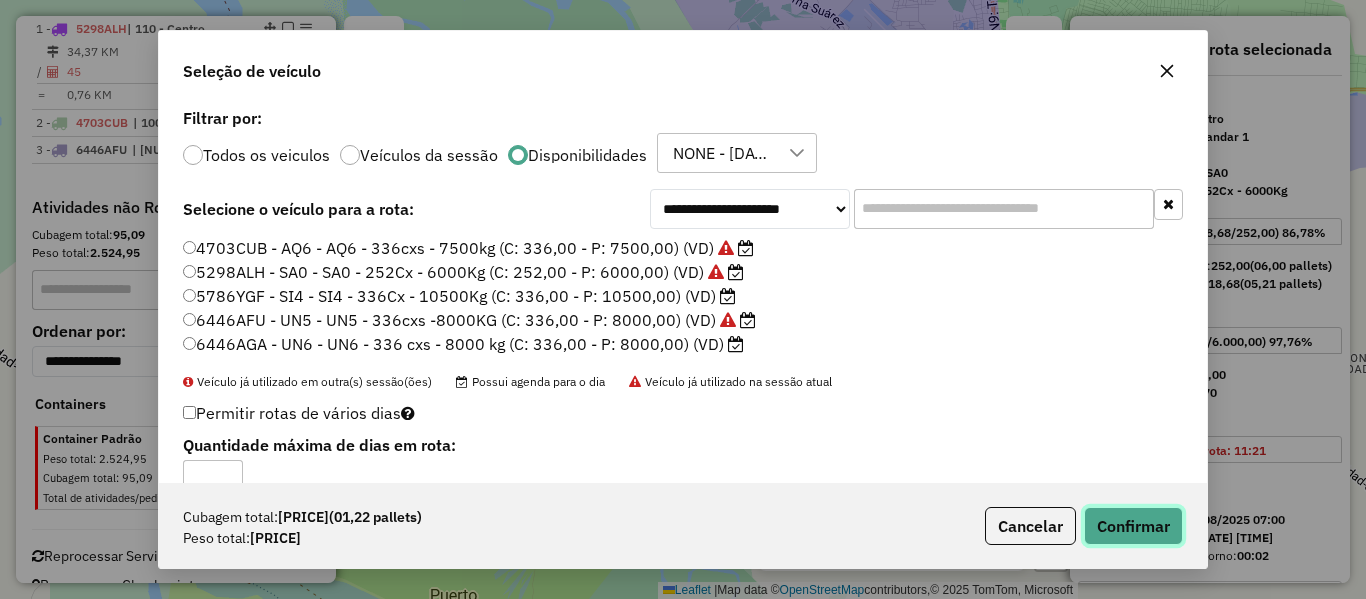 click on "Confirmar" 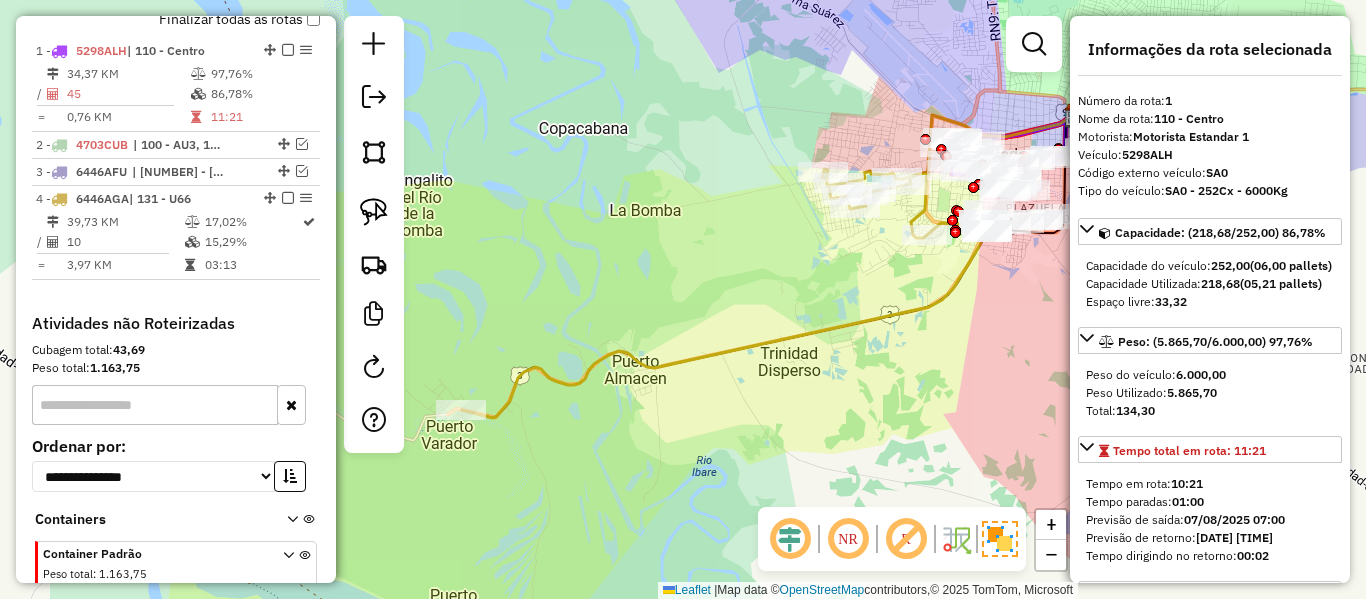 scroll, scrollTop: 756, scrollLeft: 0, axis: vertical 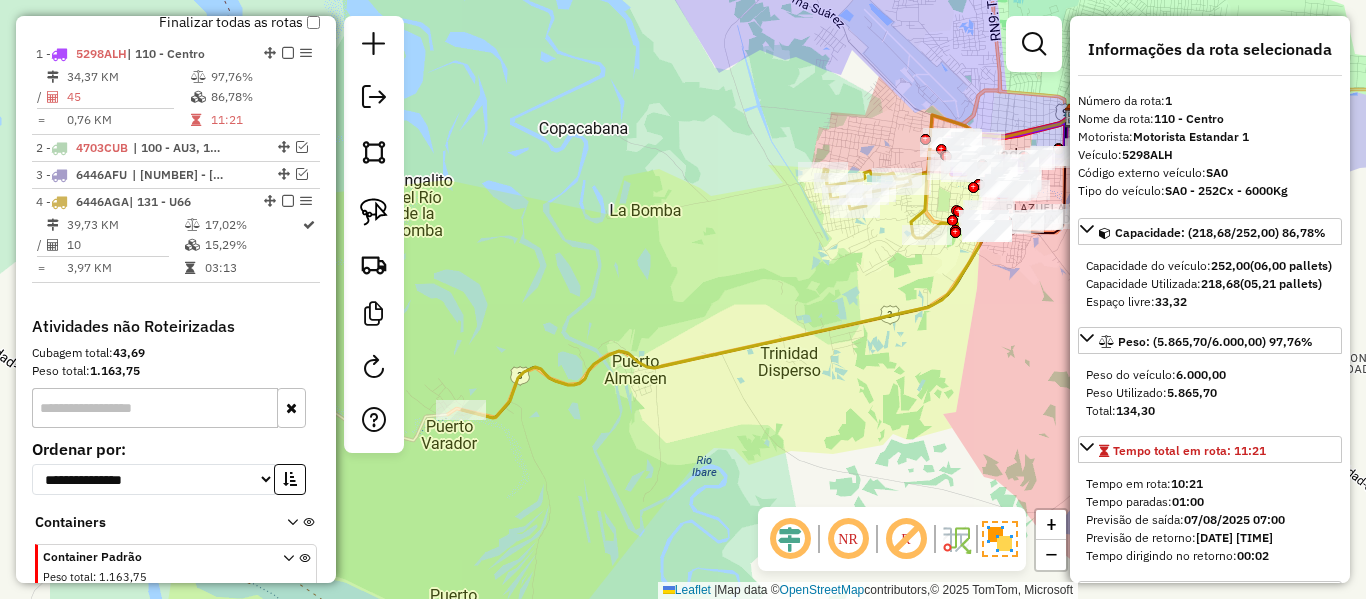 click 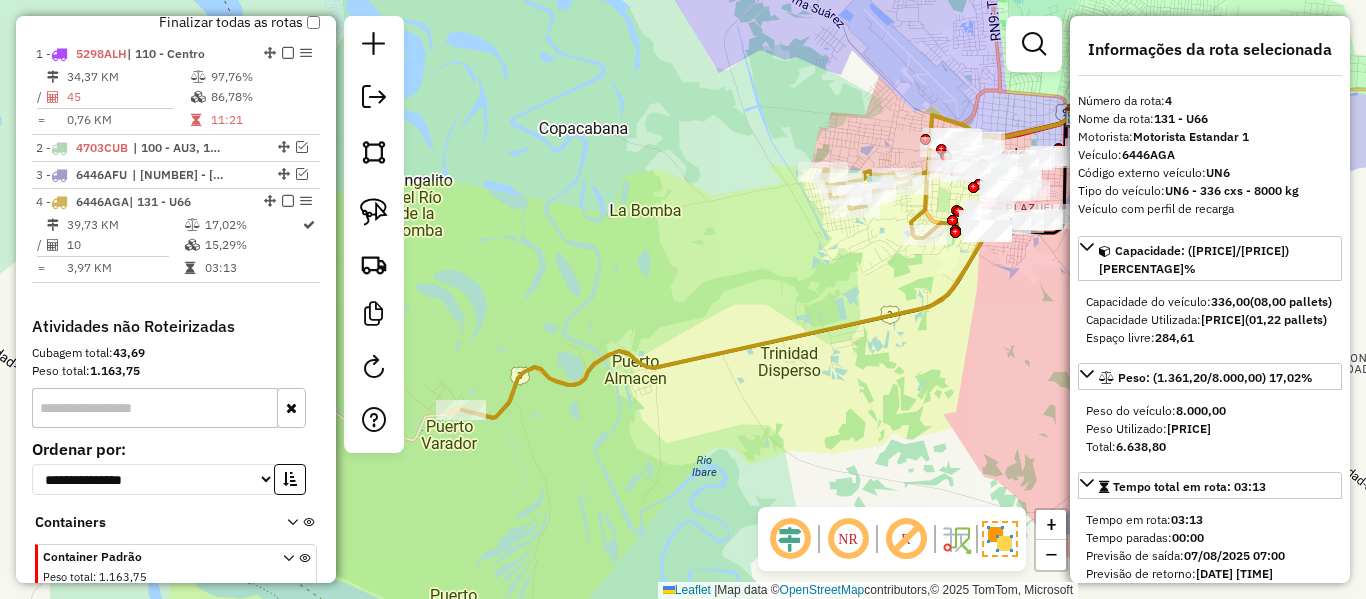 scroll, scrollTop: 904, scrollLeft: 0, axis: vertical 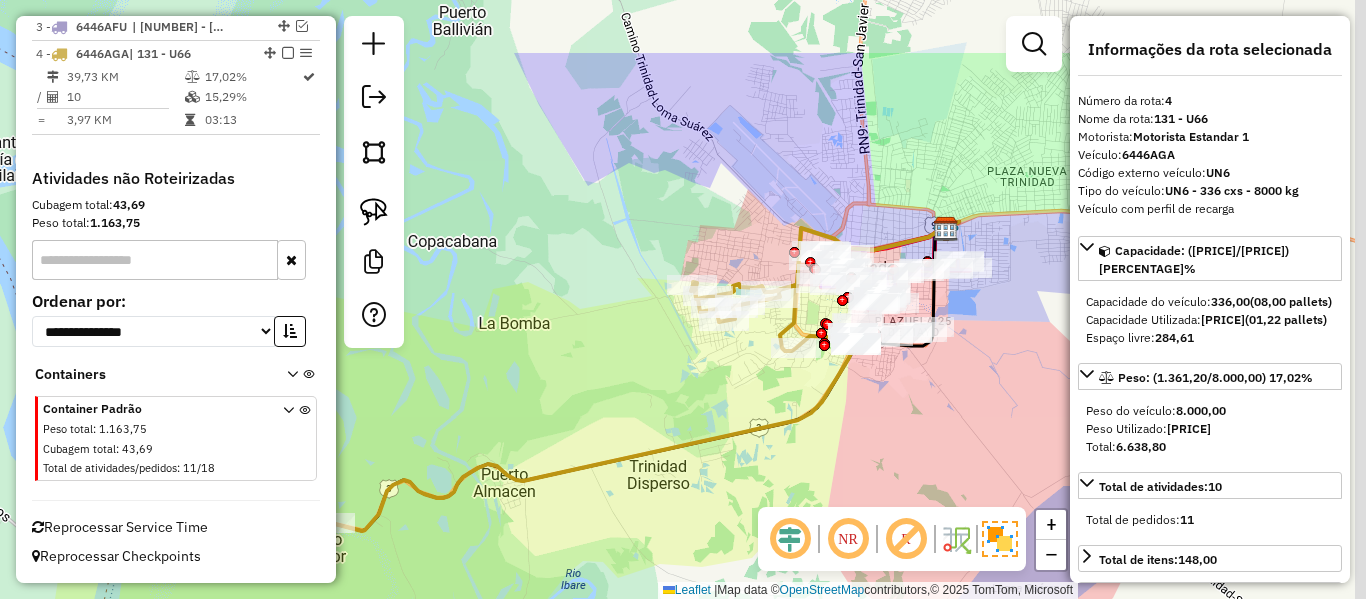 drag, startPoint x: 951, startPoint y: 303, endPoint x: 813, endPoint y: 318, distance: 138.81282 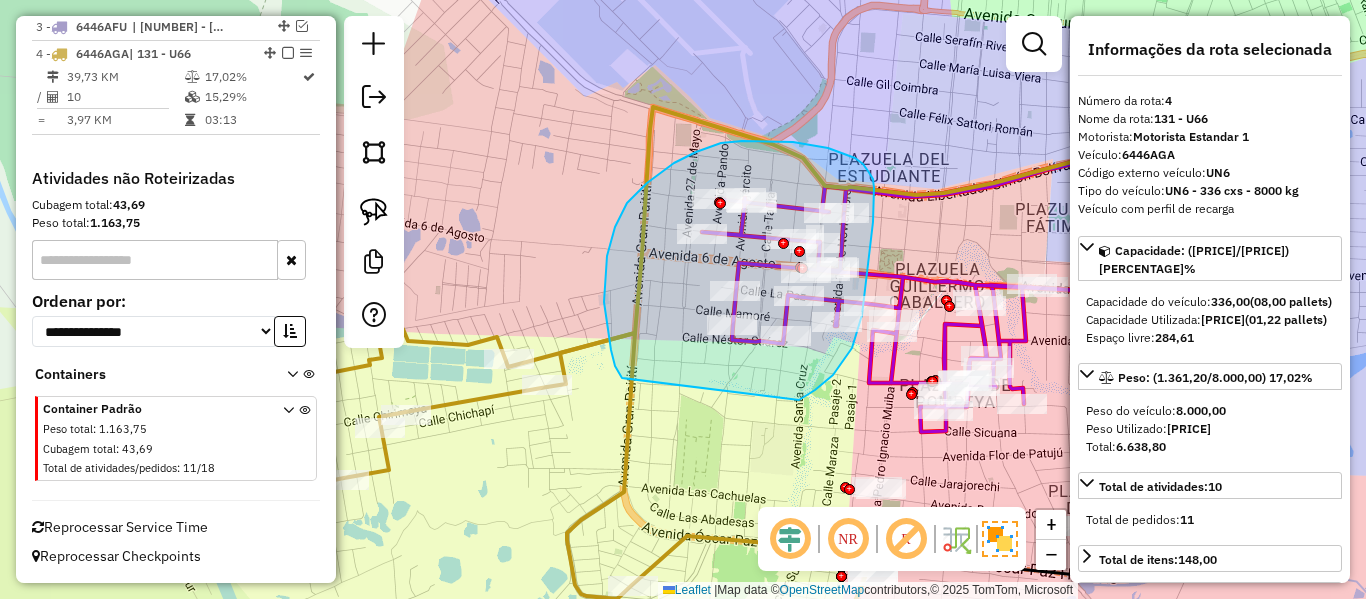 drag, startPoint x: 799, startPoint y: 400, endPoint x: 622, endPoint y: 378, distance: 178.36198 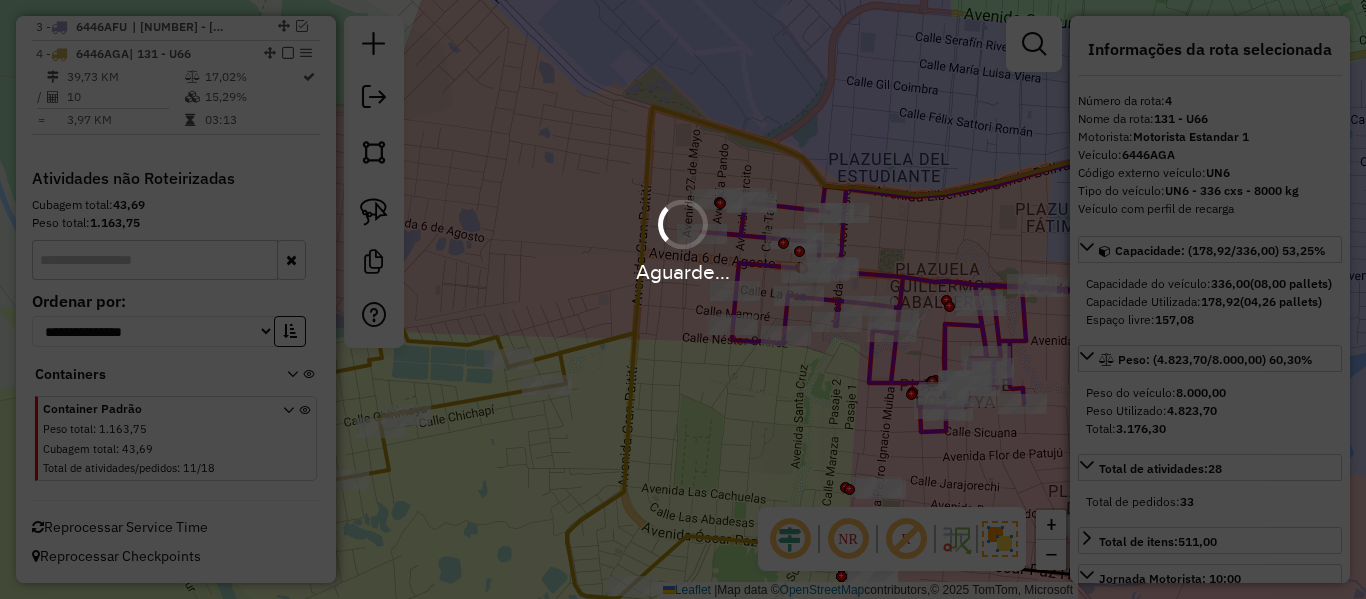 select on "**********" 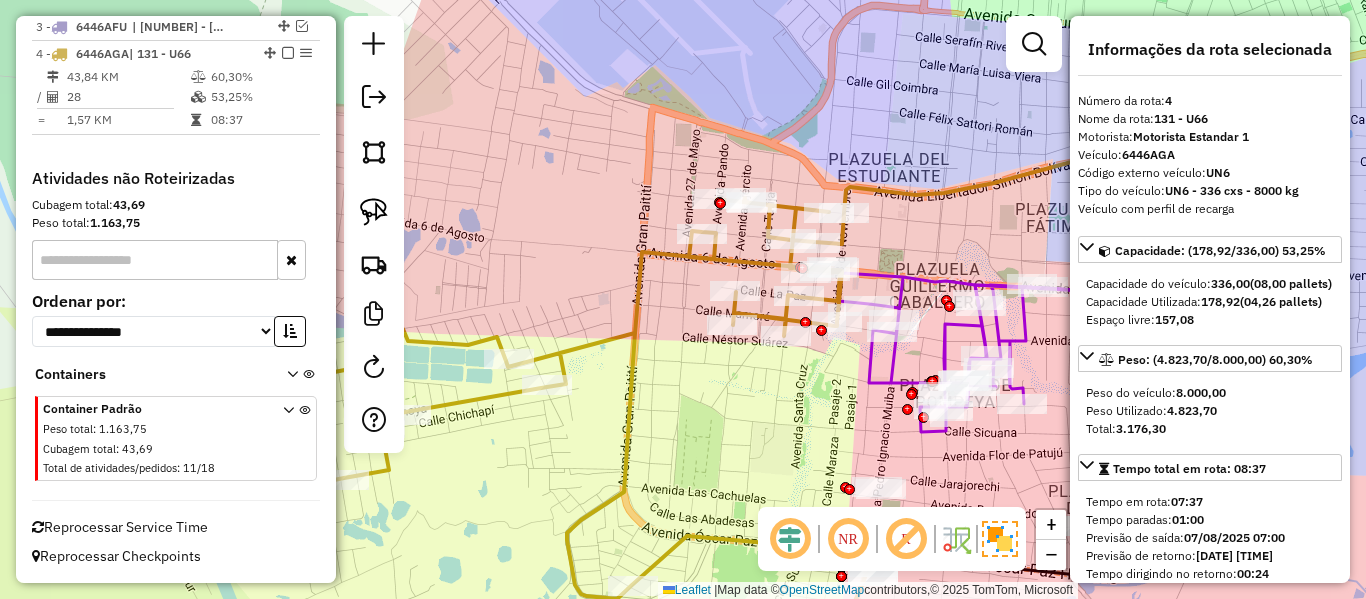 click 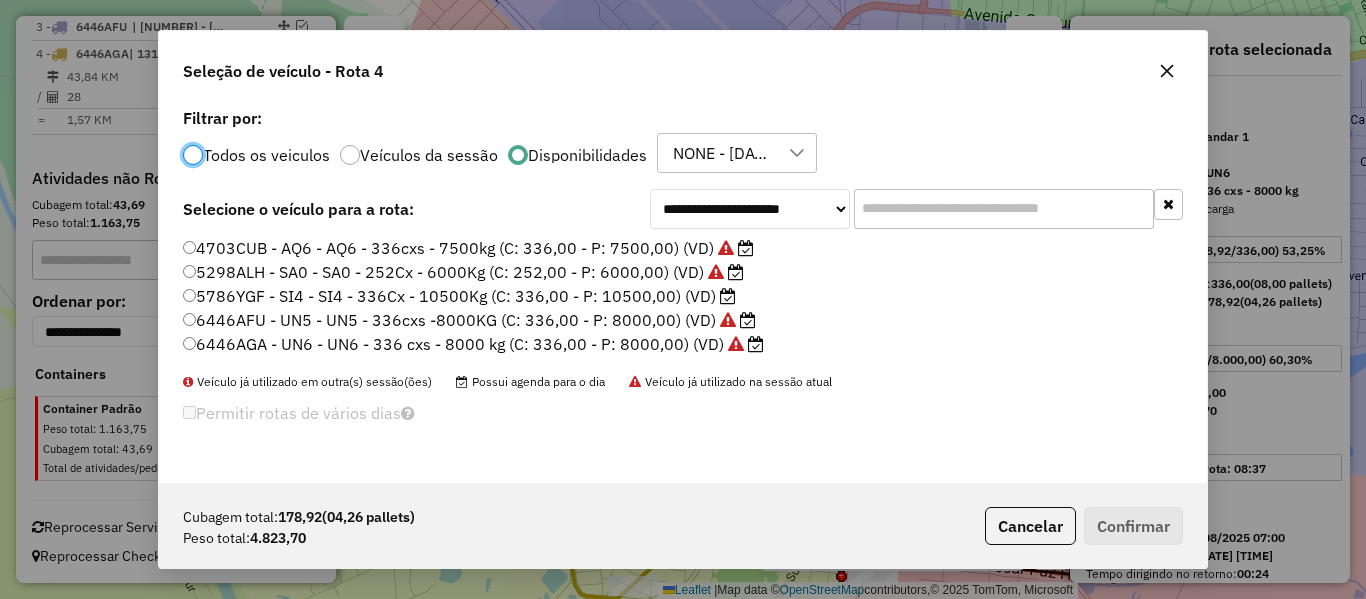 scroll, scrollTop: 11, scrollLeft: 6, axis: both 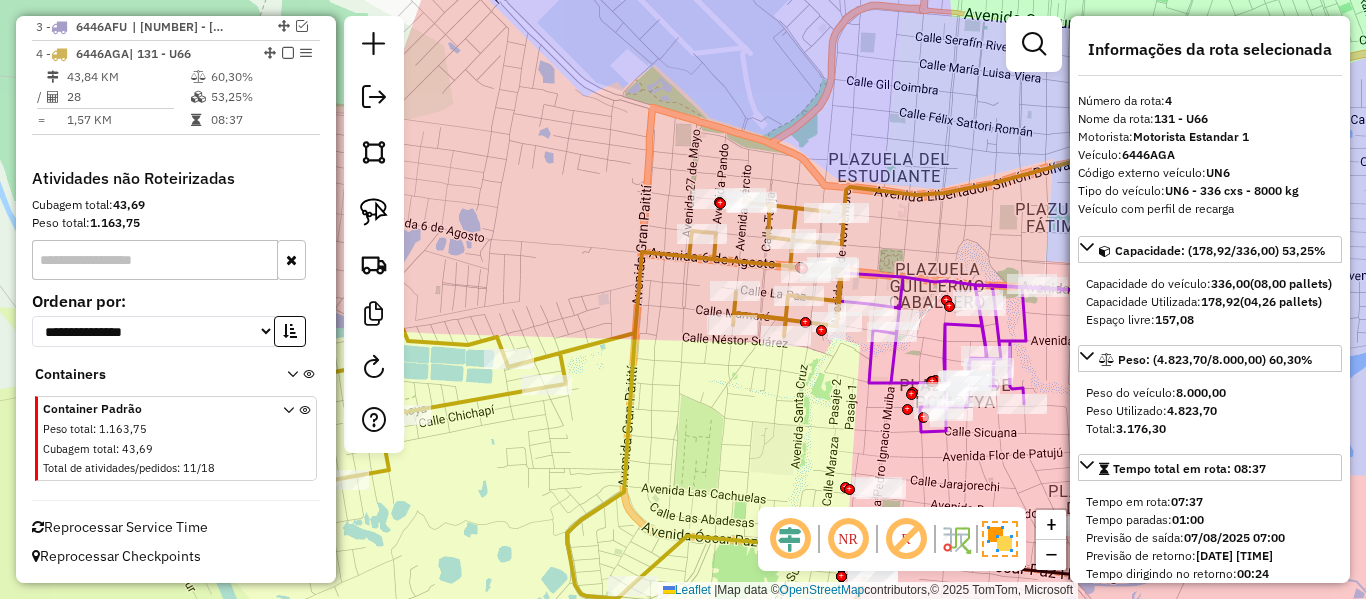 click 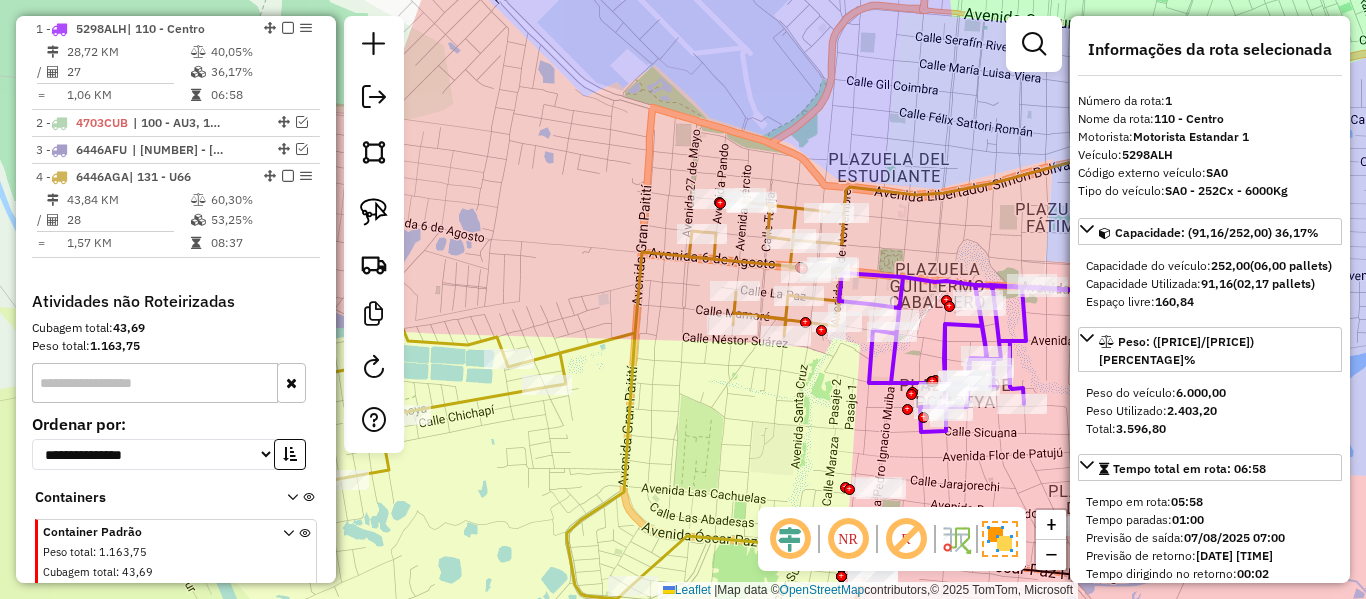 click 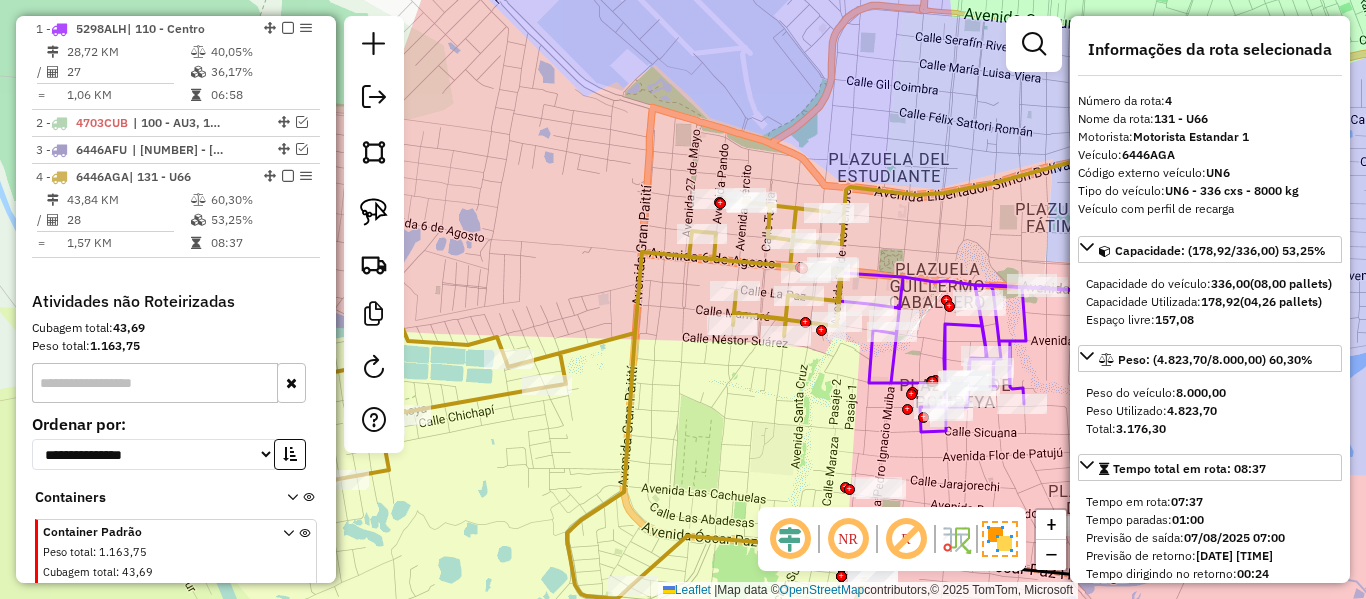 scroll, scrollTop: 904, scrollLeft: 0, axis: vertical 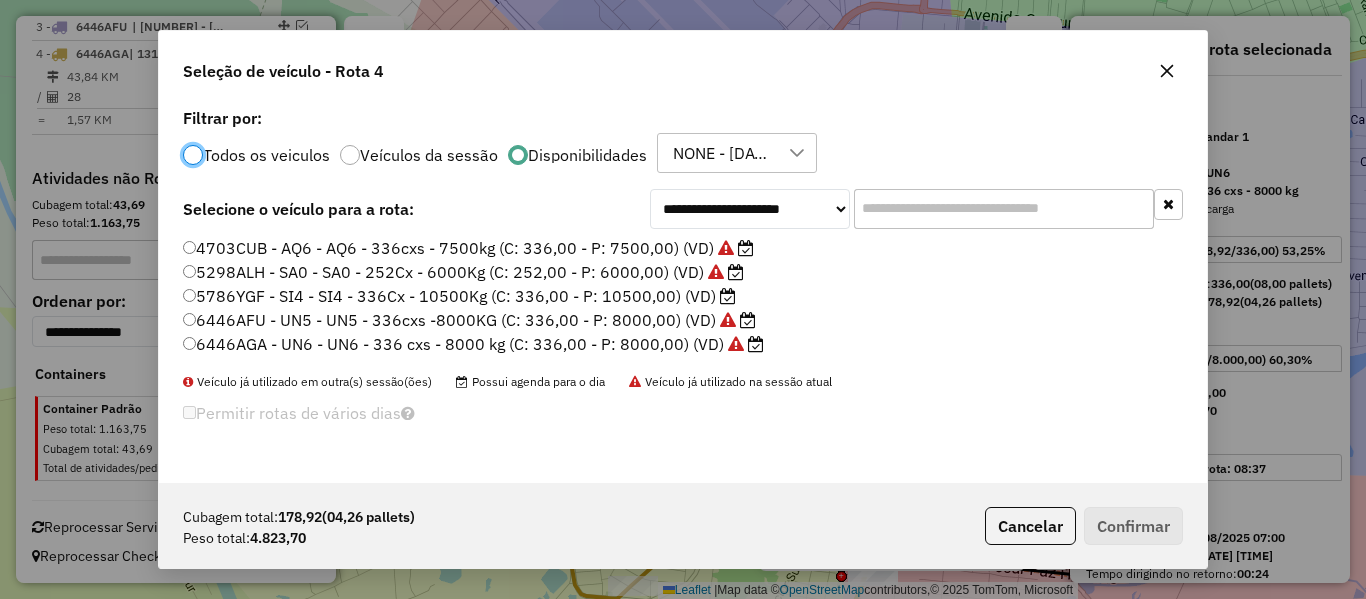 click on "5298ALH - SA0 - SA0 - 252Cx - 6000Kg (C: 252,00 - P: 6000,00) (VD)" 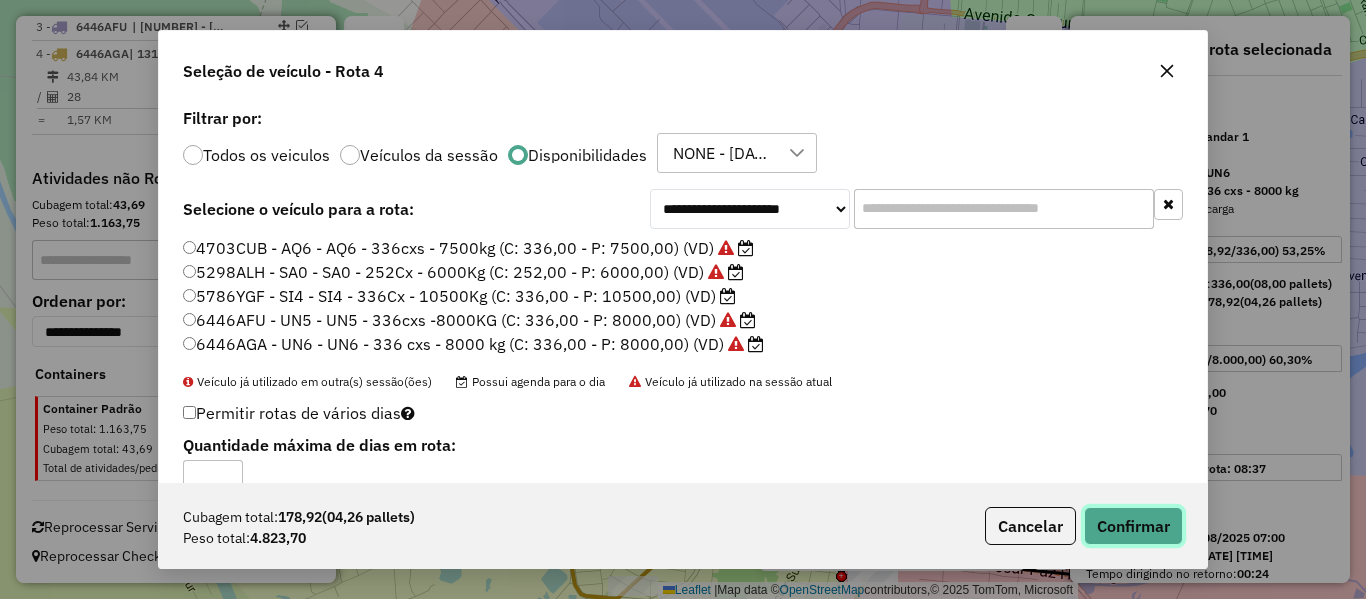 click on "Confirmar" 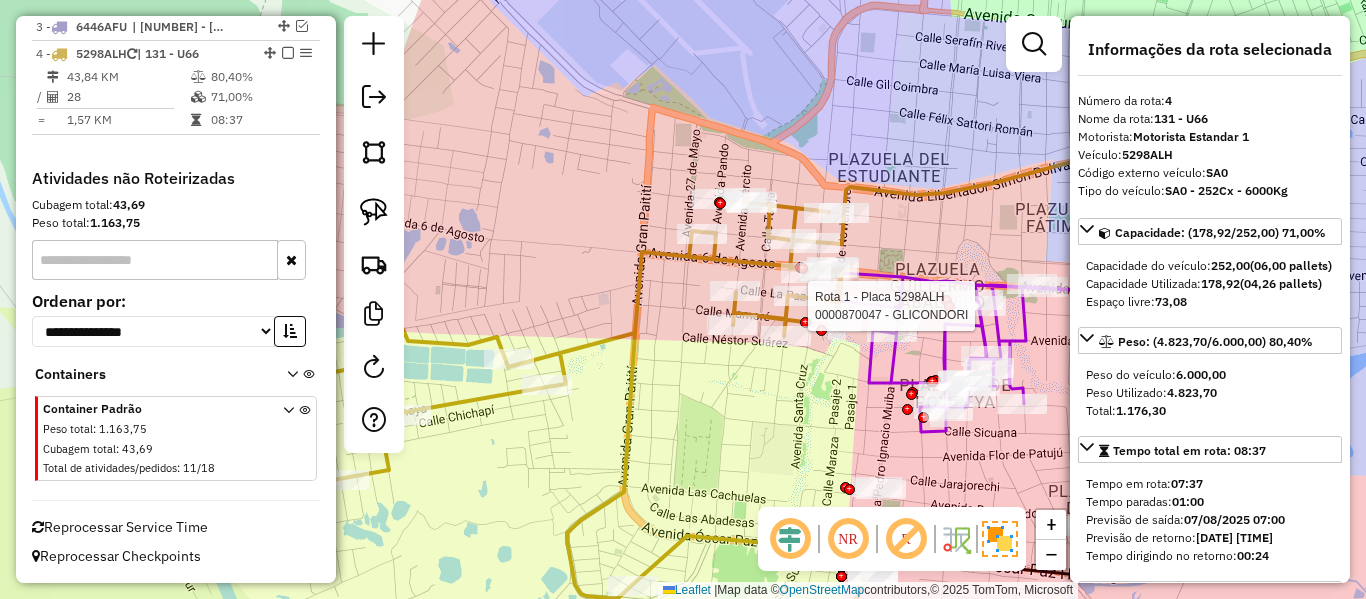 click 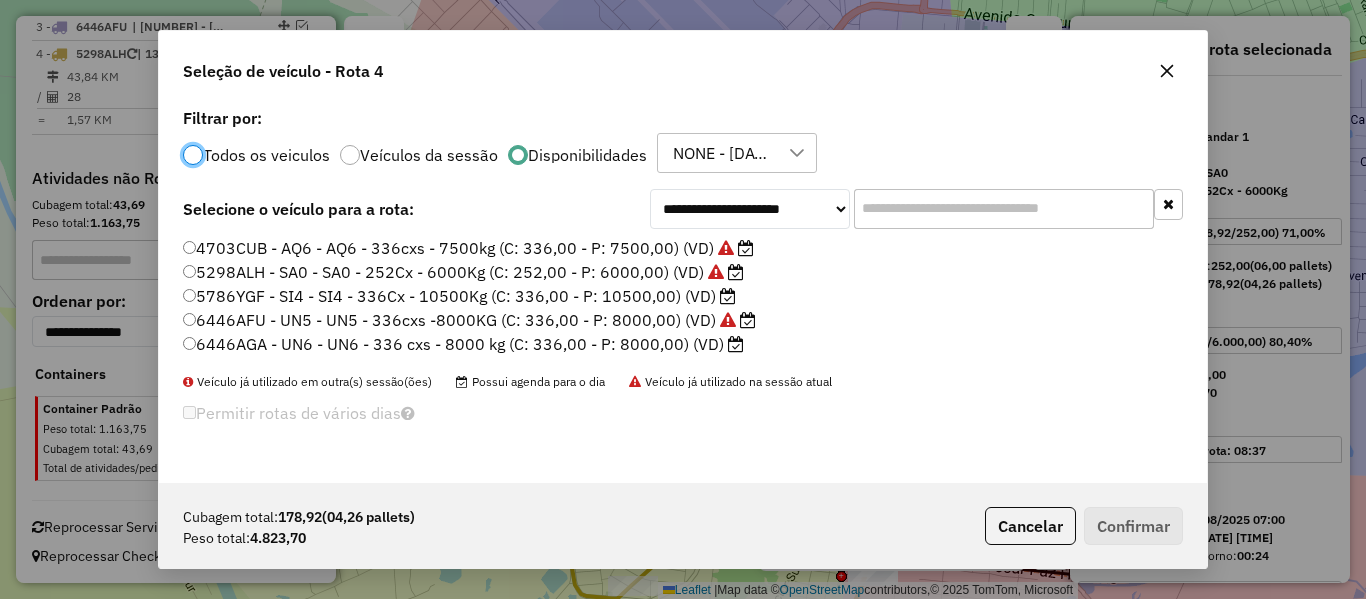 scroll, scrollTop: 11, scrollLeft: 6, axis: both 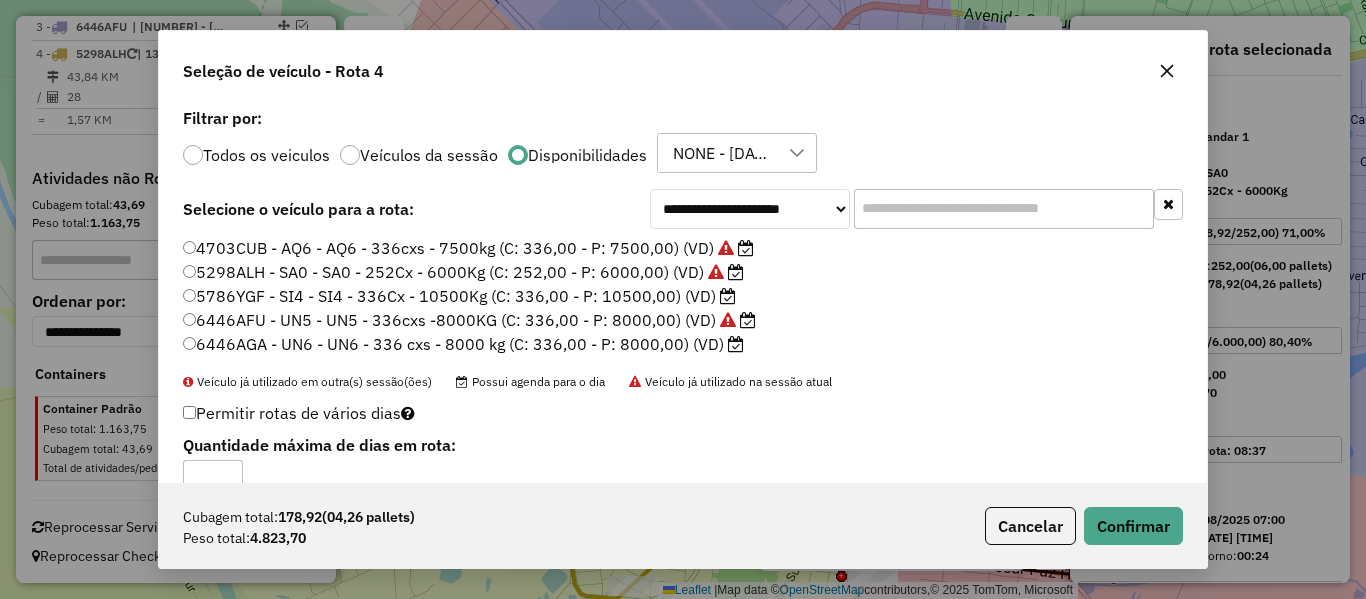 drag, startPoint x: 1213, startPoint y: 513, endPoint x: 1184, endPoint y: 524, distance: 31.016125 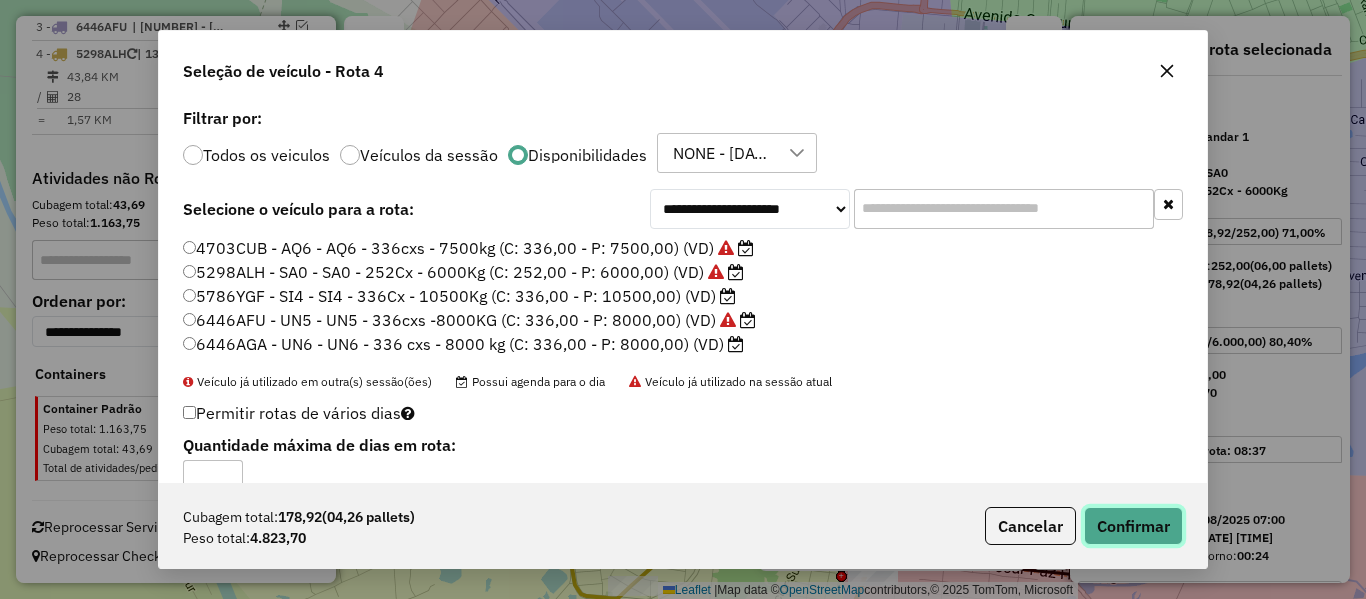 click on "Confirmar" 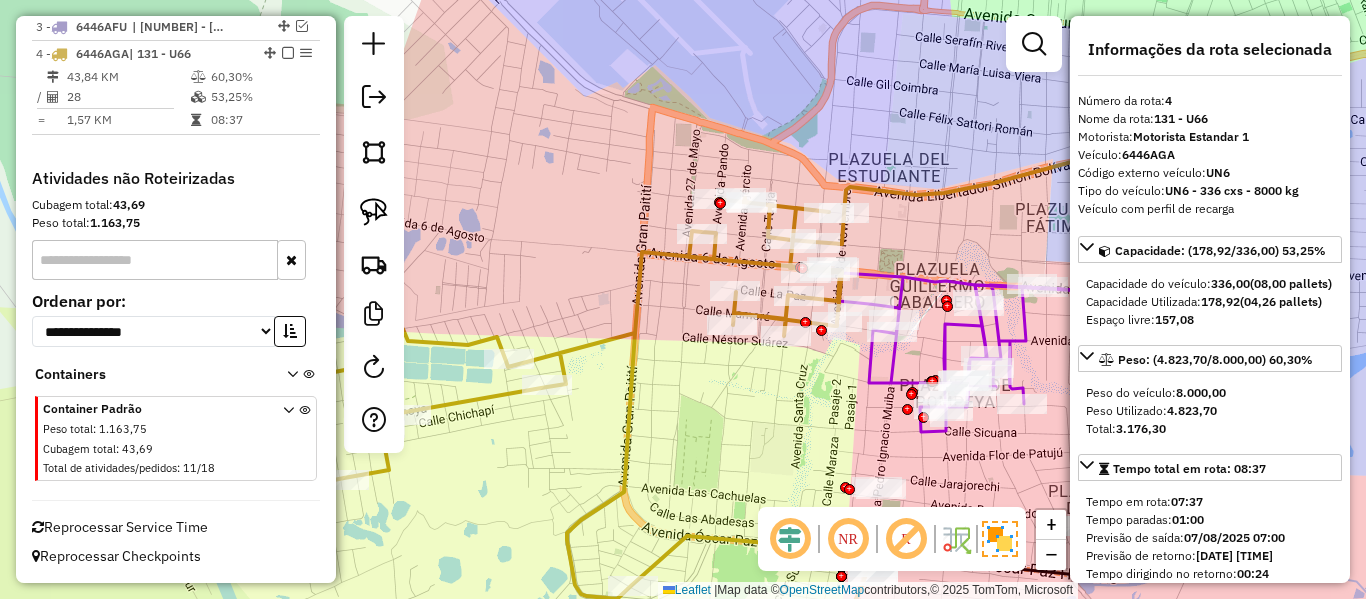 click 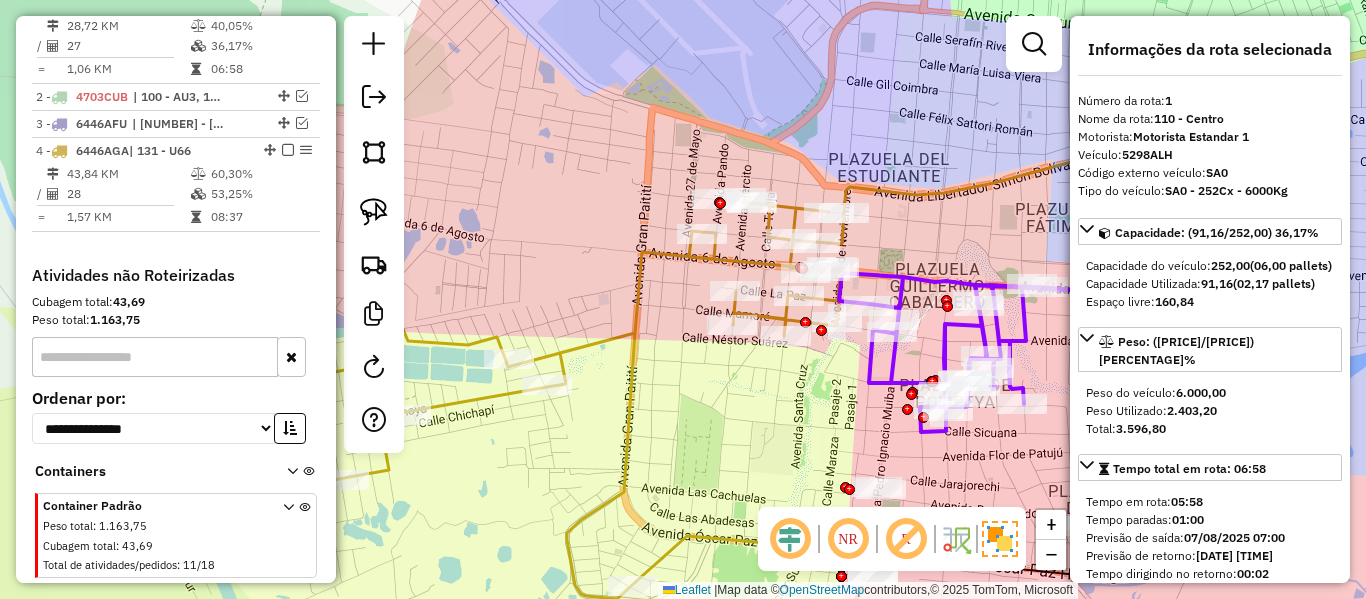 scroll, scrollTop: 781, scrollLeft: 0, axis: vertical 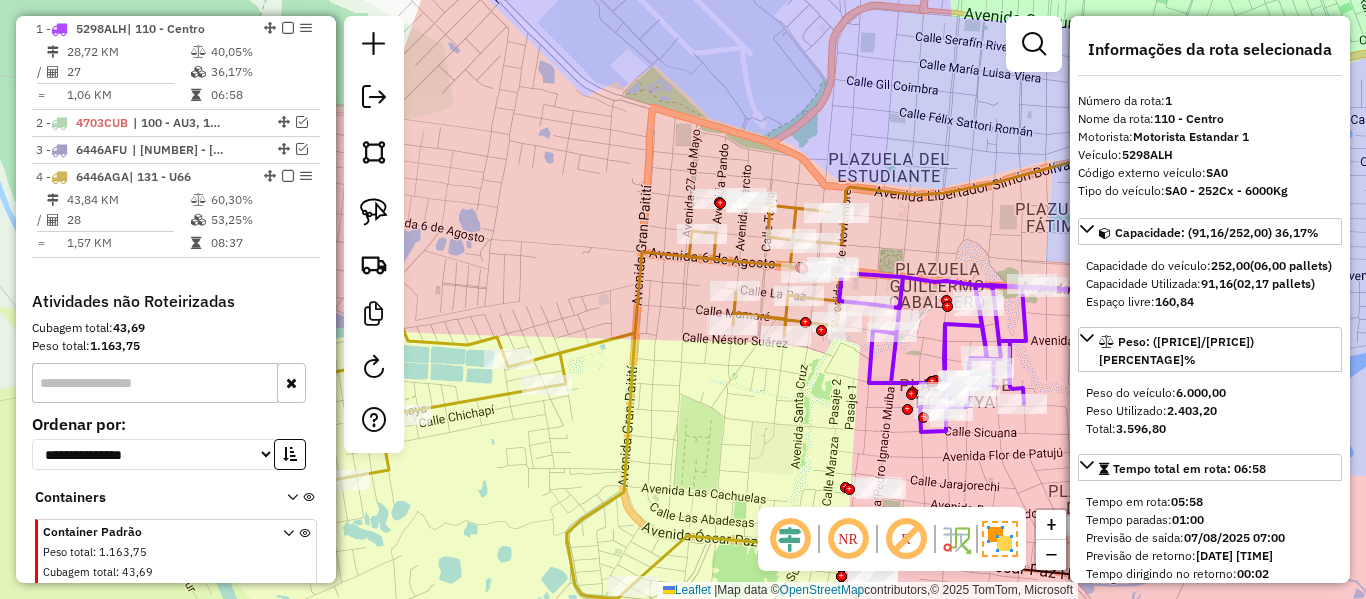drag, startPoint x: 877, startPoint y: 420, endPoint x: 807, endPoint y: 228, distance: 204.36243 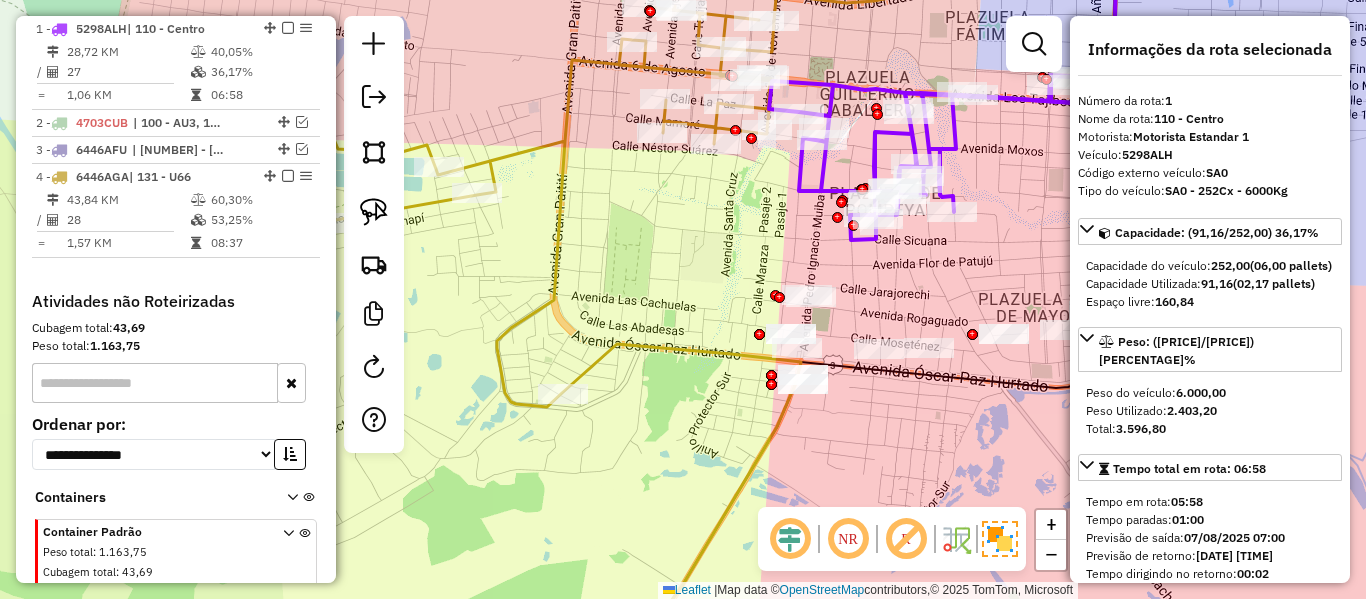 drag, startPoint x: 899, startPoint y: 383, endPoint x: 856, endPoint y: 354, distance: 51.86521 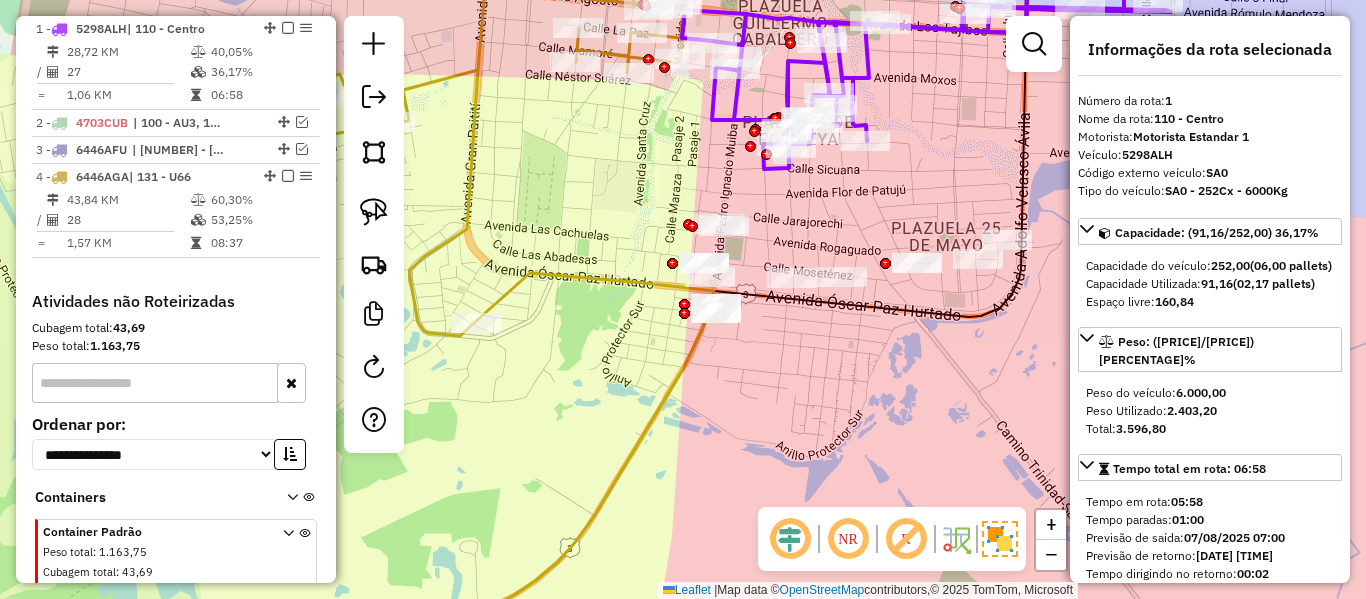 drag, startPoint x: 1001, startPoint y: 422, endPoint x: 843, endPoint y: 201, distance: 271.67075 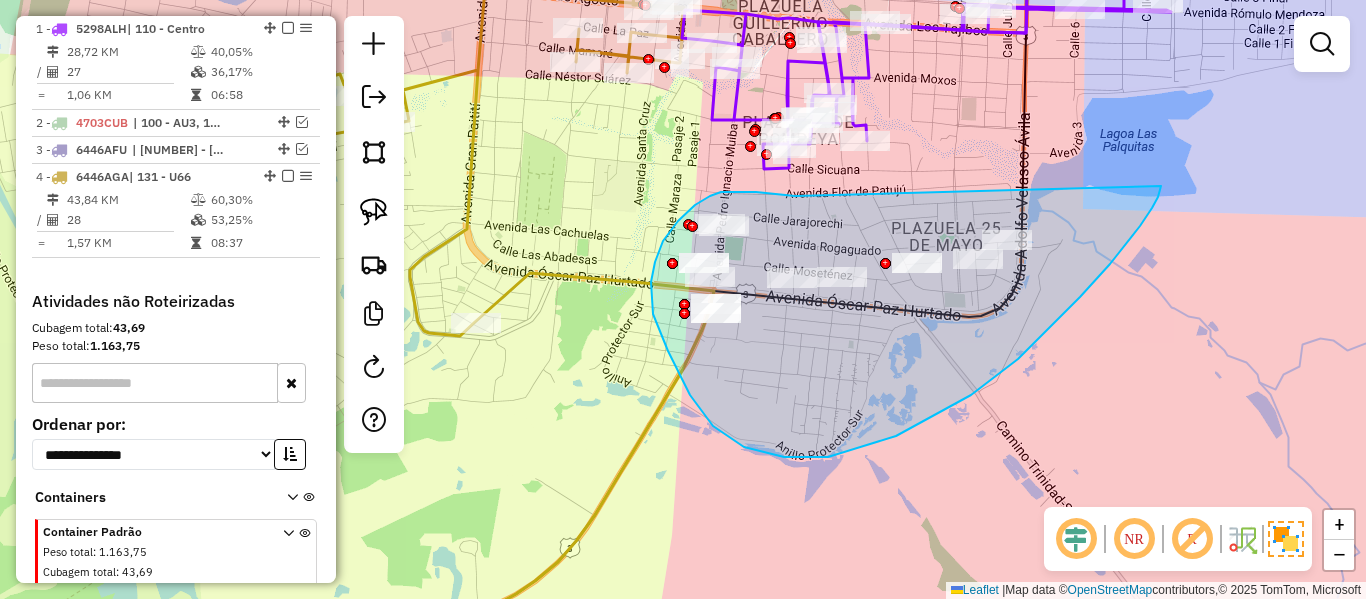 drag, startPoint x: 736, startPoint y: 192, endPoint x: 1161, endPoint y: 162, distance: 426.0575 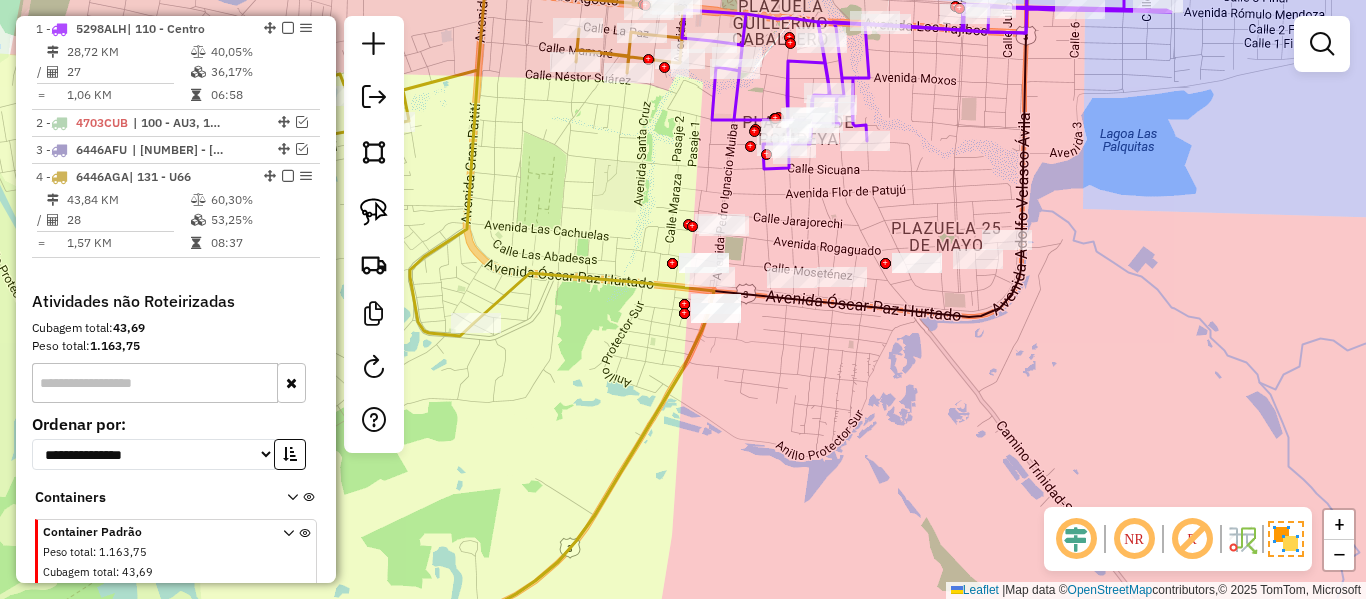 click on "Janela de atendimento Grade de atendimento Capacidade Transportadoras Veículos Cliente Pedidos  Rotas Selecione os dias de semana para filtrar as janelas de atendimento  Seg   Ter   Qua   Qui   Sex   Sáb   Dom  Informe o período da janela de atendimento: De: Até:  Filtrar exatamente a janela do cliente  Considerar janela de atendimento padrão  Selecione os dias de semana para filtrar as grades de atendimento  Seg   Ter   Qua   Qui   Sex   Sáb   Dom   Considerar clientes sem dia de atendimento cadastrado  Clientes fora do dia de atendimento selecionado Filtrar as atividades entre os valores definidos abaixo:  Peso mínimo:   Peso máximo:   Cubagem mínima:   Cubagem máxima:   De:   Até:  Filtrar as atividades entre o tempo de atendimento definido abaixo:  De:   Até:   Considerar capacidade total dos clientes não roteirizados Transportadora: Selecione um ou mais itens Tipo de veículo: Selecione um ou mais itens Veículo: Selecione um ou mais itens Motorista: Selecione um ou mais itens Nome: Rótulo:" 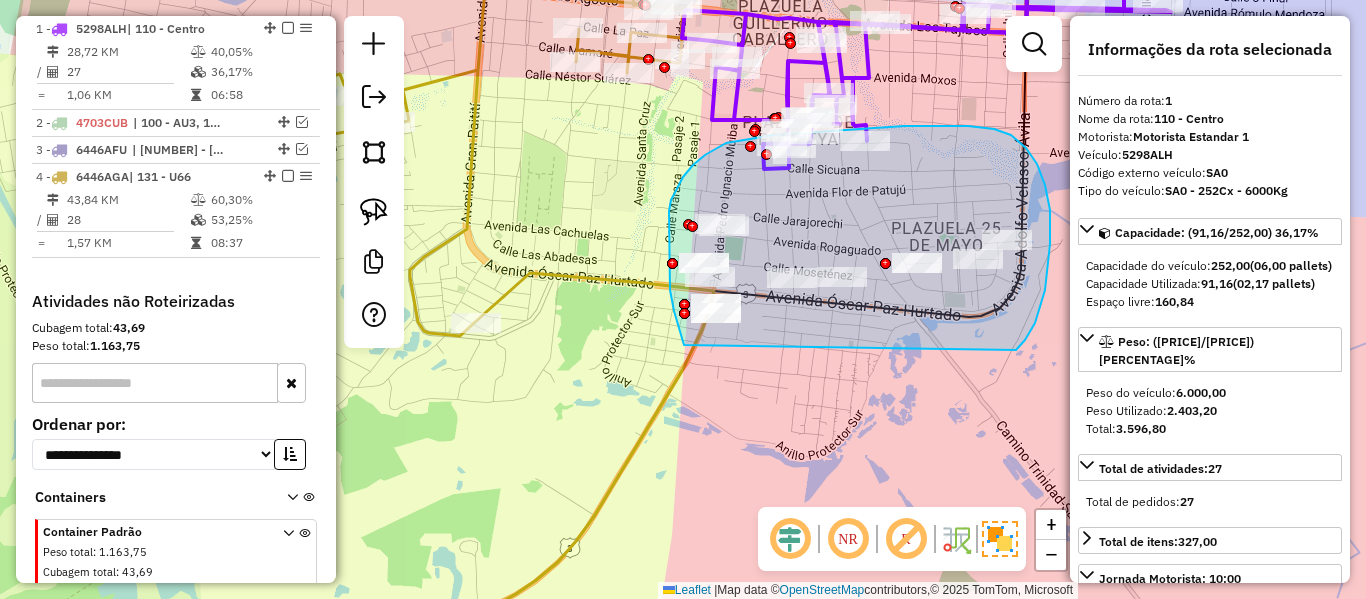 drag, startPoint x: 1045, startPoint y: 290, endPoint x: 767, endPoint y: 432, distance: 312.16663 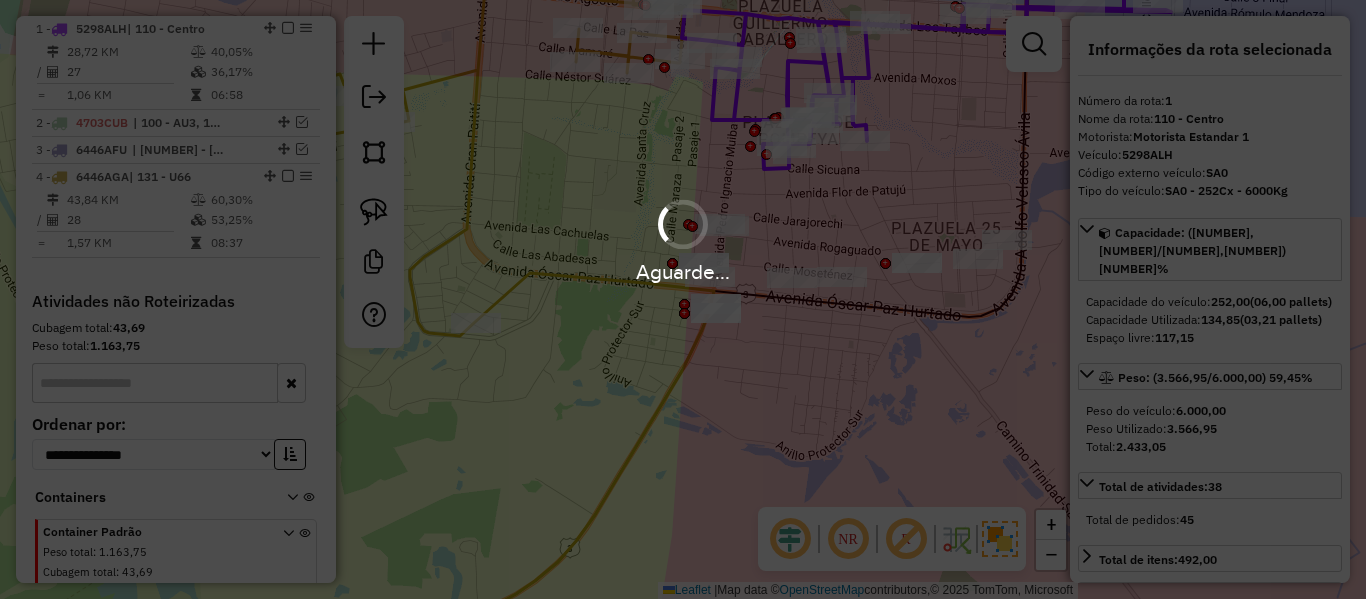 select on "**********" 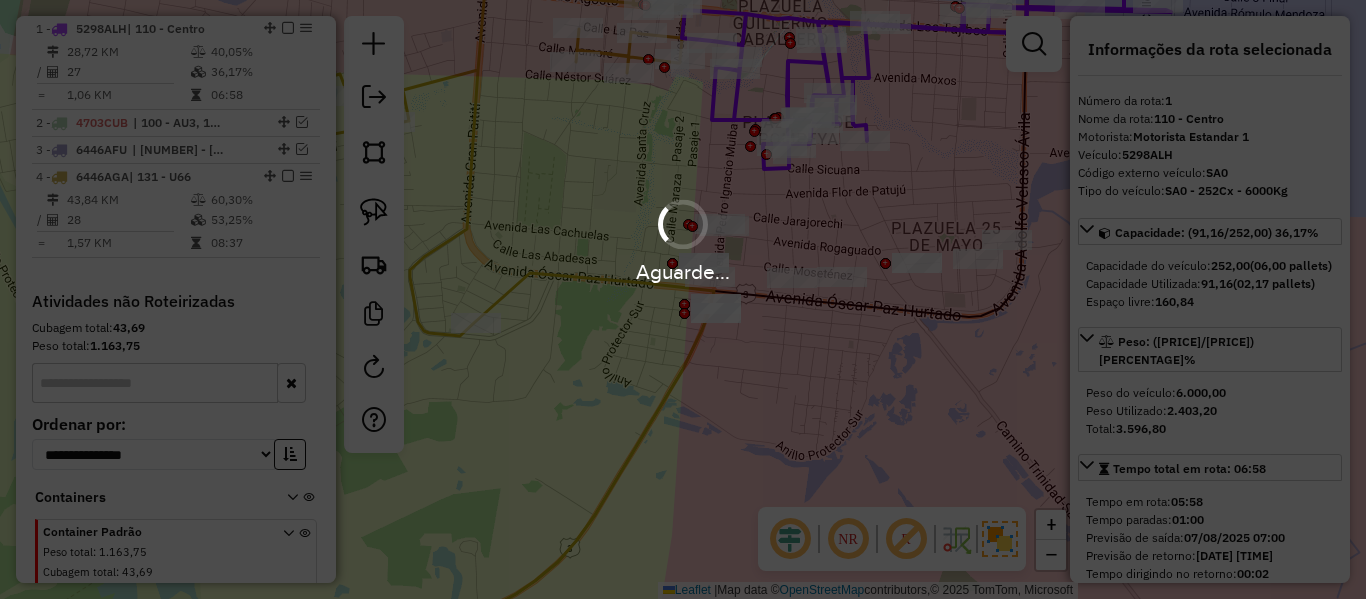 scroll, scrollTop: 564, scrollLeft: 0, axis: vertical 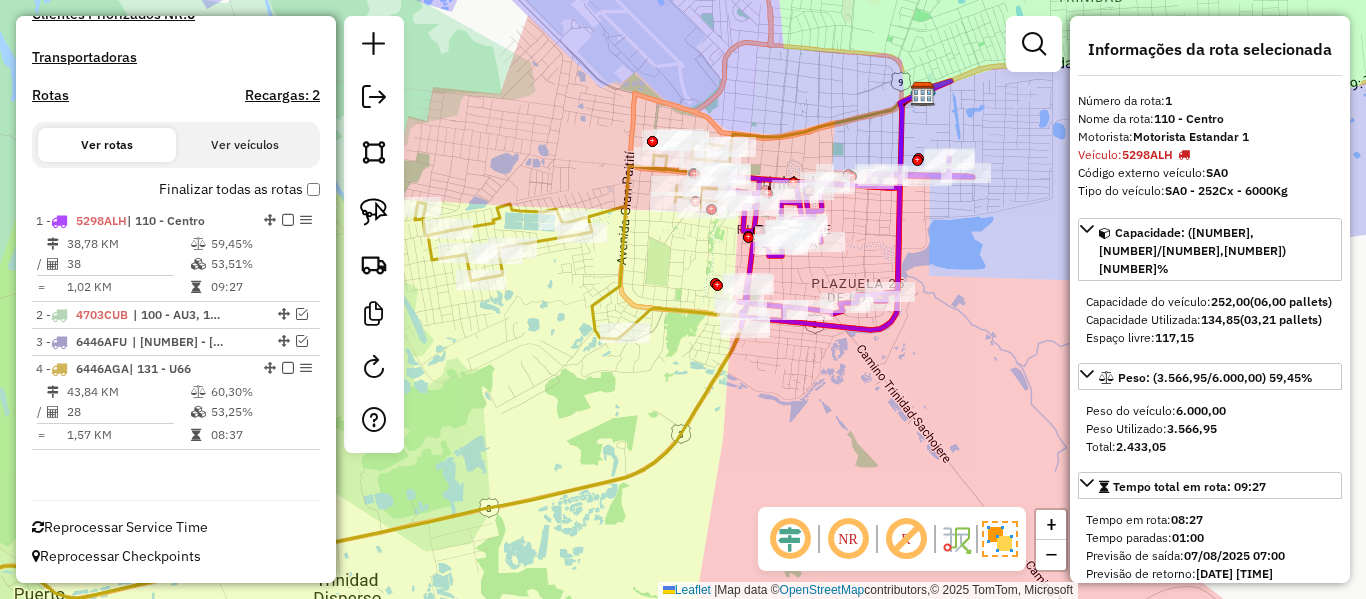 drag, startPoint x: 887, startPoint y: 384, endPoint x: 850, endPoint y: 412, distance: 46.400433 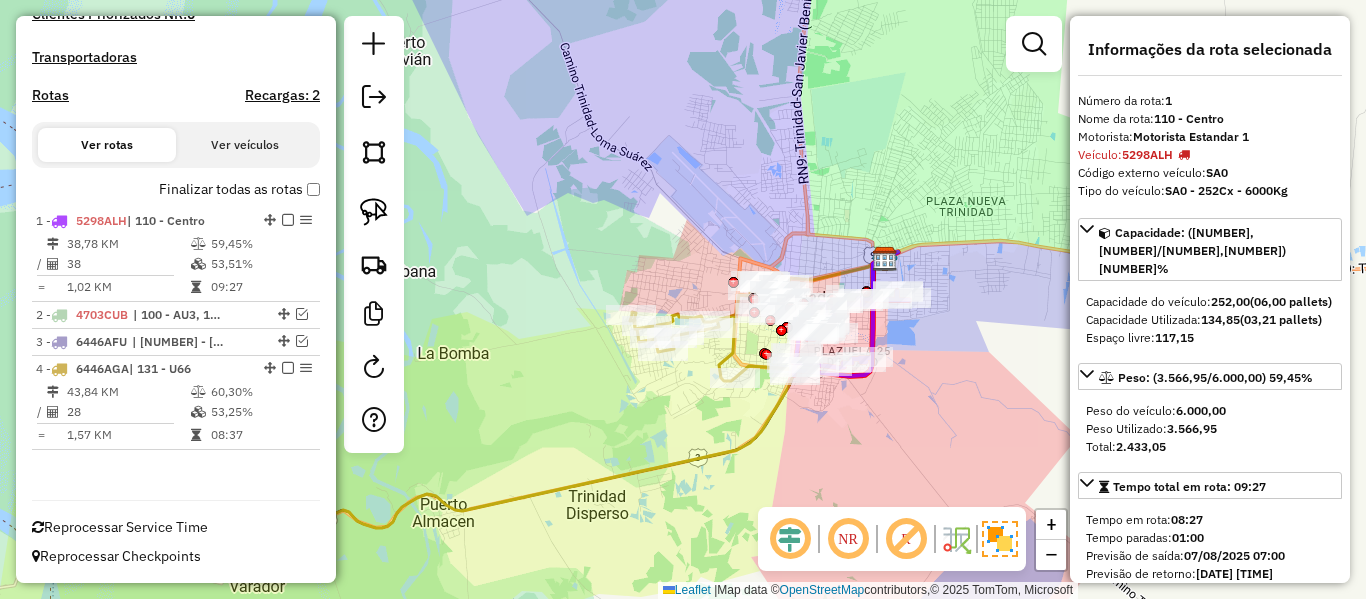 click 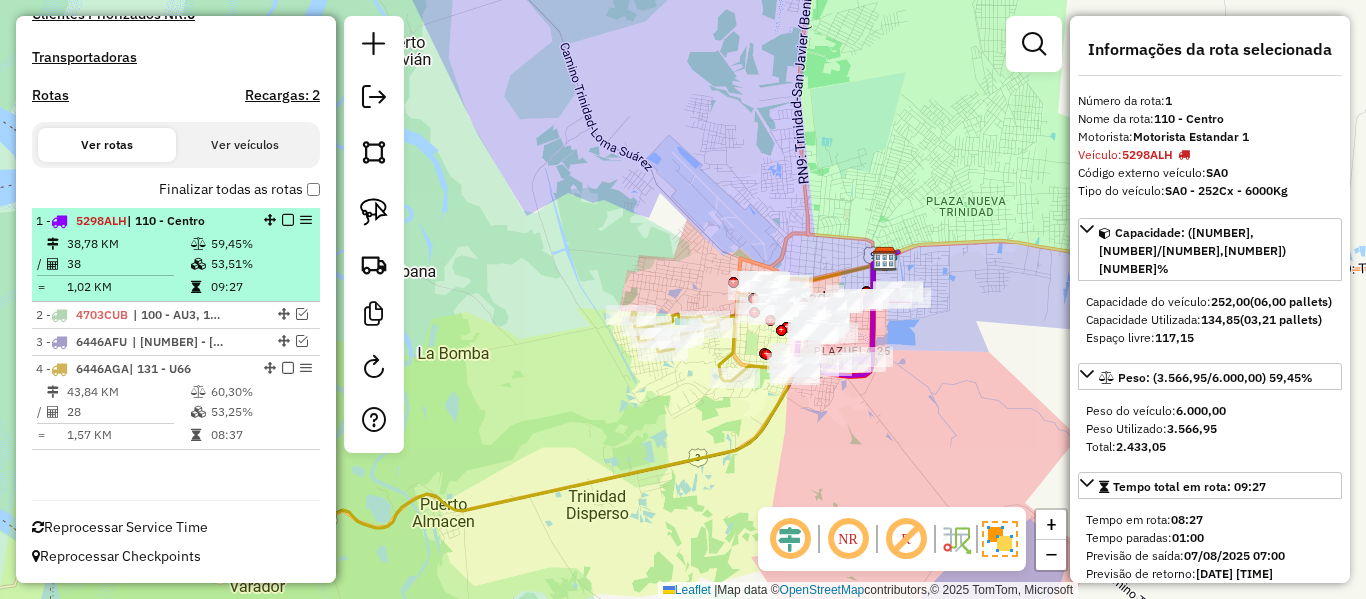 click at bounding box center (288, 220) 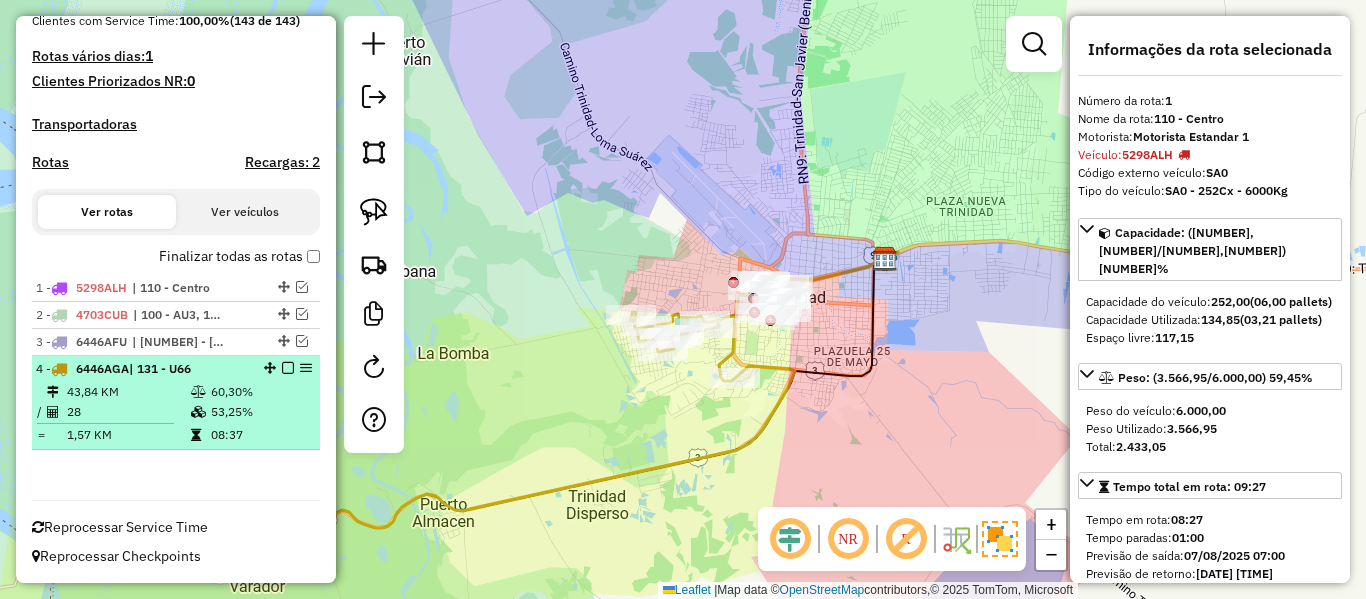 click at bounding box center [288, 368] 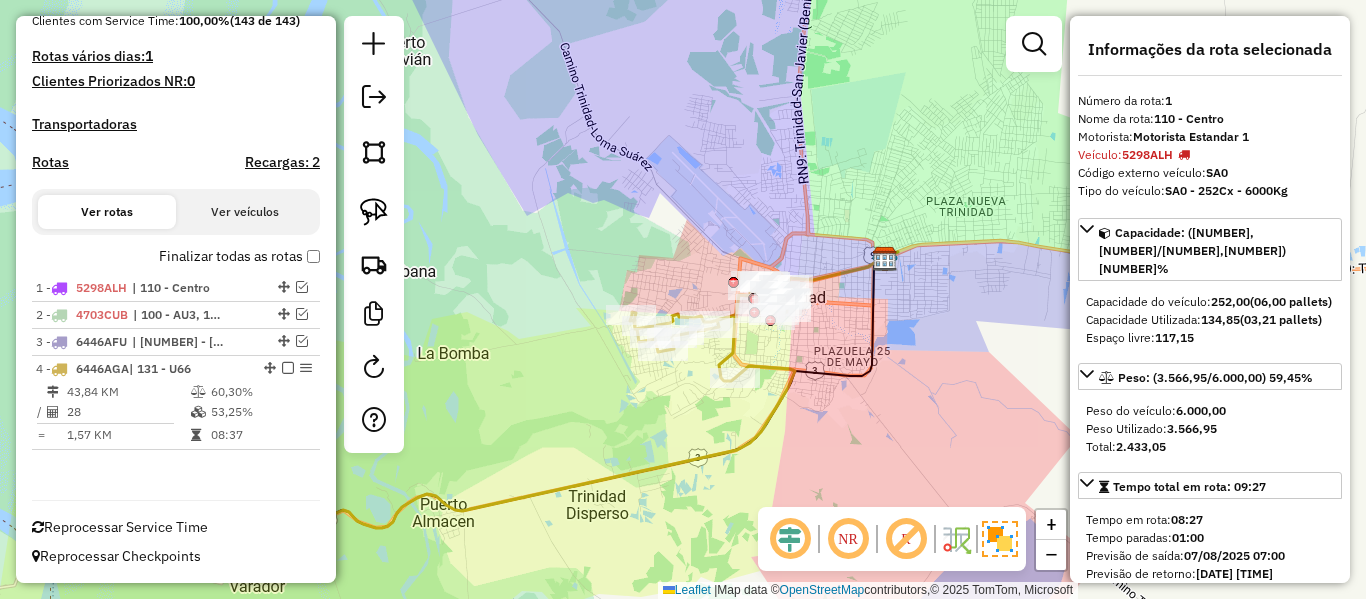 scroll, scrollTop: 430, scrollLeft: 0, axis: vertical 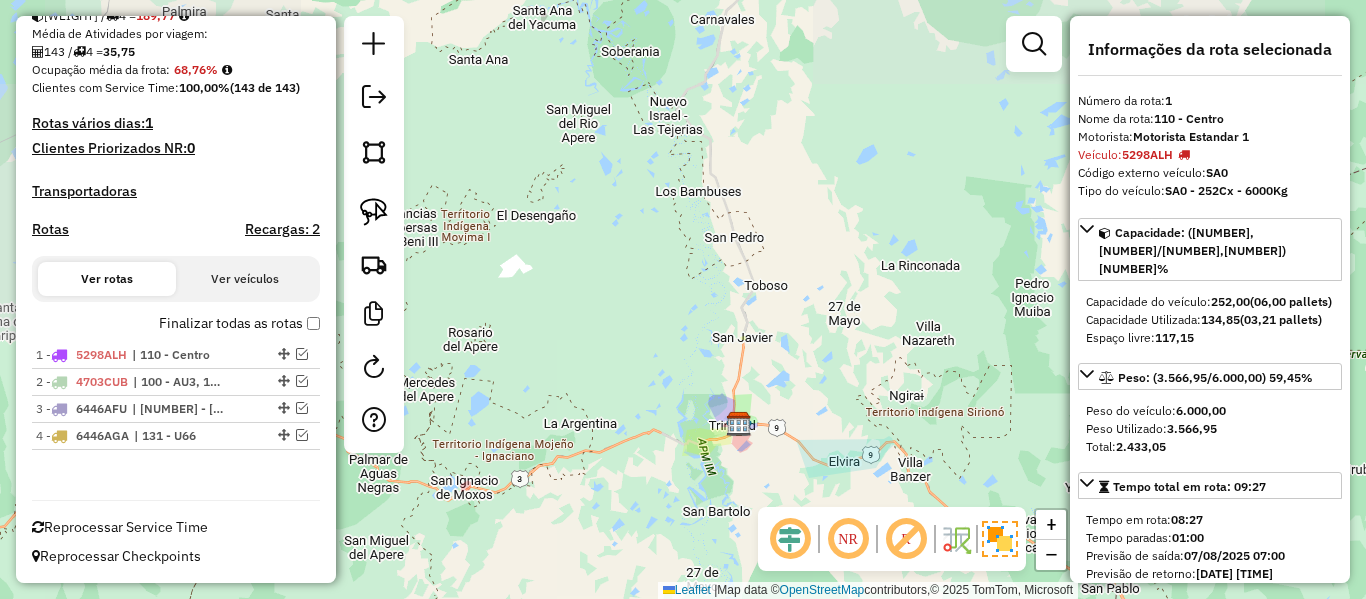 drag, startPoint x: 811, startPoint y: 252, endPoint x: 787, endPoint y: 229, distance: 33.24154 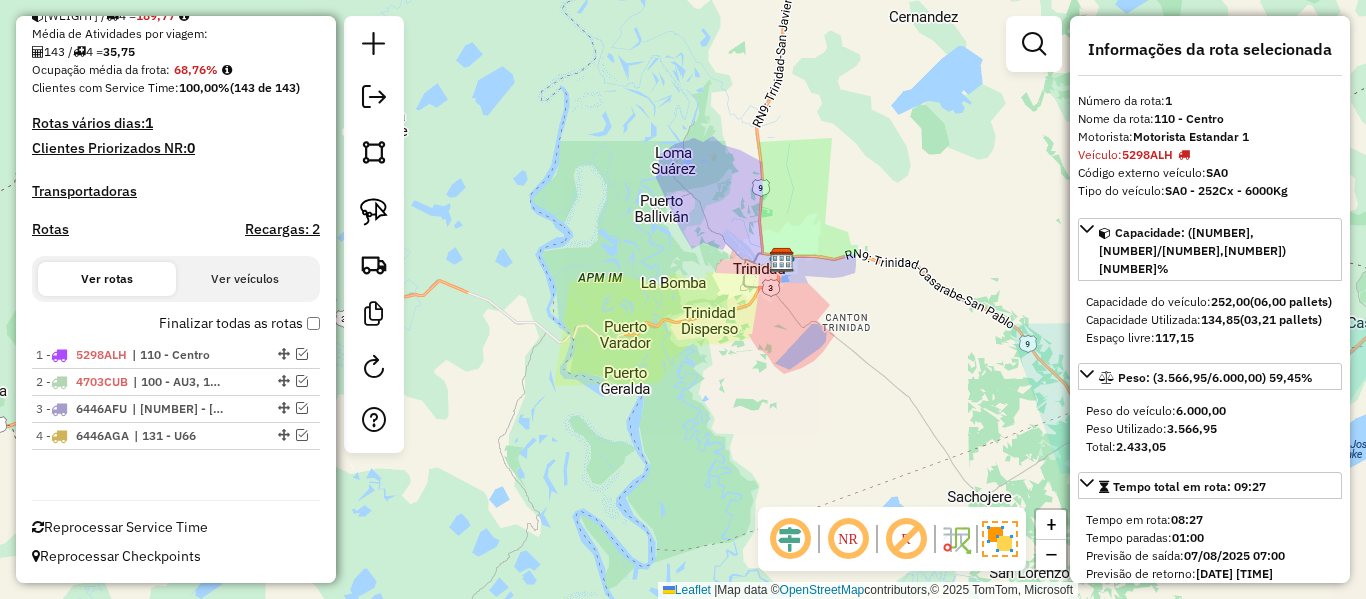 click on "Finalizar todas as rotas" at bounding box center [239, 323] 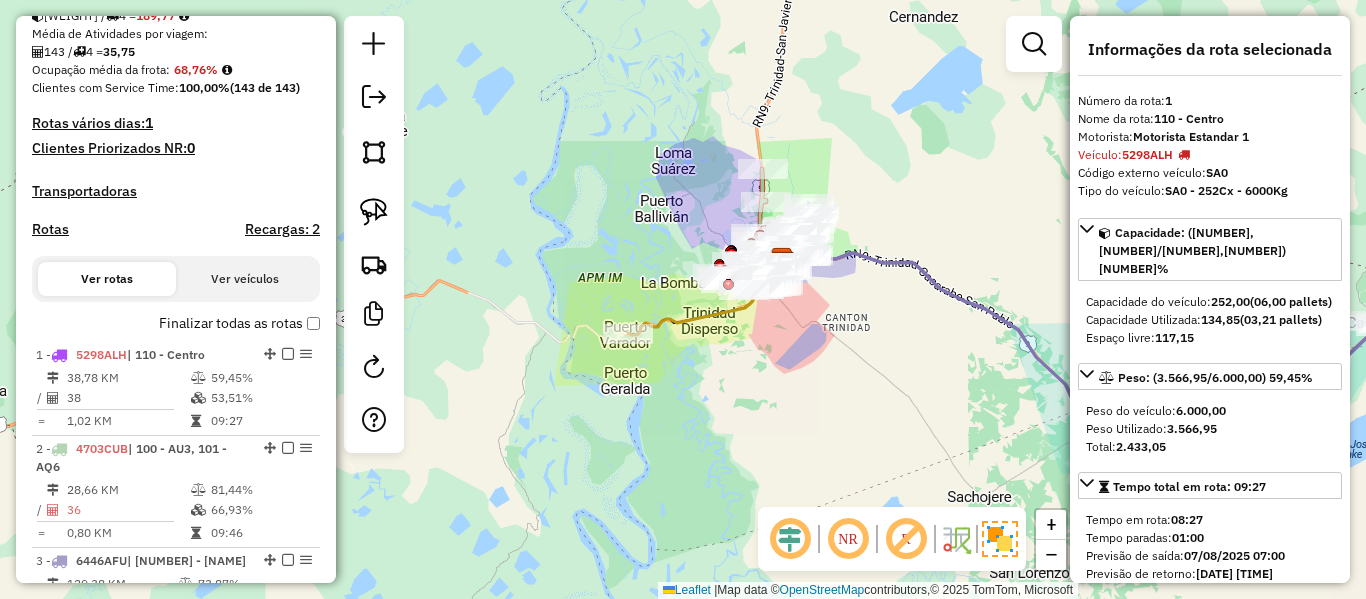 click on "Rotas" at bounding box center (50, 229) 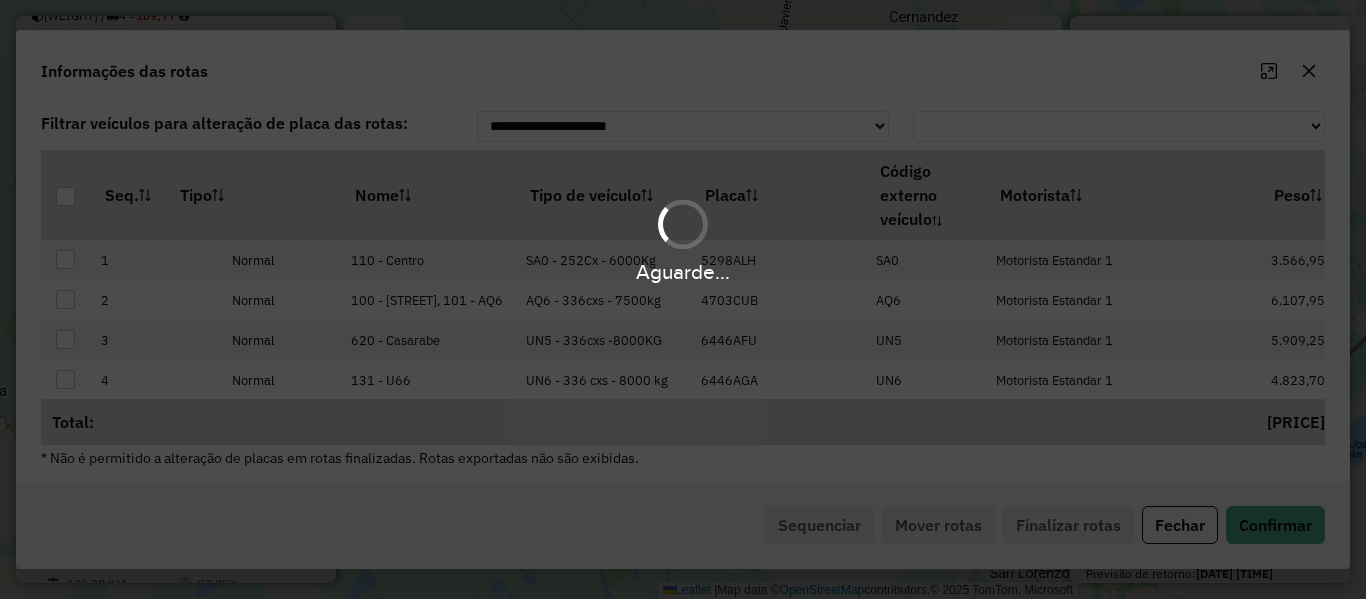 click on "Tipo de veículo" at bounding box center (603, 195) 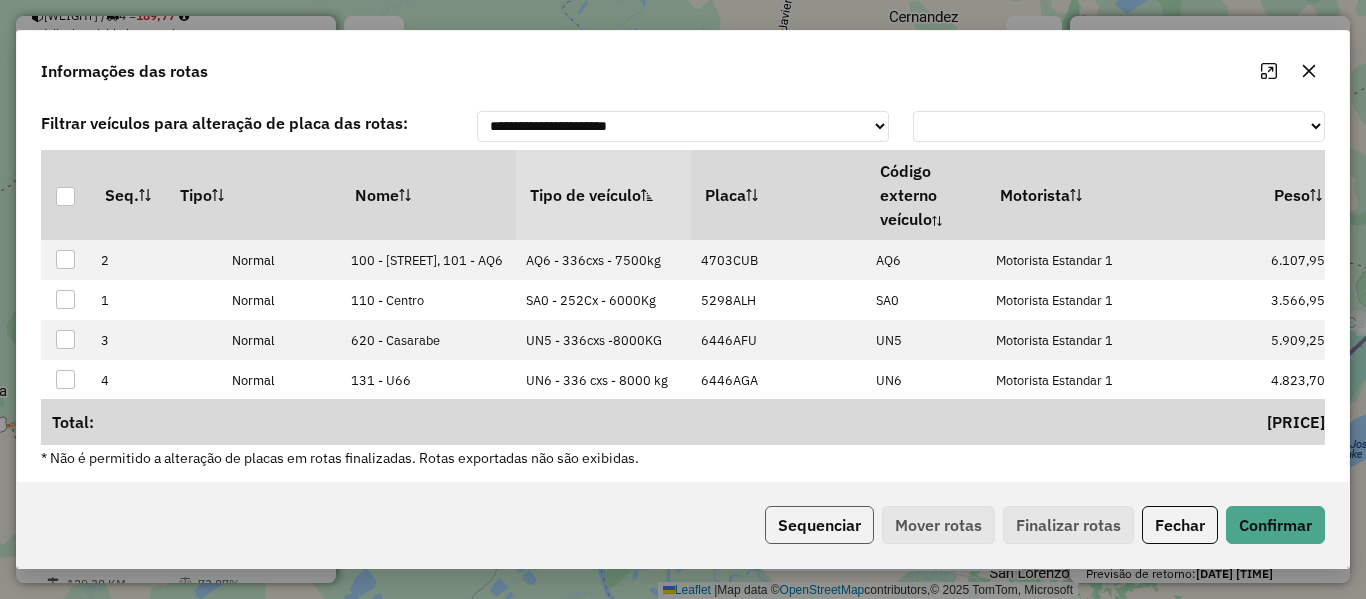 click on "Sequenciar" 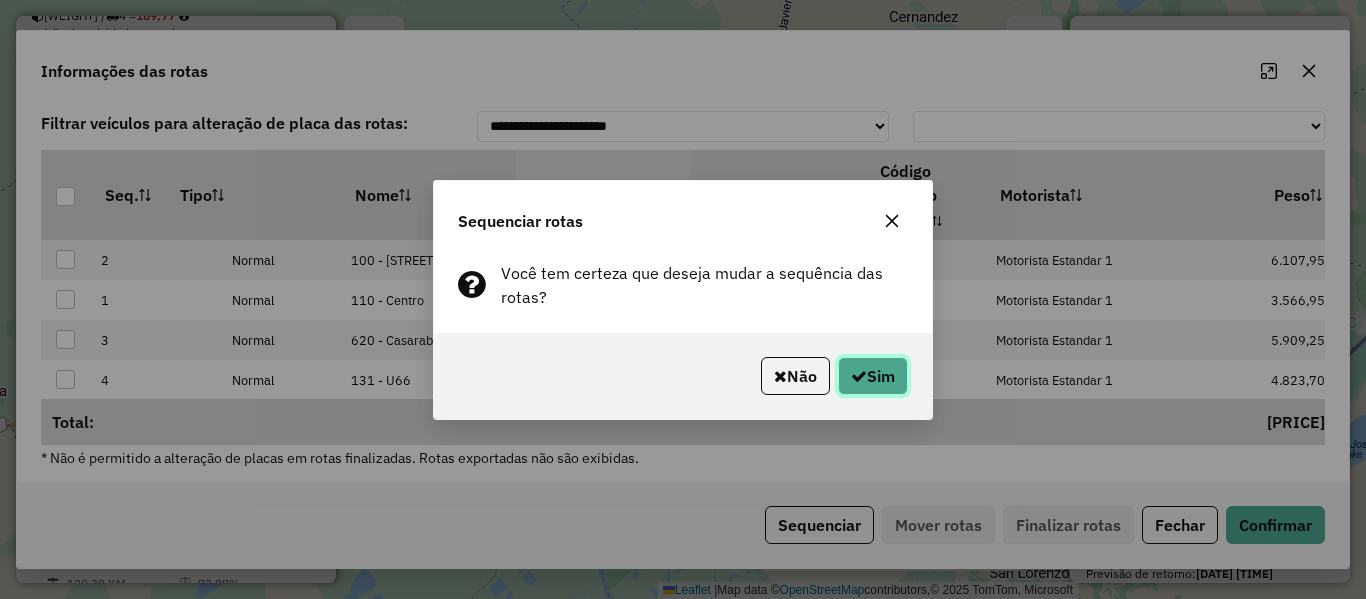 click on "Sim" 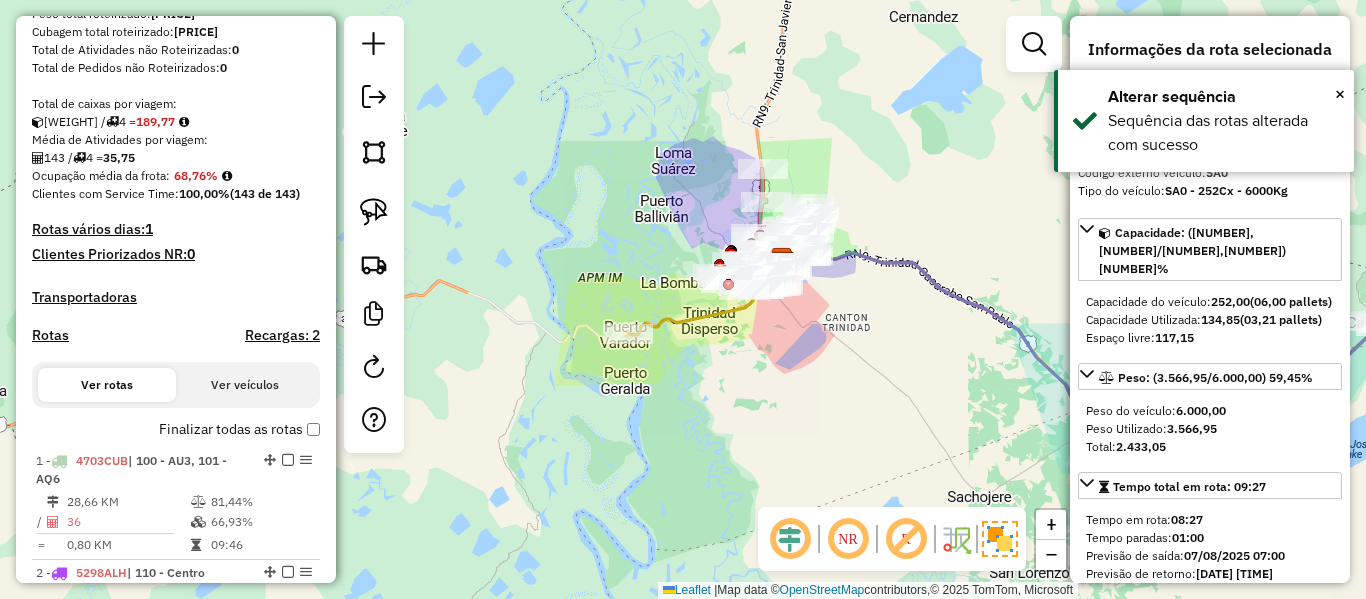 scroll, scrollTop: 321, scrollLeft: 0, axis: vertical 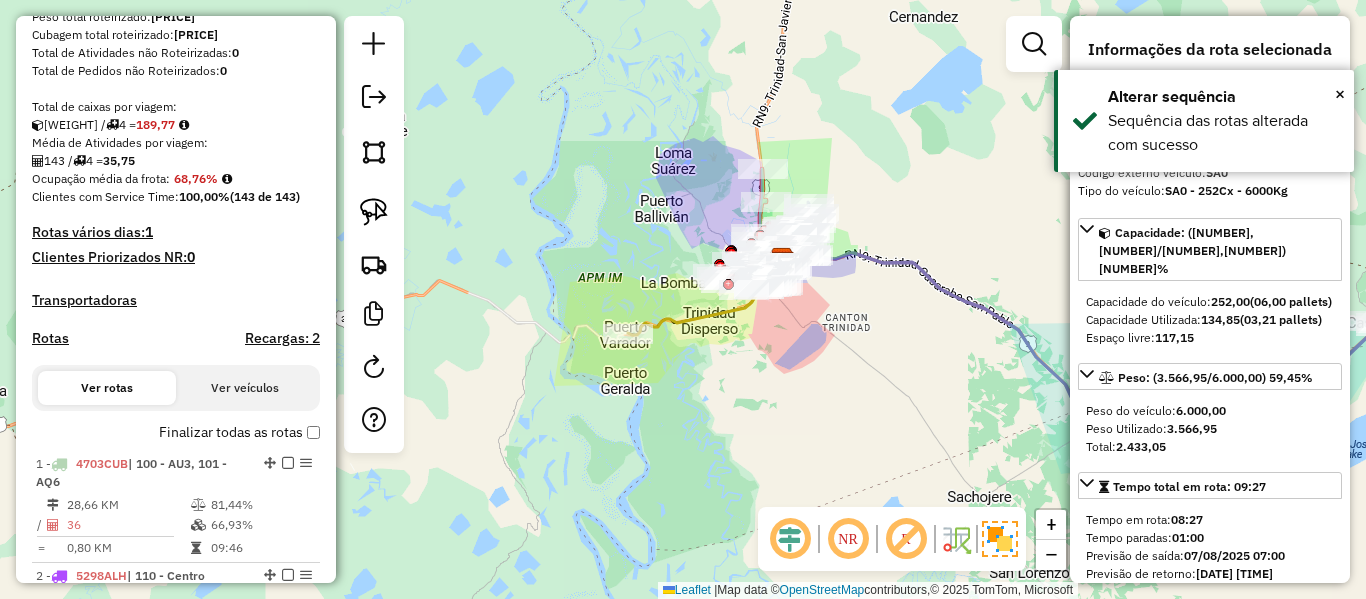 click on "Finalizar todas as rotas" at bounding box center [239, 432] 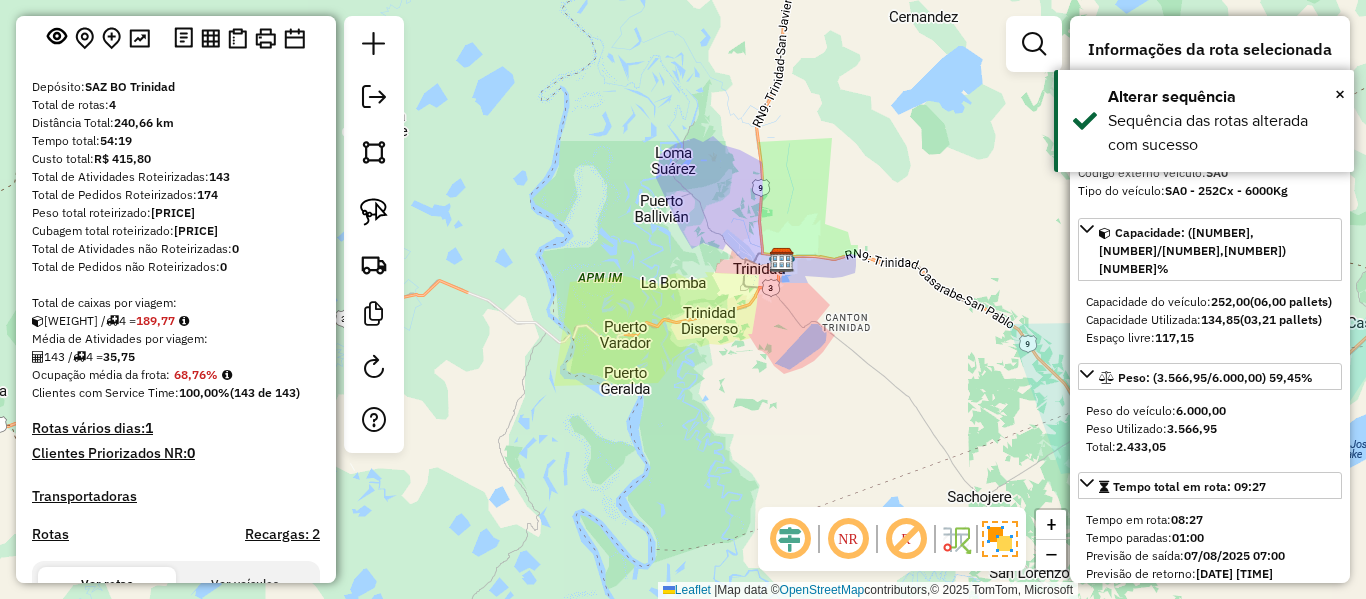 scroll, scrollTop: 121, scrollLeft: 0, axis: vertical 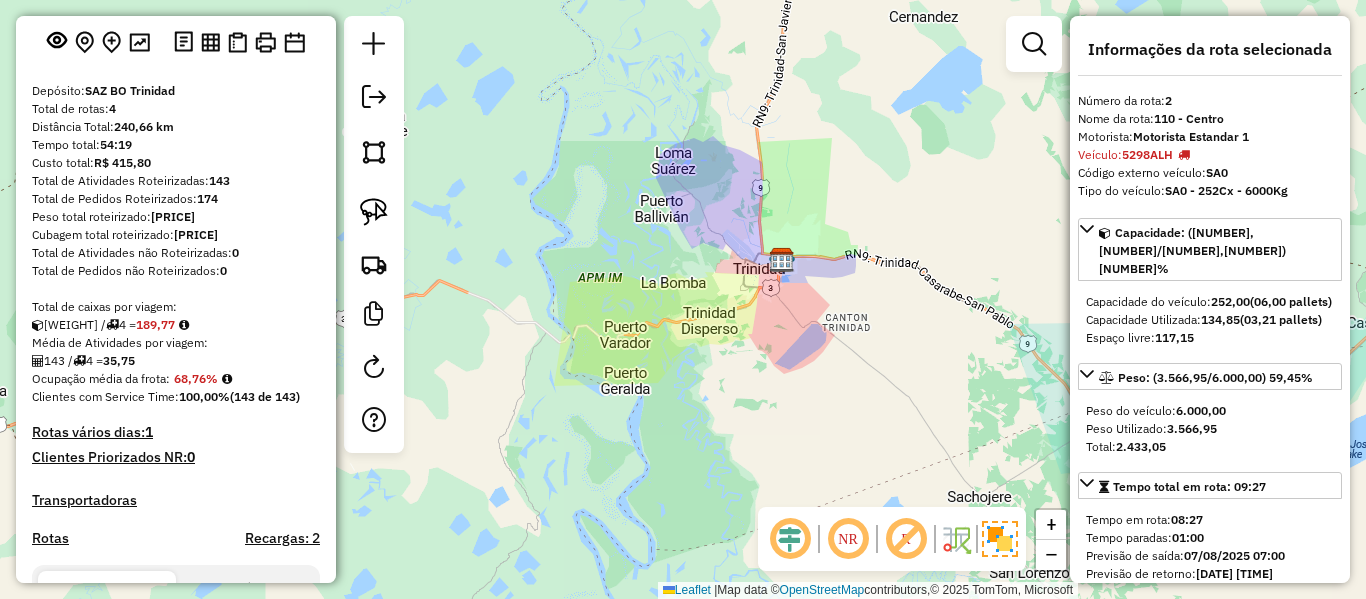 click on "68,76%" at bounding box center [196, 378] 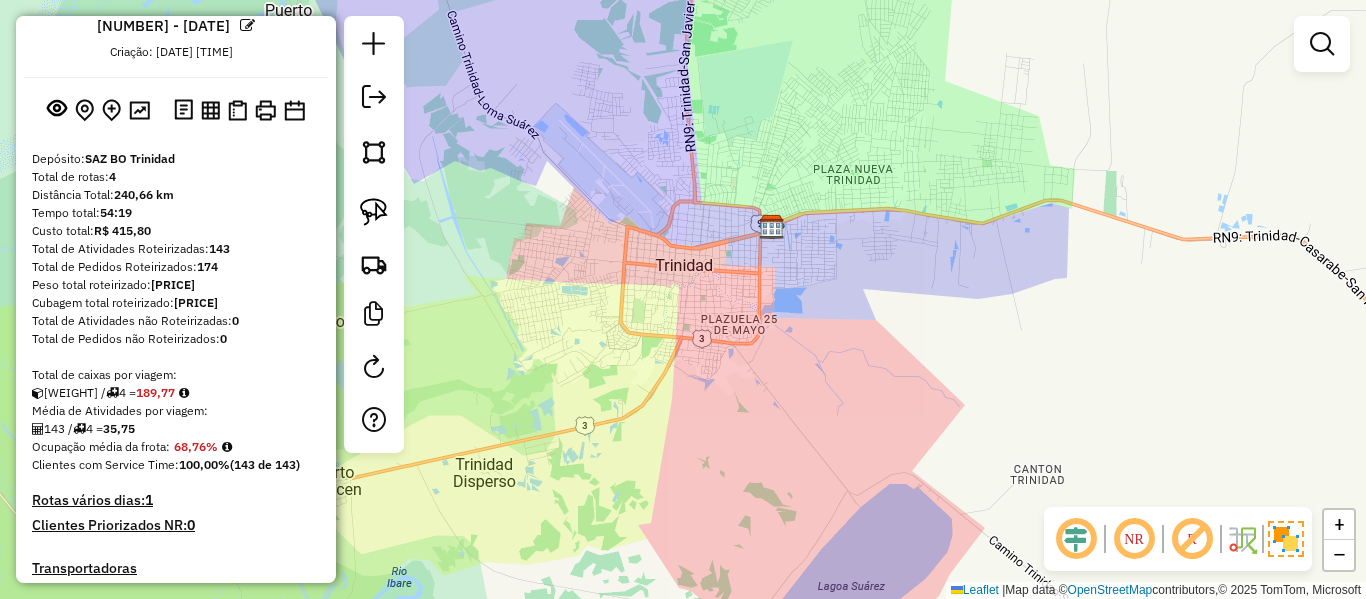 scroll, scrollTop: 0, scrollLeft: 0, axis: both 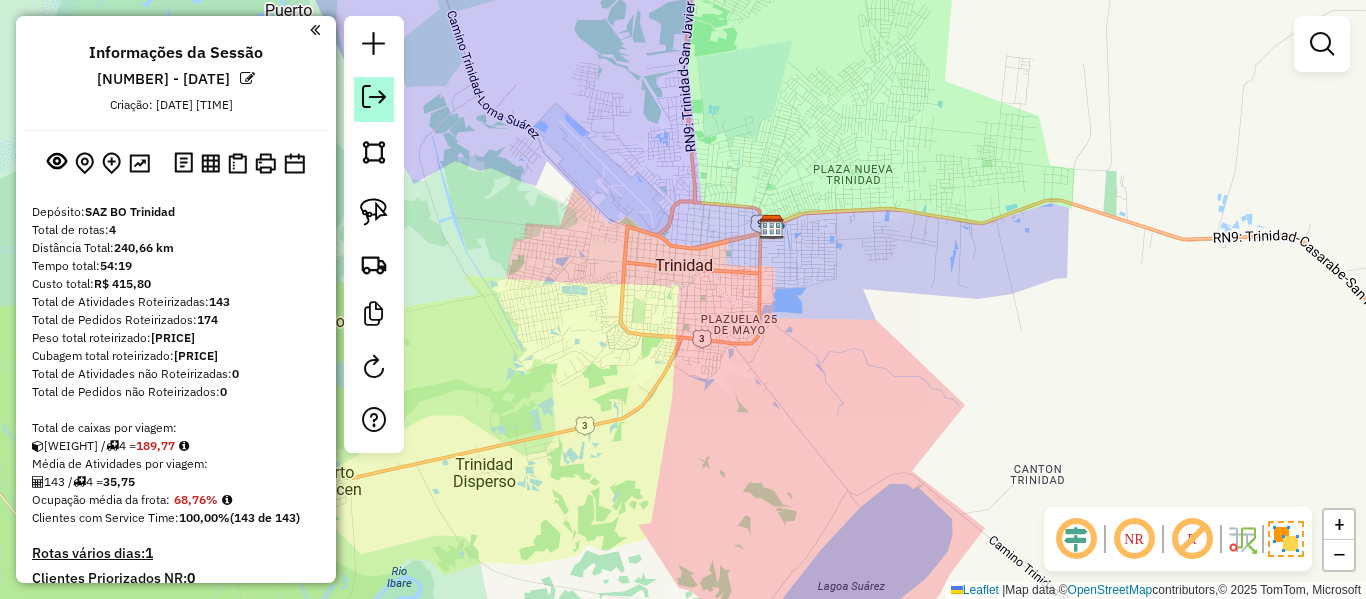 click 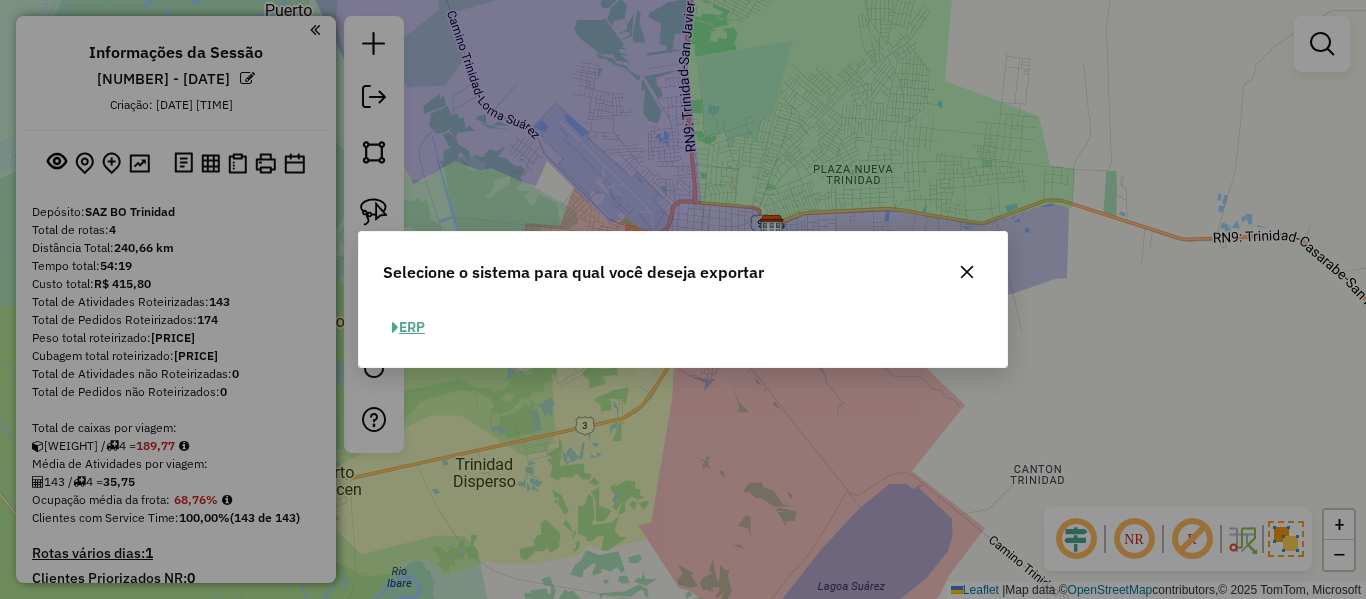 click on "ERP" 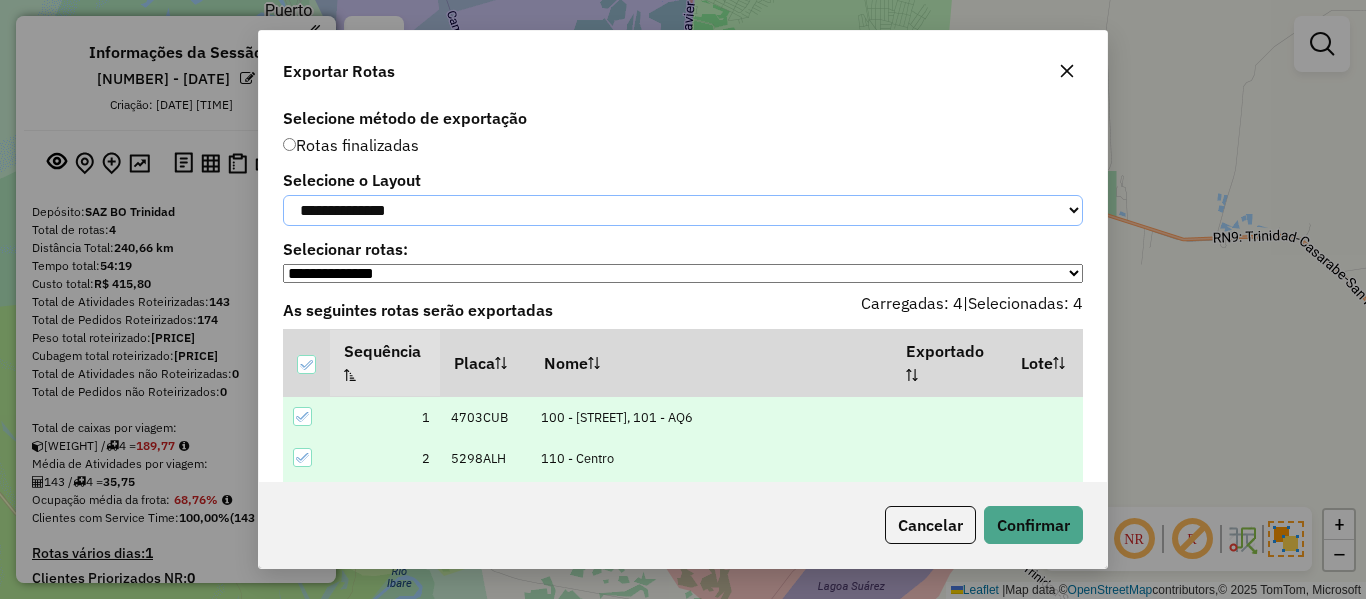 click on "**********" 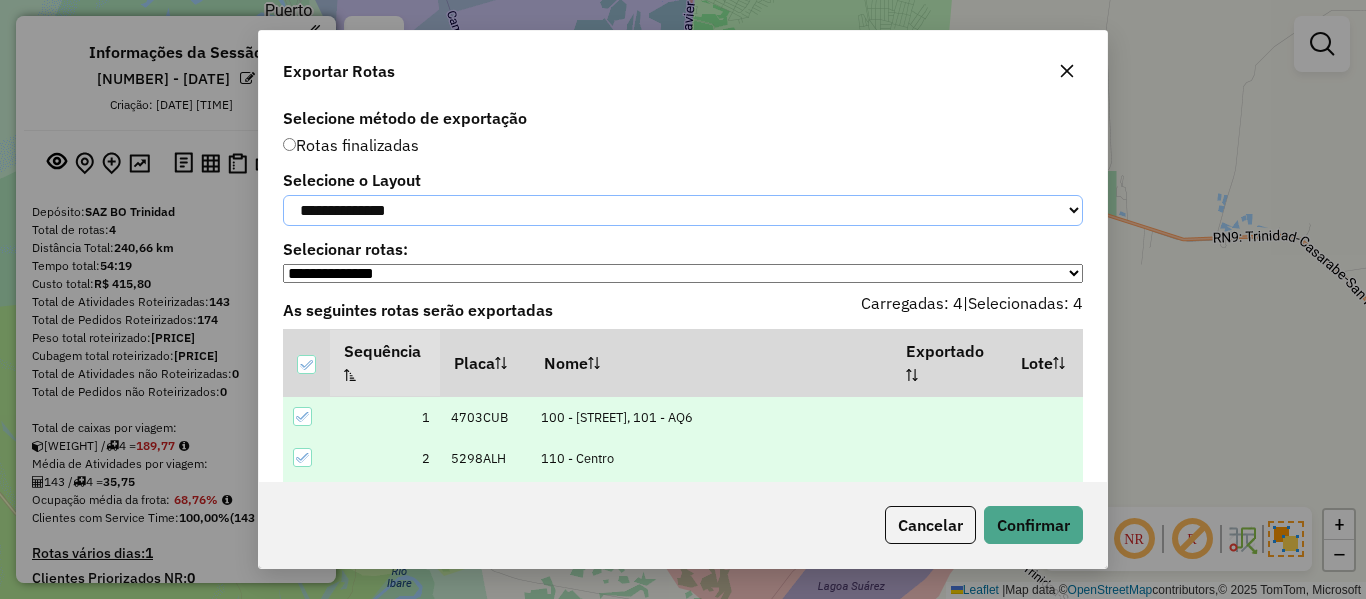select on "*********" 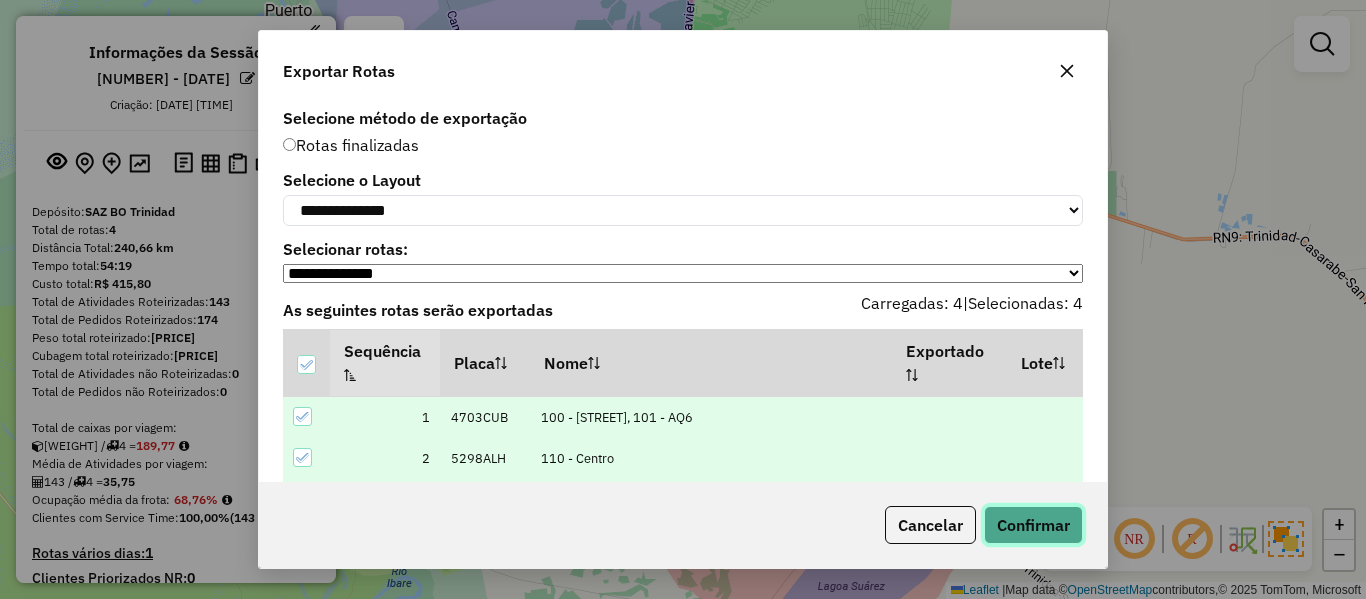 click on "Confirmar" 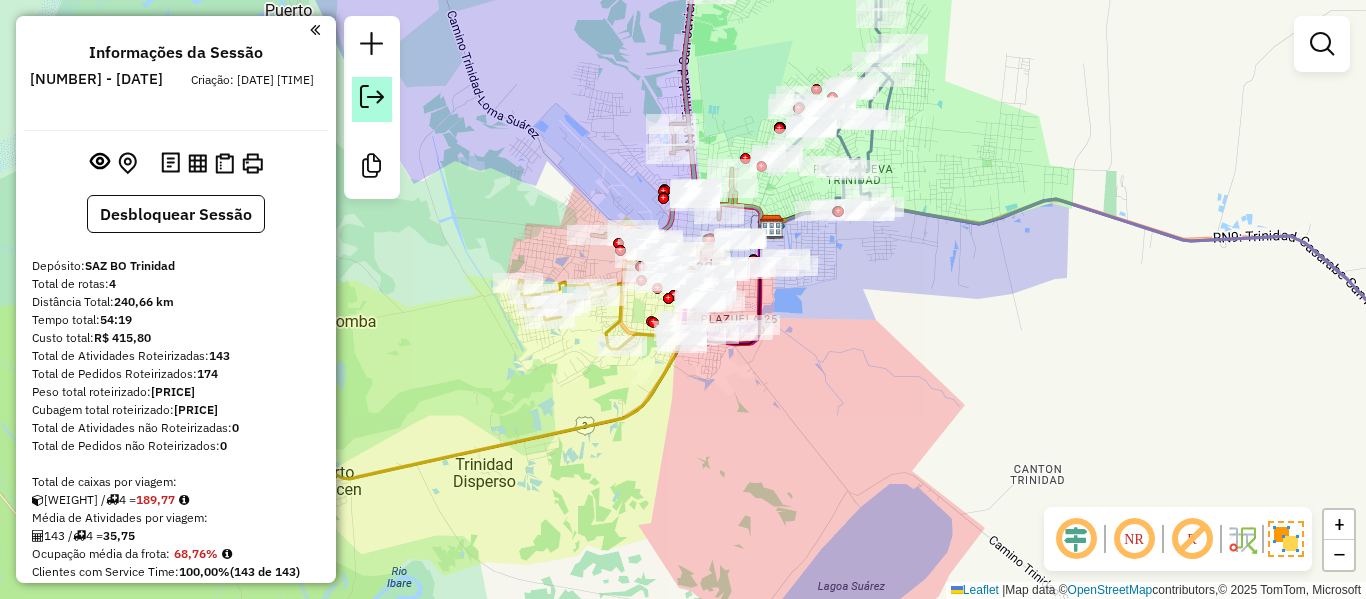 click 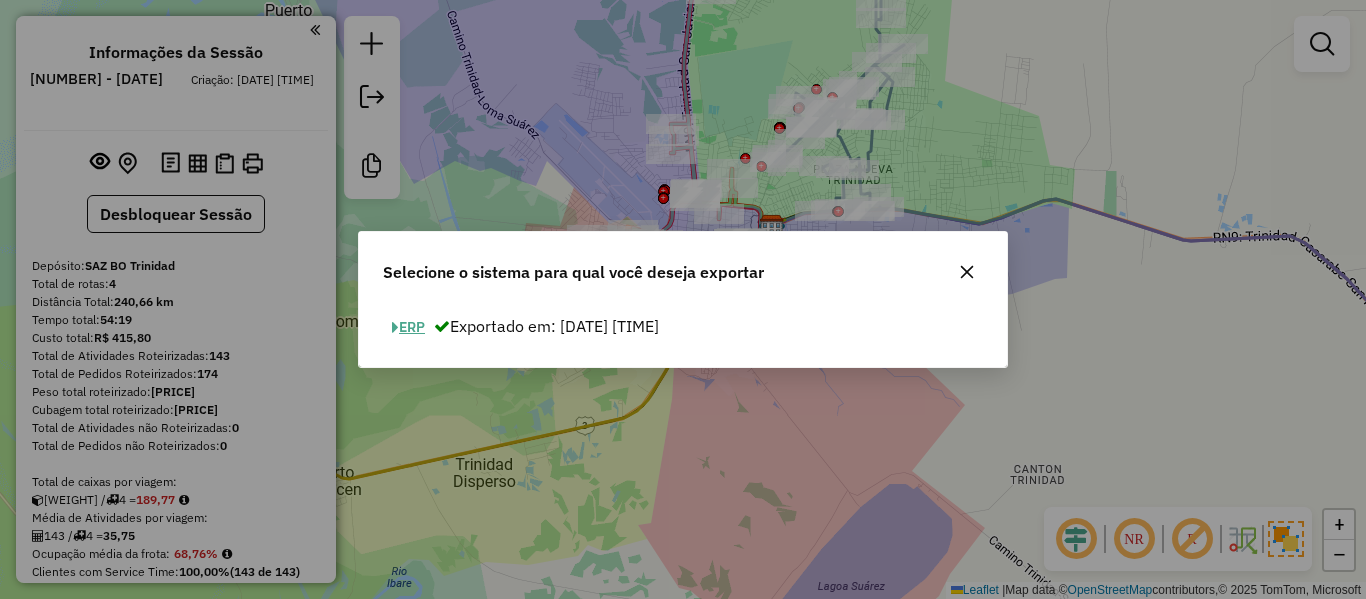 drag, startPoint x: 402, startPoint y: 311, endPoint x: 406, endPoint y: 324, distance: 13.601471 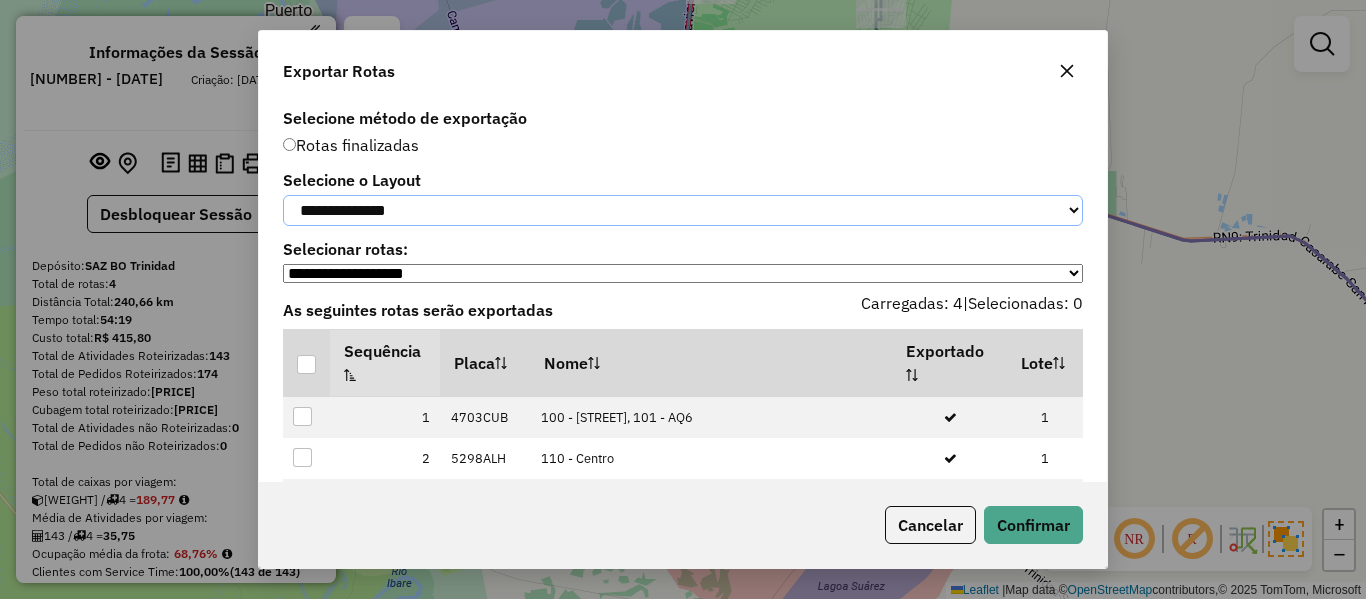 click on "**********" 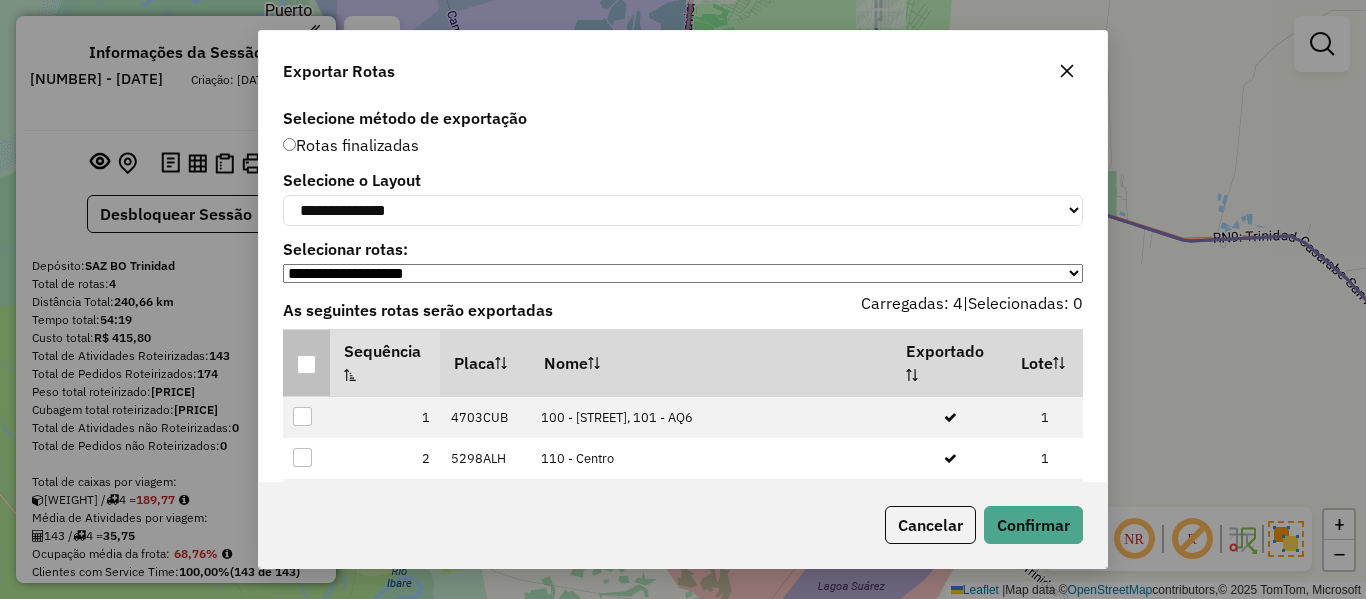 click at bounding box center [306, 364] 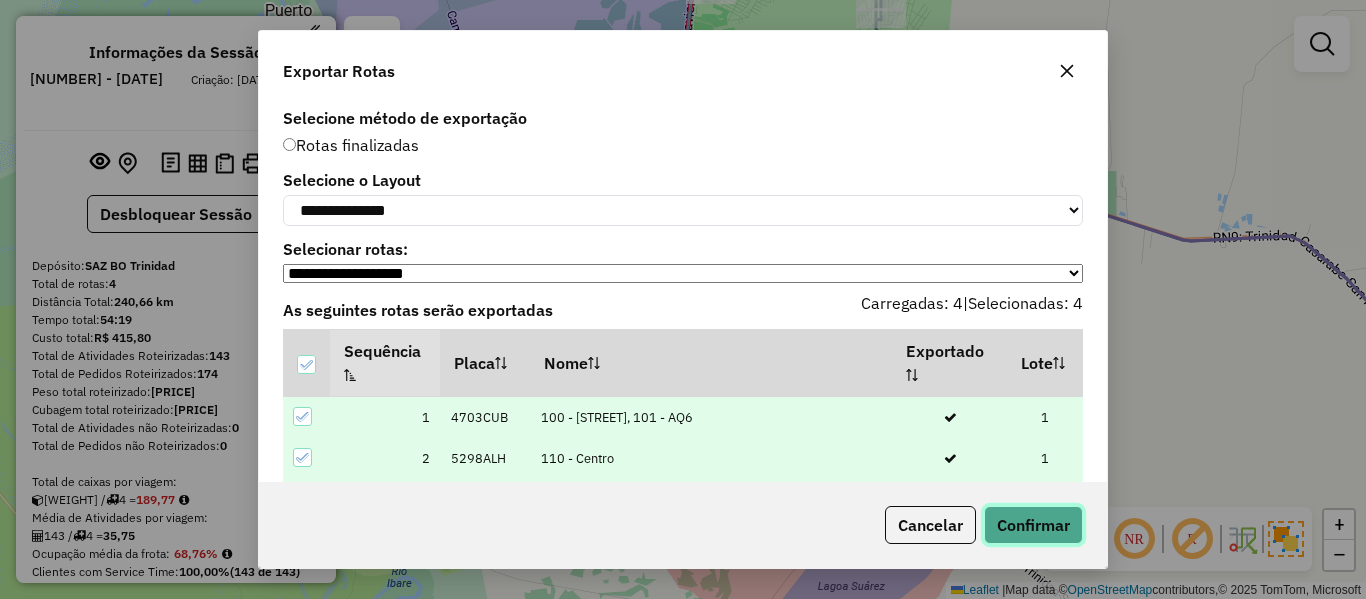 click on "Confirmar" 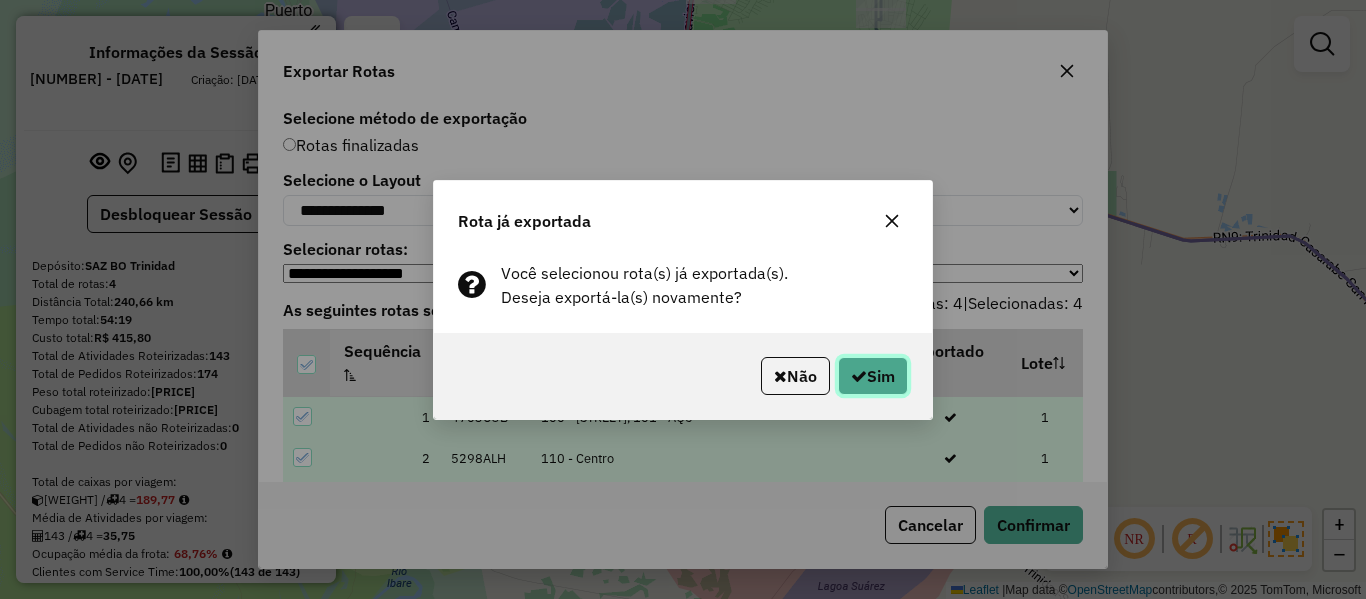 click on "Sim" 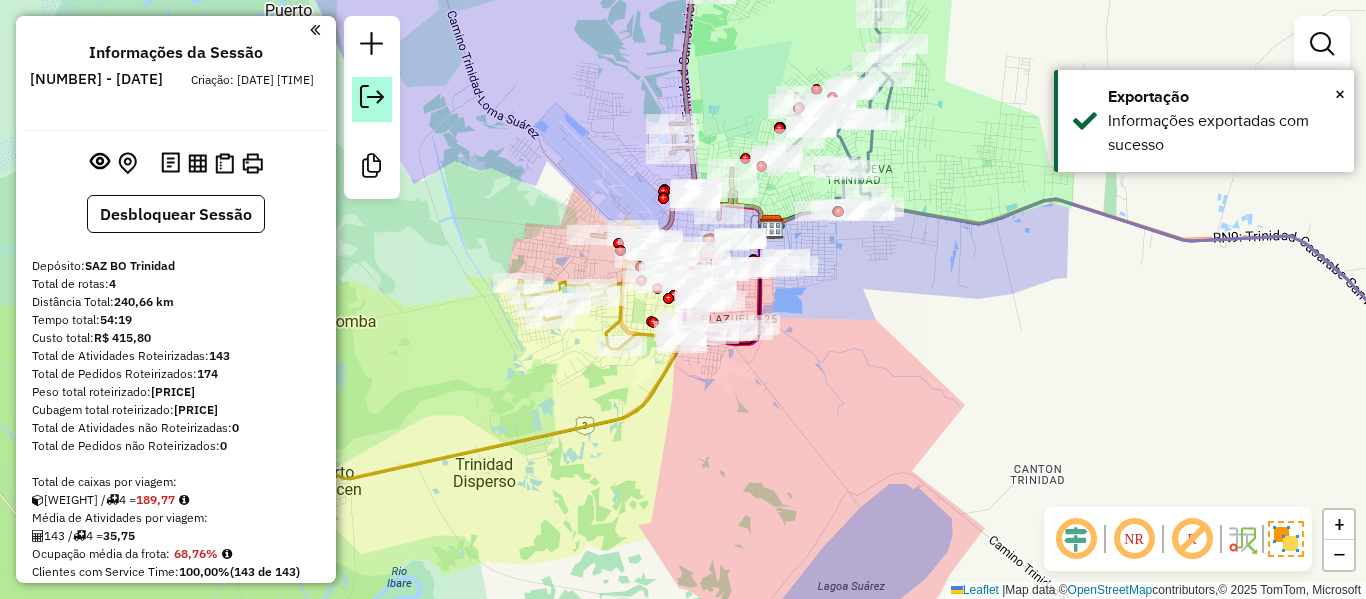 click 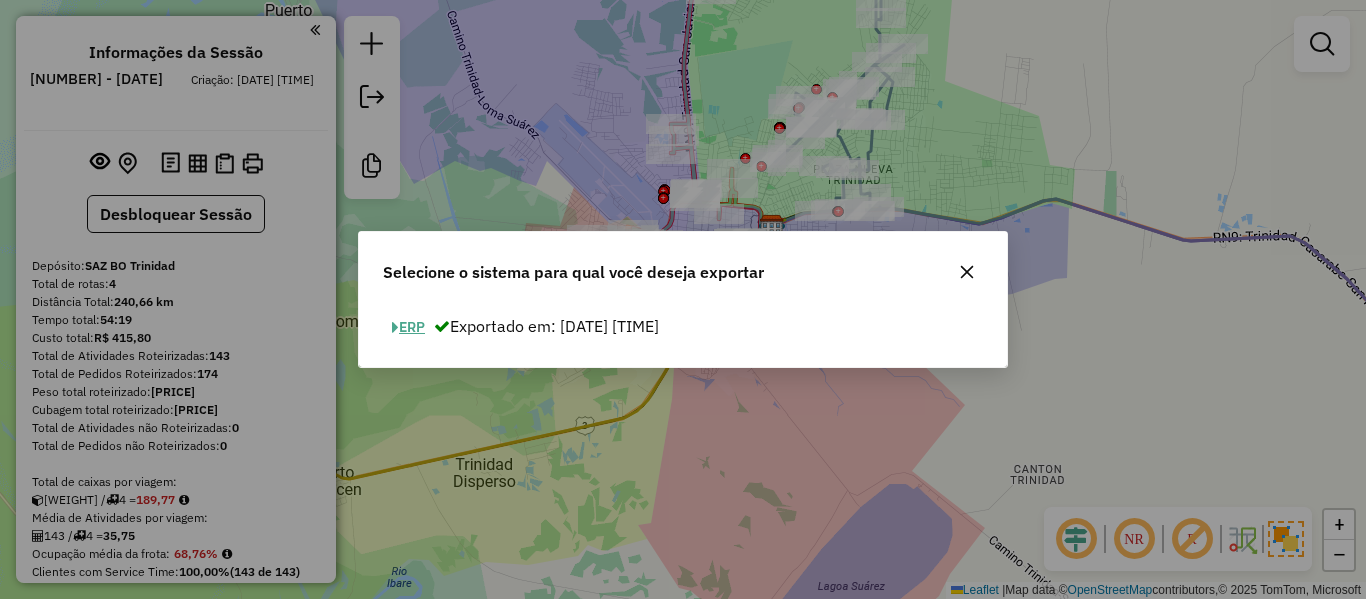 click on "ERP" 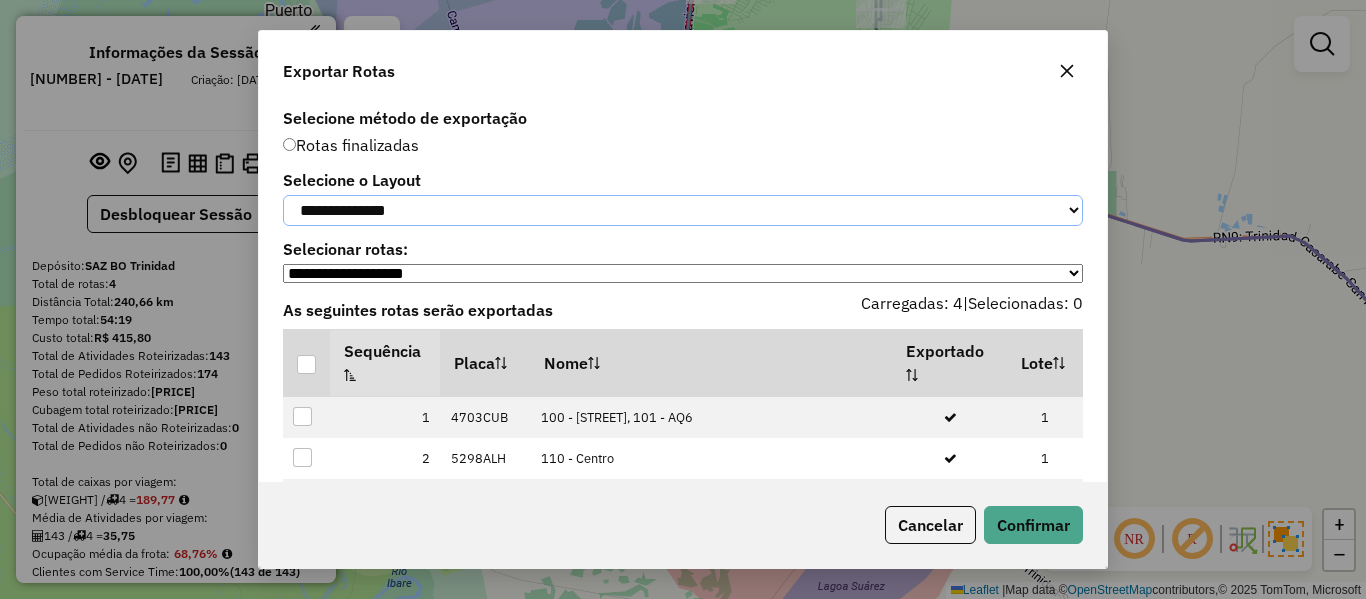 click on "**********" 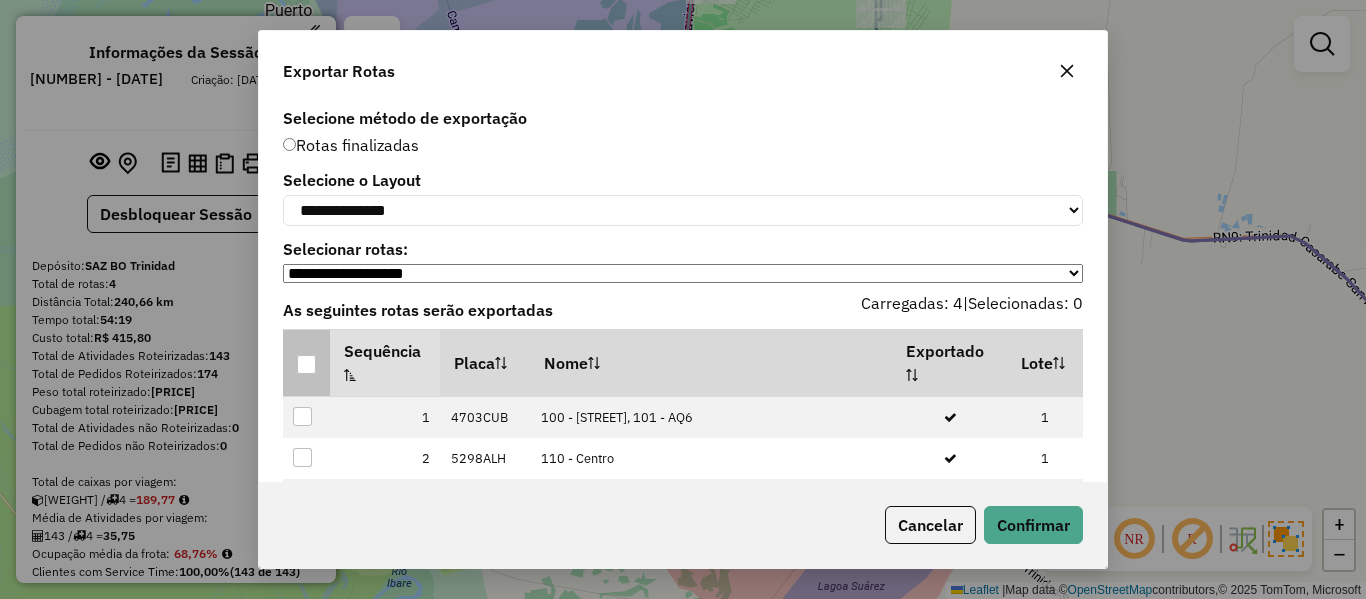 click at bounding box center (306, 364) 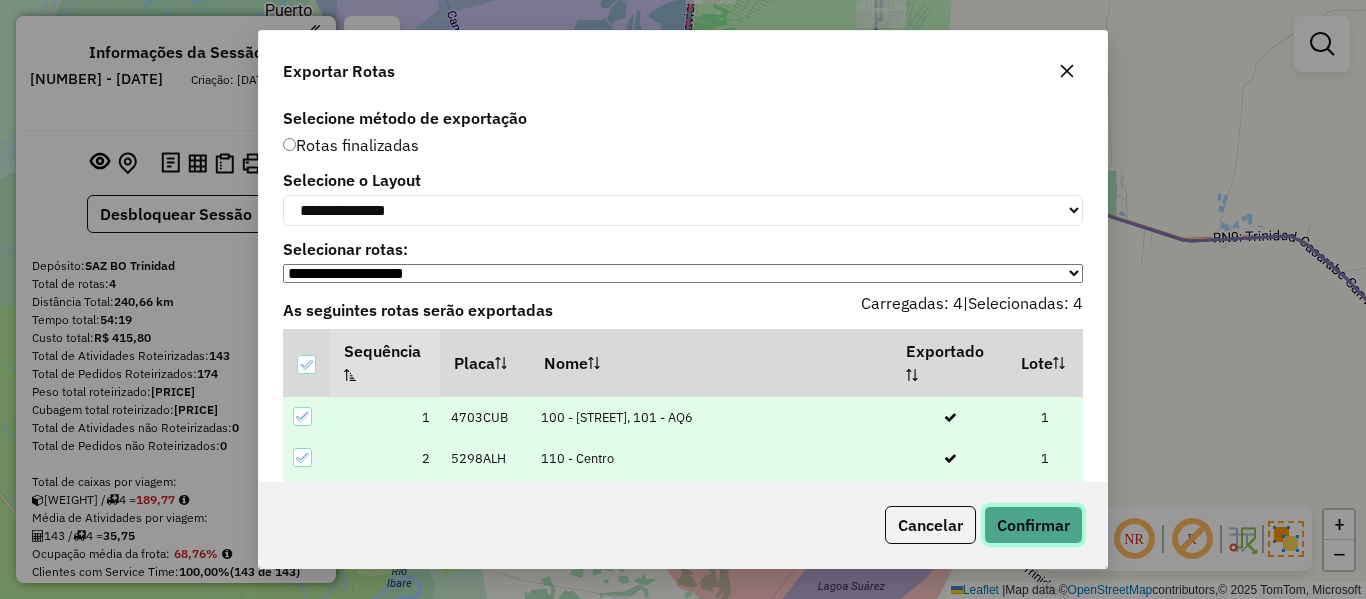 click on "Confirmar" 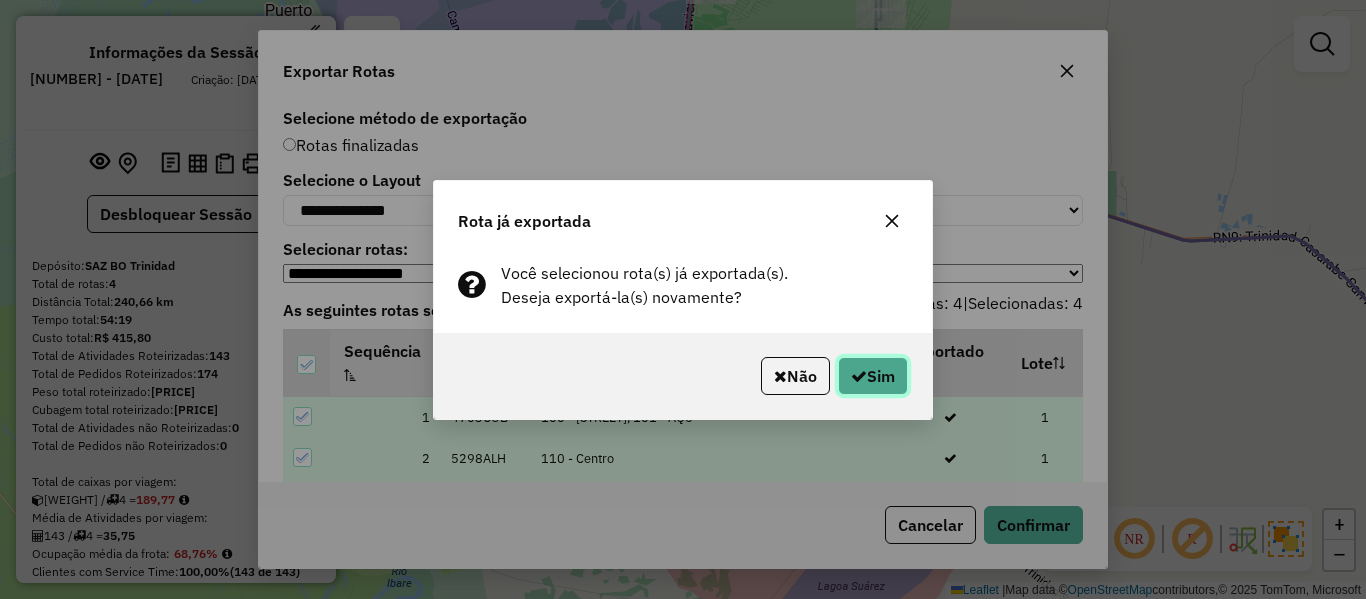 click on "Sim" 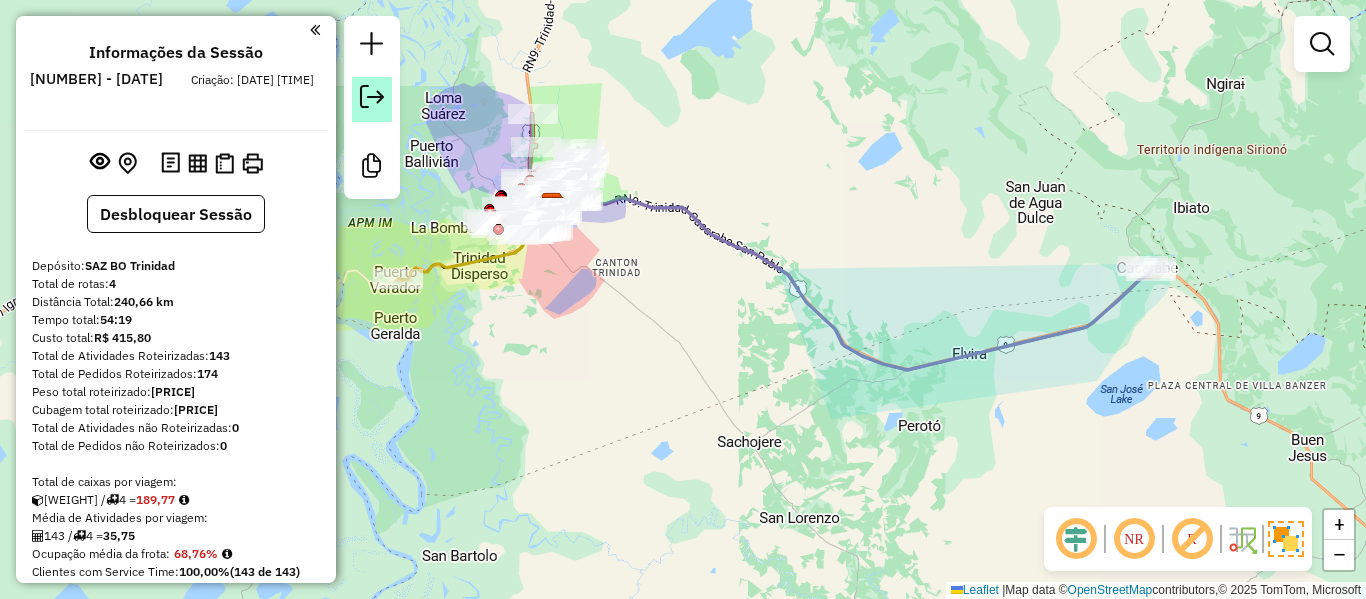 click 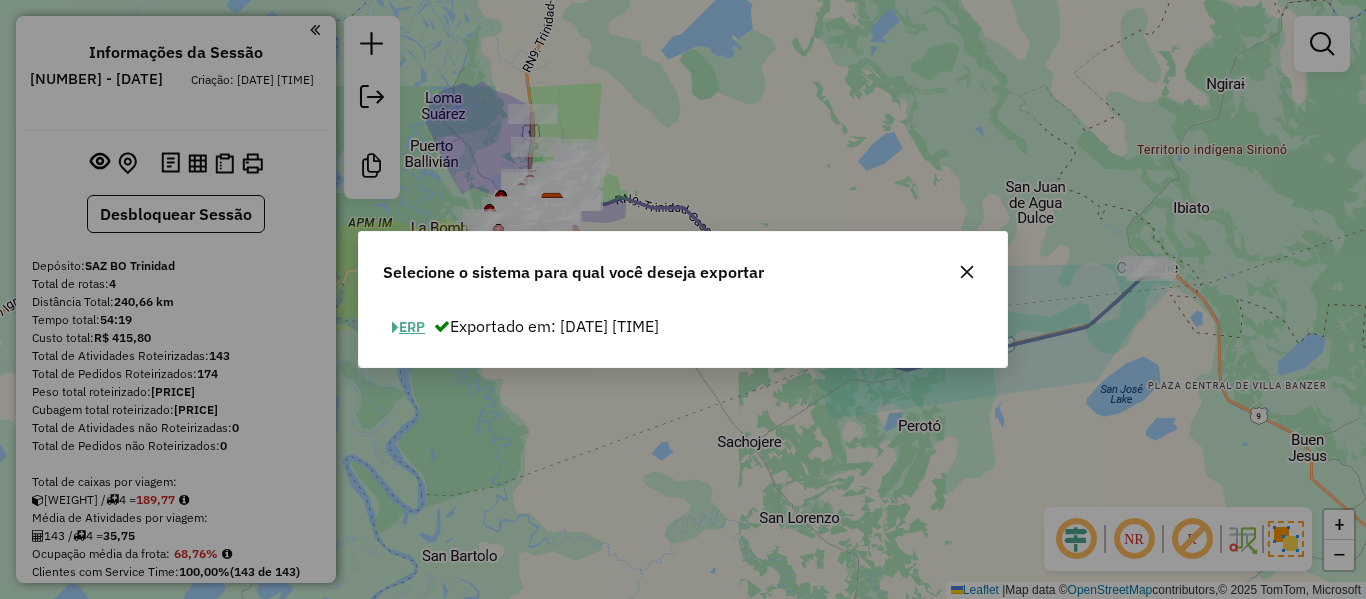 click on "ERP" 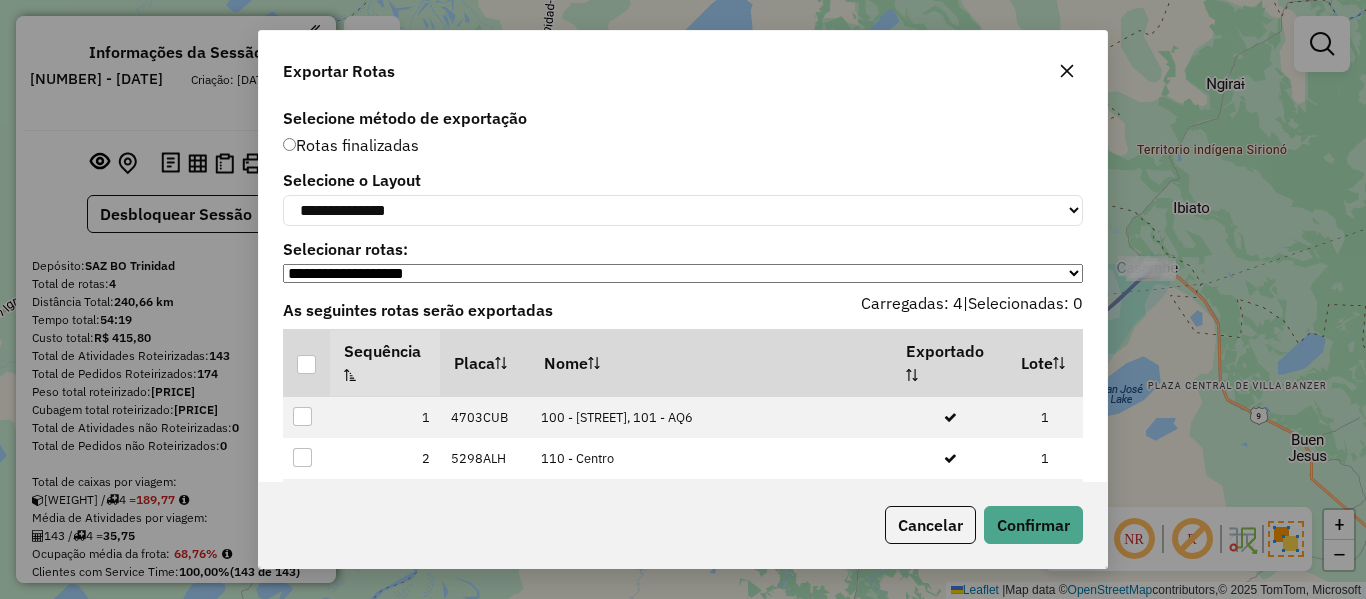 click on "Selecione o Layout" 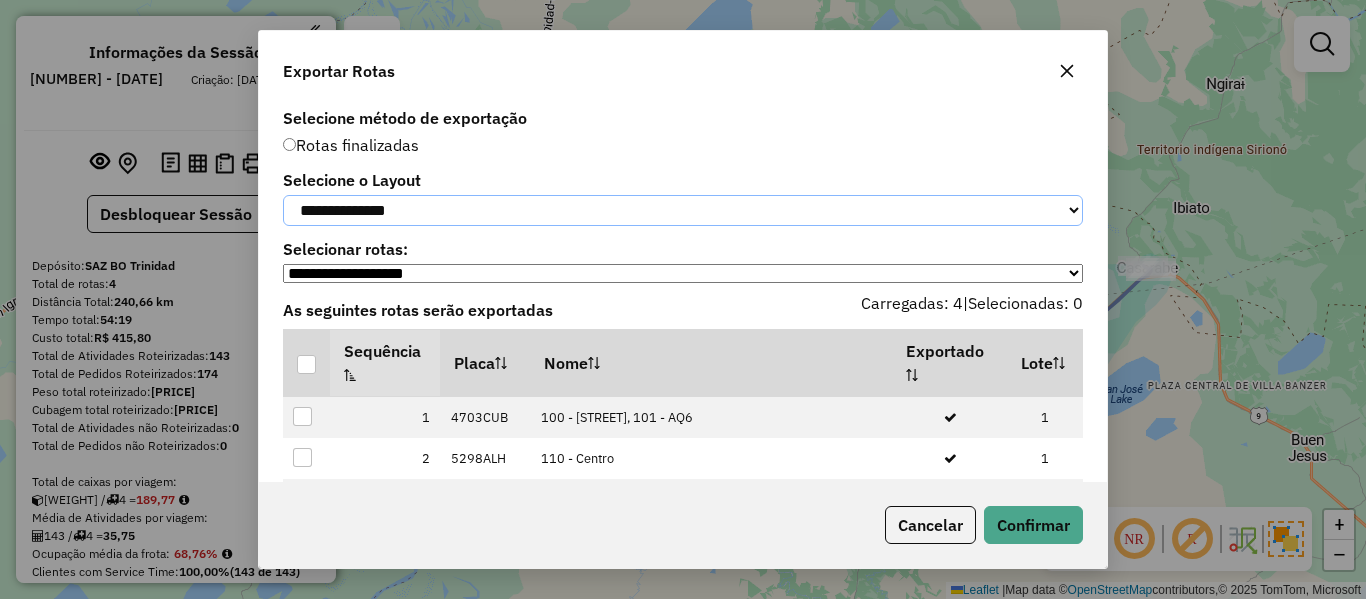 drag, startPoint x: 433, startPoint y: 210, endPoint x: 427, endPoint y: 220, distance: 11.661903 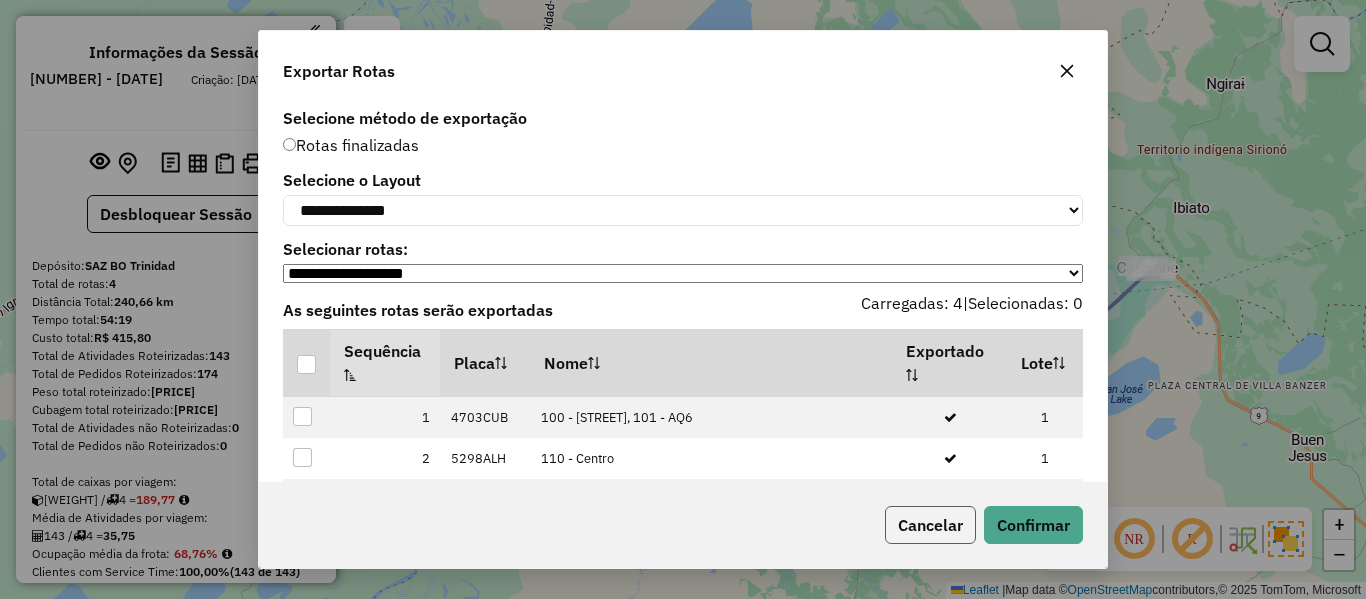 click on "Cancelar" 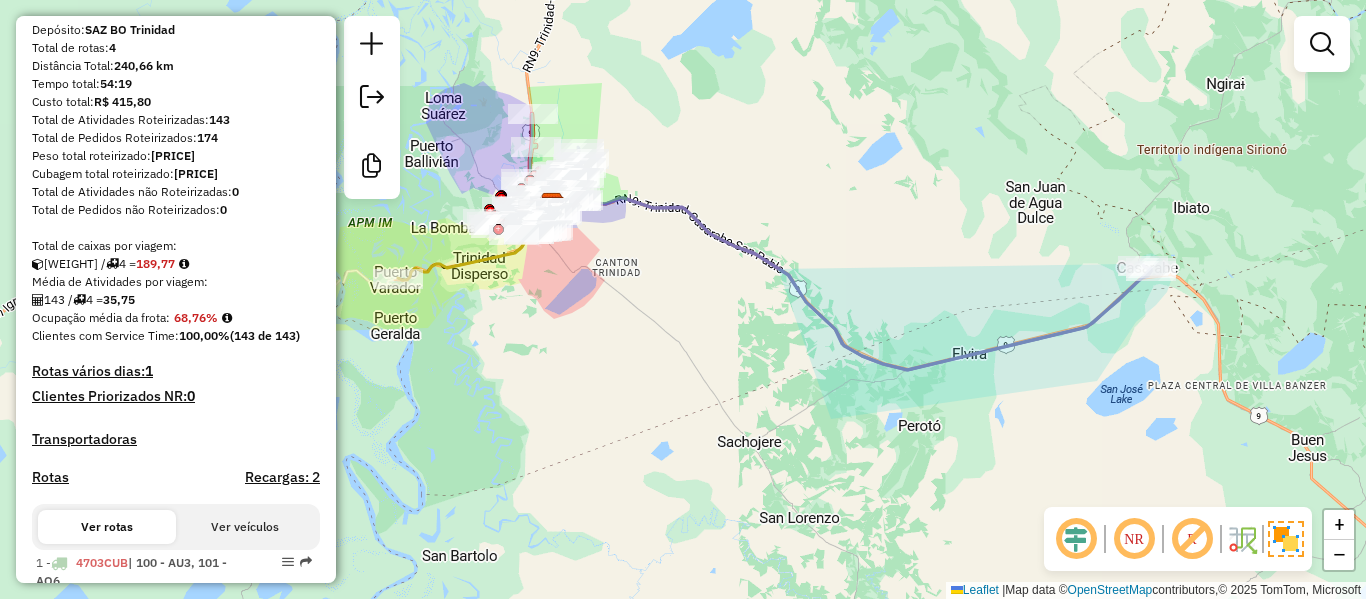 scroll, scrollTop: 0, scrollLeft: 0, axis: both 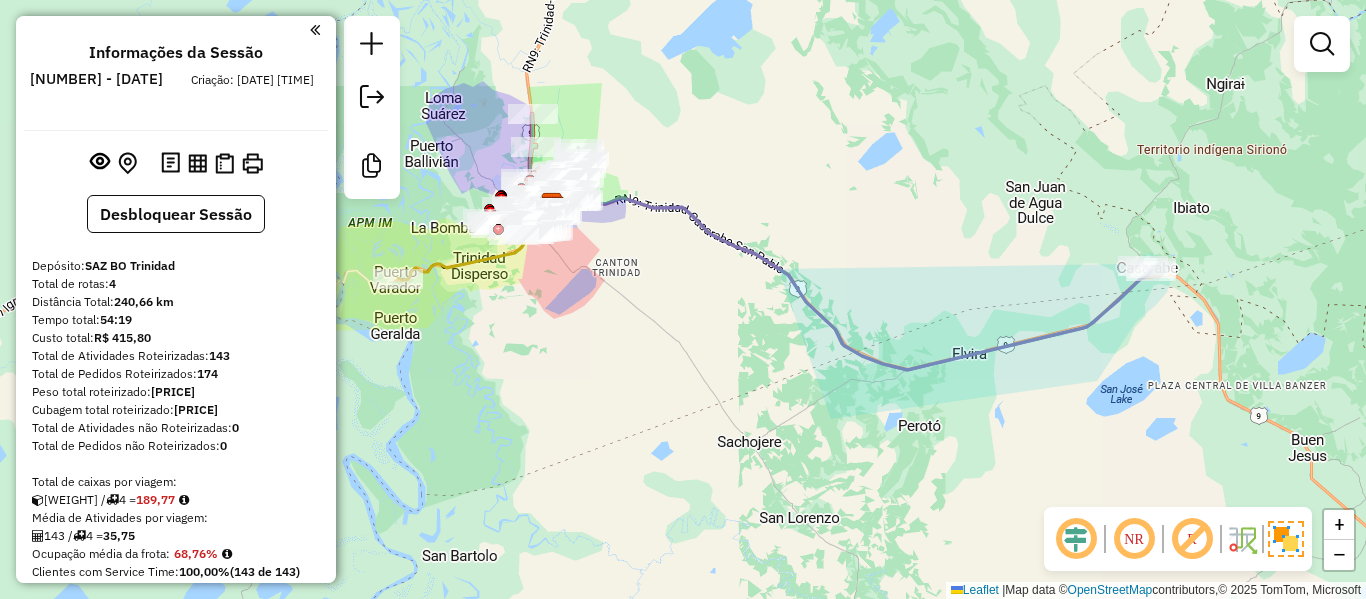 click on "1224754 - 07/08/2025" at bounding box center [96, 79] 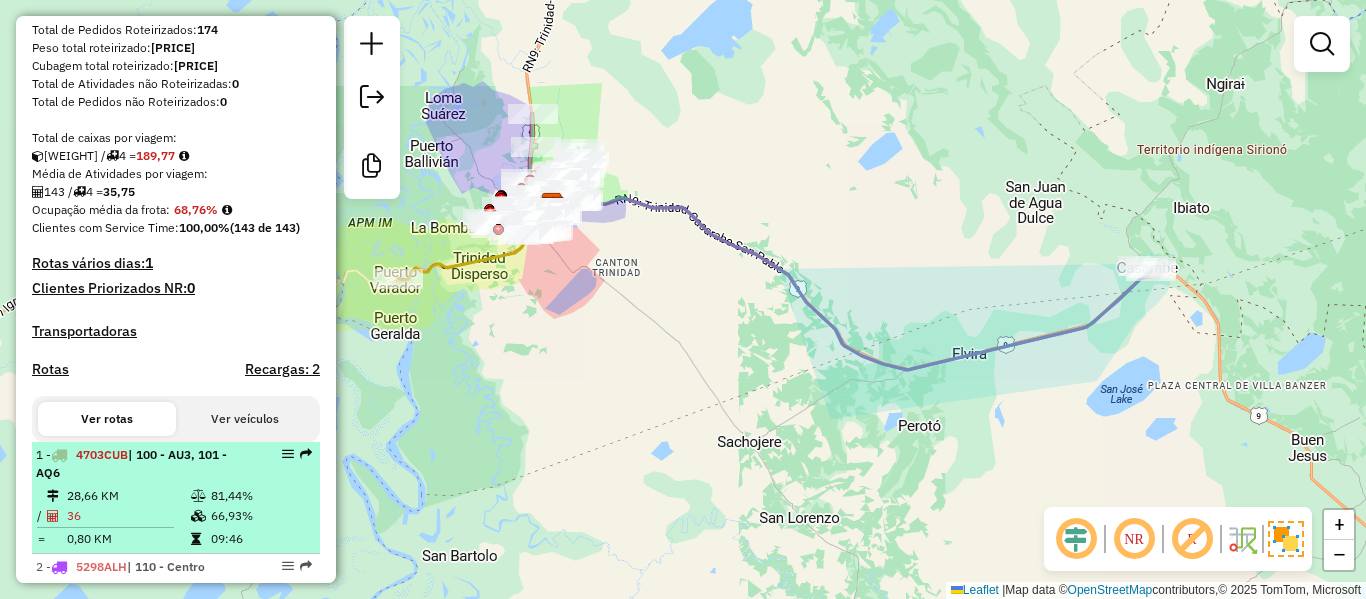scroll, scrollTop: 336, scrollLeft: 0, axis: vertical 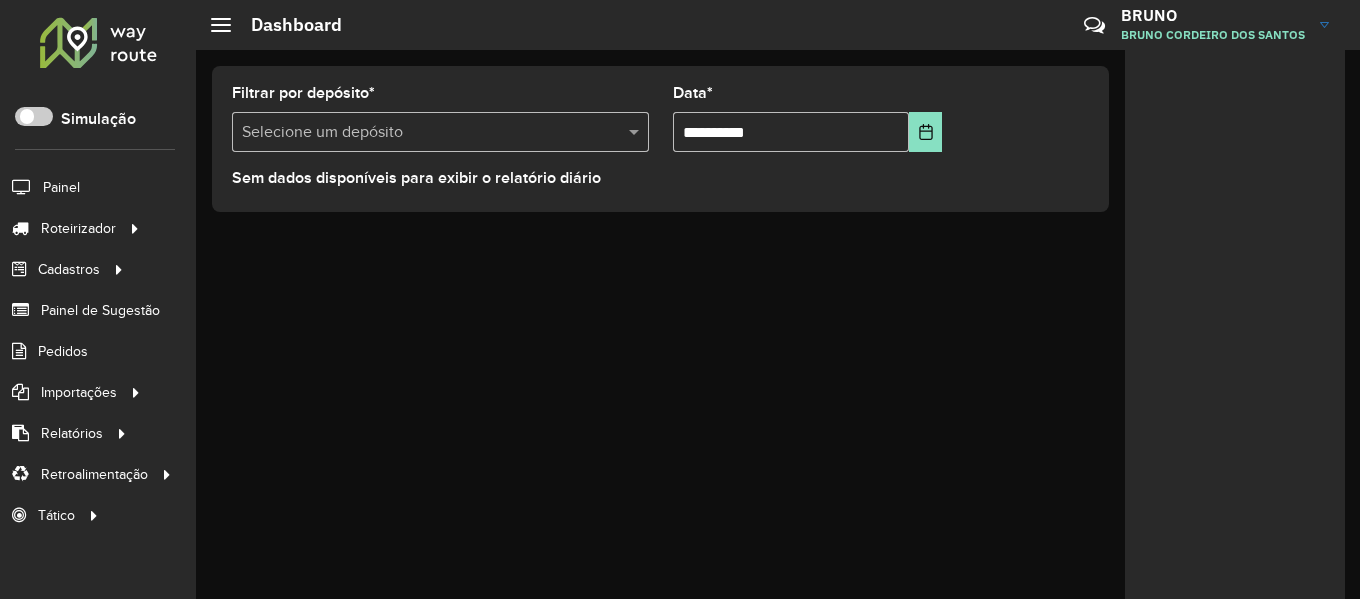 click on "**********" 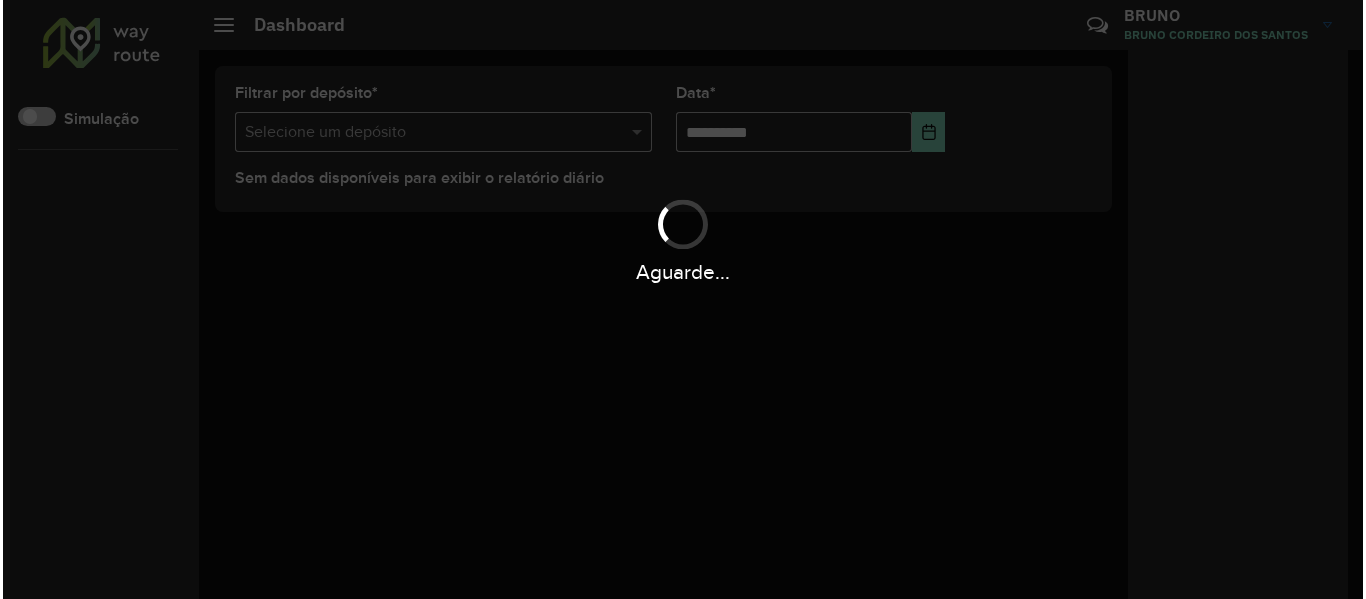 scroll, scrollTop: 0, scrollLeft: 0, axis: both 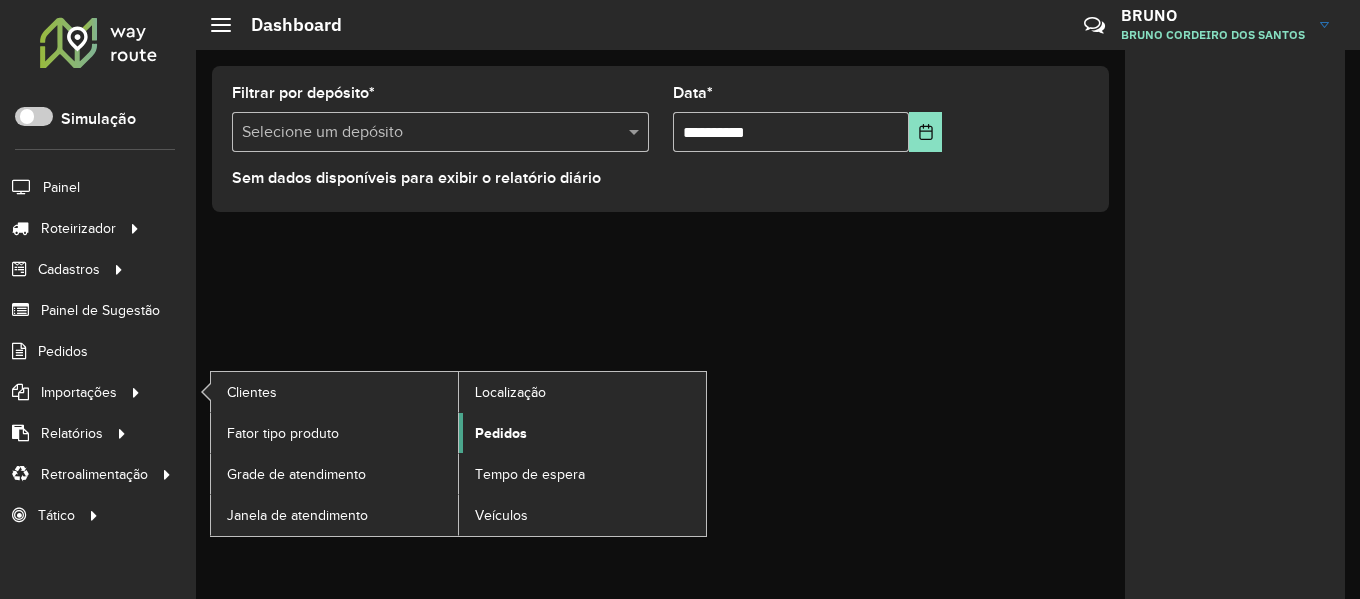 click on "Pedidos" 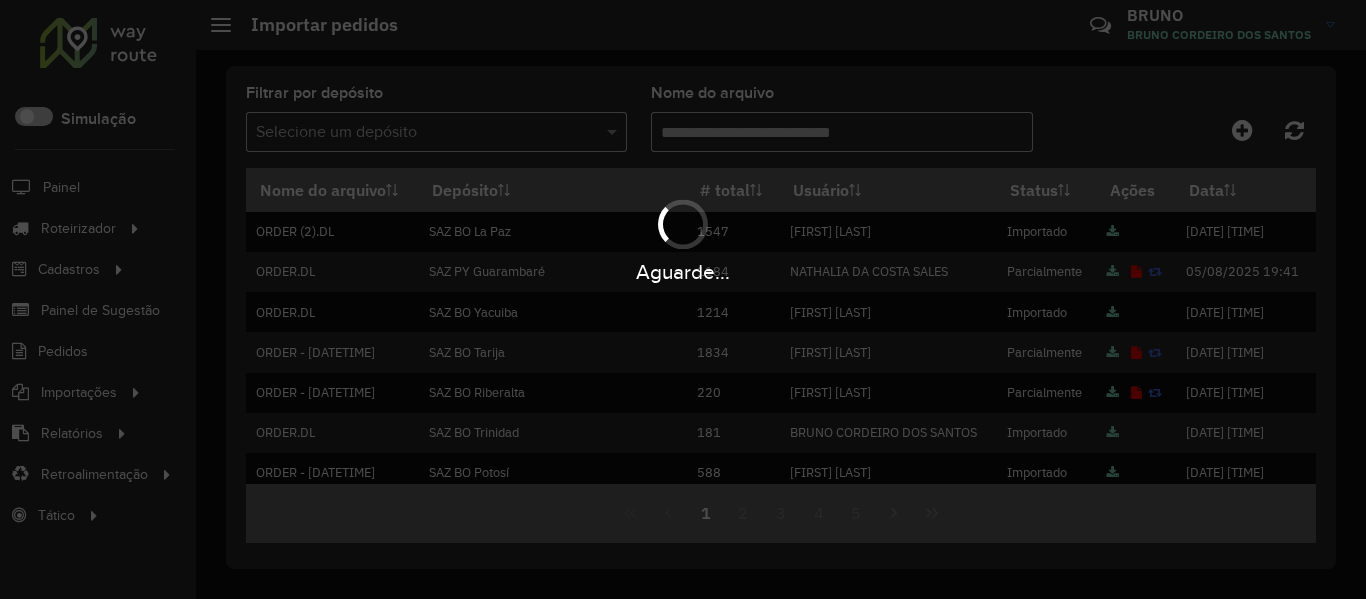click on "Aguarde..." at bounding box center [683, 299] 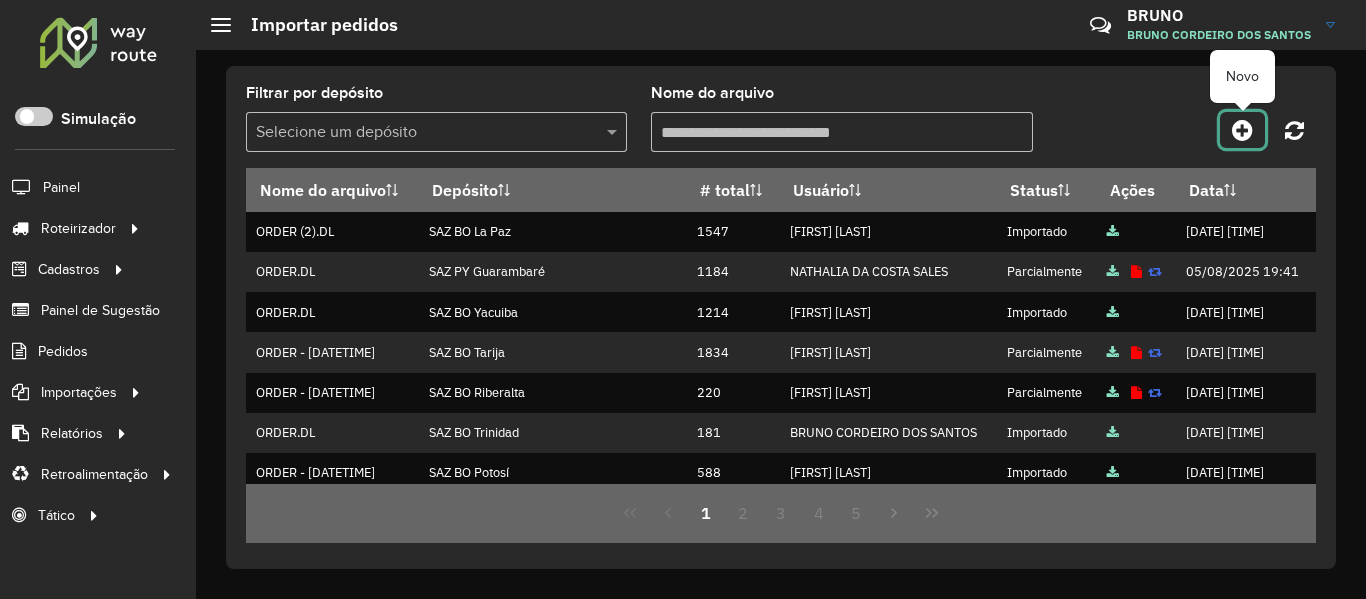 click 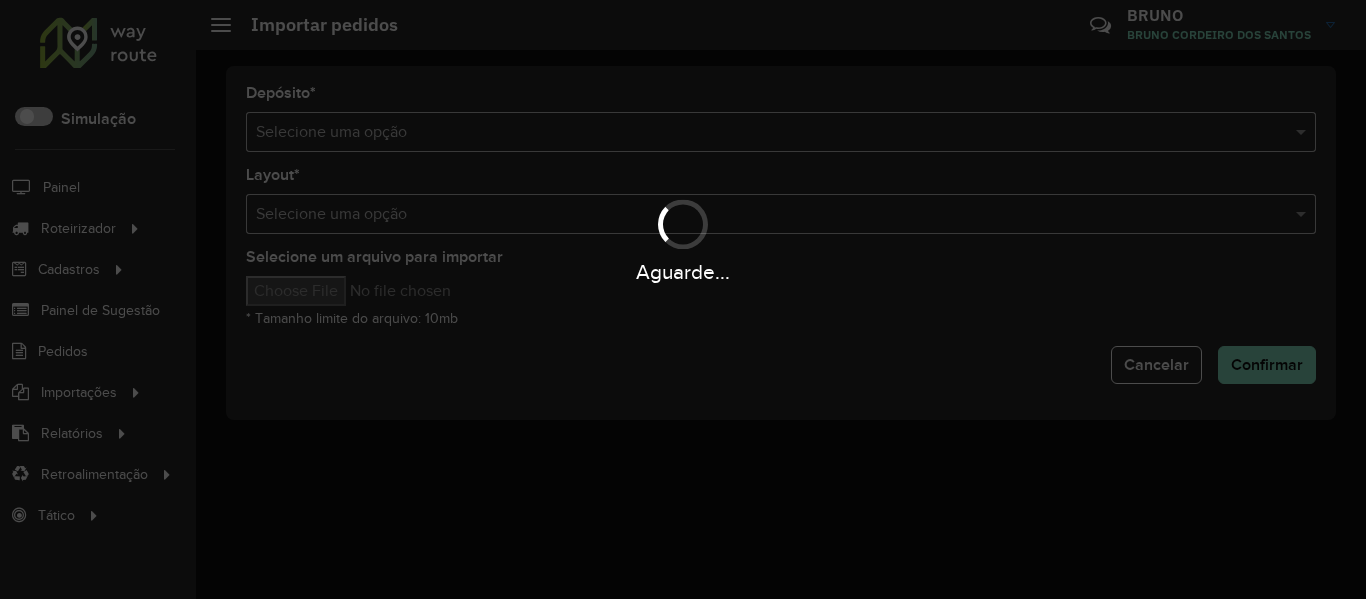 click on "Aguarde..." at bounding box center (683, 299) 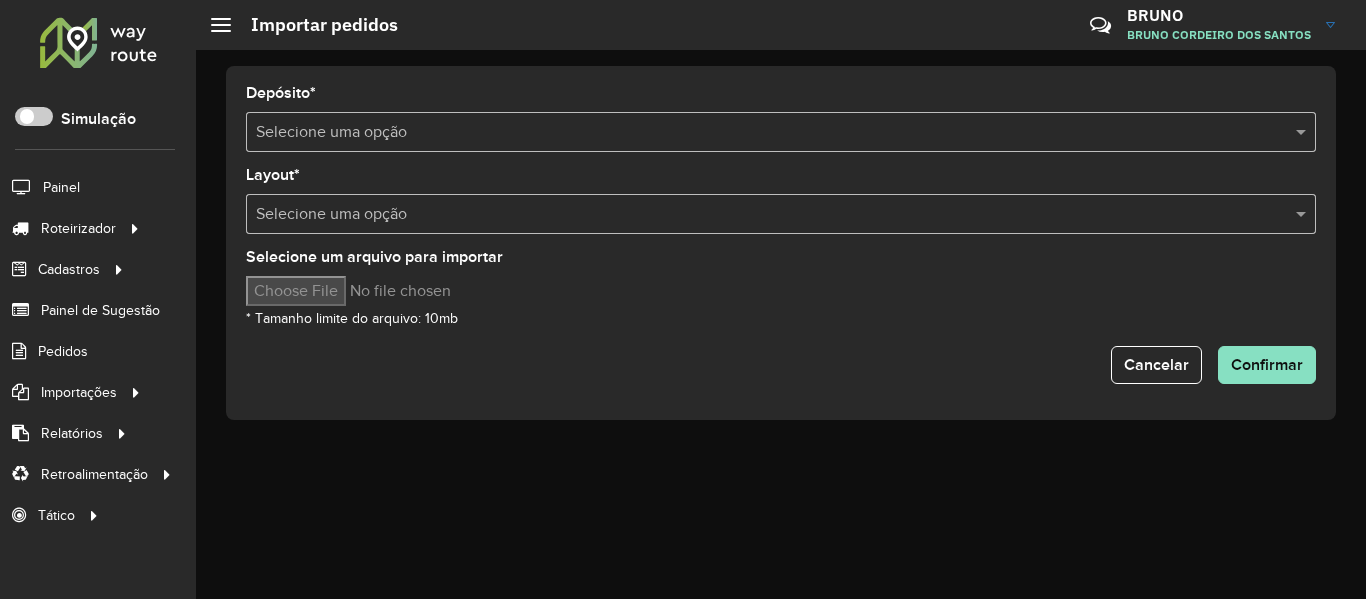 click at bounding box center (761, 133) 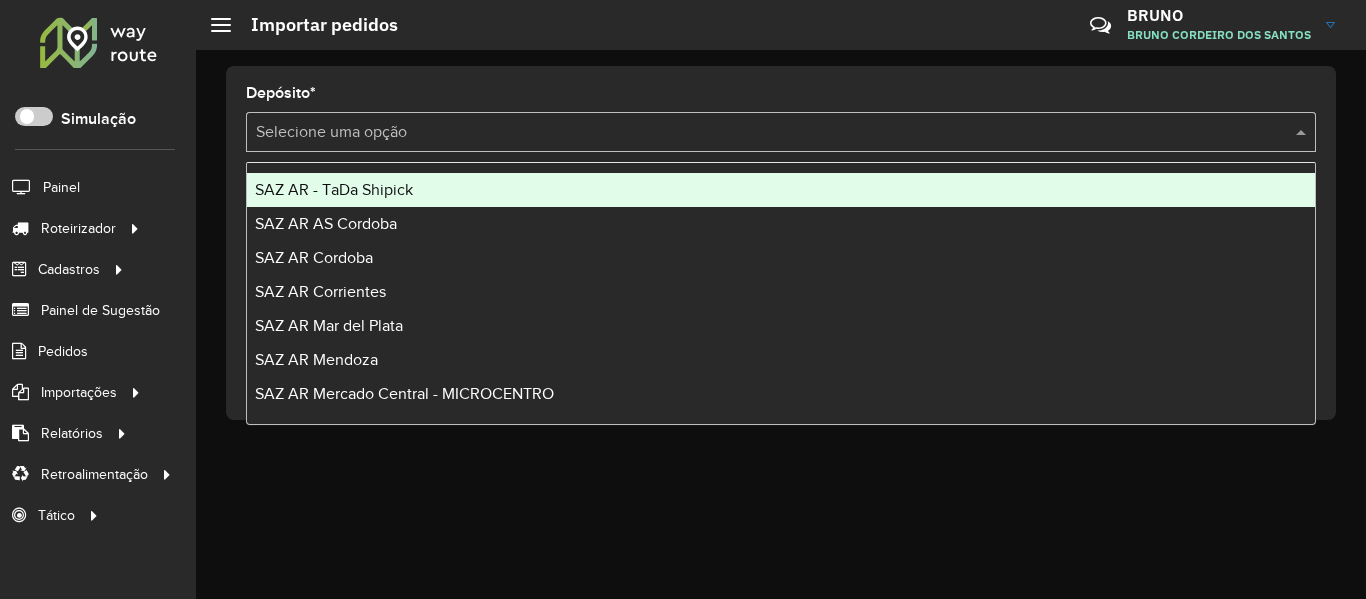 click at bounding box center (761, 133) 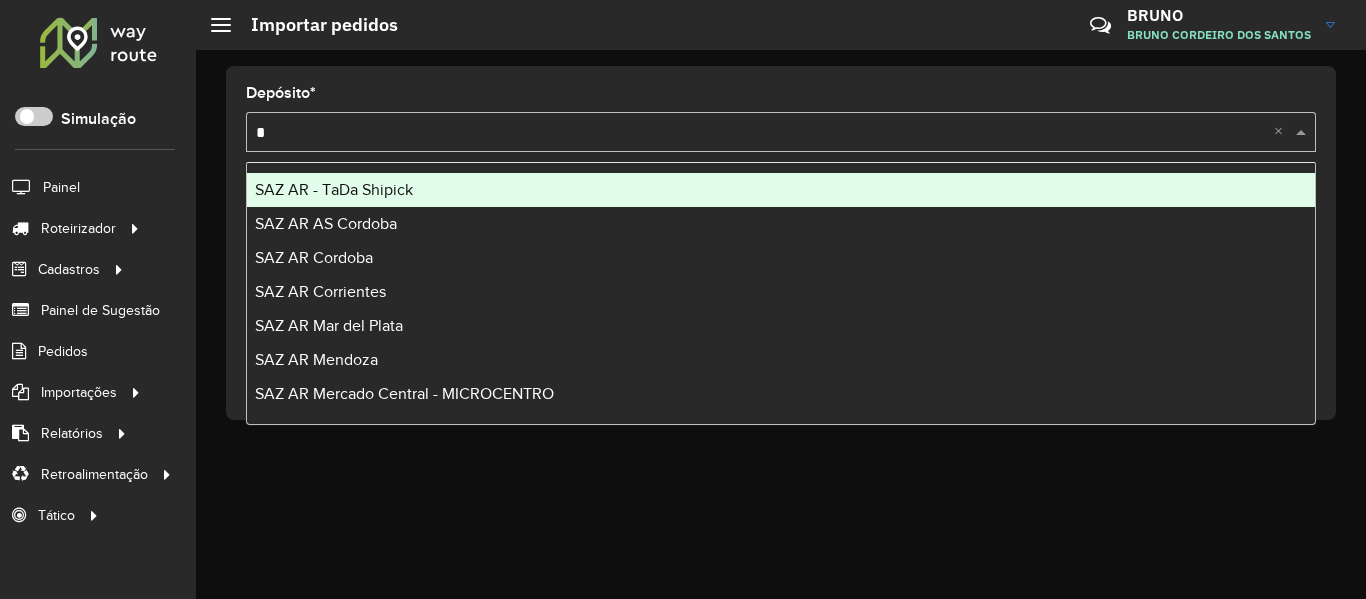 type on "**" 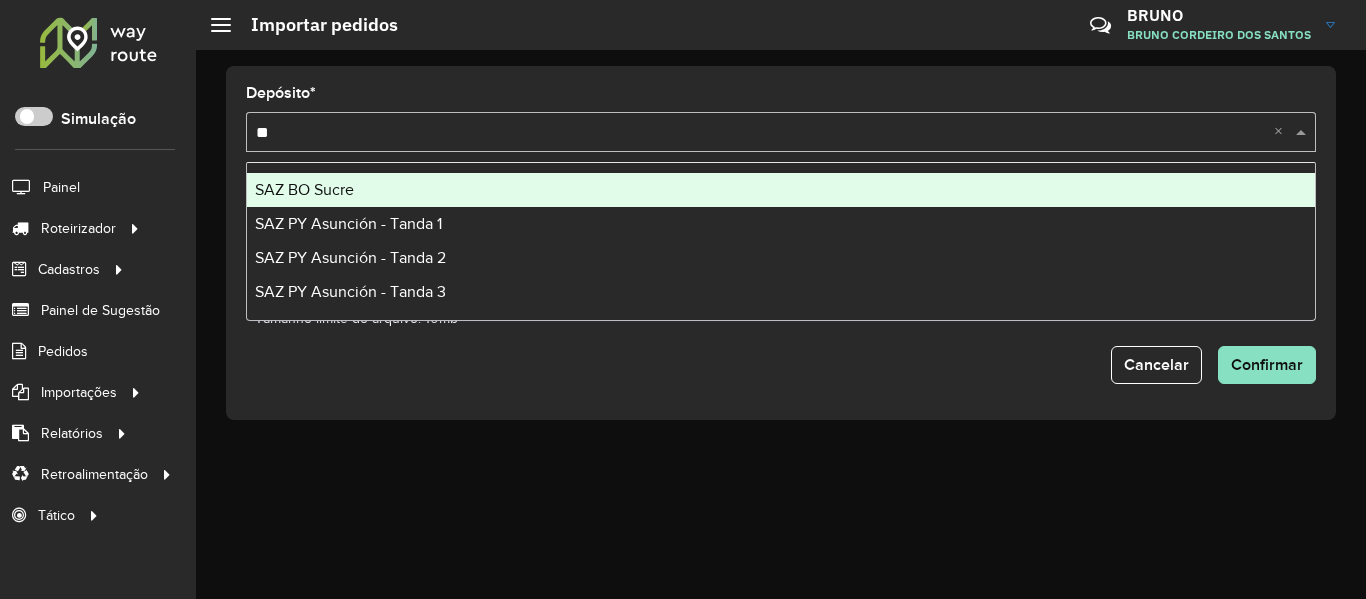 click on "SAZ BO Sucre" at bounding box center [781, 190] 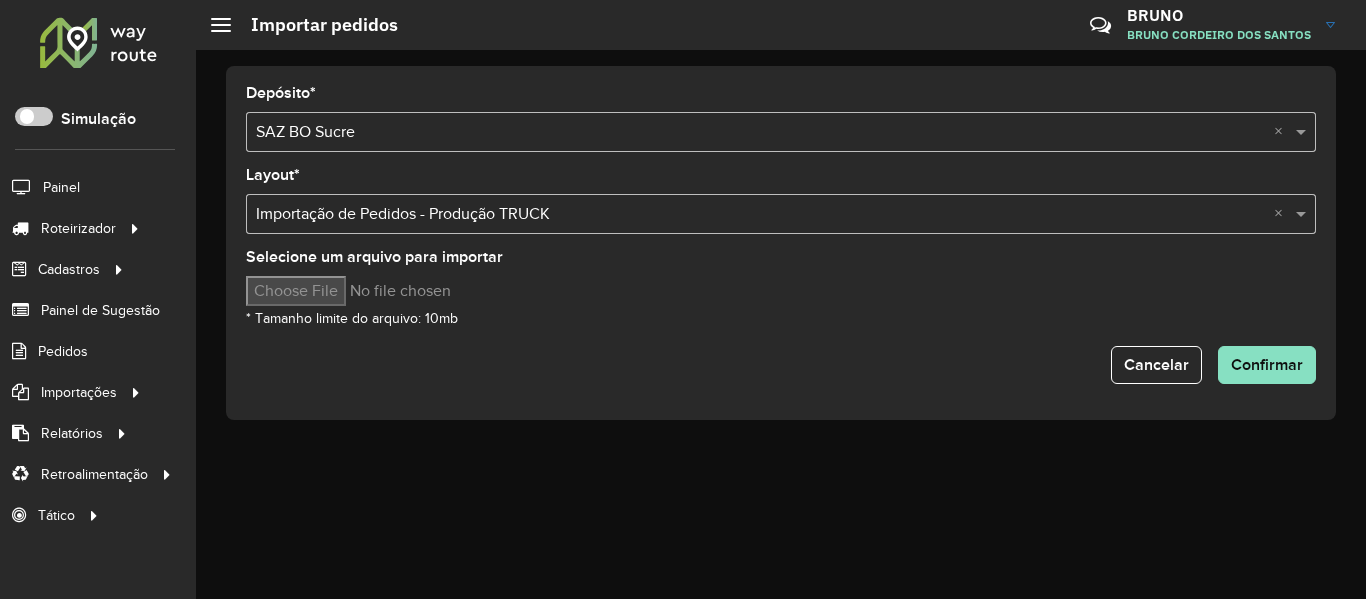 click on "Selecione um arquivo para importar" at bounding box center (416, 291) 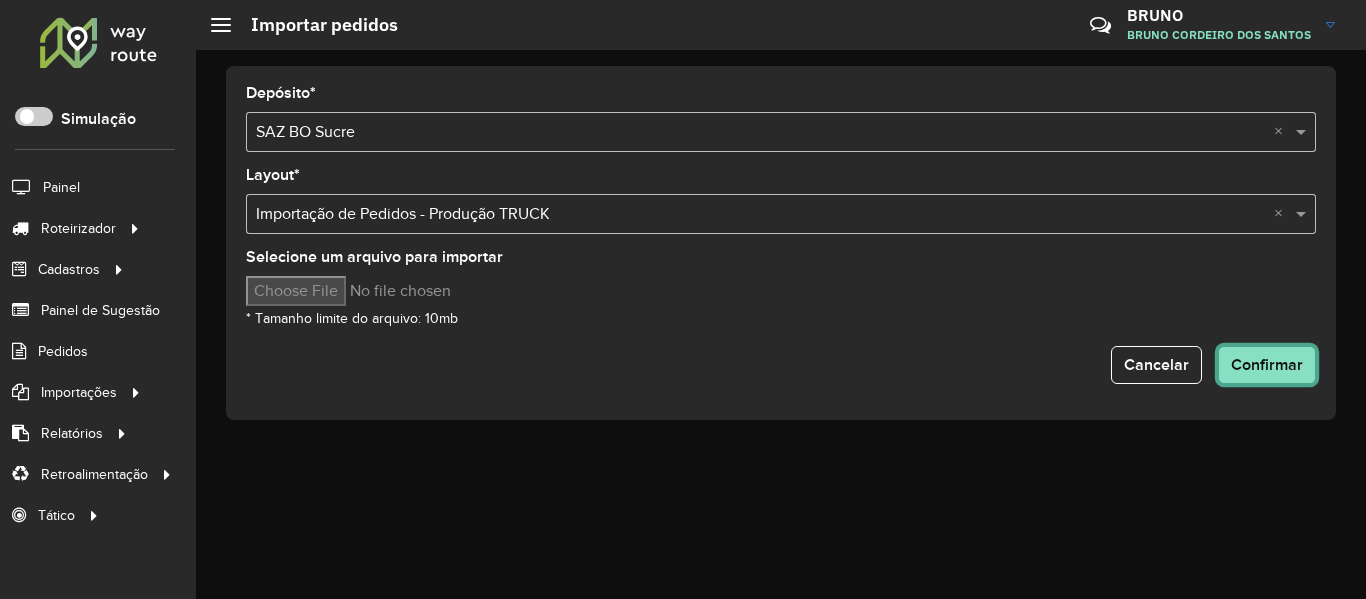 click on "Confirmar" 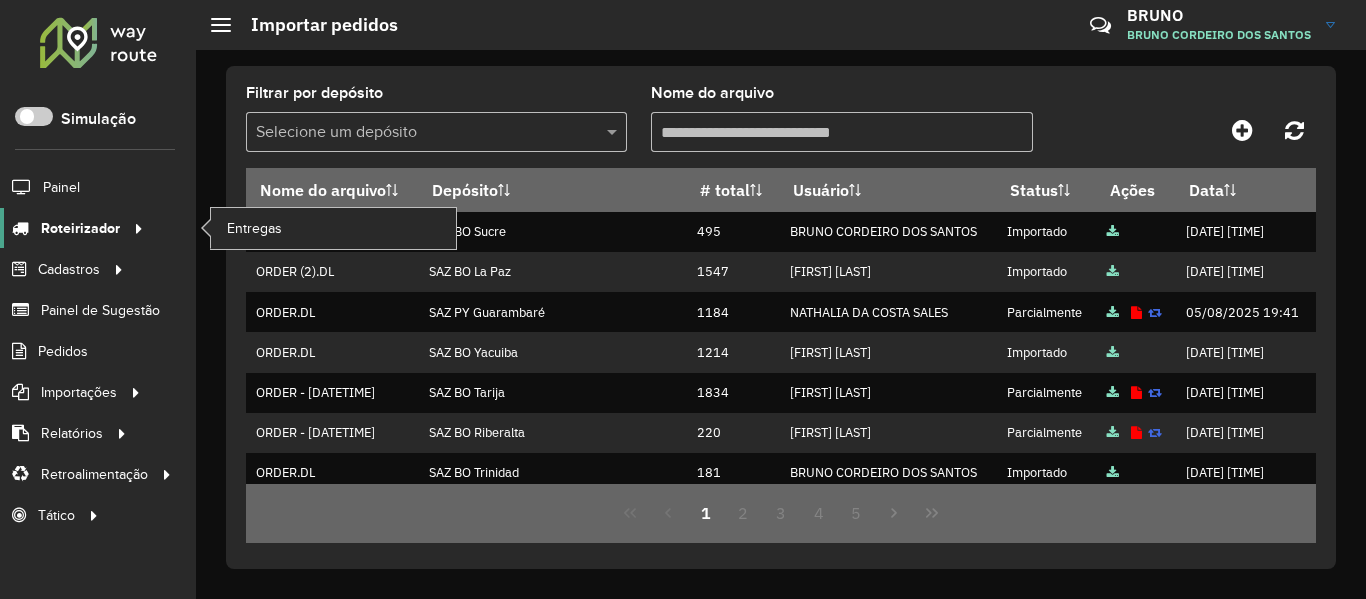 click on "Roteirizador" 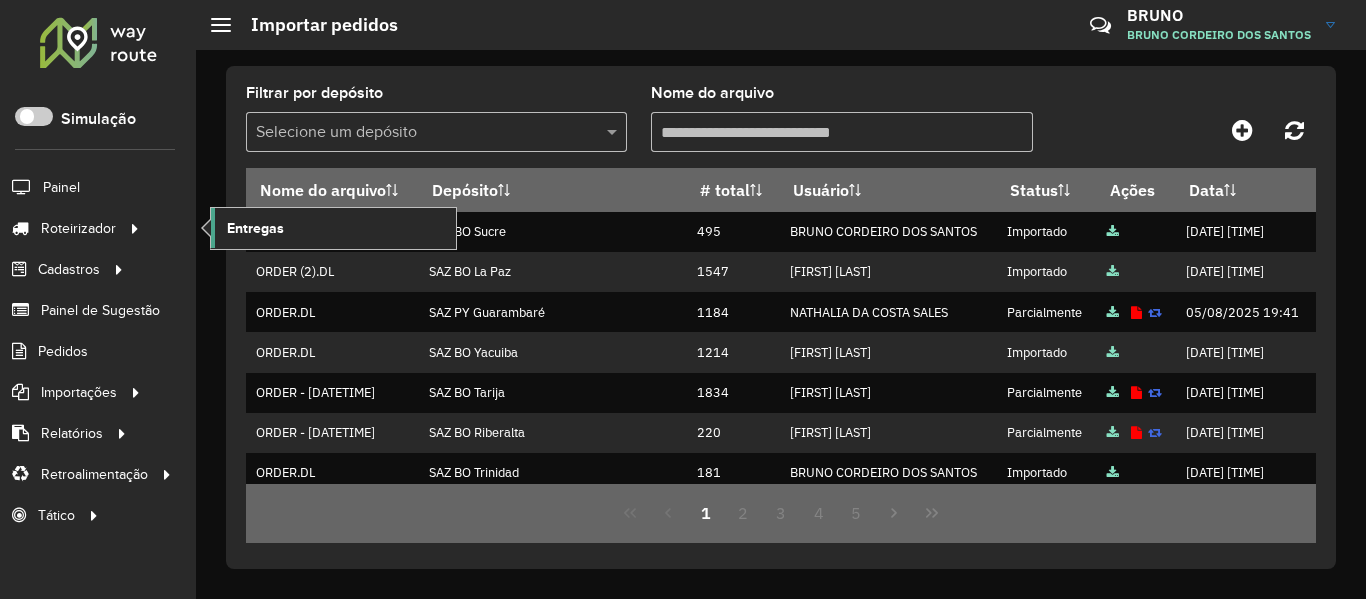 click on "Entregas" 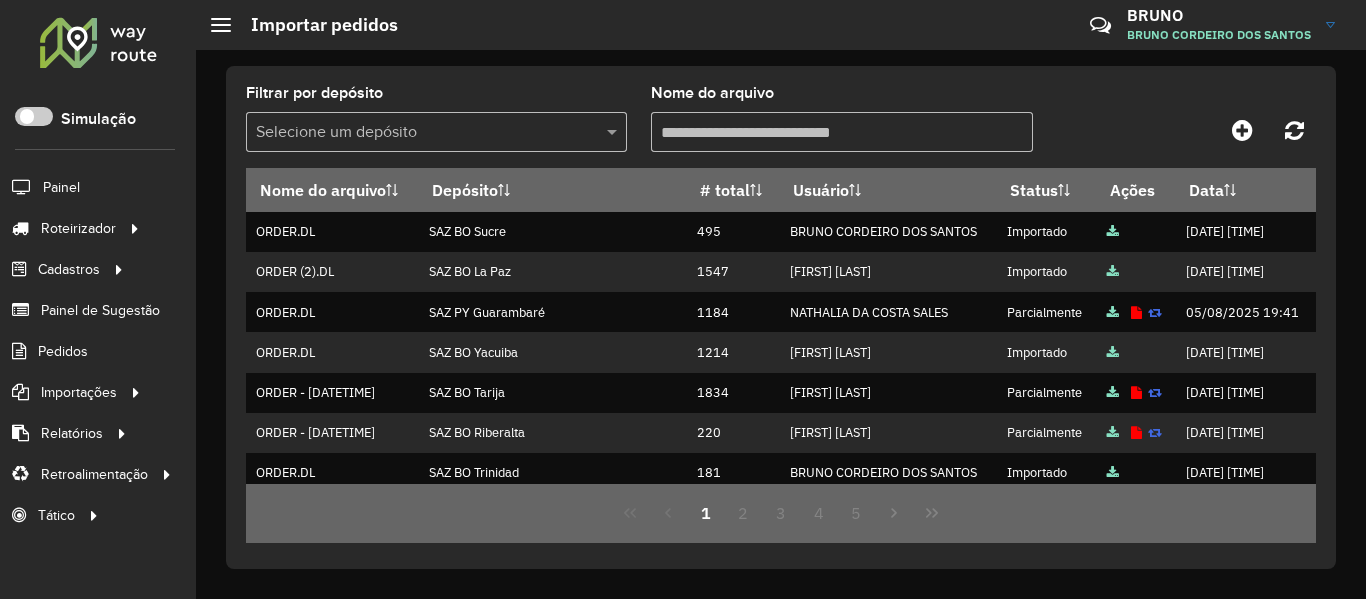 click 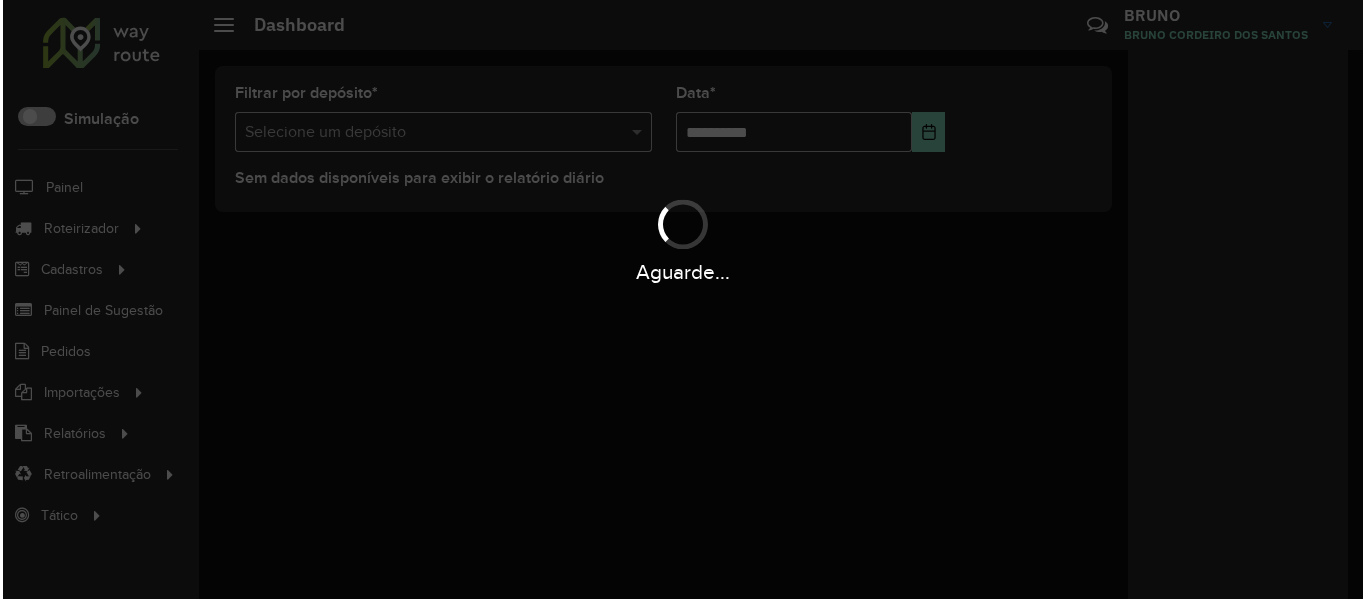 scroll, scrollTop: 0, scrollLeft: 0, axis: both 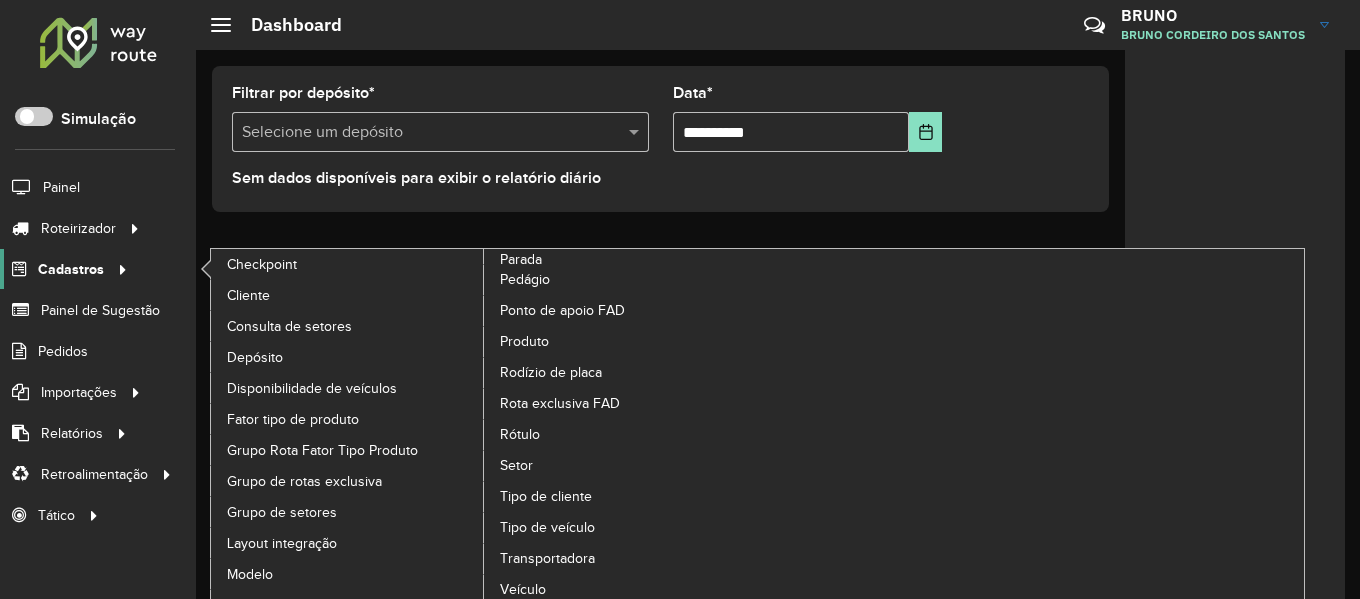 click on "Cadastros" 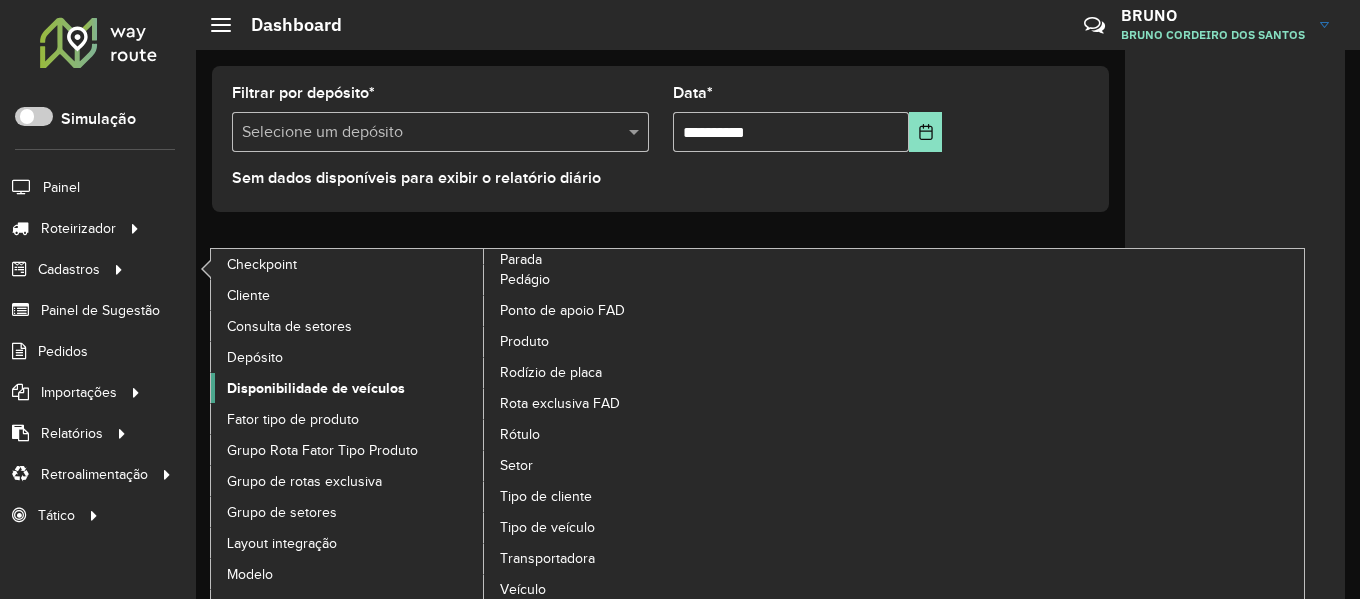 click on "Disponibilidade de veículos" 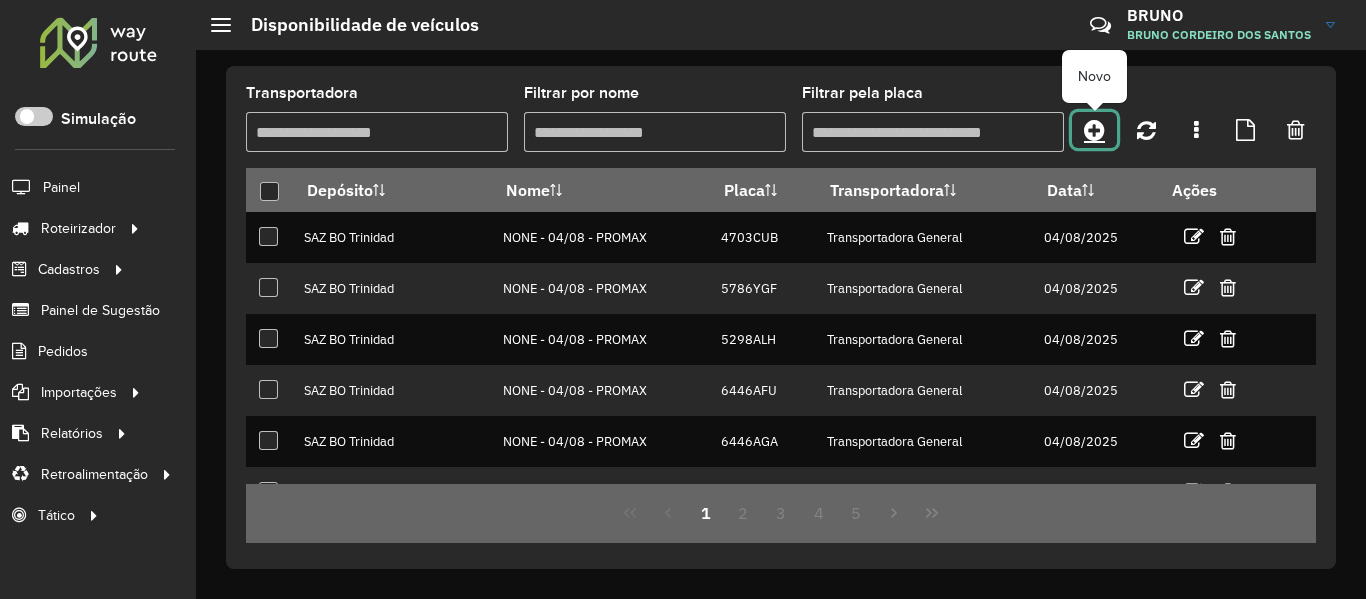 click 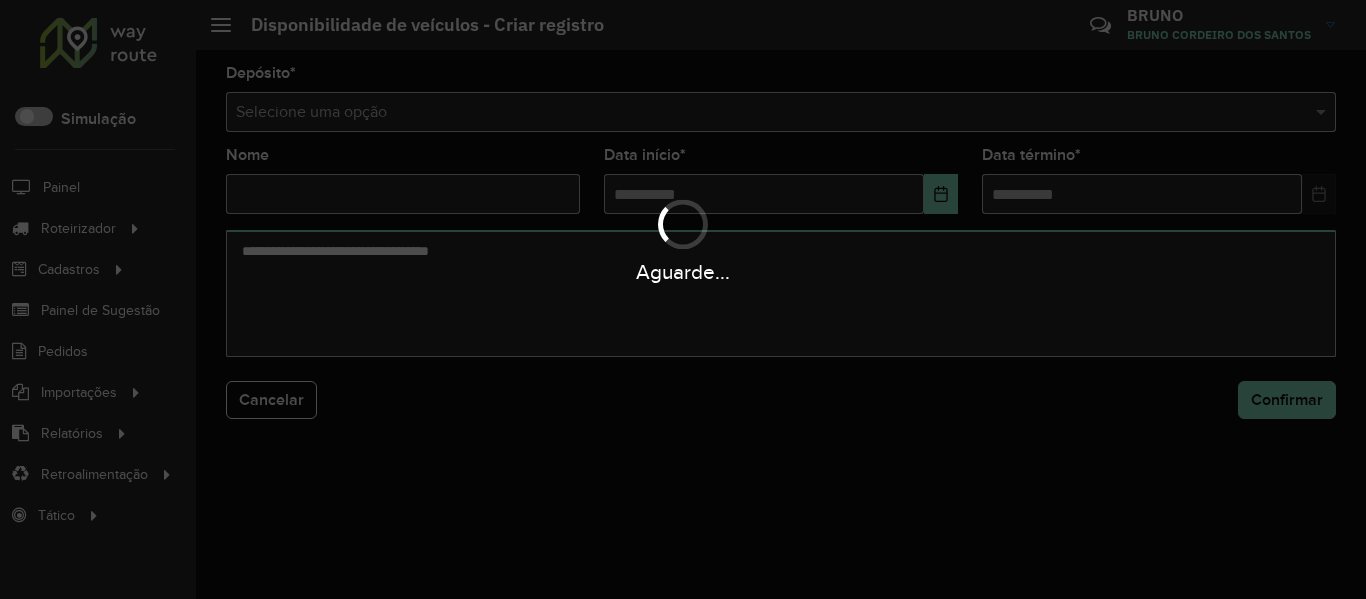click on "Aguarde..." at bounding box center [683, 299] 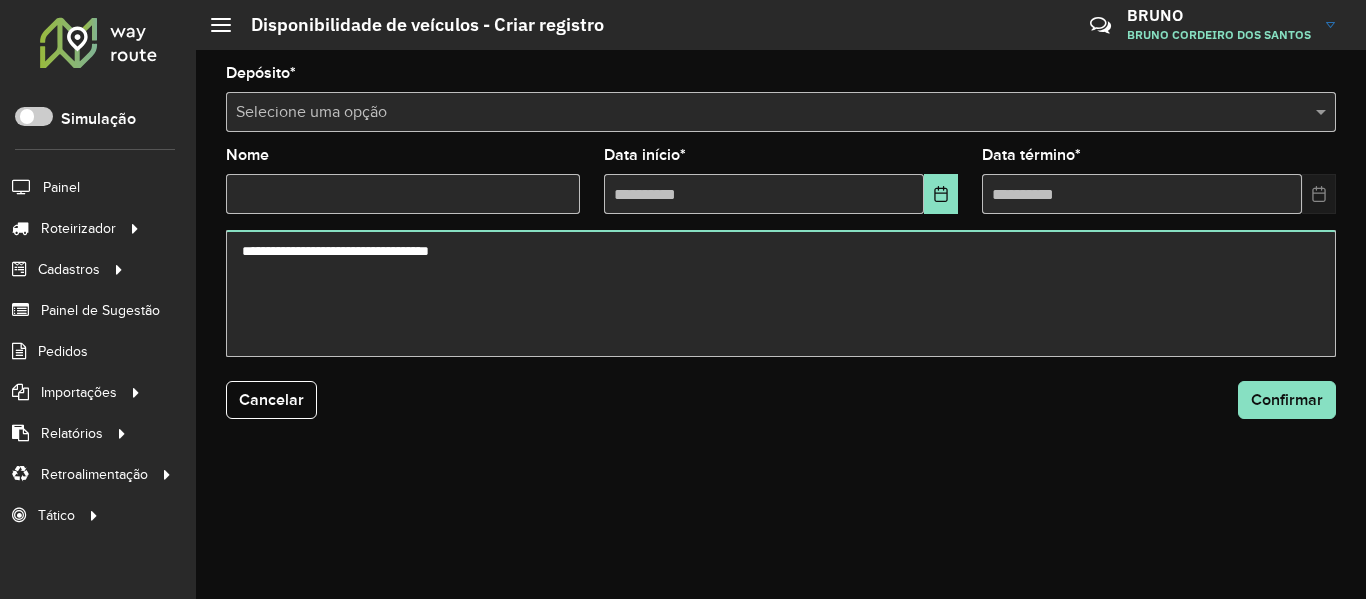 click at bounding box center (761, 113) 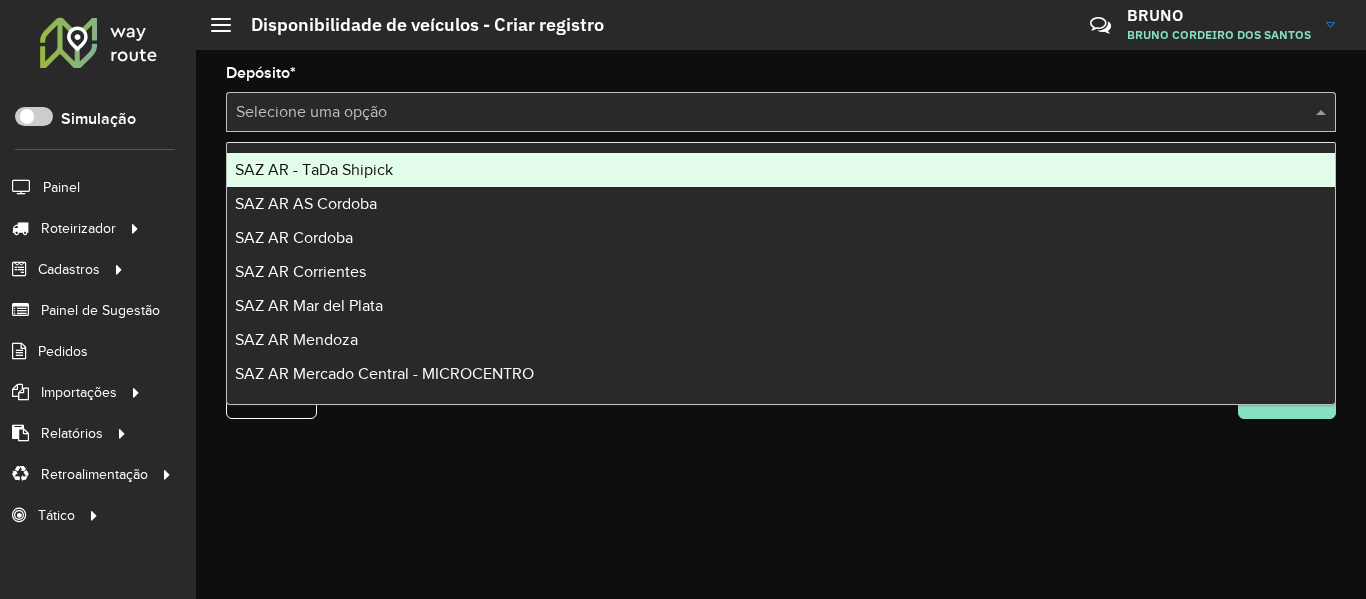 click at bounding box center [761, 113] 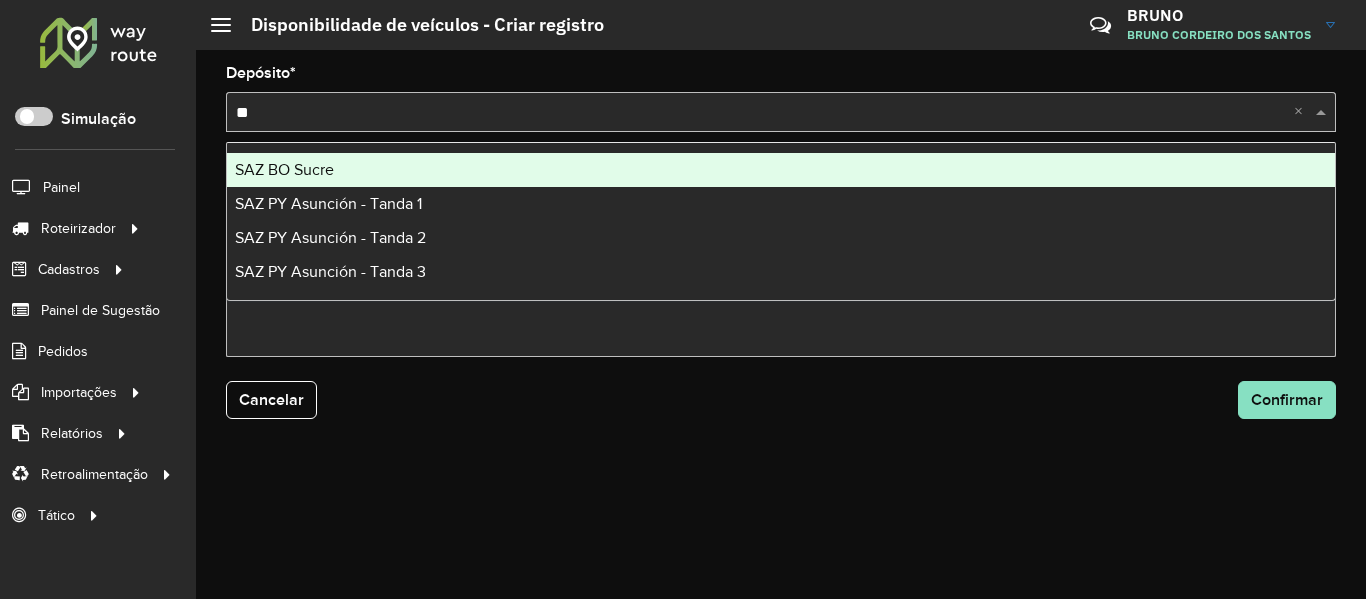 type on "***" 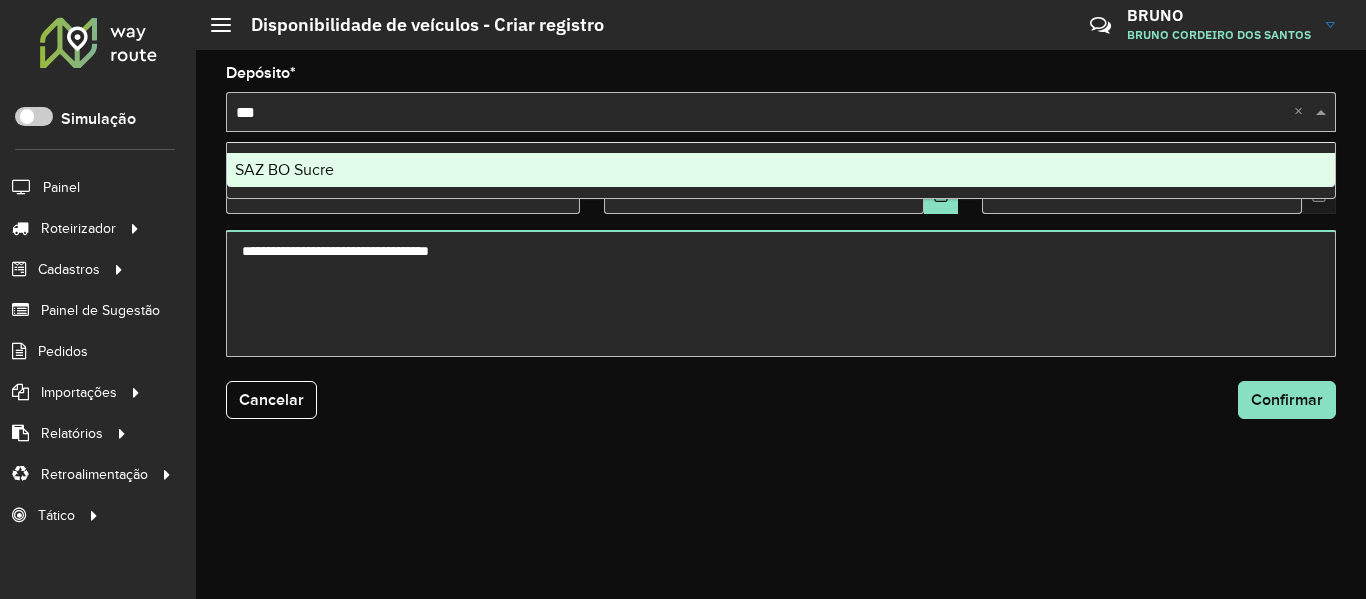 type 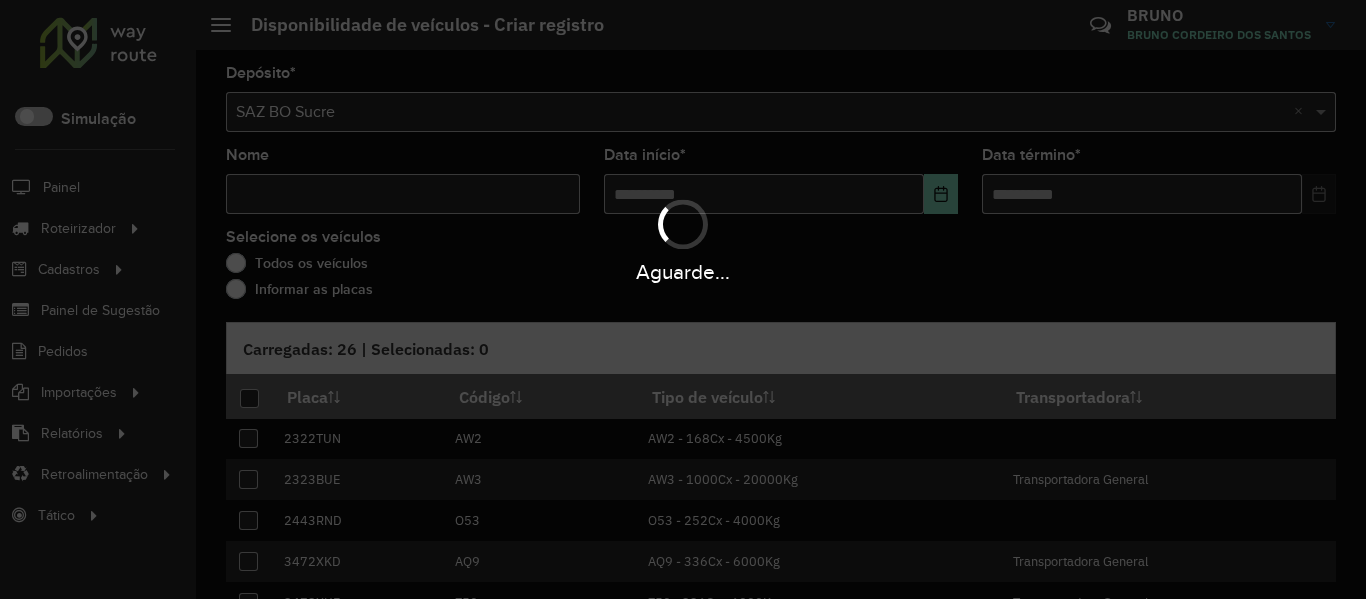 click on "Aguarde...  Pop-up bloqueado!  Seu navegador bloqueou automáticamente a abertura de uma nova janela.   Acesse as configurações e adicione o endereço do sistema a lista de permissão.   Fechar  Roteirizador AmbevTech Simulação Painel Roteirizador Entregas Cadastros Checkpoint Cliente Consulta de setores Depósito Disponibilidade de veículos Fator tipo de produto Grupo Rota Fator Tipo Produto Grupo de rotas exclusiva Grupo de setores Layout integração Modelo Parada Pedágio Ponto de apoio FAD Produto Rodízio de placa Rota exclusiva FAD Rótulo Setor Tipo de cliente Tipo de veículo Transportadora Veículo Painel de Sugestão Pedidos Importações Clientes Fator tipo produto Grade de atendimento Janela de atendimento Localização Pedidos Tempo de espera Veículos Relatórios Ações da sessão Clientes Clientes fora malha Exclusão pedido Fator tipo de produto Filtros da sessão Indicadores roteirização Integração automática Pedidos agrupados Pedidos não Roteirizados Romaneio Roteirização * *" at bounding box center [683, 299] 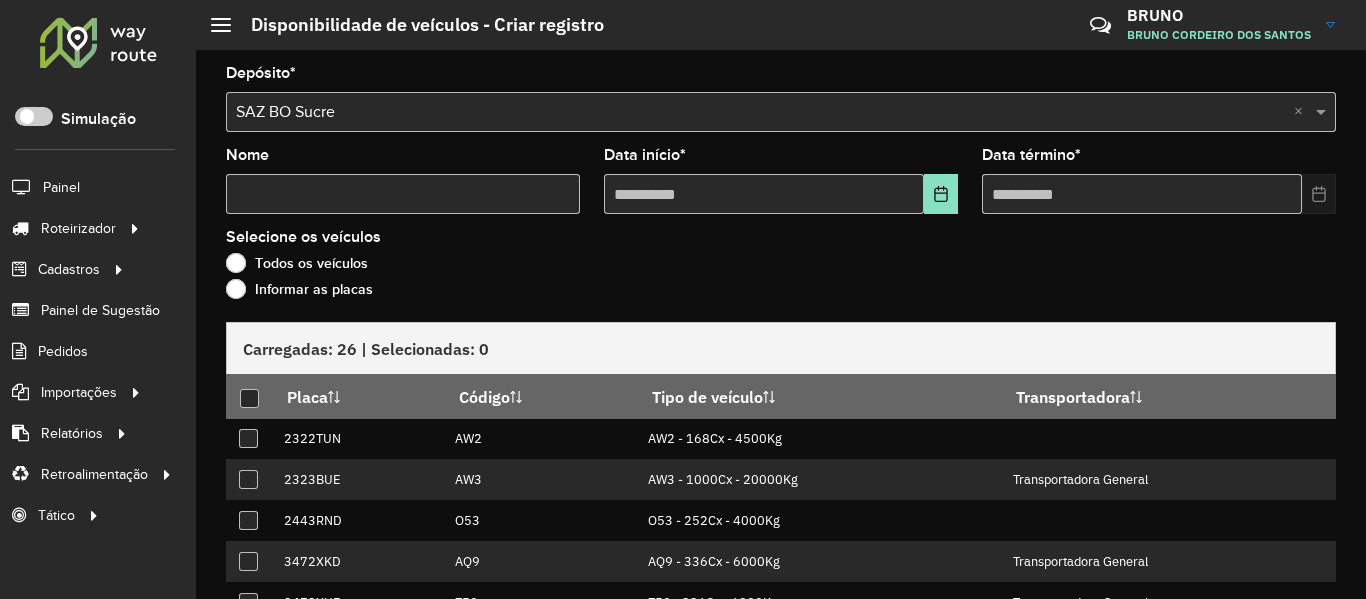click on "Nome" at bounding box center (403, 194) 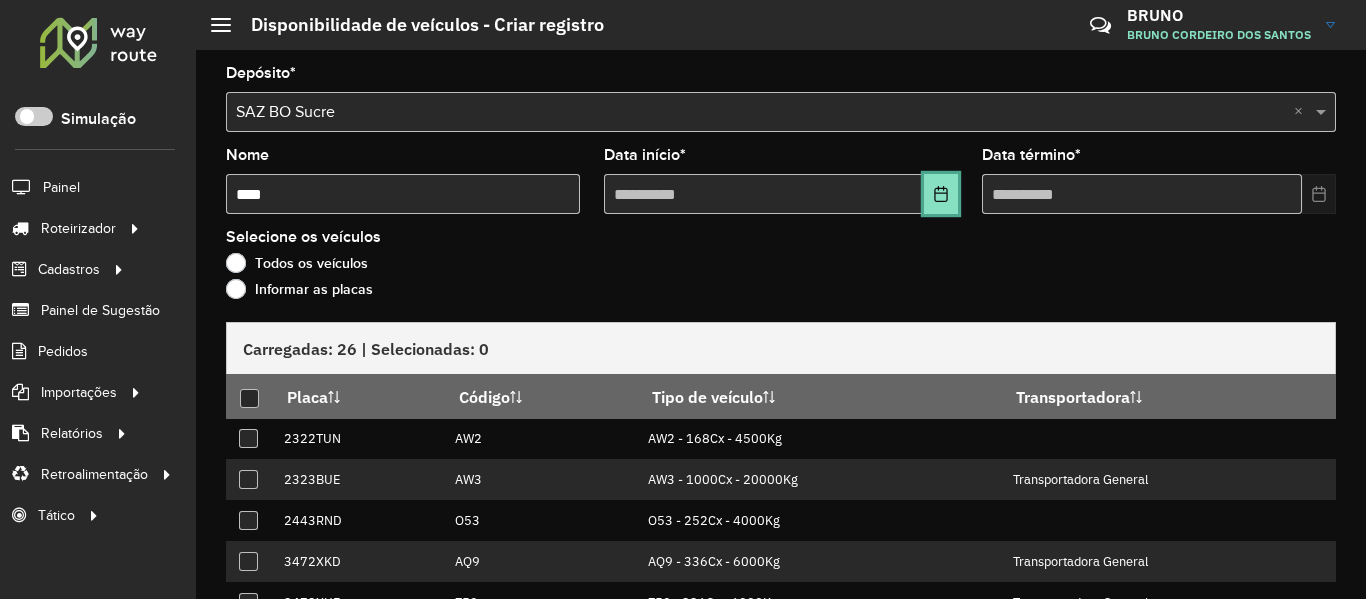 click at bounding box center (941, 194) 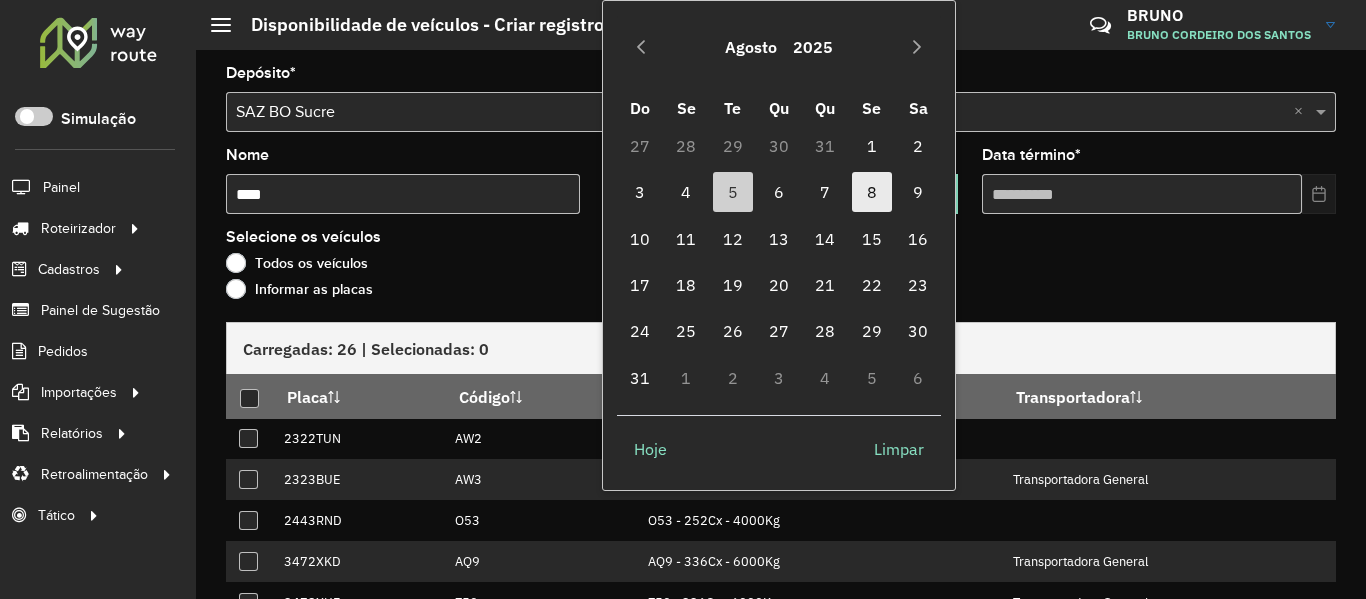click on "8" at bounding box center [872, 192] 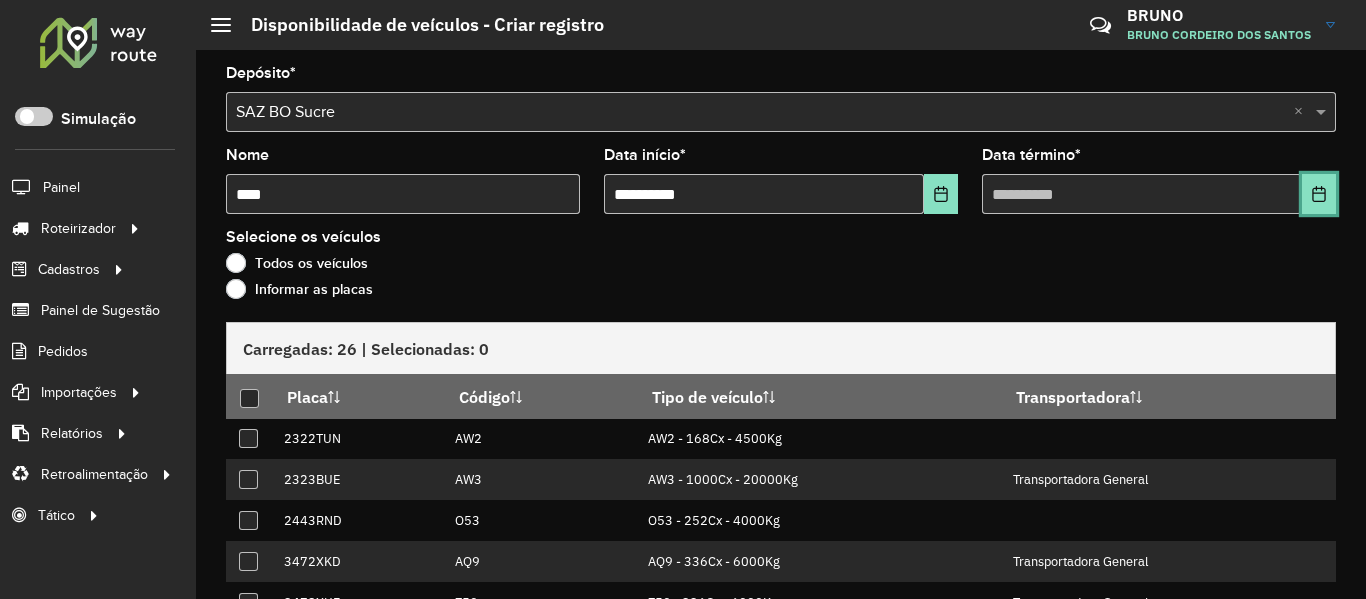 click at bounding box center (1319, 194) 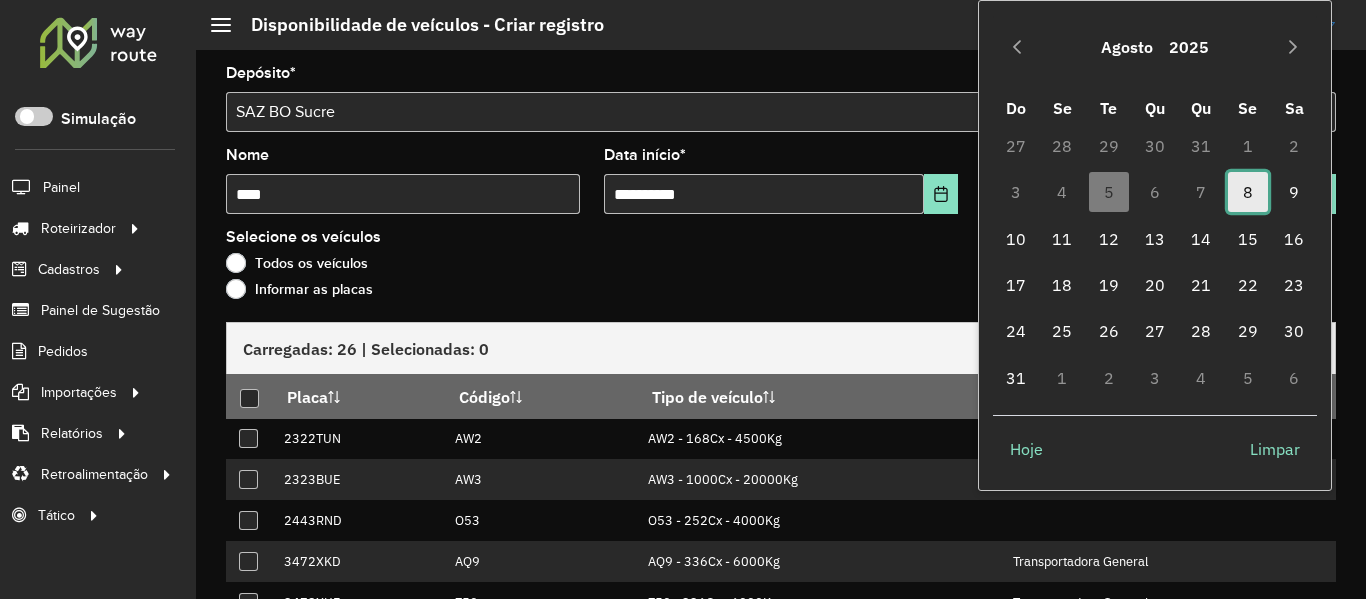 click on "8" at bounding box center (1248, 192) 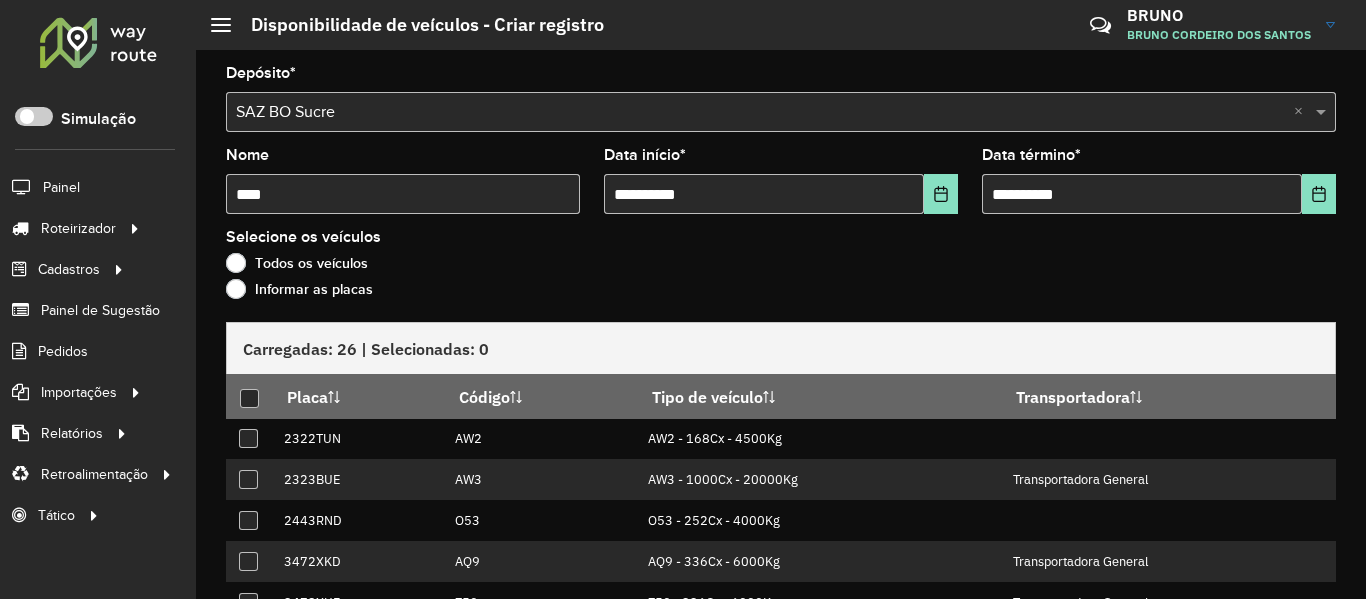 click on "Informar as placas" 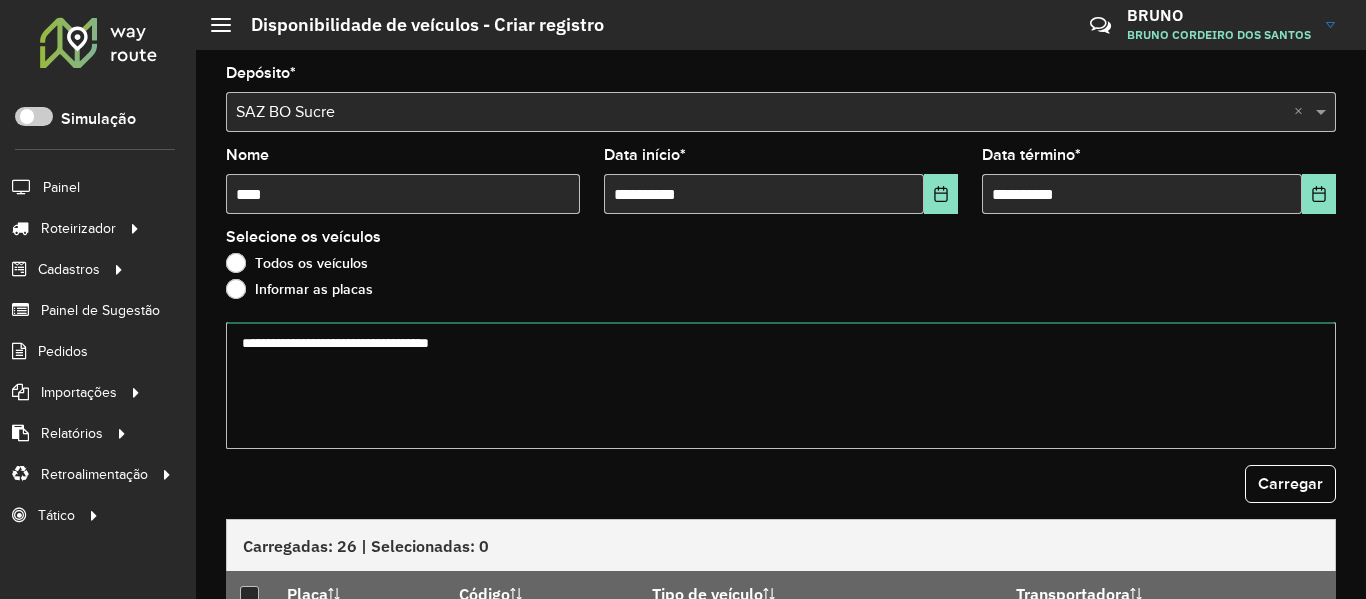 drag, startPoint x: 332, startPoint y: 321, endPoint x: 412, endPoint y: 365, distance: 91.3017 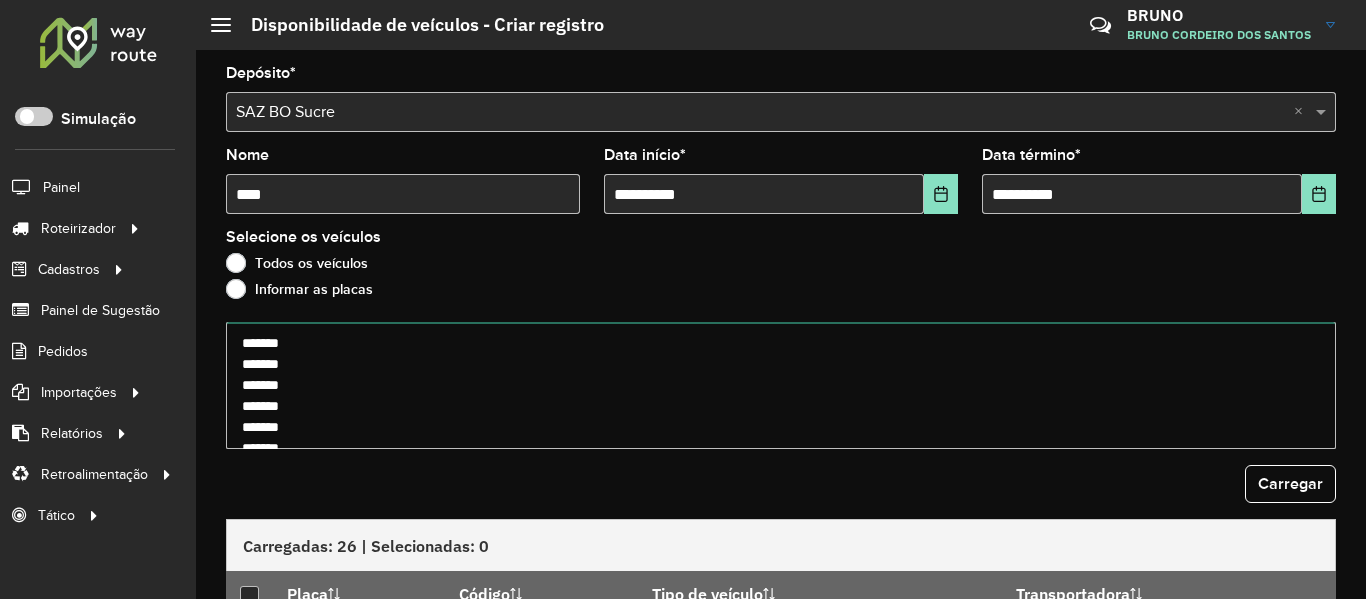 scroll, scrollTop: 70, scrollLeft: 0, axis: vertical 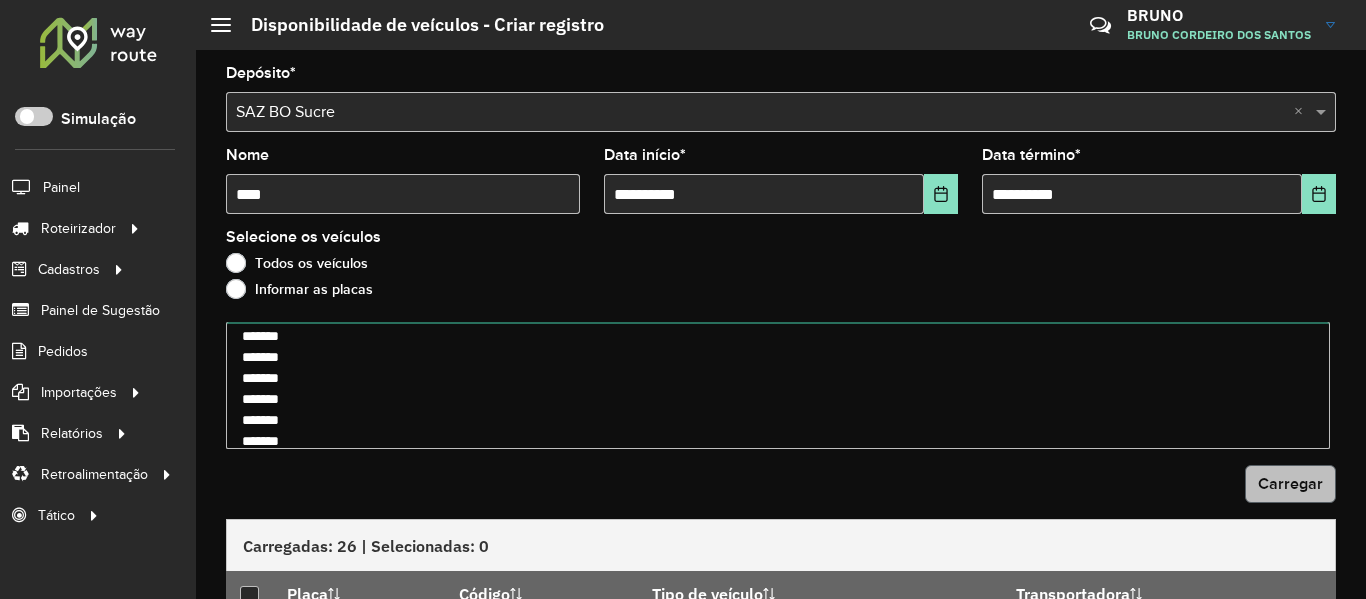 type on "*******
*******
*******
*******
*******
*******
*******
*******
*******" 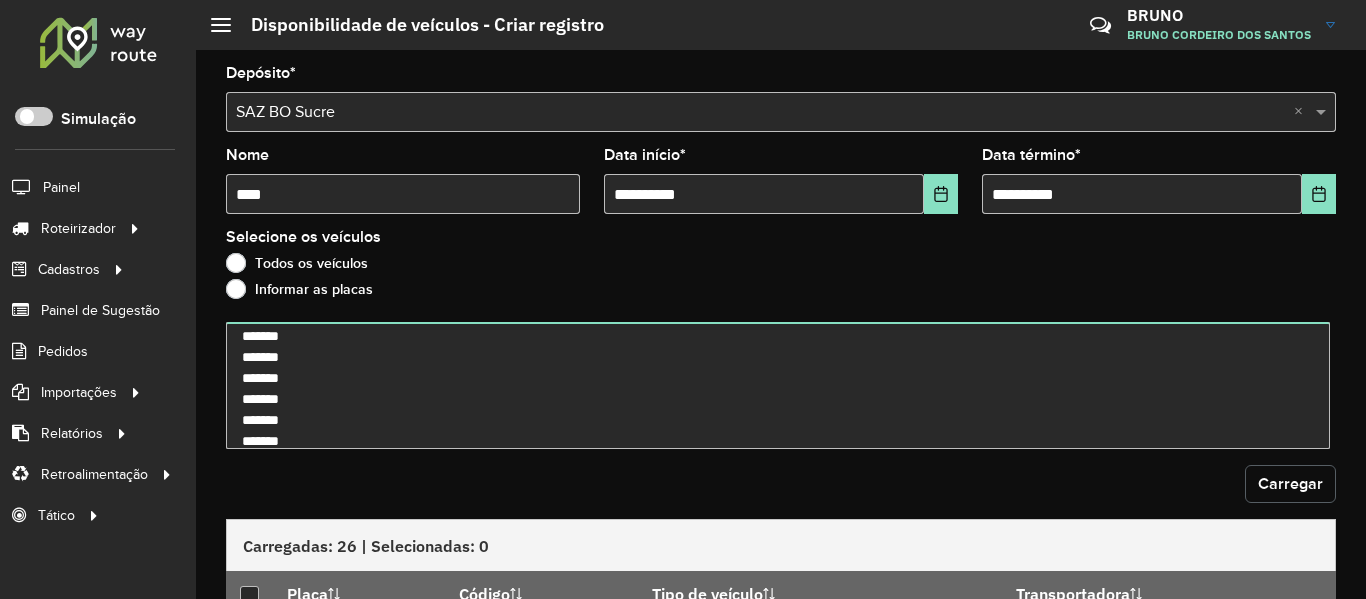 click on "Carregar" 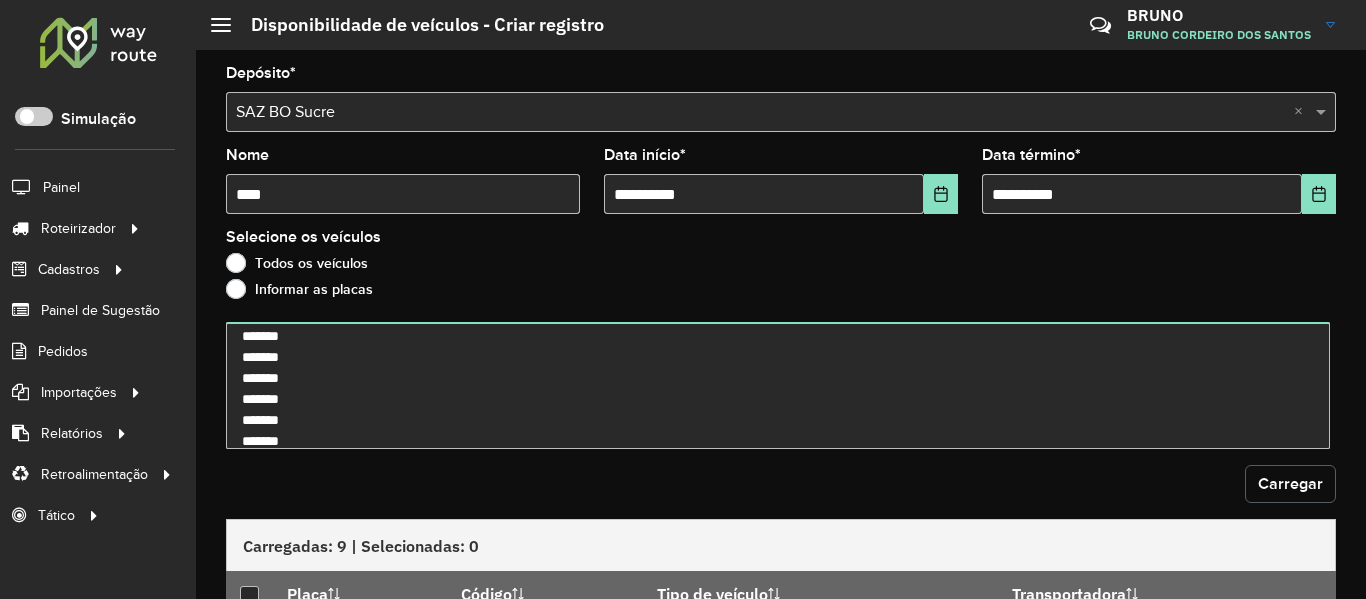 click on "Carregar" 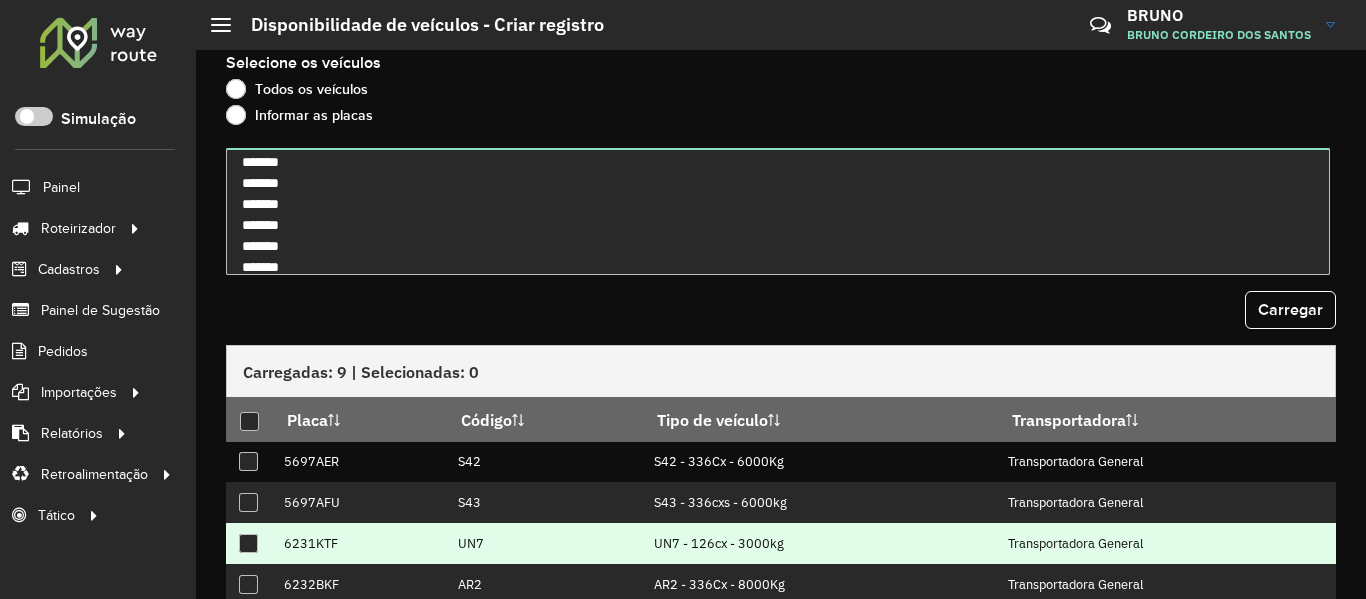 scroll, scrollTop: 292, scrollLeft: 0, axis: vertical 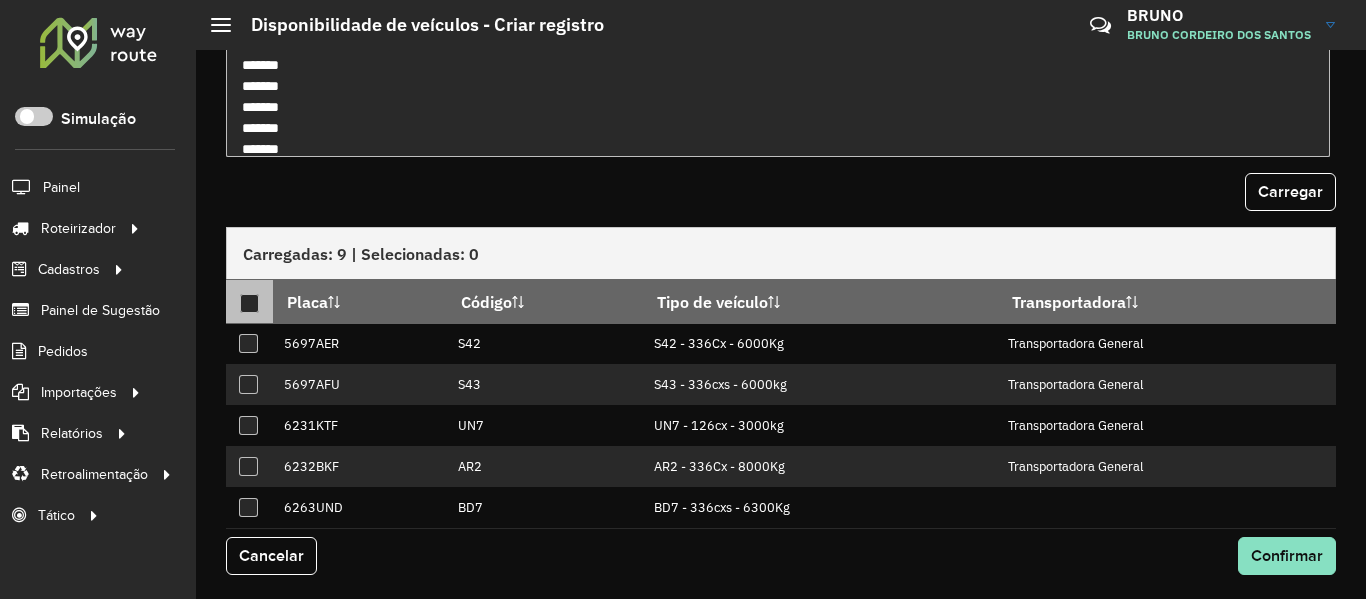 click at bounding box center (249, 303) 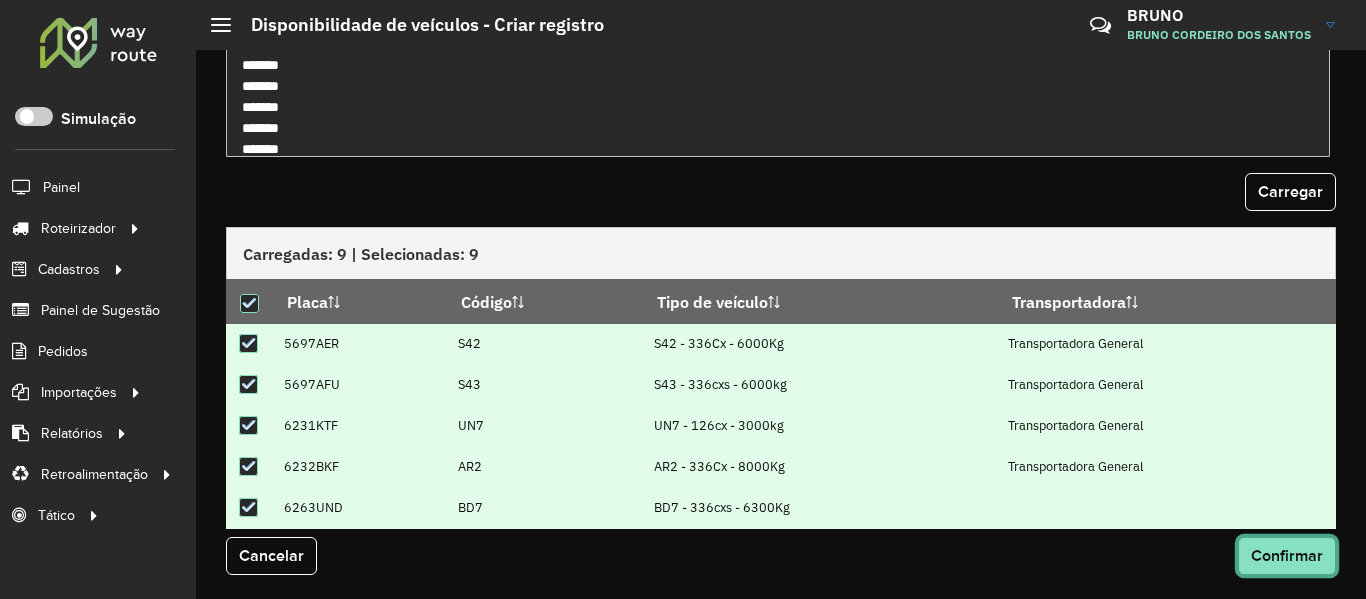 click on "Confirmar" 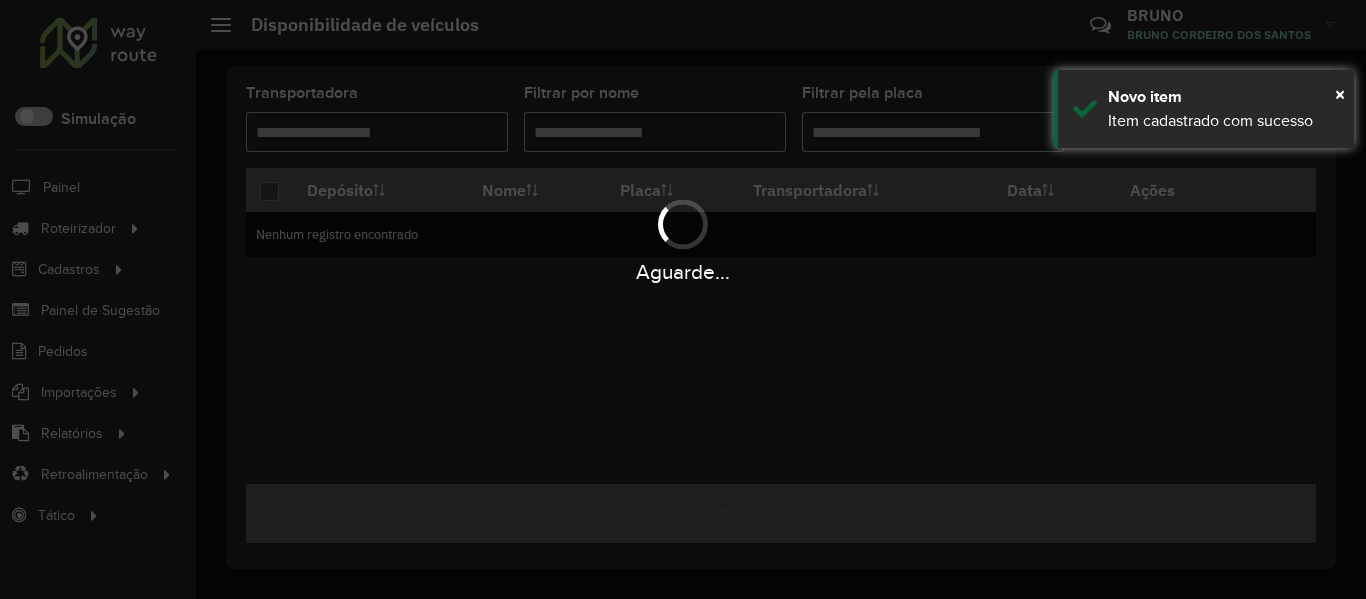 scroll, scrollTop: 0, scrollLeft: 0, axis: both 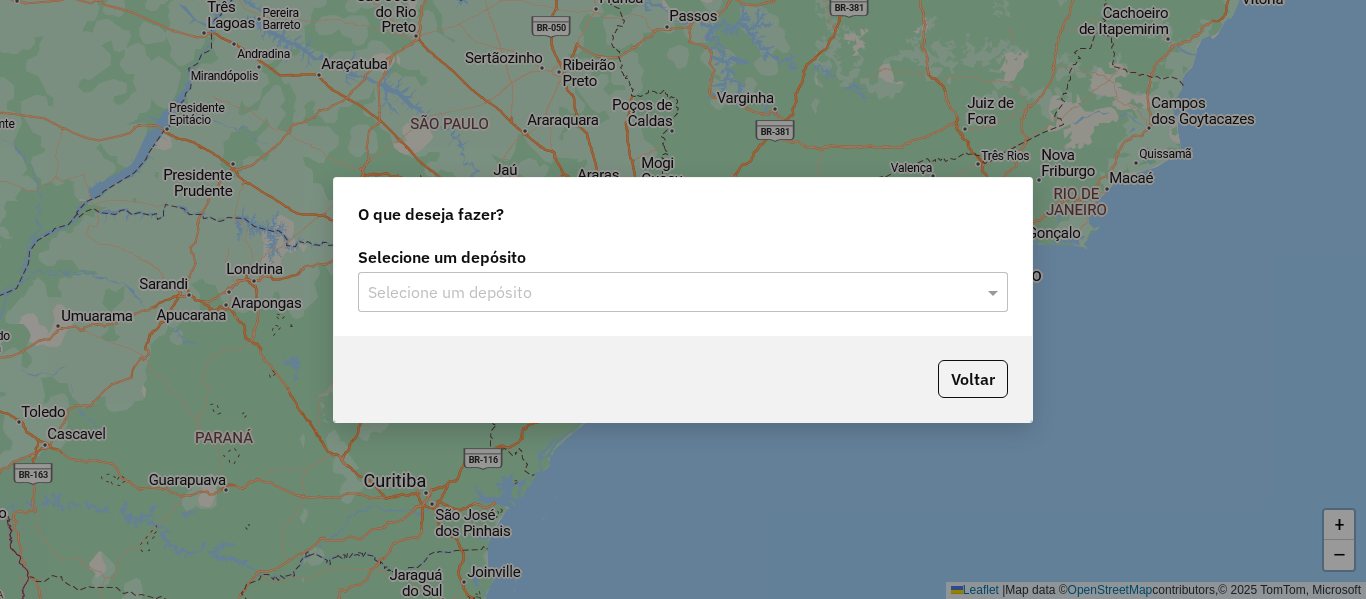 click on "Selecione um depósito" 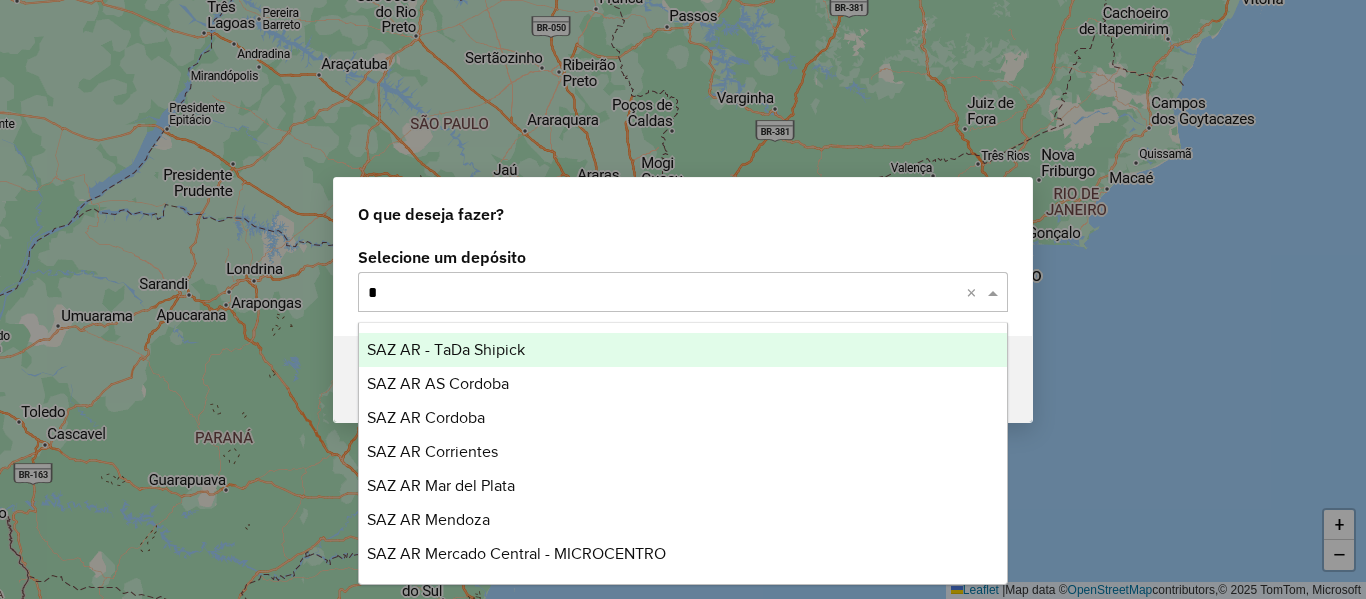 type on "**" 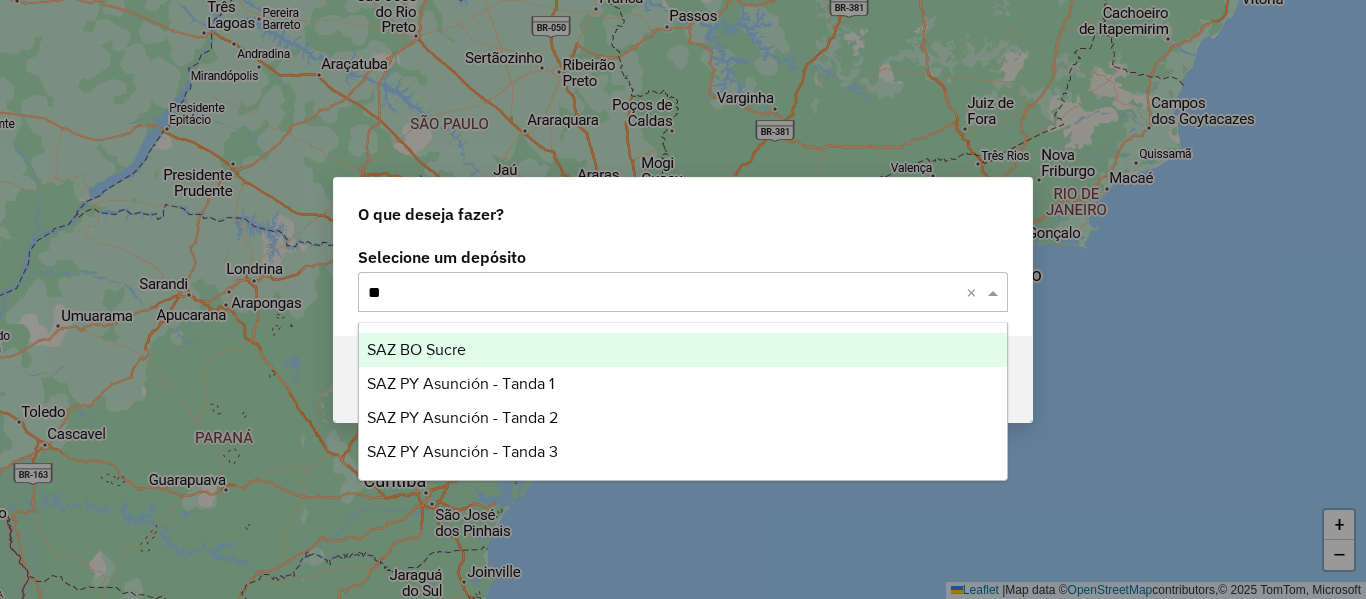 click on "SAZ BO Sucre" at bounding box center (683, 350) 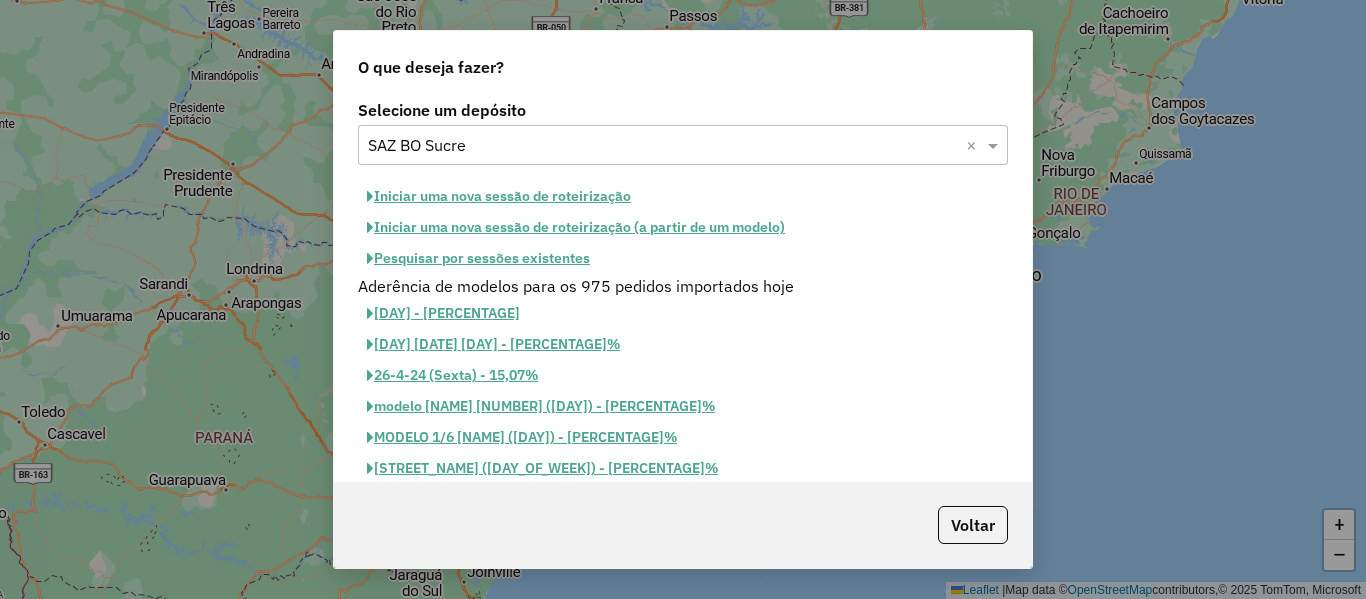 click on "Iniciar uma nova sessão de roteirização" 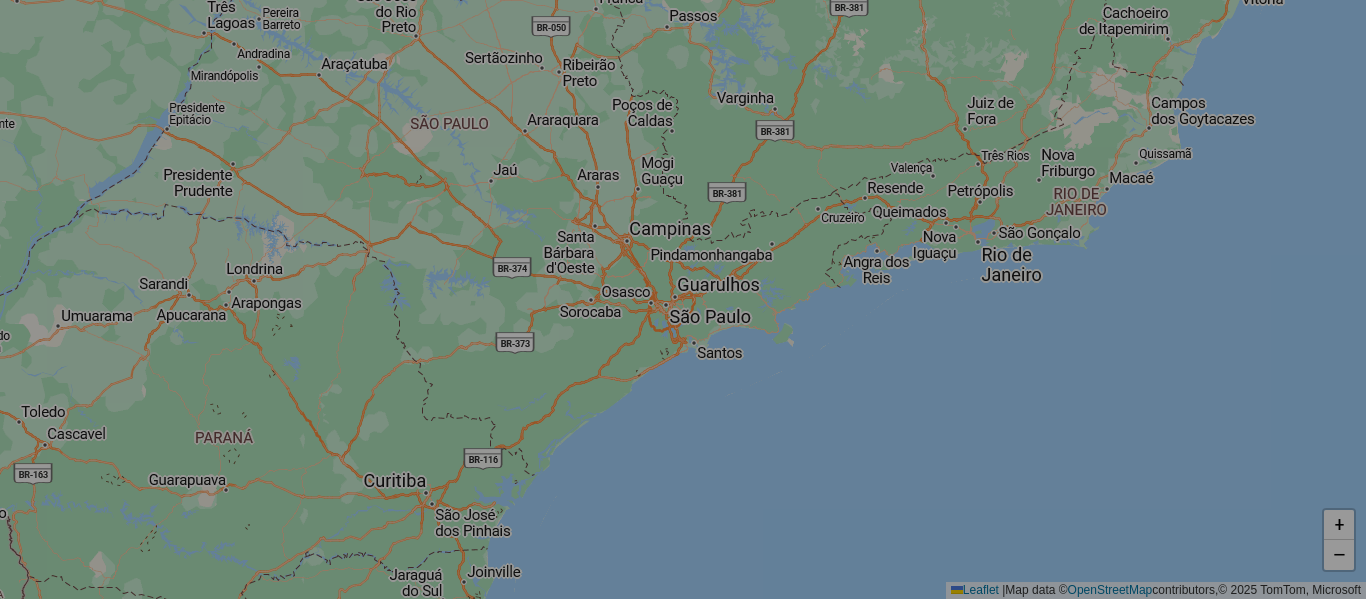 select on "*" 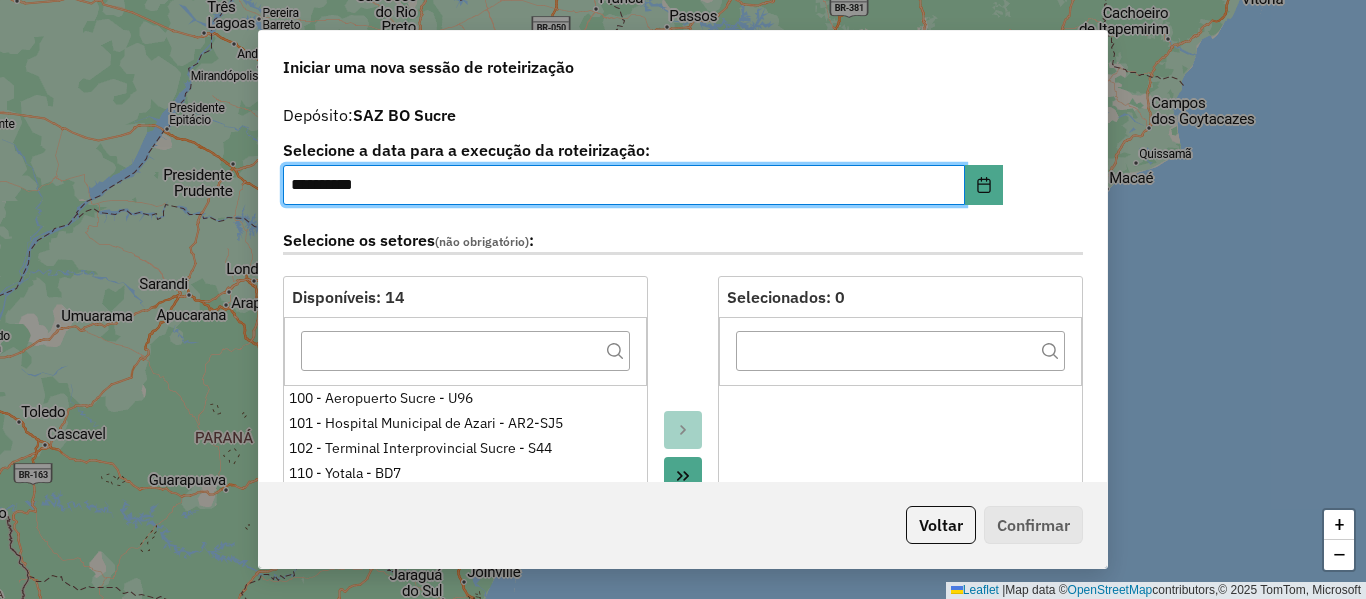 click on "Selecione os setores  (não obrigatório) :" 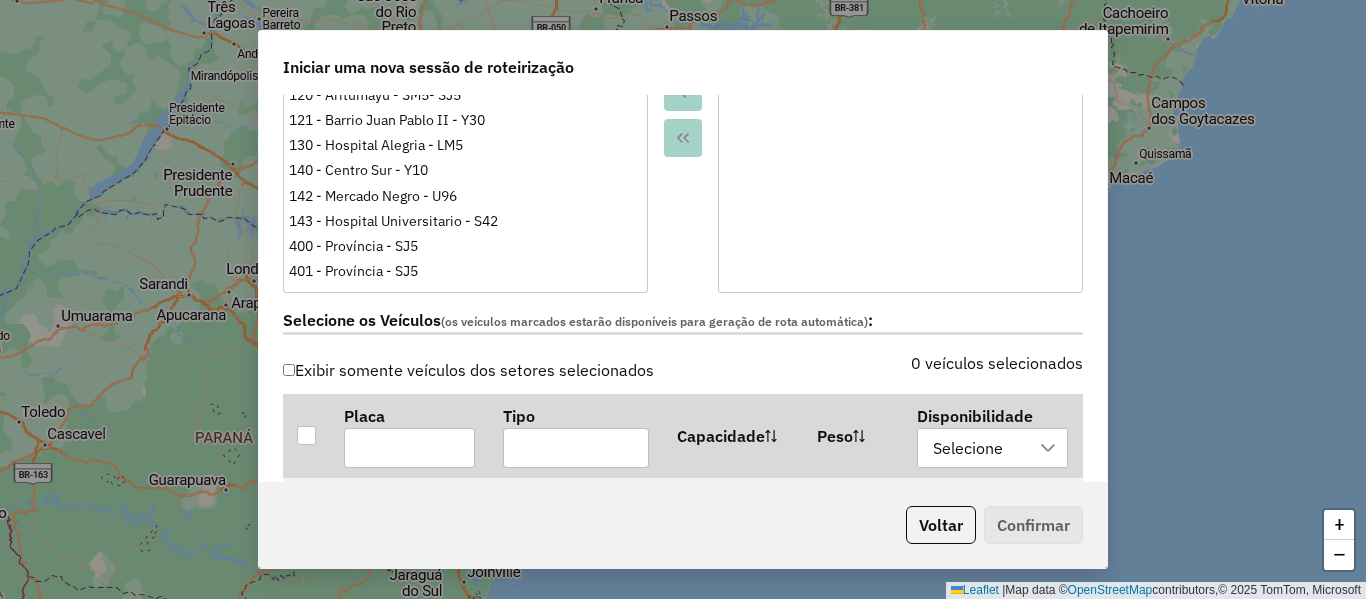scroll, scrollTop: 500, scrollLeft: 0, axis: vertical 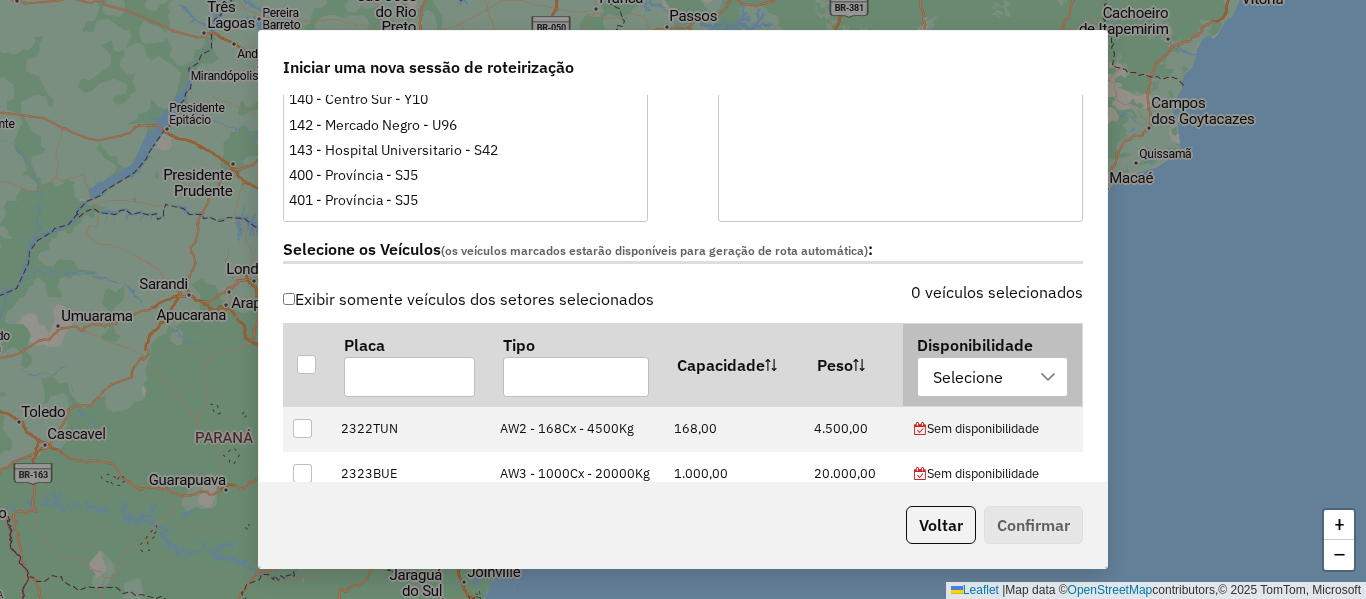 click on "Selecione" at bounding box center (968, 377) 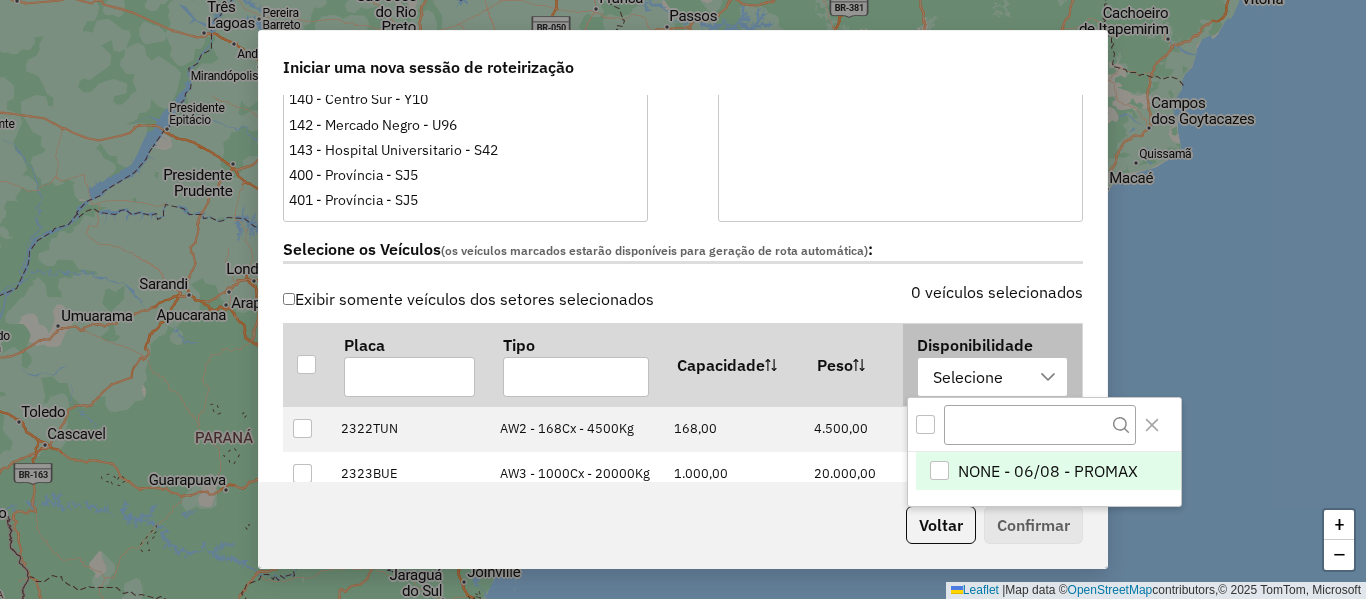 scroll, scrollTop: 15, scrollLeft: 91, axis: both 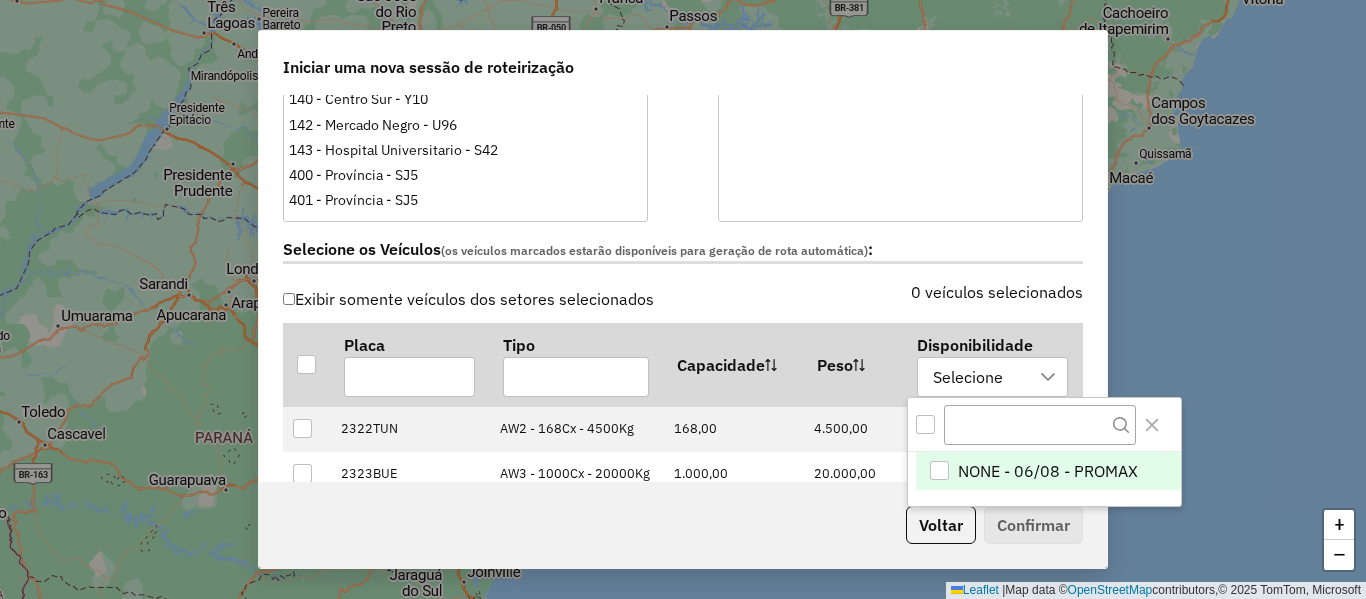 click on "NONE - 06/08 - PROMAX" at bounding box center (1048, 471) 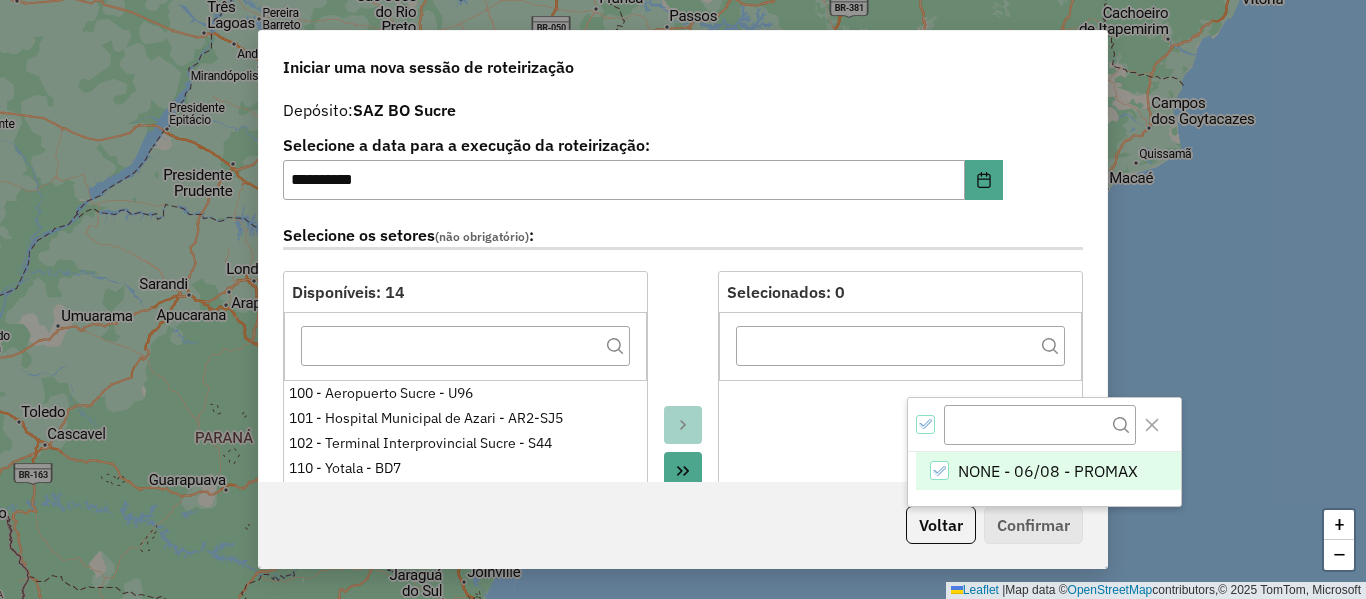 scroll, scrollTop: 0, scrollLeft: 0, axis: both 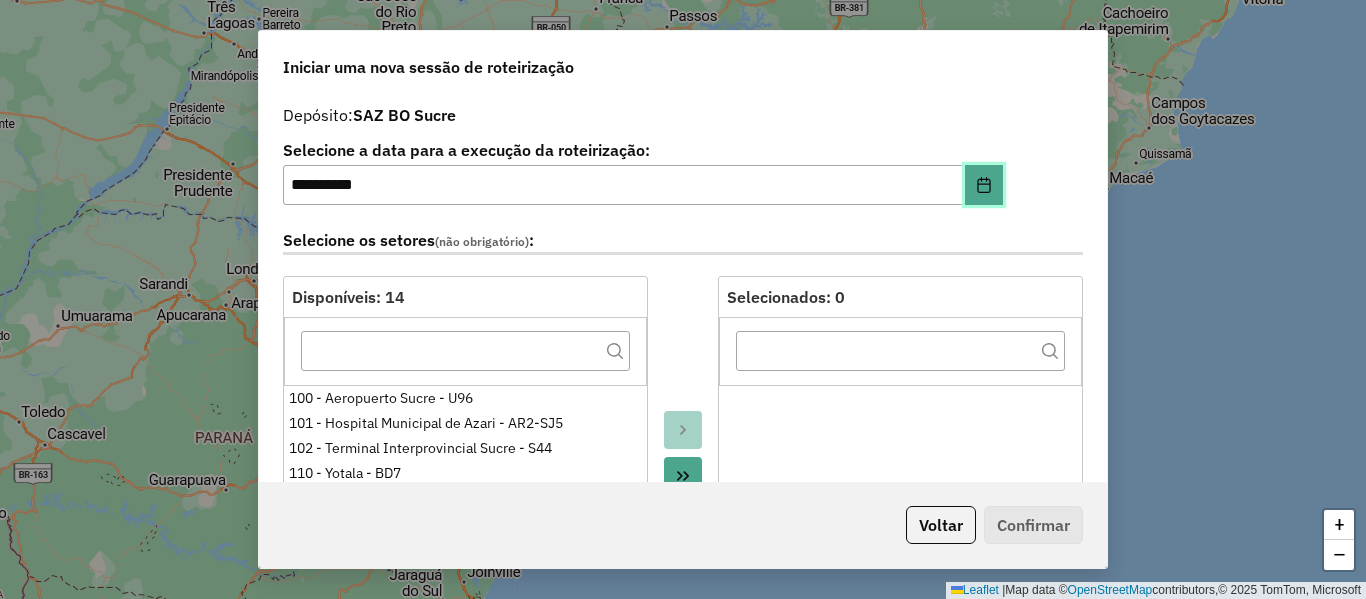 click 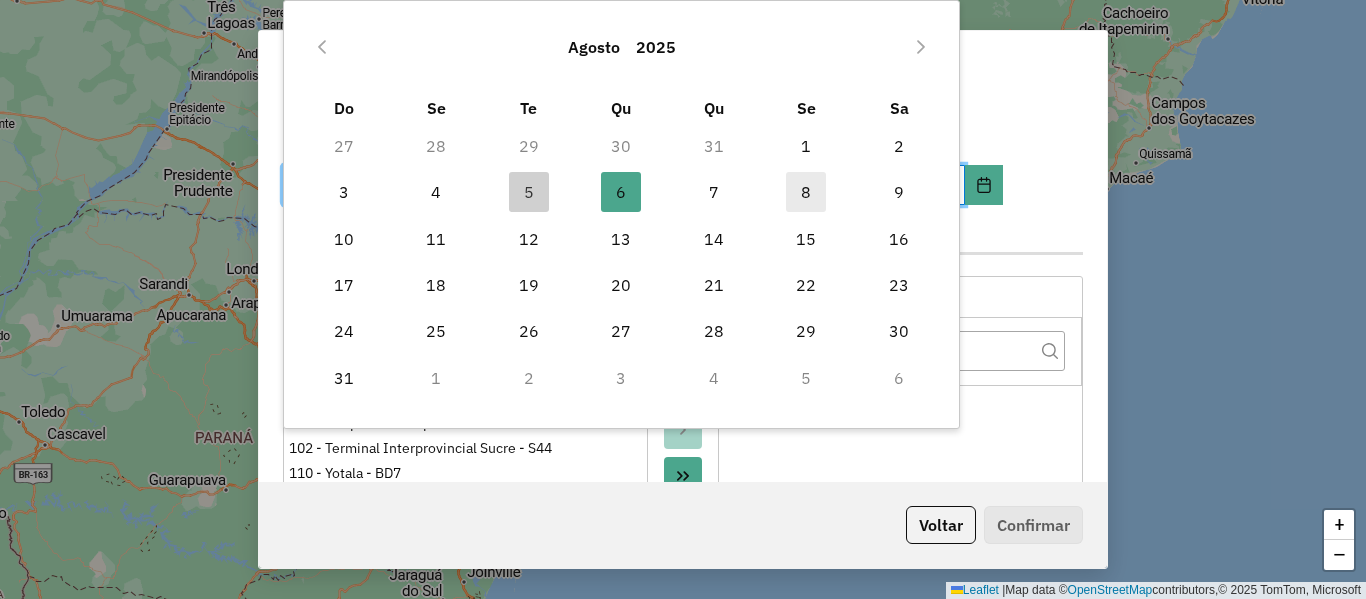 click on "8" at bounding box center [806, 192] 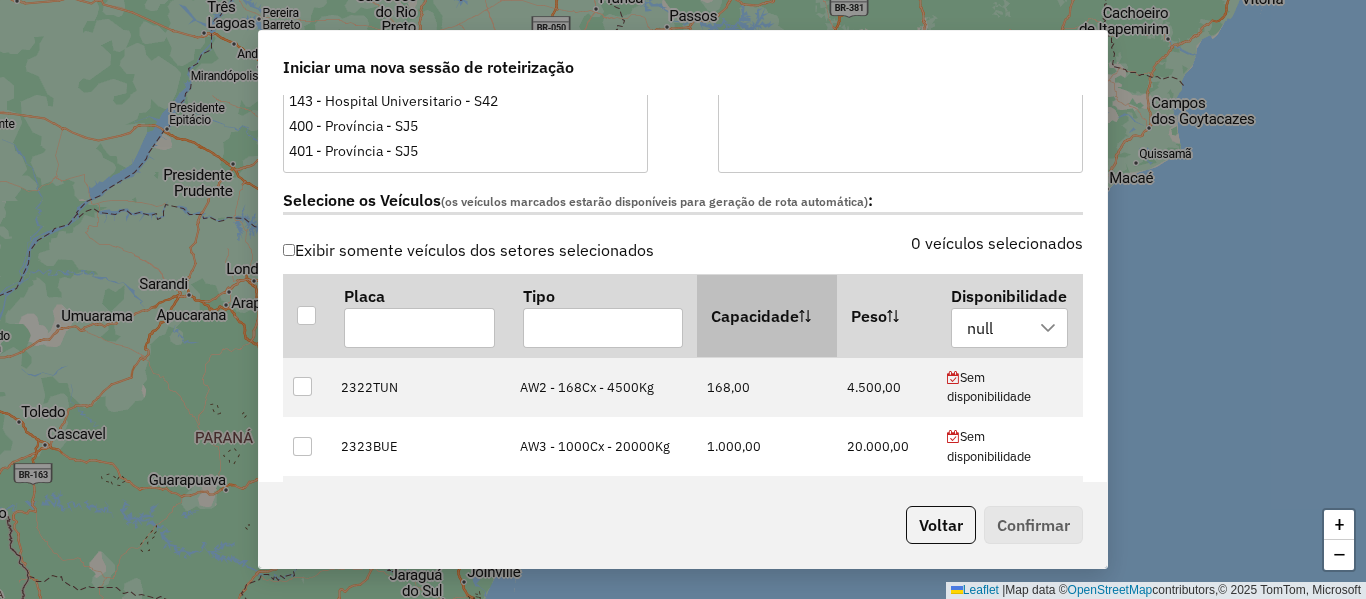 scroll, scrollTop: 600, scrollLeft: 0, axis: vertical 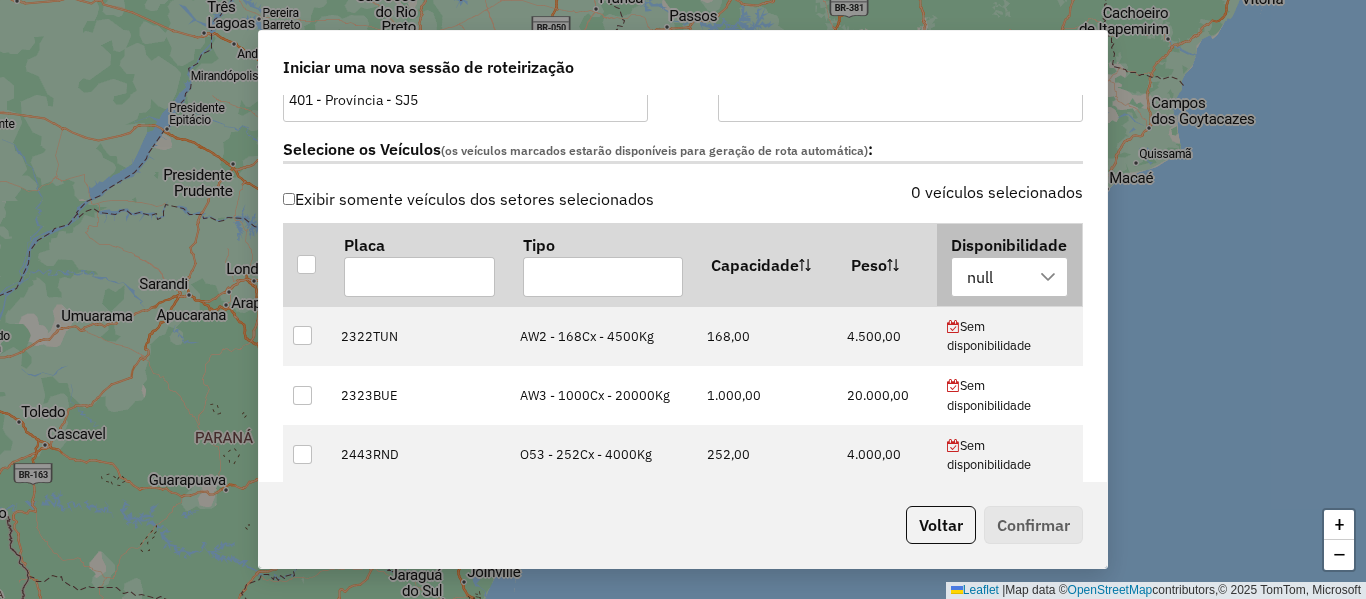 click on "Disponibilidade  null" at bounding box center (1009, 265) 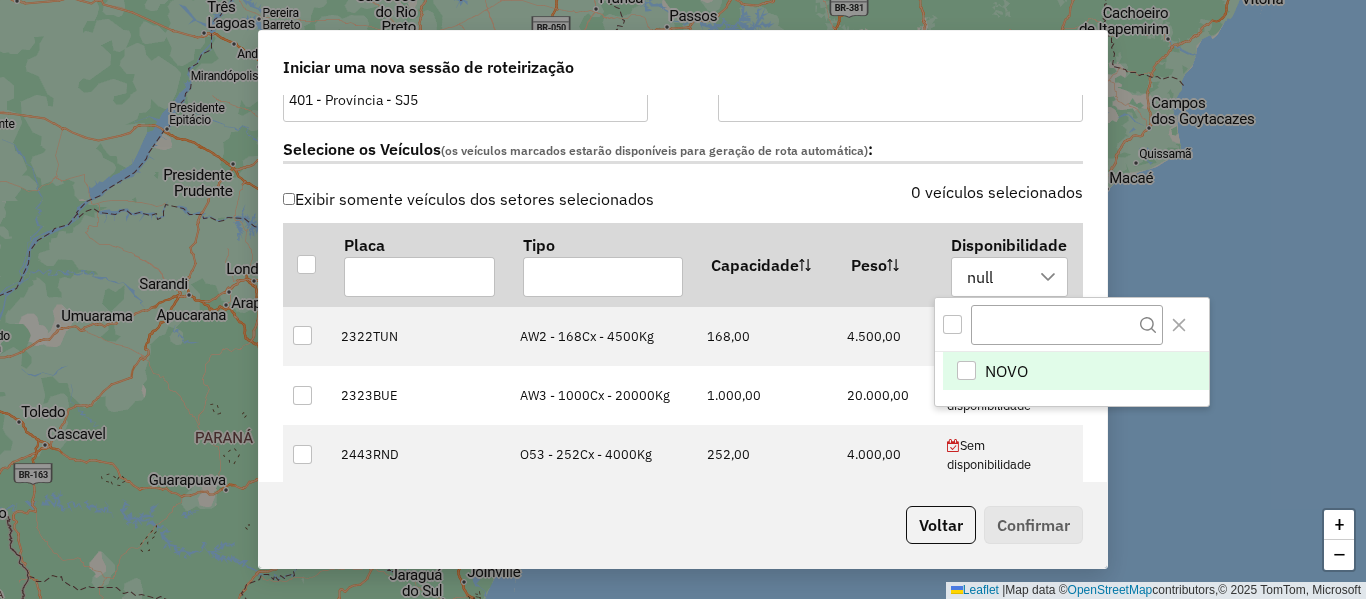 drag, startPoint x: 998, startPoint y: 360, endPoint x: 977, endPoint y: 352, distance: 22.472204 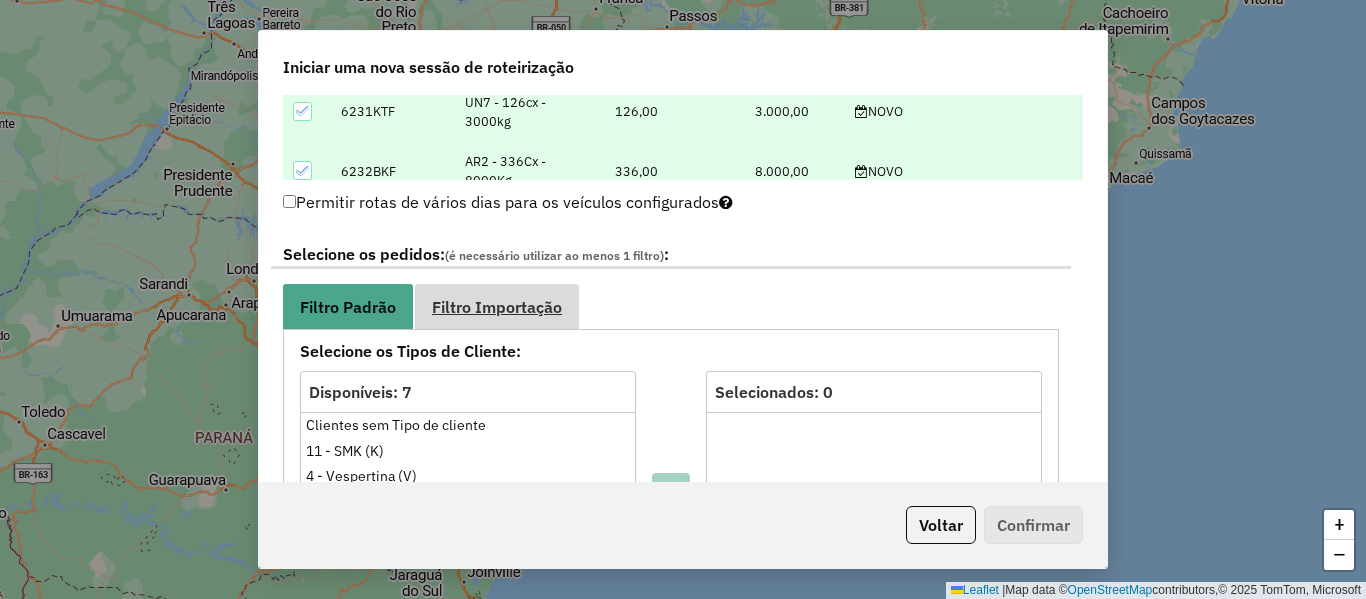 scroll, scrollTop: 1000, scrollLeft: 0, axis: vertical 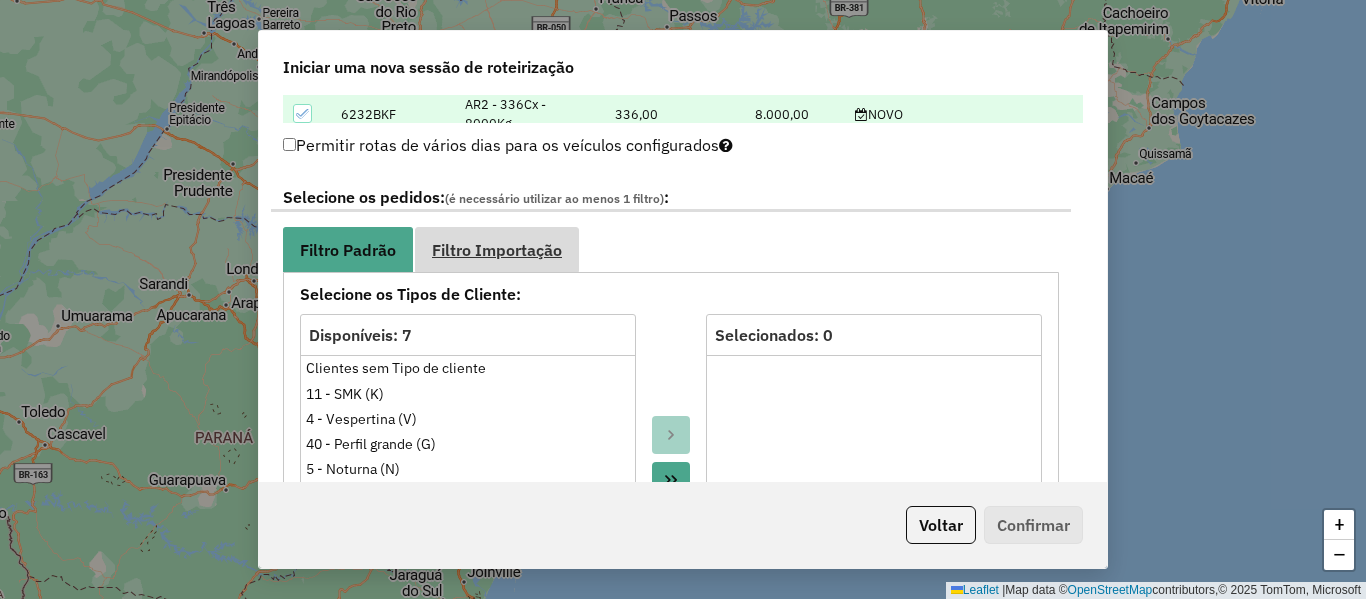 click on "Filtro Importação" at bounding box center (497, 249) 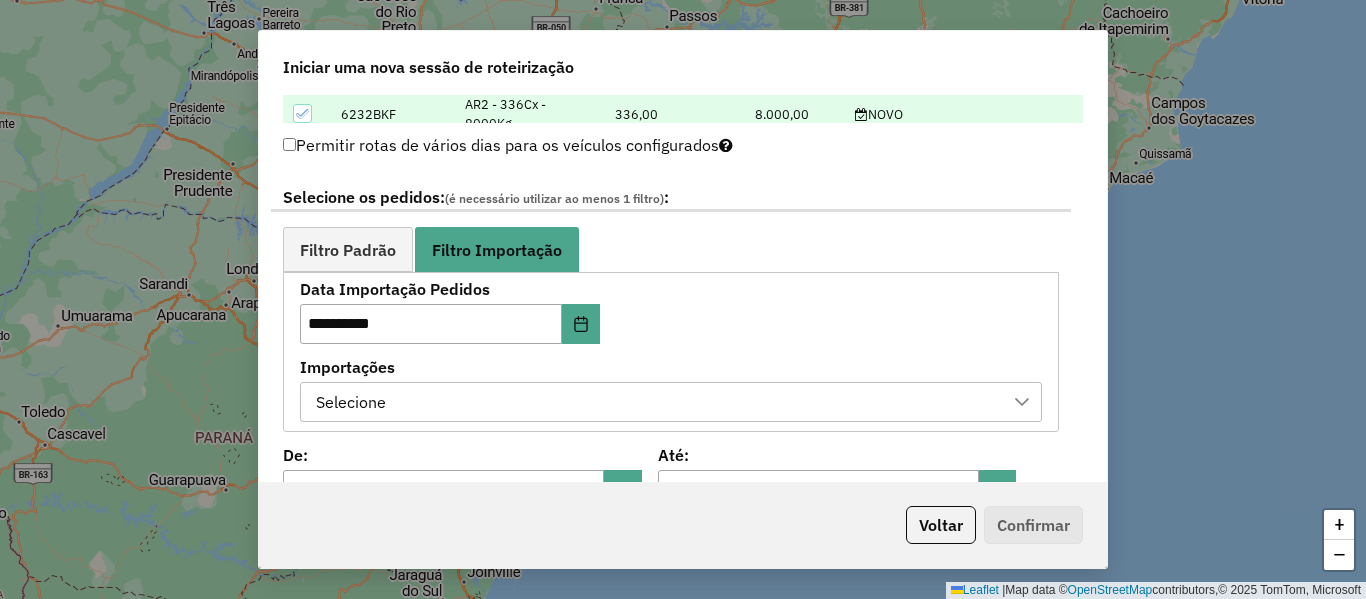 click on "Selecione" at bounding box center (656, 402) 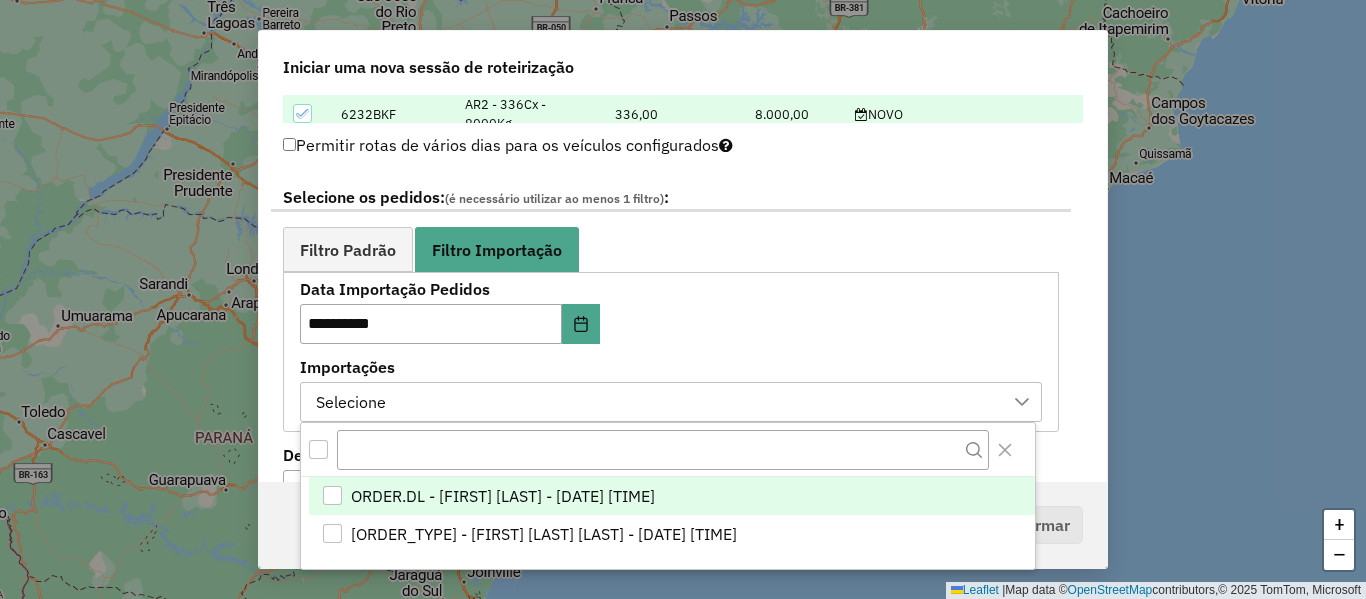 click on "ORDER.DL - [FIRST] [LAST] - [DATE] [TIME]" at bounding box center (503, 496) 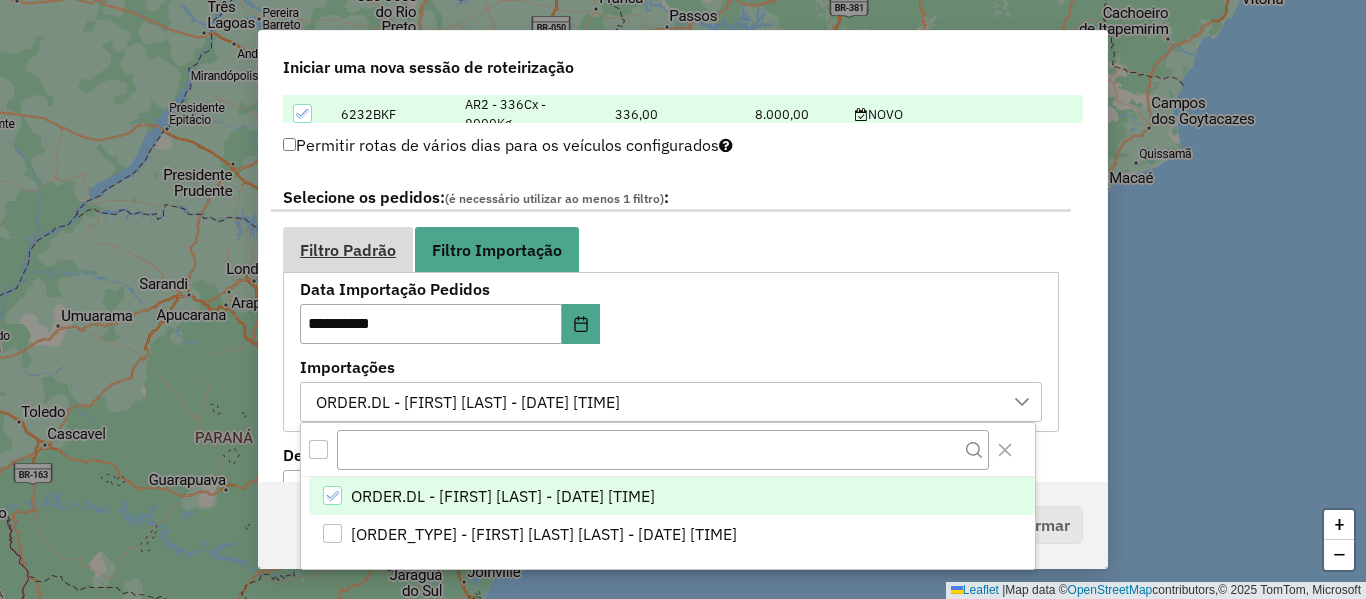 click on "Filtro Padrão" at bounding box center [348, 250] 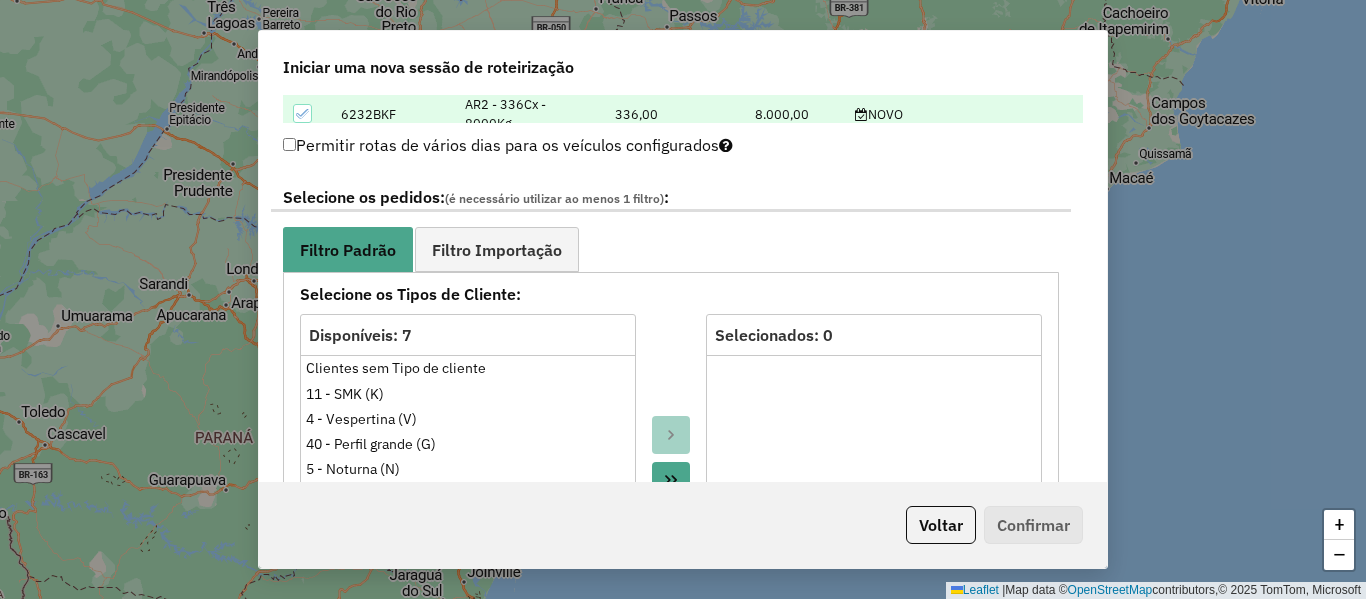 click on "**********" 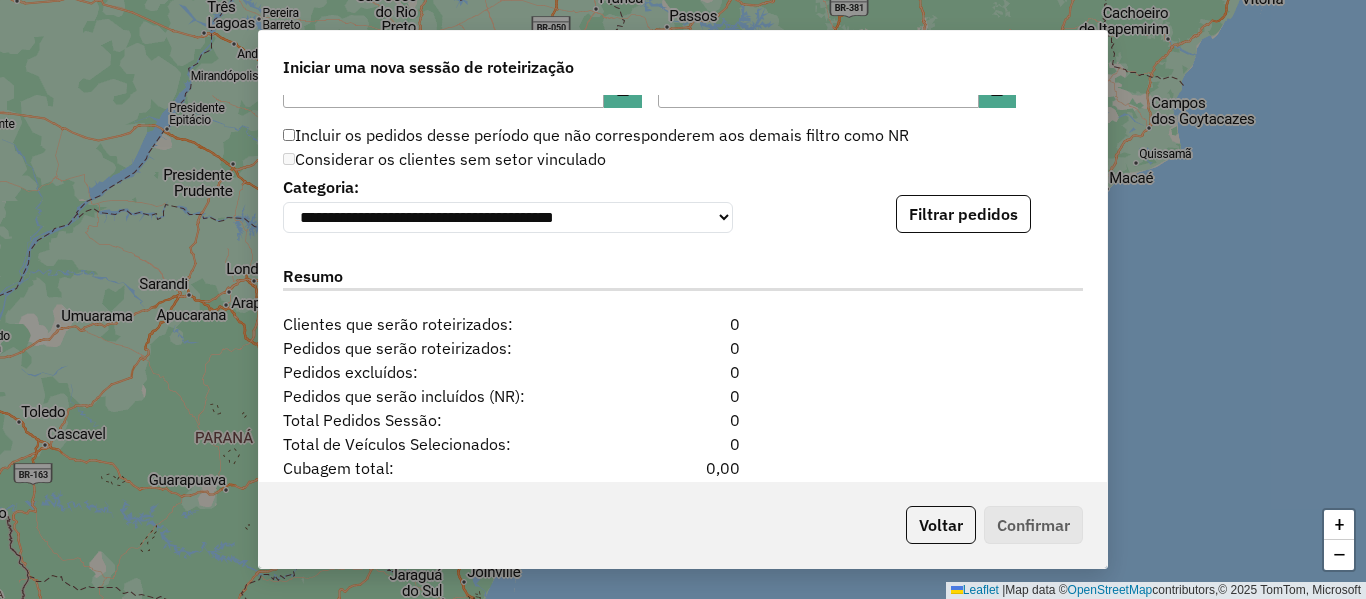 scroll, scrollTop: 2000, scrollLeft: 0, axis: vertical 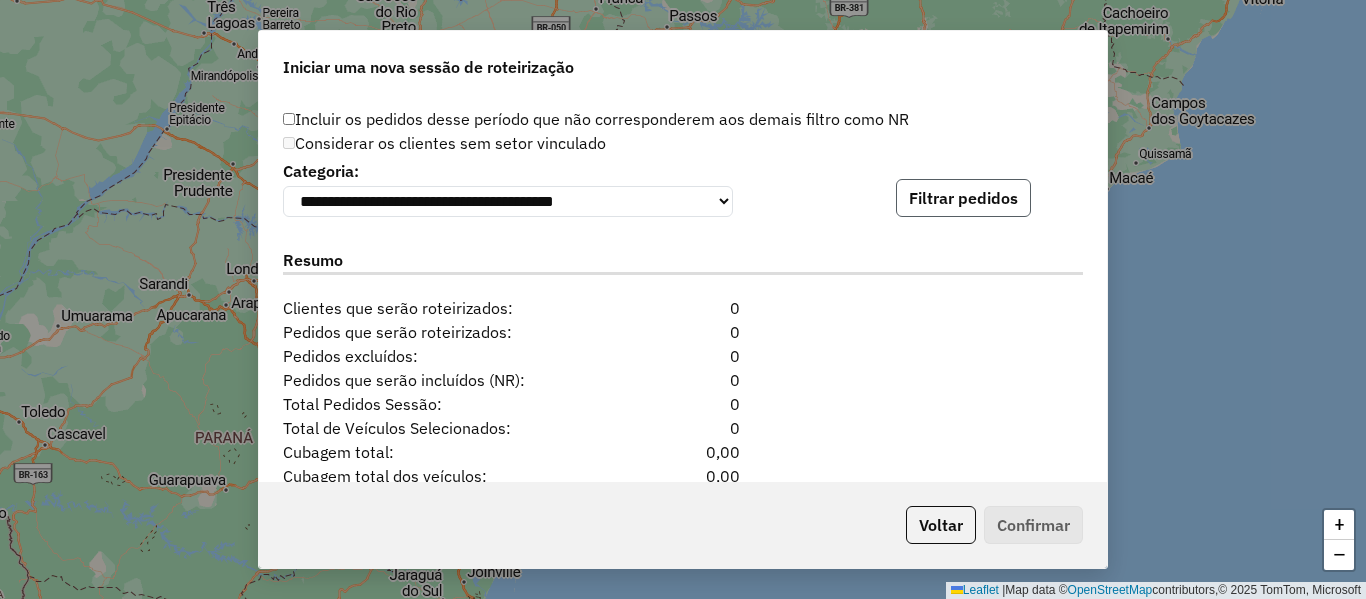 click on "Filtrar pedidos" 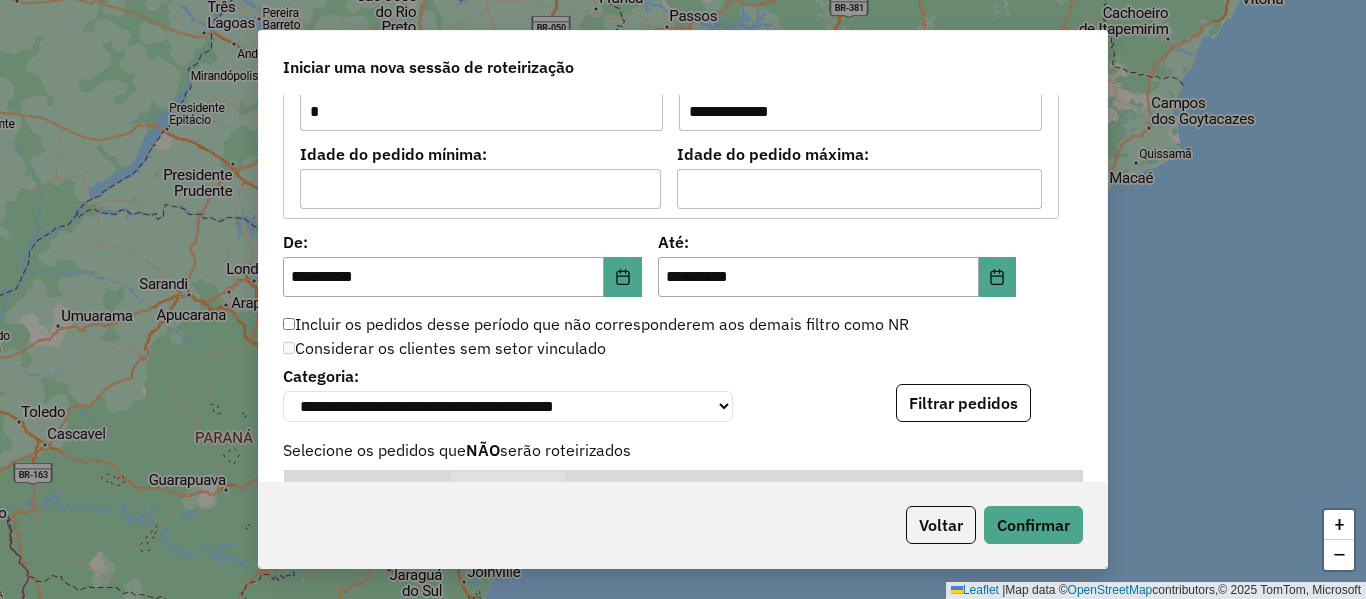 scroll, scrollTop: 1752, scrollLeft: 0, axis: vertical 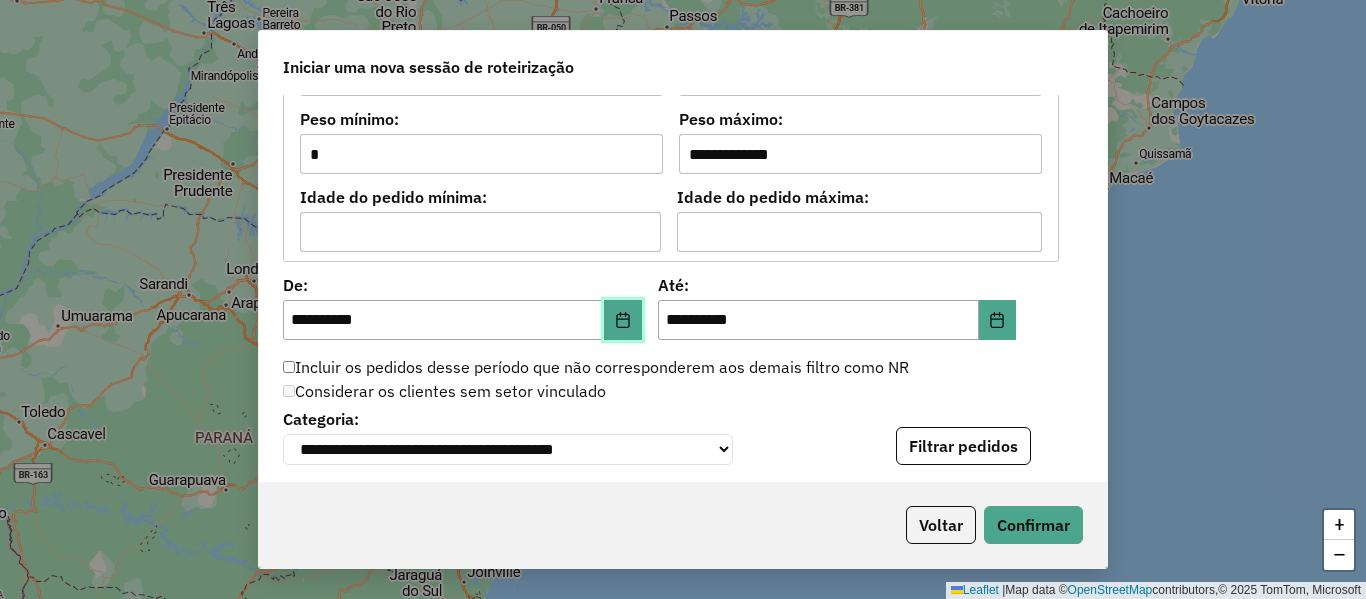 click 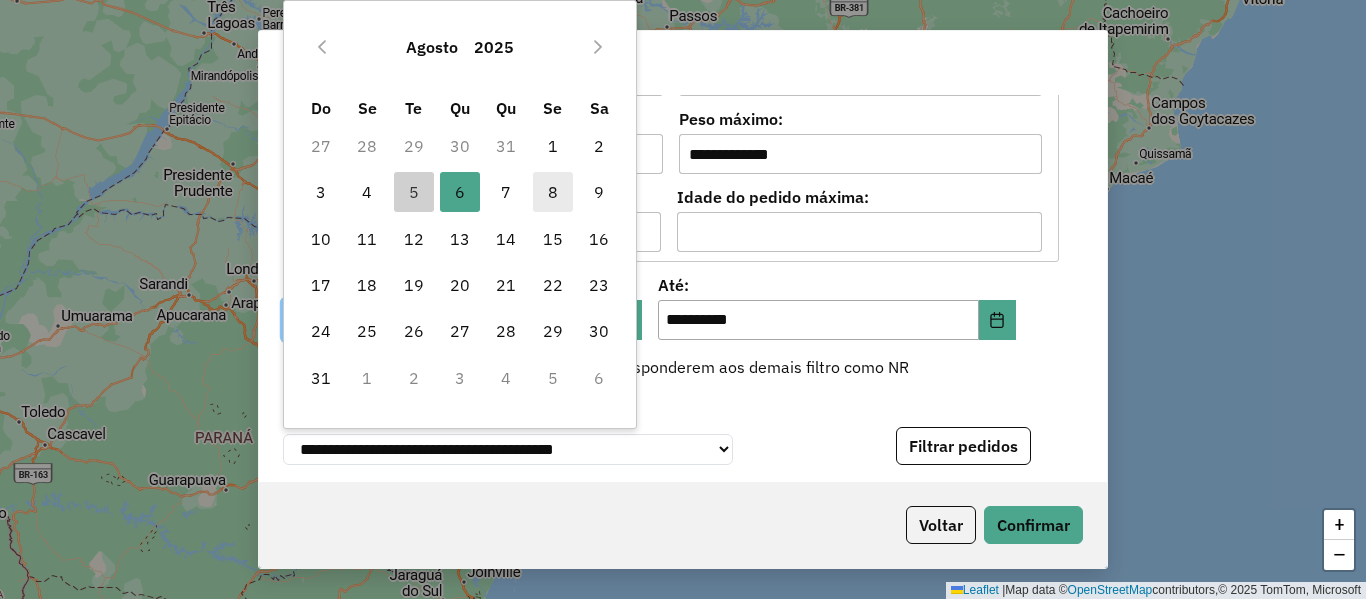click on "8" at bounding box center [553, 192] 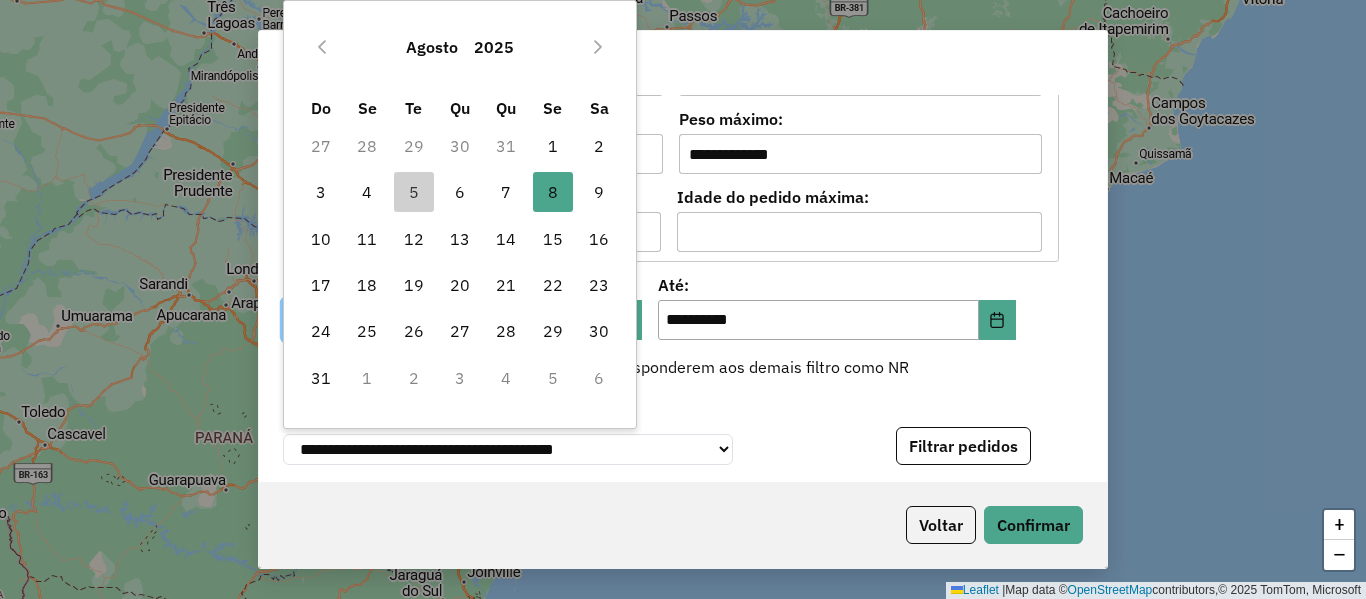 type on "**********" 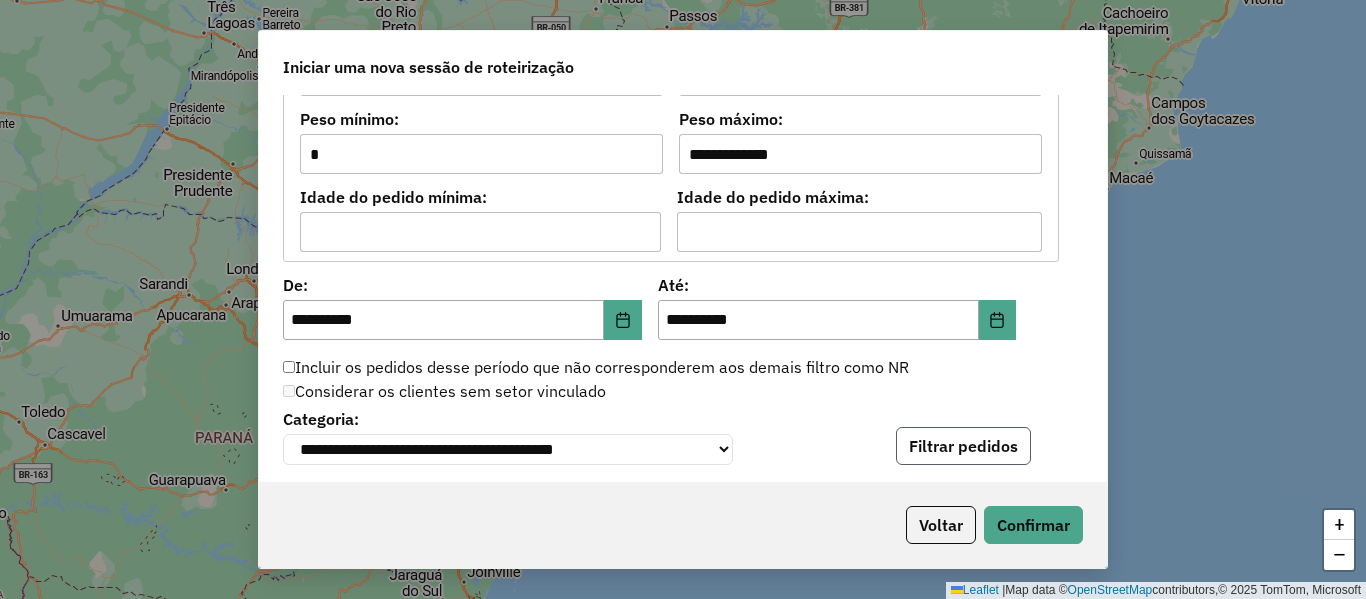 click on "Filtrar pedidos" 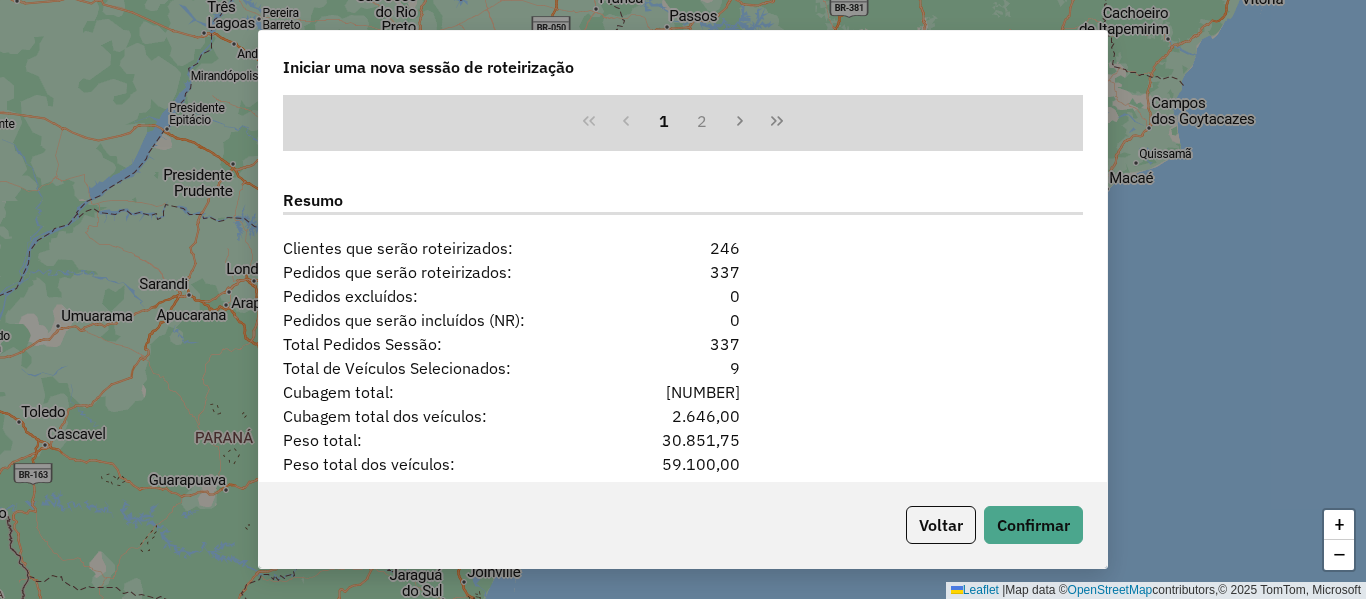 scroll, scrollTop: 2606, scrollLeft: 0, axis: vertical 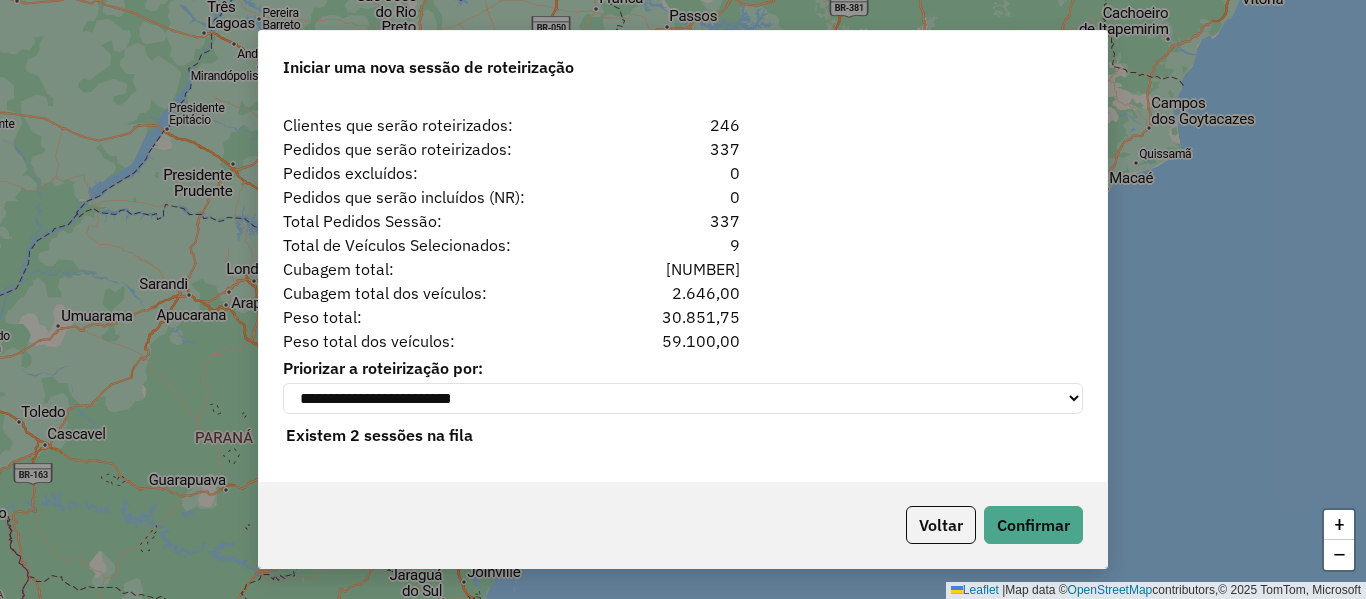 click on "Total Pedidos Sessão: [NUMBER]" 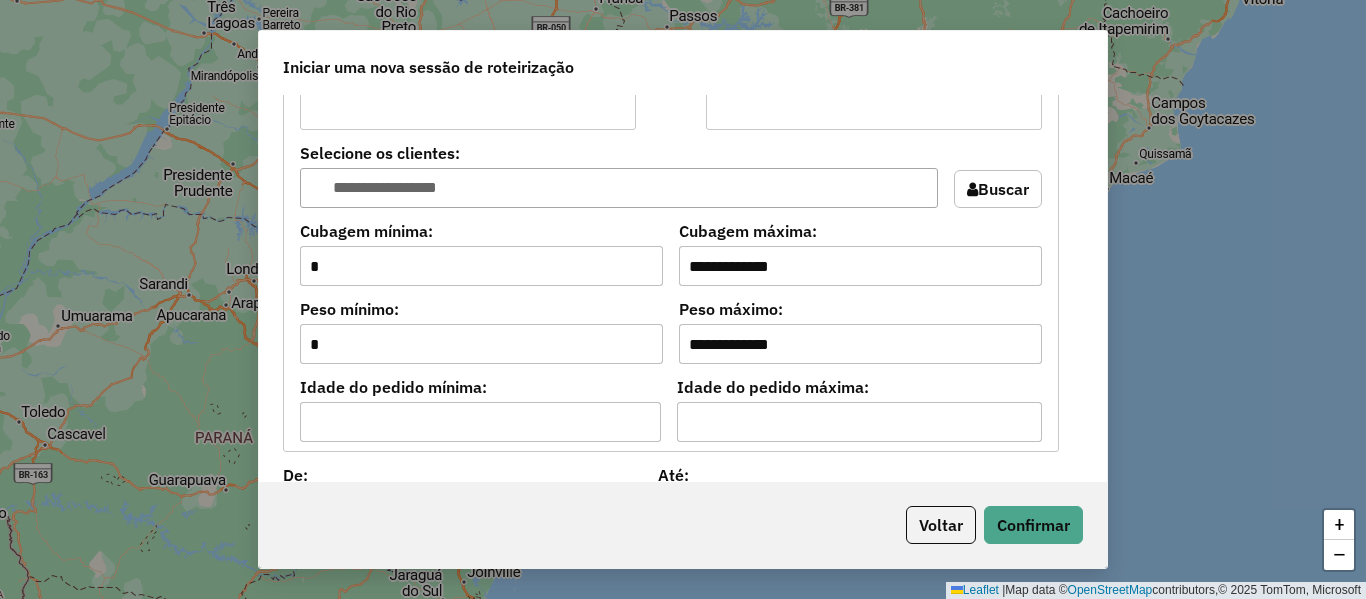 scroll, scrollTop: 1862, scrollLeft: 0, axis: vertical 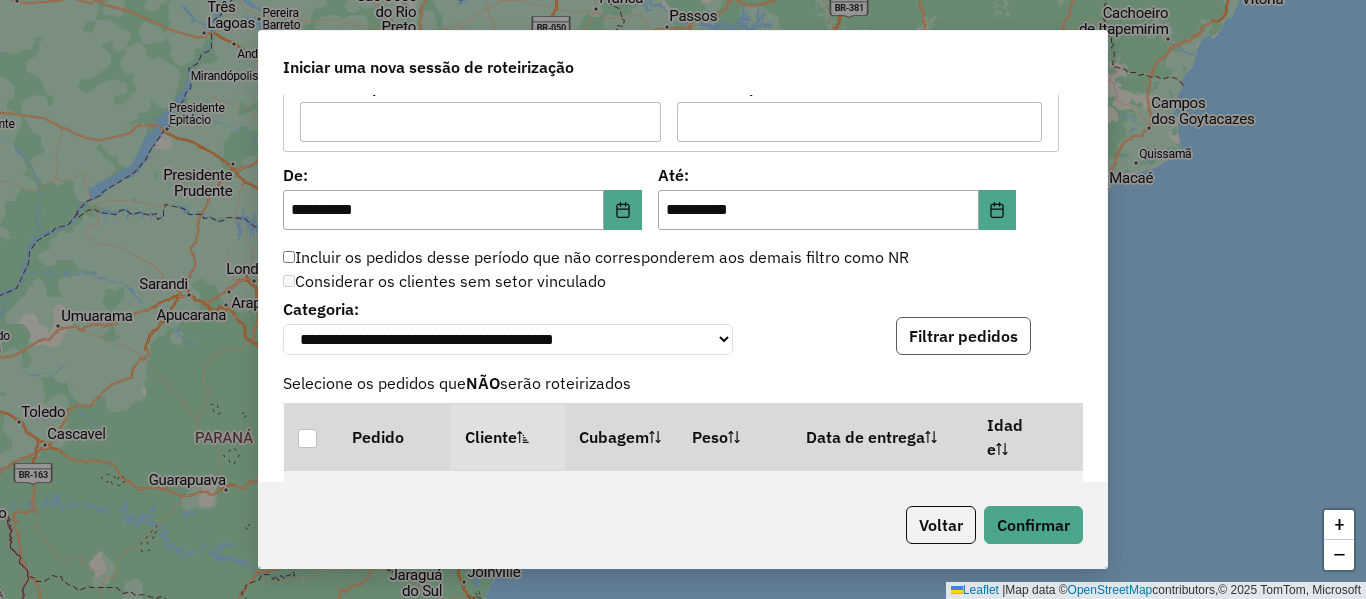 click on "Filtrar pedidos" 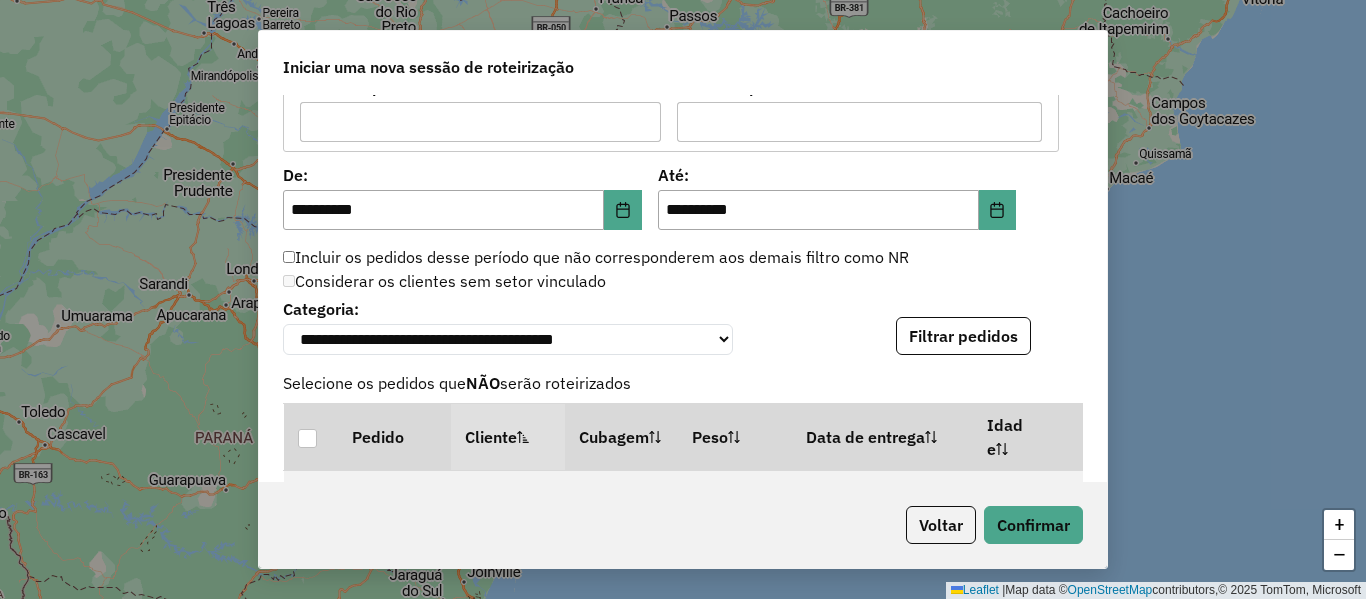 click on "**********" 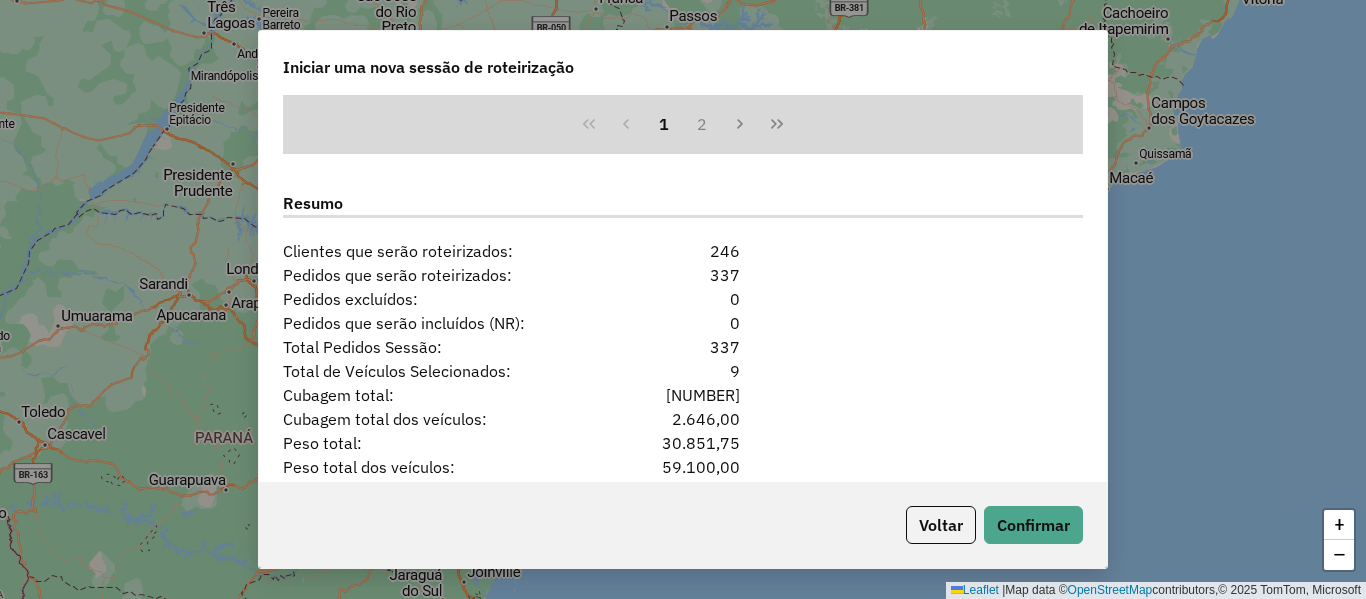 scroll, scrollTop: 2562, scrollLeft: 0, axis: vertical 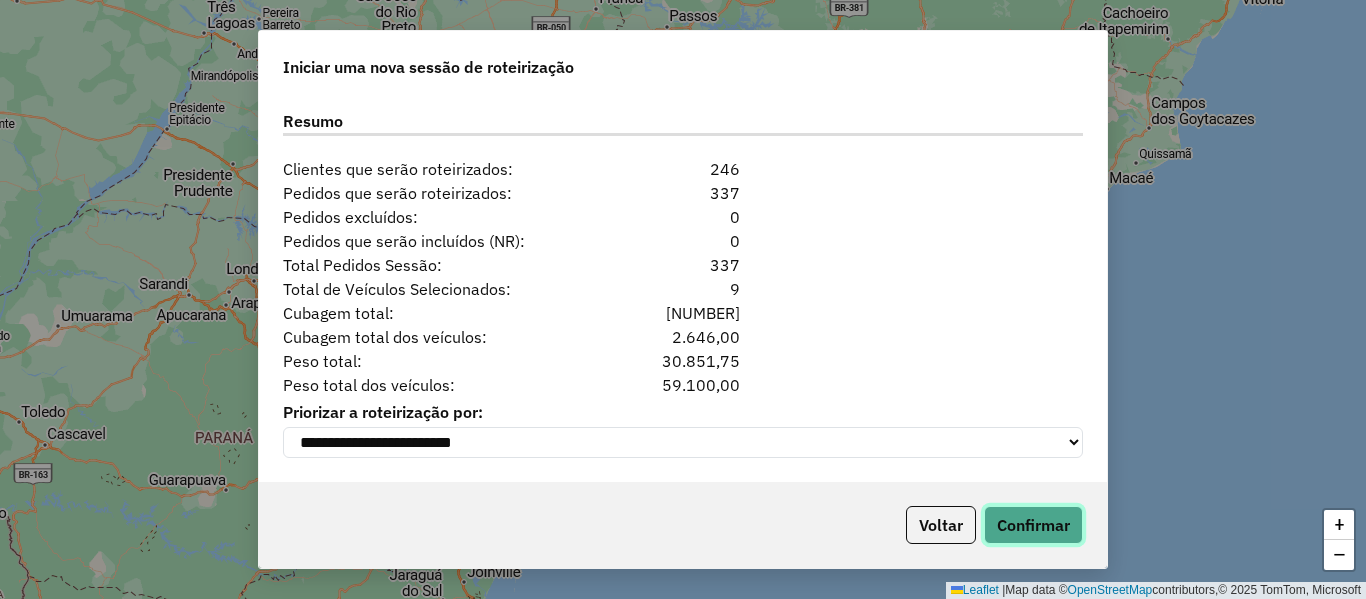 click on "Confirmar" 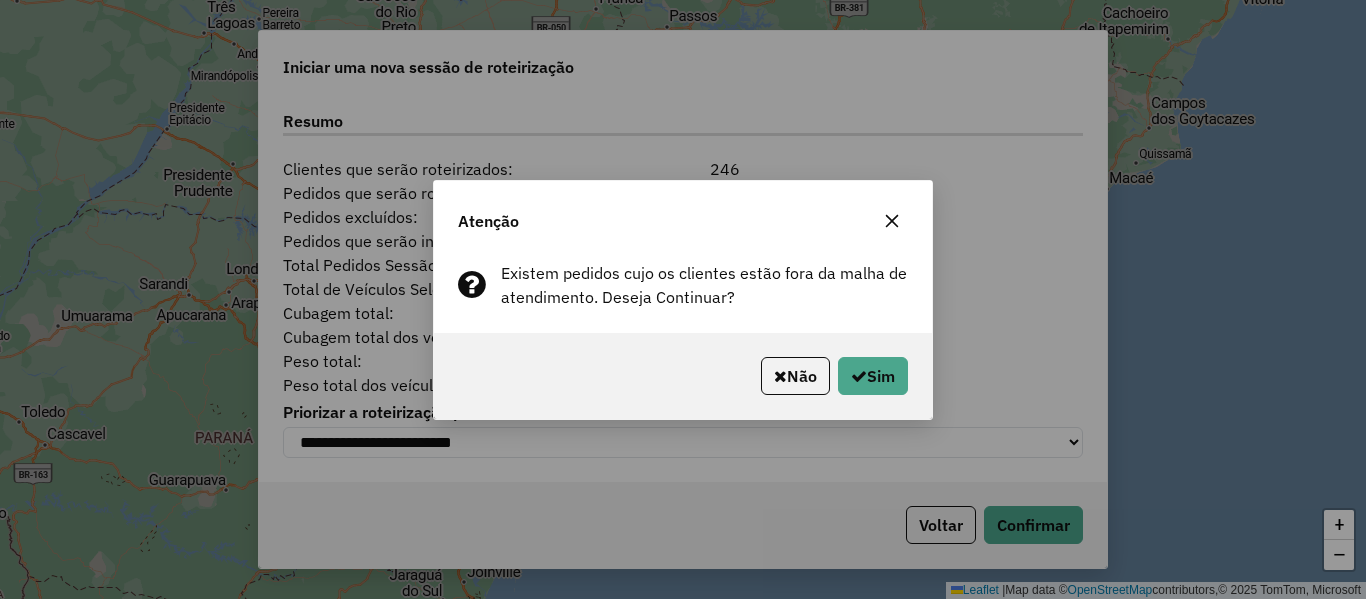 click on "Atenção" 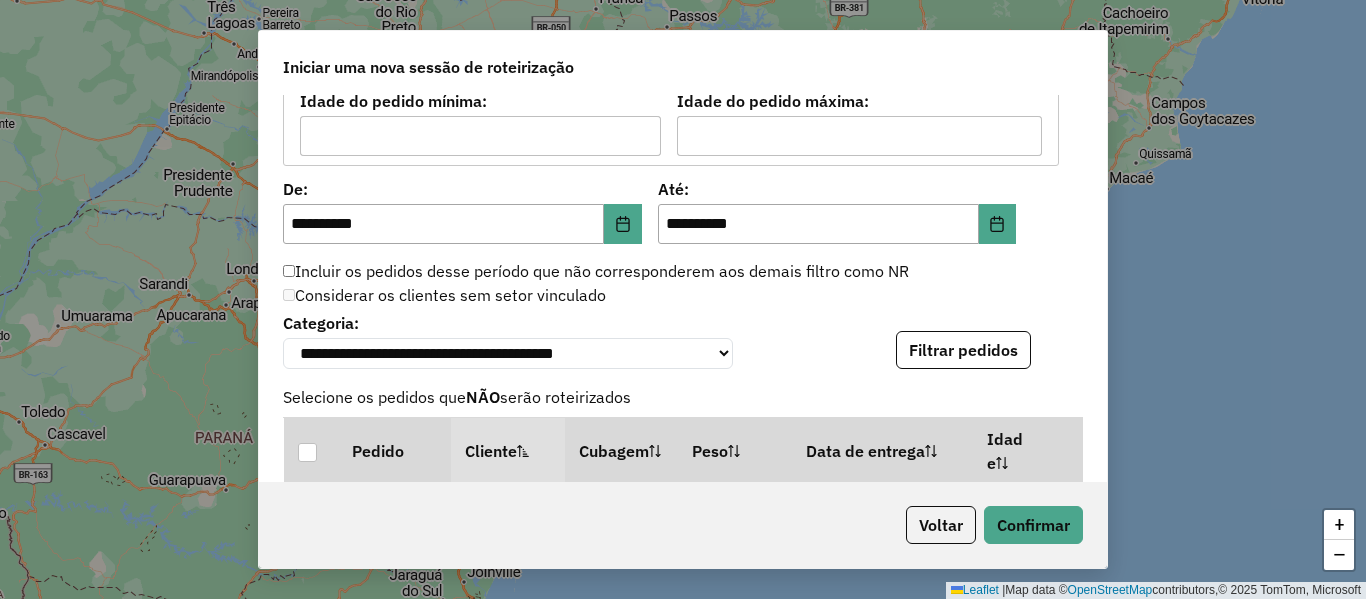 scroll, scrollTop: 1762, scrollLeft: 0, axis: vertical 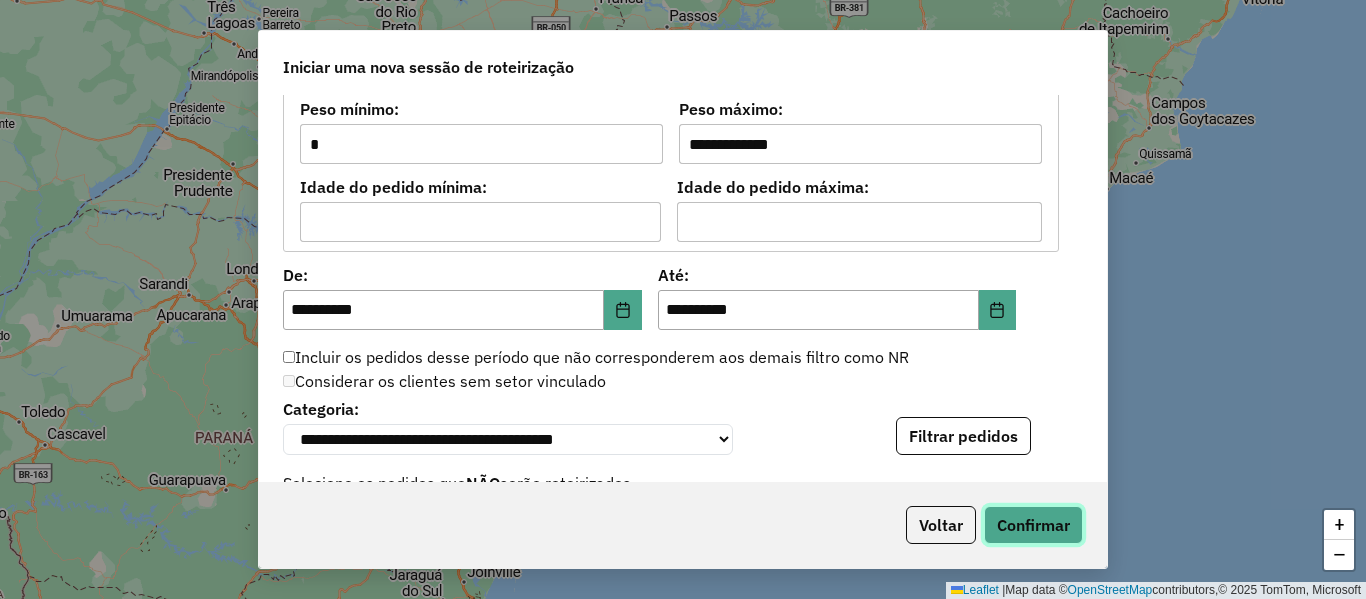 click on "Confirmar" 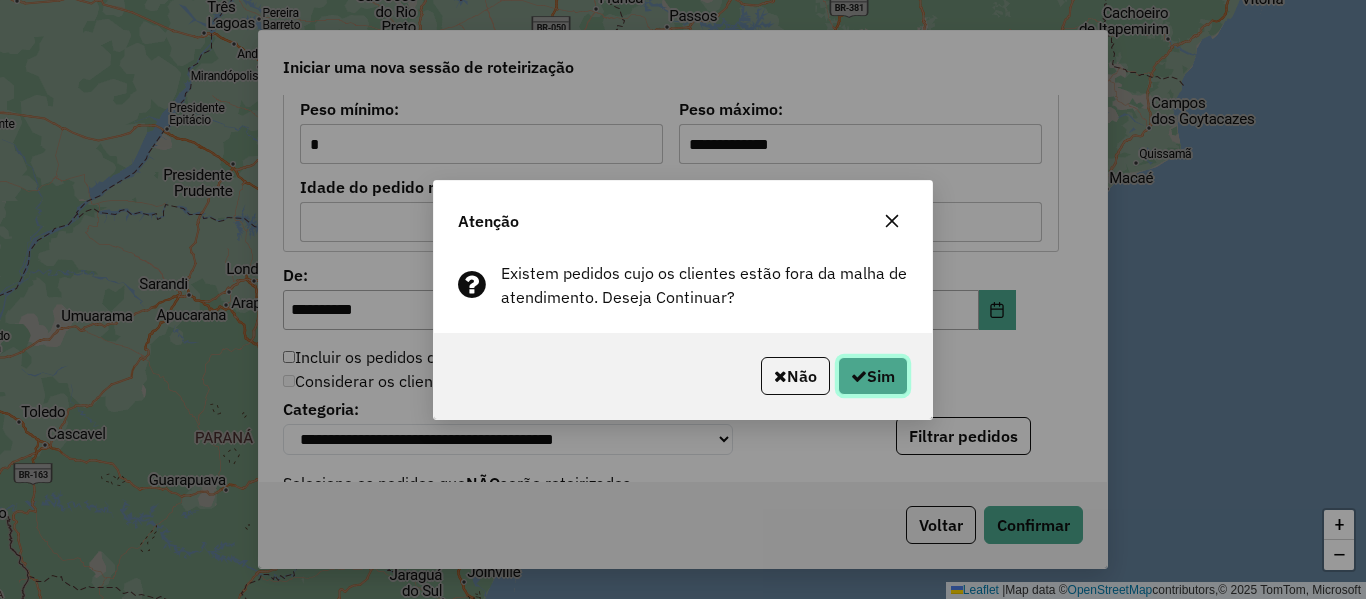click on "Sim" 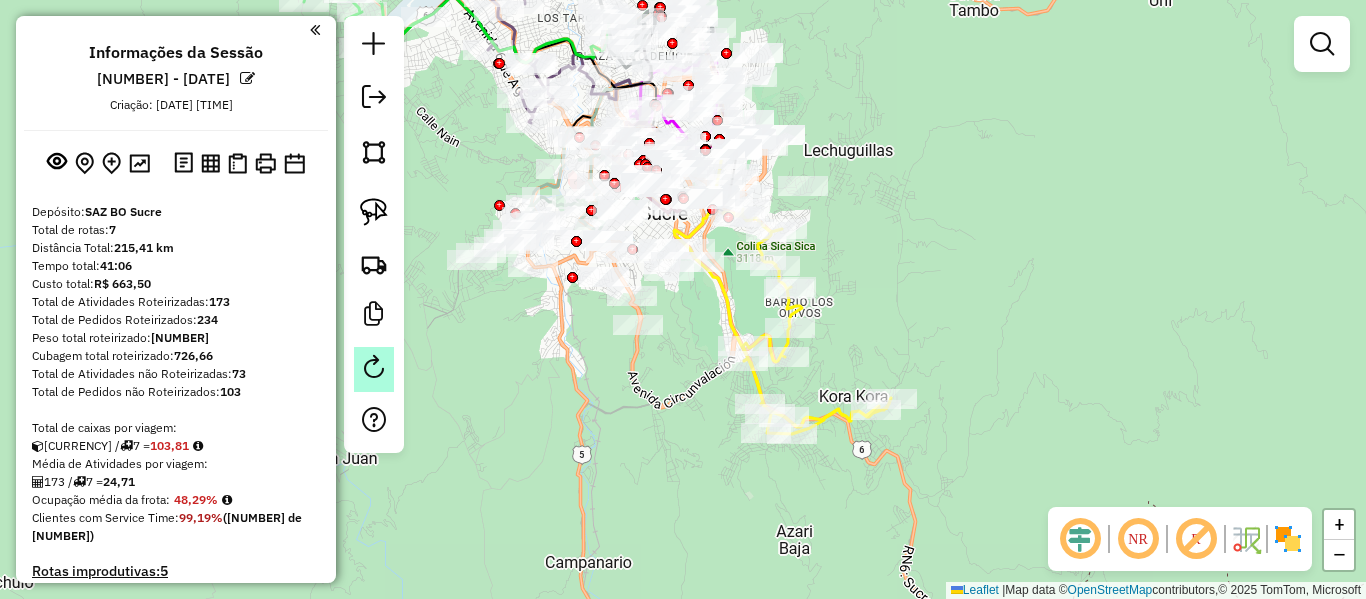 click 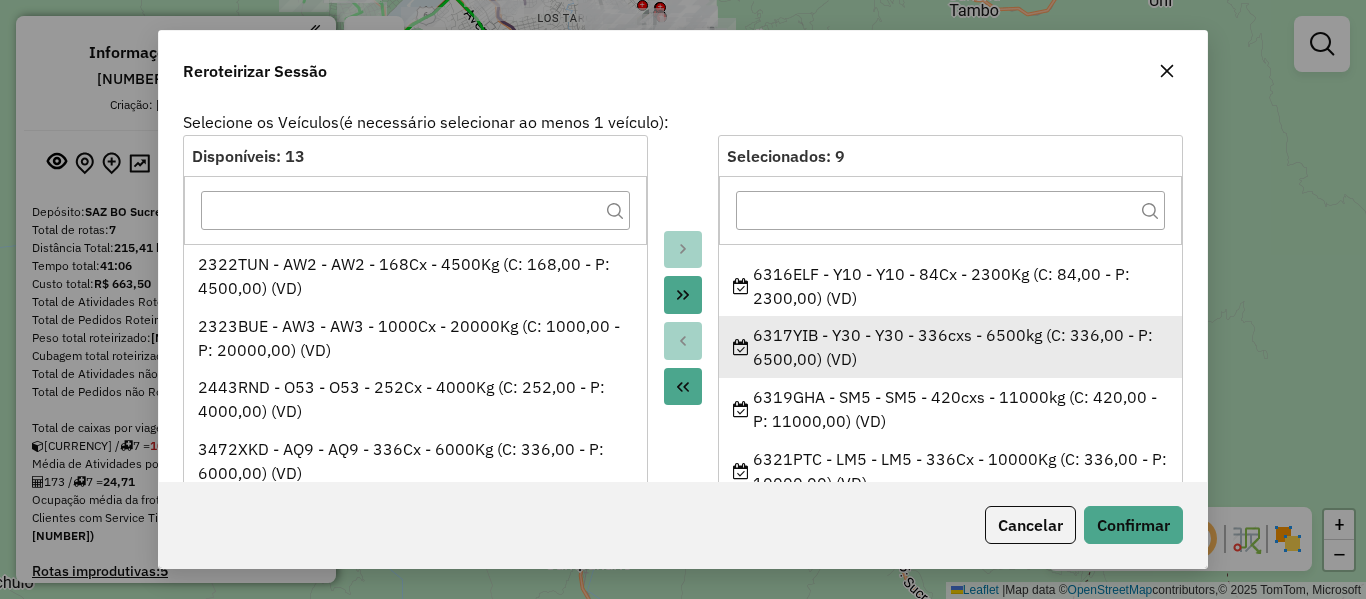 scroll, scrollTop: 316, scrollLeft: 0, axis: vertical 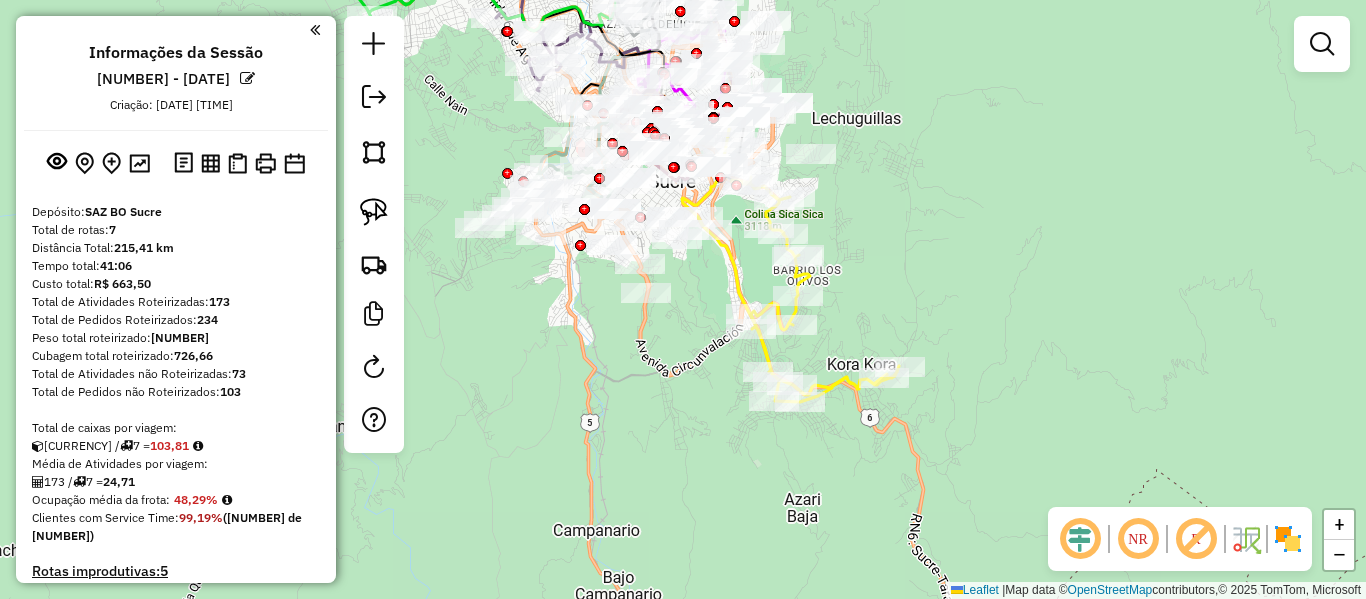 drag, startPoint x: 881, startPoint y: 360, endPoint x: 889, endPoint y: 328, distance: 32.984844 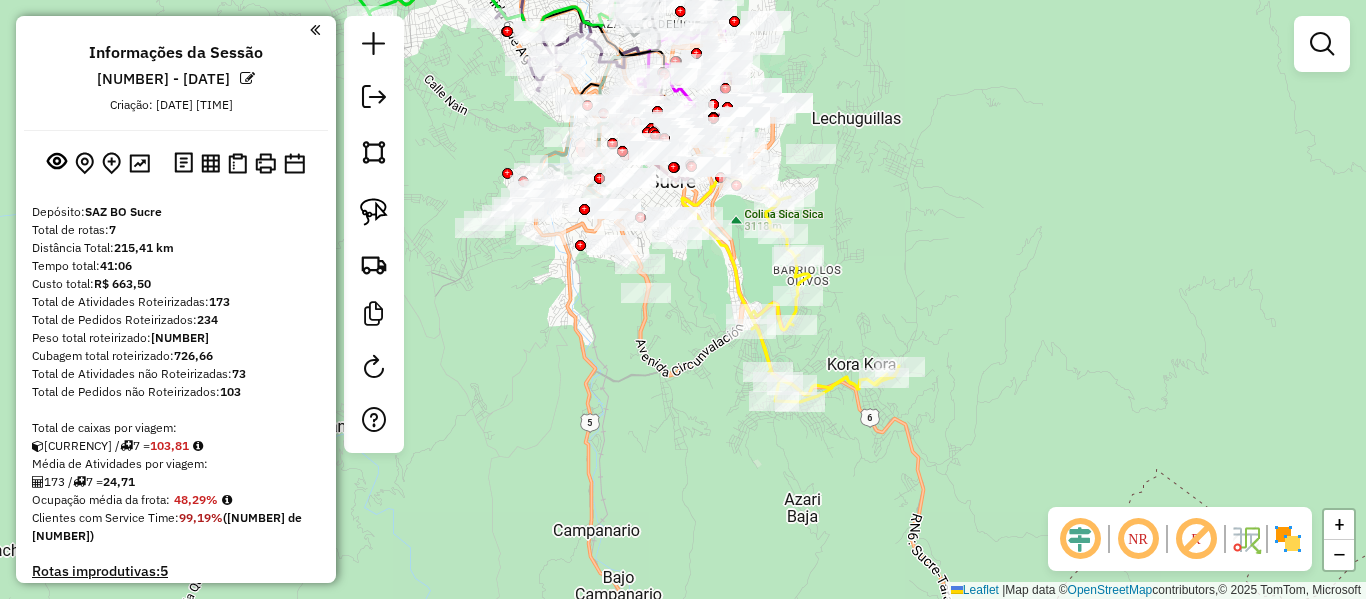 click 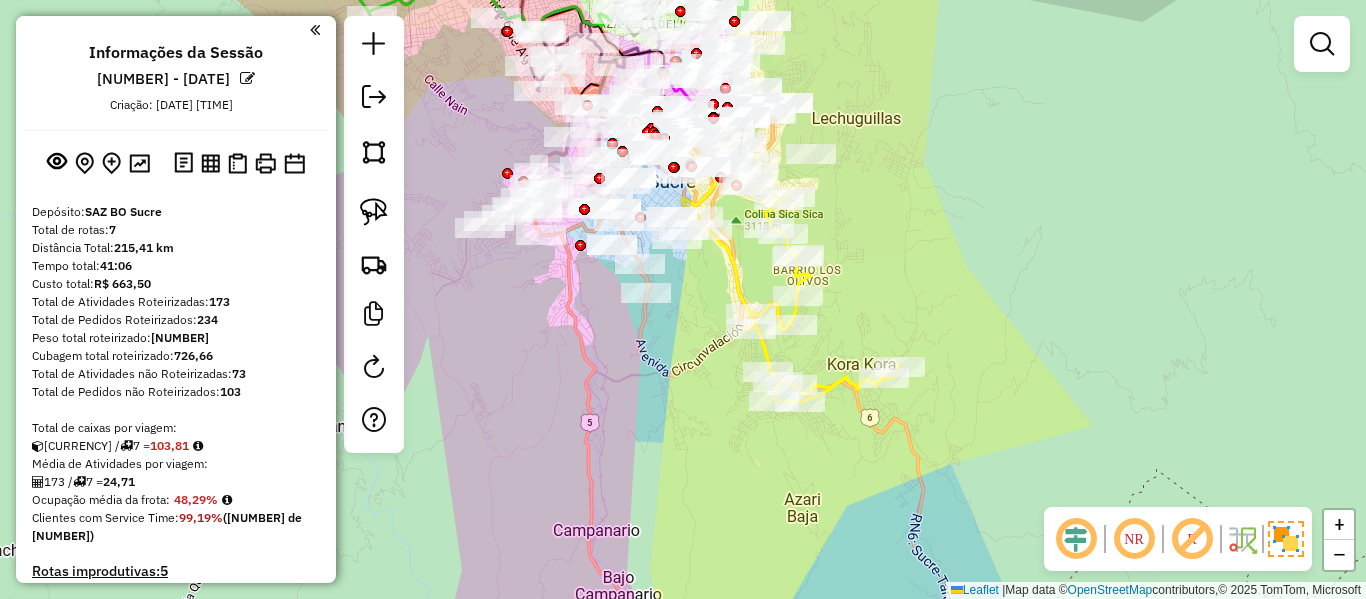 click 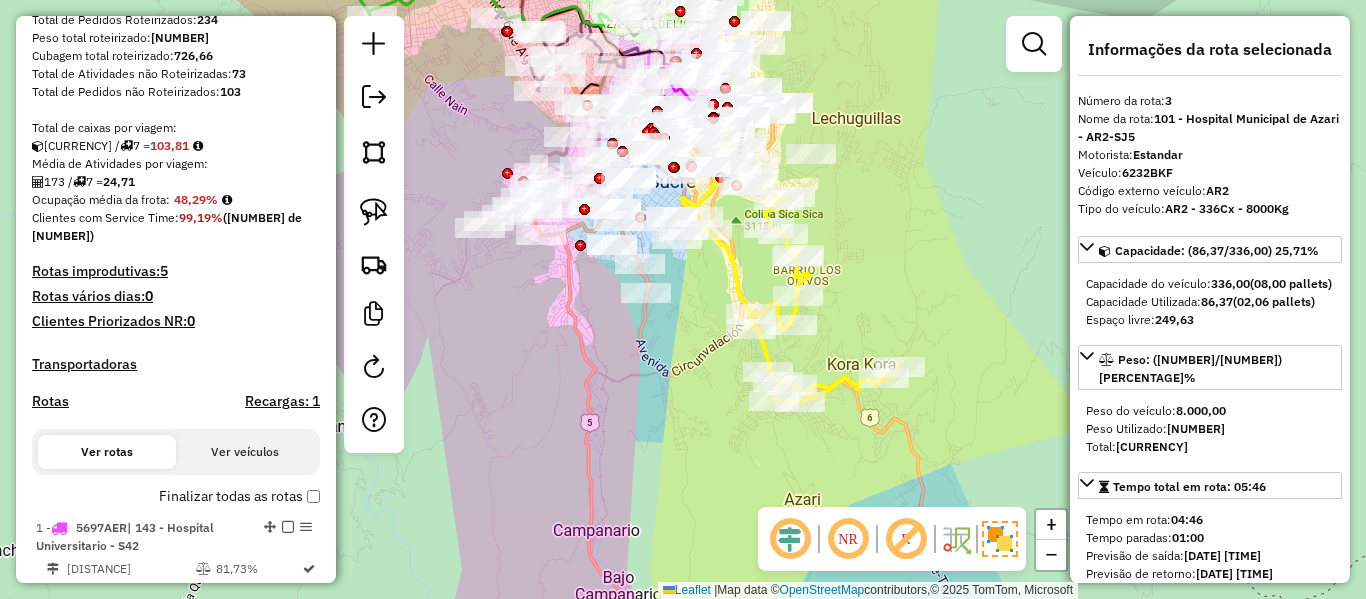 scroll, scrollTop: 1005, scrollLeft: 0, axis: vertical 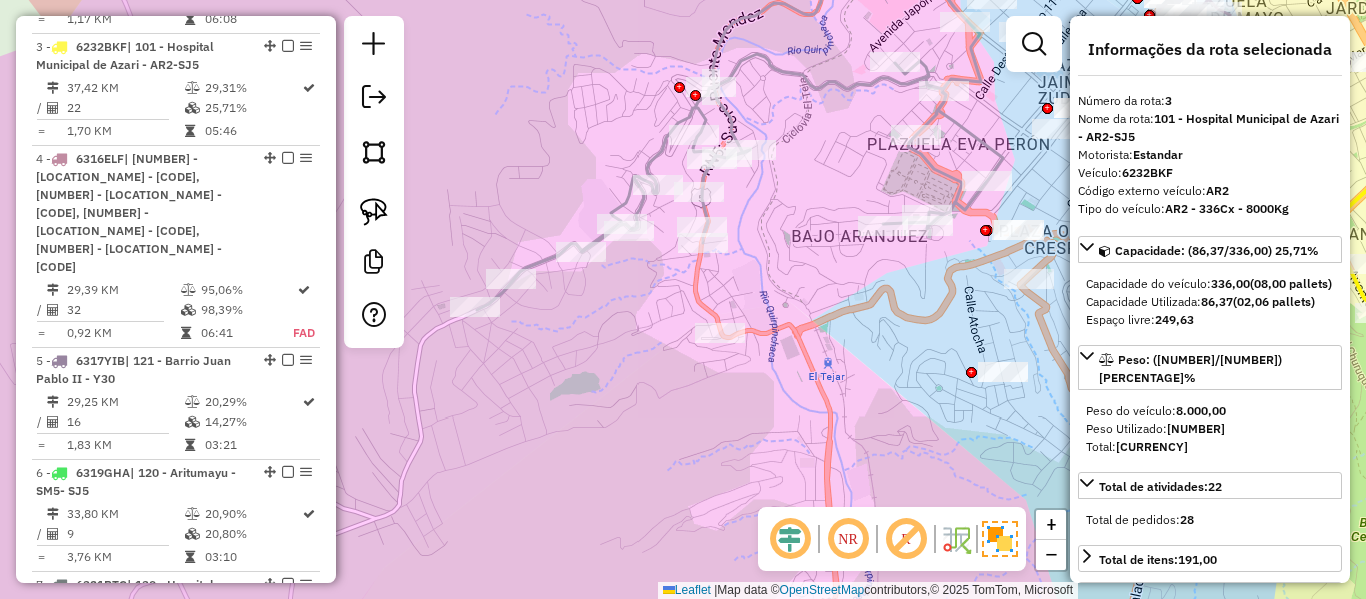 drag, startPoint x: 962, startPoint y: 261, endPoint x: 564, endPoint y: 278, distance: 398.3629 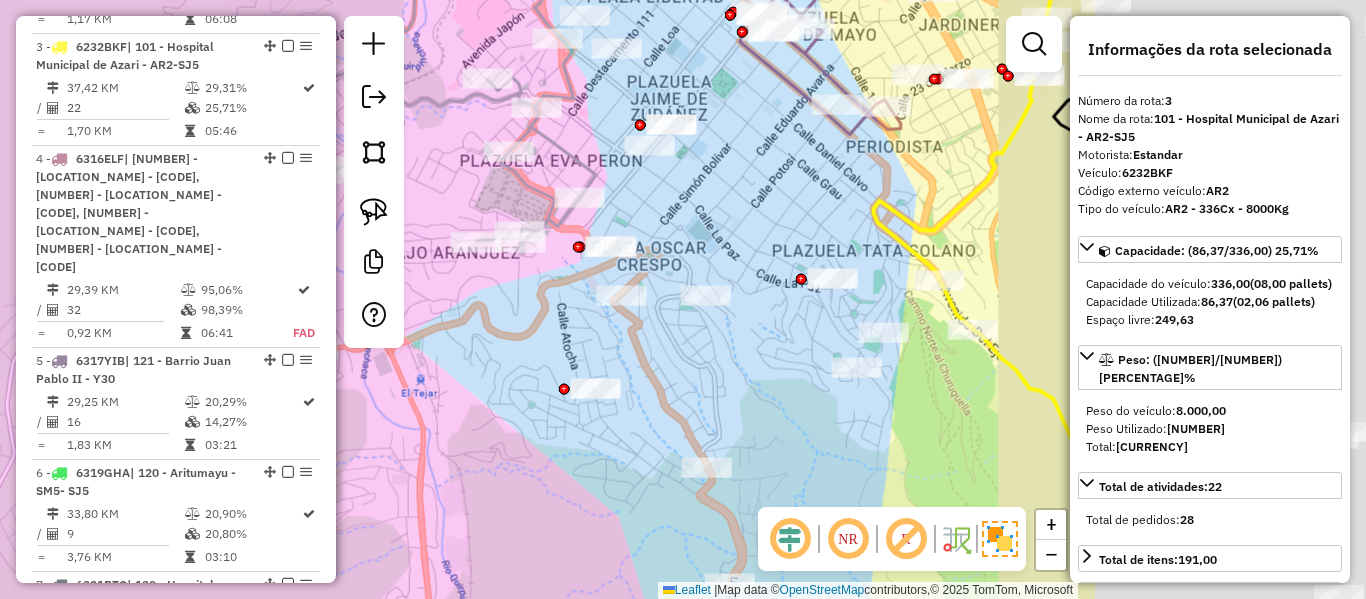 select on "**********" 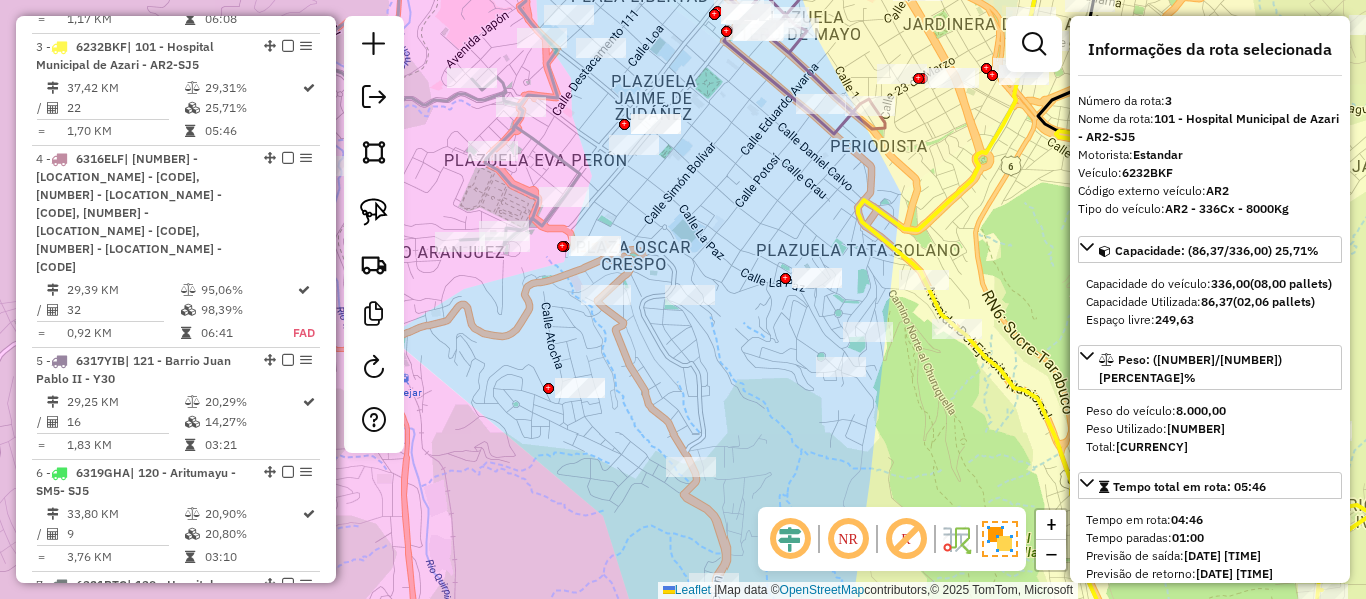 click 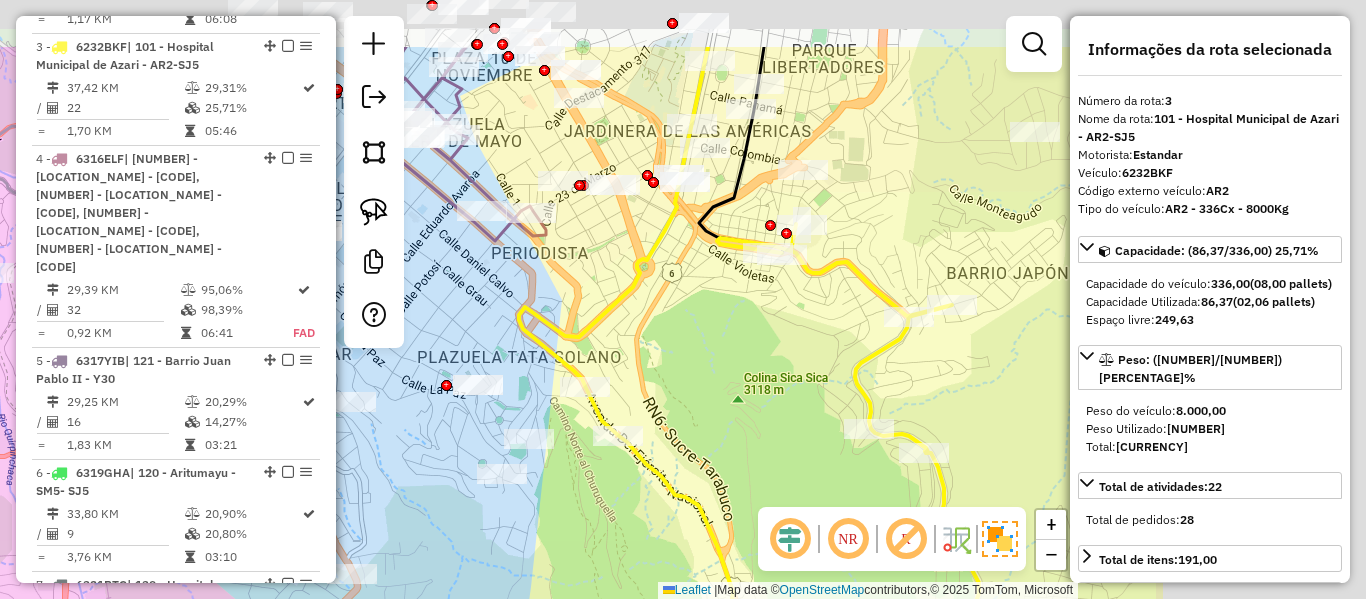 drag, startPoint x: 1010, startPoint y: 249, endPoint x: 670, endPoint y: 357, distance: 356.7408 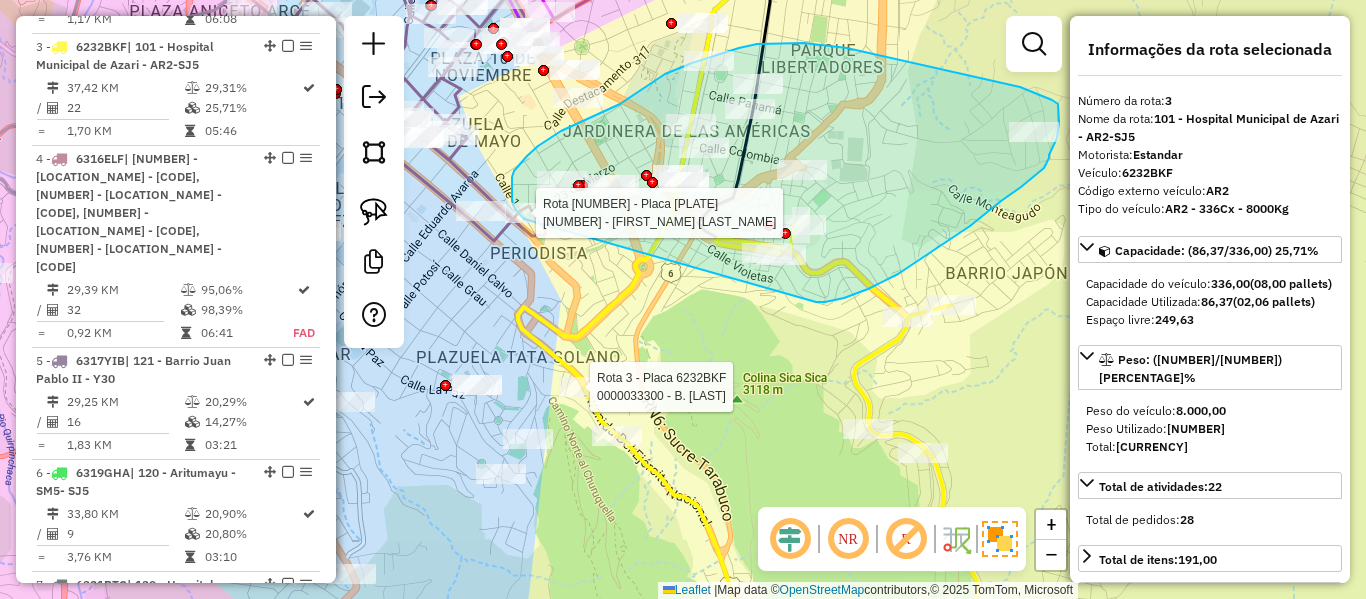 click on "Rota [NUMBER] - Placa [PLATE] [NUMBER] - [NAME] Rota [NUMBER] - Placa [PLATE] [NUMBER] - [NAME] Janela de atendimento Grade de atendimento Capacidade Transportadoras Veículos Cliente Pedidos Rotas Selecione os dias de semana para filtrar as janelas de atendimento Seg Ter Qua Qui Sex Sáb Dom Informe o período da janela de atendimento: De: Até: Filtrar exatamente a janela do cliente Considerar janela de atendimento padrão Selecione os dias de semana para filtrar as grades de atendimento Seg Ter Qua Qui Sex Sáb Dom Considerar clientes sem dia de atendimento cadastrado Clientes fora do dia de atendimento selecionado Filtrar as atividades entre os valores definidos abaixo: Peso mínimo: Peso máximo: Cubagem mínima: Cubagem máxima: De: Até: Filtrar as atividades entre o tempo de atendimento definido abaixo: De: Até: Considerar capacidade total dos clientes não roteirizados Transportadora: Selecione um ou mais itens Tipo de veículo: Veículo: Motorista:" 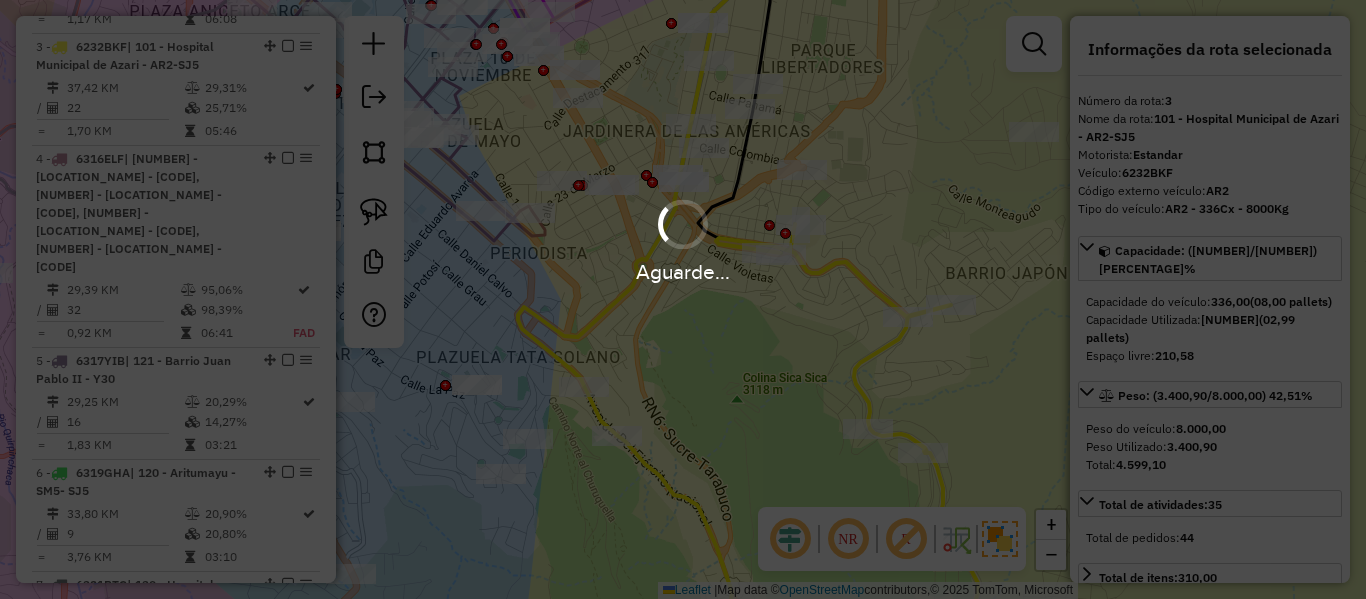 select on "**********" 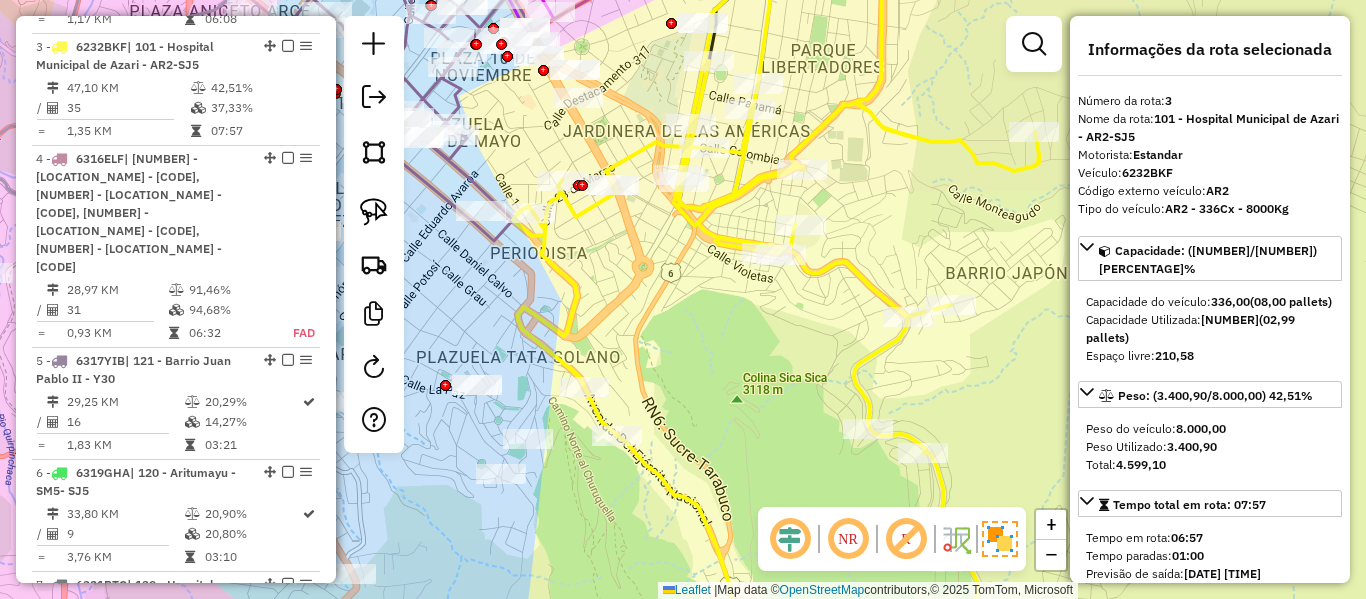 click 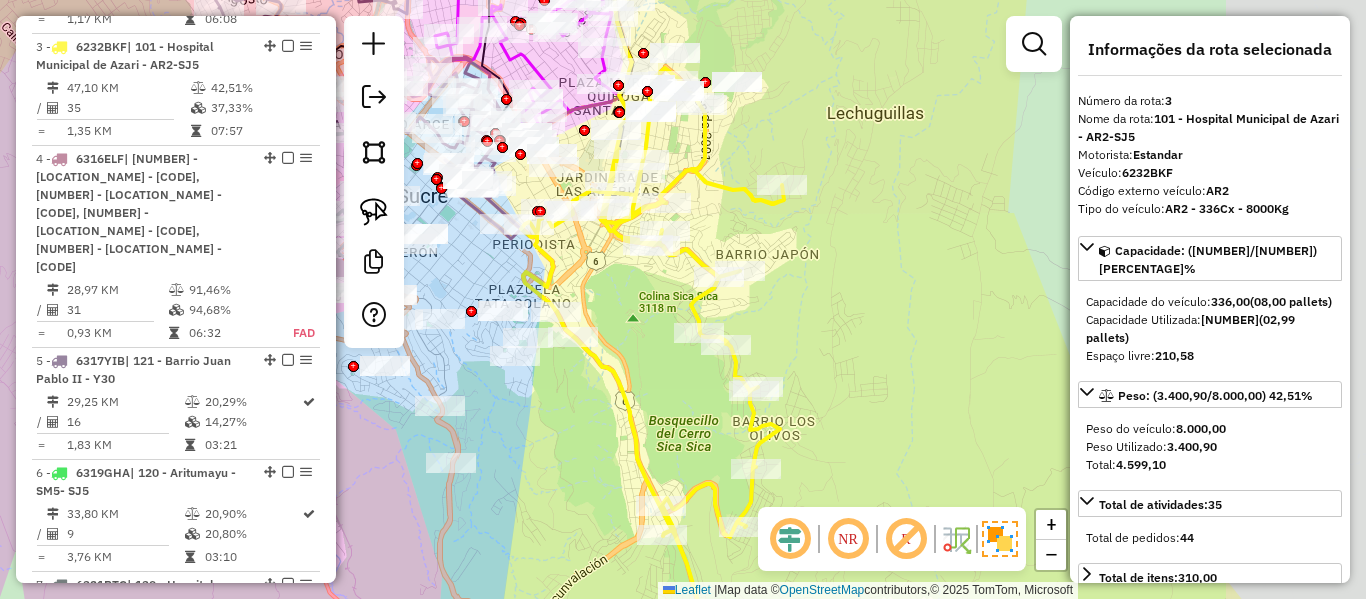 drag, startPoint x: 945, startPoint y: 326, endPoint x: 815, endPoint y: 317, distance: 130.31117 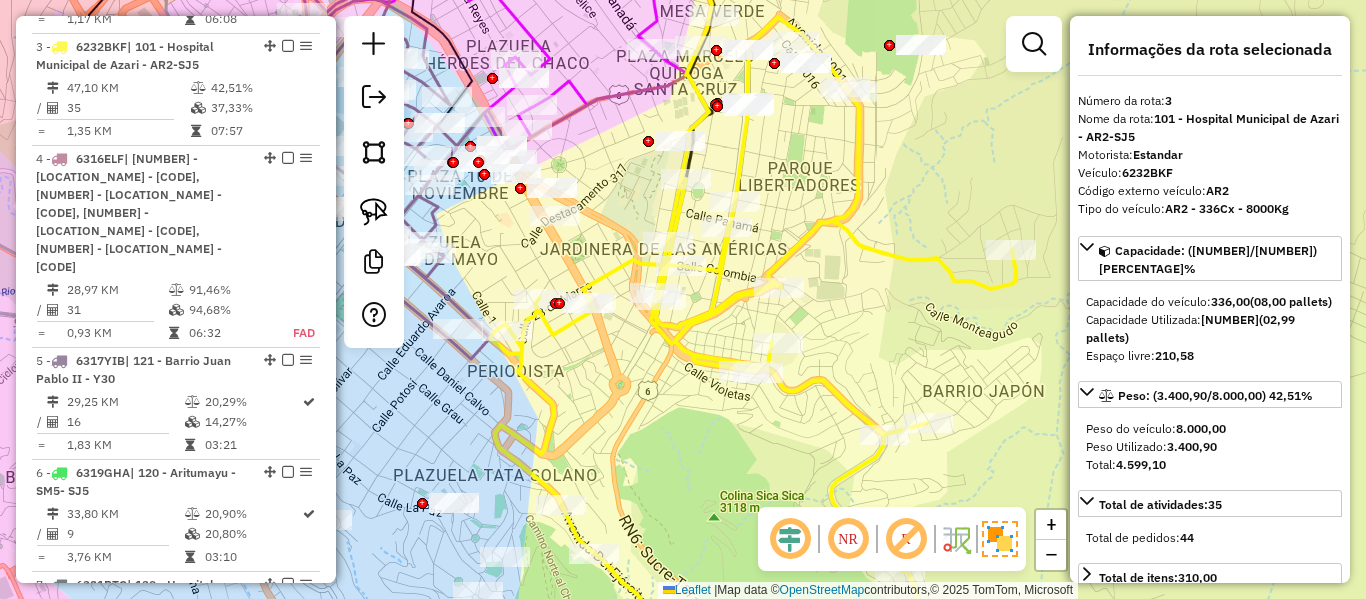 drag, startPoint x: 600, startPoint y: 170, endPoint x: 650, endPoint y: 253, distance: 96.89685 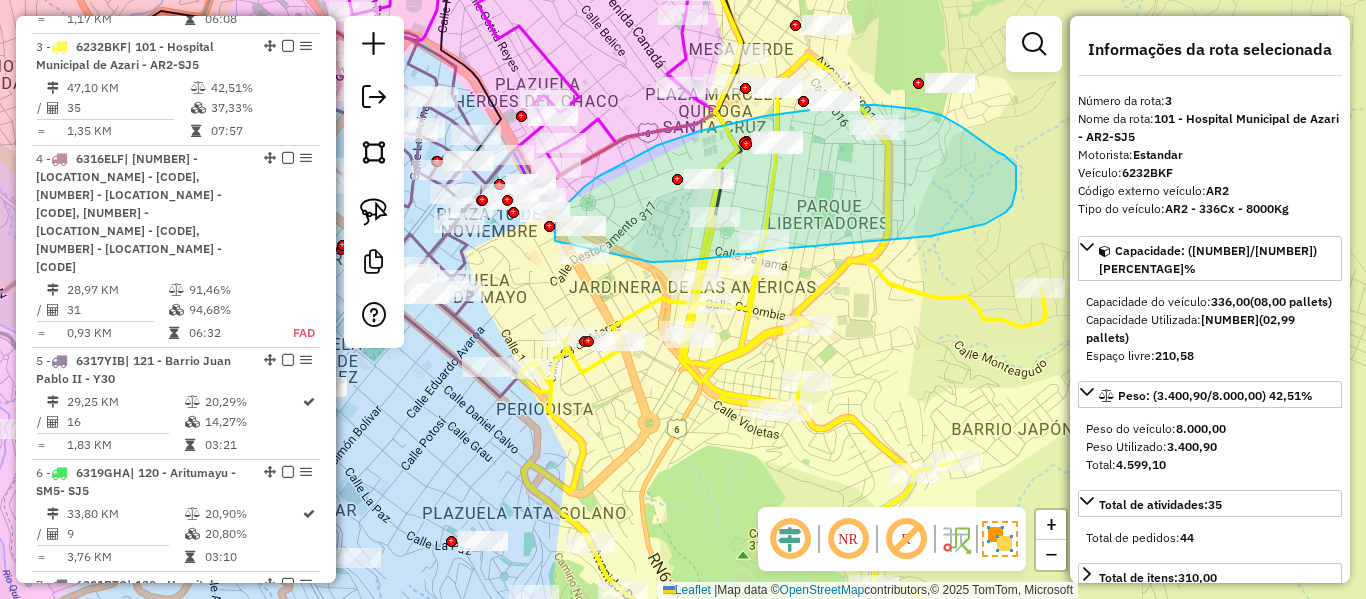 drag, startPoint x: 661, startPoint y: 262, endPoint x: 601, endPoint y: 318, distance: 82.073135 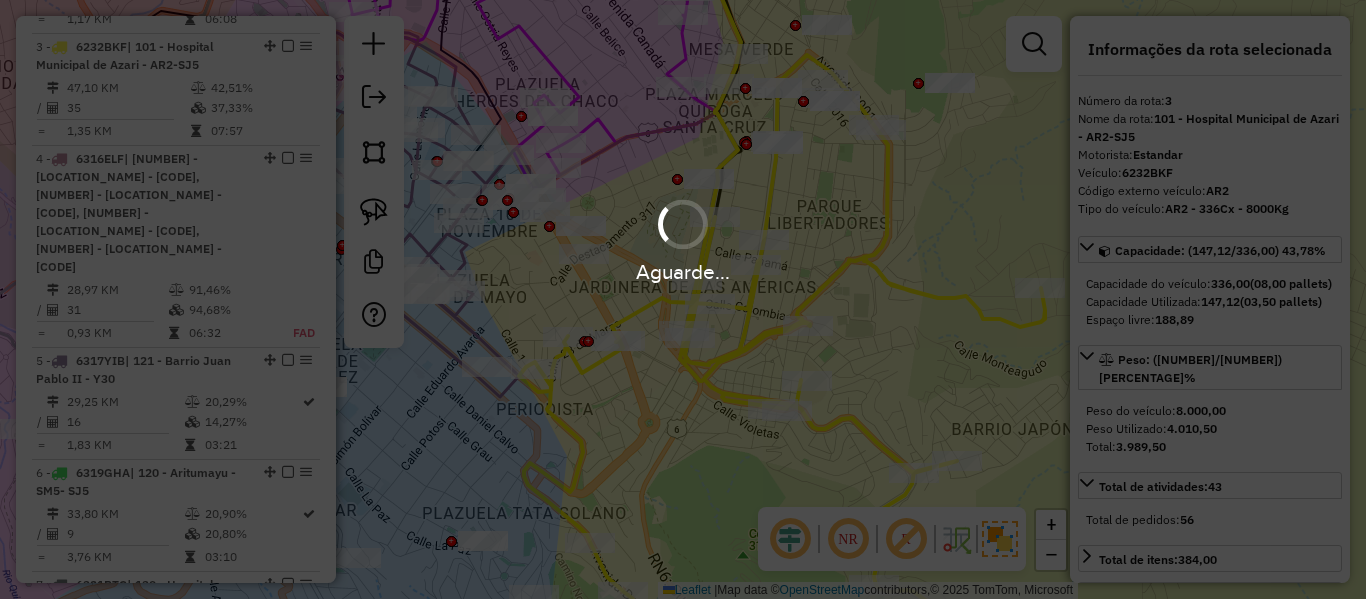 select on "**********" 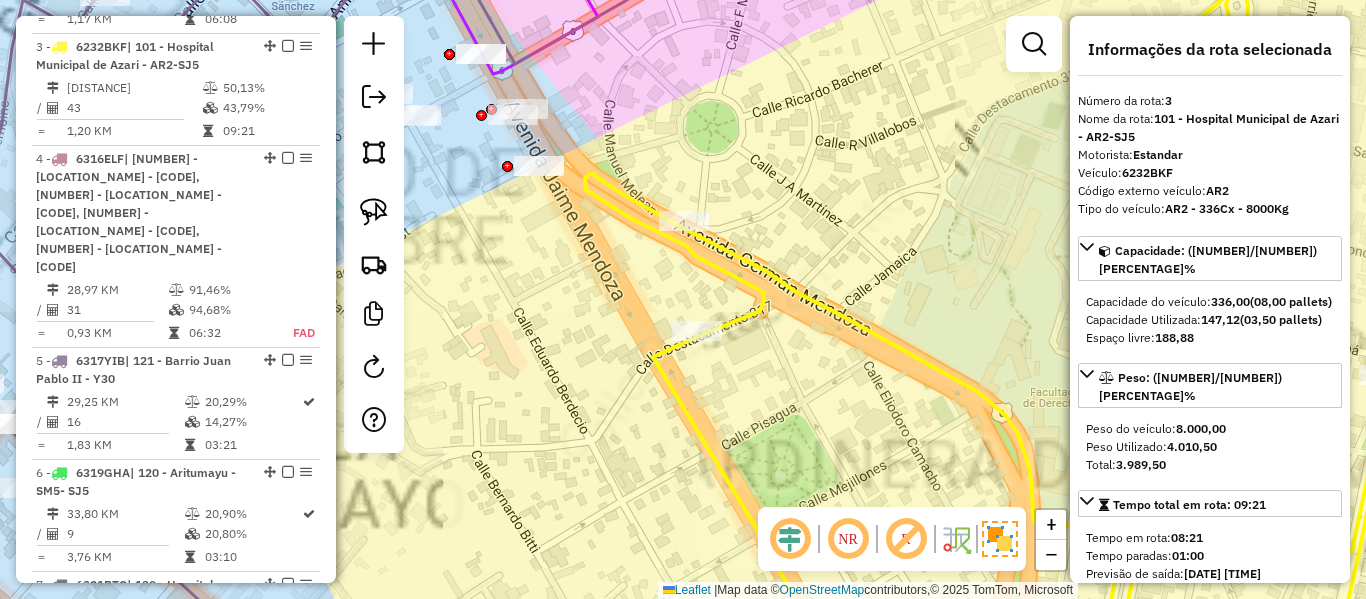 click 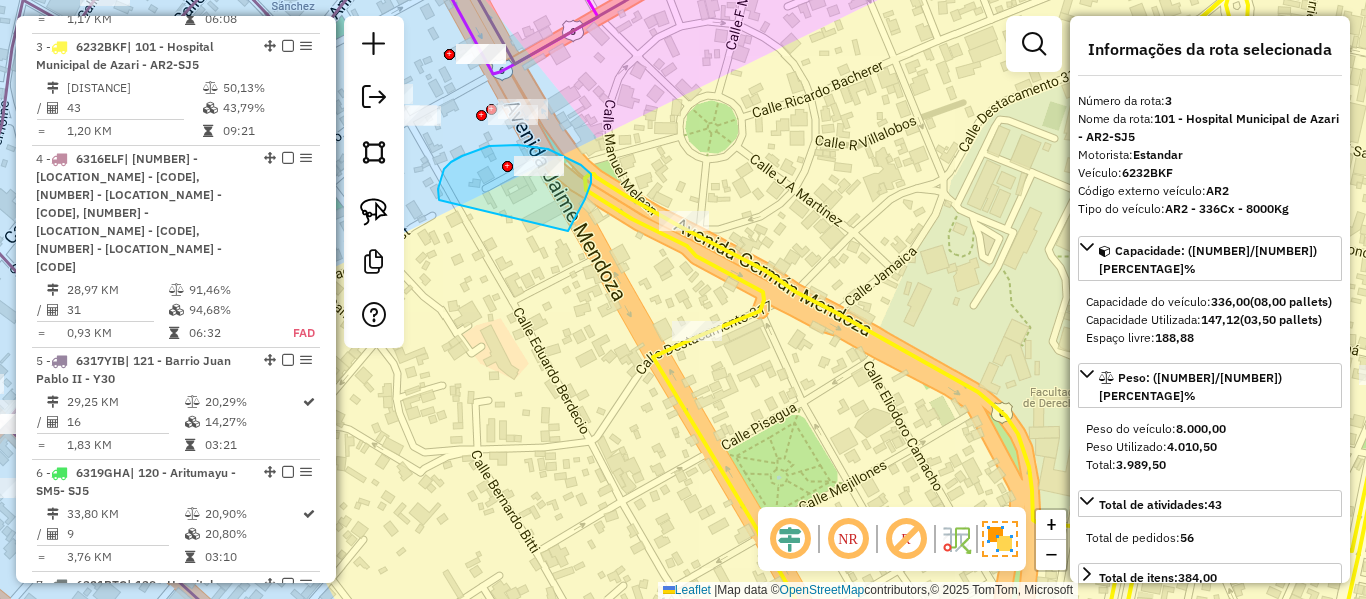 drag, startPoint x: 591, startPoint y: 179, endPoint x: 460, endPoint y: 246, distance: 147.13939 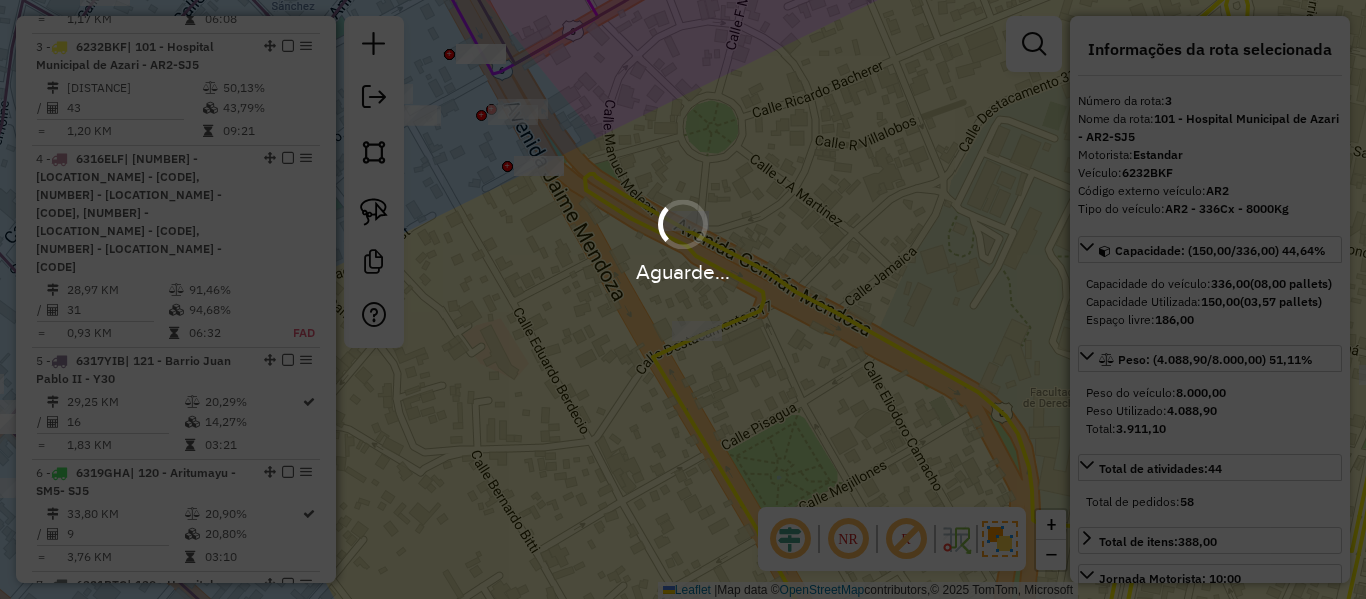 select on "**********" 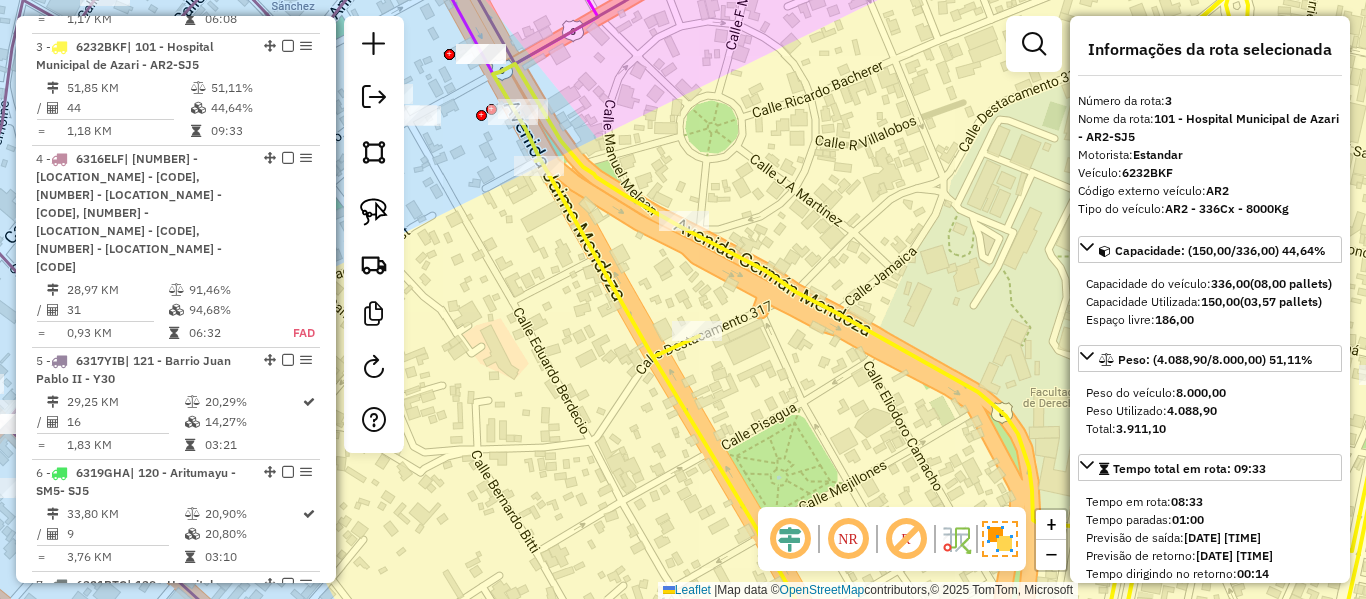 click 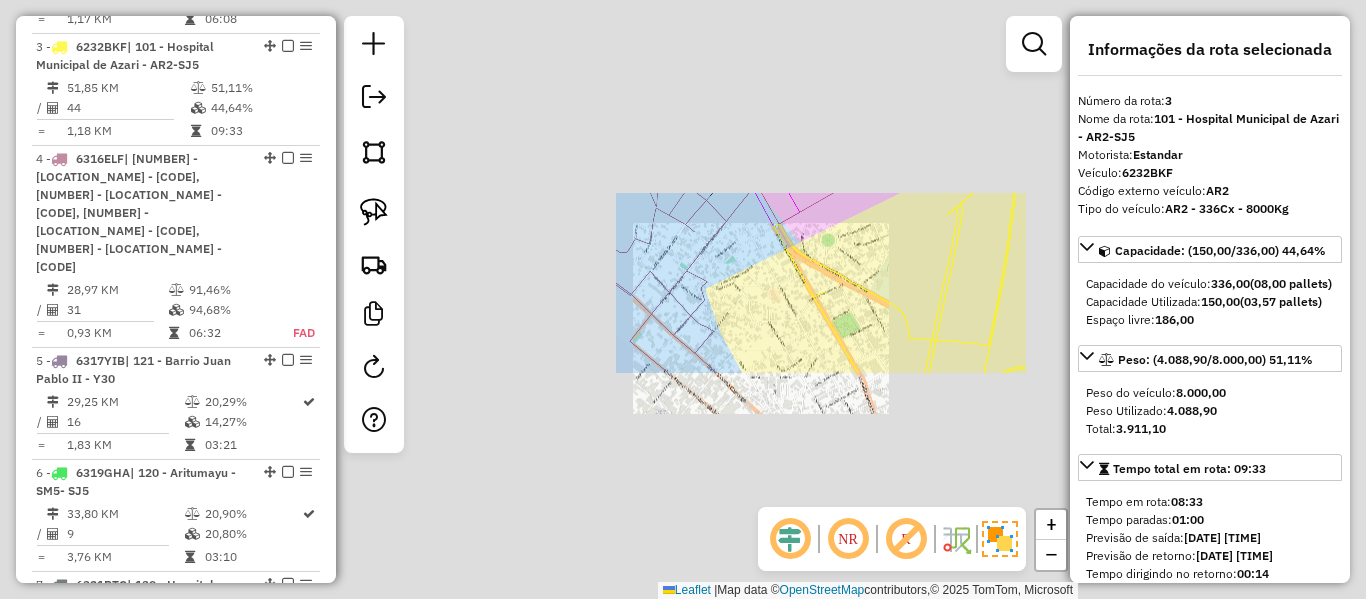 click on "Janela de atendimento Grade de atendimento Capacidade Transportadoras Veículos Cliente Pedidos  Rotas Selecione os dias de semana para filtrar as janelas de atendimento  Seg   Ter   Qua   Qui   Sex   Sáb   Dom  Informe o período da janela de atendimento: De: Até:  Filtrar exatamente a janela do cliente  Considerar janela de atendimento padrão  Selecione os dias de semana para filtrar as grades de atendimento  Seg   Ter   Qua   Qui   Sex   Sáb   Dom   Considerar clientes sem dia de atendimento cadastrado  Clientes fora do dia de atendimento selecionado Filtrar as atividades entre os valores definidos abaixo:  Peso mínimo:   Peso máximo:   Cubagem mínima:   Cubagem máxima:   De:   Até:  Filtrar as atividades entre o tempo de atendimento definido abaixo:  De:   Até:   Considerar capacidade total dos clientes não roteirizados Transportadora: Selecione um ou mais itens Tipo de veículo: Selecione um ou mais itens Veículo: Selecione um ou mais itens Motorista: Selecione um ou mais itens Nome: Rótulo:" 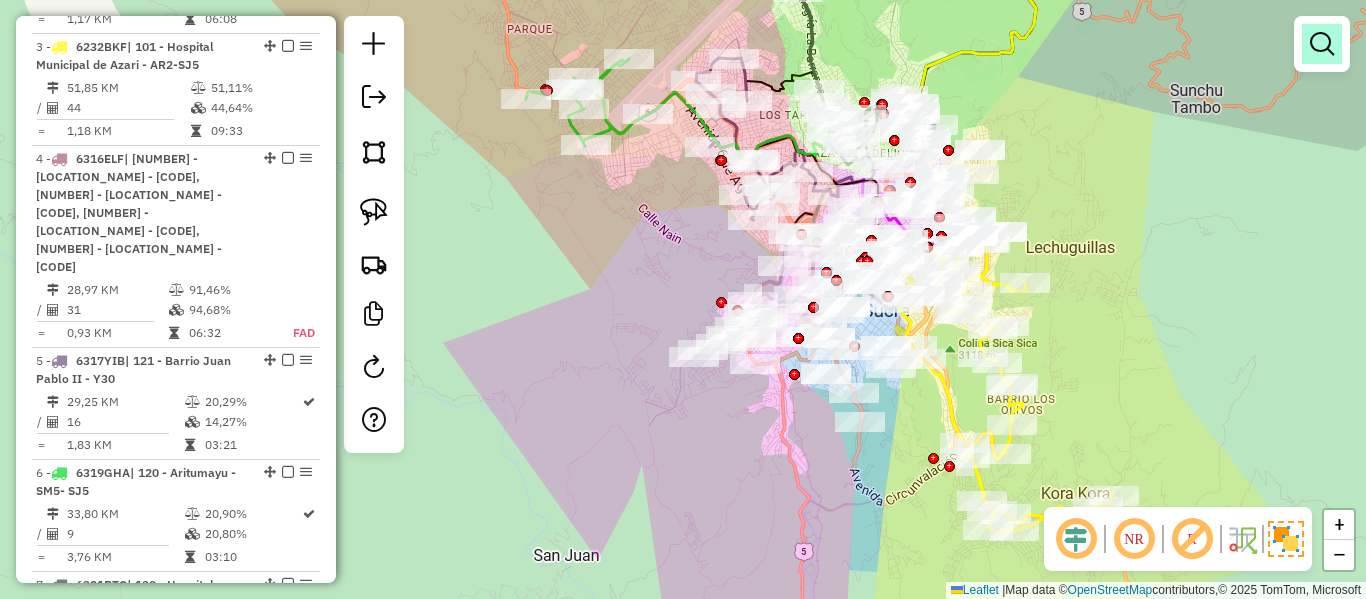 click at bounding box center (1322, 44) 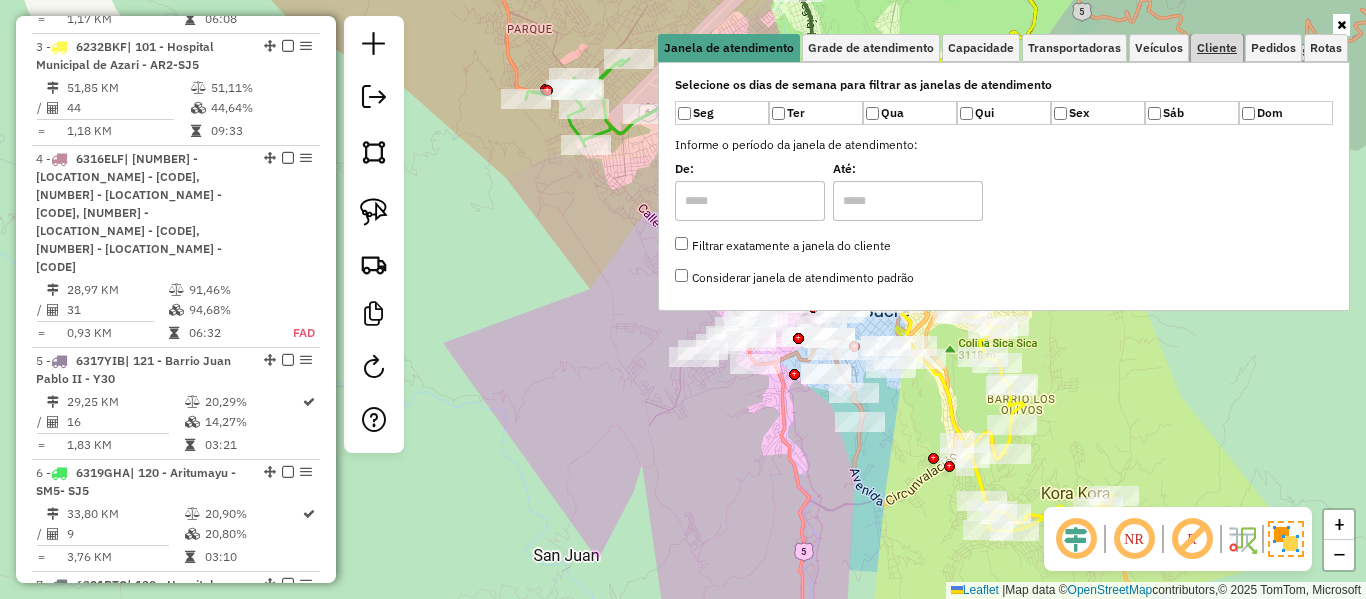 click on "Cliente" at bounding box center [1217, 48] 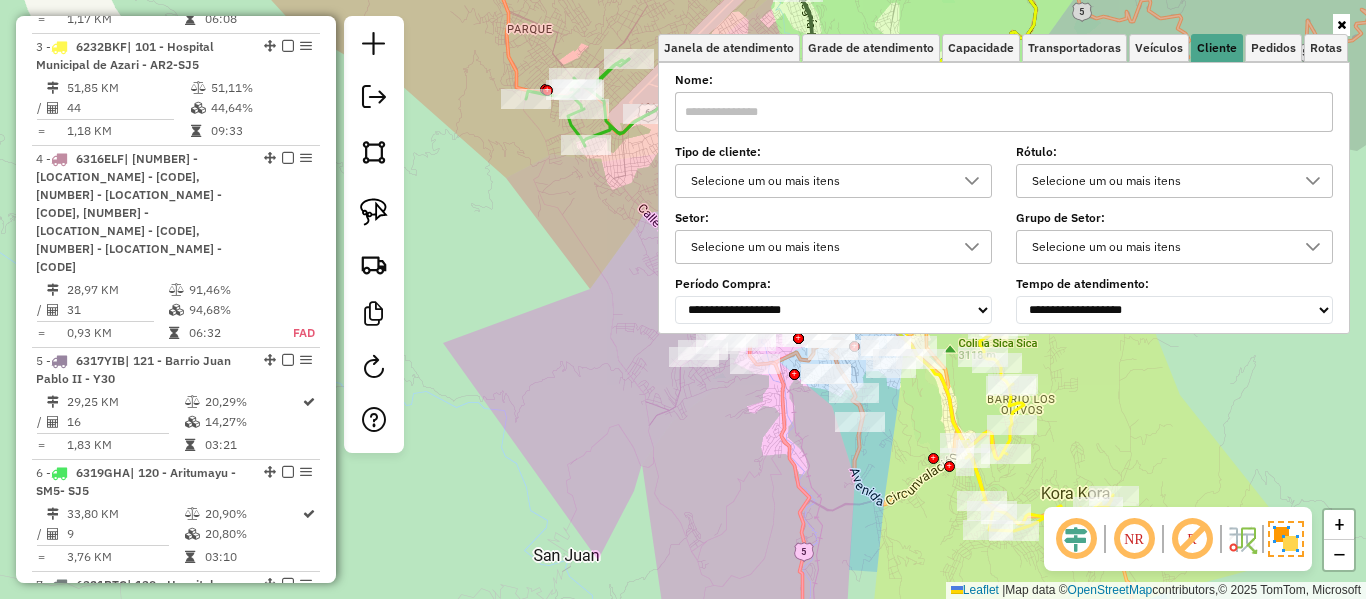 drag, startPoint x: 1012, startPoint y: 145, endPoint x: 926, endPoint y: 191, distance: 97.52948 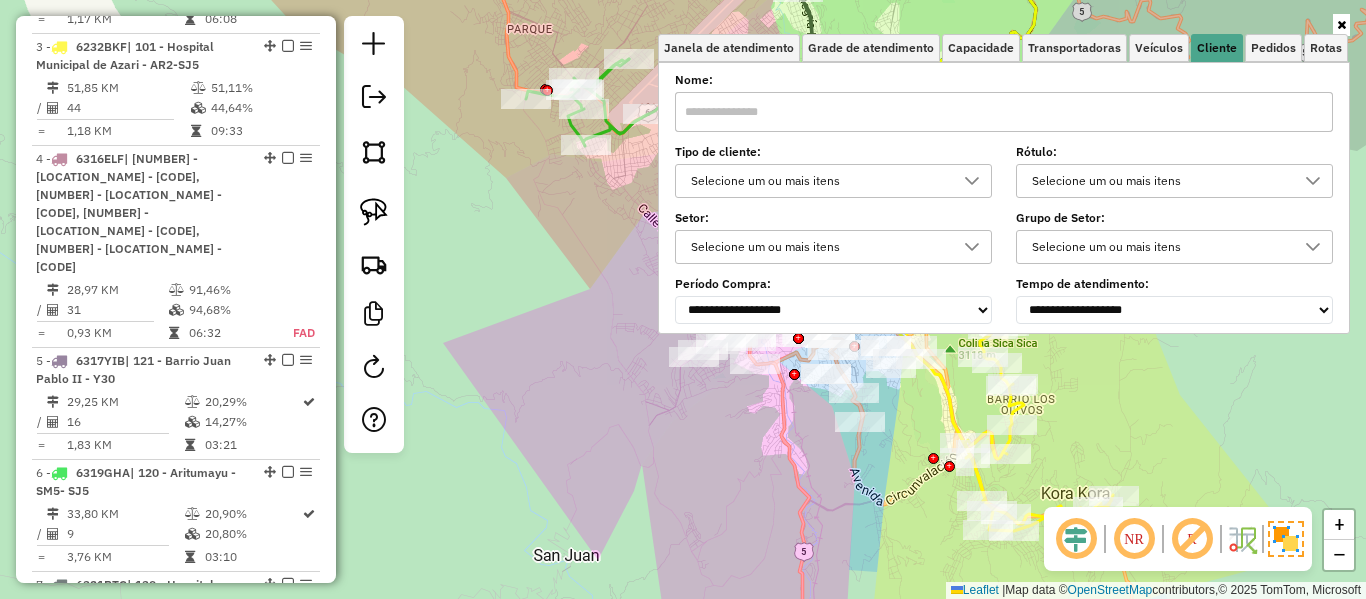 scroll, scrollTop: 12, scrollLeft: 69, axis: both 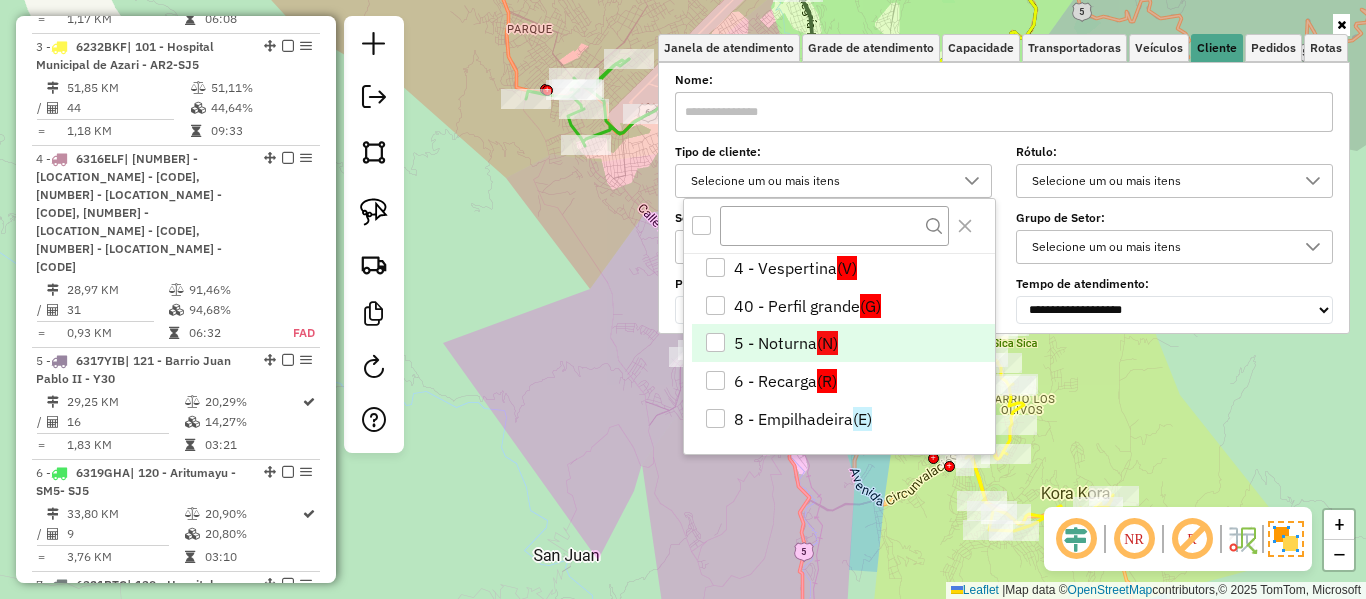 click on "(N)" at bounding box center (827, 343) 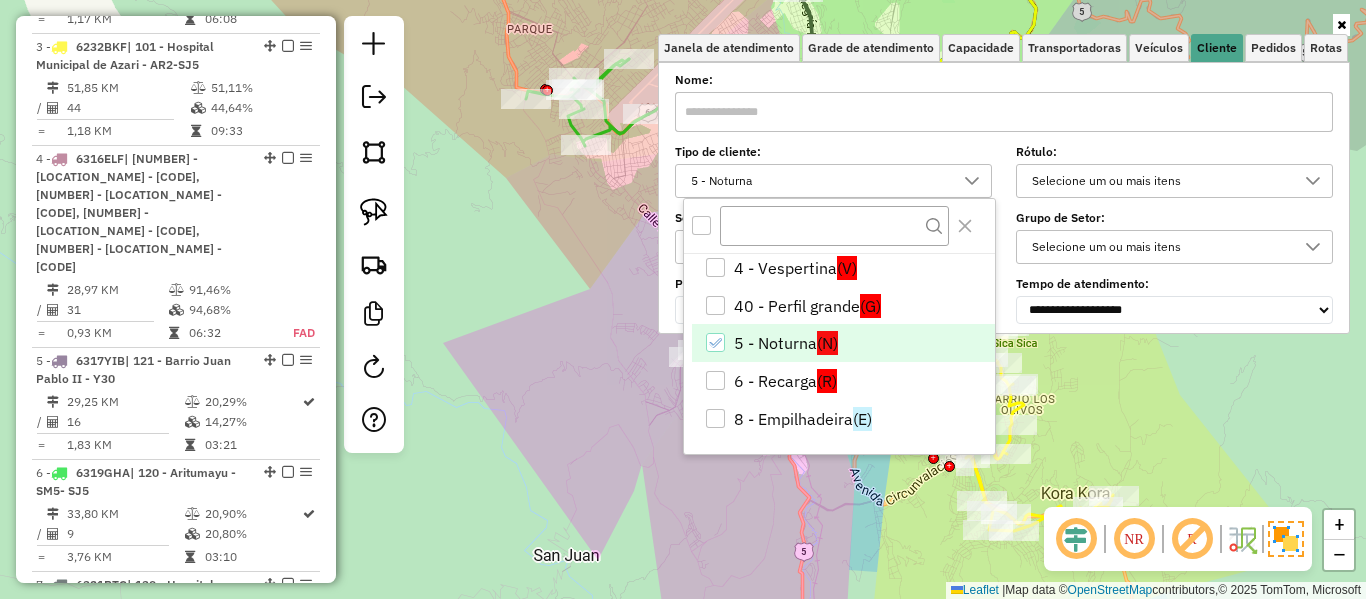 click on "Janela de atendimento Grade de atendimento Capacidade Transportadoras Veículos Cliente Pedidos  Rotas Selecione os dias de semana para filtrar as janelas de atendimento  Seg   Ter   Qua   Qui   Sex   Sáb   Dom  Informe o período da janela de atendimento: De: Até:  Filtrar exatamente a janela do cliente  Considerar janela de atendimento padrão  Selecione os dias de semana para filtrar as grades de atendimento  Seg   Ter   Qua   Qui   Sex   Sáb   Dom   Considerar clientes sem dia de atendimento cadastrado  Clientes fora do dia de atendimento selecionado Filtrar as atividades entre os valores definidos abaixo:  Peso mínimo:   Peso máximo:   Cubagem mínima:   Cubagem máxima:   De:   Até:  Filtrar as atividades entre o tempo de atendimento definido abaixo:  De:   Até:   Considerar capacidade total dos clientes não roteirizados Transportadora: Selecione um ou mais itens Tipo de veículo: Selecione um ou mais itens Veículo: Selecione um ou mais itens Motorista: Selecione um ou mais itens Nome: Rótulo:" 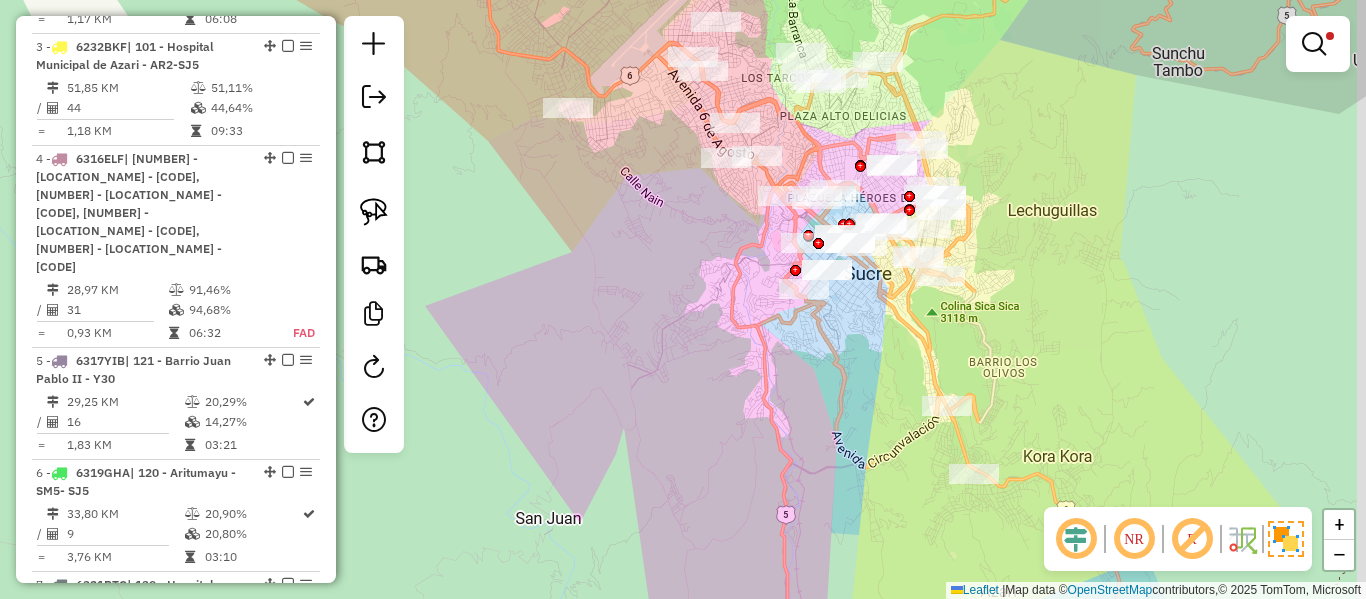 drag, startPoint x: 925, startPoint y: 474, endPoint x: 876, endPoint y: 402, distance: 87.0919 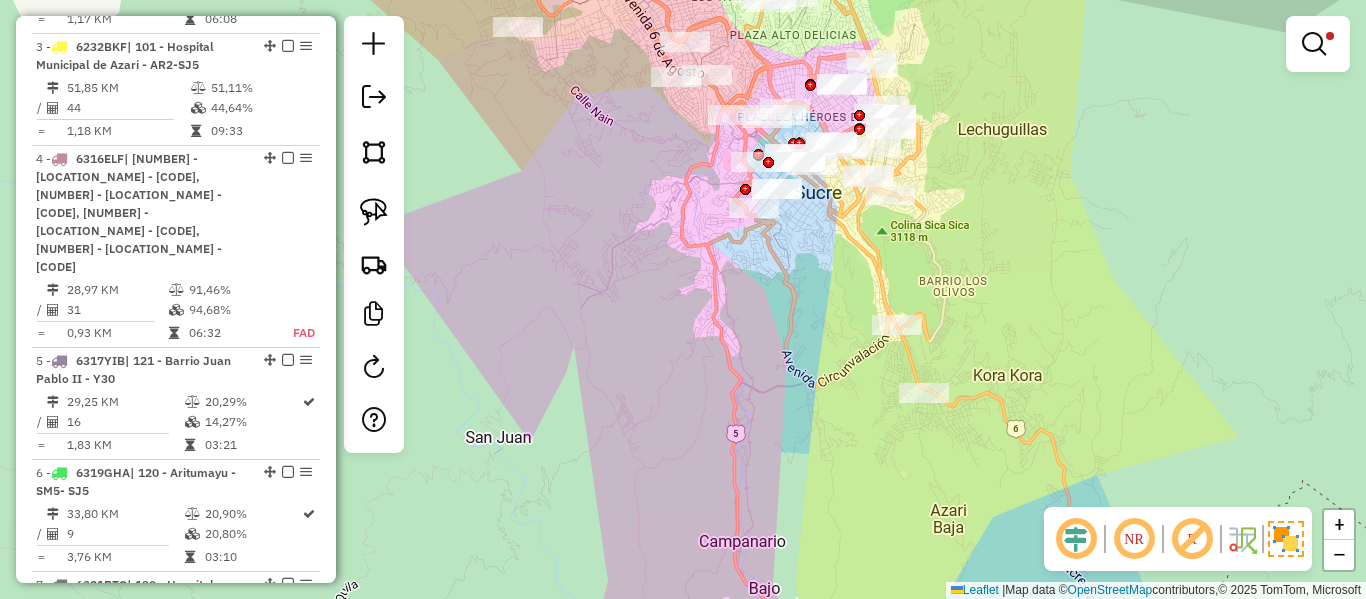 click on "Limpar filtros Janela de atendimento Grade de atendimento Capacidade Transportadoras Veículos Cliente Pedidos  Rotas Selecione os dias de semana para filtrar as janelas de atendimento  Seg   Ter   Qua   Qui   Sex   Sáb   Dom  Informe o período da janela de atendimento: De: Até:  Filtrar exatamente a janela do cliente  Considerar janela de atendimento padrão  Selecione os dias de semana para filtrar as grades de atendimento  Seg   Ter   Qua   Qui   Sex   Sáb   Dom   Considerar clientes sem dia de atendimento cadastrado  Clientes fora do dia de atendimento selecionado Filtrar as atividades entre os valores definidos abaixo:  Peso mínimo:   Peso máximo:   Cubagem mínima:   Cubagem máxima:   De:   Até:  Filtrar as atividades entre o tempo de atendimento definido abaixo:  De:   Até:   Considerar capacidade total dos clientes não roteirizados Transportadora: Selecione um ou mais itens Tipo de veículo: Selecione um ou mais itens Veículo: Selecione um ou mais itens Motorista: Selecione um ou mais itens" 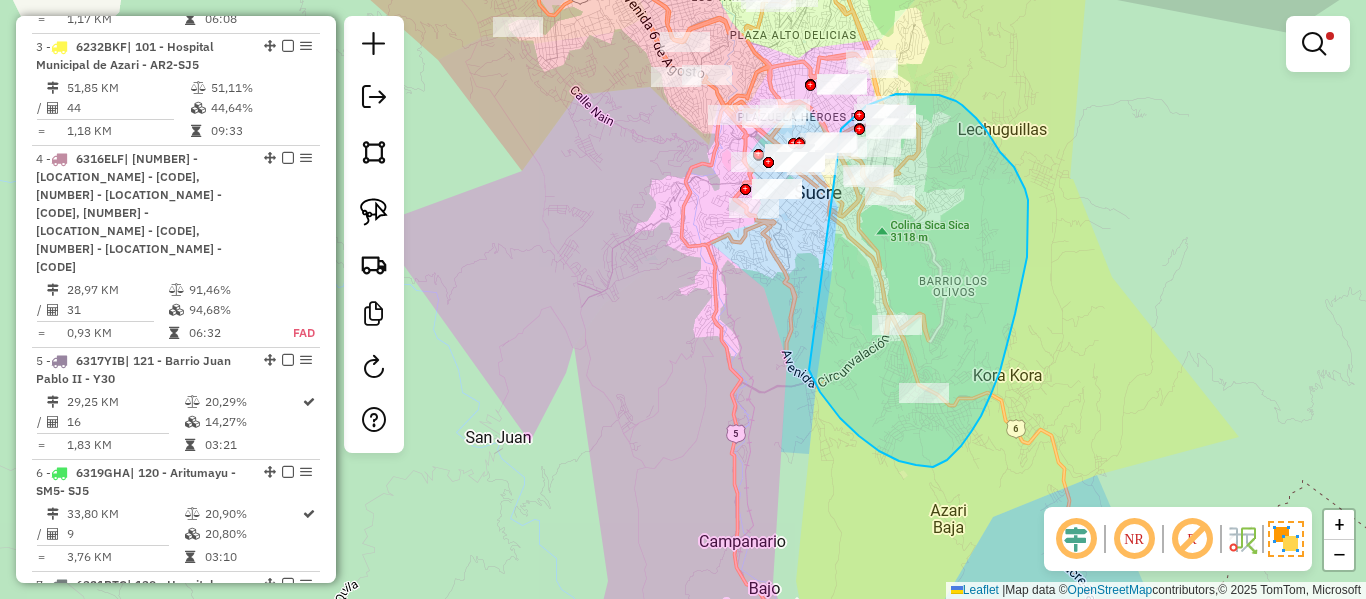 click on "Rota 3 - Placa [PLATE] [NUMBER] - LIC. [NAME] Limpar filtros Janela de atendimento Grade de atendimento Capacidade Transportadoras Veículos Cliente Pedidos  Rotas Selecione os dias de semana para filtrar as janelas de atendimento  Seg   Ter   Qua   Qui   Sex   Sáb   Dom  Informe o período da janela de atendimento: De: Até:  Filtrar exatamente a janela do cliente  Considerar janela de atendimento padrão  Selecione os dias de semana para filtrar as grades de atendimento  Seg   Ter   Qua   Qui   Sex   Sáb   Dom   Considerar clientes sem dia de atendimento cadastrado  Clientes fora do dia de atendimento selecionado Filtrar as atividades entre os valores definidos abaixo:  Peso mínimo:   Peso máximo:   Cubagem mínima:   Cubagem máxima:   De:   Até:  Filtrar as atividades entre o tempo de atendimento definido abaixo:  De:   Até:   Considerar capacidade total dos clientes não roteirizados Transportadora: Selecione um ou mais itens Tipo de veículo: Selecione um ou mais itens Veículo: Motorista: De:" 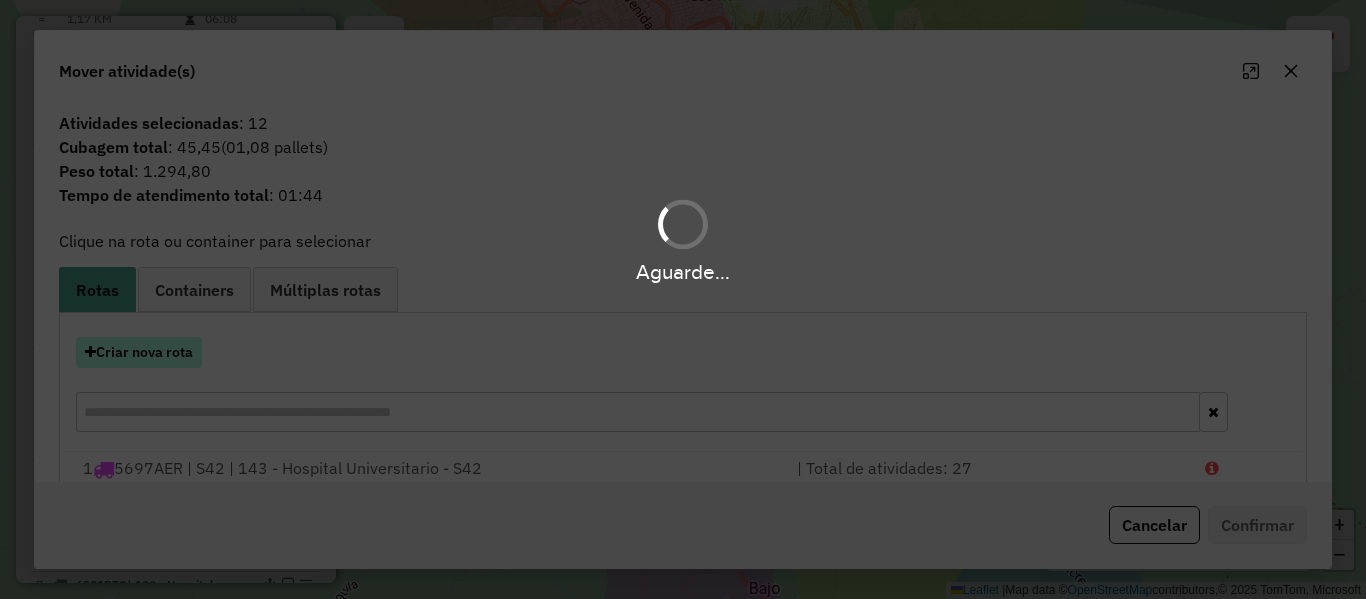 click on "Criar nova rota" at bounding box center [139, 352] 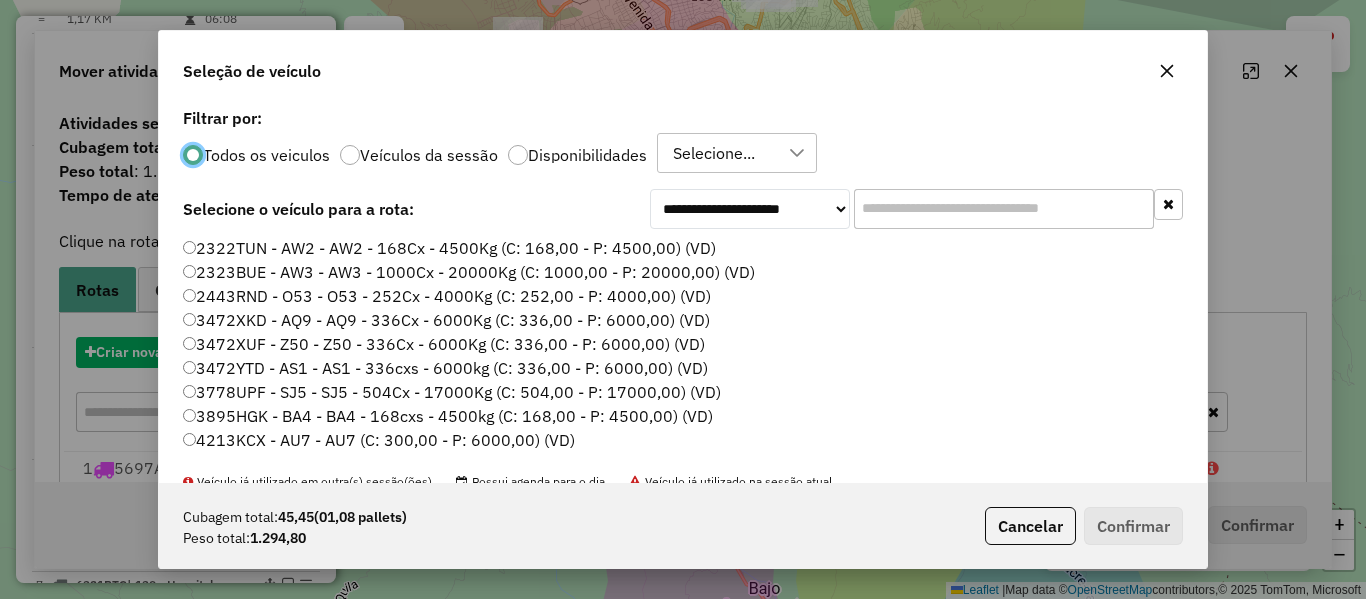 scroll, scrollTop: 11, scrollLeft: 6, axis: both 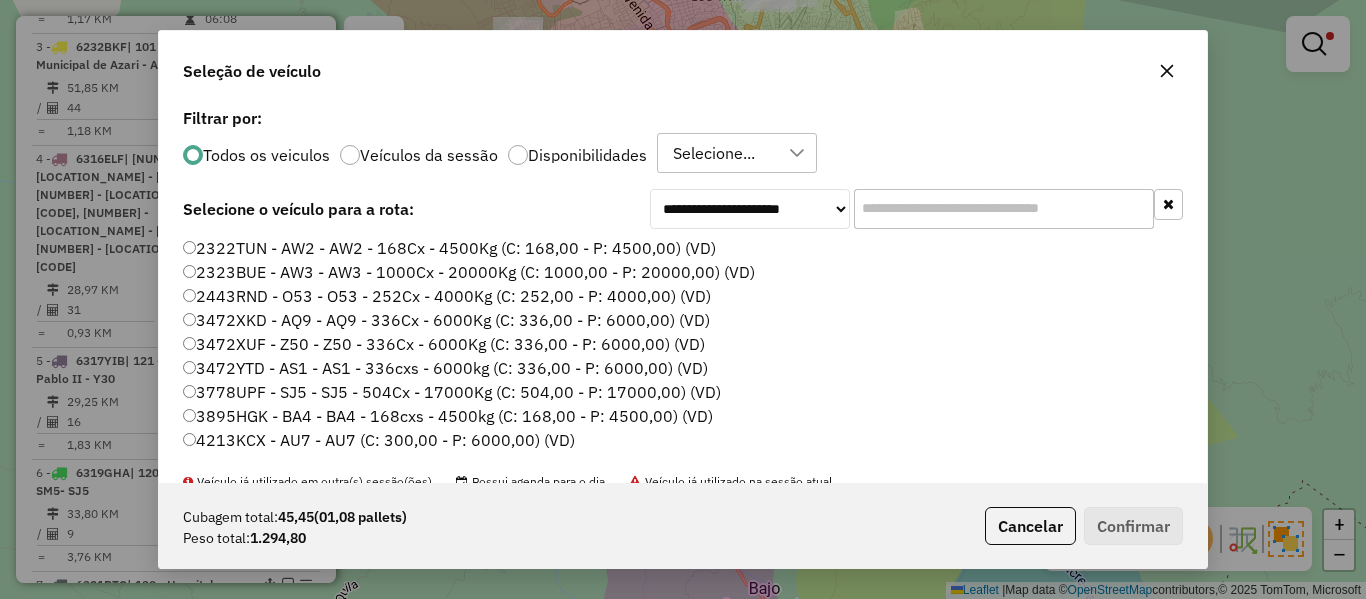 click 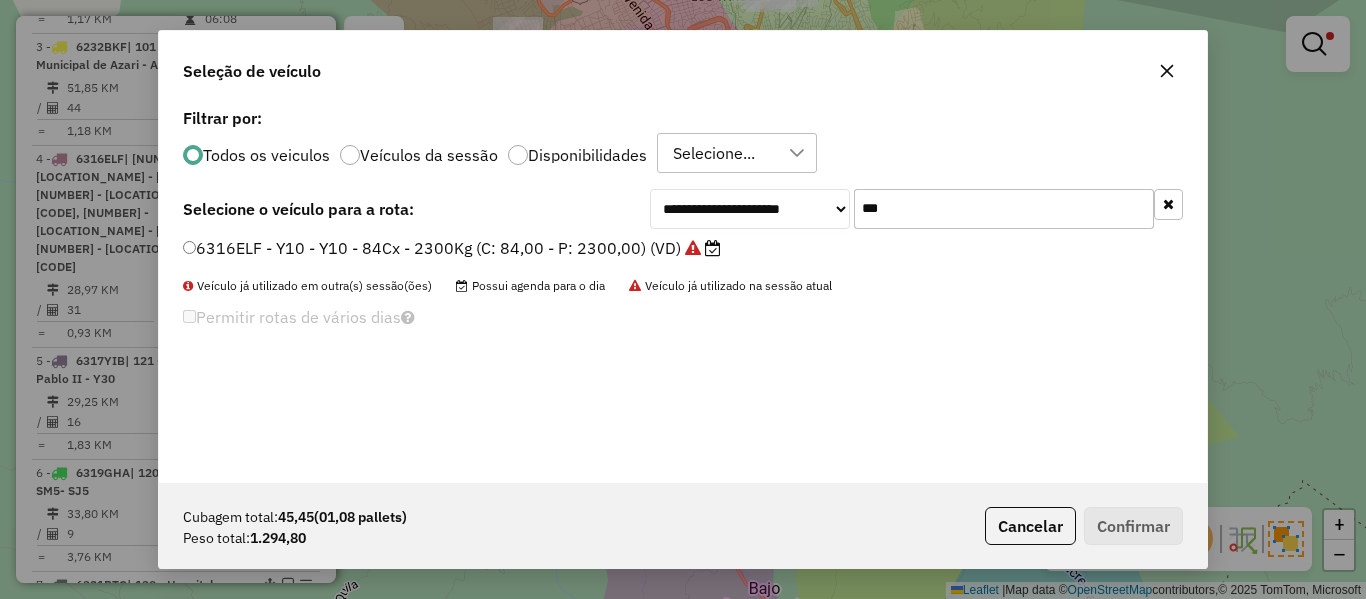 type on "***" 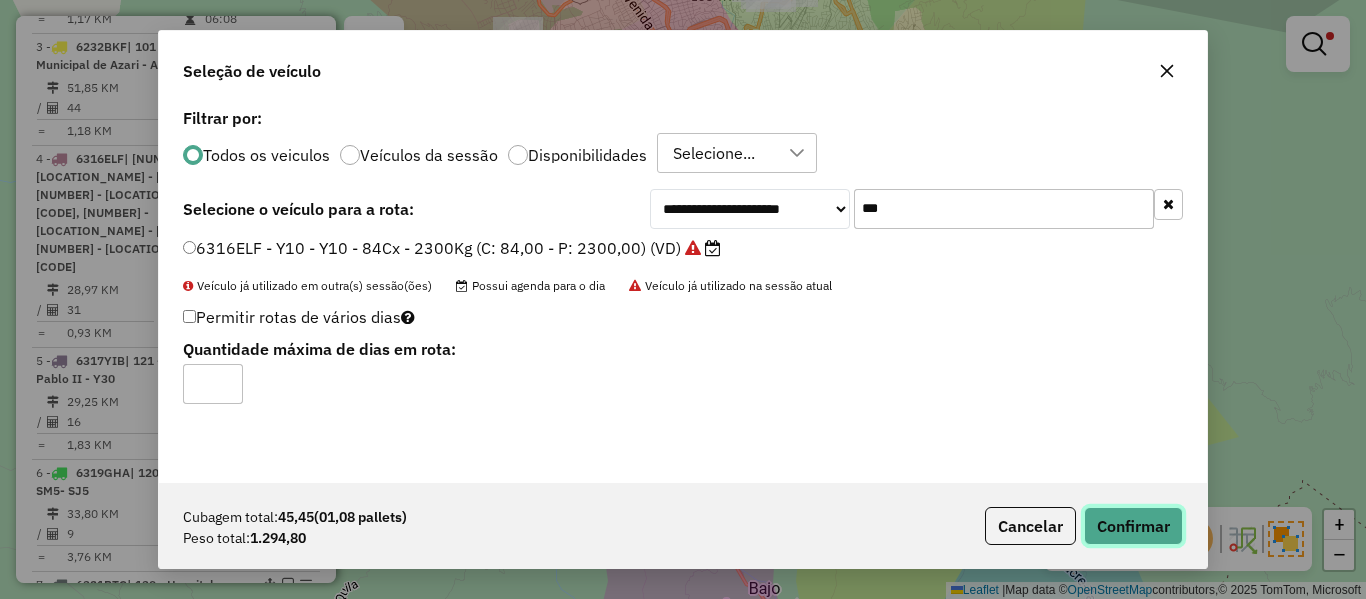 drag, startPoint x: 1155, startPoint y: 544, endPoint x: 1146, endPoint y: 526, distance: 20.12461 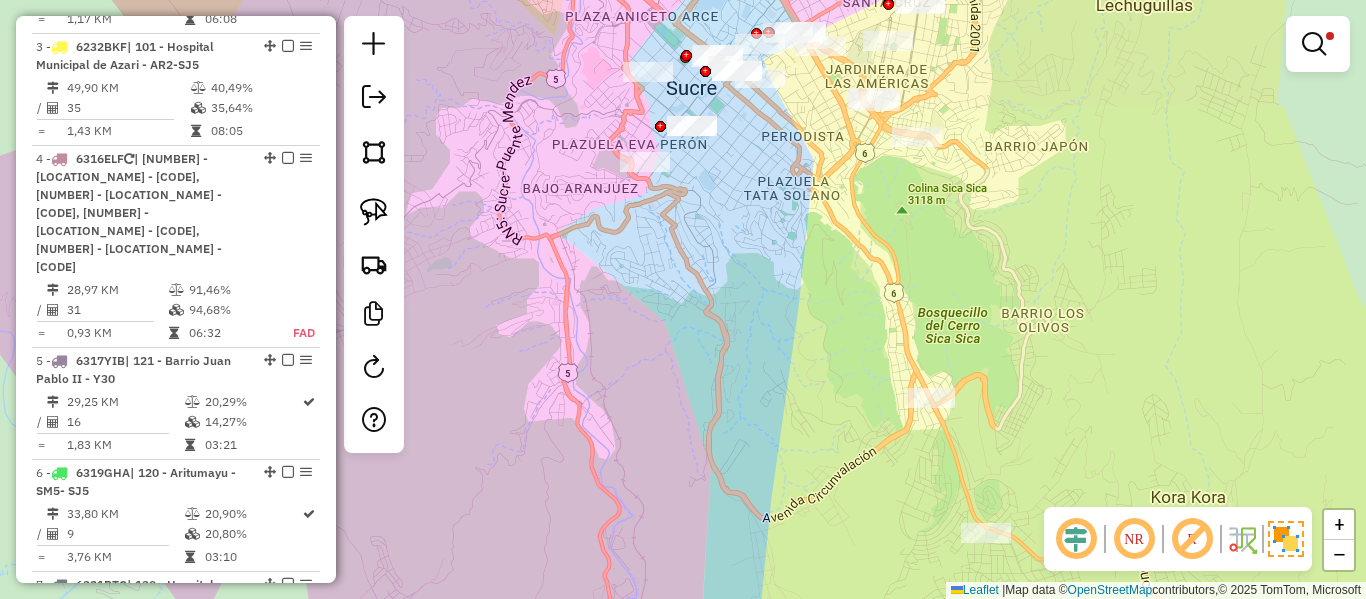 click on "Rota [NUMBER] - Placa [PLATE] [NUMBER] - [FIRST_NAME] [LAST_NAME] Limpar filtros Janela de atendimento Grade de atendimento Capacidade Transportadoras Veículos Cliente Pedidos Rotas Selecione os dias de semana para filtrar as janelas de atendimento Seg Ter Qua Qui Sex Sáb Dom Informe o período da janela de atendimento: De: Até: Filtrar exatamente a janela do cliente Considerar janela de atendimento padrão Selecione os dias de semana para filtrar as grades de atendimento Seg Ter Qua Qui Sex Sáb Dom Considerar clientes sem dia de atendimento cadastrado Clientes fora do dia de atendimento selecionado Filtrar as atividades entre os valores definidos abaixo: Peso mínimo: Peso máximo: Cubagem mínima: Cubagem máxima: De: Até: Filtrar as atividades entre o tempo de atendimento definido abaixo: De: Até: Considerar capacidade total dos clientes não roteirizados Transportadora: Selecione um ou mais itens Tipo de veículo: Selecione um ou mais itens Veículo: Motorista:" 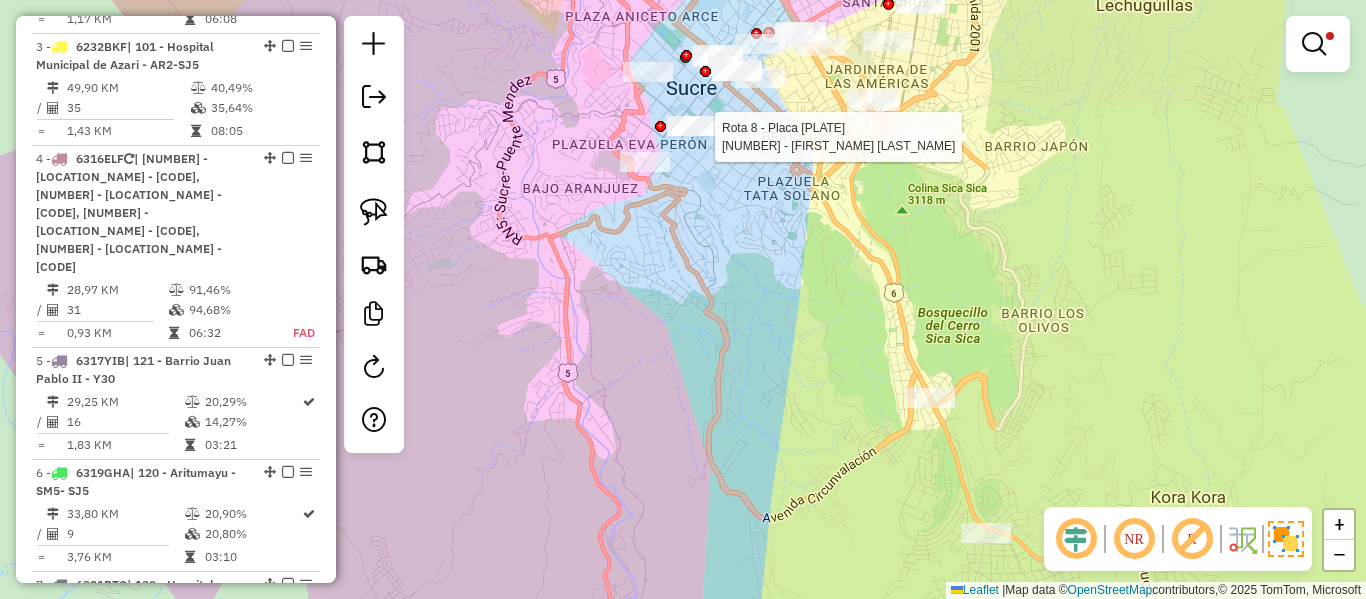 select on "**********" 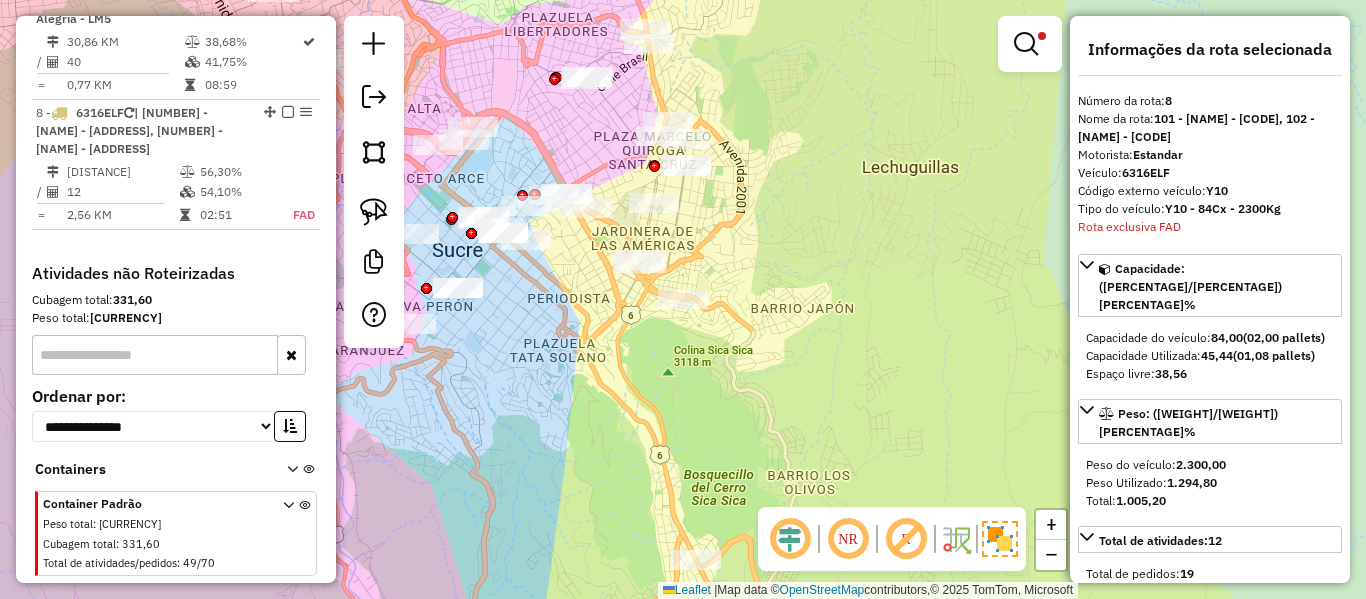 scroll, scrollTop: 1619, scrollLeft: 0, axis: vertical 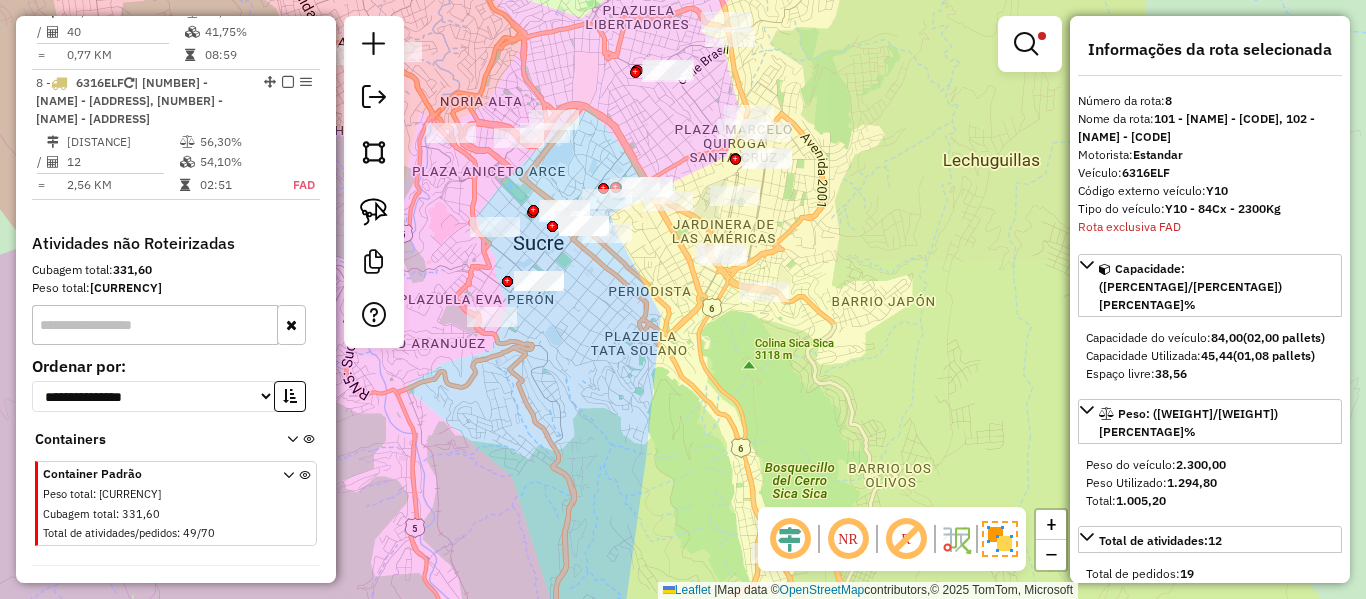 drag, startPoint x: 693, startPoint y: 414, endPoint x: 783, endPoint y: 395, distance: 91.983696 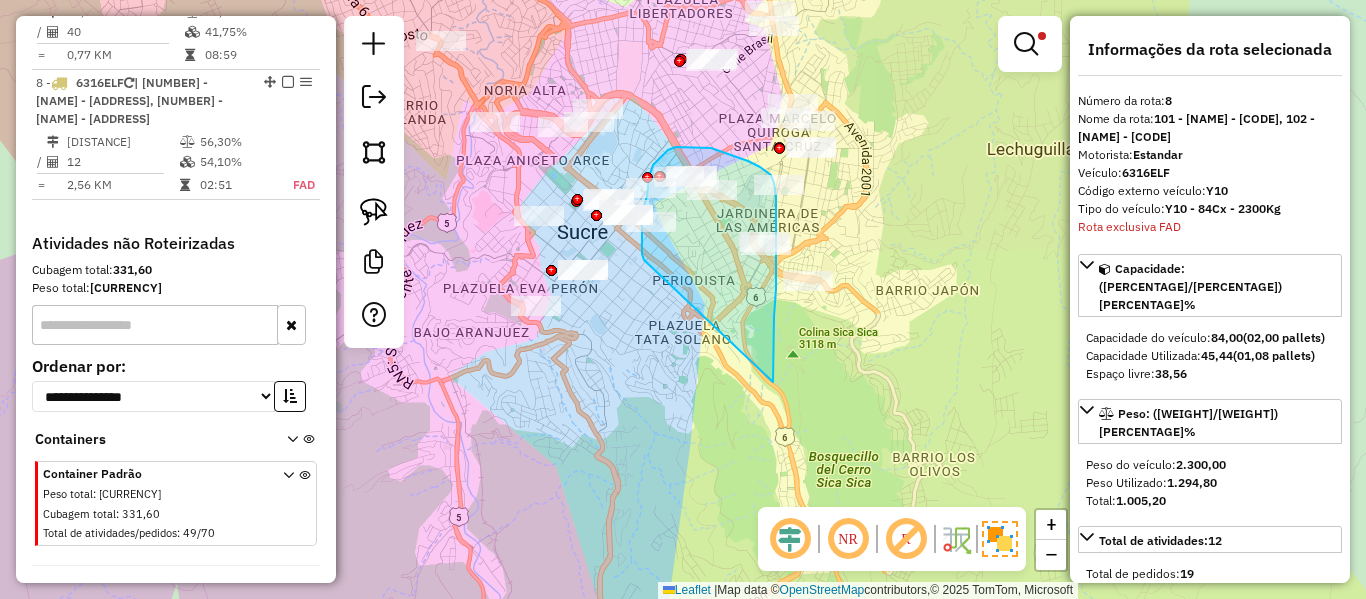 drag, startPoint x: 776, startPoint y: 276, endPoint x: 675, endPoint y: 290, distance: 101.96568 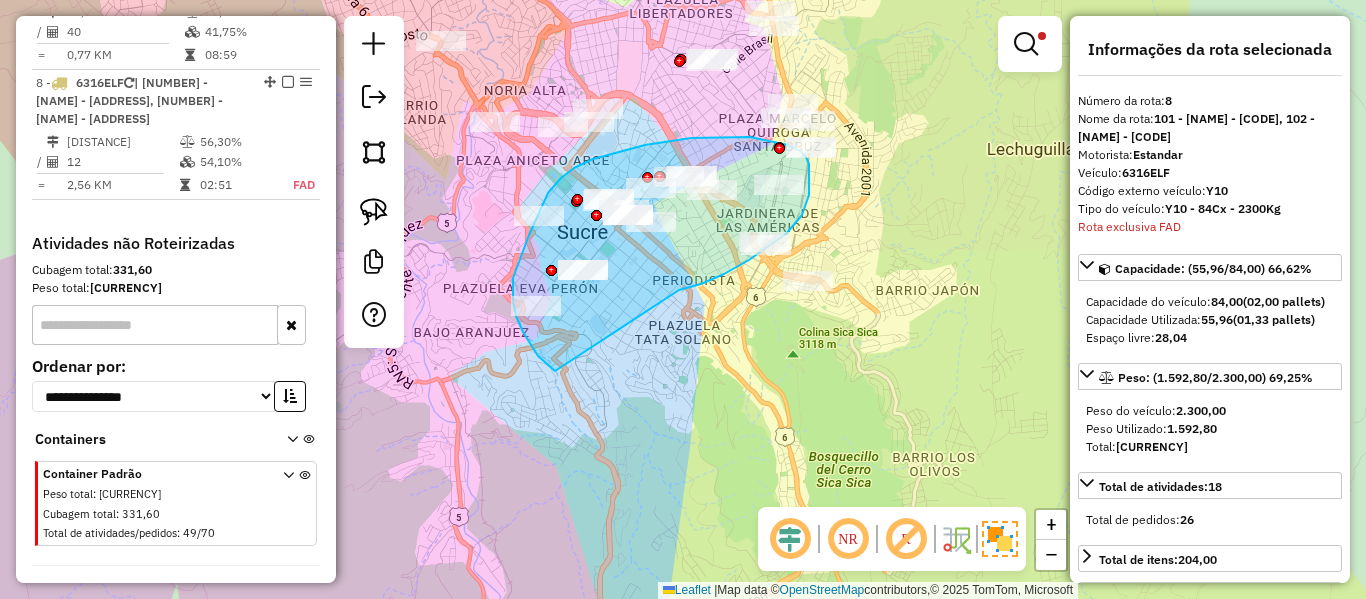 drag, startPoint x: 679, startPoint y: 290, endPoint x: 718, endPoint y: 375, distance: 93.52005 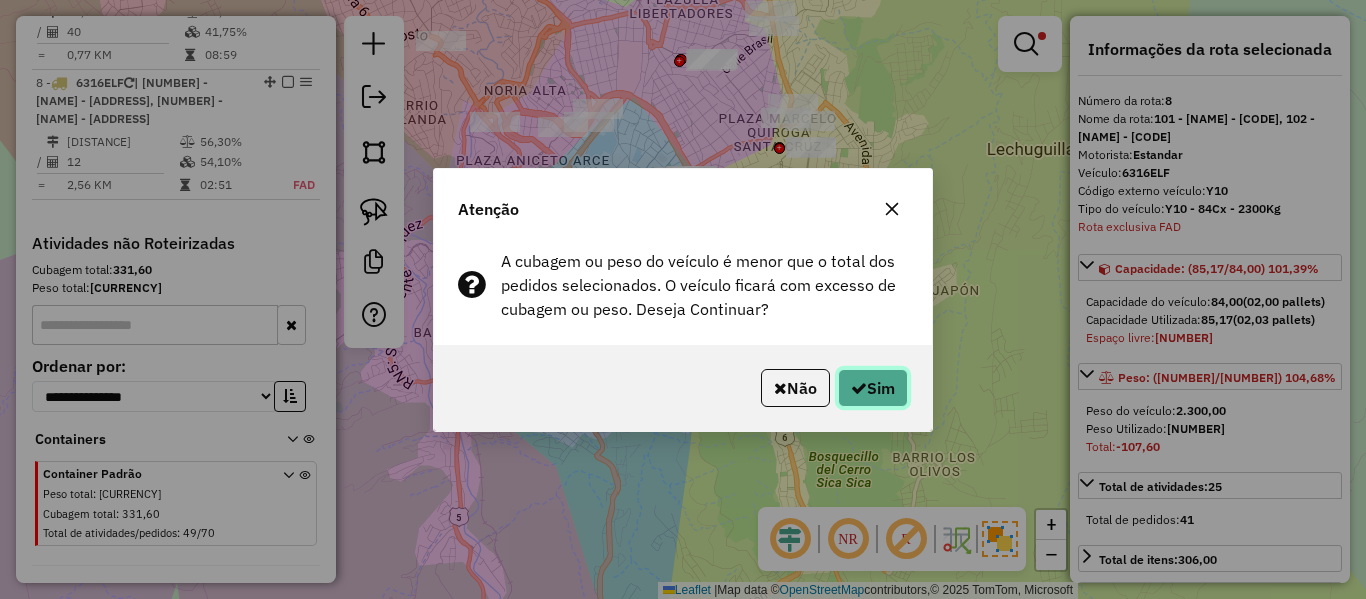 click on "Sim" 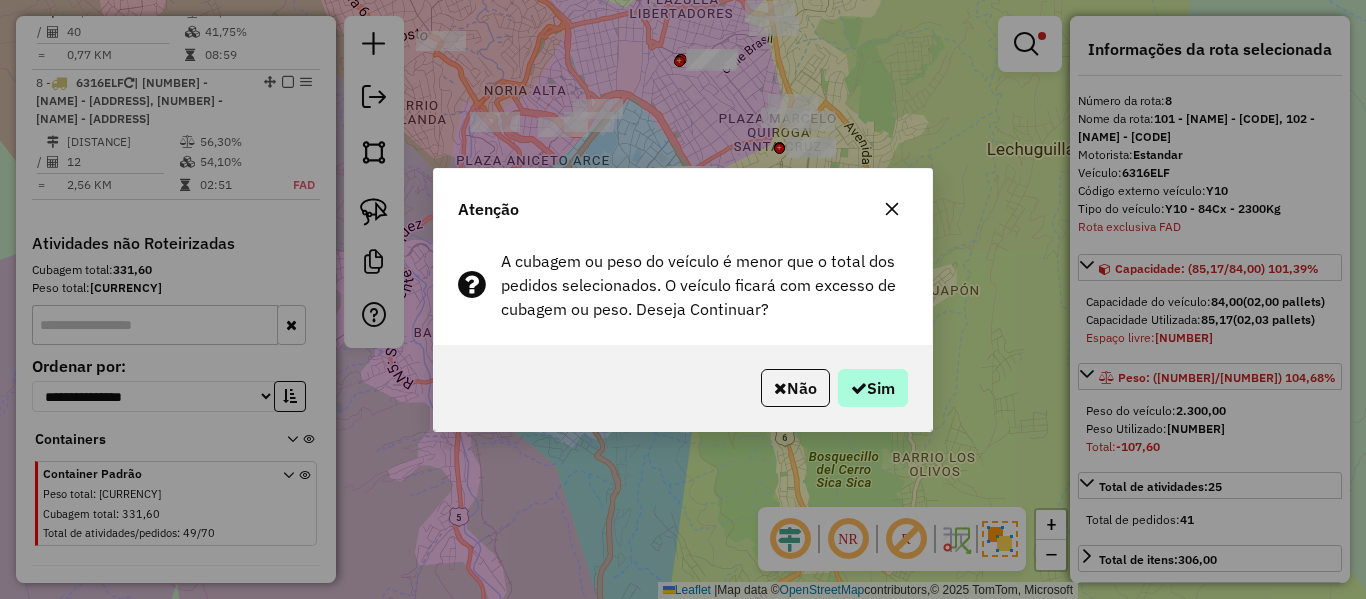 select on "**********" 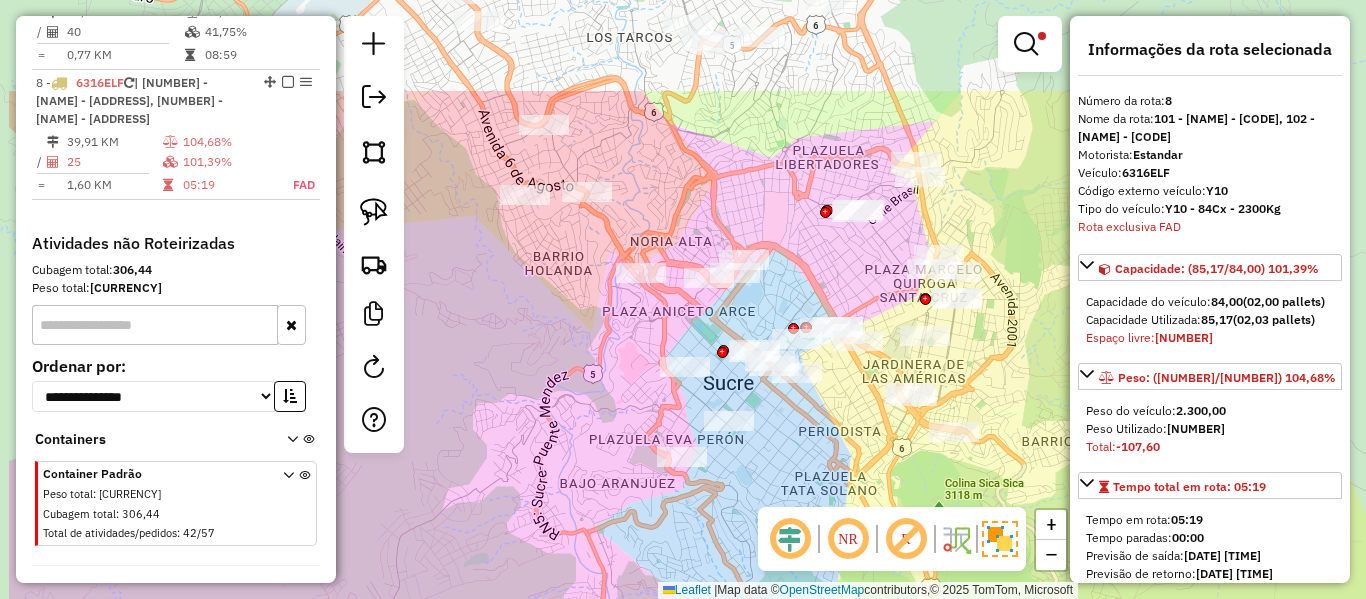 drag, startPoint x: 672, startPoint y: 298, endPoint x: 847, endPoint y: 423, distance: 215.05814 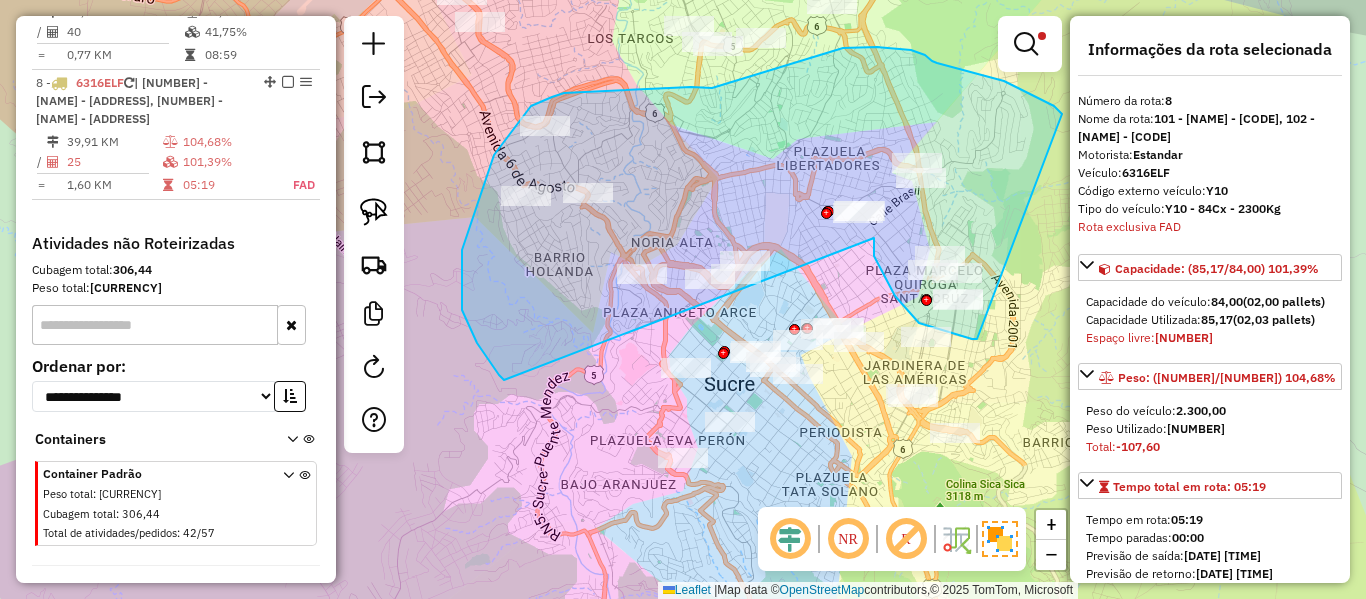 drag, startPoint x: 874, startPoint y: 256, endPoint x: 504, endPoint y: 380, distance: 390.2256 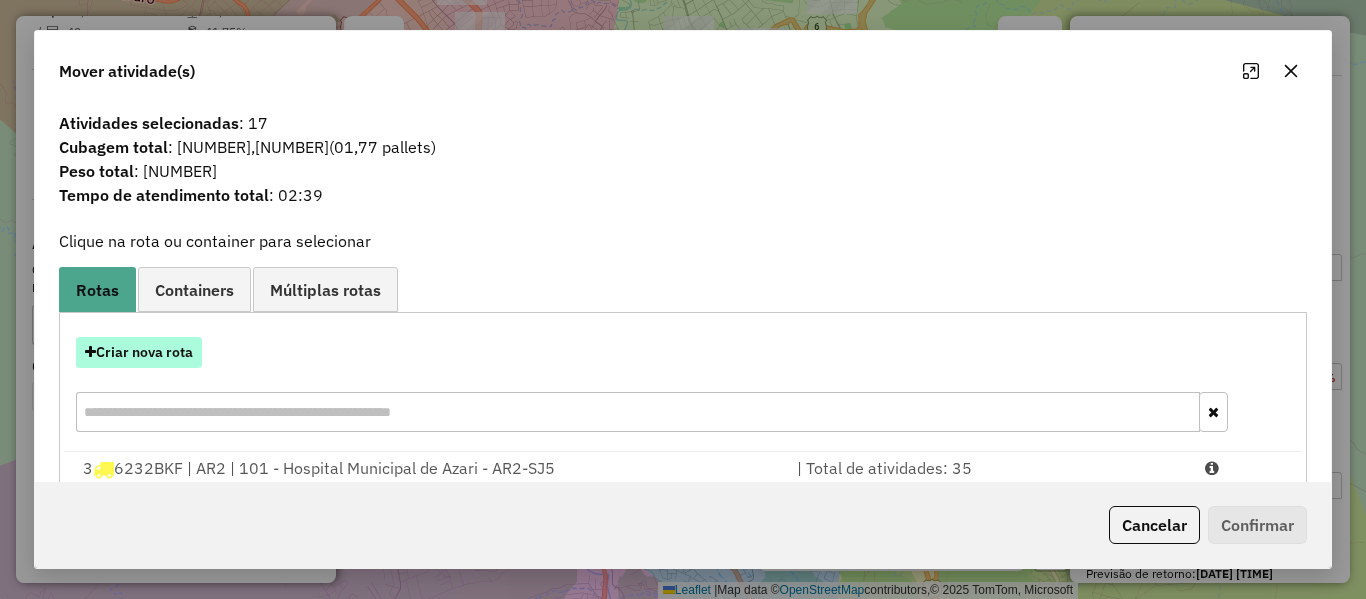 click on "Criar nova rota" at bounding box center [139, 352] 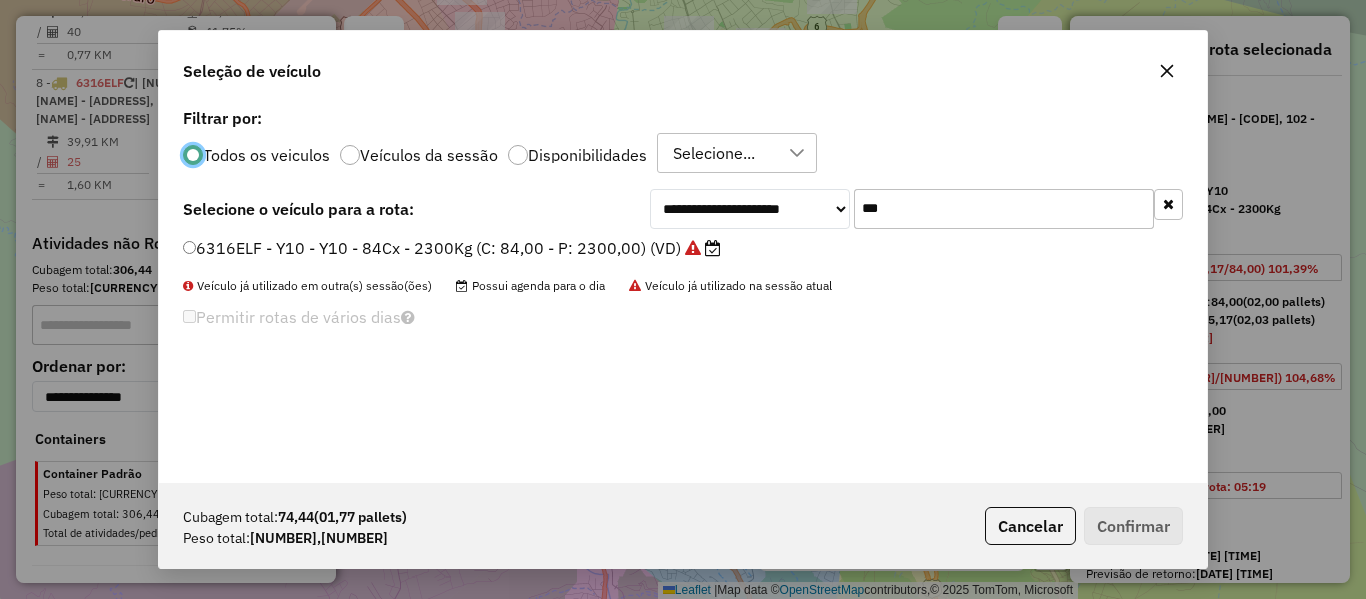 scroll, scrollTop: 11, scrollLeft: 6, axis: both 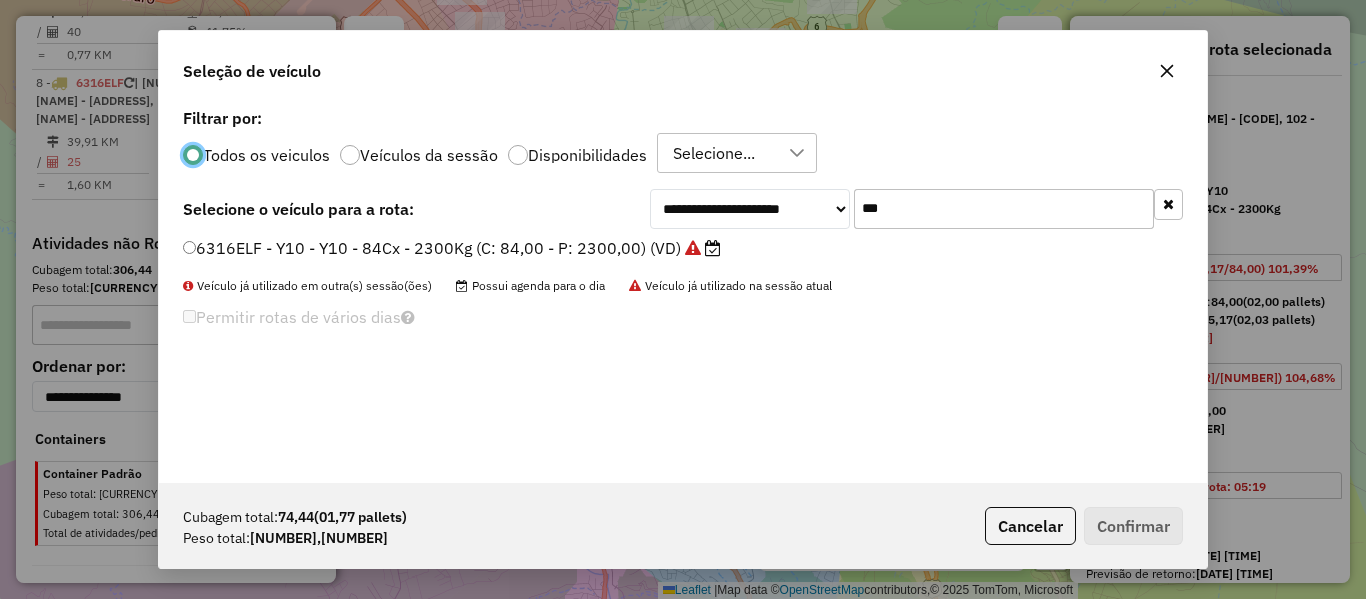 click on "***" 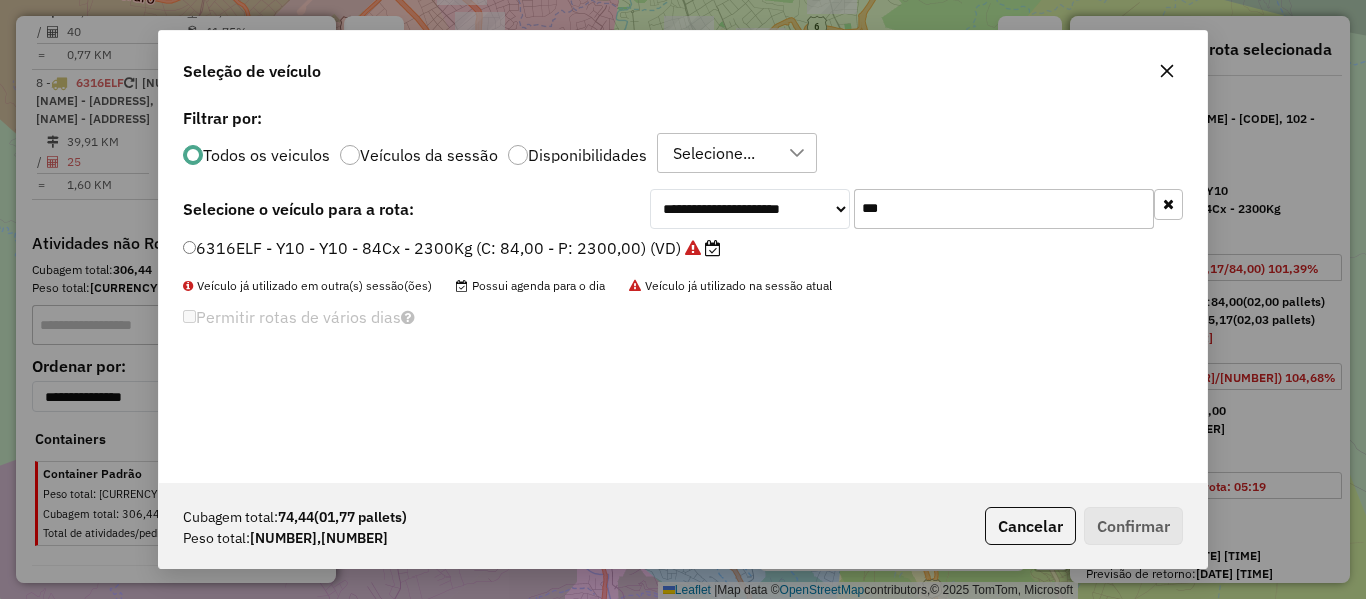 click on "6316ELF - Y10 - Y10 - 84Cx - 2300Kg (C: 84,00 - P: 2300,00) (VD)" 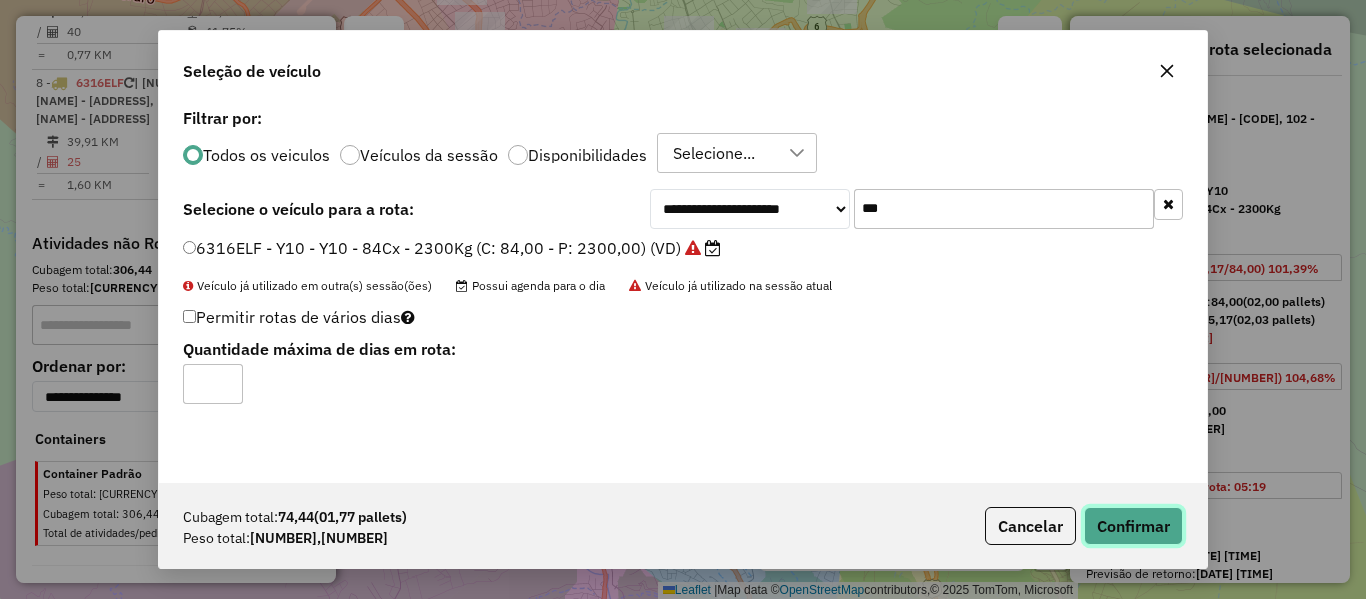 click on "Confirmar" 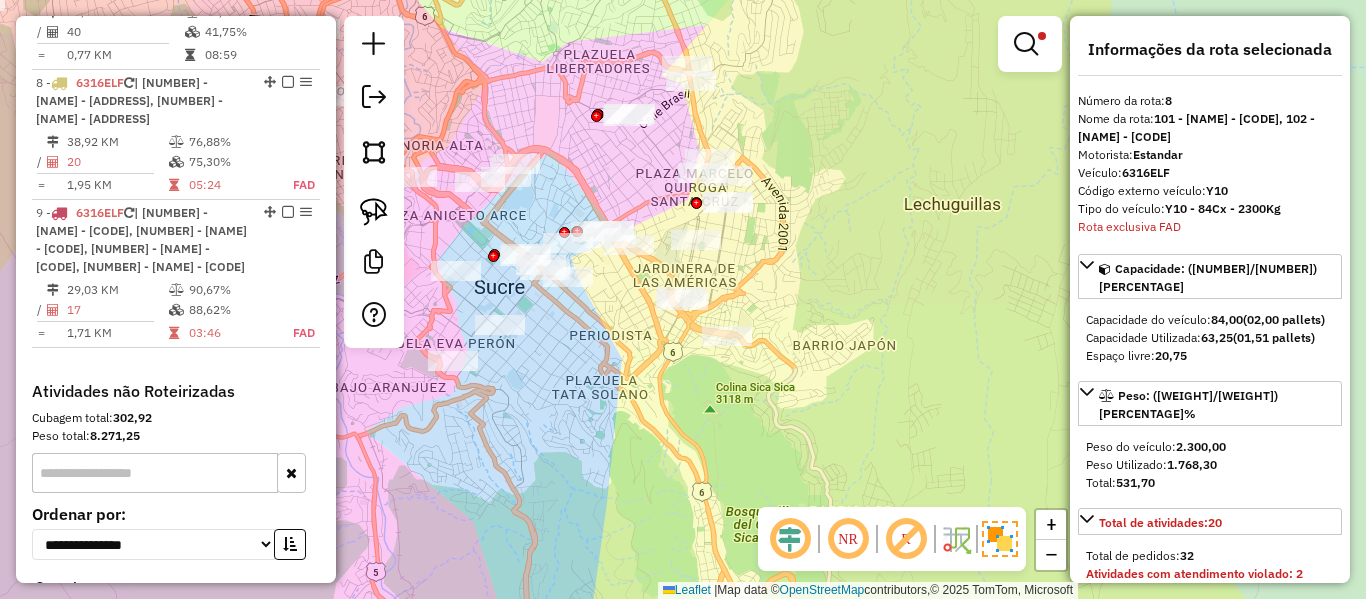 drag, startPoint x: 746, startPoint y: 350, endPoint x: 821, endPoint y: 354, distance: 75.10659 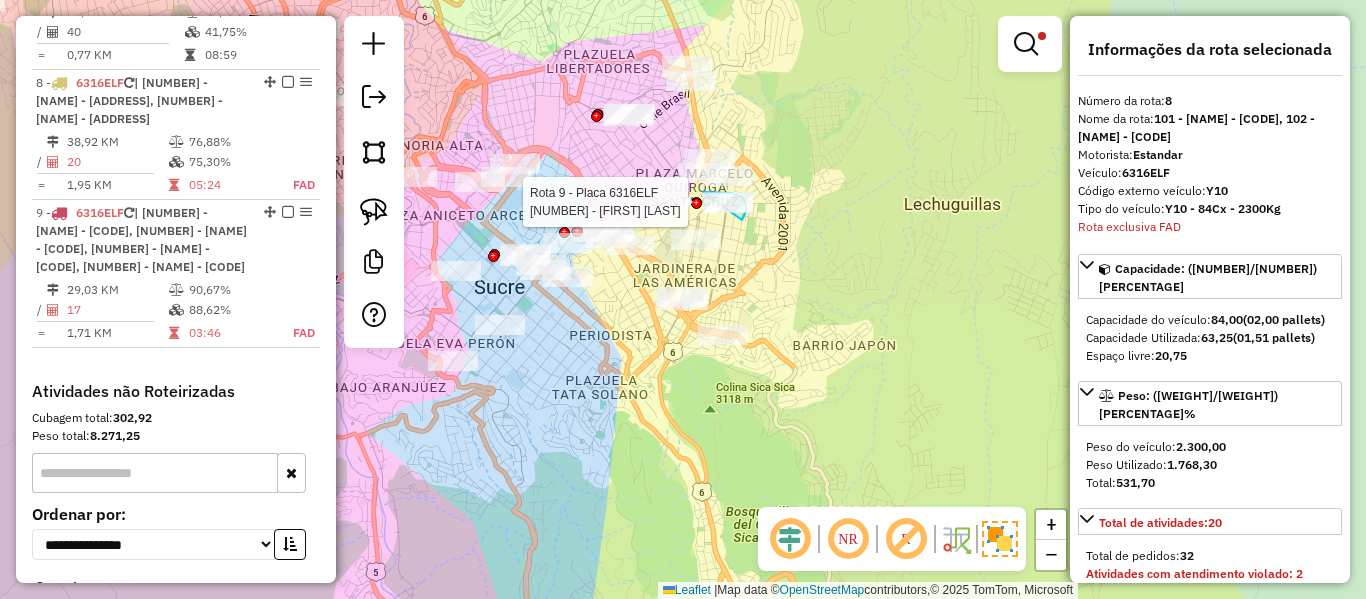 drag, startPoint x: 742, startPoint y: 220, endPoint x: 674, endPoint y: 215, distance: 68.18358 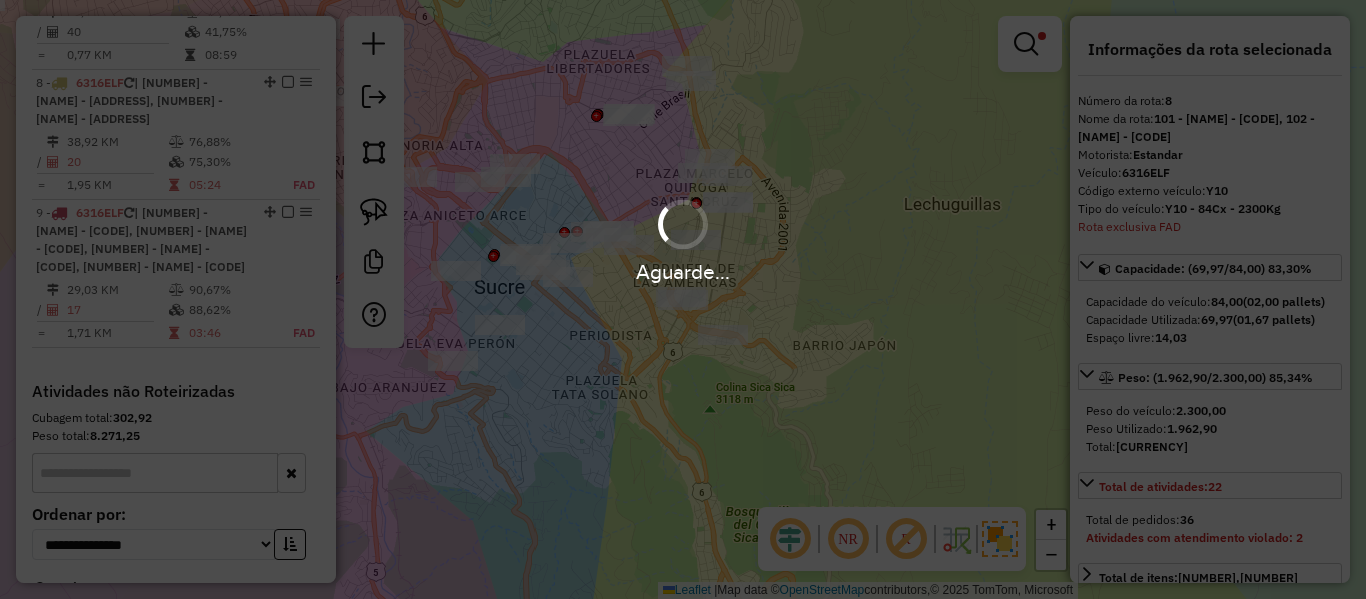 select on "**********" 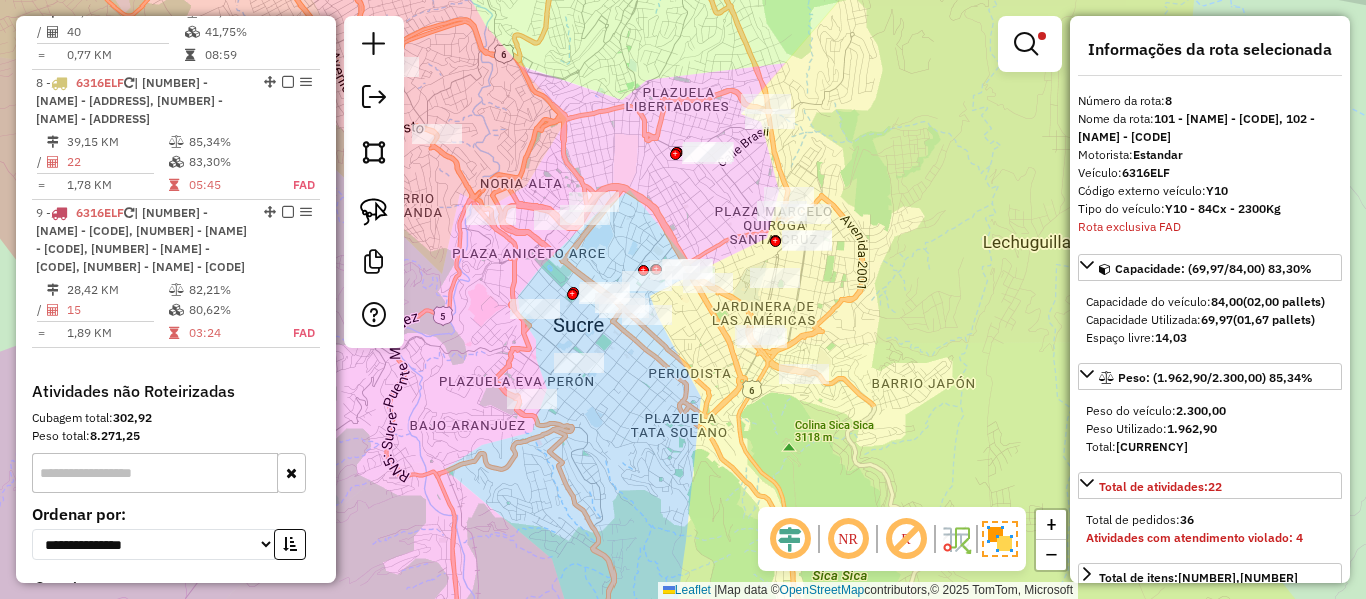 drag, startPoint x: 646, startPoint y: 346, endPoint x: 743, endPoint y: 398, distance: 110.059074 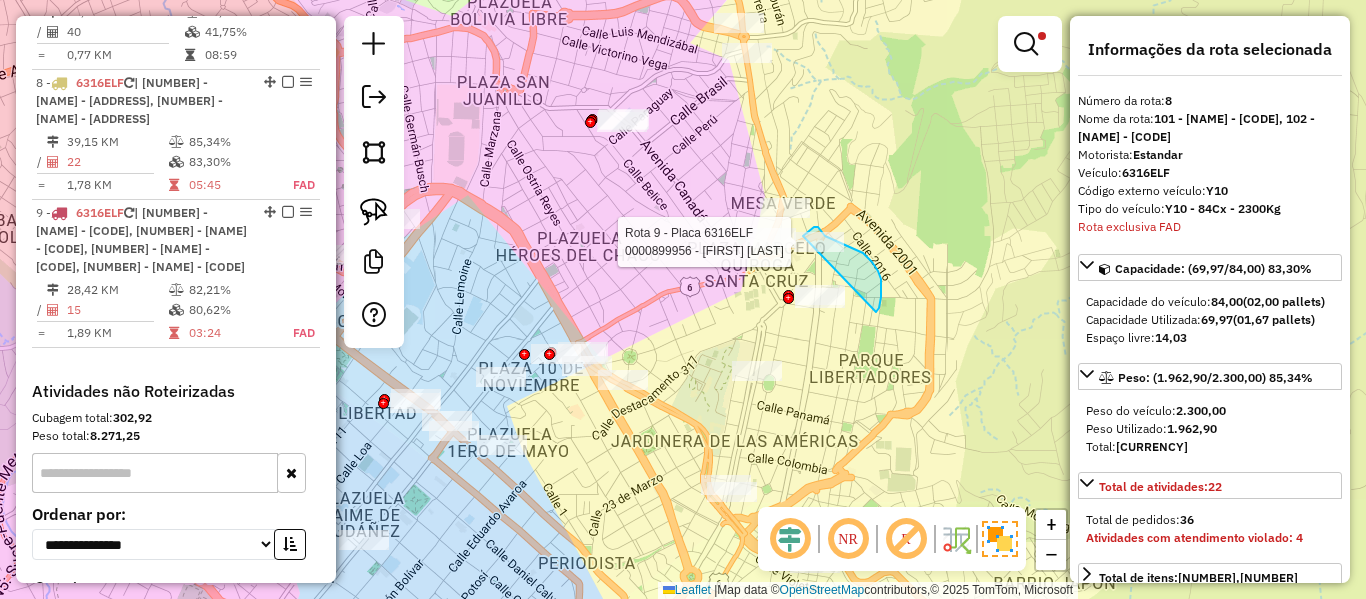 drag, startPoint x: 879, startPoint y: 308, endPoint x: 798, endPoint y: 272, distance: 88.63972 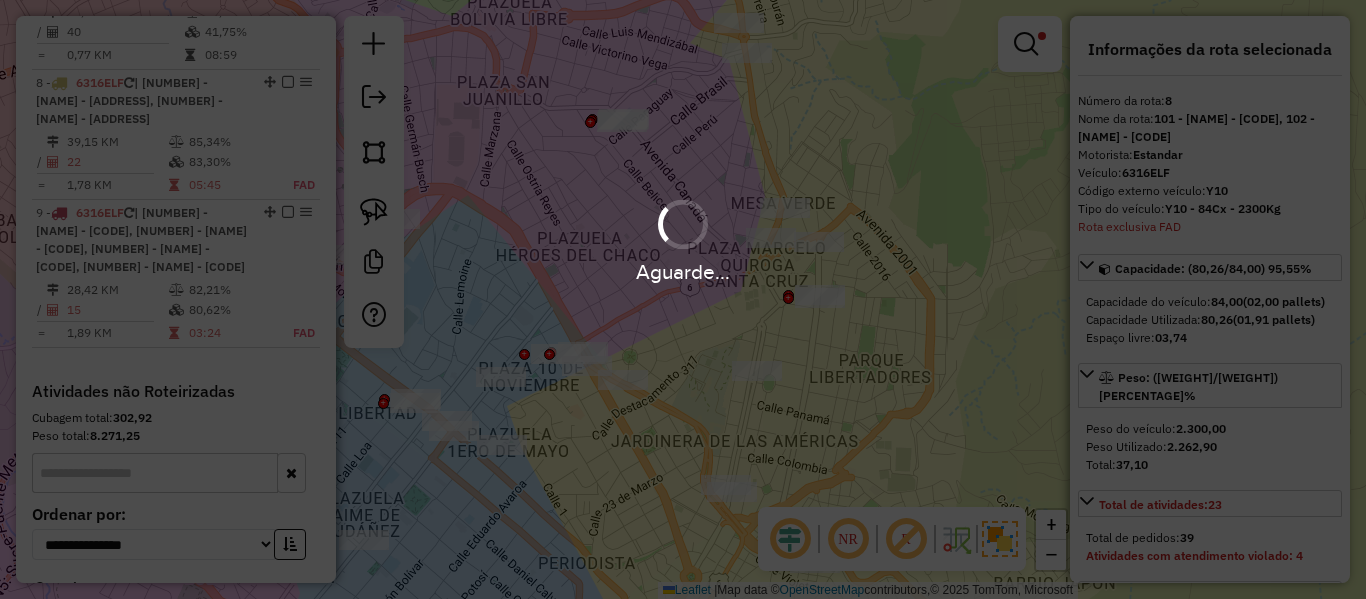 select on "**********" 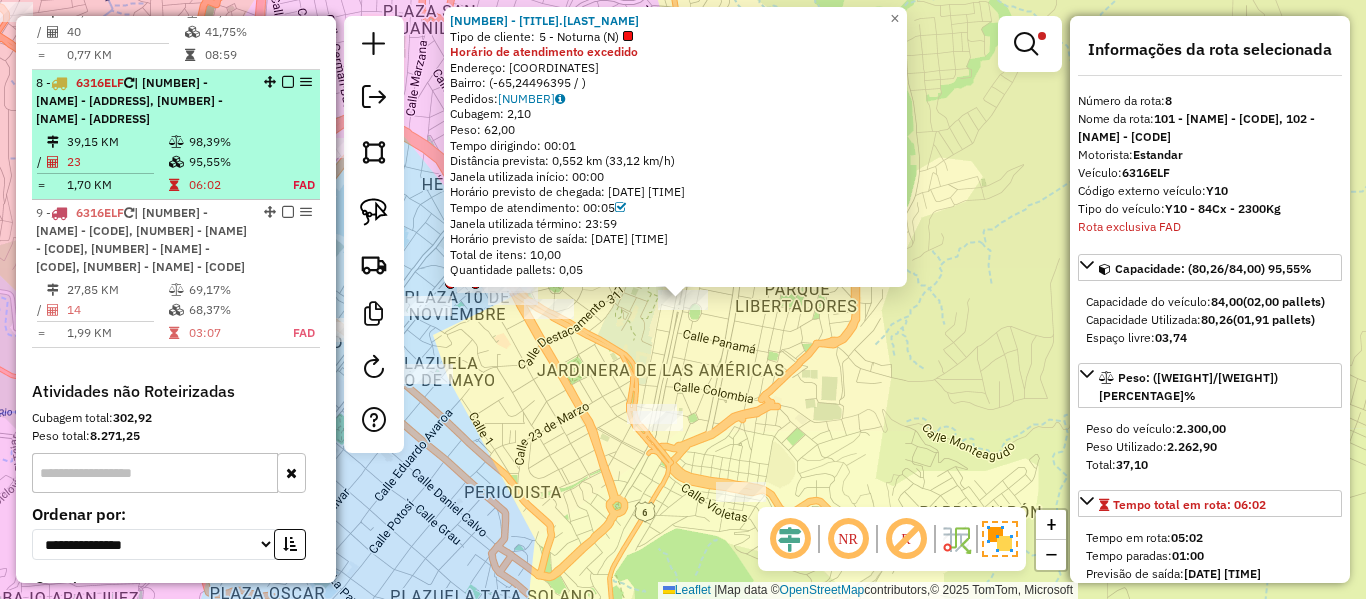 click at bounding box center [288, 82] 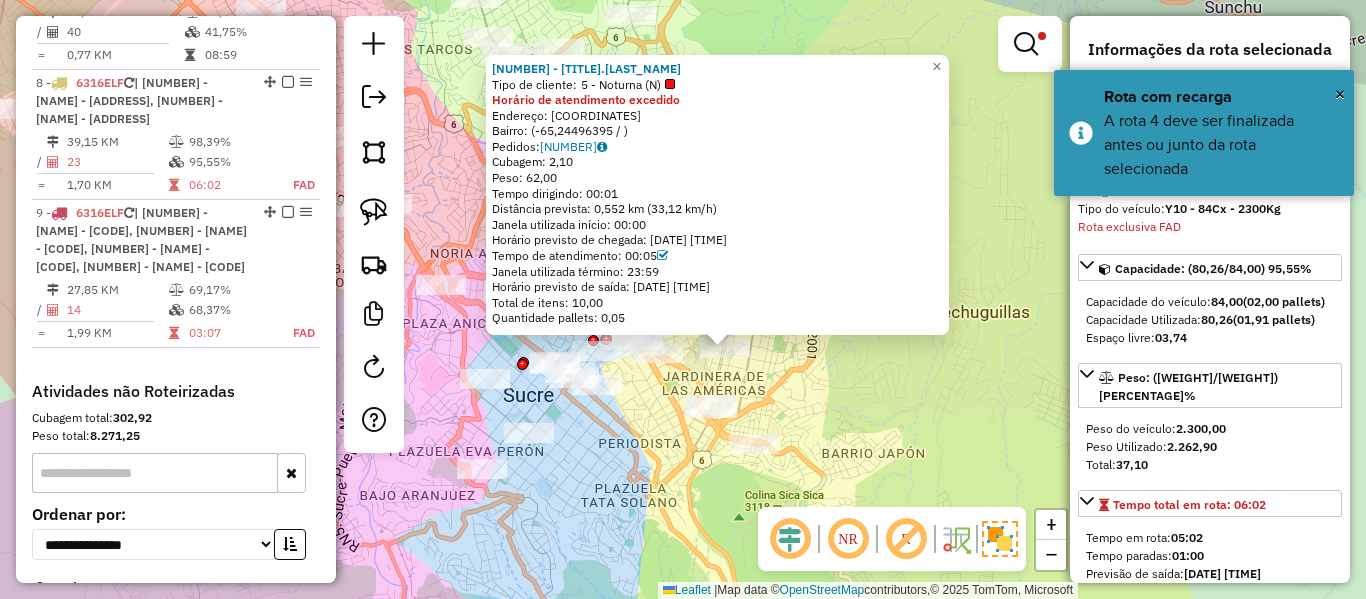 click on "0000077006 - L.BRÚJULA  Tipo de cliente:   5 - Noturna (N)  Horário de atendimento excedido  Endereço: -19,04265518   Bairro:  (-65,24496395 / )   Pedidos:  019924700   Cubagem: 2,10  Peso: 62,00  Tempo dirigindo: 00:01   Distância prevista: 0,552 km (33,12 km/h)   Janela utilizada início: 00:00   Horário previsto de chegada: 08/08/2025 17:26   Tempo de atendimento: 00:05   Janela utilizada término: 23:59   Horário previsto de saída: 08/08/2025 17:32   Total de itens: 10,00   Quantidade pallets: 0,05  × Limpar filtros Janela de atendimento Grade de atendimento Capacidade Transportadoras Veículos Cliente Pedidos  Rotas Selecione os dias de semana para filtrar as janelas de atendimento  Seg   Ter   Qua   Qui   Sex   Sáb   Dom  Informe o período da janela de atendimento: De: Até:  Filtrar exatamente a janela do cliente  Considerar janela de atendimento padrão  Selecione os dias de semana para filtrar as grades de atendimento  Seg   Ter   Qua   Qui   Sex   Sáb   Dom   Peso mínimo:   De:   Até:" 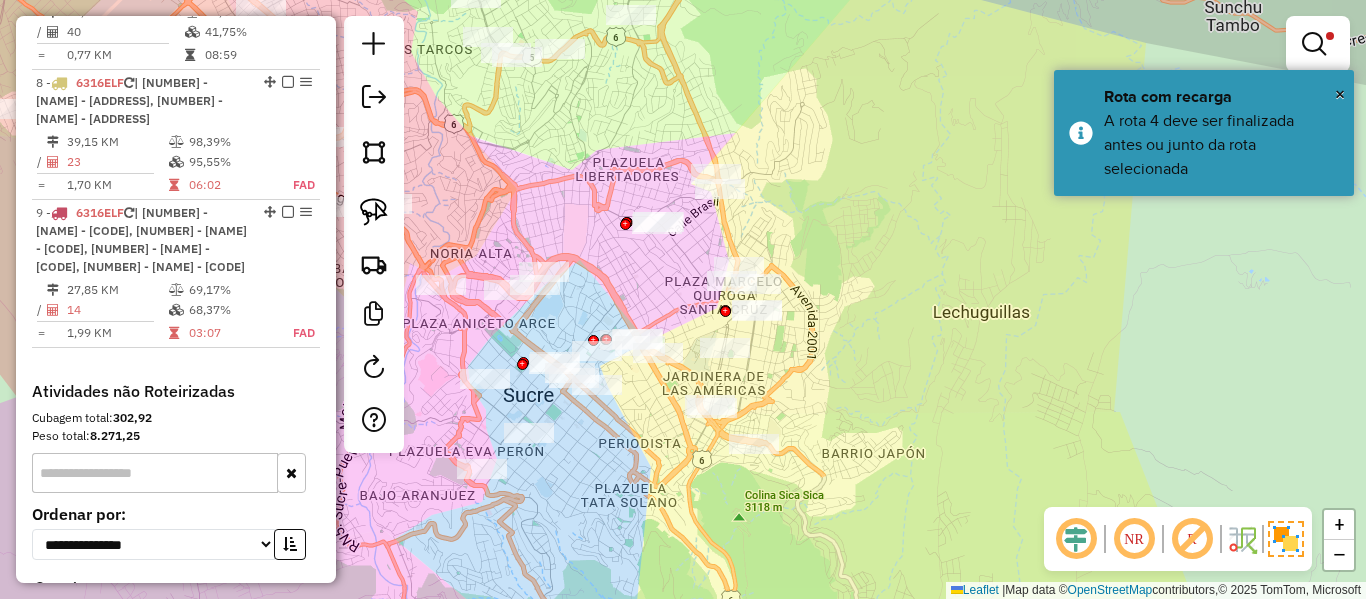 click on "Limpar filtros Janela de atendimento Grade de atendimento Capacidade Transportadoras Veículos Cliente Pedidos  Rotas Selecione os dias de semana para filtrar as janelas de atendimento  Seg   Ter   Qua   Qui   Sex   Sáb   Dom  Informe o período da janela de atendimento: De: Até:  Filtrar exatamente a janela do cliente  Considerar janela de atendimento padrão  Selecione os dias de semana para filtrar as grades de atendimento  Seg   Ter   Qua   Qui   Sex   Sáb   Dom   Considerar clientes sem dia de atendimento cadastrado  Clientes fora do dia de atendimento selecionado Filtrar as atividades entre os valores definidos abaixo:  Peso mínimo:   Peso máximo:   Cubagem mínima:   Cubagem máxima:   De:   Até:  Filtrar as atividades entre o tempo de atendimento definido abaixo:  De:   Até:   Considerar capacidade total dos clientes não roteirizados Transportadora: Selecione um ou mais itens Tipo de veículo: Selecione um ou mais itens Veículo: Selecione um ou mais itens Motorista: Selecione um ou mais itens" 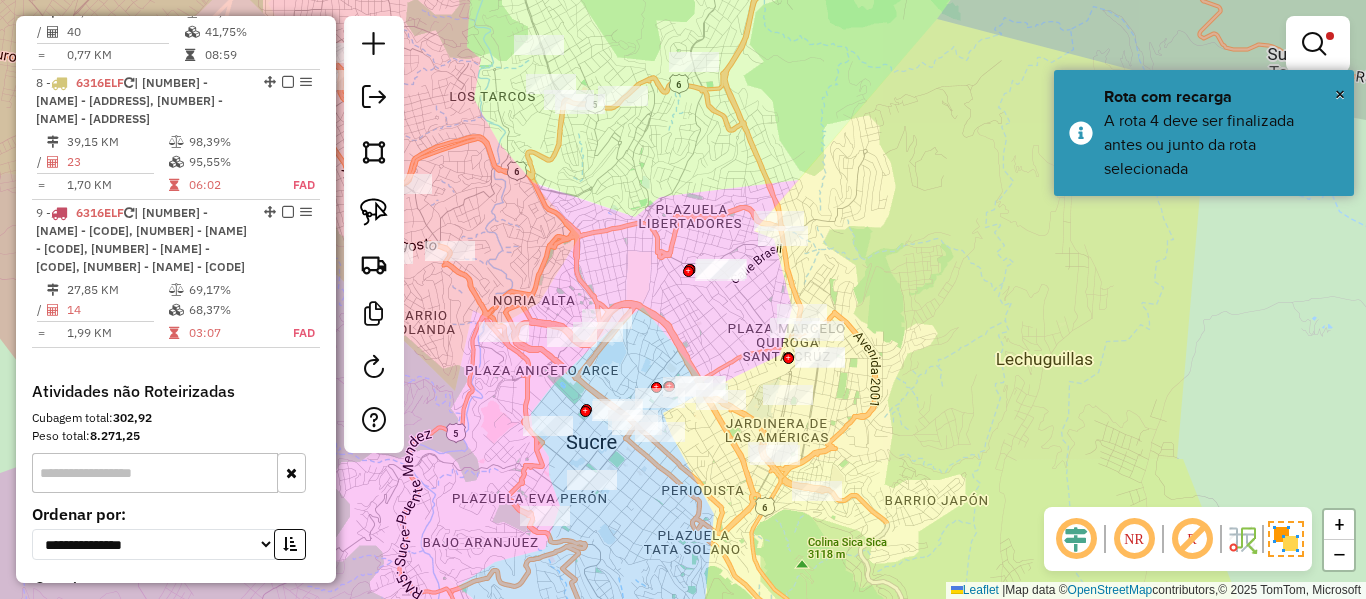 drag, startPoint x: 937, startPoint y: 400, endPoint x: 1155, endPoint y: 533, distance: 255.36836 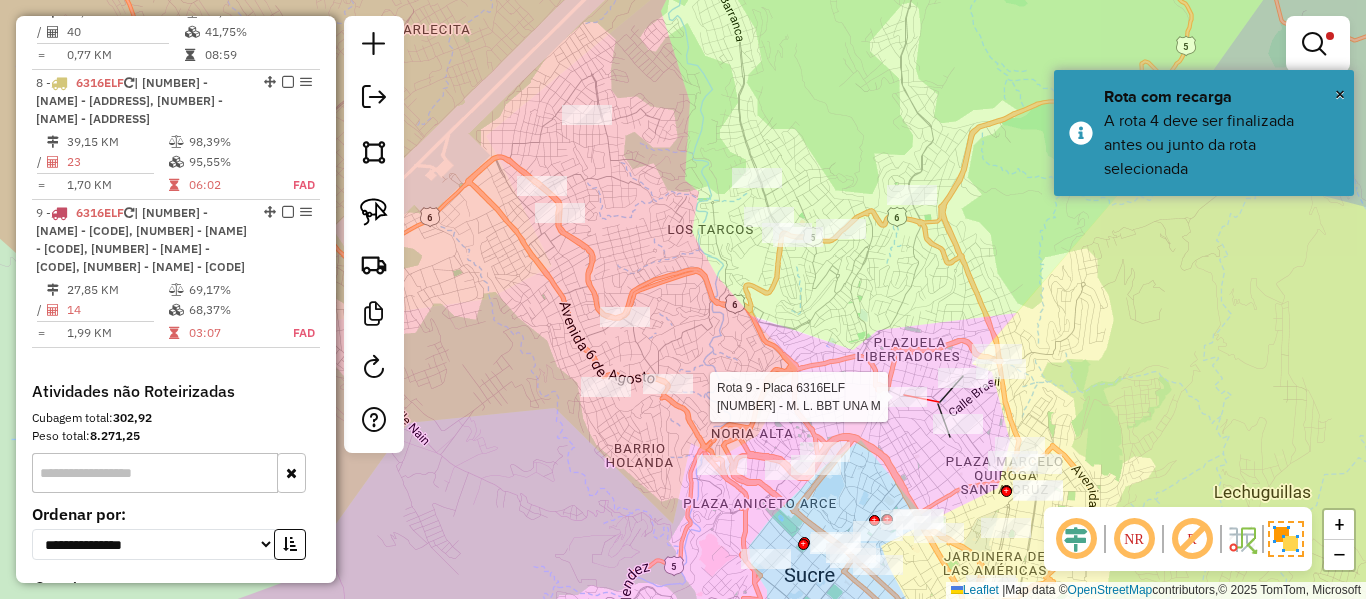select on "**********" 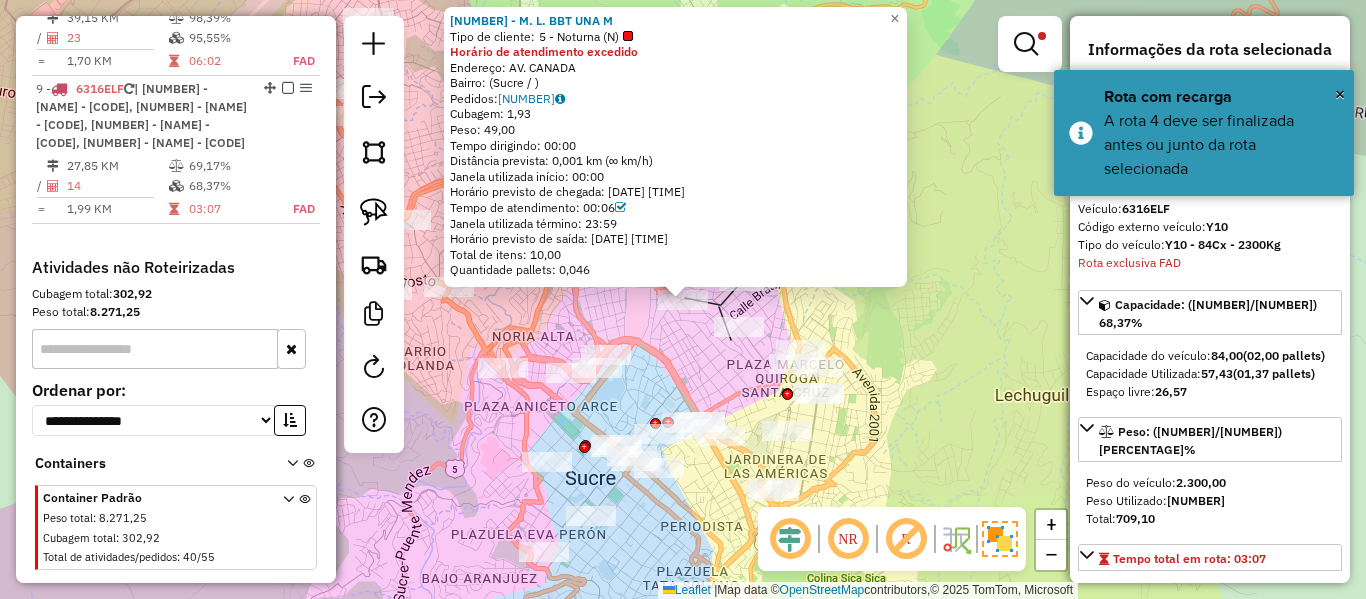 scroll, scrollTop: 1749, scrollLeft: 0, axis: vertical 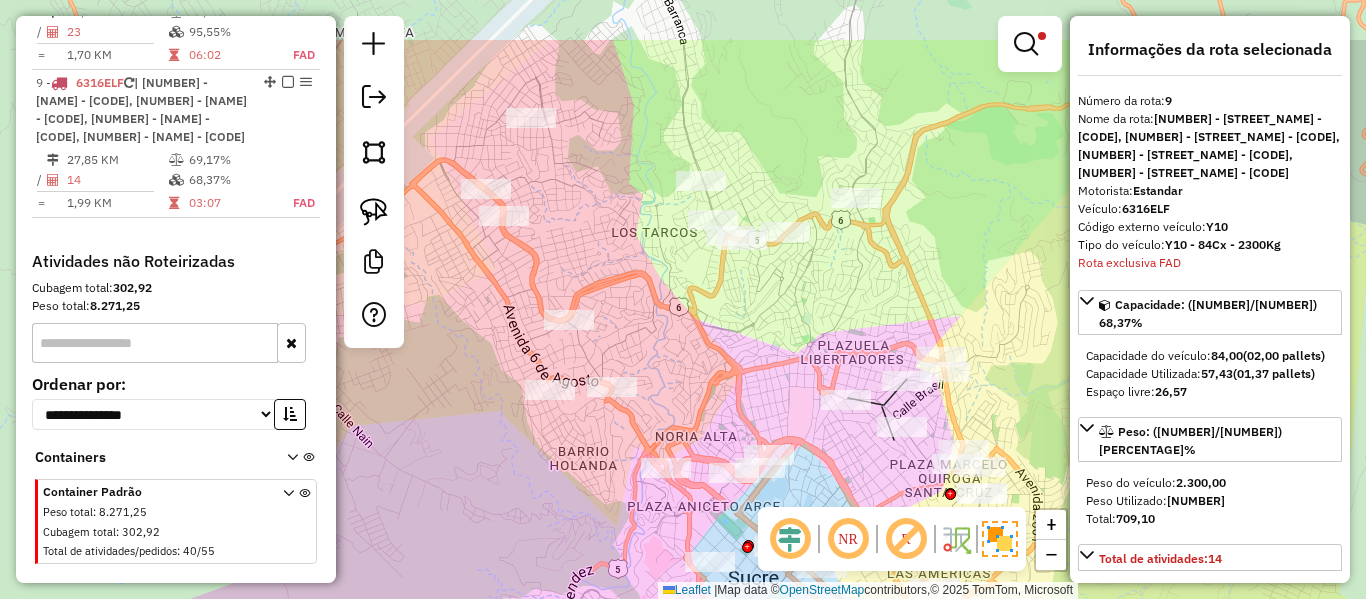 drag, startPoint x: 974, startPoint y: 358, endPoint x: 1148, endPoint y: 463, distance: 203.22647 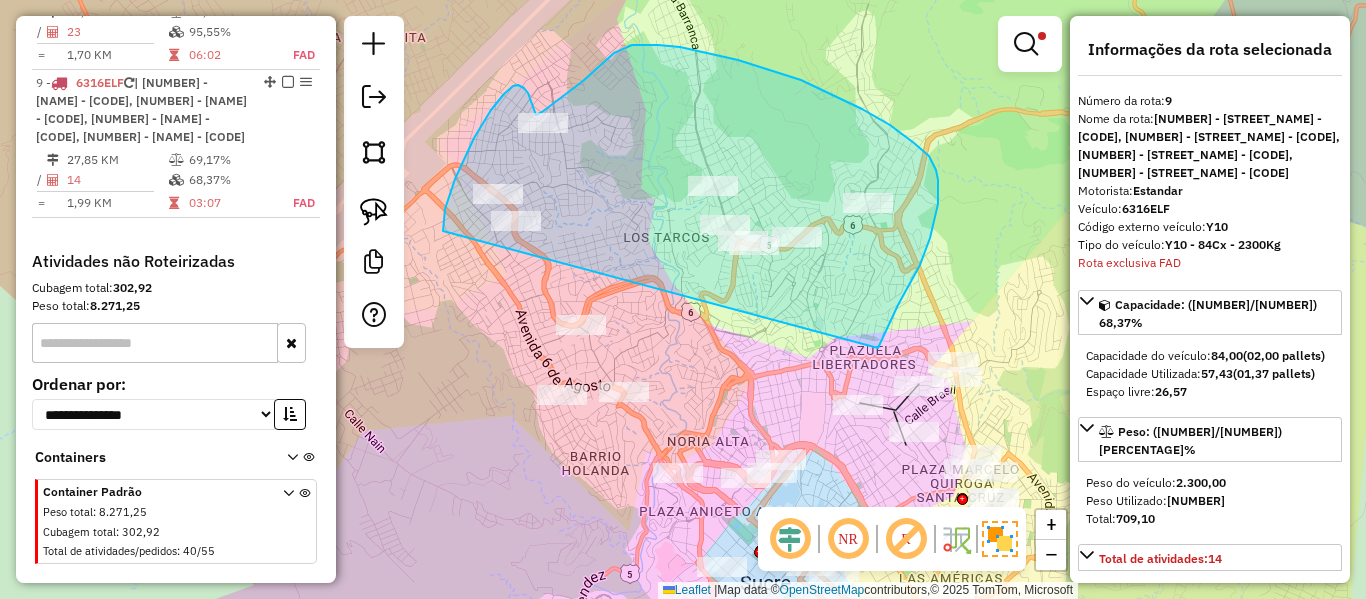 drag, startPoint x: 934, startPoint y: 220, endPoint x: 516, endPoint y: 306, distance: 426.7552 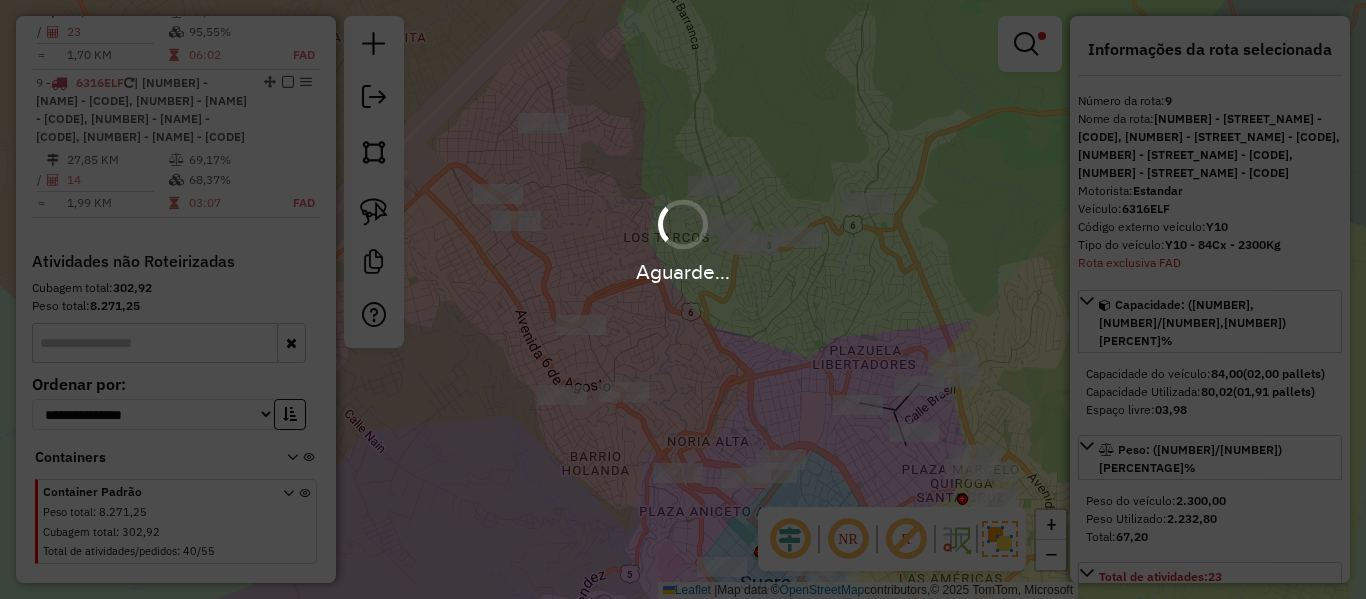 select on "**********" 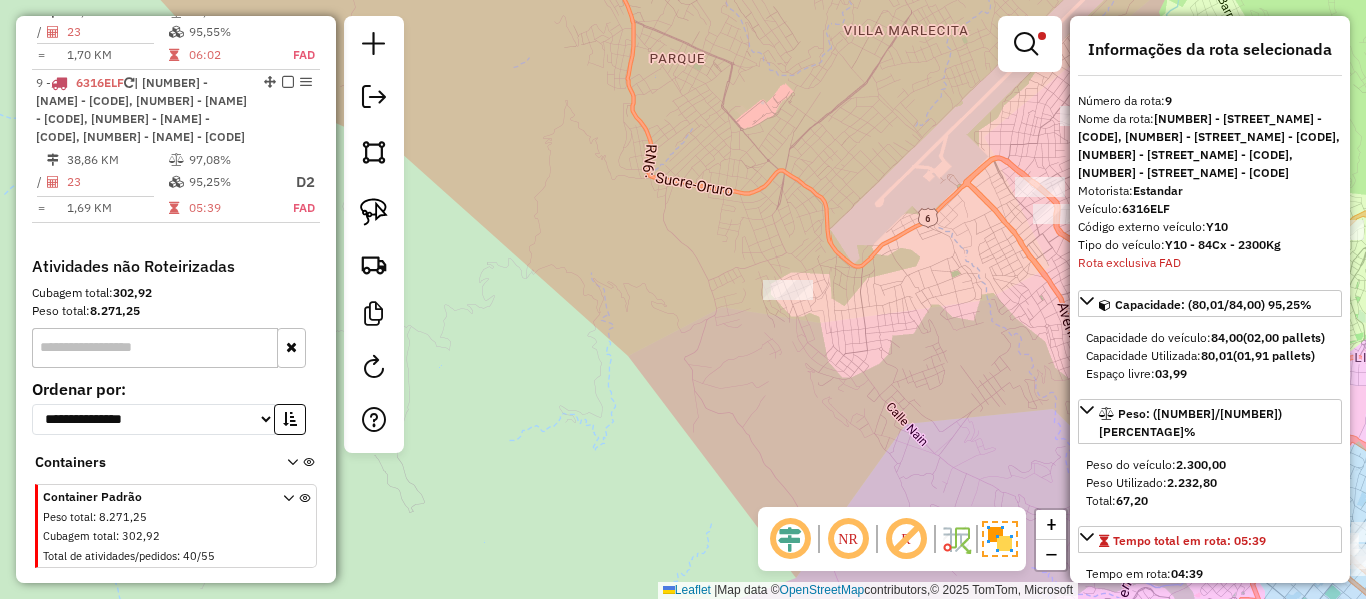 click on "Limpar filtros Janela de atendimento Grade de atendimento Capacidade Transportadoras Veículos Cliente Pedidos  Rotas Selecione os dias de semana para filtrar as janelas de atendimento  Seg   Ter   Qua   Qui   Sex   Sáb   Dom  Informe o período da janela de atendimento: De: Até:  Filtrar exatamente a janela do cliente  Considerar janela de atendimento padrão  Selecione os dias de semana para filtrar as grades de atendimento  Seg   Ter   Qua   Qui   Sex   Sáb   Dom   Considerar clientes sem dia de atendimento cadastrado  Clientes fora do dia de atendimento selecionado Filtrar as atividades entre os valores definidos abaixo:  Peso mínimo:   Peso máximo:   Cubagem mínima:   Cubagem máxima:   De:   Até:  Filtrar as atividades entre o tempo de atendimento definido abaixo:  De:   Até:   Considerar capacidade total dos clientes não roteirizados Transportadora: Selecione um ou mais itens Tipo de veículo: Selecione um ou mais itens Veículo: Selecione um ou mais itens Motorista: Selecione um ou mais itens" 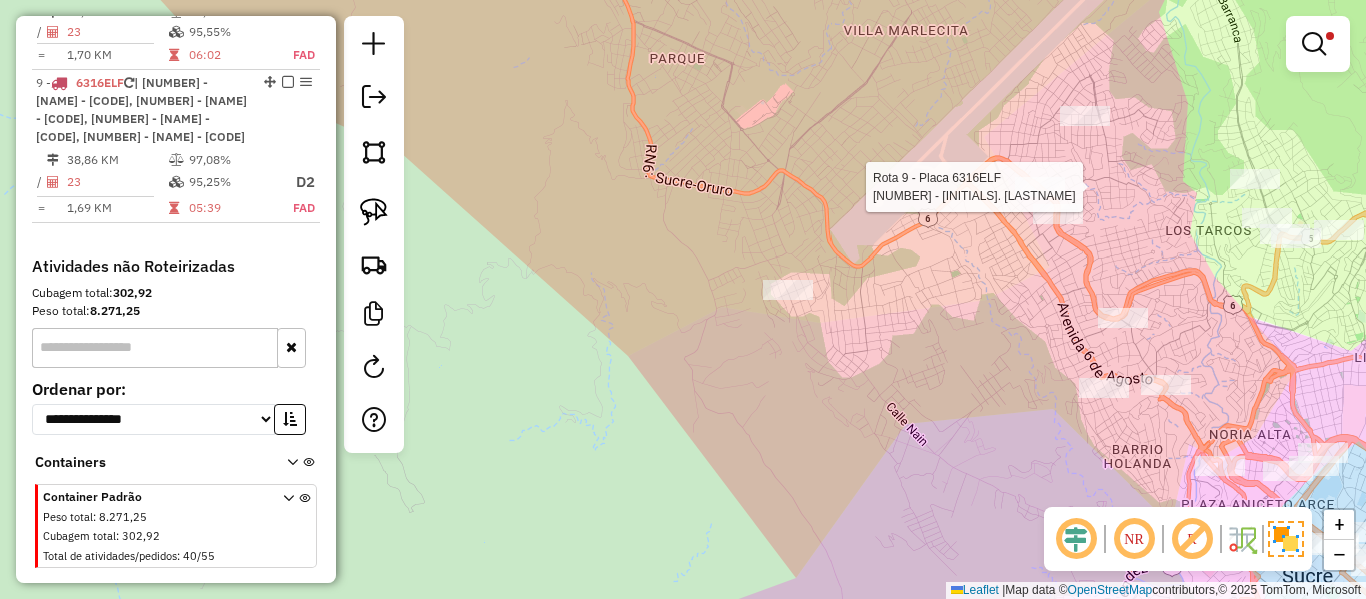 select on "**********" 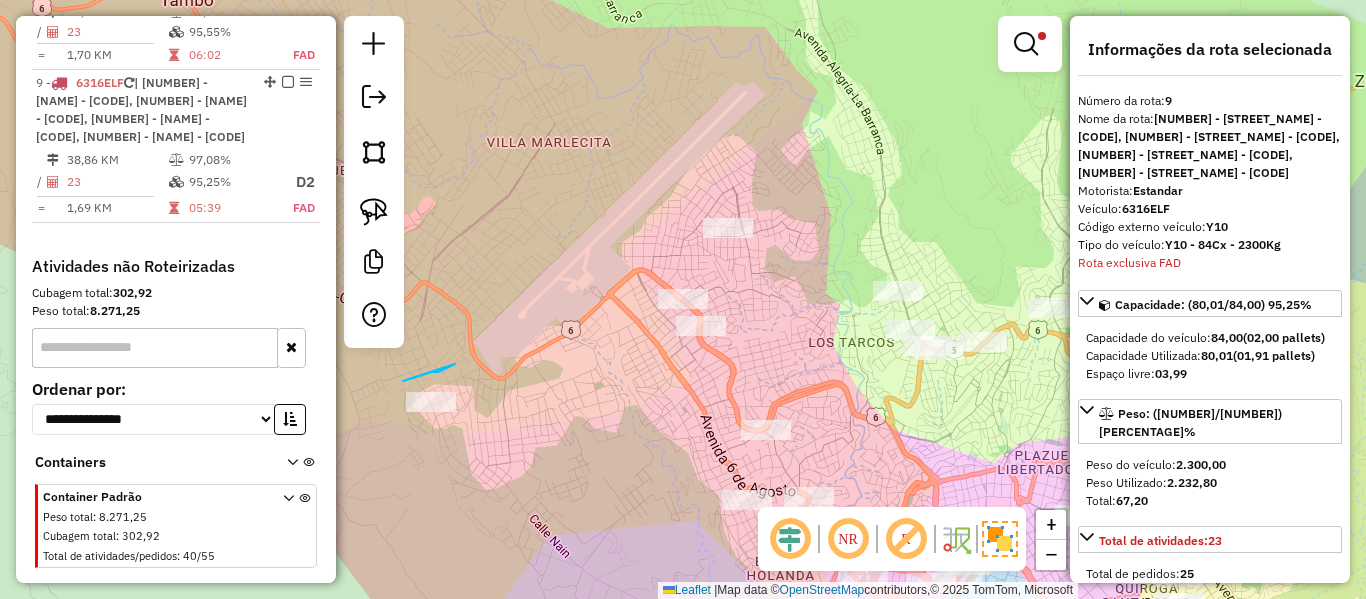 drag, startPoint x: 455, startPoint y: 364, endPoint x: 507, endPoint y: 418, distance: 74.96666 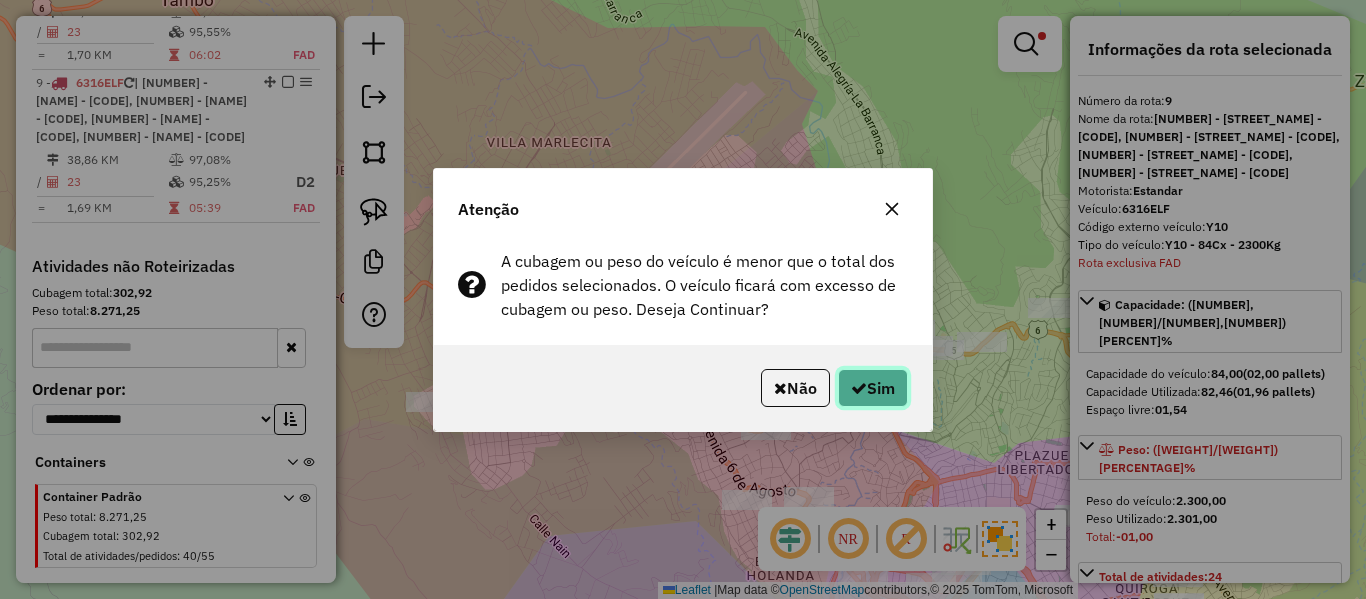 click on "Sim" 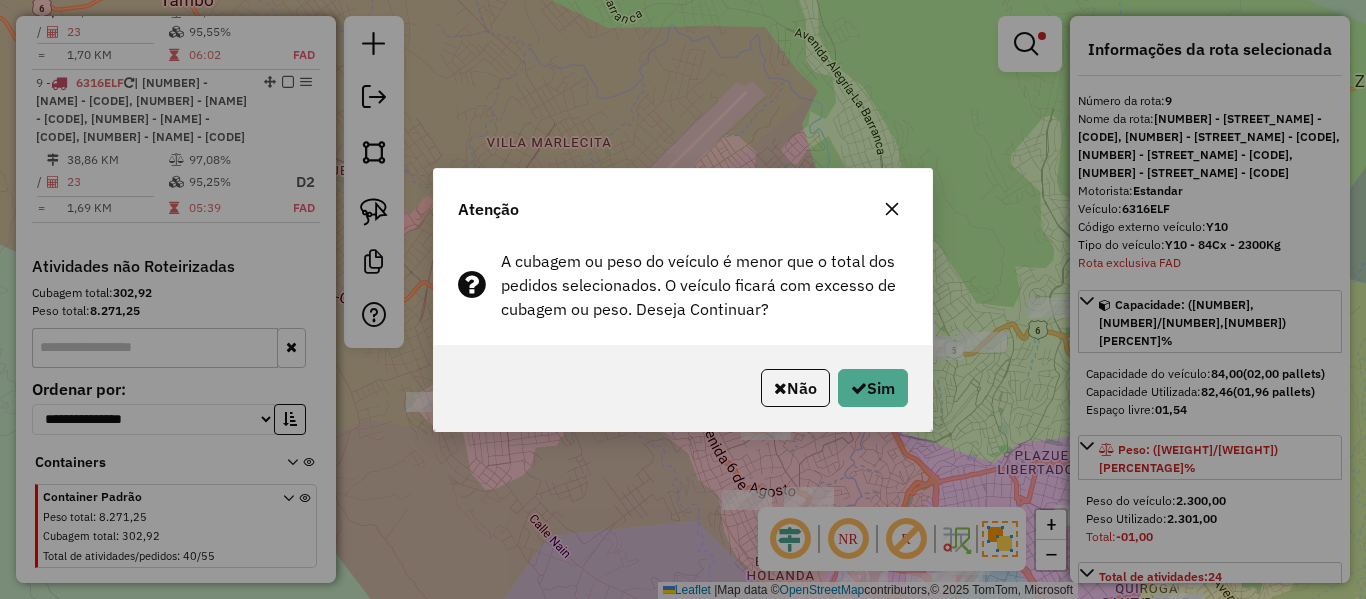 select on "**********" 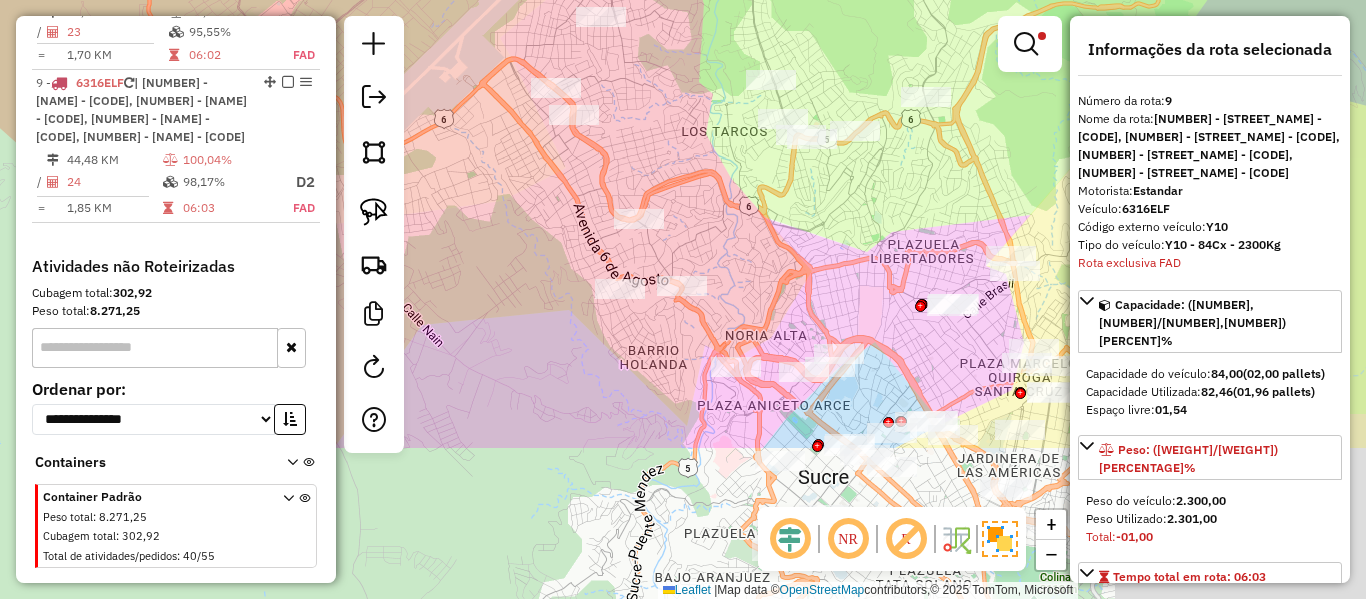 drag, startPoint x: 863, startPoint y: 429, endPoint x: 706, endPoint y: 167, distance: 305.43903 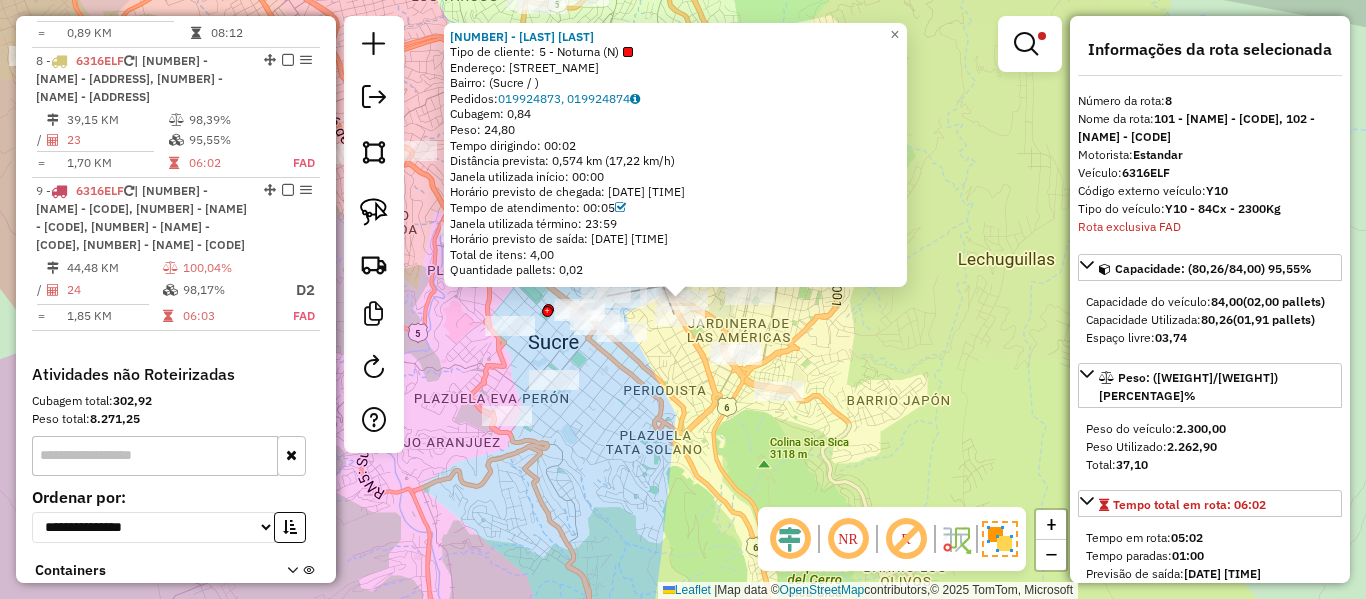 scroll, scrollTop: 1619, scrollLeft: 0, axis: vertical 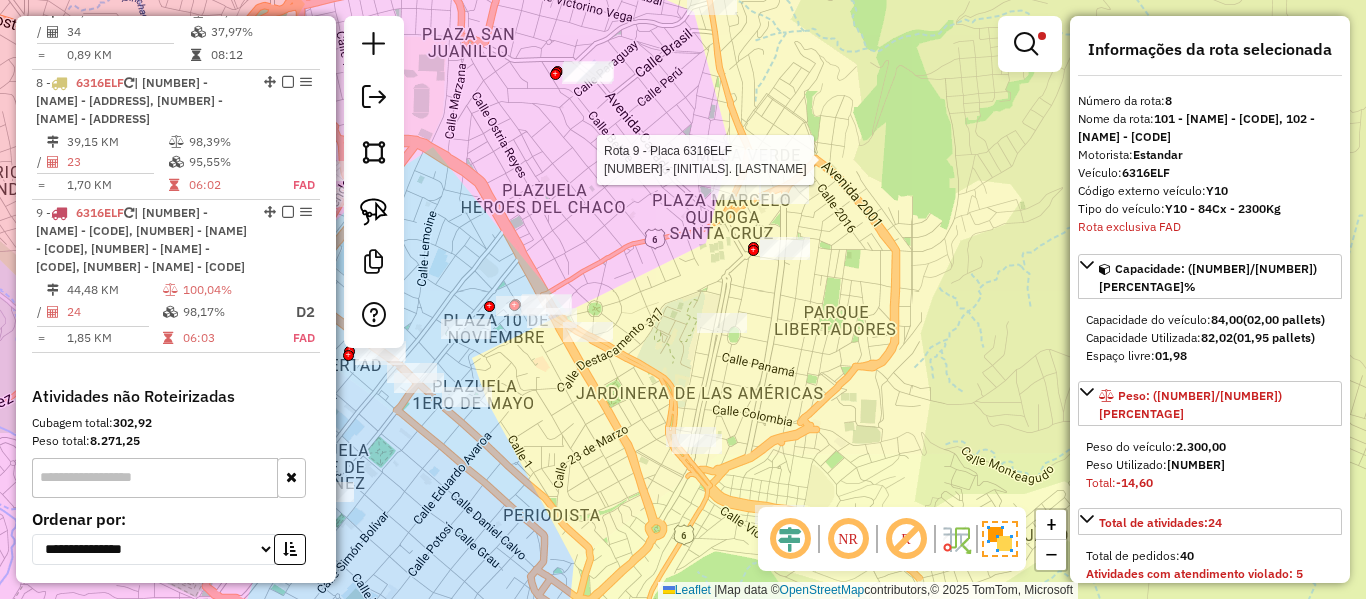 select on "**********" 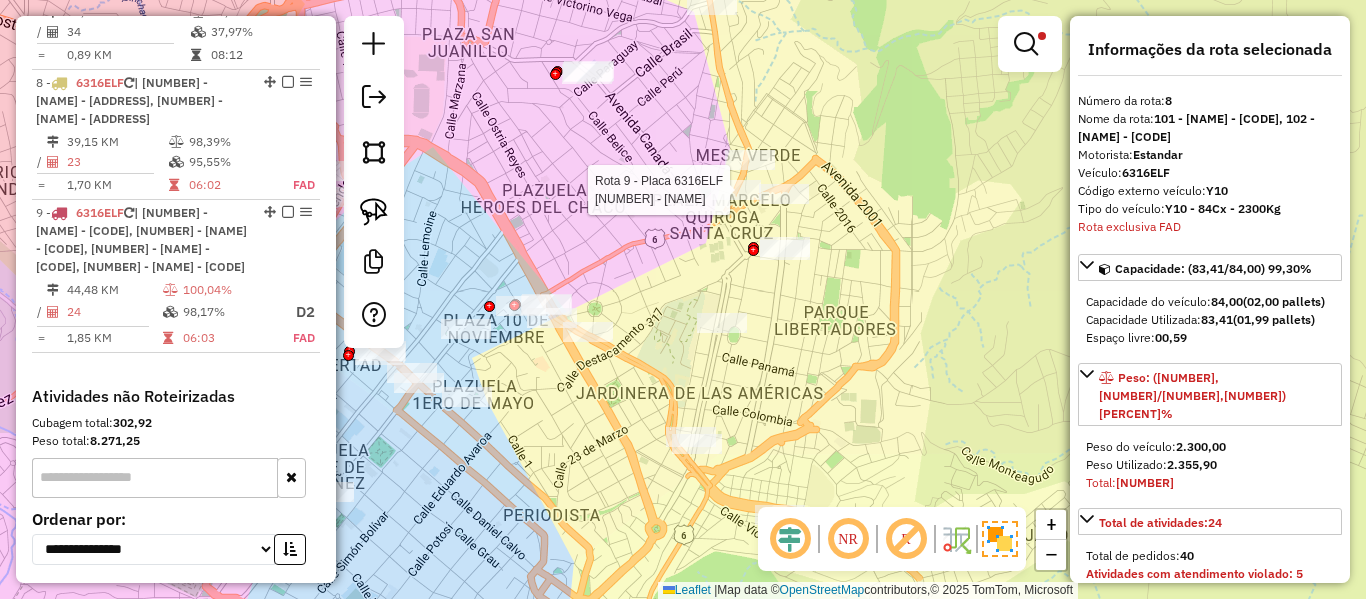 select on "**********" 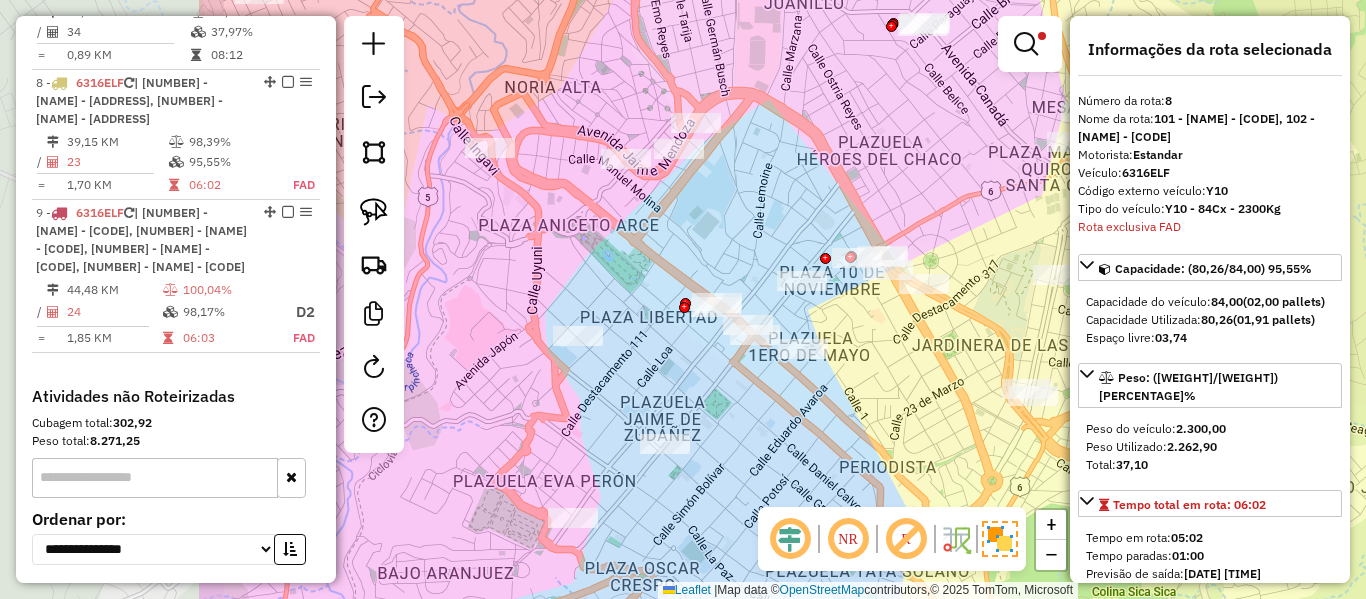 drag, startPoint x: 604, startPoint y: 186, endPoint x: 825, endPoint y: 200, distance: 221.443 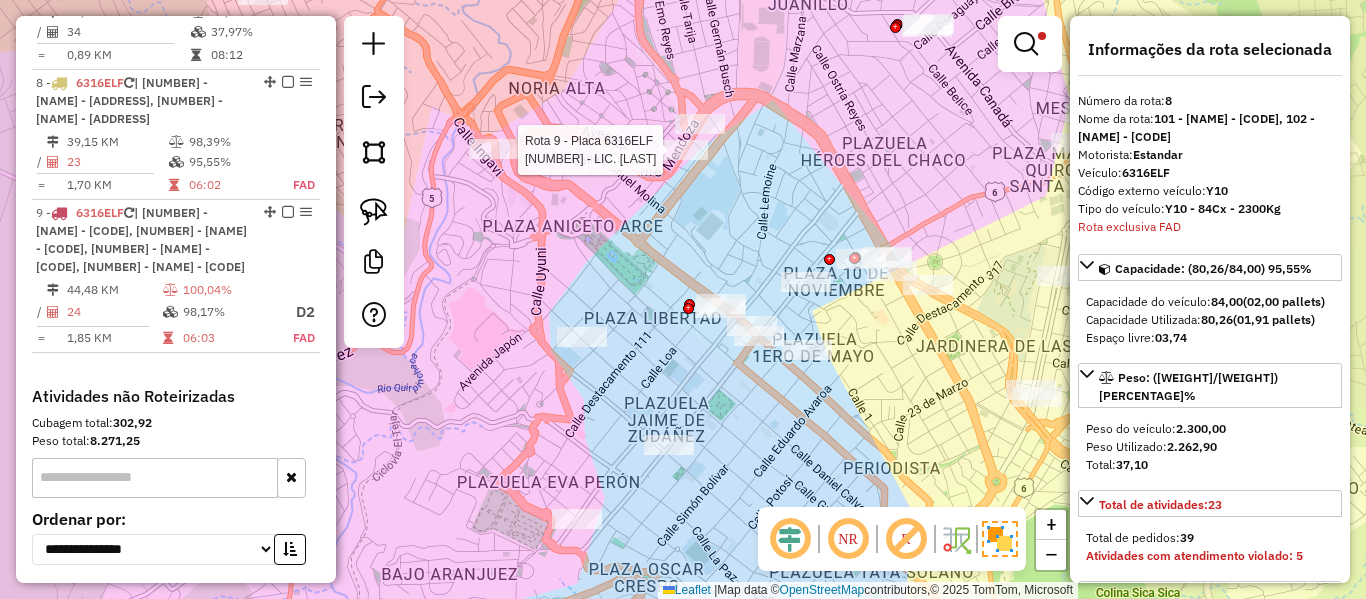 click 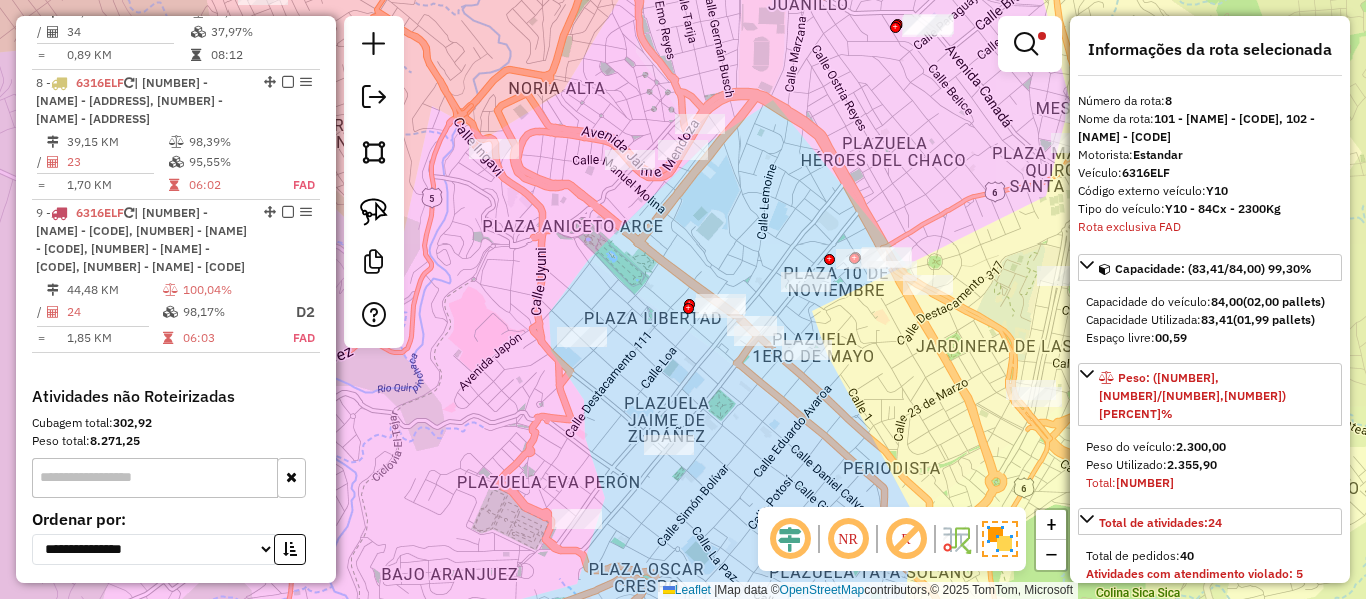 select on "**********" 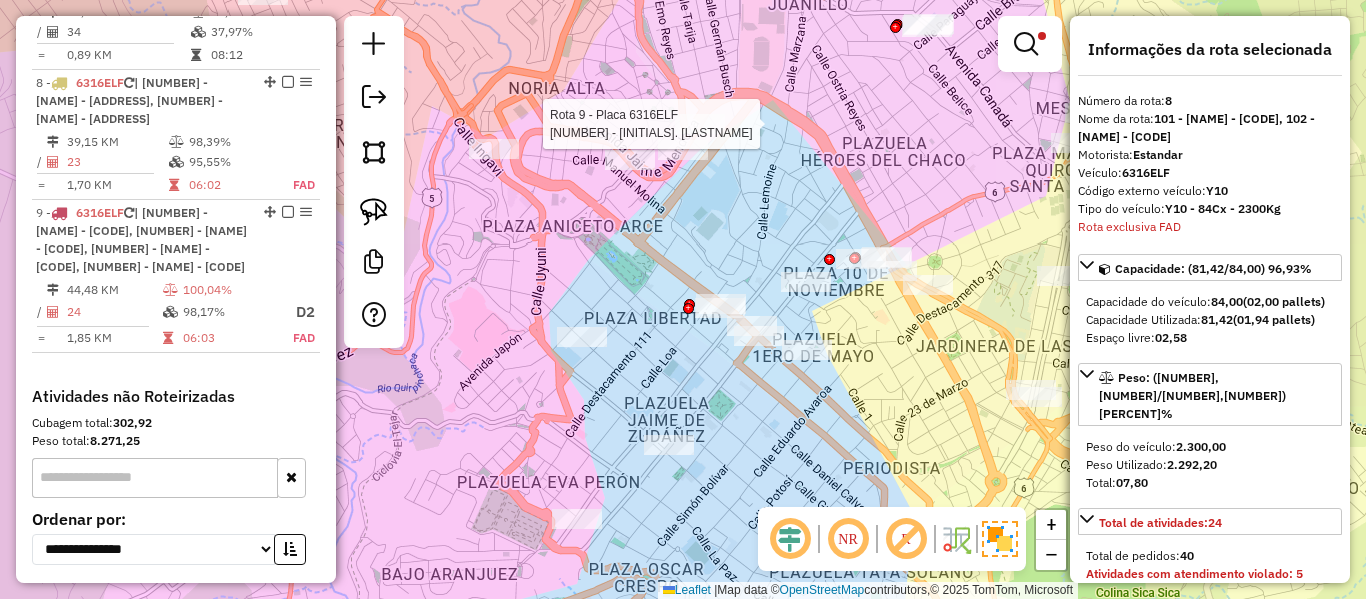 select on "**********" 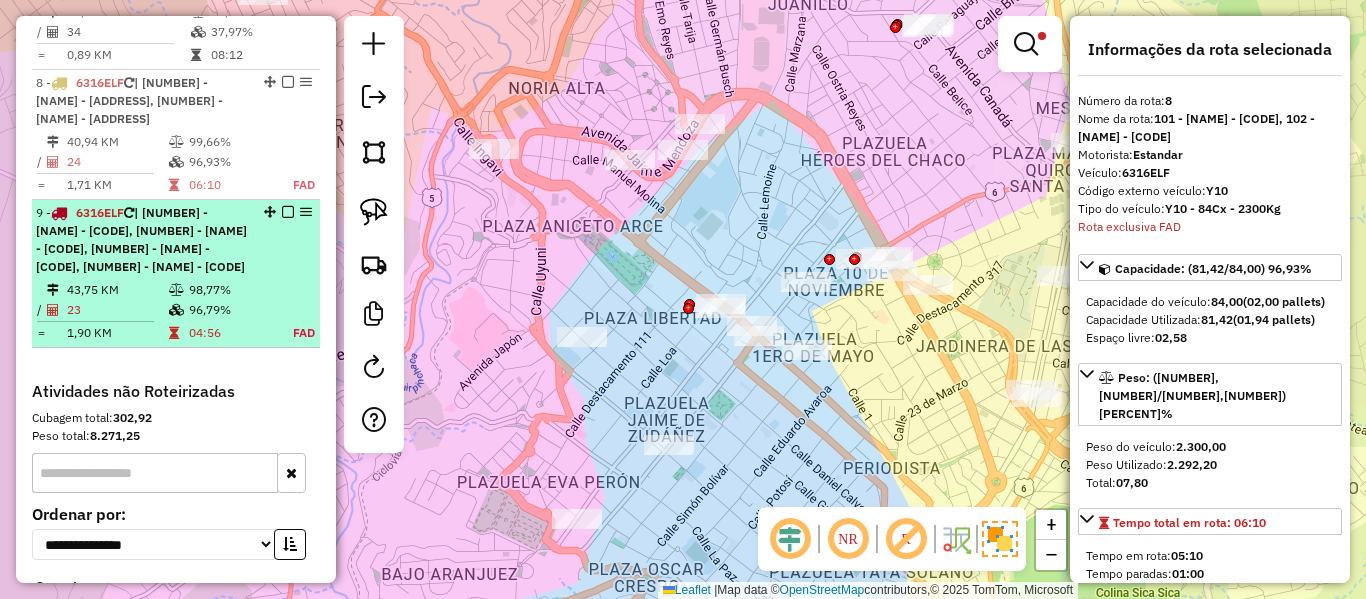 click at bounding box center (288, 212) 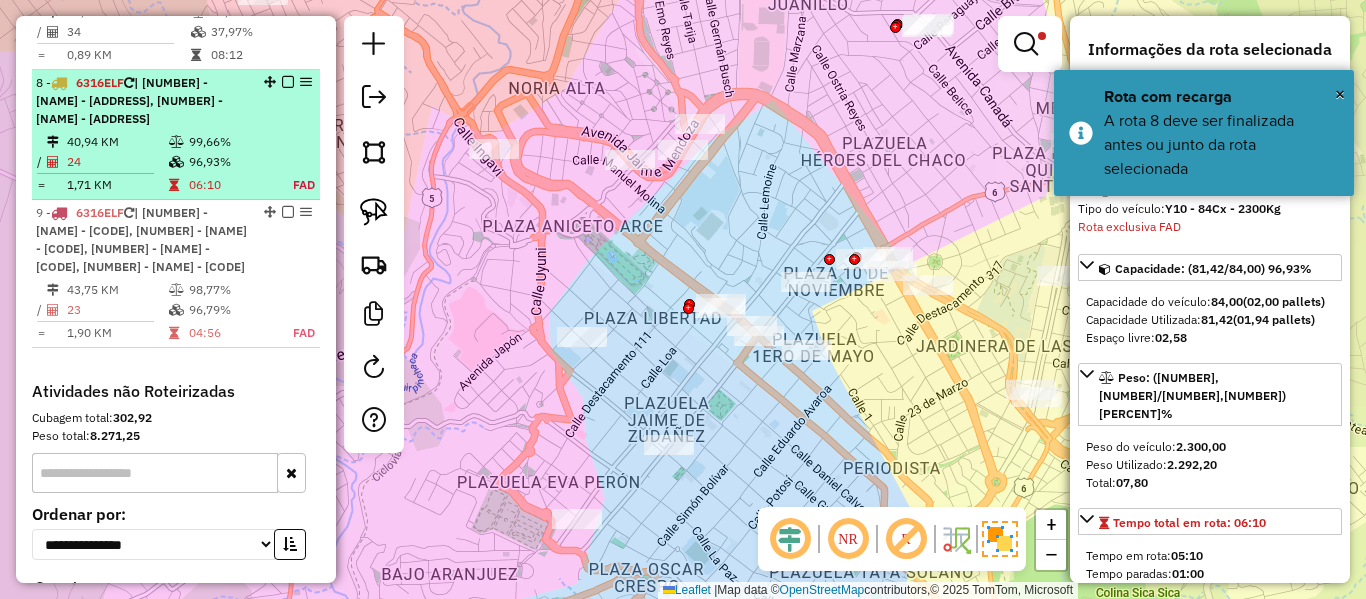 click at bounding box center [288, 82] 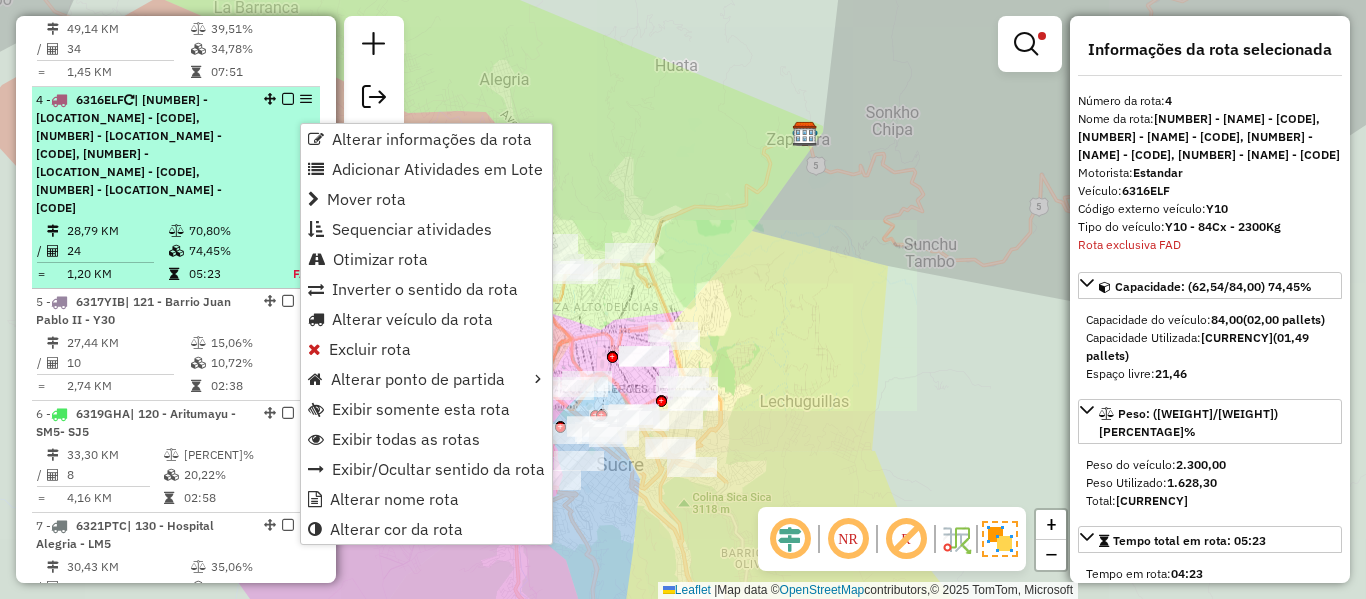 scroll, scrollTop: 1117, scrollLeft: 0, axis: vertical 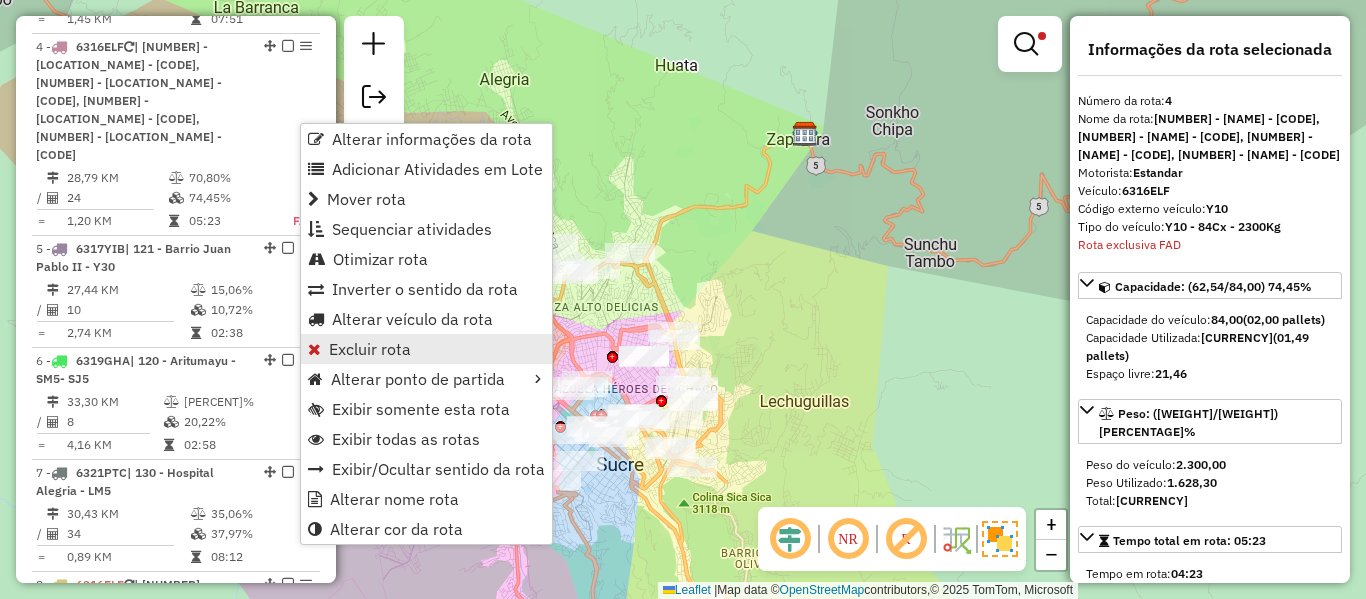 click on "Excluir rota" at bounding box center [370, 349] 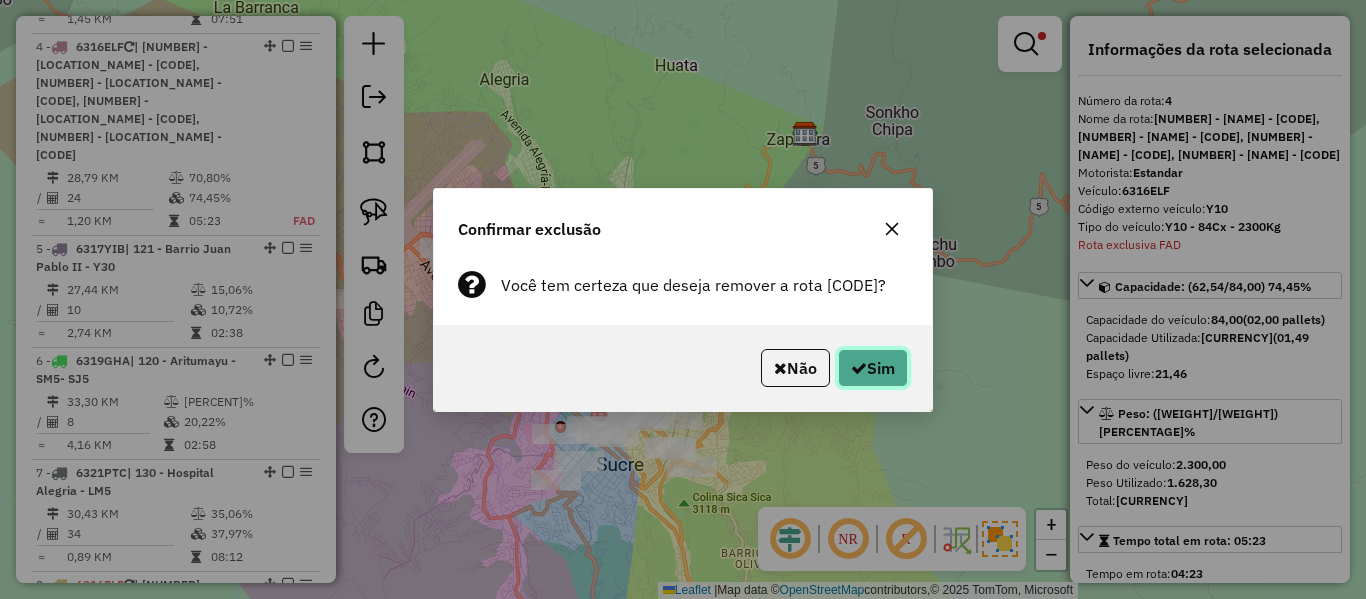 click on "Sim" 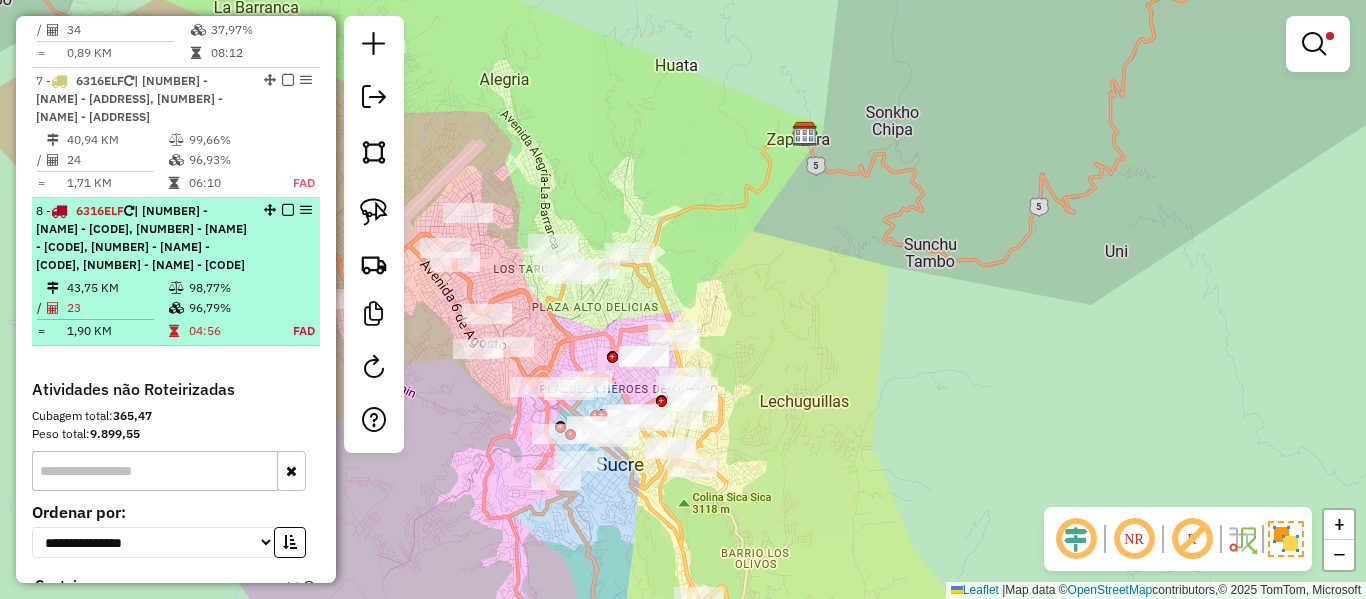 scroll, scrollTop: 1417, scrollLeft: 0, axis: vertical 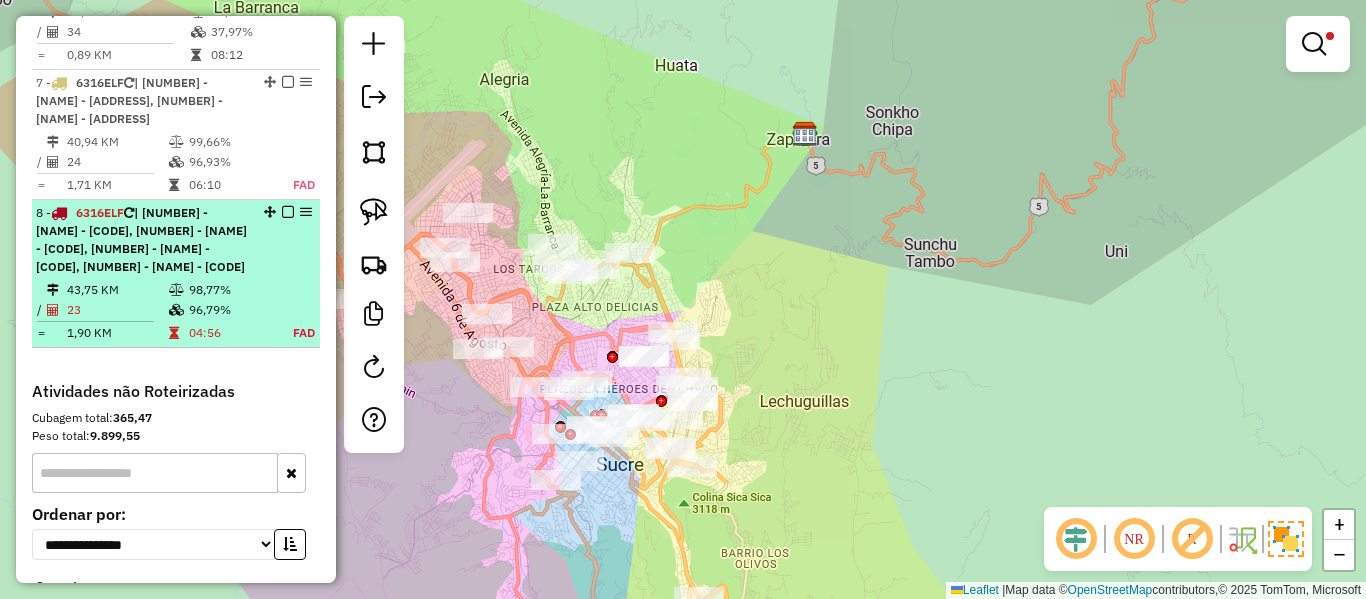 click at bounding box center (288, 212) 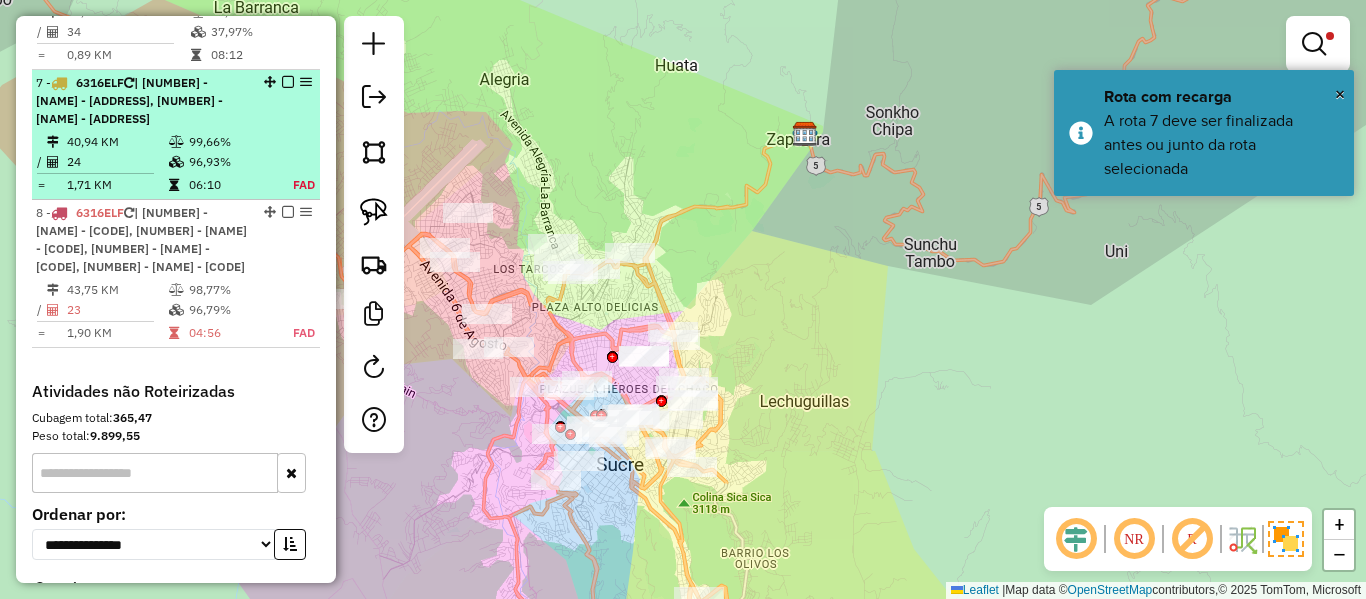 click at bounding box center (288, 82) 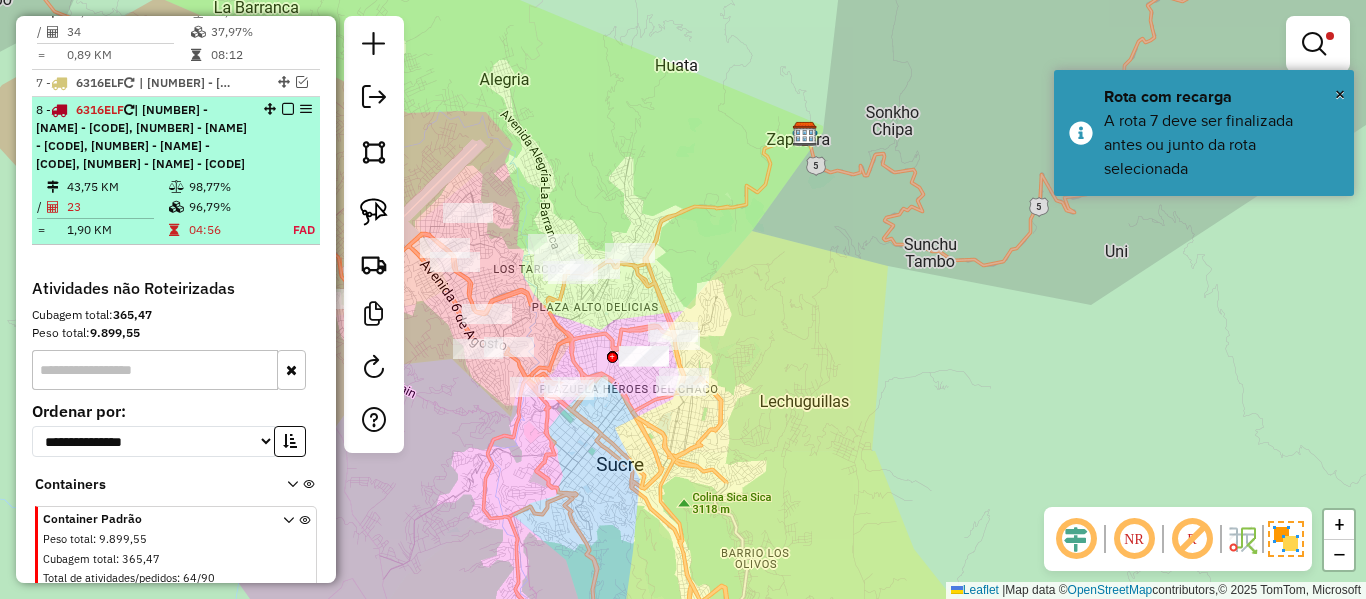 click at bounding box center [288, 109] 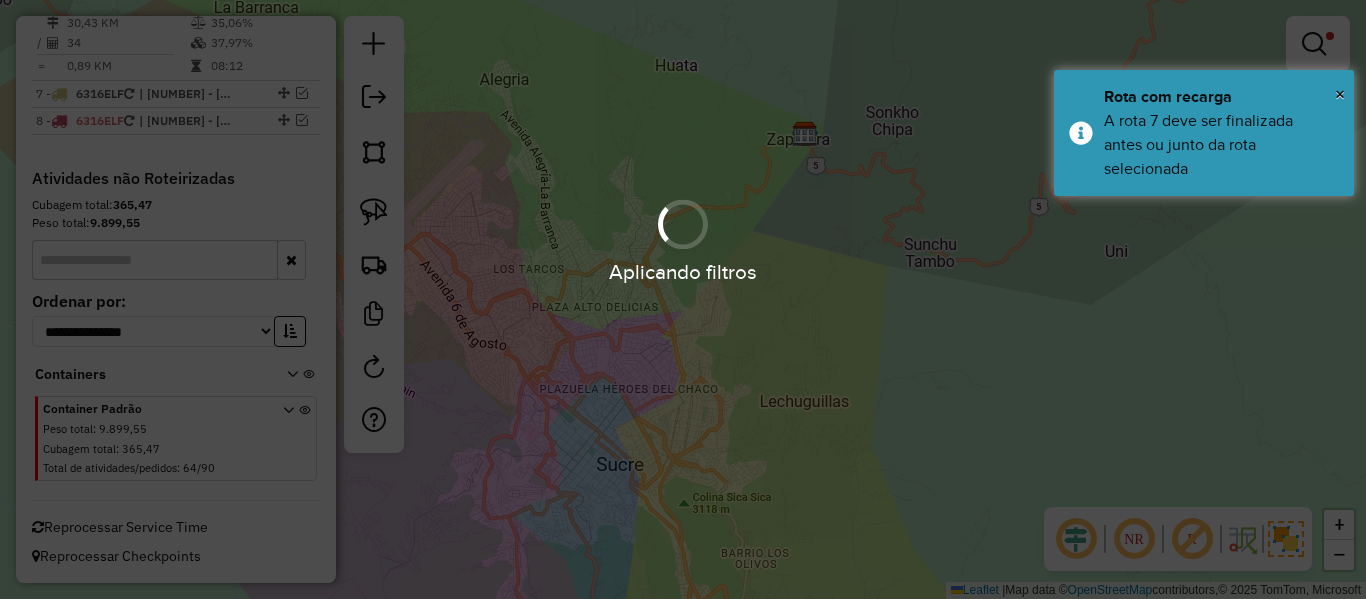 scroll, scrollTop: 1388, scrollLeft: 0, axis: vertical 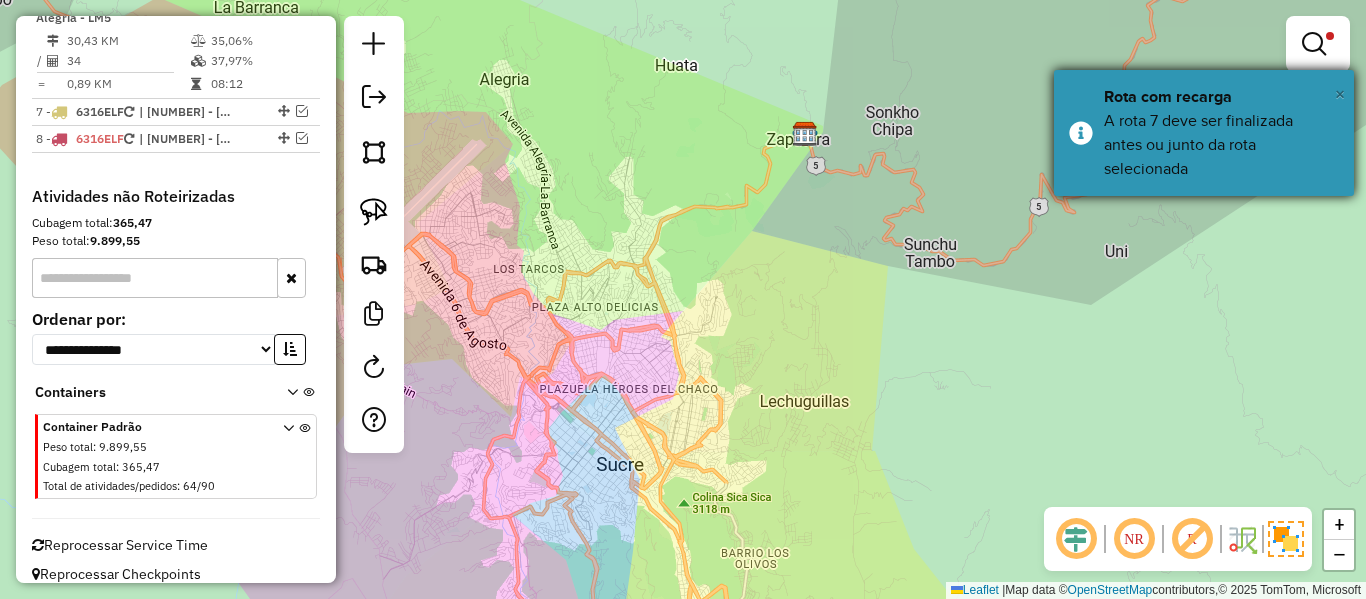 click on "×" at bounding box center [1340, 94] 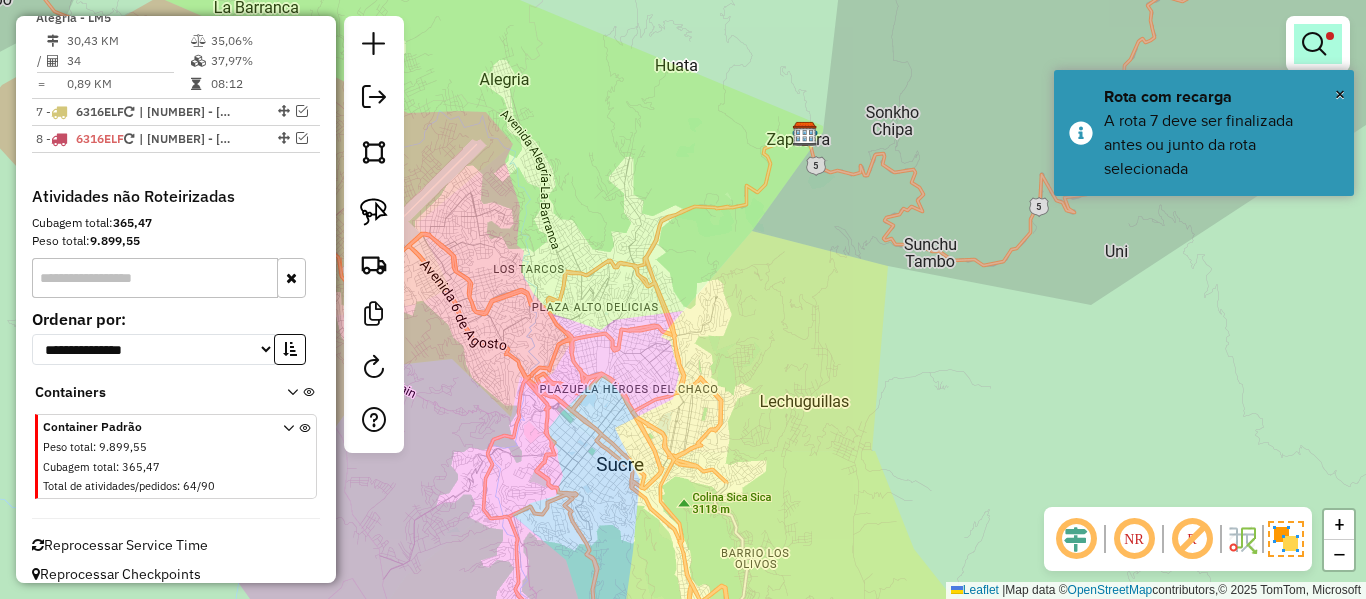click at bounding box center [1318, 44] 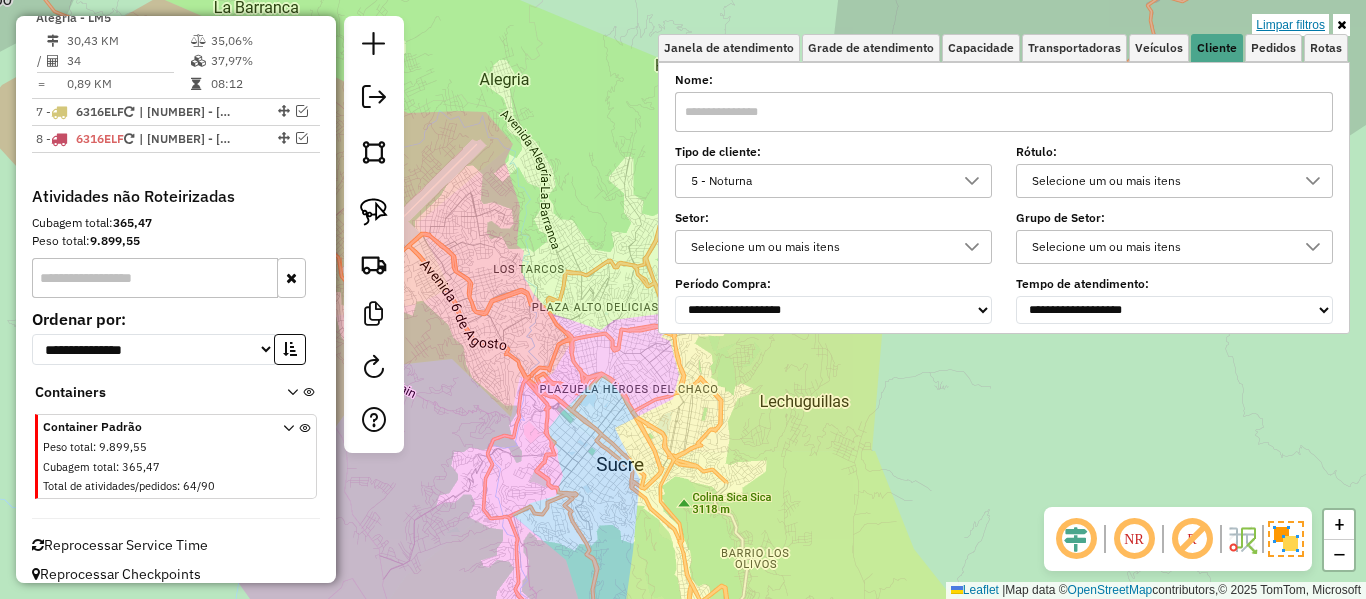 click on "Limpar filtros" at bounding box center [1290, 25] 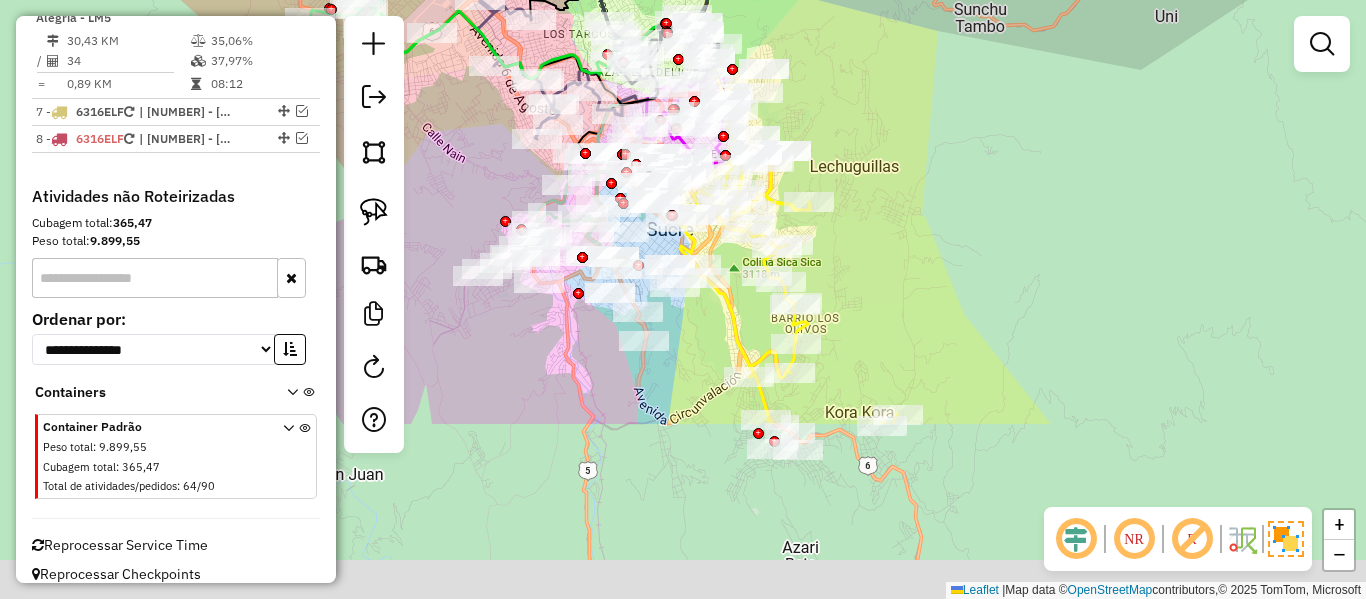 drag, startPoint x: 851, startPoint y: 367, endPoint x: 904, endPoint y: 122, distance: 250.66711 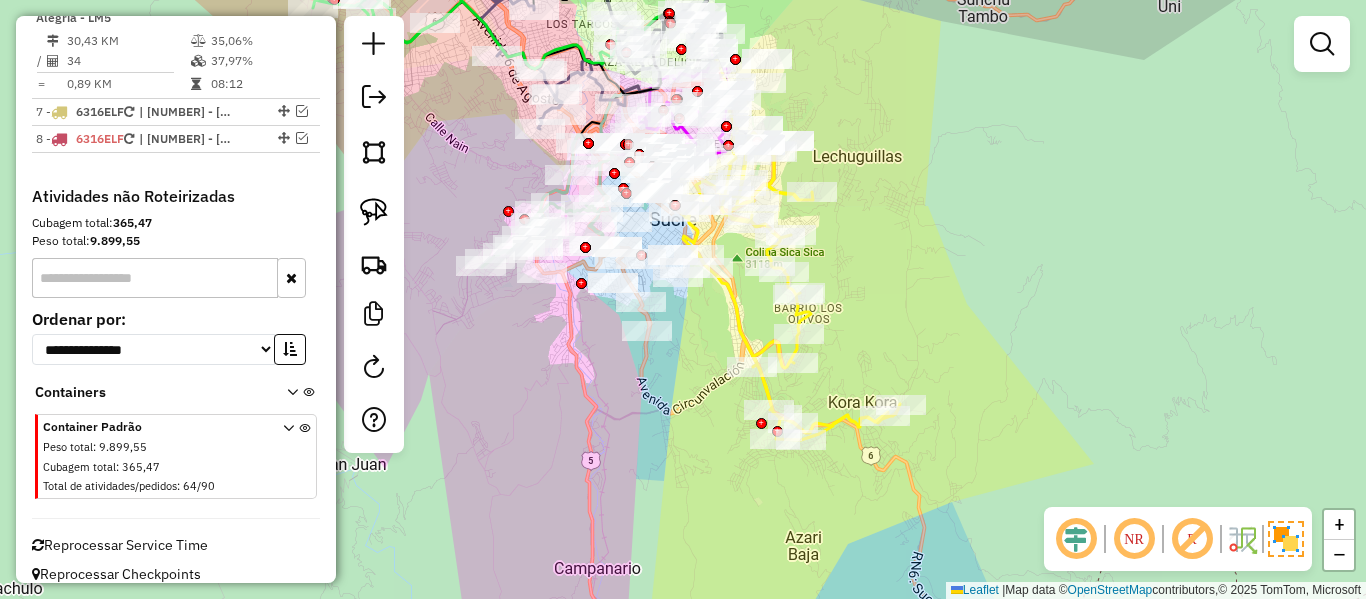 click 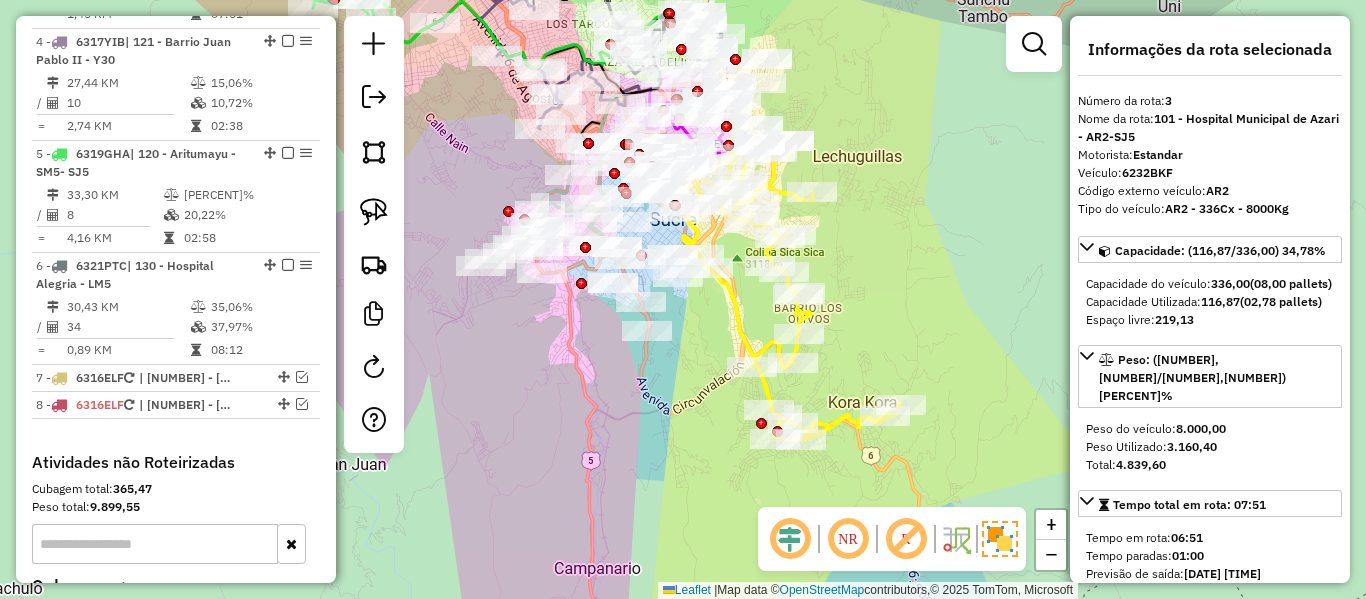 scroll, scrollTop: 1005, scrollLeft: 0, axis: vertical 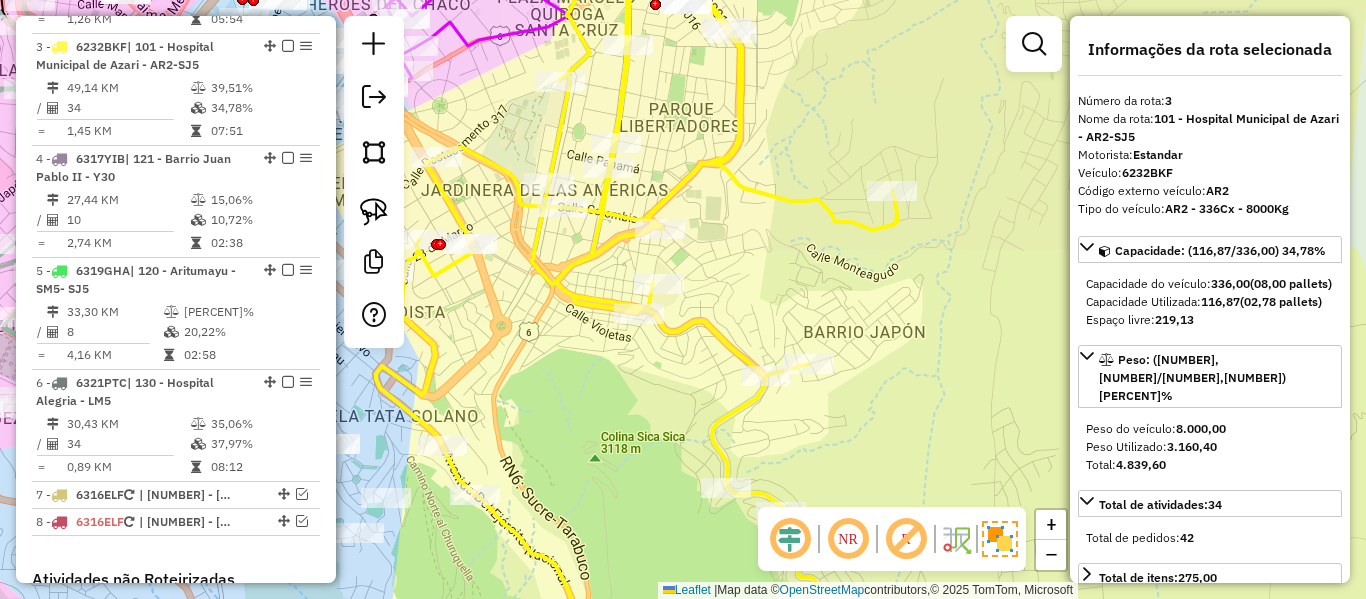 click 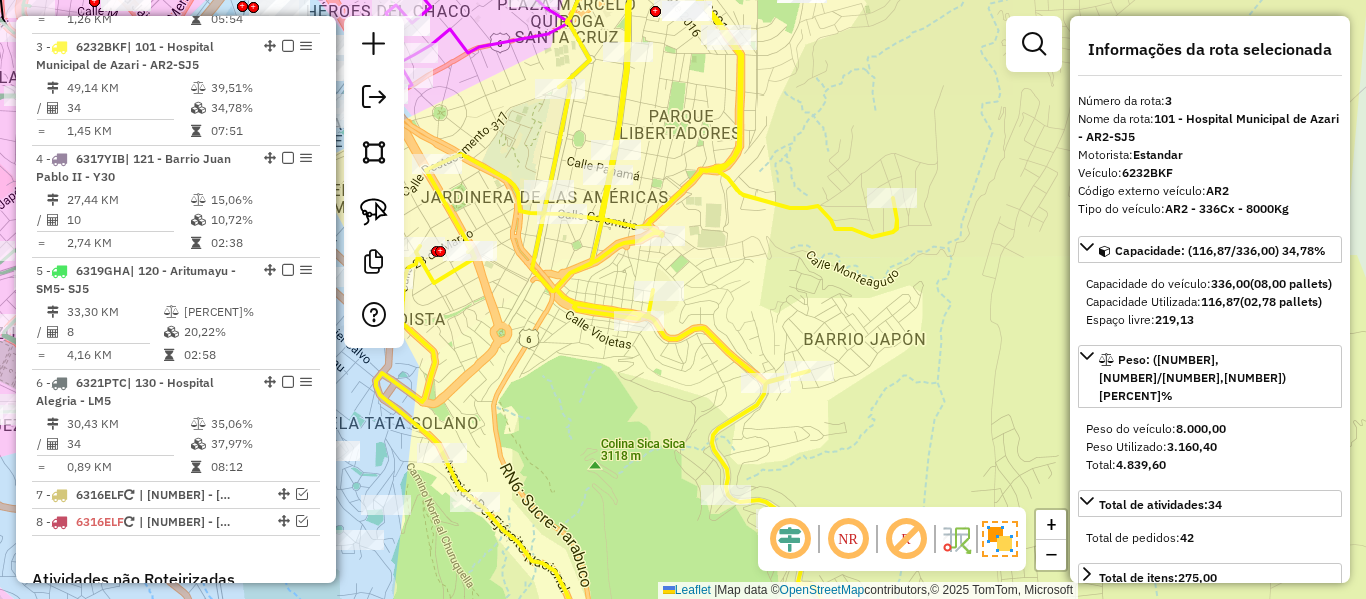 drag, startPoint x: 782, startPoint y: 219, endPoint x: 789, endPoint y: 355, distance: 136.18002 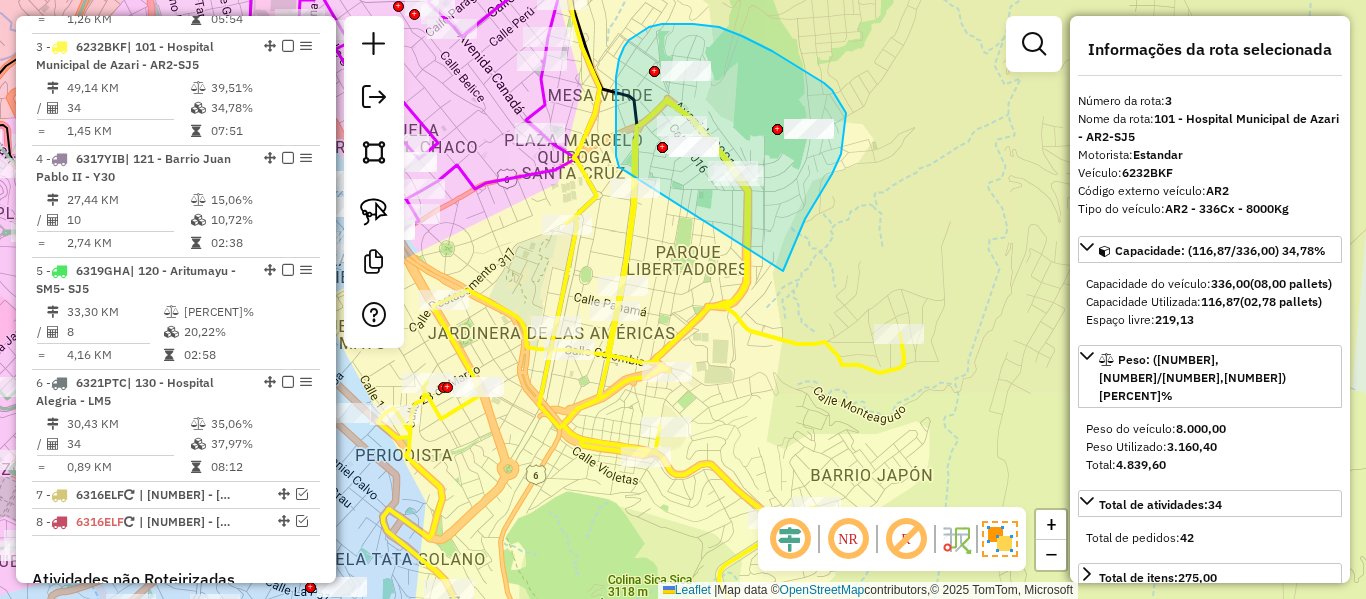 drag, startPoint x: 783, startPoint y: 271, endPoint x: 619, endPoint y: 167, distance: 194.19577 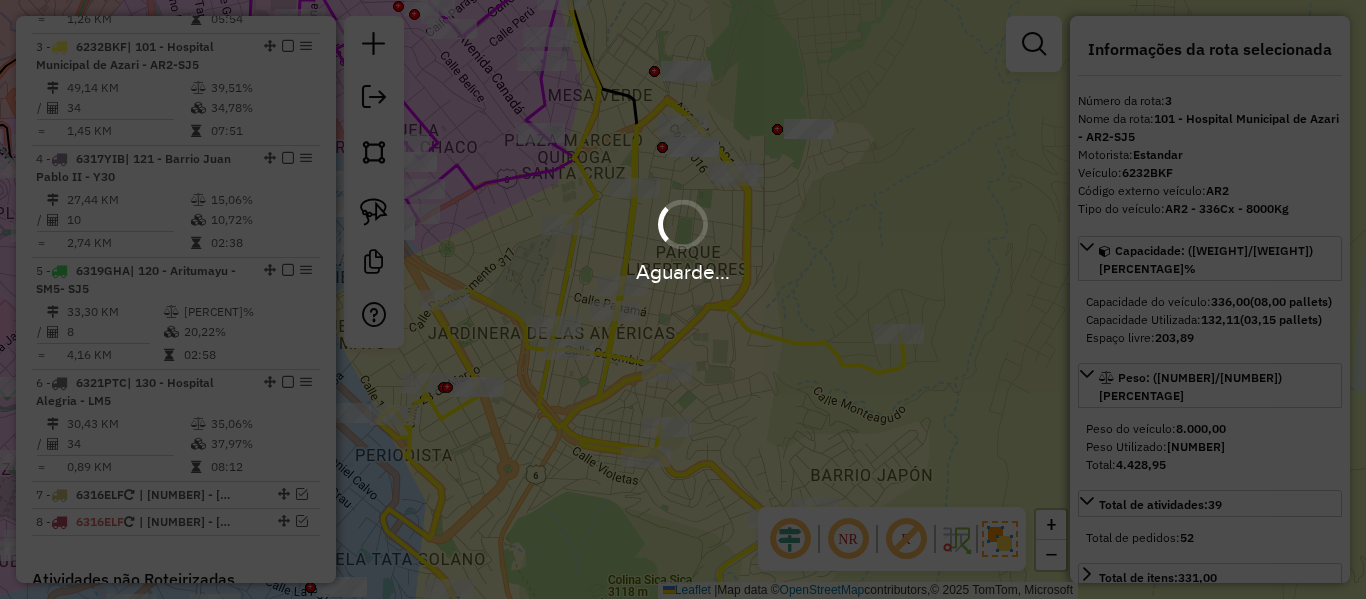 select on "**********" 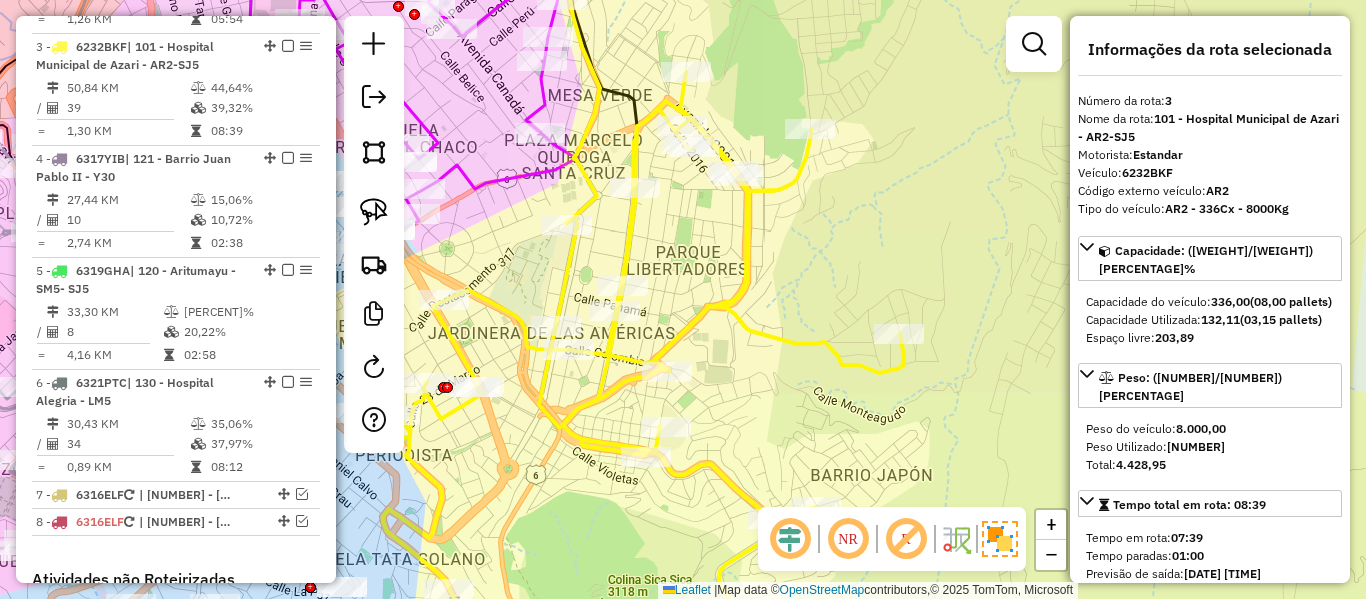 click 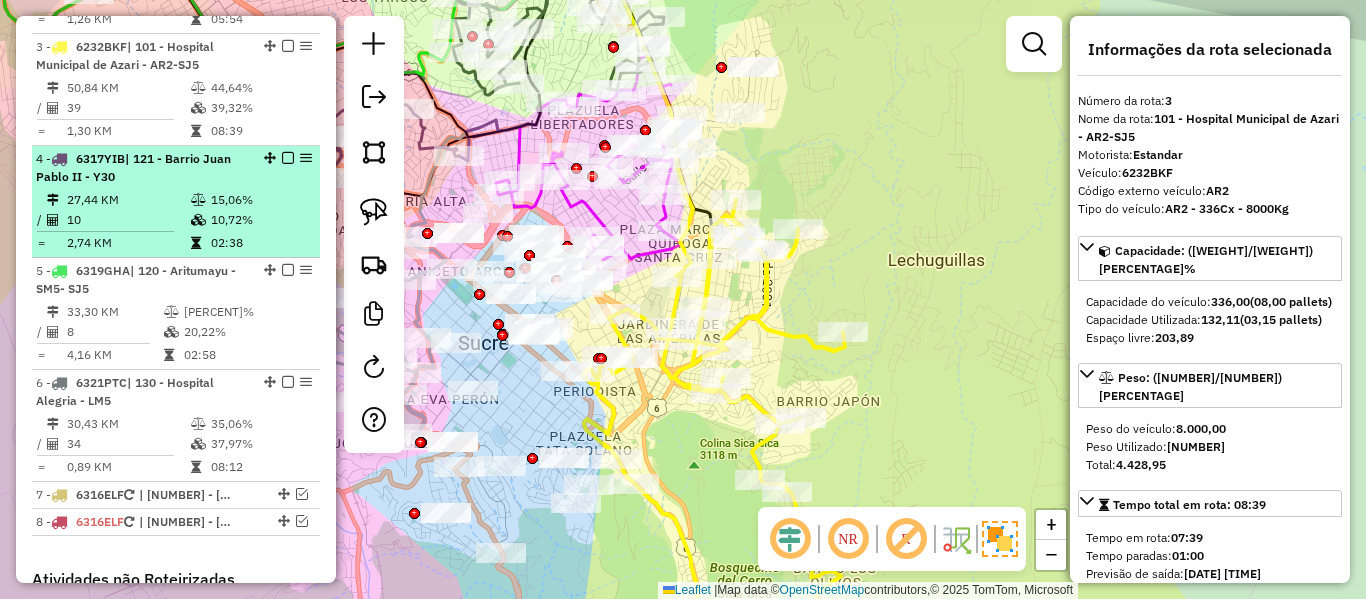 drag, startPoint x: 278, startPoint y: 25, endPoint x: 310, endPoint y: 48, distance: 39.40812 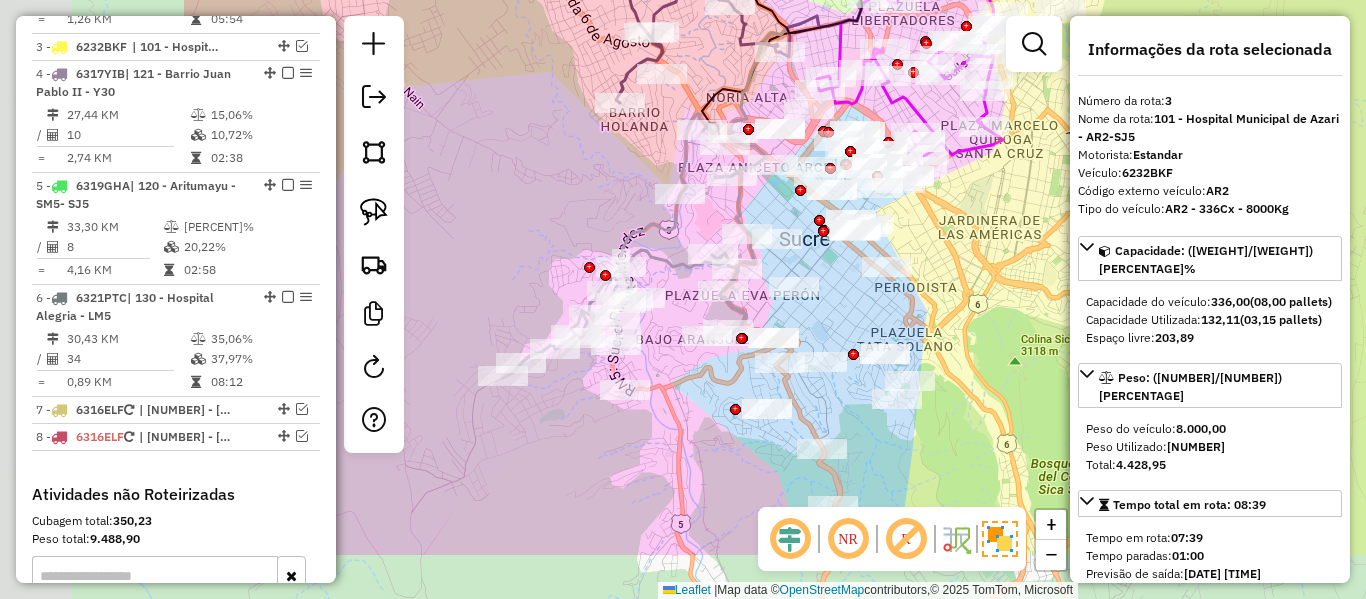 drag, startPoint x: 1021, startPoint y: 316, endPoint x: 1035, endPoint y: 315, distance: 14.035668 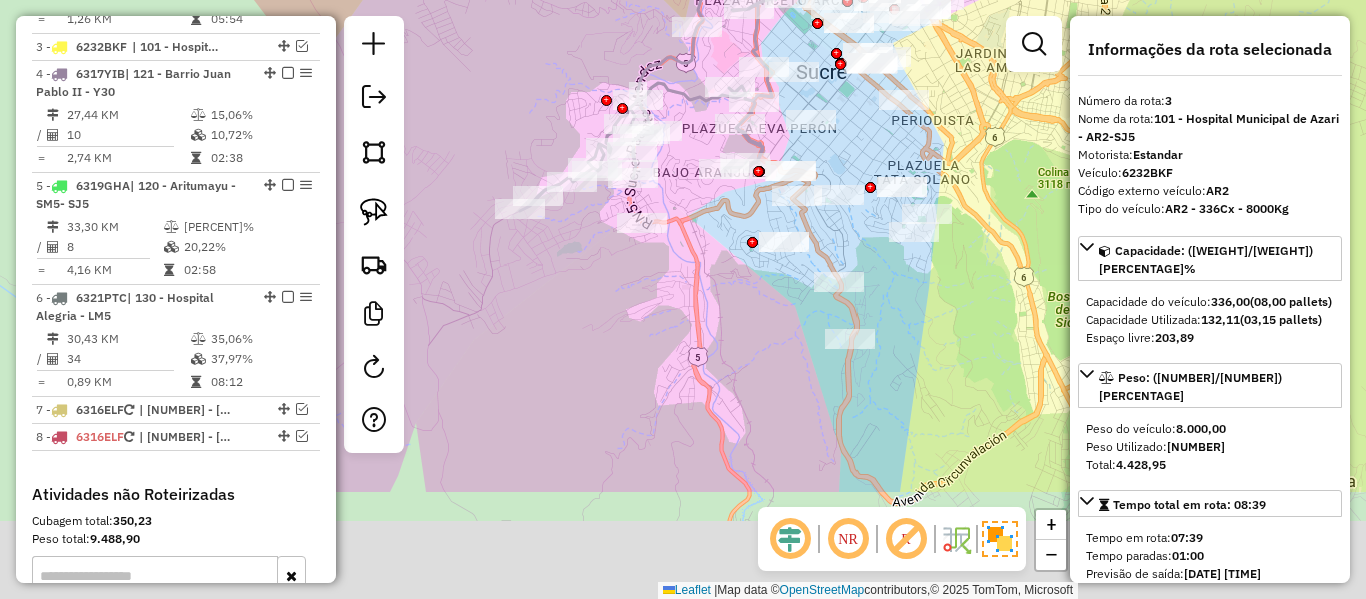 drag, startPoint x: 1010, startPoint y: 207, endPoint x: 1012, endPoint y: 192, distance: 15.132746 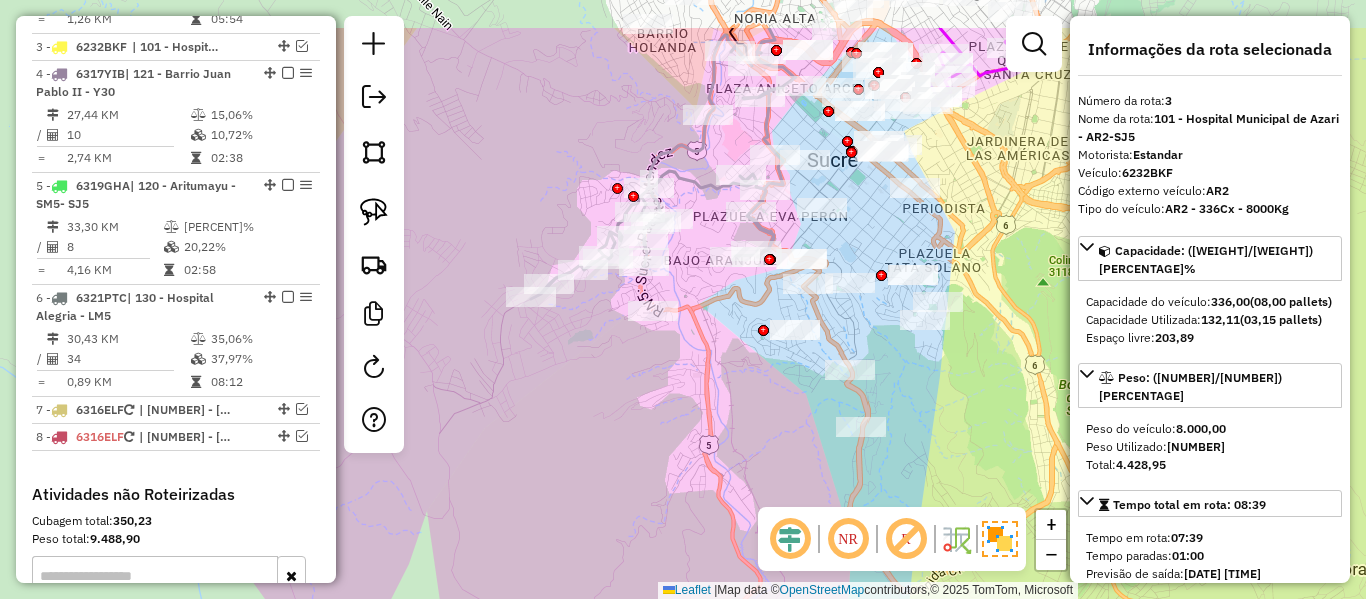 drag, startPoint x: 866, startPoint y: 413, endPoint x: 770, endPoint y: 412, distance: 96.00521 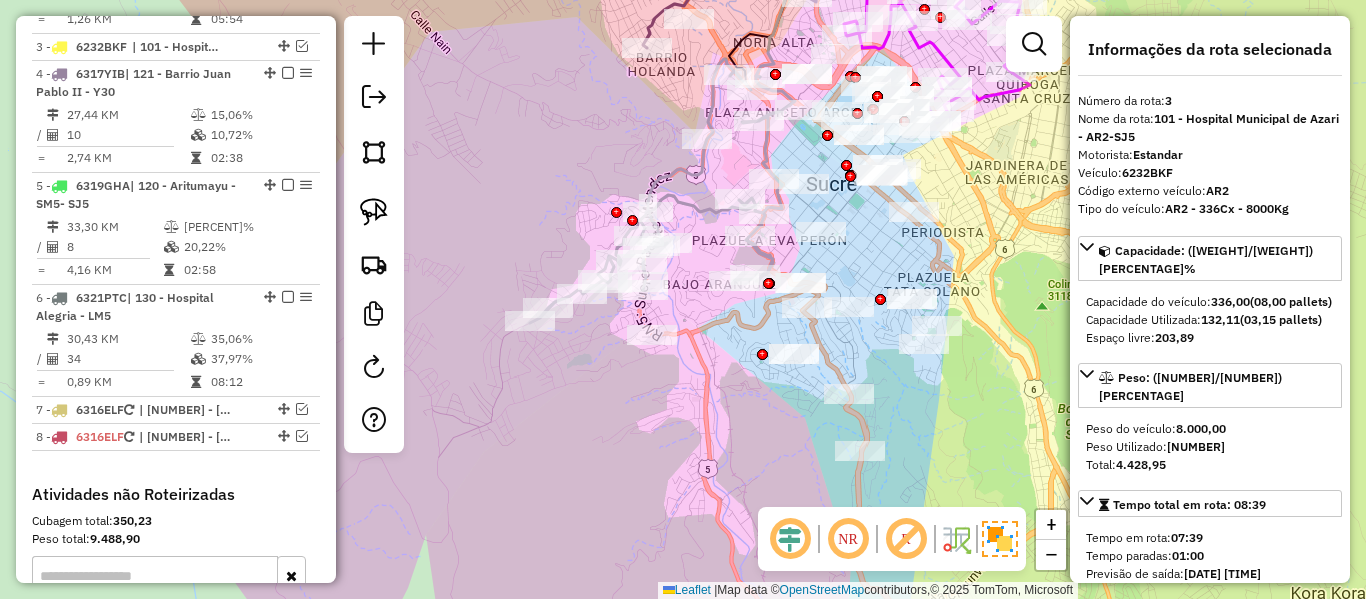 click 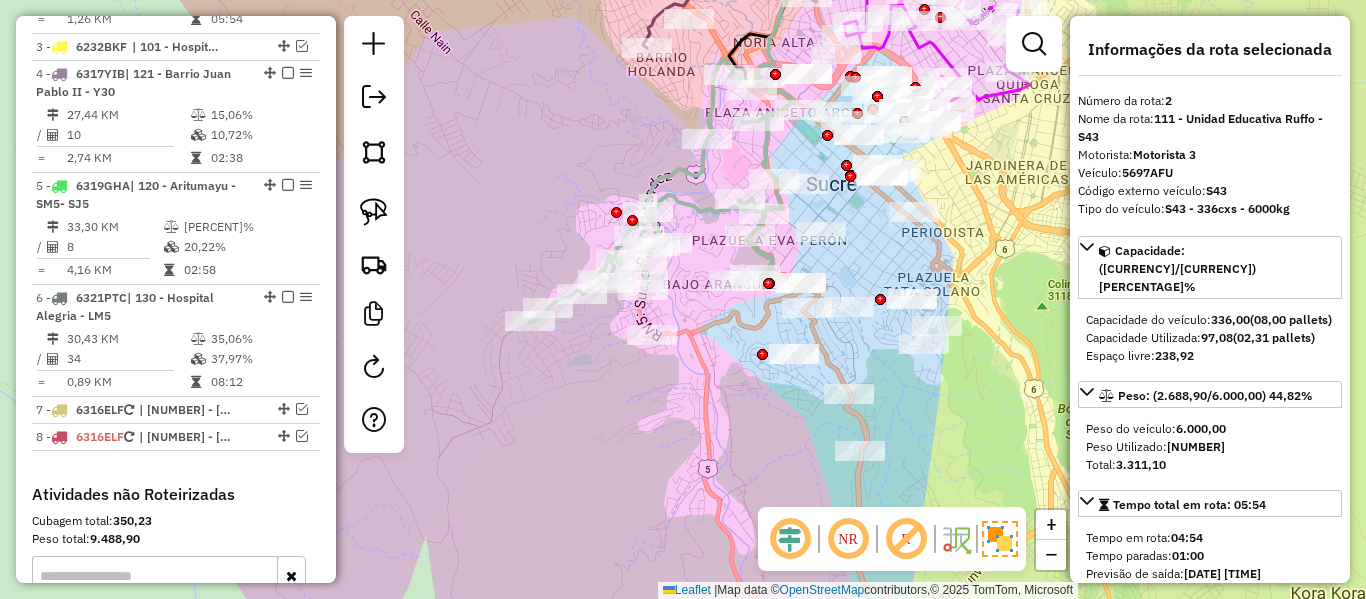 scroll, scrollTop: 893, scrollLeft: 0, axis: vertical 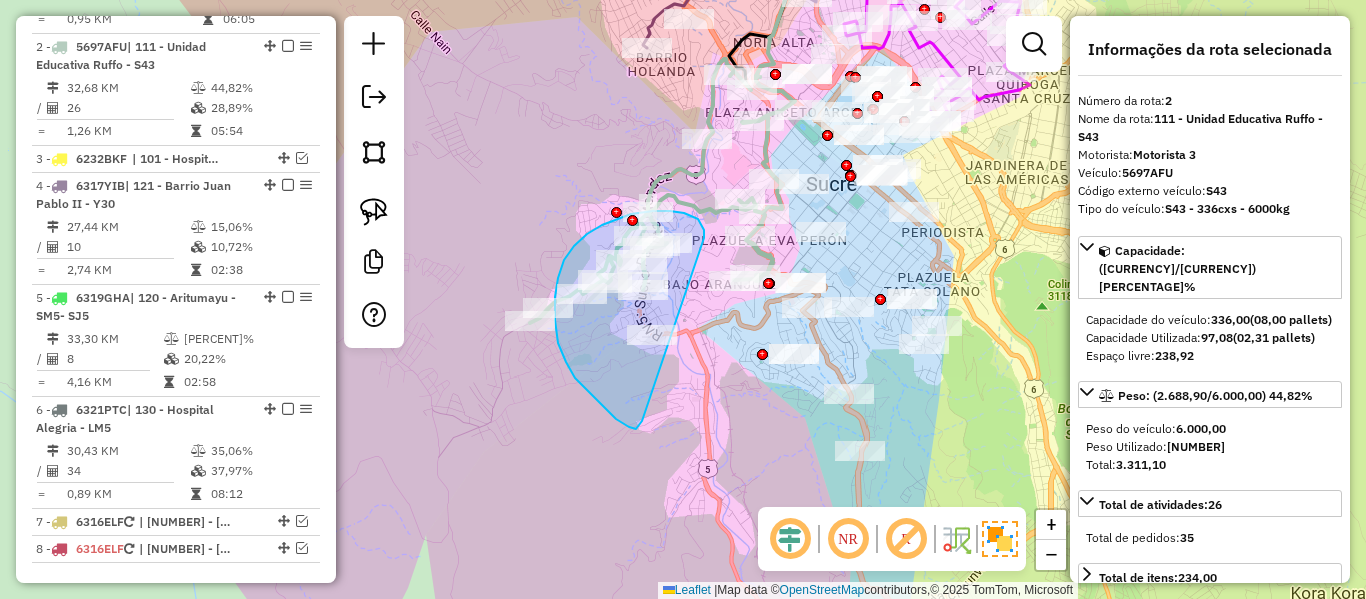 drag, startPoint x: 704, startPoint y: 234, endPoint x: 658, endPoint y: 413, distance: 184.81613 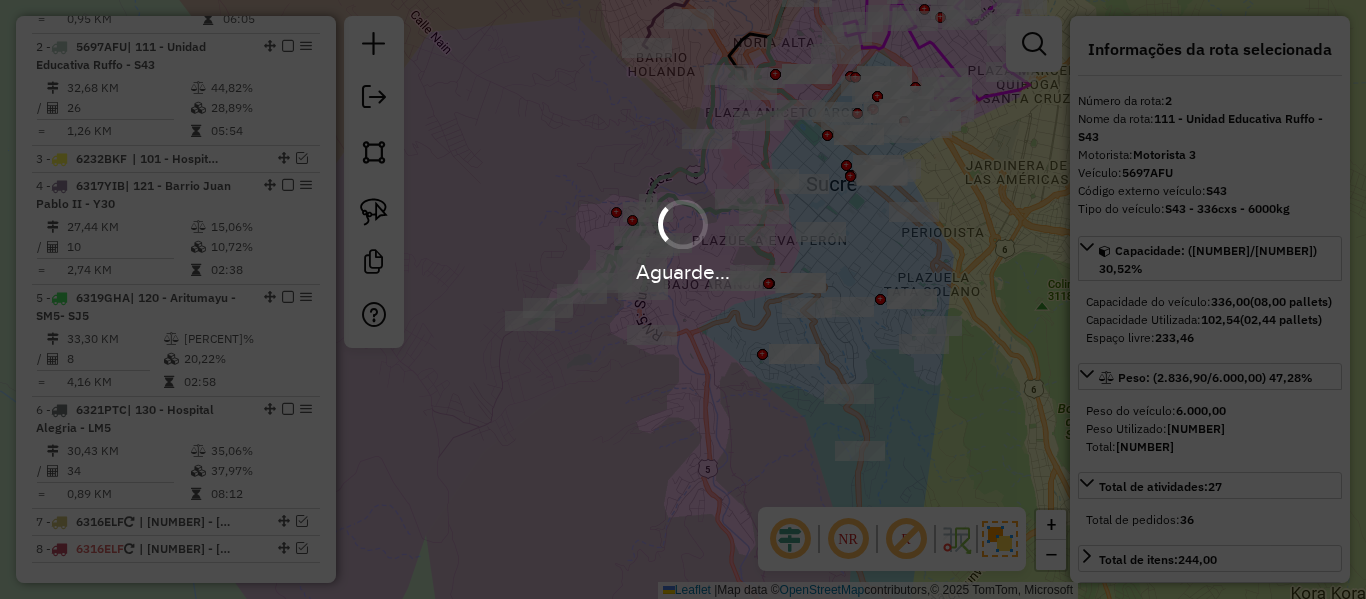select on "**********" 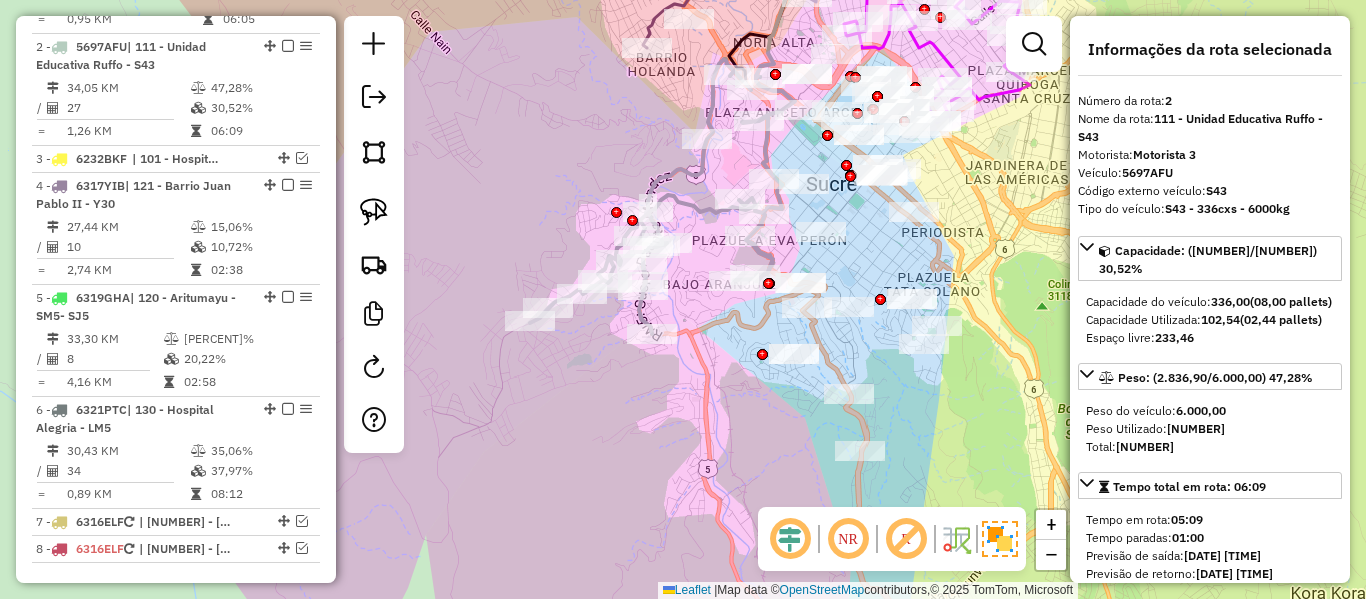 click 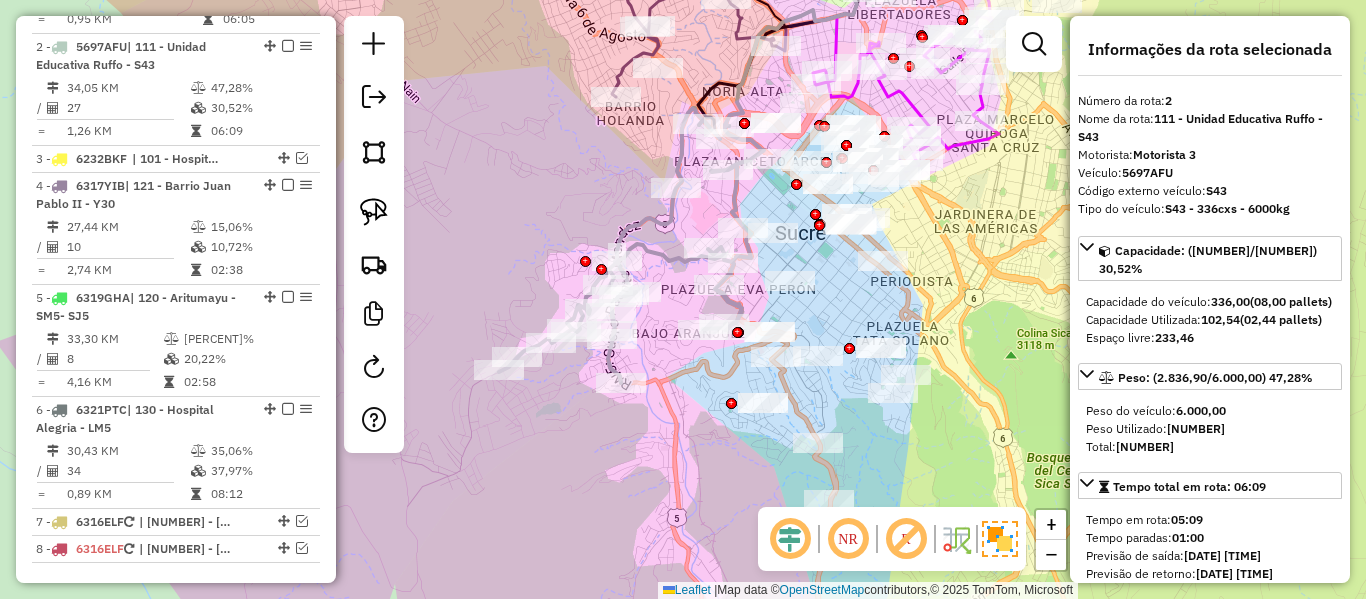 drag, startPoint x: 655, startPoint y: 230, endPoint x: 589, endPoint y: 308, distance: 102.176315 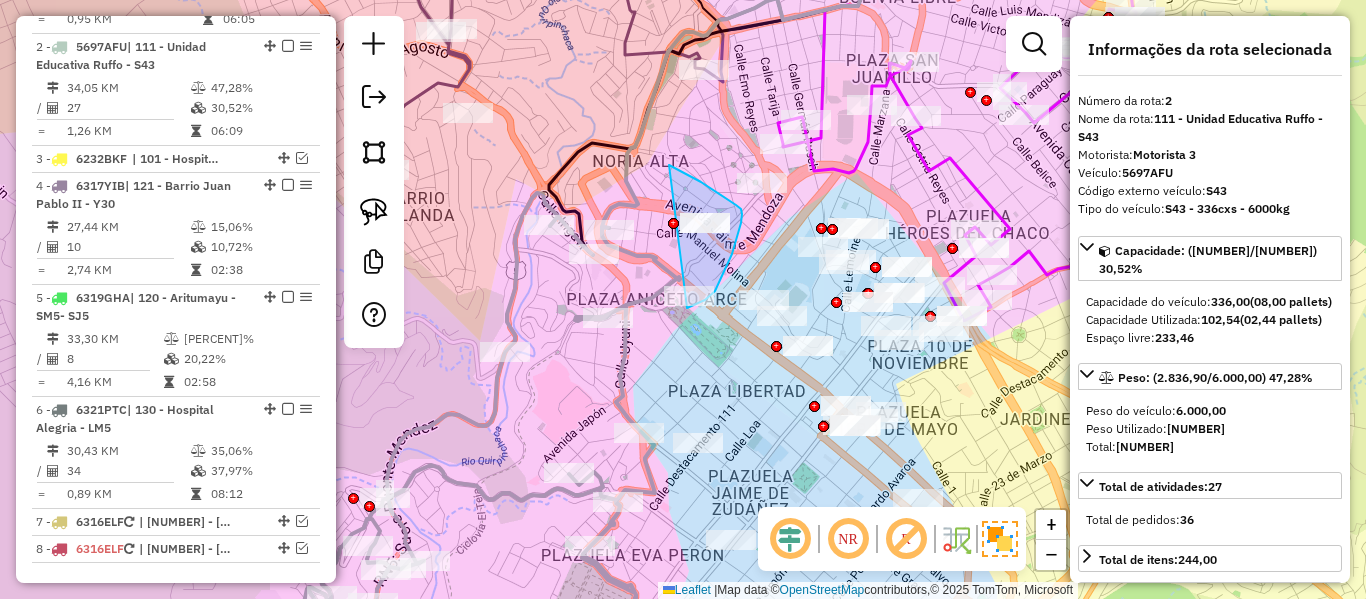 drag, startPoint x: 669, startPoint y: 165, endPoint x: 620, endPoint y: 296, distance: 139.86423 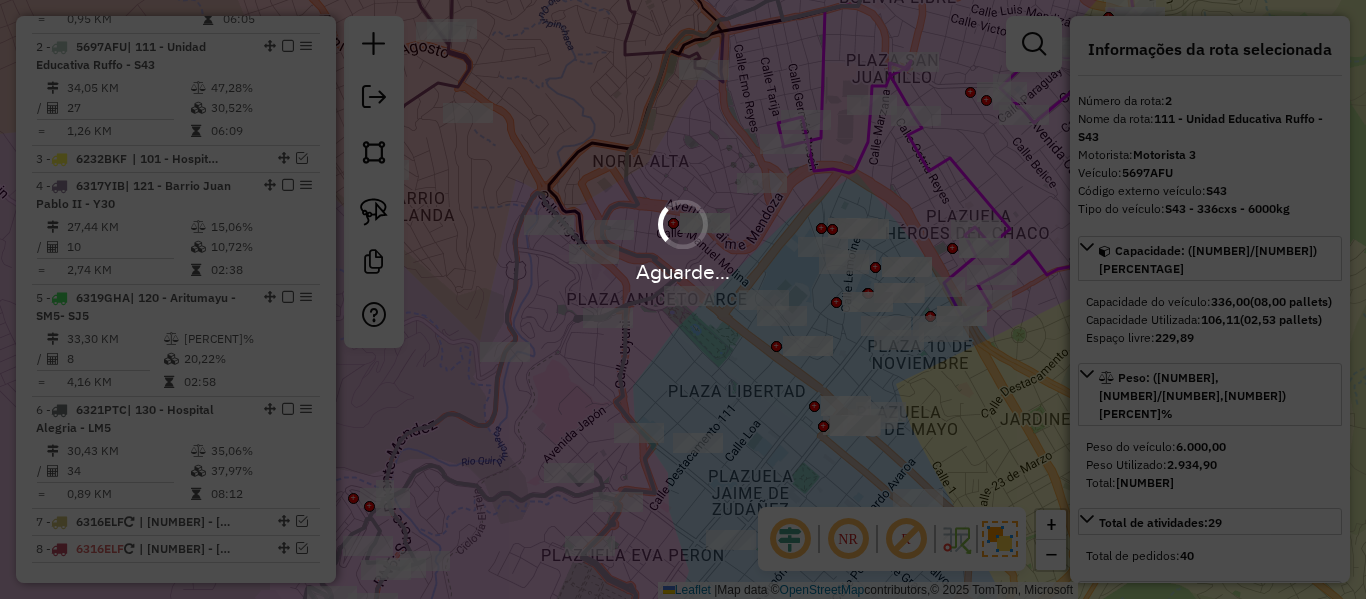 select on "**********" 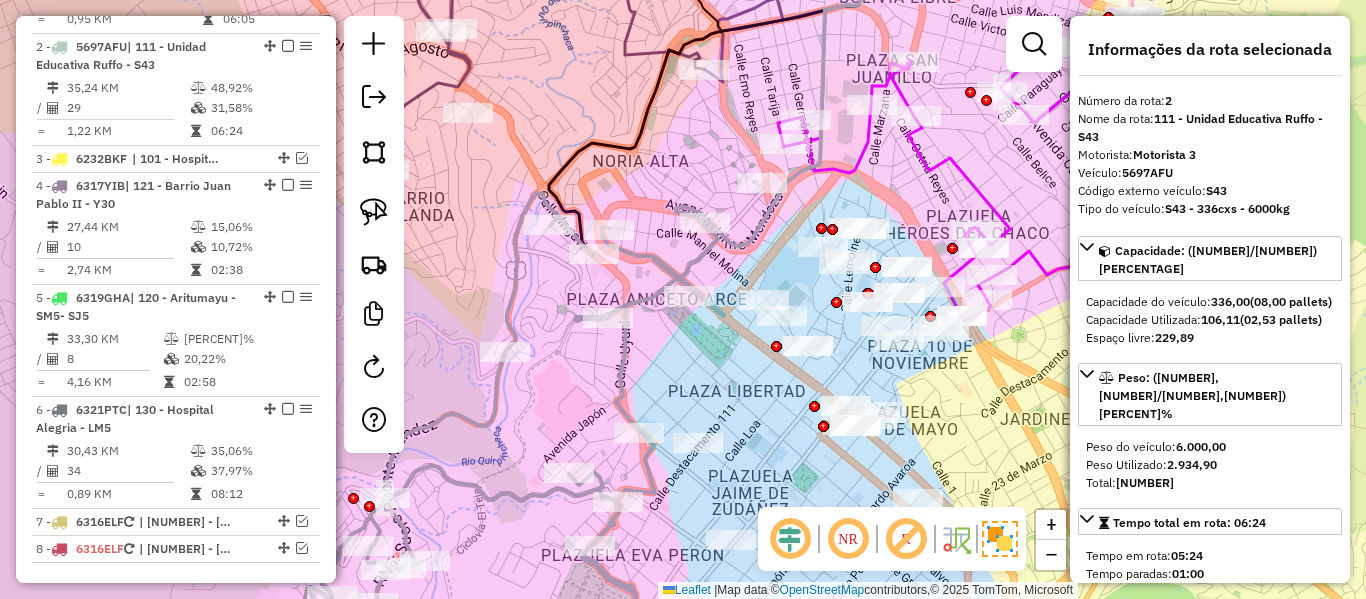 click 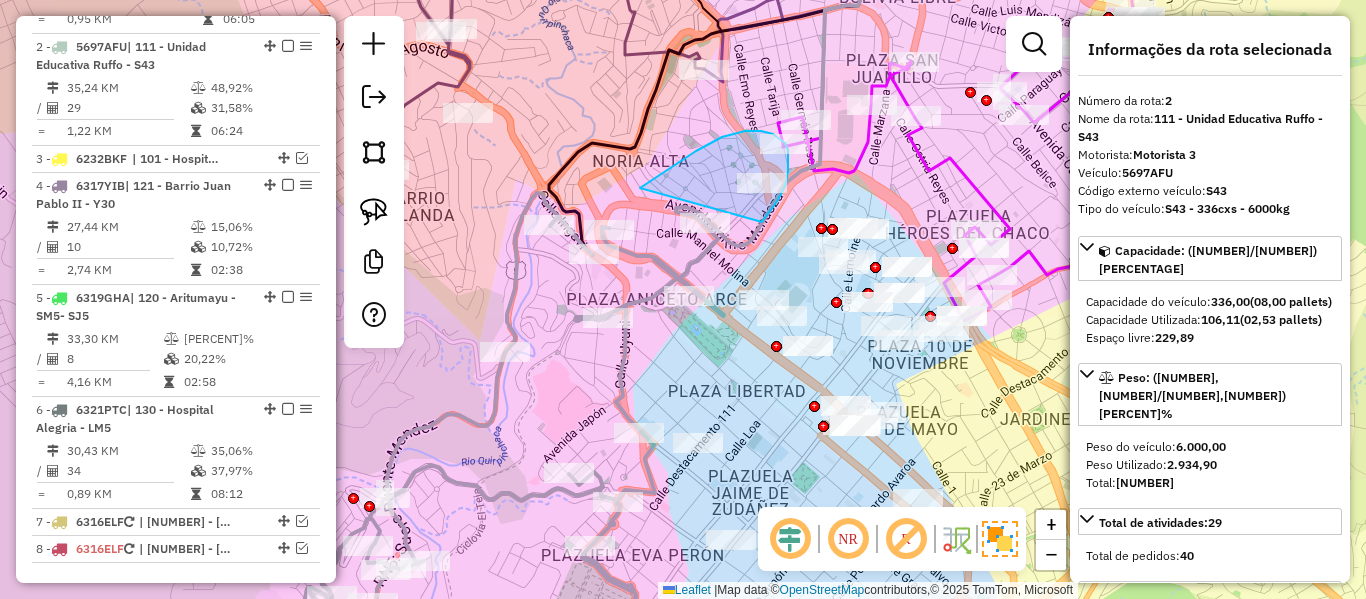 drag, startPoint x: 764, startPoint y: 220, endPoint x: 640, endPoint y: 189, distance: 127.81628 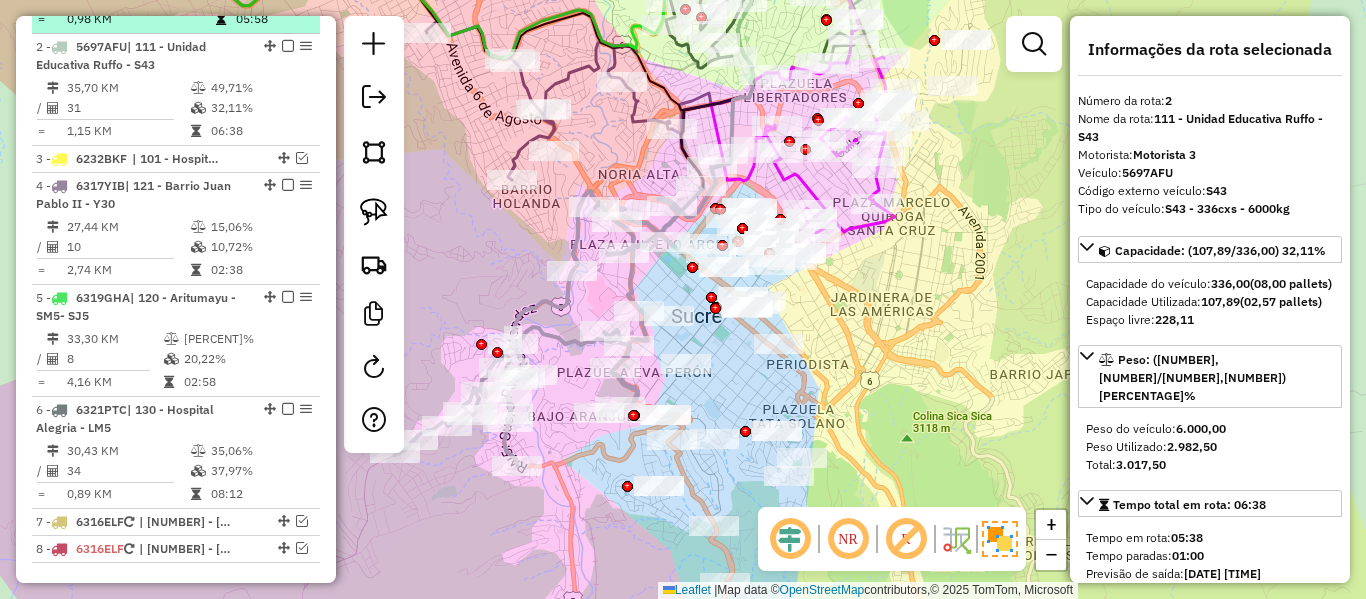 click at bounding box center [288, 46] 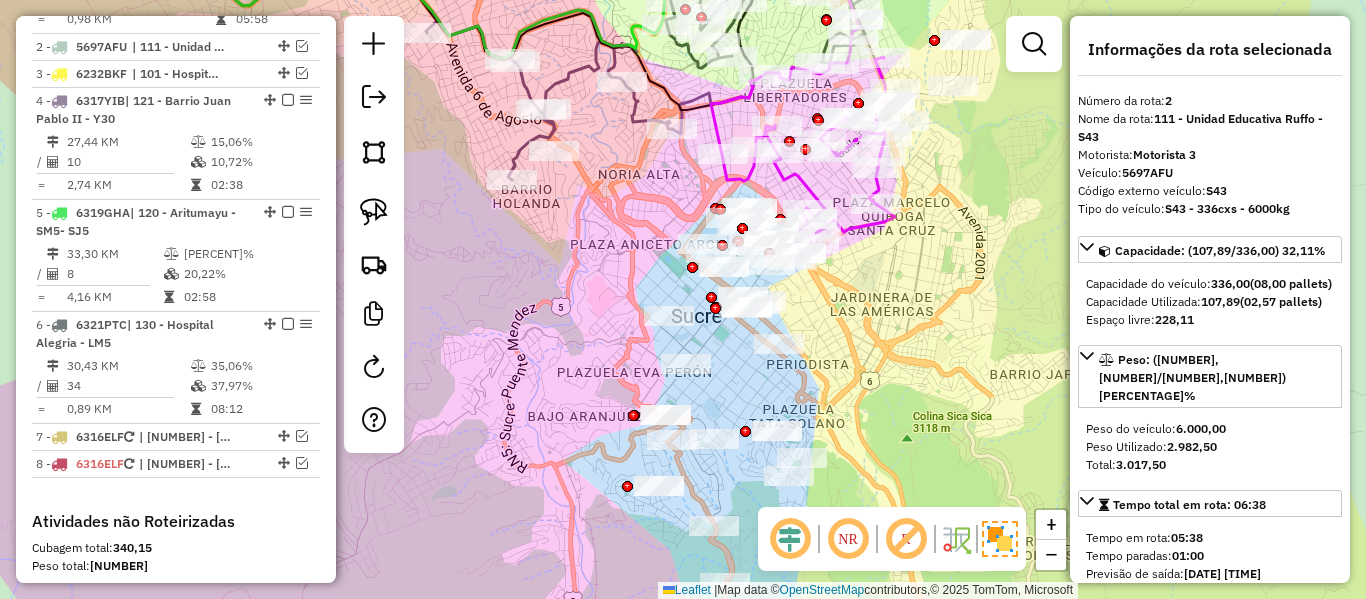 scroll, scrollTop: 808, scrollLeft: 0, axis: vertical 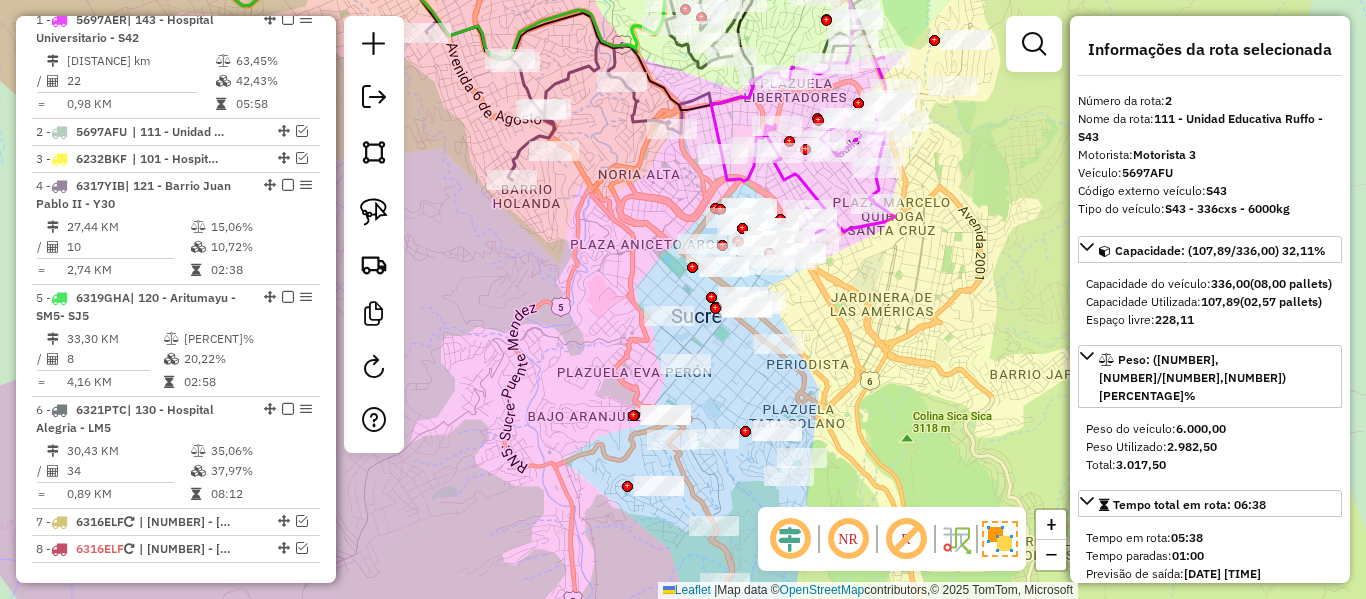 drag, startPoint x: 578, startPoint y: 337, endPoint x: 771, endPoint y: 553, distance: 289.6636 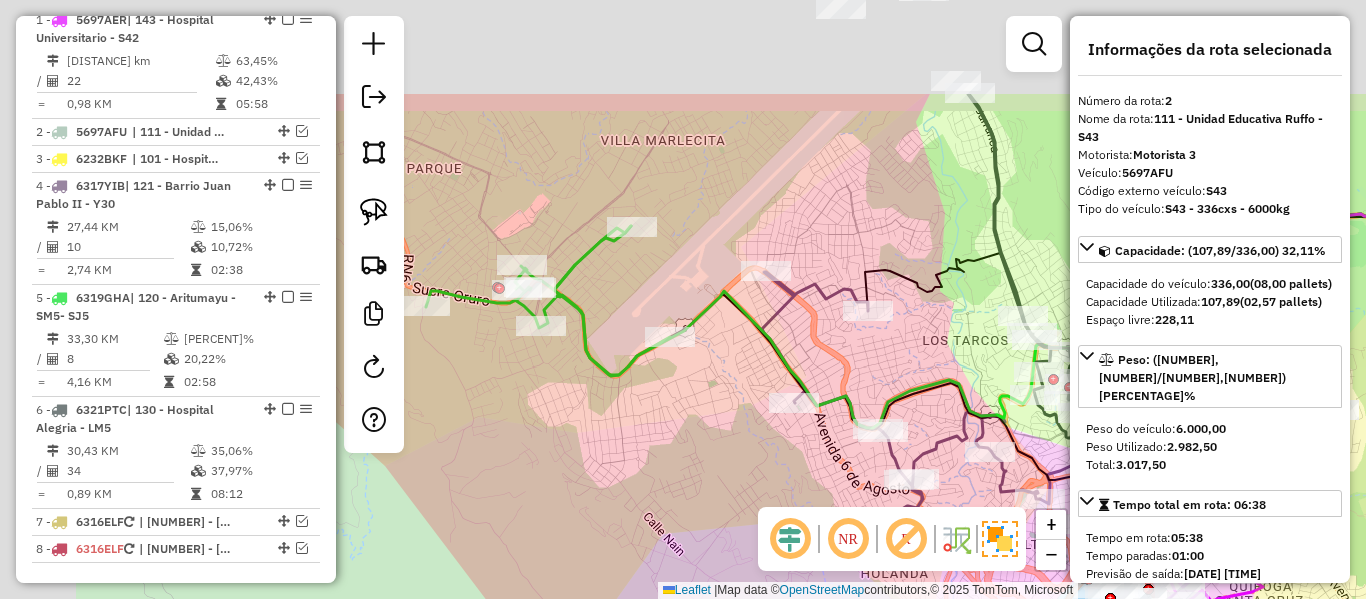 drag, startPoint x: 766, startPoint y: 481, endPoint x: 865, endPoint y: 528, distance: 109.59015 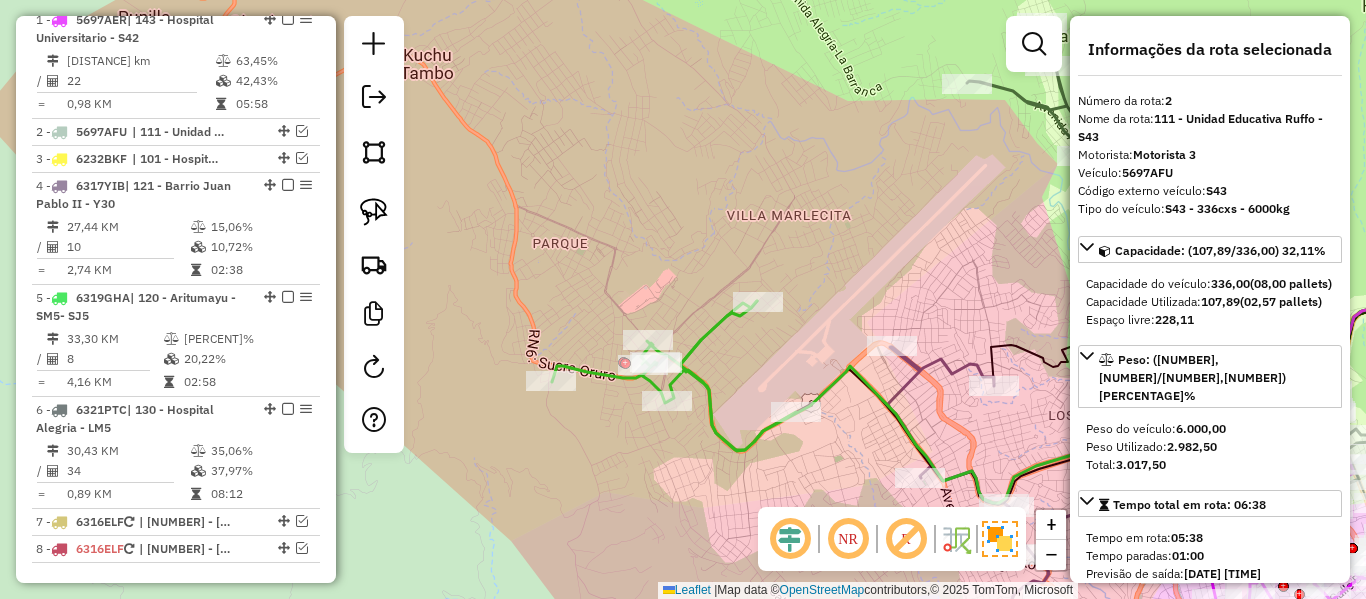 click on "Janela de atendimento Grade de atendimento Capacidade Transportadoras Veículos Cliente Pedidos  Rotas Selecione os dias de semana para filtrar as janelas de atendimento  Seg   Ter   Qua   Qui   Sex   Sáb   Dom  Informe o período da janela de atendimento: De: Até:  Filtrar exatamente a janela do cliente  Considerar janela de atendimento padrão  Selecione os dias de semana para filtrar as grades de atendimento  Seg   Ter   Qua   Qui   Sex   Sáb   Dom   Considerar clientes sem dia de atendimento cadastrado  Clientes fora do dia de atendimento selecionado Filtrar as atividades entre os valores definidos abaixo:  Peso mínimo:   Peso máximo:   Cubagem mínima:   Cubagem máxima:   De:   Até:  Filtrar as atividades entre o tempo de atendimento definido abaixo:  De:   Até:   Considerar capacidade total dos clientes não roteirizados Transportadora: Selecione um ou mais itens Tipo de veículo: Selecione um ou mais itens Veículo: Selecione um ou mais itens Motorista: Selecione um ou mais itens Nome: Rótulo:" 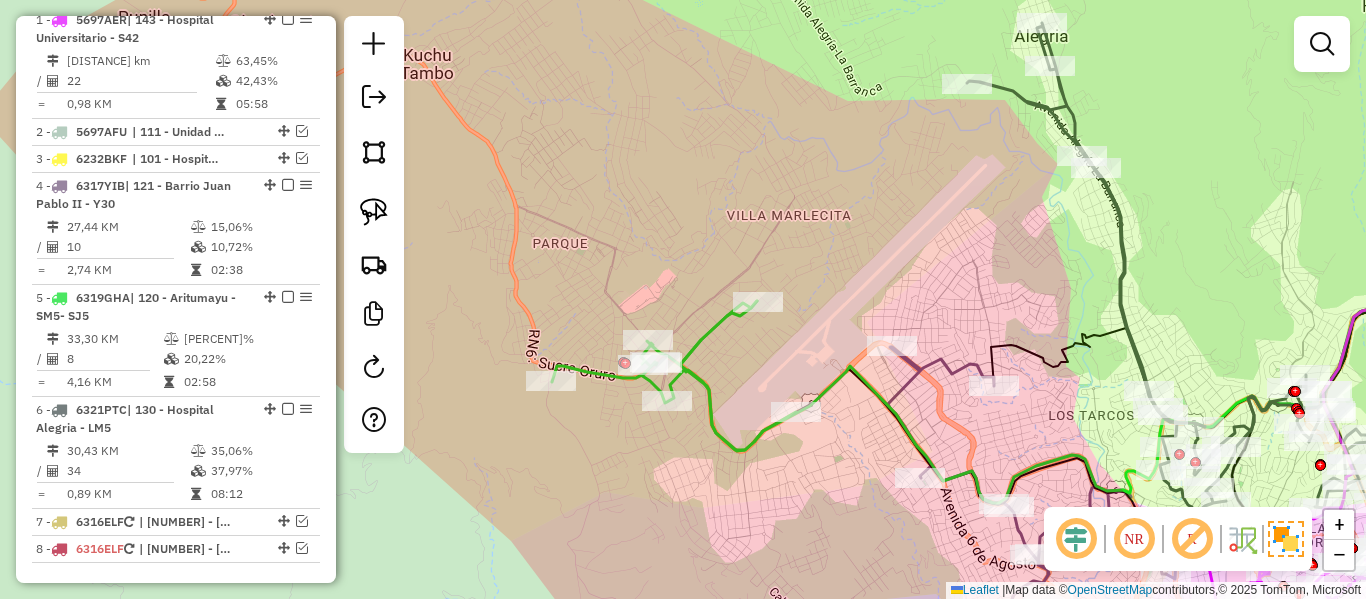 click 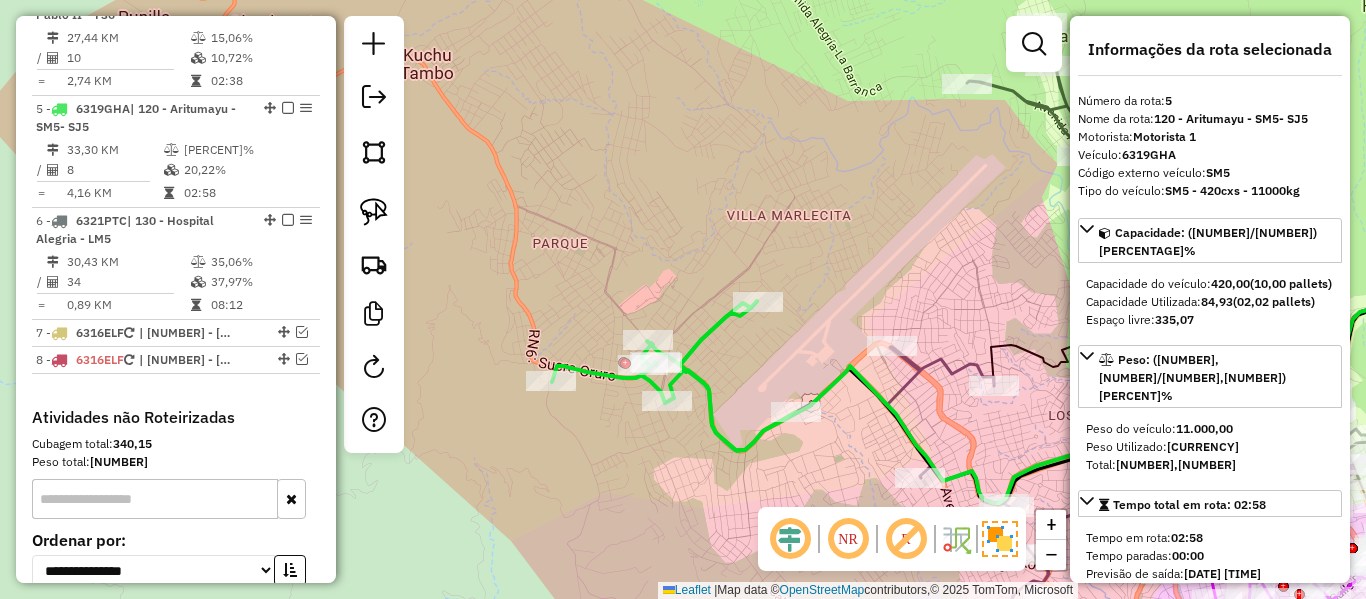 scroll, scrollTop: 1059, scrollLeft: 0, axis: vertical 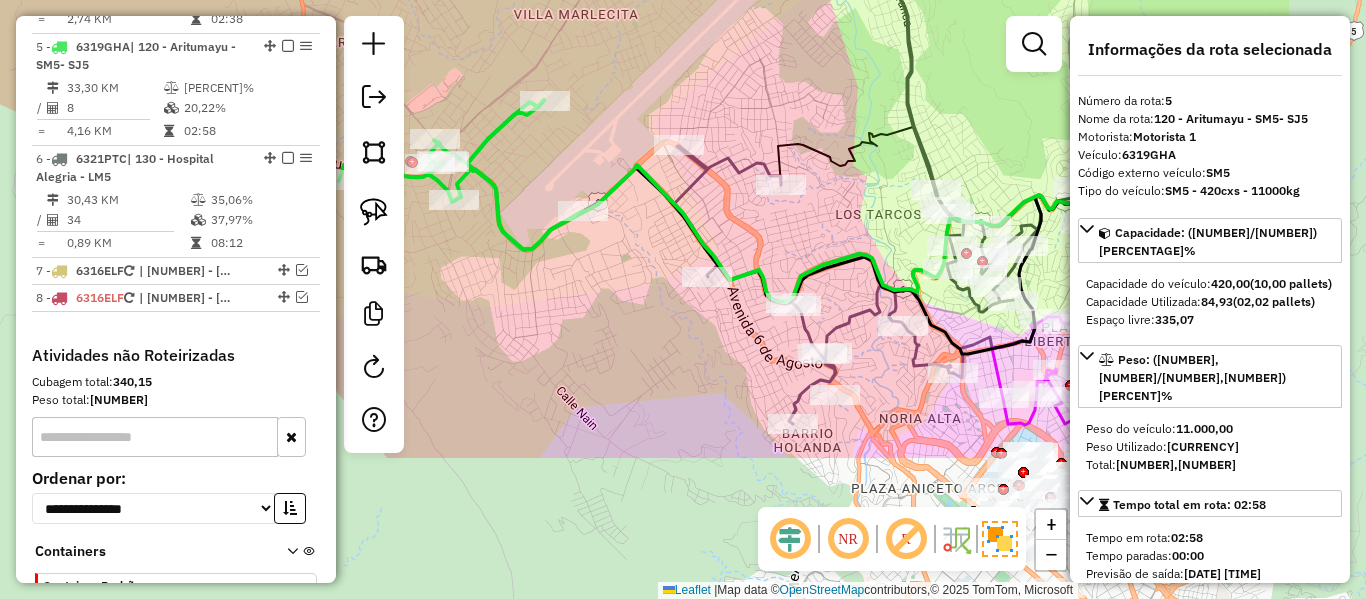 drag, startPoint x: 736, startPoint y: 502, endPoint x: 523, endPoint y: 292, distance: 299.11368 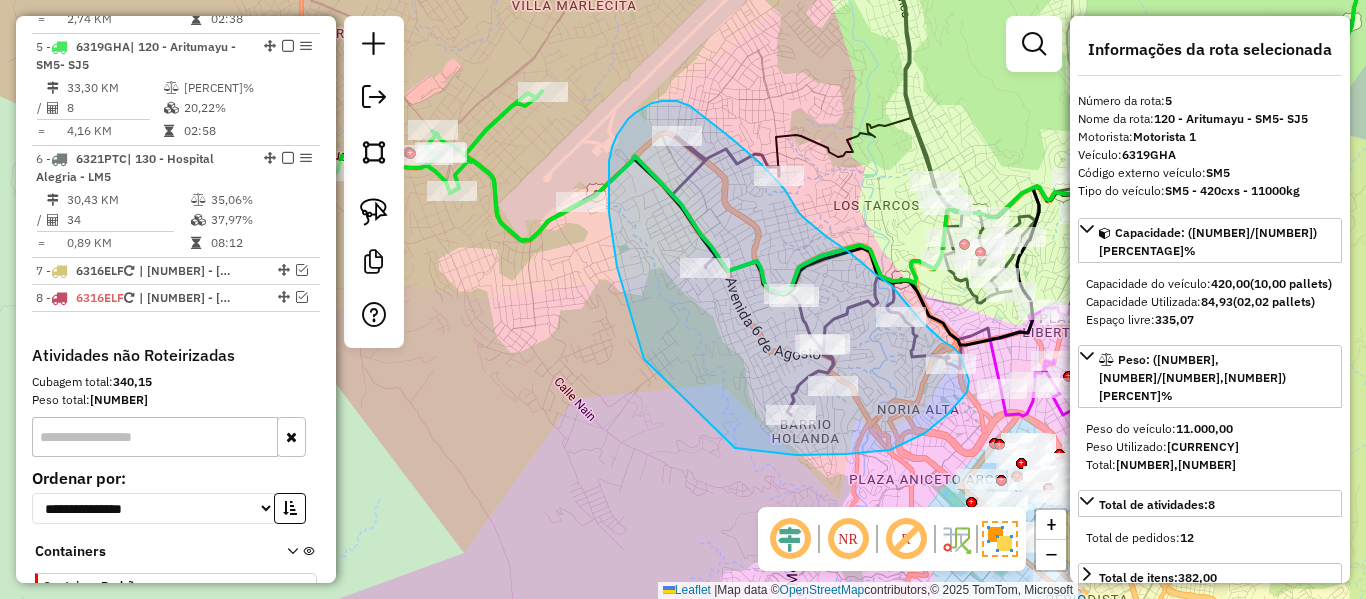 drag, startPoint x: 643, startPoint y: 357, endPoint x: 726, endPoint y: 446, distance: 121.69634 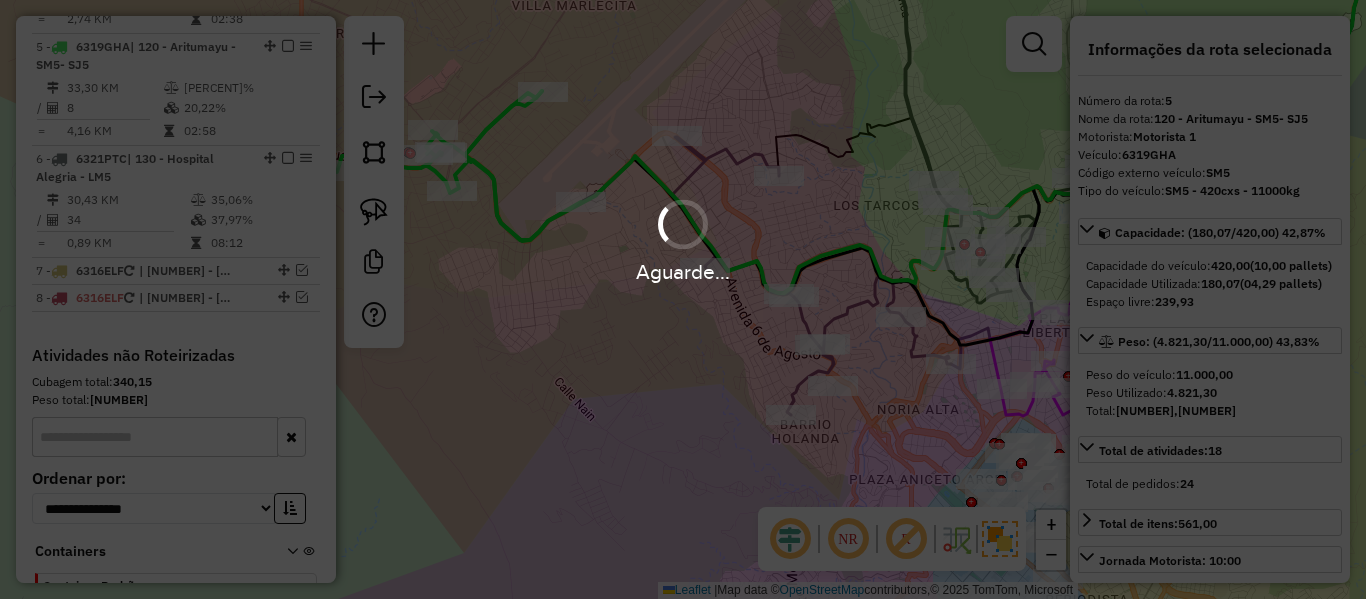 select on "**********" 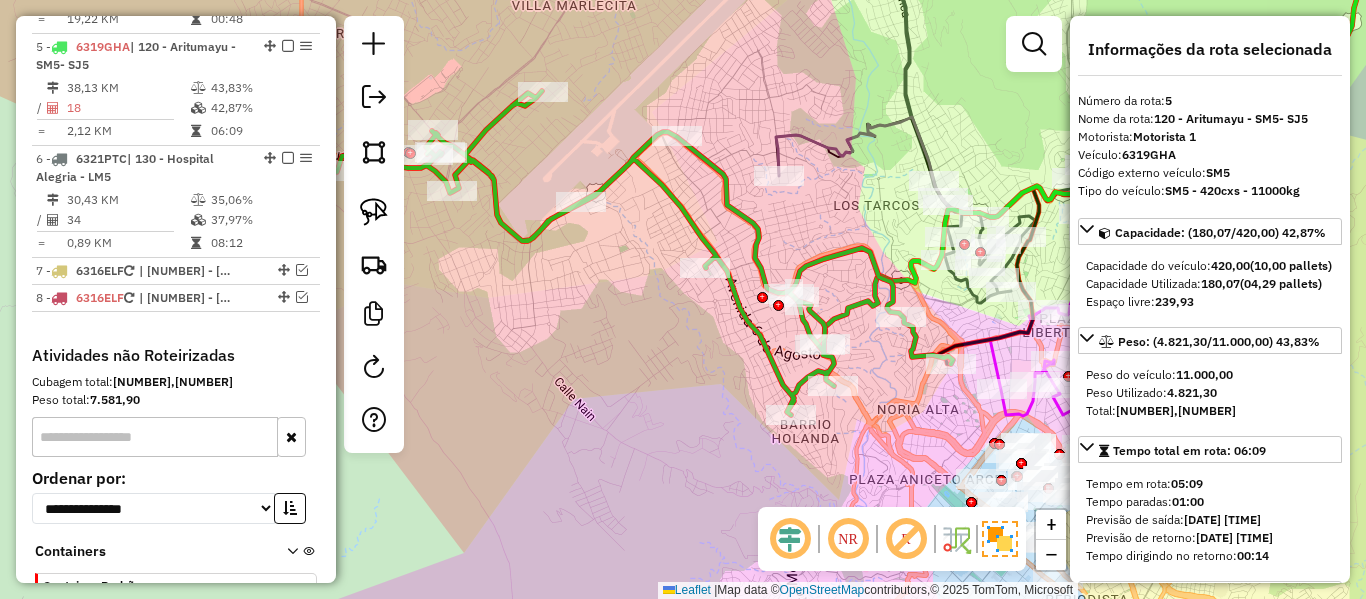 click 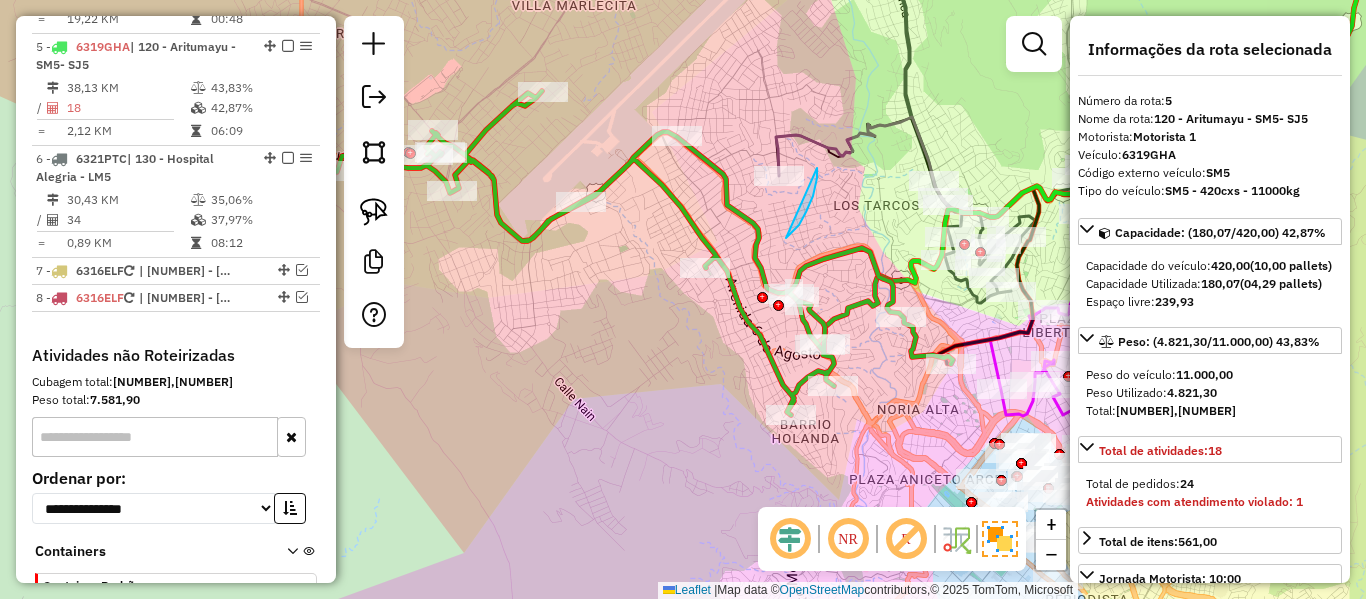 drag, startPoint x: 806, startPoint y: 212, endPoint x: 713, endPoint y: 244, distance: 98.35141 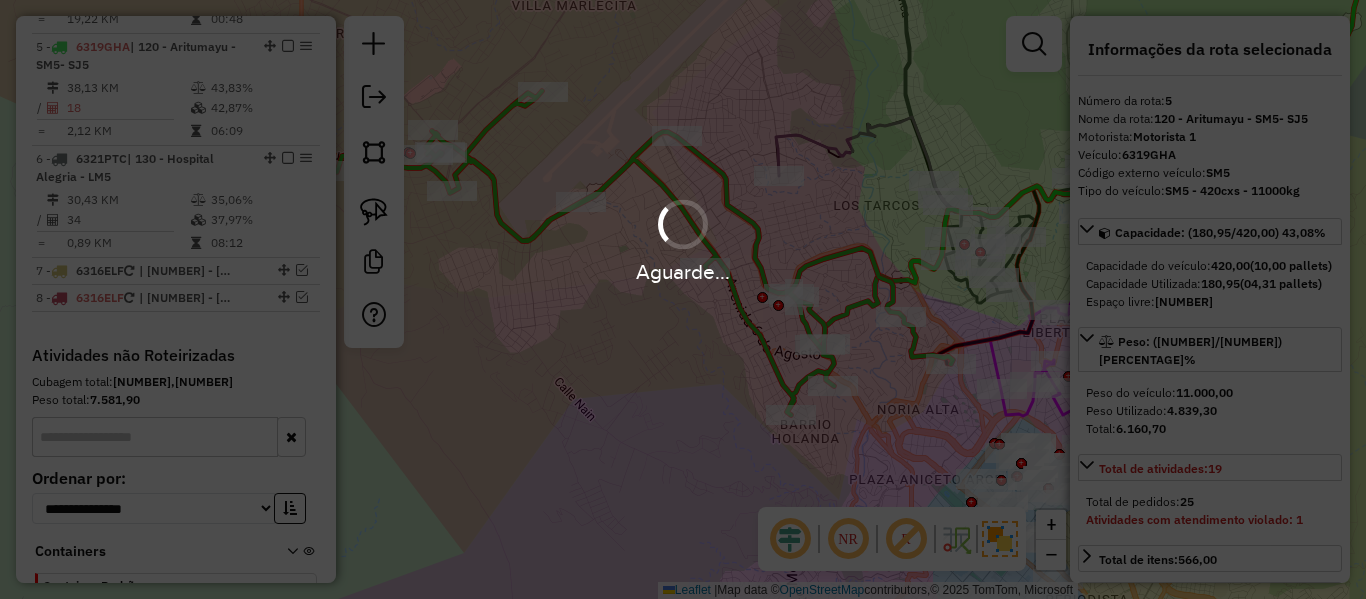 select on "**********" 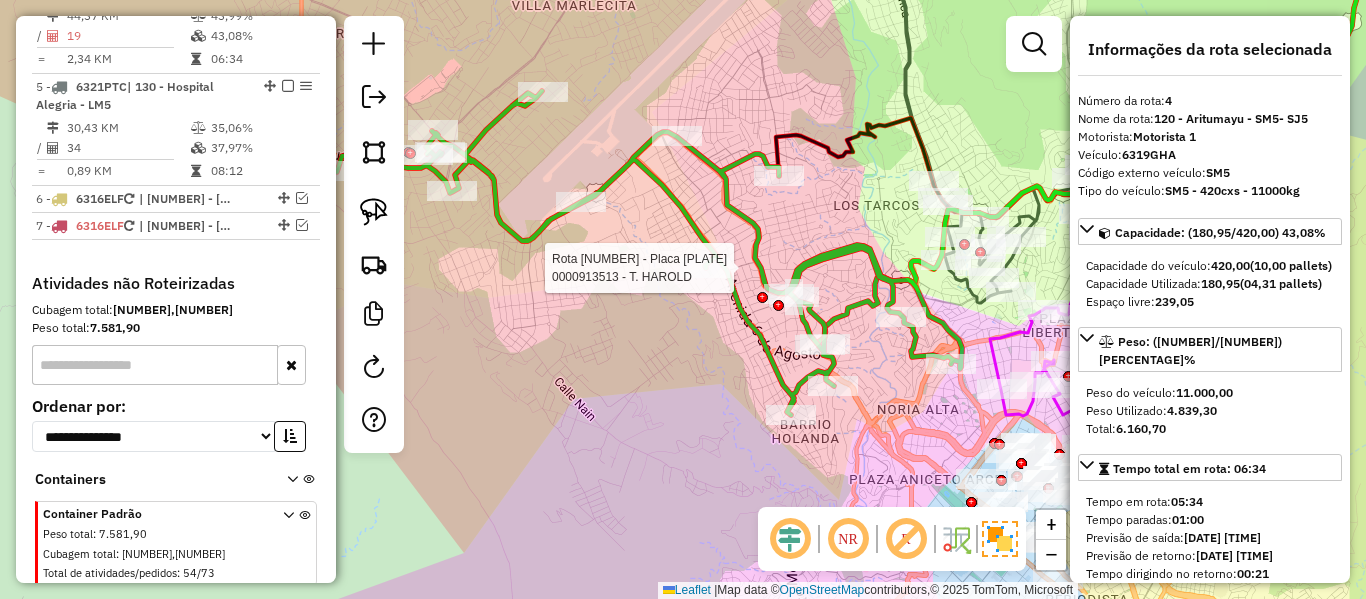 scroll, scrollTop: 1059, scrollLeft: 0, axis: vertical 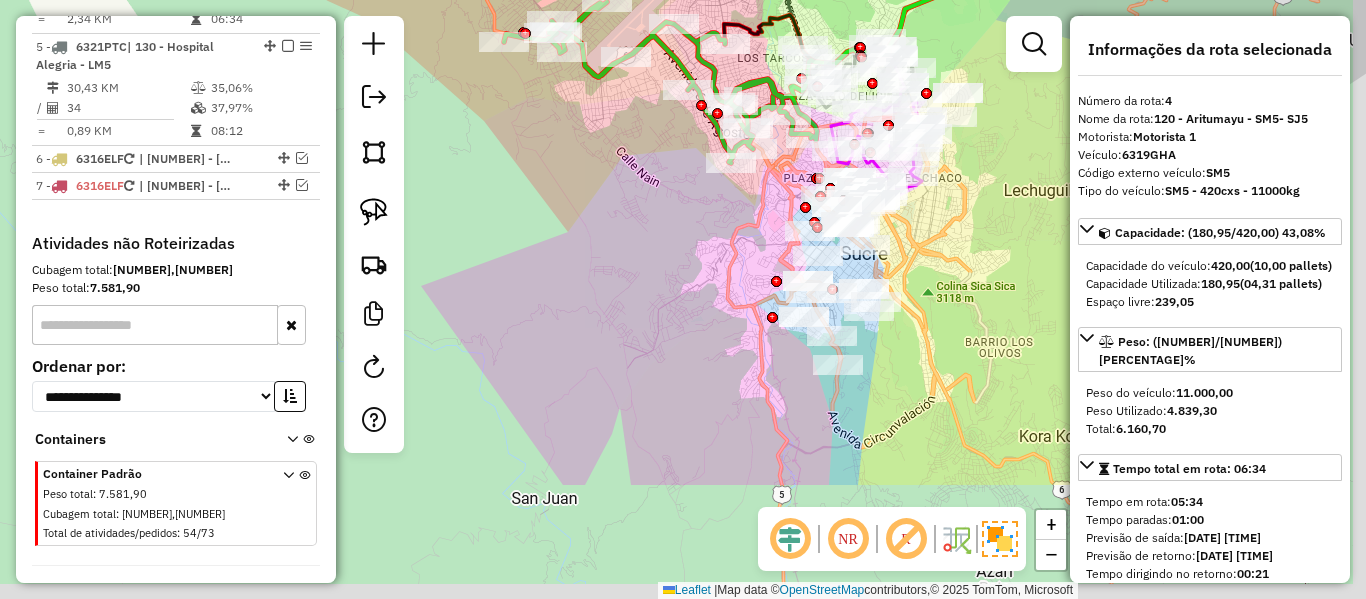 drag, startPoint x: 1027, startPoint y: 417, endPoint x: 901, endPoint y: 283, distance: 183.93477 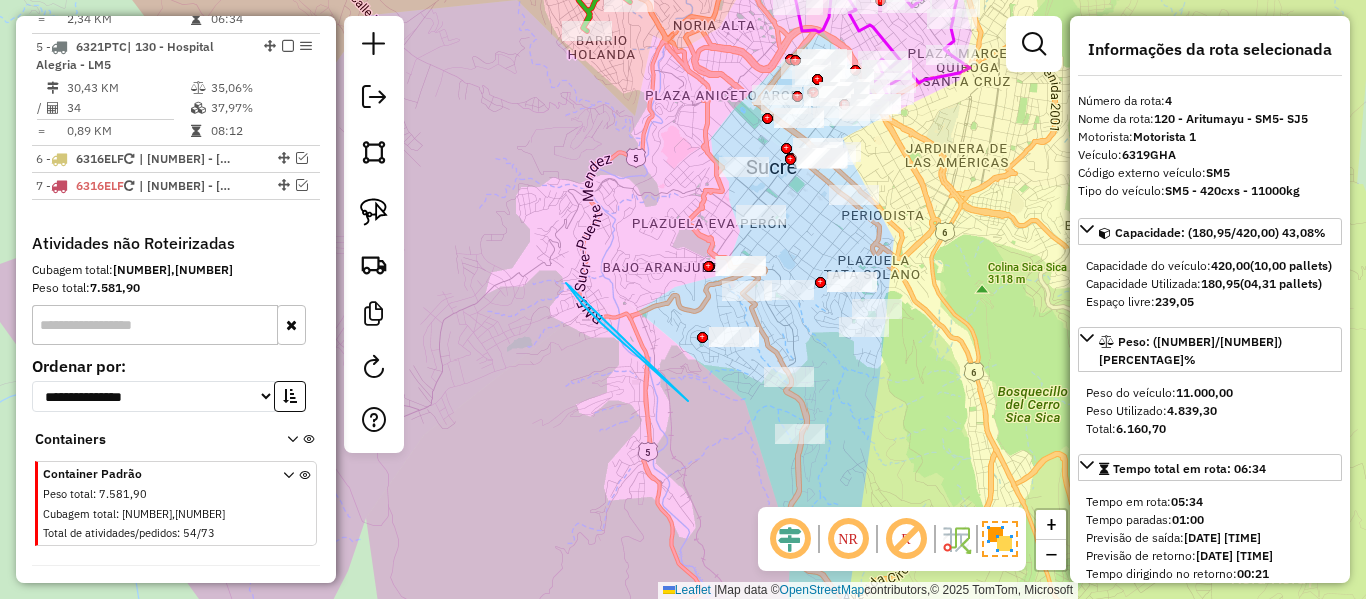 drag, startPoint x: 566, startPoint y: 283, endPoint x: 684, endPoint y: 393, distance: 161.31956 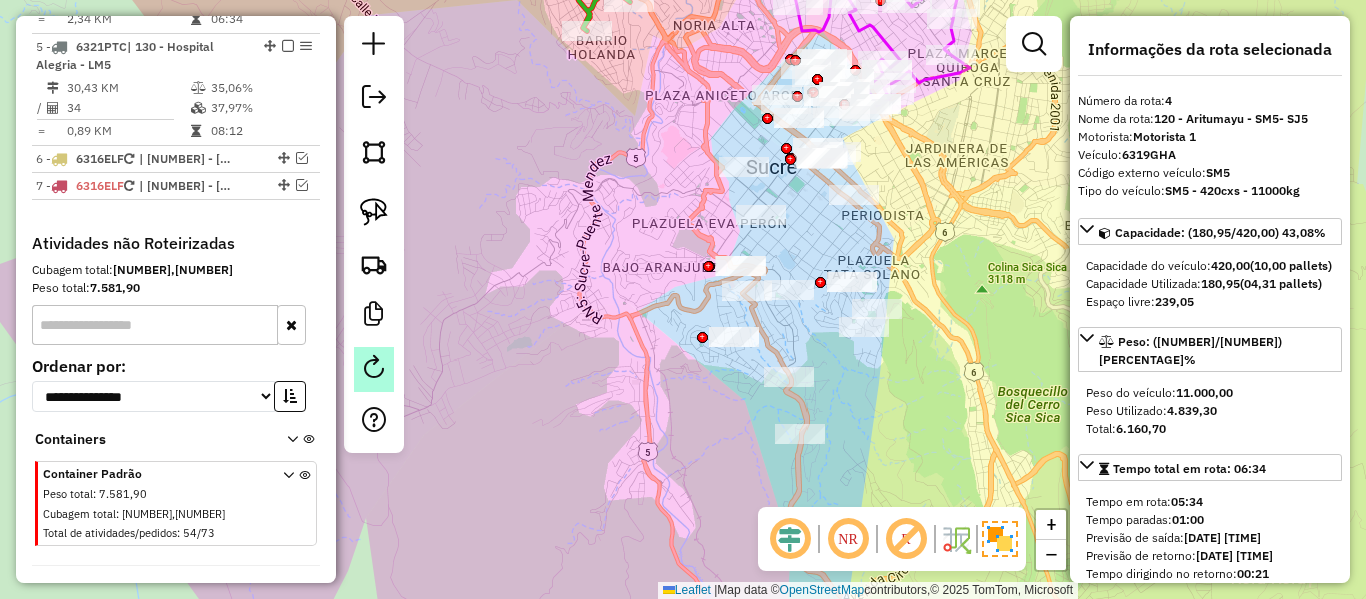 click 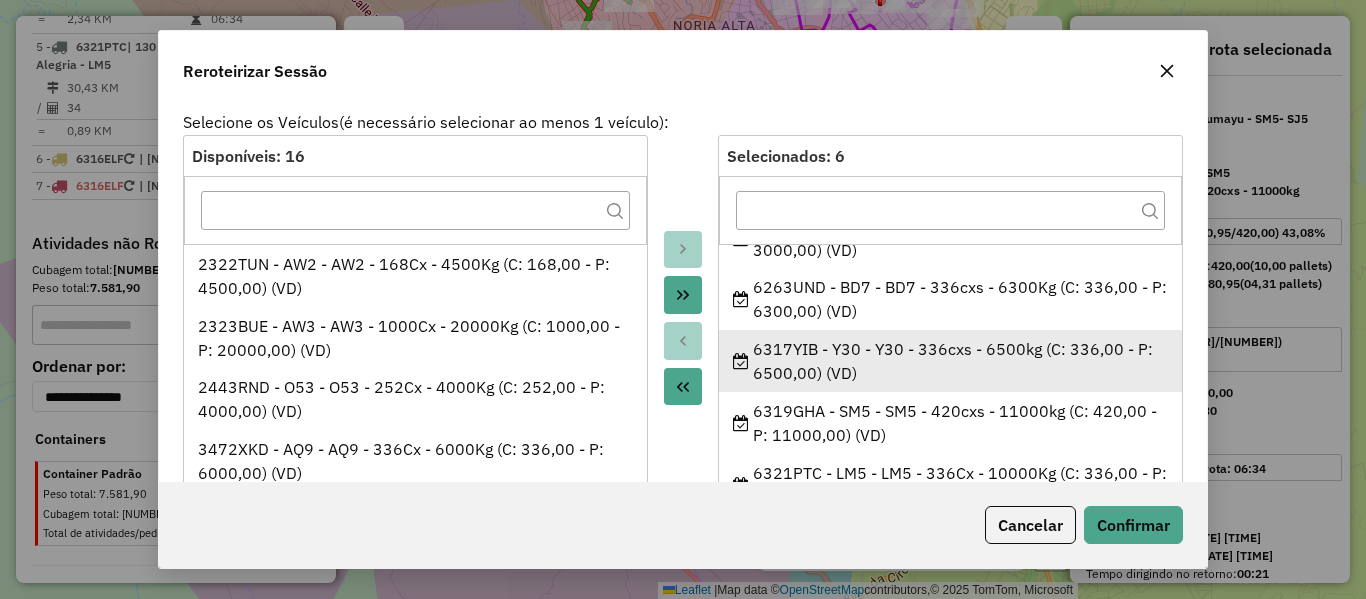 scroll, scrollTop: 131, scrollLeft: 0, axis: vertical 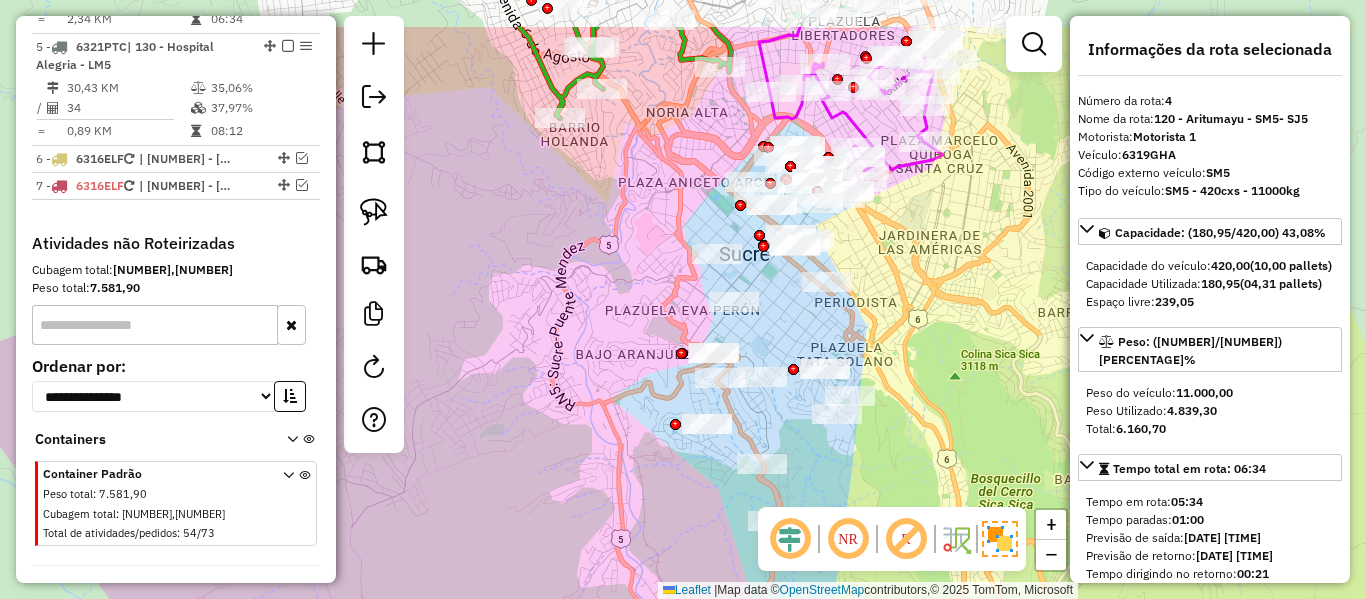 drag, startPoint x: 617, startPoint y: 359, endPoint x: 590, endPoint y: 446, distance: 91.09336 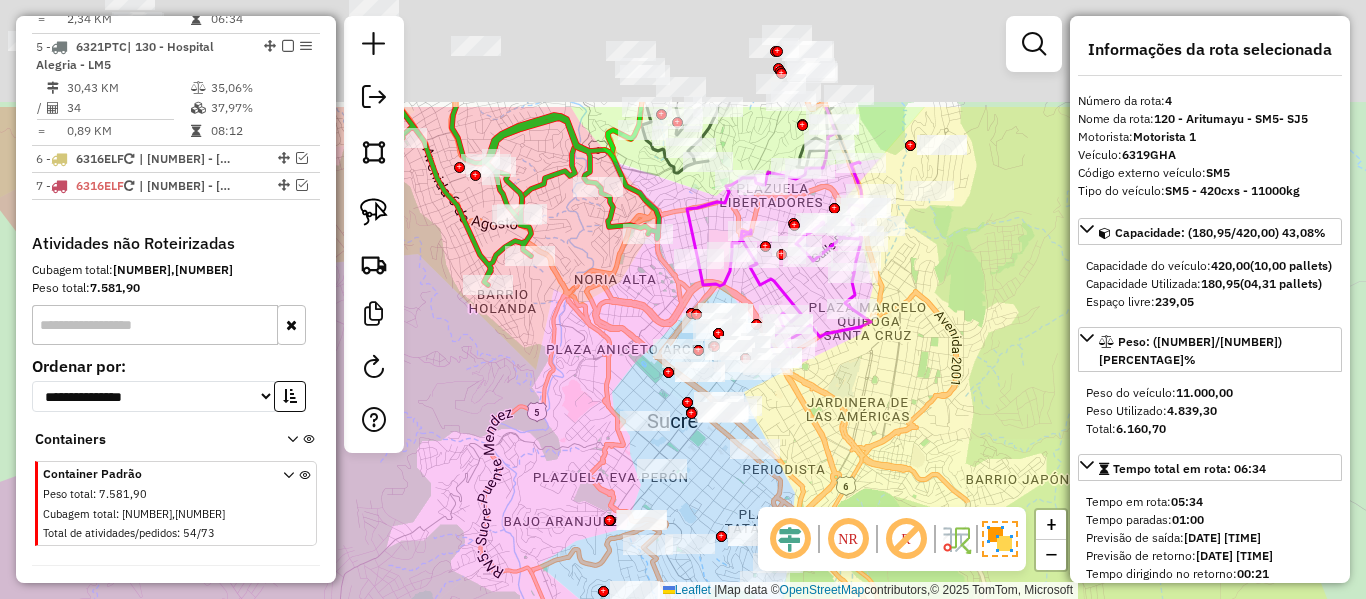 drag, startPoint x: 973, startPoint y: 225, endPoint x: 903, endPoint y: 388, distance: 177.39503 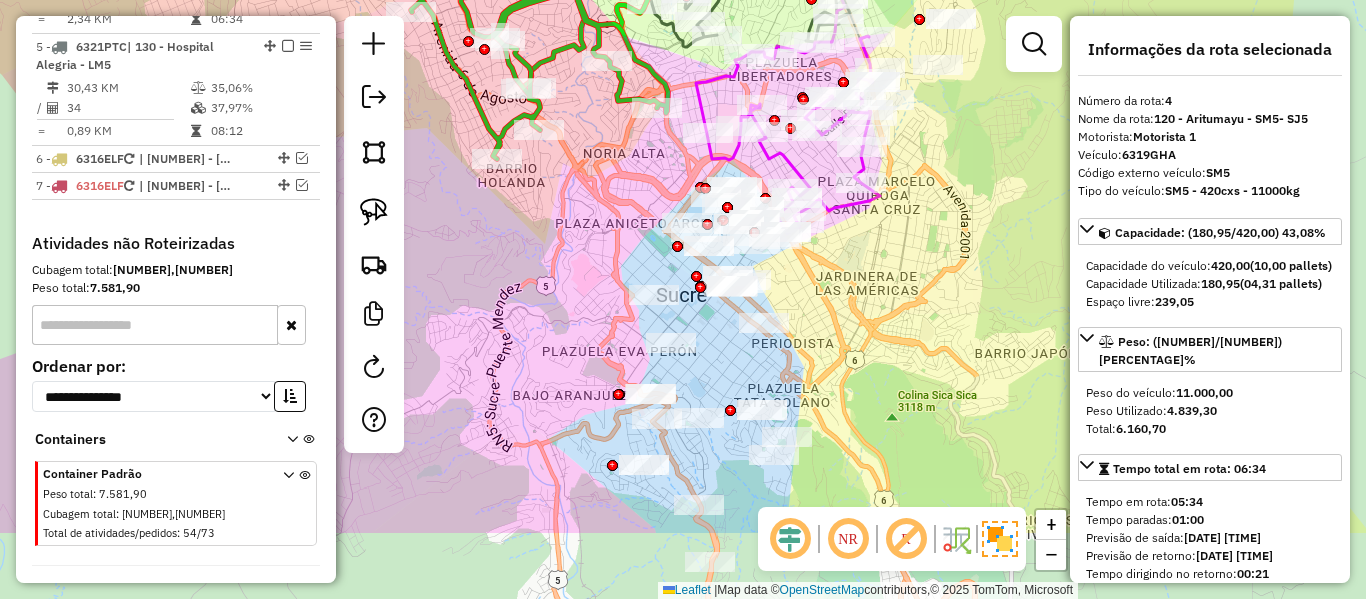 drag, startPoint x: 901, startPoint y: 375, endPoint x: 910, endPoint y: 249, distance: 126.32102 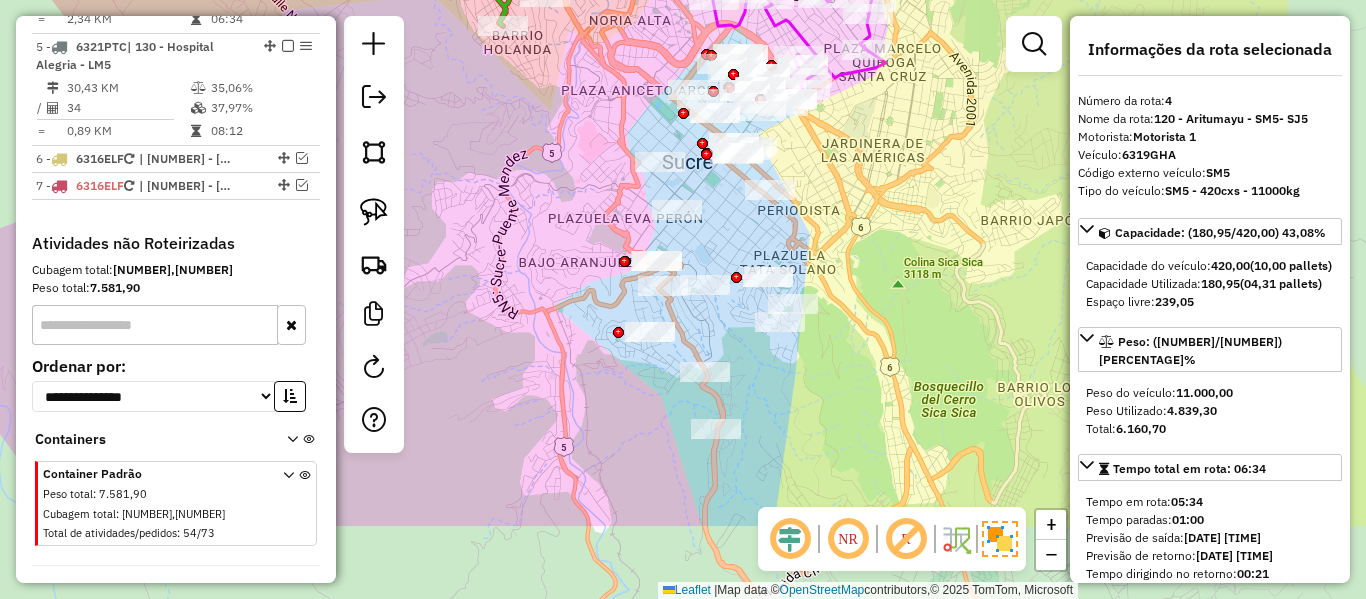 drag, startPoint x: 897, startPoint y: 294, endPoint x: 903, endPoint y: 147, distance: 147.12239 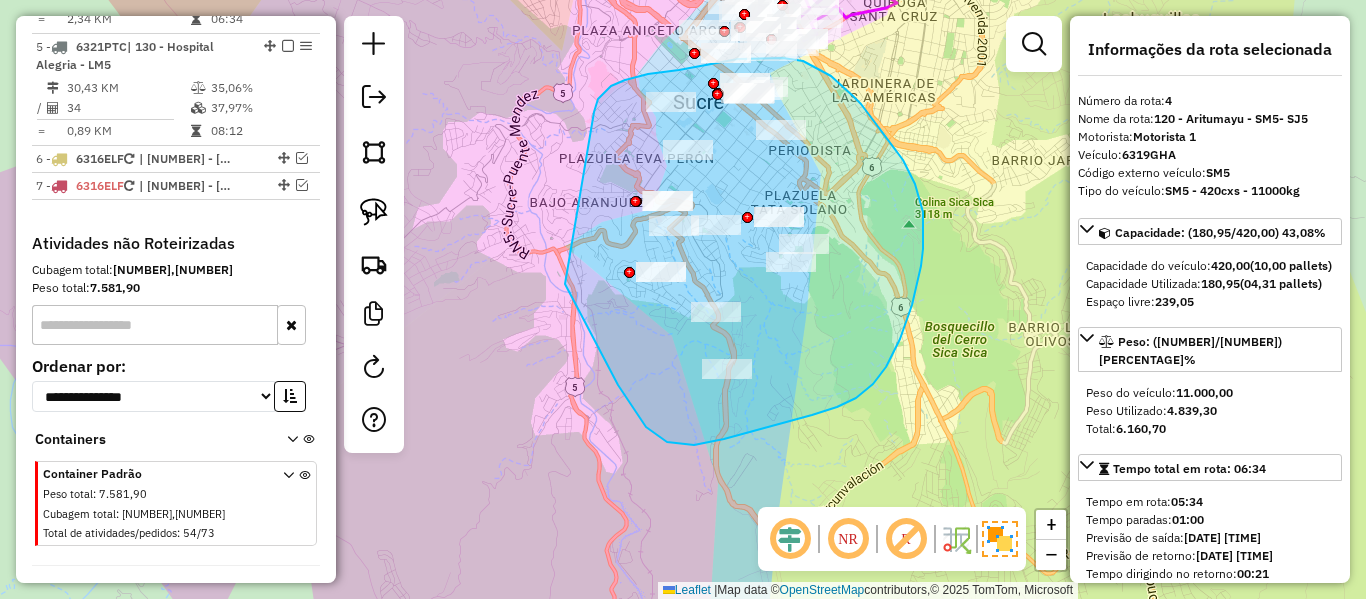 drag, startPoint x: 601, startPoint y: 353, endPoint x: 592, endPoint y: 136, distance: 217.18655 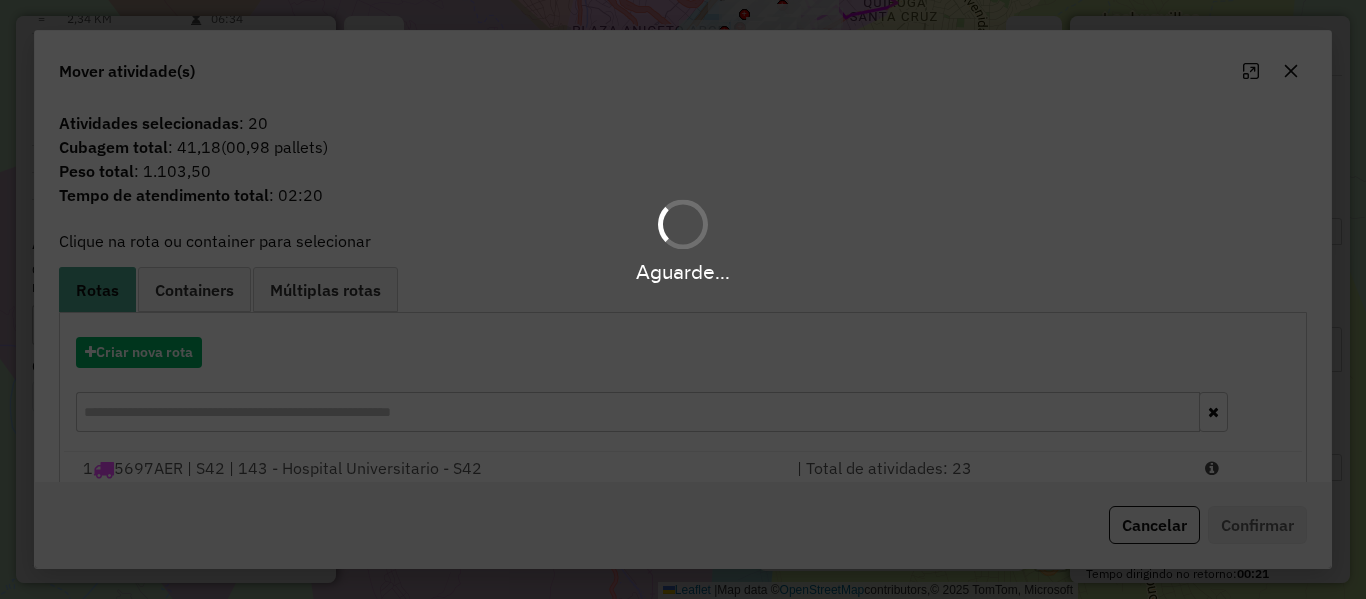 click on "Aguarde..." at bounding box center (683, 299) 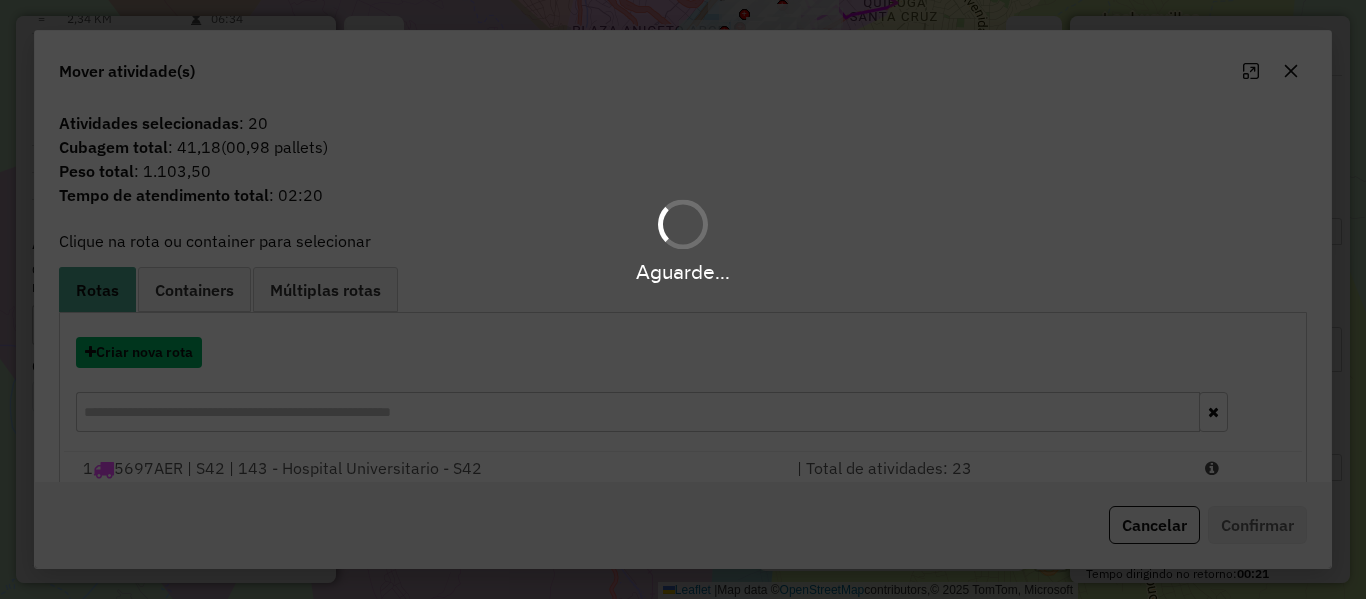 click on "Criar nova rota" at bounding box center [139, 352] 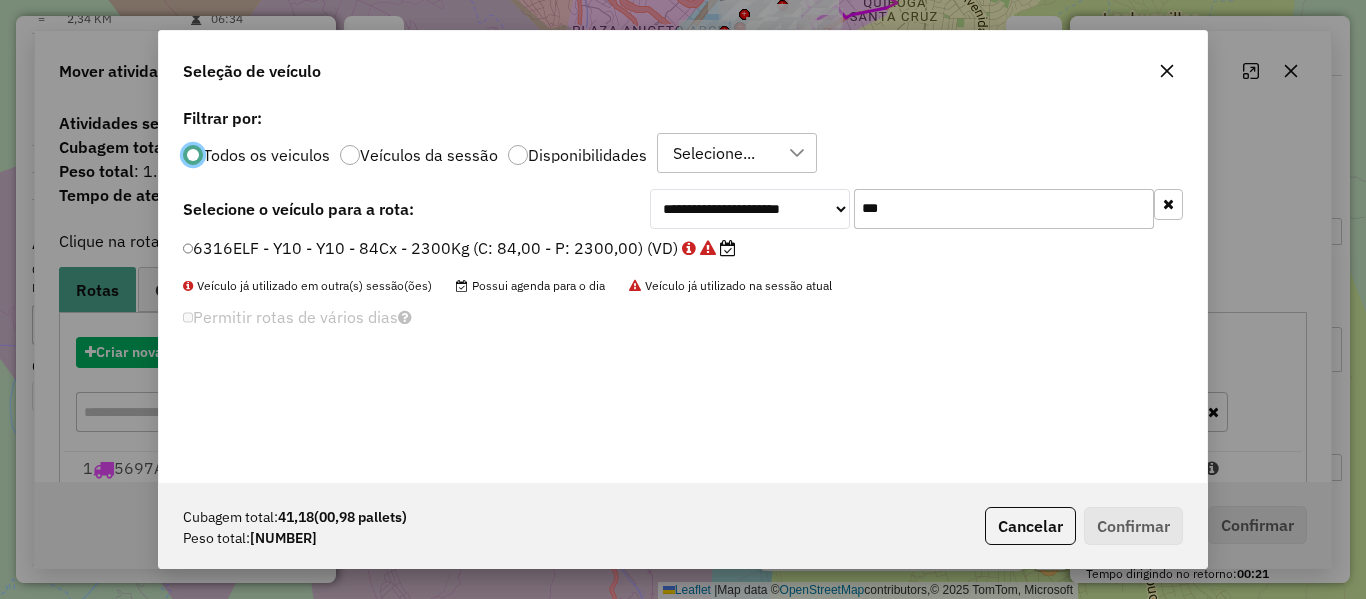 scroll, scrollTop: 11, scrollLeft: 6, axis: both 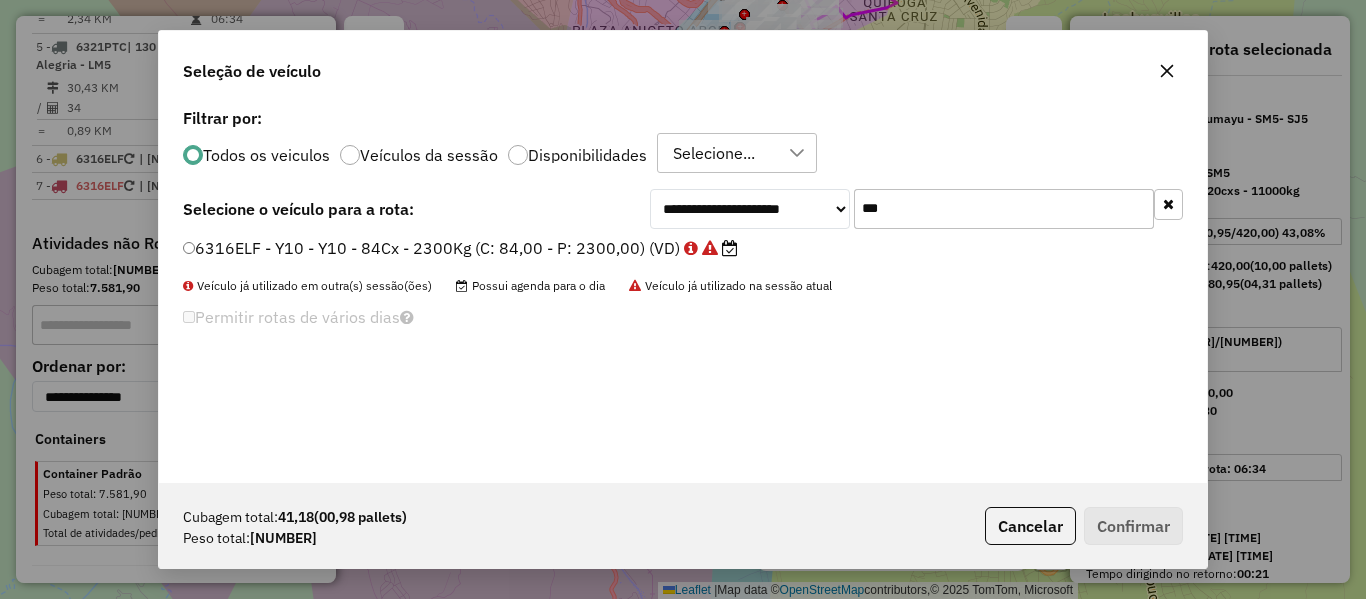drag, startPoint x: 1163, startPoint y: 212, endPoint x: 1077, endPoint y: 228, distance: 87.47571 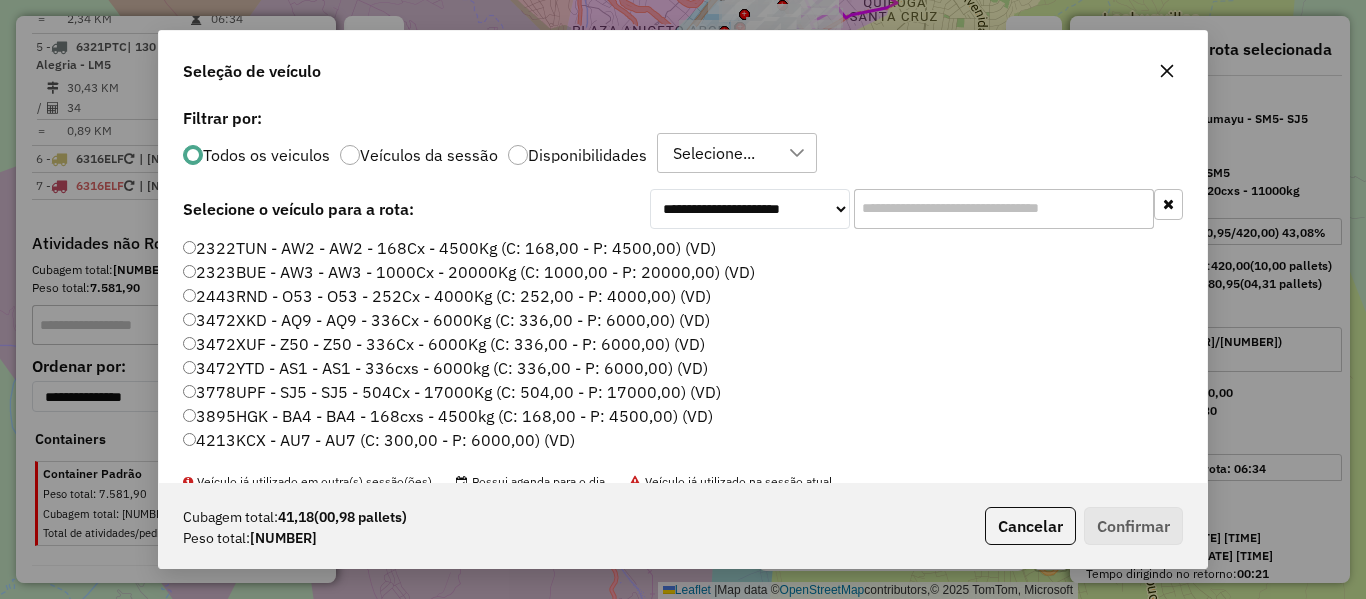 click on "Disponibilidades" 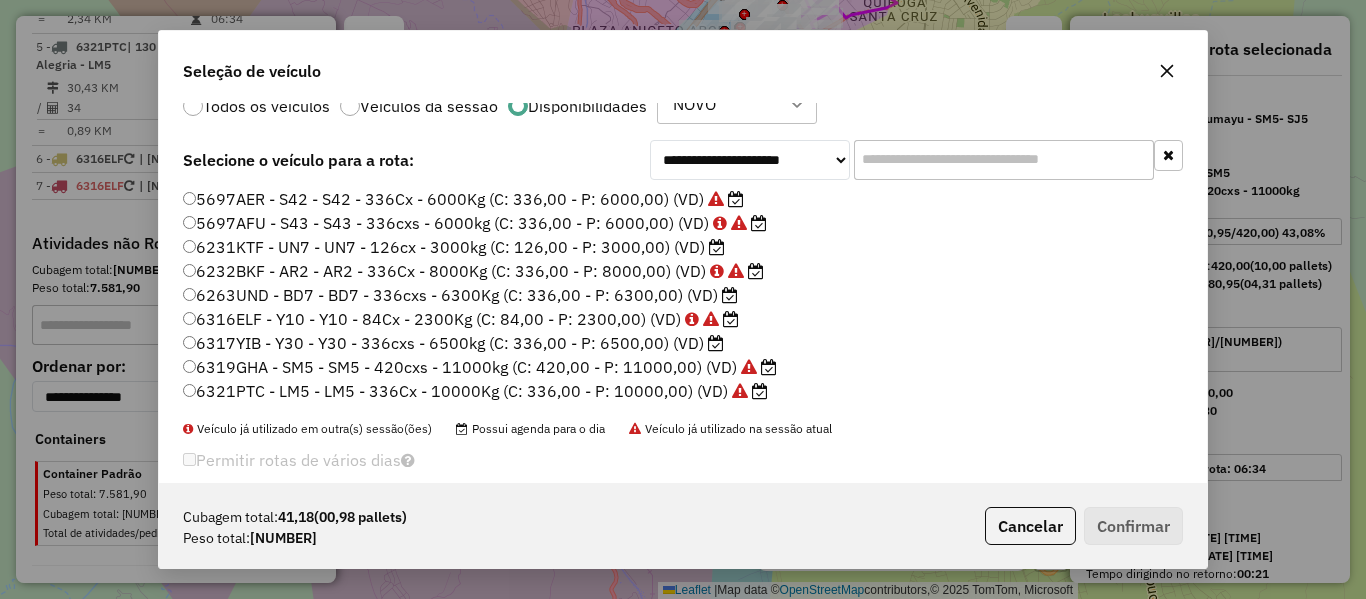 scroll, scrollTop: 75, scrollLeft: 0, axis: vertical 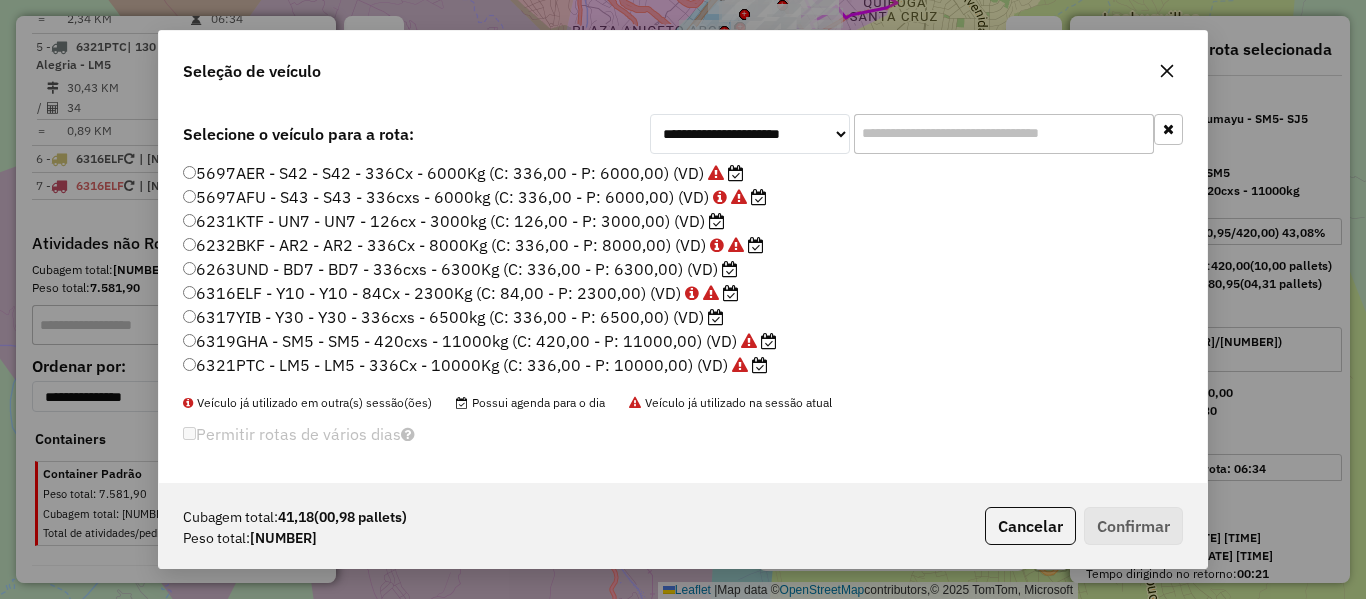 drag, startPoint x: 704, startPoint y: 270, endPoint x: 740, endPoint y: 287, distance: 39.812057 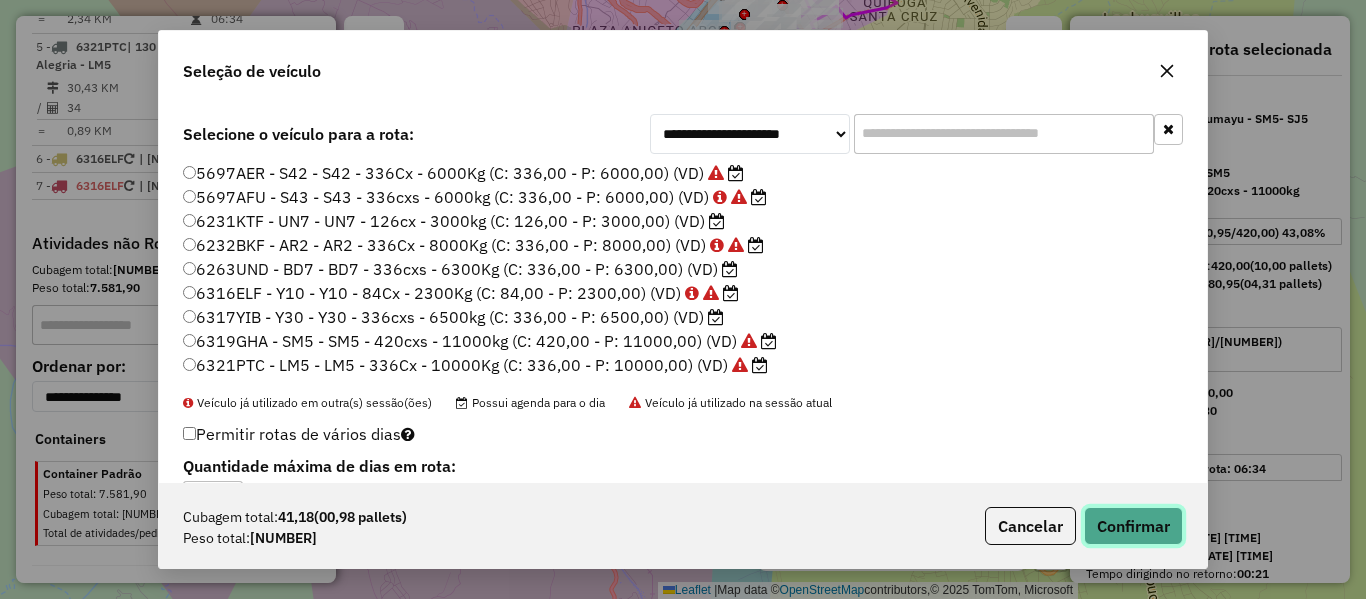 click on "Confirmar" 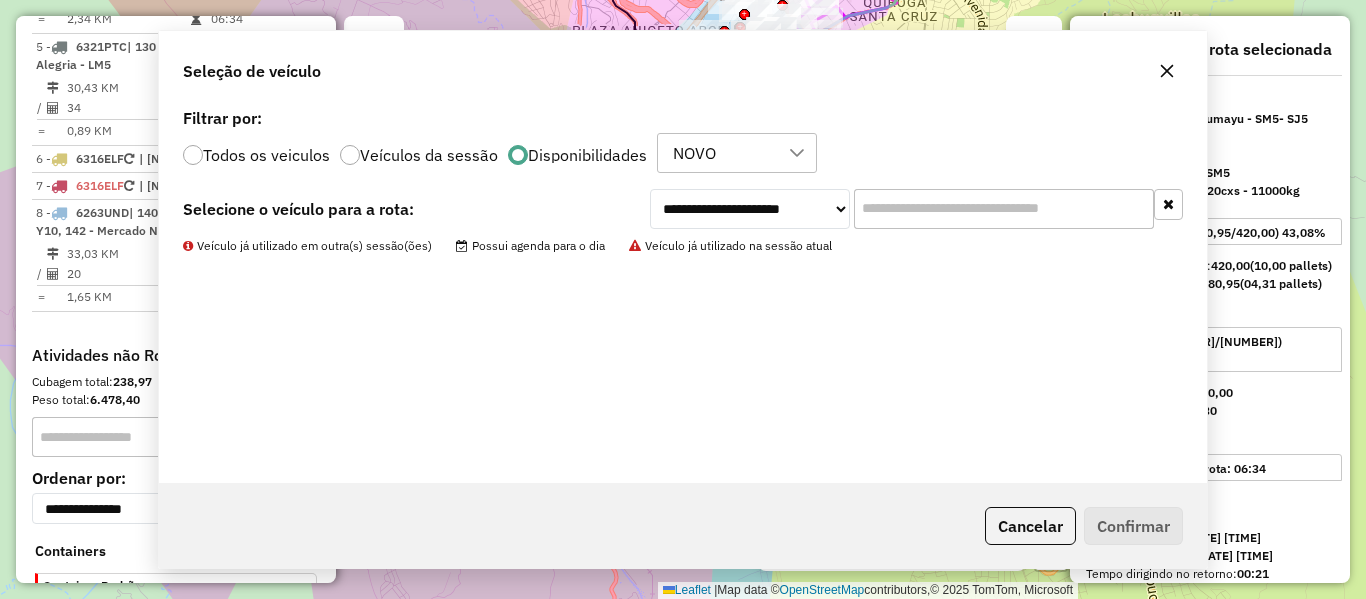 scroll, scrollTop: 0, scrollLeft: 0, axis: both 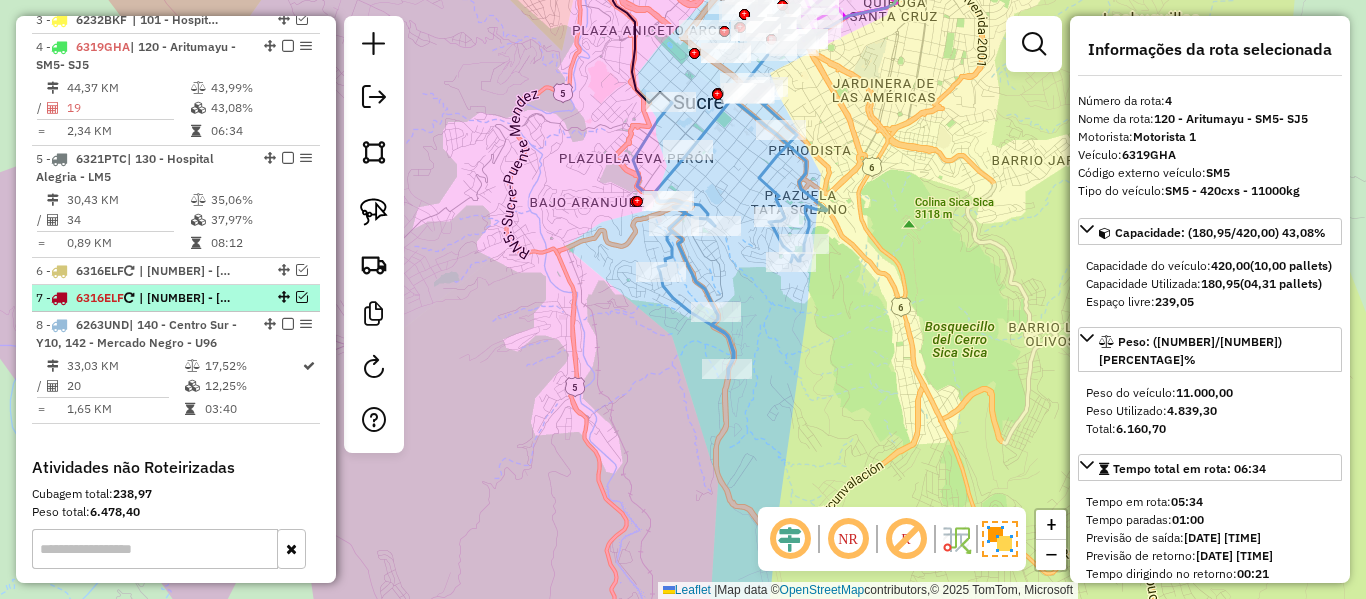 click at bounding box center (302, 297) 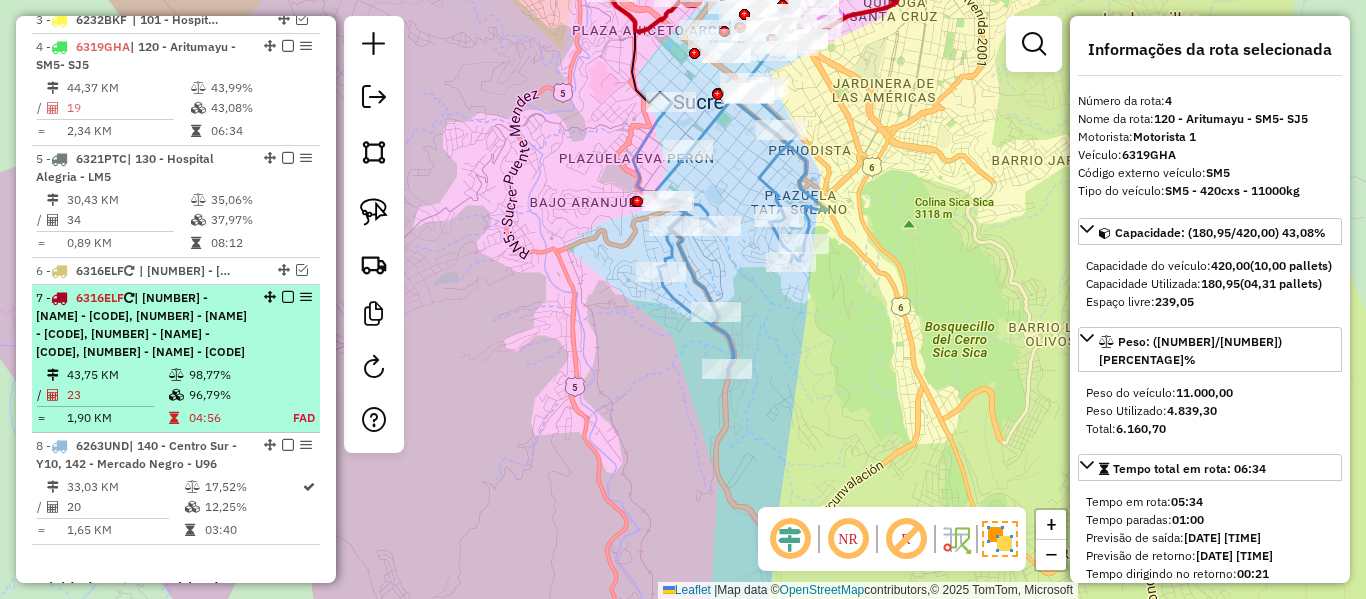 click at bounding box center [288, 297] 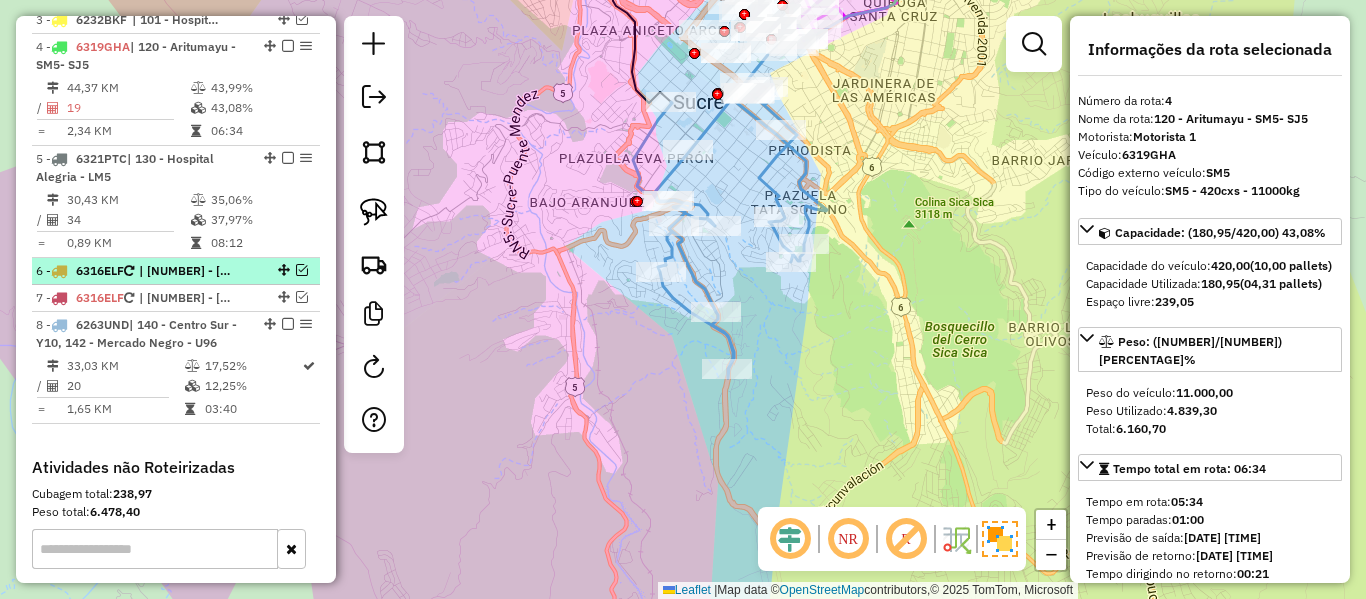 click at bounding box center (302, 270) 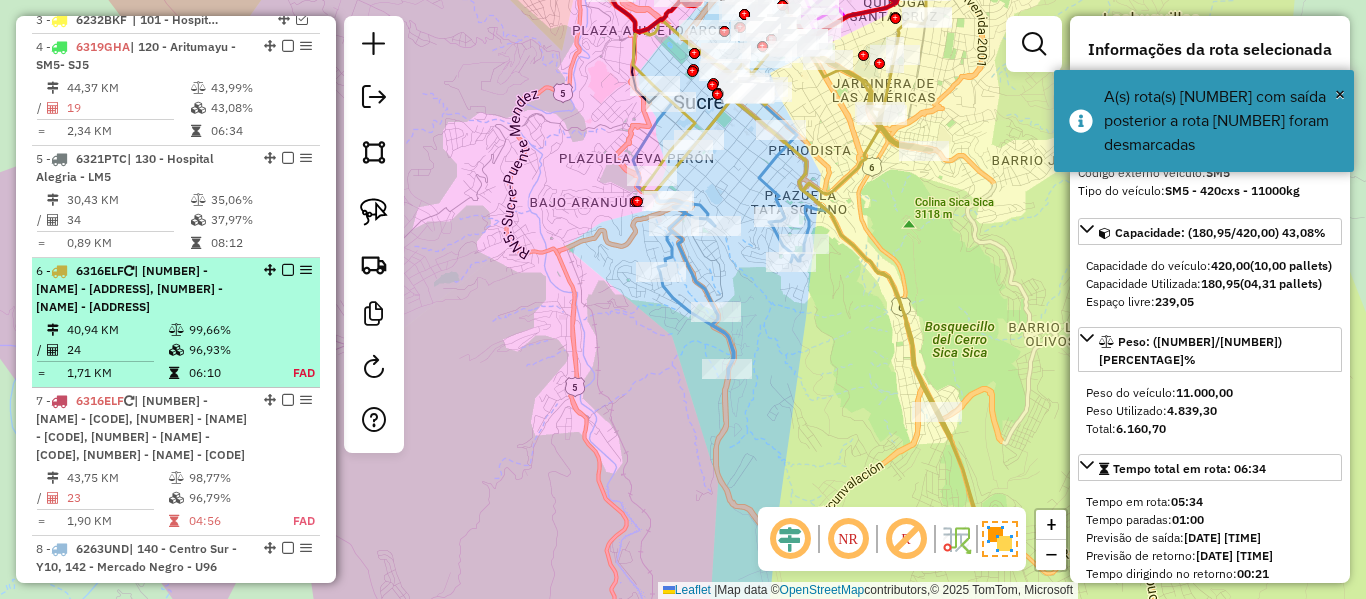 click at bounding box center [288, 270] 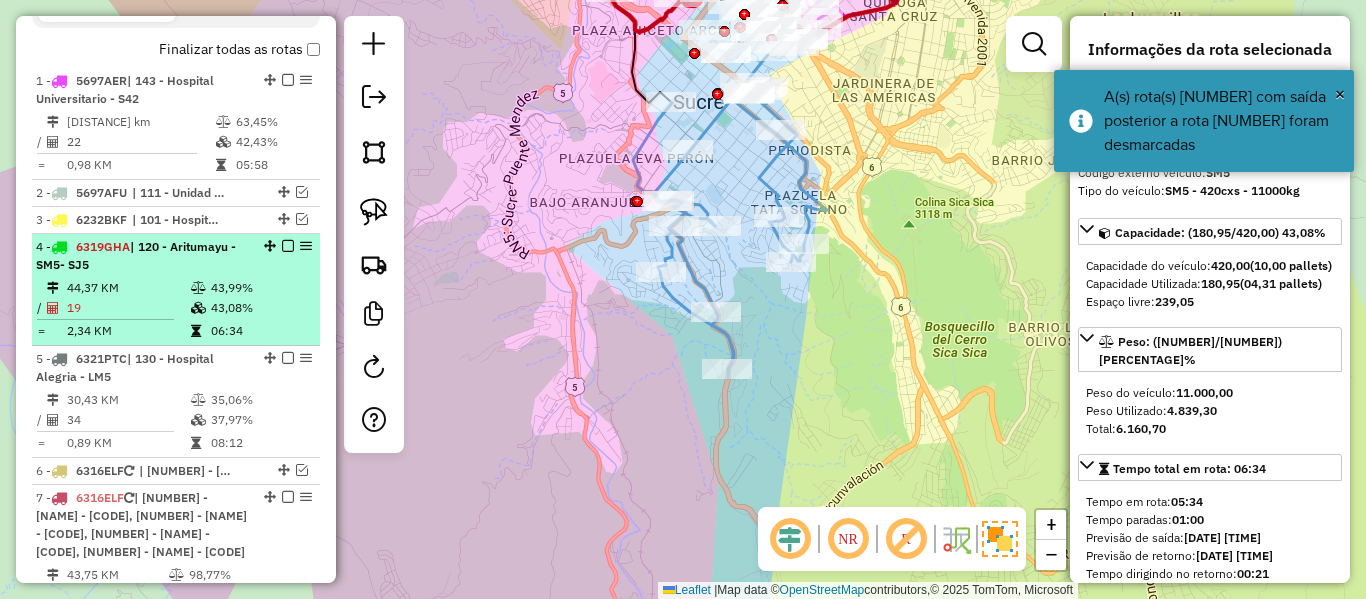 scroll, scrollTop: 647, scrollLeft: 0, axis: vertical 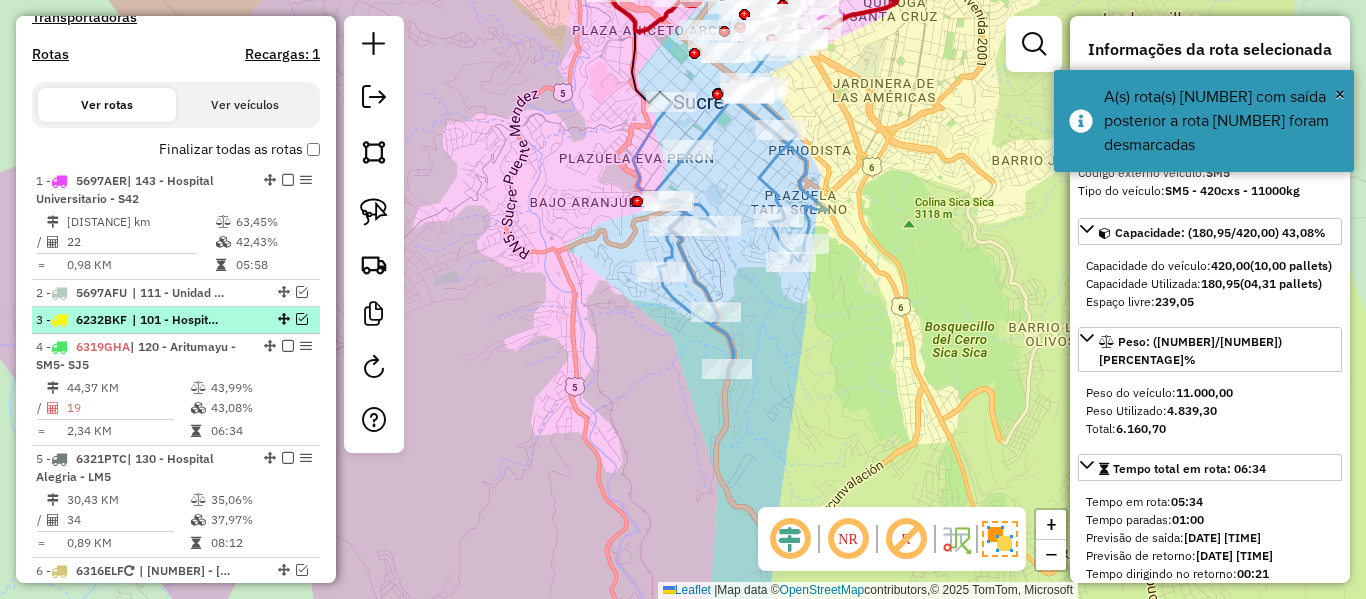 click at bounding box center [302, 319] 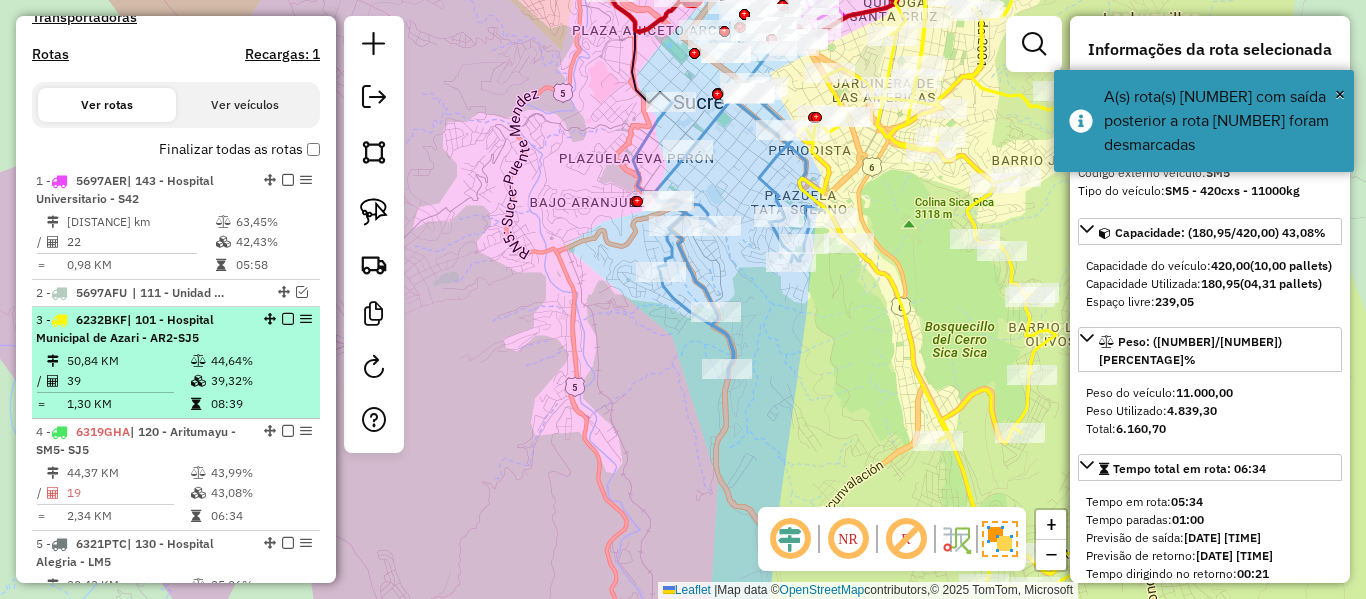 click at bounding box center (288, 319) 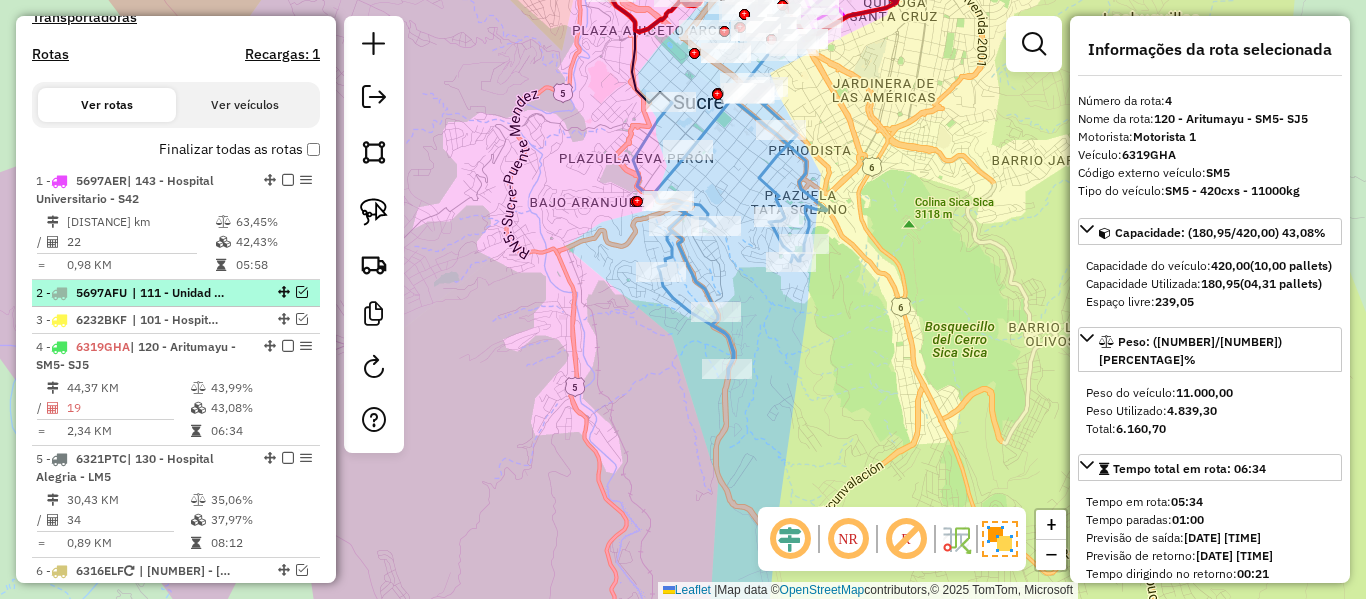 click at bounding box center (302, 292) 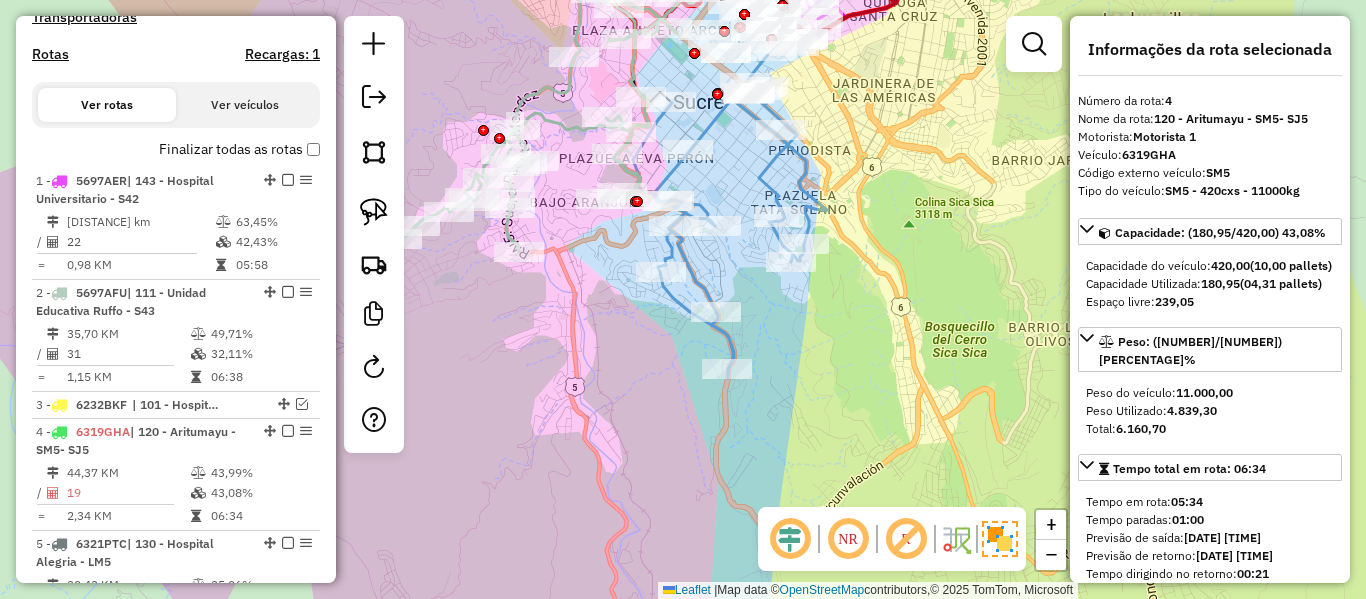 click 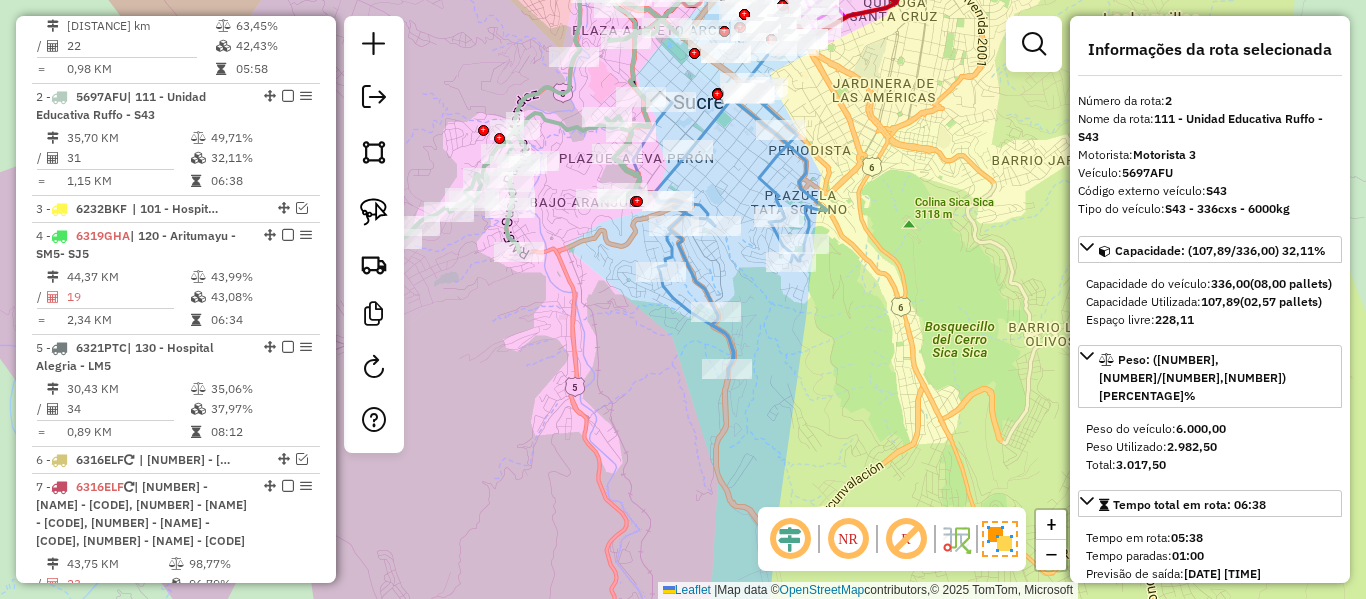 scroll, scrollTop: 893, scrollLeft: 0, axis: vertical 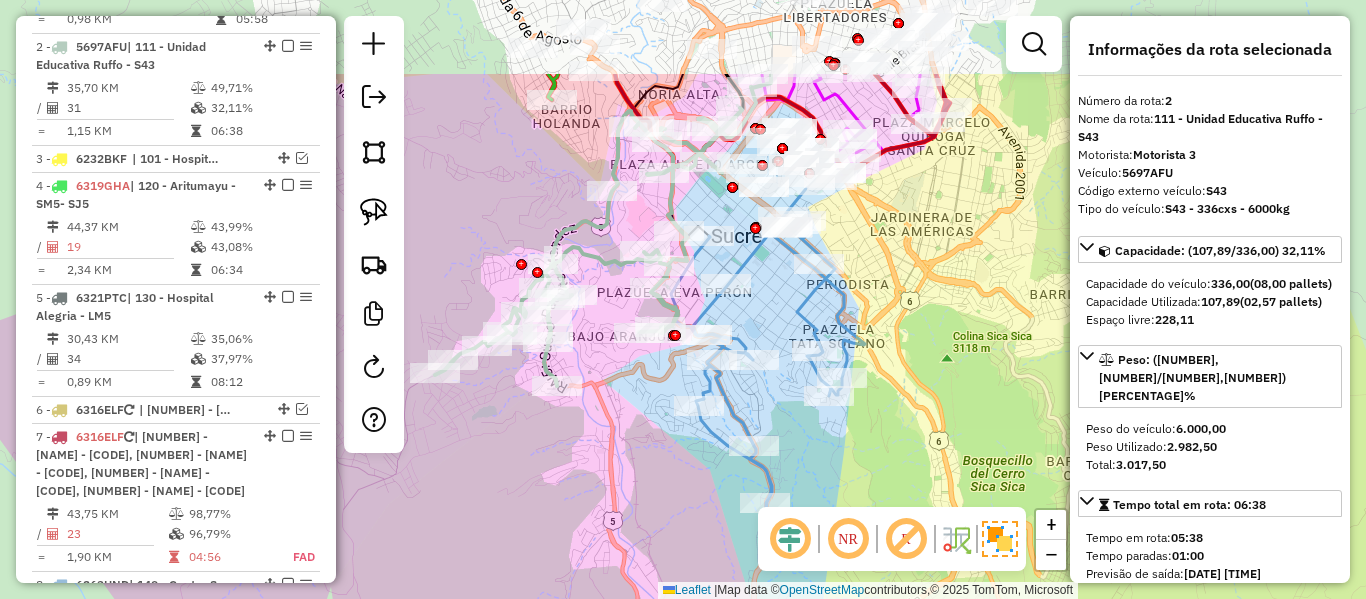 drag, startPoint x: 577, startPoint y: 301, endPoint x: 606, endPoint y: 382, distance: 86.034874 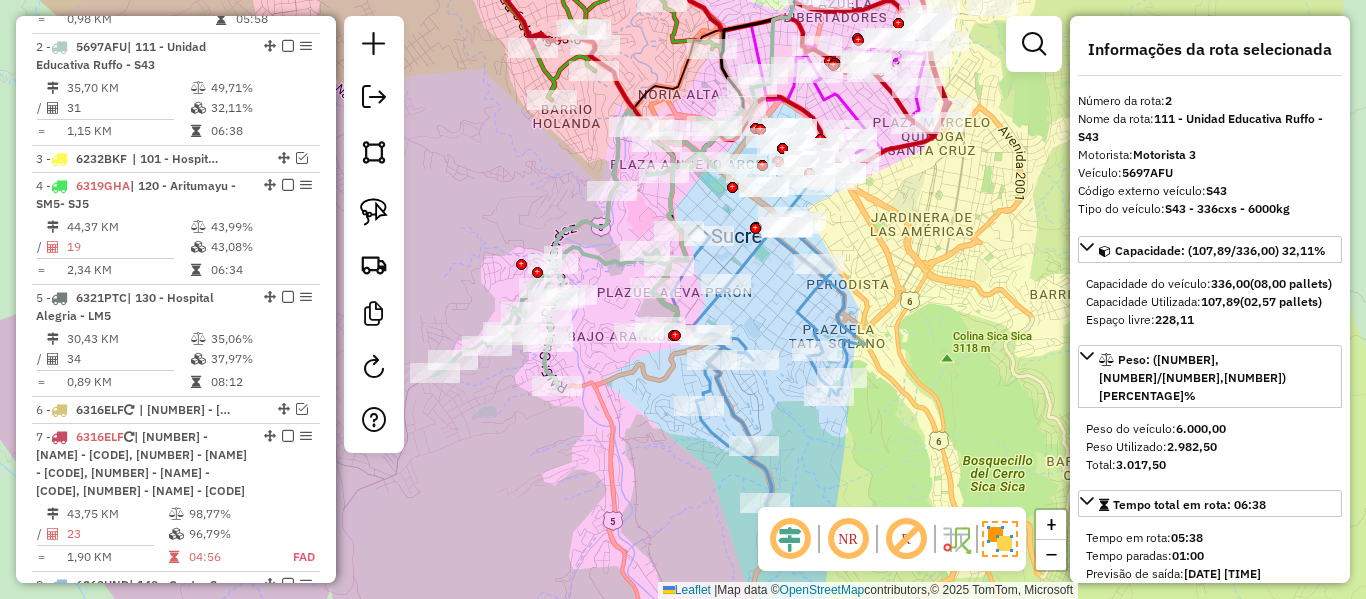 click 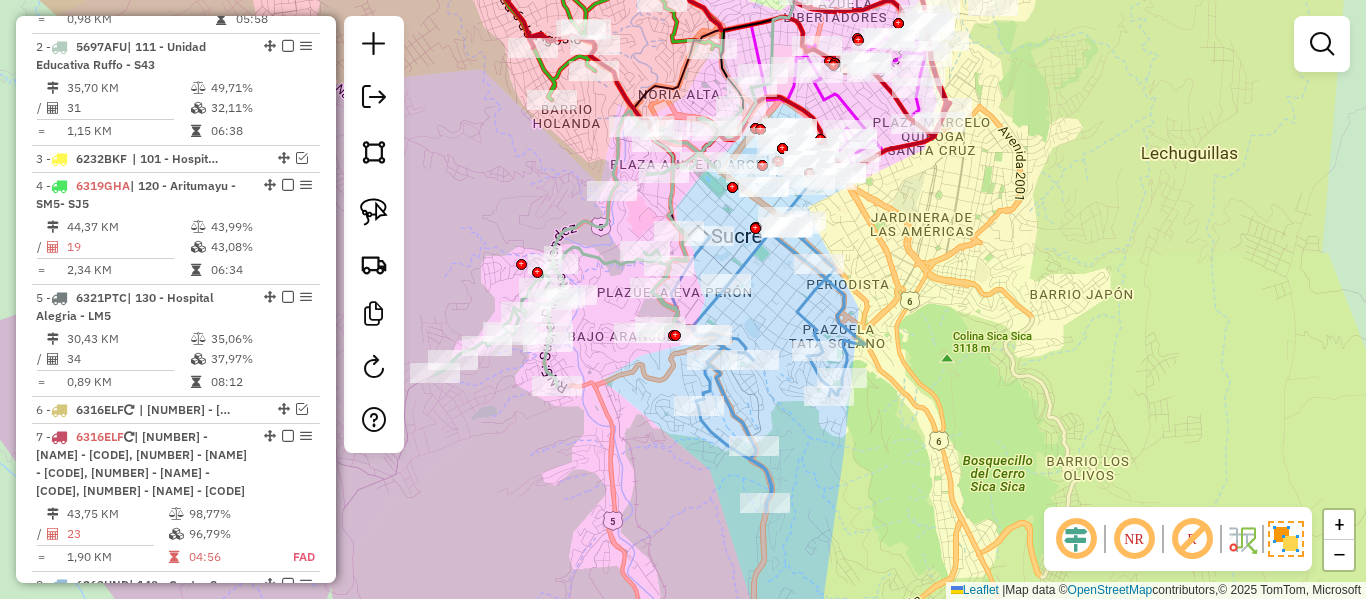 click 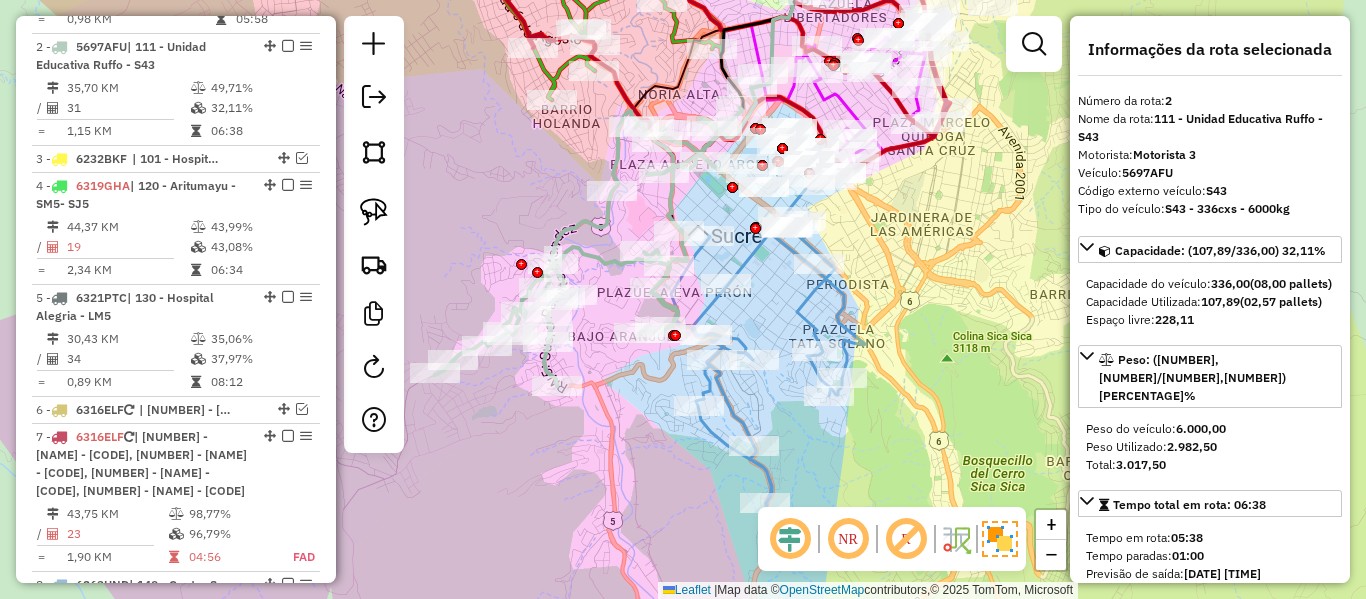 click 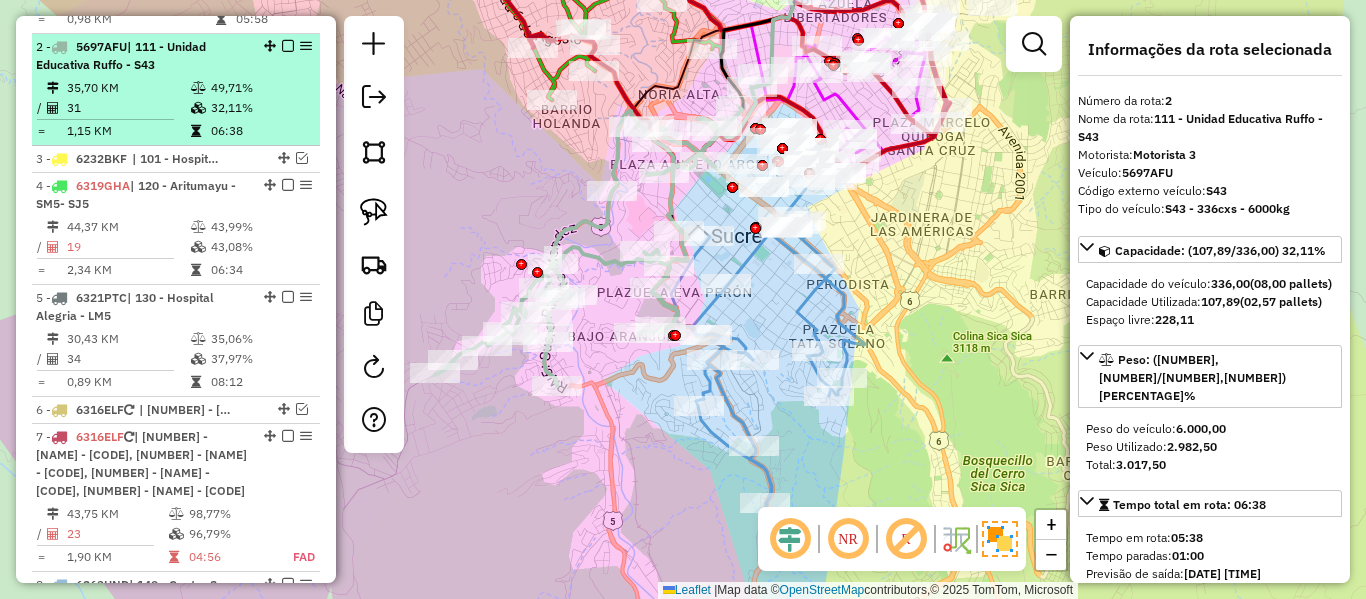 click at bounding box center [288, 46] 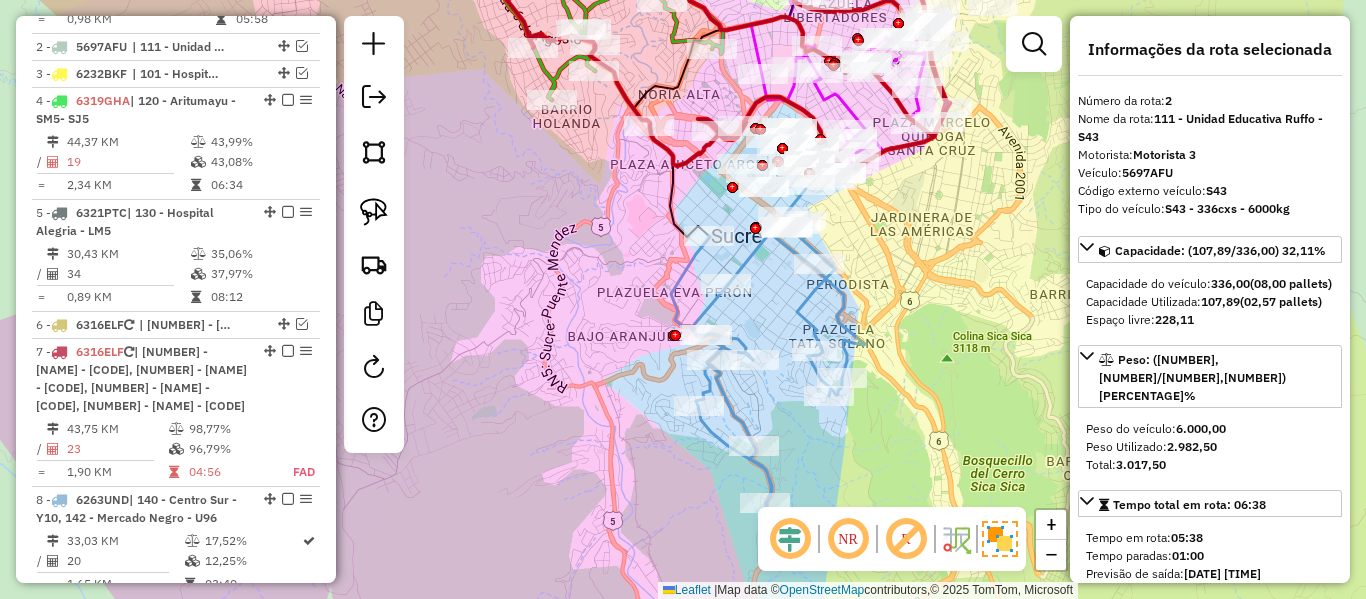 click 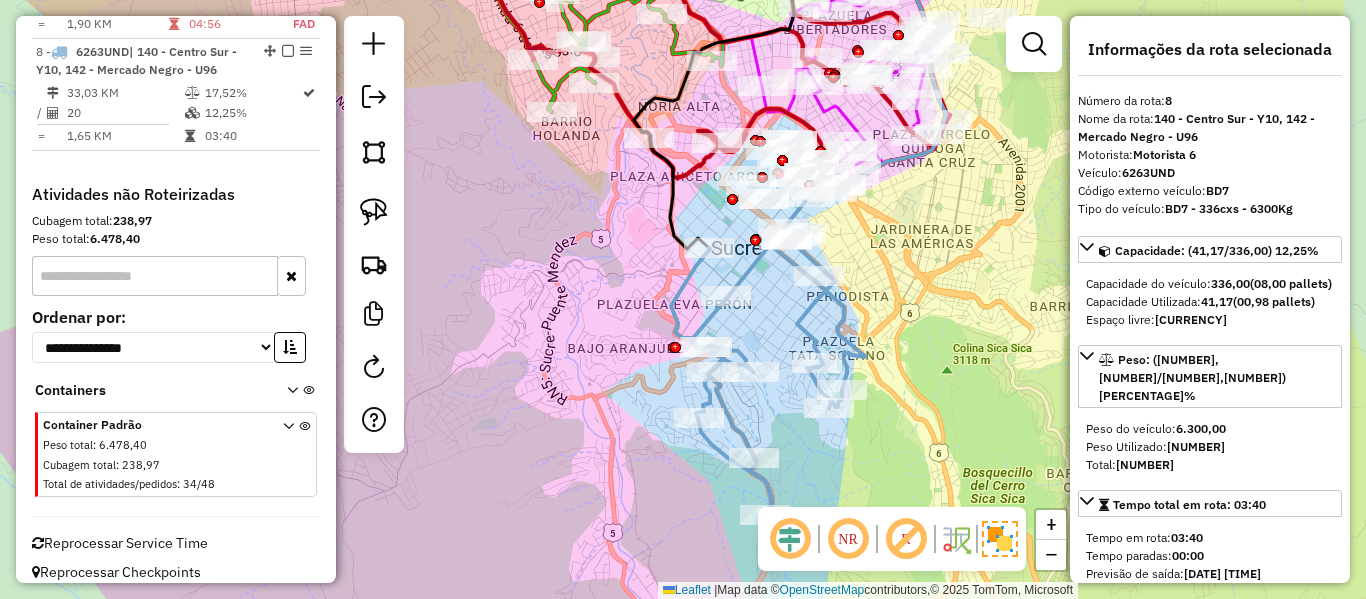 drag, startPoint x: 776, startPoint y: 283, endPoint x: 1078, endPoint y: 361, distance: 311.91025 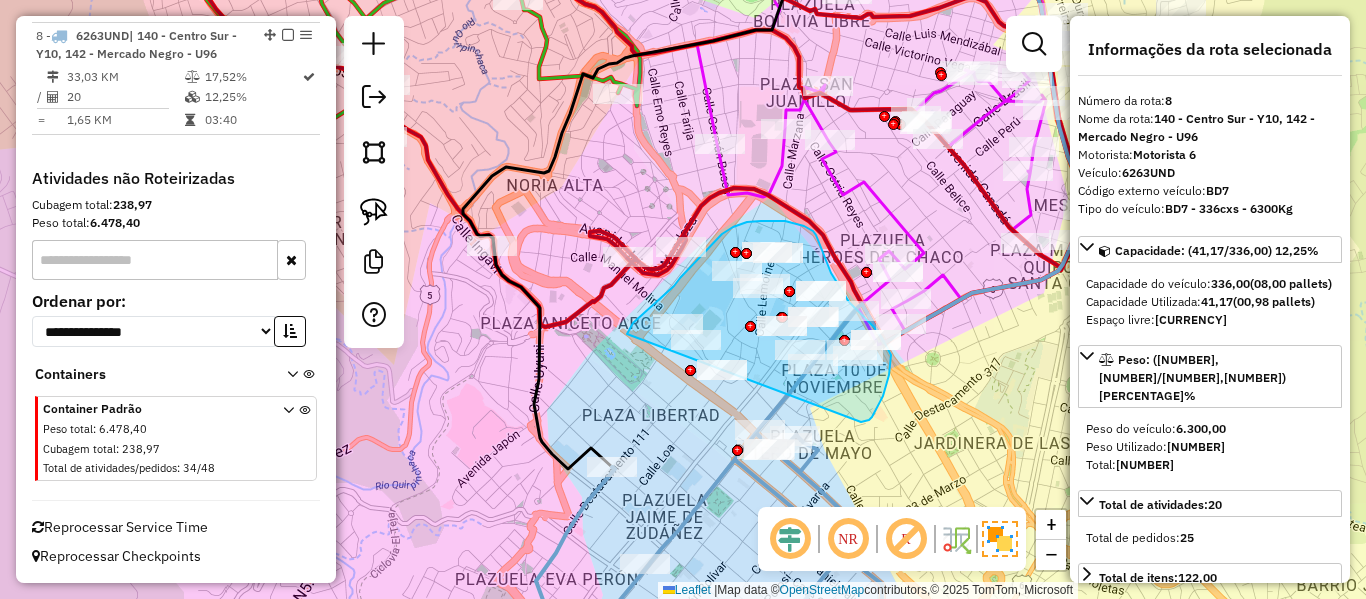 drag, startPoint x: 861, startPoint y: 422, endPoint x: 711, endPoint y: 491, distance: 165.10905 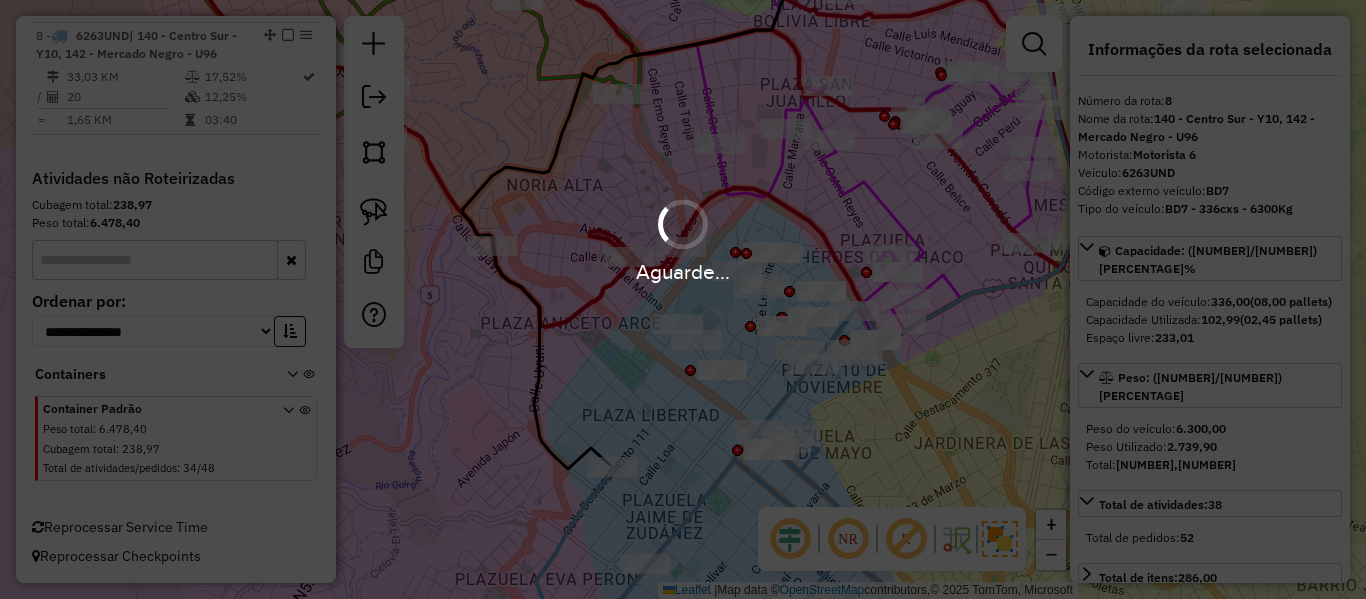select on "**********" 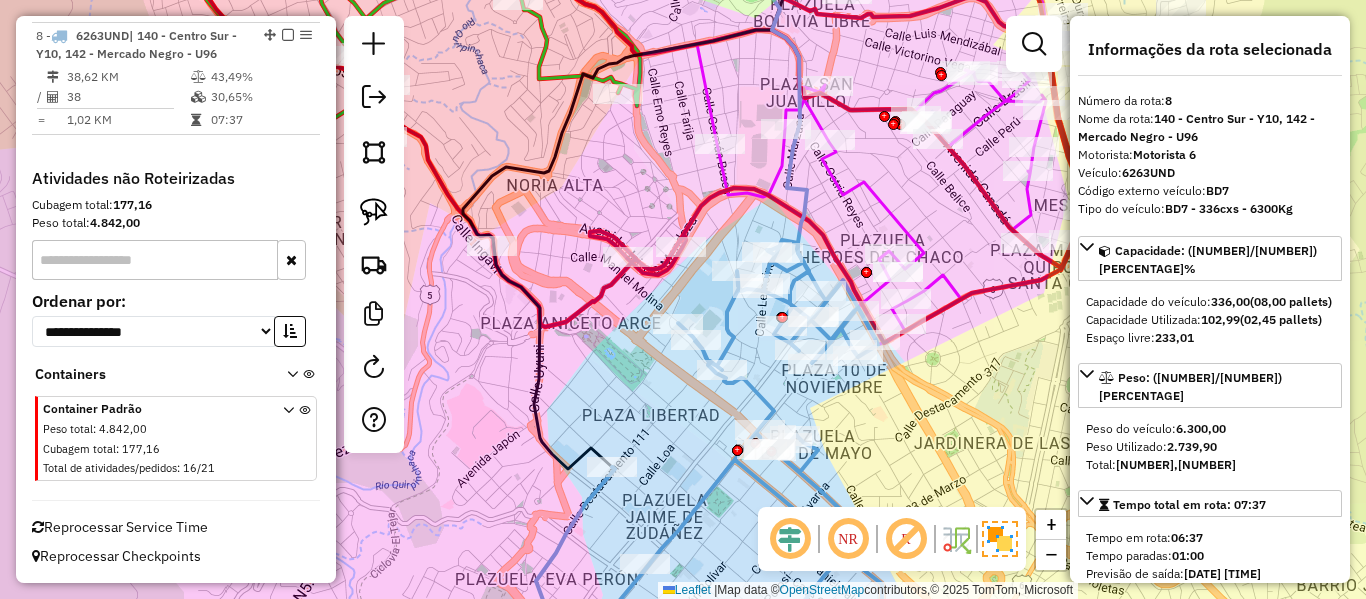 click 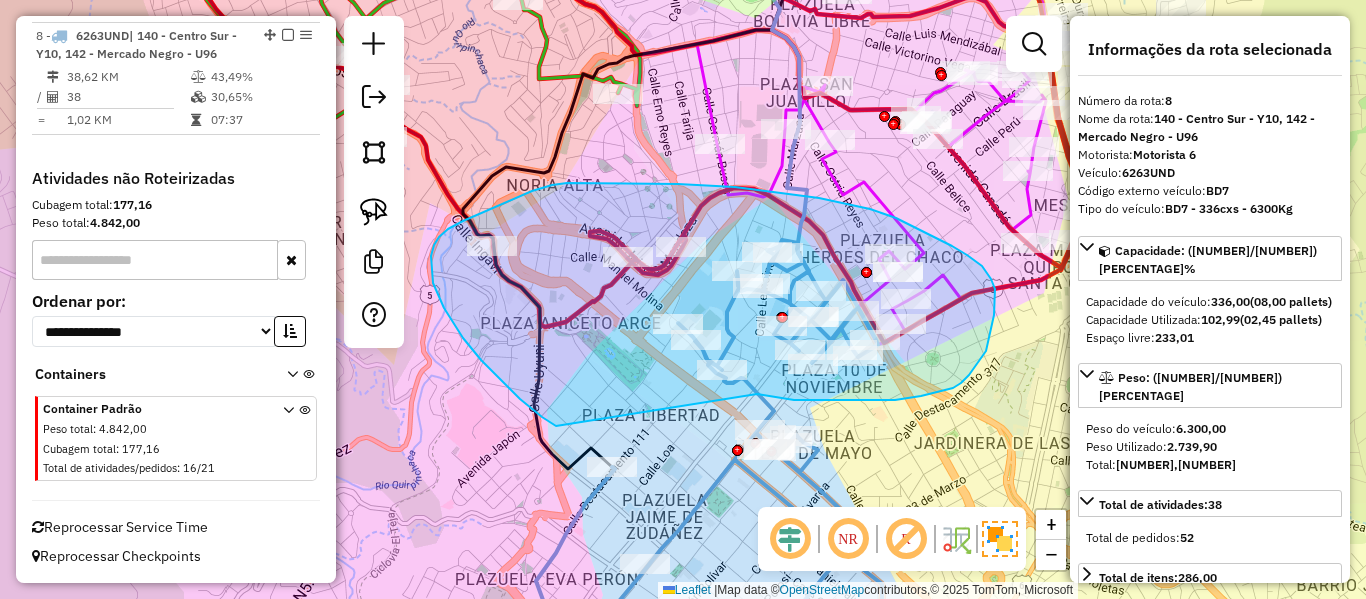 drag, startPoint x: 757, startPoint y: 394, endPoint x: 586, endPoint y: 437, distance: 176.32356 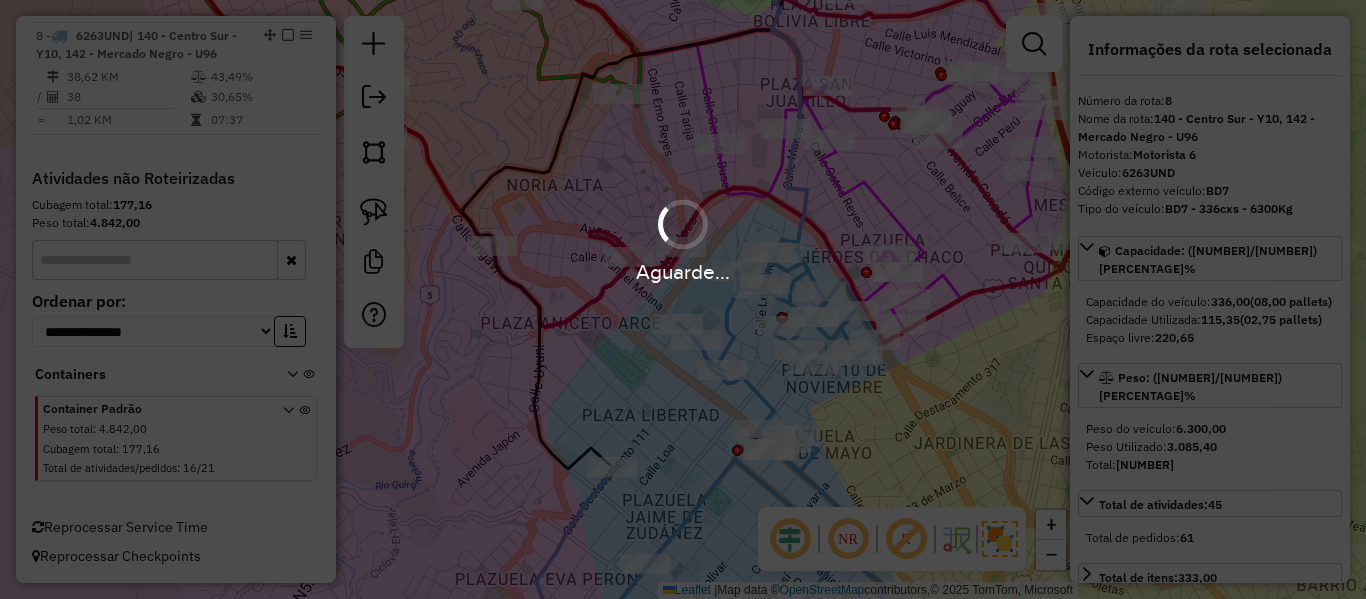 select on "**********" 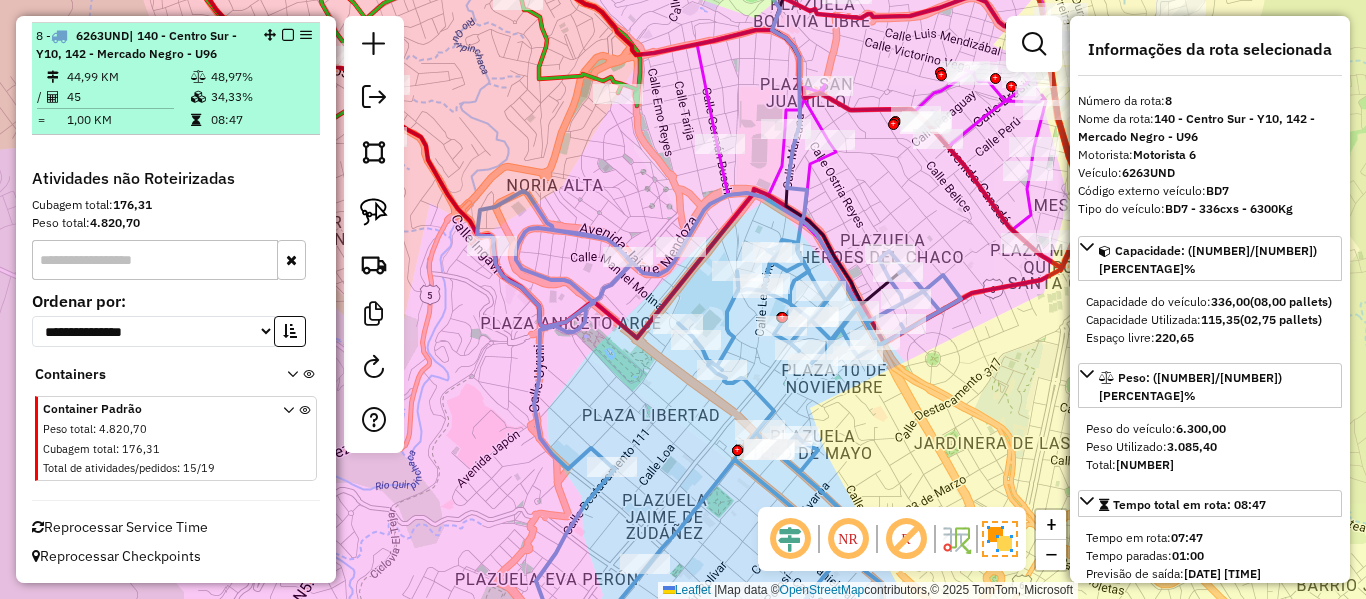click at bounding box center [288, 35] 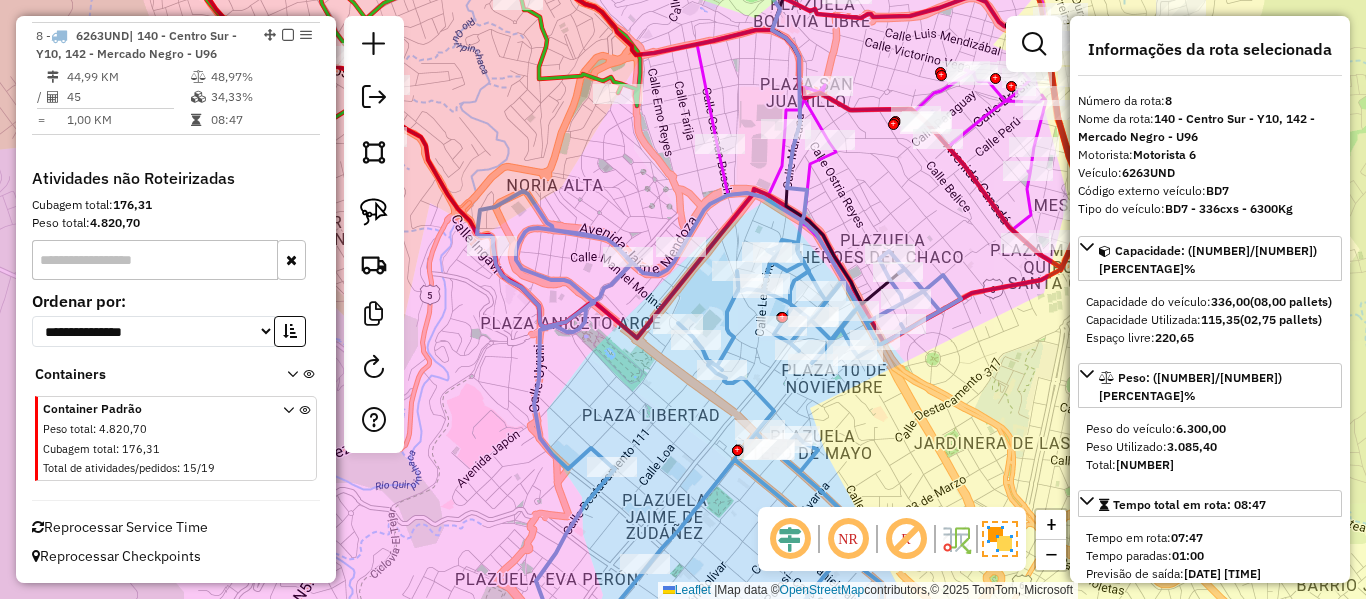 scroll, scrollTop: 1272, scrollLeft: 0, axis: vertical 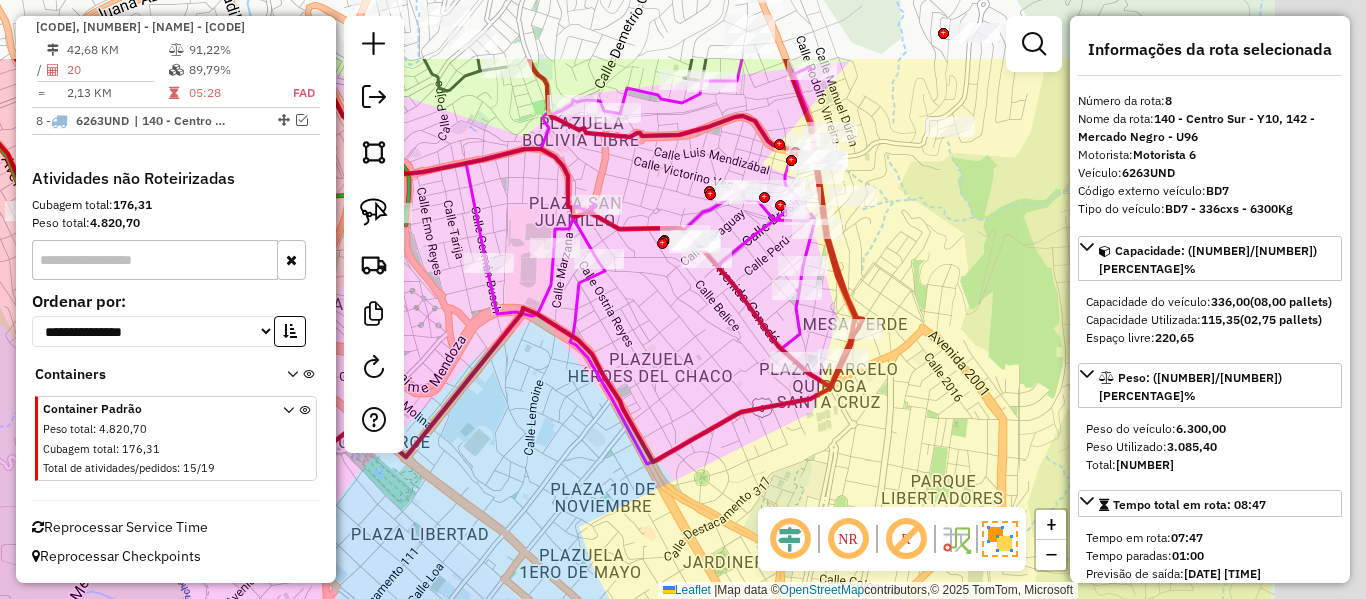drag, startPoint x: 995, startPoint y: 335, endPoint x: 682, endPoint y: 475, distance: 342.88336 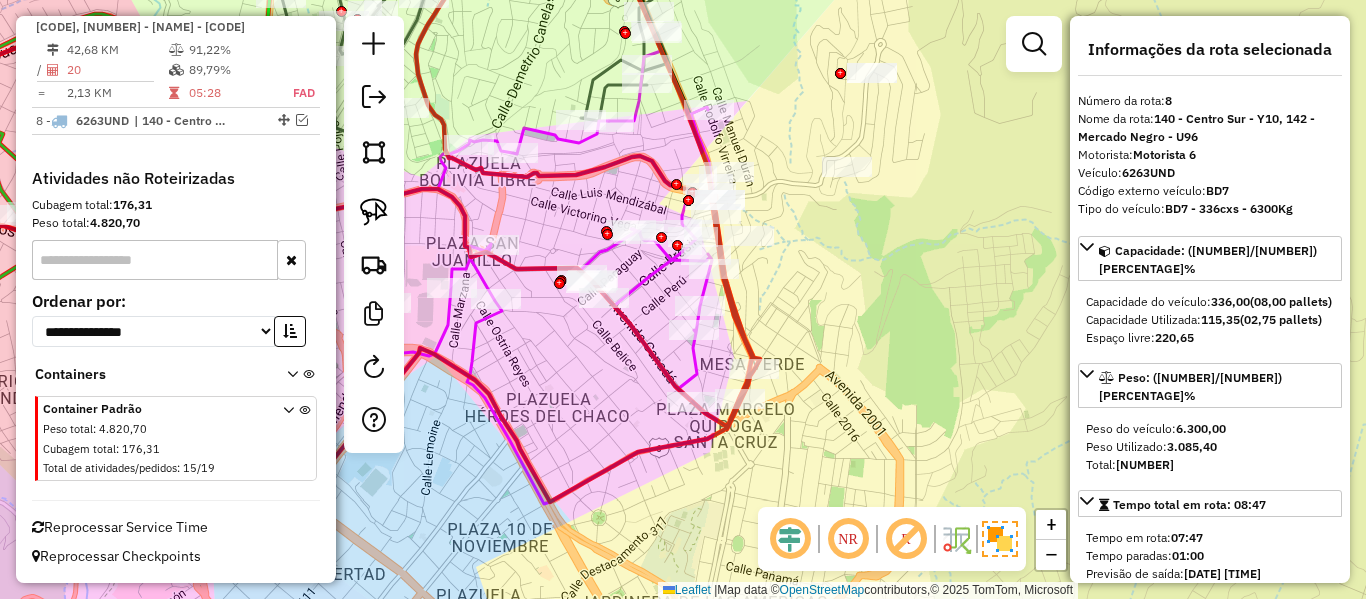 click 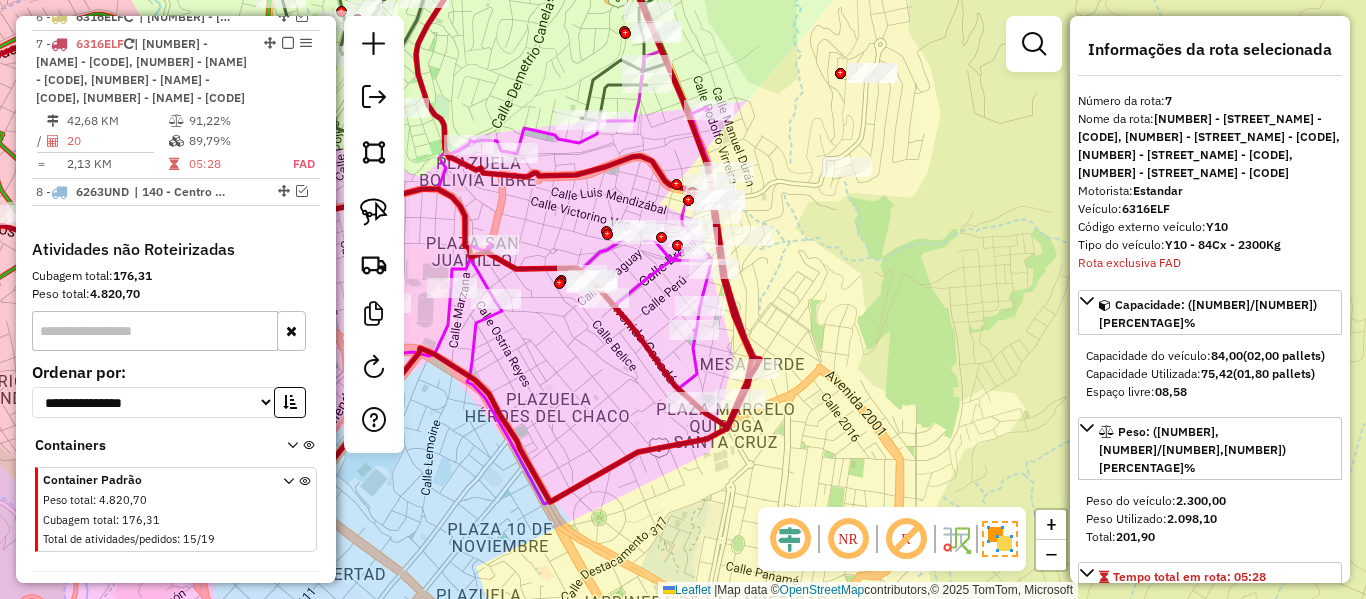 scroll, scrollTop: 1198, scrollLeft: 0, axis: vertical 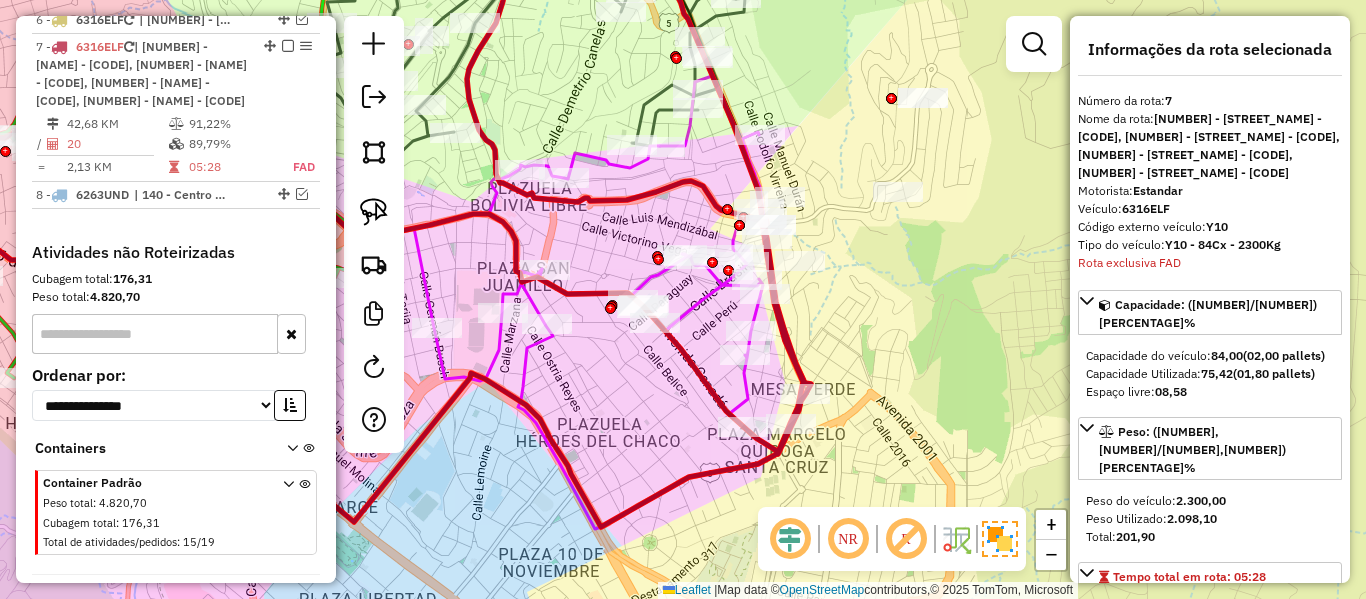 click 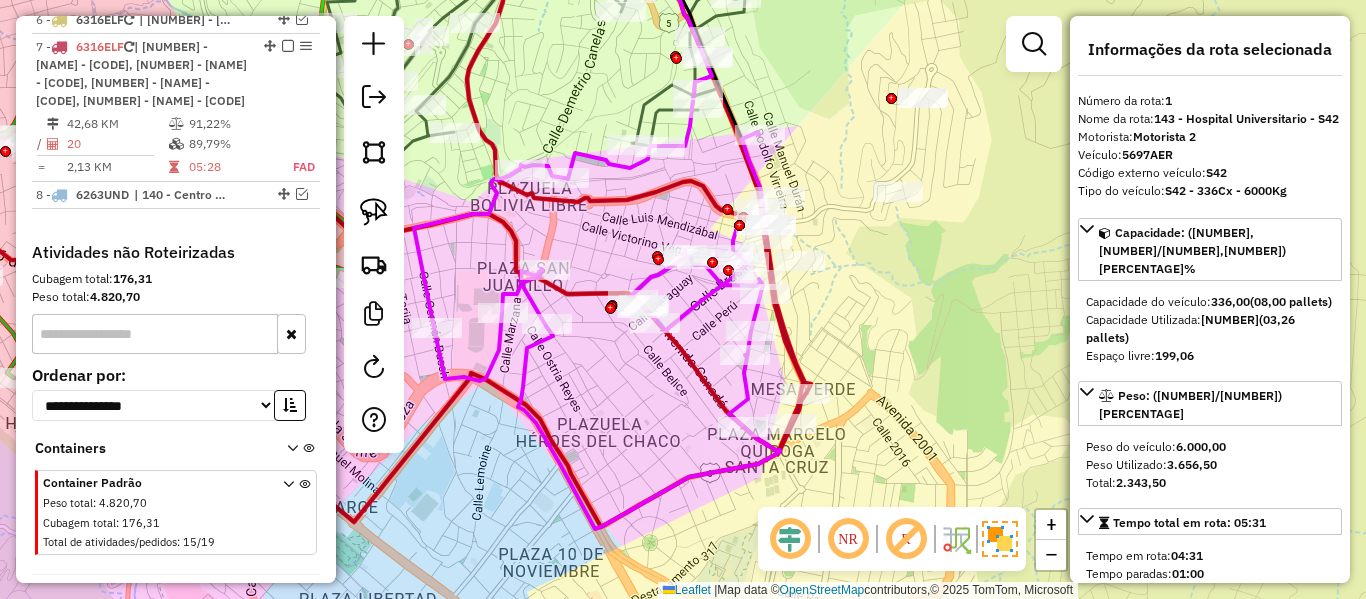 scroll, scrollTop: 781, scrollLeft: 0, axis: vertical 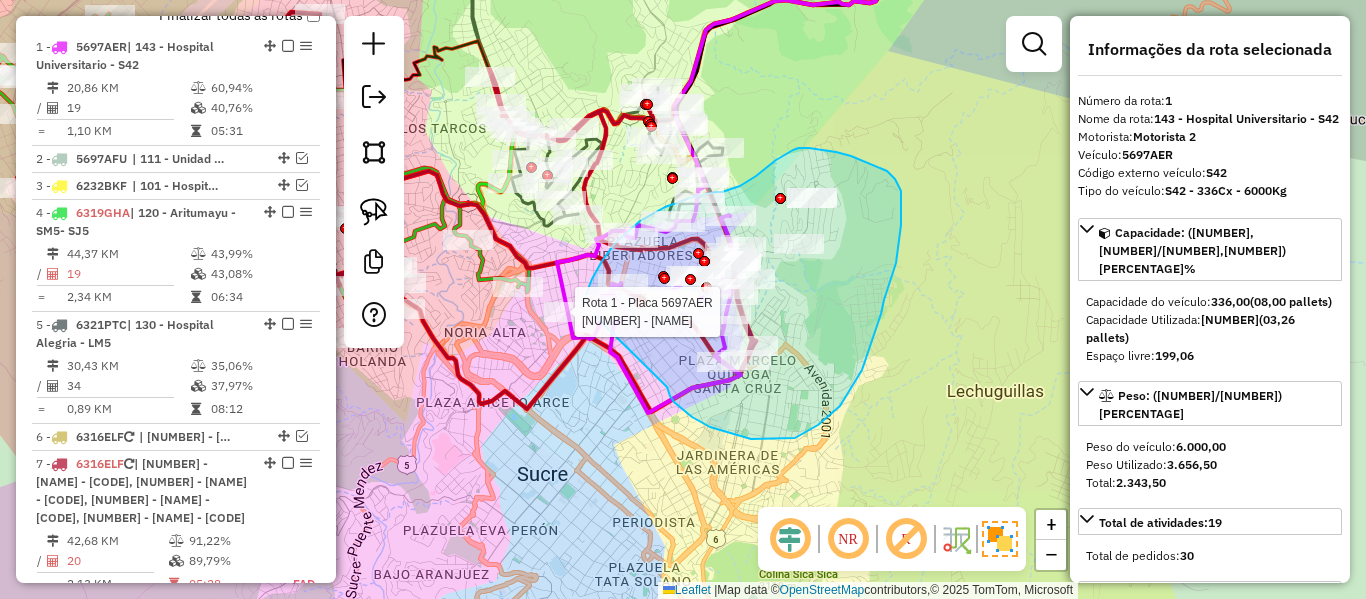 drag, startPoint x: 667, startPoint y: 389, endPoint x: 619, endPoint y: 370, distance: 51.62364 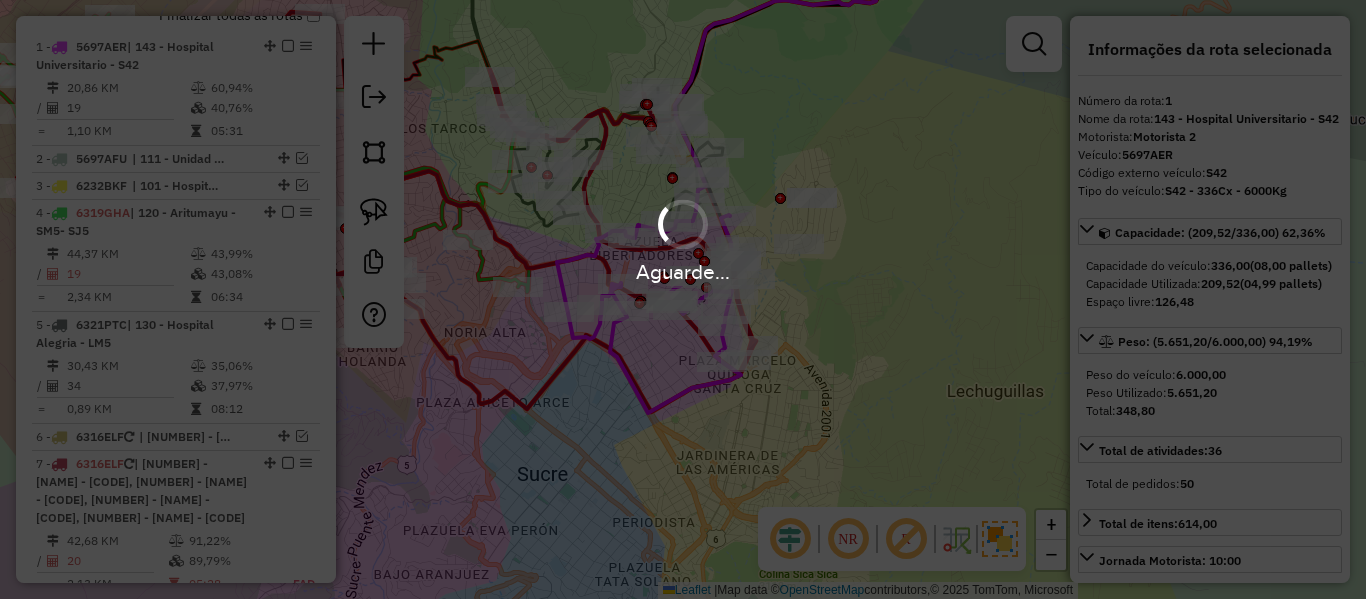 select on "**********" 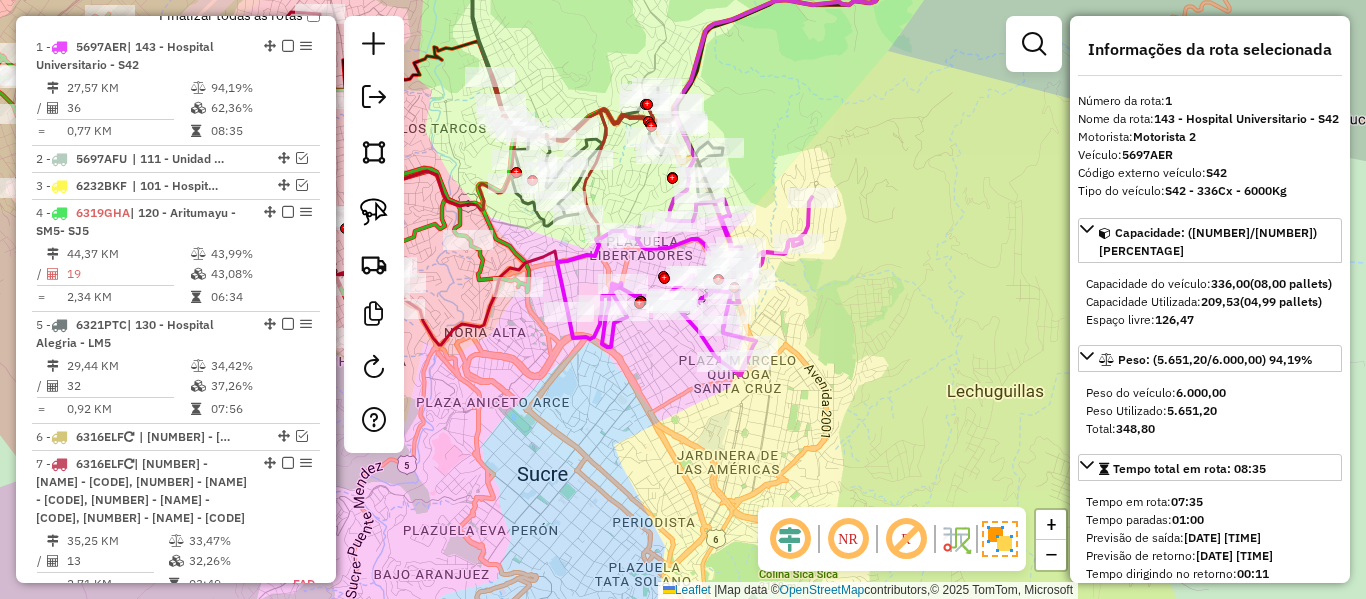 click 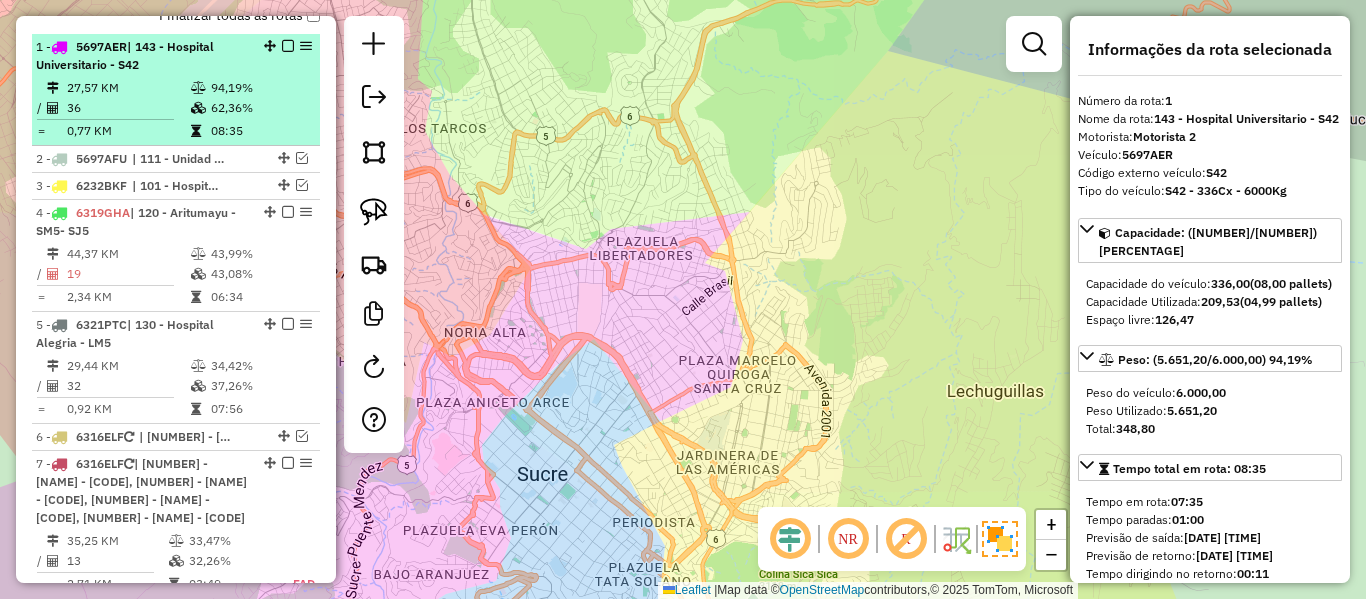 click on "94,19%" at bounding box center [260, 88] 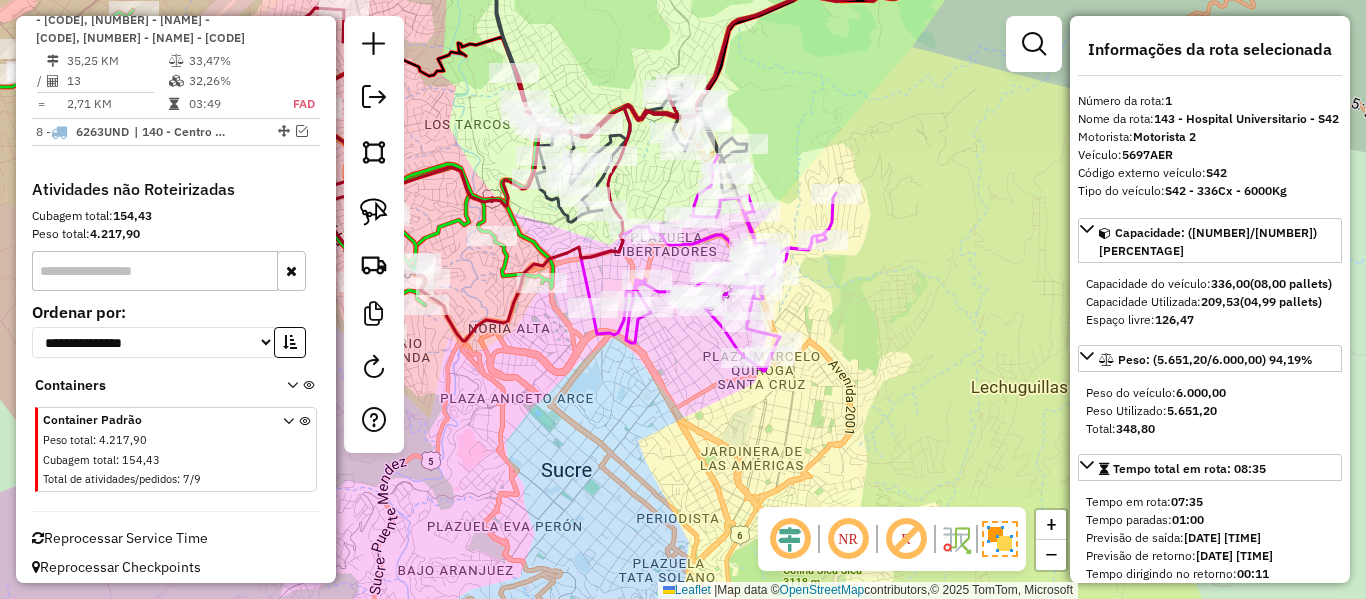 scroll, scrollTop: 1272, scrollLeft: 0, axis: vertical 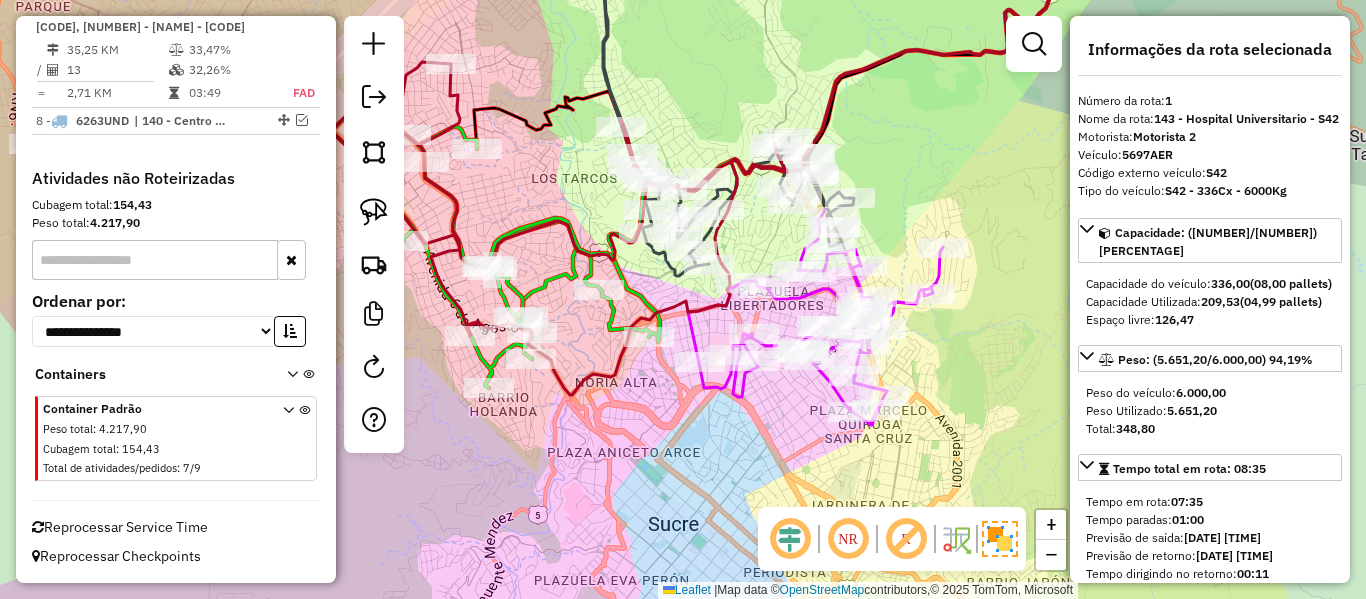 drag, startPoint x: 696, startPoint y: 394, endPoint x: 825, endPoint y: 473, distance: 151.26797 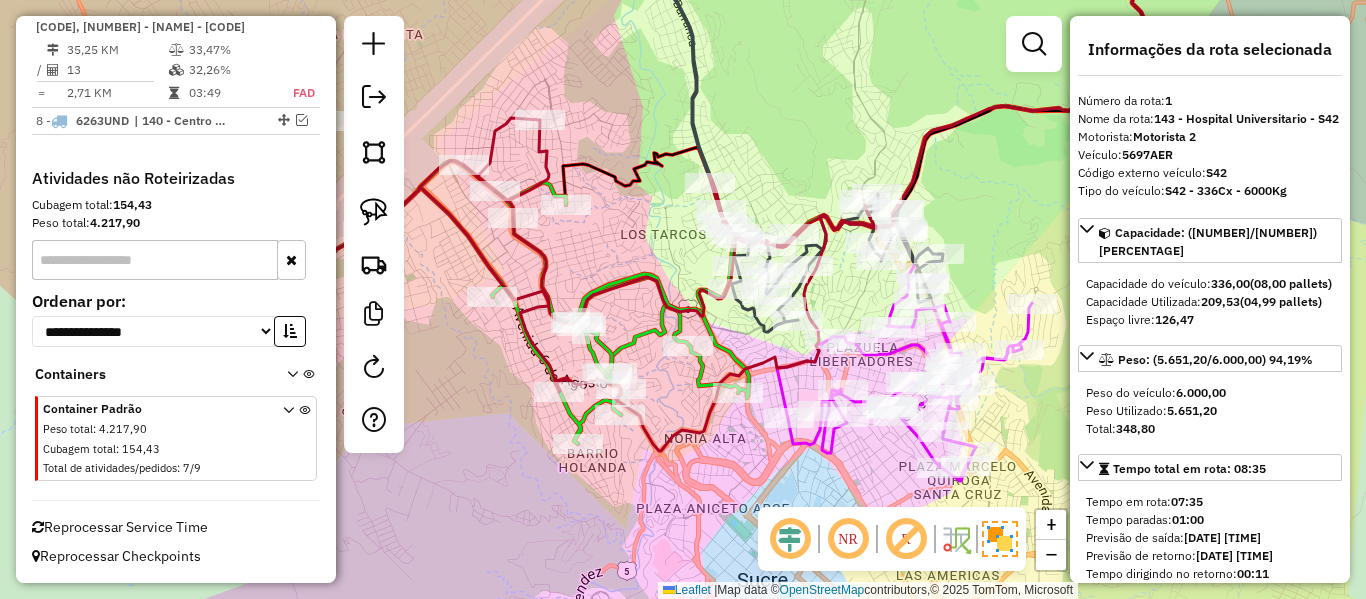click 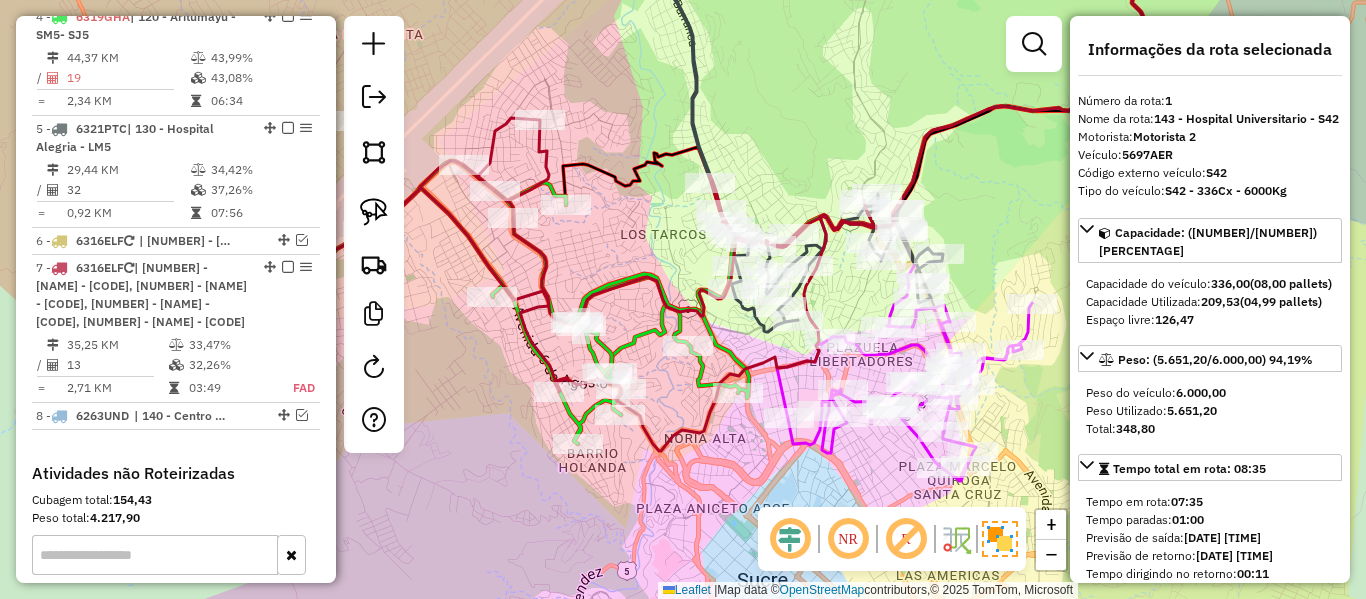 scroll, scrollTop: 781, scrollLeft: 0, axis: vertical 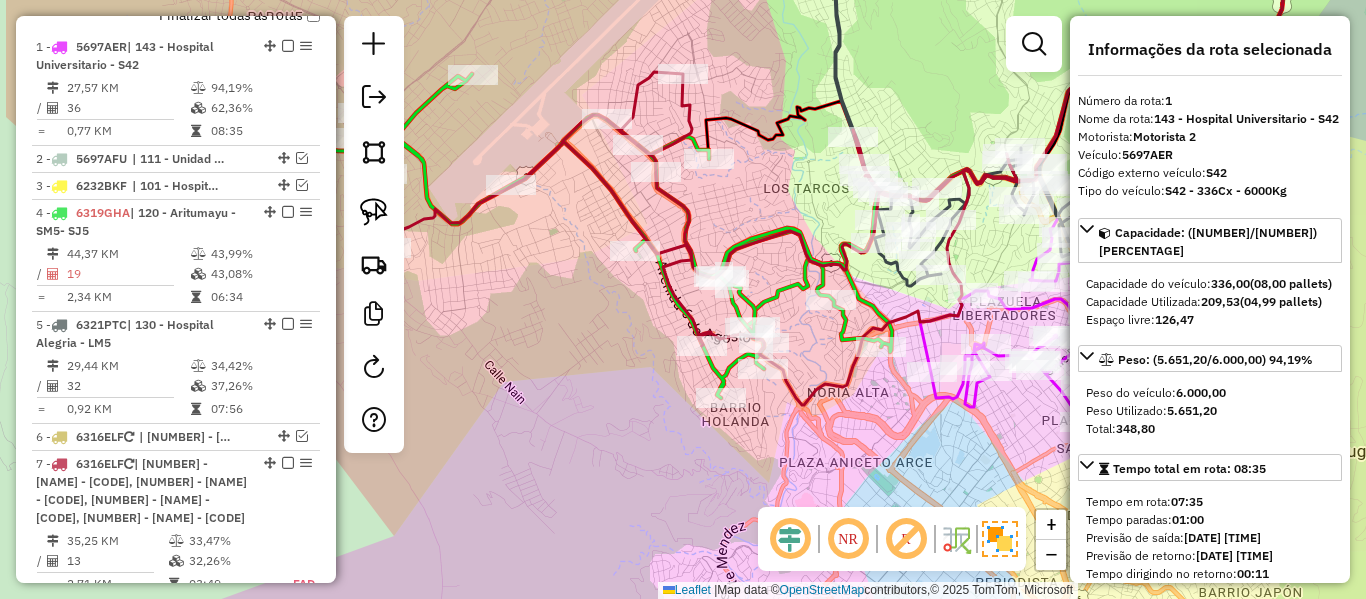 drag, startPoint x: 884, startPoint y: 426, endPoint x: 1018, endPoint y: 425, distance: 134.00374 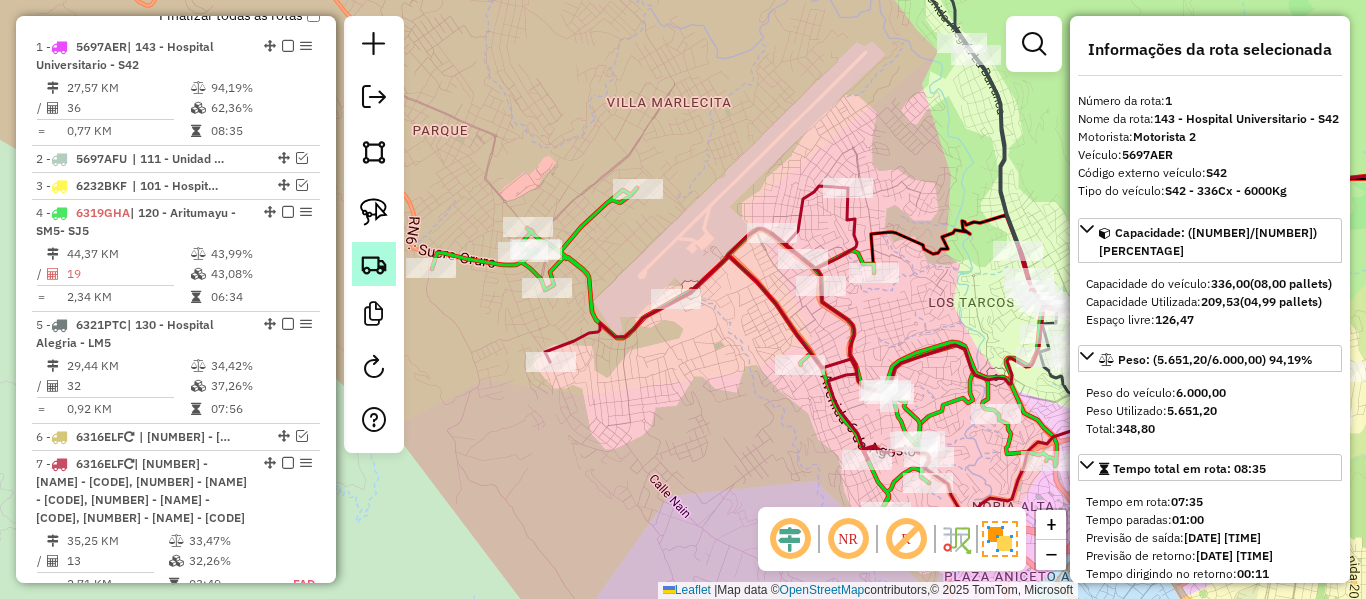 drag, startPoint x: 664, startPoint y: 424, endPoint x: 388, endPoint y: 258, distance: 322.07452 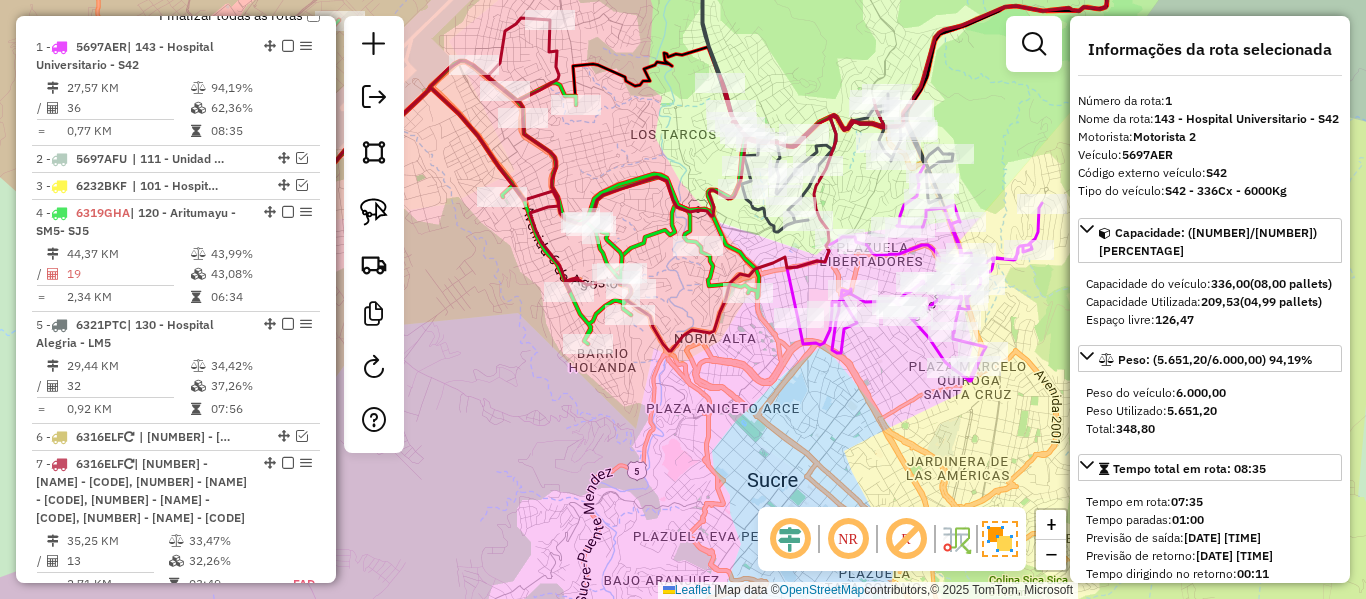click 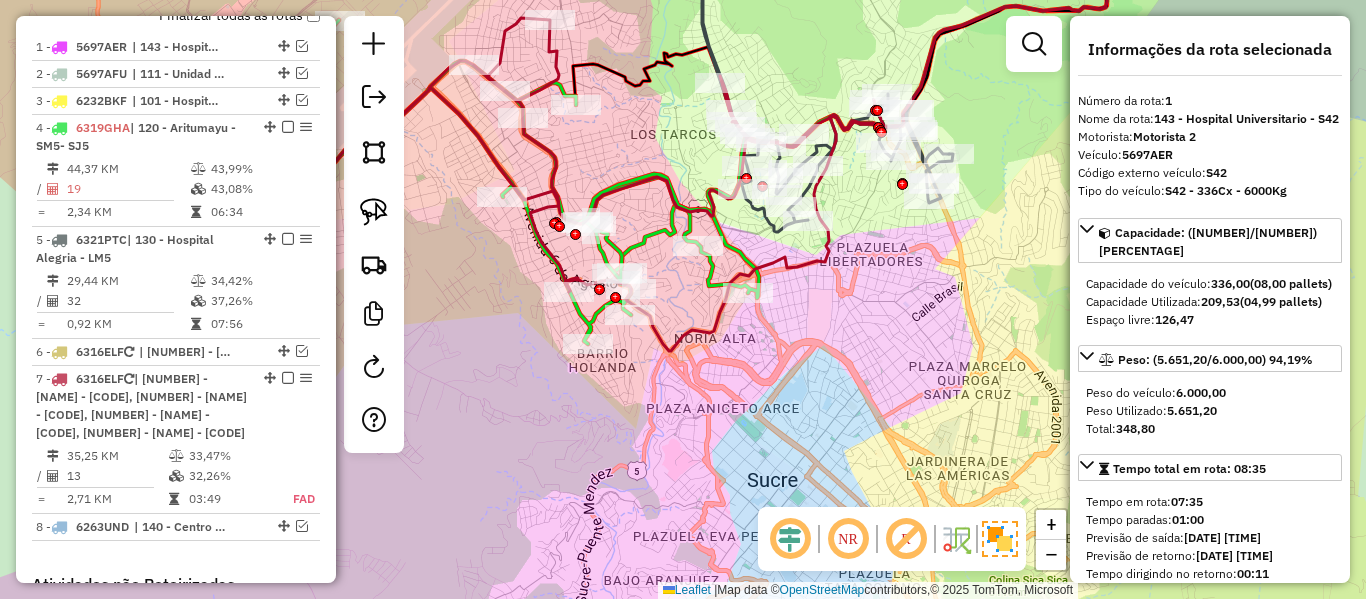 drag, startPoint x: 934, startPoint y: 383, endPoint x: 1032, endPoint y: 417, distance: 103.73042 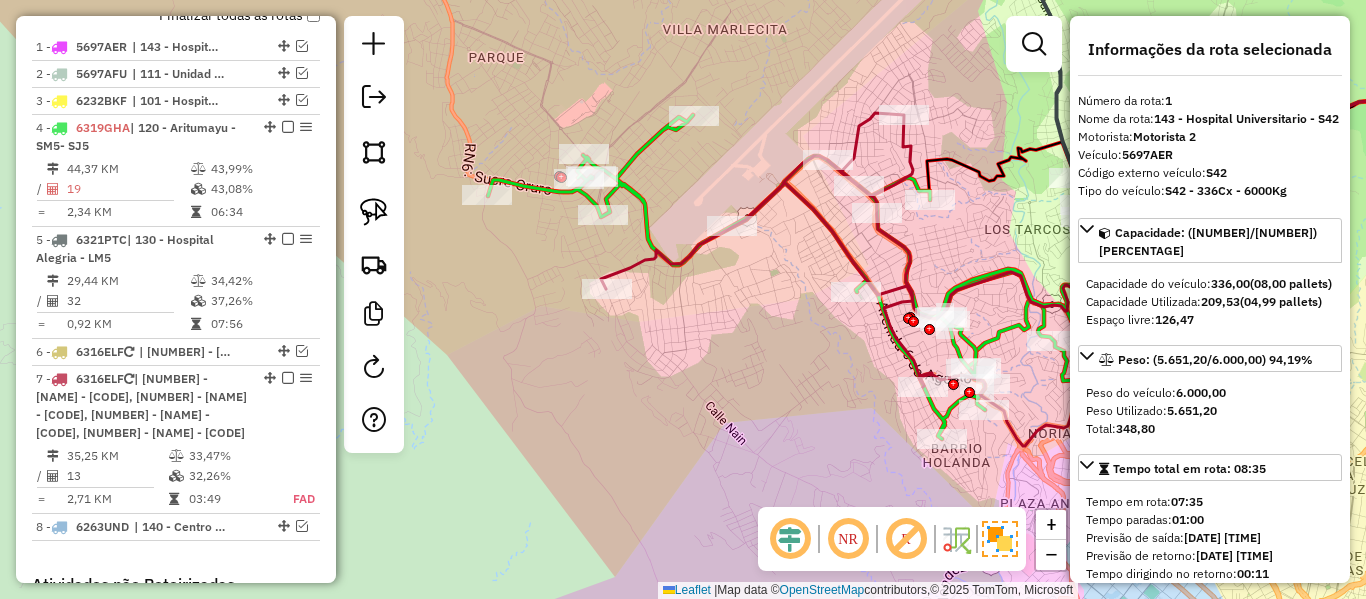 click on "Janela de atendimento Grade de atendimento Capacidade Transportadoras Veículos Cliente Pedidos  Rotas Selecione os dias de semana para filtrar as janelas de atendimento  Seg   Ter   Qua   Qui   Sex   Sáb   Dom  Informe o período da janela de atendimento: De: Até:  Filtrar exatamente a janela do cliente  Considerar janela de atendimento padrão  Selecione os dias de semana para filtrar as grades de atendimento  Seg   Ter   Qua   Qui   Sex   Sáb   Dom   Considerar clientes sem dia de atendimento cadastrado  Clientes fora do dia de atendimento selecionado Filtrar as atividades entre os valores definidos abaixo:  Peso mínimo:   Peso máximo:   Cubagem mínima:   Cubagem máxima:   De:   Até:  Filtrar as atividades entre o tempo de atendimento definido abaixo:  De:   Até:   Considerar capacidade total dos clientes não roteirizados Transportadora: Selecione um ou mais itens Tipo de veículo: Selecione um ou mais itens Veículo: Selecione um ou mais itens Motorista: Selecione um ou mais itens Nome: Rótulo:" 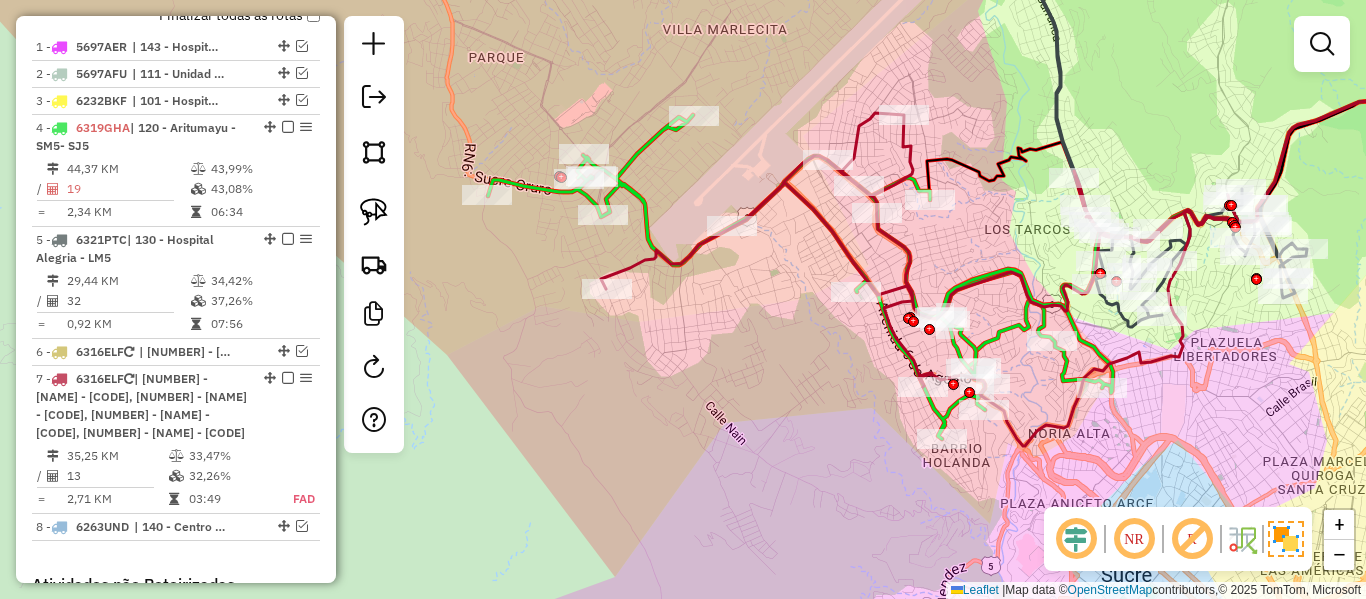 click 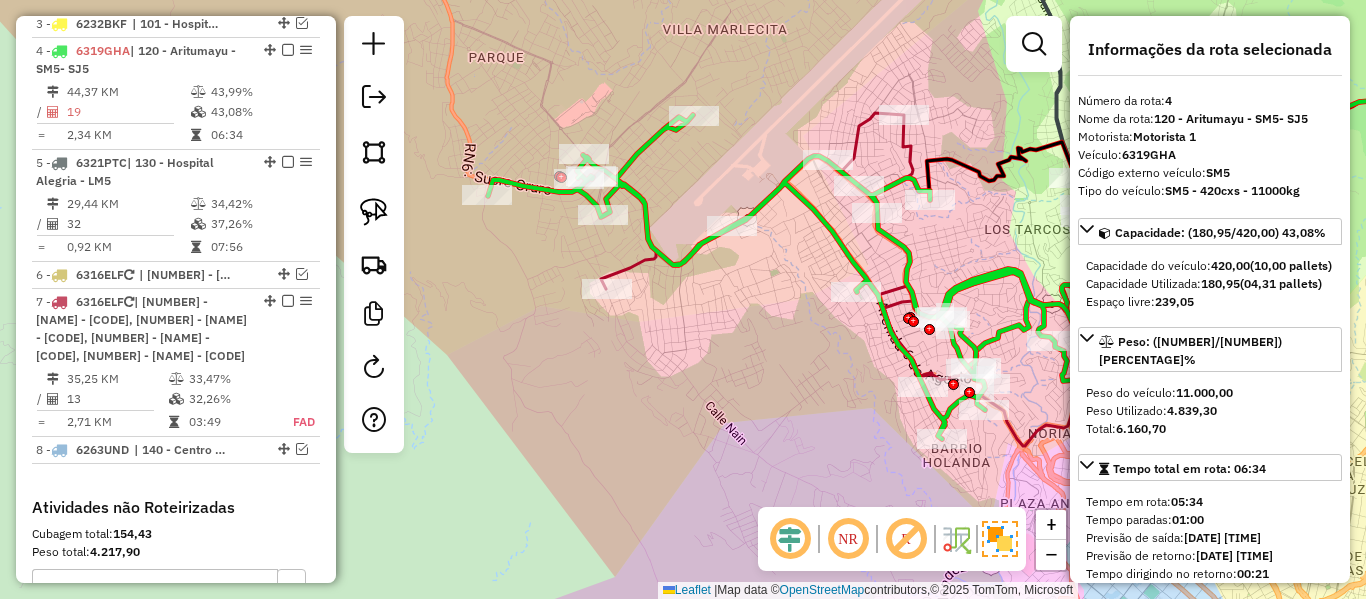 scroll, scrollTop: 862, scrollLeft: 0, axis: vertical 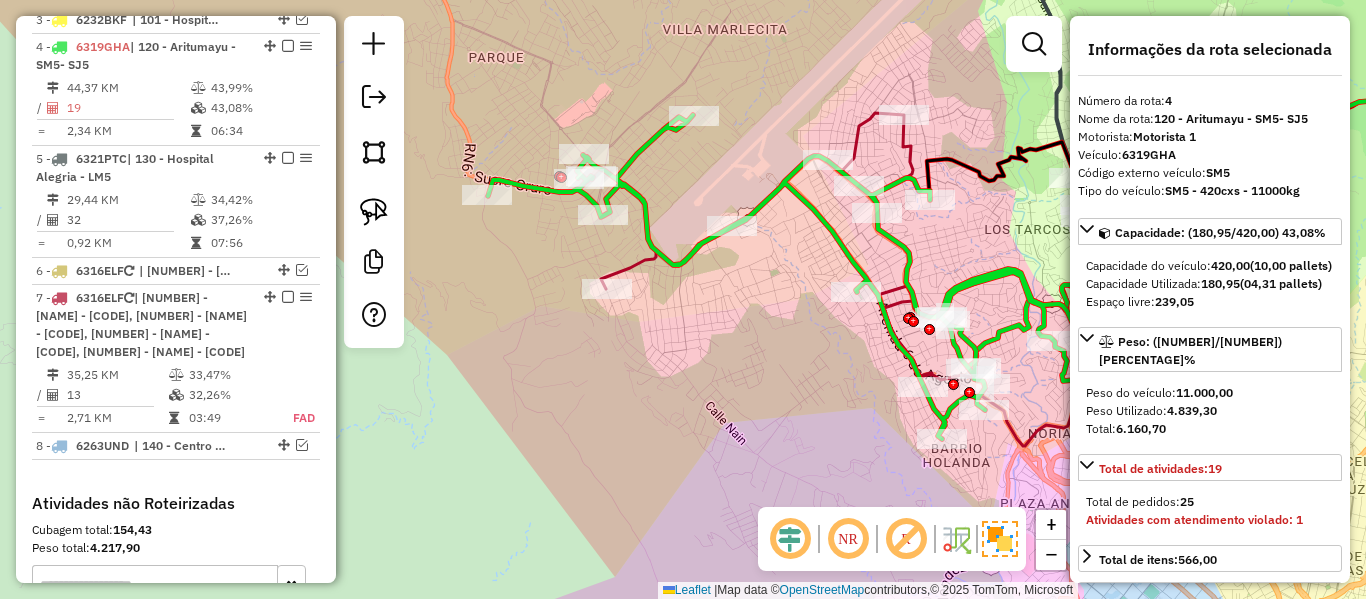 click 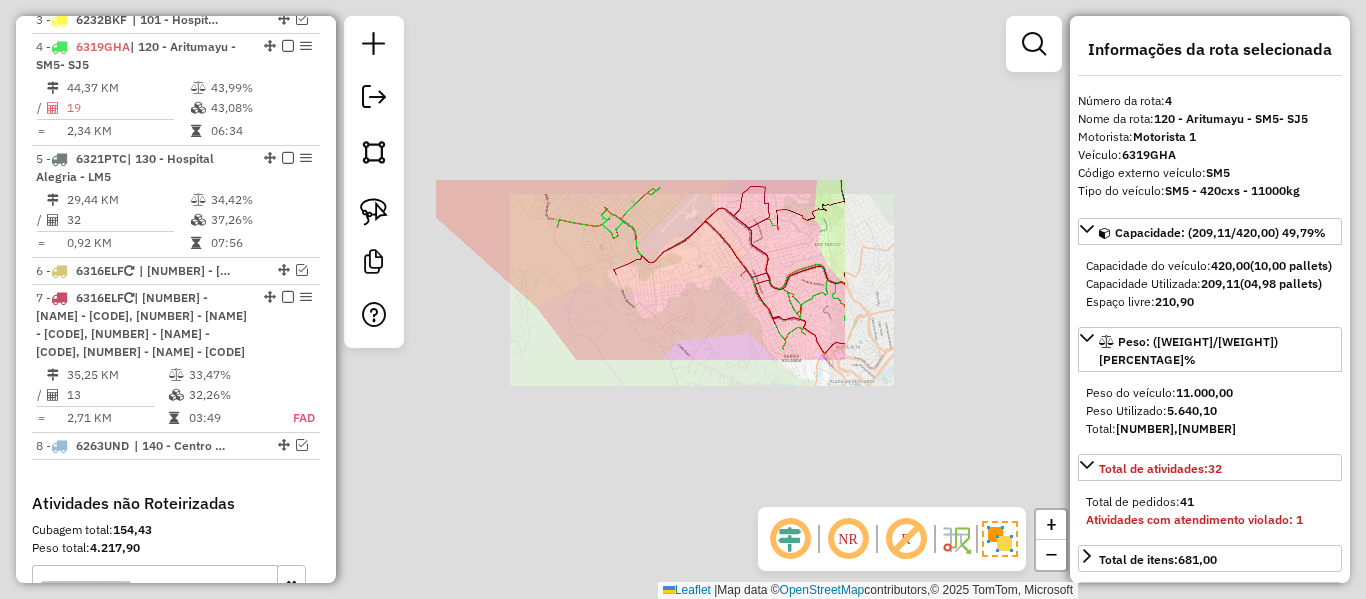 select on "**********" 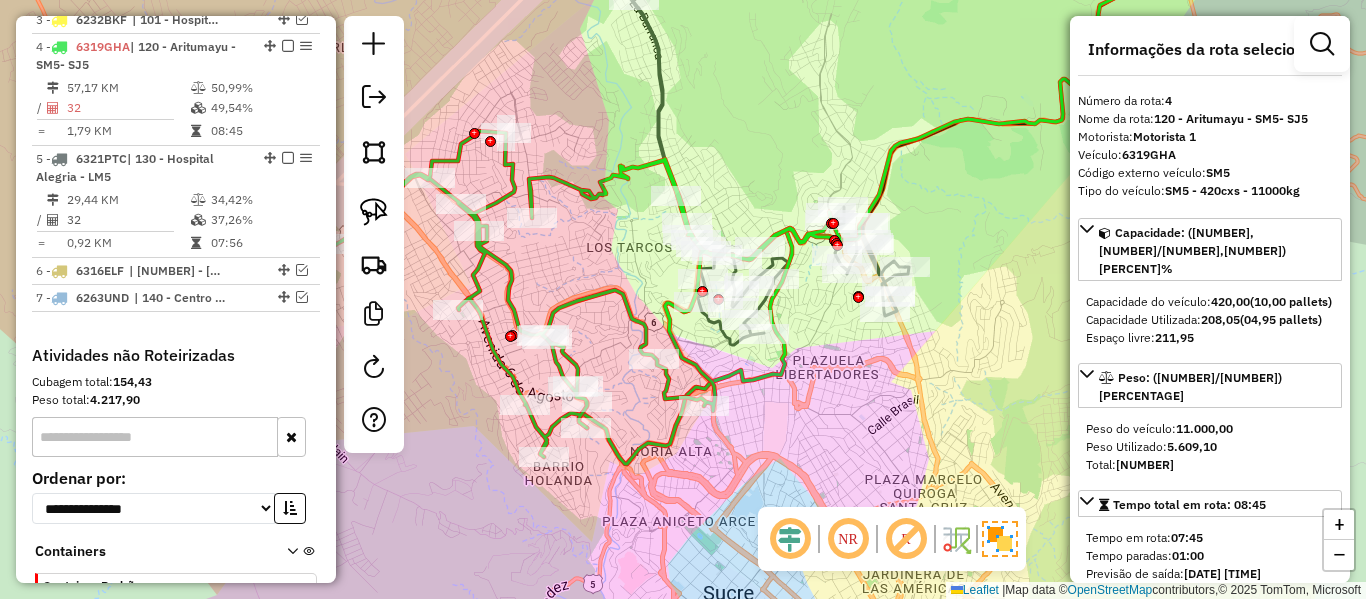 drag, startPoint x: 893, startPoint y: 328, endPoint x: 821, endPoint y: 383, distance: 90.60353 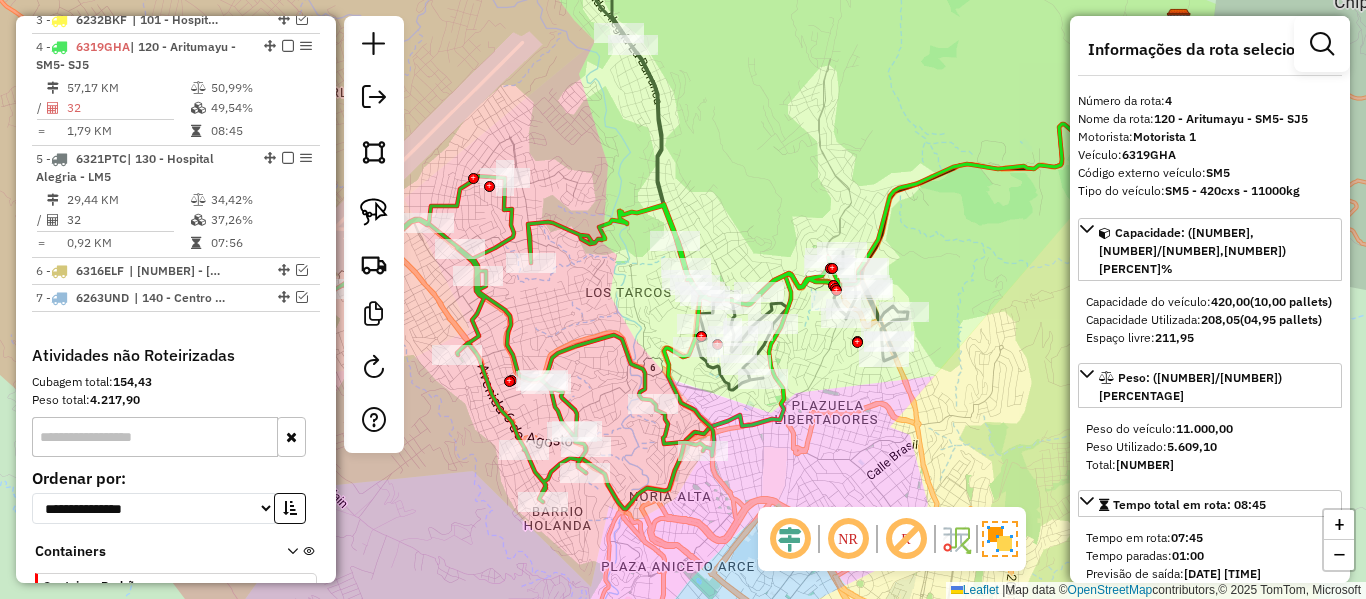 click 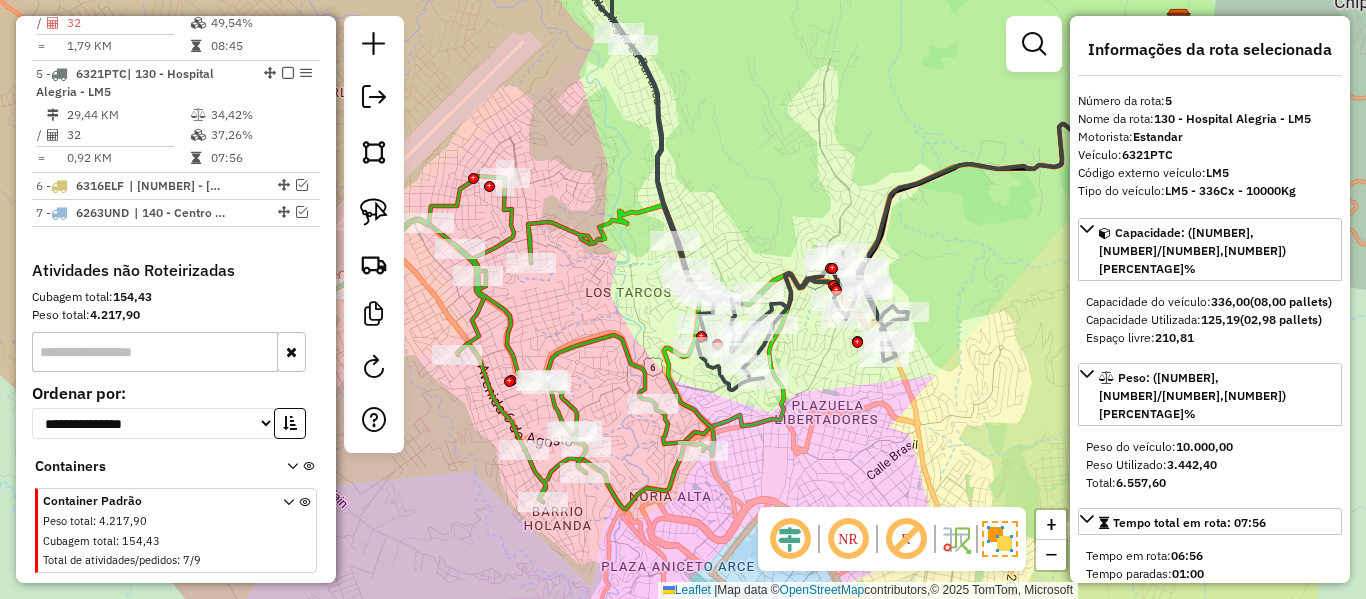 scroll, scrollTop: 974, scrollLeft: 0, axis: vertical 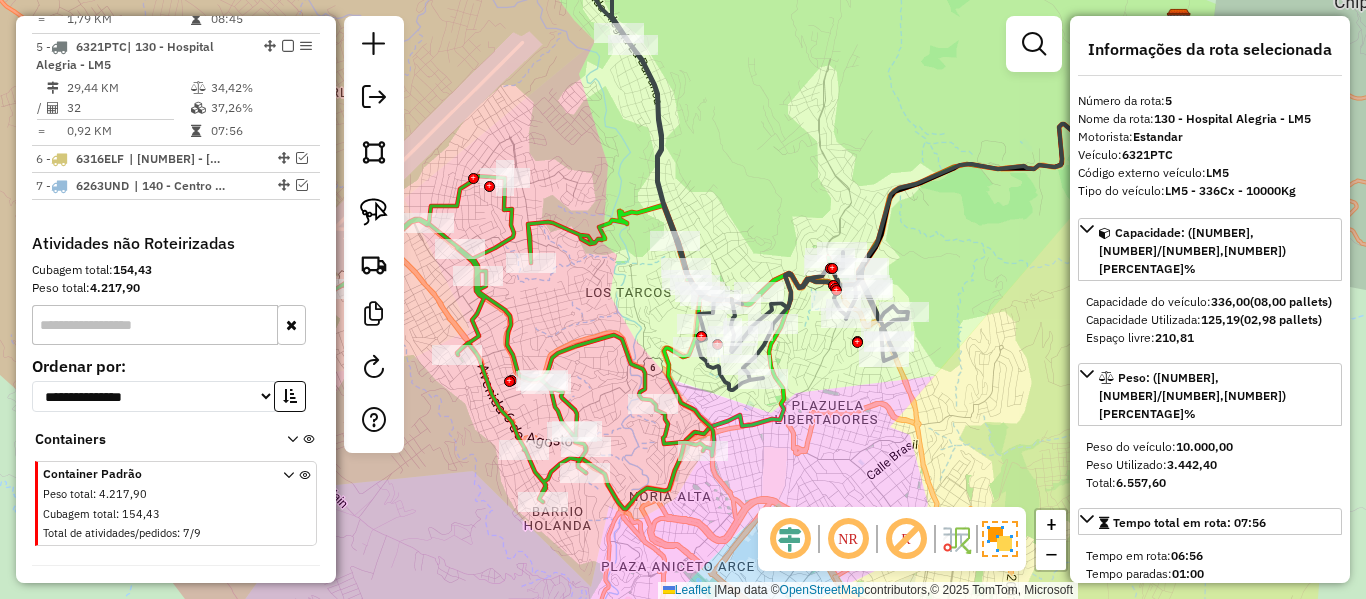 click 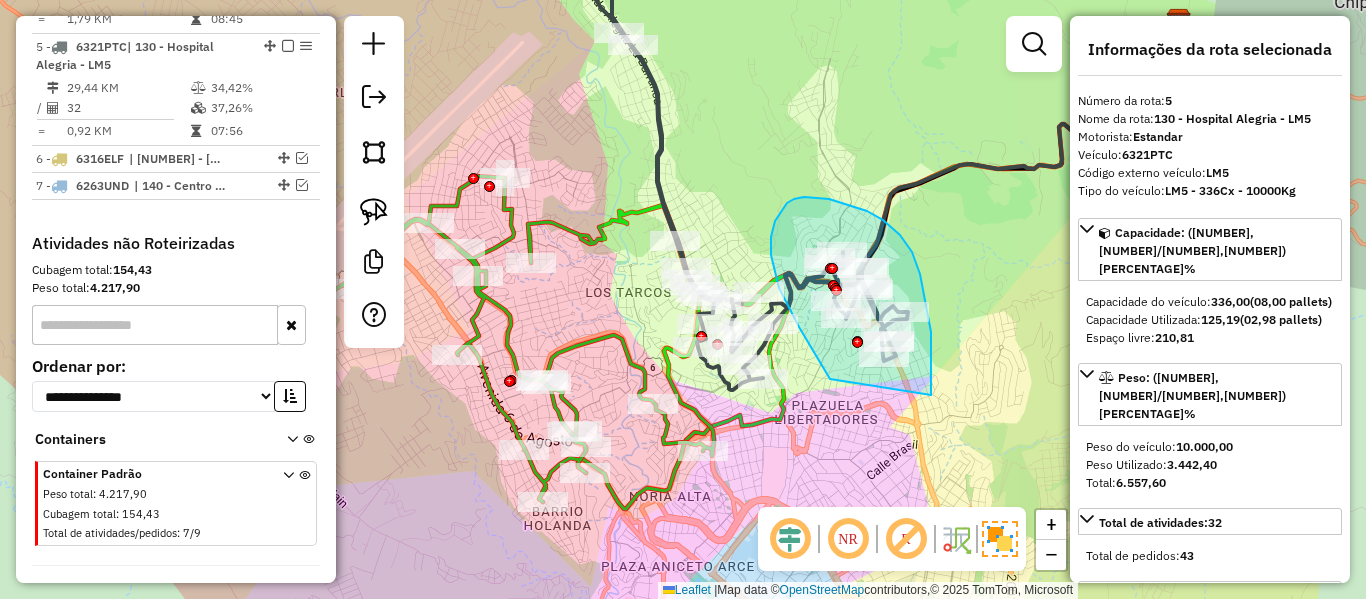 drag, startPoint x: 931, startPoint y: 385, endPoint x: 841, endPoint y: 389, distance: 90.088844 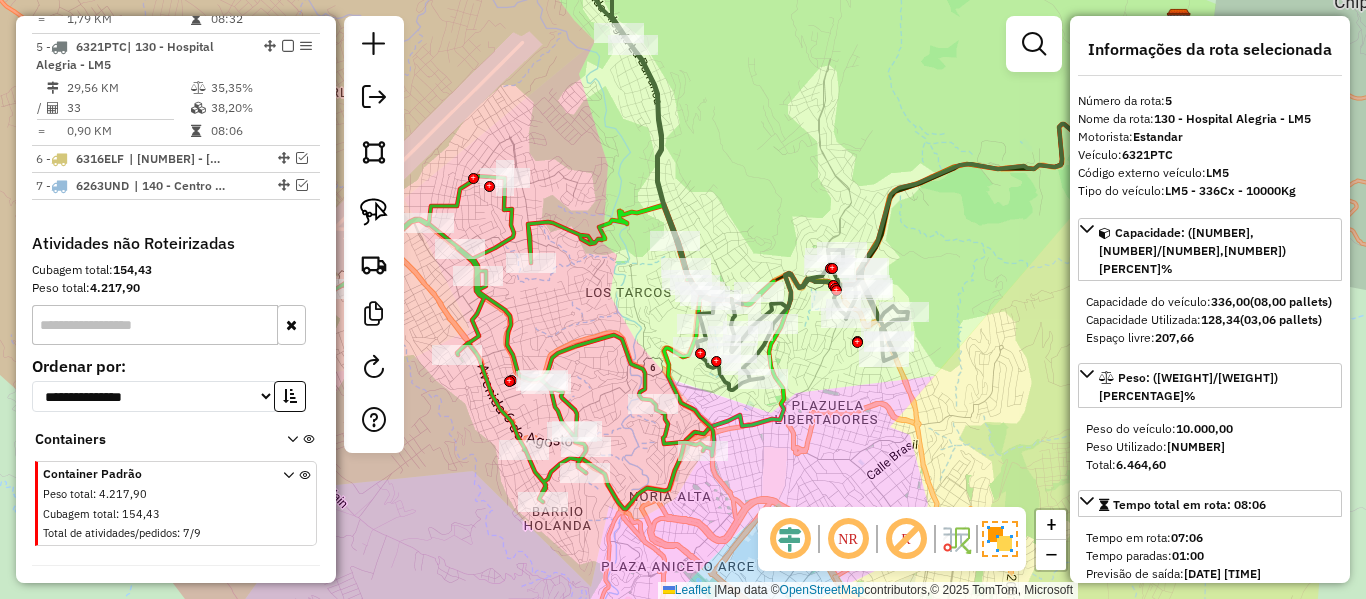 click 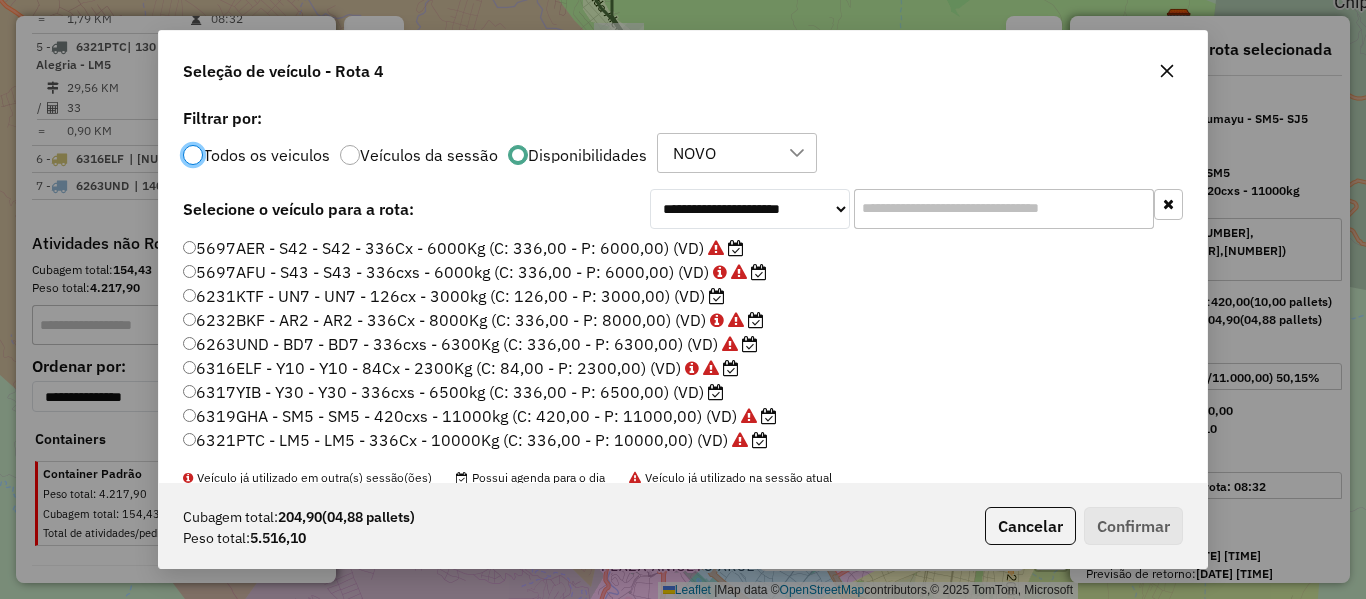 scroll, scrollTop: 917, scrollLeft: 0, axis: vertical 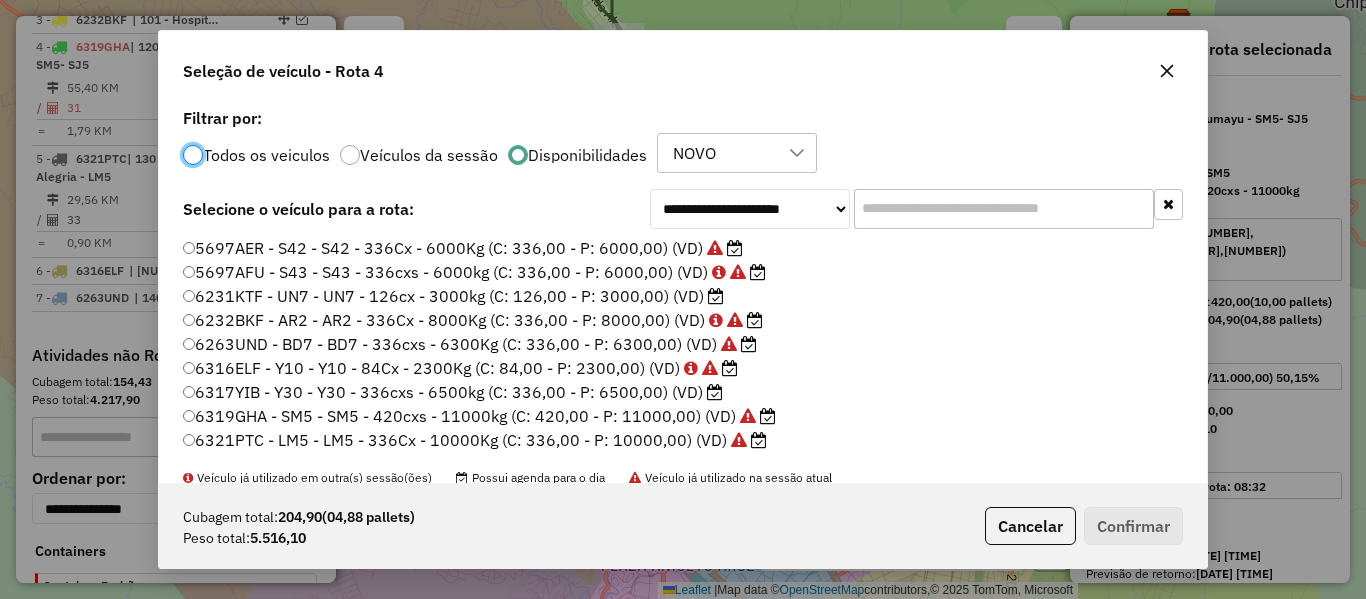 click 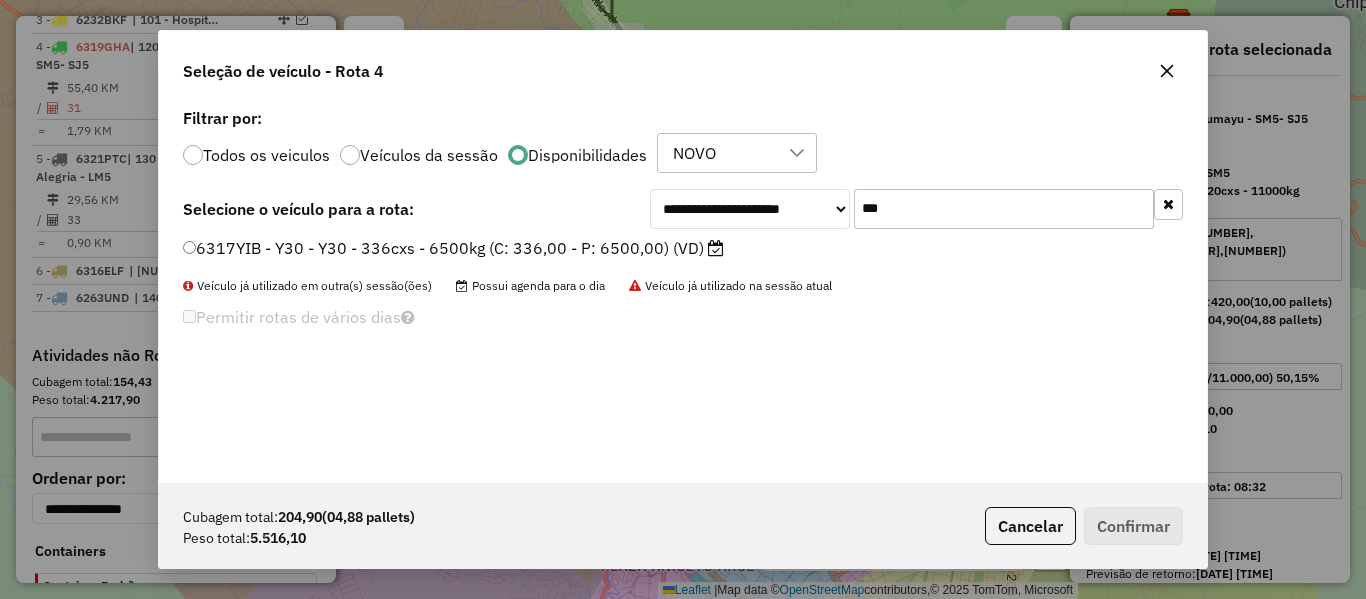 type on "***" 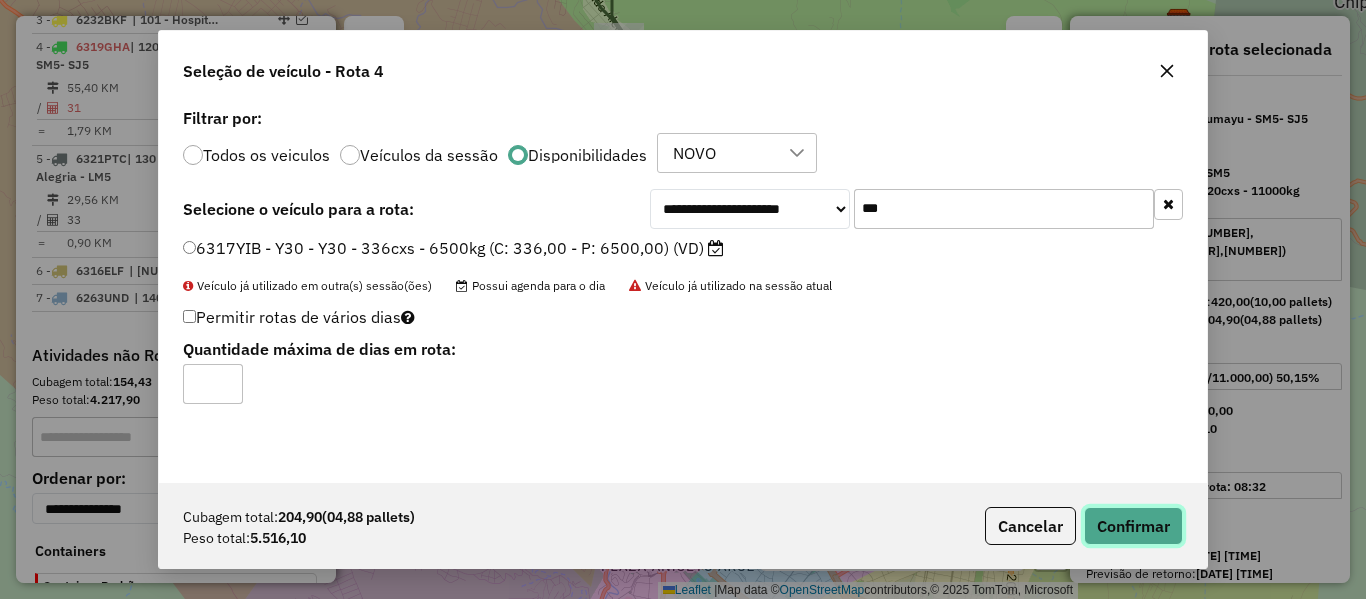 click on "Confirmar" 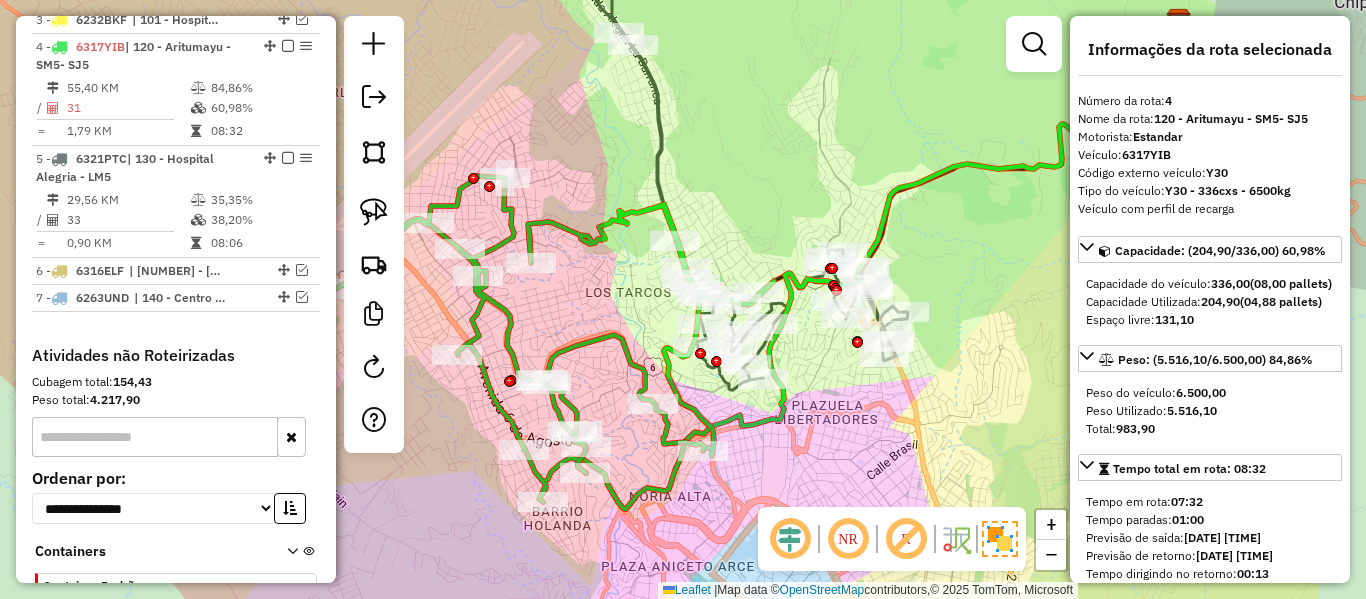 click 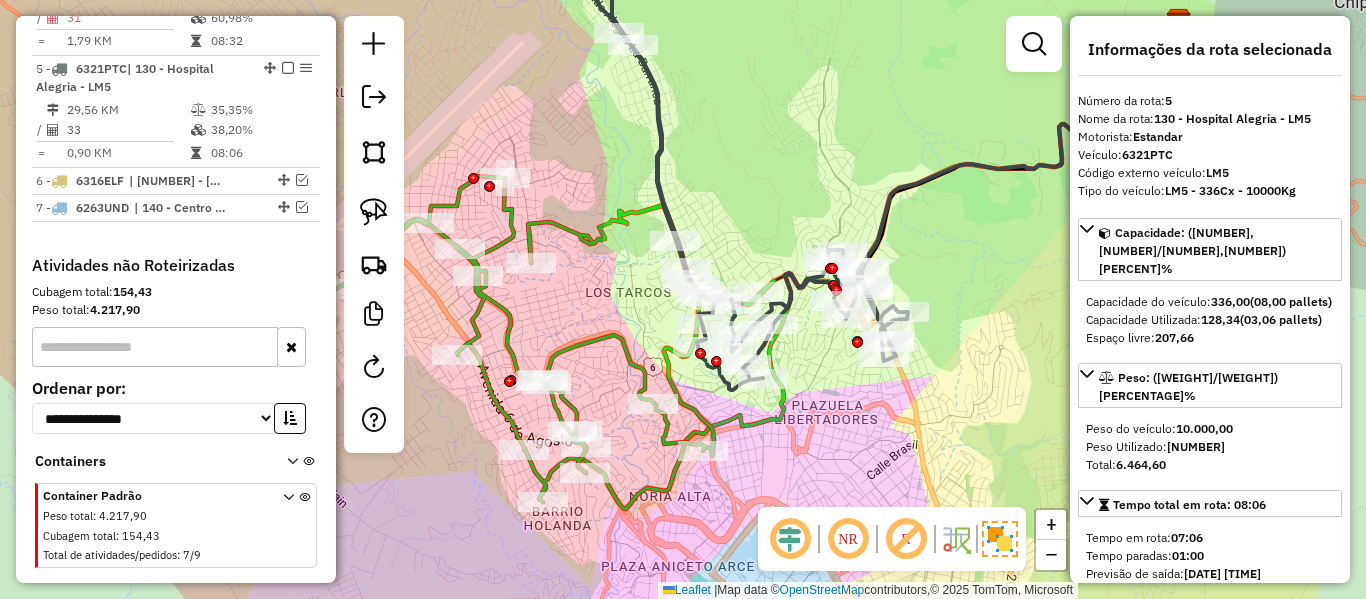scroll, scrollTop: 974, scrollLeft: 0, axis: vertical 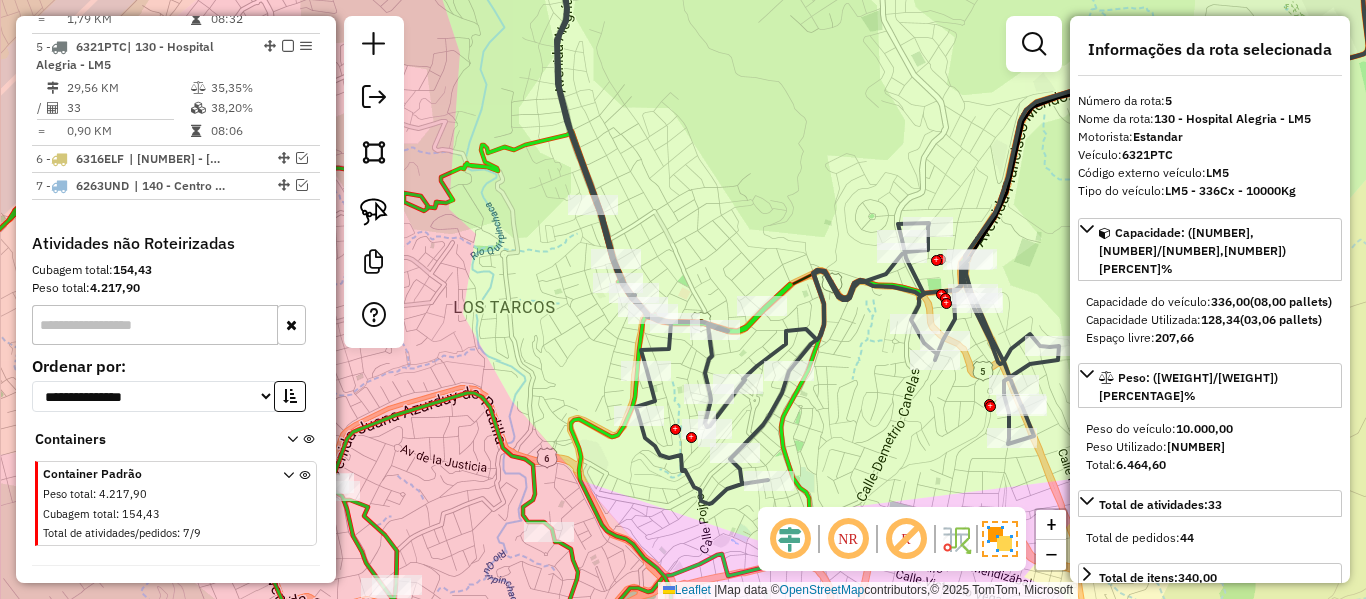 drag, startPoint x: 775, startPoint y: 204, endPoint x: 766, endPoint y: 134, distance: 70.5762 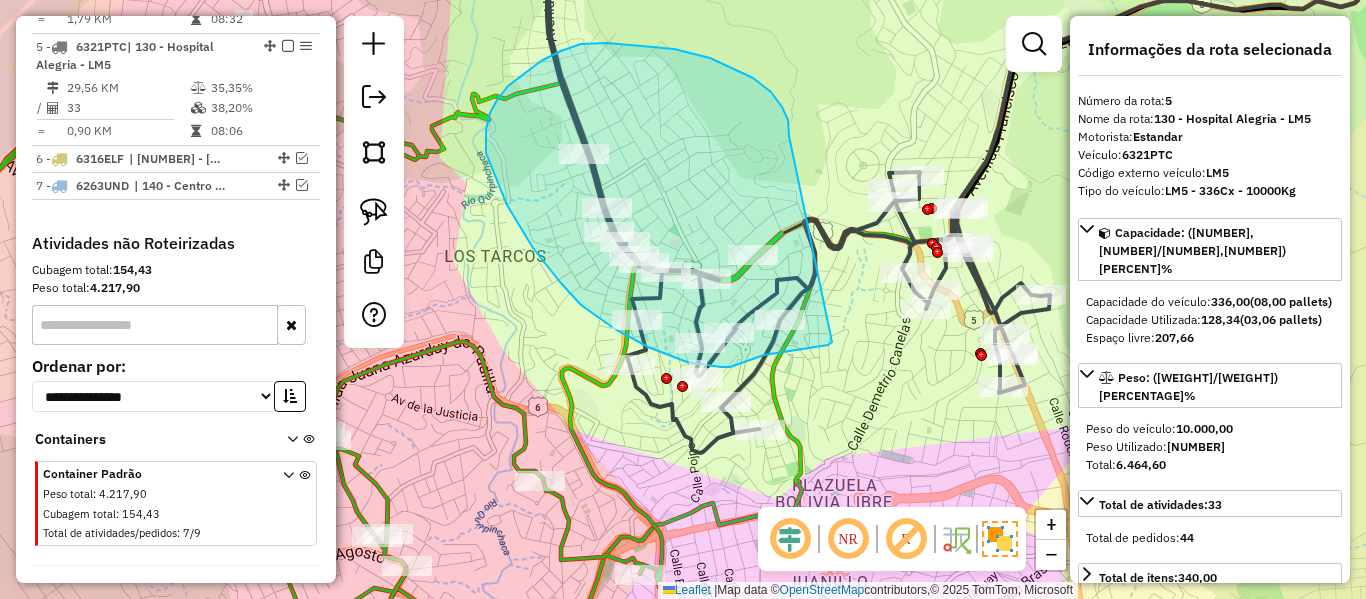 drag, startPoint x: 674, startPoint y: 49, endPoint x: 930, endPoint y: 226, distance: 311.2314 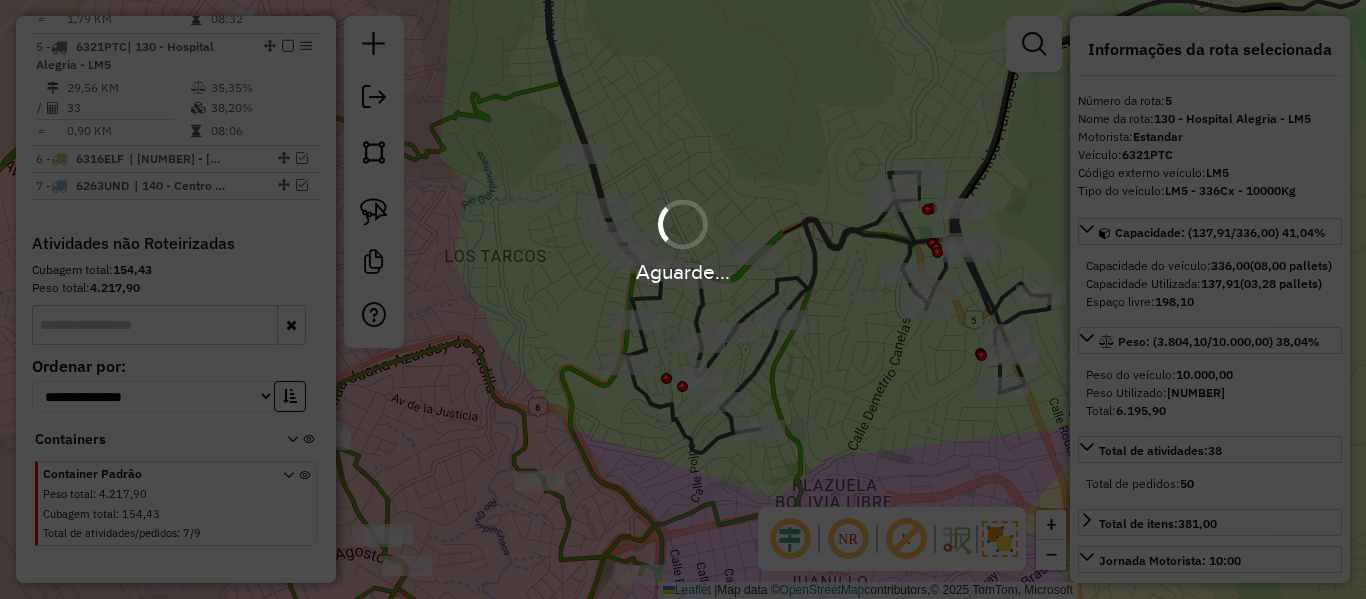 select on "**********" 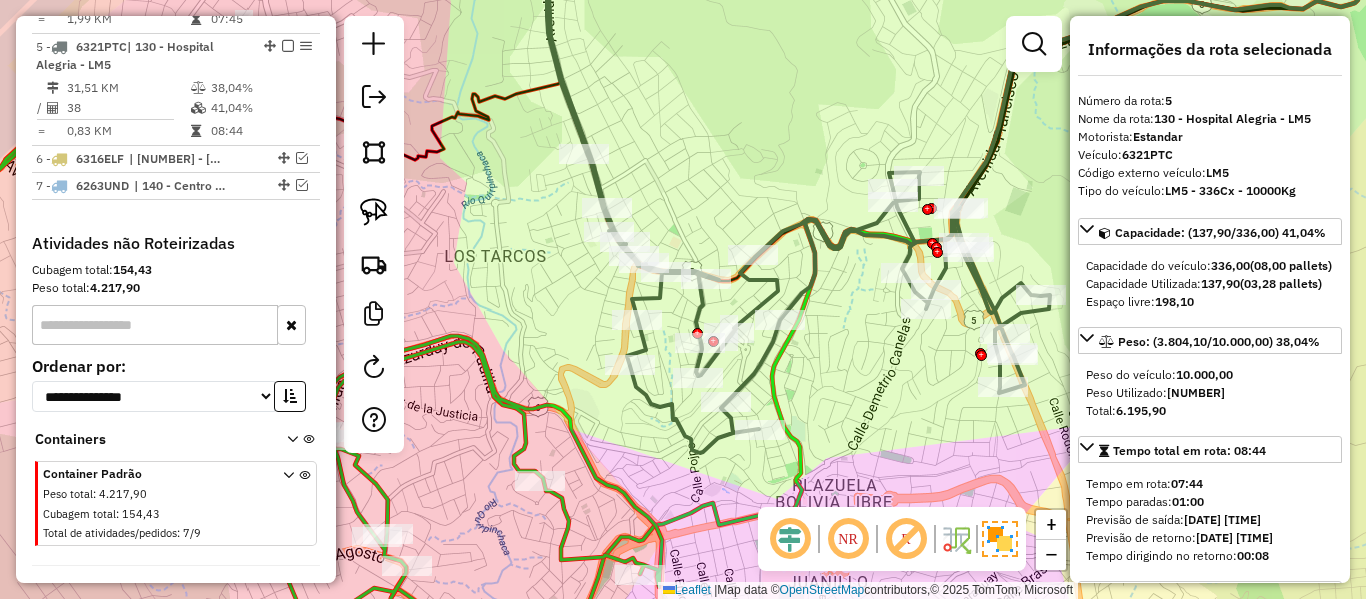 click 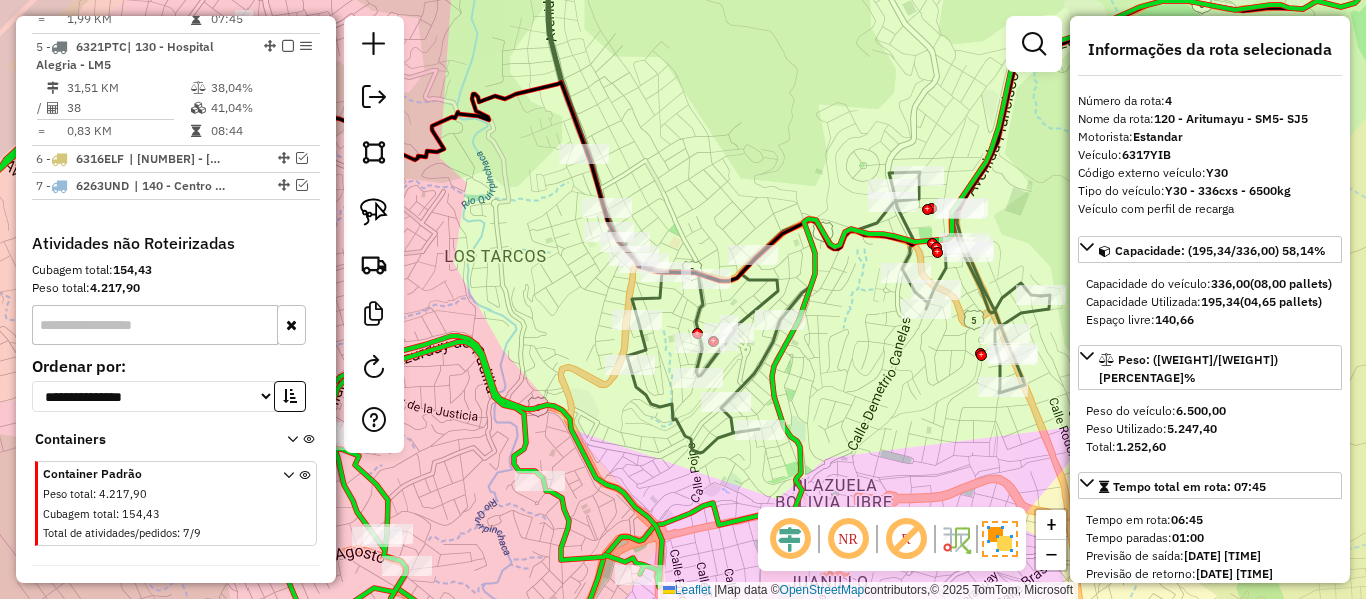 scroll, scrollTop: 862, scrollLeft: 0, axis: vertical 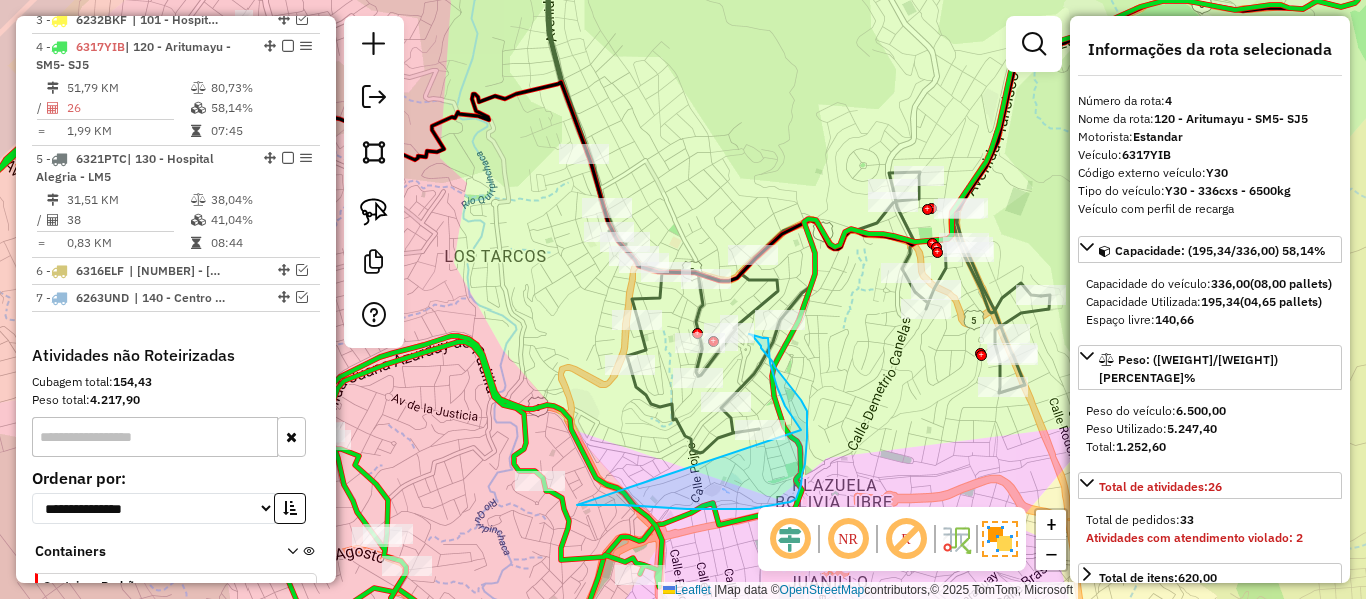 drag, startPoint x: 577, startPoint y: 505, endPoint x: 801, endPoint y: 431, distance: 235.90677 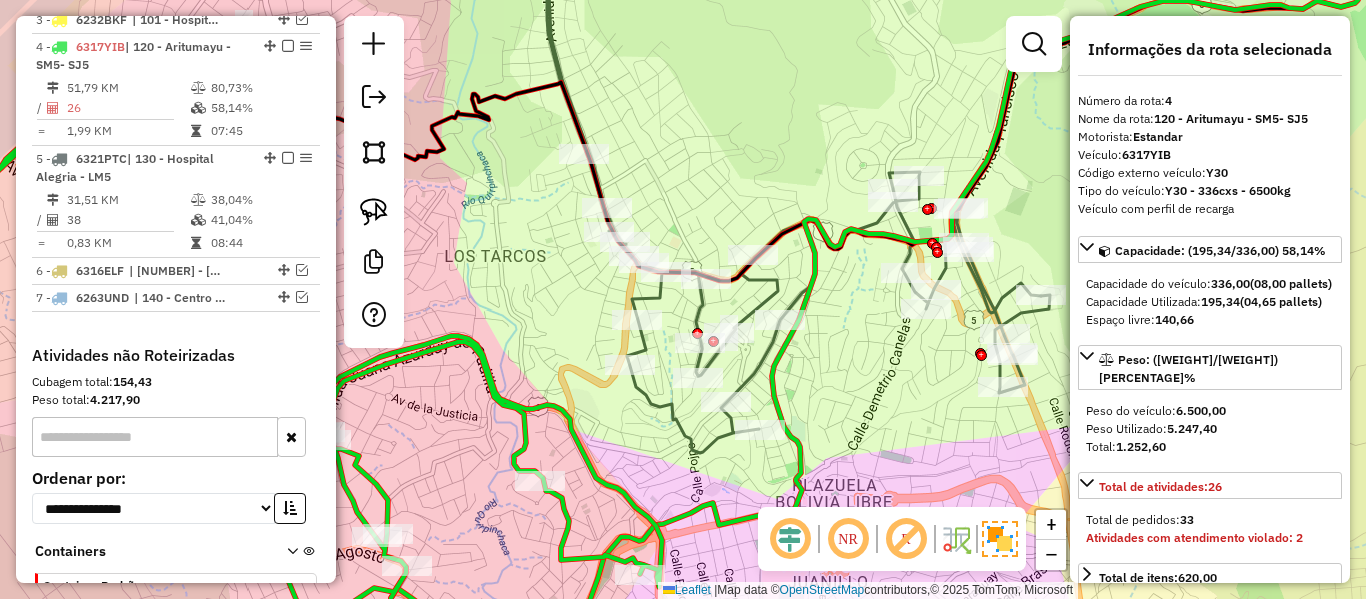 select on "**********" 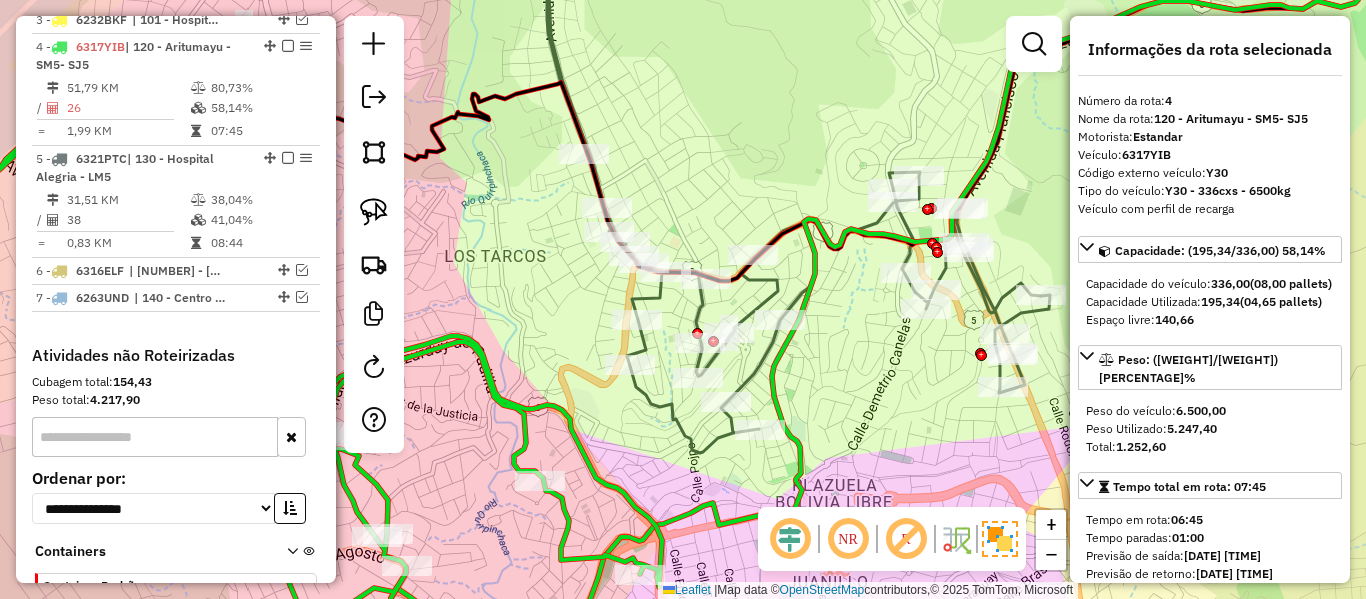 click 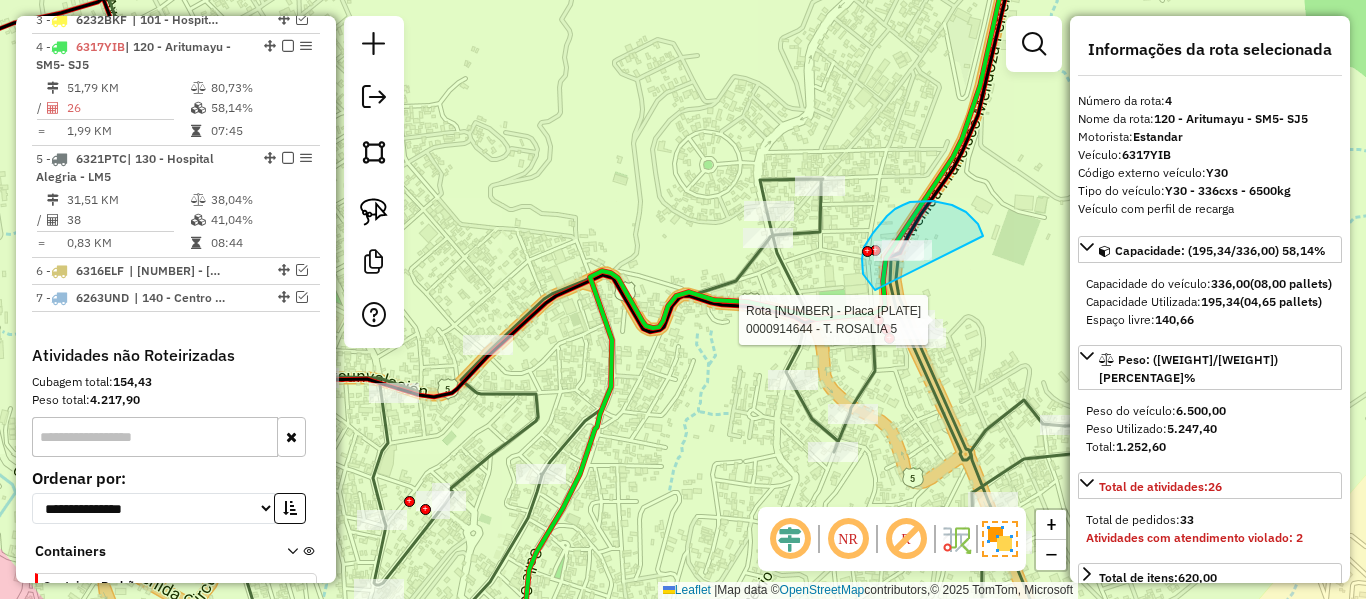 drag, startPoint x: 952, startPoint y: 205, endPoint x: 875, endPoint y: 290, distance: 114.69089 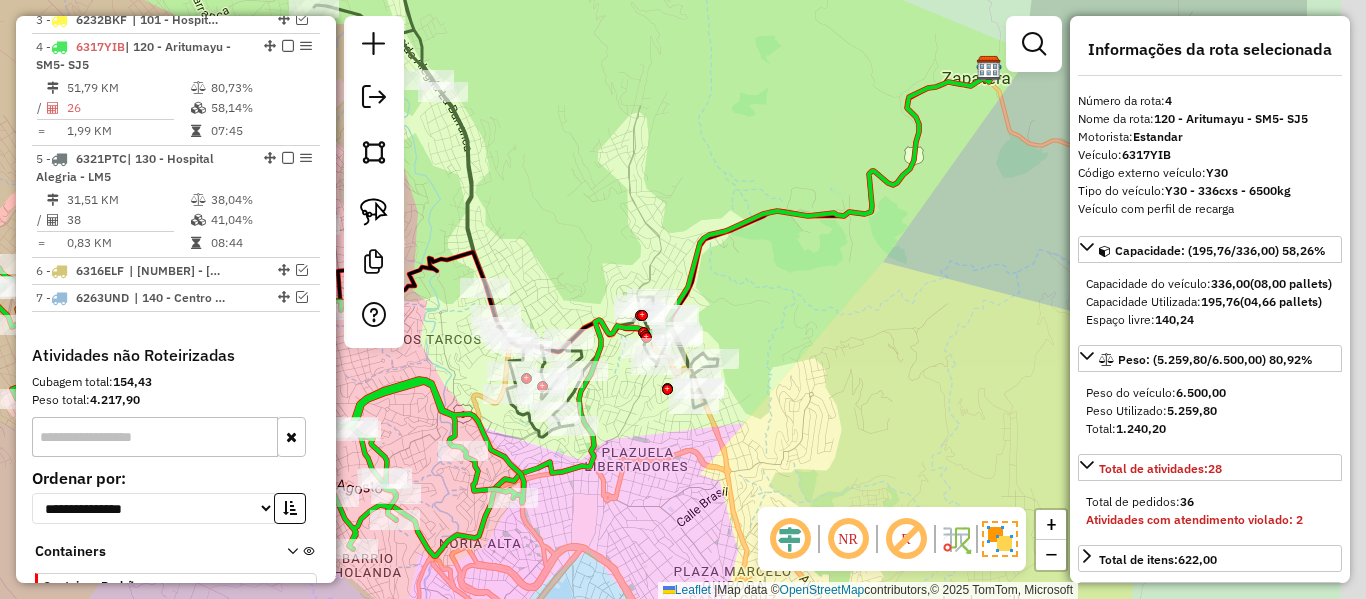 drag, startPoint x: 950, startPoint y: 223, endPoint x: 801, endPoint y: 264, distance: 154.53802 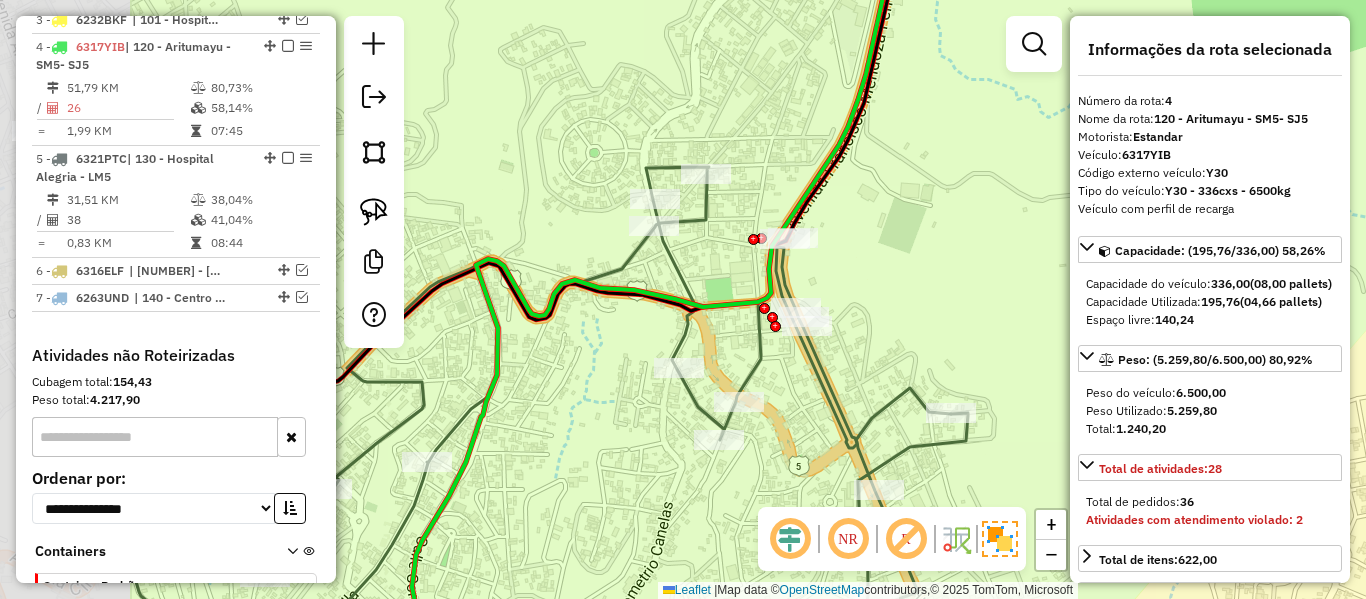 drag, startPoint x: 590, startPoint y: 299, endPoint x: 857, endPoint y: 242, distance: 273.01648 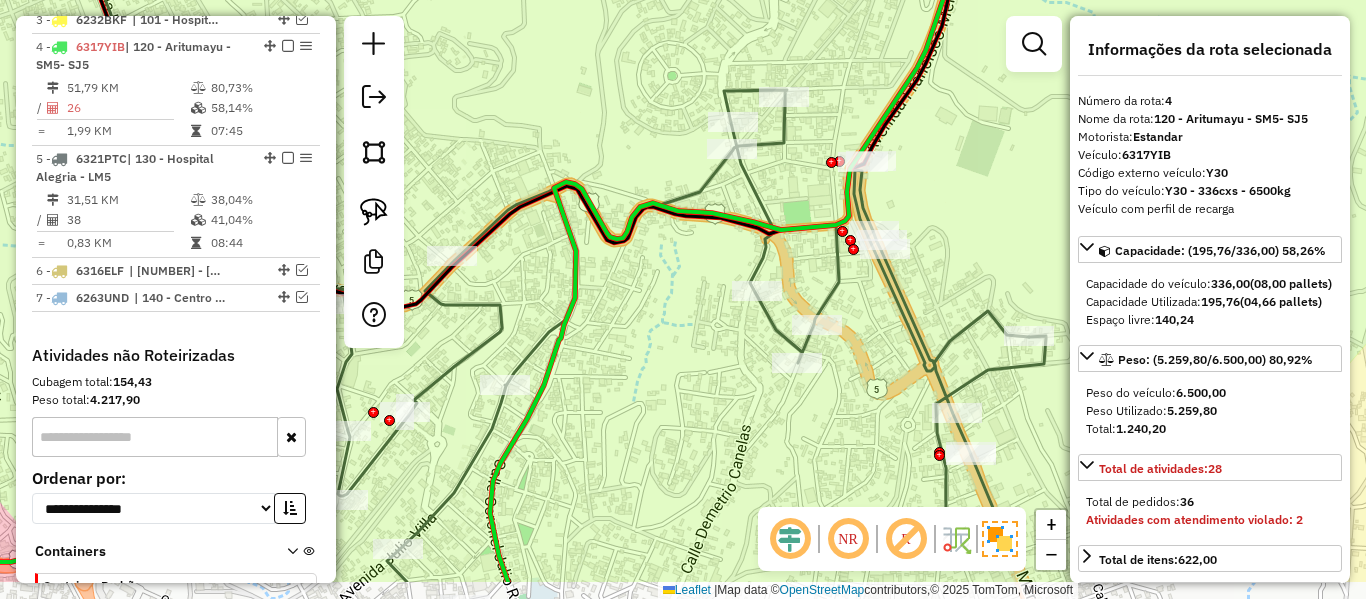 drag, startPoint x: 708, startPoint y: 307, endPoint x: 787, endPoint y: 231, distance: 109.62208 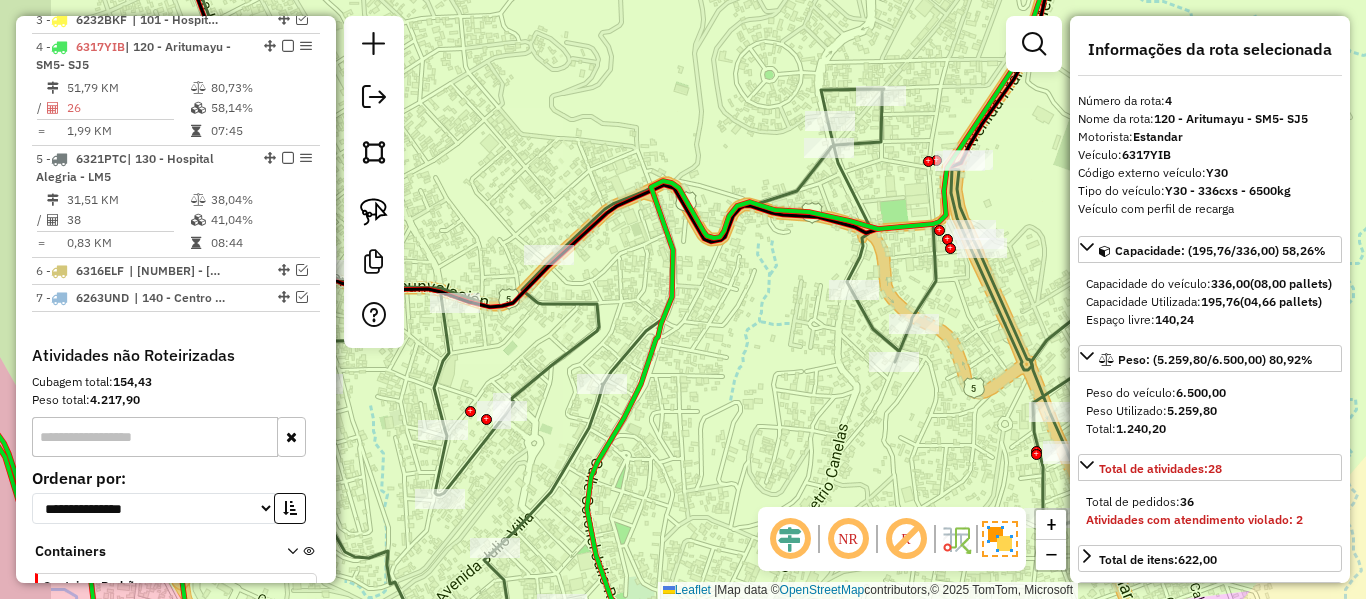 drag, startPoint x: 757, startPoint y: 316, endPoint x: 828, endPoint y: 307, distance: 71.568146 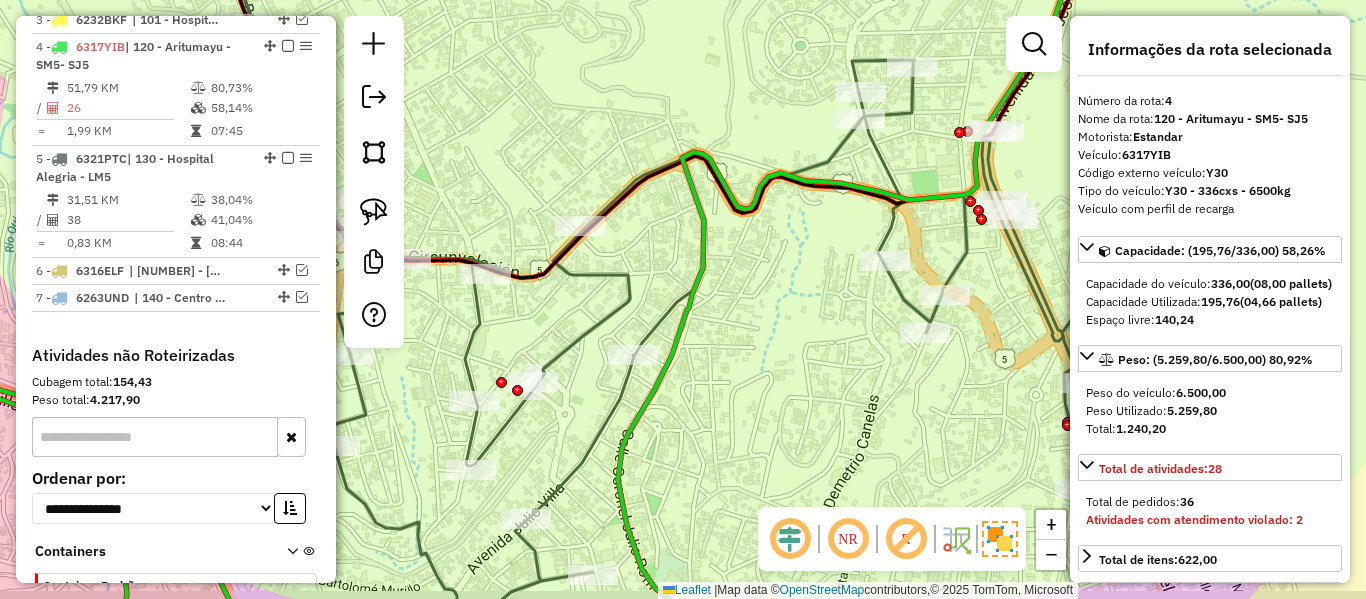 drag, startPoint x: 726, startPoint y: 319, endPoint x: 799, endPoint y: 171, distance: 165.02425 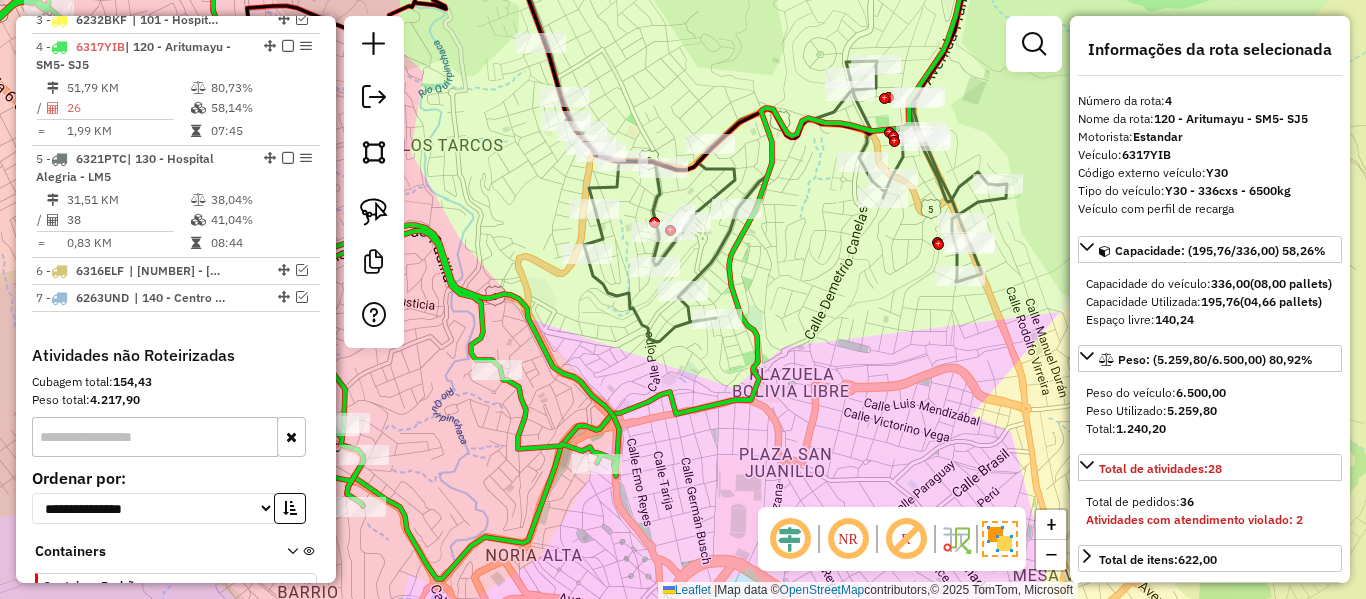 select on "**********" 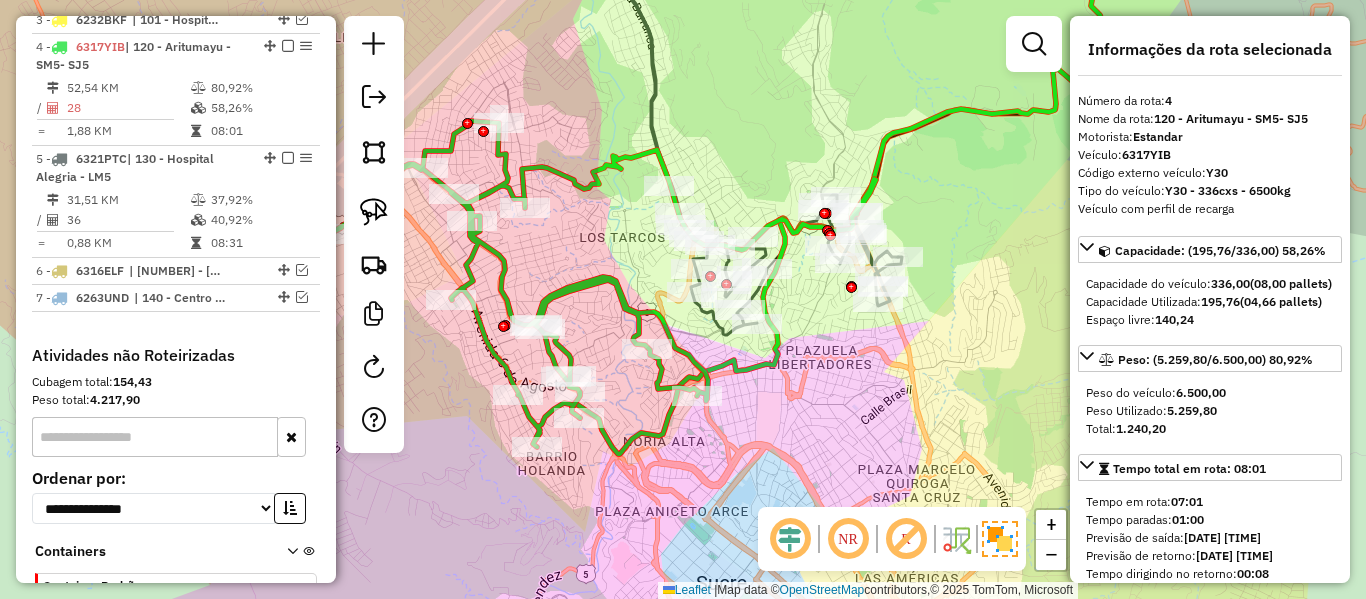 drag, startPoint x: 780, startPoint y: 387, endPoint x: 955, endPoint y: 407, distance: 176.13914 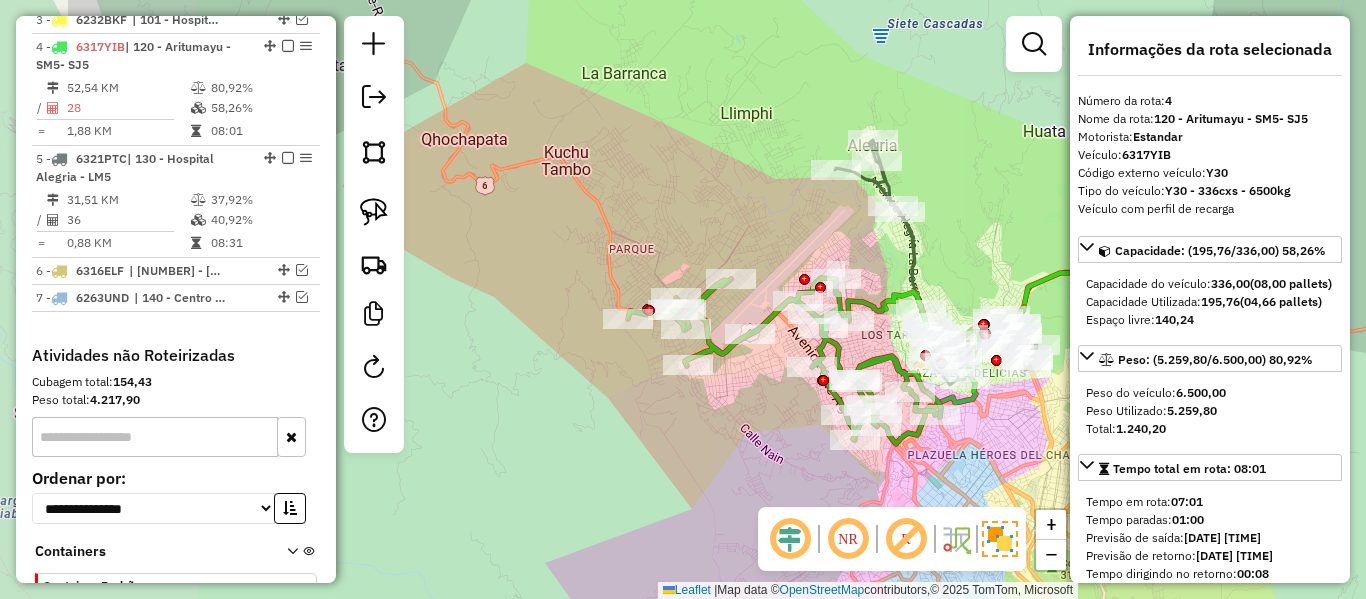 drag, startPoint x: 585, startPoint y: 395, endPoint x: 790, endPoint y: 410, distance: 205.54805 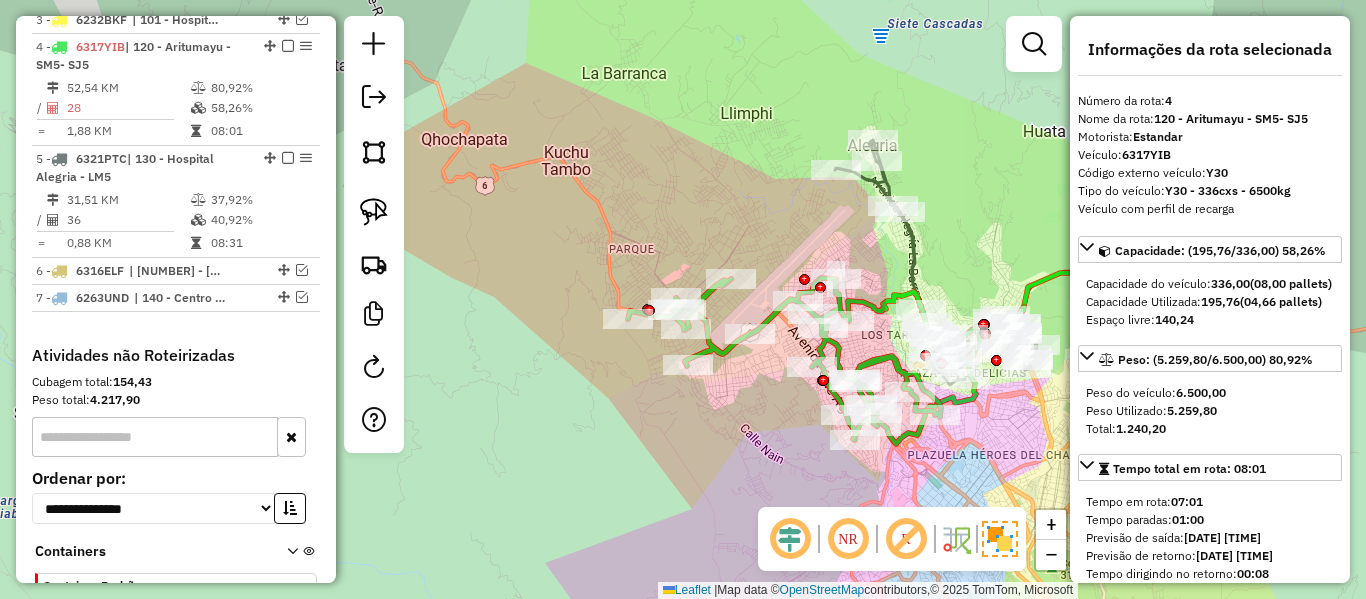 click 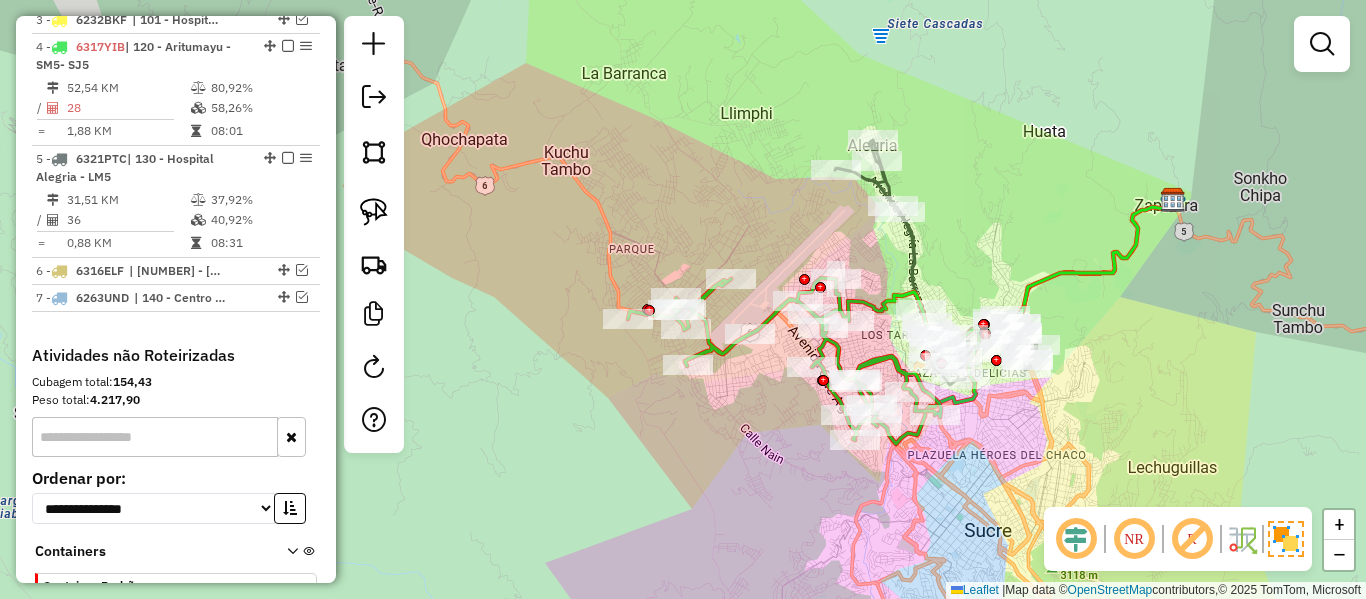 click 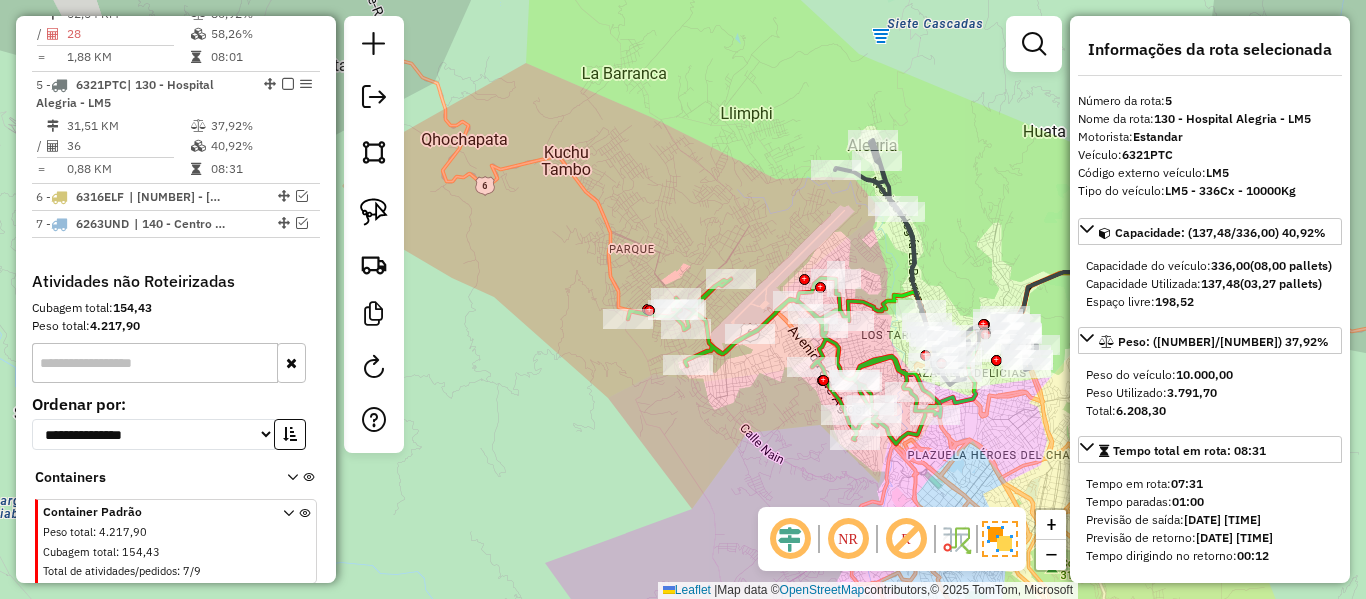 scroll, scrollTop: 974, scrollLeft: 0, axis: vertical 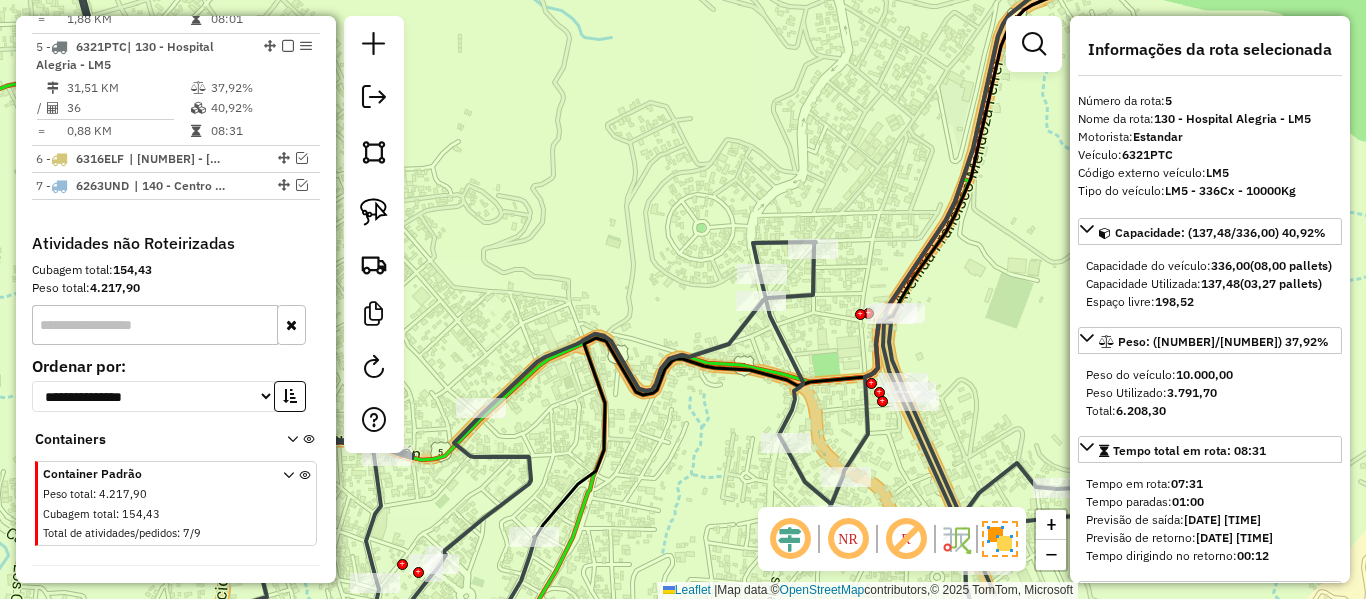 click 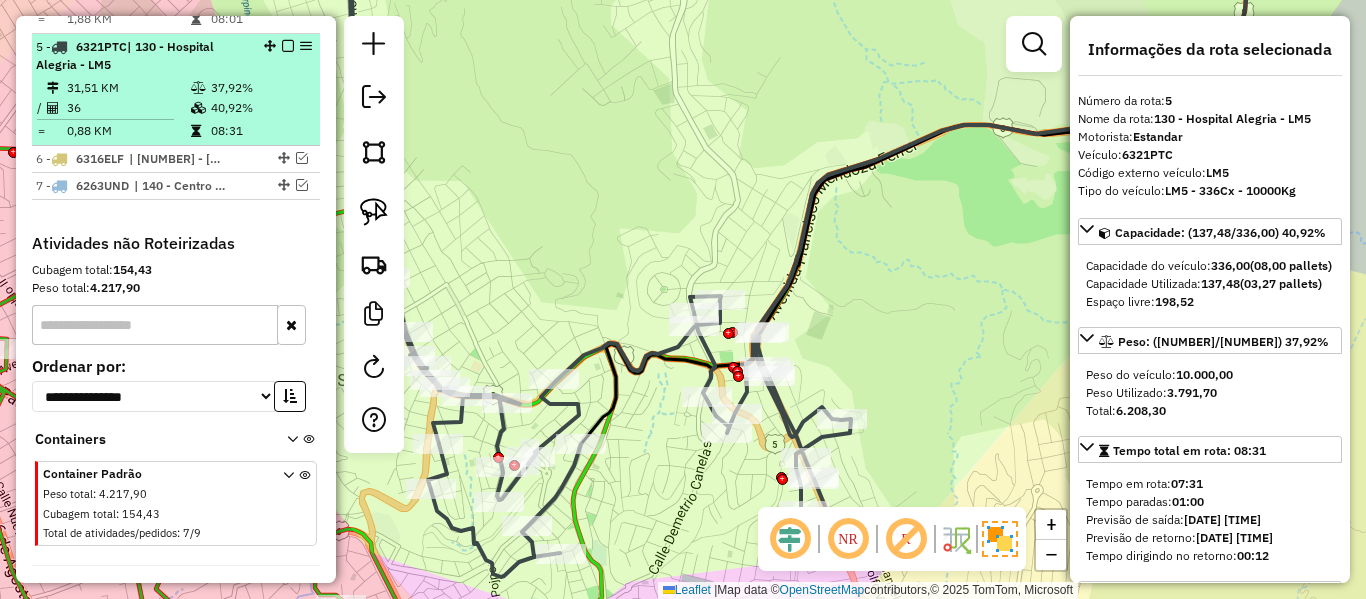 click at bounding box center (288, 46) 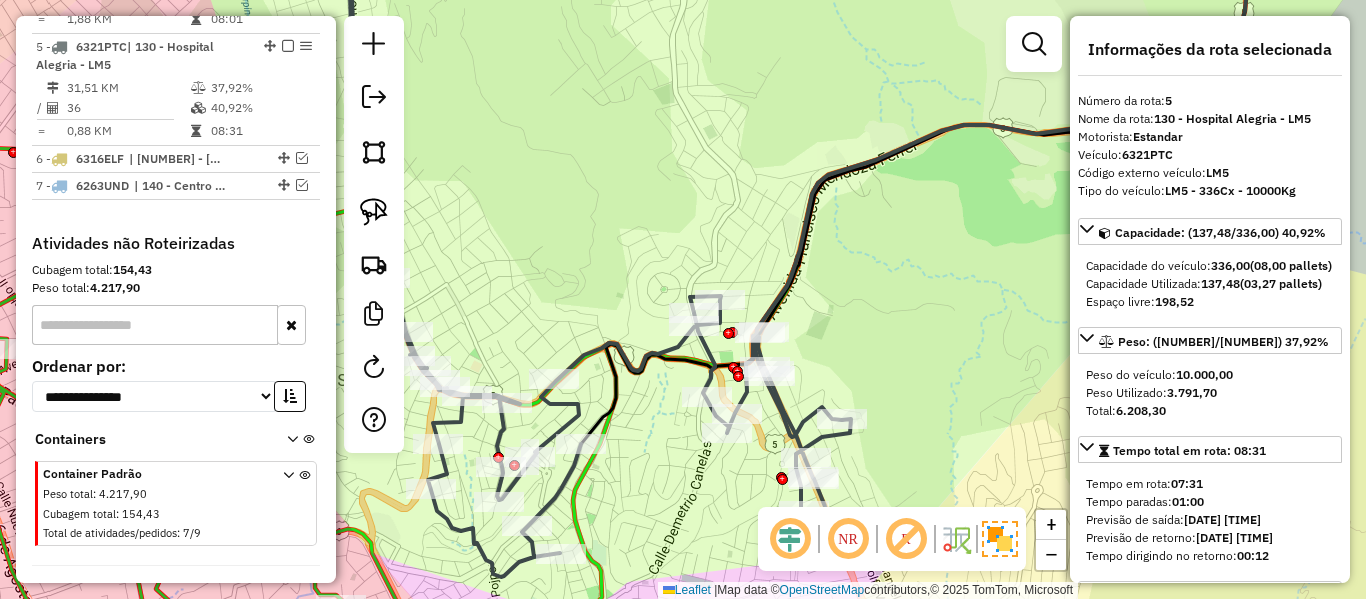 scroll, scrollTop: 936, scrollLeft: 0, axis: vertical 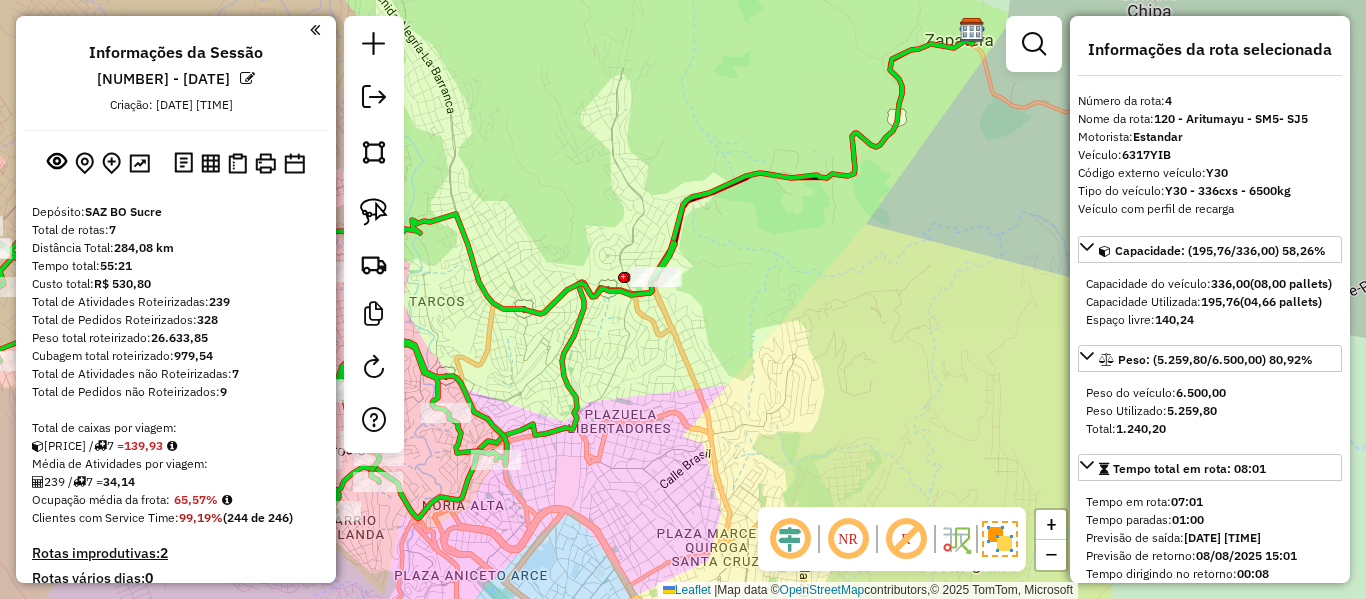 select on "**********" 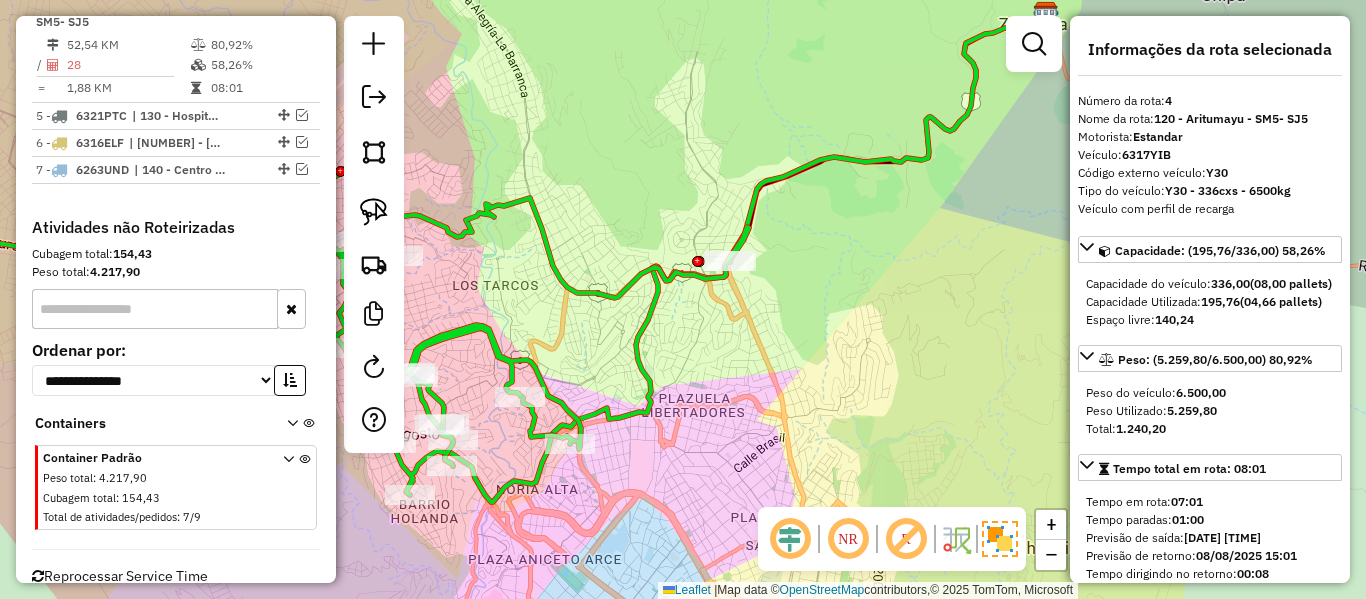 scroll, scrollTop: 862, scrollLeft: 0, axis: vertical 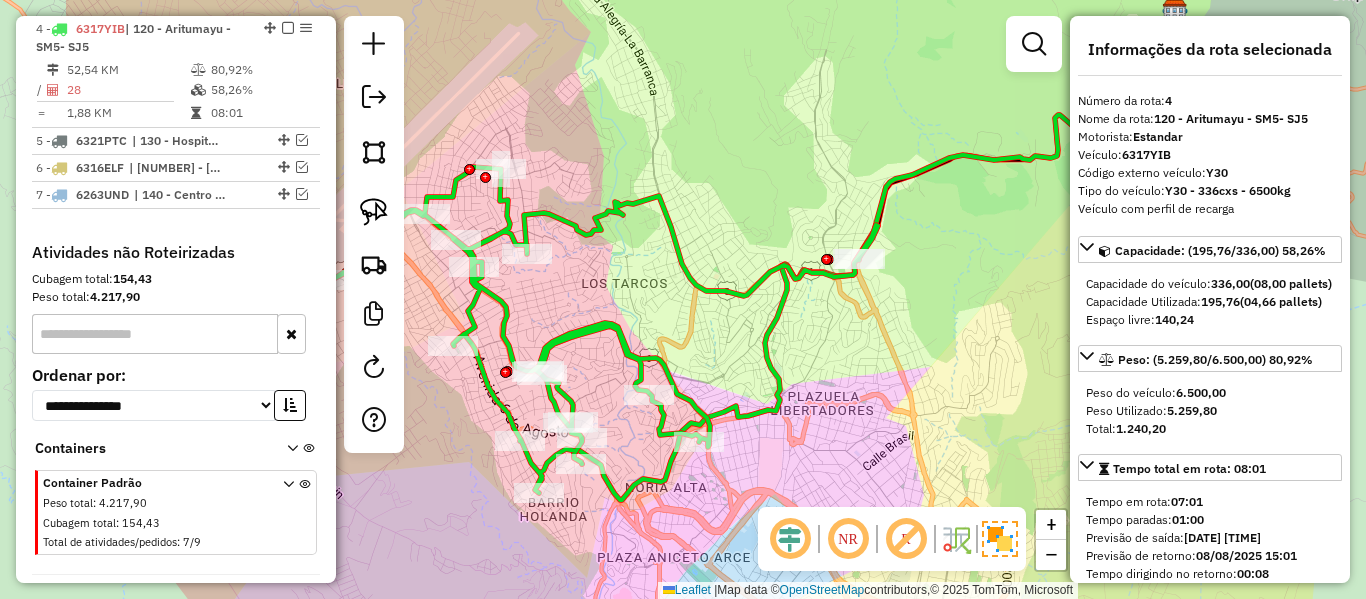 drag, startPoint x: 641, startPoint y: 396, endPoint x: 896, endPoint y: 380, distance: 255.50146 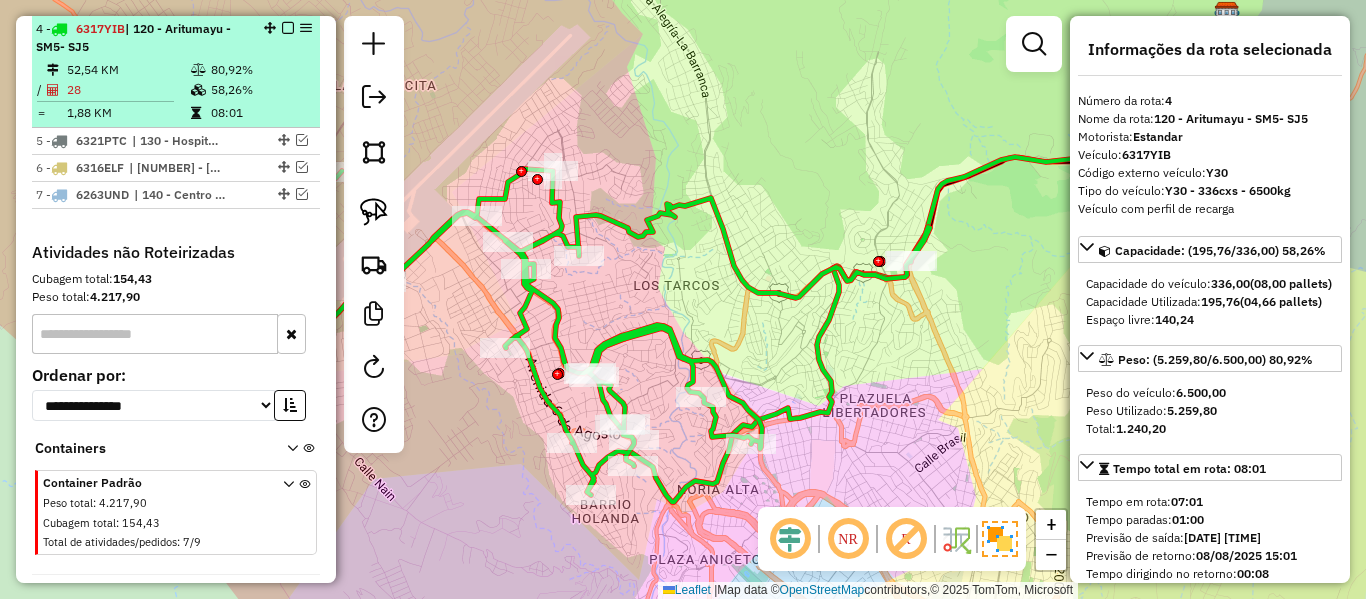 click at bounding box center [288, 28] 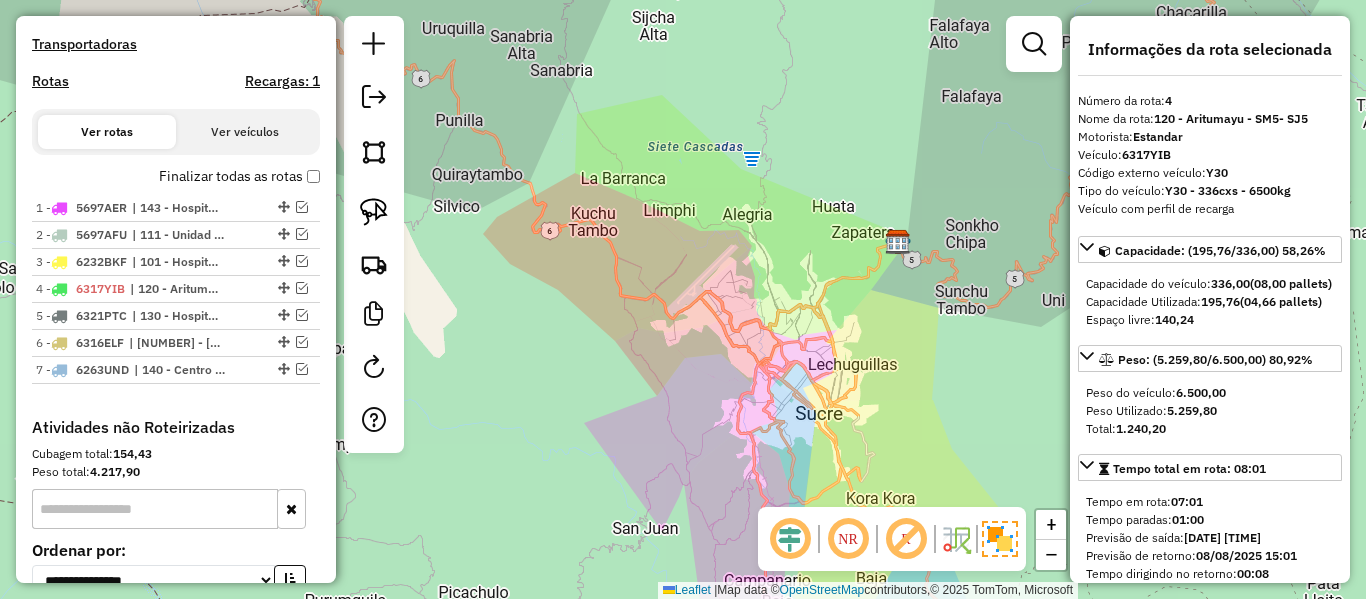 scroll, scrollTop: 351, scrollLeft: 0, axis: vertical 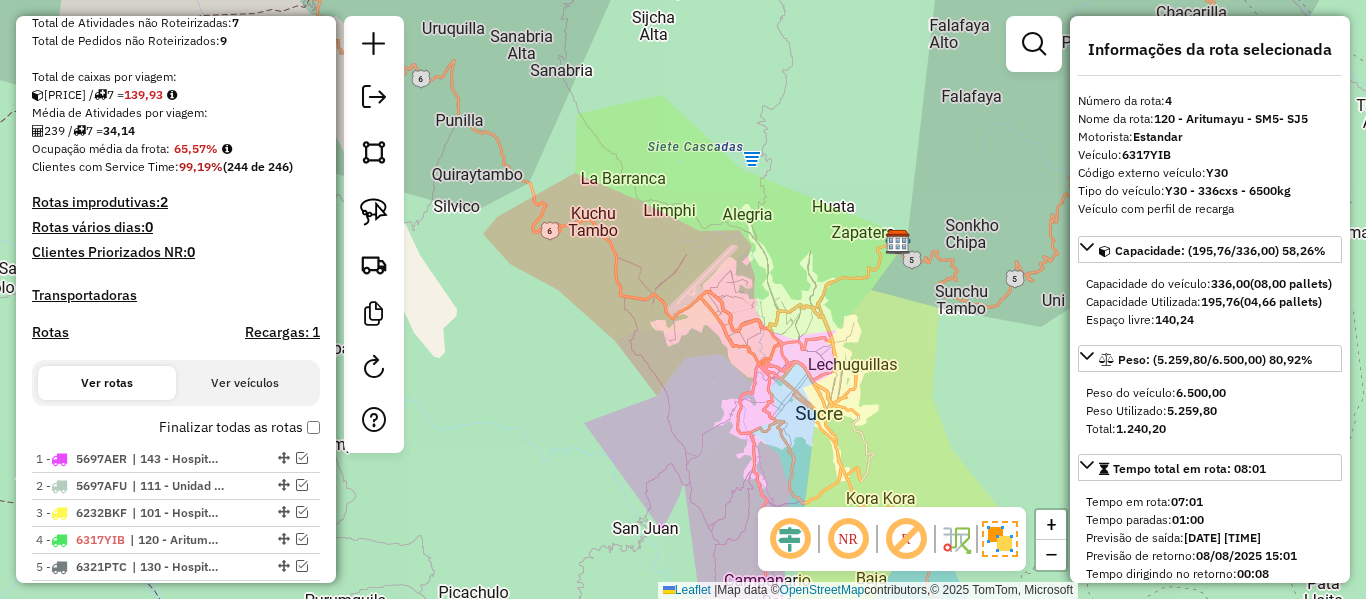 click on "Finalizar todas as rotas" at bounding box center [239, 427] 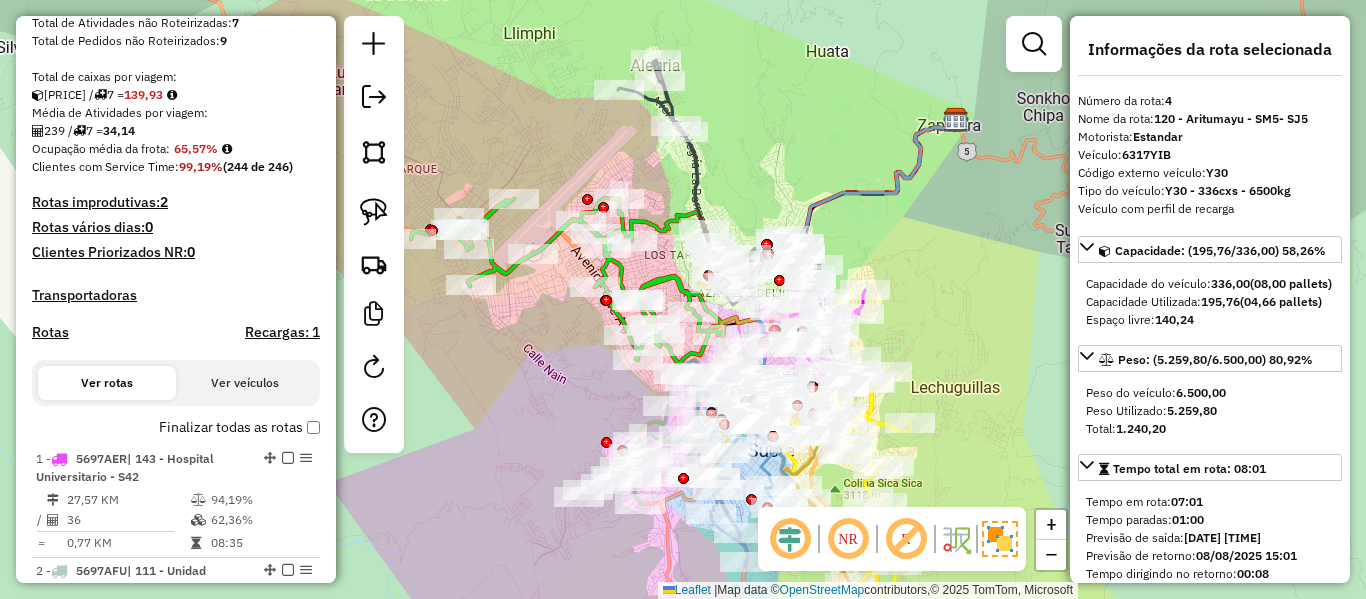 drag, startPoint x: 926, startPoint y: 343, endPoint x: 901, endPoint y: 155, distance: 189.65495 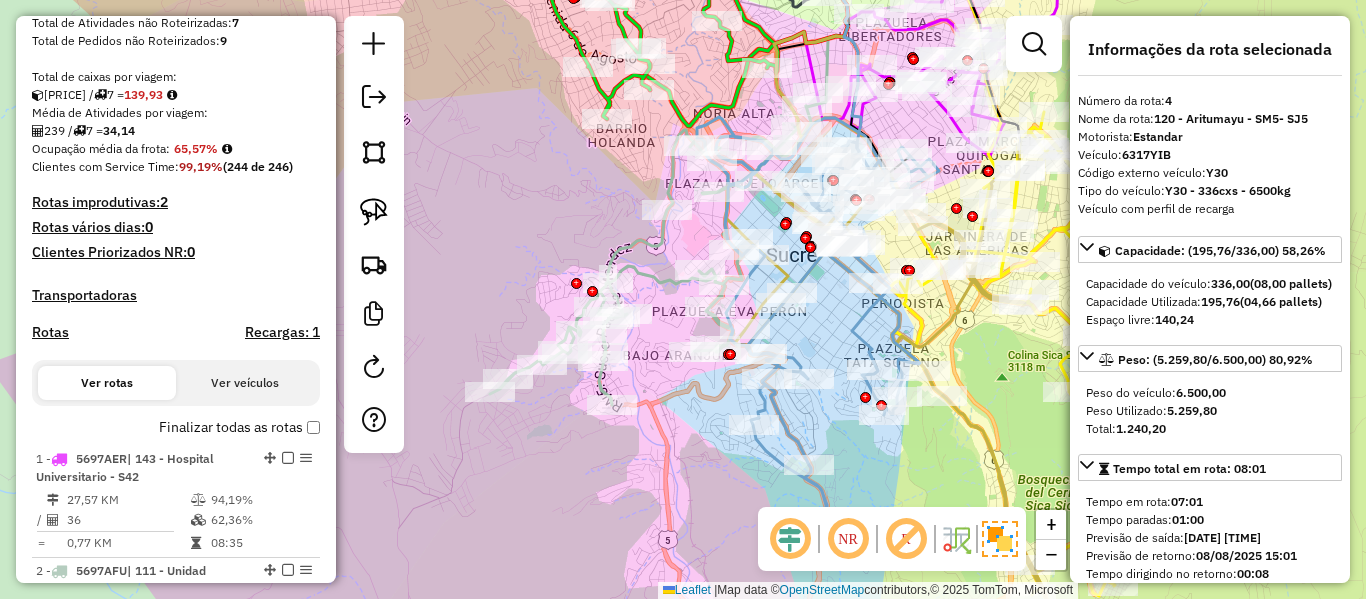 click 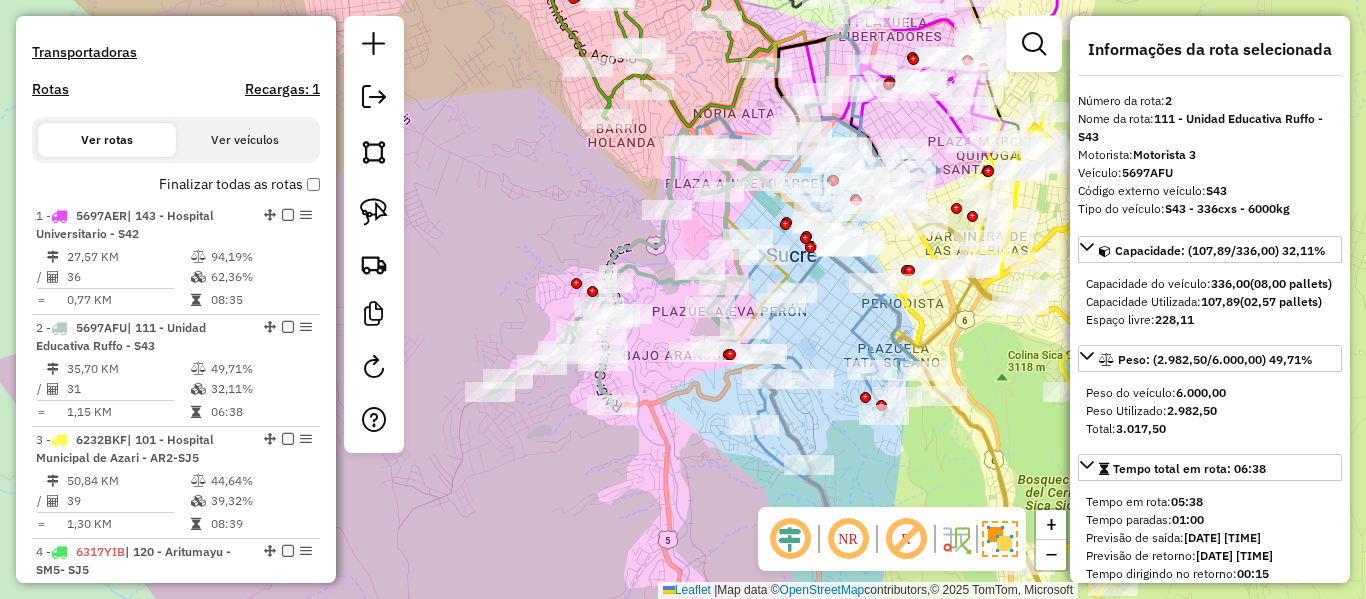 scroll, scrollTop: 893, scrollLeft: 0, axis: vertical 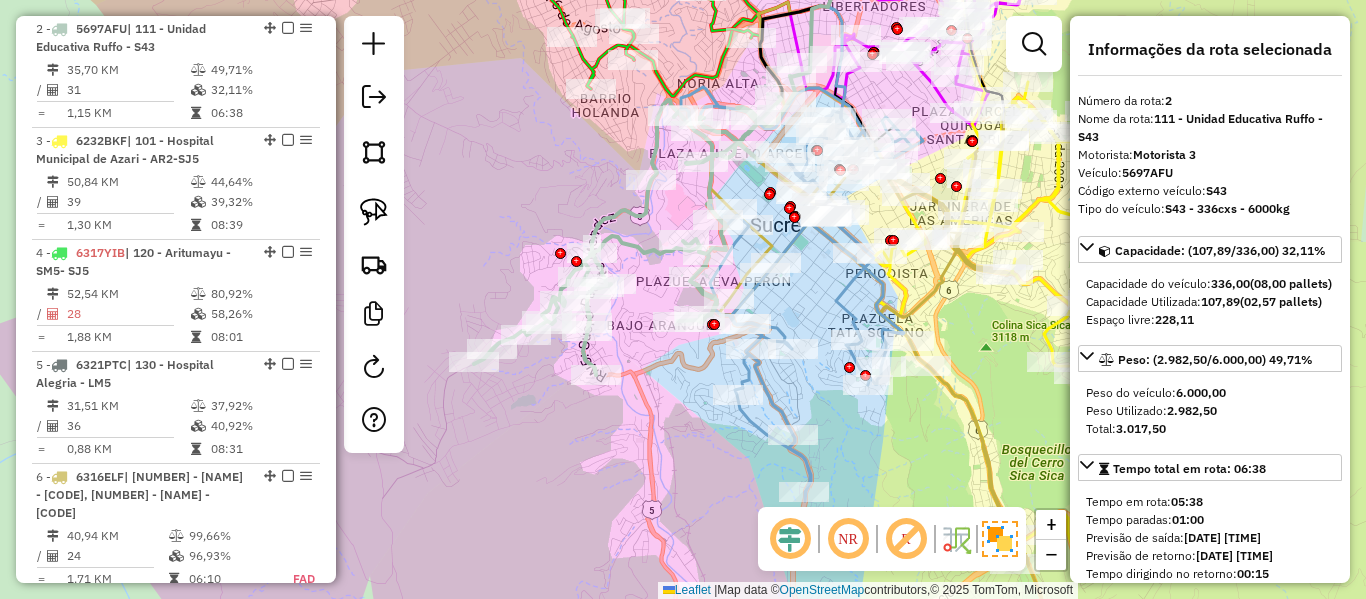 drag, startPoint x: 701, startPoint y: 468, endPoint x: 566, endPoint y: 360, distance: 172.88435 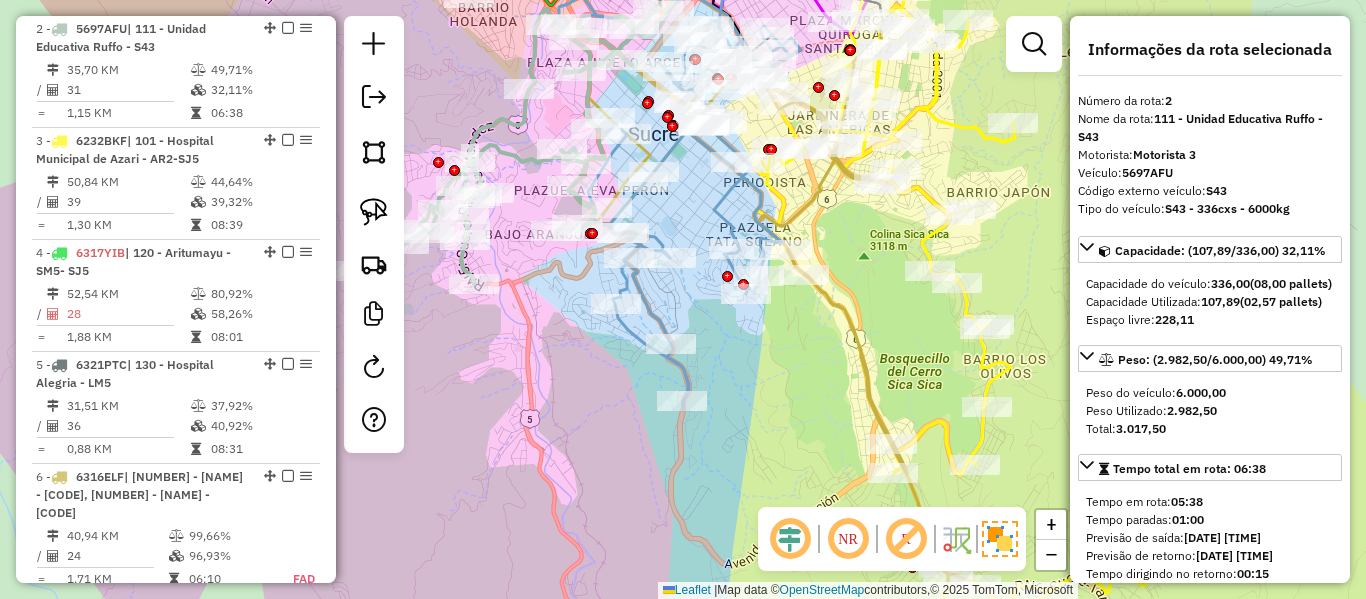 click 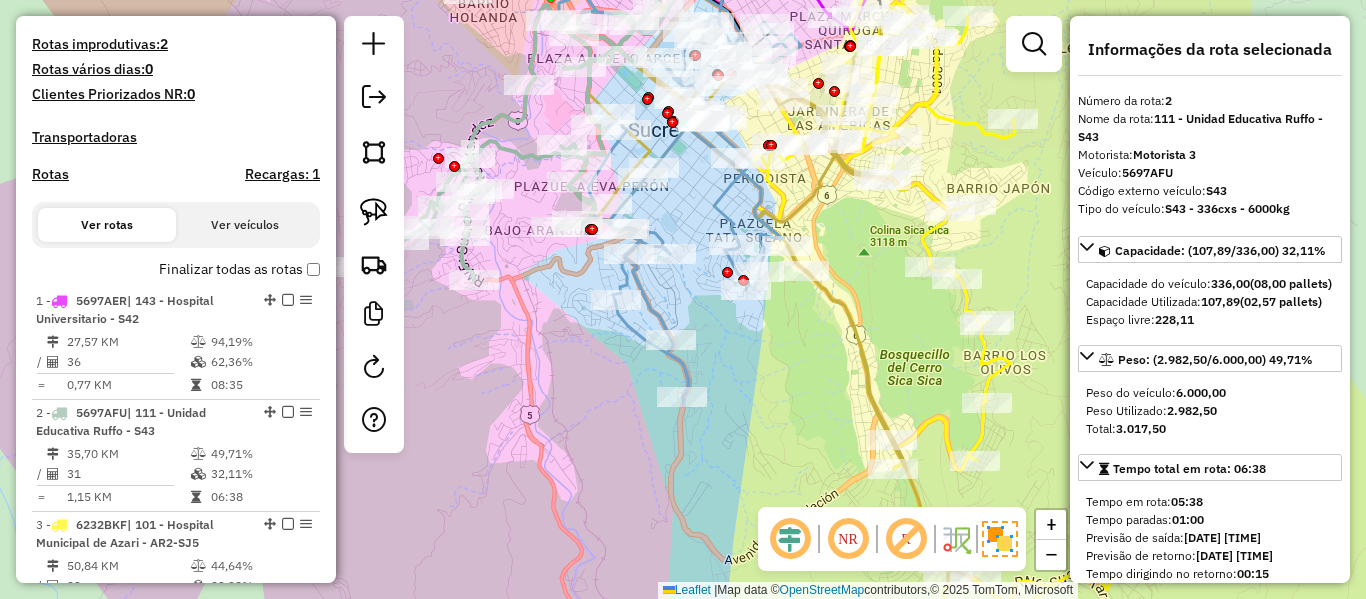 scroll, scrollTop: 293, scrollLeft: 0, axis: vertical 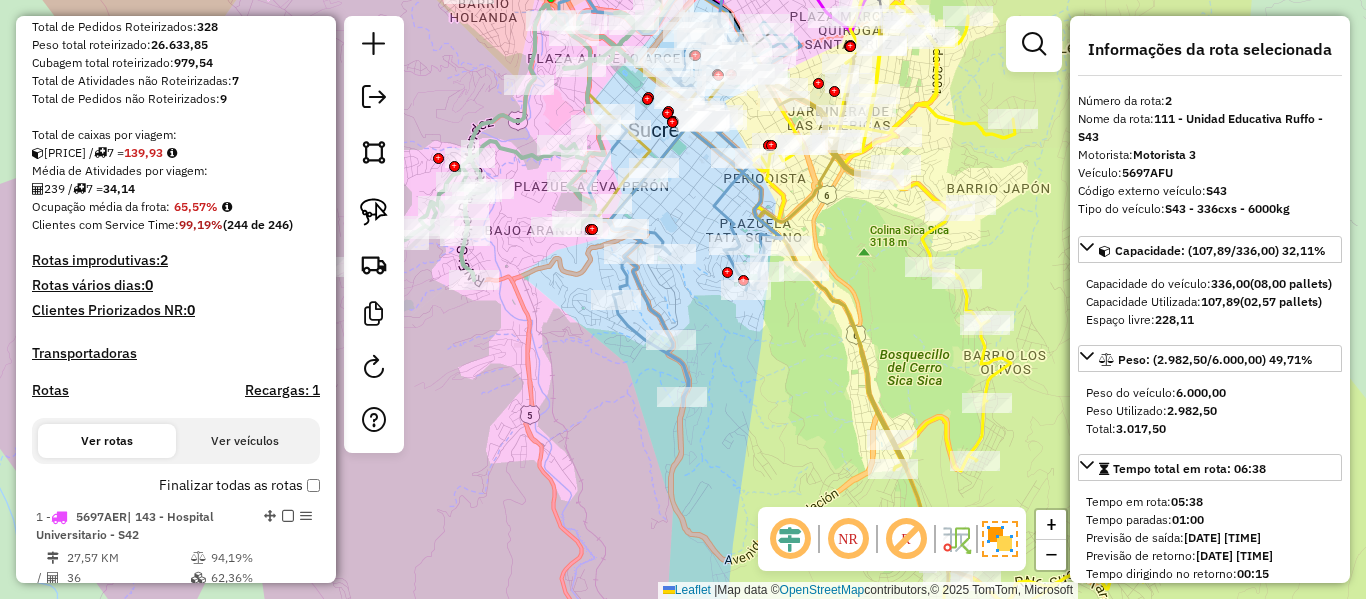 click on "Rotas" at bounding box center (50, 390) 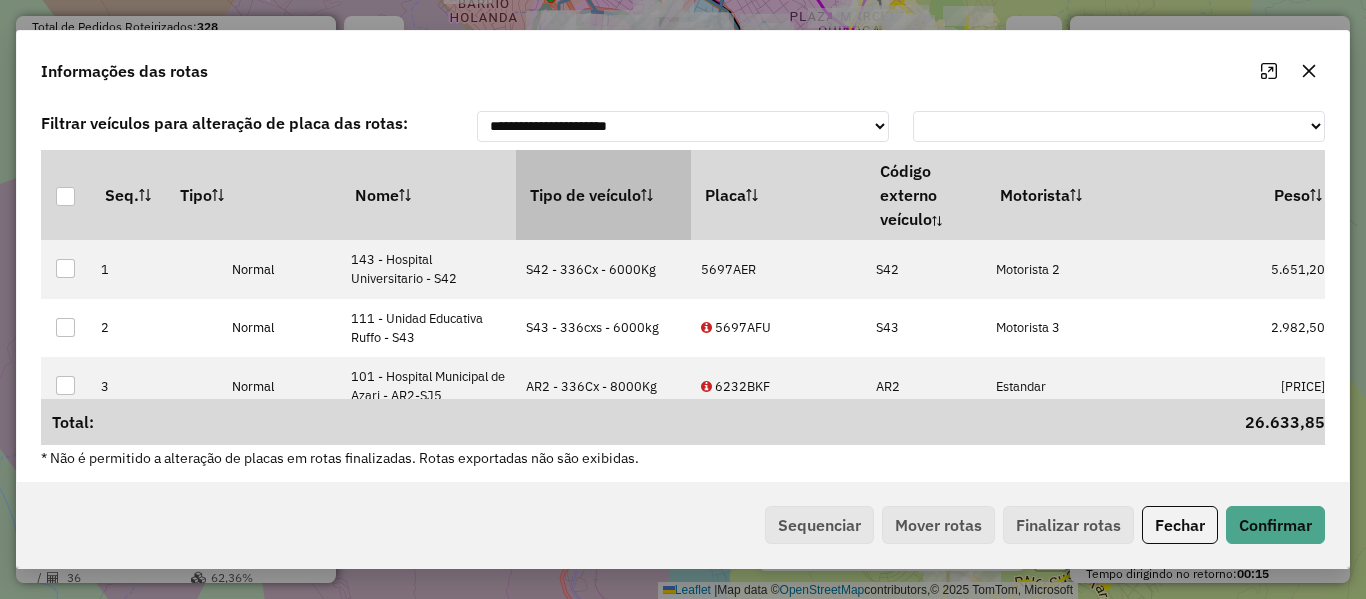 click on "Tipo de veículo" at bounding box center [603, 195] 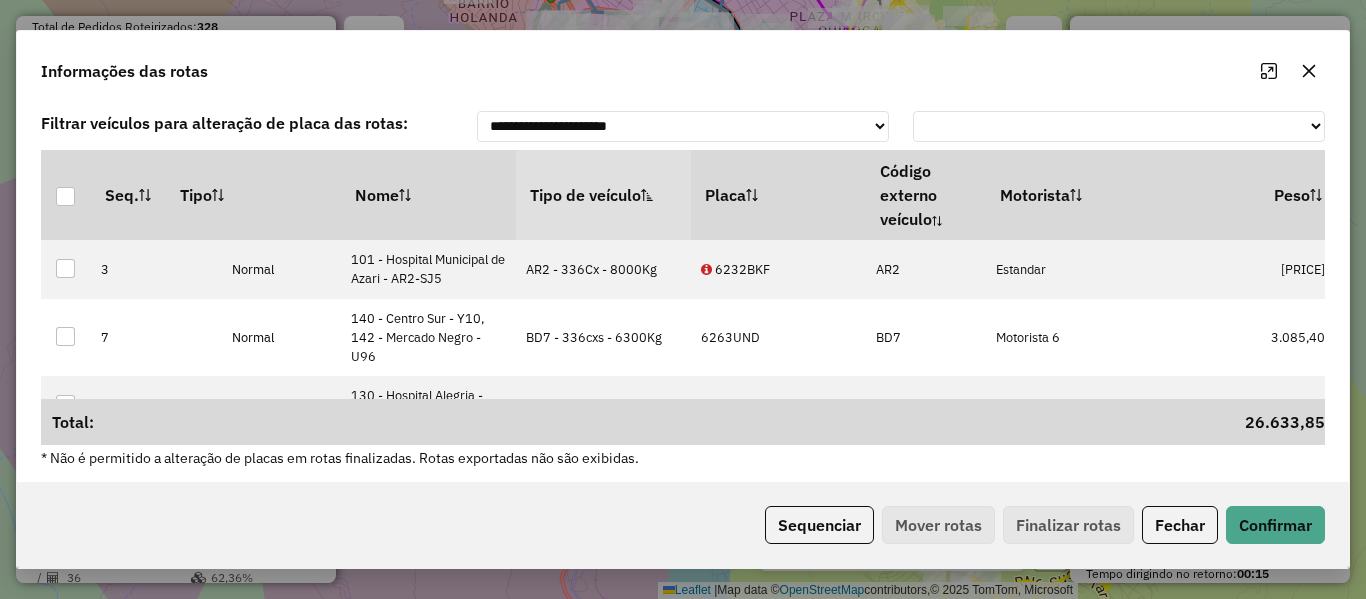 click on "Sequenciar   Mover rotas   Finalizar rotas   Fechar   Confirmar" 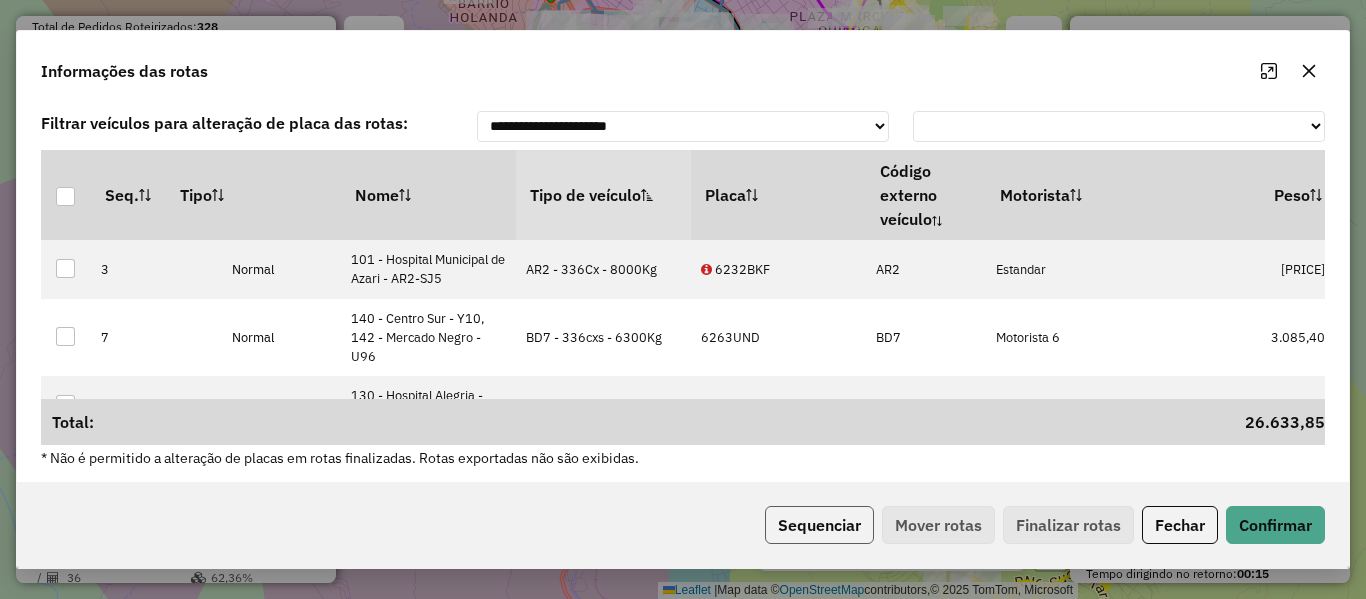click on "Sequenciar" 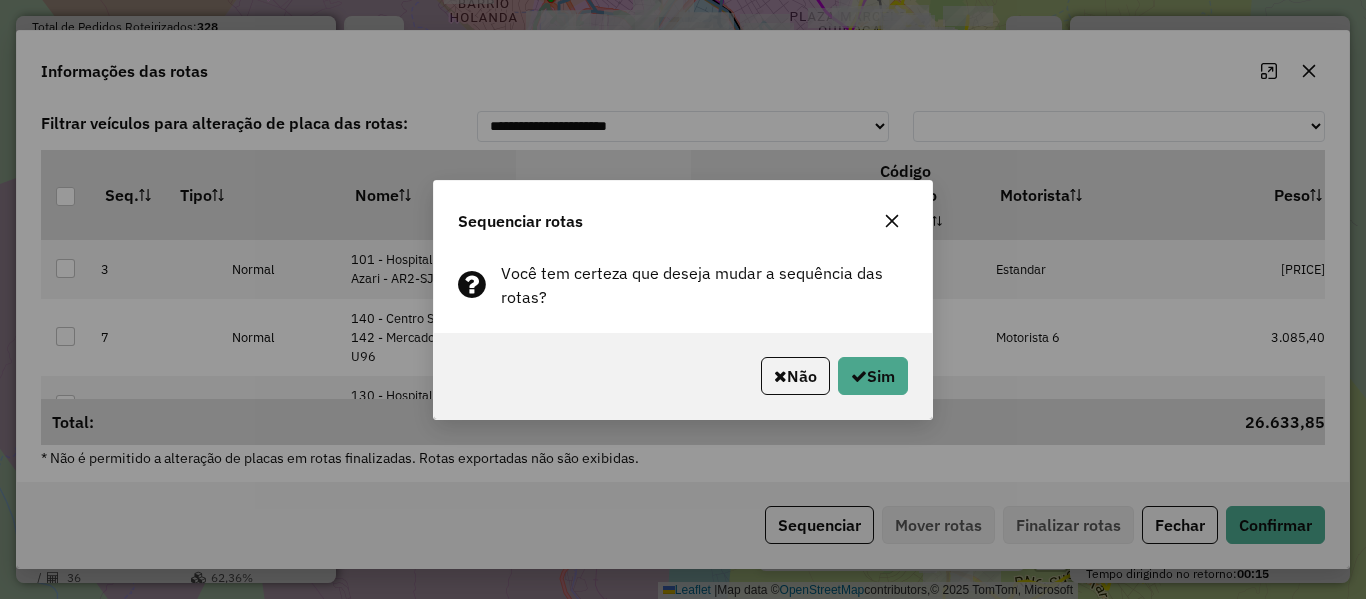 click on "Não   Sim" 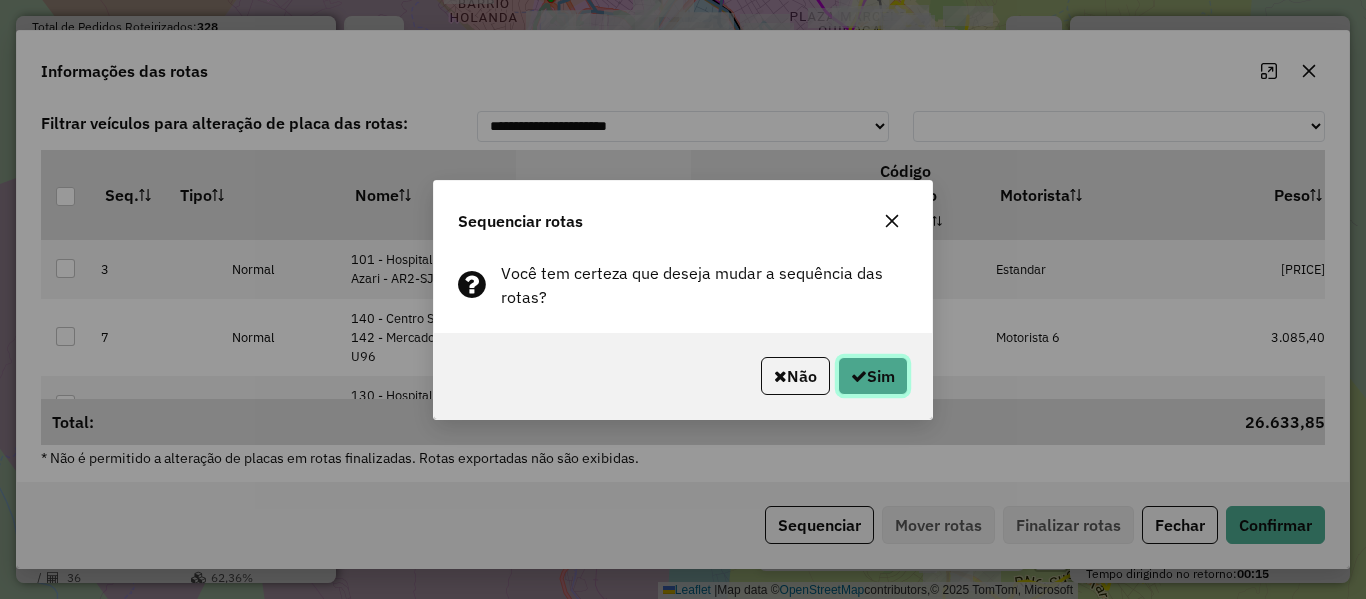 drag, startPoint x: 874, startPoint y: 372, endPoint x: 1109, endPoint y: 419, distance: 239.65392 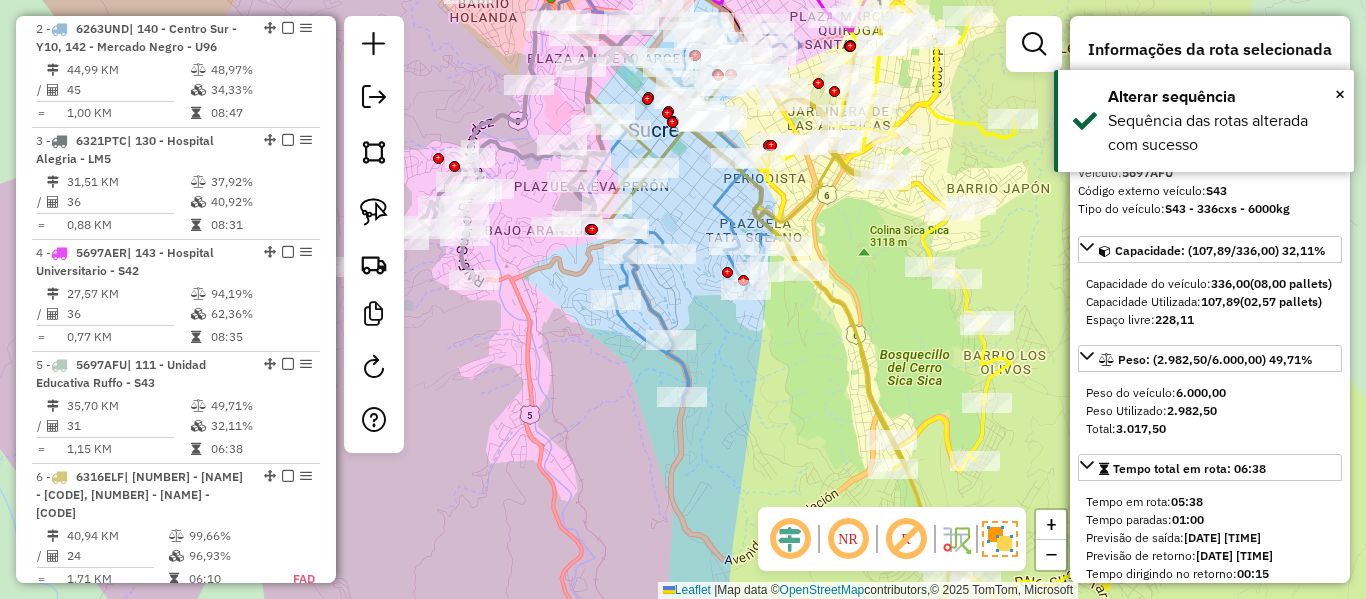 scroll, scrollTop: 393, scrollLeft: 0, axis: vertical 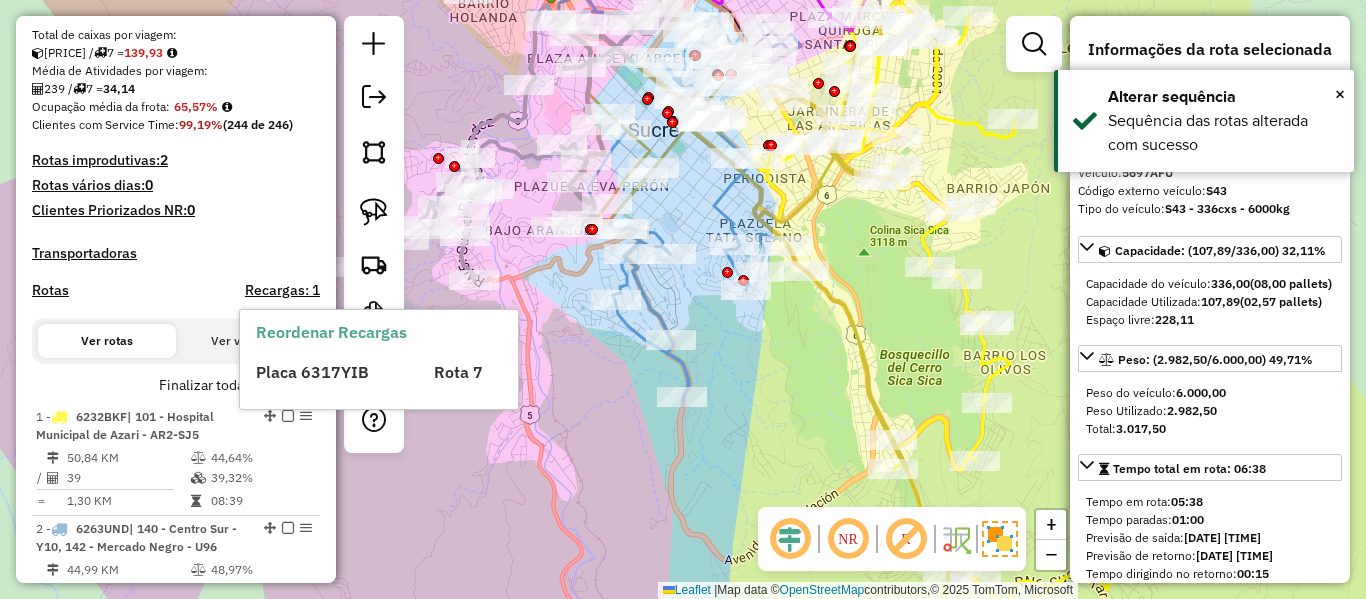 click on "Reordenar Recargas Placa 6317YIB Rota 7" at bounding box center (379, 359) 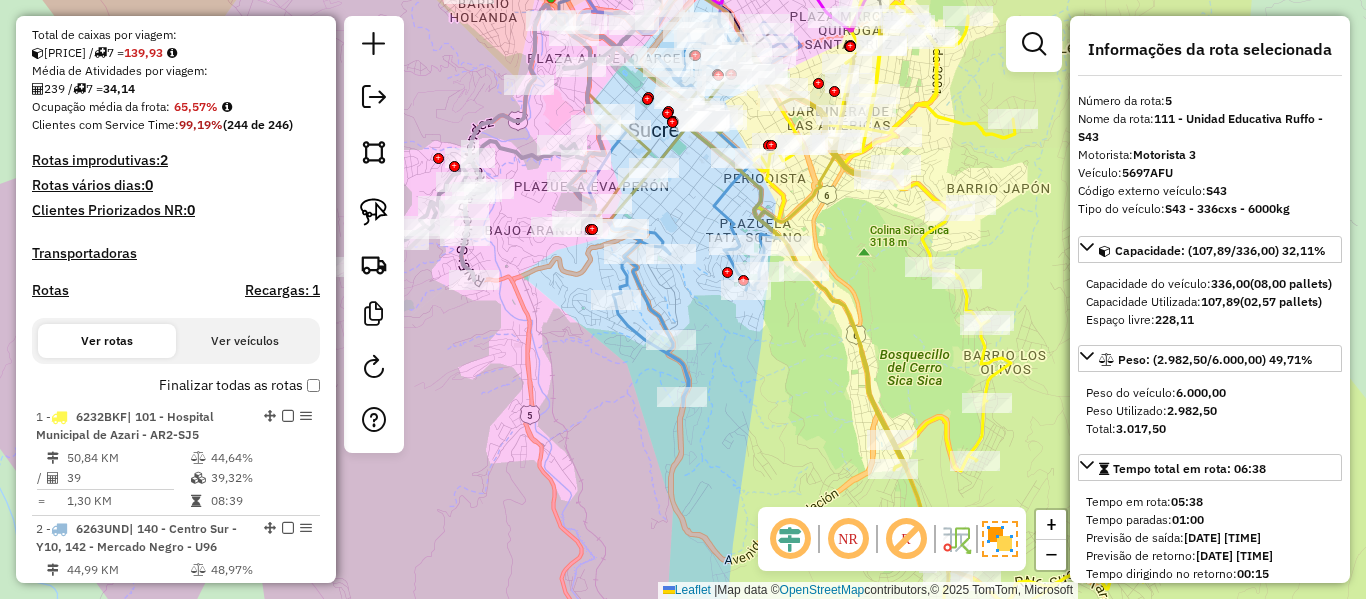 click on "Finalizar todas as rotas" at bounding box center (239, 385) 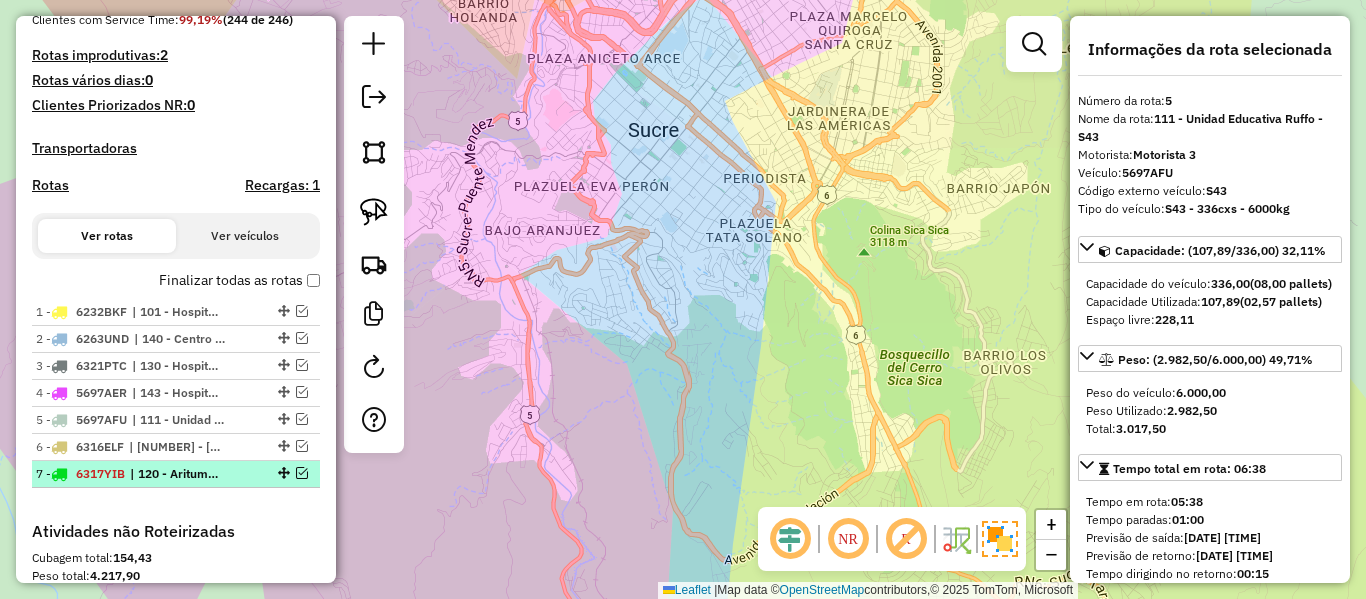 scroll, scrollTop: 593, scrollLeft: 0, axis: vertical 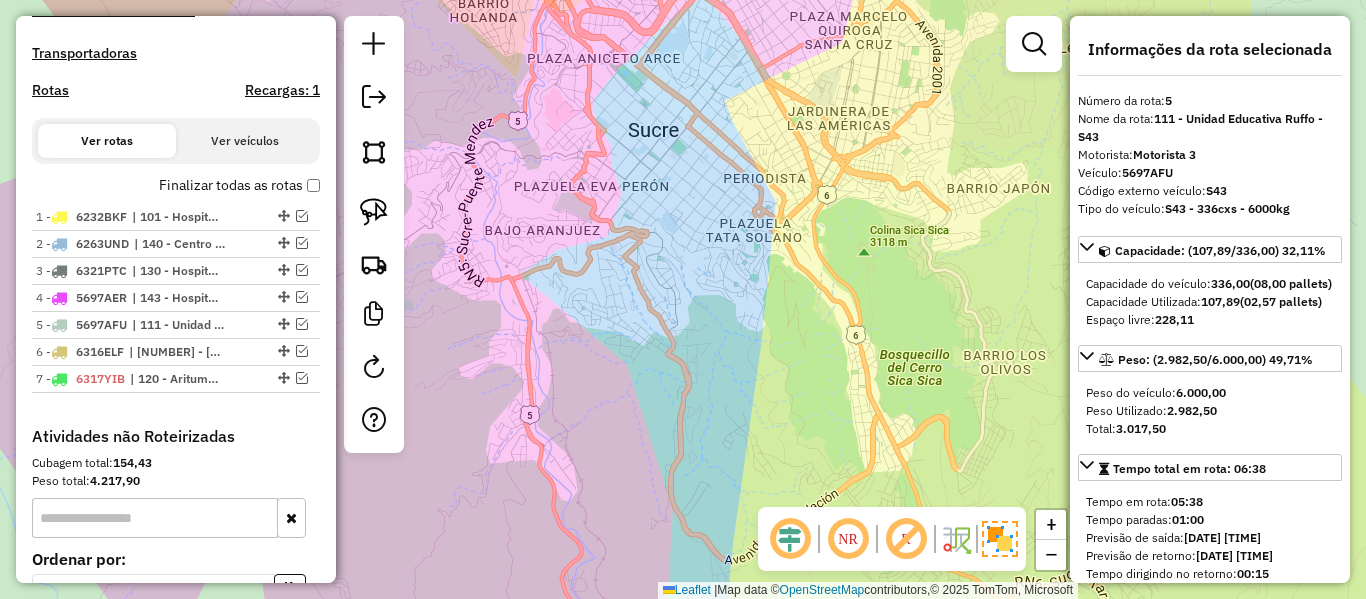 click on "Finalizar todas as rotas" at bounding box center (239, 185) 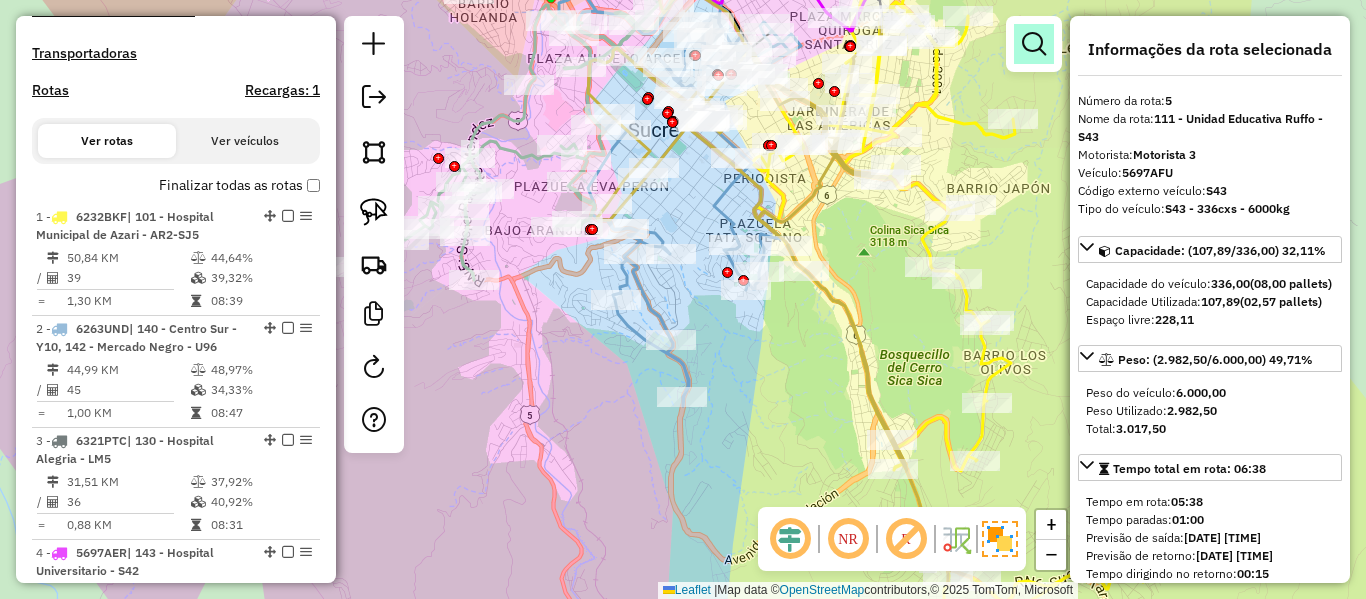 click at bounding box center [1034, 44] 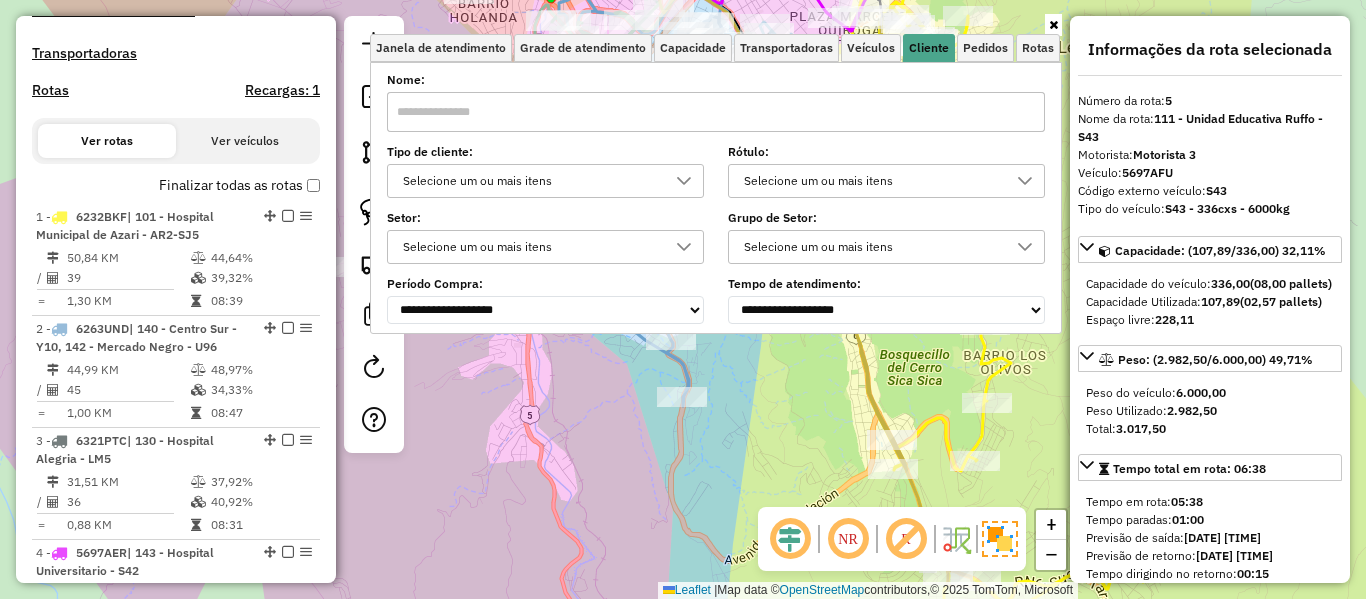 click on "Selecione um ou mais itens" at bounding box center (530, 181) 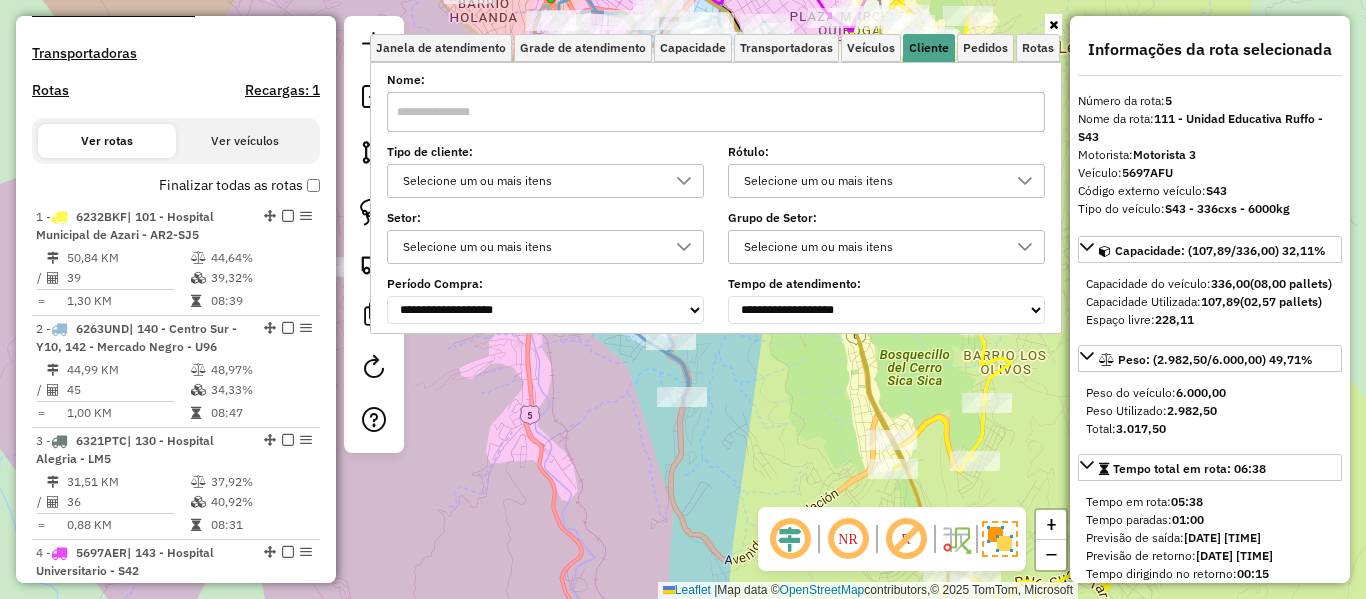 scroll, scrollTop: 12, scrollLeft: 69, axis: both 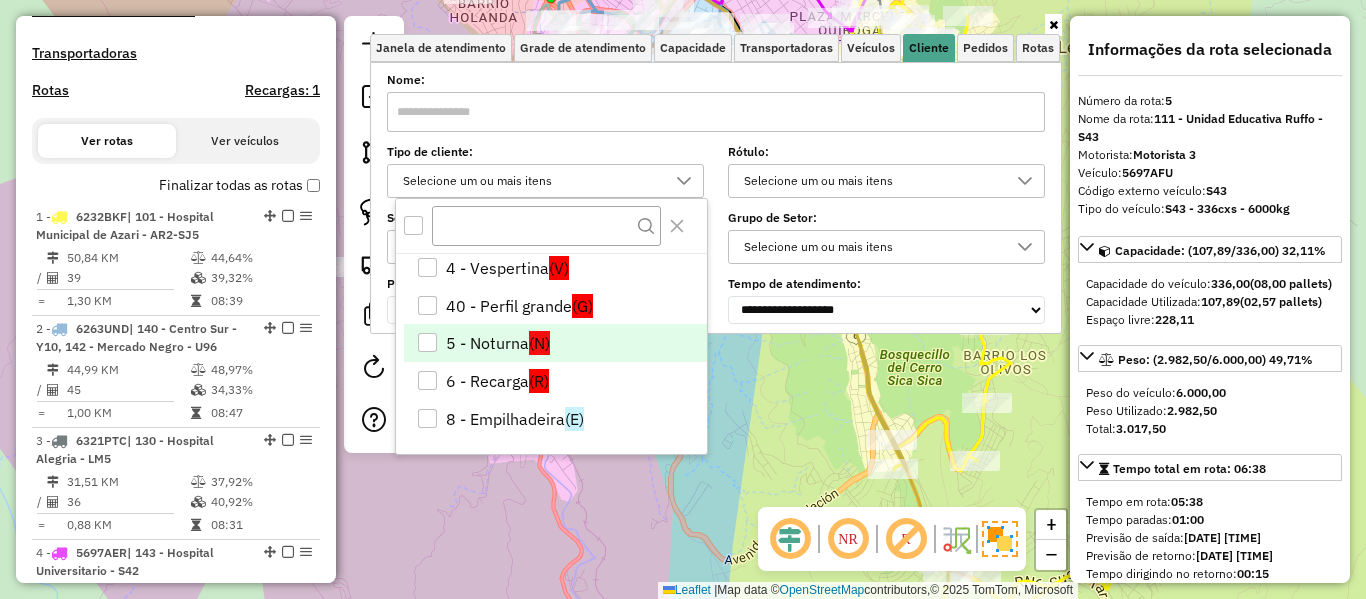 click on "5 - Noturna  (N)" at bounding box center (555, 343) 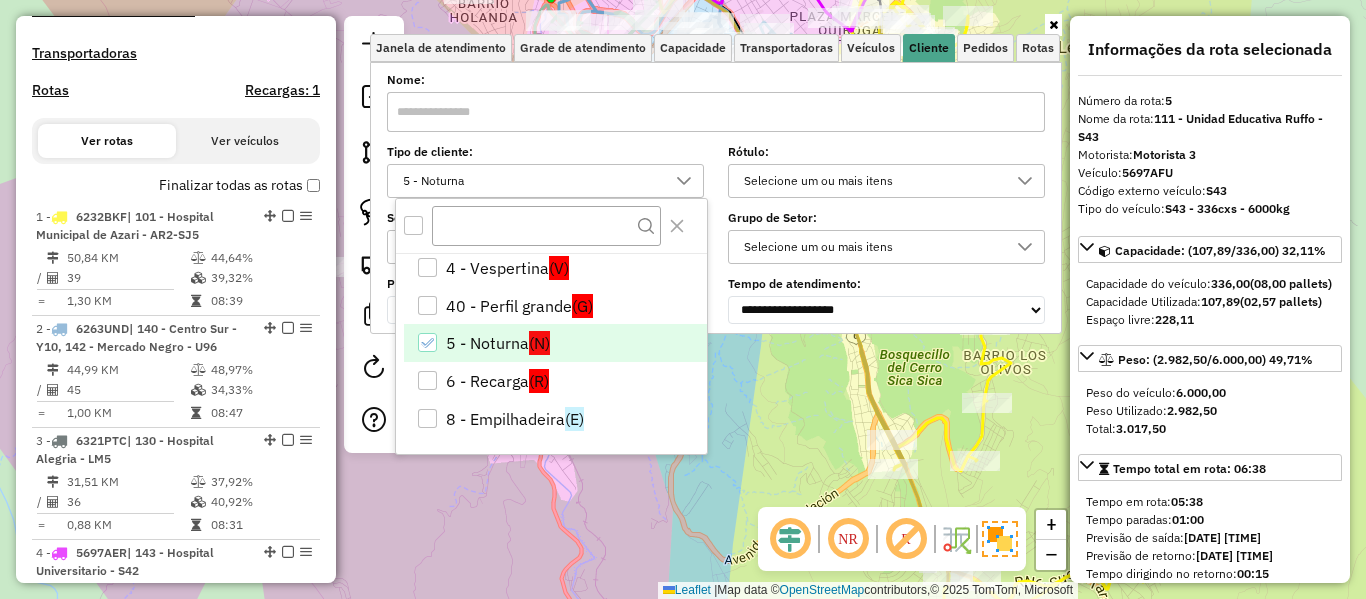 click on "Janela de atendimento Grade de atendimento Capacidade Transportadoras Veículos Cliente Pedidos  Rotas Selecione os dias de semana para filtrar as janelas de atendimento  Seg   Ter   Qua   Qui   Sex   Sáb   Dom  Informe o período da janela de atendimento: De: Até:  Filtrar exatamente a janela do cliente  Considerar janela de atendimento padrão  Selecione os dias de semana para filtrar as grades de atendimento  Seg   Ter   Qua   Qui   Sex   Sáb   Dom   Considerar clientes sem dia de atendimento cadastrado  Clientes fora do dia de atendimento selecionado Filtrar as atividades entre os valores definidos abaixo:  Peso mínimo:   Peso máximo:   Cubagem mínima:   Cubagem máxima:   De:   Até:  Filtrar as atividades entre o tempo de atendimento definido abaixo:  De:   Até:   Considerar capacidade total dos clientes não roteirizados Transportadora: Selecione um ou mais itens Tipo de veículo: Selecione um ou mais itens Veículo: Selecione um ou mais itens Motorista: Selecione um ou mais itens Nome: Rótulo:" 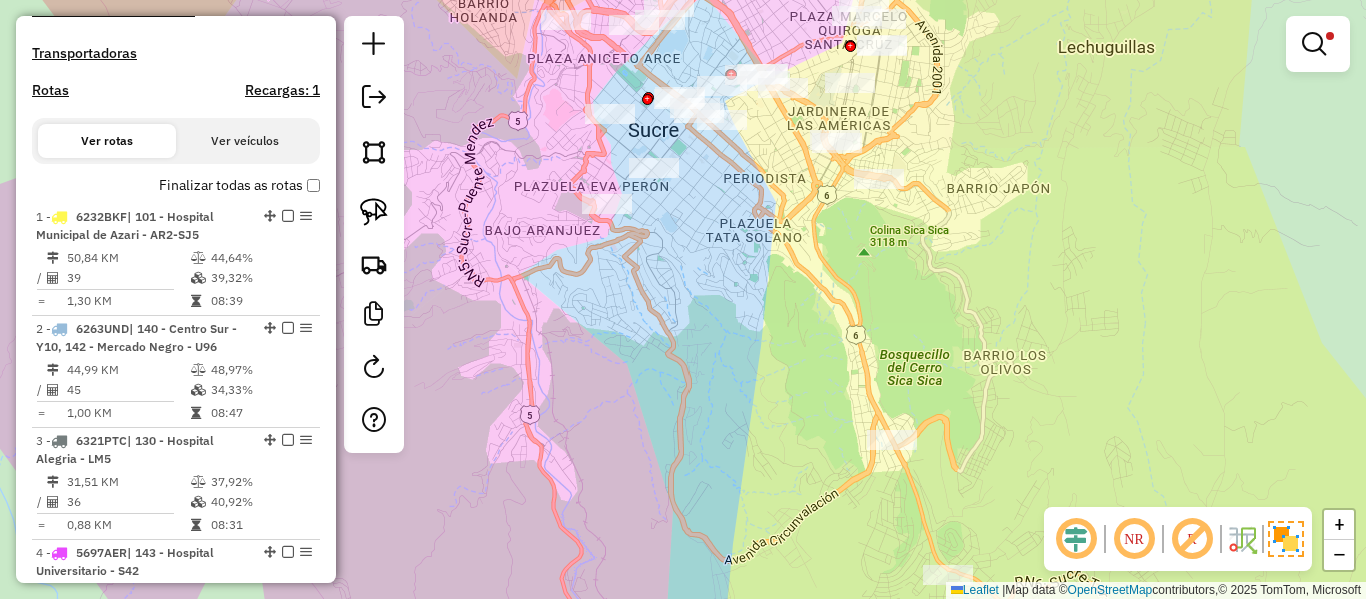 drag, startPoint x: 788, startPoint y: 469, endPoint x: 792, endPoint y: 503, distance: 34.234486 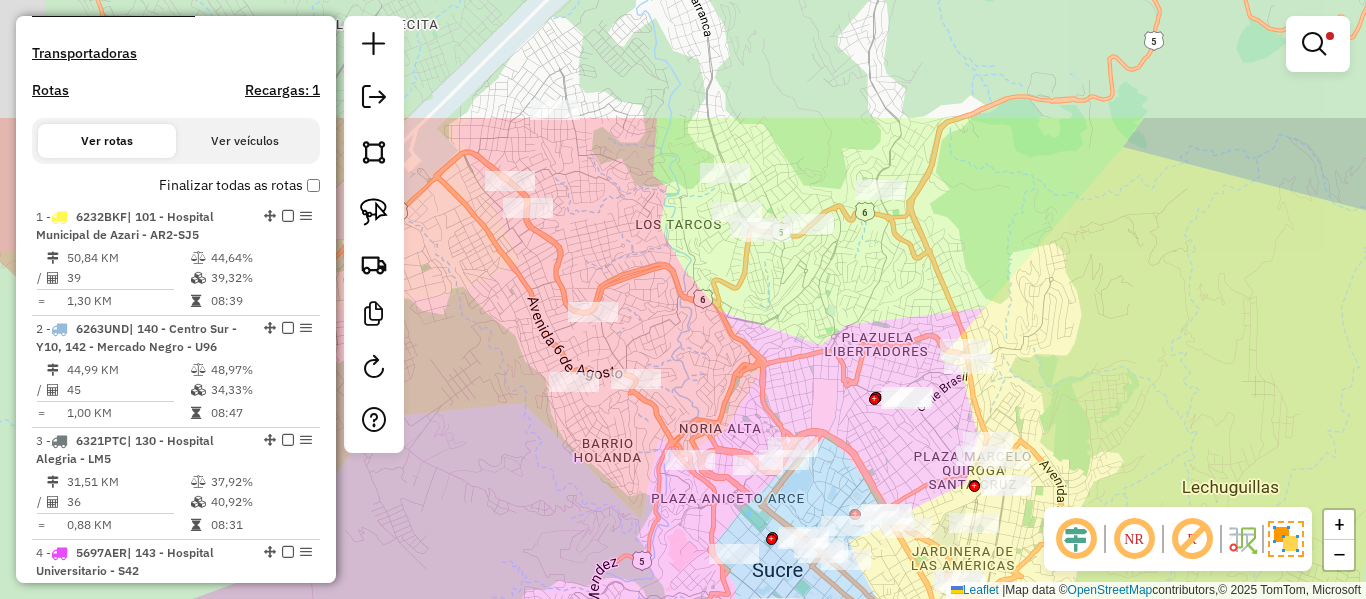 drag, startPoint x: 831, startPoint y: 370, endPoint x: 865, endPoint y: 462, distance: 98.0816 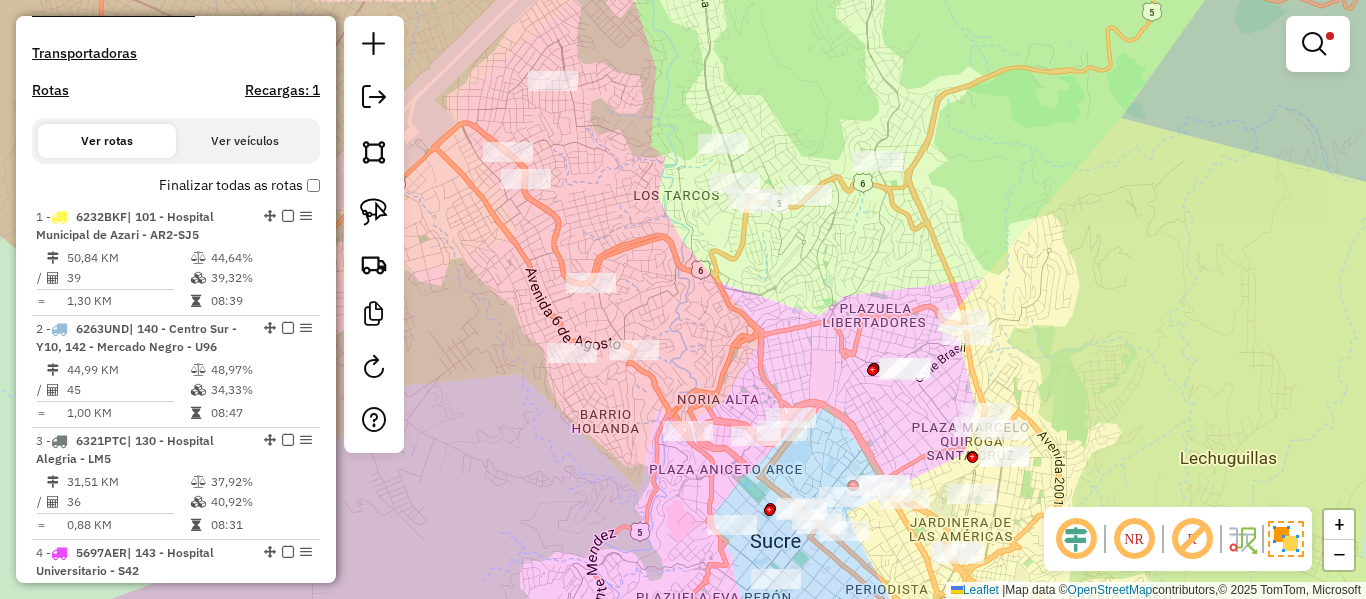 drag, startPoint x: 841, startPoint y: 396, endPoint x: 805, endPoint y: 254, distance: 146.49232 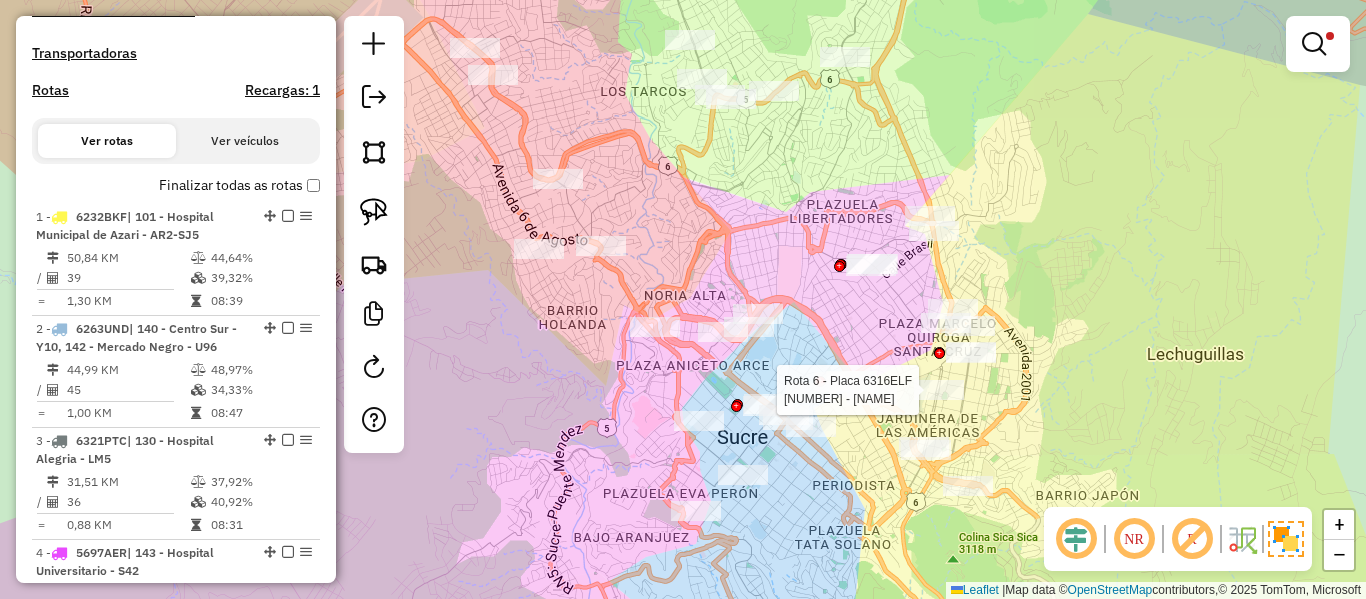 click 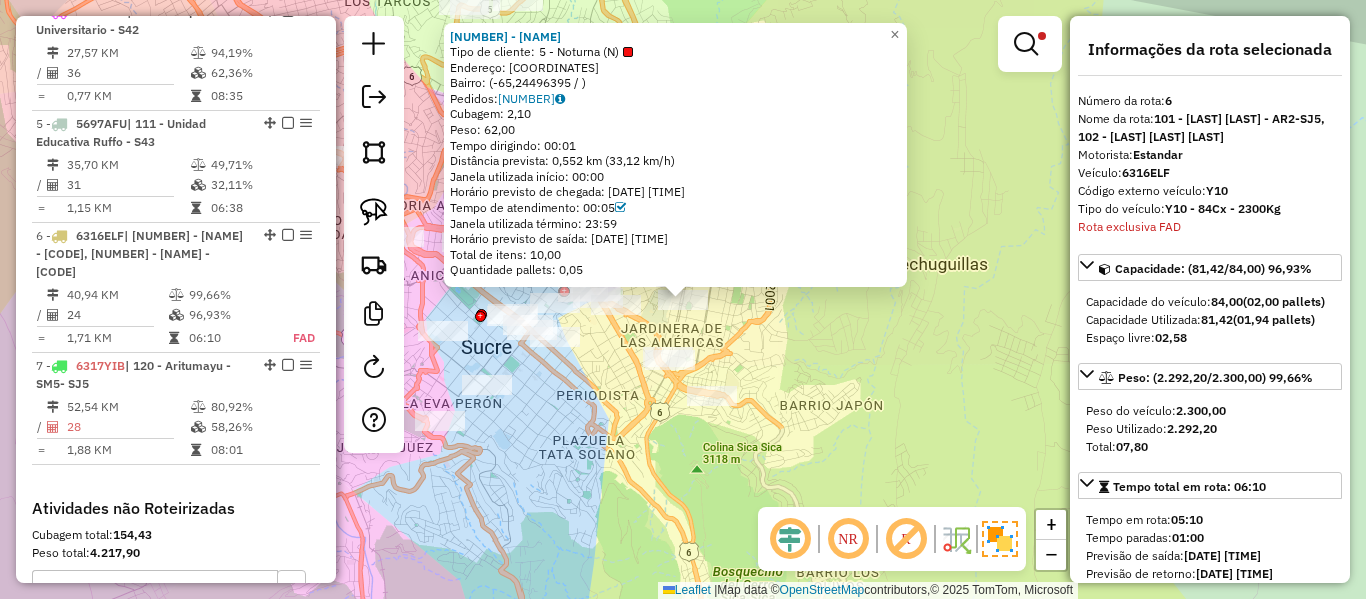scroll, scrollTop: 1343, scrollLeft: 0, axis: vertical 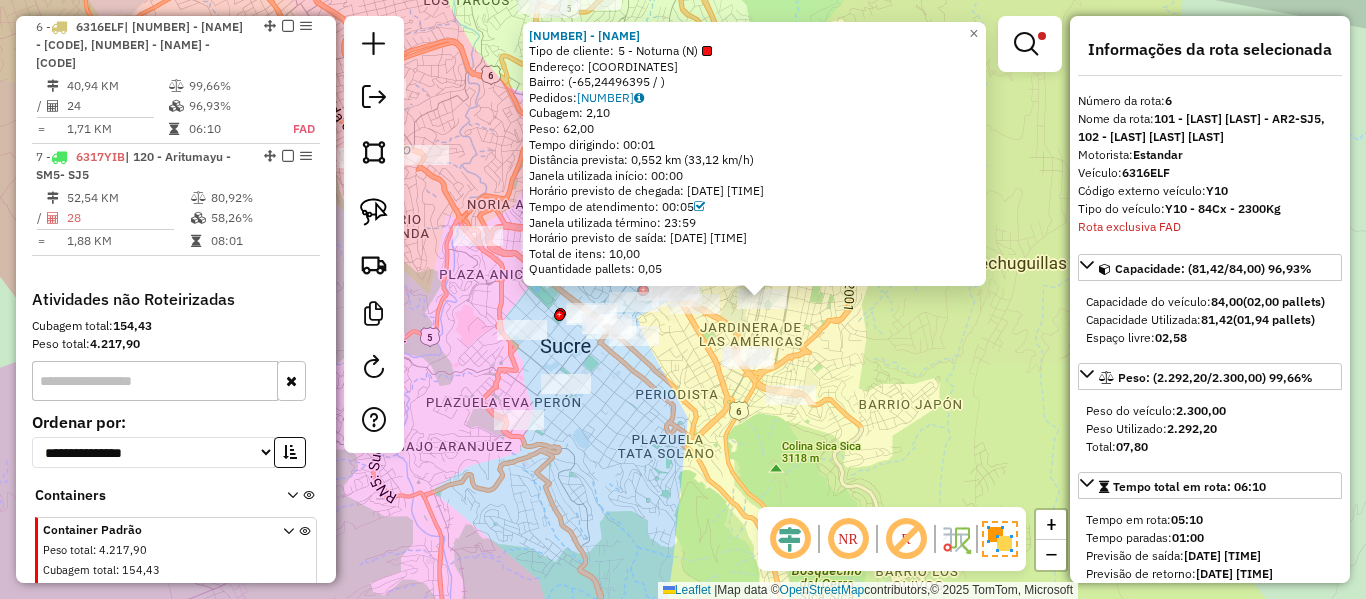 click on "0000077006 - L.BRÚJULA  Tipo de cliente:   5 - Noturna (N)   Endereço: -19,04265518   Bairro:  (-65,24496395 / )   Pedidos:  019924700   Cubagem: 2,10  Peso: 62,00  Tempo dirigindo: 00:01   Distância prevista: 0,552 km (33,12 km/h)   Janela utilizada início: 00:00   Horário previsto de chegada: 08/08/2025 11:11   Tempo de atendimento: 00:05   Janela utilizada término: 23:59   Horário previsto de saída: 08/08/2025 11:17   Total de itens: 10,00   Quantidade pallets: 0,05  × Limpar filtros Janela de atendimento Grade de atendimento Capacidade Transportadoras Veículos Cliente Pedidos  Rotas Selecione os dias de semana para filtrar as janelas de atendimento  Seg   Ter   Qua   Qui   Sex   Sáb   Dom  Informe o período da janela de atendimento: De: Até:  Filtrar exatamente a janela do cliente  Considerar janela de atendimento padrão  Selecione os dias de semana para filtrar as grades de atendimento  Seg   Ter   Qua   Qui   Sex   Sáb   Dom   Considerar clientes sem dia de atendimento cadastrado  De:  +" 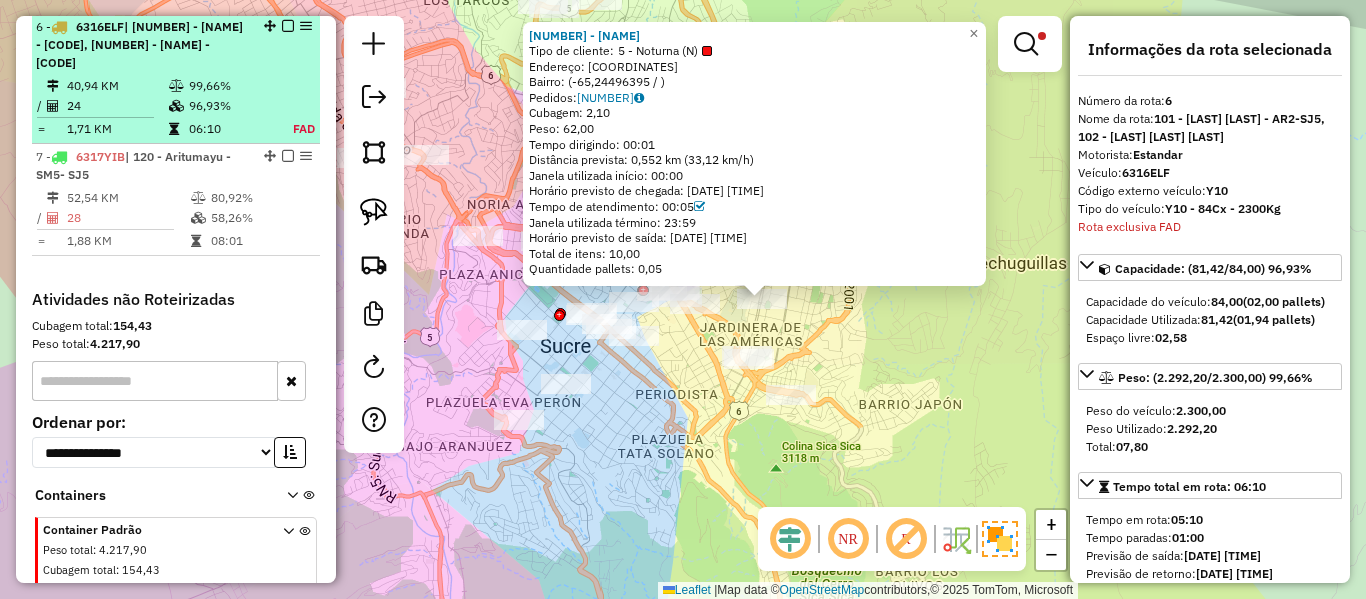 click at bounding box center [288, 26] 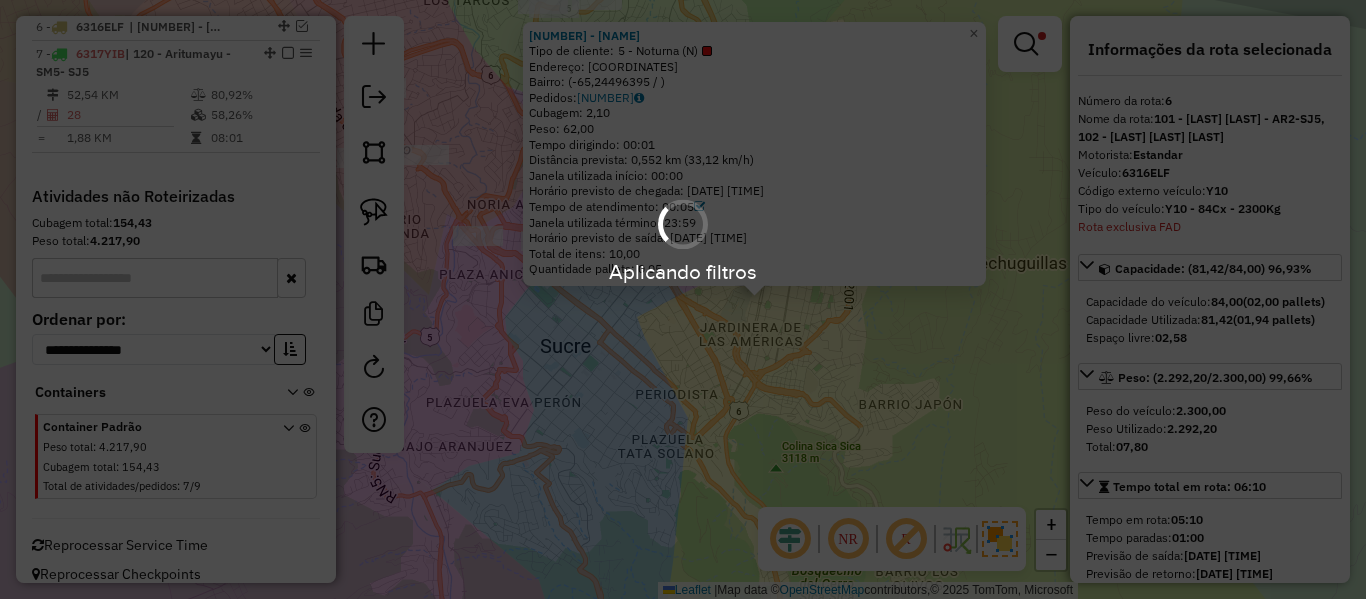 click on "Aplicando filtros" at bounding box center [683, 299] 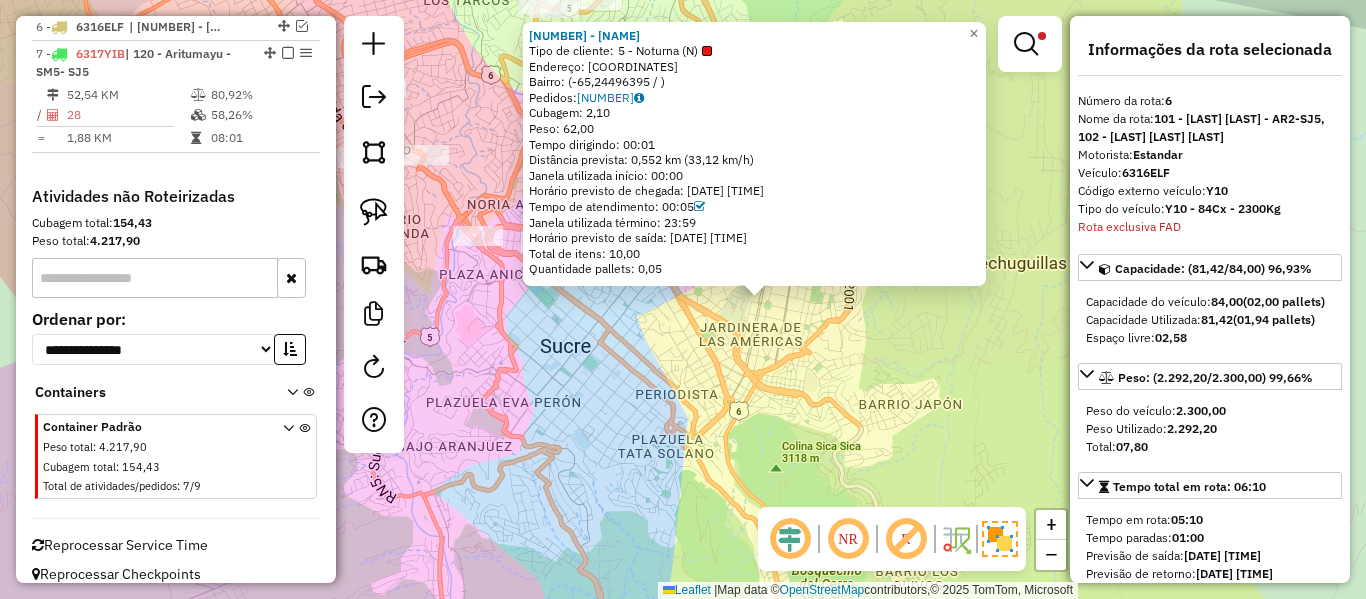 drag, startPoint x: 548, startPoint y: 335, endPoint x: 558, endPoint y: 336, distance: 10.049875 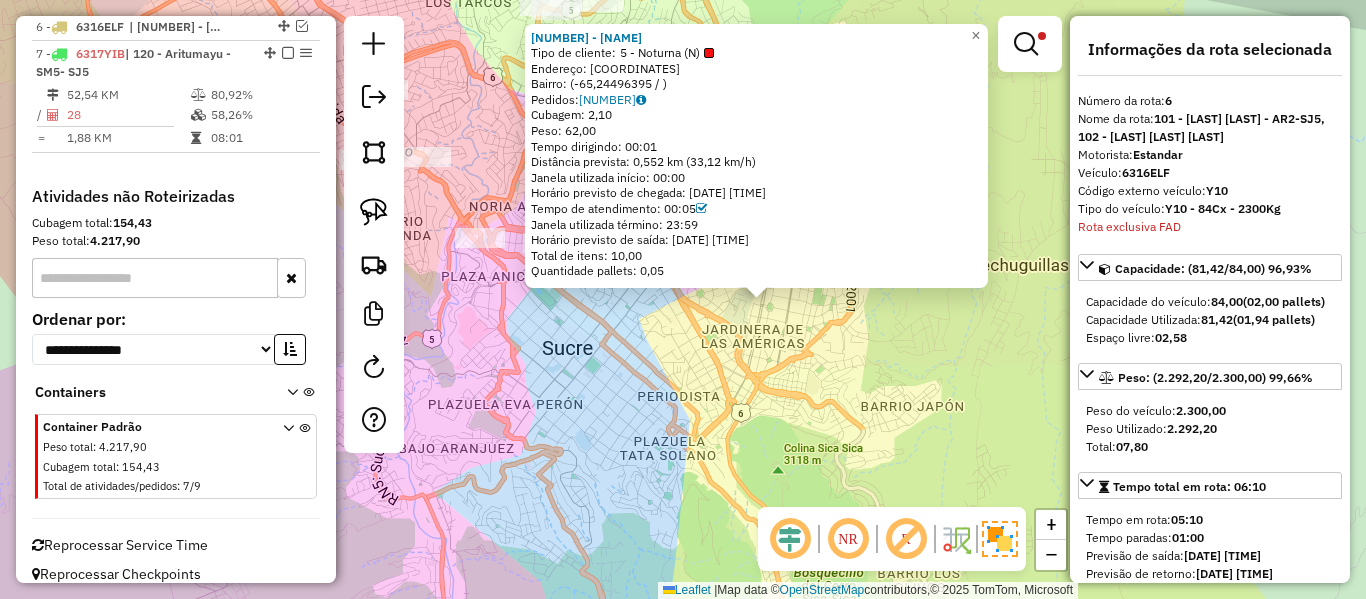 click on "0000077006 - L.BRÚJULA  Tipo de cliente:   5 - Noturna (N)   Endereço: -19,04265518   Bairro:  (-65,24496395 / )   Pedidos:  019924700   Cubagem: 2,10  Peso: 62,00  Tempo dirigindo: 00:01   Distância prevista: 0,552 km (33,12 km/h)   Janela utilizada início: 00:00   Horário previsto de chegada: 08/08/2025 11:11   Tempo de atendimento: 00:05   Janela utilizada término: 23:59   Horário previsto de saída: 08/08/2025 11:17   Total de itens: 10,00   Quantidade pallets: 0,05  × Limpar filtros Janela de atendimento Grade de atendimento Capacidade Transportadoras Veículos Cliente Pedidos  Rotas Selecione os dias de semana para filtrar as janelas de atendimento  Seg   Ter   Qua   Qui   Sex   Sáb   Dom  Informe o período da janela de atendimento: De: Até:  Filtrar exatamente a janela do cliente  Considerar janela de atendimento padrão  Selecione os dias de semana para filtrar as grades de atendimento  Seg   Ter   Qua   Qui   Sex   Sáb   Dom   Considerar clientes sem dia de atendimento cadastrado  De:  +" 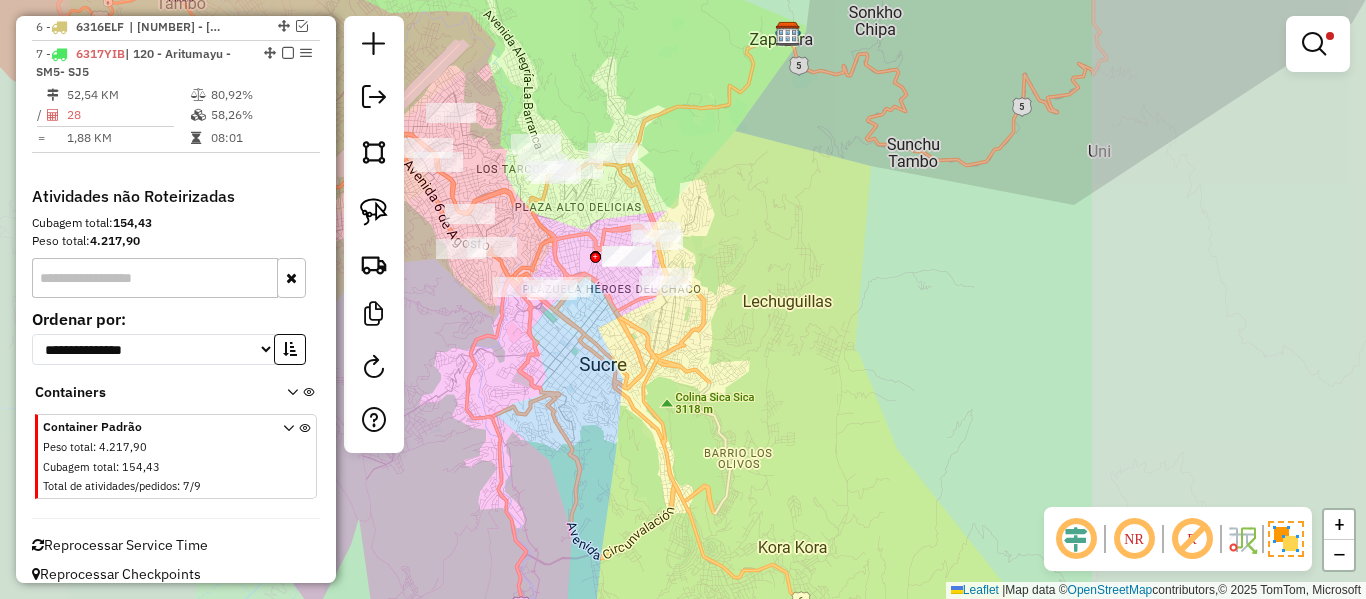 drag, startPoint x: 558, startPoint y: 337, endPoint x: 663, endPoint y: 393, distance: 119 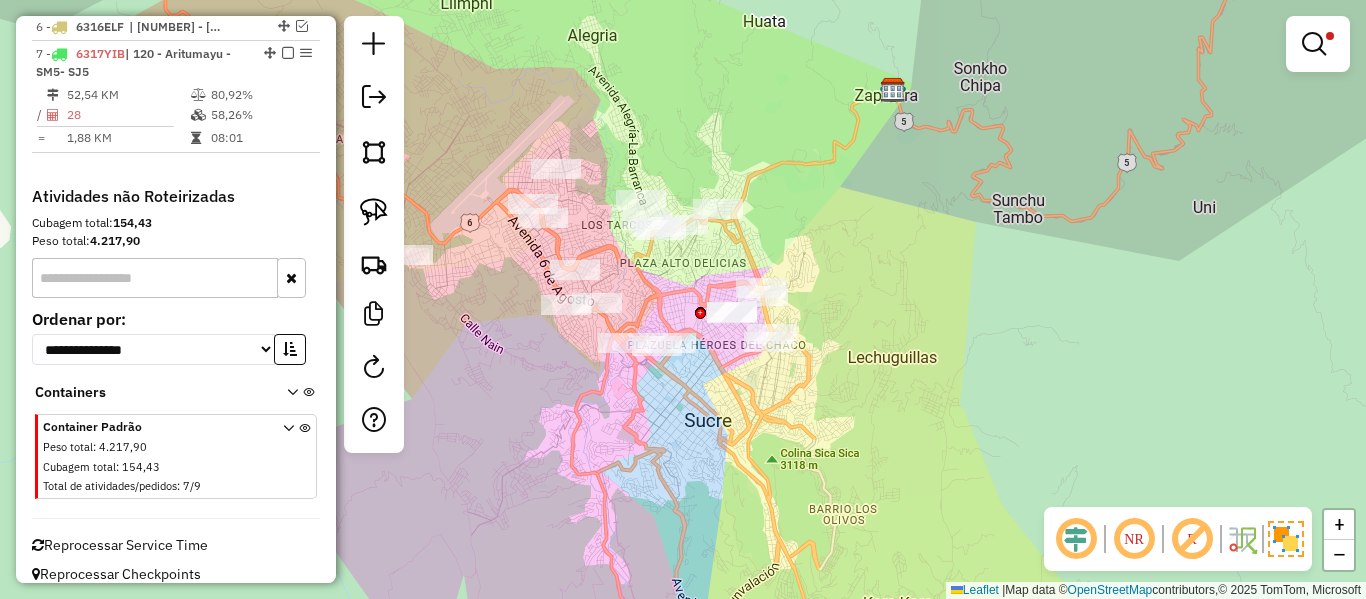 drag, startPoint x: 606, startPoint y: 408, endPoint x: 811, endPoint y: 398, distance: 205.24376 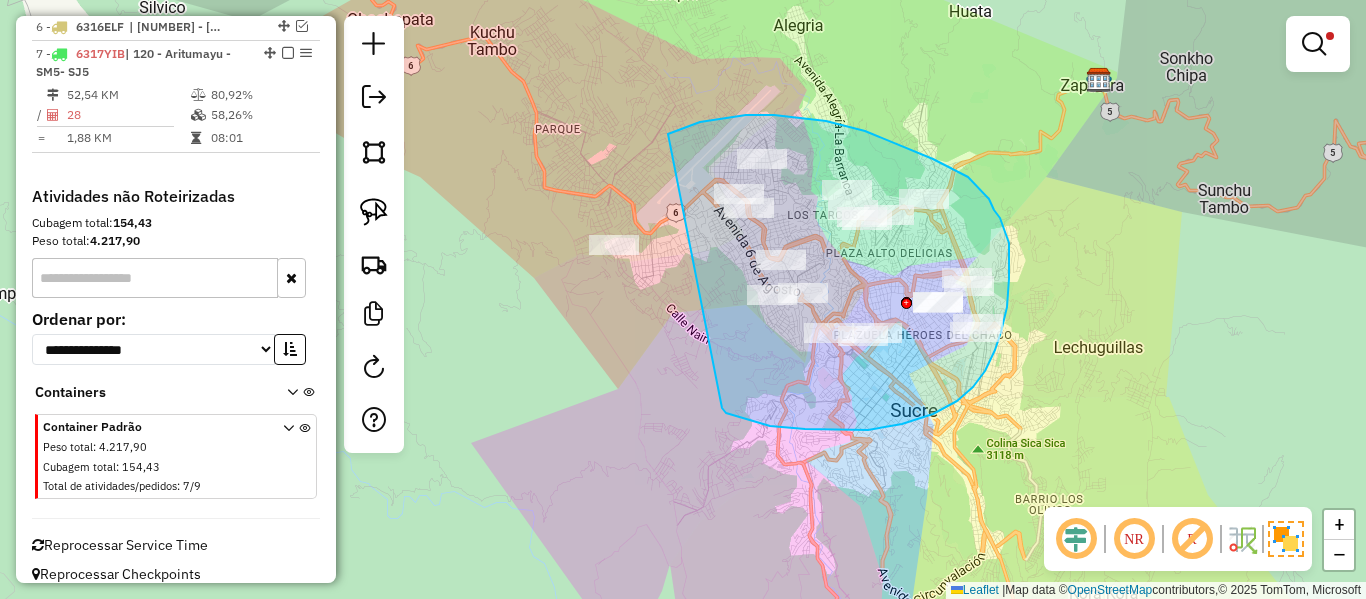 drag, startPoint x: 722, startPoint y: 408, endPoint x: 539, endPoint y: 349, distance: 192.27585 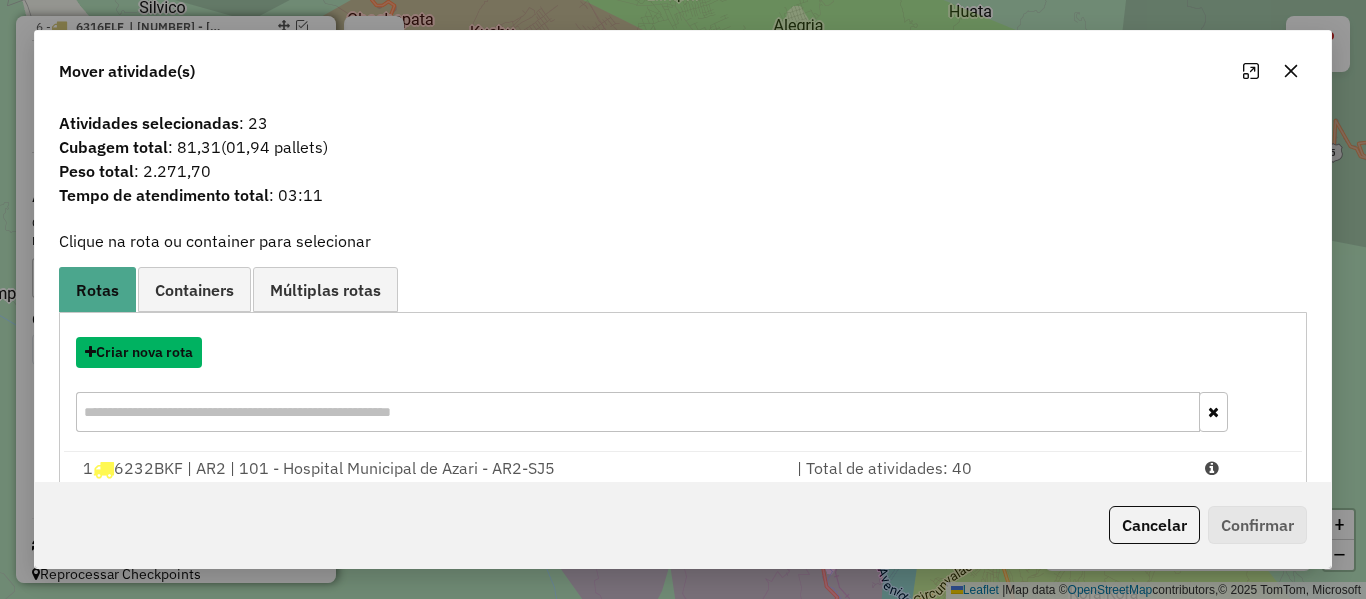 click on "Criar nova rota" at bounding box center (139, 352) 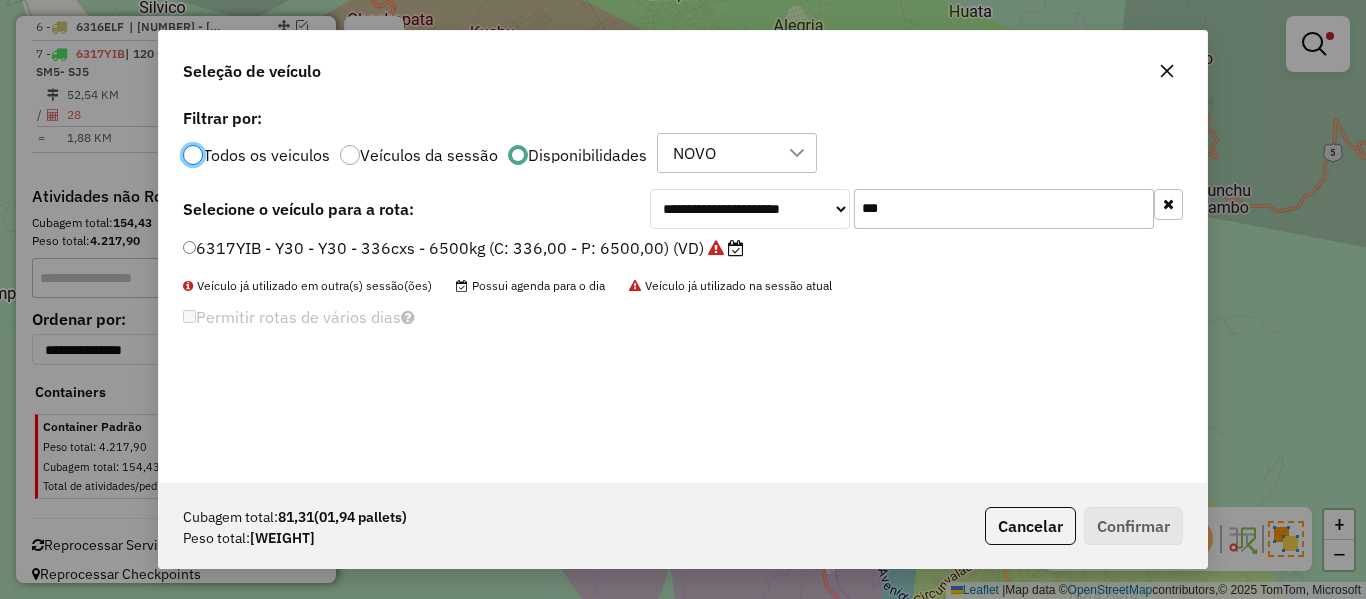 scroll, scrollTop: 11, scrollLeft: 6, axis: both 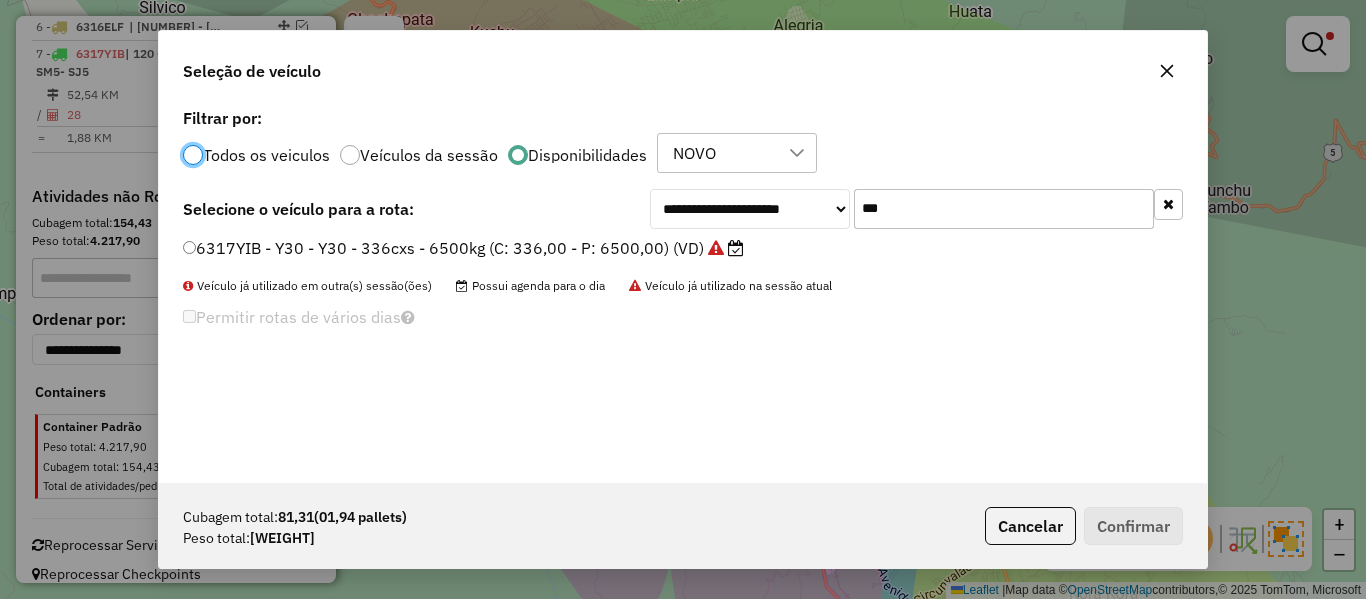 click on "***" 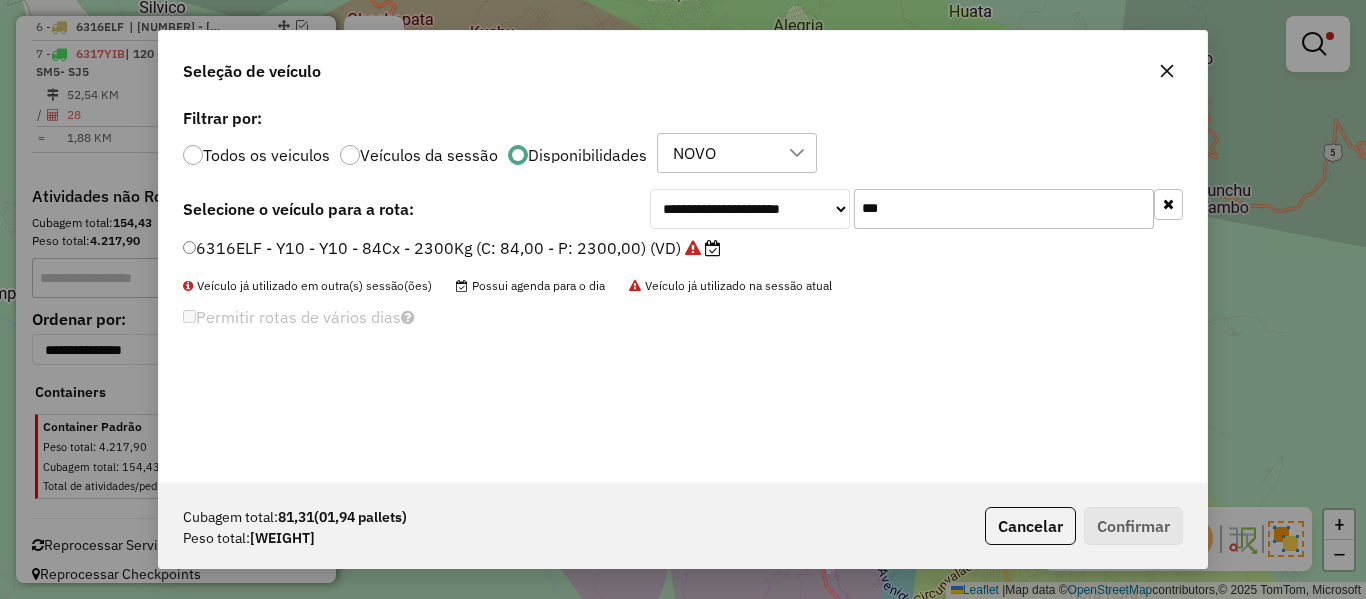 type on "***" 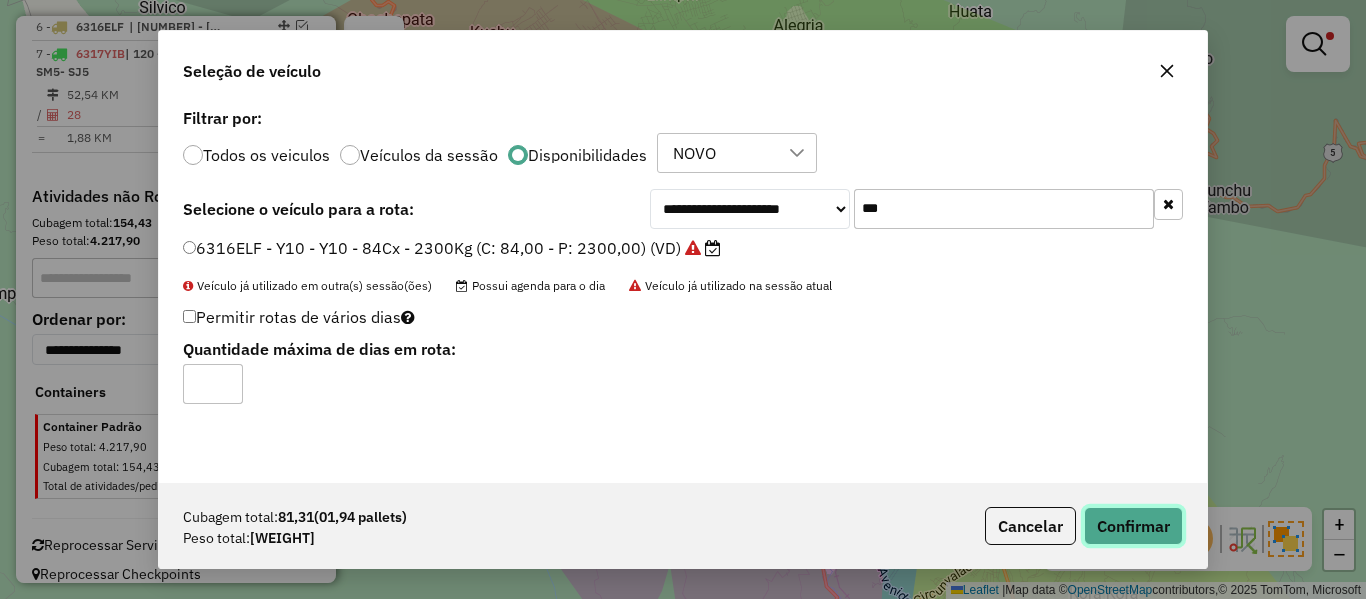 click on "Confirmar" 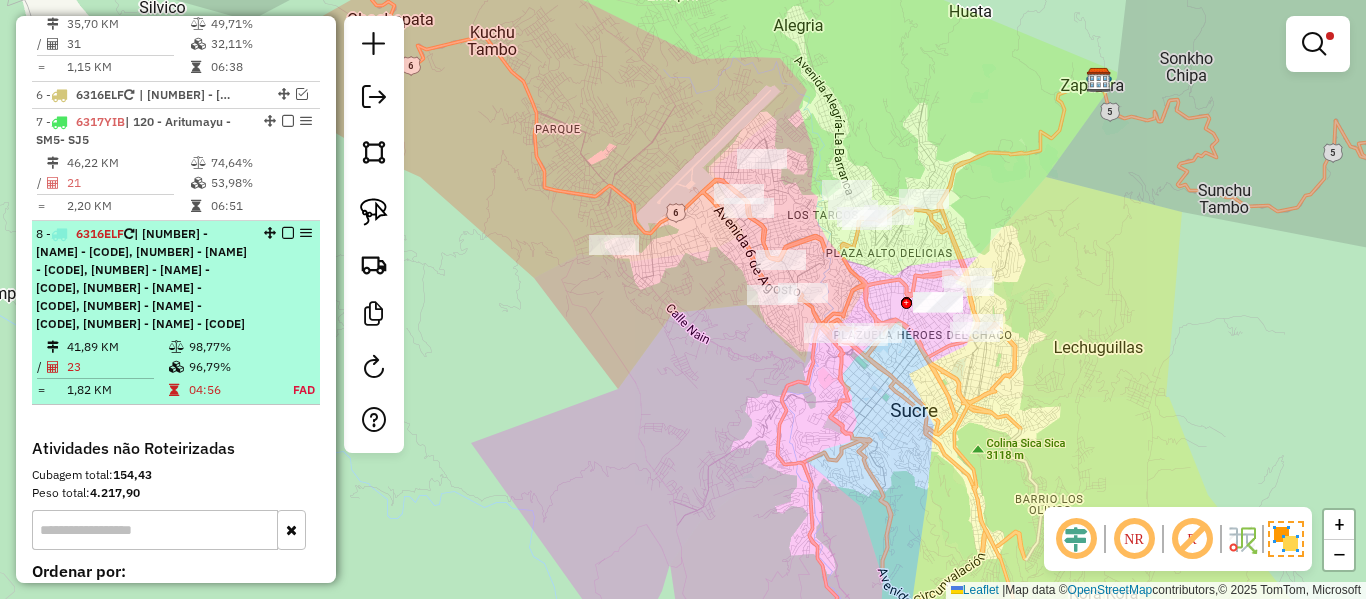scroll, scrollTop: 1243, scrollLeft: 0, axis: vertical 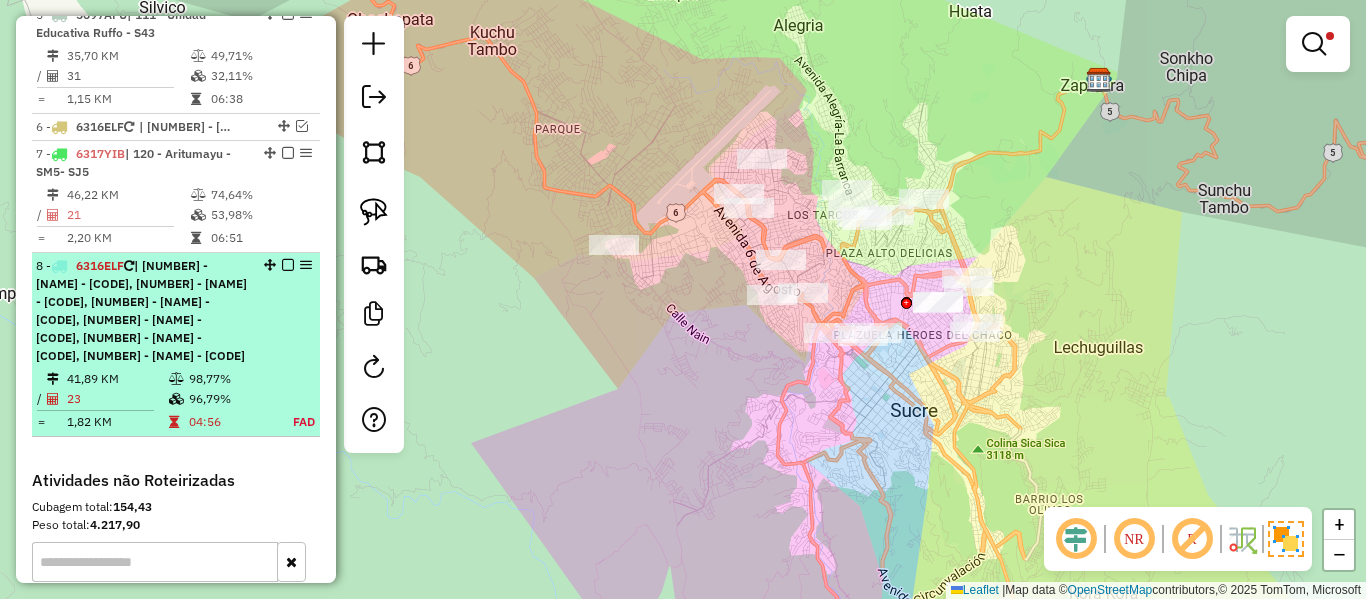 click at bounding box center [288, 265] 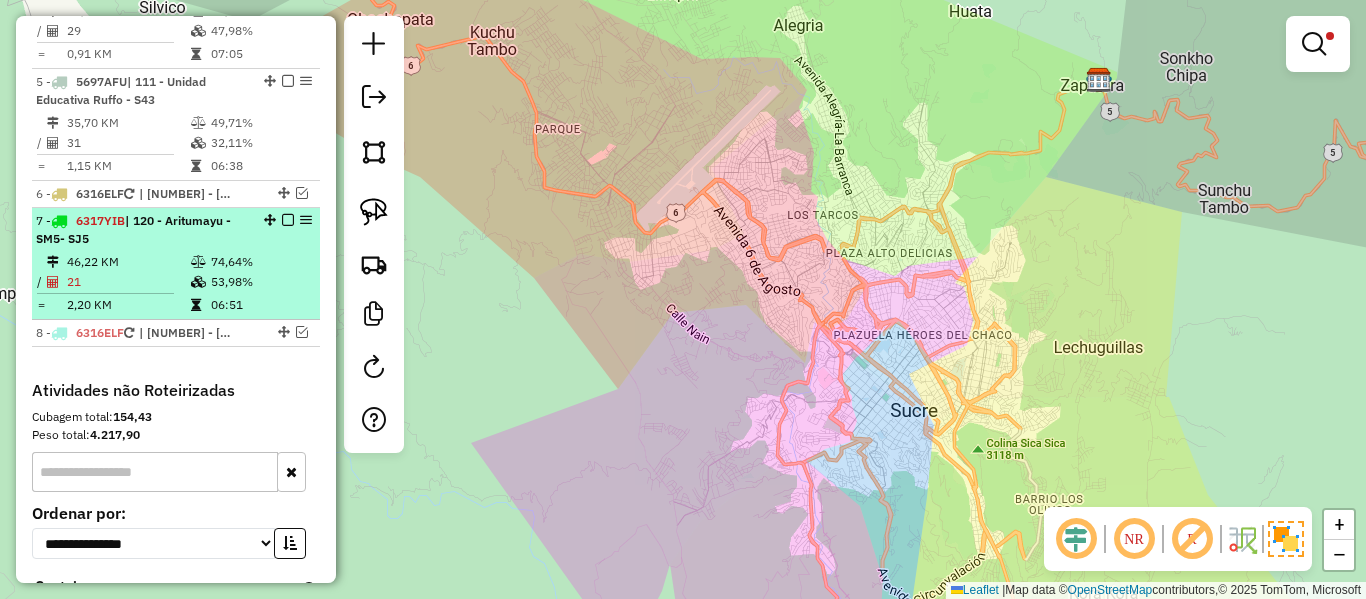 scroll, scrollTop: 1143, scrollLeft: 0, axis: vertical 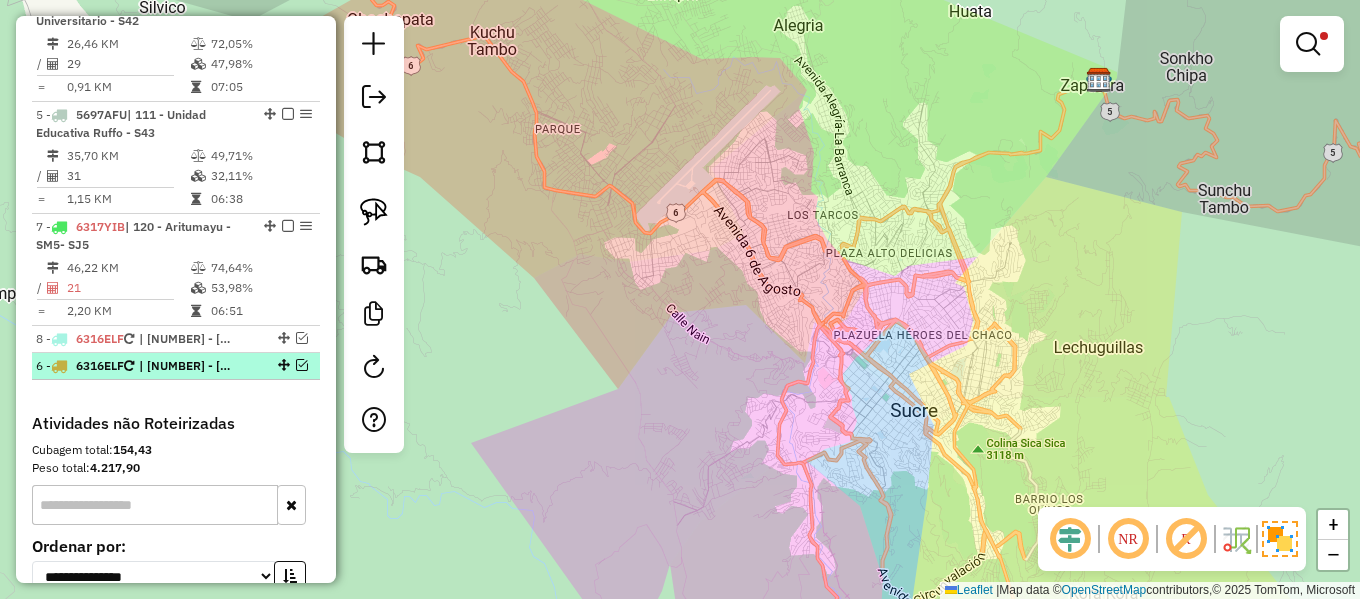 drag, startPoint x: 279, startPoint y: 228, endPoint x: 273, endPoint y: 372, distance: 144.12494 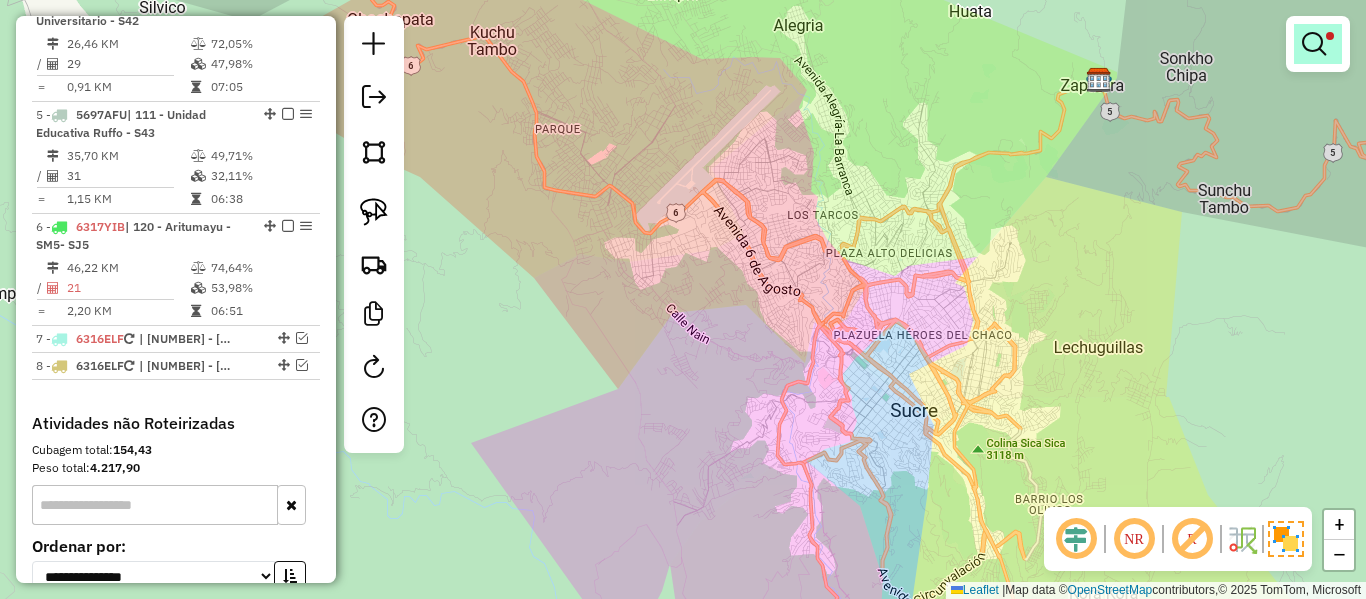 click at bounding box center (1314, 44) 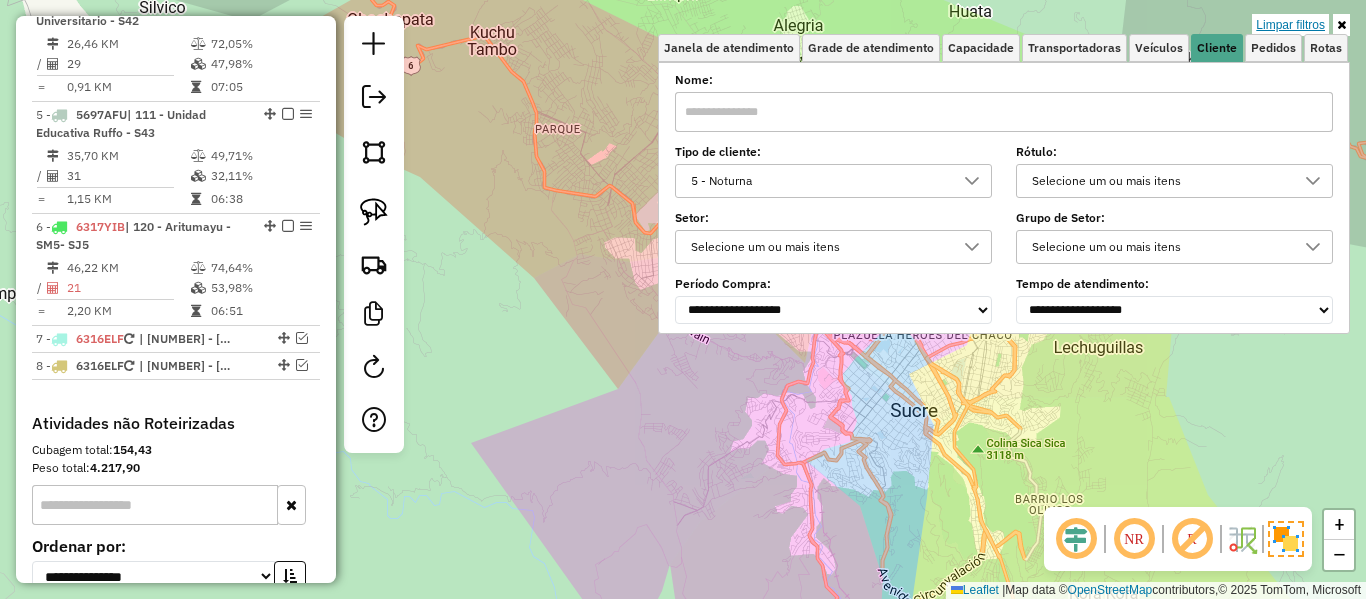 click on "Limpar filtros" at bounding box center [1290, 25] 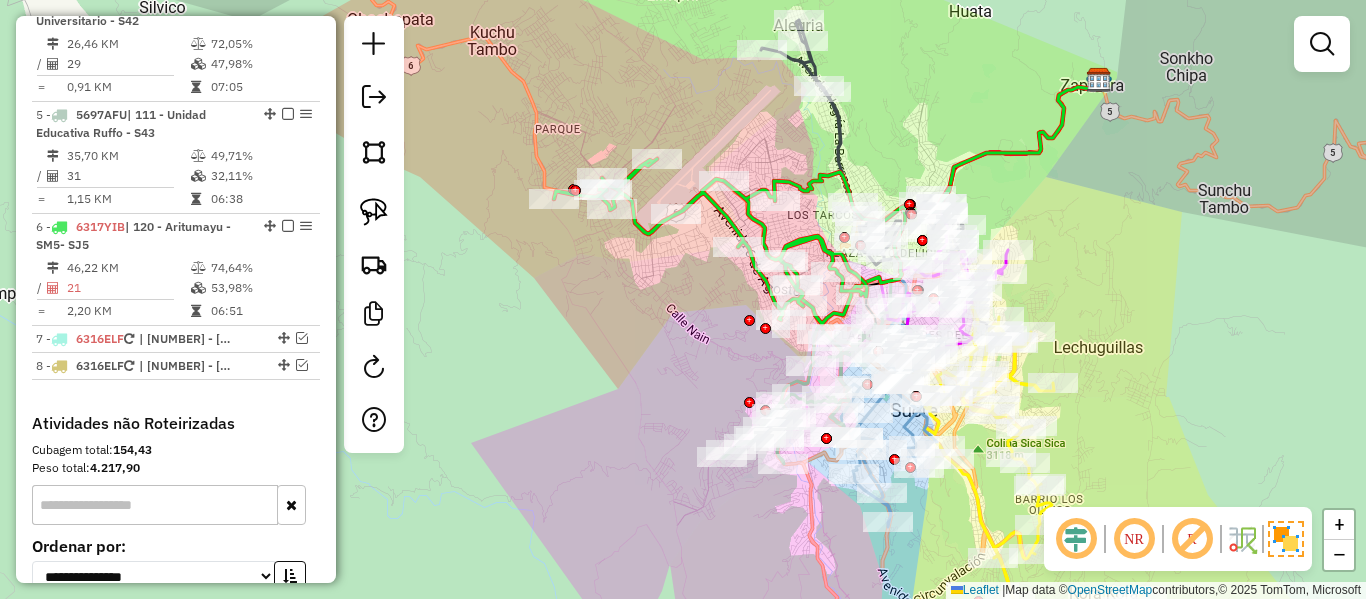 click 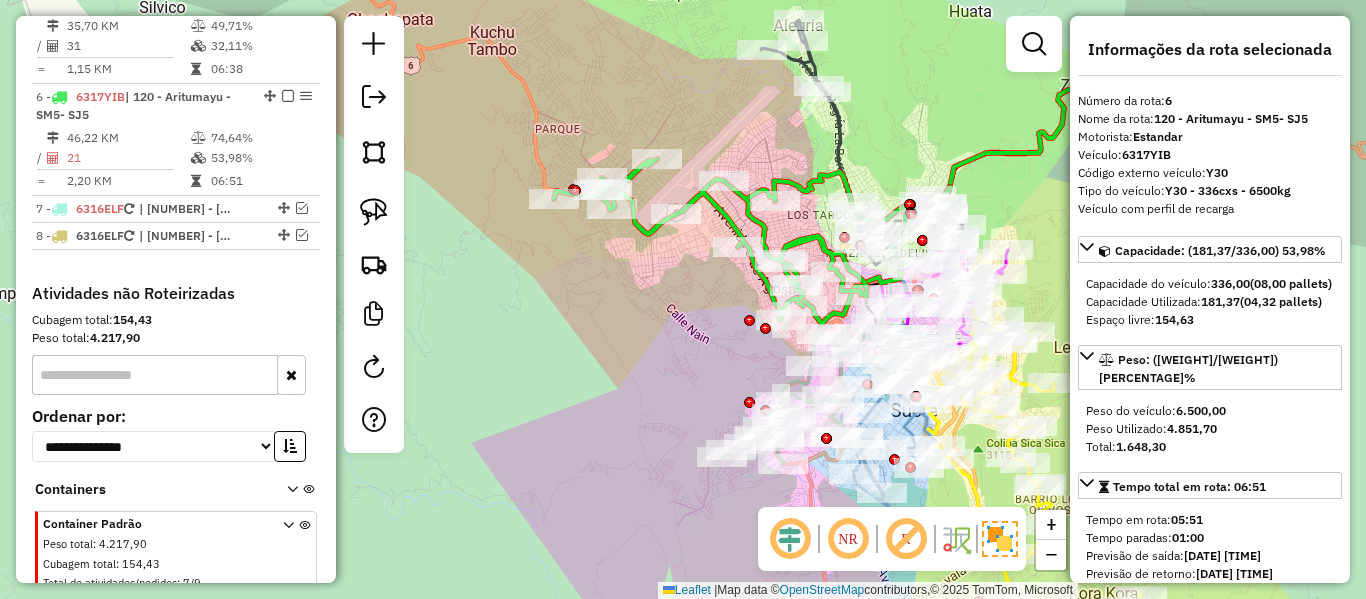 scroll, scrollTop: 1341, scrollLeft: 0, axis: vertical 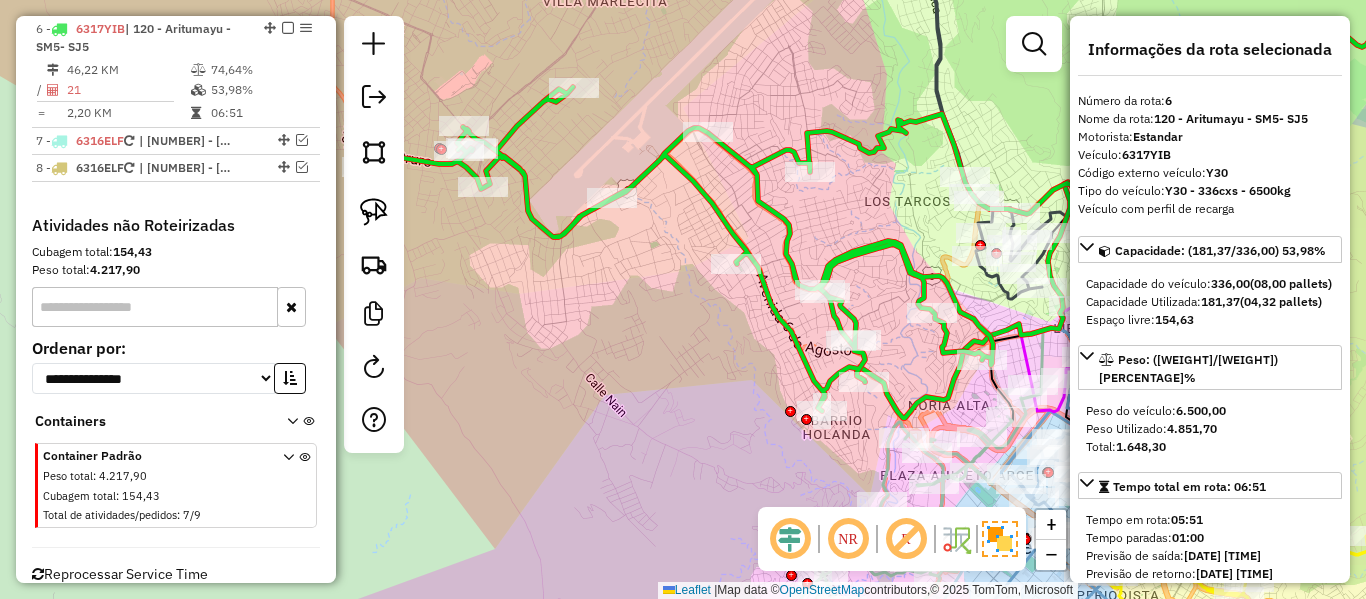 click 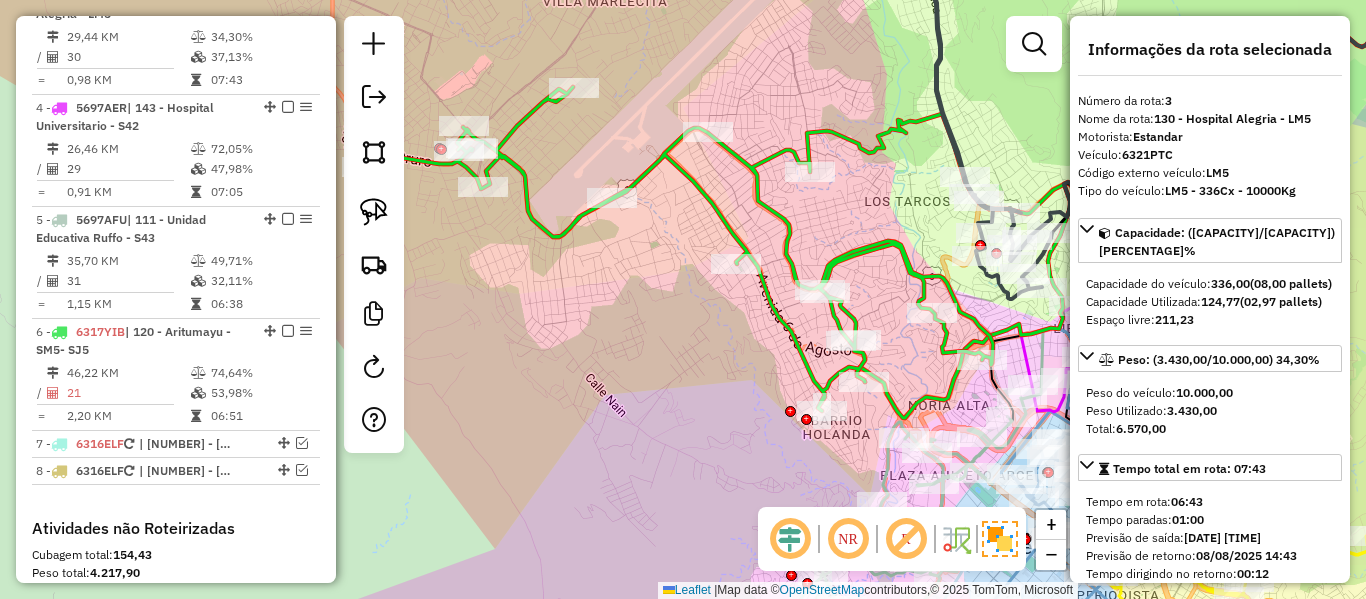 scroll, scrollTop: 1005, scrollLeft: 0, axis: vertical 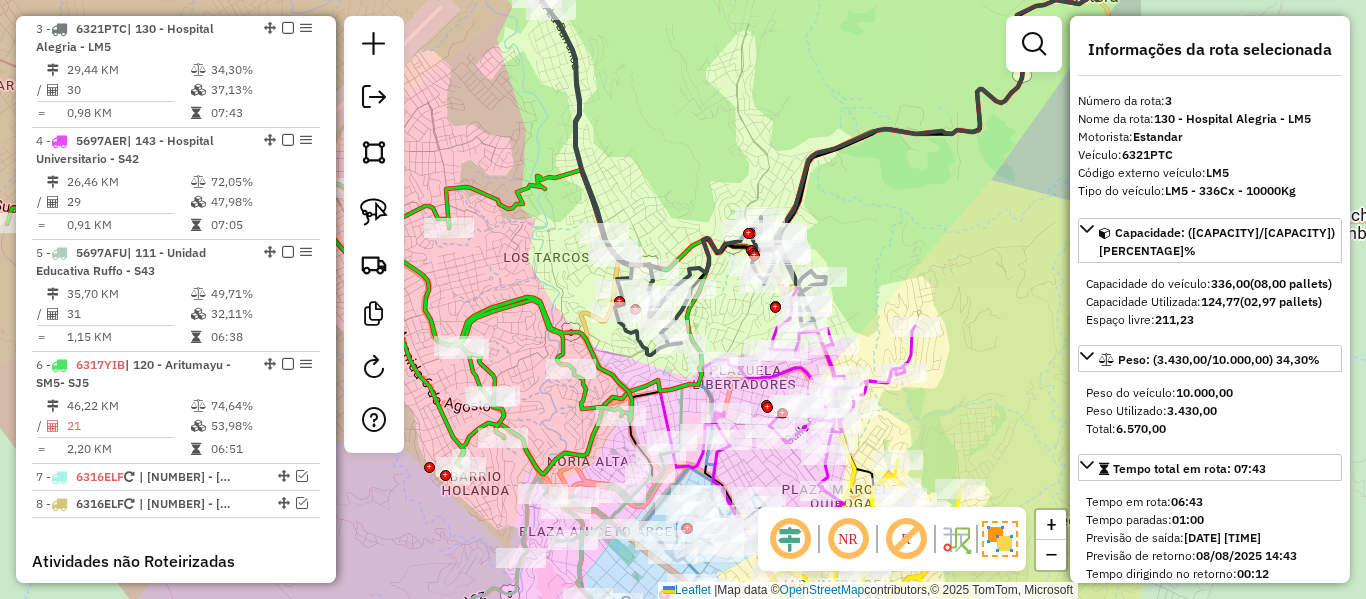 drag, startPoint x: 810, startPoint y: 42, endPoint x: 535, endPoint y: 157, distance: 298.07718 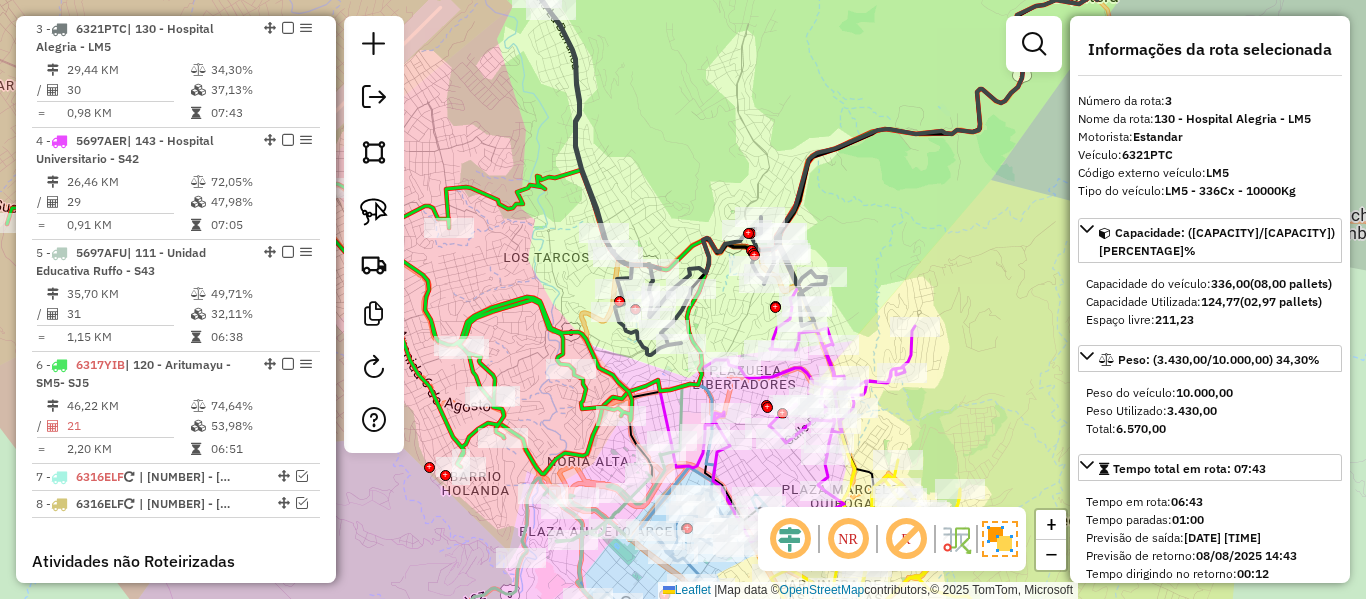 click 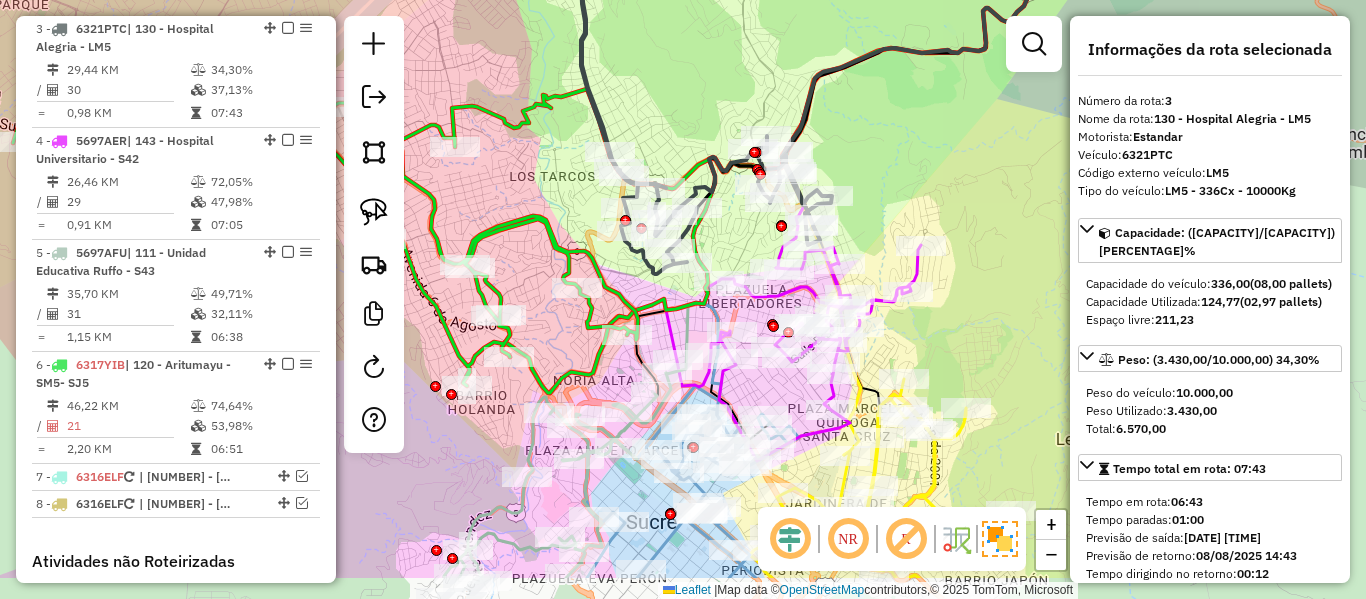 drag, startPoint x: 864, startPoint y: 248, endPoint x: 861, endPoint y: 164, distance: 84.05355 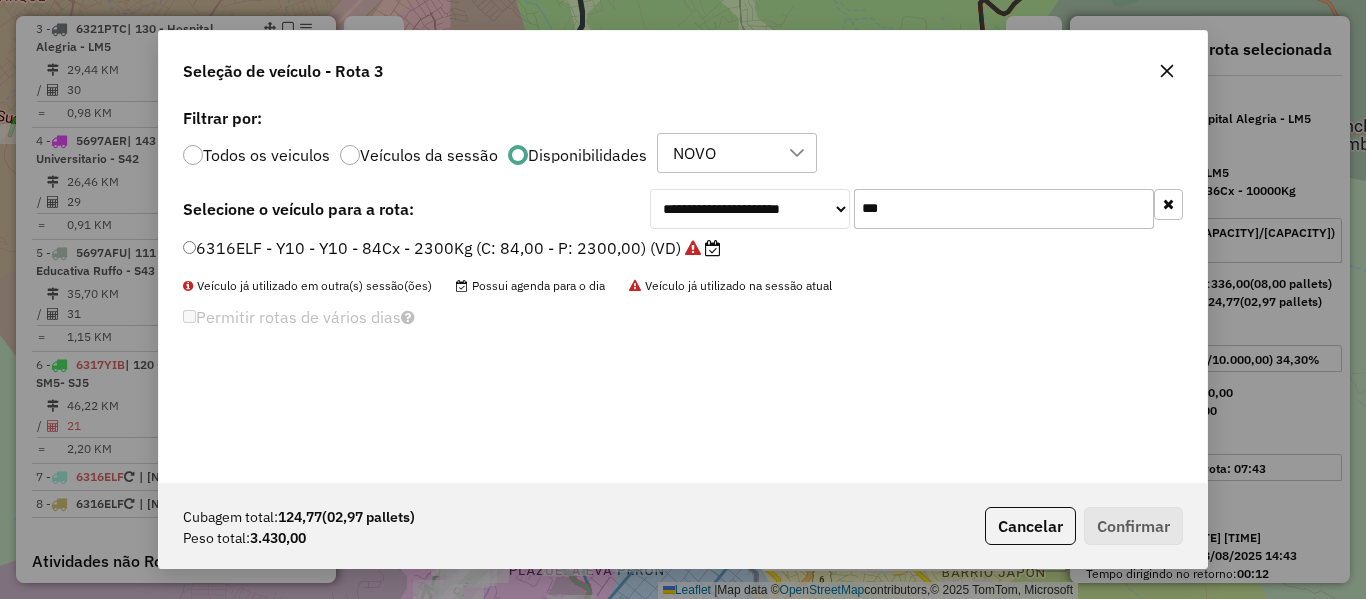 scroll, scrollTop: 11, scrollLeft: 6, axis: both 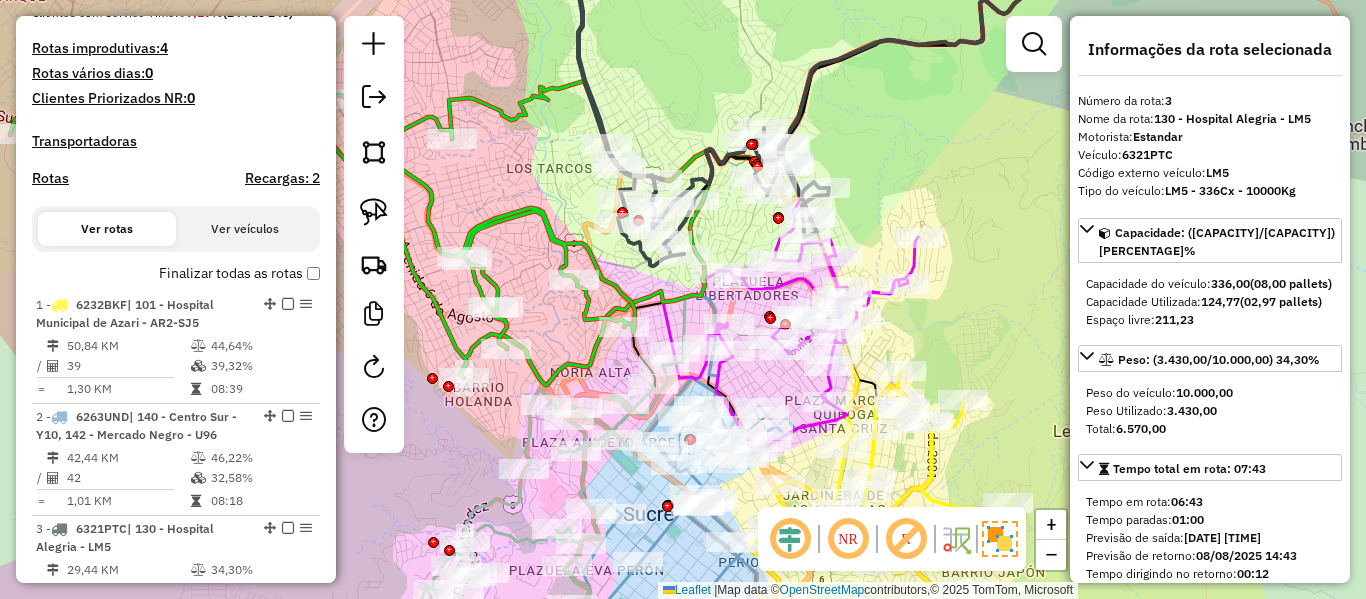 click on "Finalizar todas as rotas" at bounding box center [239, 273] 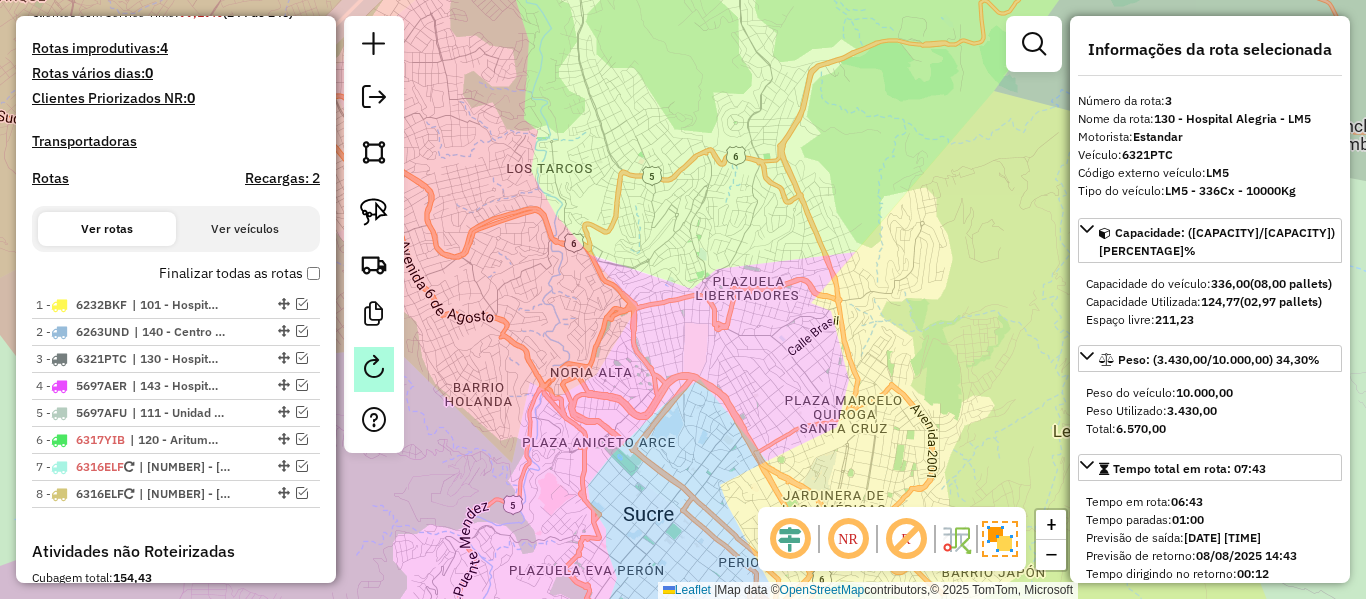 click 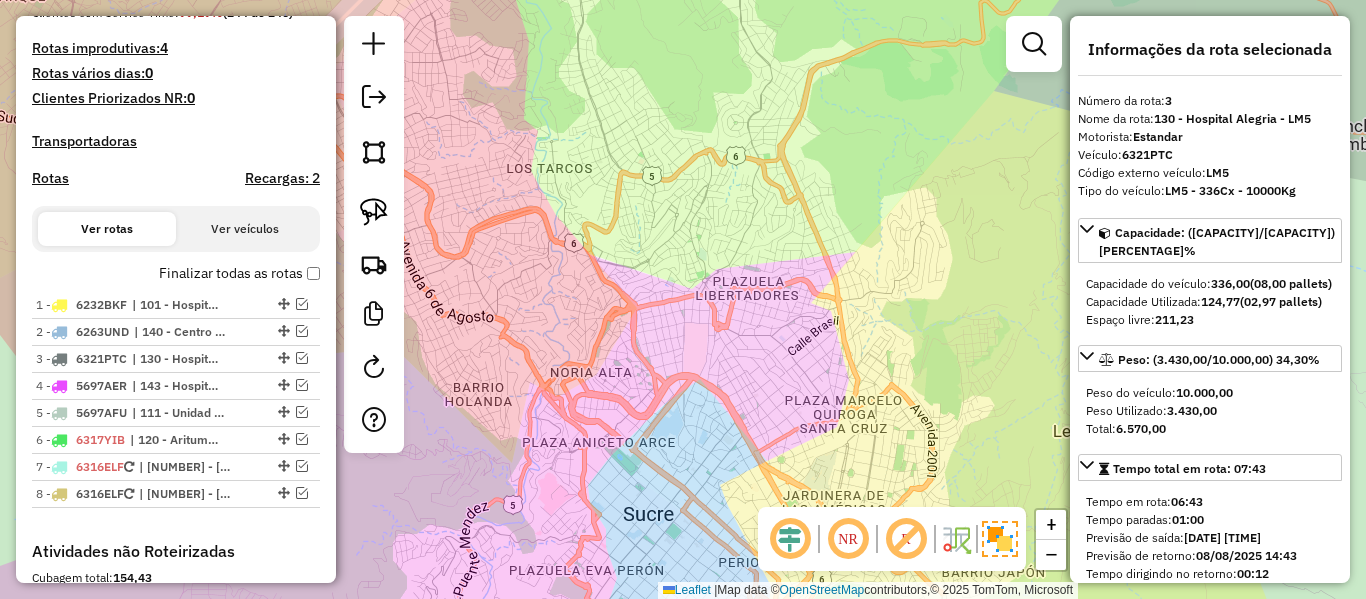 click on "Finalizar todas as rotas" at bounding box center (239, 273) 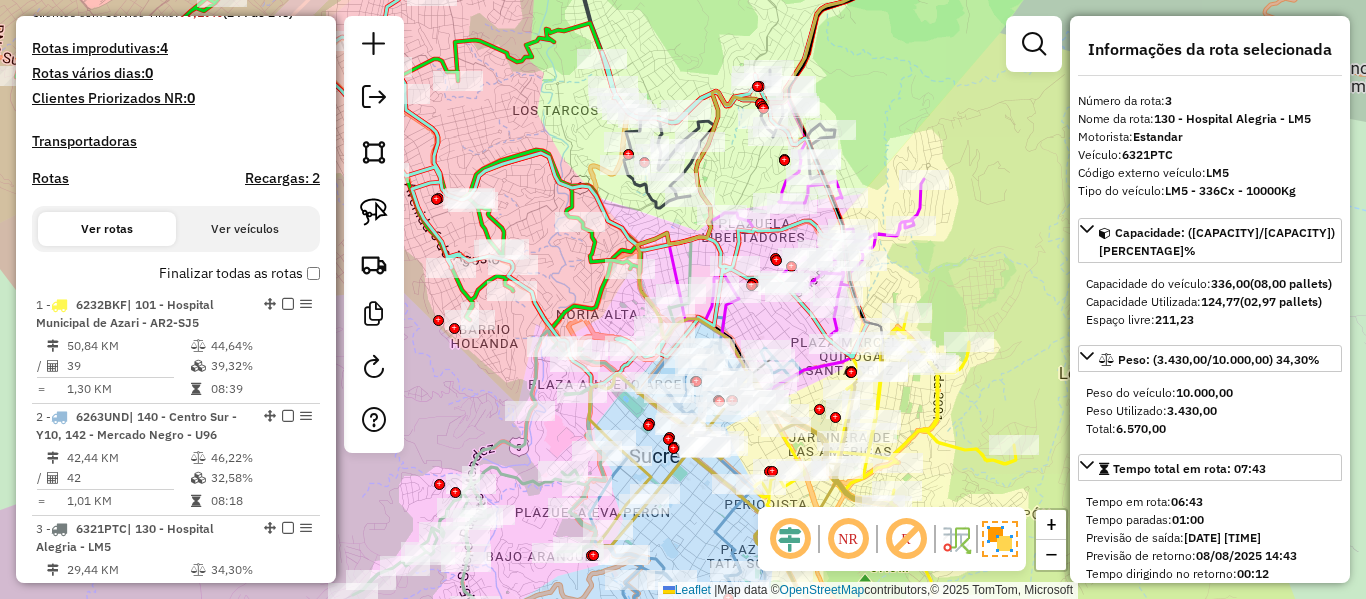 drag, startPoint x: 947, startPoint y: 328, endPoint x: 945, endPoint y: 286, distance: 42.047592 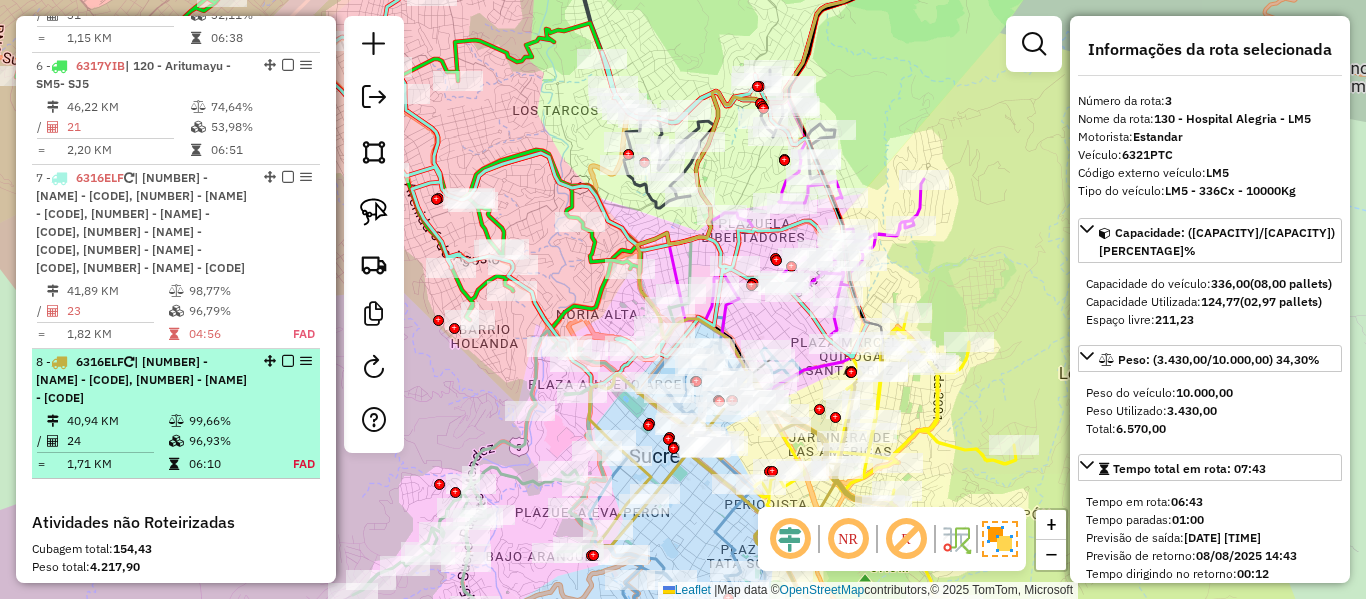 scroll, scrollTop: 1305, scrollLeft: 0, axis: vertical 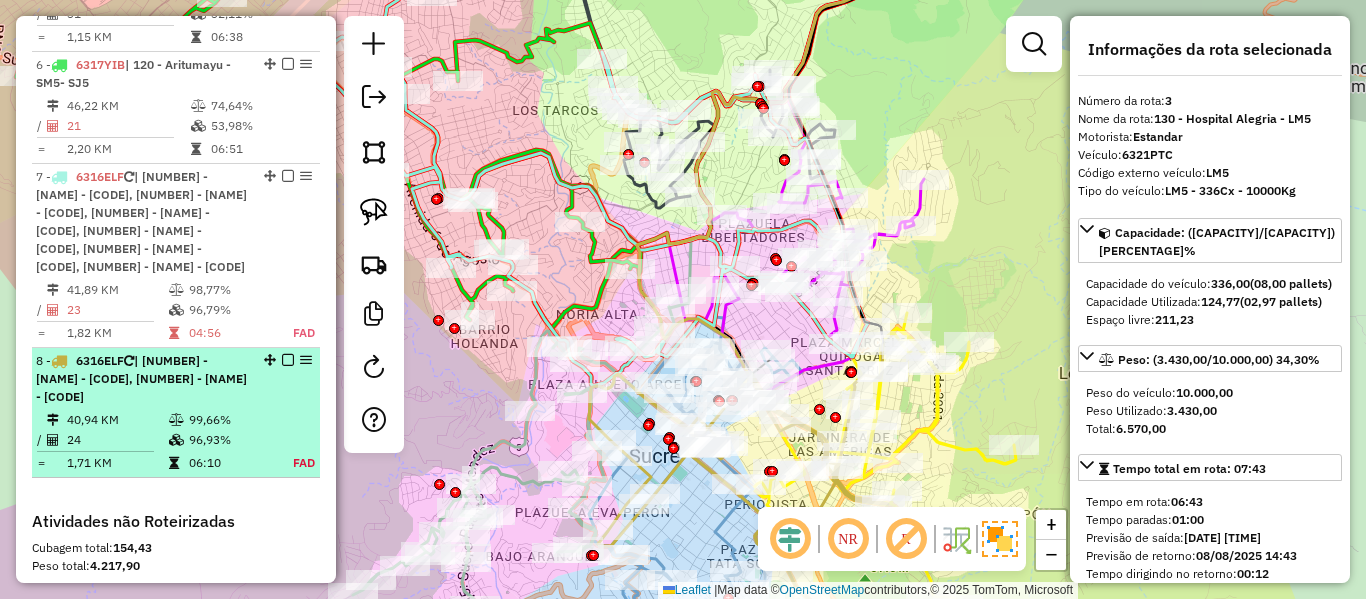 click at bounding box center (288, 360) 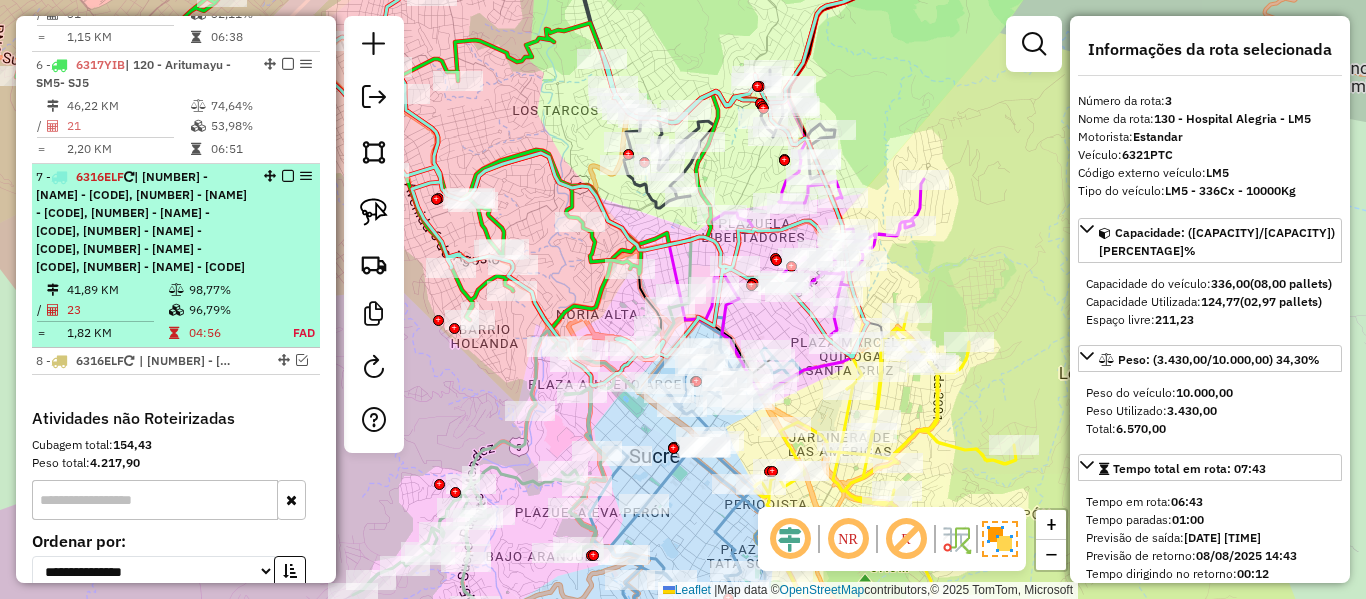click at bounding box center (288, 176) 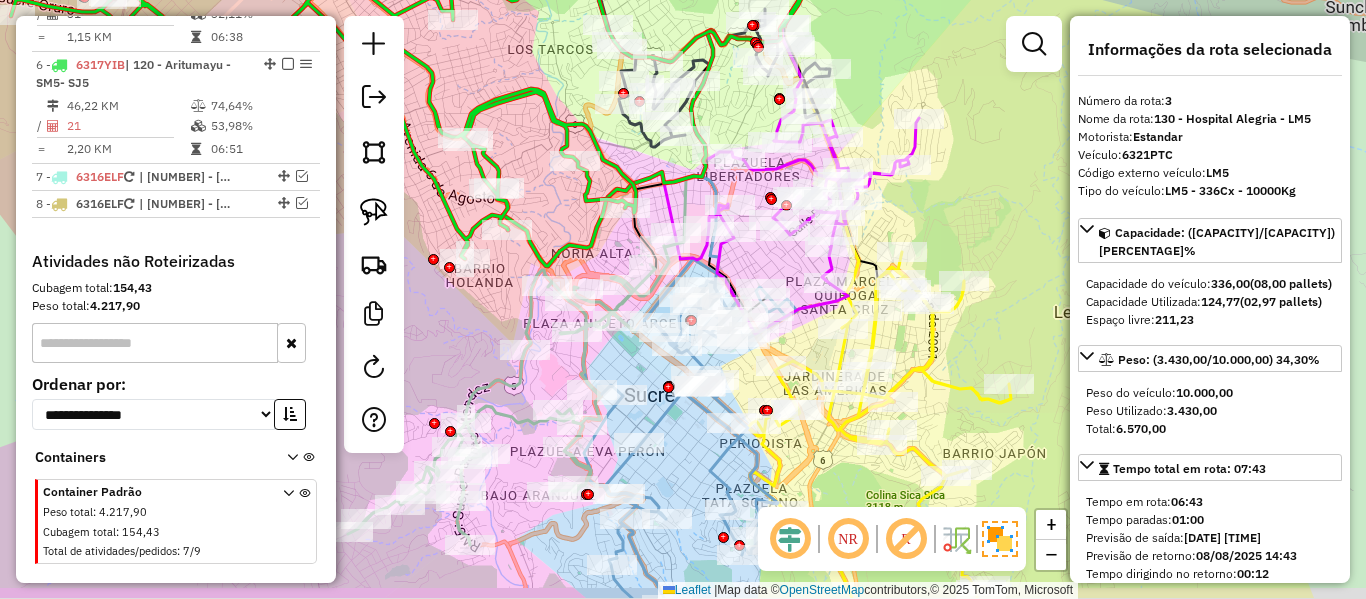 drag, startPoint x: 985, startPoint y: 241, endPoint x: 971, endPoint y: 246, distance: 14.866069 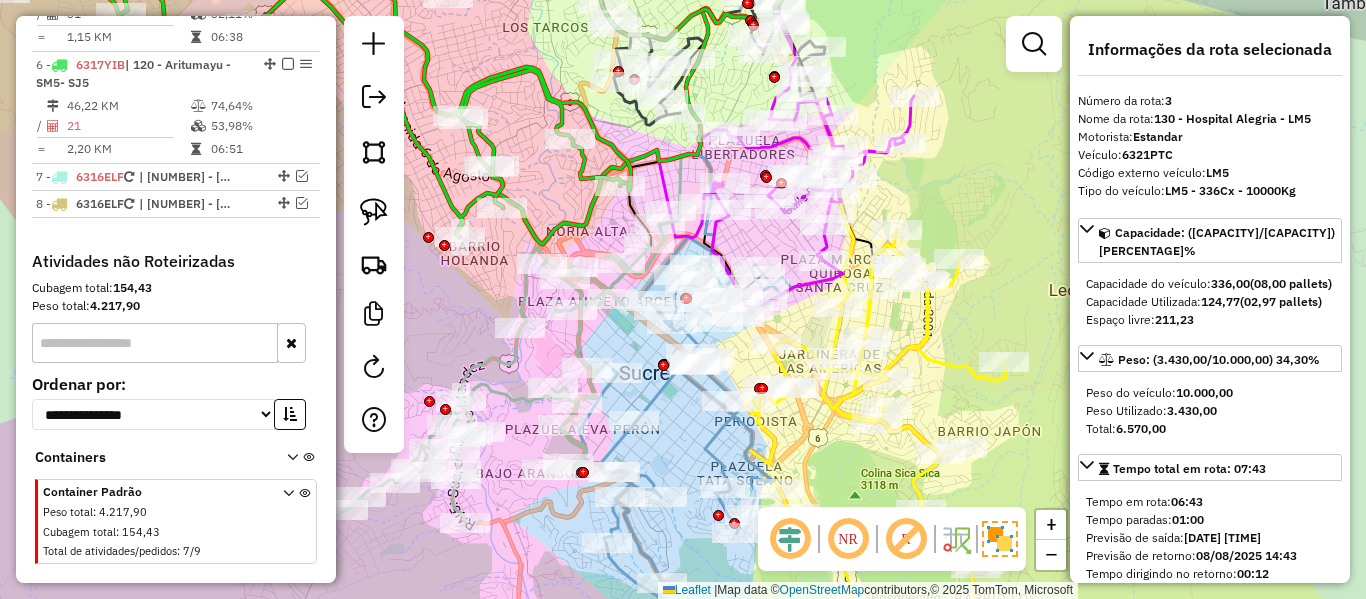 click 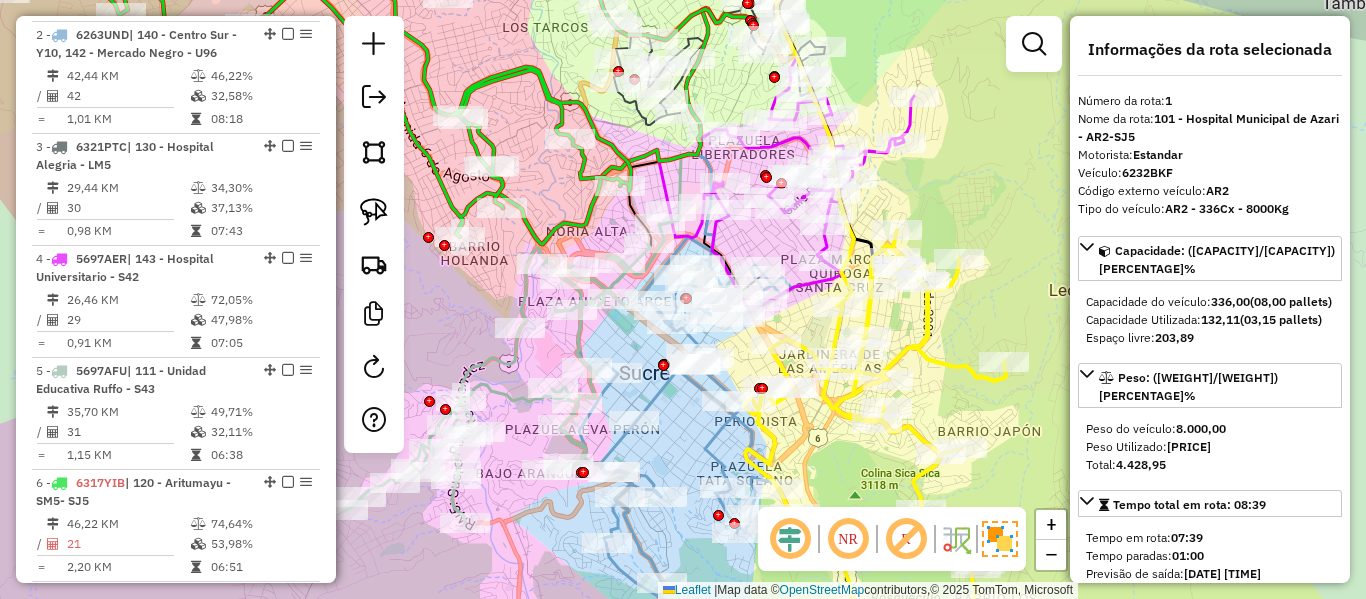scroll, scrollTop: 781, scrollLeft: 0, axis: vertical 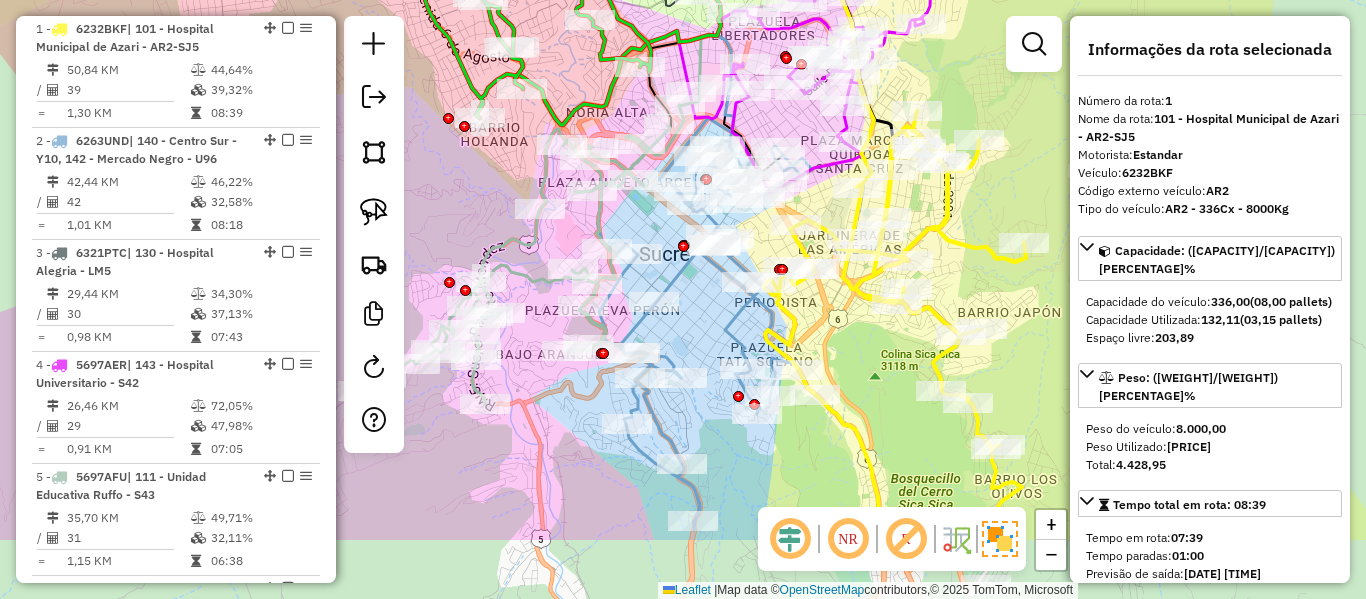 drag, startPoint x: 936, startPoint y: 392, endPoint x: 953, endPoint y: 227, distance: 165.87344 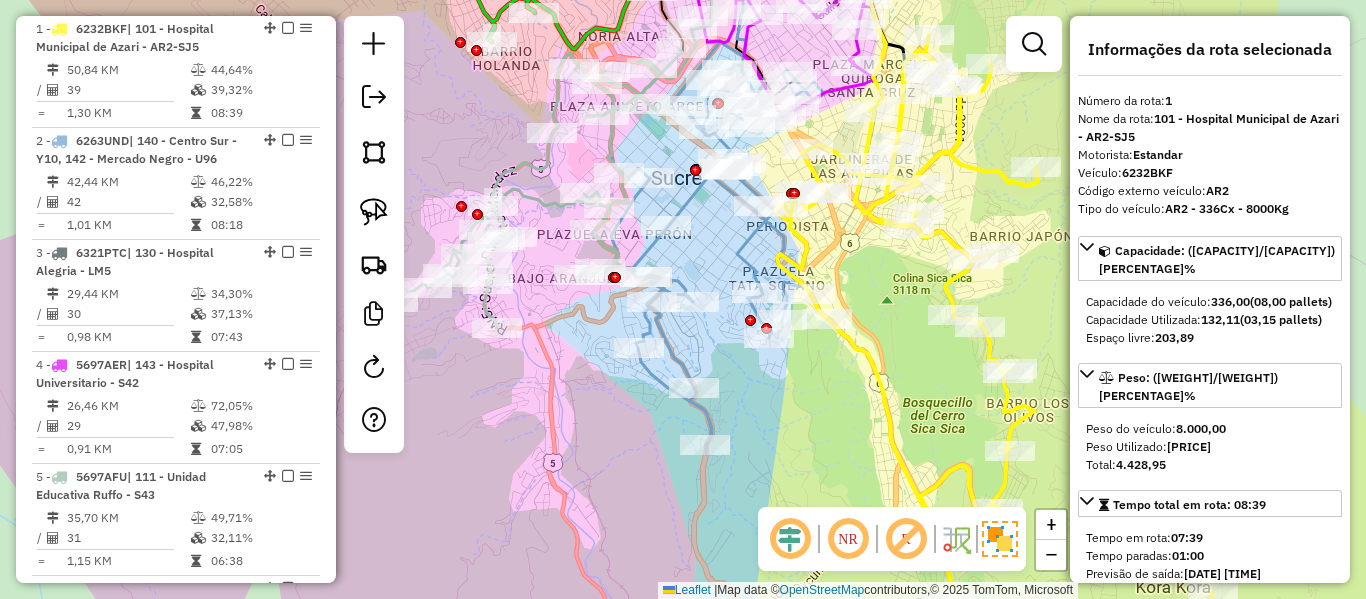 click 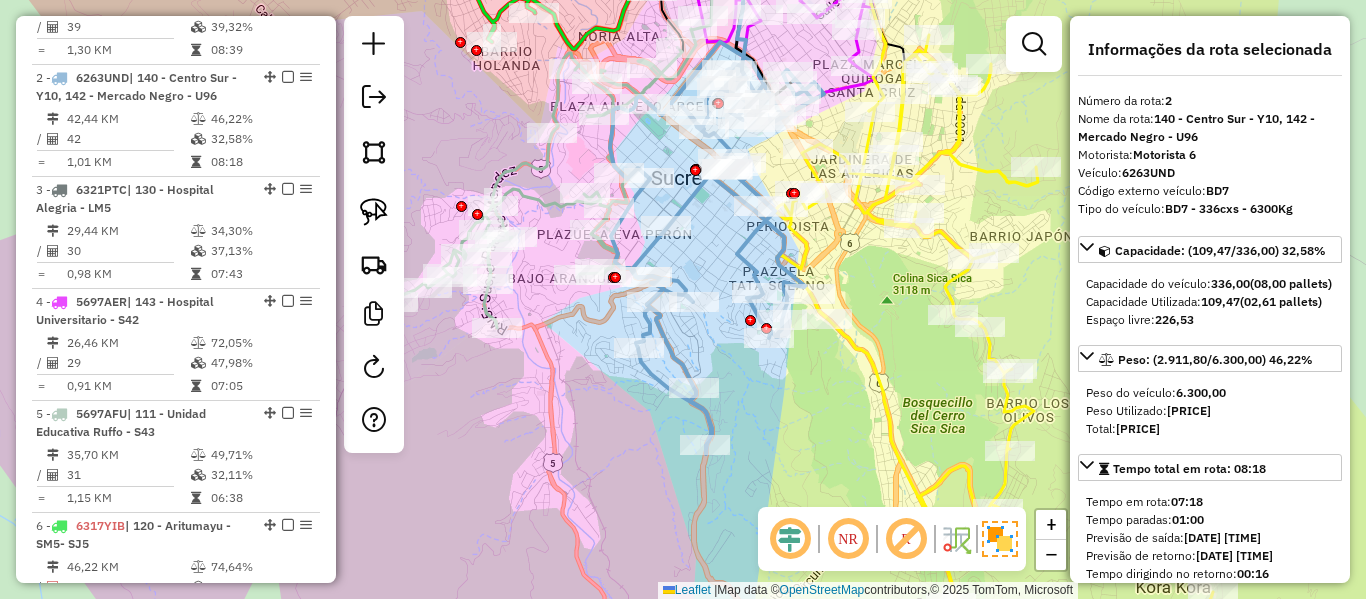 scroll, scrollTop: 893, scrollLeft: 0, axis: vertical 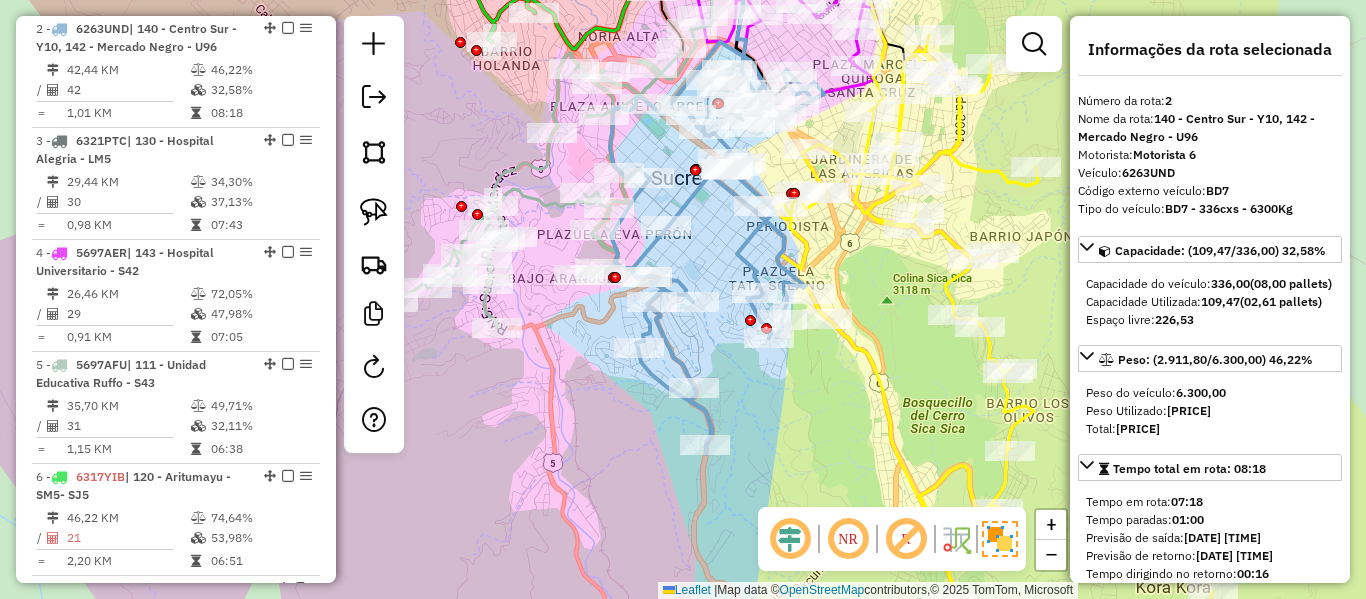 drag, startPoint x: 730, startPoint y: 350, endPoint x: 780, endPoint y: 429, distance: 93.49332 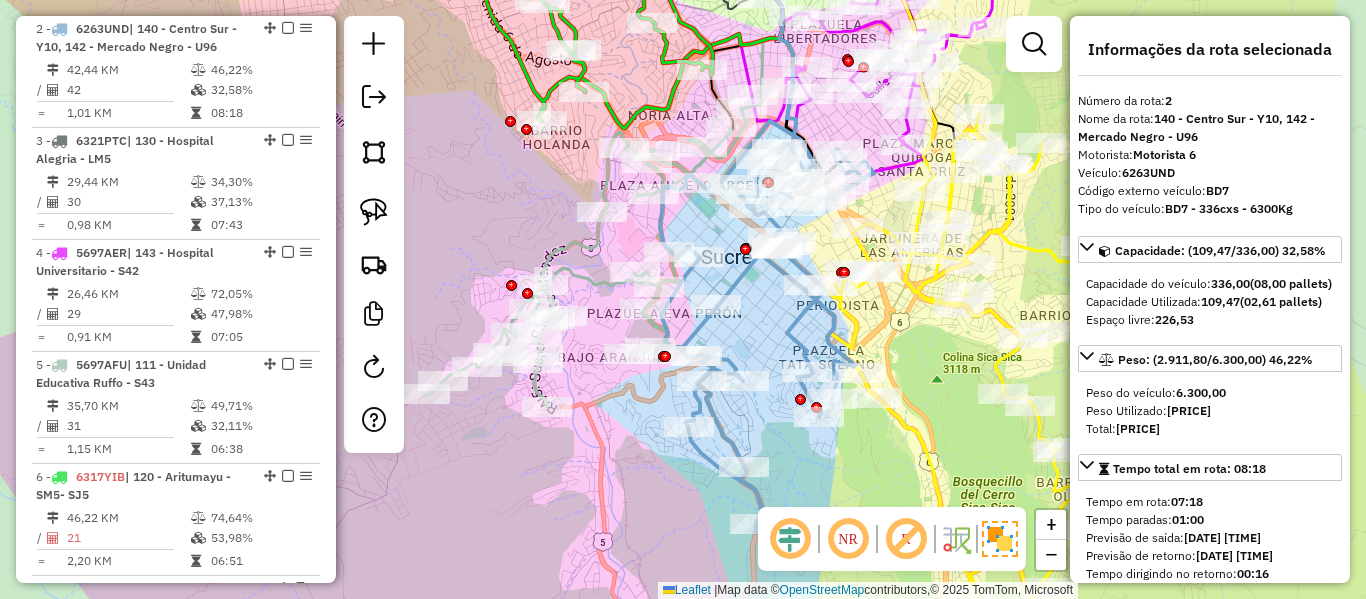 click on "Rota 2 - Placa 6263UND  0000830244 - T. KARINA Rota 2 - Placa 6263UND  0000916445 - T. REY DE COPAS Rota 5 - Placa 5697AFU  0000828452 - T. JUDITH Janela de atendimento Grade de atendimento Capacidade Transportadoras Veículos Cliente Pedidos  Rotas Selecione os dias de semana para filtrar as janelas de atendimento  Seg   Ter   Qua   Qui   Sex   Sáb   Dom  Informe o período da janela de atendimento: De: Até:  Filtrar exatamente a janela do cliente  Considerar janela de atendimento padrão  Selecione os dias de semana para filtrar as grades de atendimento  Seg   Ter   Qua   Qui   Sex   Sáb   Dom   Considerar clientes sem dia de atendimento cadastrado  Clientes fora do dia de atendimento selecionado Filtrar as atividades entre os valores definidos abaixo:  Peso mínimo:   Peso máximo:   Cubagem mínima:   Cubagem máxima:   De:   Até:  Filtrar as atividades entre o tempo de atendimento definido abaixo:  De:   Até:   Considerar capacidade total dos clientes não roteirizados Transportadora: Veículo: De:" 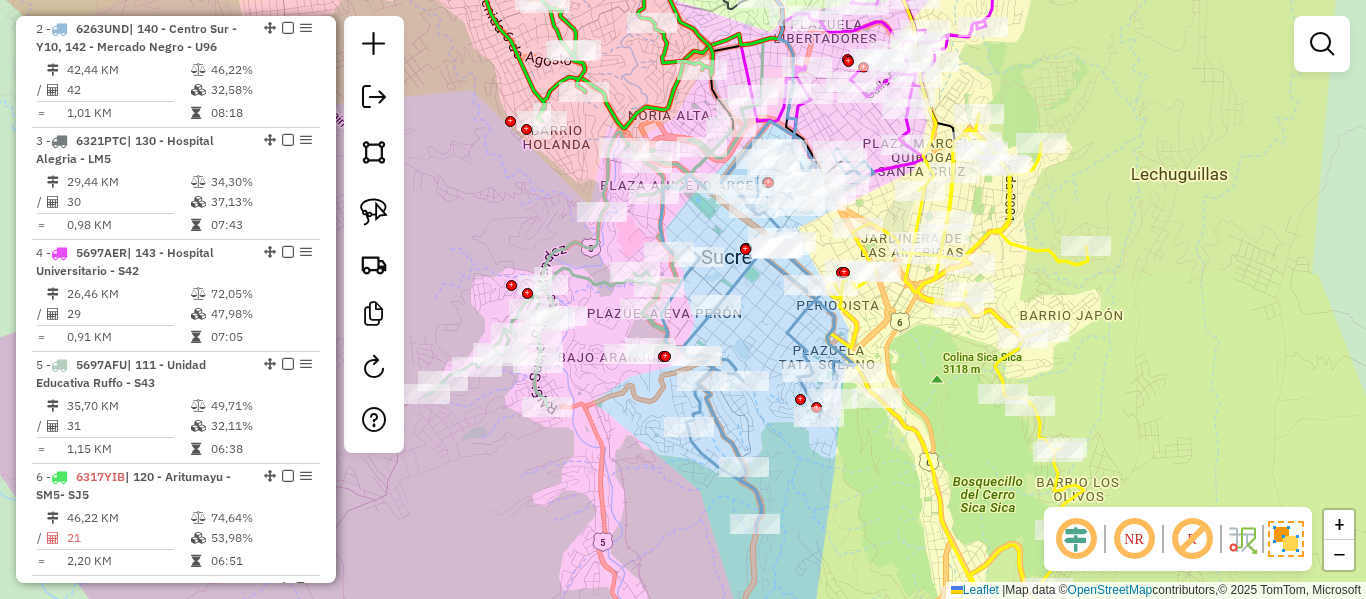 click 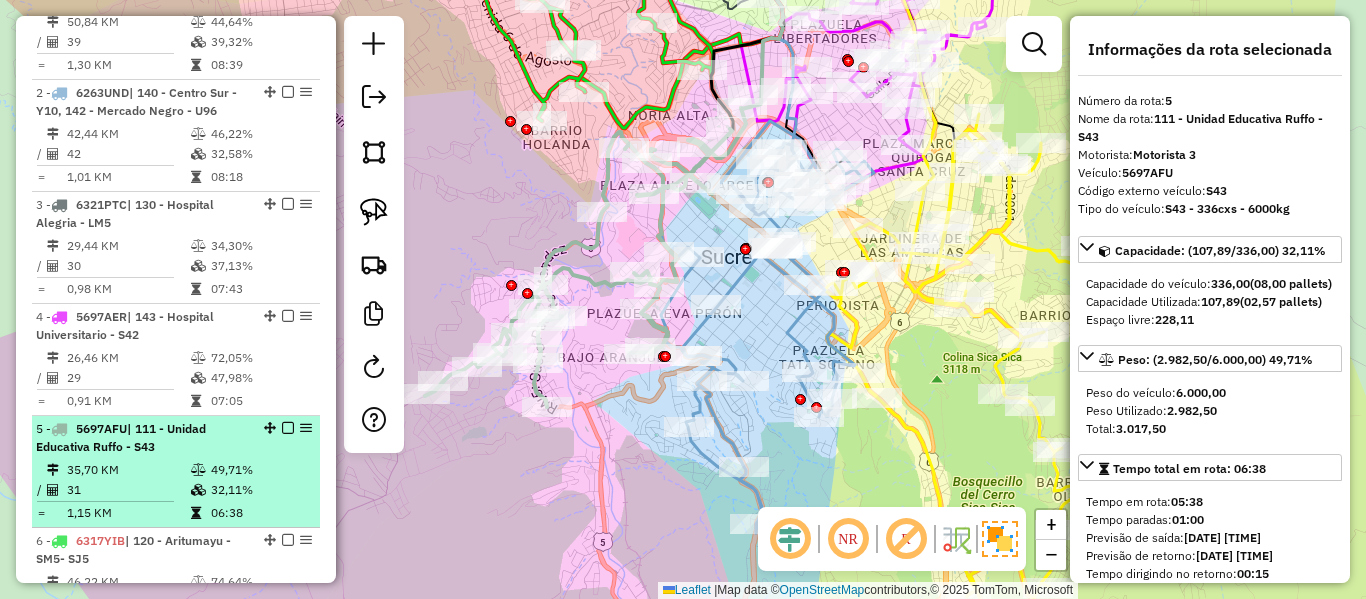 scroll, scrollTop: 629, scrollLeft: 0, axis: vertical 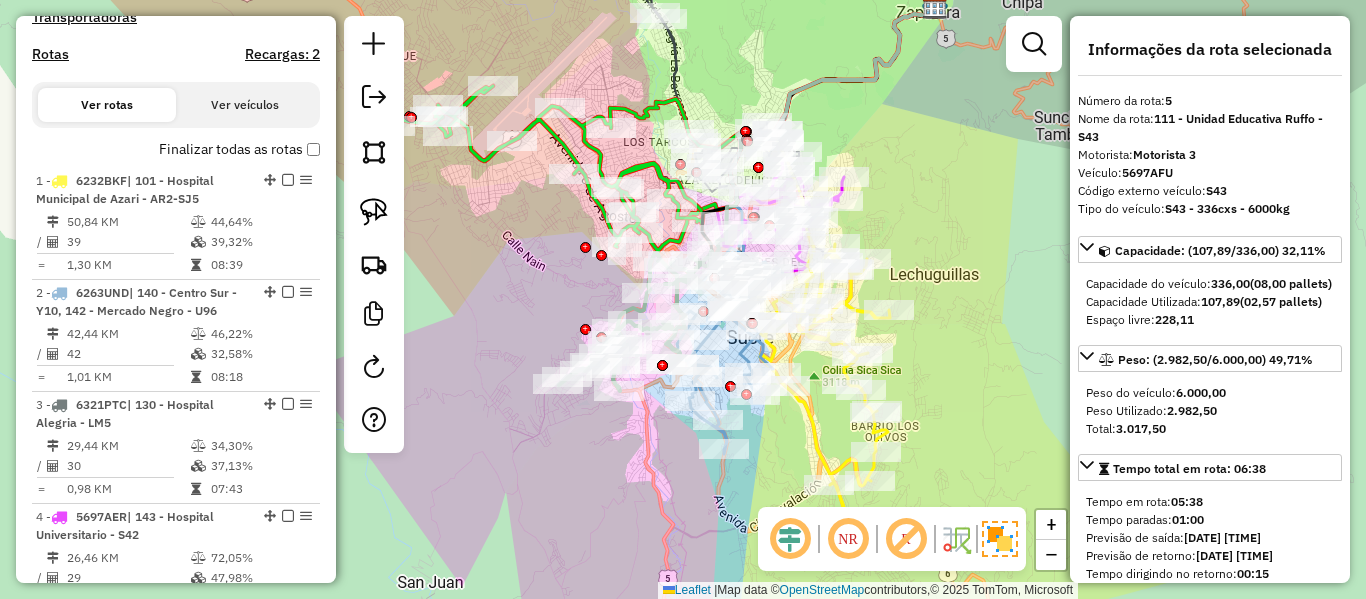 click on "Finalizar todas as rotas" at bounding box center (239, 149) 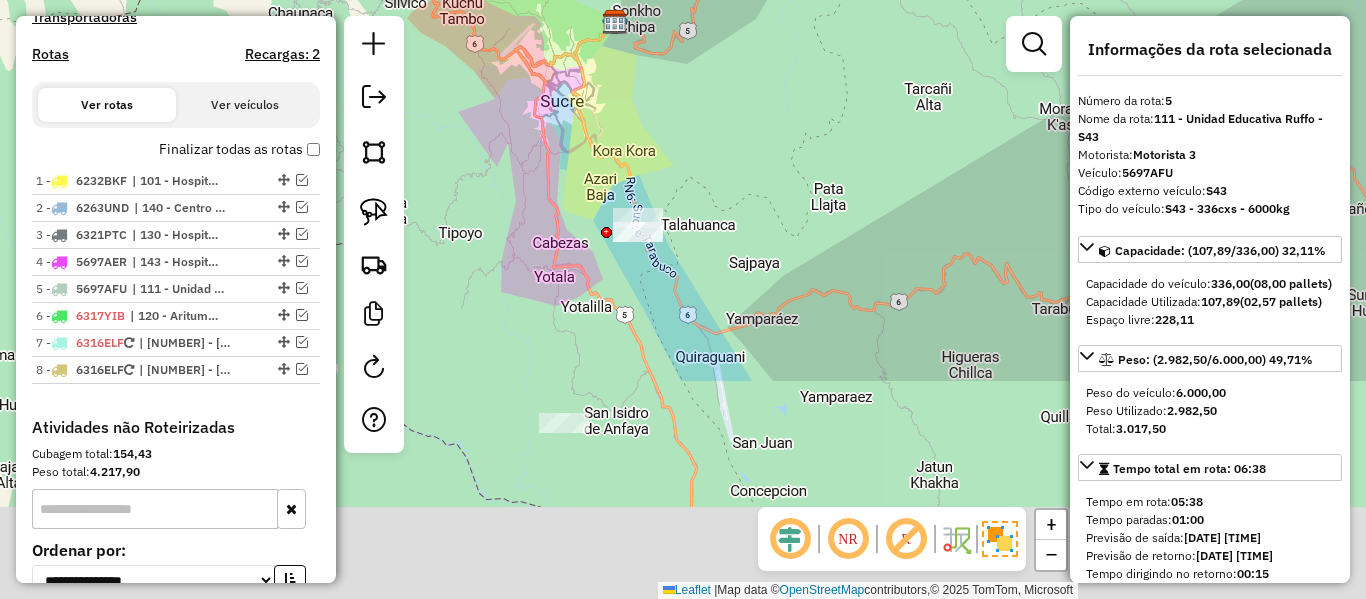 drag, startPoint x: 566, startPoint y: 151, endPoint x: 566, endPoint y: 162, distance: 11 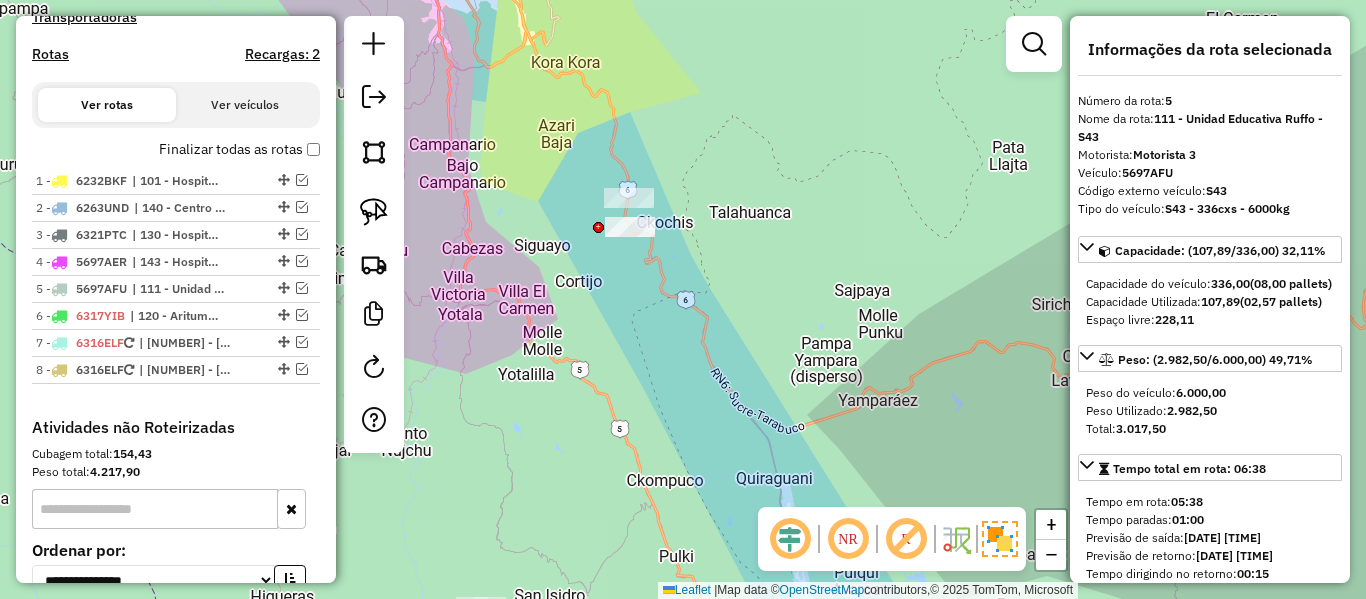 click on "Finalizar todas as rotas" at bounding box center [239, 149] 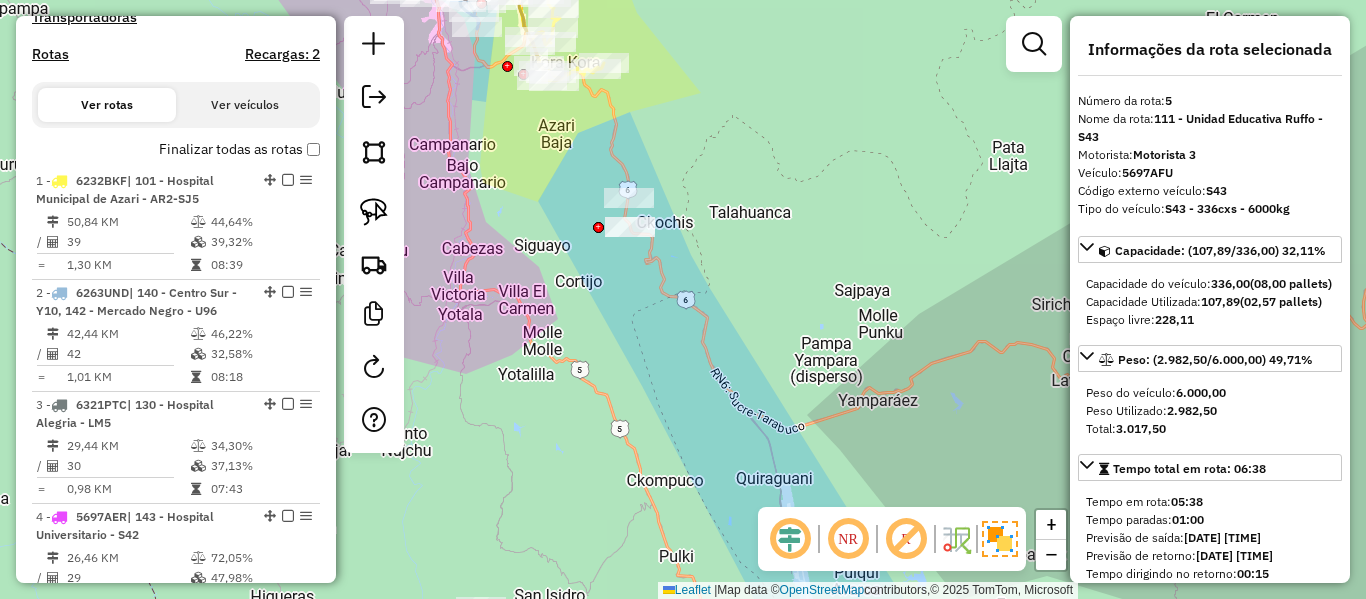 click on "Janela de atendimento Grade de atendimento Capacidade Transportadoras Veículos Cliente Pedidos  Rotas Selecione os dias de semana para filtrar as janelas de atendimento  Seg   Ter   Qua   Qui   Sex   Sáb   Dom  Informe o período da janela de atendimento: De: Até:  Filtrar exatamente a janela do cliente  Considerar janela de atendimento padrão  Selecione os dias de semana para filtrar as grades de atendimento  Seg   Ter   Qua   Qui   Sex   Sáb   Dom   Considerar clientes sem dia de atendimento cadastrado  Clientes fora do dia de atendimento selecionado Filtrar as atividades entre os valores definidos abaixo:  Peso mínimo:   Peso máximo:   Cubagem mínima:   Cubagem máxima:   De:   Até:  Filtrar as atividades entre o tempo de atendimento definido abaixo:  De:   Até:   Considerar capacidade total dos clientes não roteirizados Transportadora: Selecione um ou mais itens Tipo de veículo: Selecione um ou mais itens Veículo: Selecione um ou mais itens Motorista: Selecione um ou mais itens Nome: Rótulo:" 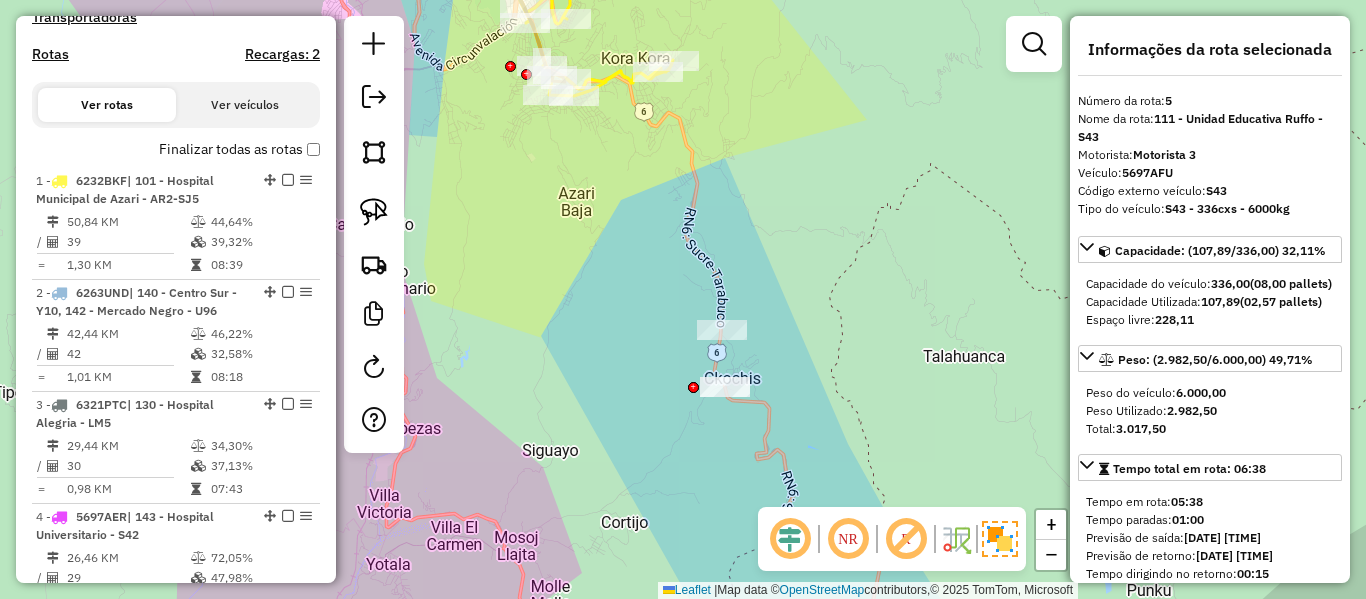 click 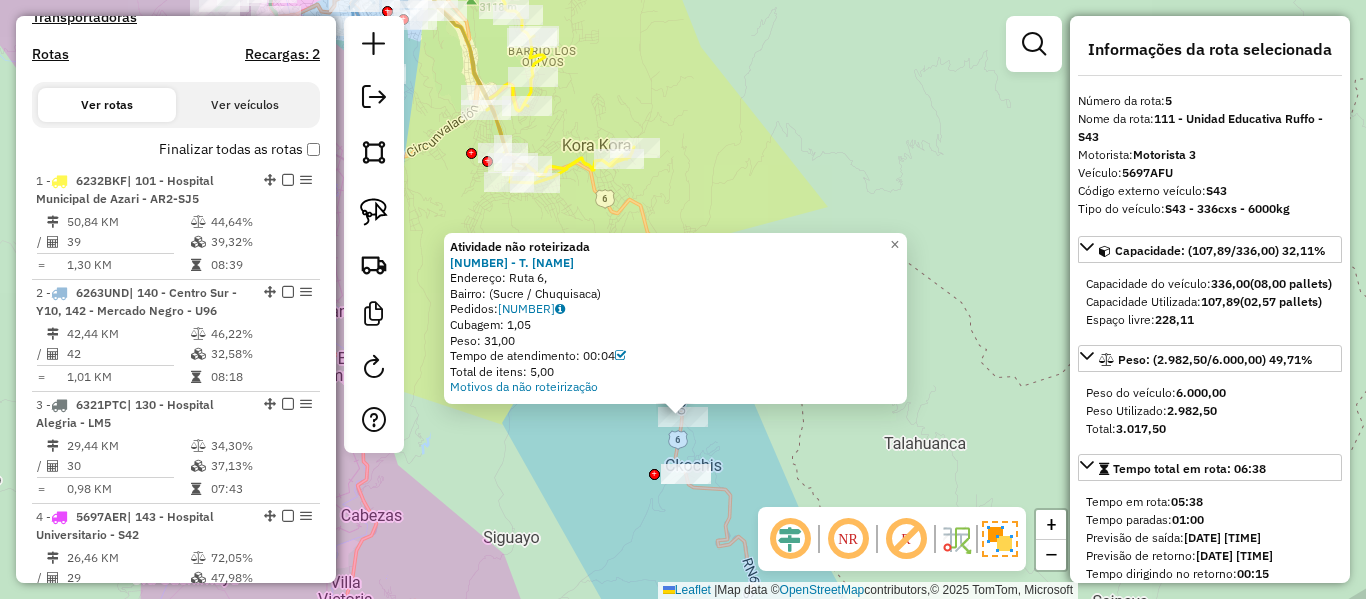 click on "Atividade não roteirizada 0000898783 - T. MARIELA  Endereço: Ruta 6,    Bairro:  (Sucre / Chuquisaca)   Pedidos:  019924856   Cubagem: 1,05   Peso: 31,00   Tempo de atendimento: 00:04   Total de itens: 5,00  Motivos da não roteirização × Janela de atendimento Grade de atendimento Capacidade Transportadoras Veículos Cliente Pedidos  Rotas Selecione os dias de semana para filtrar as janelas de atendimento  Seg   Ter   Qua   Qui   Sex   Sáb   Dom  Informe o período da janela de atendimento: De: Até:  Filtrar exatamente a janela do cliente  Considerar janela de atendimento padrão  Selecione os dias de semana para filtrar as grades de atendimento  Seg   Ter   Qua   Qui   Sex   Sáb   Dom   Considerar clientes sem dia de atendimento cadastrado  Clientes fora do dia de atendimento selecionado Filtrar as atividades entre os valores definidos abaixo:  Peso mínimo:   Peso máximo:   Cubagem mínima:   Cubagem máxima:   De:   Até:  Filtrar as atividades entre o tempo de atendimento definido abaixo:  De:  +" 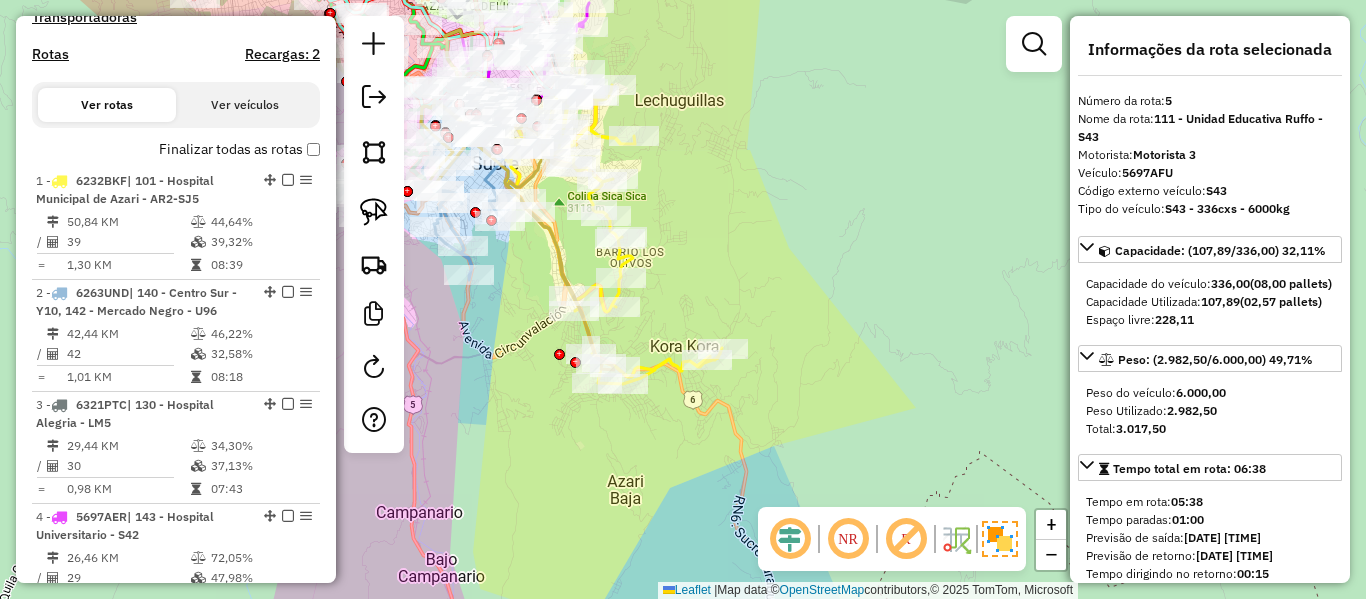 click 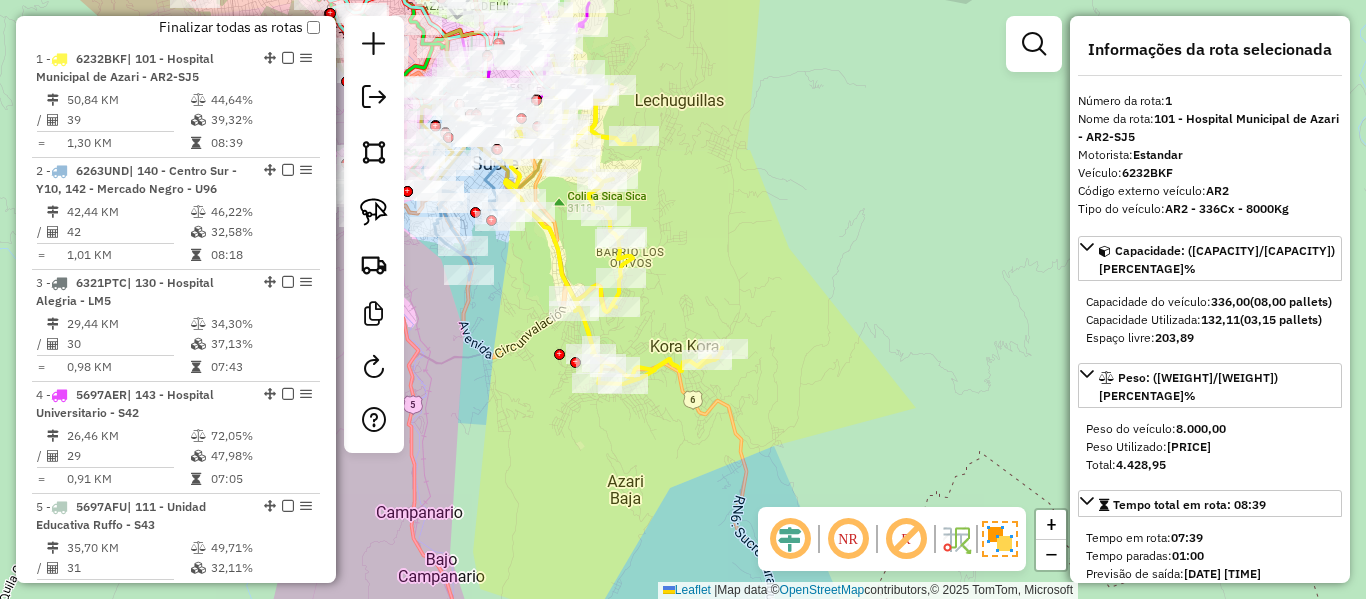 scroll, scrollTop: 781, scrollLeft: 0, axis: vertical 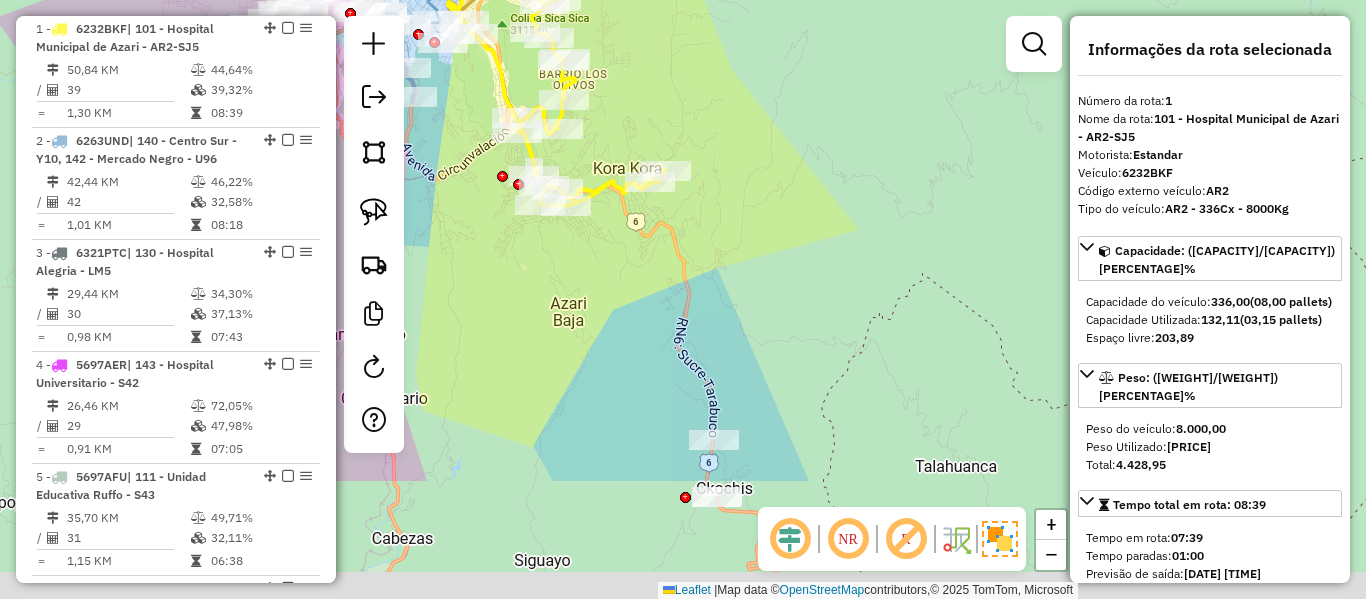 drag, startPoint x: 688, startPoint y: 428, endPoint x: 696, endPoint y: 316, distance: 112.28535 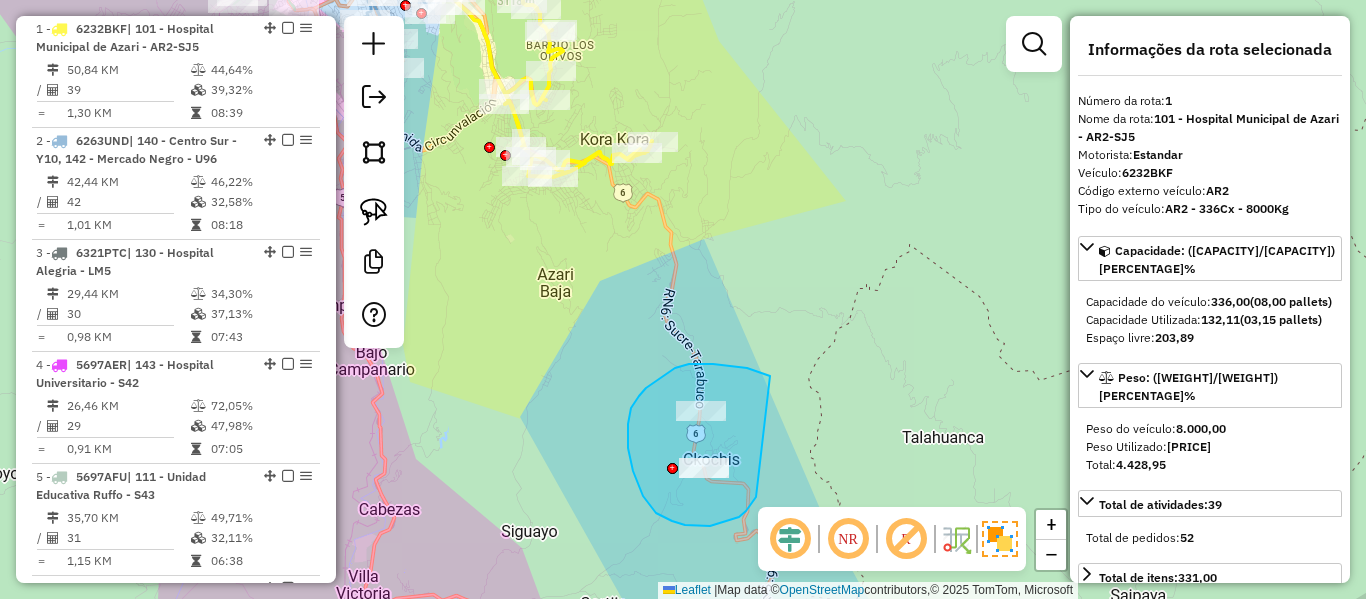 drag, startPoint x: 664, startPoint y: 375, endPoint x: 756, endPoint y: 497, distance: 152.80052 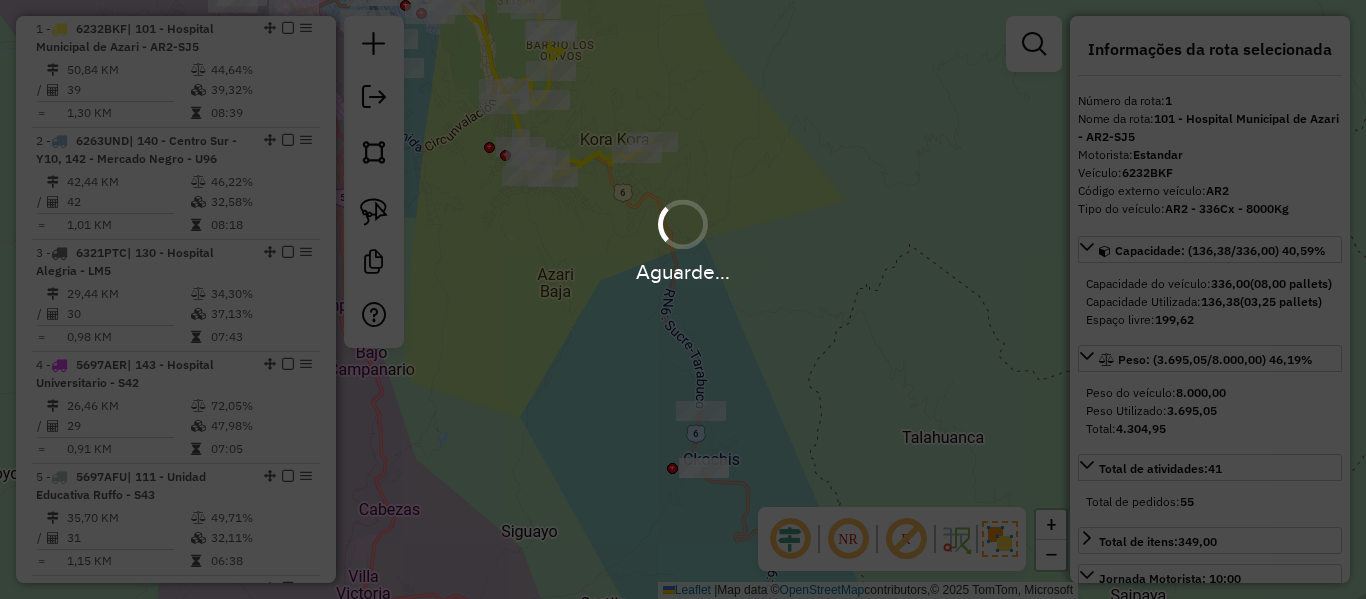 select on "**********" 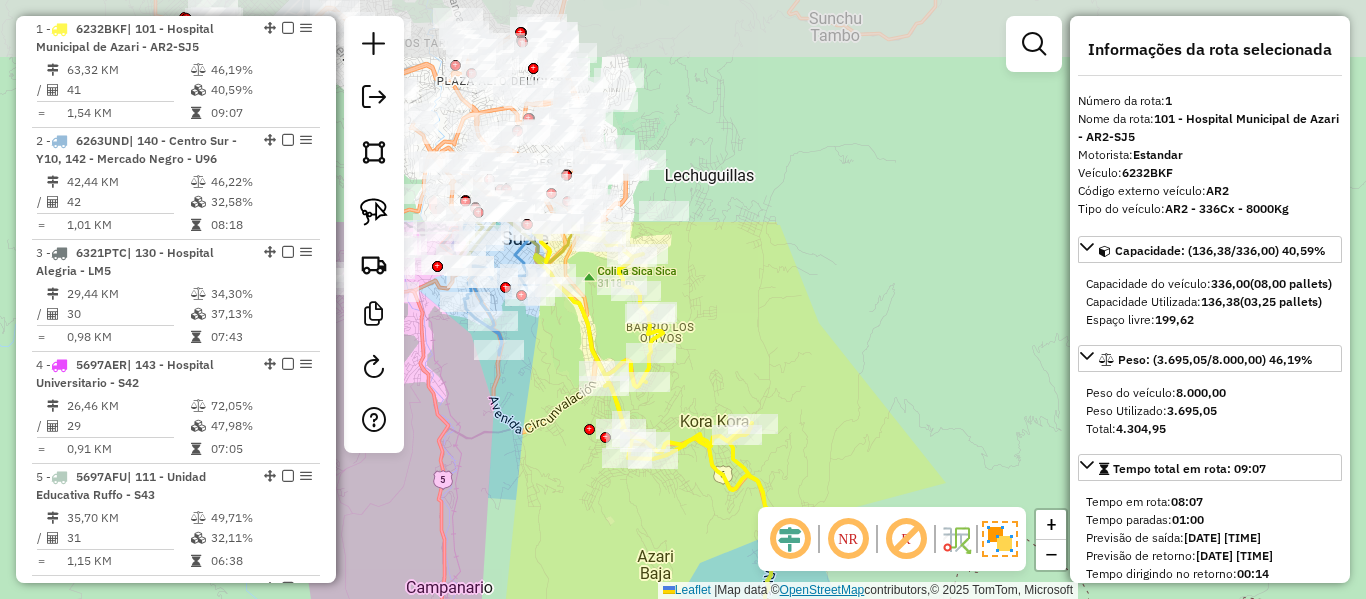 drag, startPoint x: 740, startPoint y: 317, endPoint x: 839, endPoint y: 589, distance: 289.4564 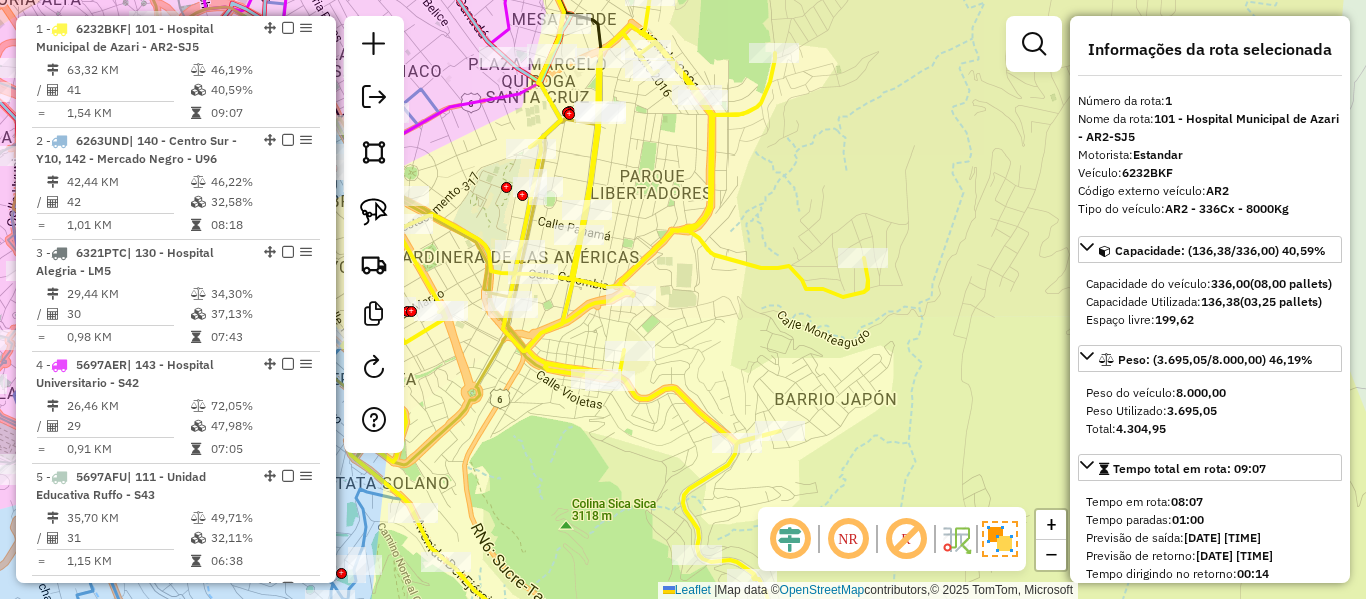 drag, startPoint x: 648, startPoint y: 186, endPoint x: 778, endPoint y: 436, distance: 281.78006 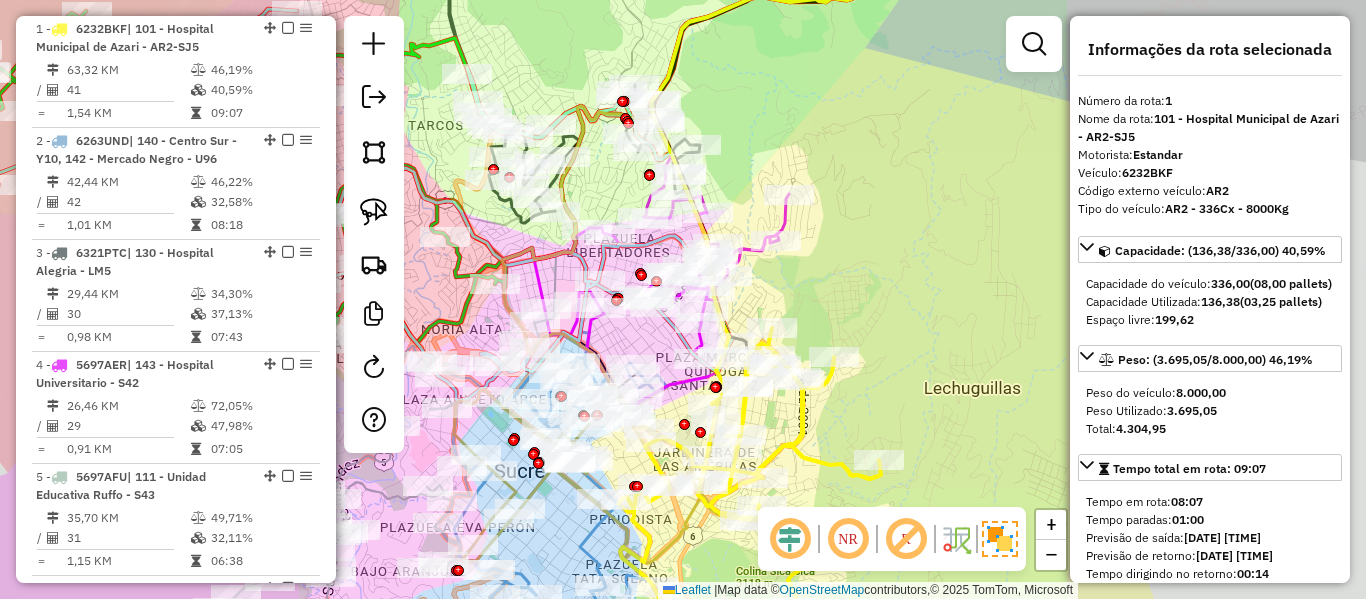 scroll, scrollTop: 281, scrollLeft: 0, axis: vertical 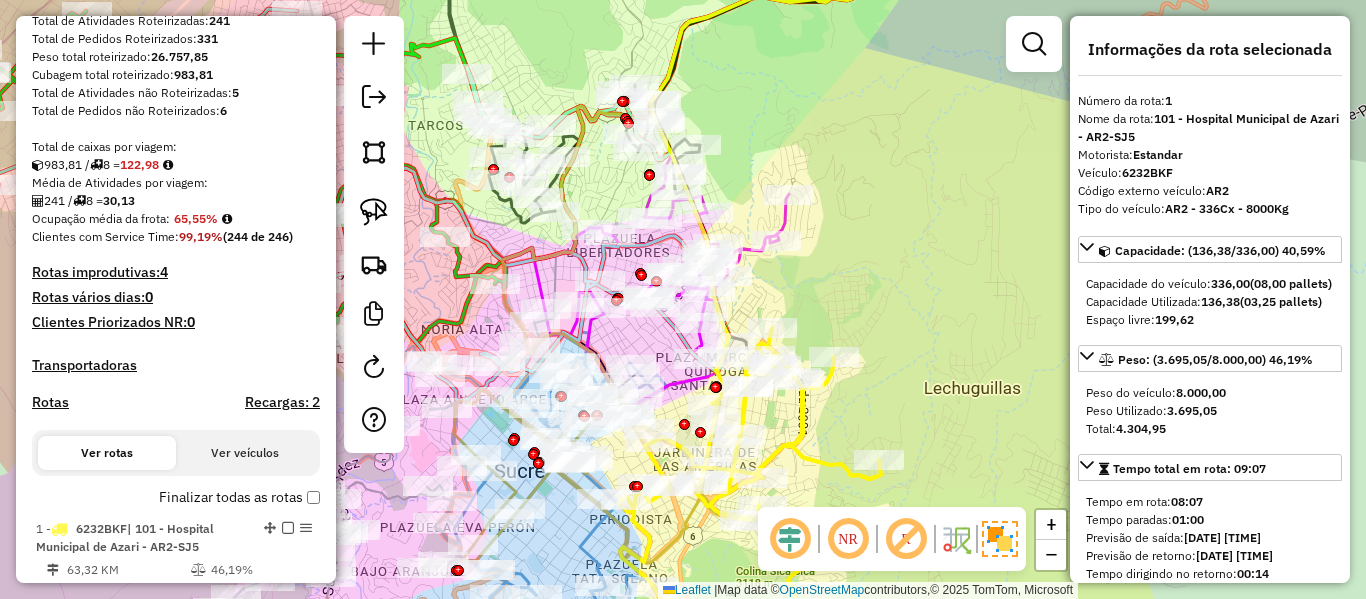 click on "Aguarde...  Pop-up bloqueado!  Seu navegador bloqueou automáticamente a abertura de uma nova janela.   Acesse as configurações e adicione o endereço do sistema a lista de permissão.   Fechar  Informações da Sessão 1224827 - 08/08/2025     Criação: 05/08/2025 20:05   Depósito:  SAZ BO Sucre  Total de rotas:  8  Distância Total:  326,40 km  Tempo total:  56:48  Custo total:  R$ 663,50  Total de Atividades Roteirizadas:  241  Total de Pedidos Roteirizados:  331  Peso total roteirizado:  26.757,85  Cubagem total roteirizado:  983,81  Total de Atividades não Roteirizadas:  5  Total de Pedidos não Roteirizados:  6 Total de caixas por viagem:  983,81 /   8 =  122,98 Média de Atividades por viagem:  241 /   8 =  30,13 Ocupação média da frota:  65,55%  Clientes com Service Time:  99,19%   (244 de 246)   Rotas improdutivas:  4  Rotas vários dias:  0  Clientes Priorizados NR:  0  Transportadoras  Rotas  Recargas: 2   Ver rotas   Ver veículos  Finalizar todas as rotas   1 -       6232BKF  /" at bounding box center (683, 299) 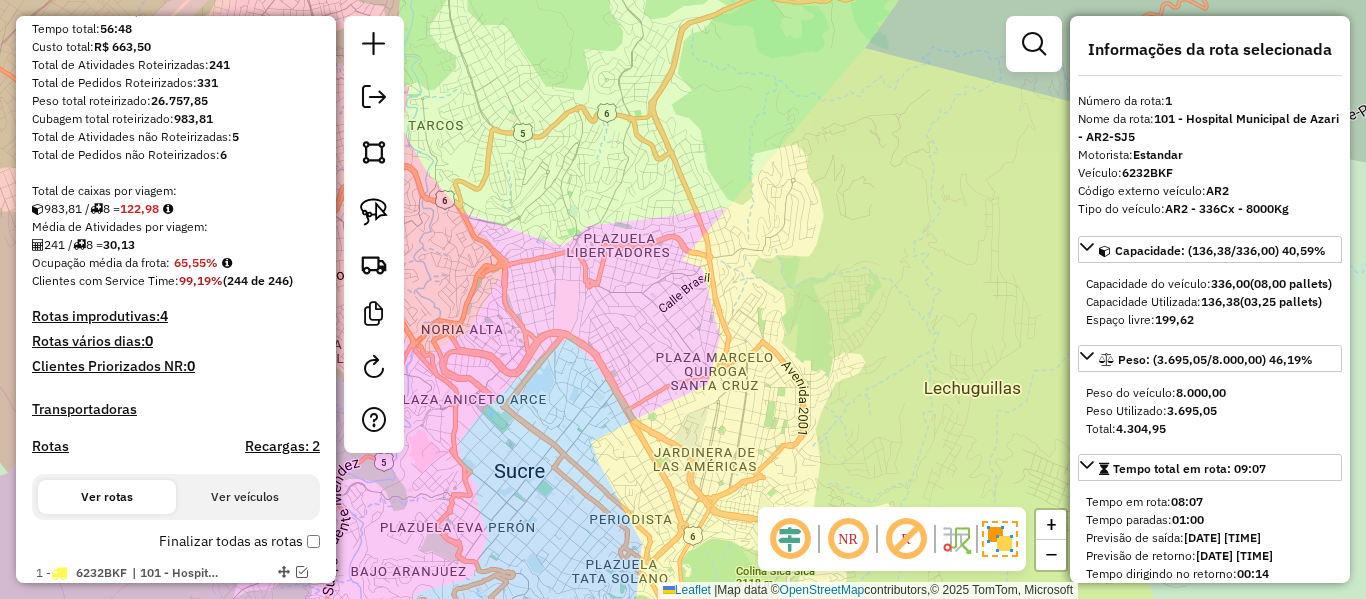 scroll, scrollTop: 0, scrollLeft: 0, axis: both 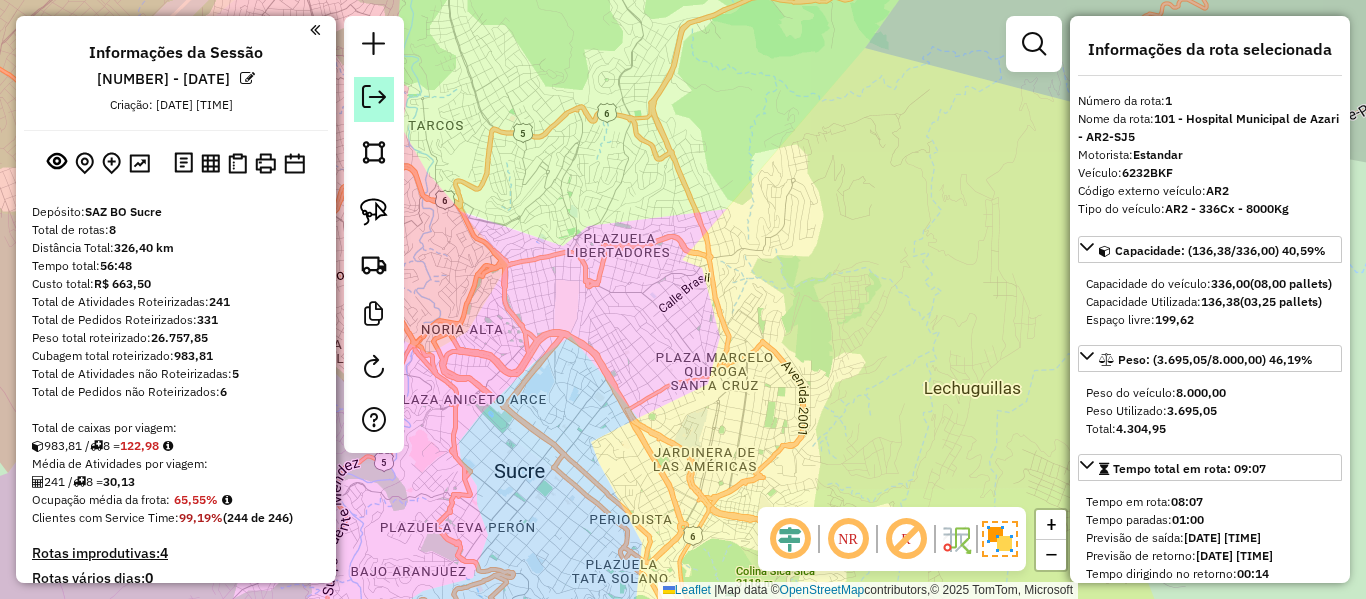 click 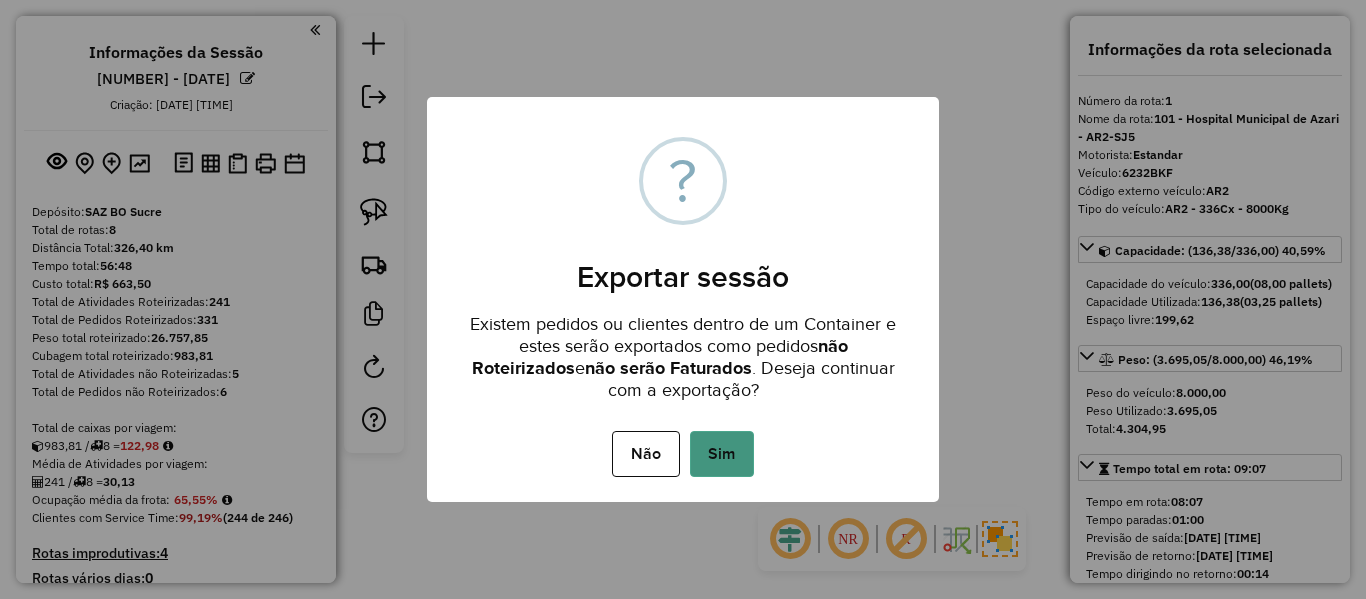 click on "Sim" at bounding box center (722, 454) 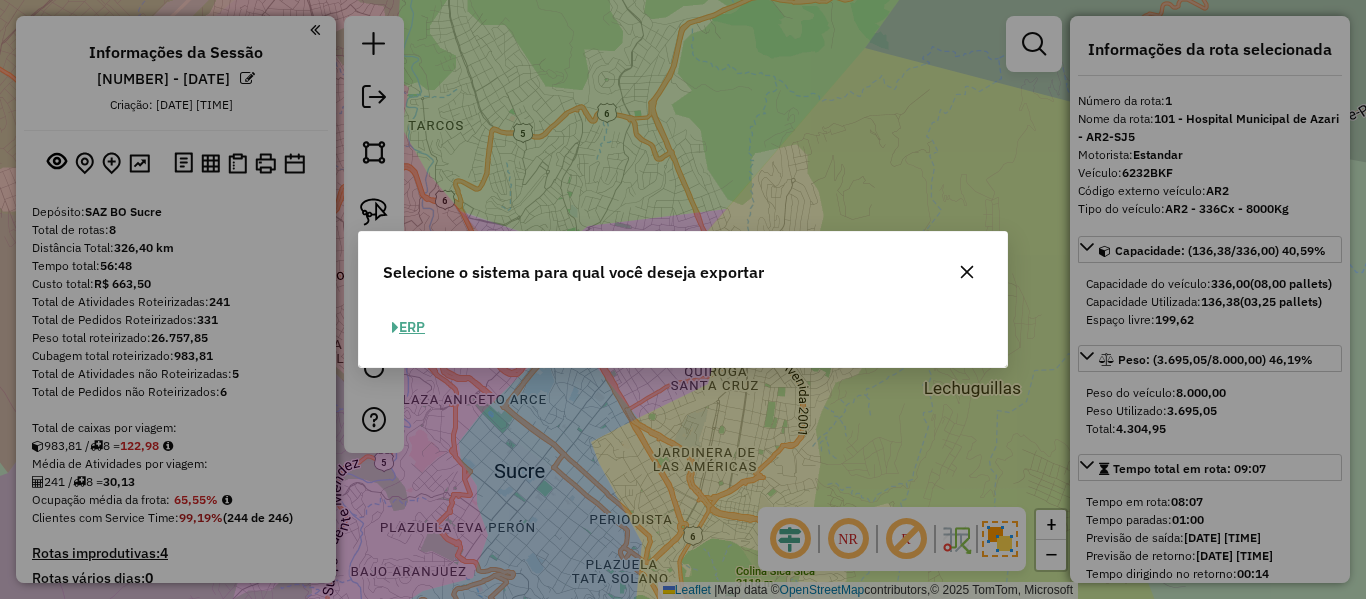 click on "ERP" 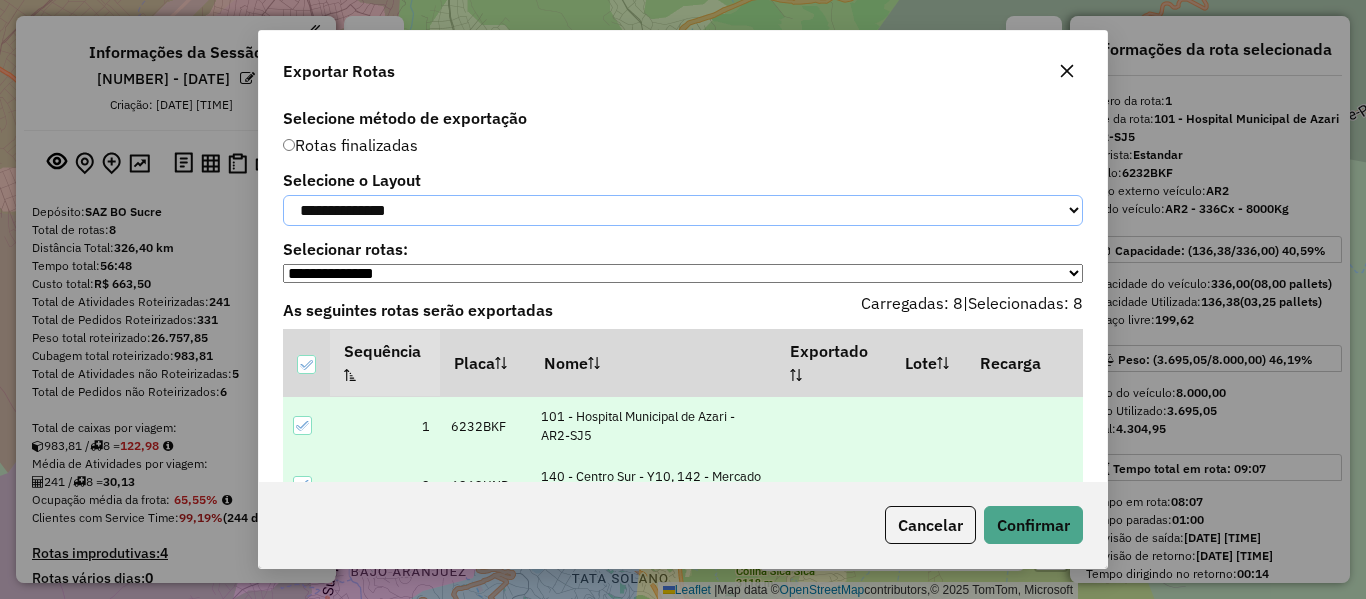 click on "**********" 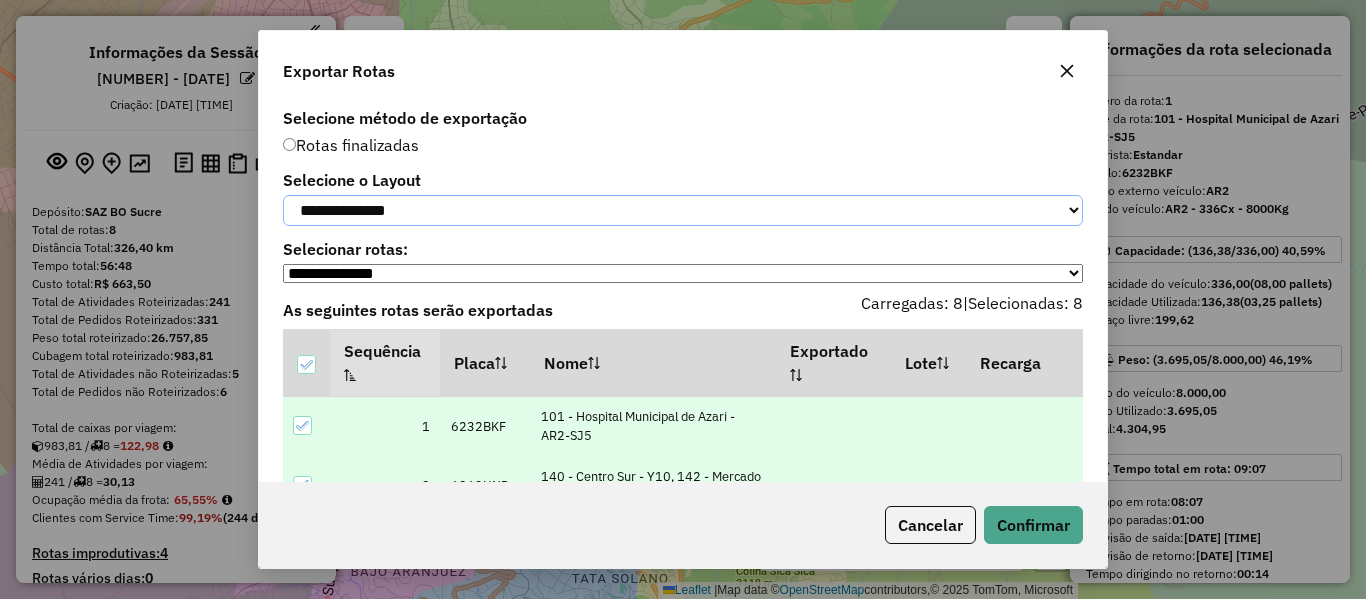 select on "*********" 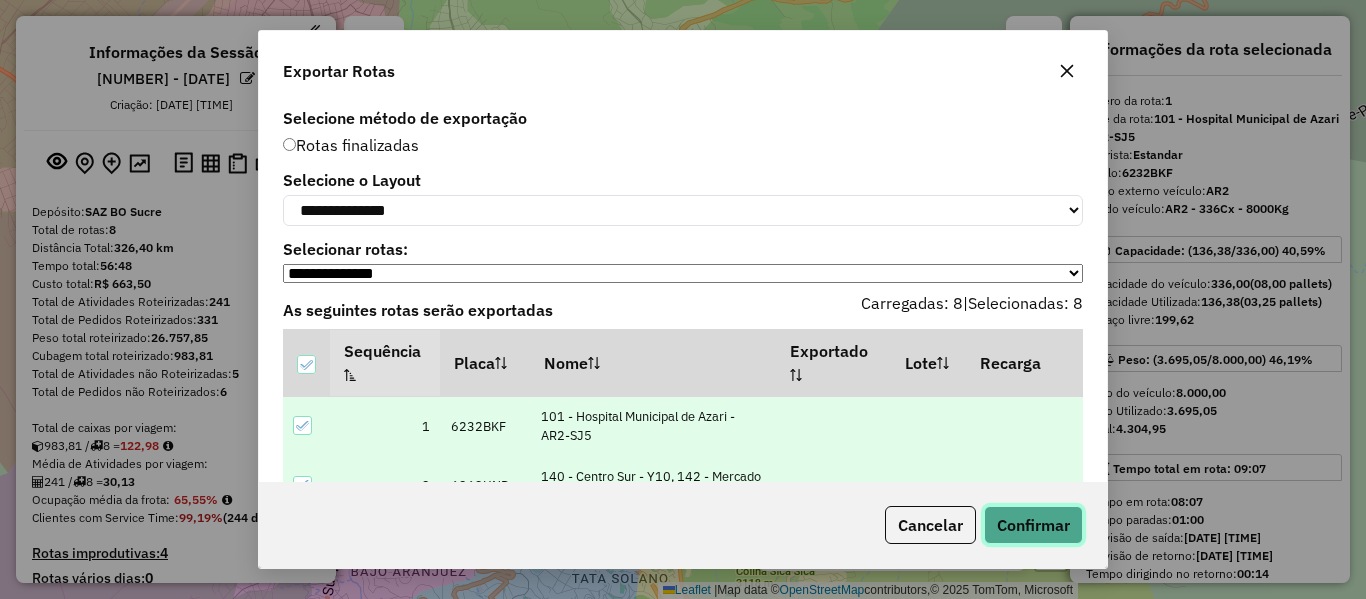 click on "Confirmar" 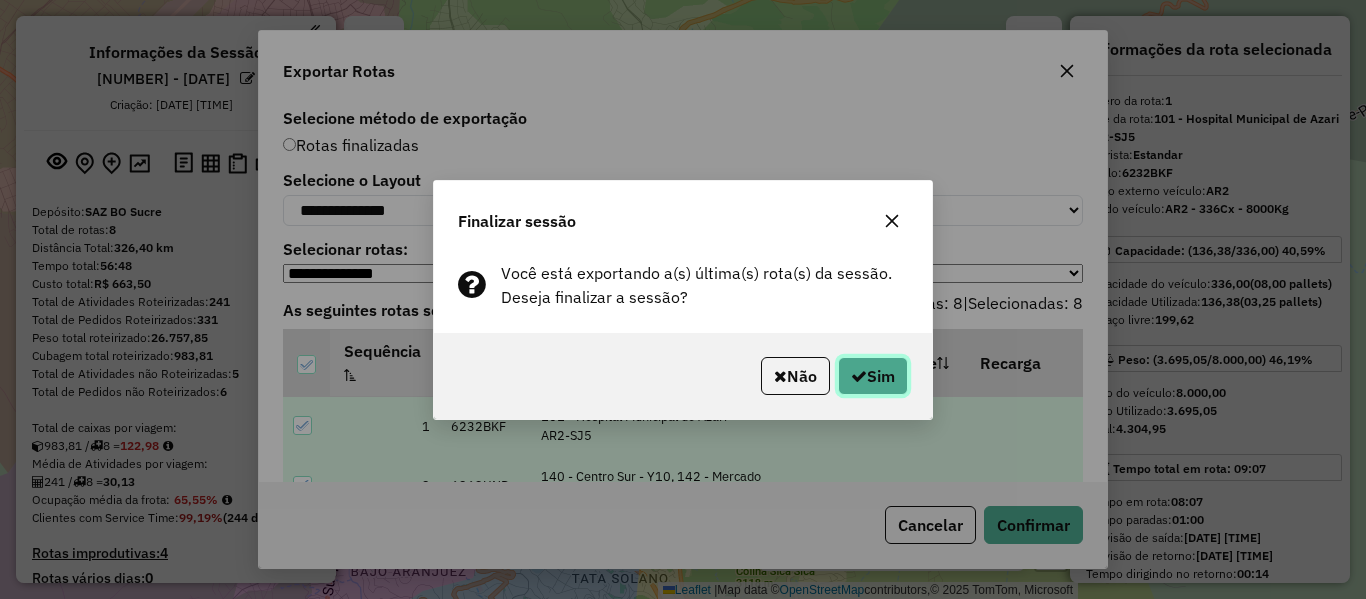 click on "Sim" 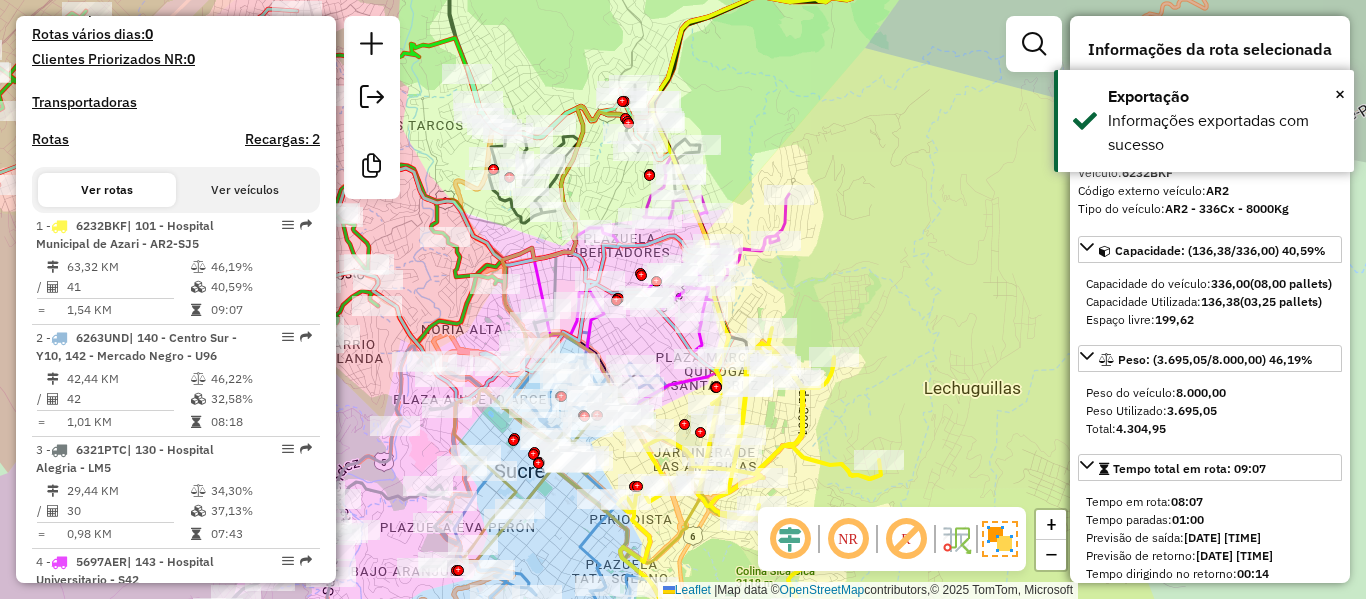 scroll, scrollTop: 795, scrollLeft: 0, axis: vertical 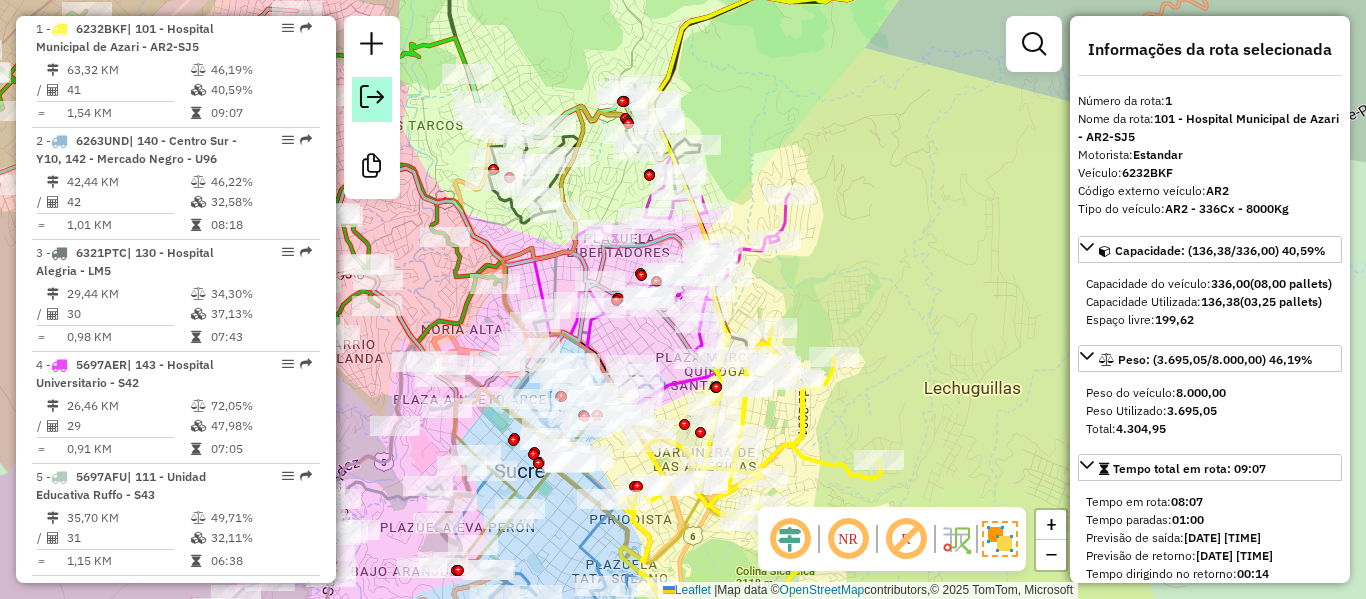 click 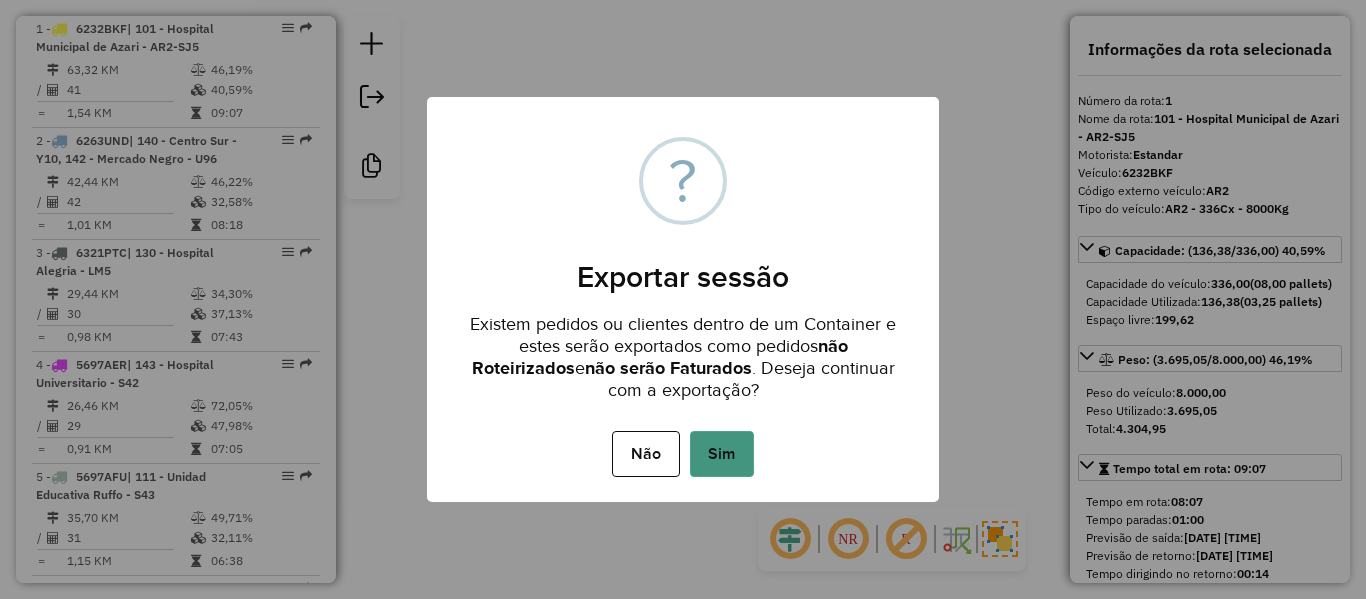 click on "Sim" at bounding box center (722, 454) 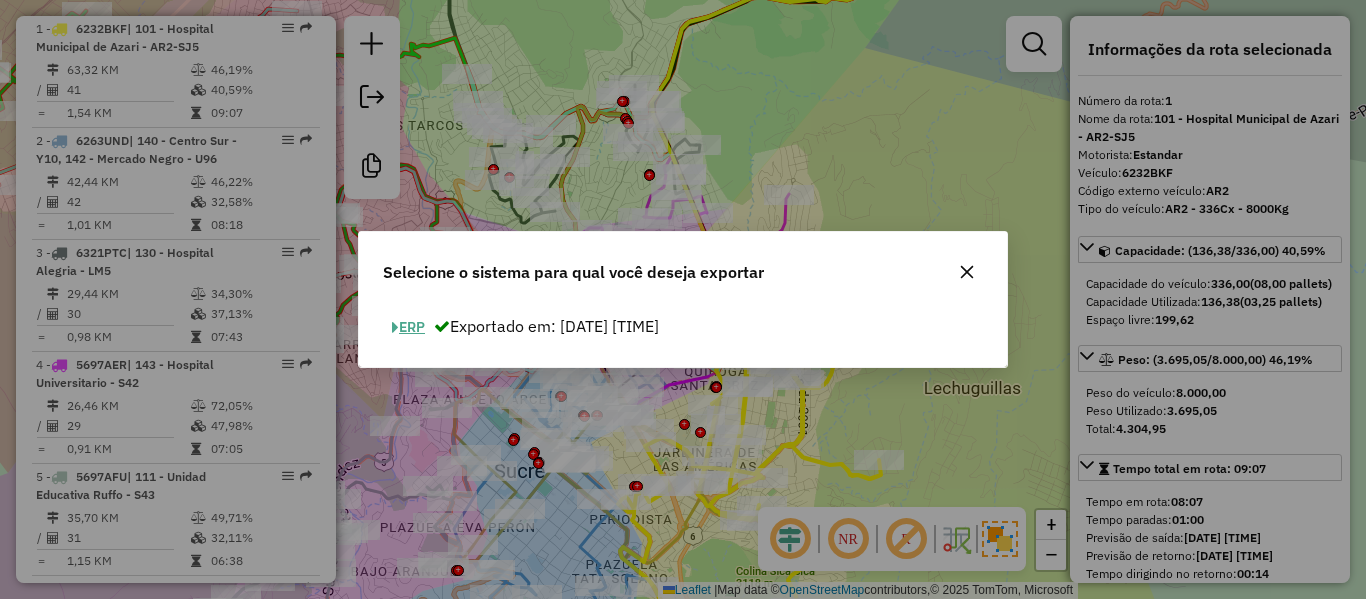 click on "ERP" 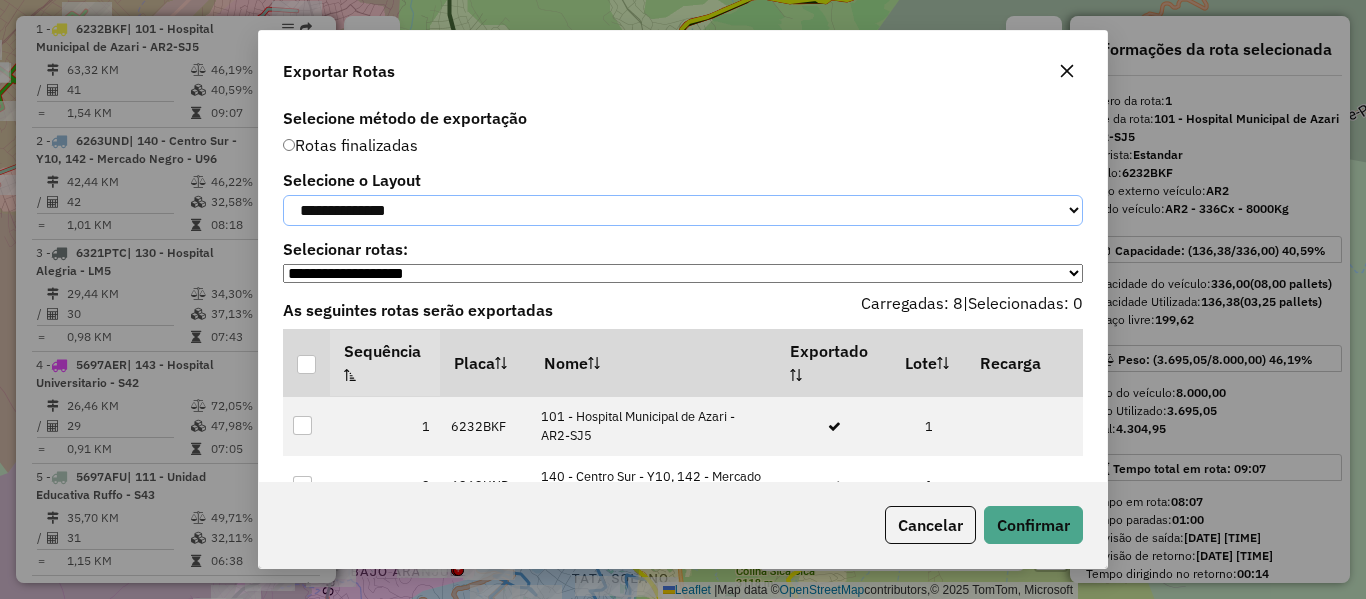 drag, startPoint x: 487, startPoint y: 216, endPoint x: 475, endPoint y: 220, distance: 12.649111 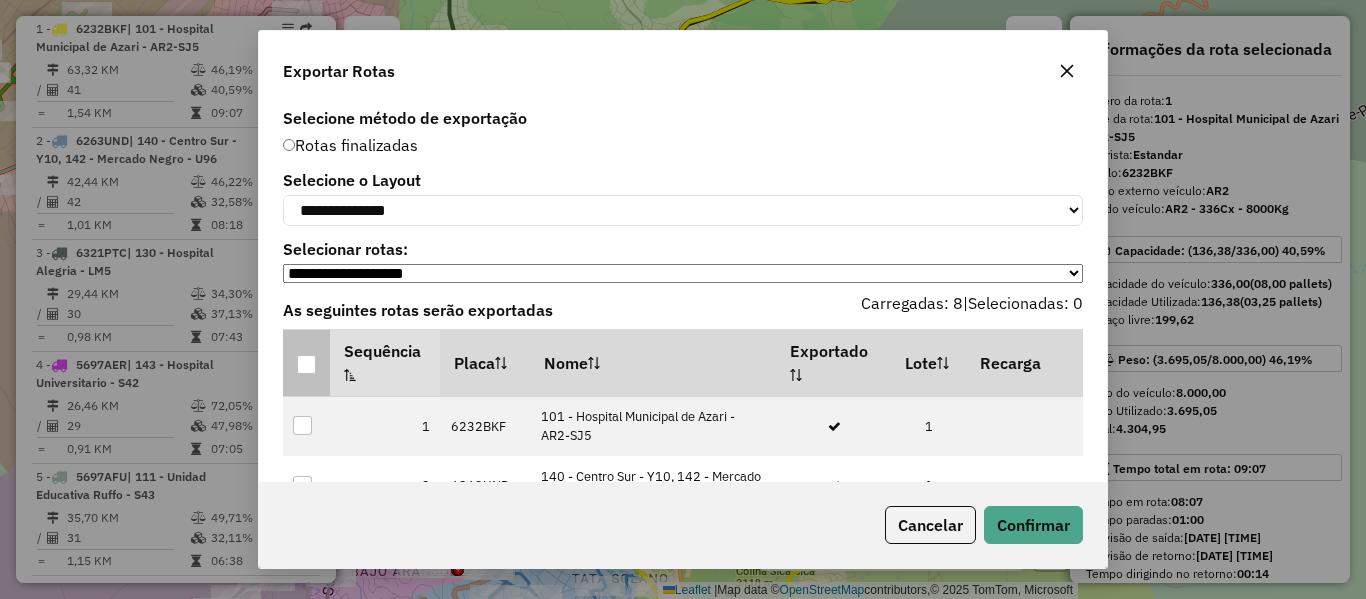 click at bounding box center [306, 364] 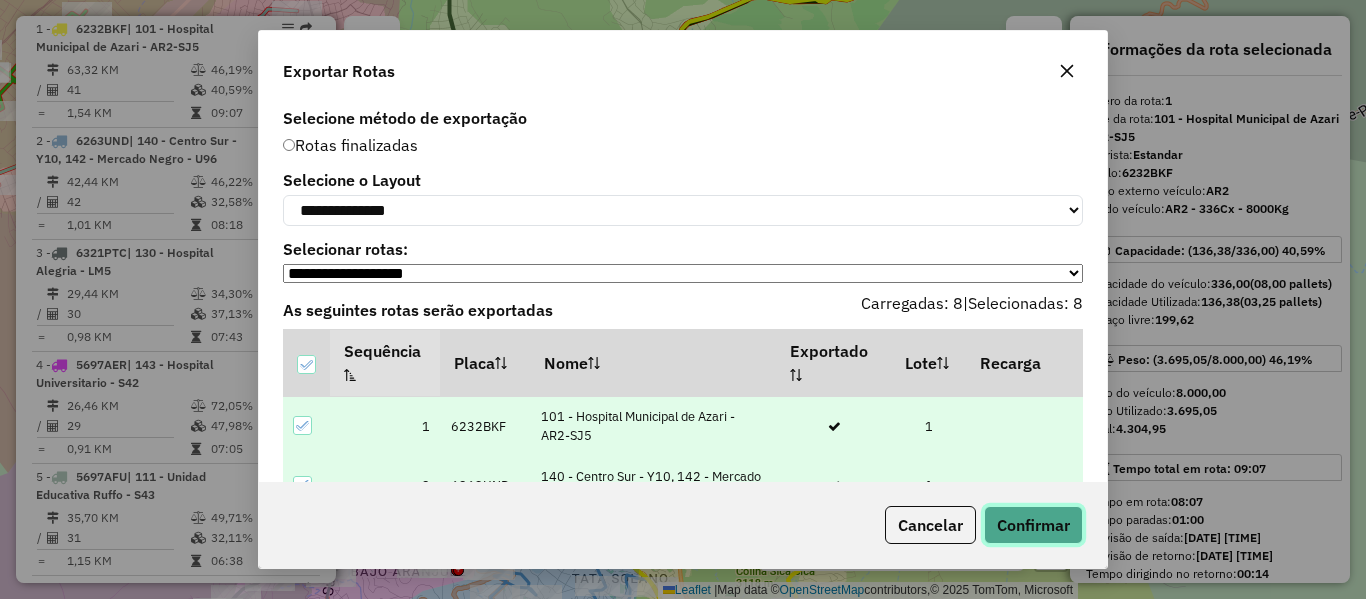 click on "Confirmar" 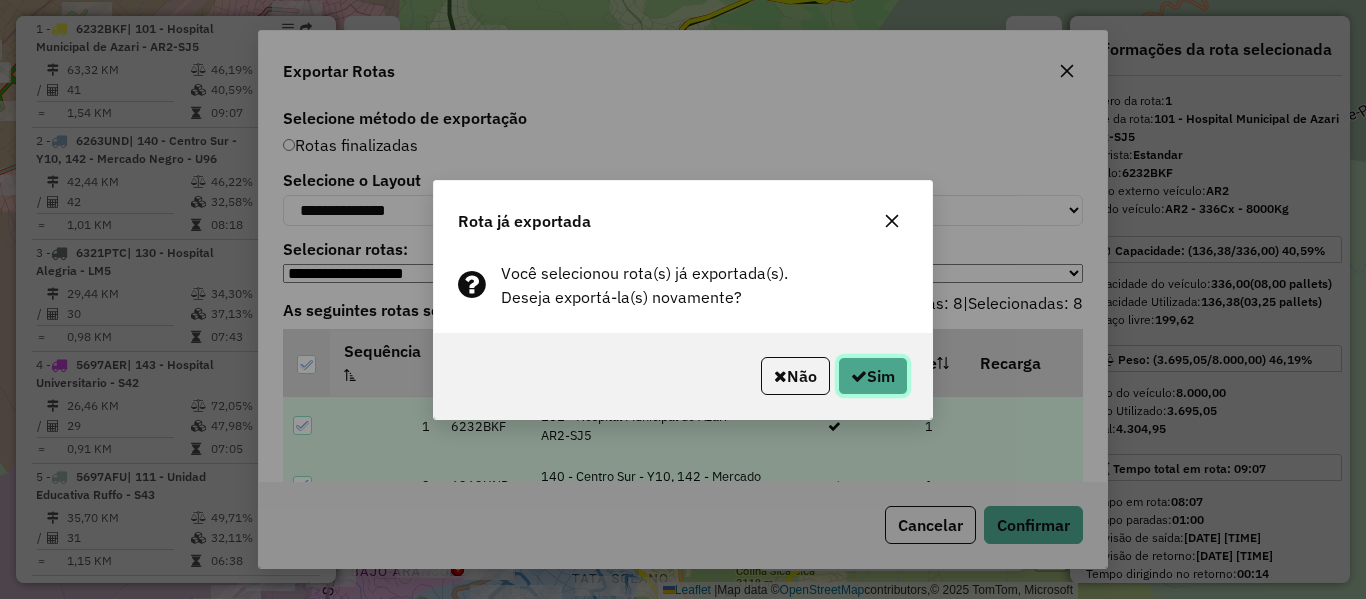 drag, startPoint x: 857, startPoint y: 371, endPoint x: 877, endPoint y: 369, distance: 20.09975 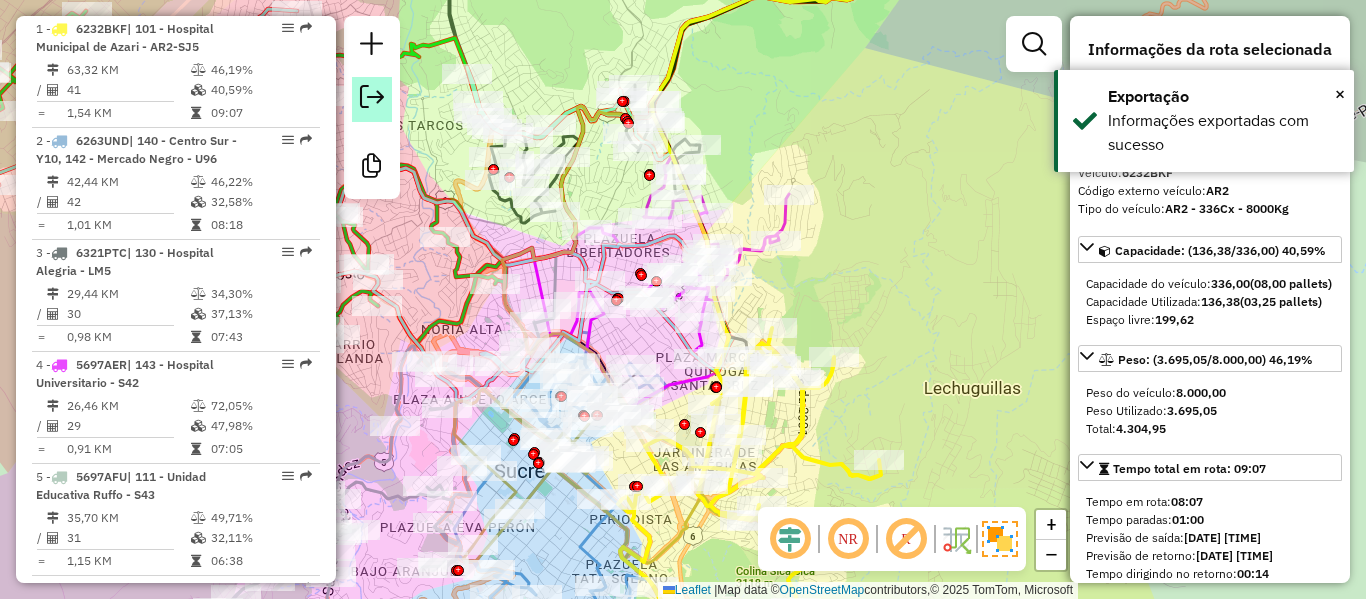 click 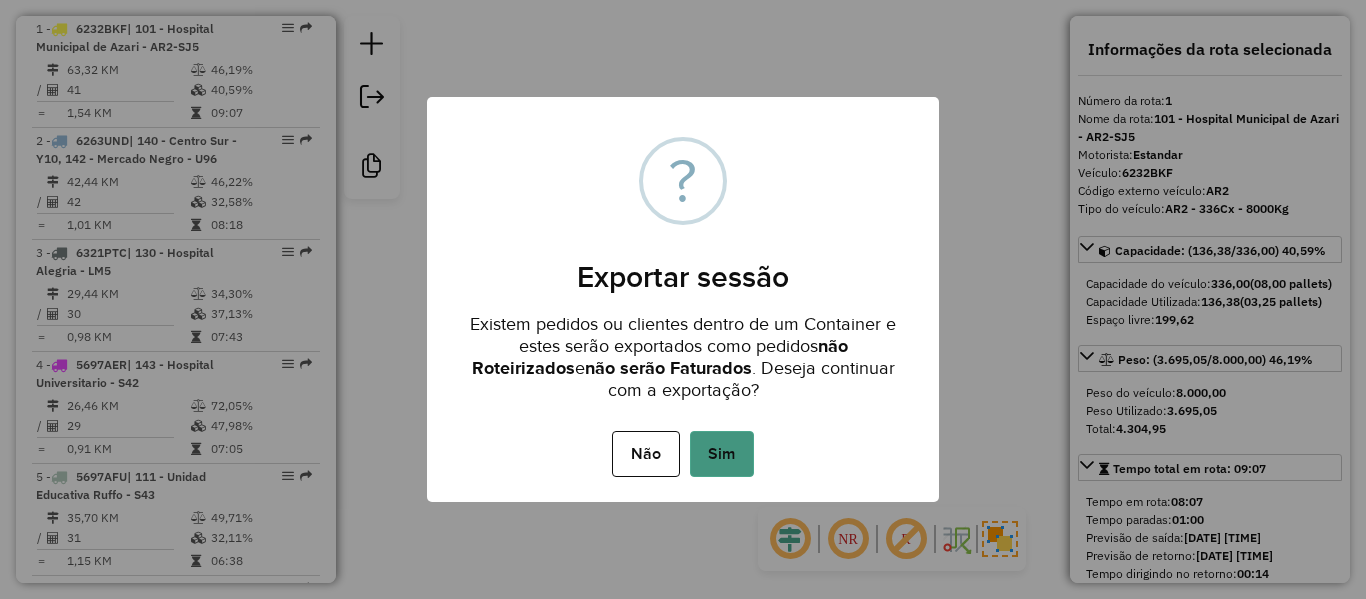 click on "Sim" at bounding box center (722, 454) 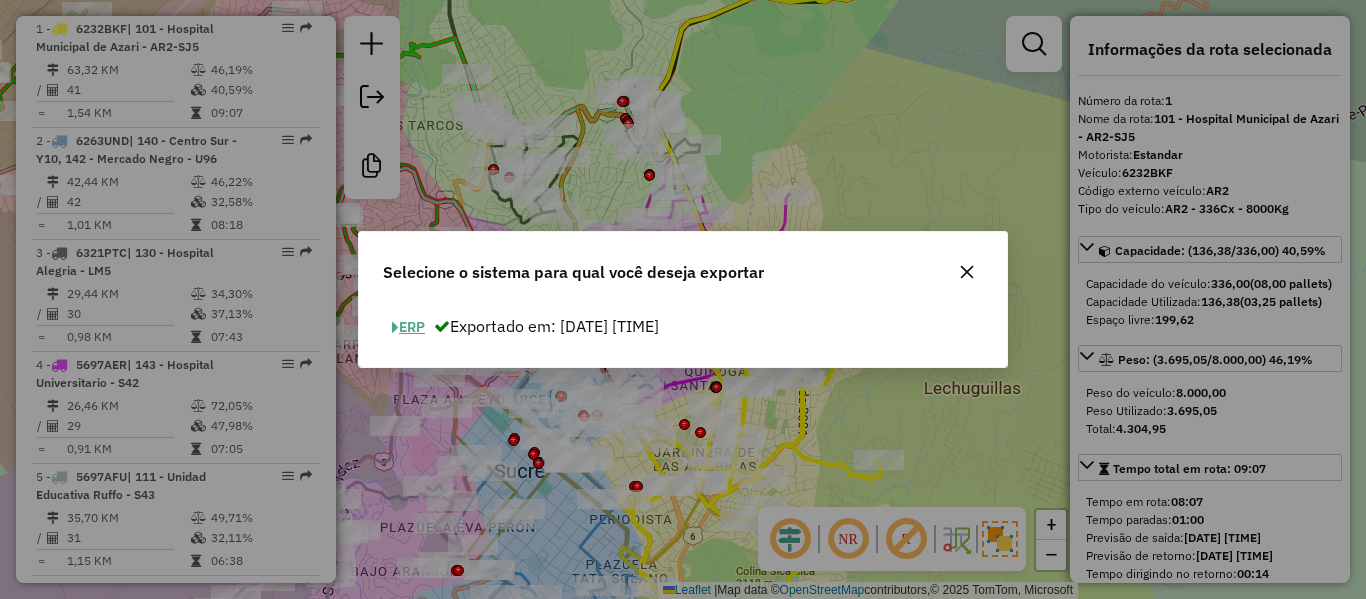 click on "ERP" 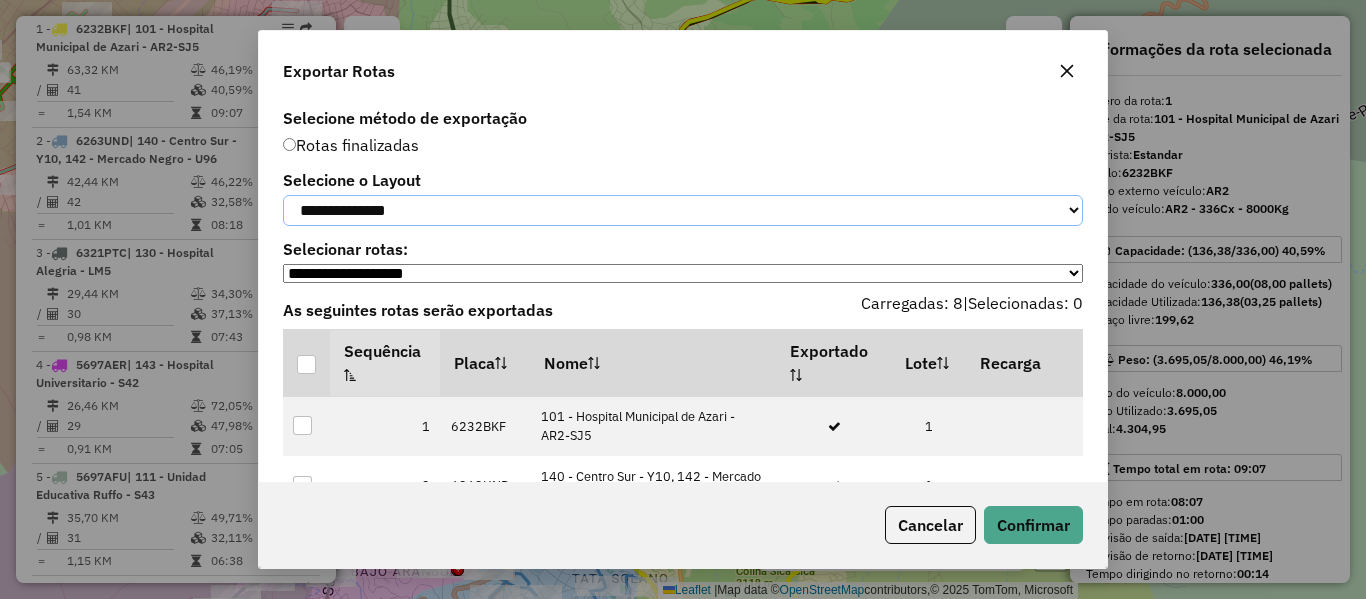 click on "**********" 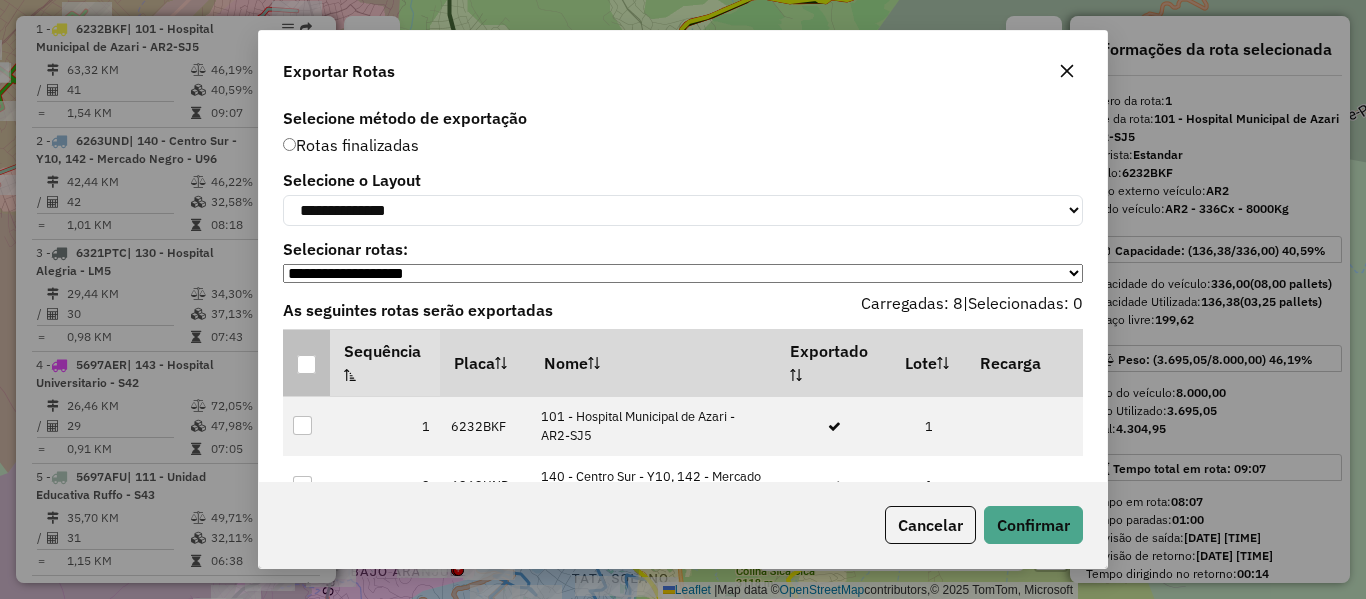 click at bounding box center [306, 364] 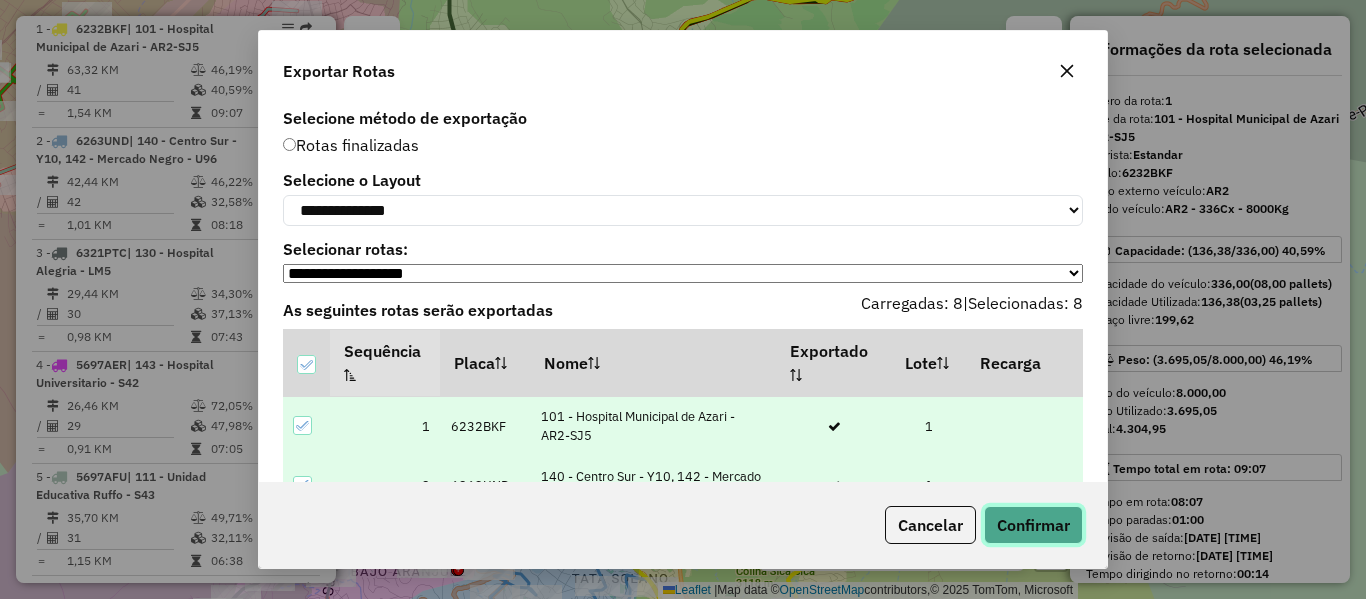 click on "Confirmar" 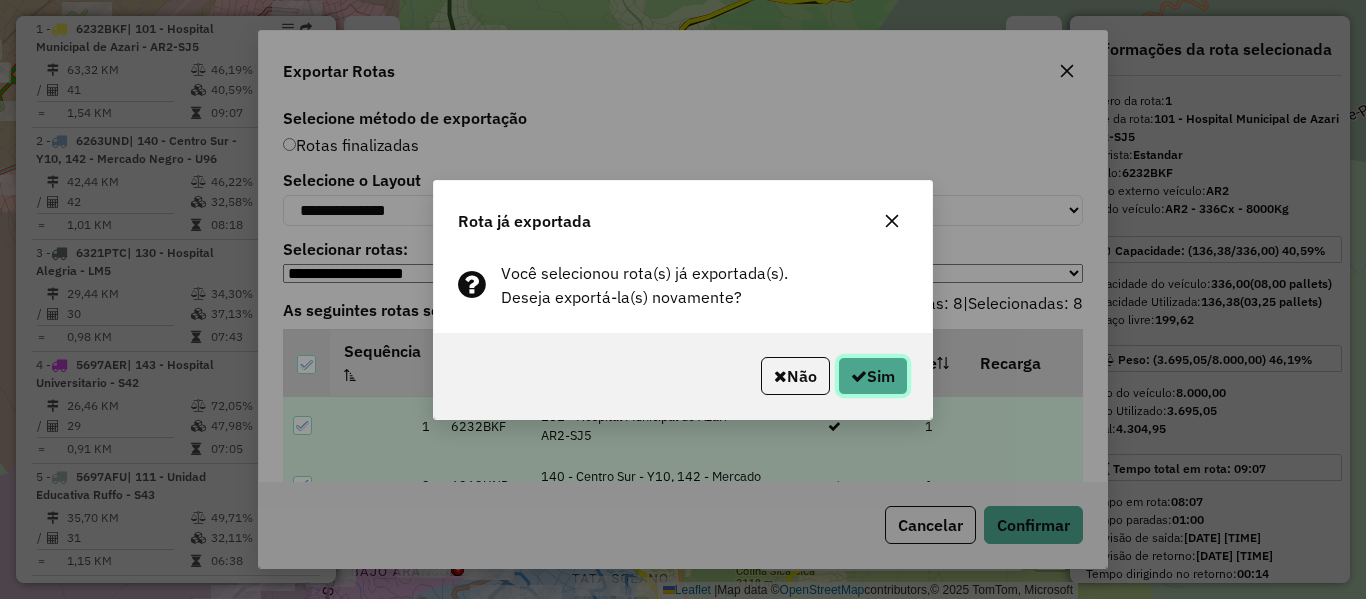 click on "Sim" 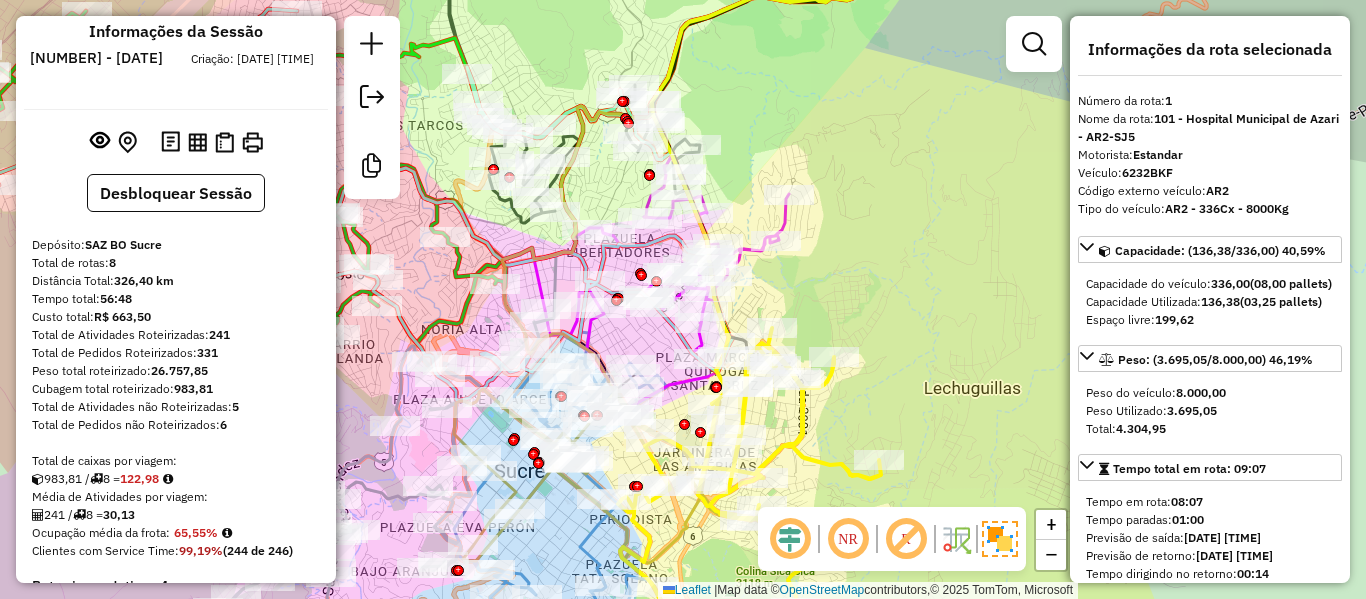 scroll, scrollTop: 0, scrollLeft: 0, axis: both 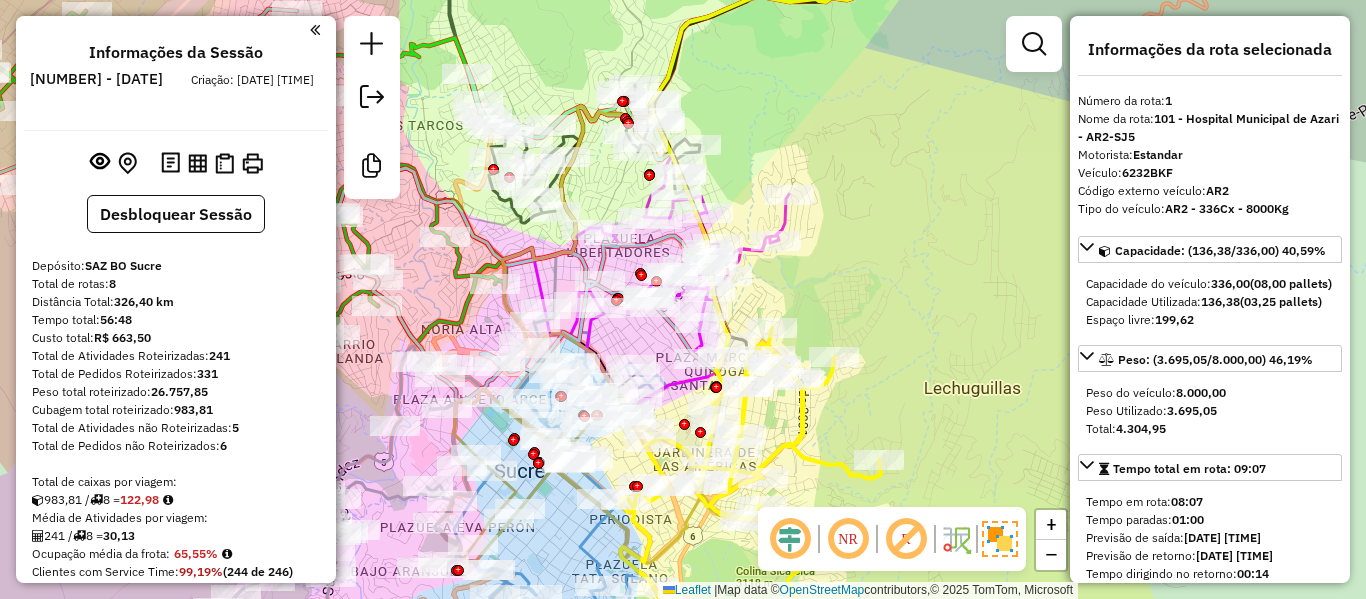 click on "1224827 - 08/08/2025" at bounding box center [96, 79] 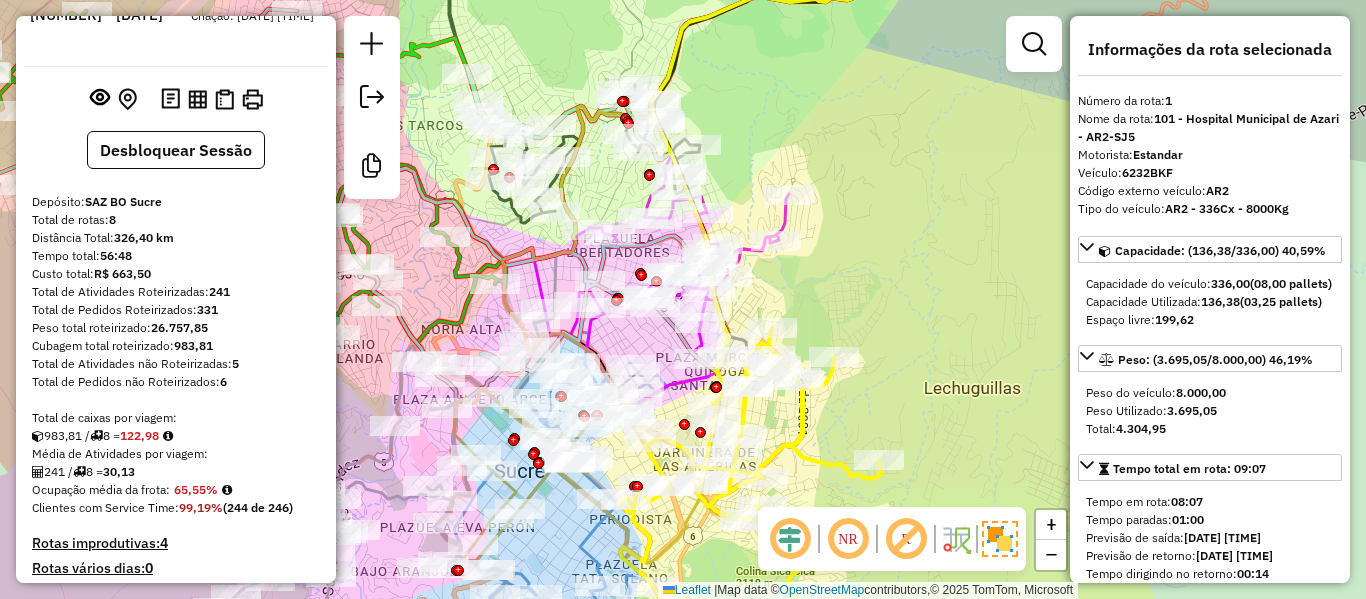 scroll, scrollTop: 100, scrollLeft: 0, axis: vertical 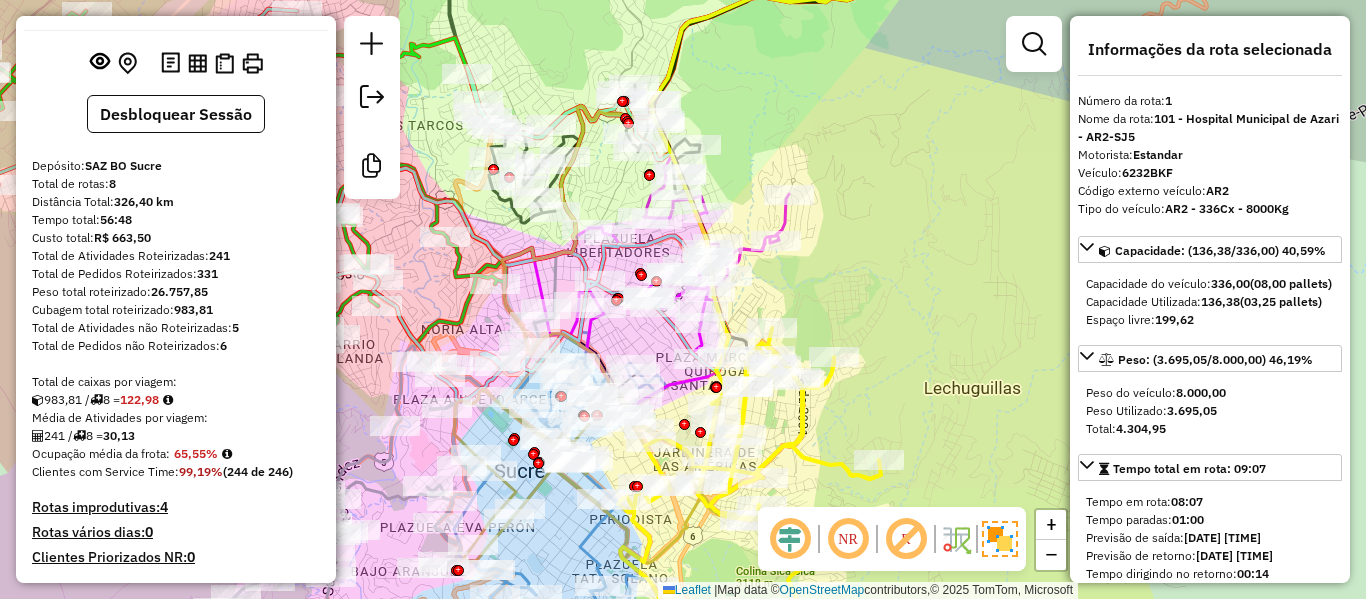 click on "30,13" at bounding box center [119, 435] 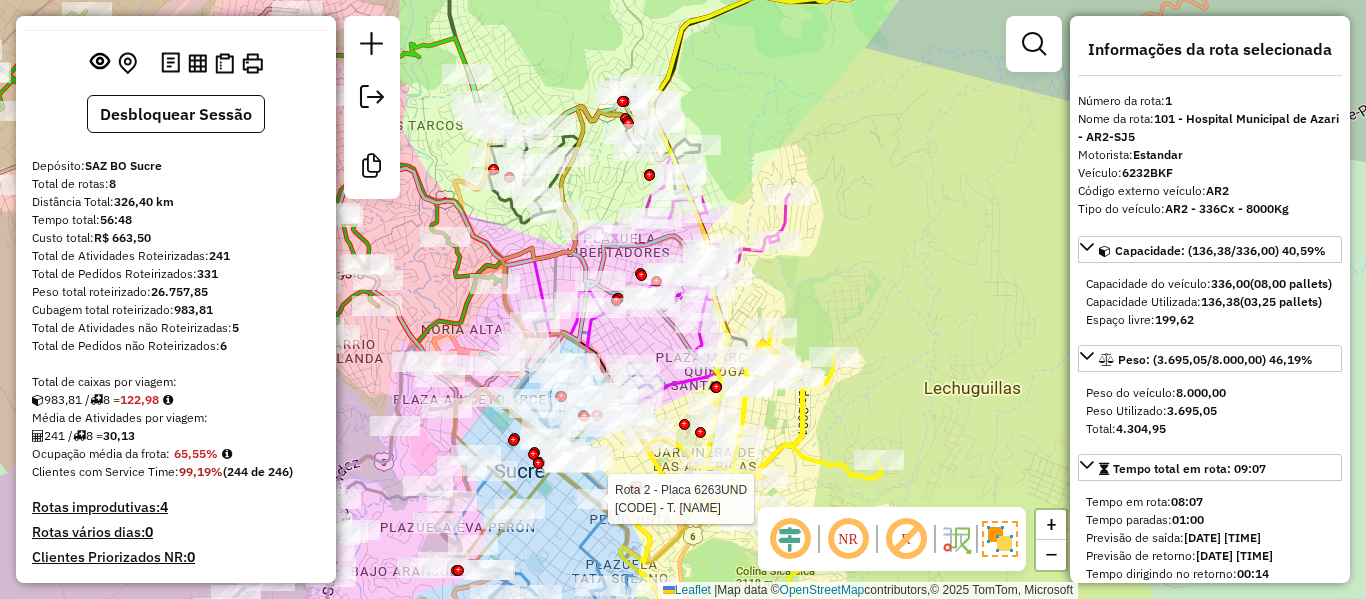 copy on "30,13" 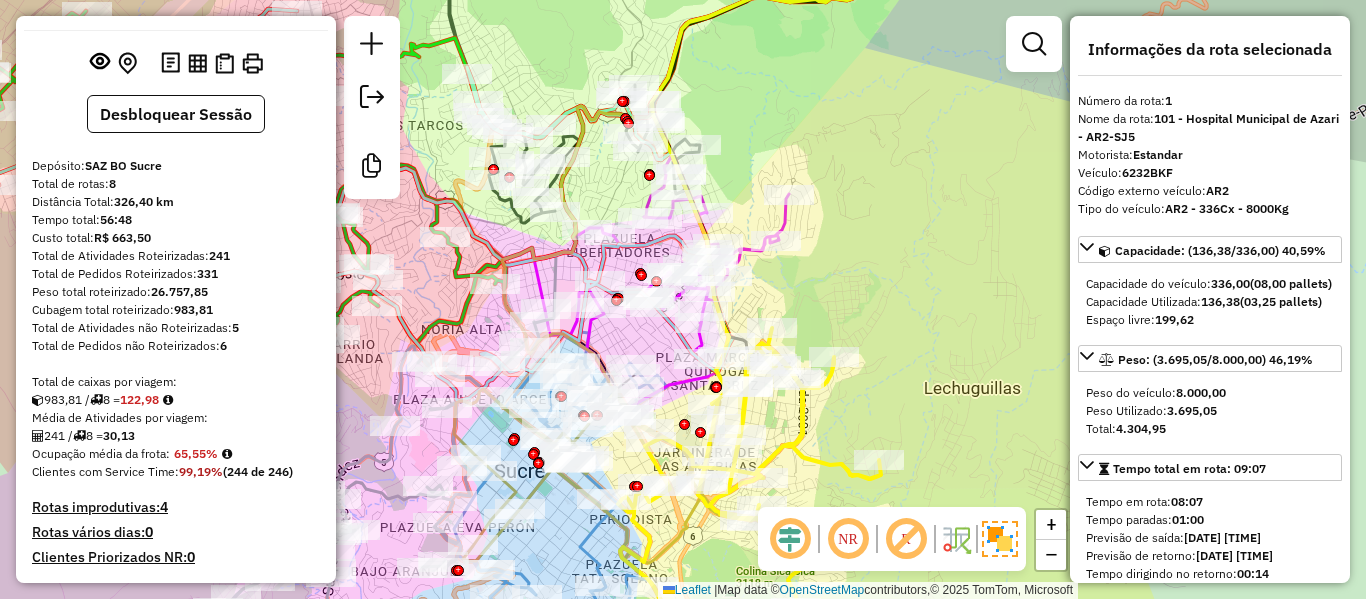click on "241" at bounding box center [219, 255] 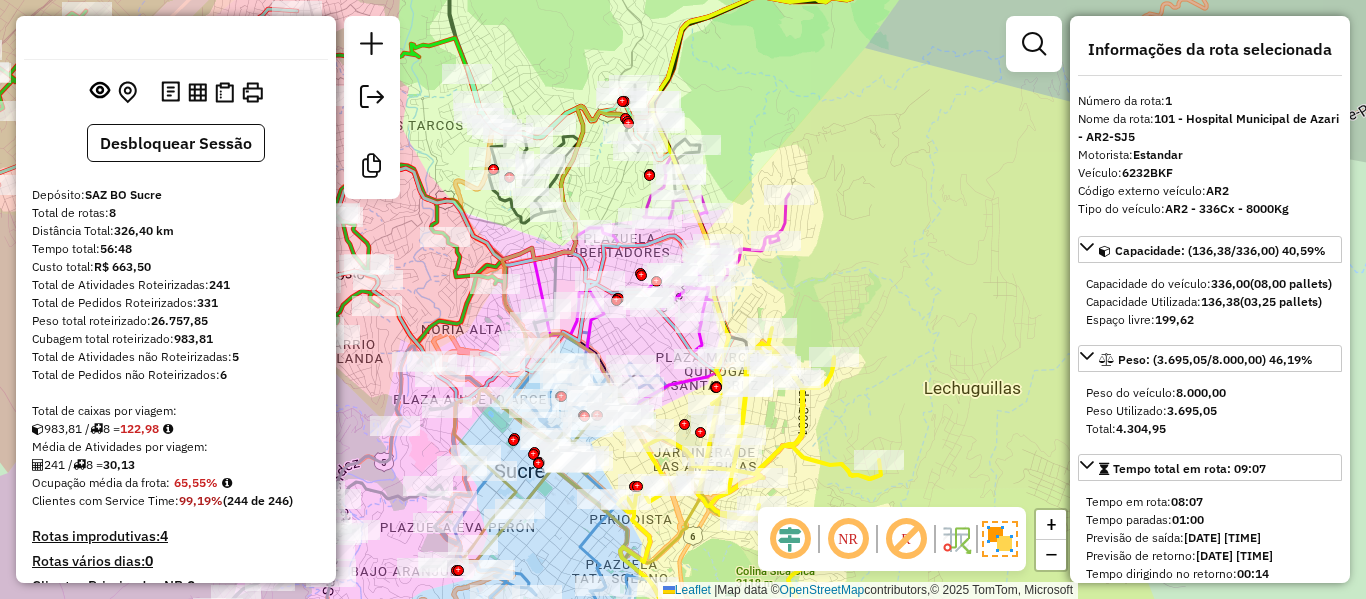 scroll, scrollTop: 100, scrollLeft: 0, axis: vertical 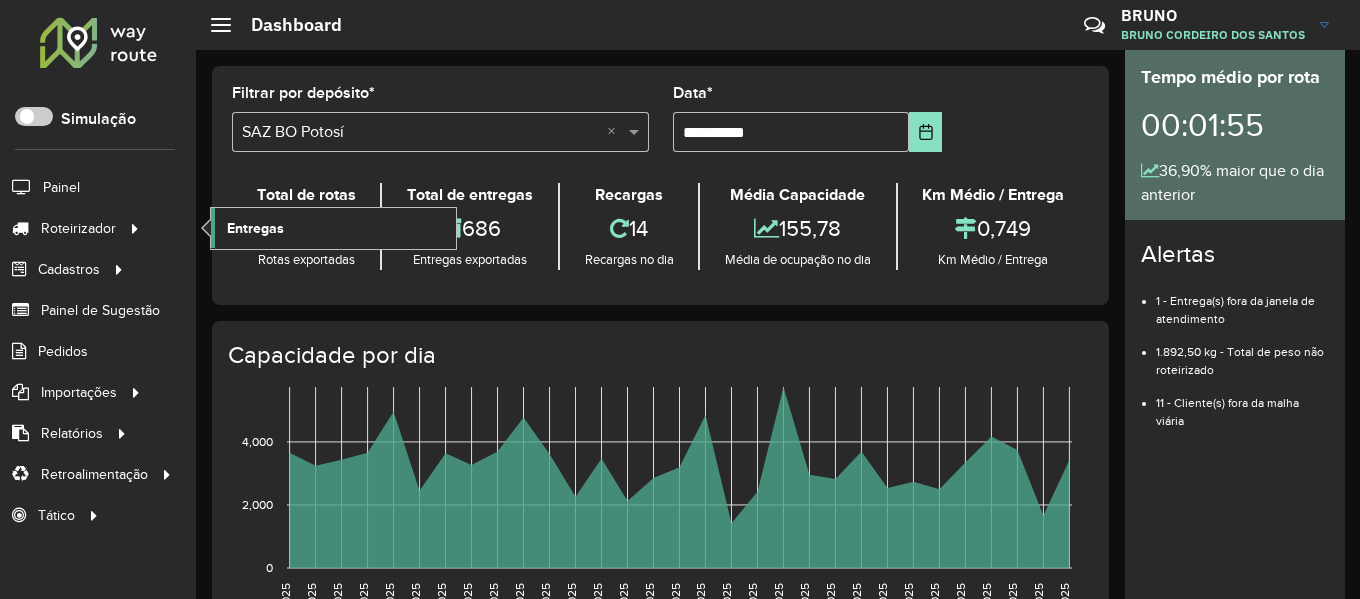 click on "Entregas" 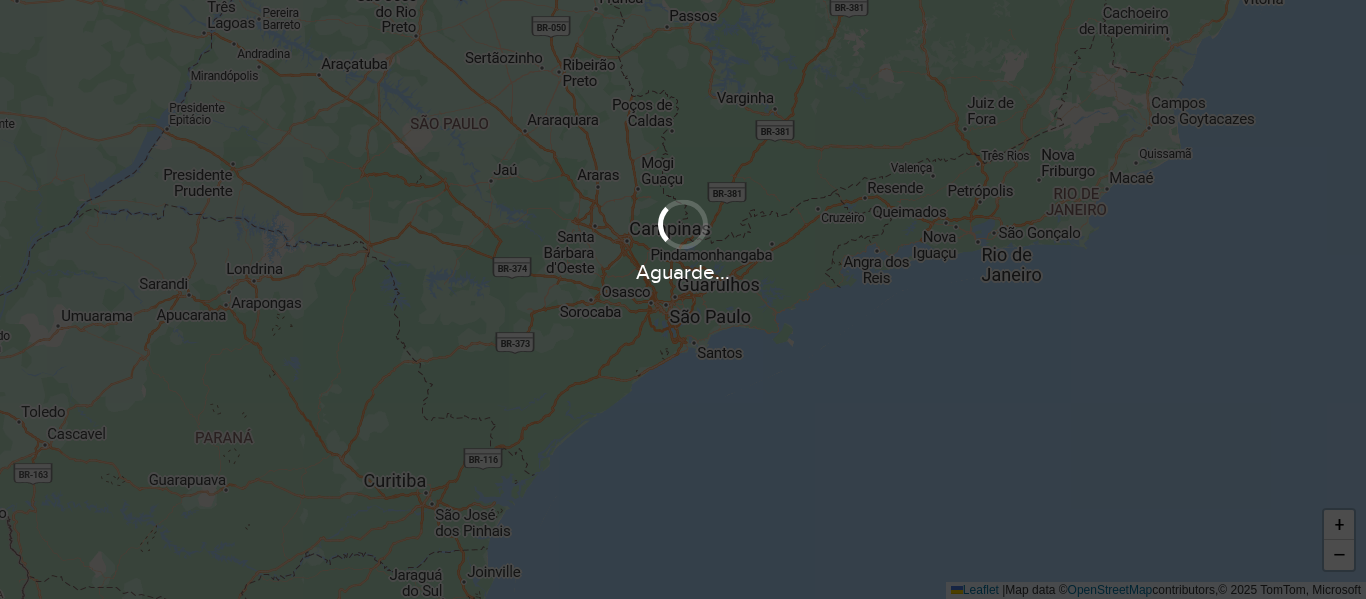 scroll, scrollTop: 0, scrollLeft: 0, axis: both 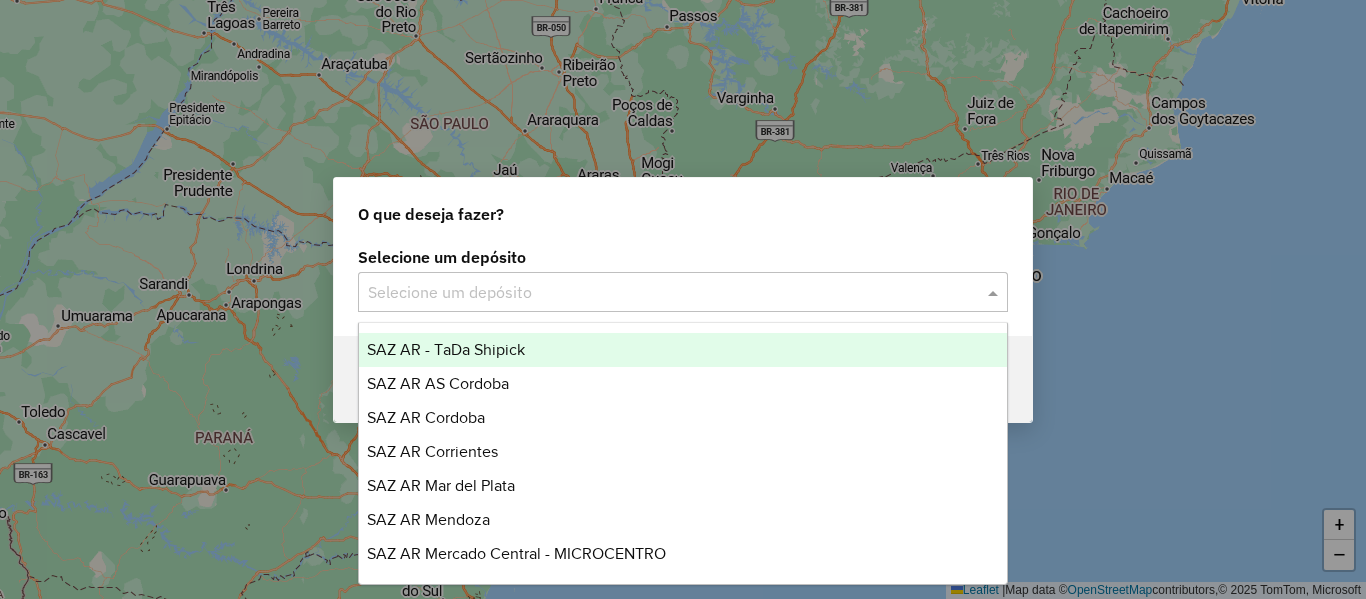 click 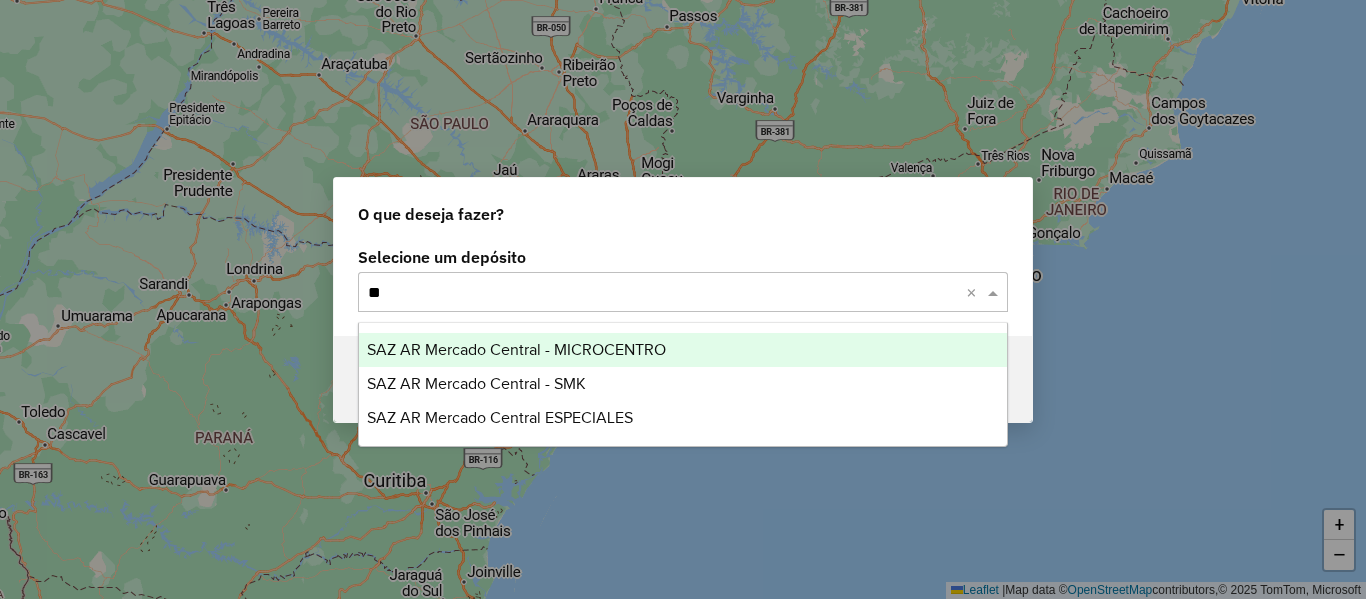 type on "*" 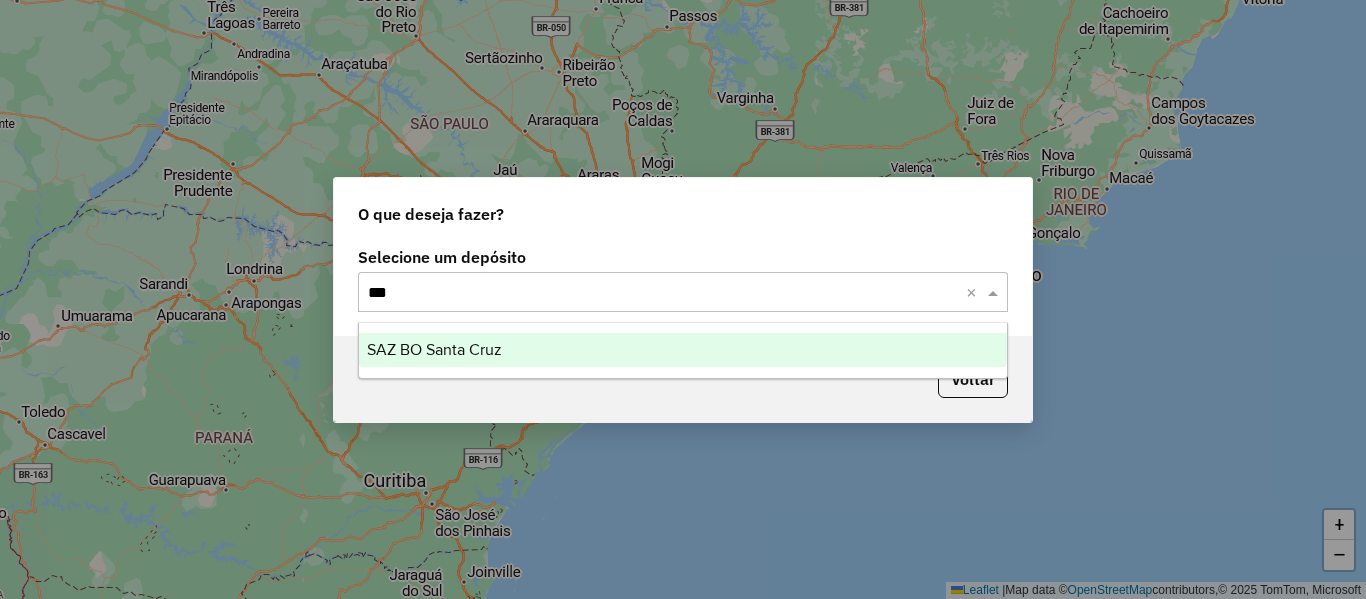 type on "****" 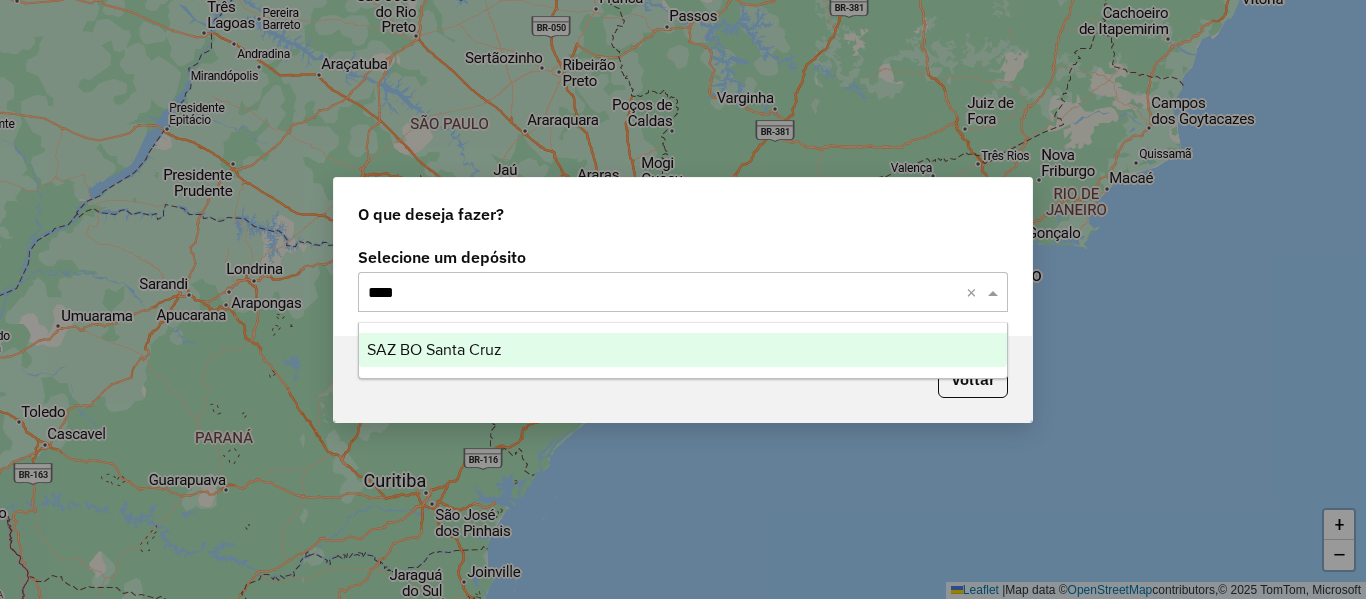 type 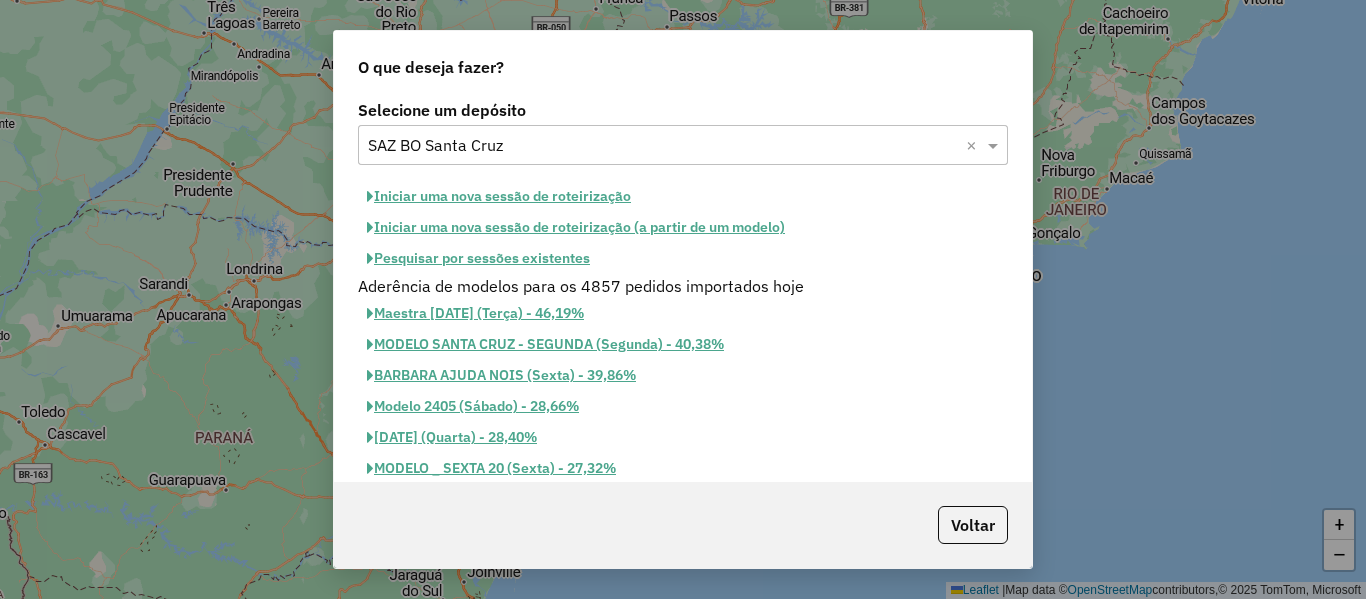 click on "Pesquisar por sessões existentes" 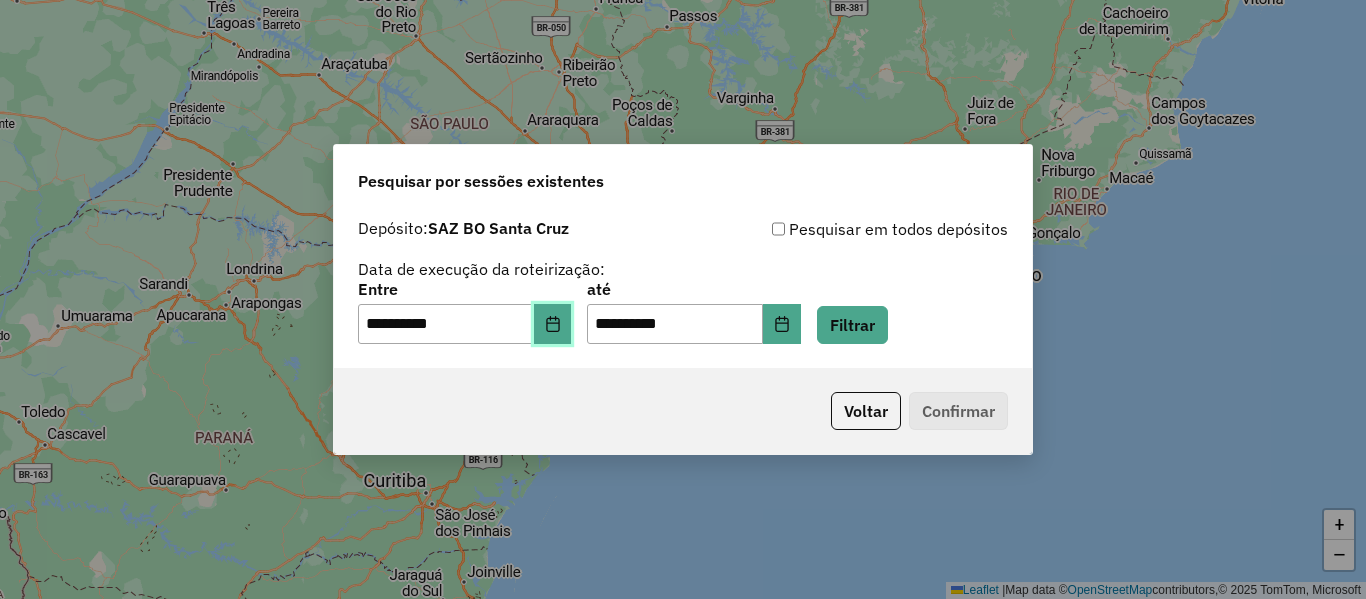 click at bounding box center [553, 324] 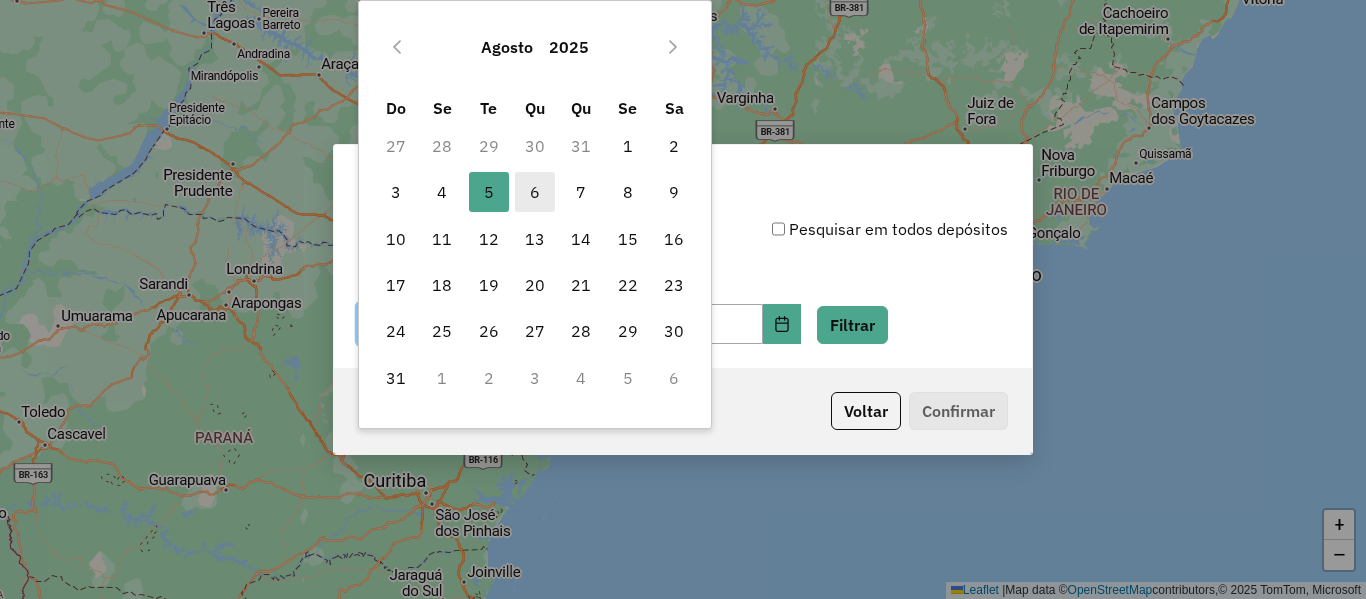 click on "6" at bounding box center (535, 192) 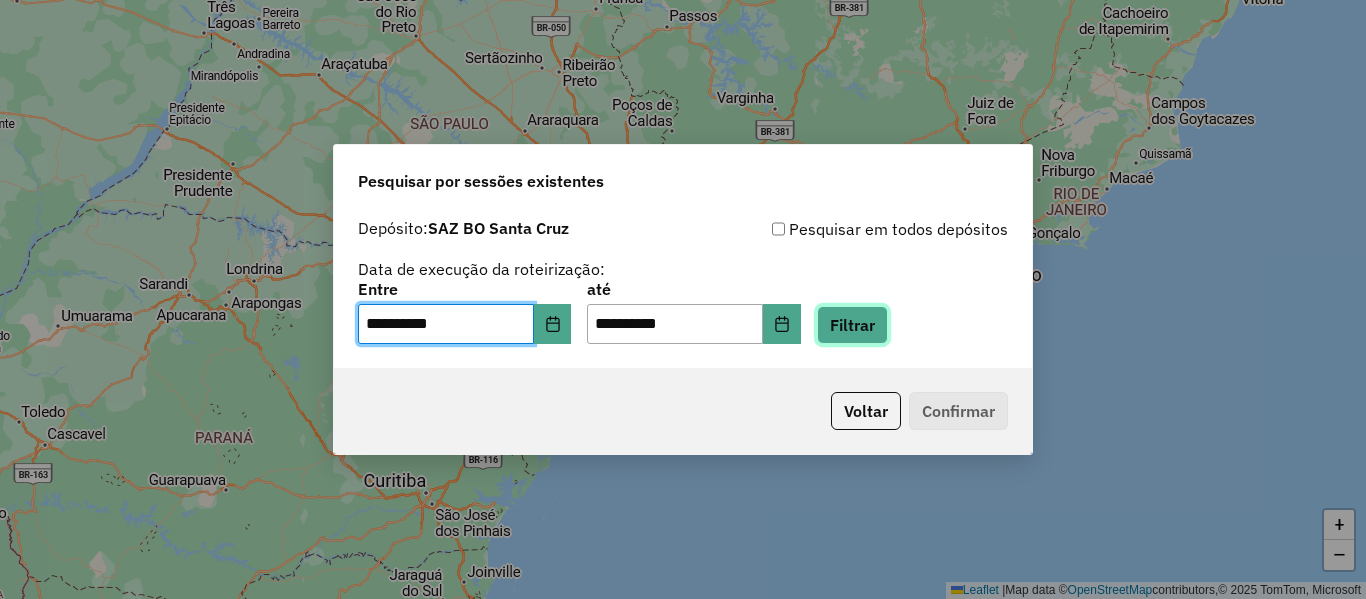 click on "Filtrar" 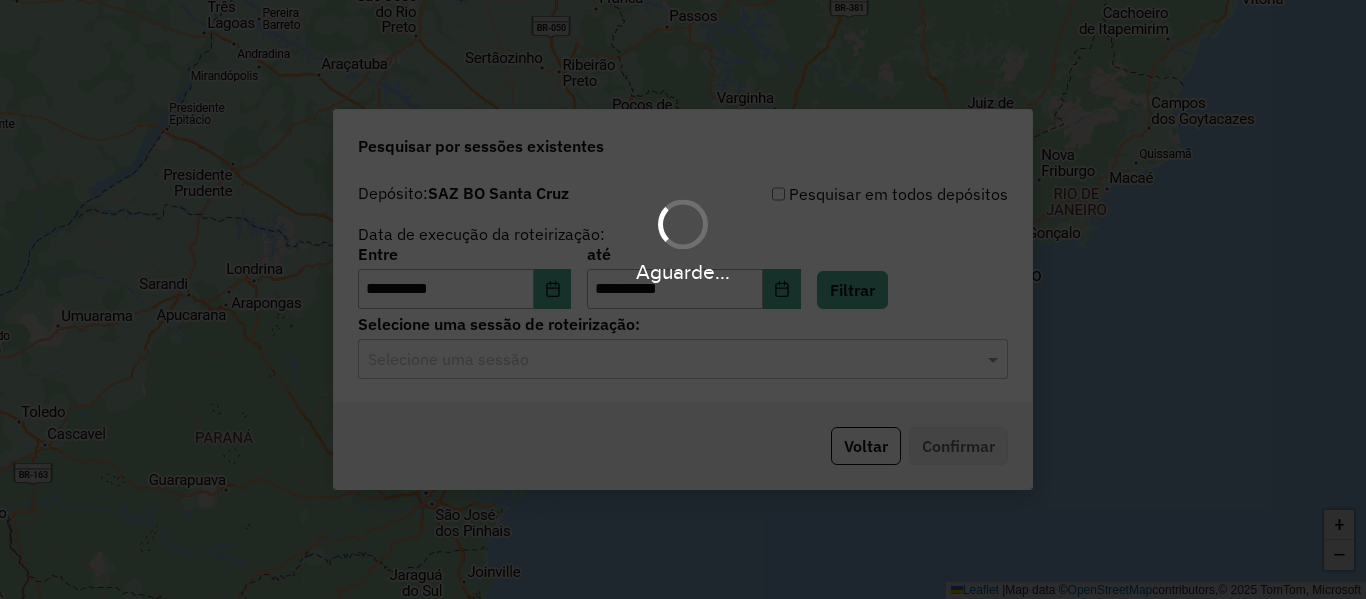 click on "Aguarde..." at bounding box center (683, 299) 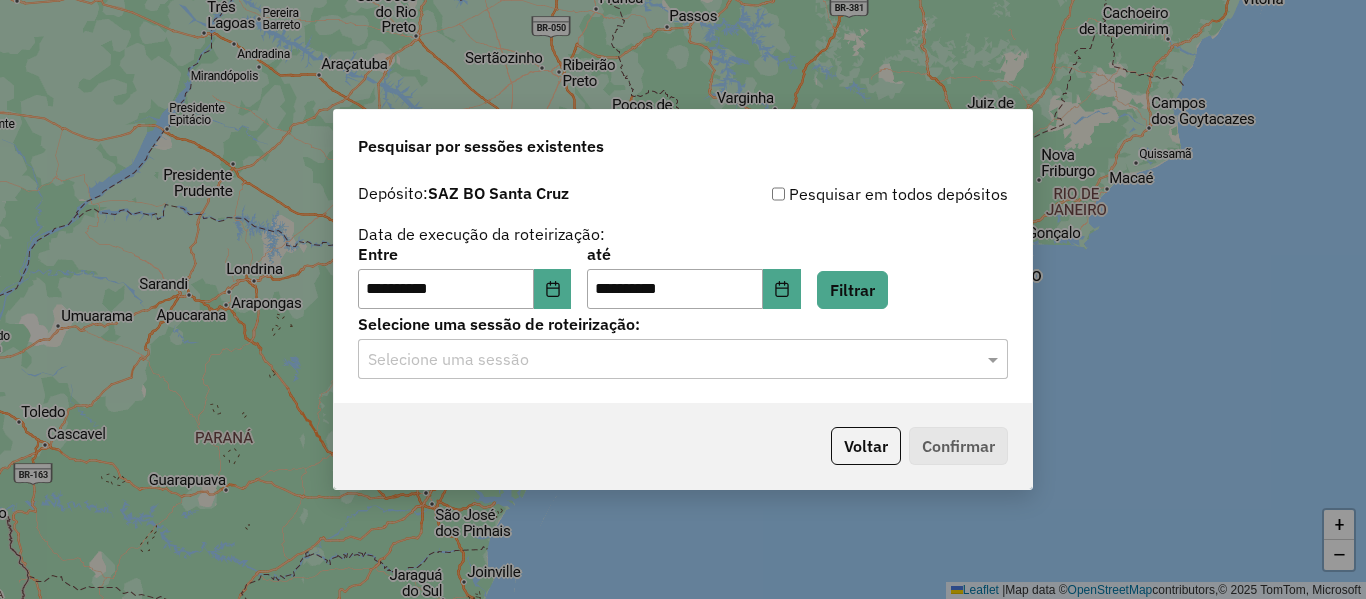 click on "**********" at bounding box center [683, 299] 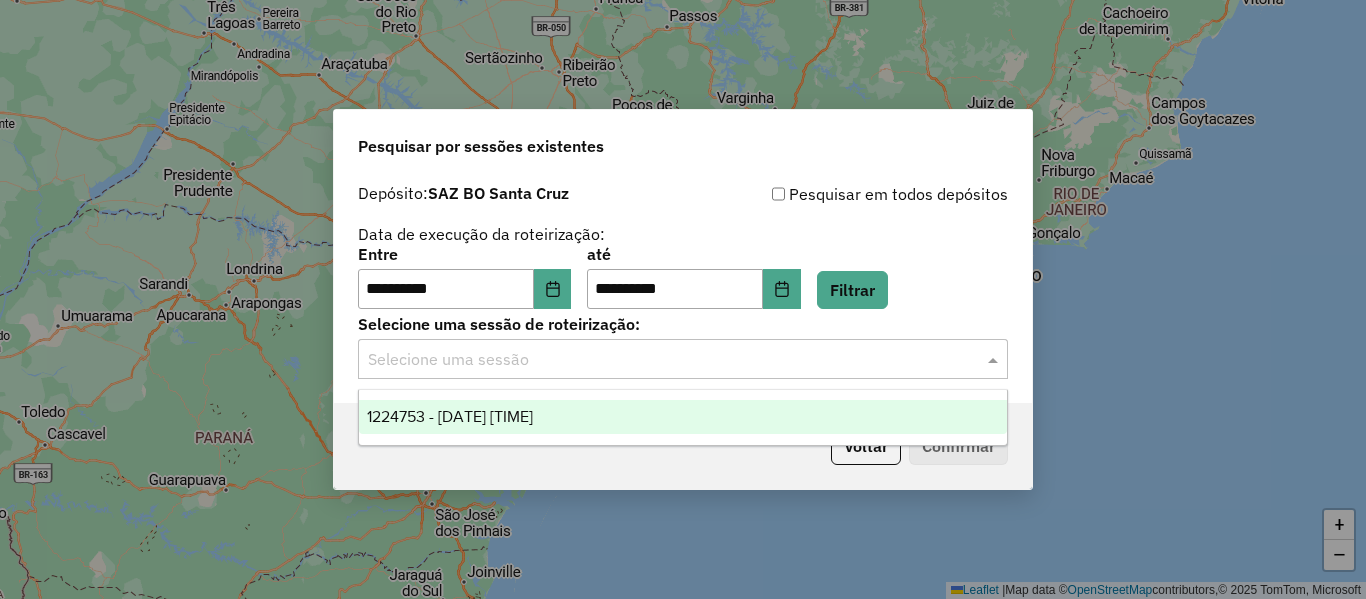 click 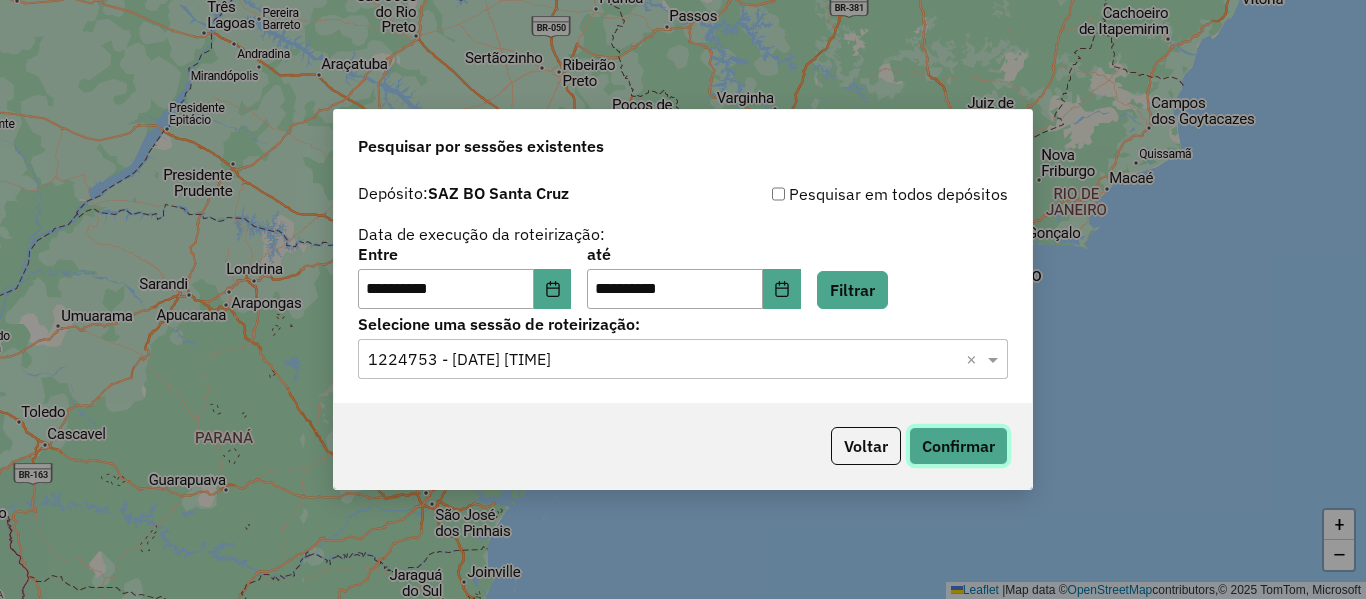 click on "Confirmar" 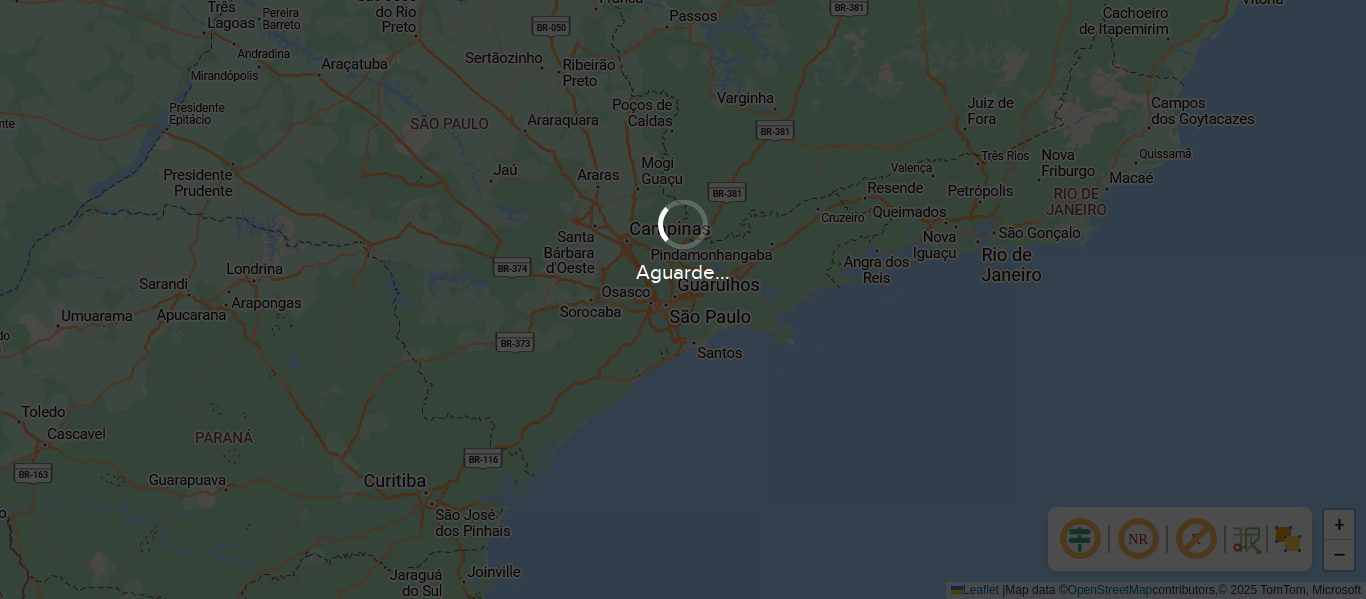 scroll, scrollTop: 0, scrollLeft: 0, axis: both 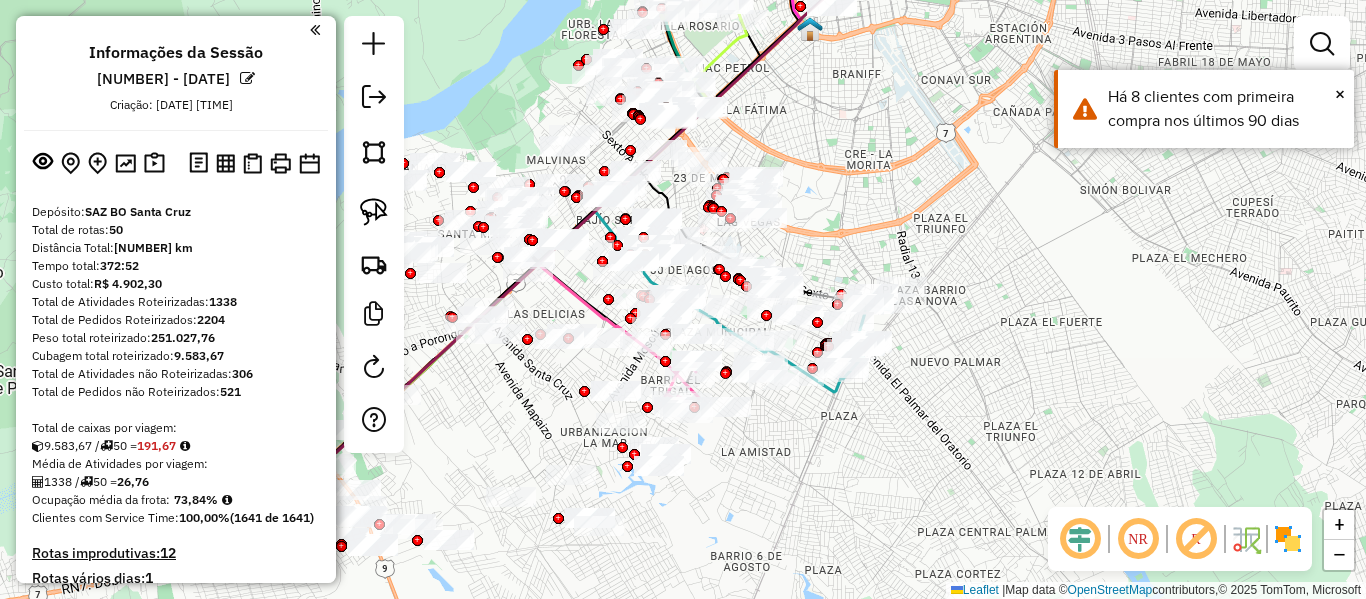 click 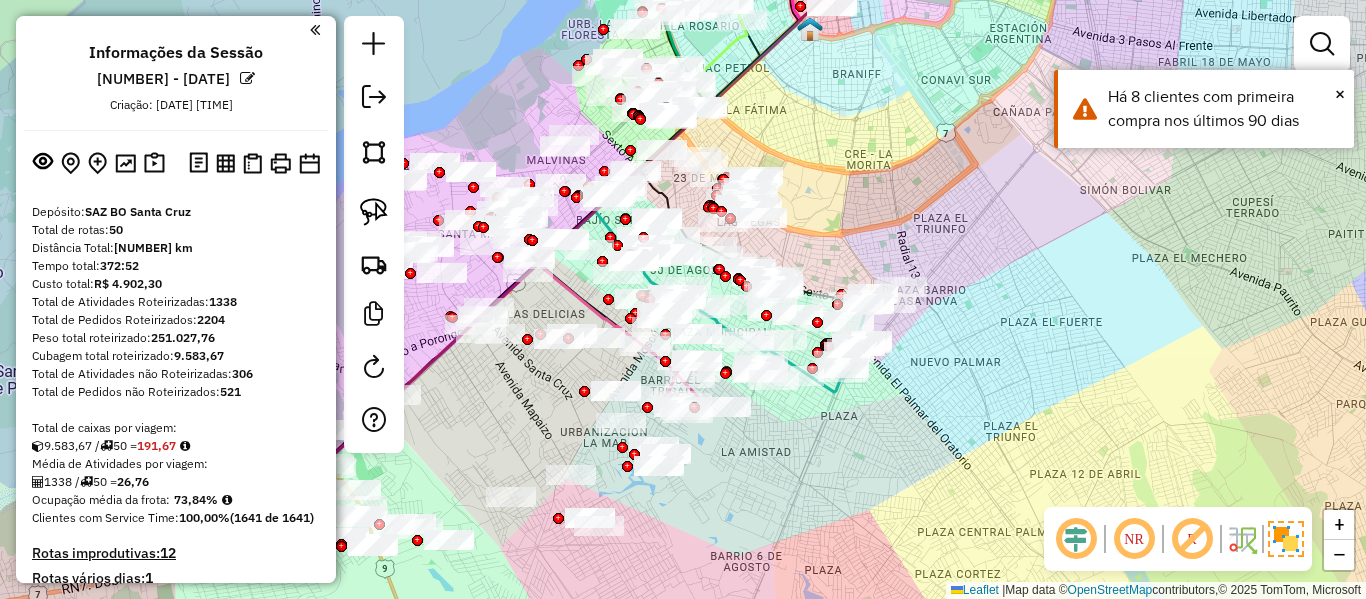 drag, startPoint x: 1011, startPoint y: 297, endPoint x: 1026, endPoint y: 208, distance: 90.255196 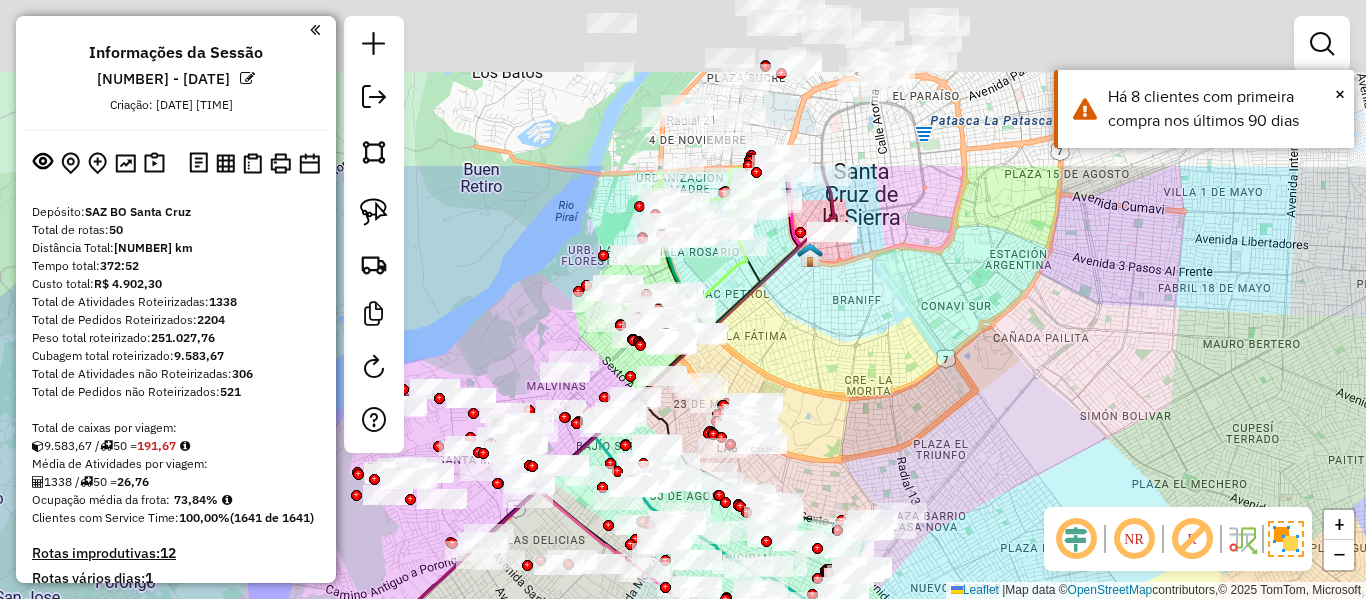 drag, startPoint x: 1028, startPoint y: 203, endPoint x: 1015, endPoint y: 409, distance: 206.40979 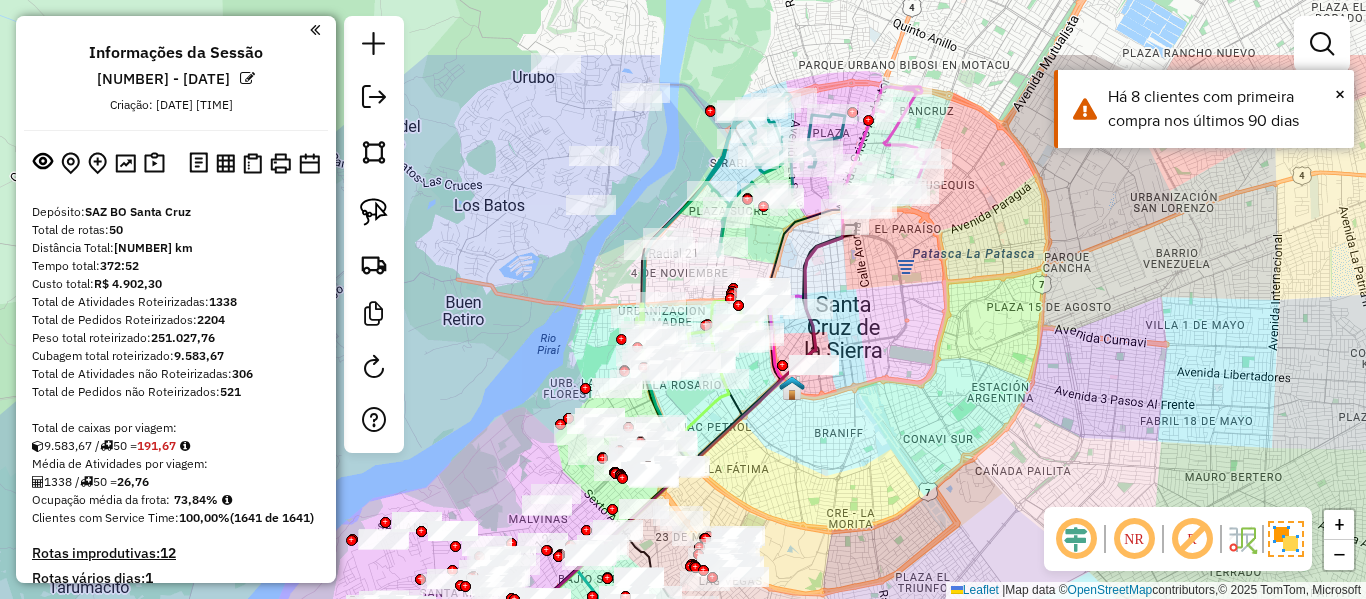 drag, startPoint x: 1015, startPoint y: 266, endPoint x: 978, endPoint y: 464, distance: 201.4274 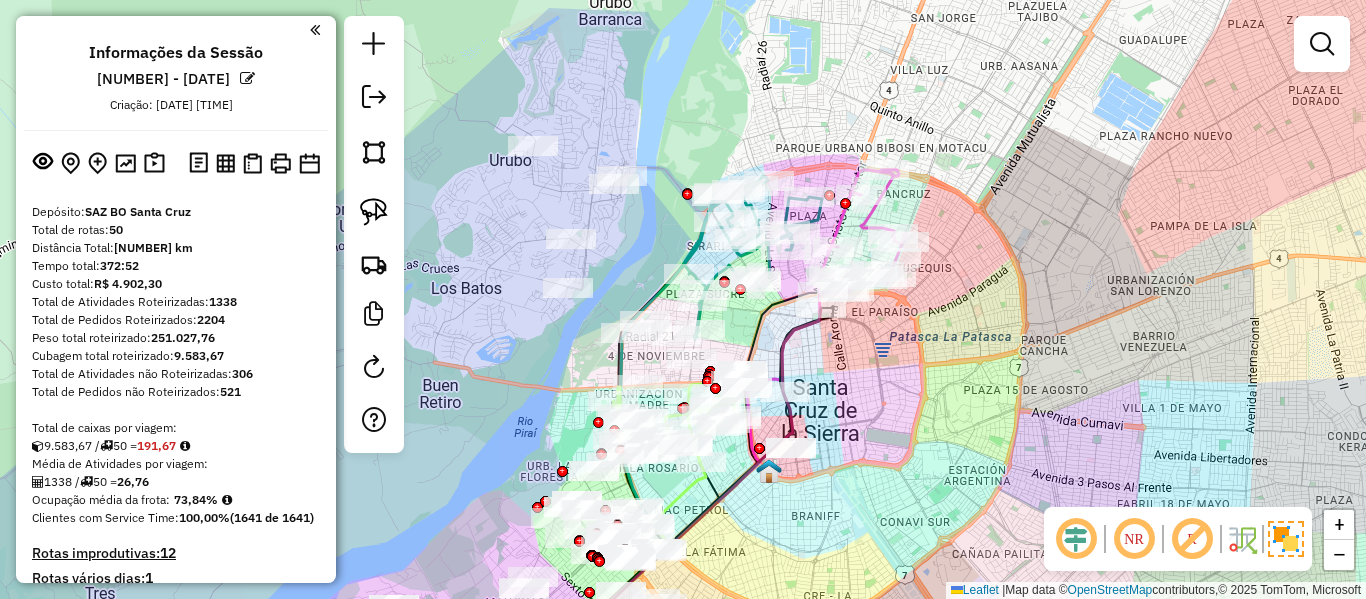 click 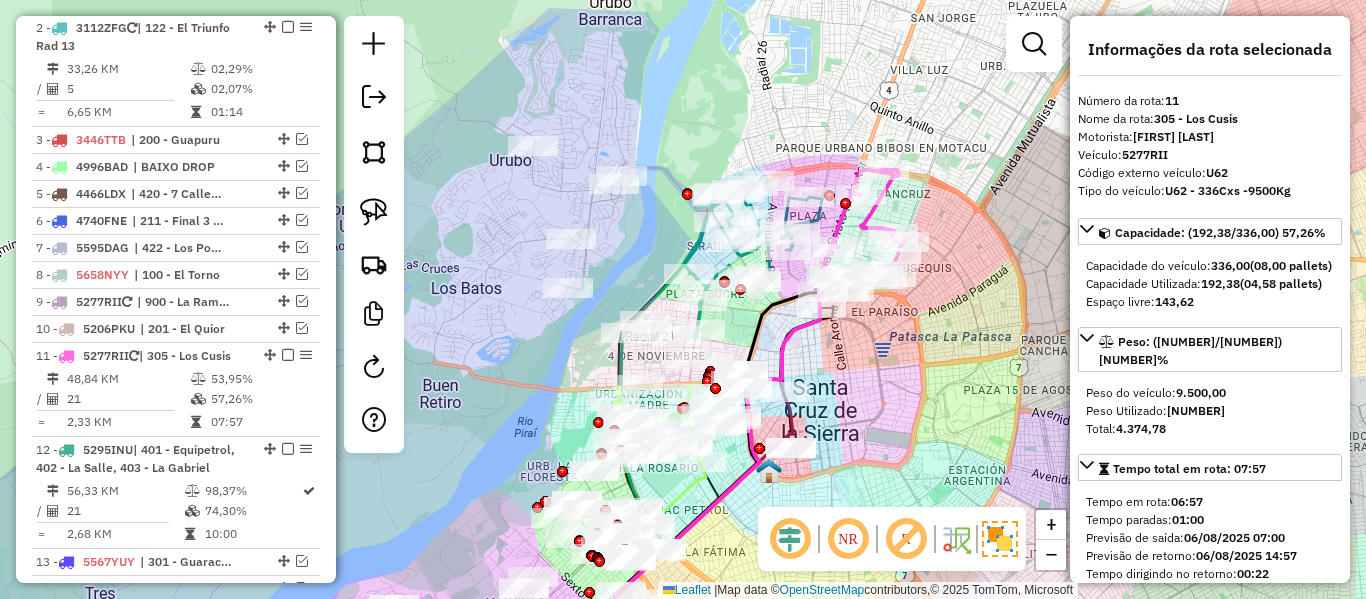scroll, scrollTop: 1154, scrollLeft: 0, axis: vertical 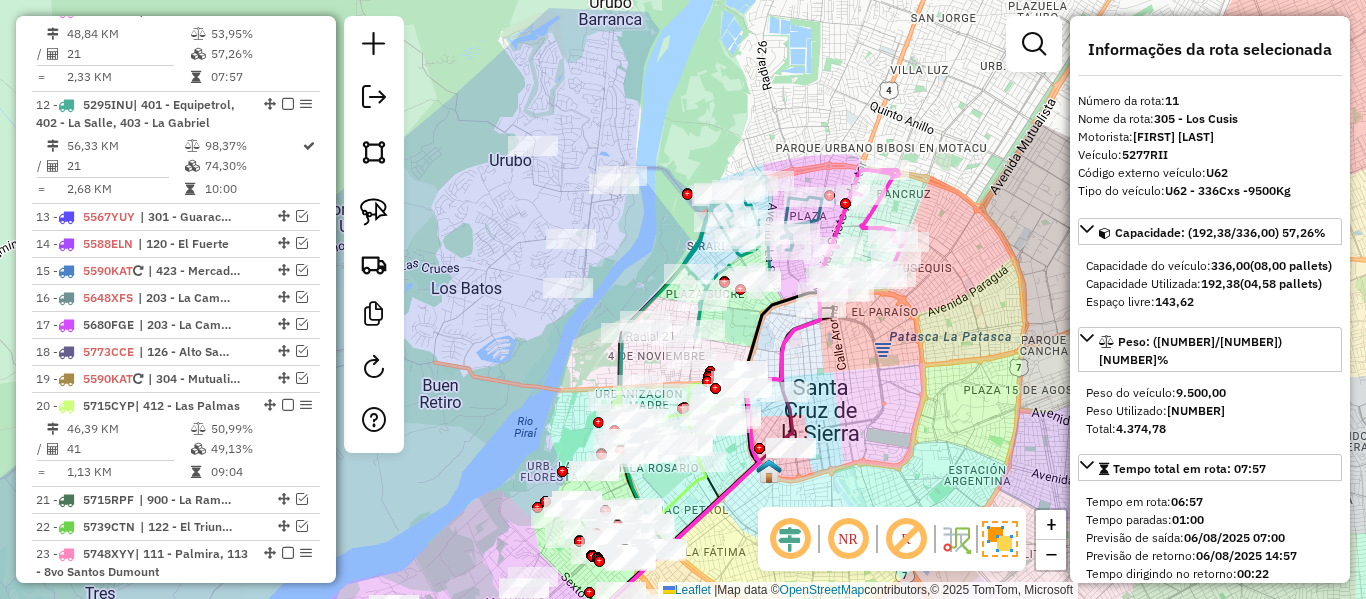 click on "Janela de atendimento Grade de atendimento Capacidade Transportadoras Veículos Cliente Pedidos  Rotas Selecione os dias de semana para filtrar as janelas de atendimento  Seg   Ter   Qua   Qui   Sex   Sáb   Dom  Informe o período da janela de atendimento: De: Até:  Filtrar exatamente a janela do cliente  Considerar janela de atendimento padrão  Selecione os dias de semana para filtrar as grades de atendimento  Seg   Ter   Qua   Qui   Sex   Sáb   Dom   Considerar clientes sem dia de atendimento cadastrado  Clientes fora do dia de atendimento selecionado Filtrar as atividades entre os valores definidos abaixo:  Peso mínimo:   Peso máximo:   Cubagem mínima:   Cubagem máxima:   De:   Até:  Filtrar as atividades entre o tempo de atendimento definido abaixo:  De:   Até:   Considerar capacidade total dos clientes não roteirizados Transportadora: Selecione um ou mais itens Tipo de veículo: Selecione um ou mais itens Veículo: Selecione um ou mais itens Motorista: Selecione um ou mais itens Nome: Rótulo:" 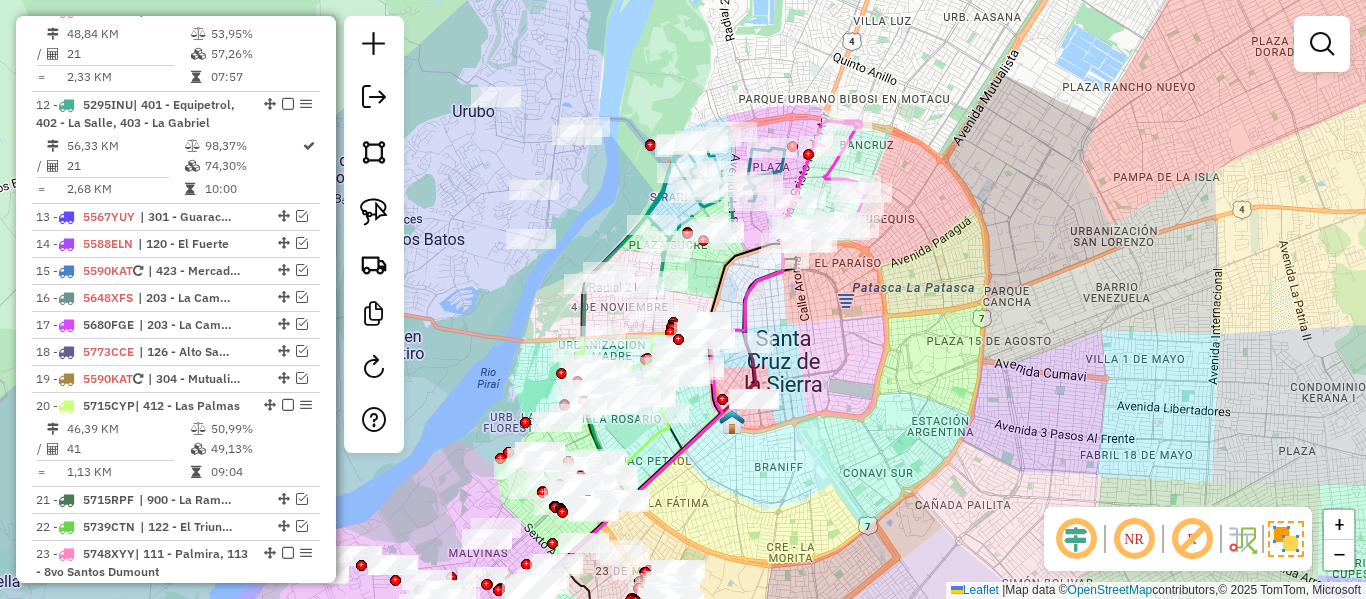 drag, startPoint x: 892, startPoint y: 396, endPoint x: 854, endPoint y: 347, distance: 62.008064 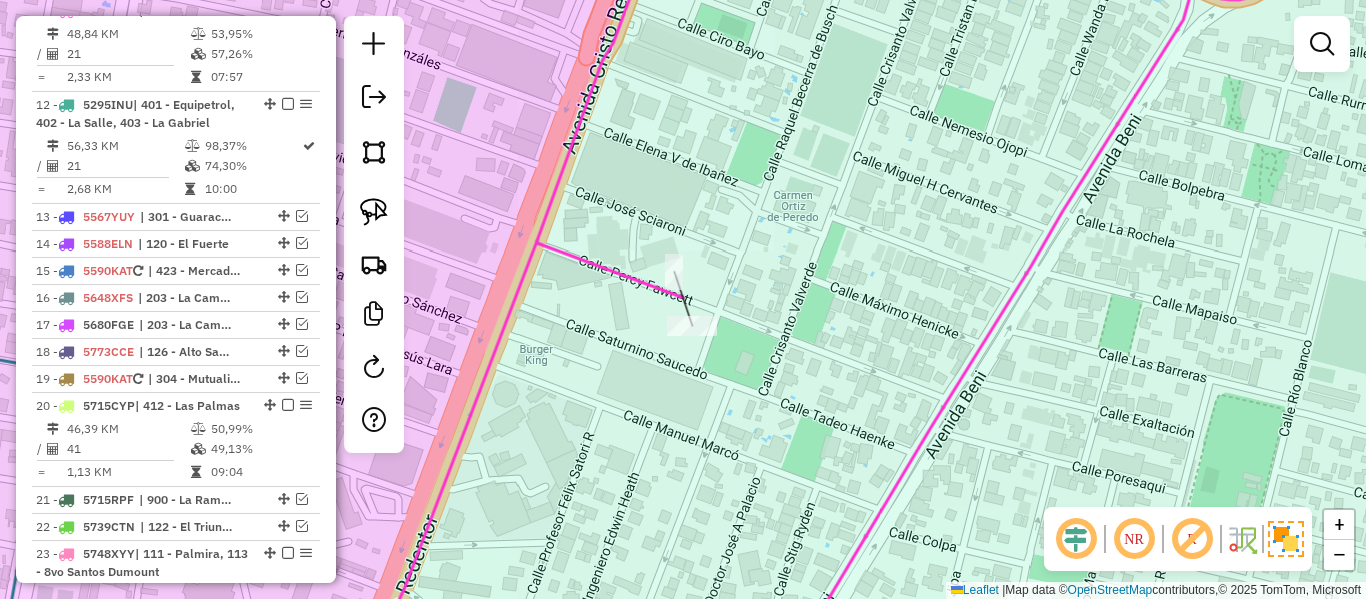 click 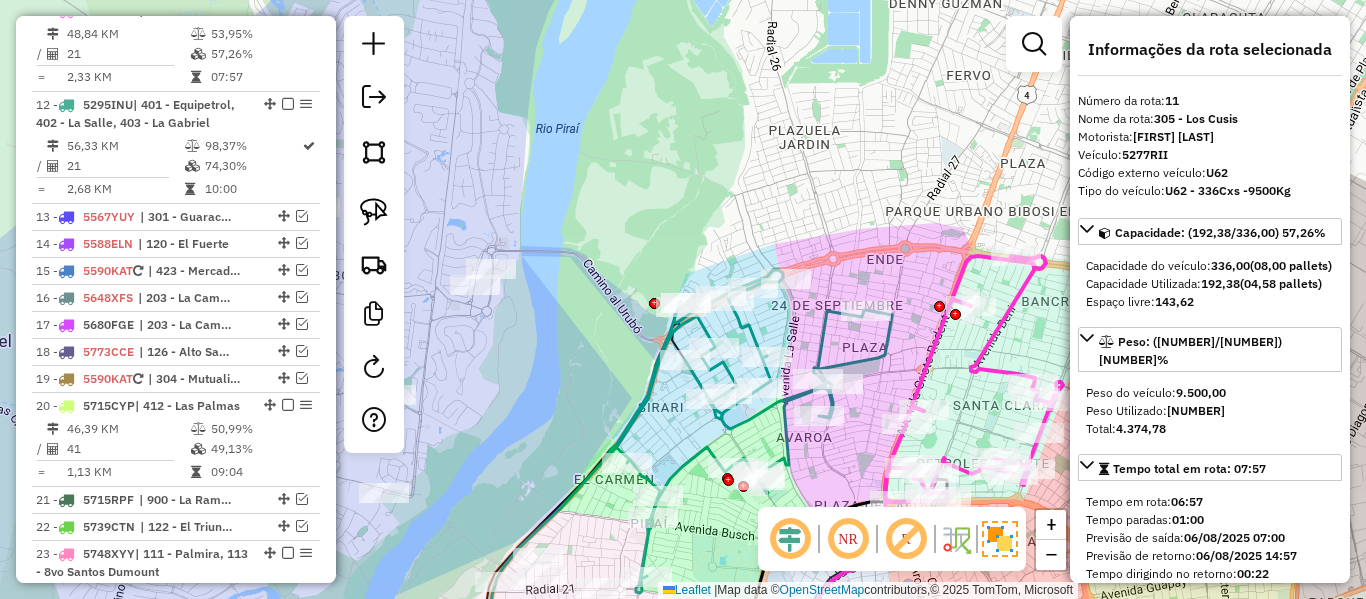 click 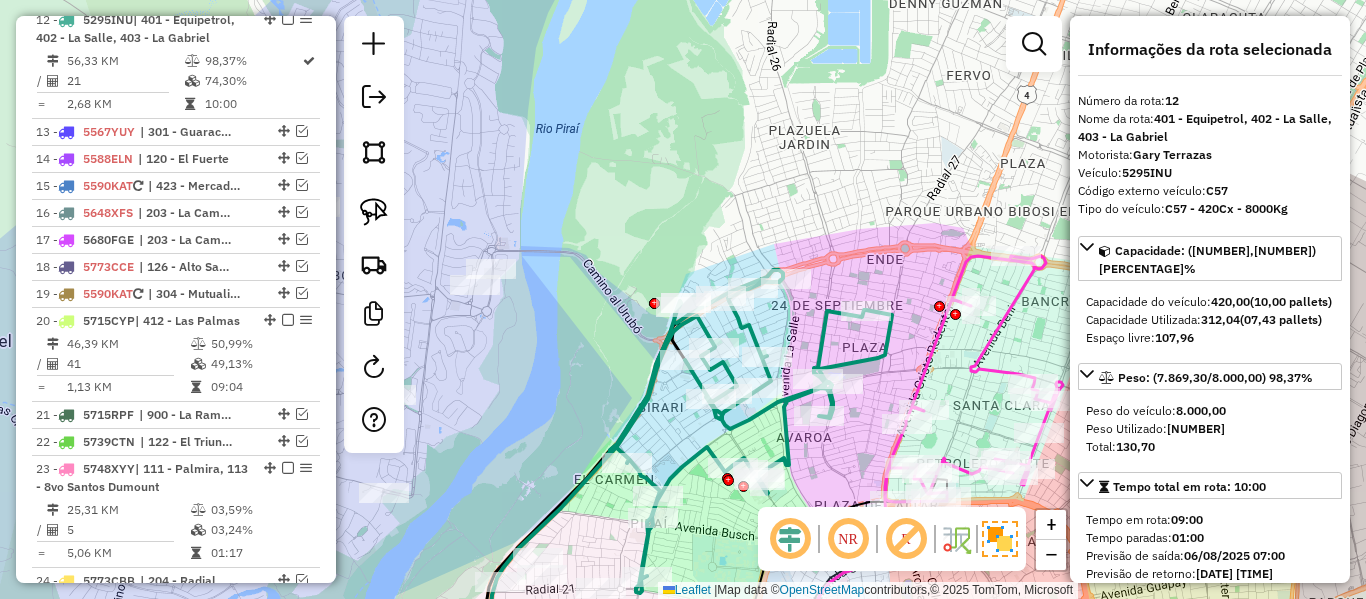 scroll, scrollTop: 1248, scrollLeft: 0, axis: vertical 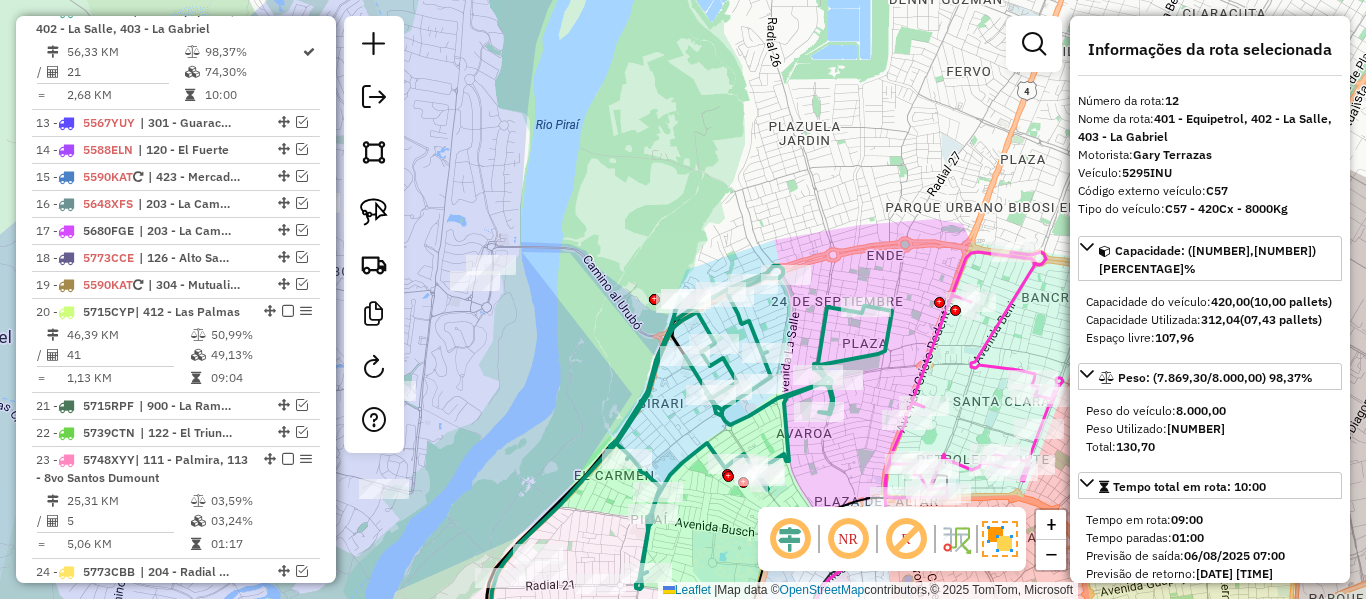 drag, startPoint x: 906, startPoint y: 331, endPoint x: 745, endPoint y: 197, distance: 209.46837 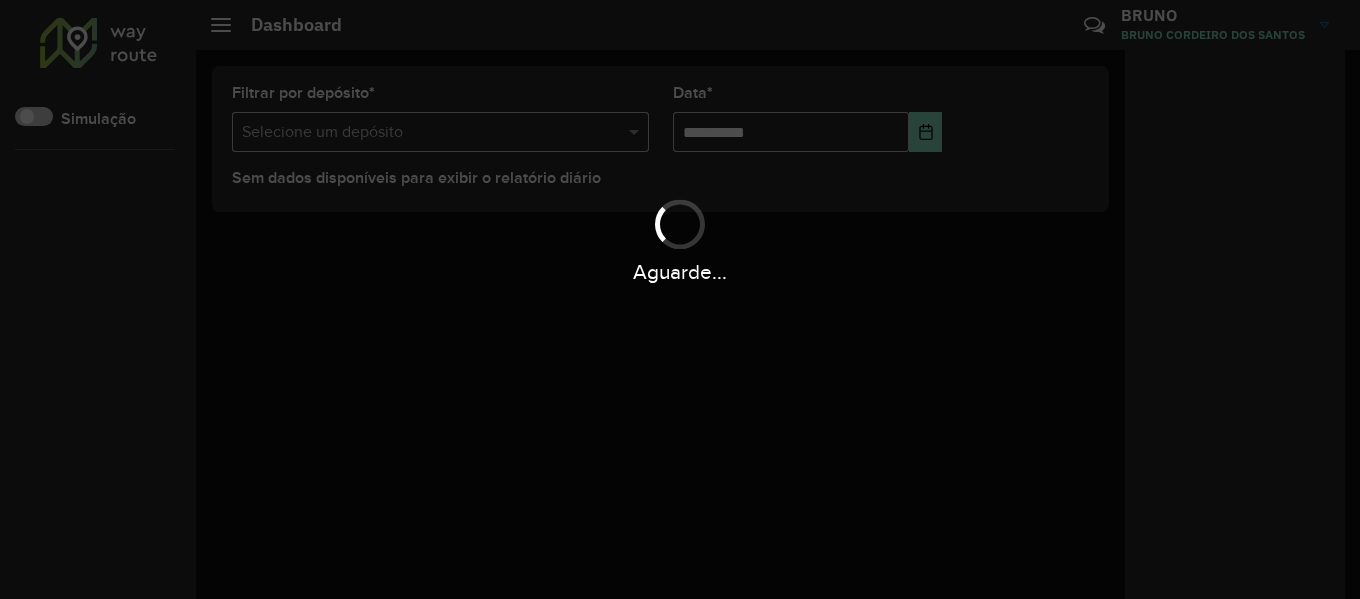 scroll, scrollTop: 0, scrollLeft: 0, axis: both 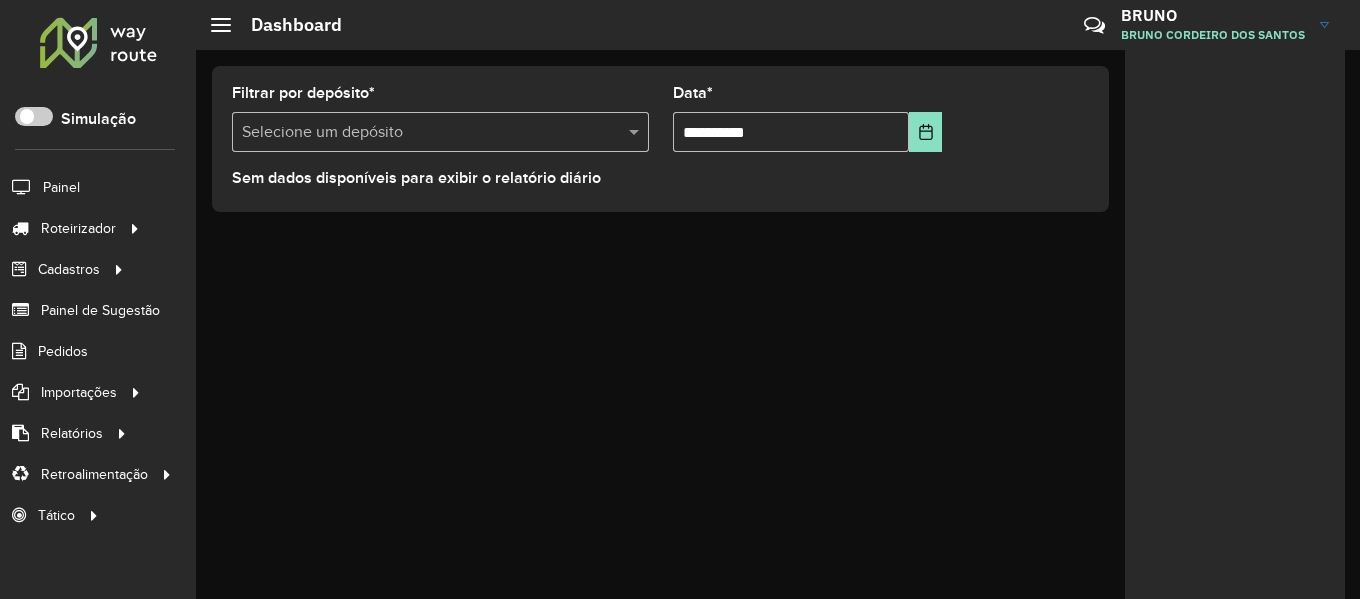 click on "**********" 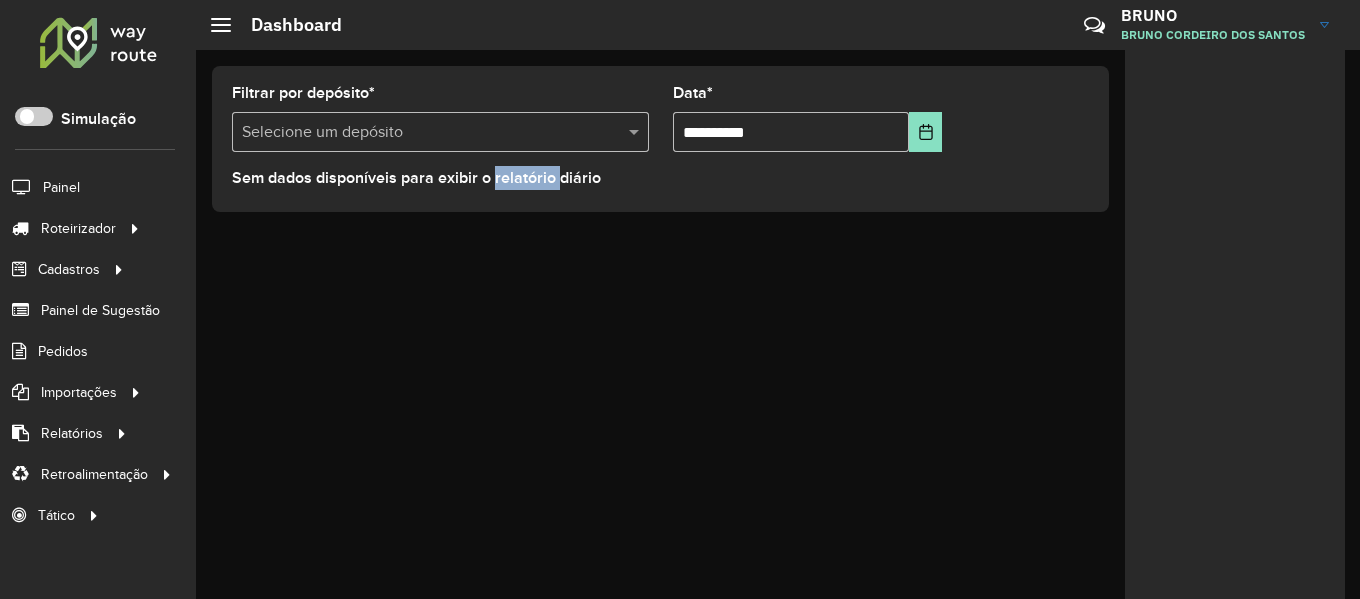 click on "Sem dados disponíveis para exibir o relatório diário" 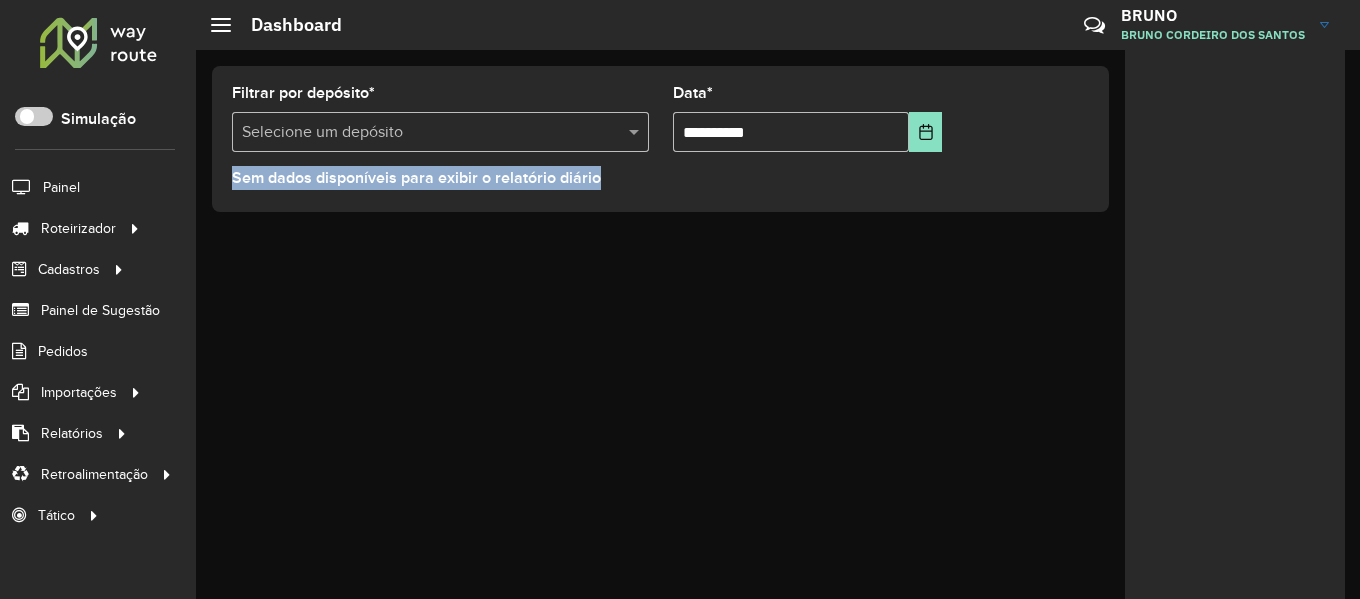 click on "Sem dados disponíveis para exibir o relatório diário" 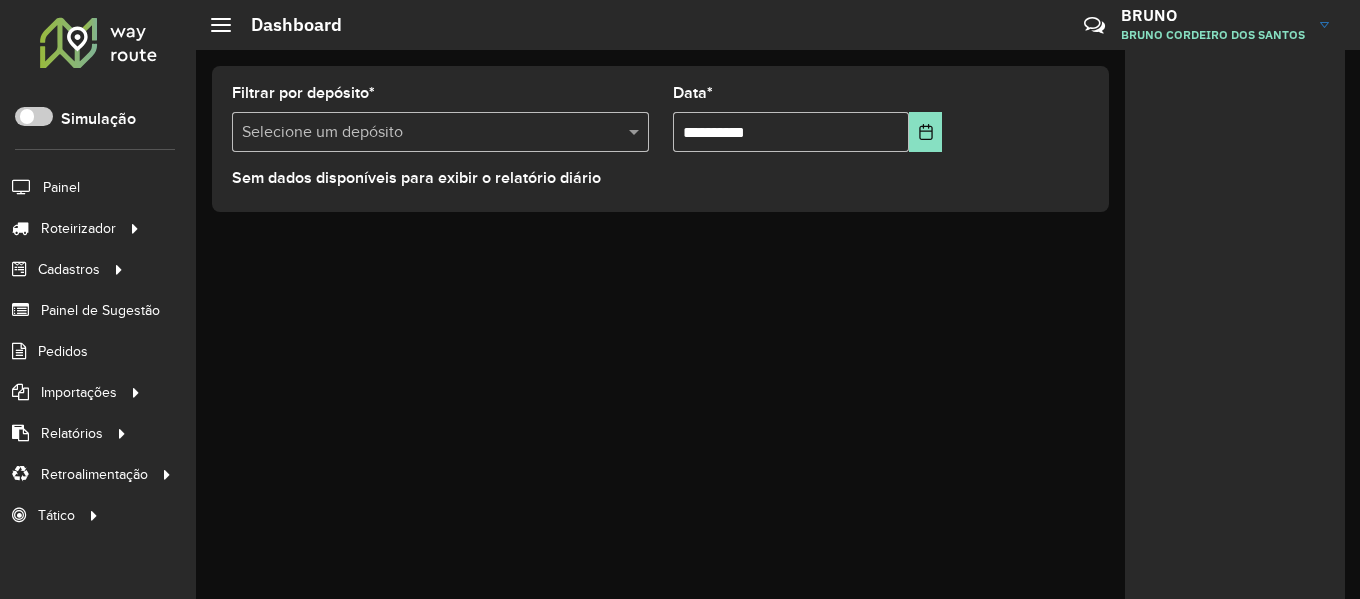 click at bounding box center [440, 132] 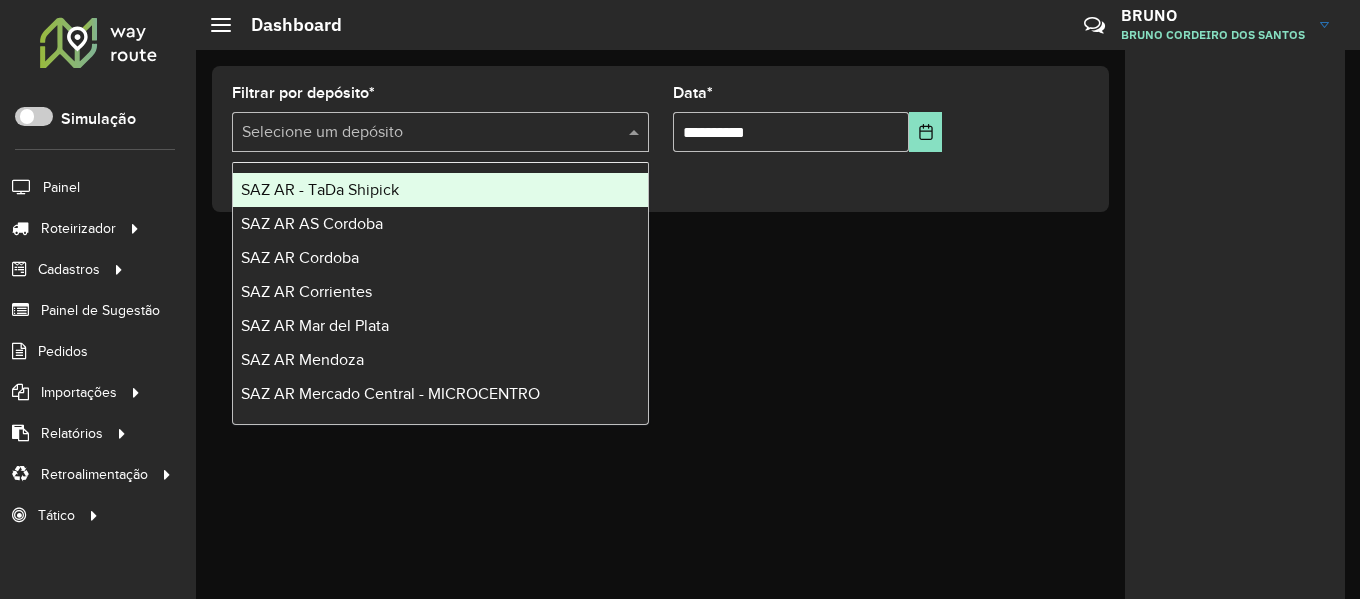 click on "SAZ AR - TaDa Shipick" at bounding box center [440, 190] 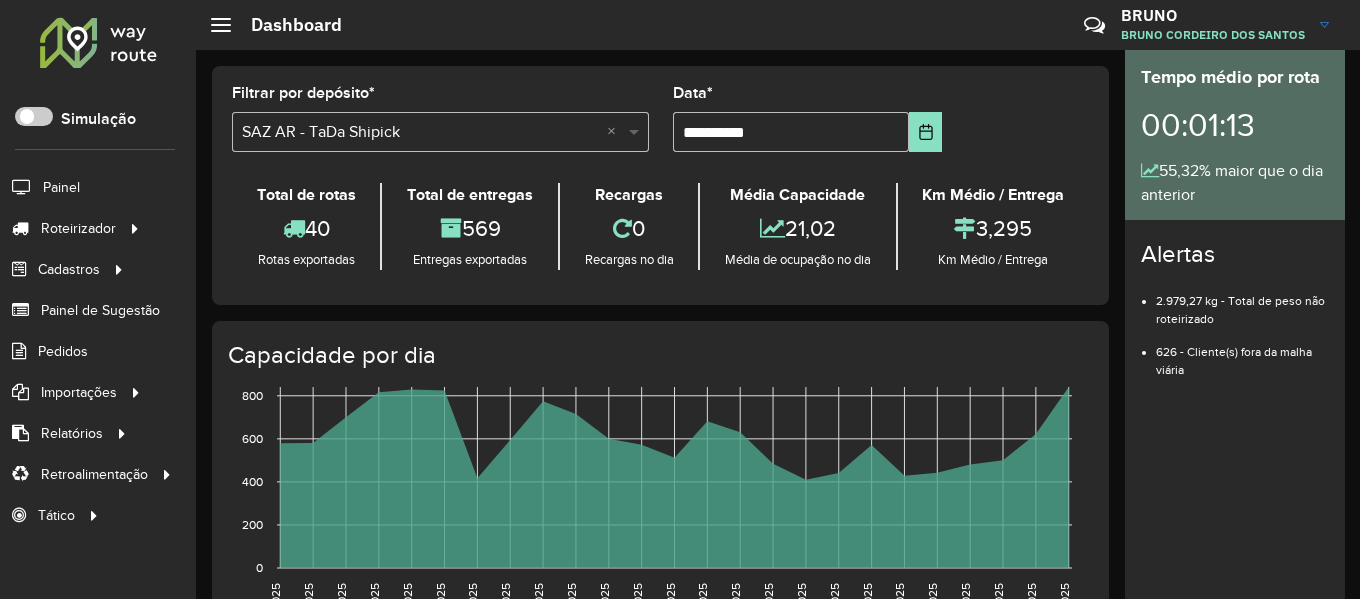 click at bounding box center (636, 132) 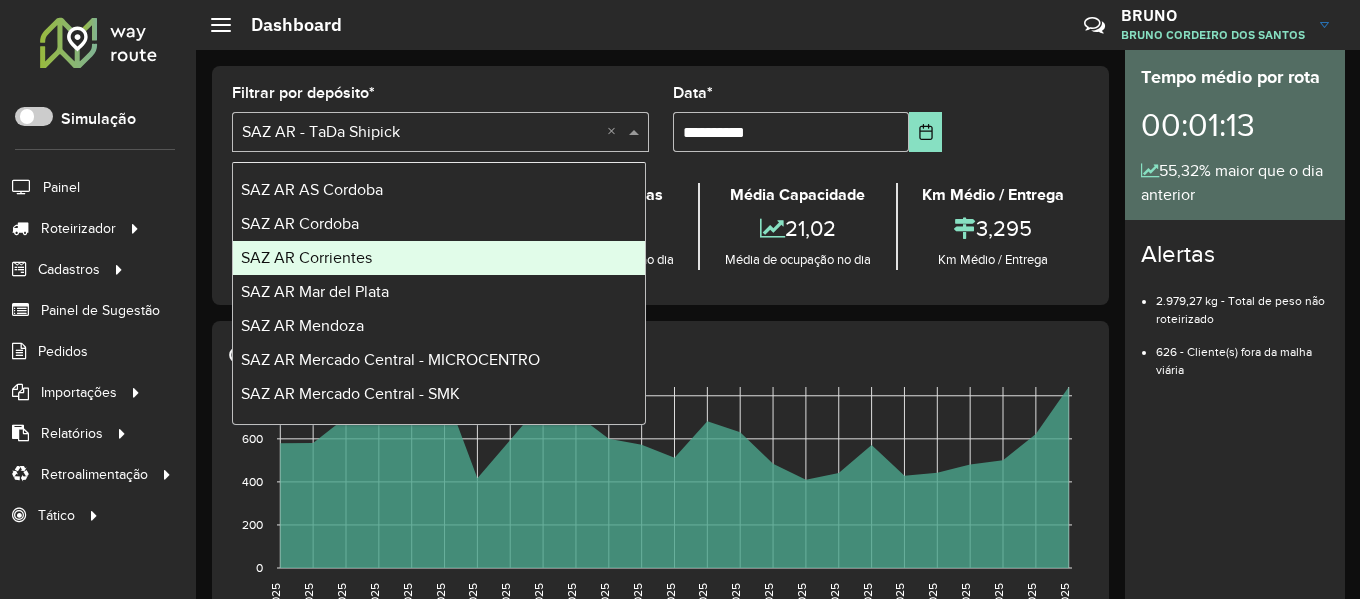 click on "SAZ AR Corrientes" at bounding box center (439, 258) 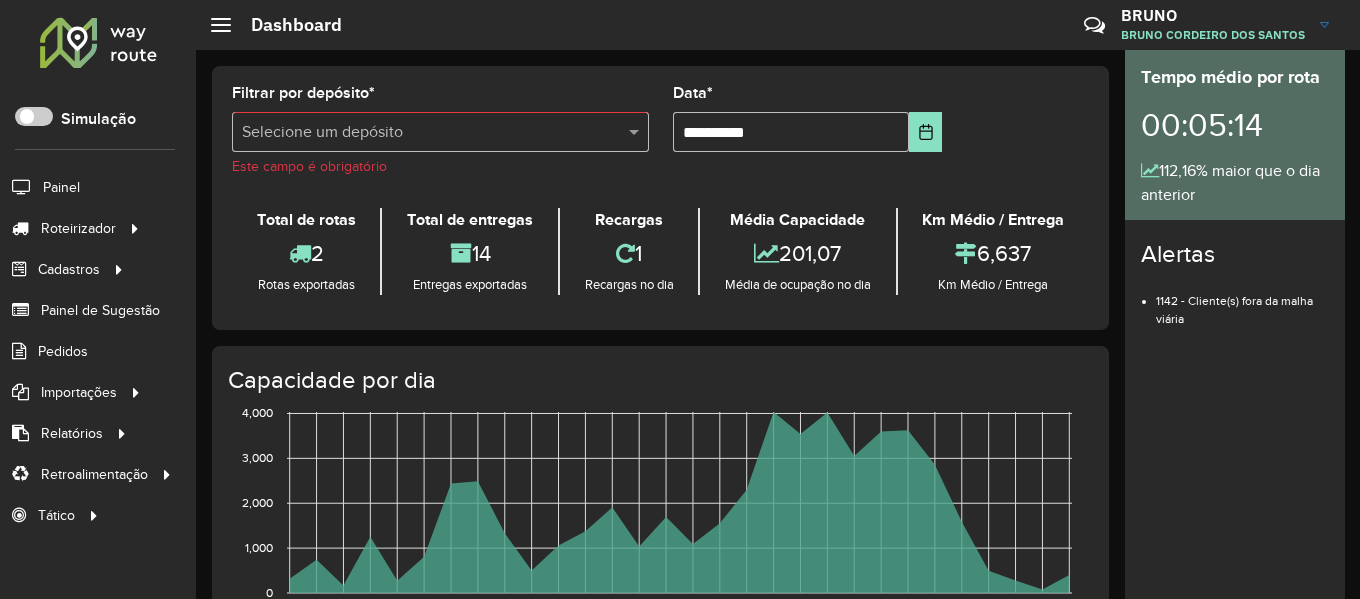 click at bounding box center [440, 132] 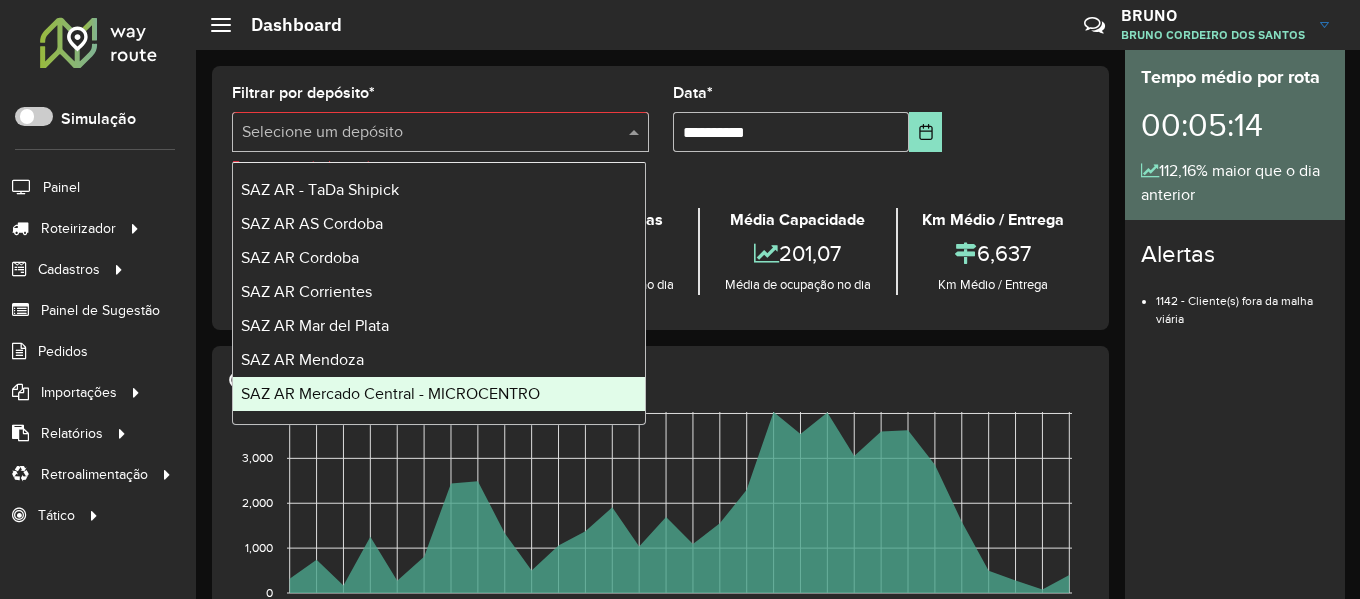 click on "SAZ AR Mercado Central - MICROCENTRO" at bounding box center [390, 393] 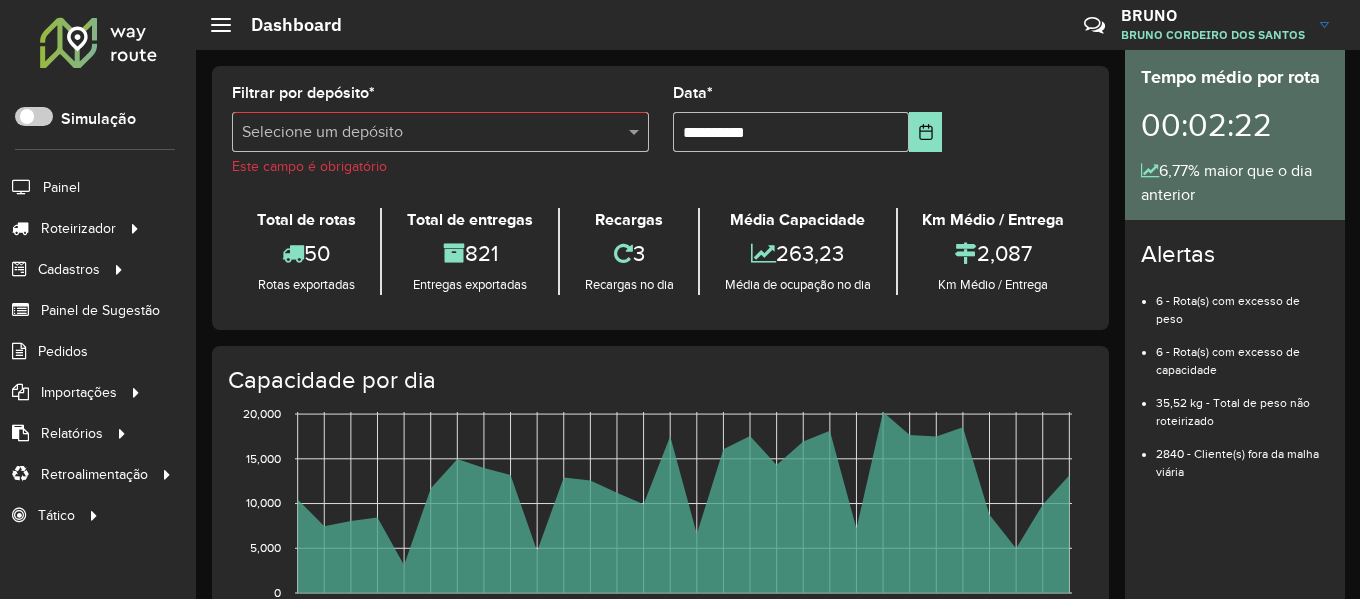 click at bounding box center [440, 132] 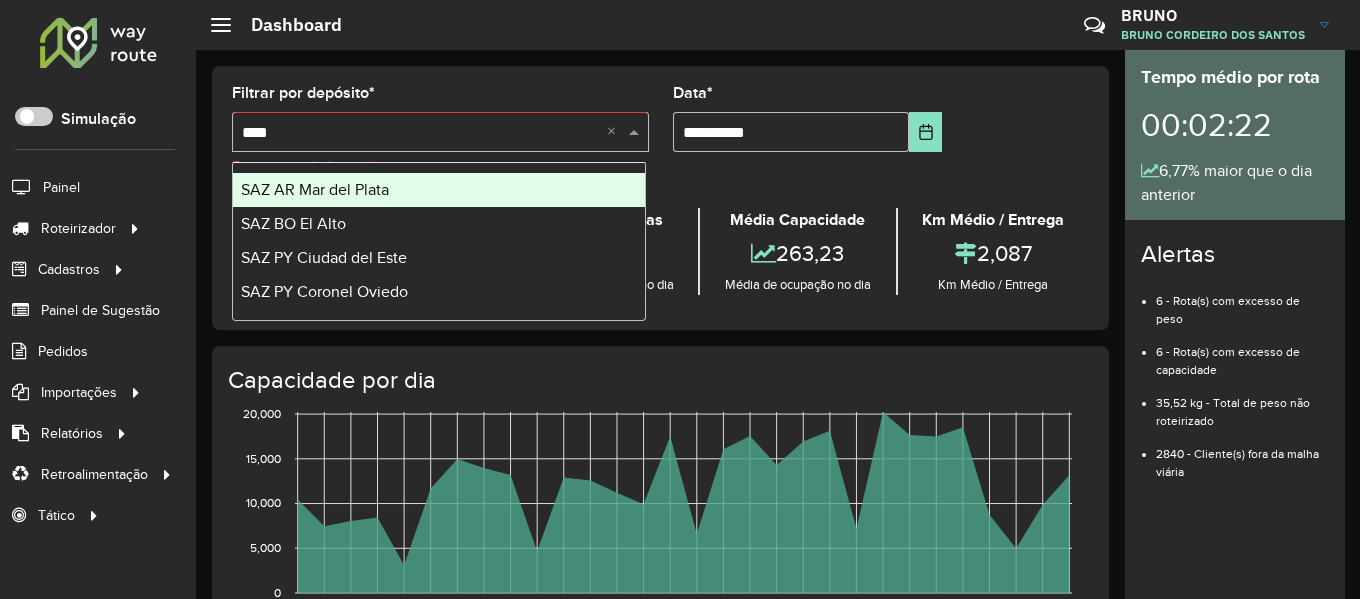 type on "*****" 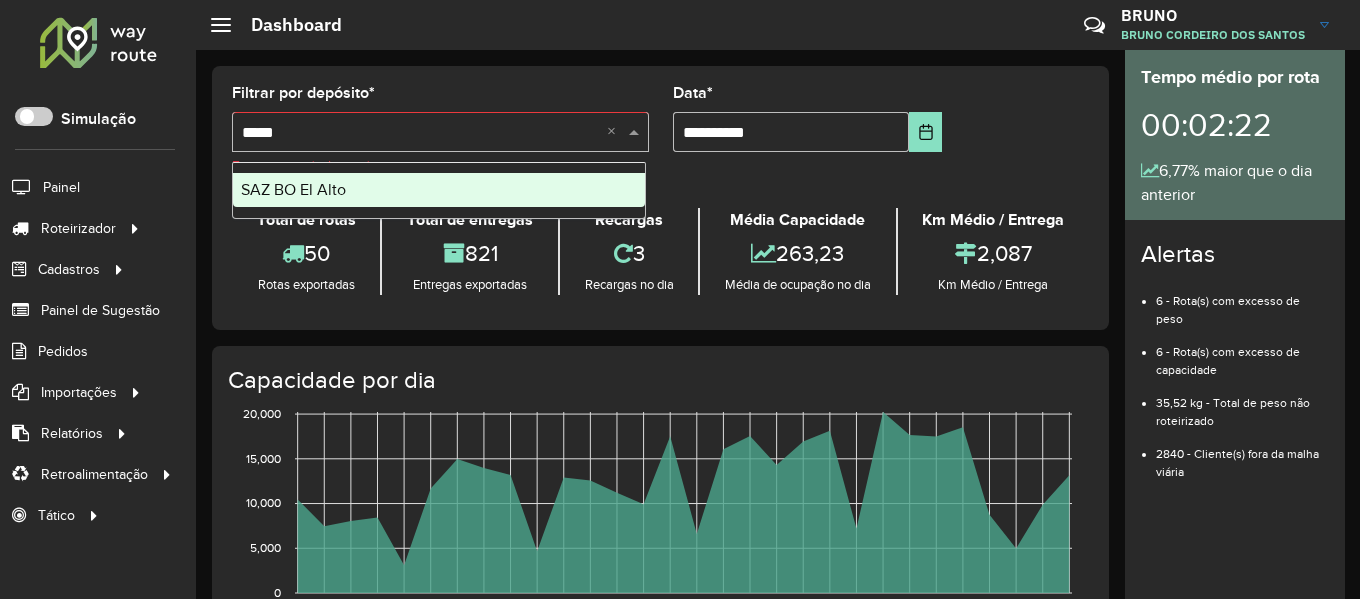 type 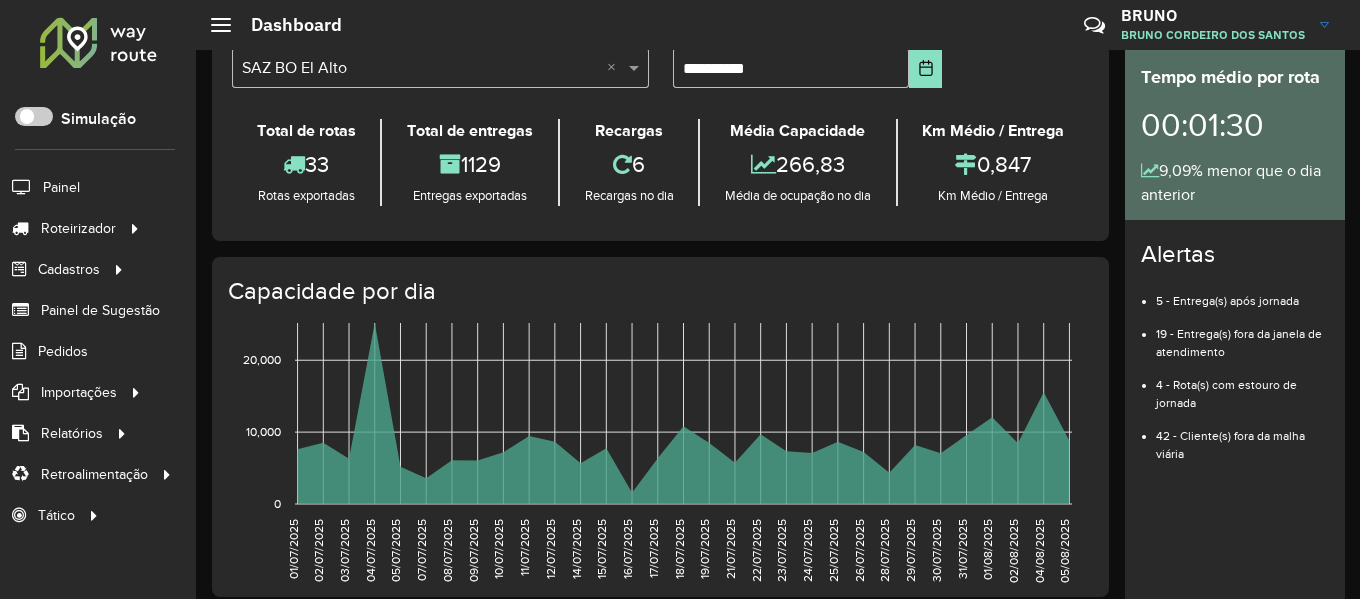 scroll, scrollTop: 100, scrollLeft: 0, axis: vertical 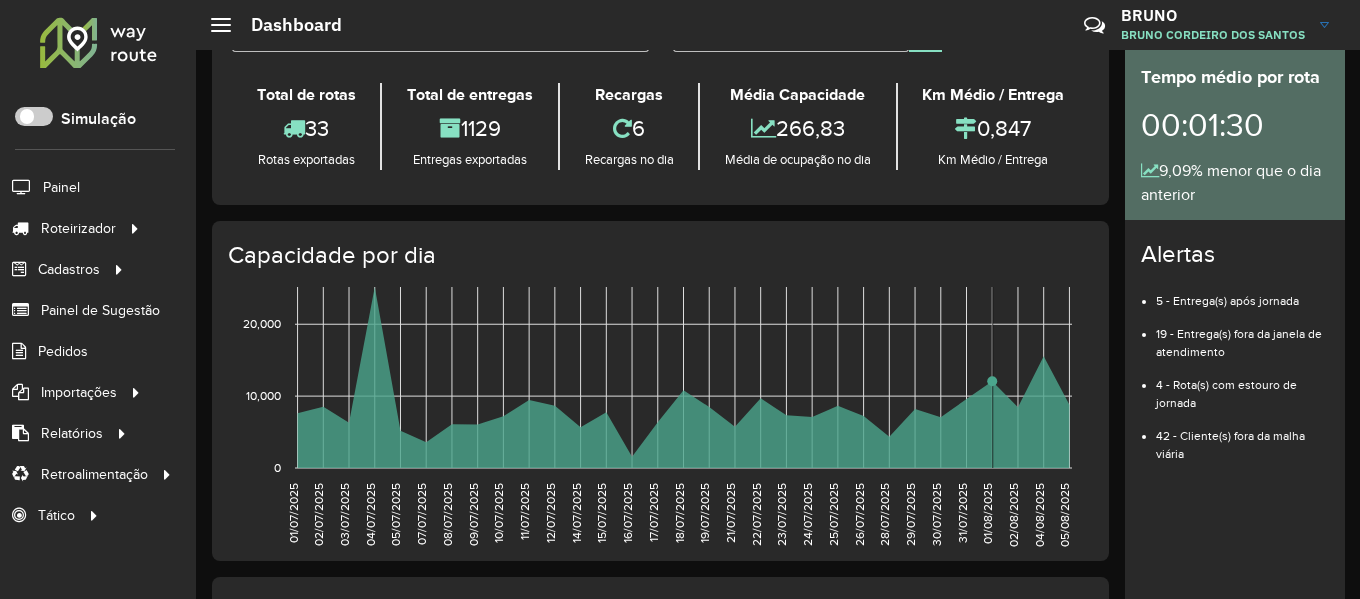 drag, startPoint x: 254, startPoint y: 87, endPoint x: 1013, endPoint y: 401, distance: 821.38727 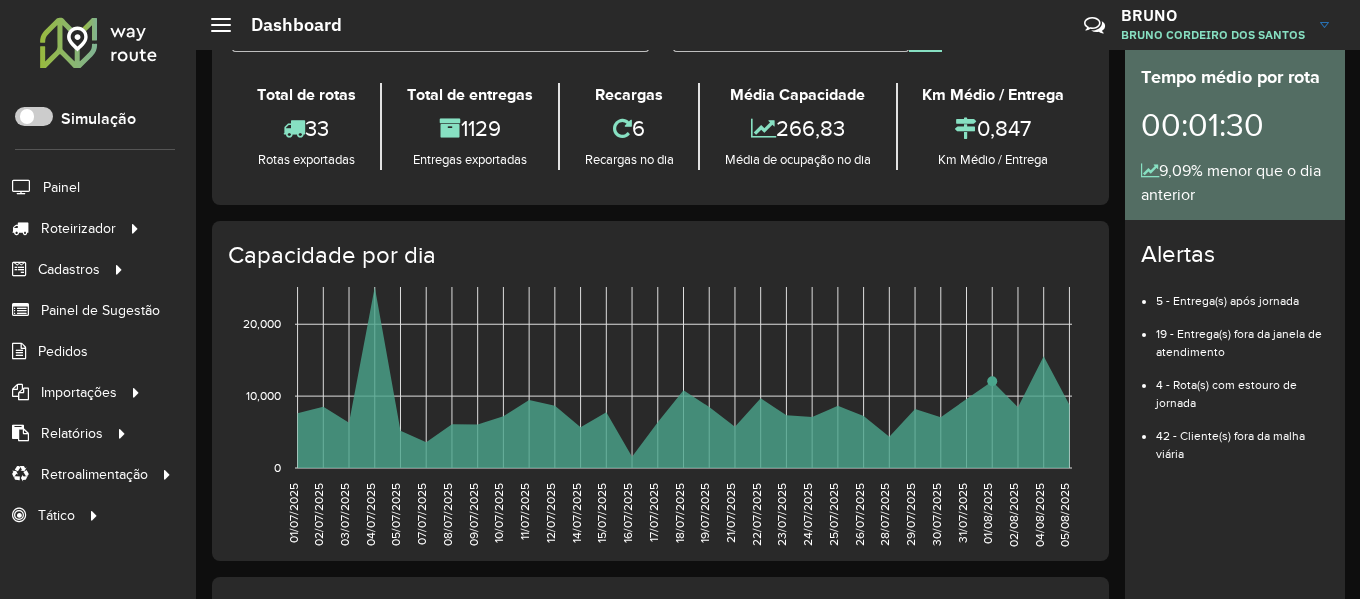 click on "**********" 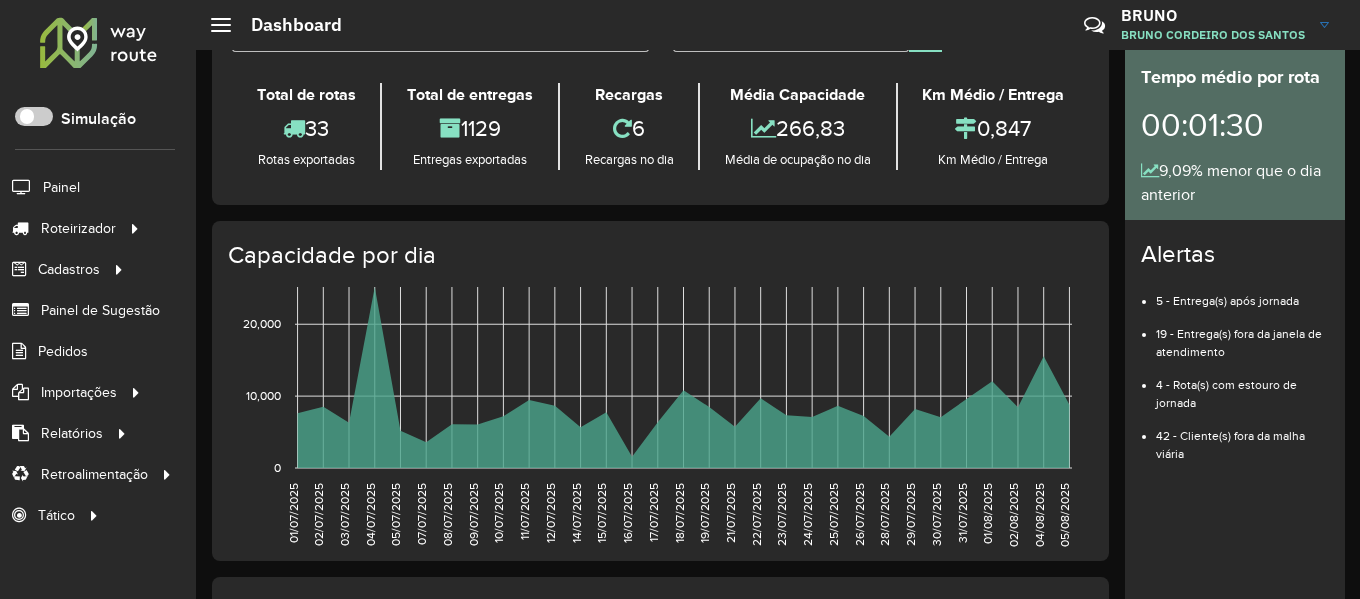 click on "**********" 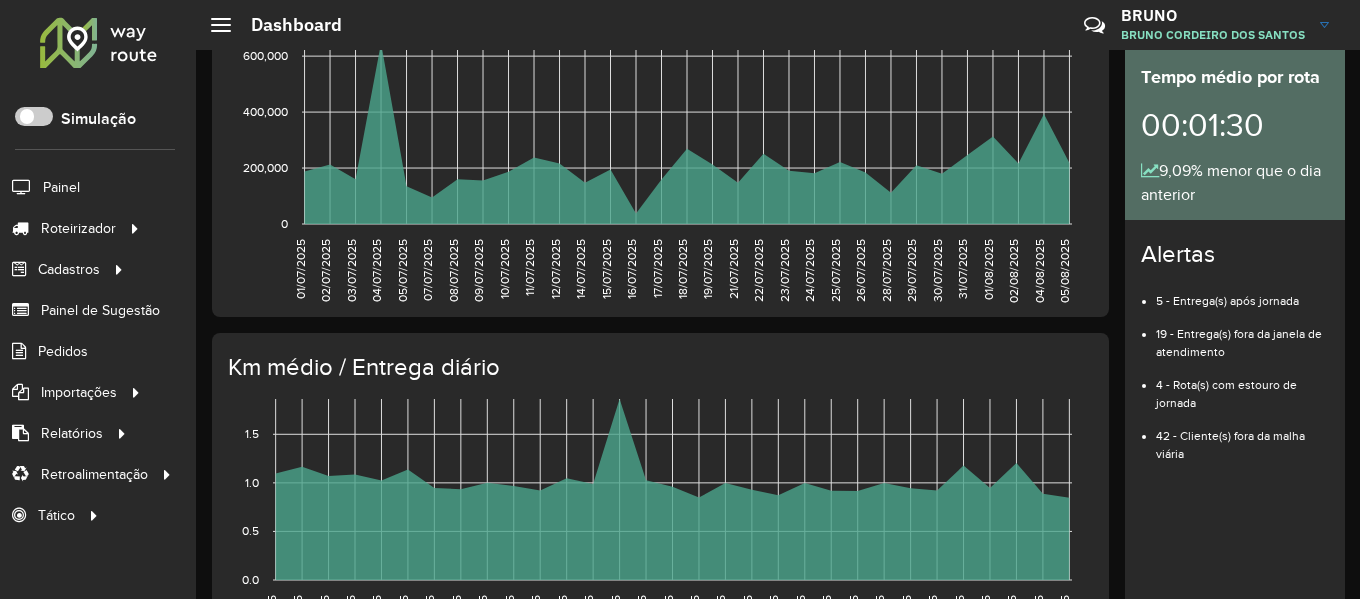 scroll, scrollTop: 790, scrollLeft: 0, axis: vertical 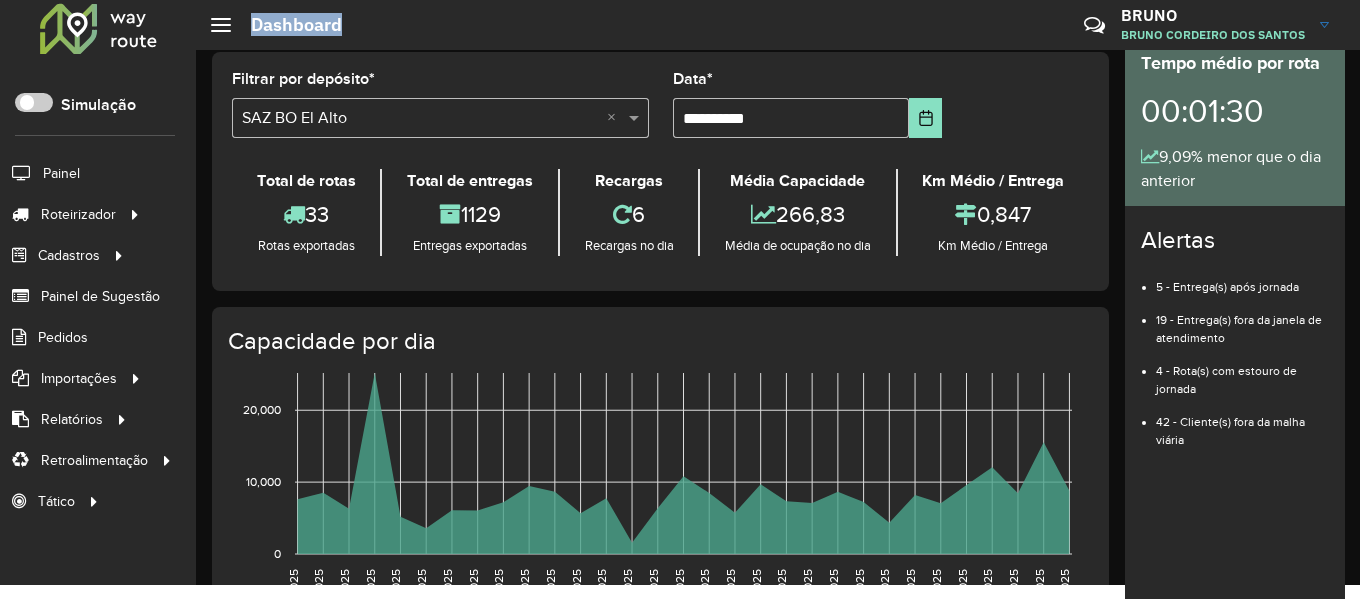 drag, startPoint x: 255, startPoint y: 26, endPoint x: 400, endPoint y: 34, distance: 145.22052 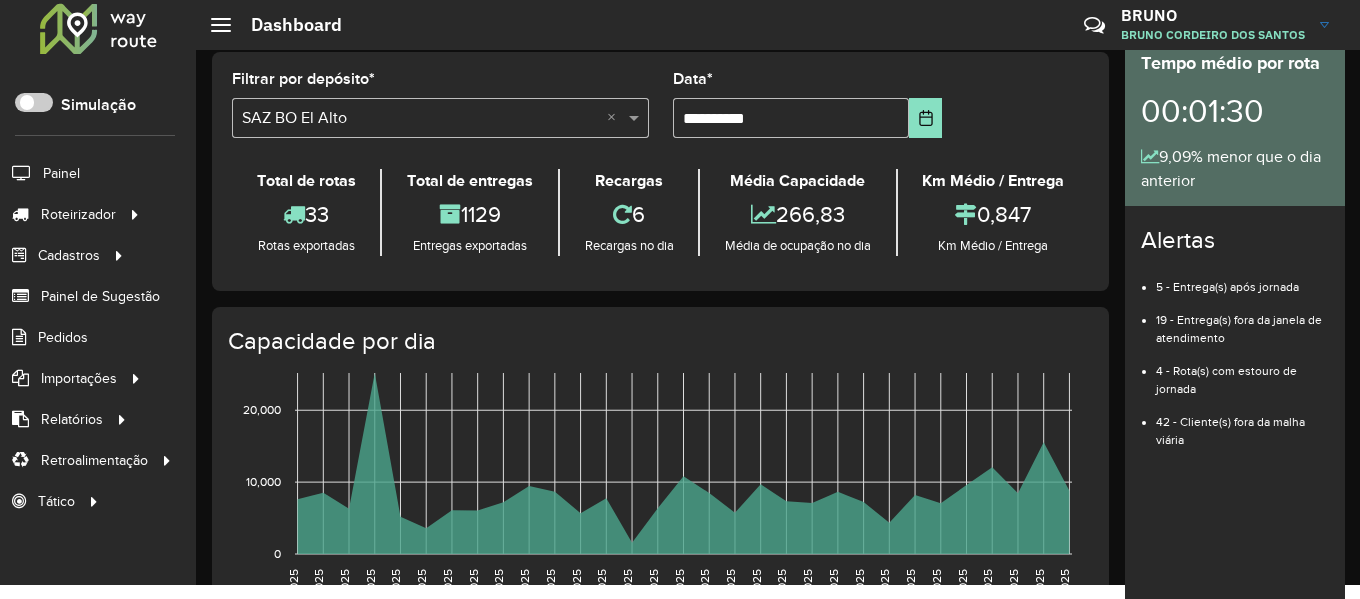 click on "Capacidade por dia 01/07/2025  01/07/2025  02/07/2025  02/07/2025  03/07/2025  03/07/2025  04/07/2025  04/07/2025  05/07/2025  05/07/2025  07/07/2025  07/07/2025  08/07/2025  08/07/2025  09/07/2025  09/07/2025  10/07/2025  10/07/2025  11/07/2025  11/07/2025  12/07/2025  12/07/2025  14/07/2025  14/07/2025  15/07/2025  15/07/2025  16/07/2025  16/07/2025  17/07/2025  17/07/2025  18/07/2025  18/07/2025  19/07/2025  19/07/2025  21/07/2025  21/07/2025  22/07/2025  22/07/2025  23/07/2025  23/07/2025  24/07/2025  24/07/2025  25/07/2025  25/07/2025  26/07/2025  26/07/2025  28/07/2025  28/07/2025  29/07/2025  29/07/2025  30/07/2025  30/07/2025  31/07/2025  31/07/2025  01/08/2025  01/08/2025  02/08/2025  02/08/2025  04/08/2025  04/08/2025  05/08/2025  05/08/2025     0  0  10,000  10,000  20,000  20,000" 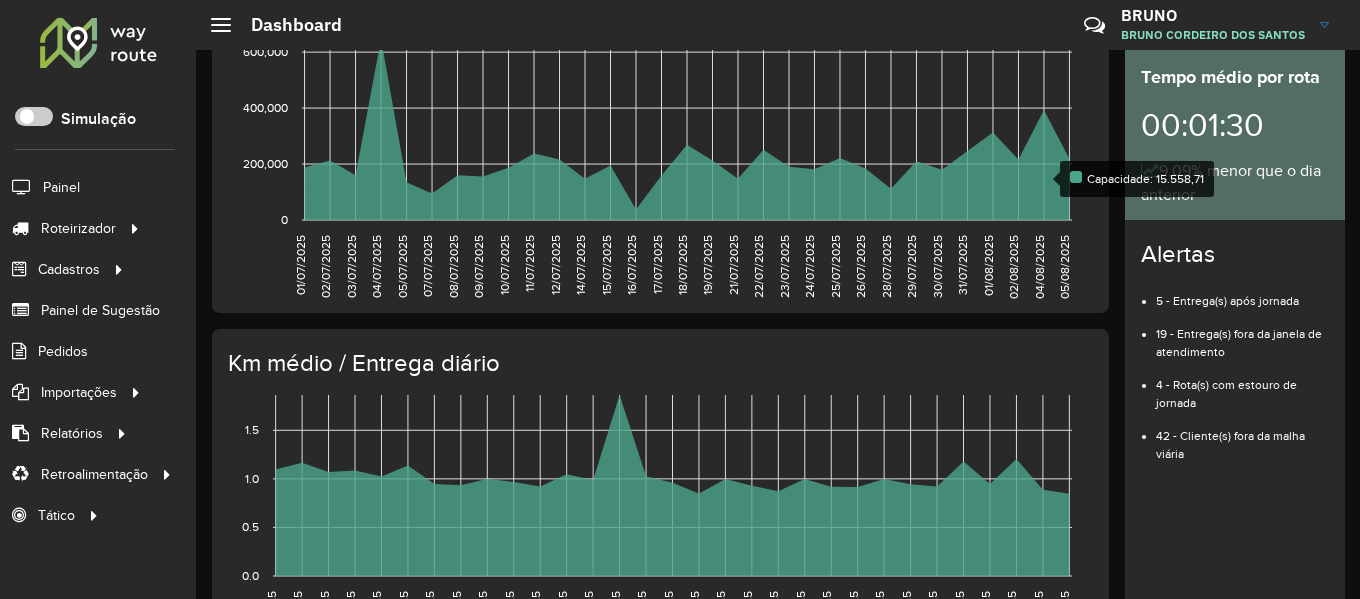 scroll, scrollTop: 790, scrollLeft: 0, axis: vertical 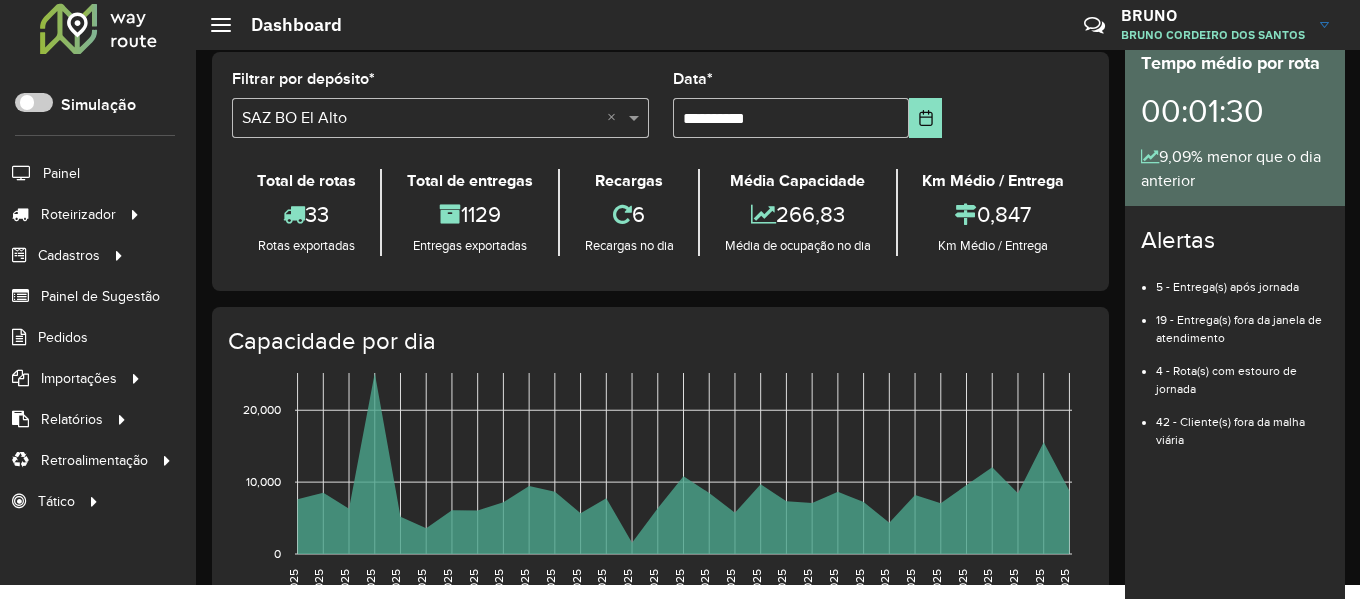 click 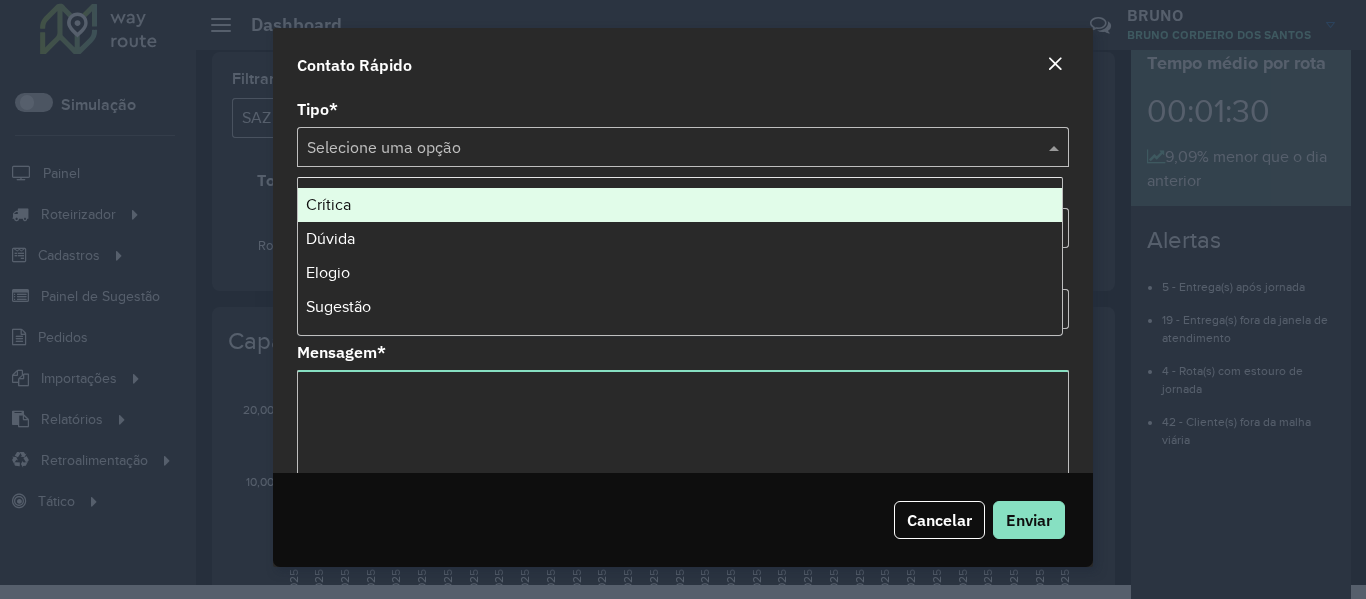 click on "Selecione uma opção" at bounding box center [683, 147] 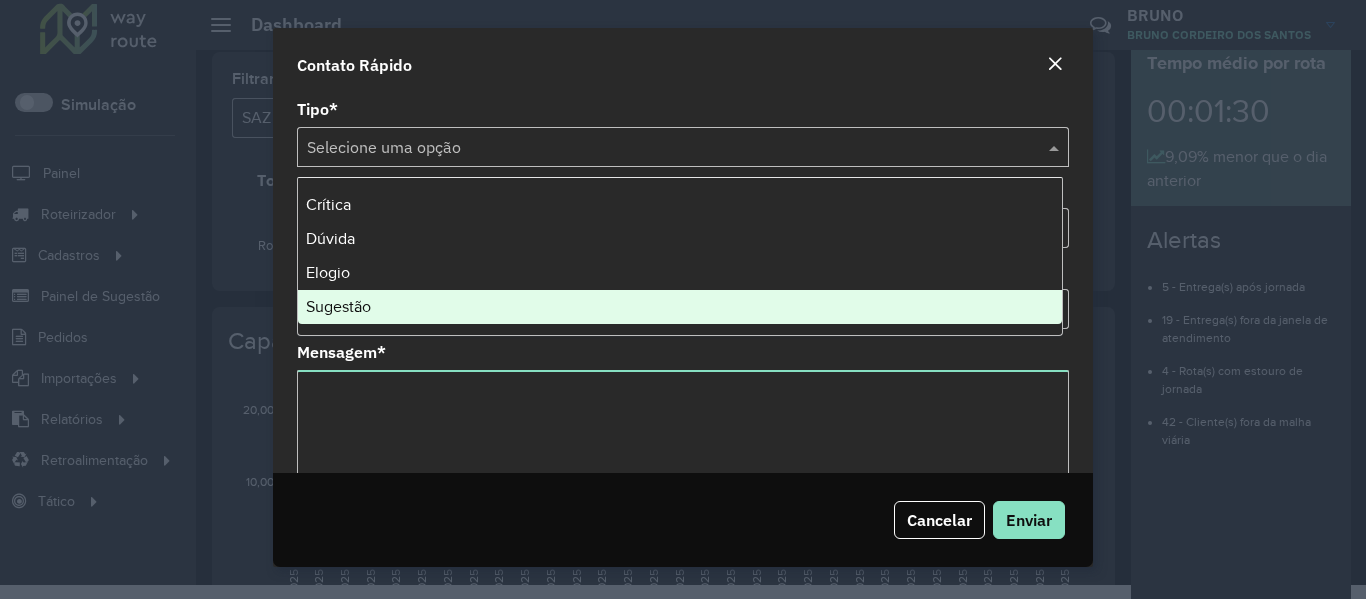click on "Sugestão" at bounding box center (338, 306) 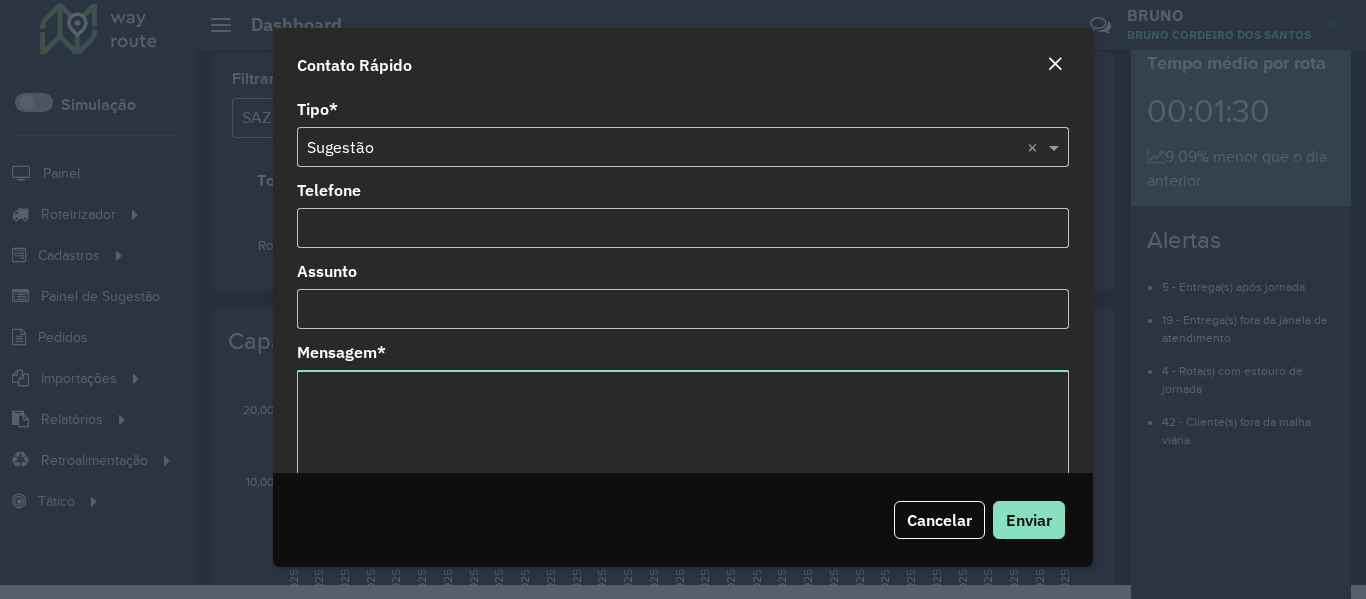 click on "Telefone" at bounding box center (683, 228) 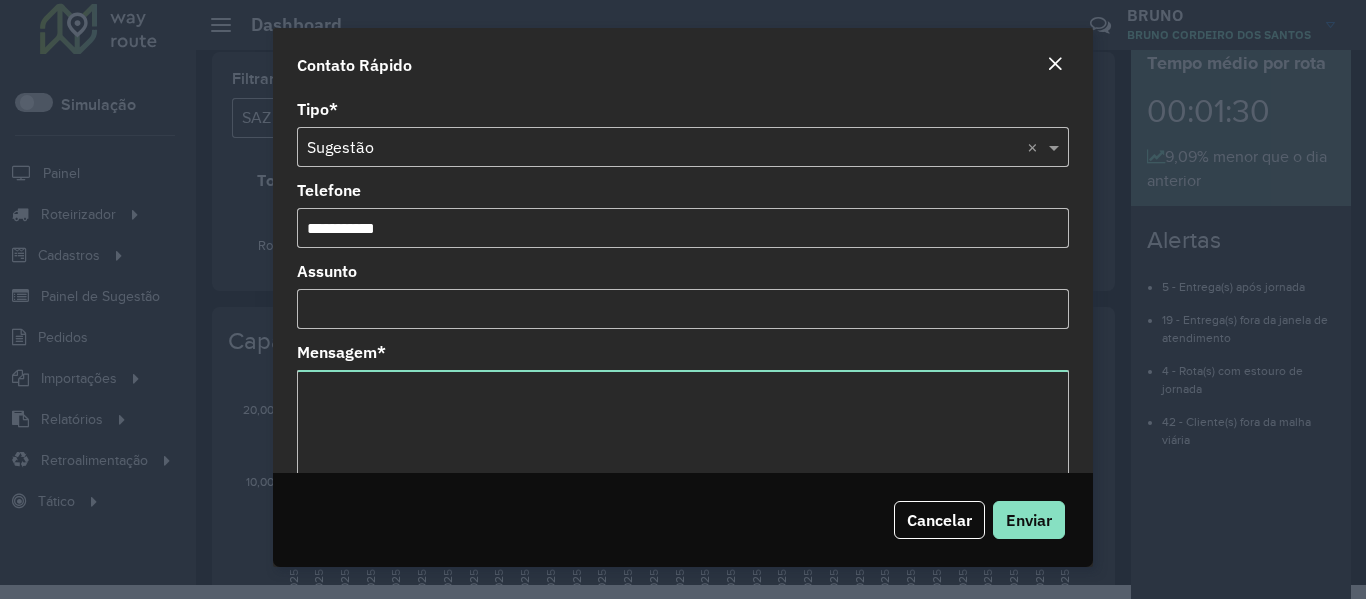 click on "Assunto" at bounding box center [683, 309] 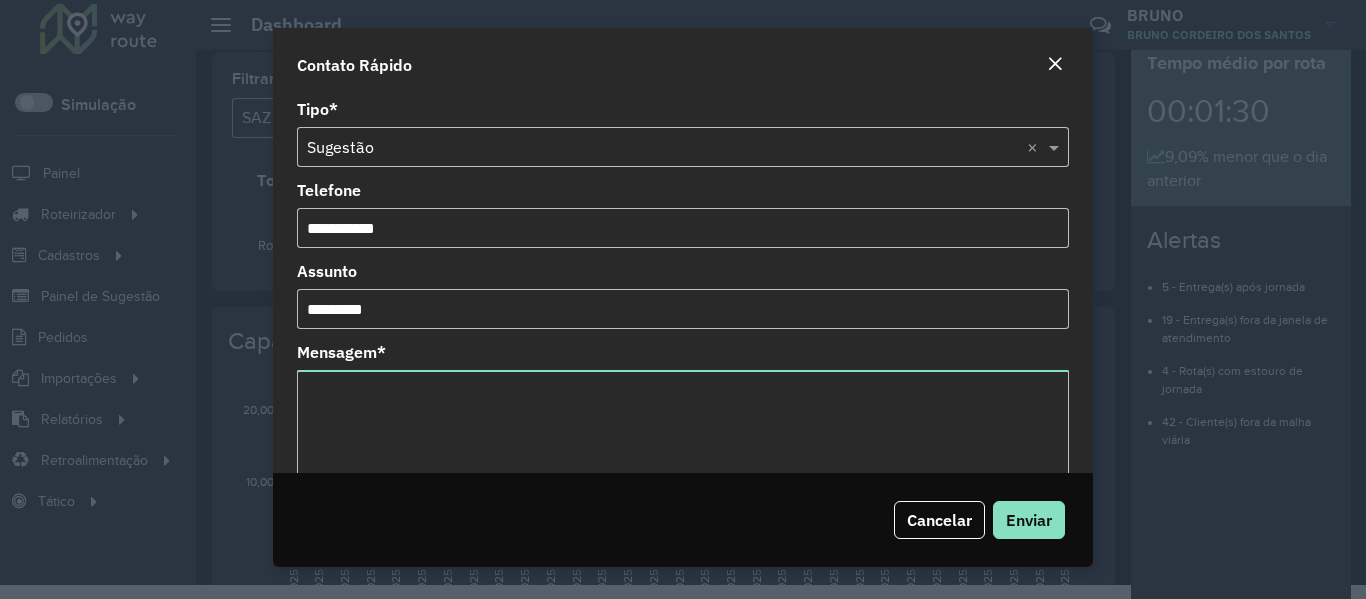 type on "*********" 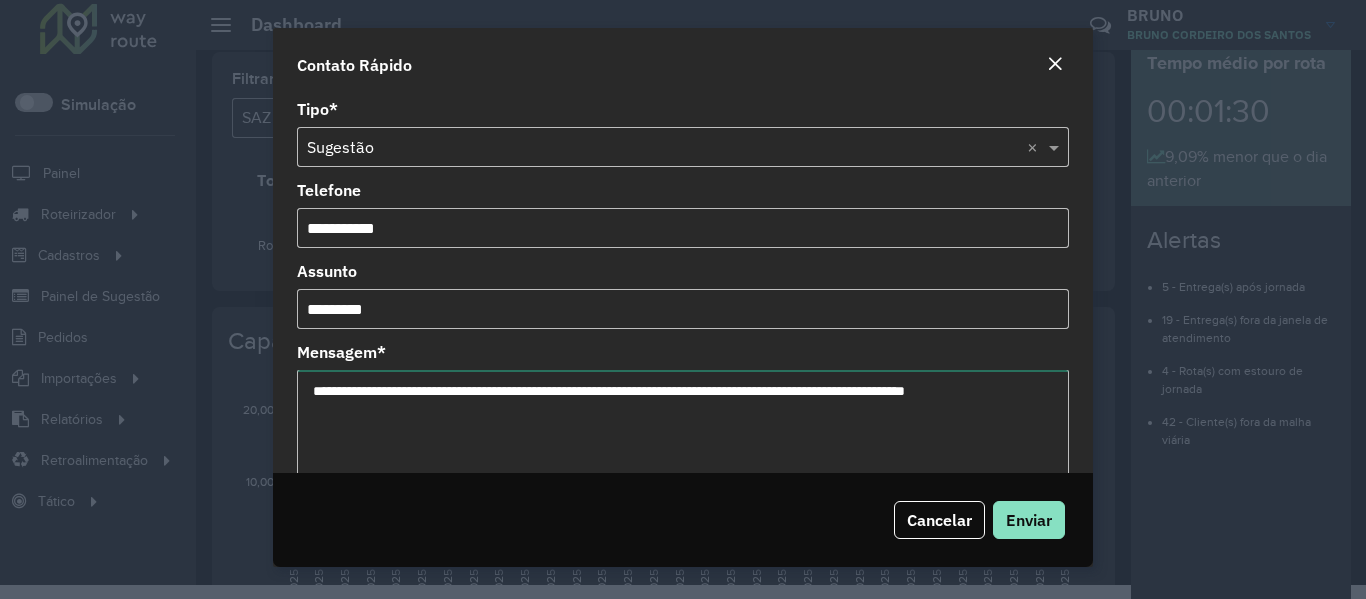 type on "**********" 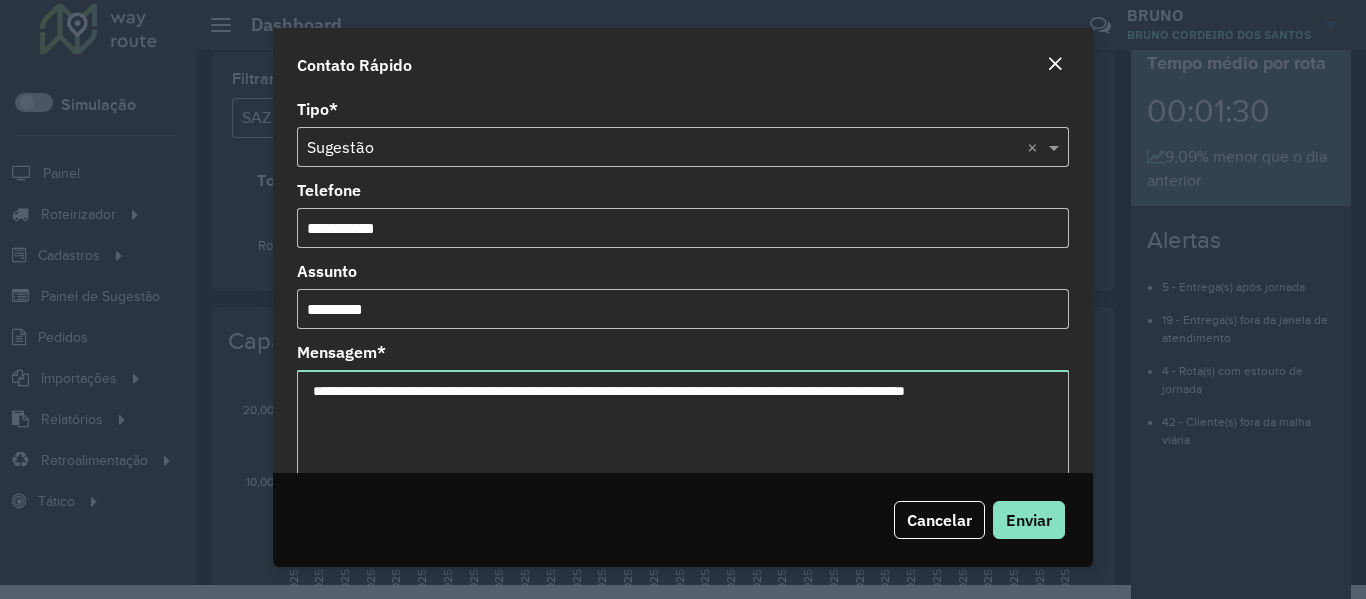 type 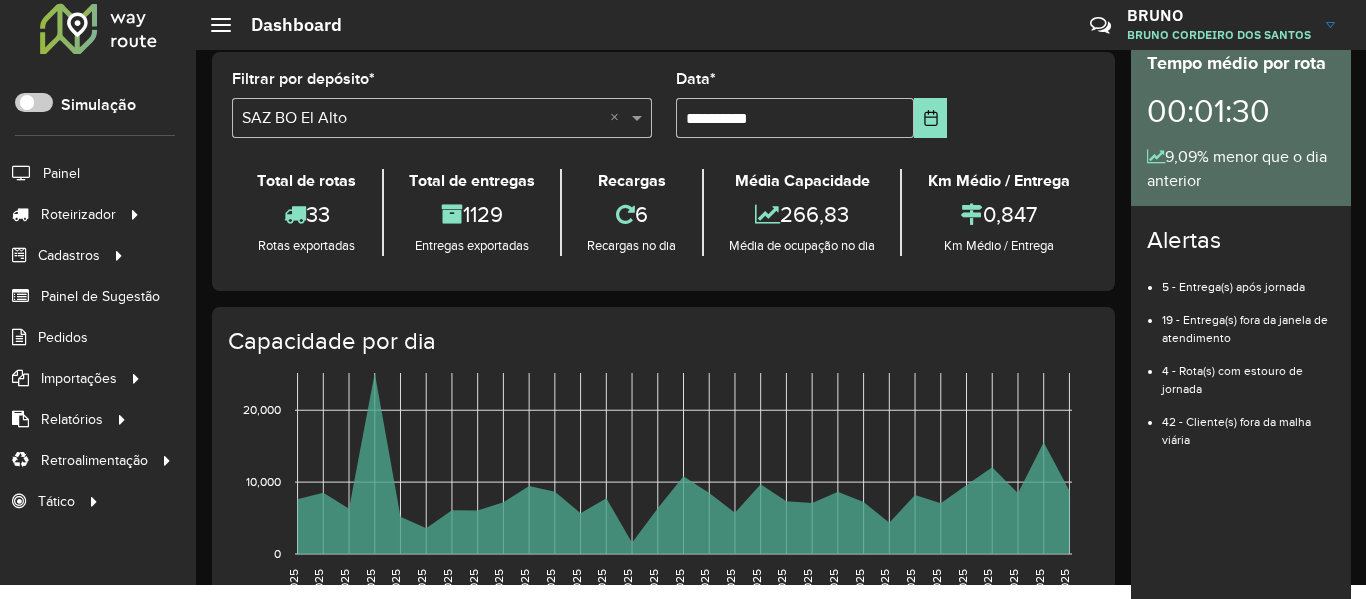 click 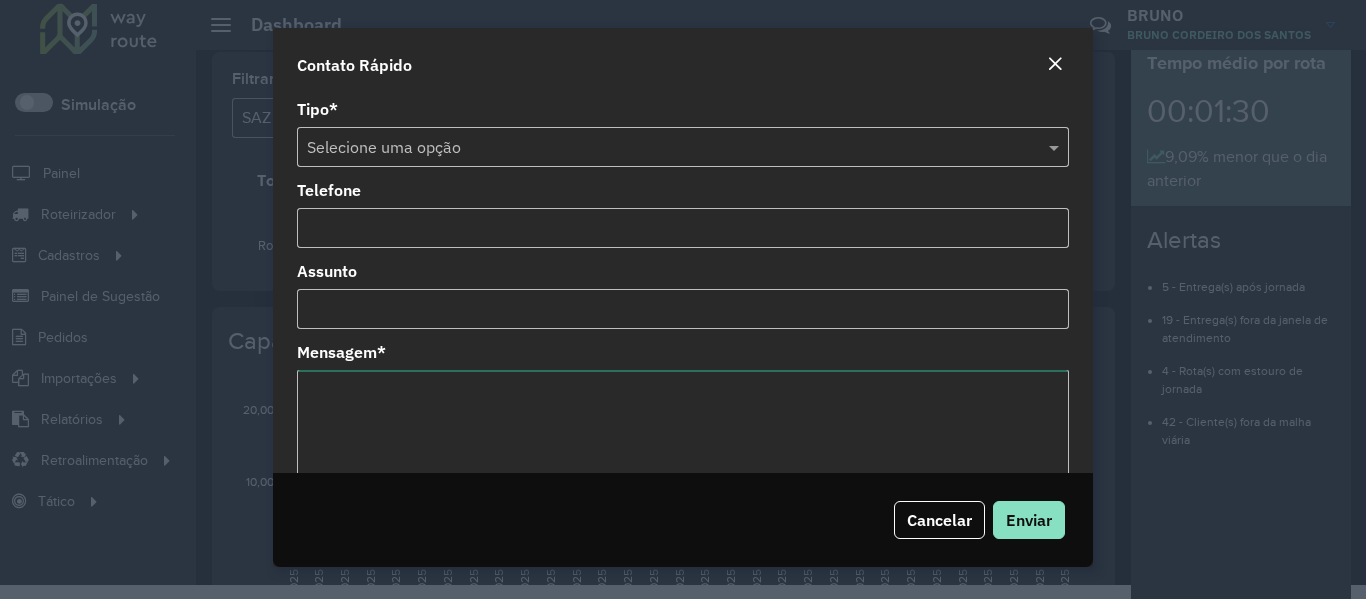 click on "Mensagem  *" at bounding box center [683, 423] 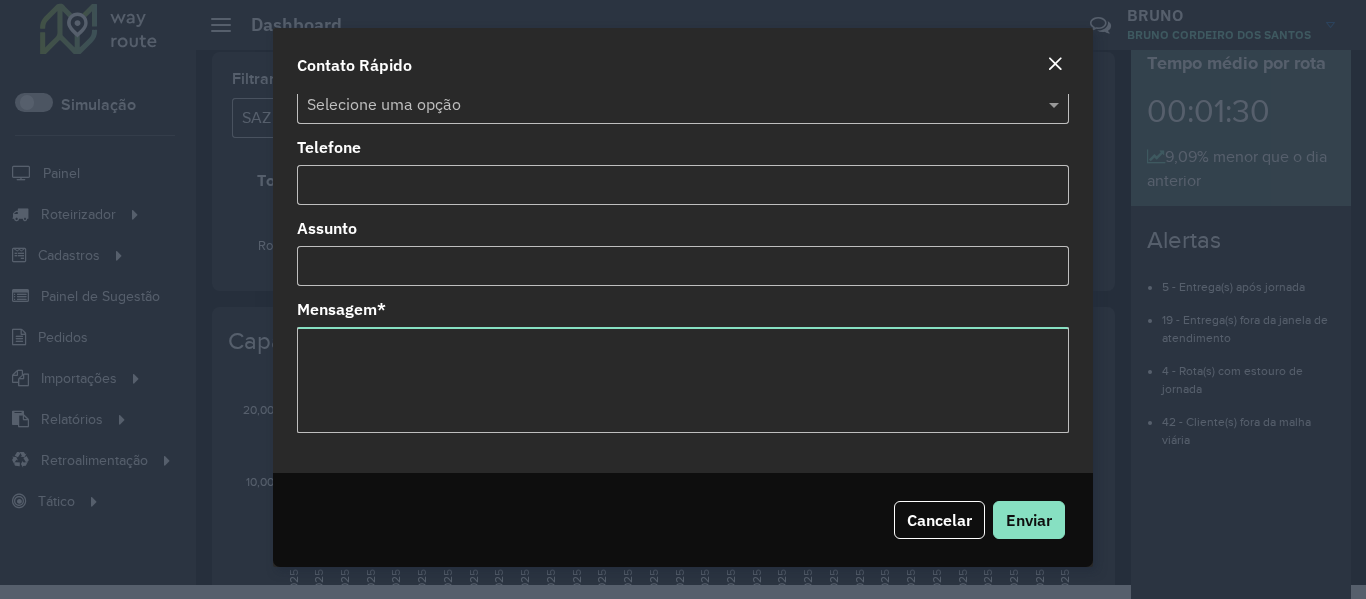 scroll, scrollTop: 41, scrollLeft: 0, axis: vertical 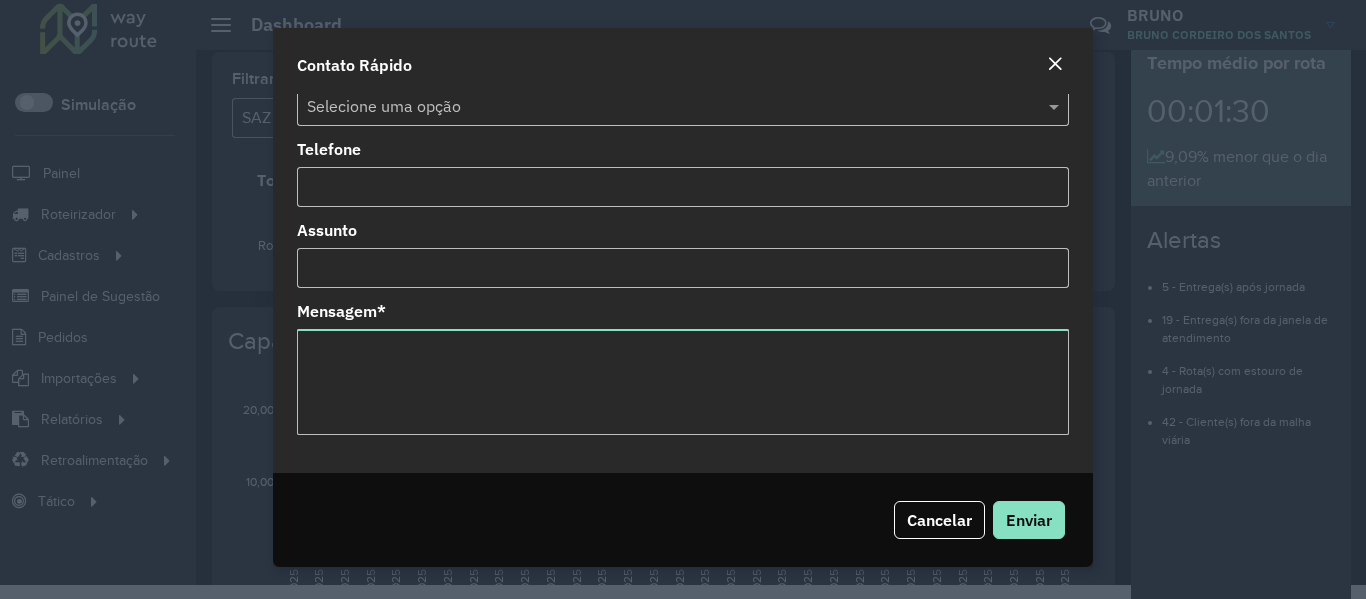drag, startPoint x: 424, startPoint y: 109, endPoint x: 419, endPoint y: 135, distance: 26.476404 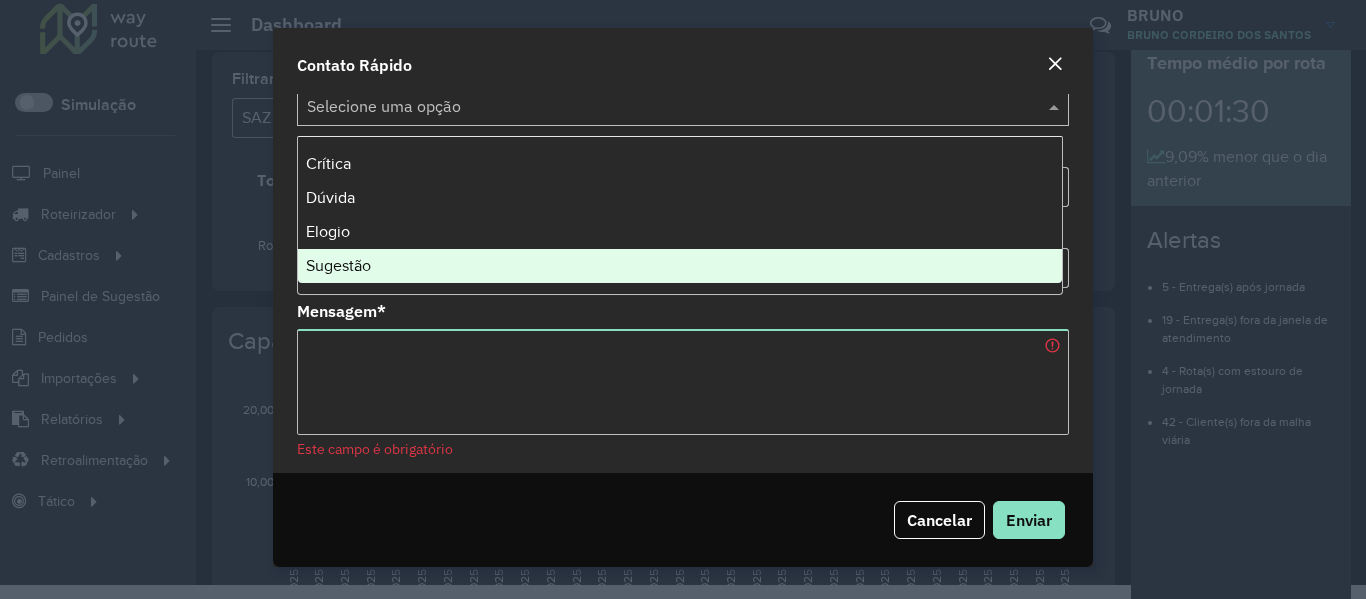 click on "Sugestão" at bounding box center [680, 266] 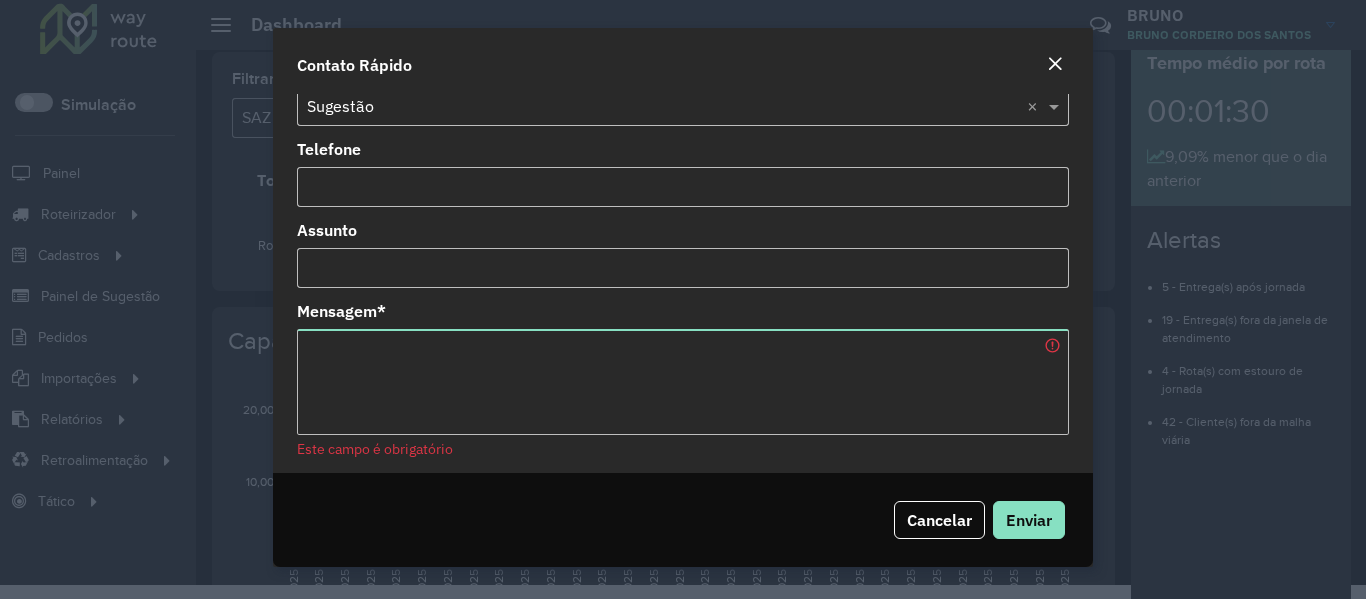 click on "Telefone" at bounding box center (683, 187) 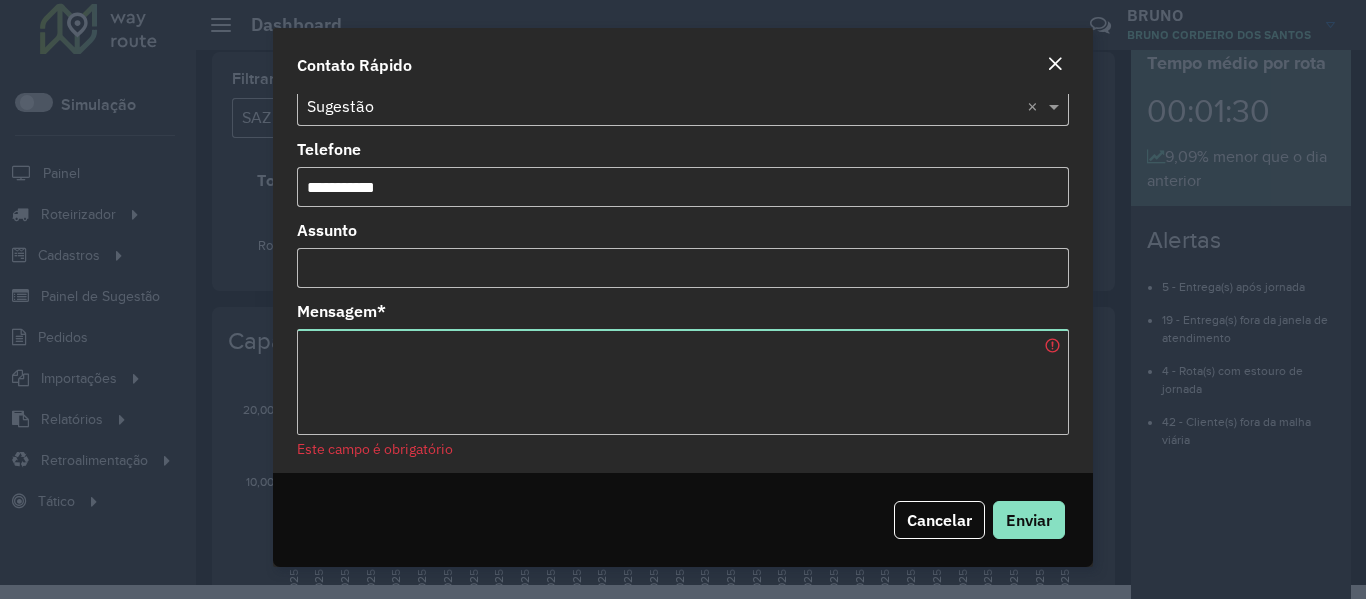 type on "**********" 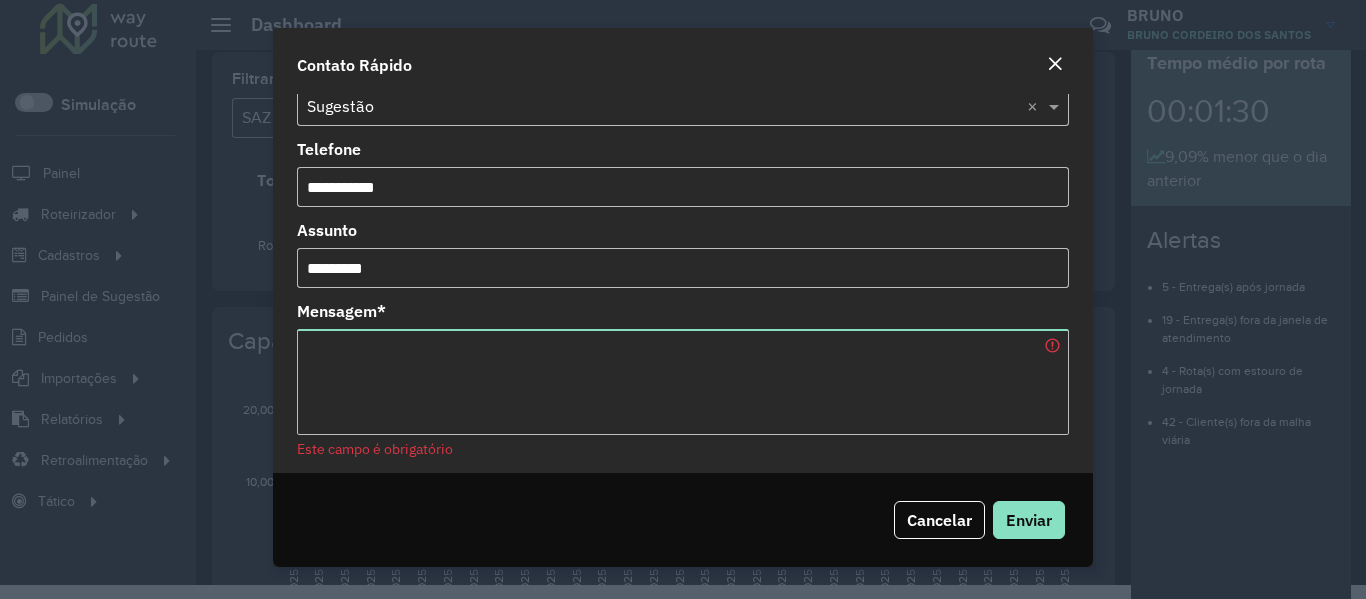 type on "*********" 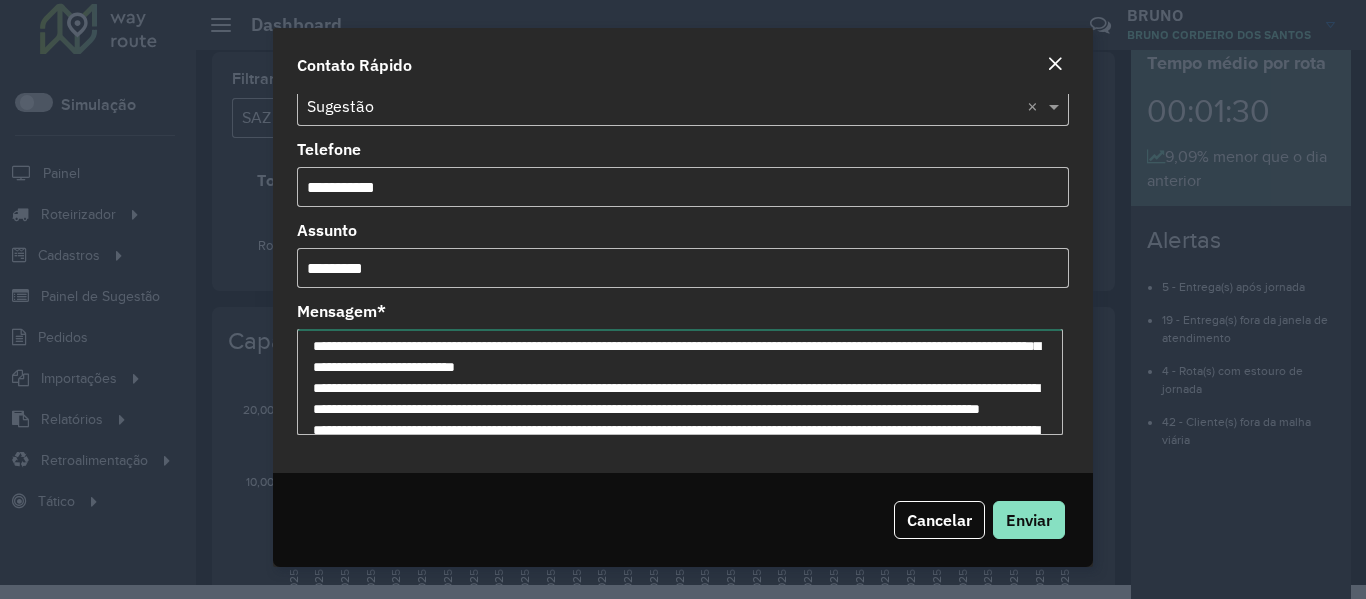 scroll, scrollTop: 0, scrollLeft: 0, axis: both 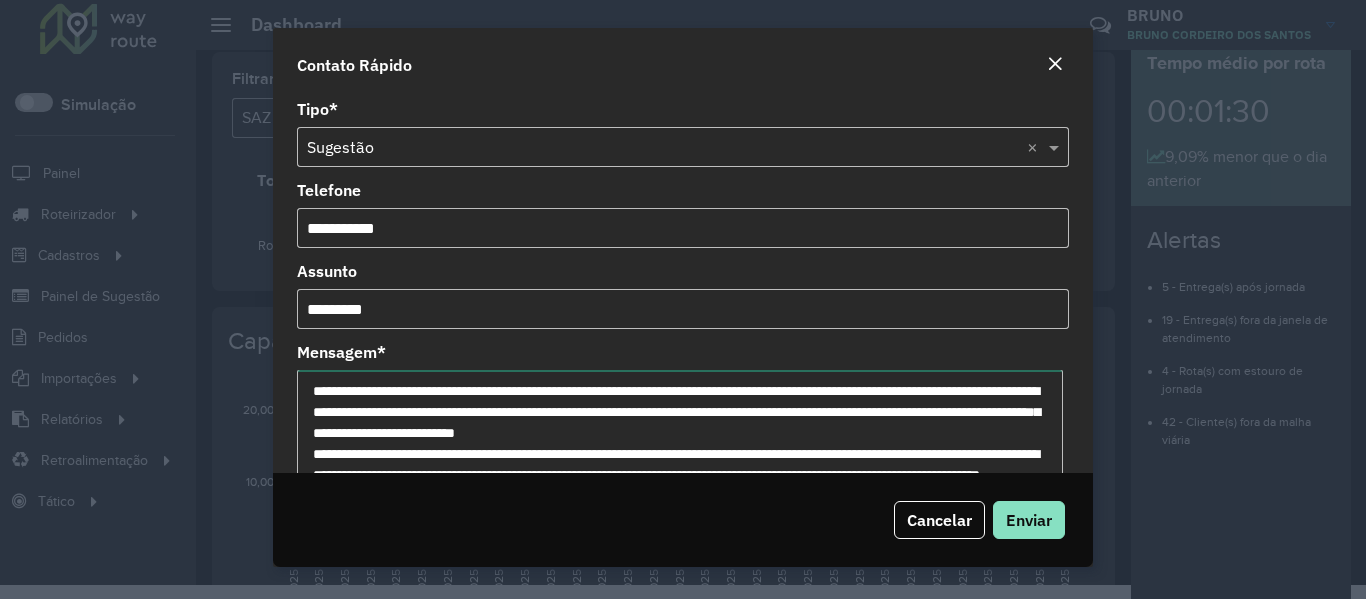 type on "**********" 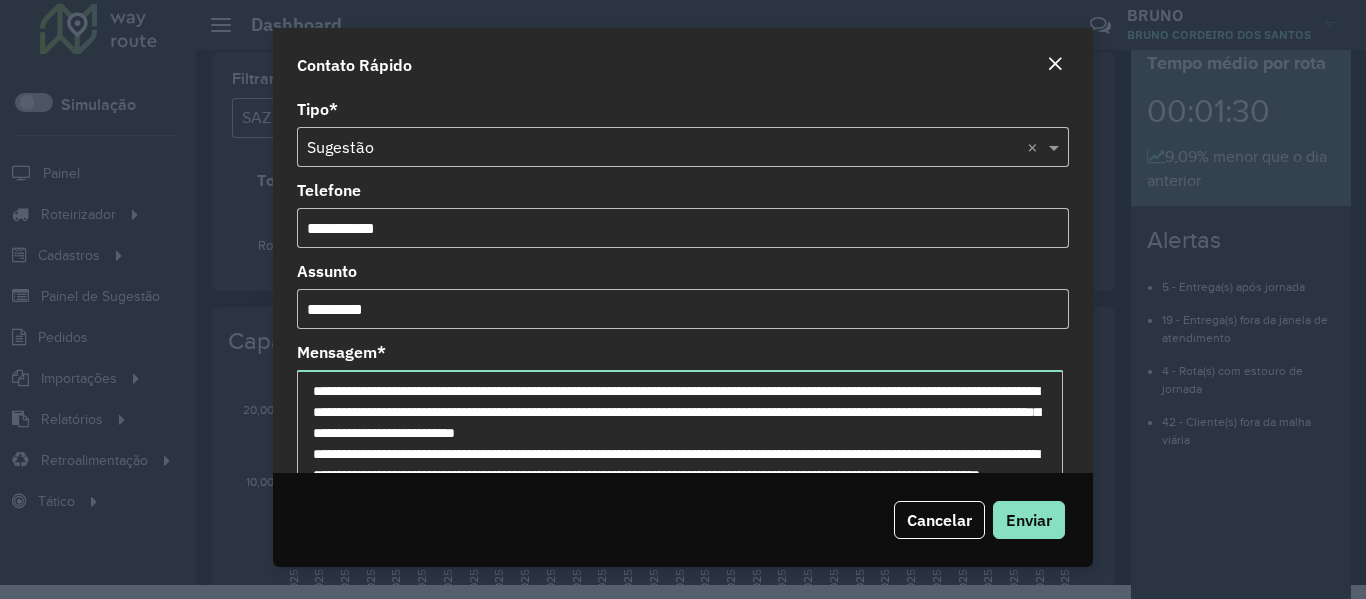 click on "**********" at bounding box center (683, 228) 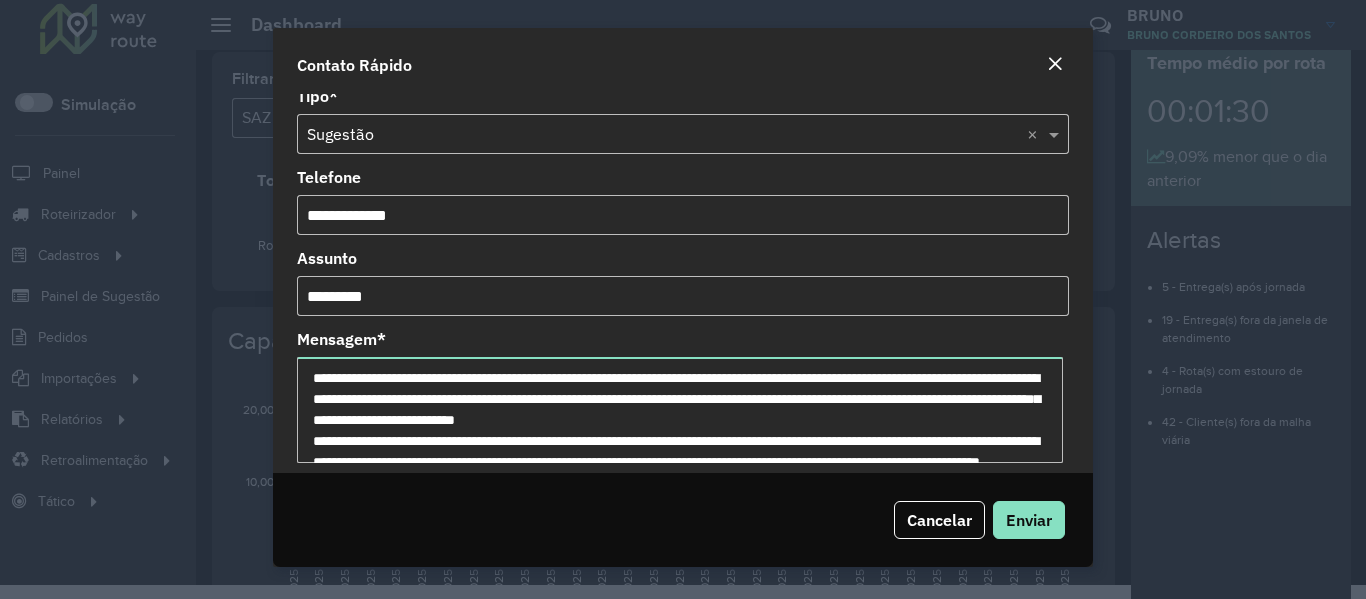 scroll, scrollTop: 43, scrollLeft: 0, axis: vertical 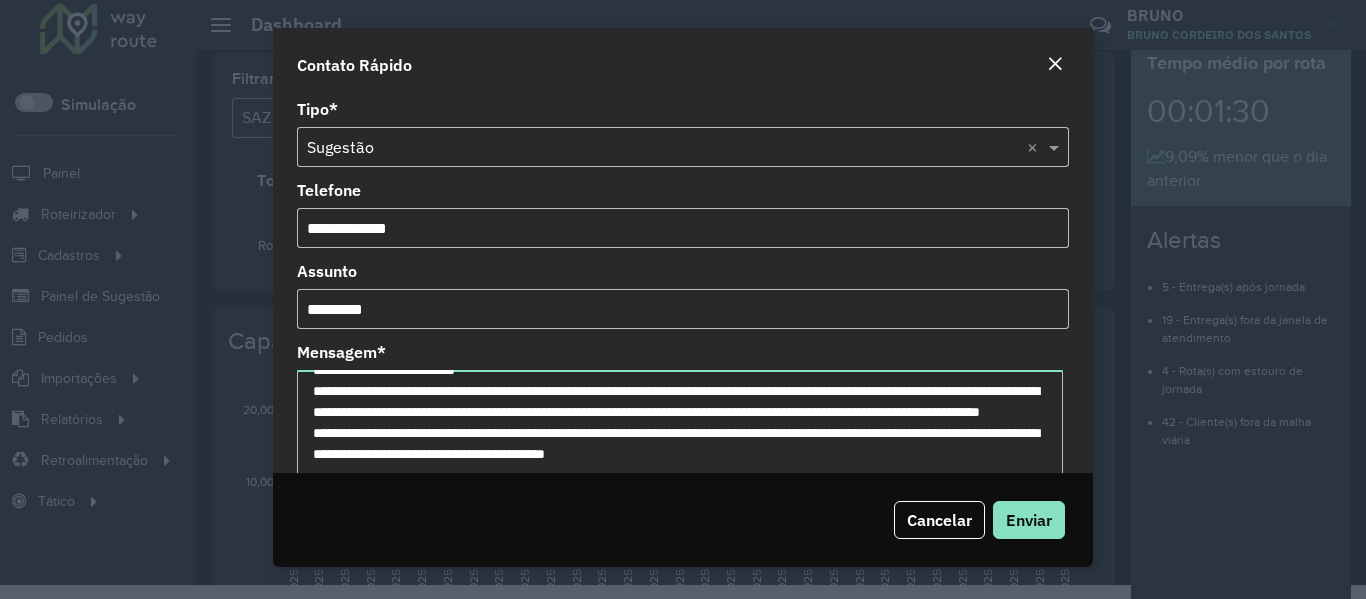 type on "**********" 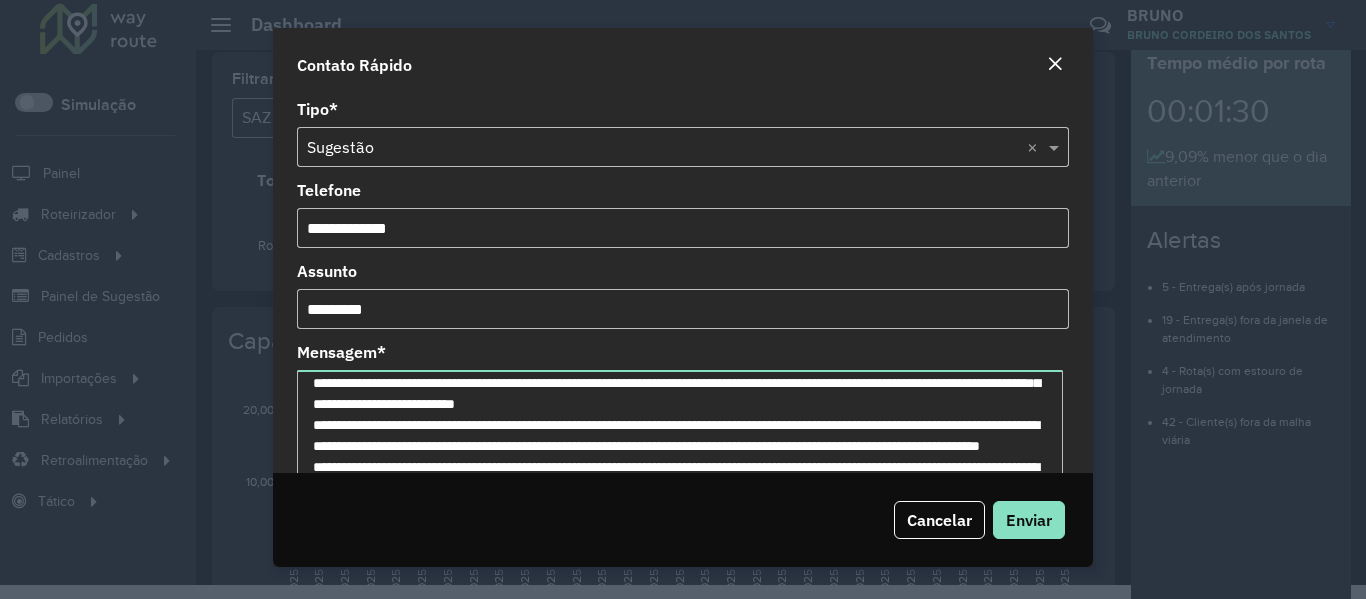 scroll, scrollTop: 0, scrollLeft: 0, axis: both 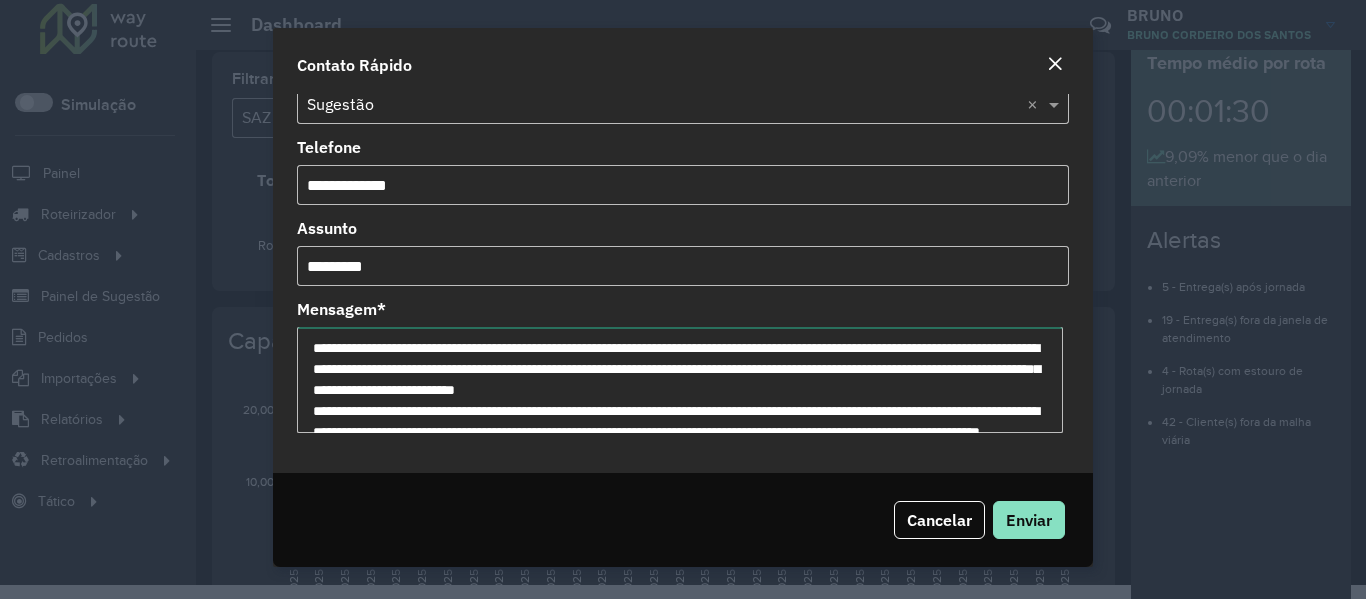 click on "**********" at bounding box center (680, 380) 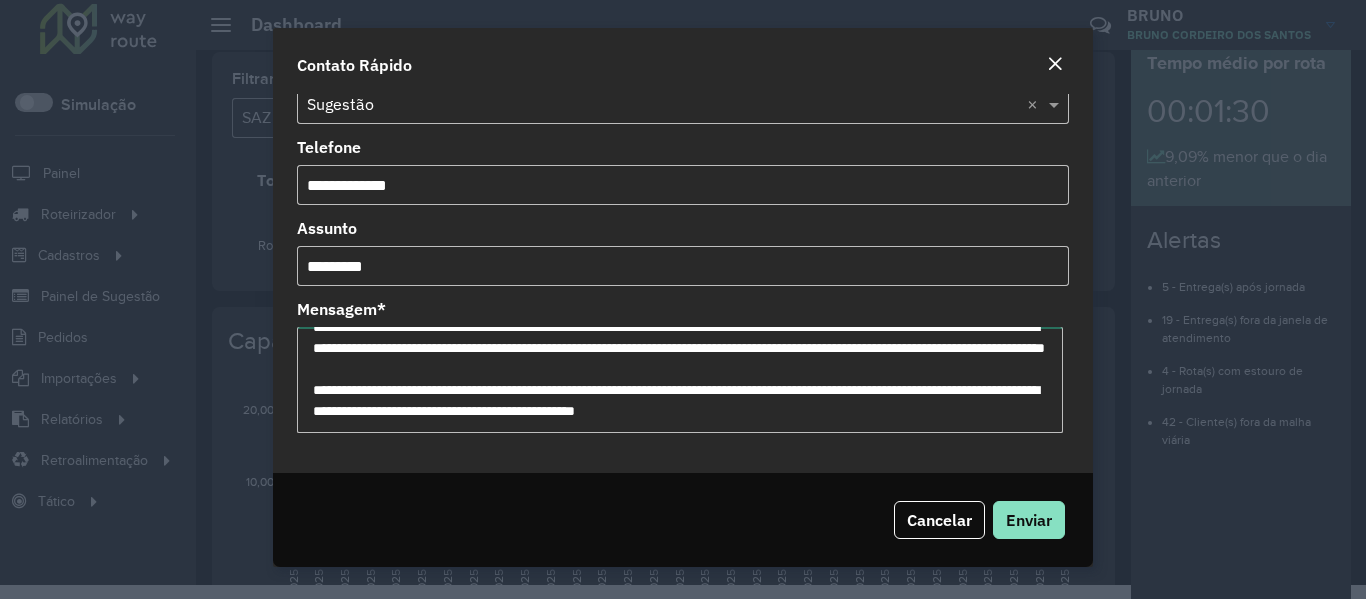 scroll, scrollTop: 147, scrollLeft: 0, axis: vertical 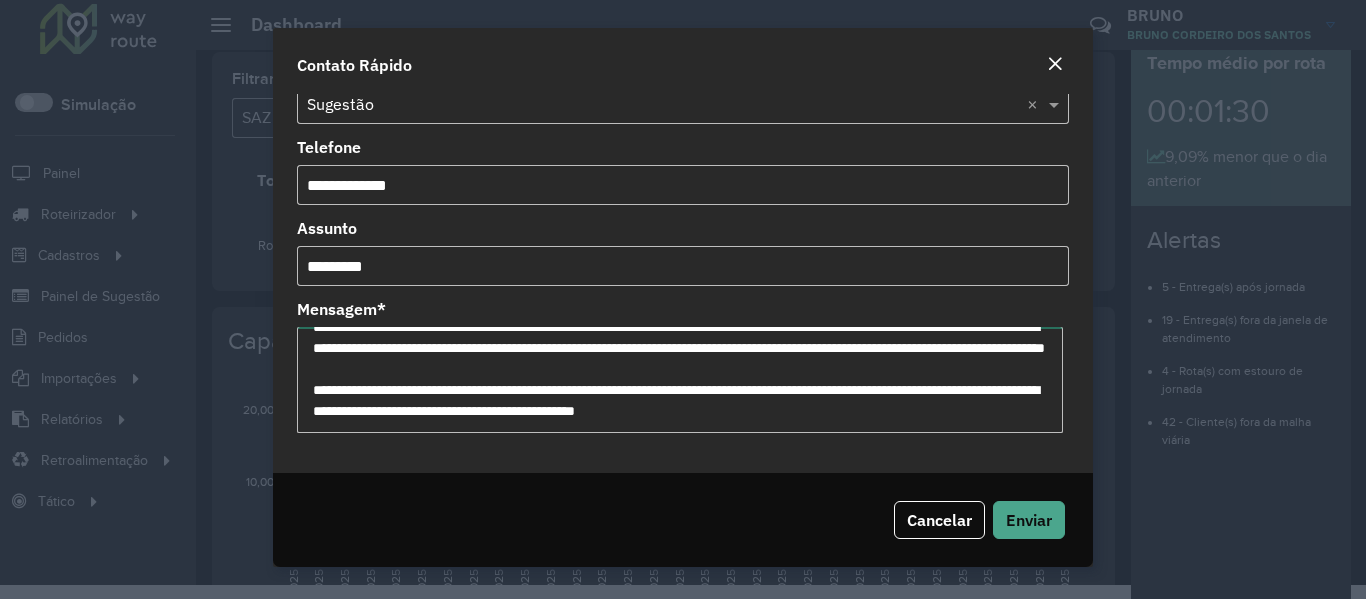 type on "**********" 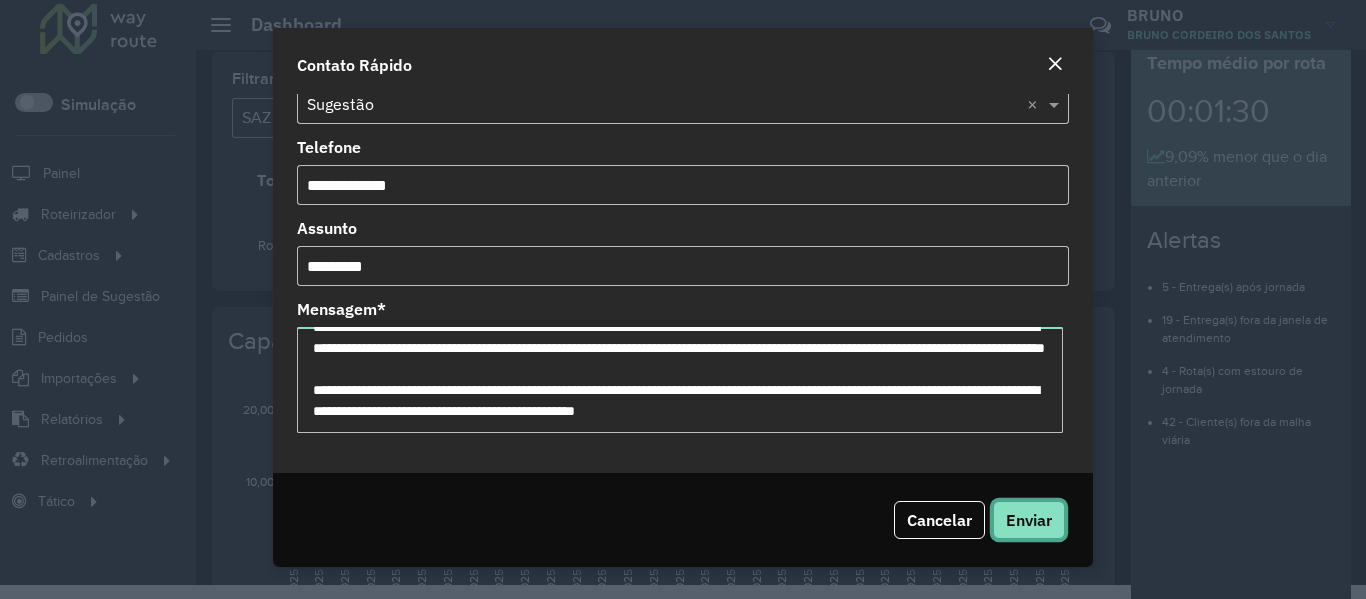 click on "Enviar" 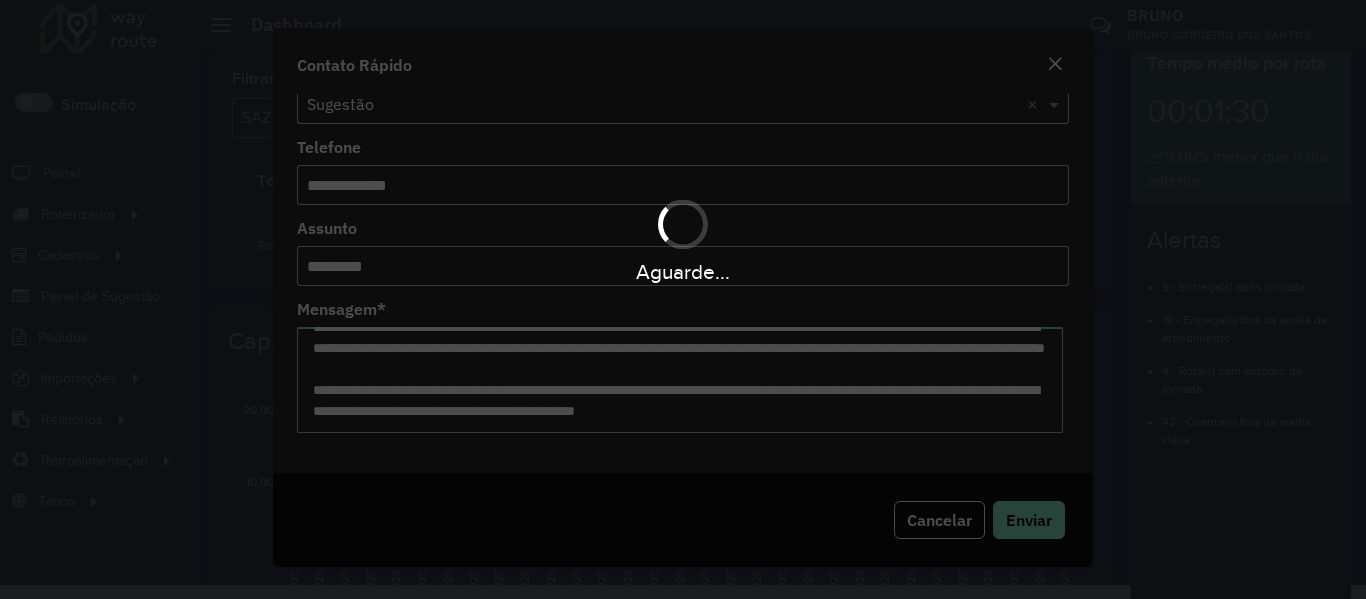 type 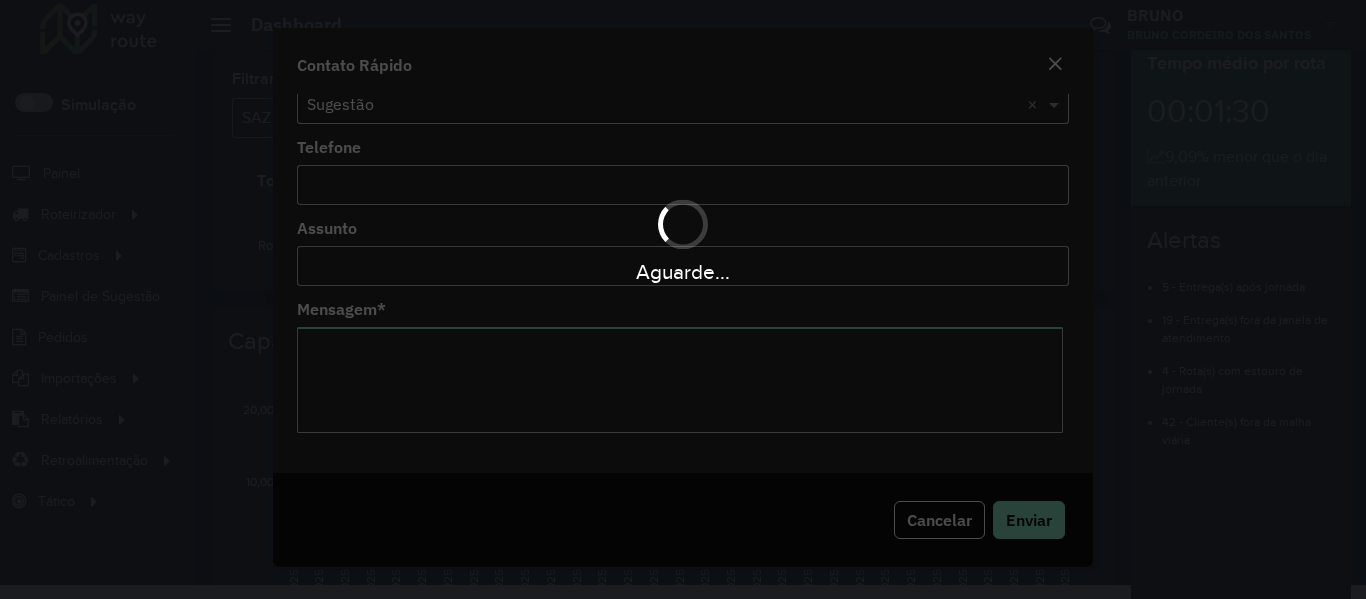 scroll, scrollTop: 0, scrollLeft: 0, axis: both 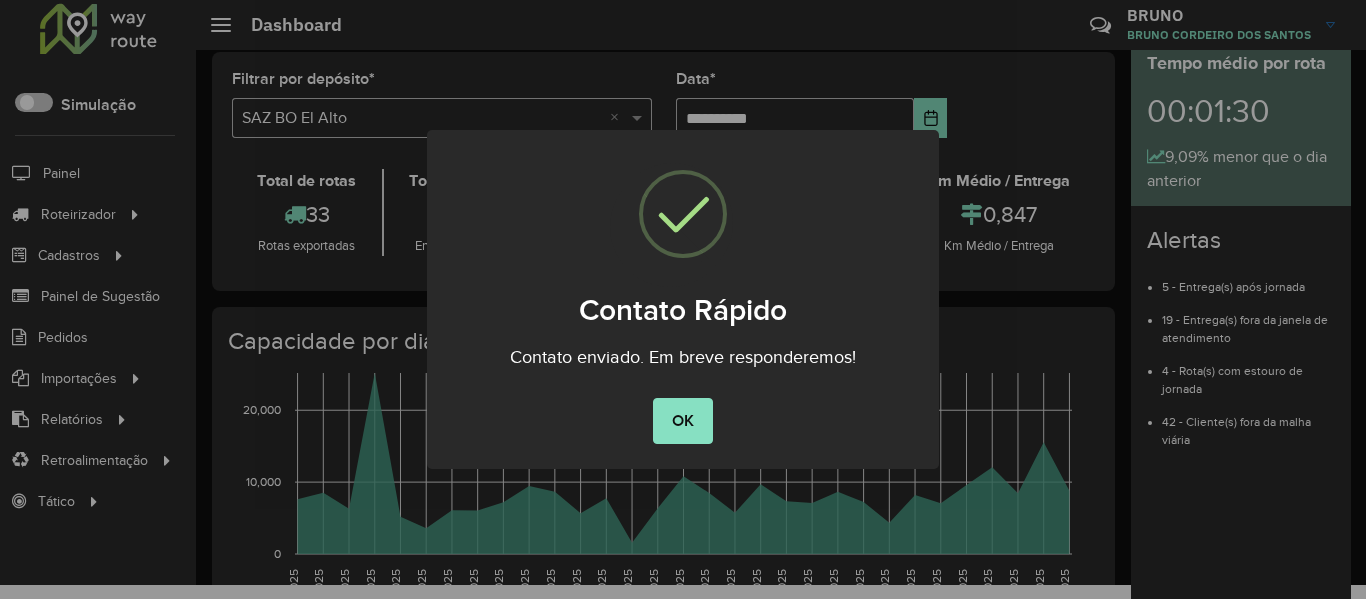 click on "×
Contato Rápido Contato enviado. Em breve responderemos! OK No Cancel" at bounding box center (683, 299) 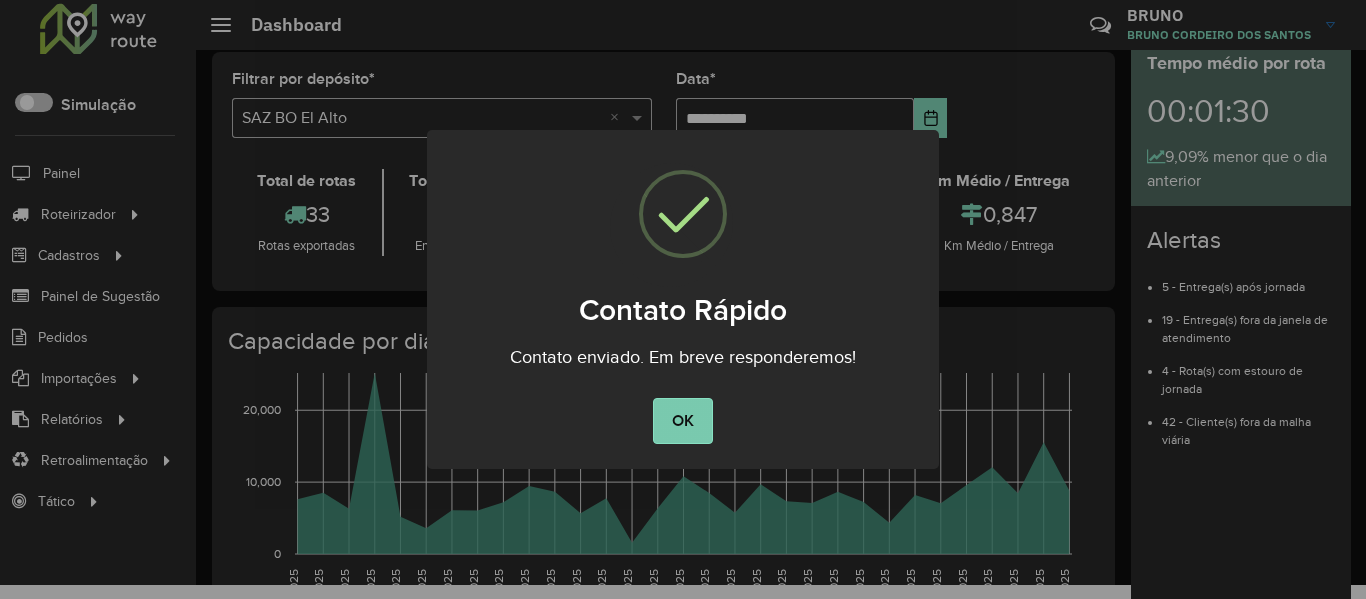 click on "OK" at bounding box center (682, 421) 